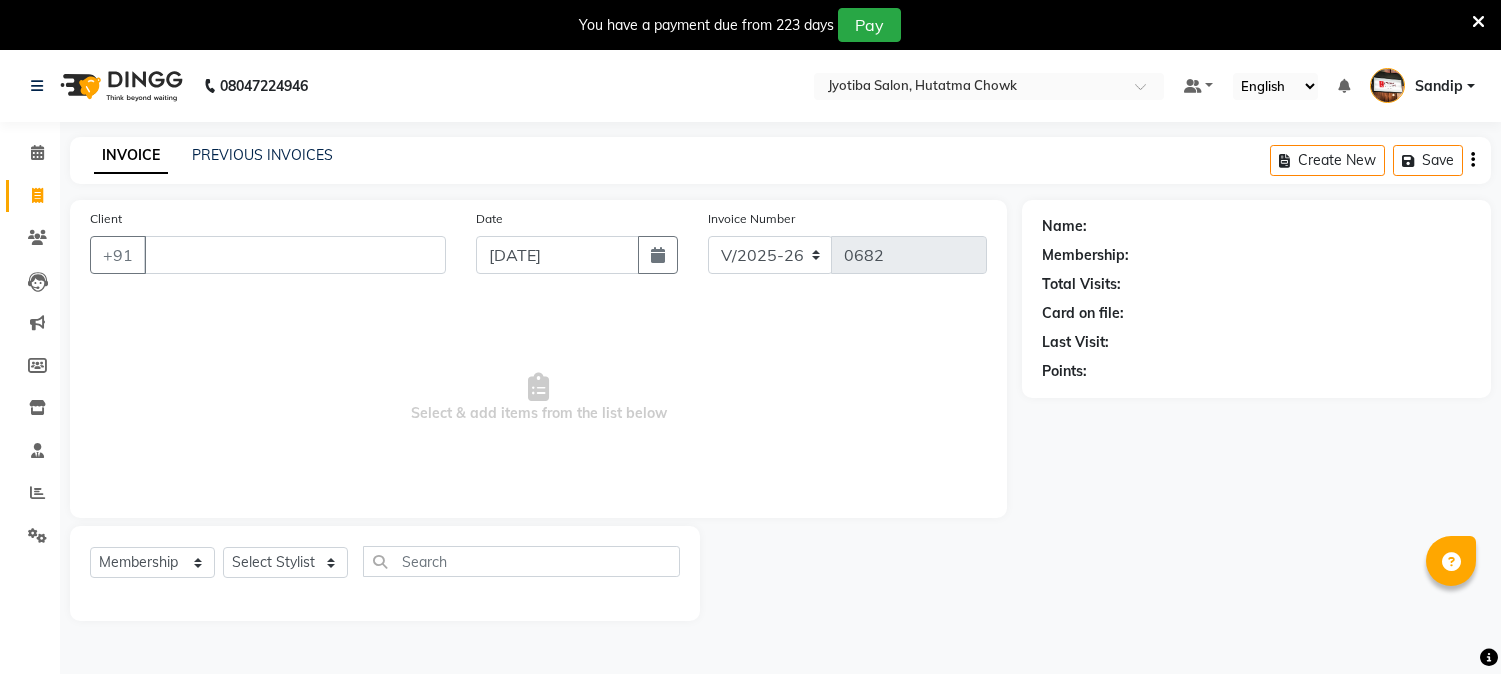 select on "556" 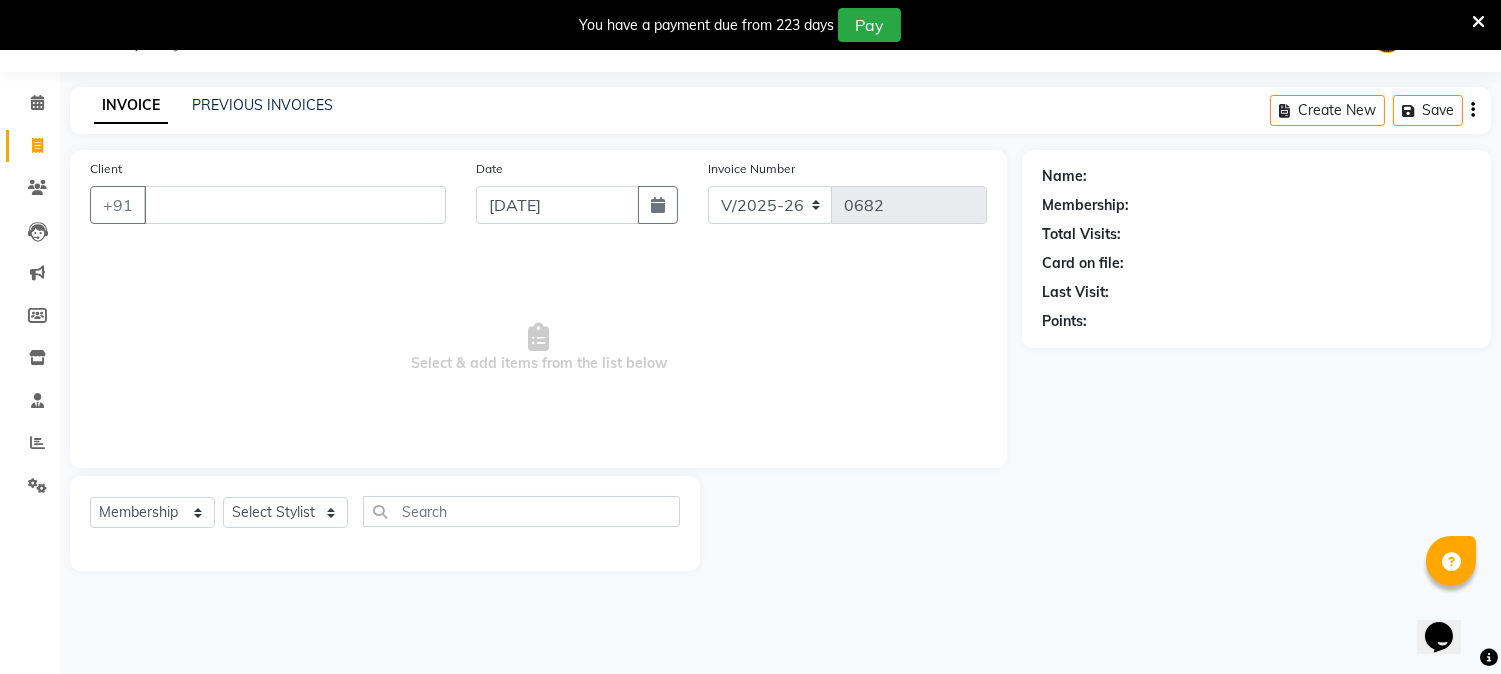 scroll, scrollTop: 0, scrollLeft: 0, axis: both 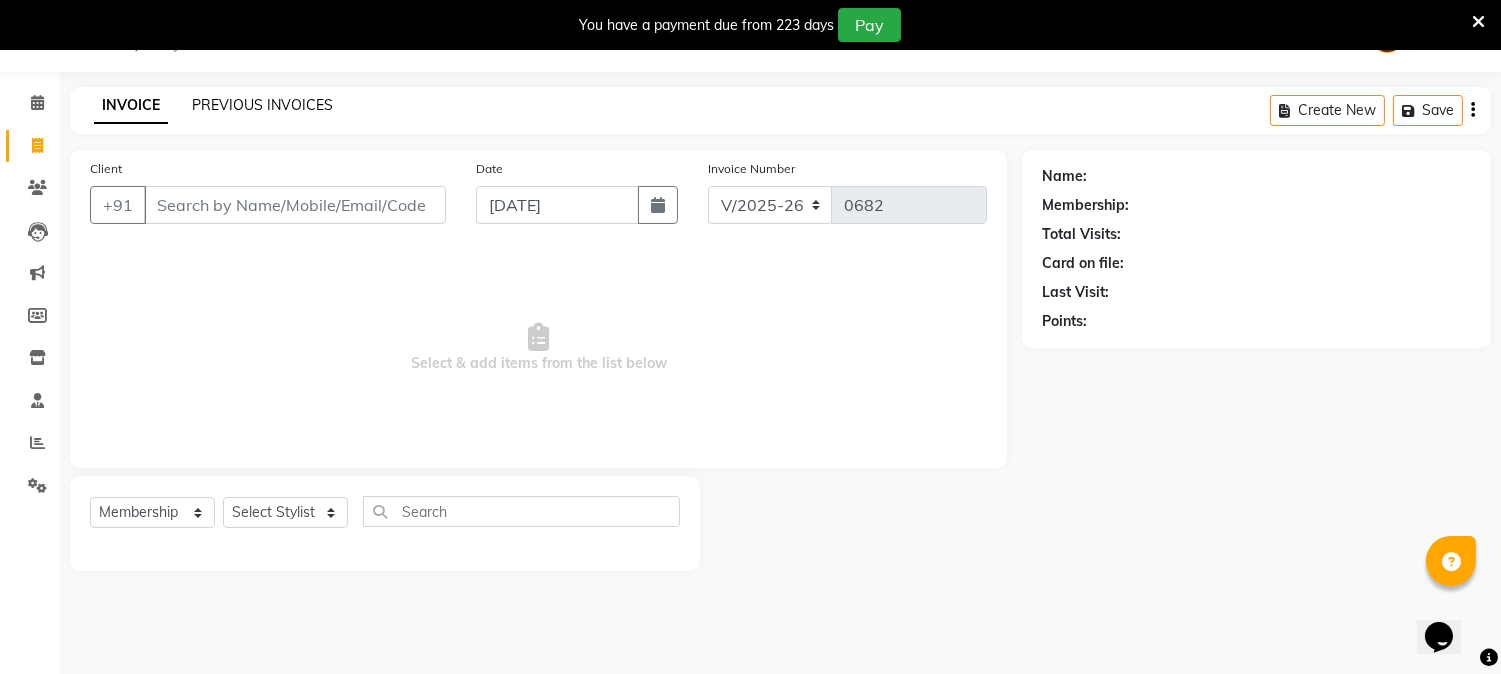 click on "PREVIOUS INVOICES" 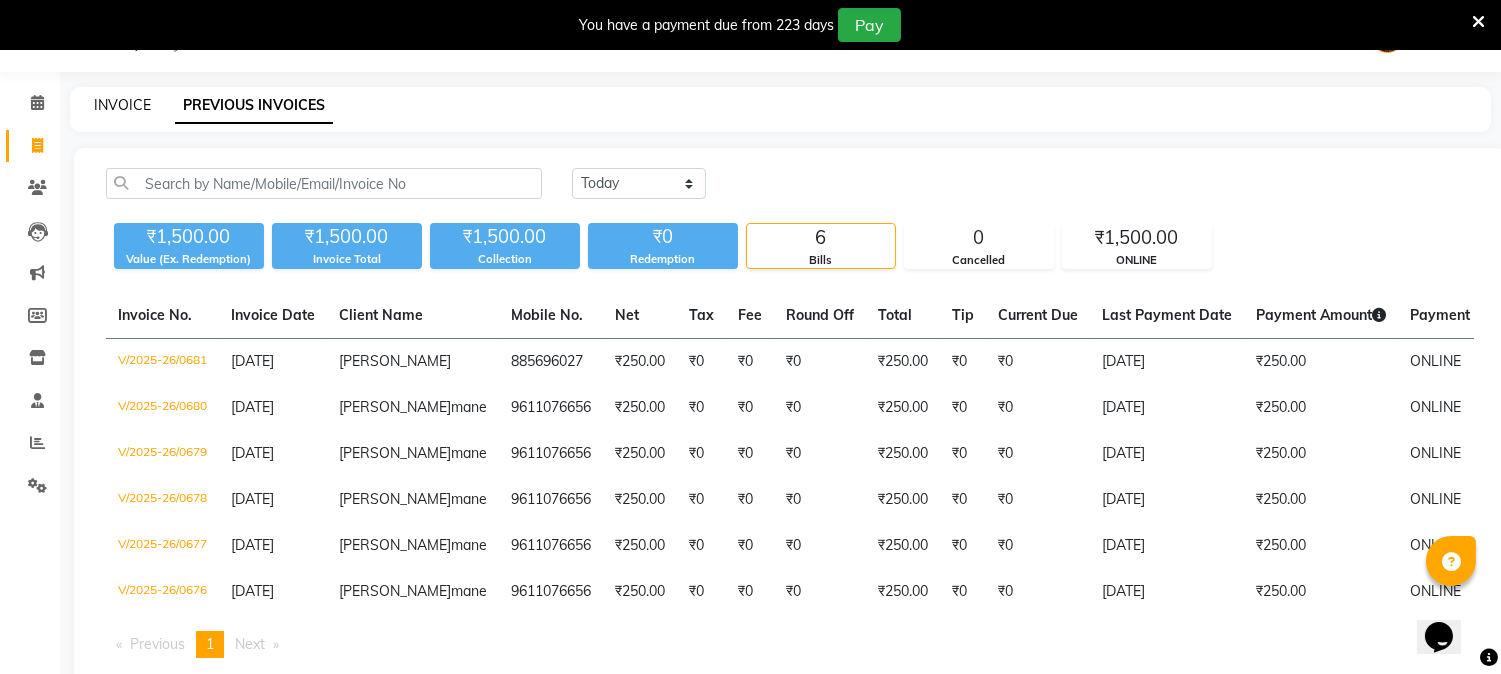 click on "INVOICE" 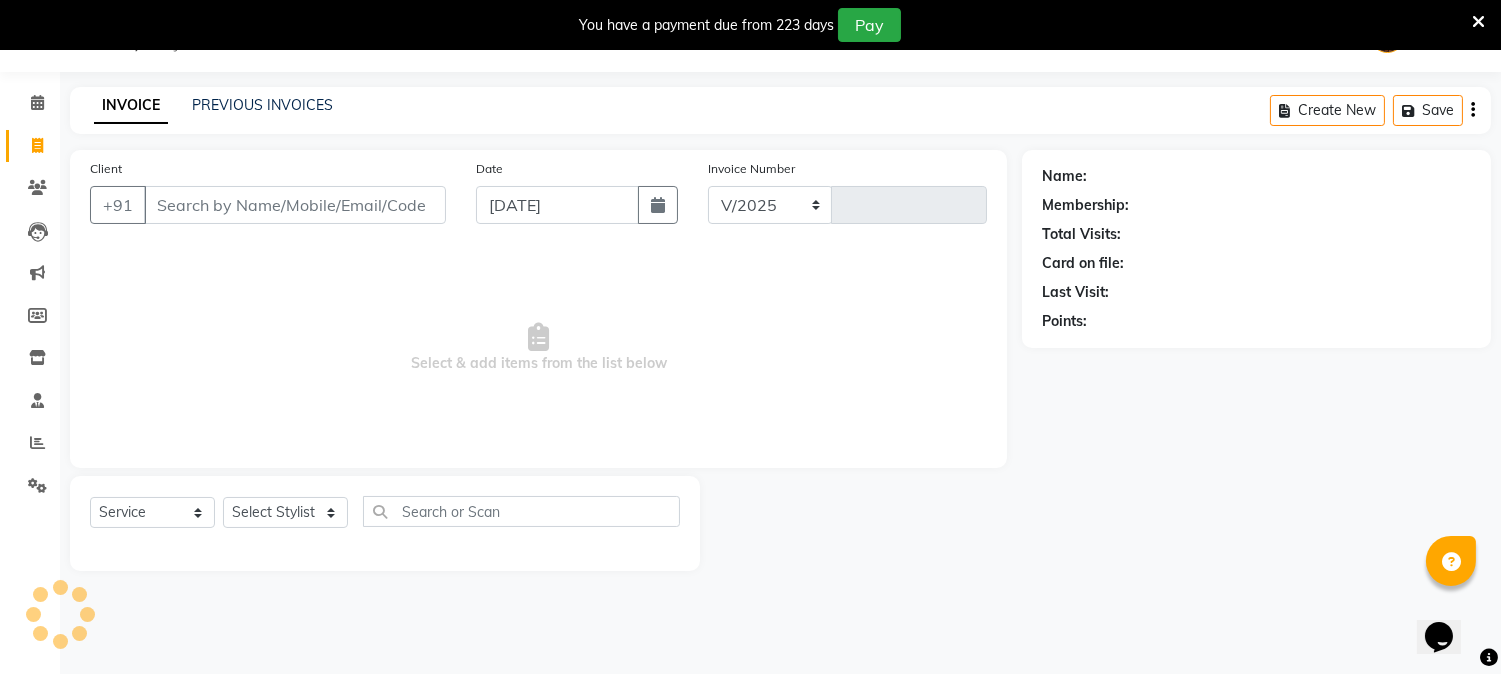 select on "556" 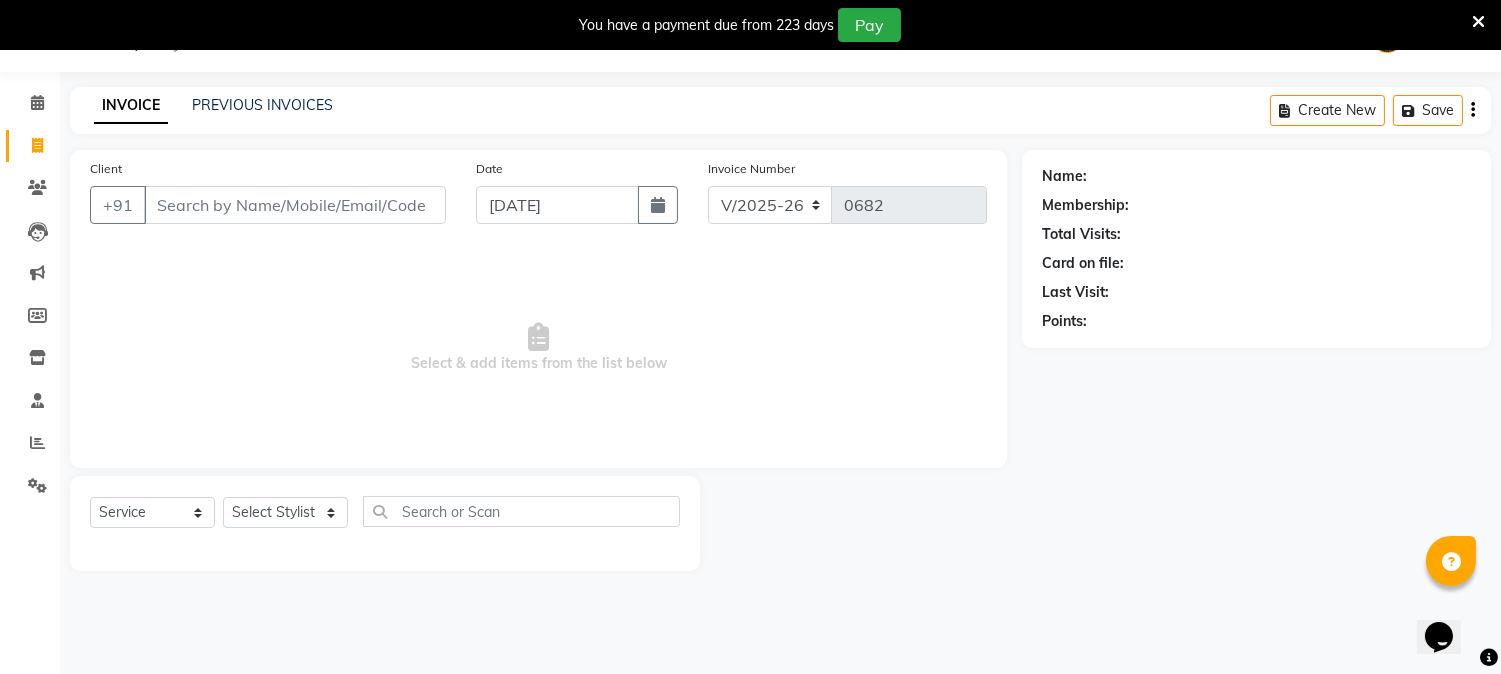 select on "membership" 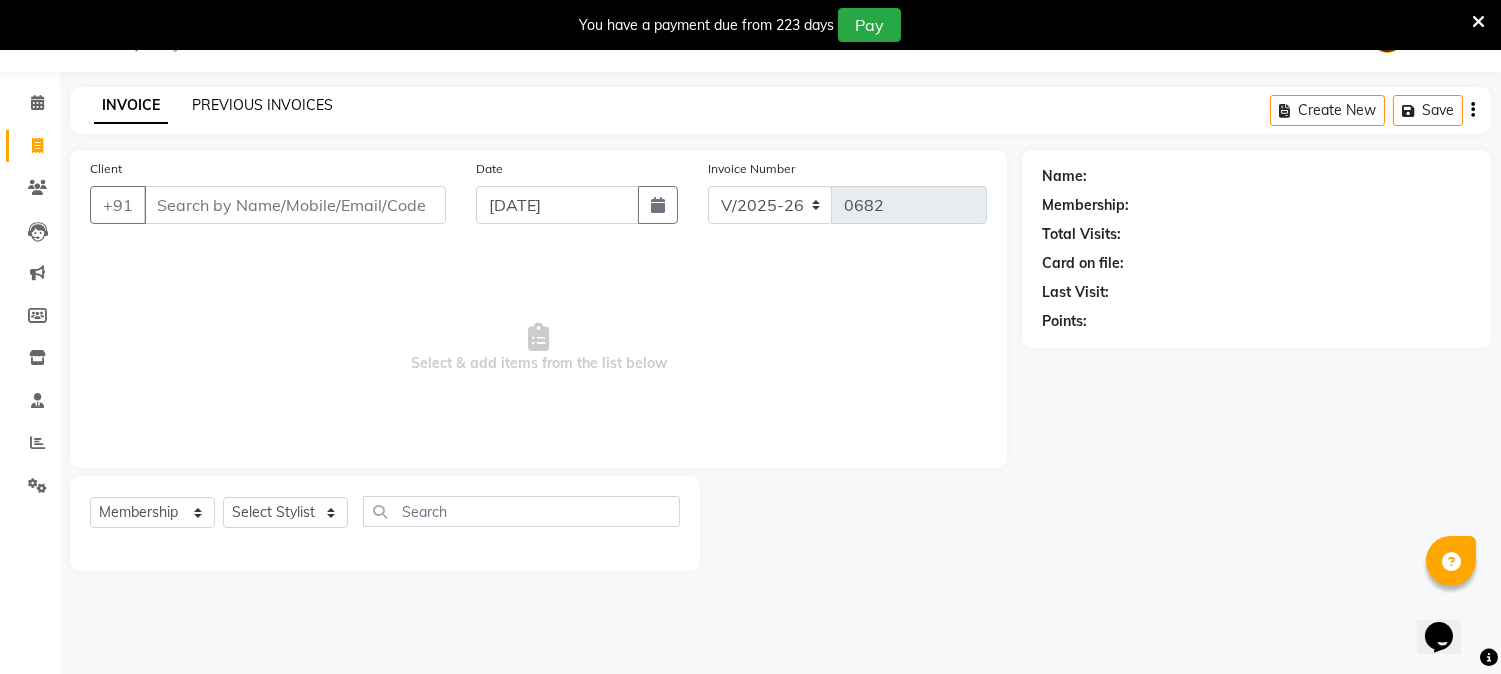 click on "PREVIOUS INVOICES" 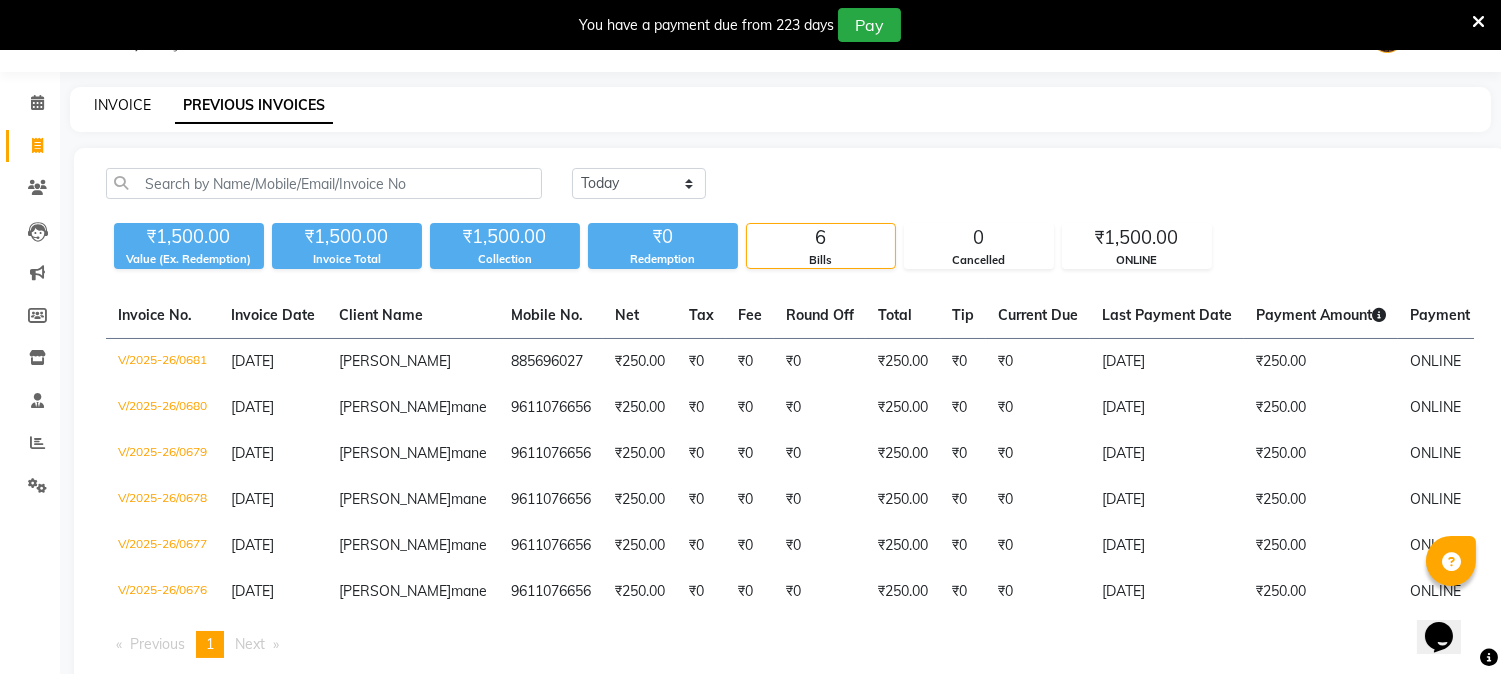 click on "INVOICE" 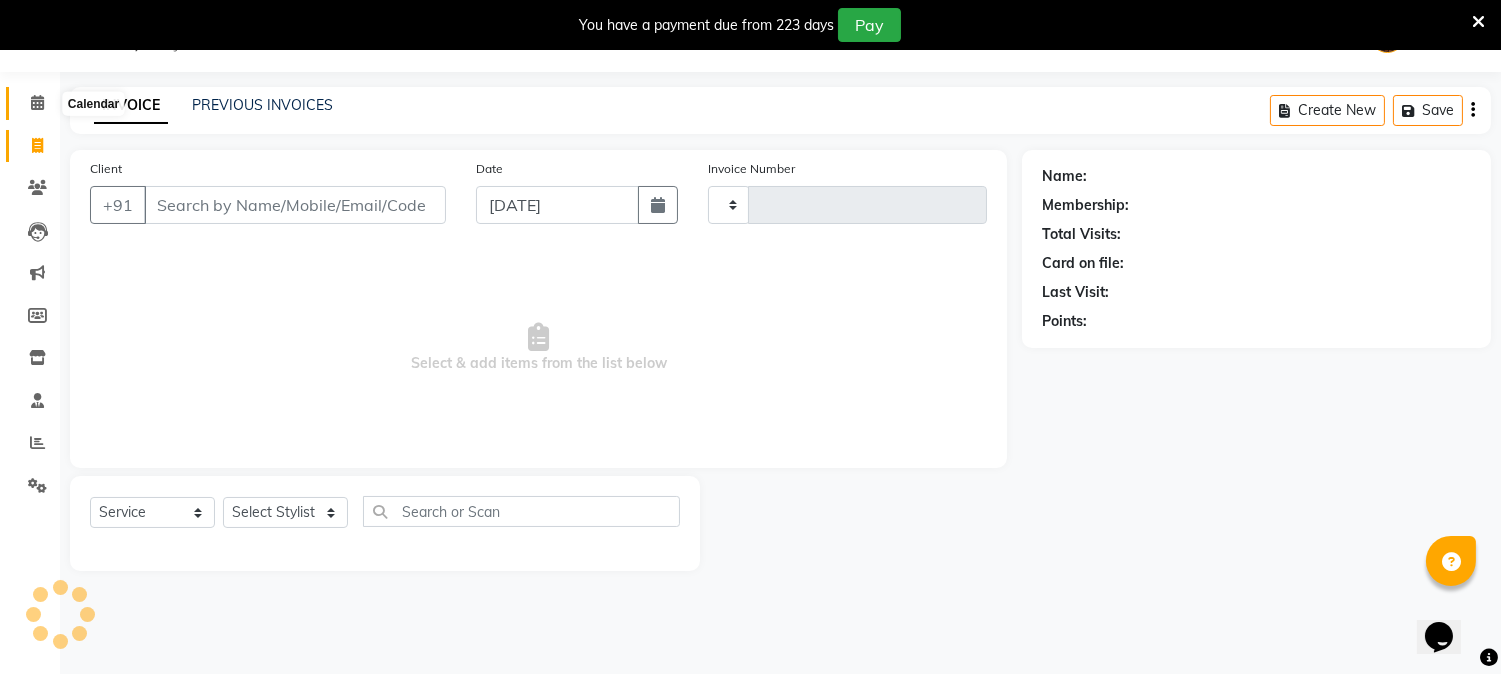 click 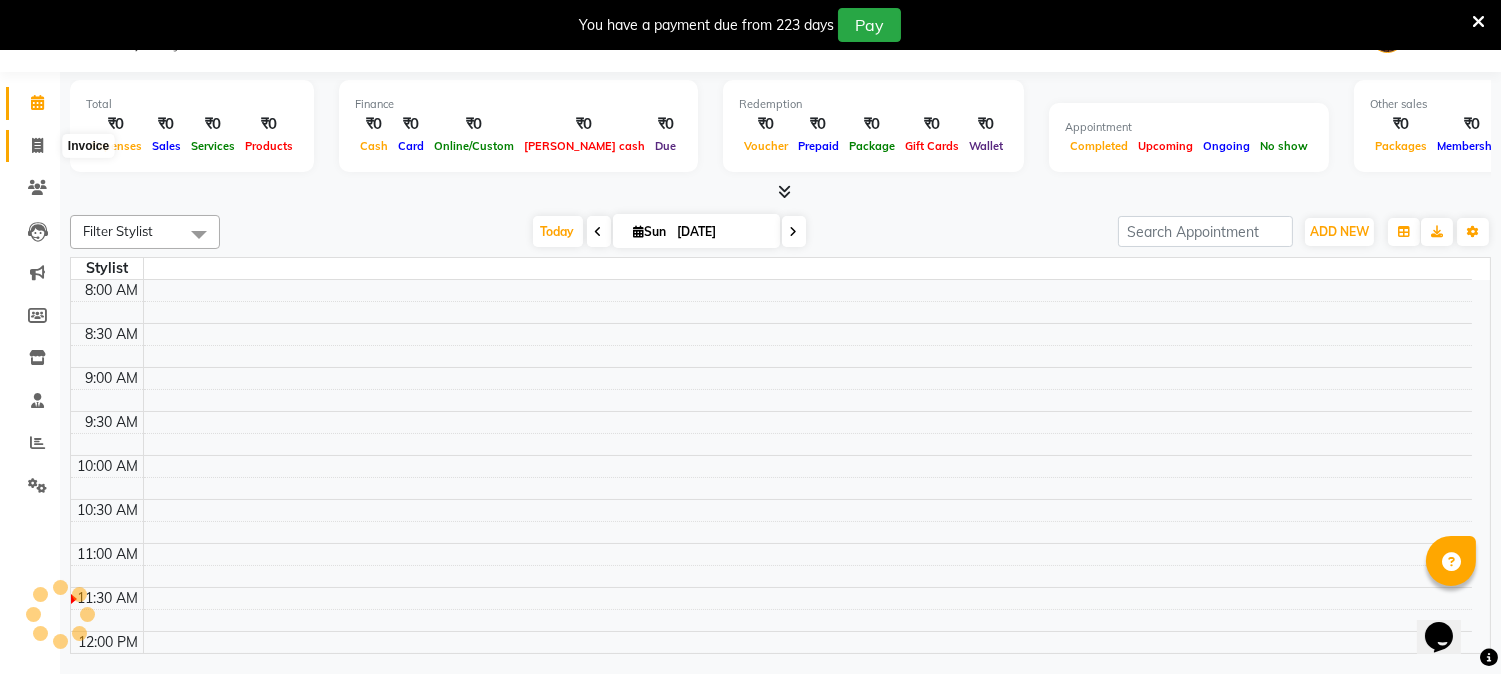 click 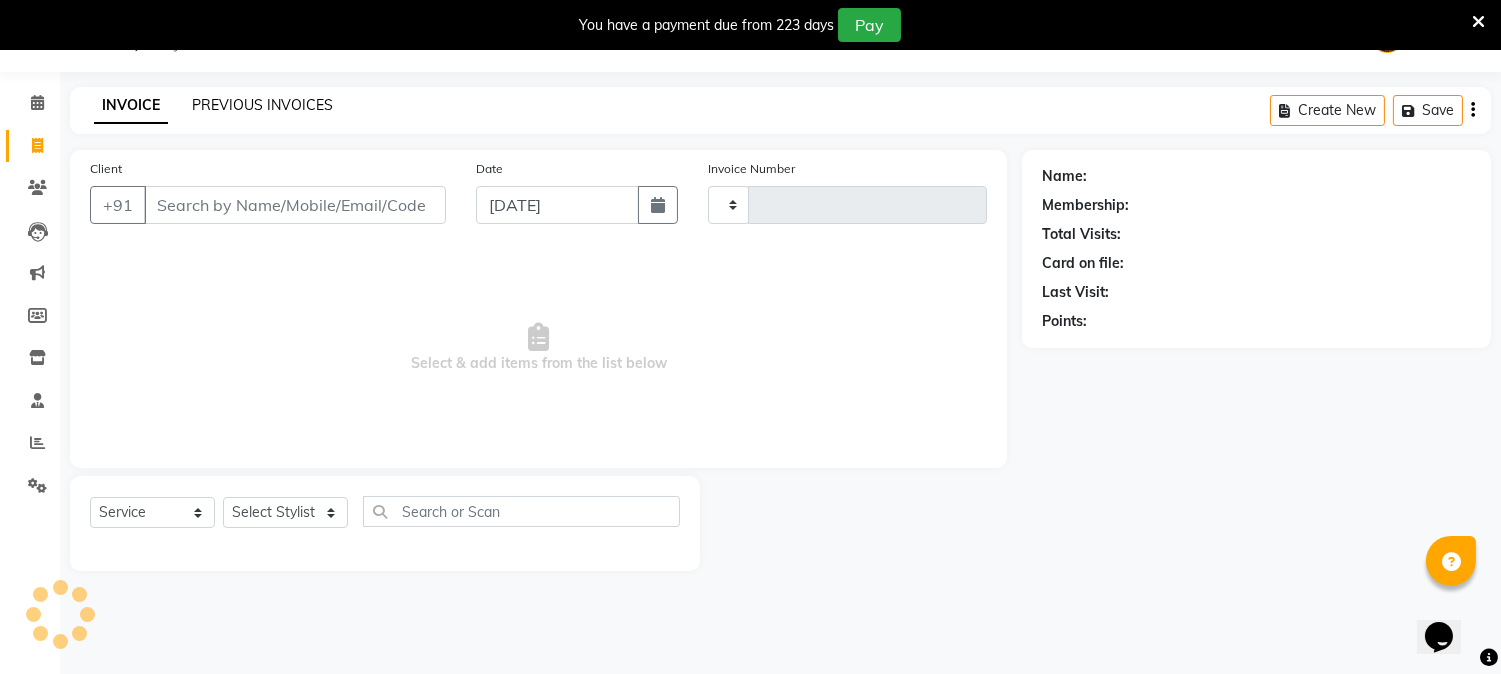 click on "PREVIOUS INVOICES" 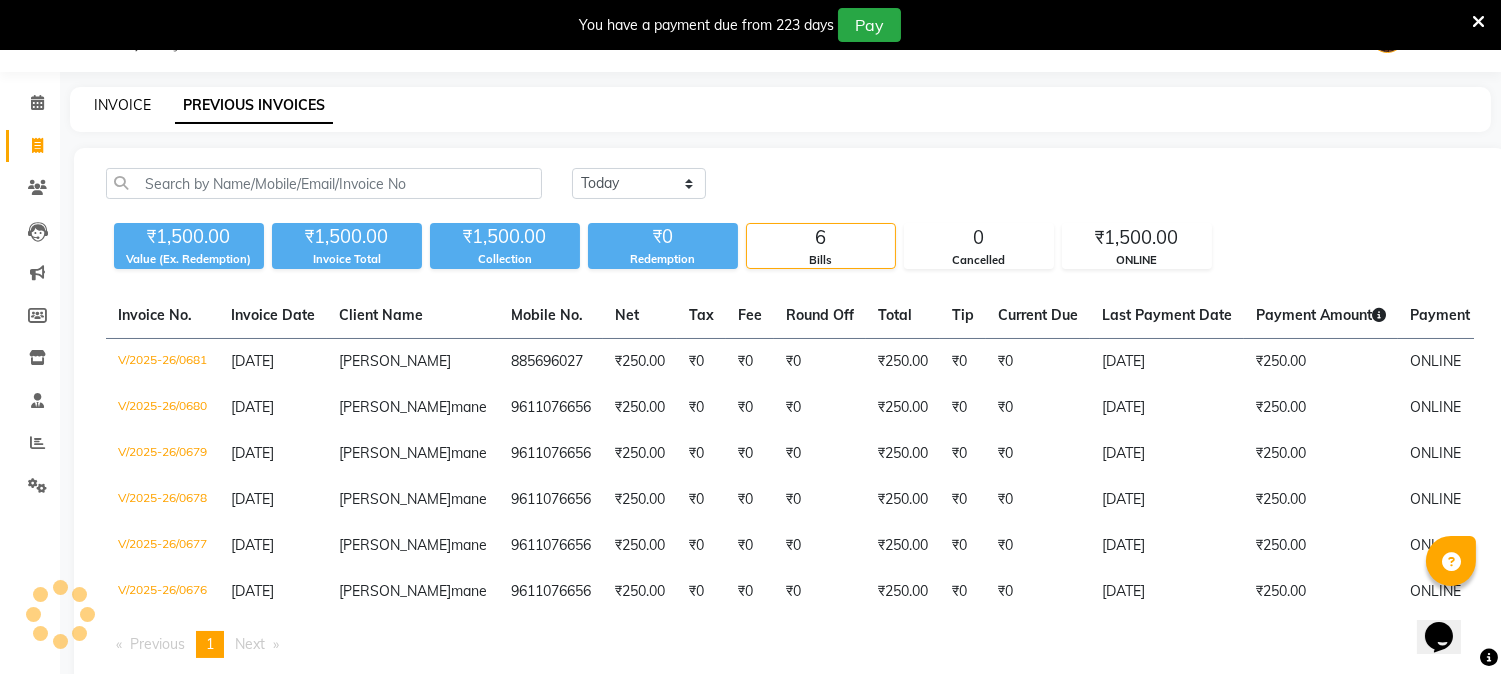click on "INVOICE" 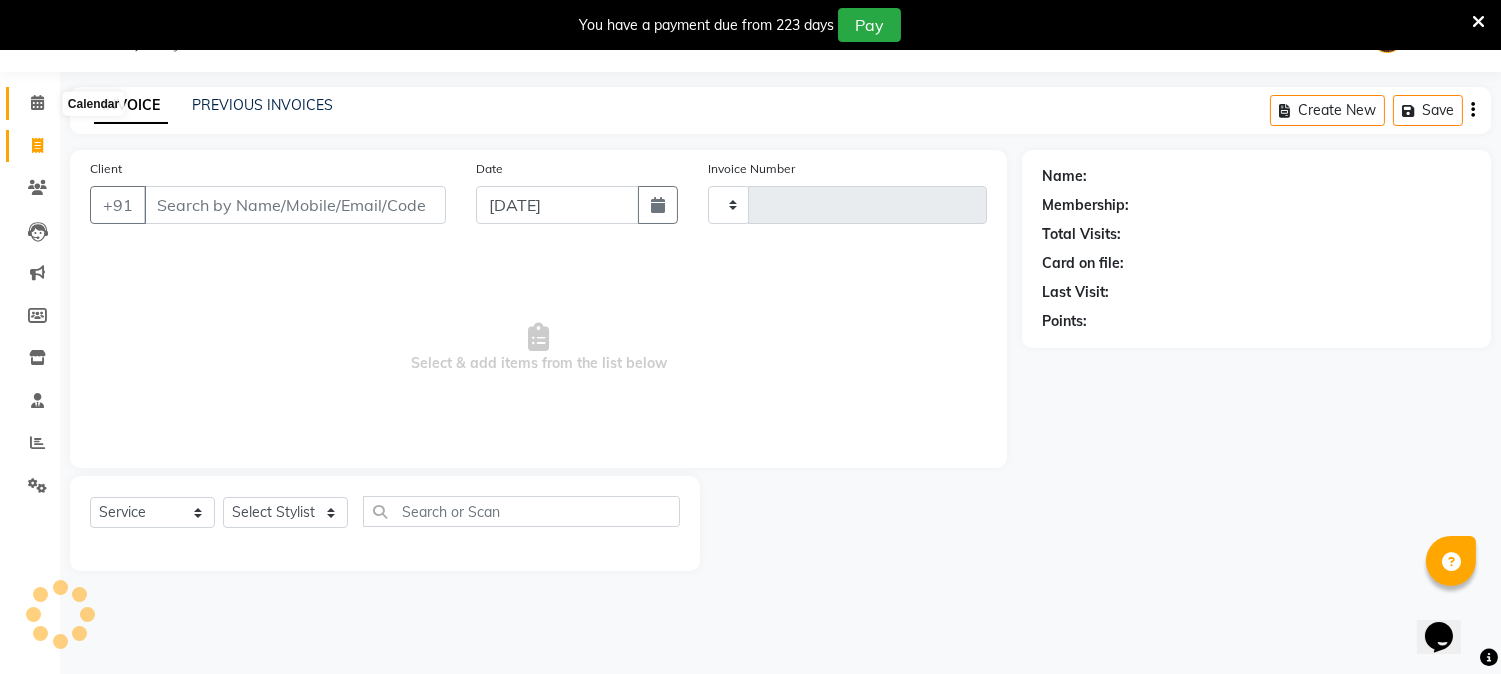 type on "0682" 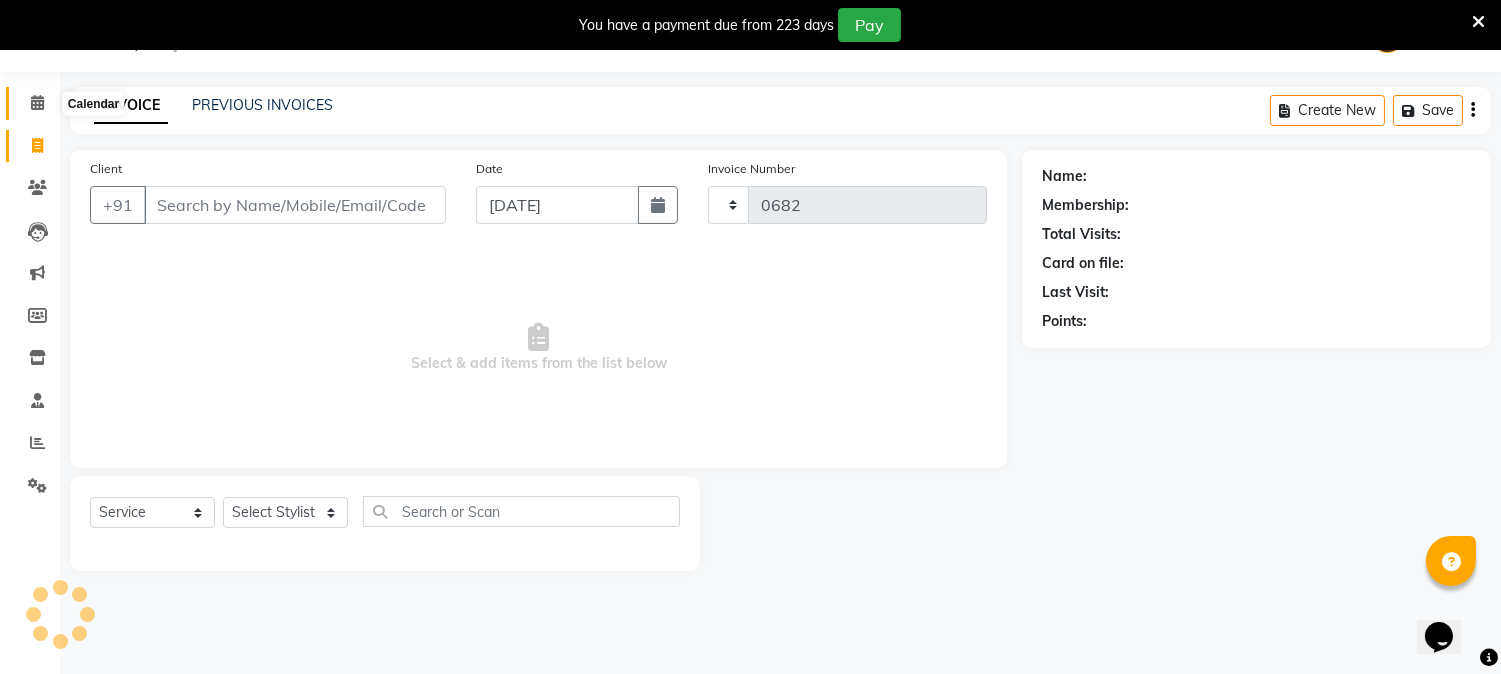 select on "556" 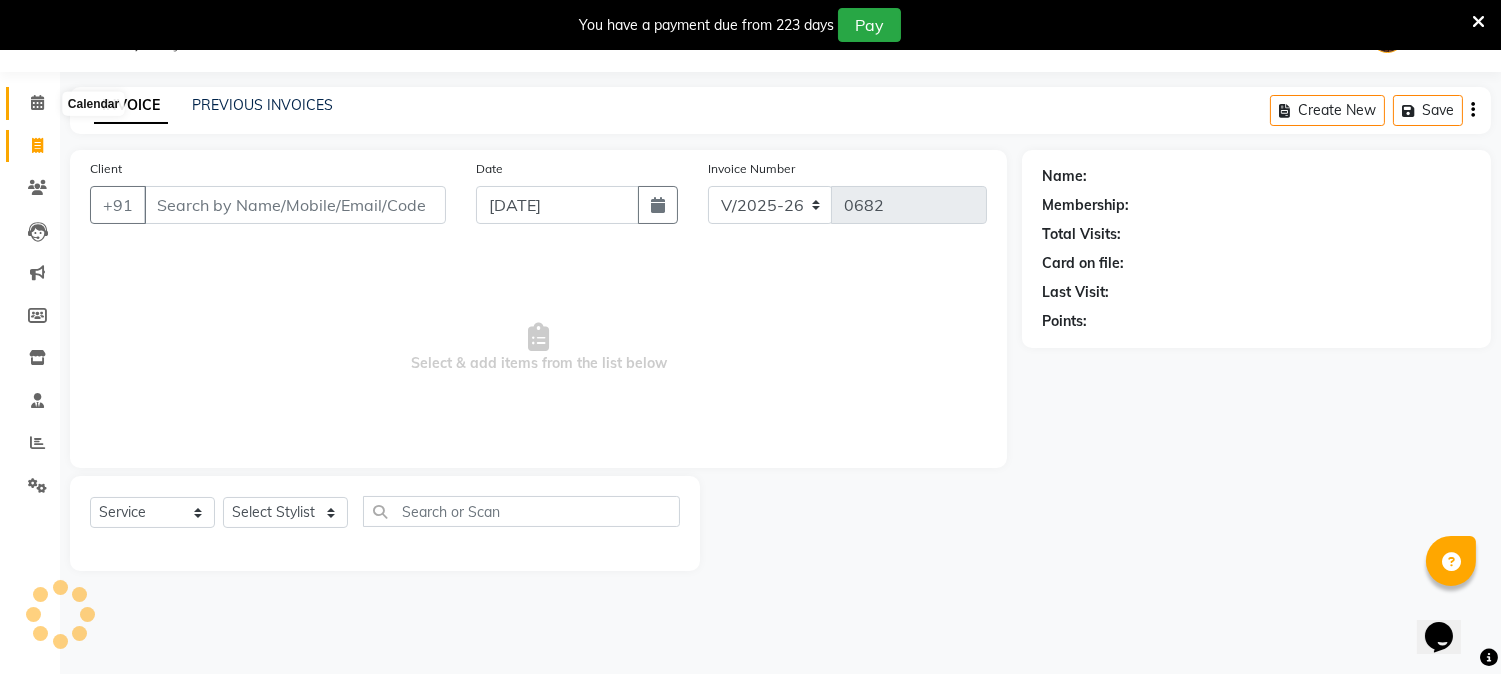 click 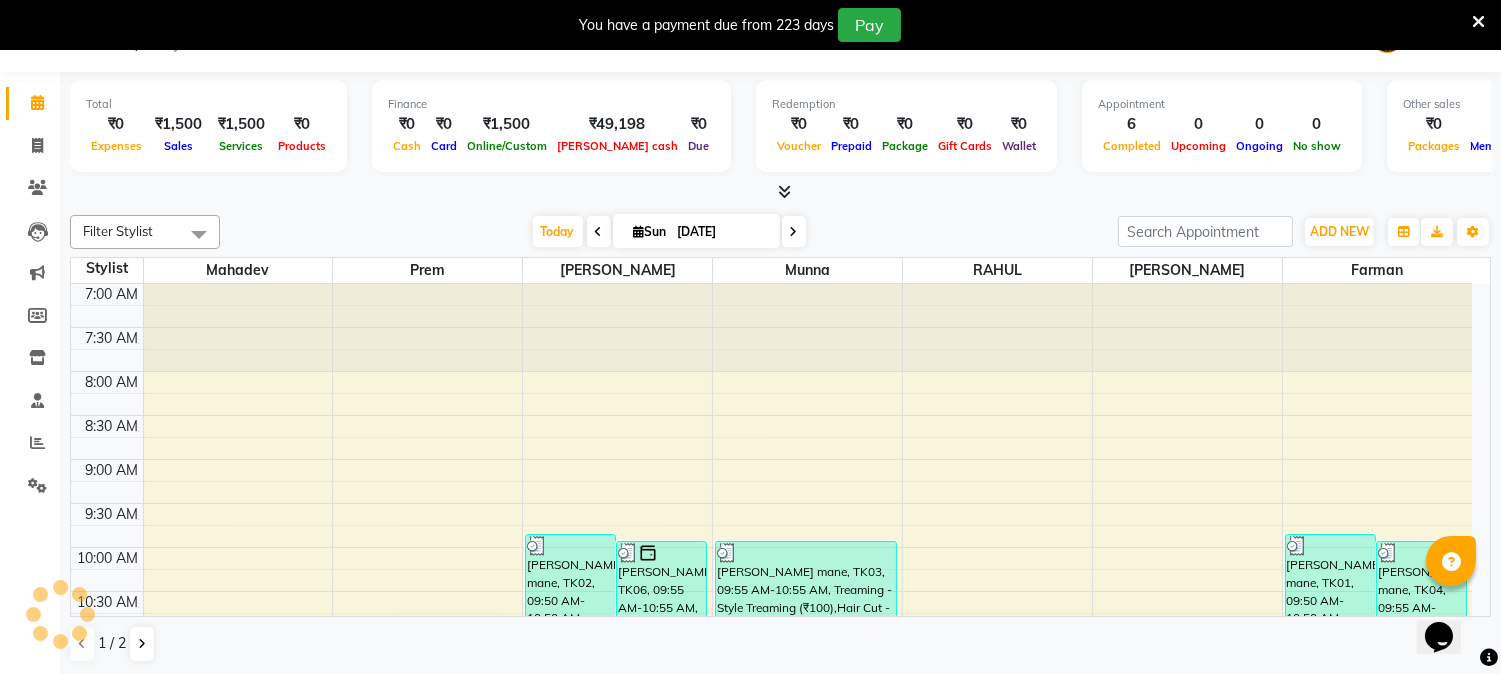 scroll, scrollTop: 0, scrollLeft: 0, axis: both 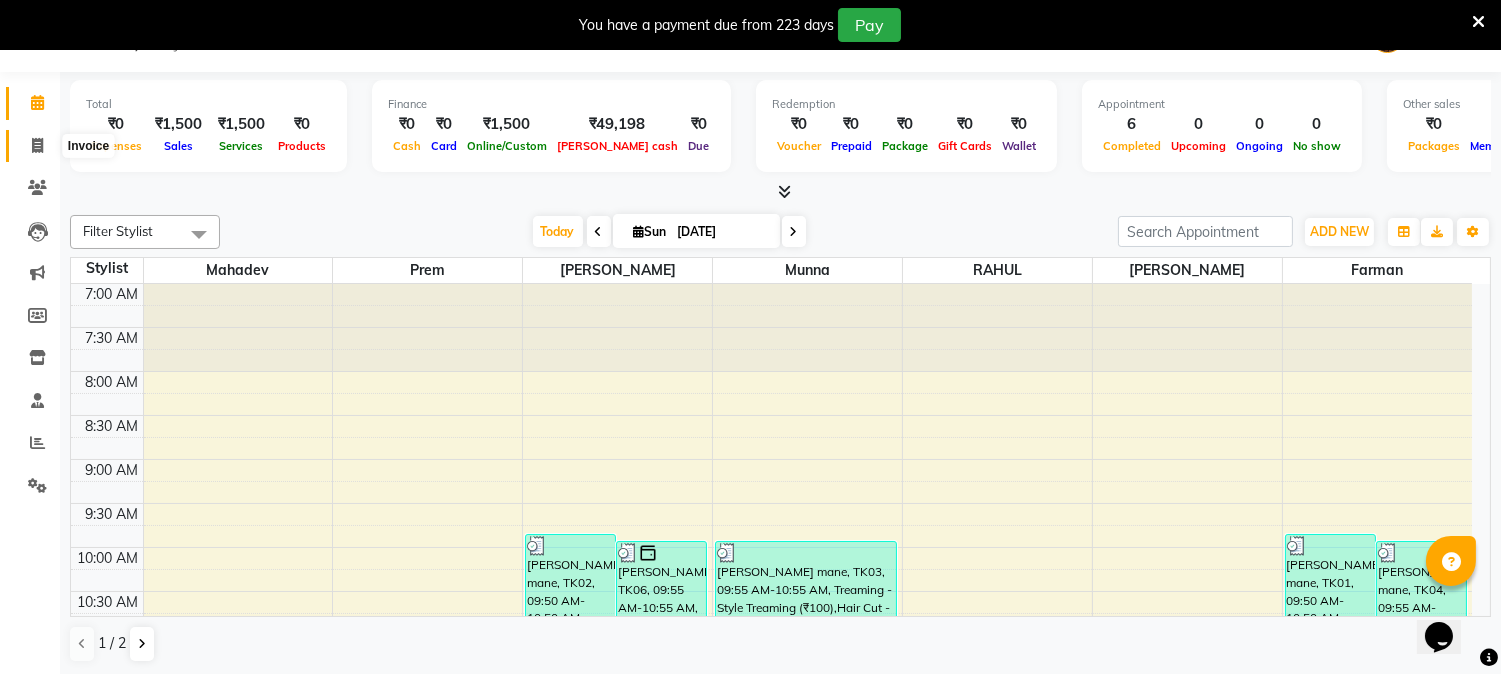 click 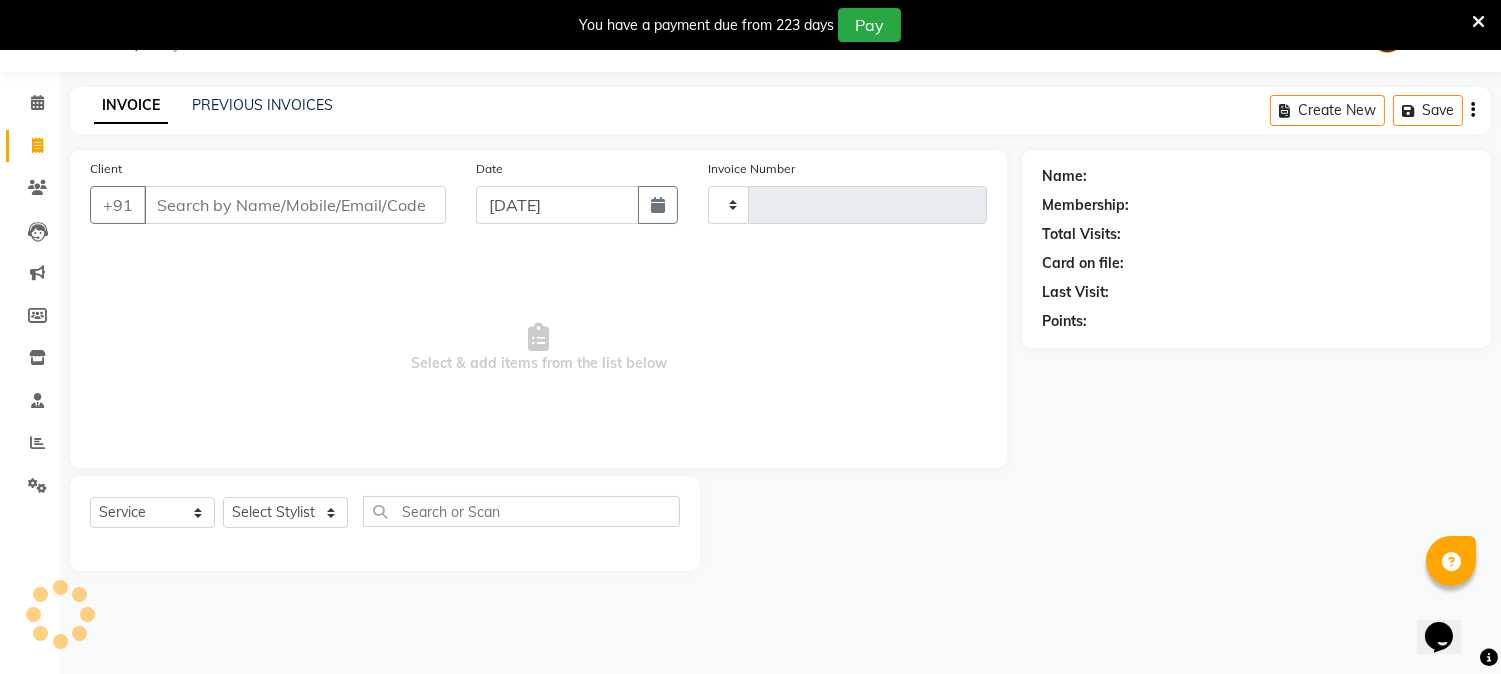 type on "0682" 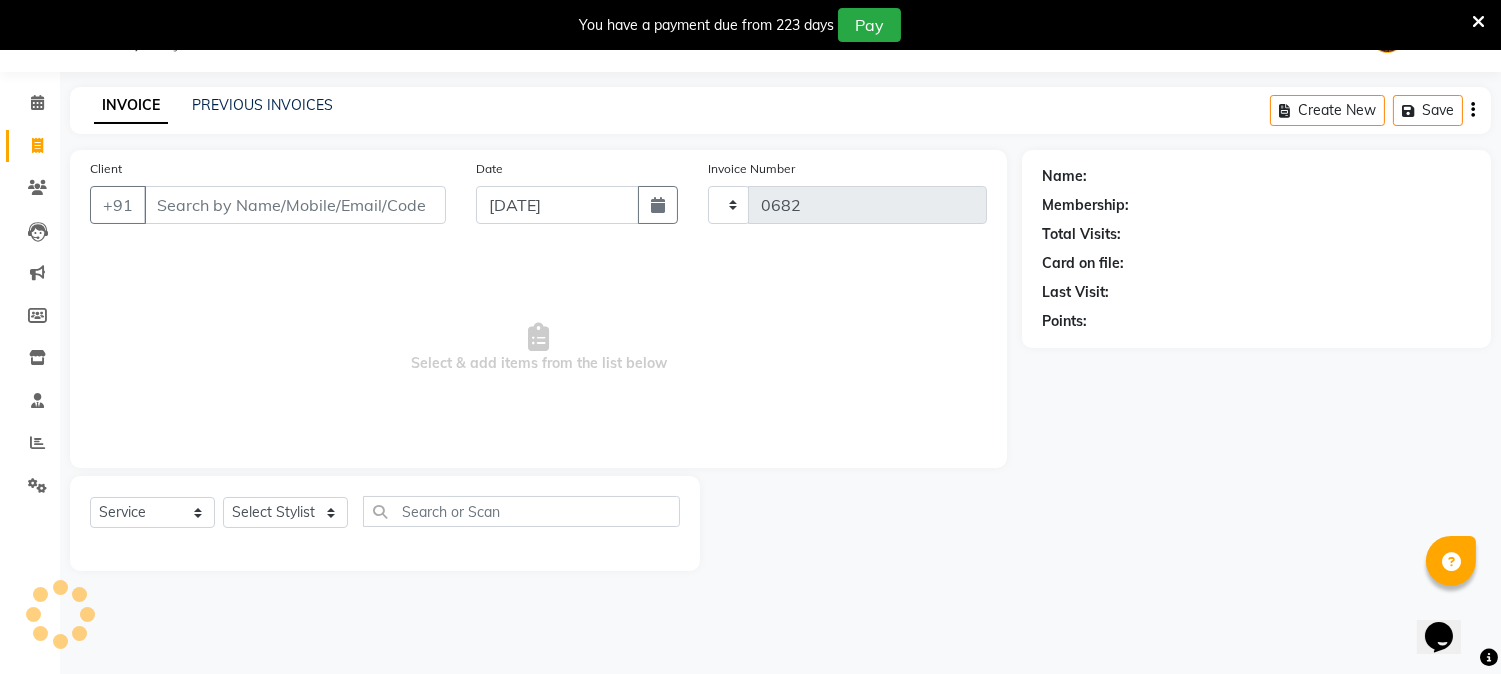 select on "556" 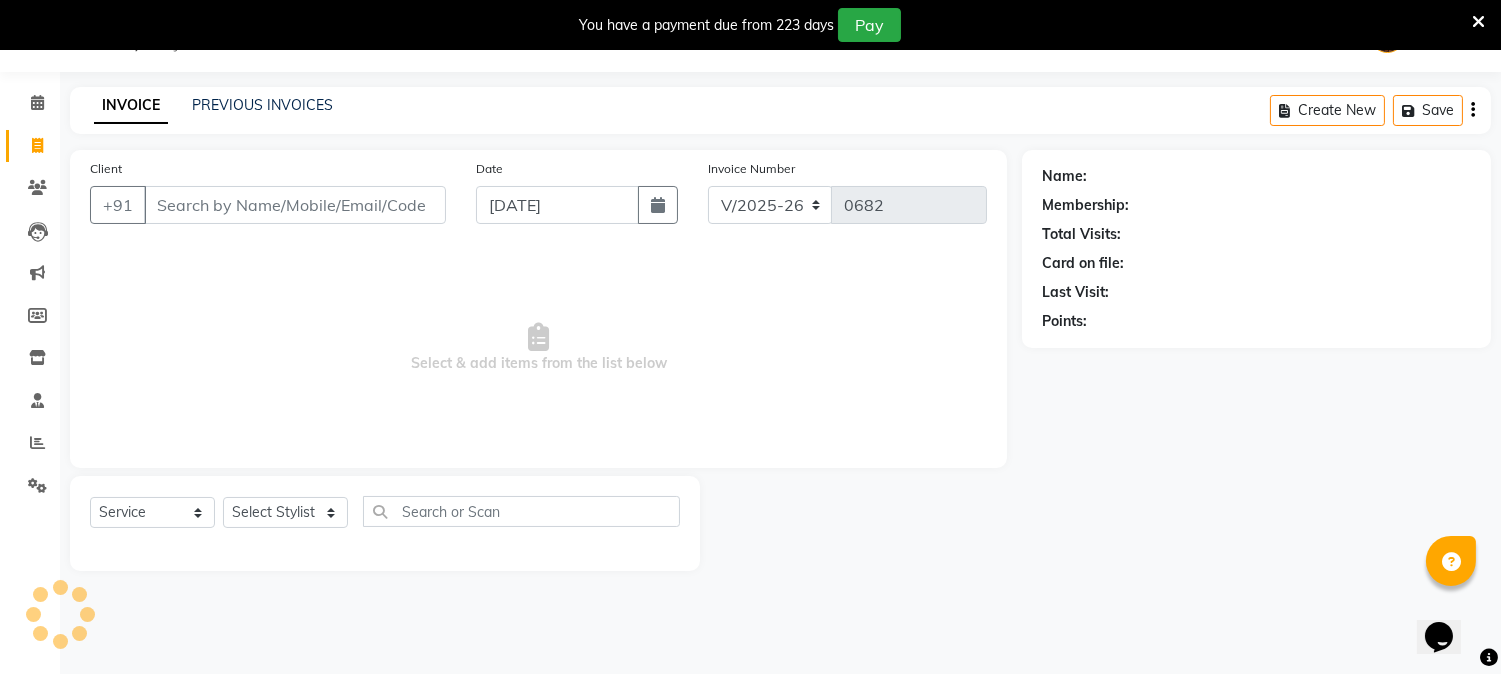 select on "membership" 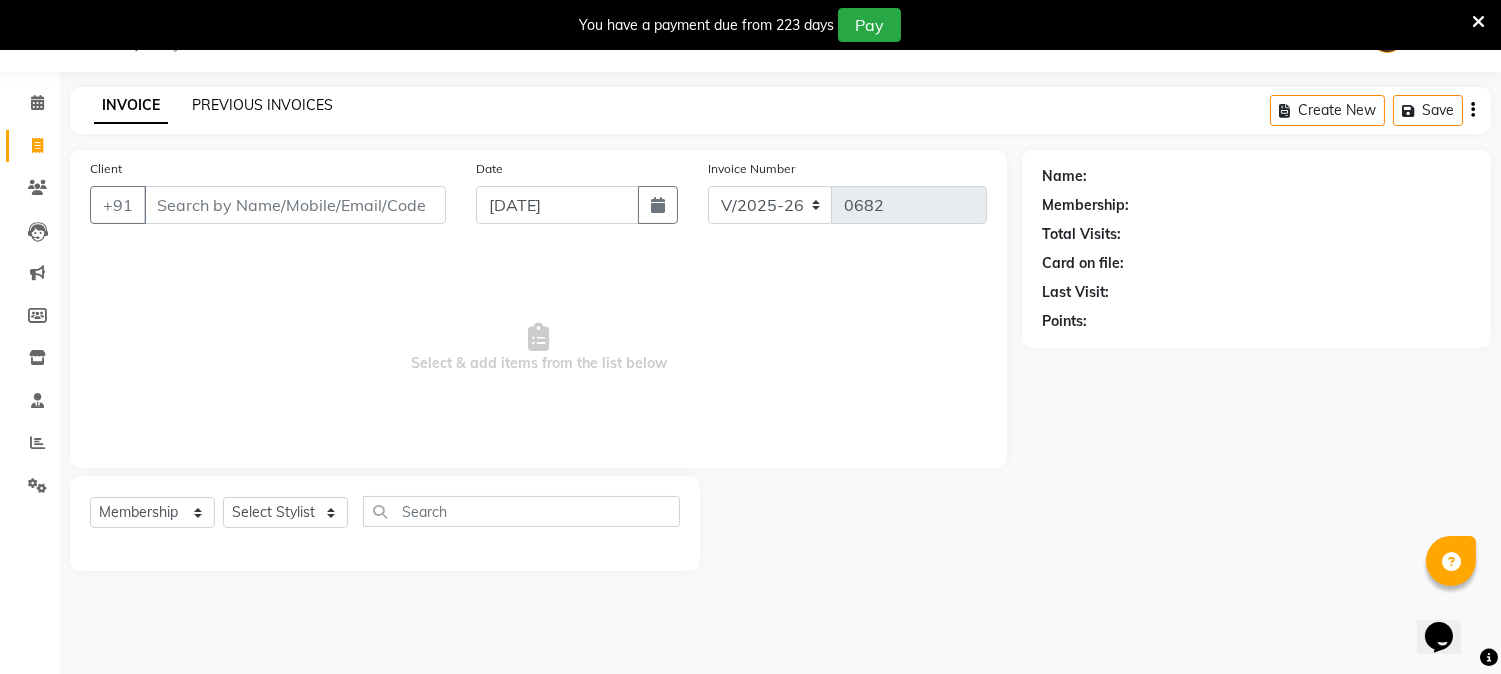 click on "PREVIOUS INVOICES" 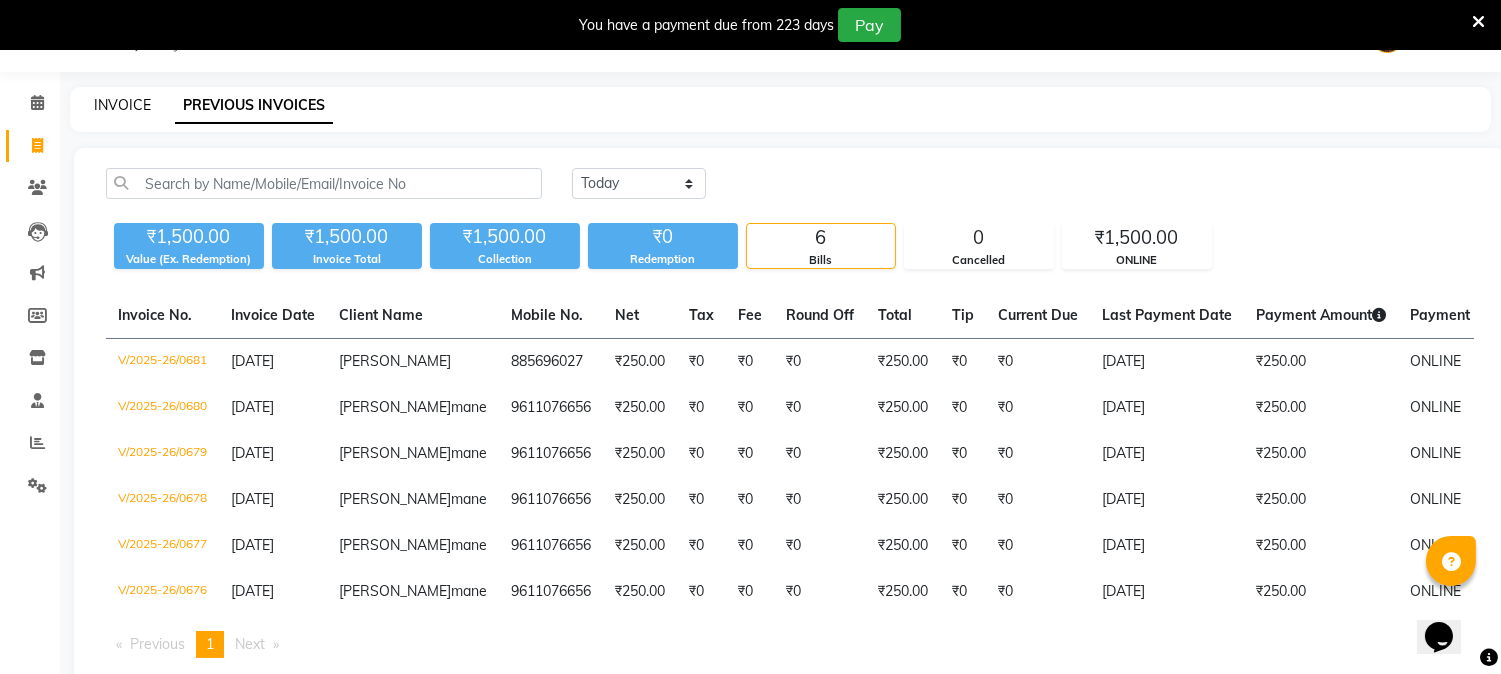 click on "INVOICE" 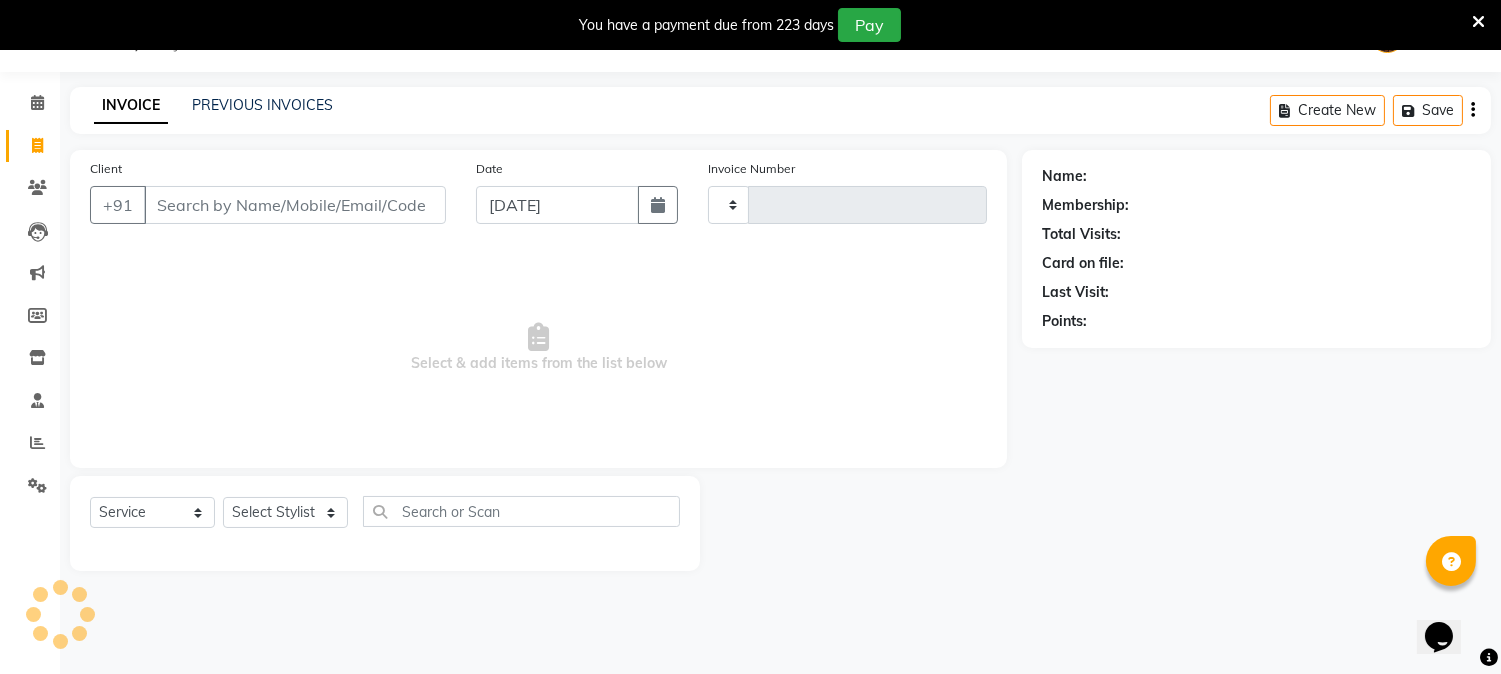 type on "0682" 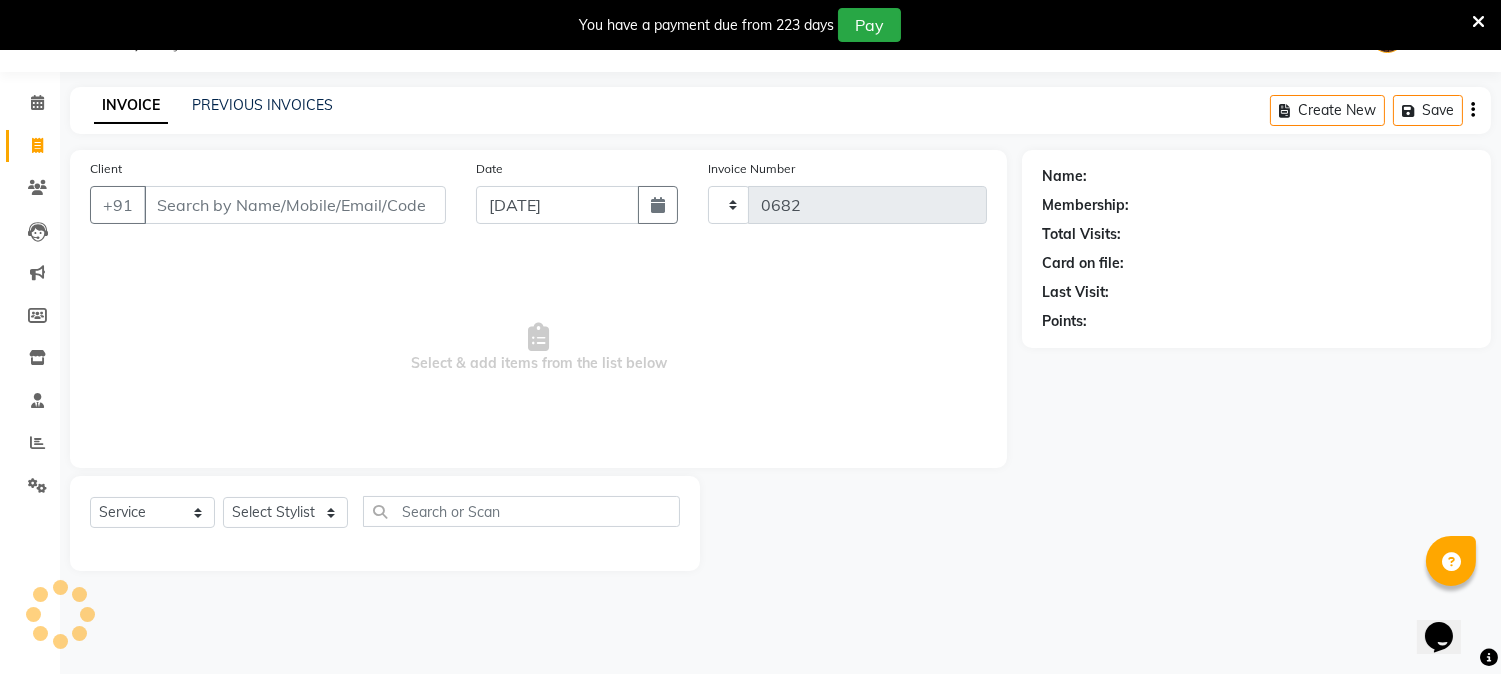 select on "556" 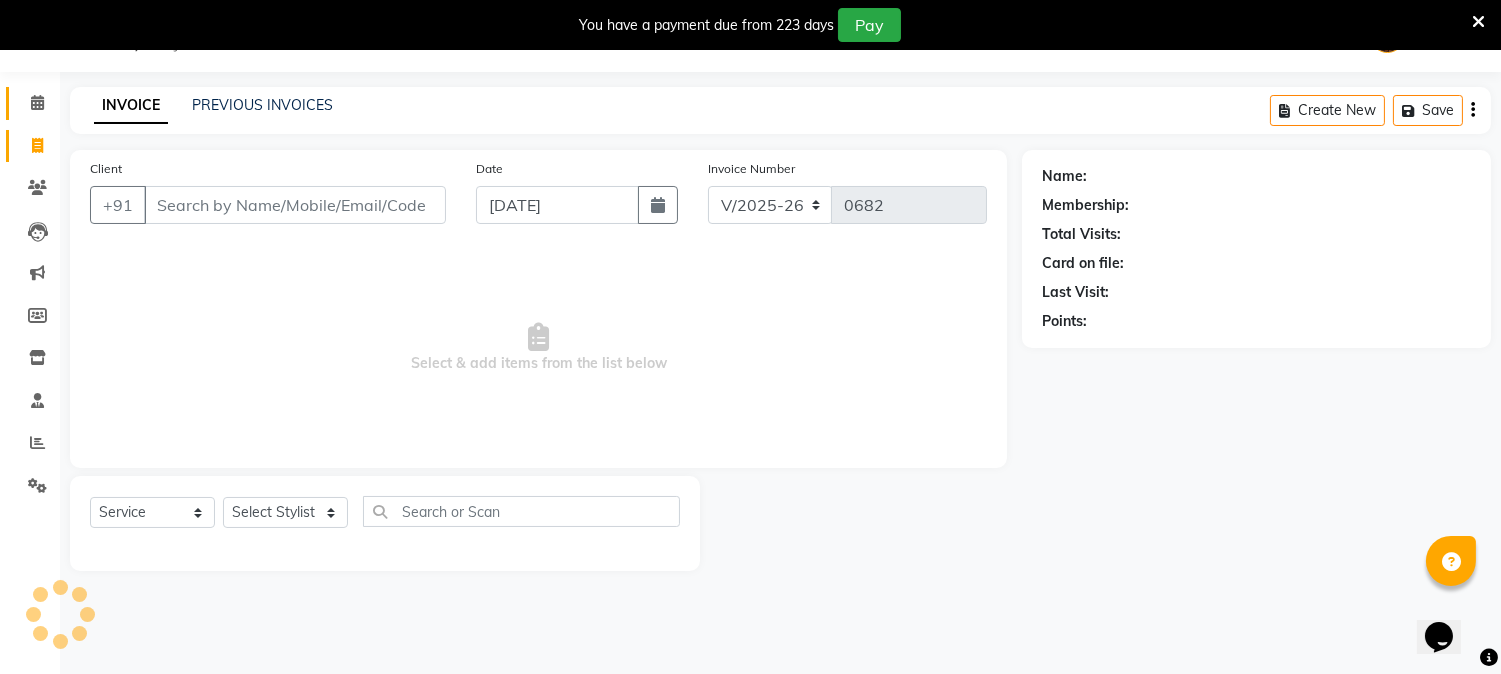 select on "membership" 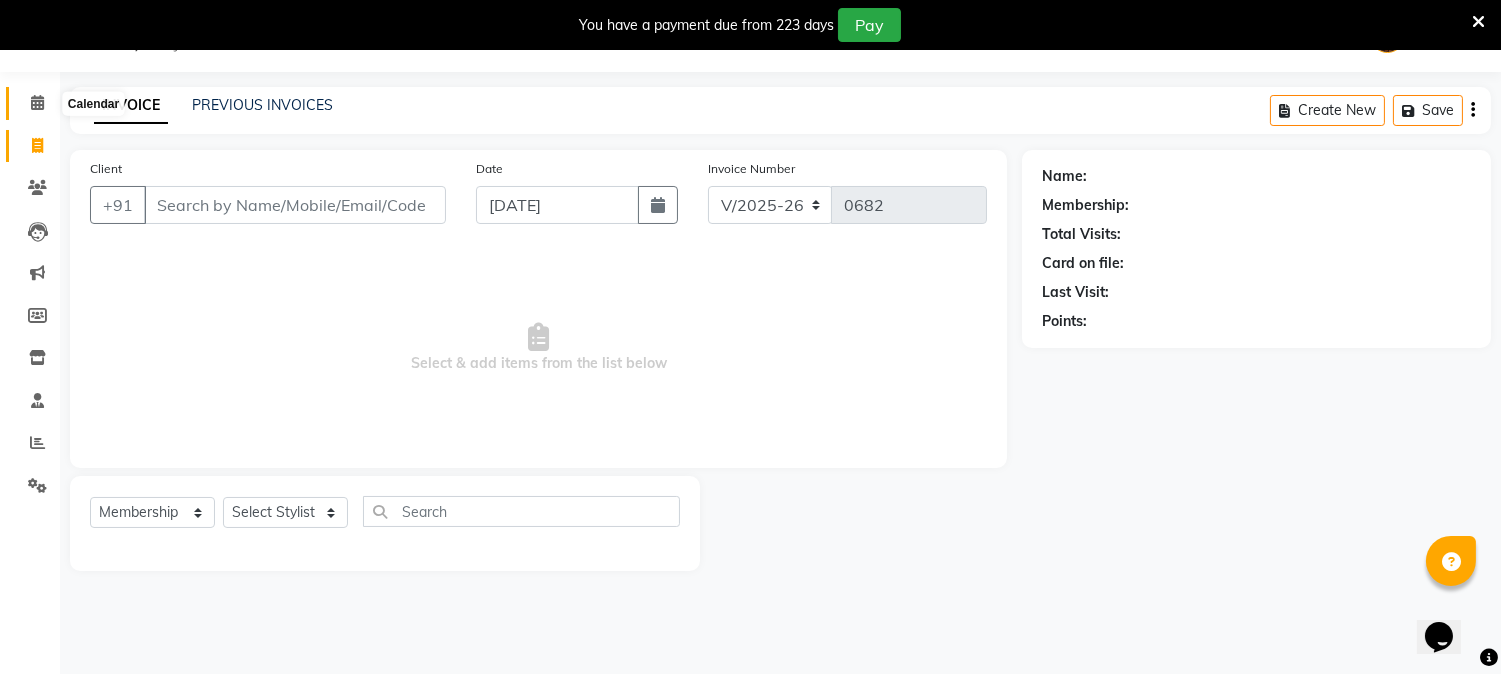 click 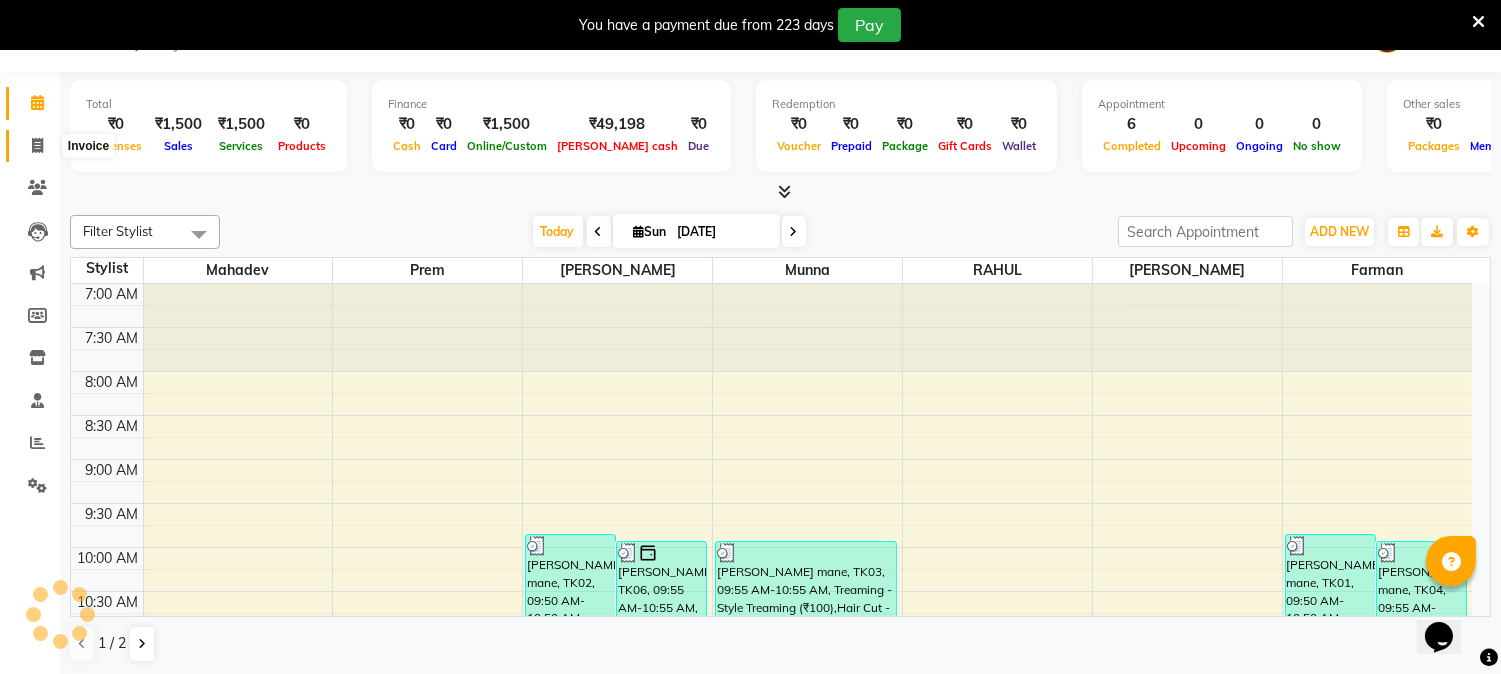 scroll, scrollTop: 0, scrollLeft: 0, axis: both 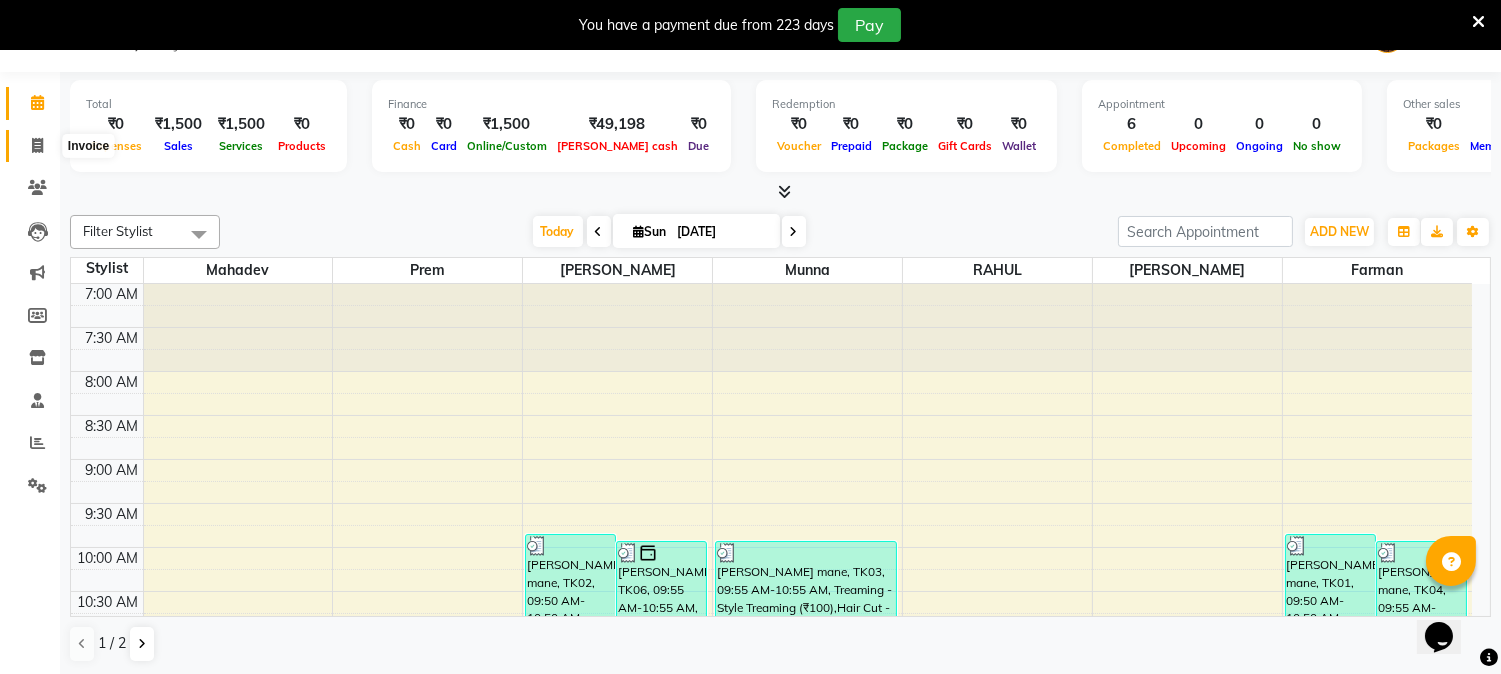 click 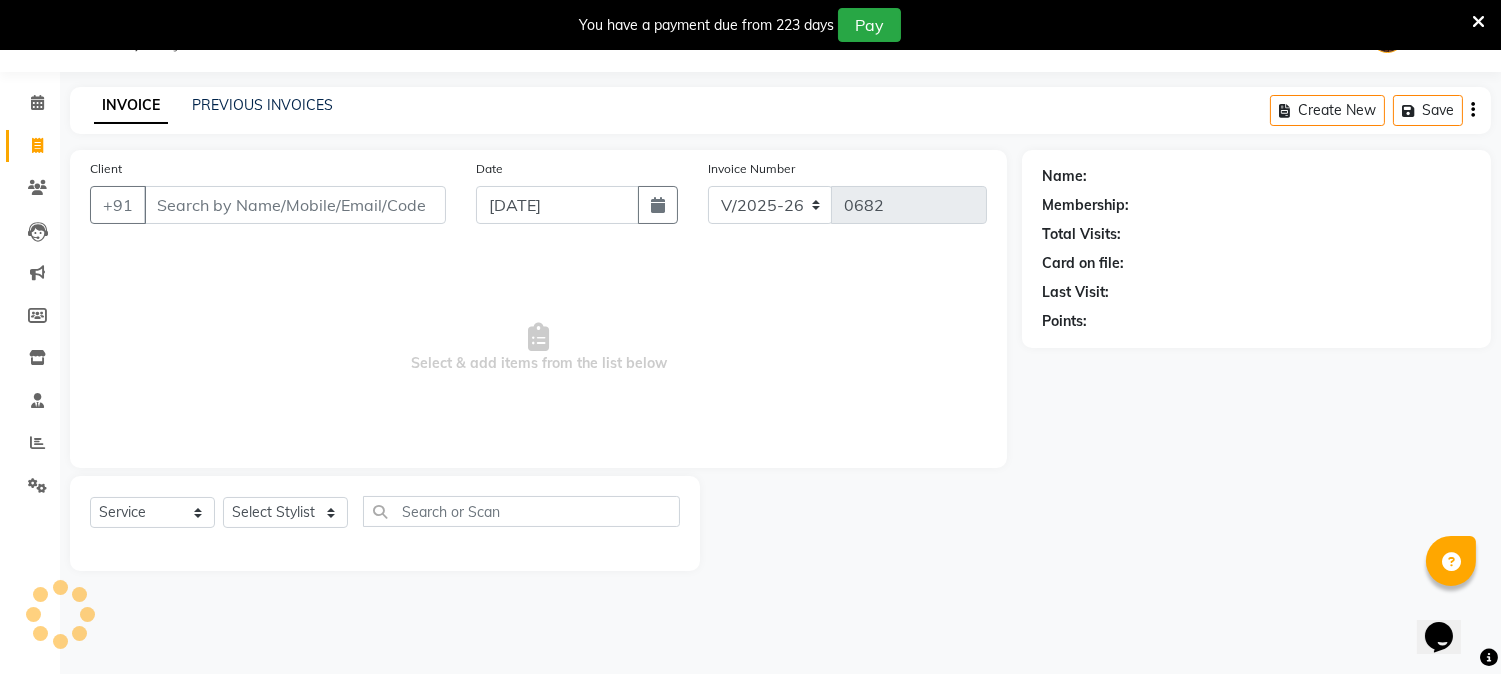 select on "membership" 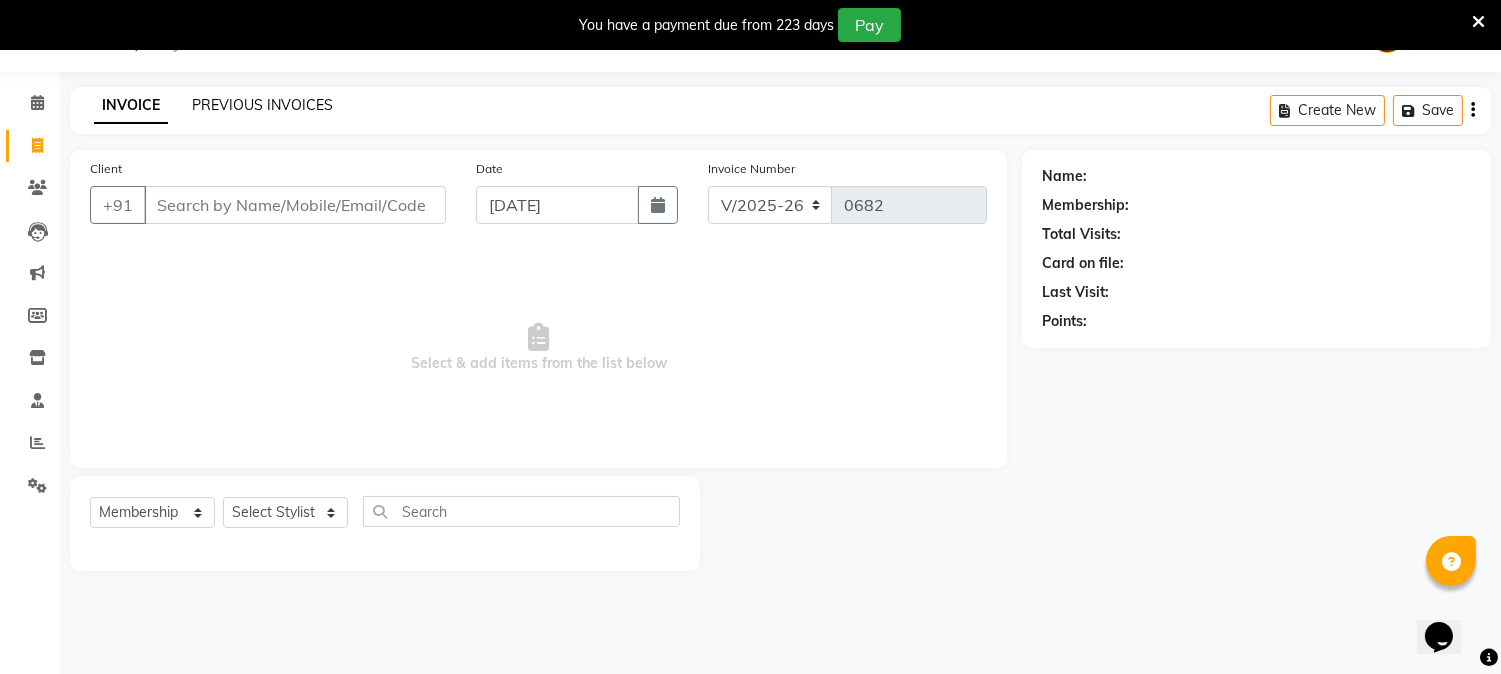 click on "PREVIOUS INVOICES" 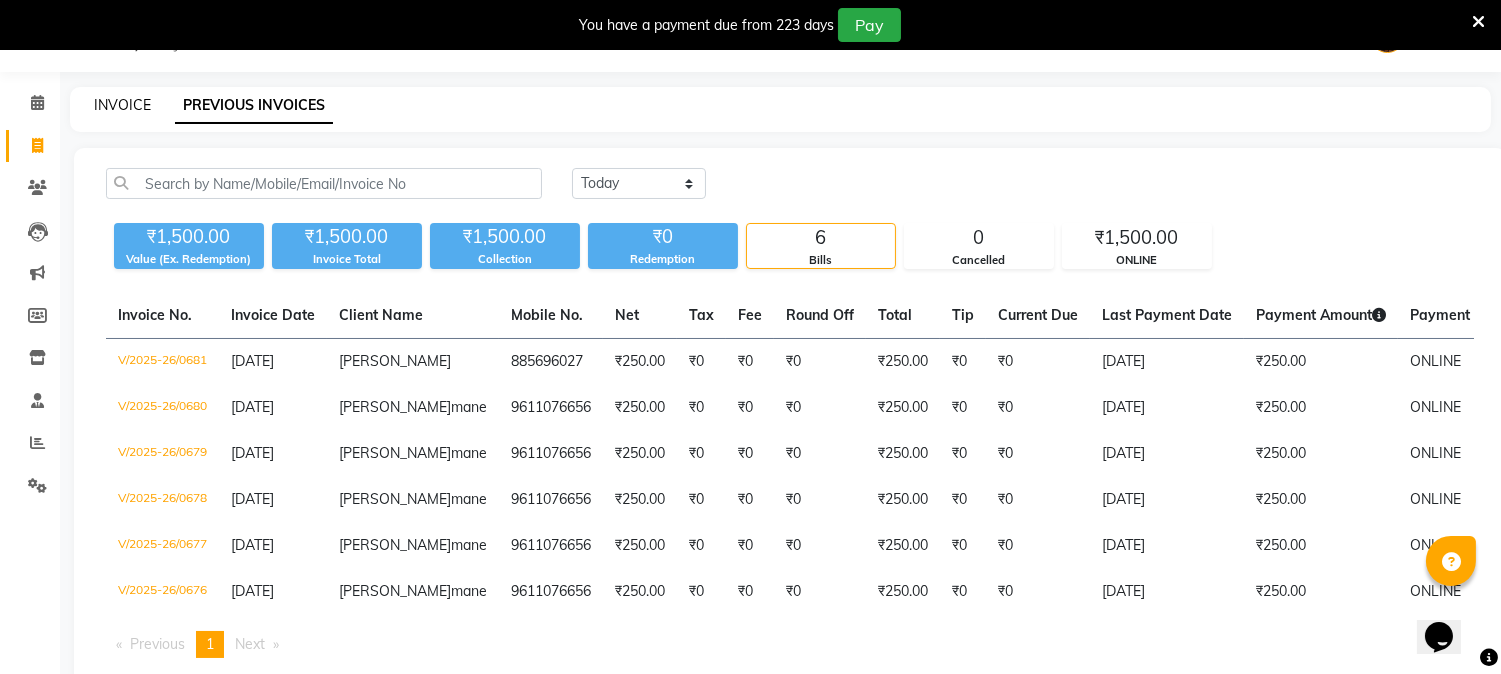 click on "INVOICE" 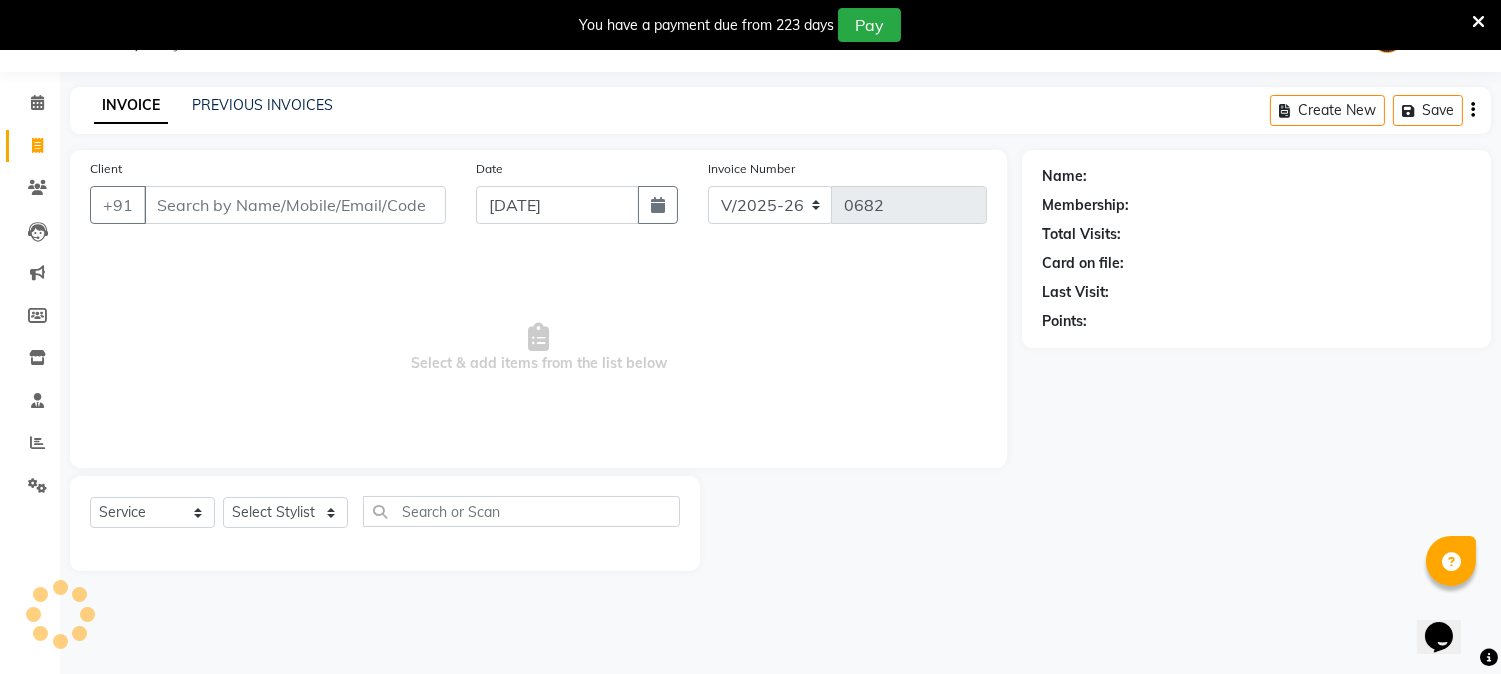 select on "membership" 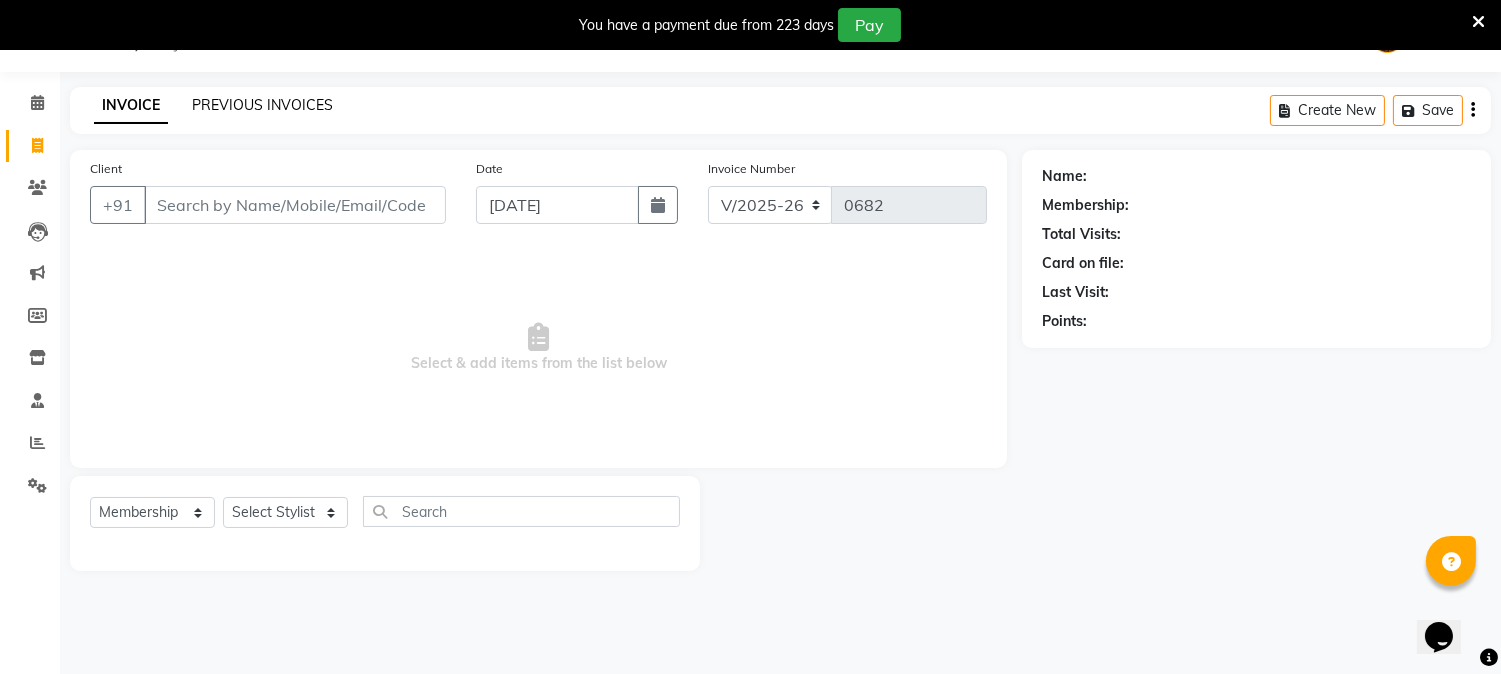 click on "PREVIOUS INVOICES" 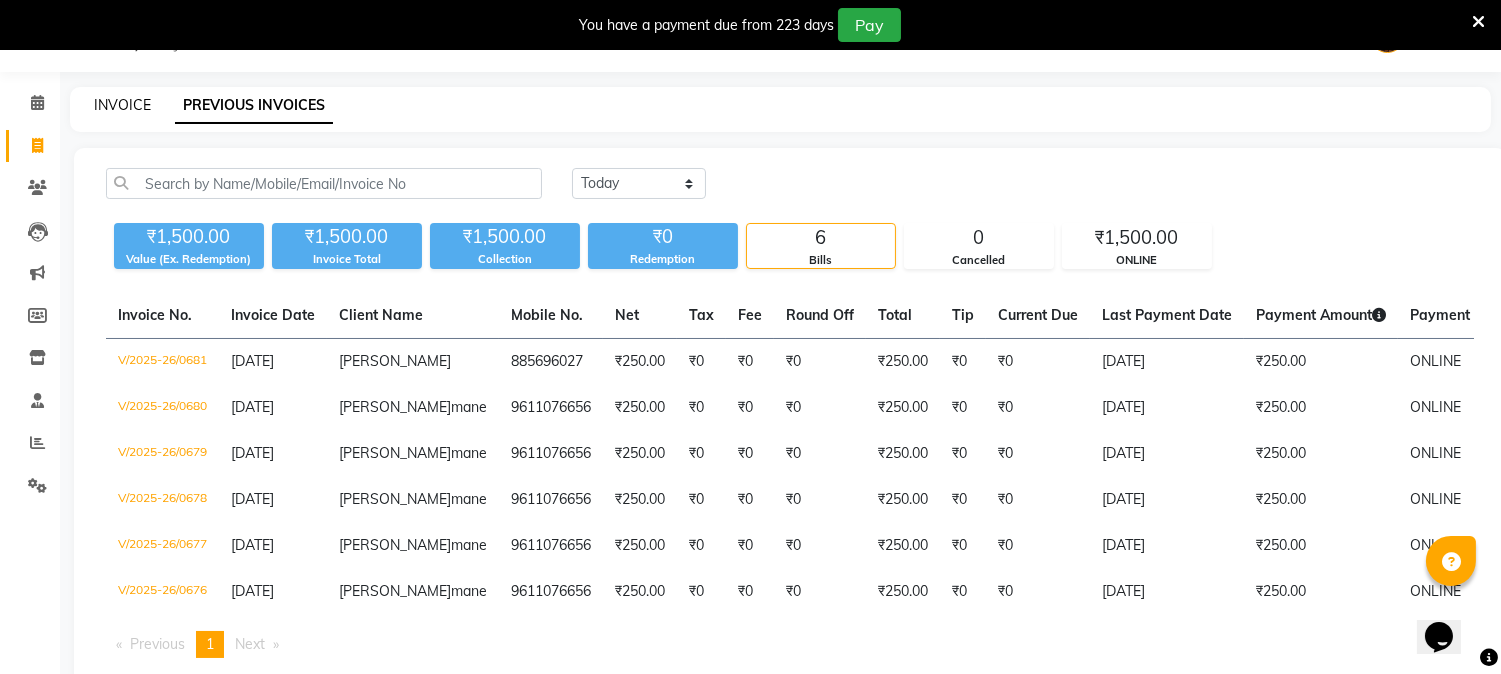click on "INVOICE" 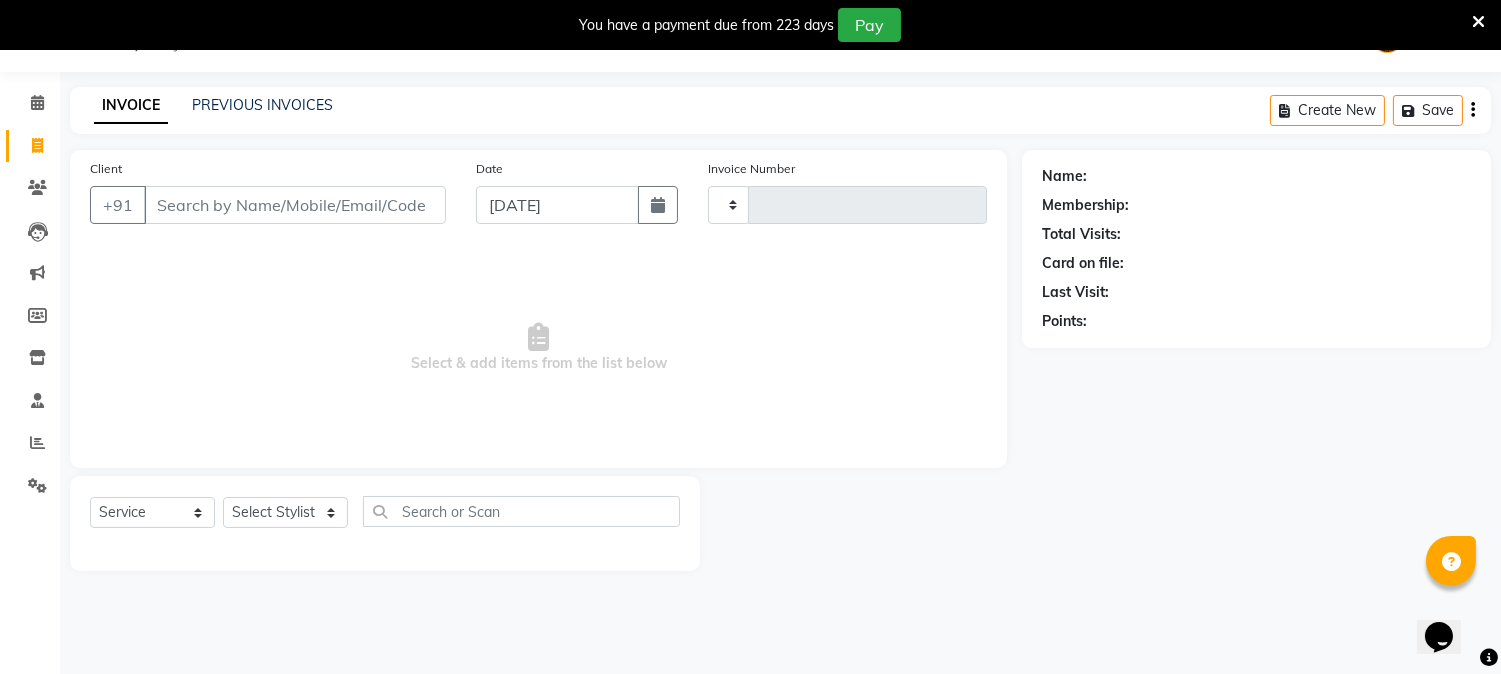 type on "0682" 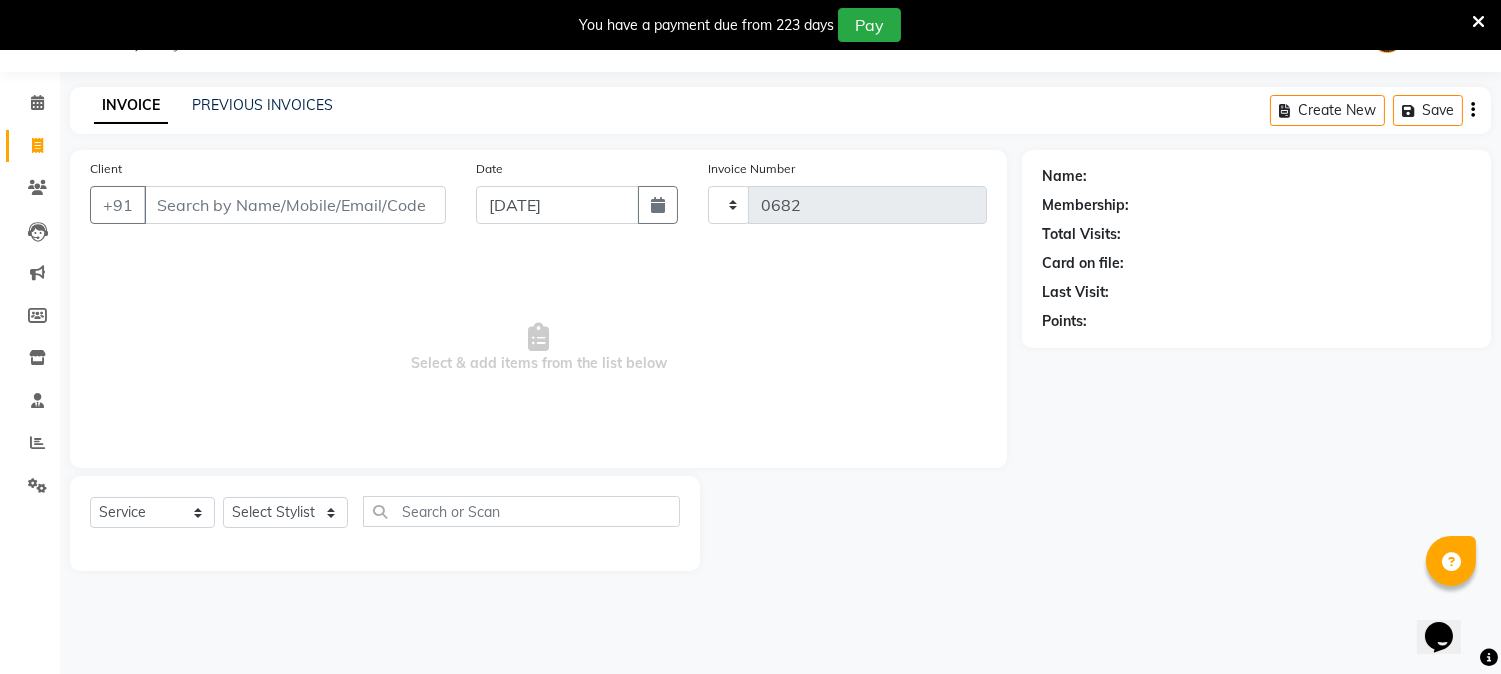 select on "556" 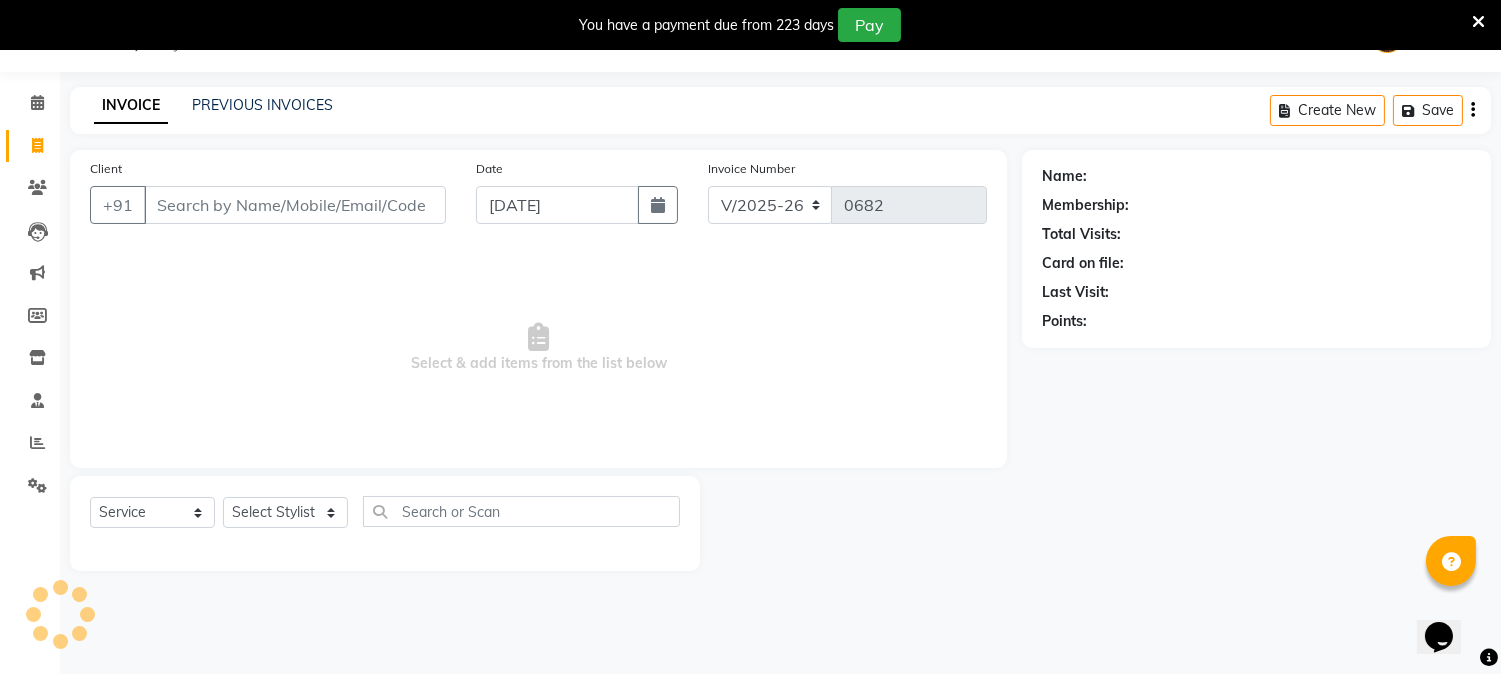 select on "membership" 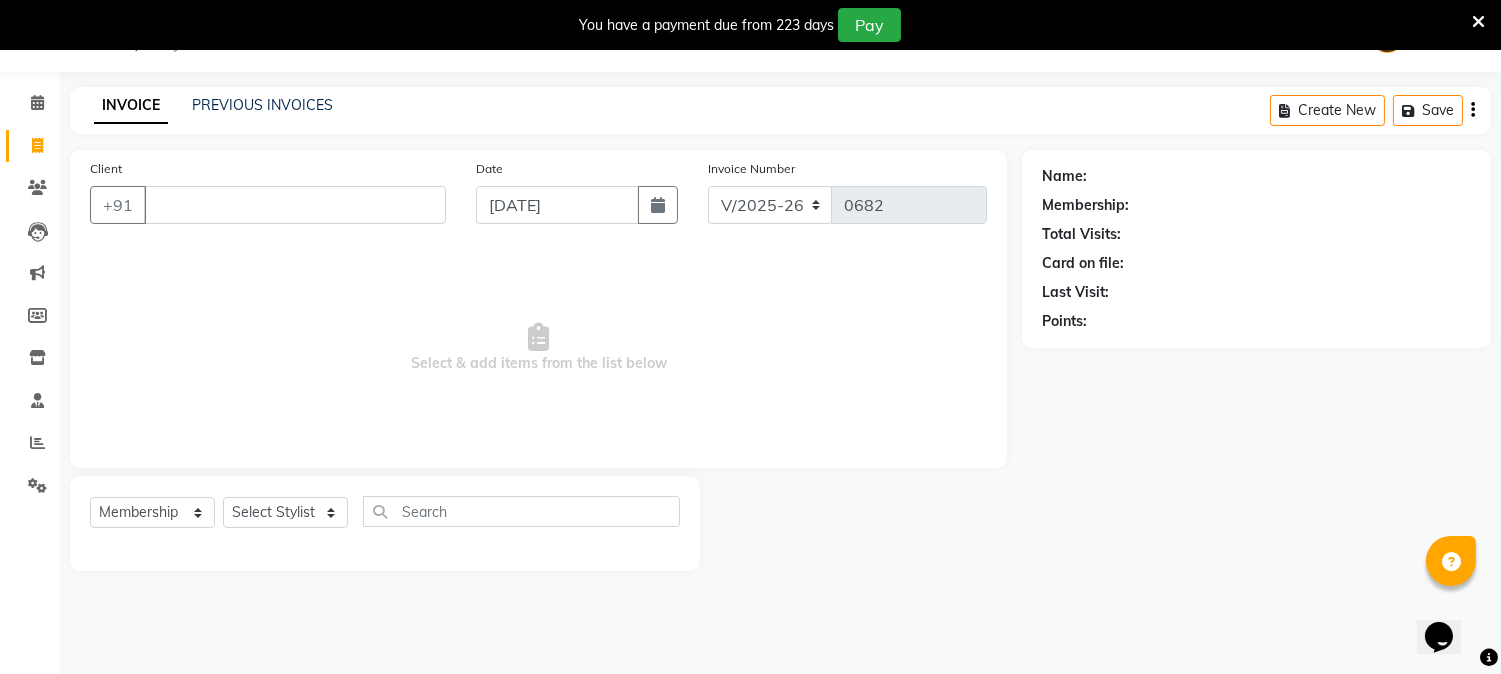 type 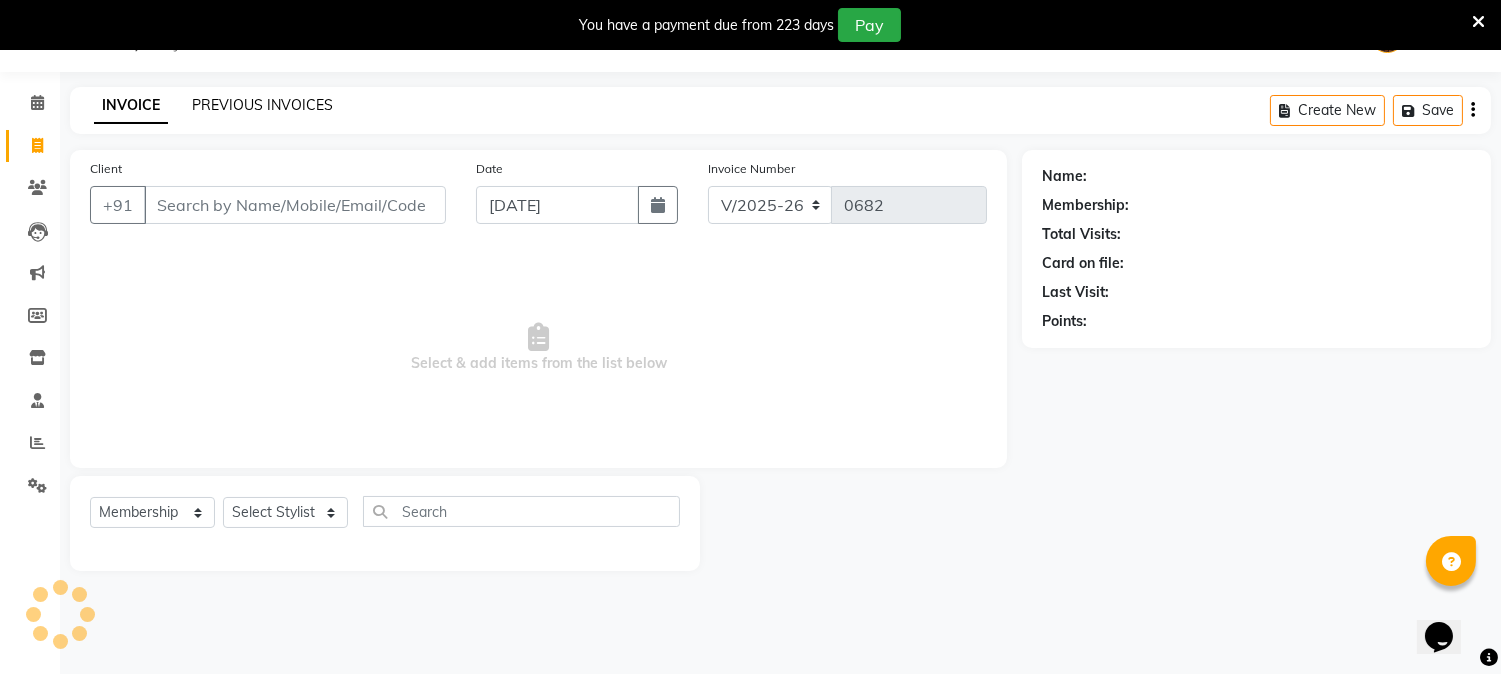 click on "PREVIOUS INVOICES" 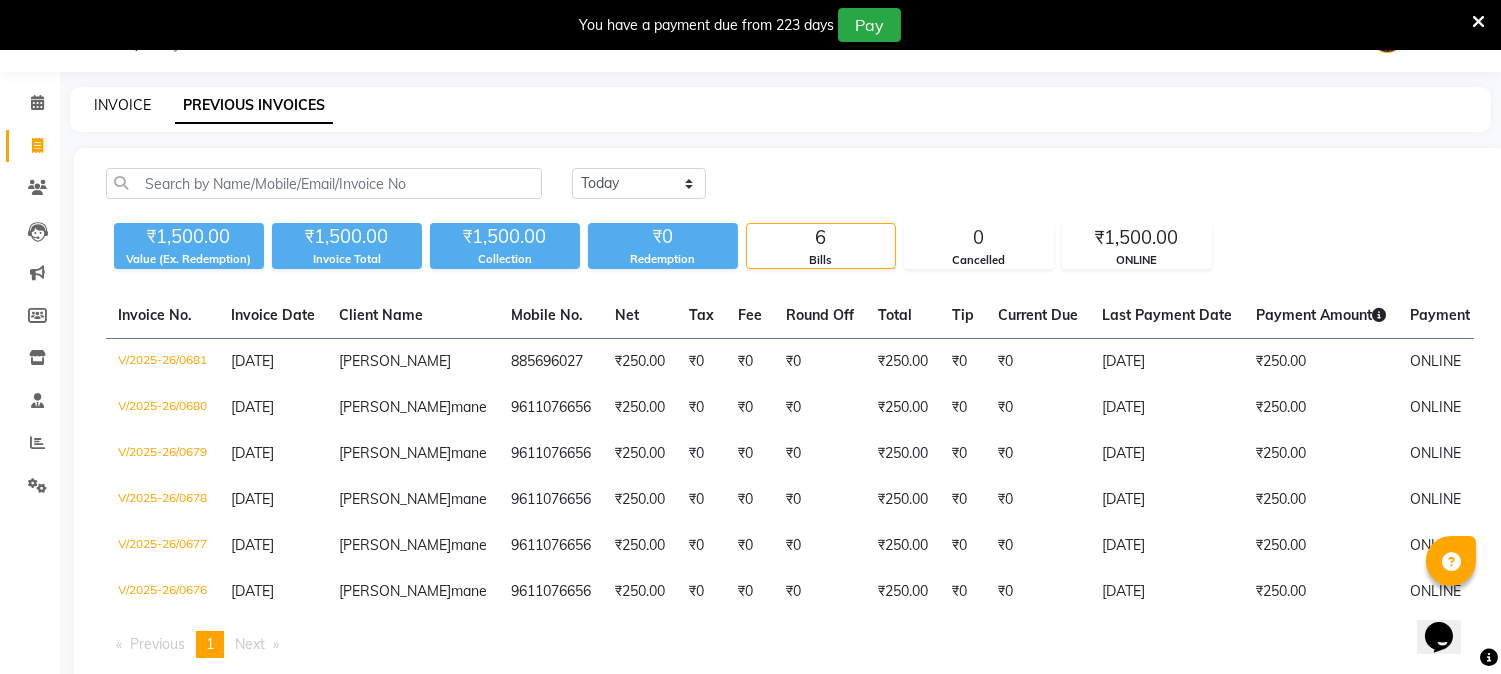 click on "INVOICE" 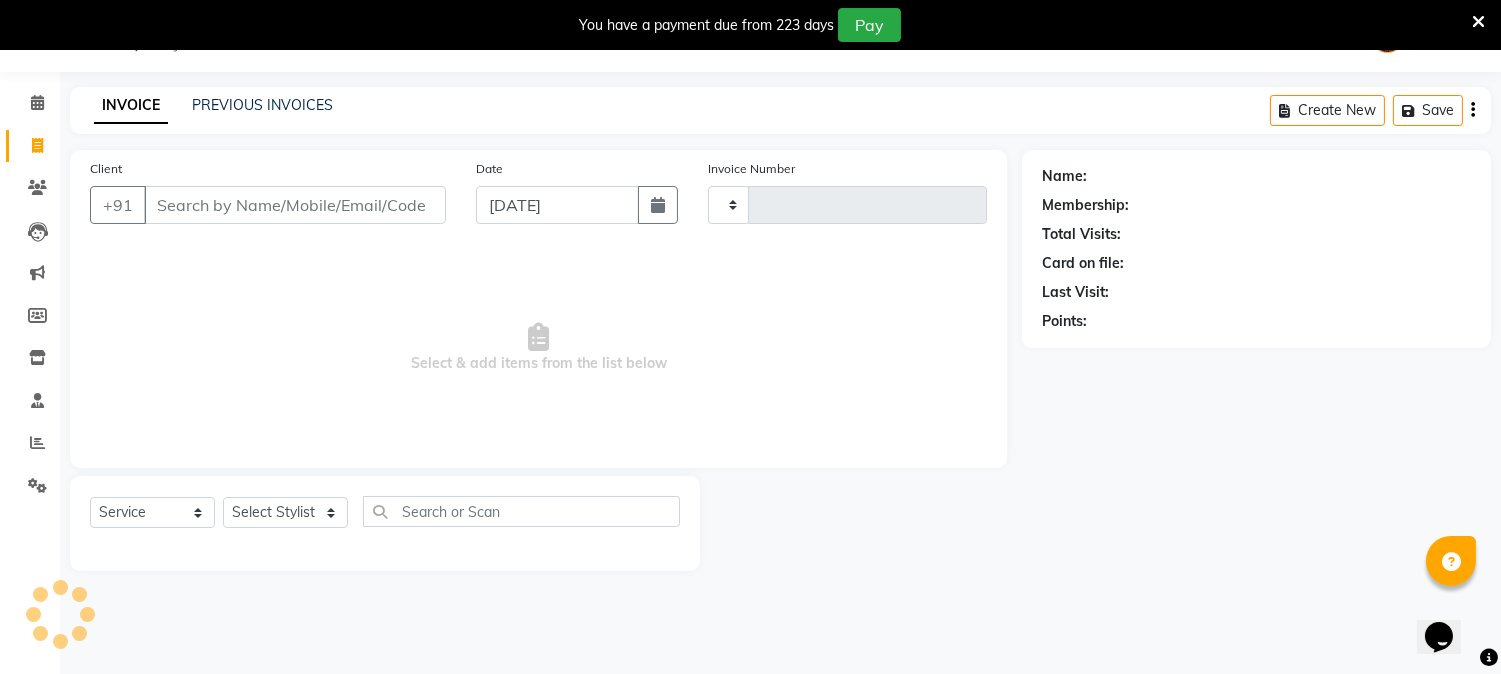 type on "0682" 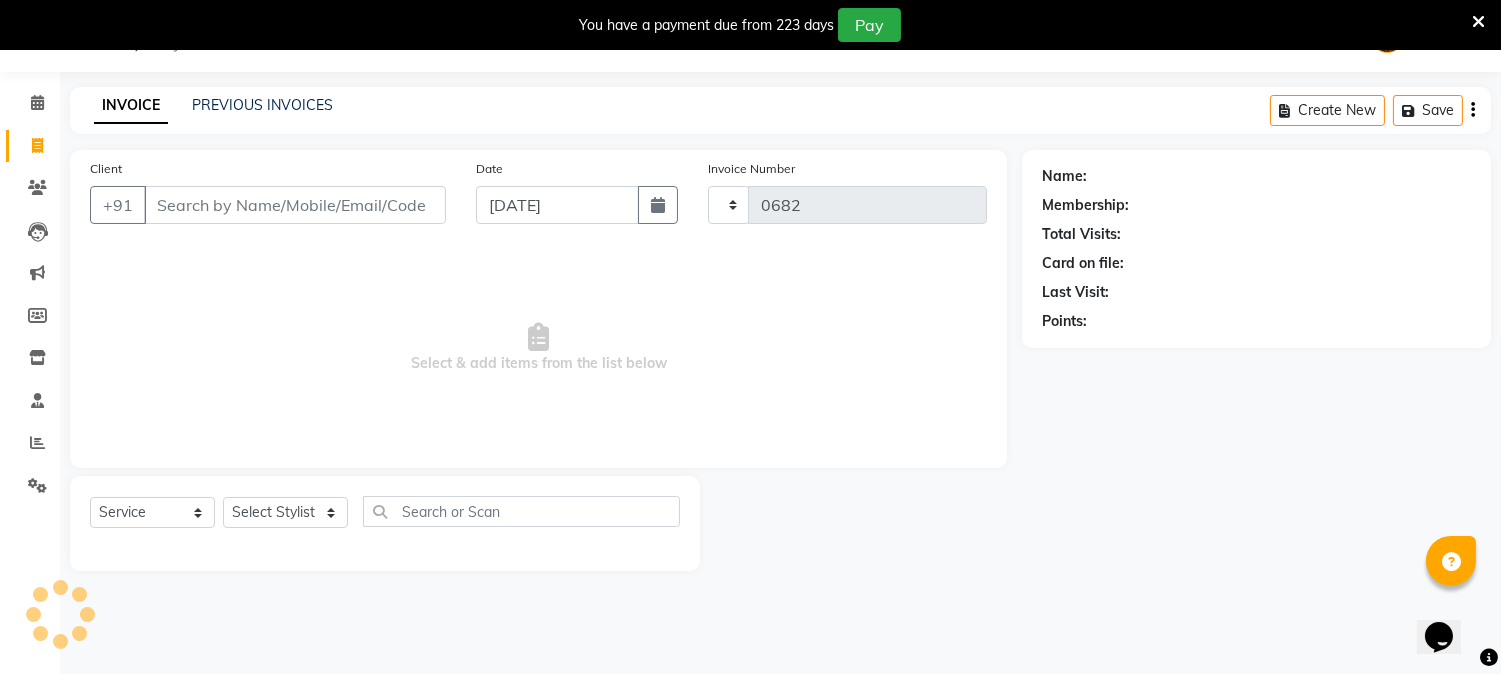 select on "556" 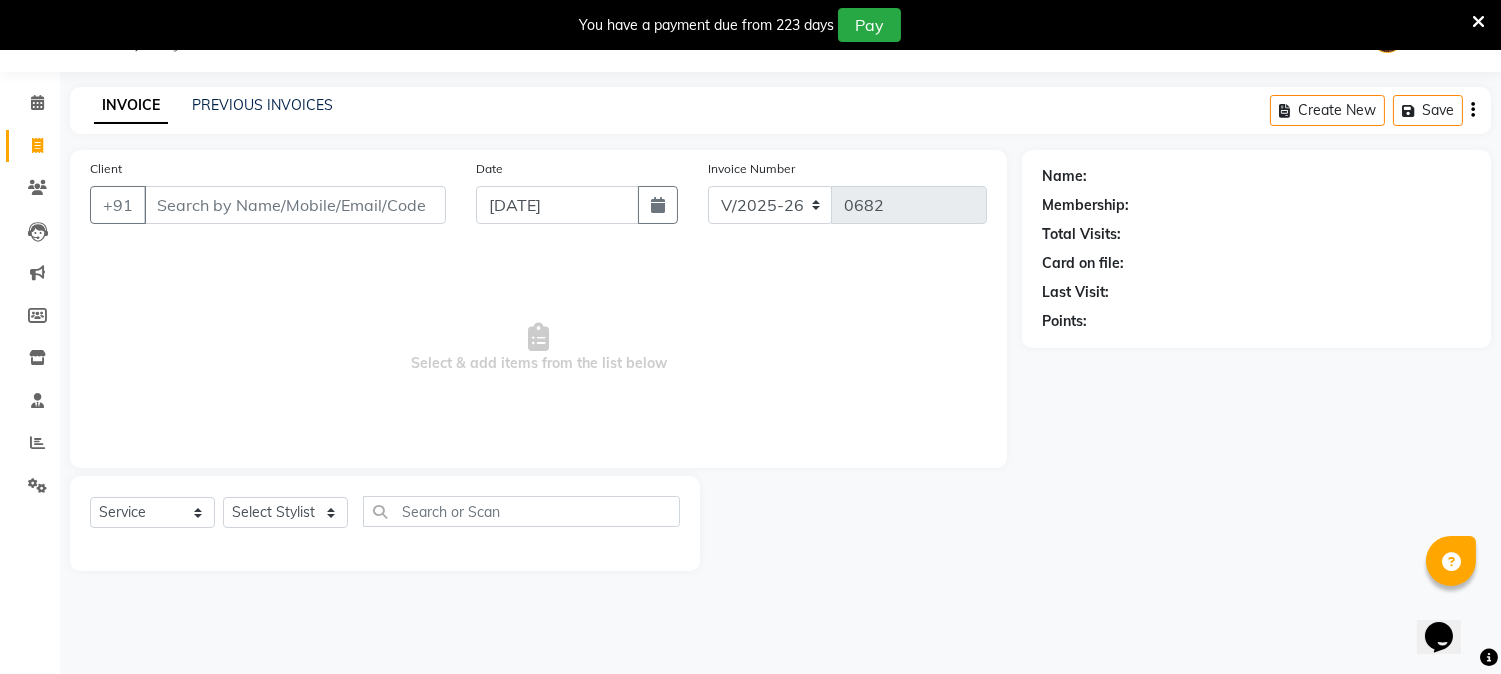 select on "membership" 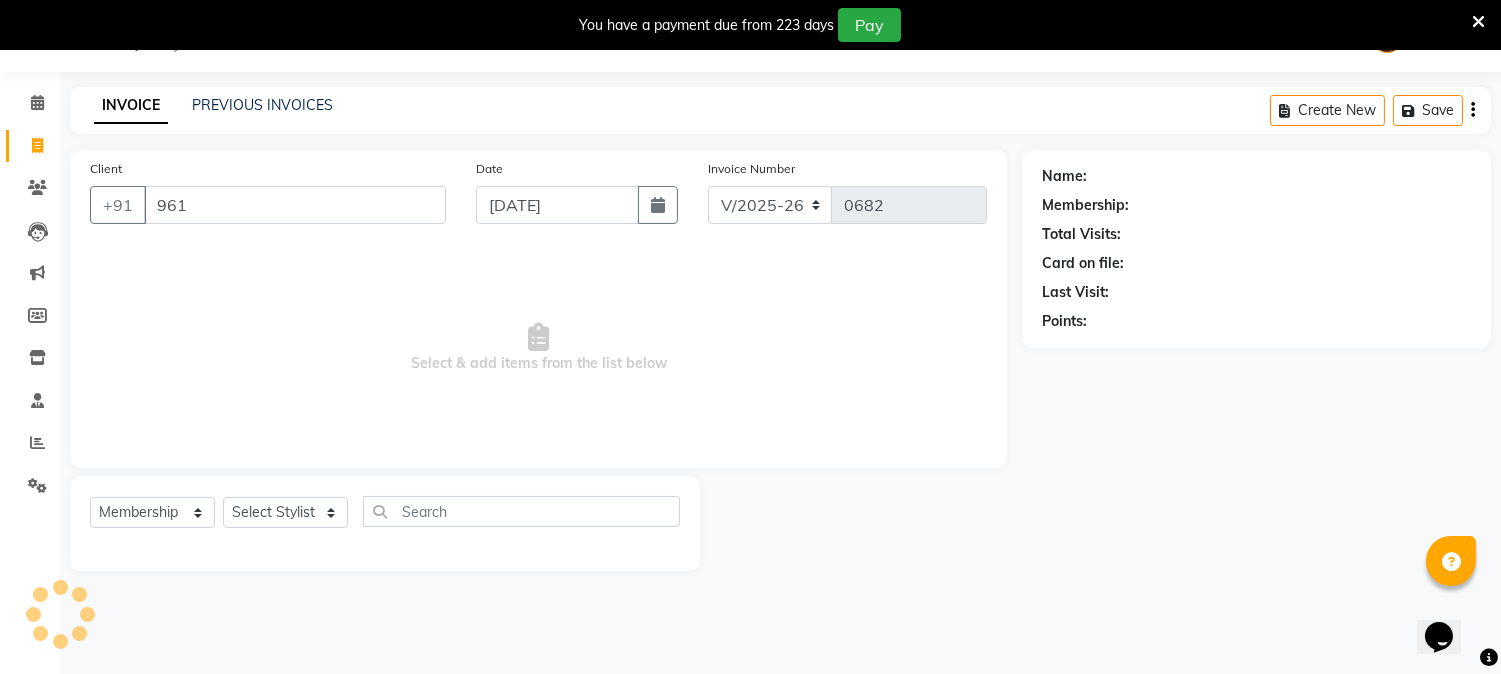 type on "9611" 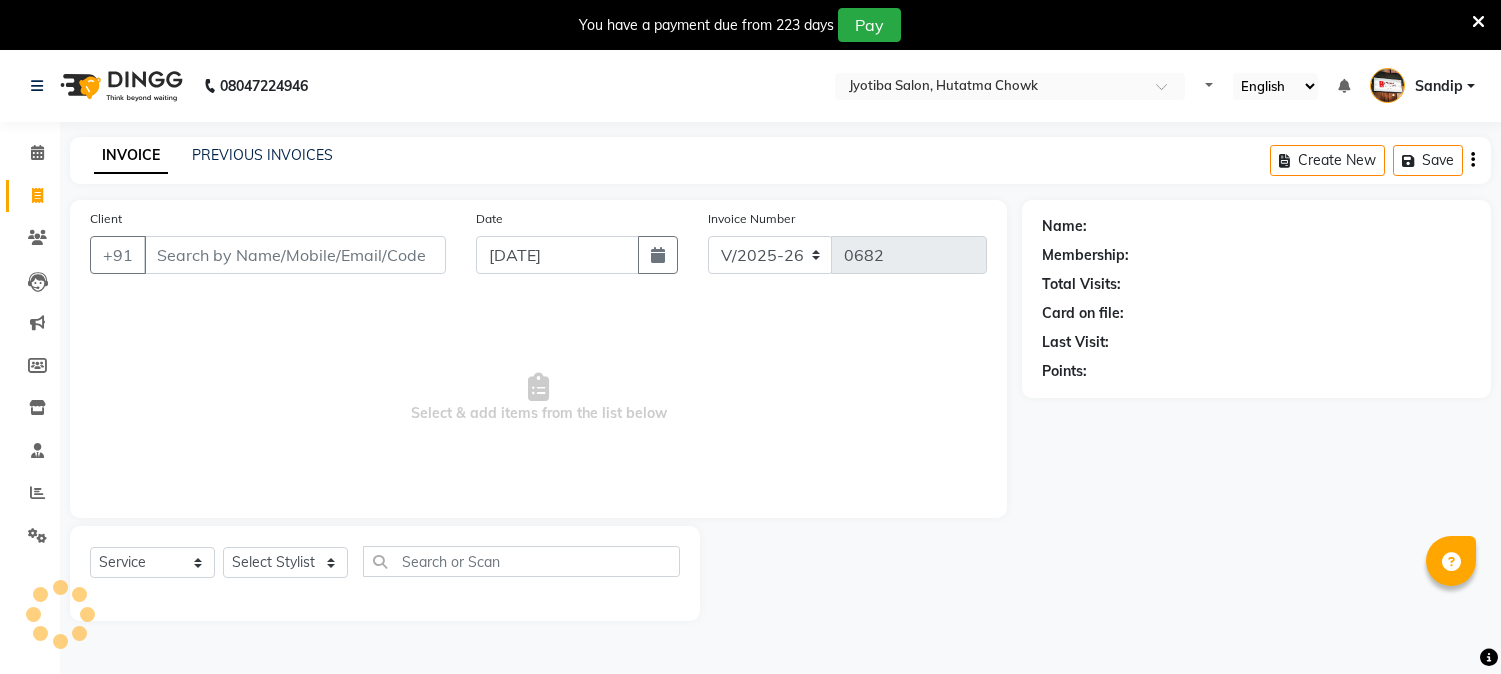 select on "556" 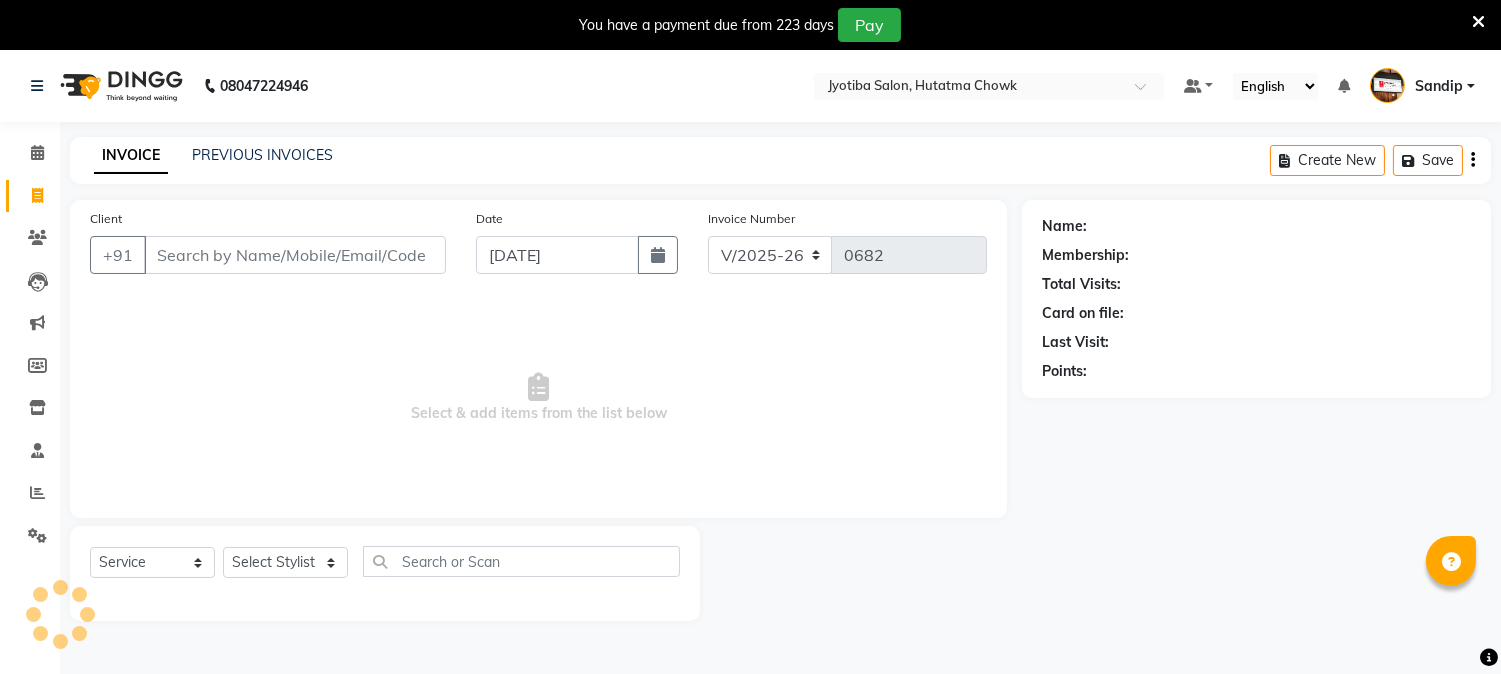 click on "Select & add items from the list below" at bounding box center (538, 398) 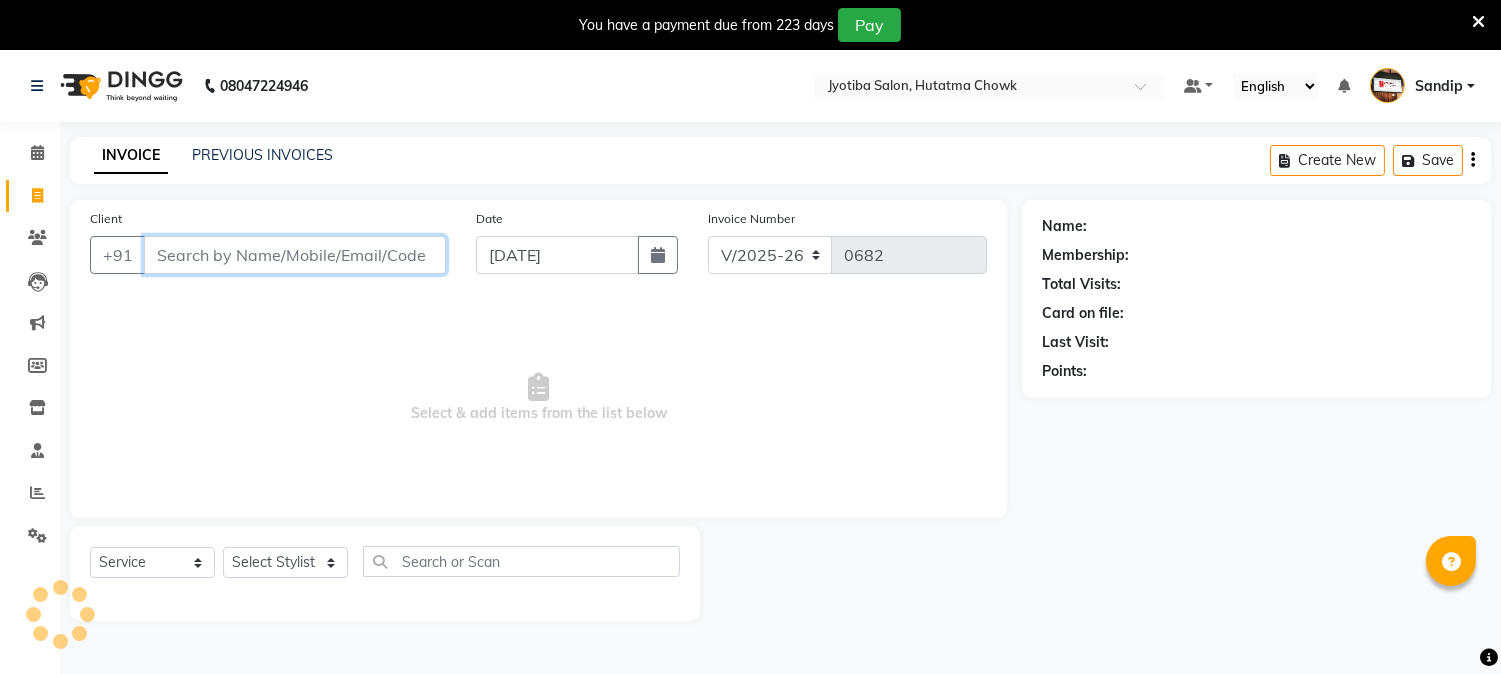 click on "Client" at bounding box center (295, 255) 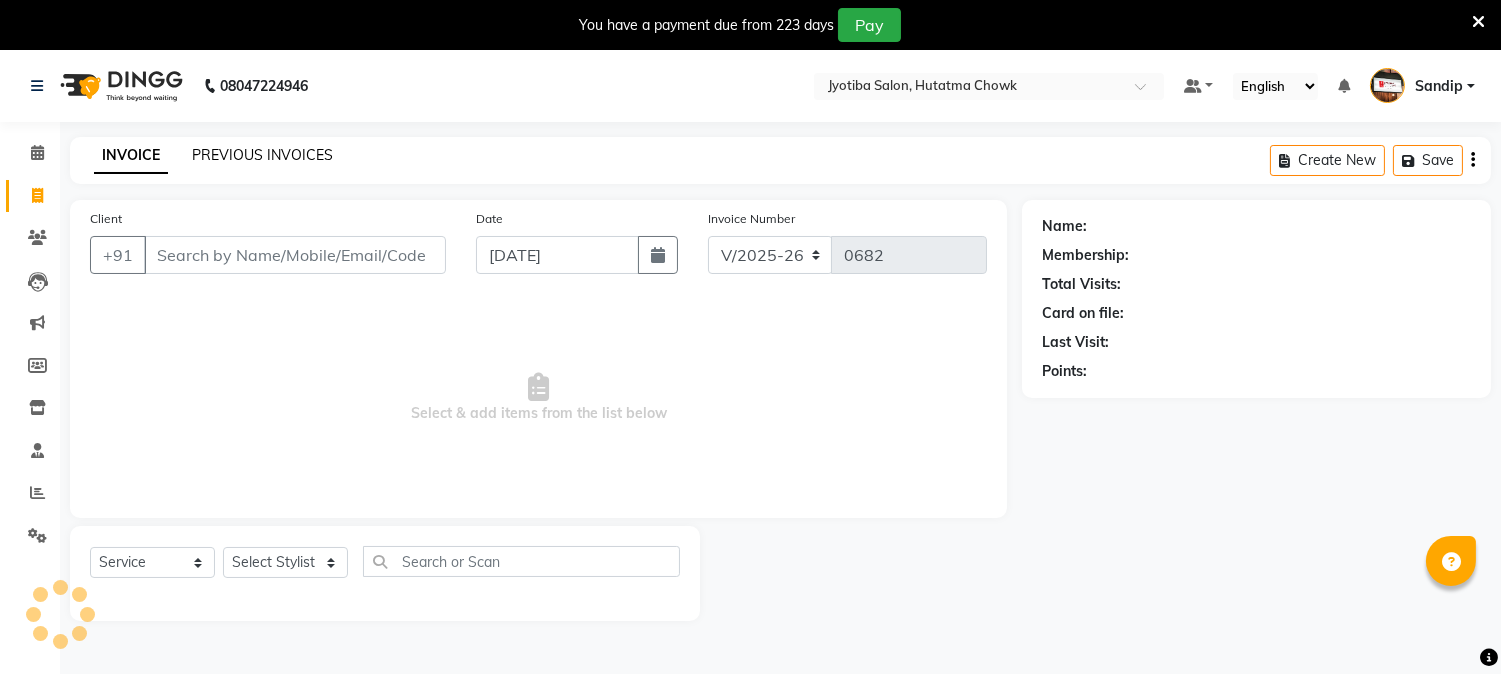 click on "PREVIOUS INVOICES" 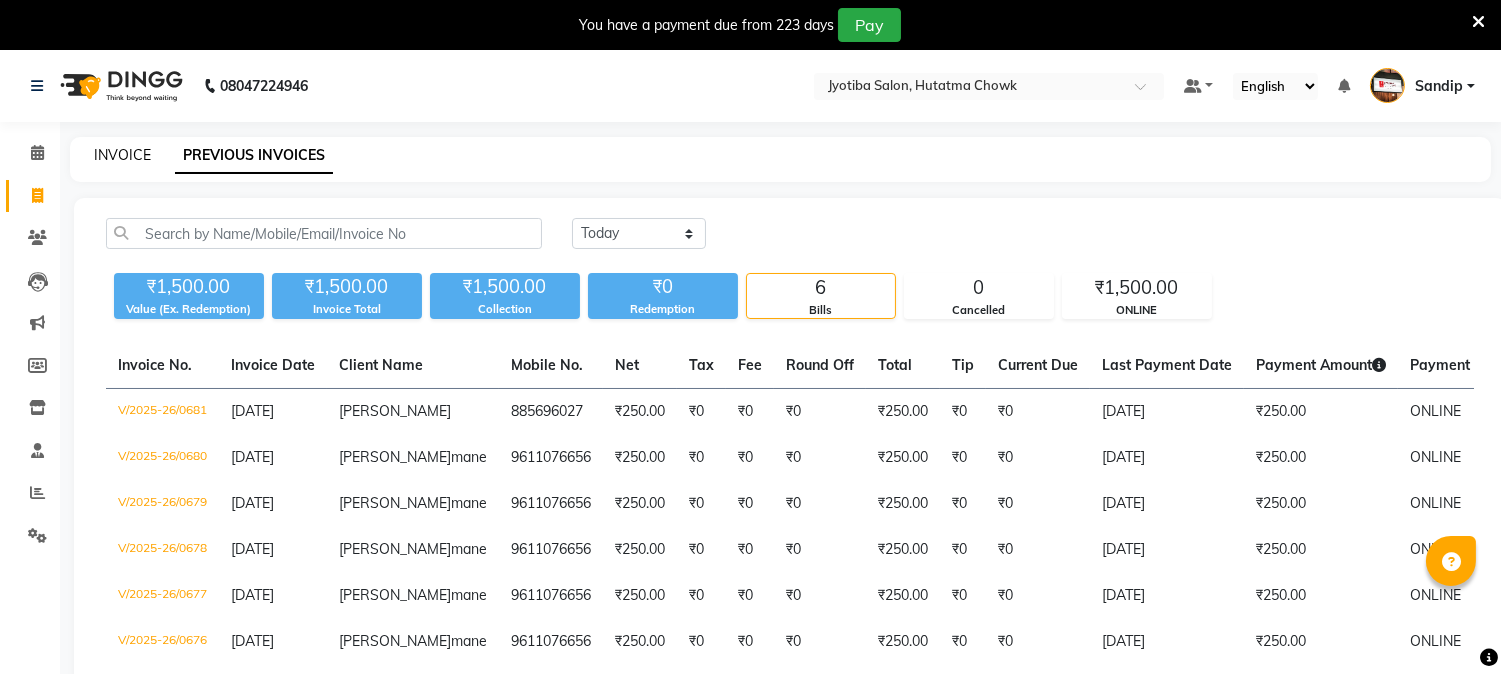 click on "INVOICE" 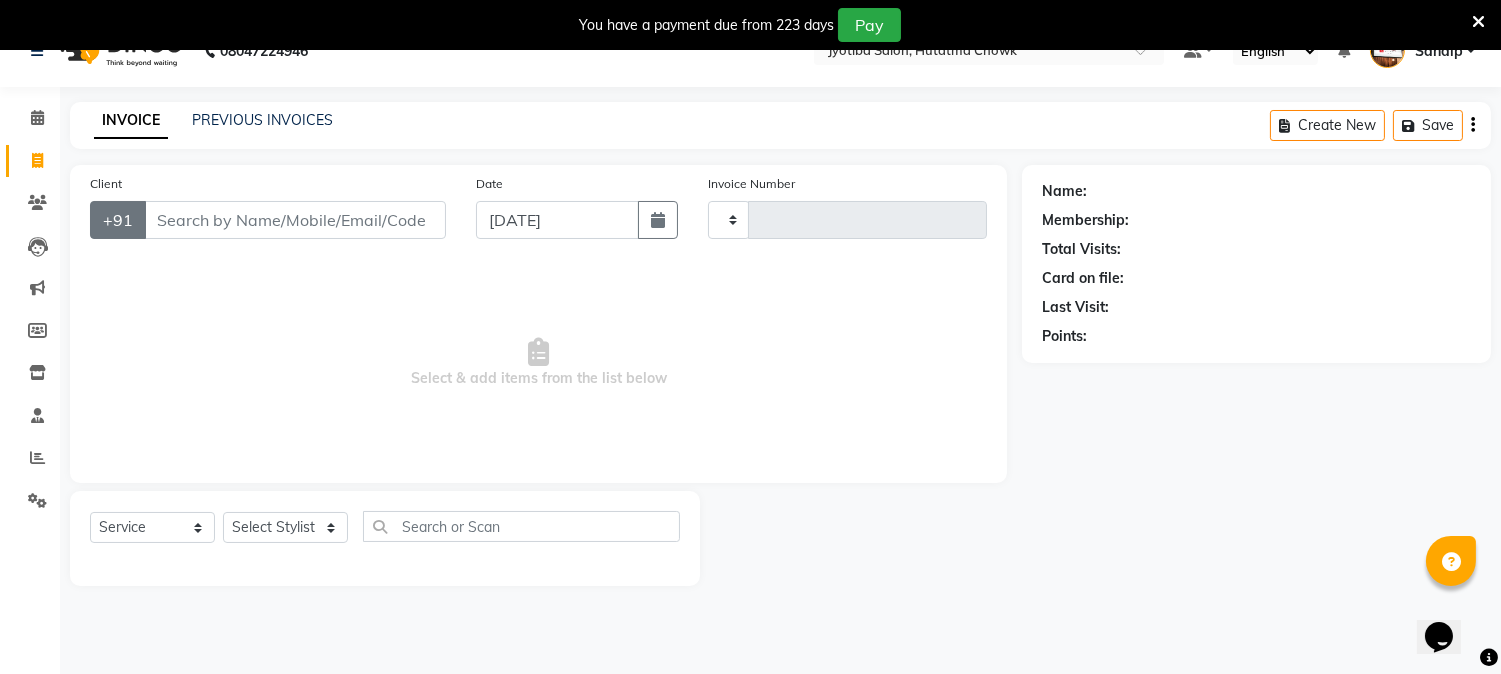 scroll, scrollTop: 0, scrollLeft: 0, axis: both 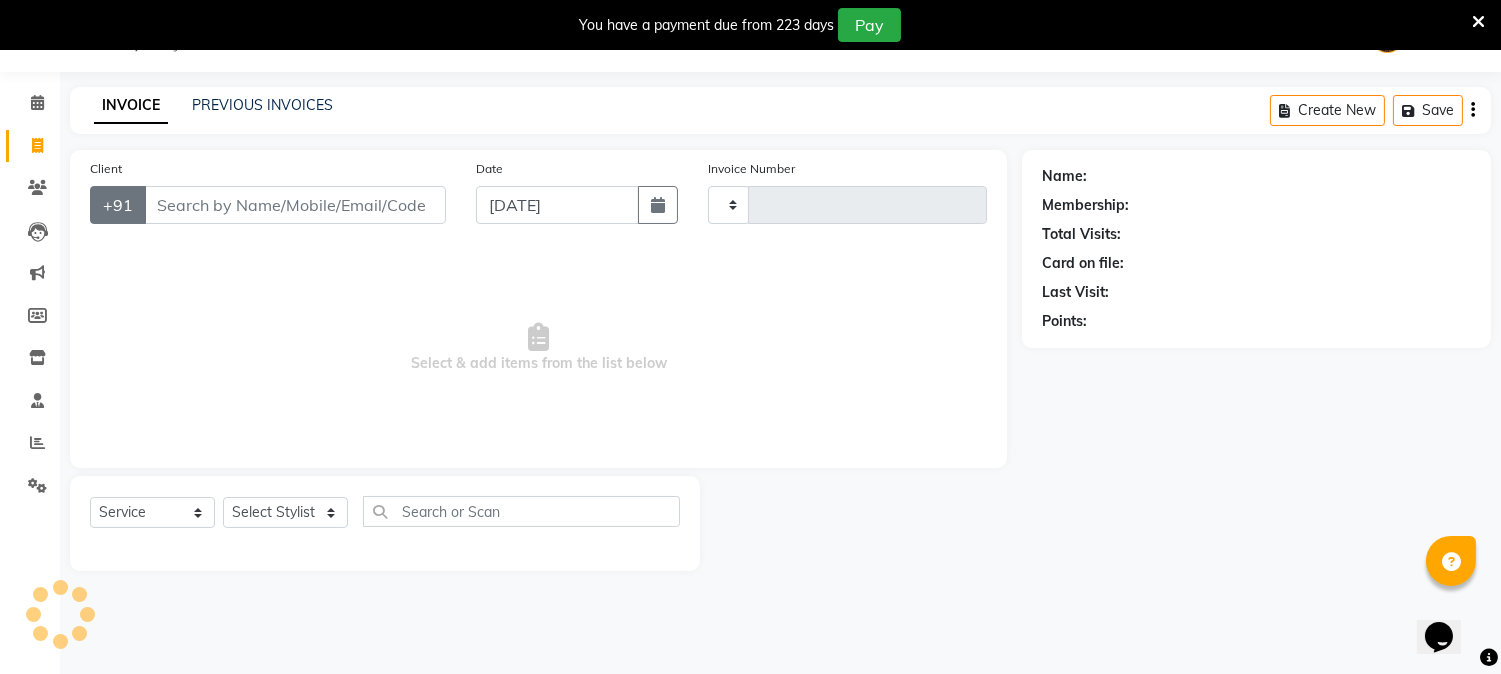 type on "0682" 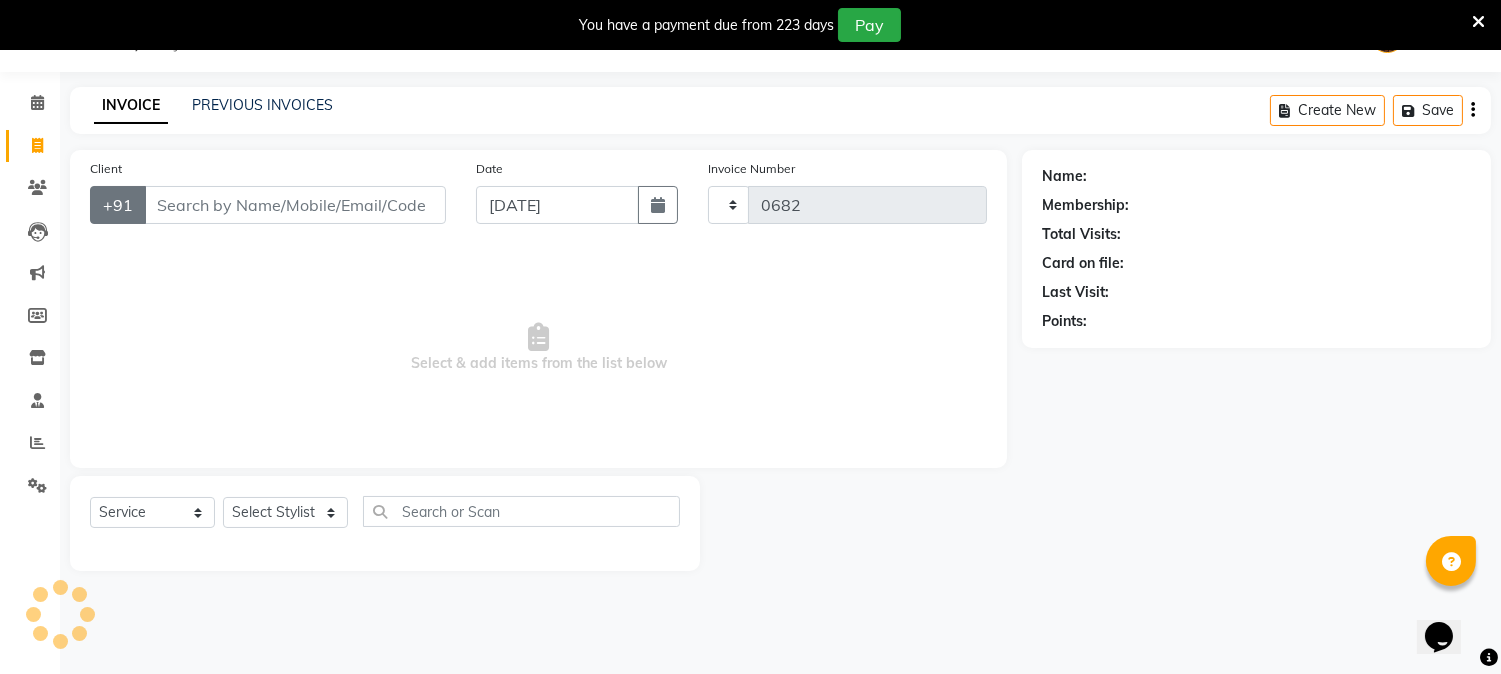 select on "556" 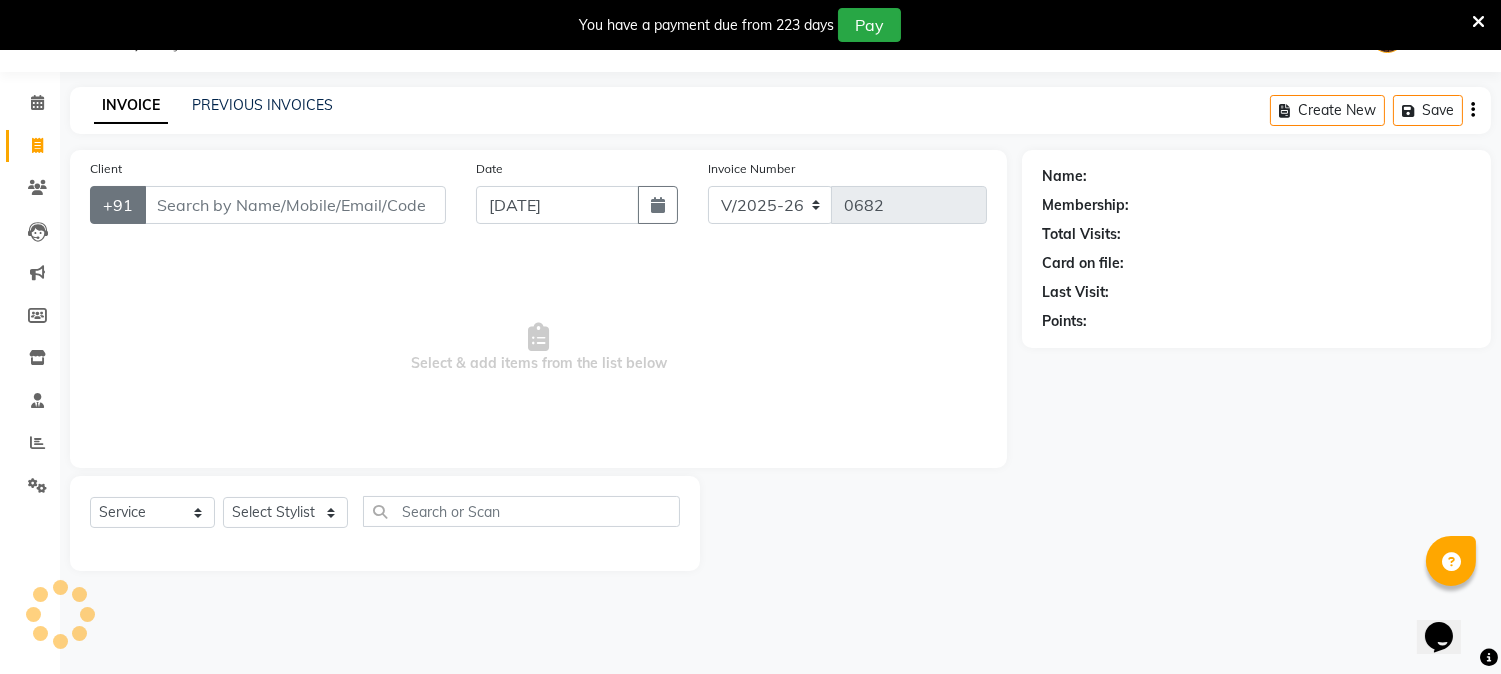 select on "membership" 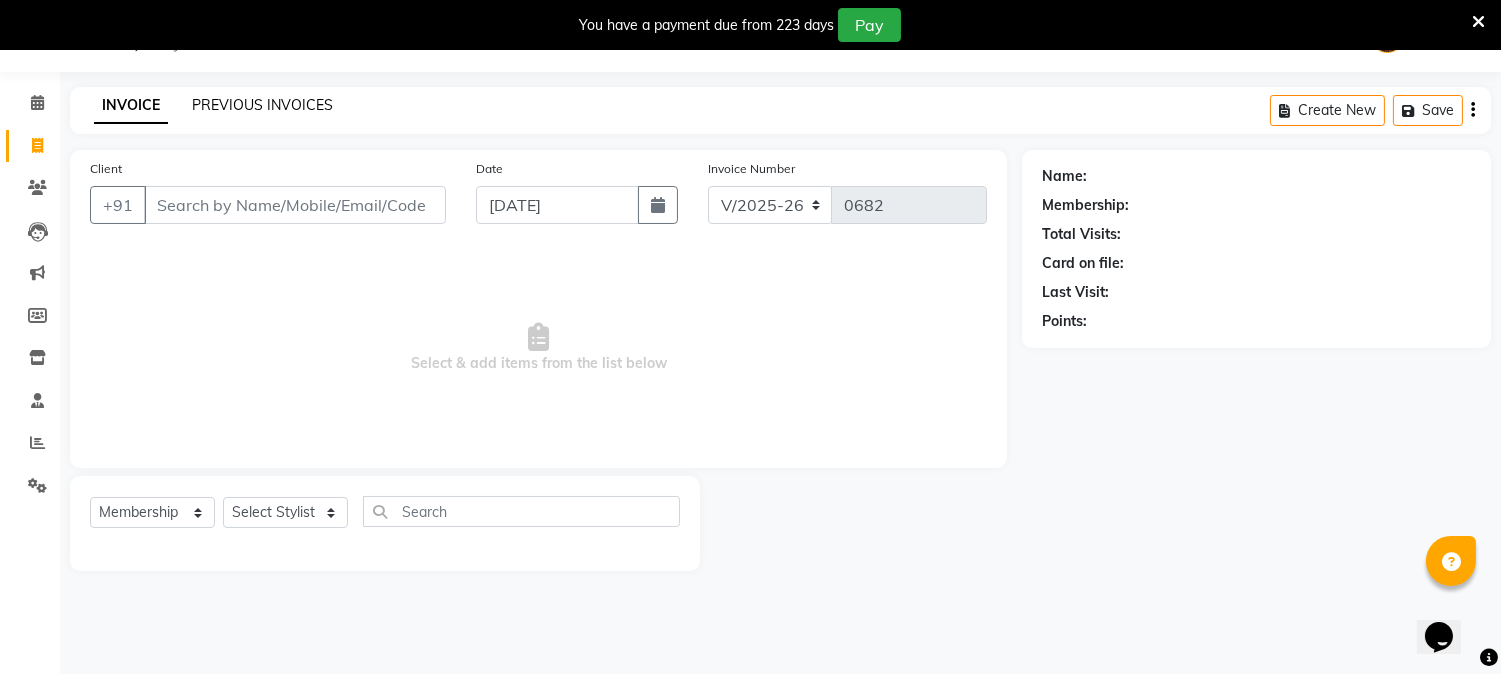 click on "PREVIOUS INVOICES" 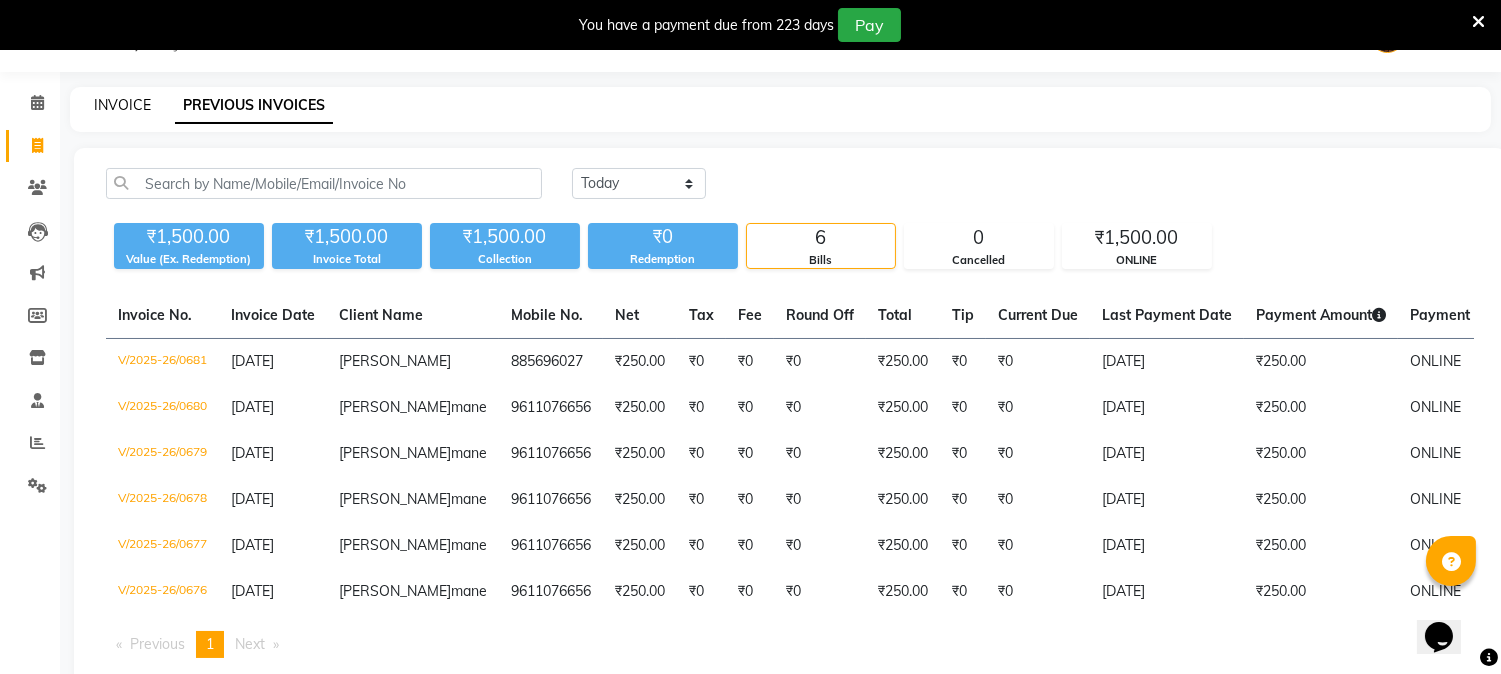 click on "INVOICE" 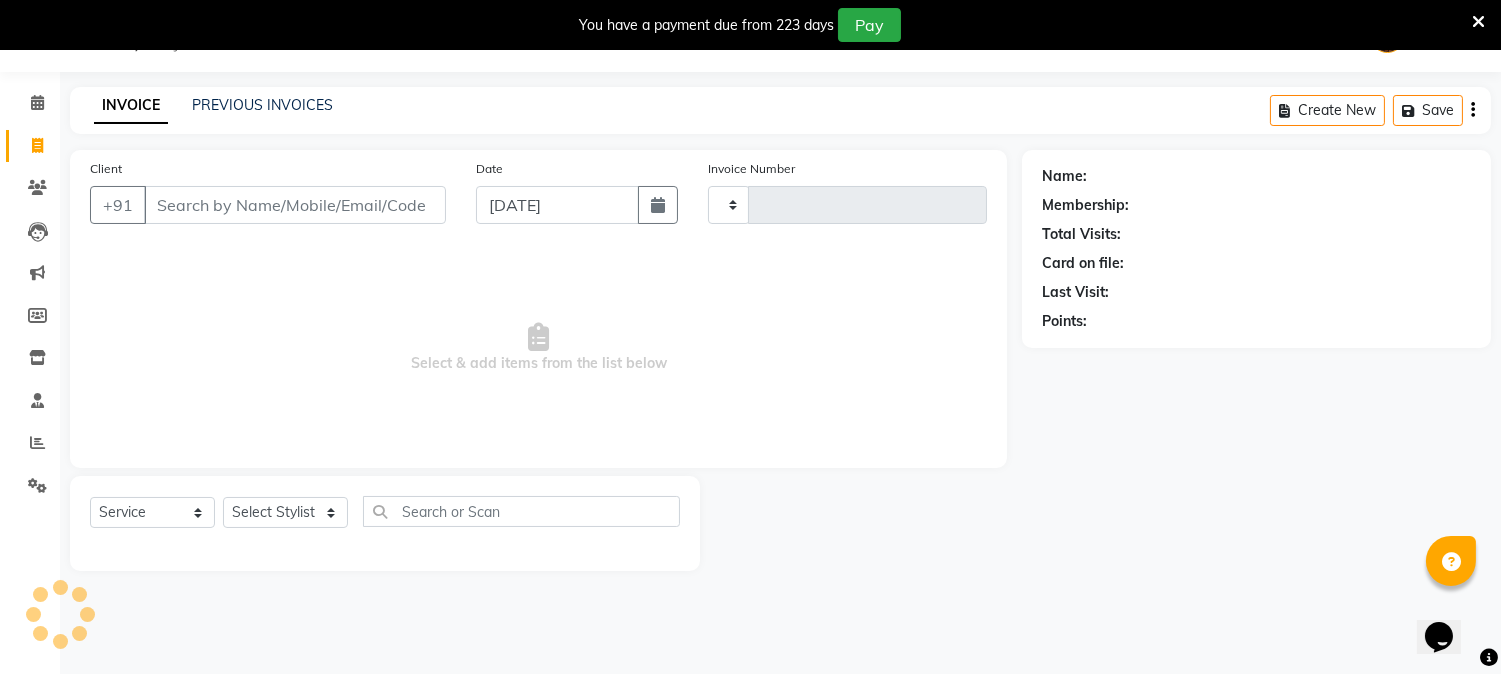type on "0682" 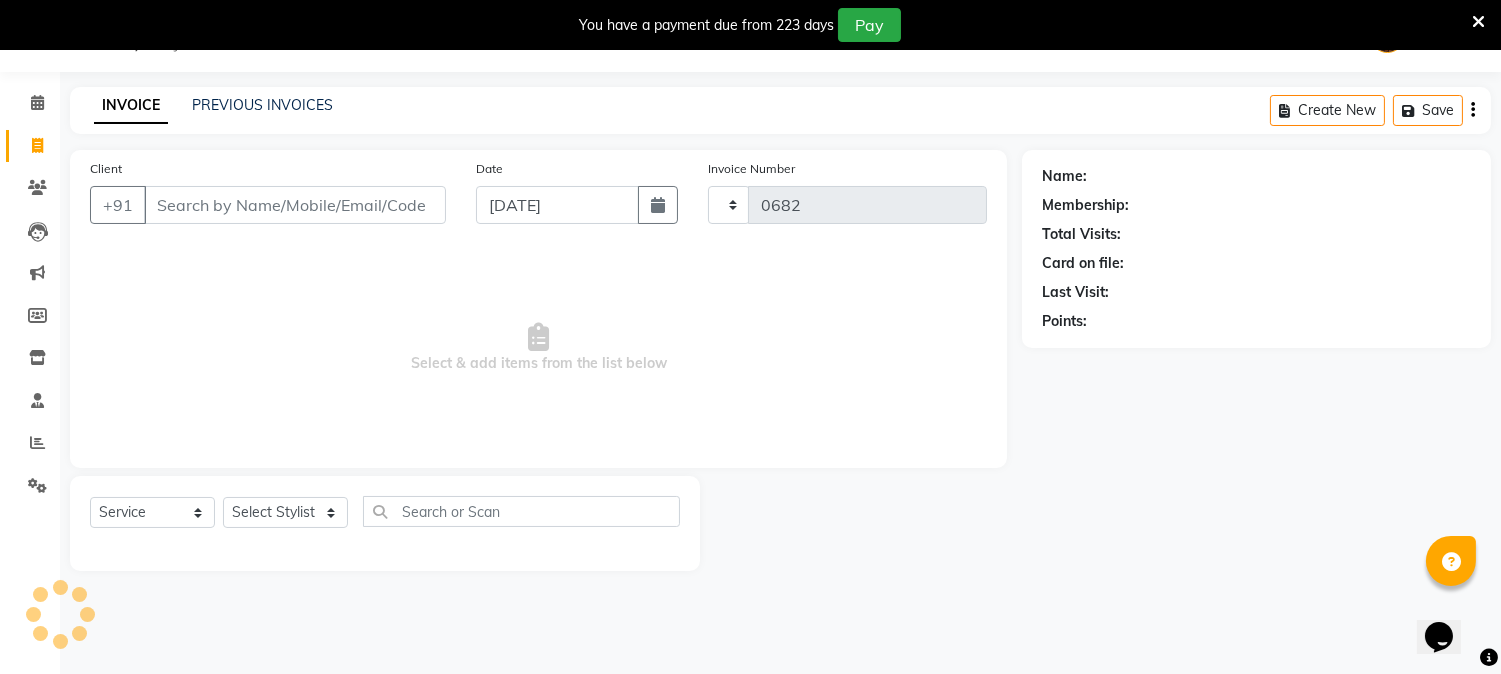 select on "556" 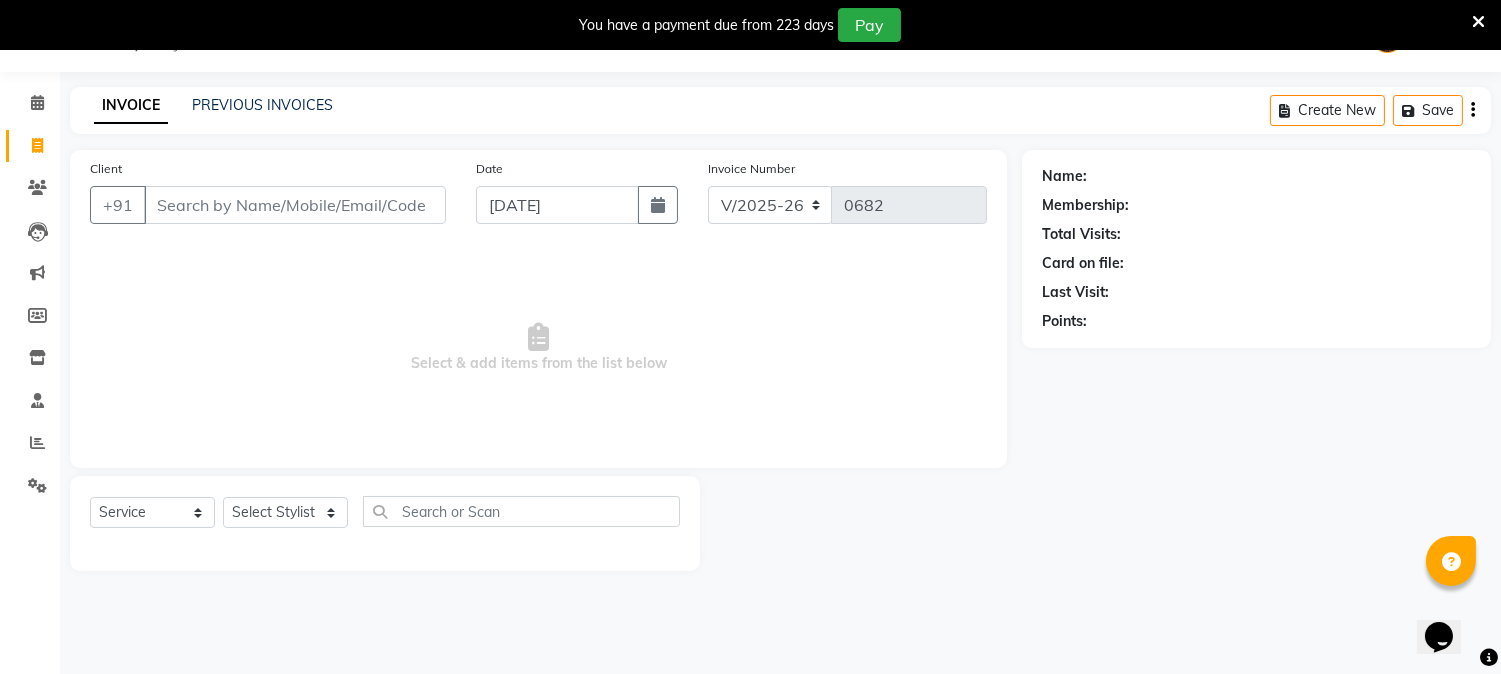 select on "membership" 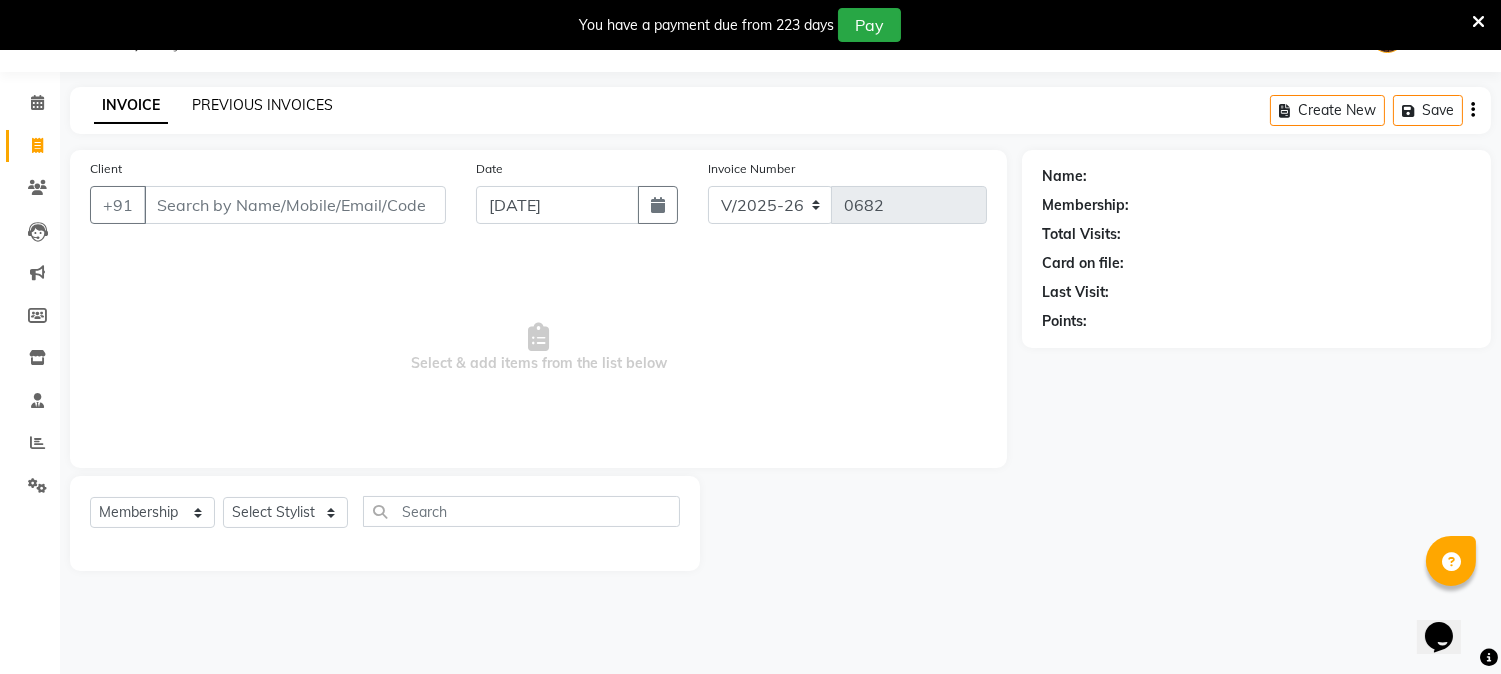 click on "PREVIOUS INVOICES" 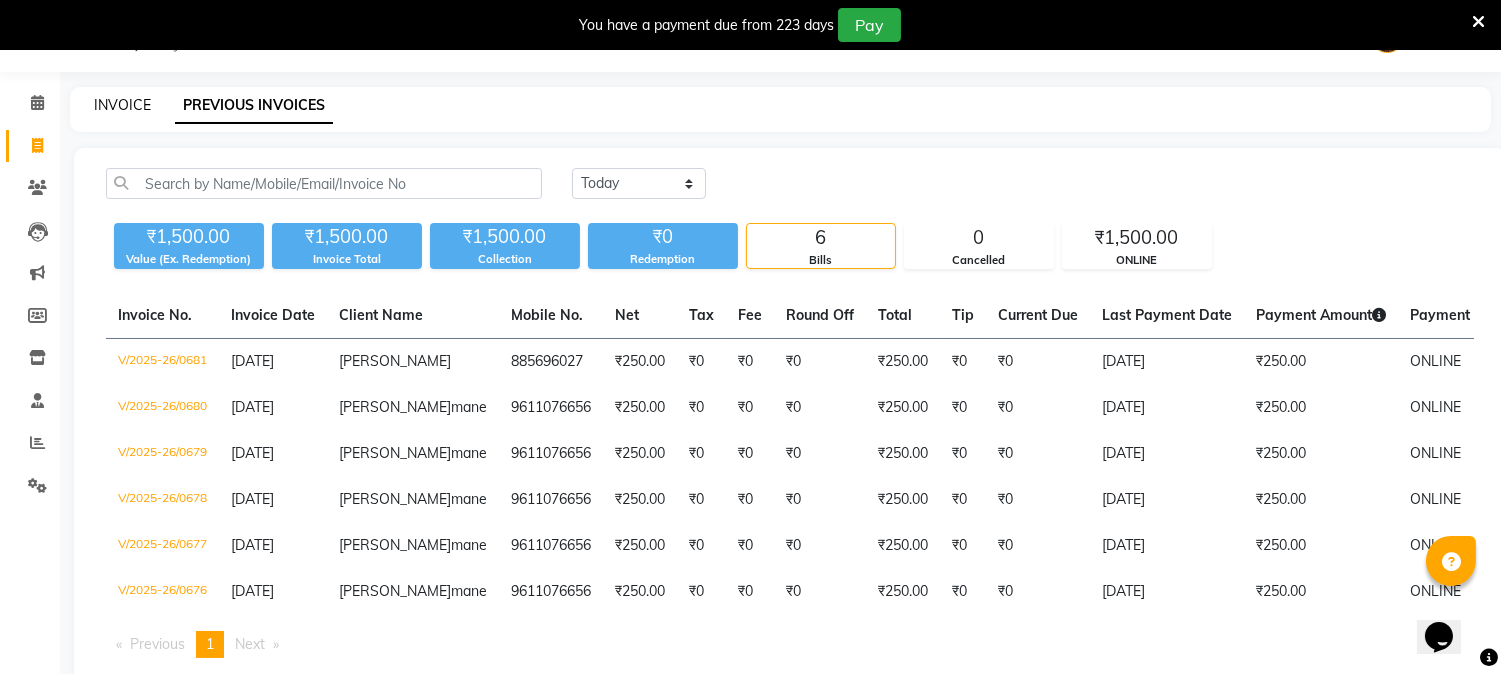 click on "INVOICE" 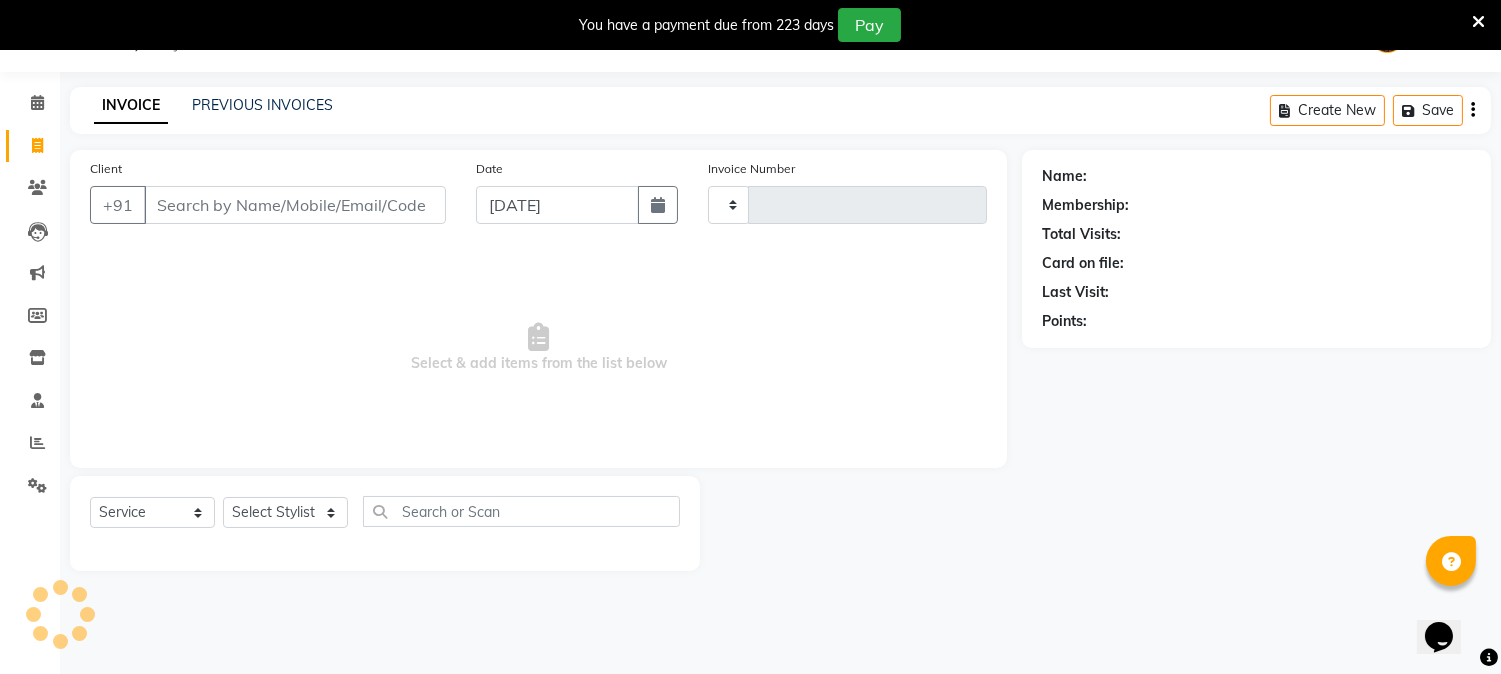 type on "0682" 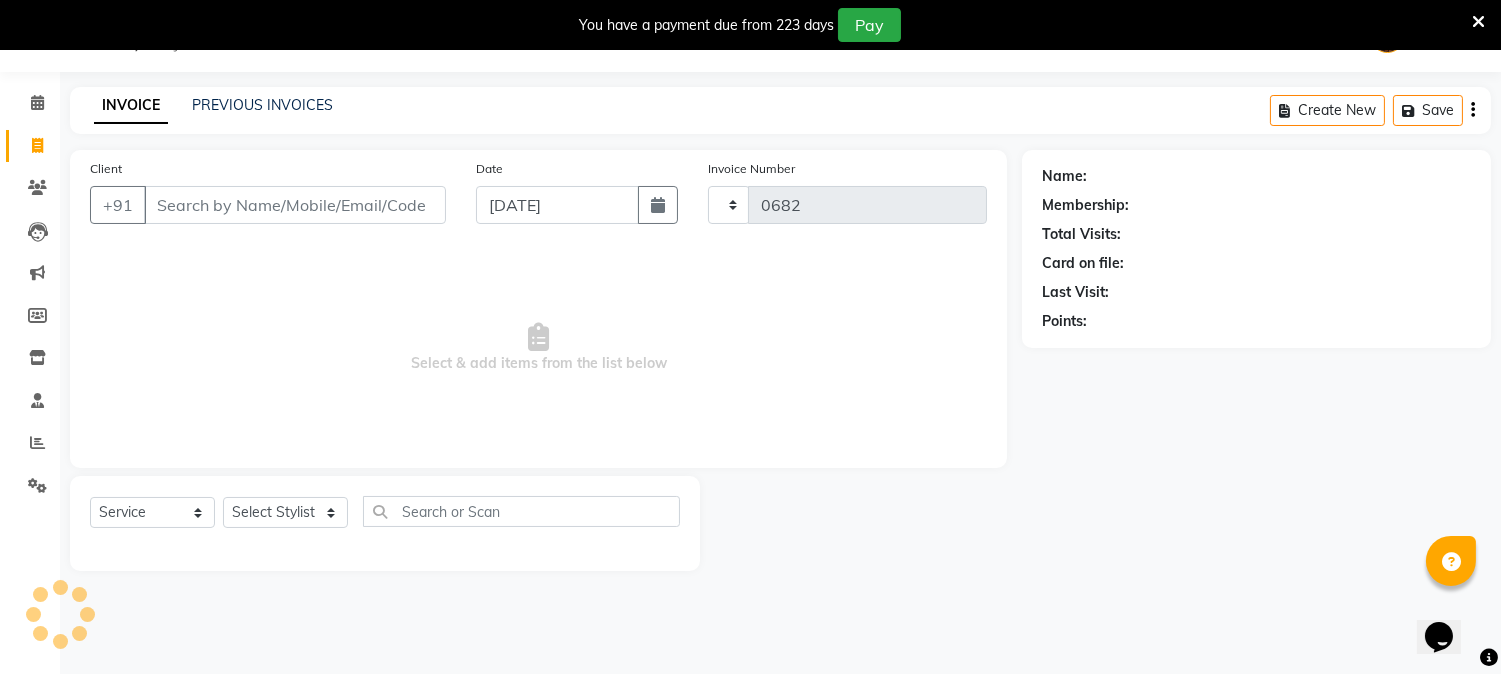 select on "556" 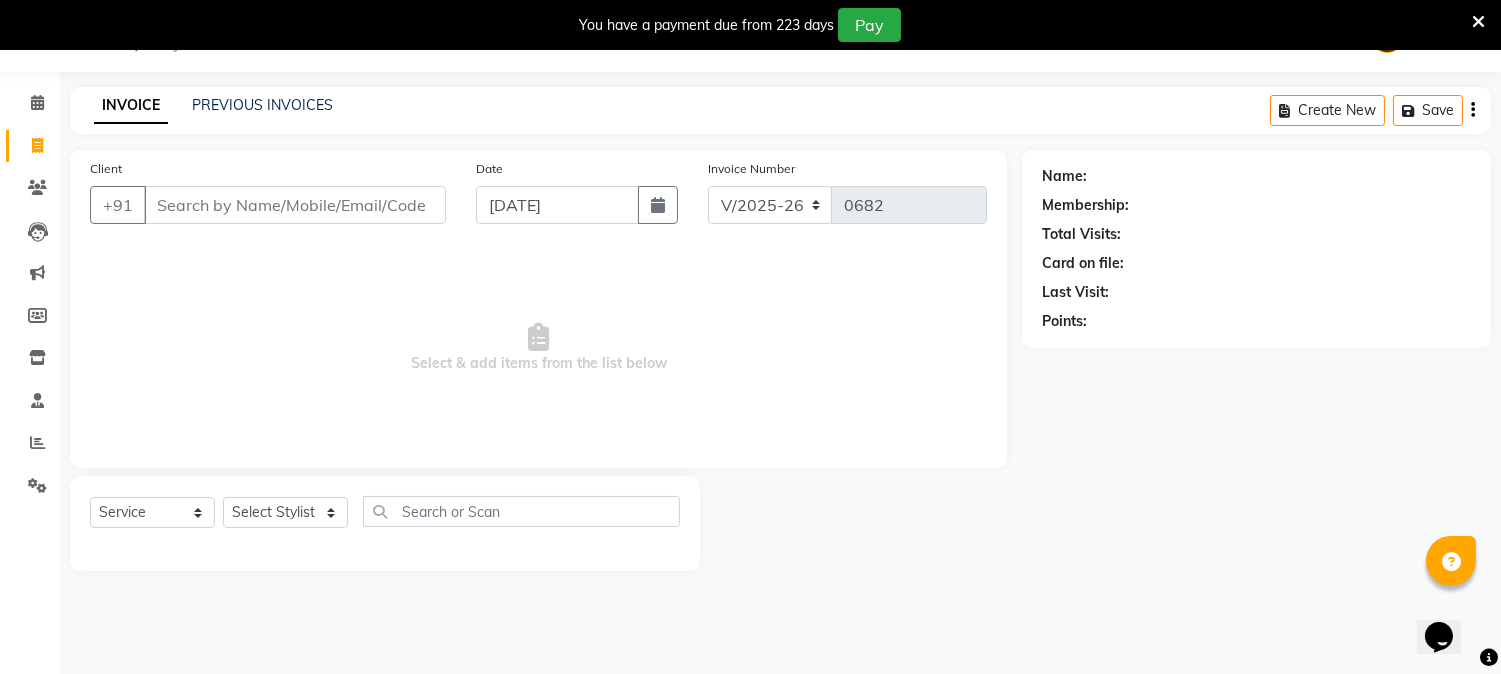 select on "membership" 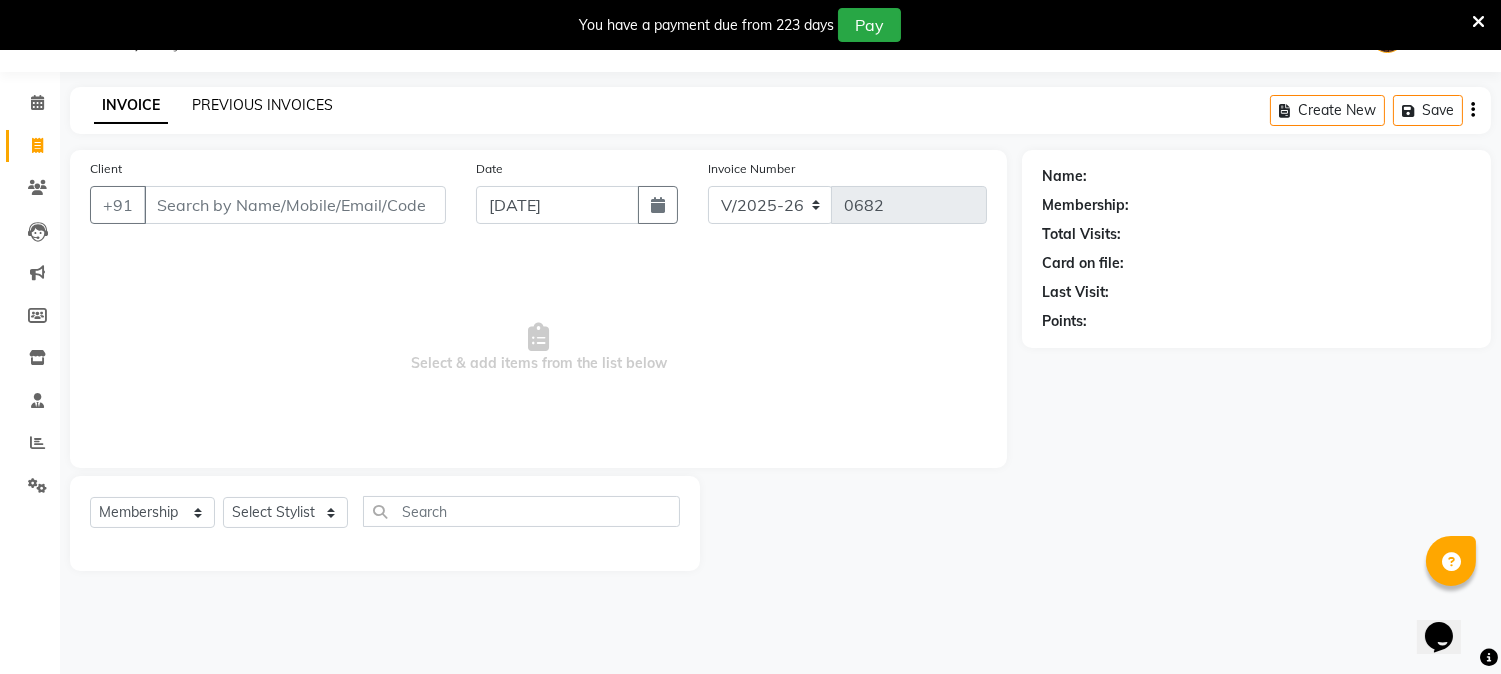 click on "PREVIOUS INVOICES" 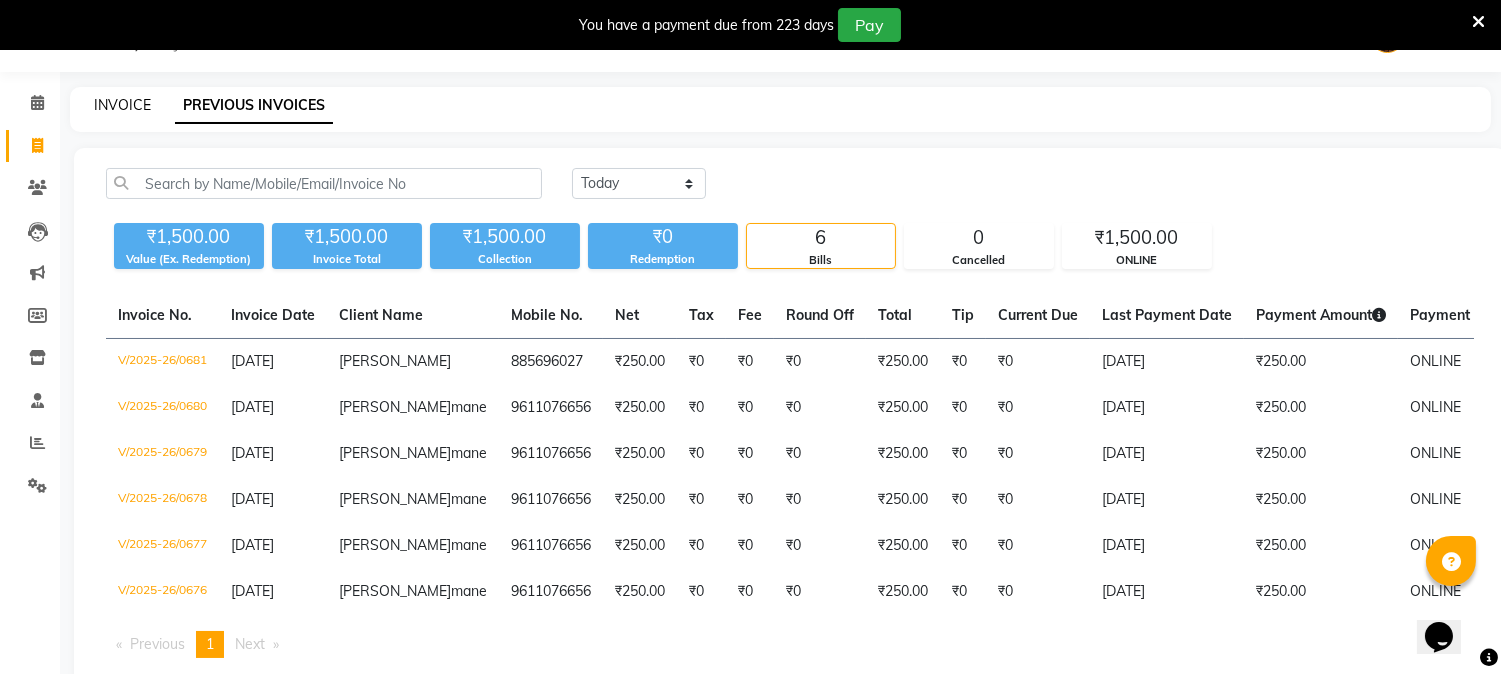 click on "INVOICE" 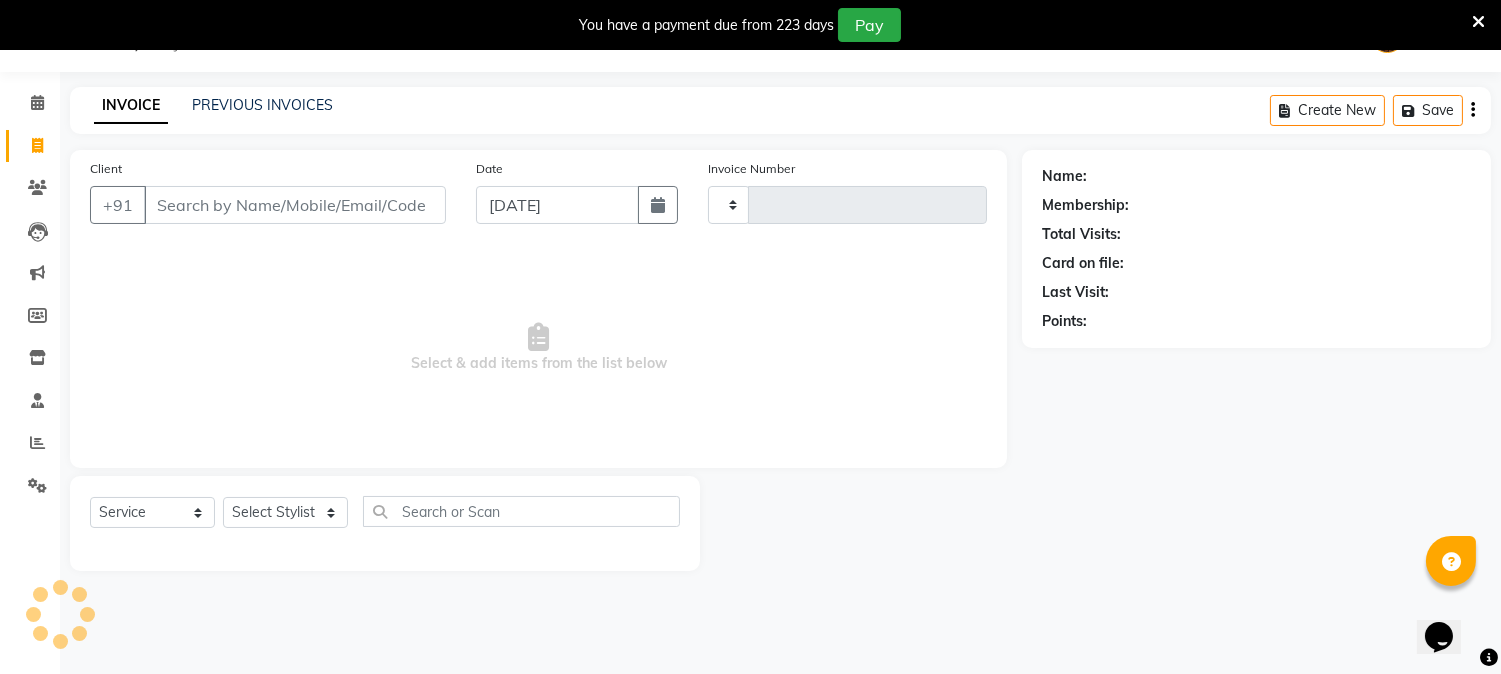 type on "0682" 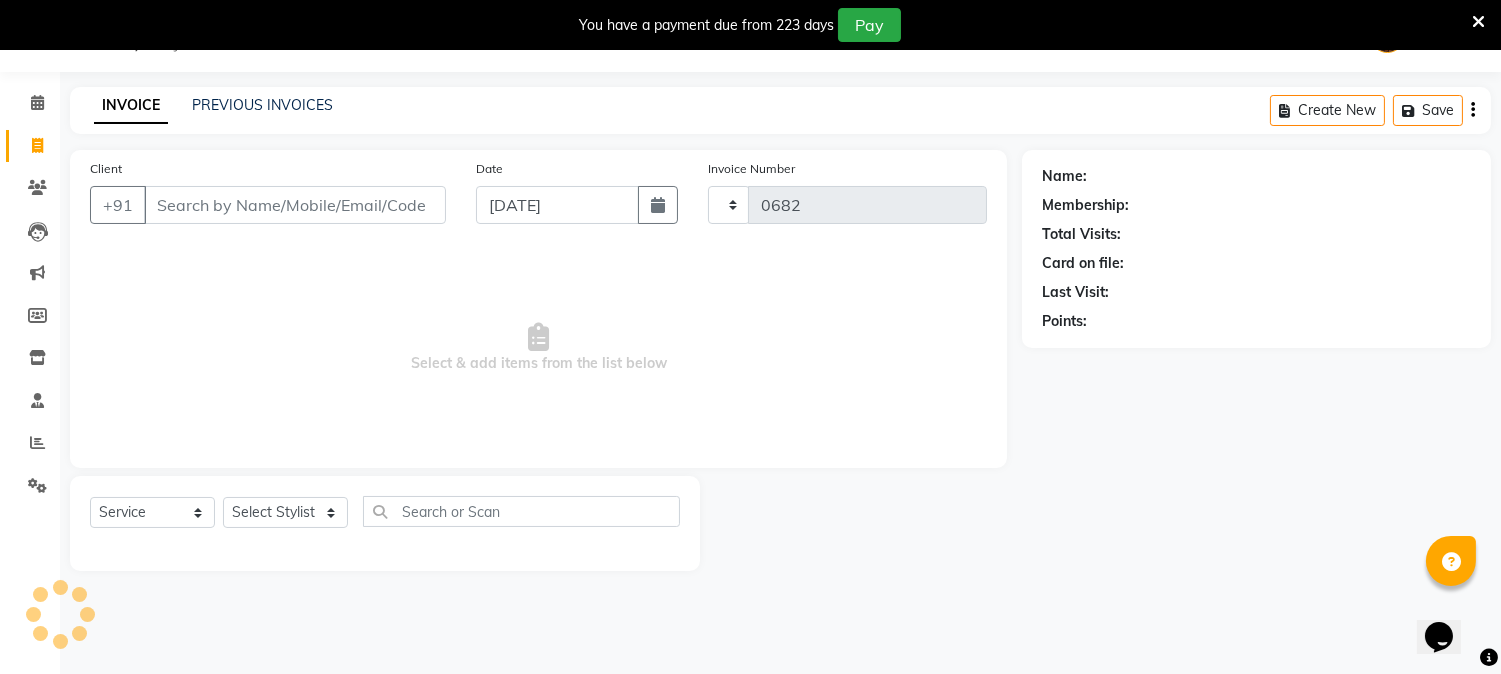 select on "556" 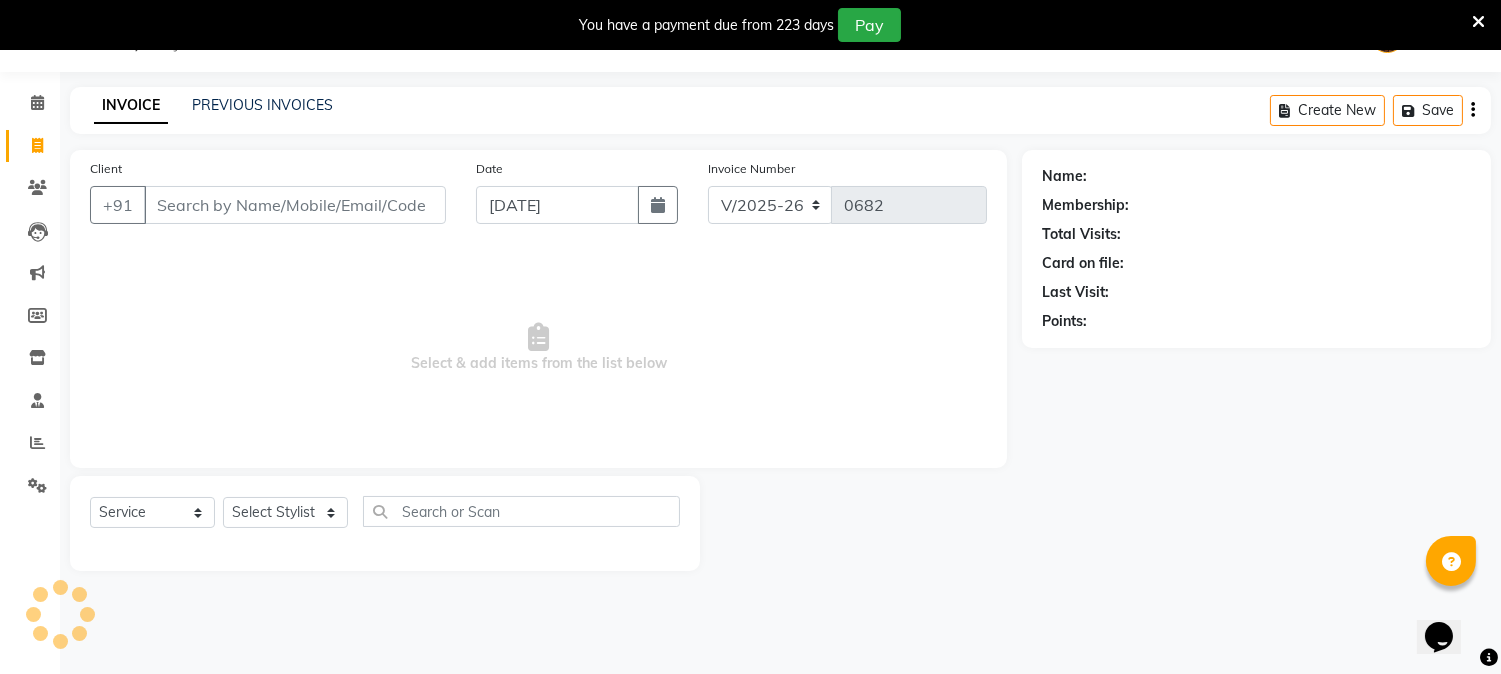 select on "membership" 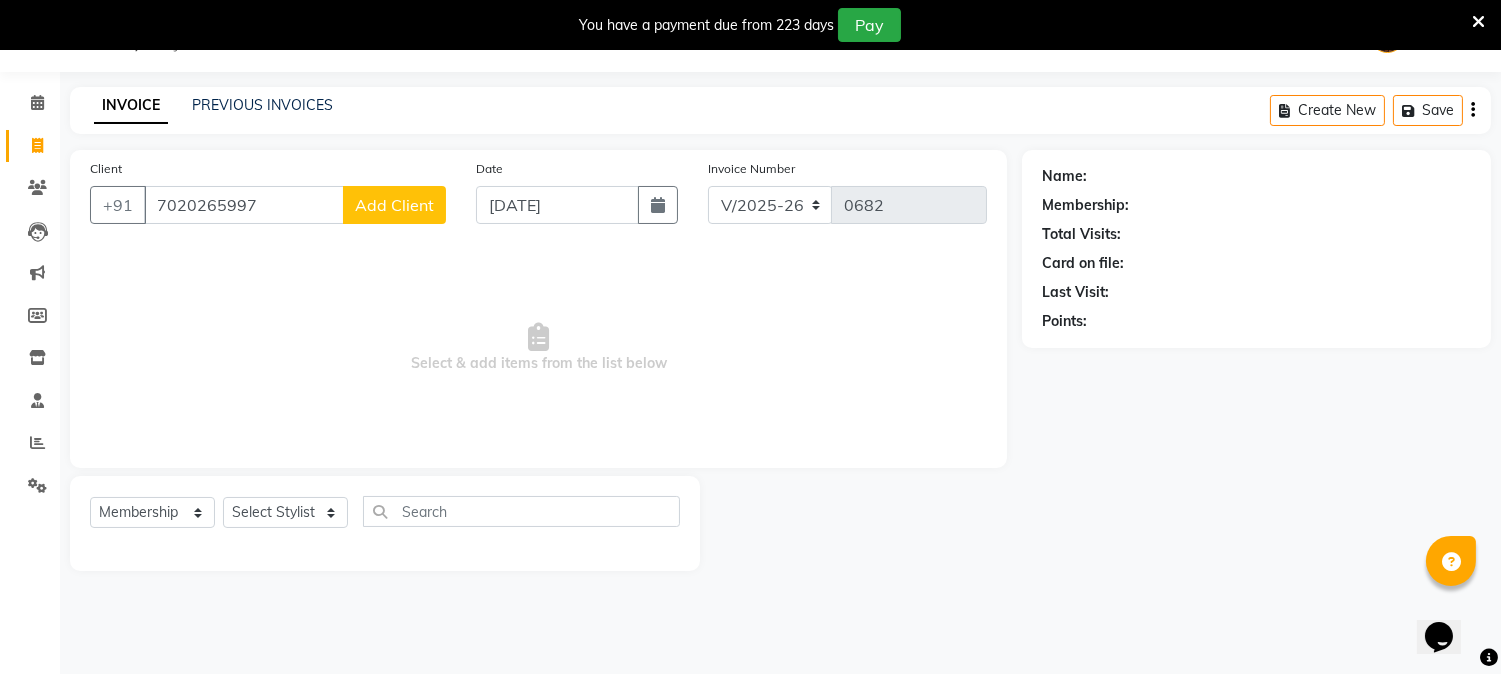 type on "7020265997" 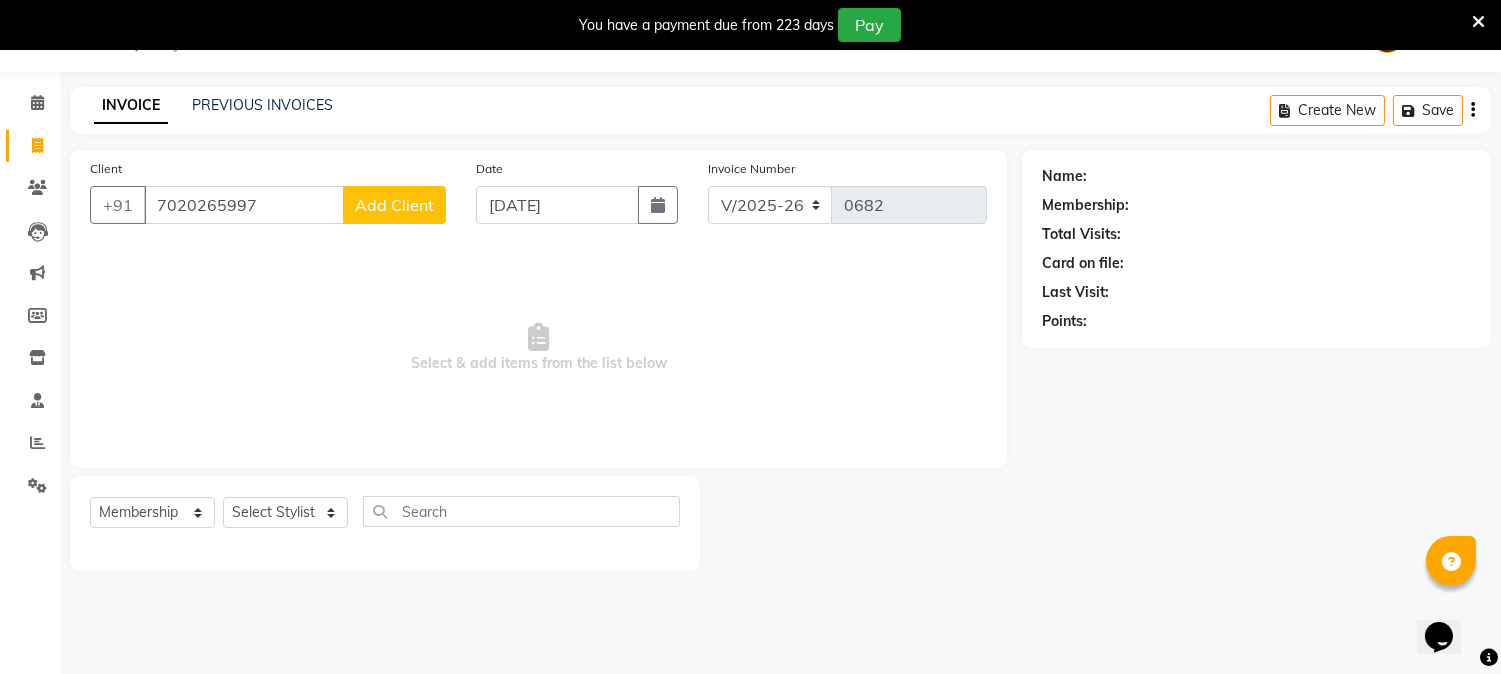 click on "Add Client" 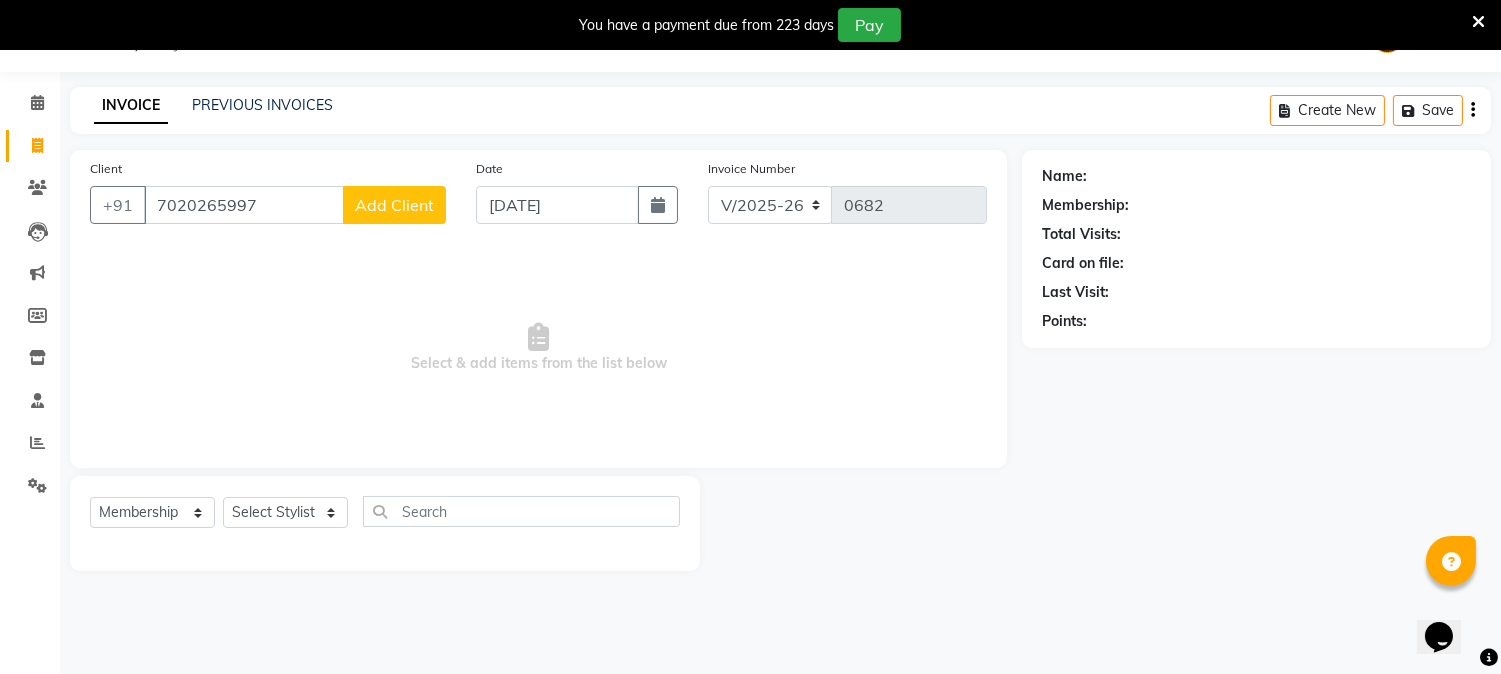 select on "22" 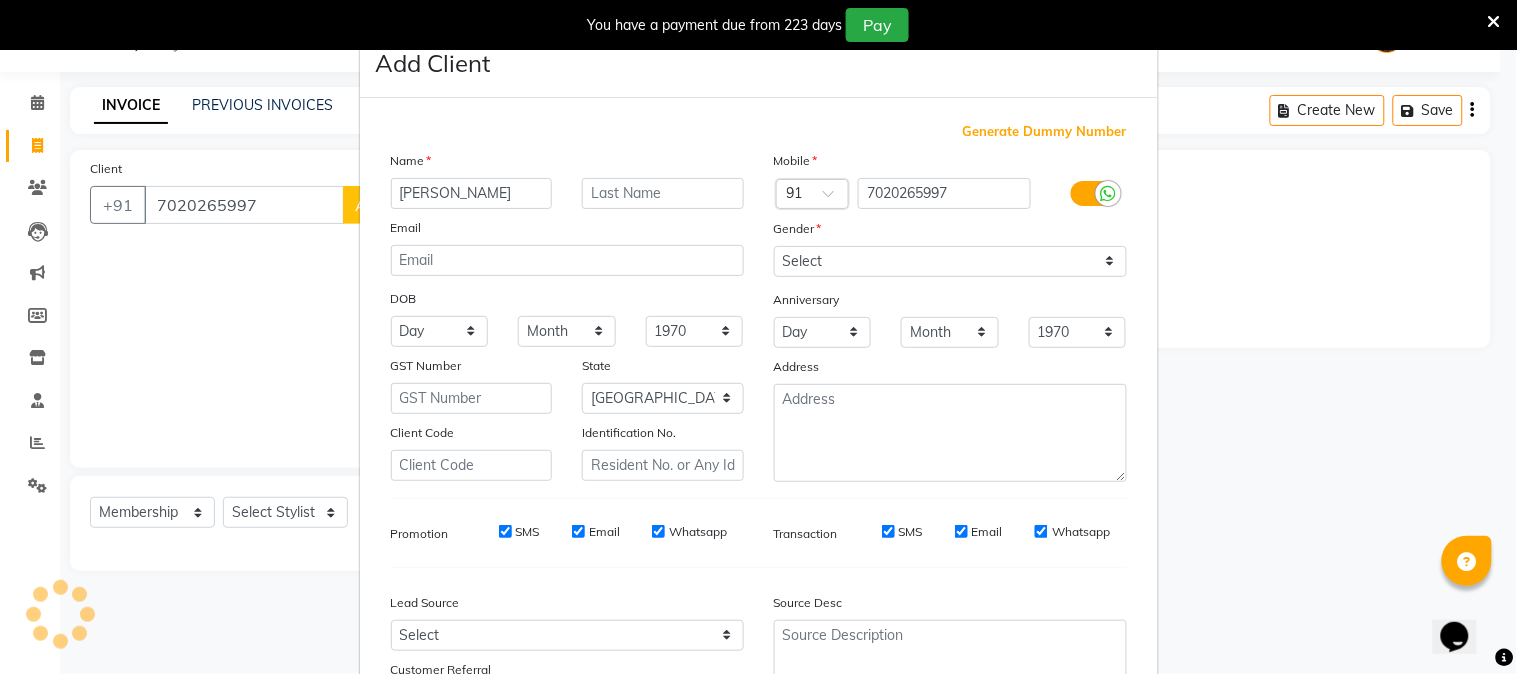 type on "[PERSON_NAME]" 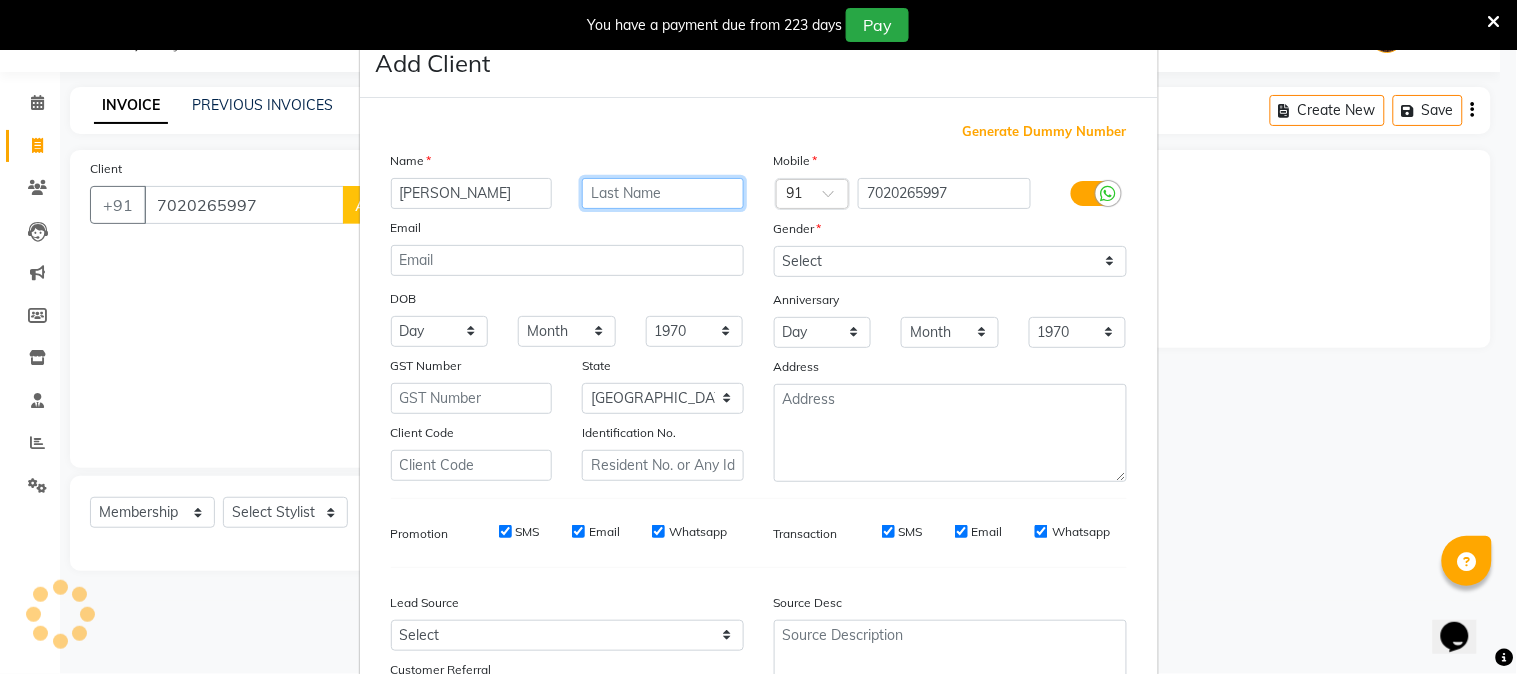 click at bounding box center (663, 193) 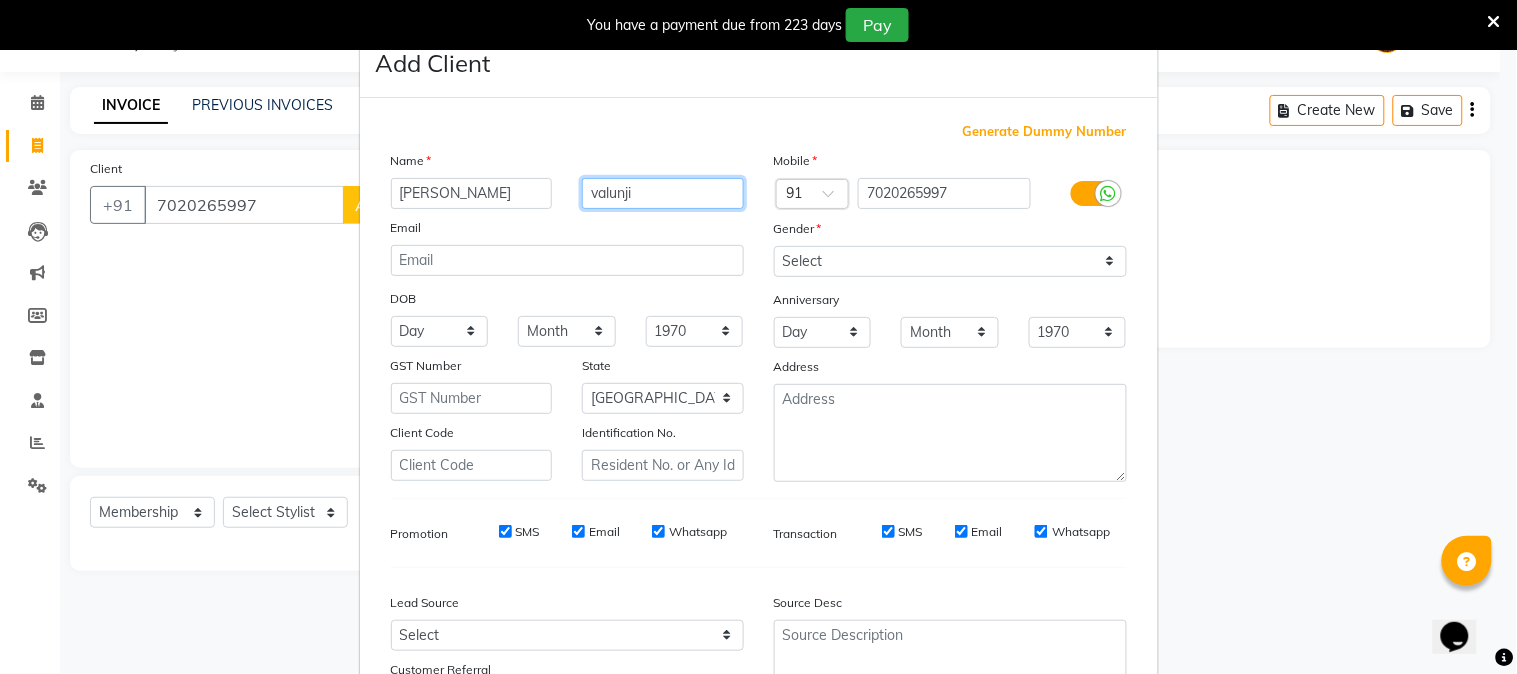 type on "valunji" 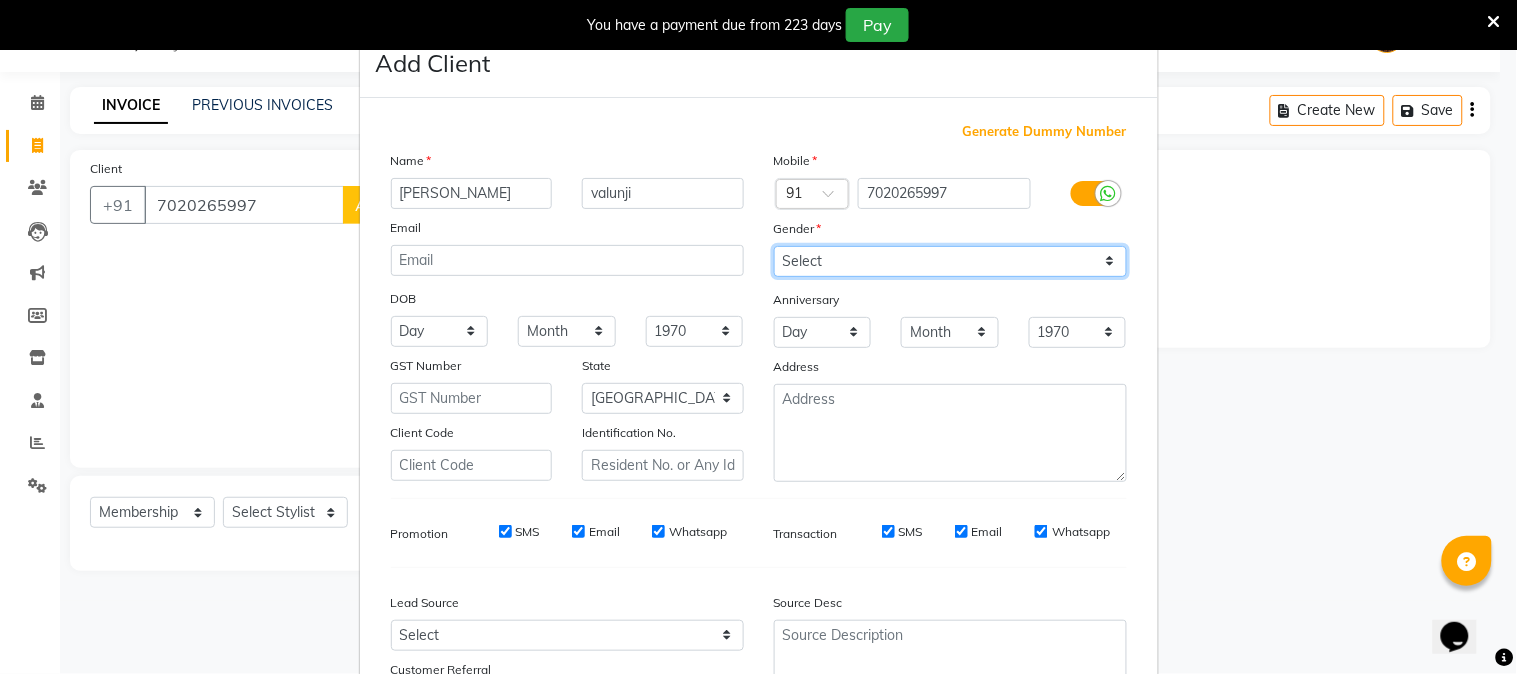 click on "Select Male Female Other Prefer Not To Say" at bounding box center (950, 261) 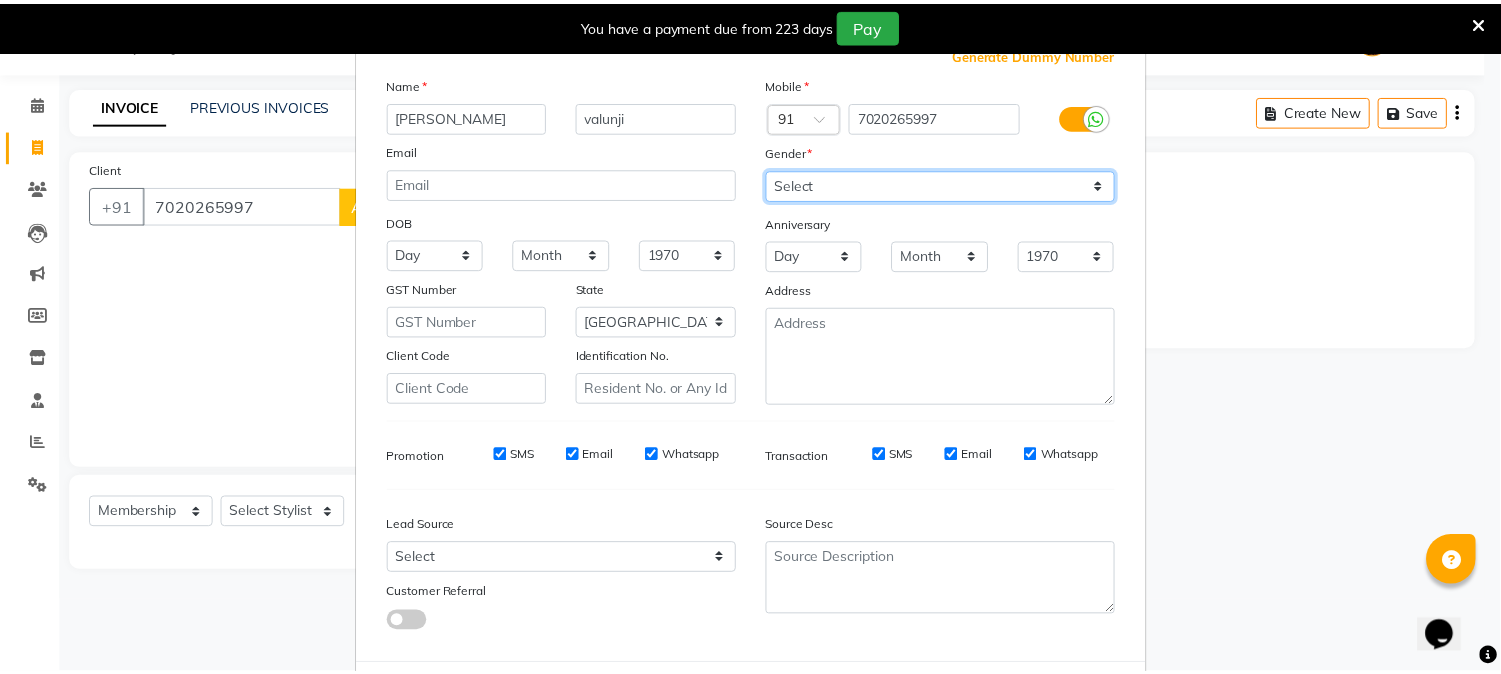 scroll, scrollTop: 176, scrollLeft: 0, axis: vertical 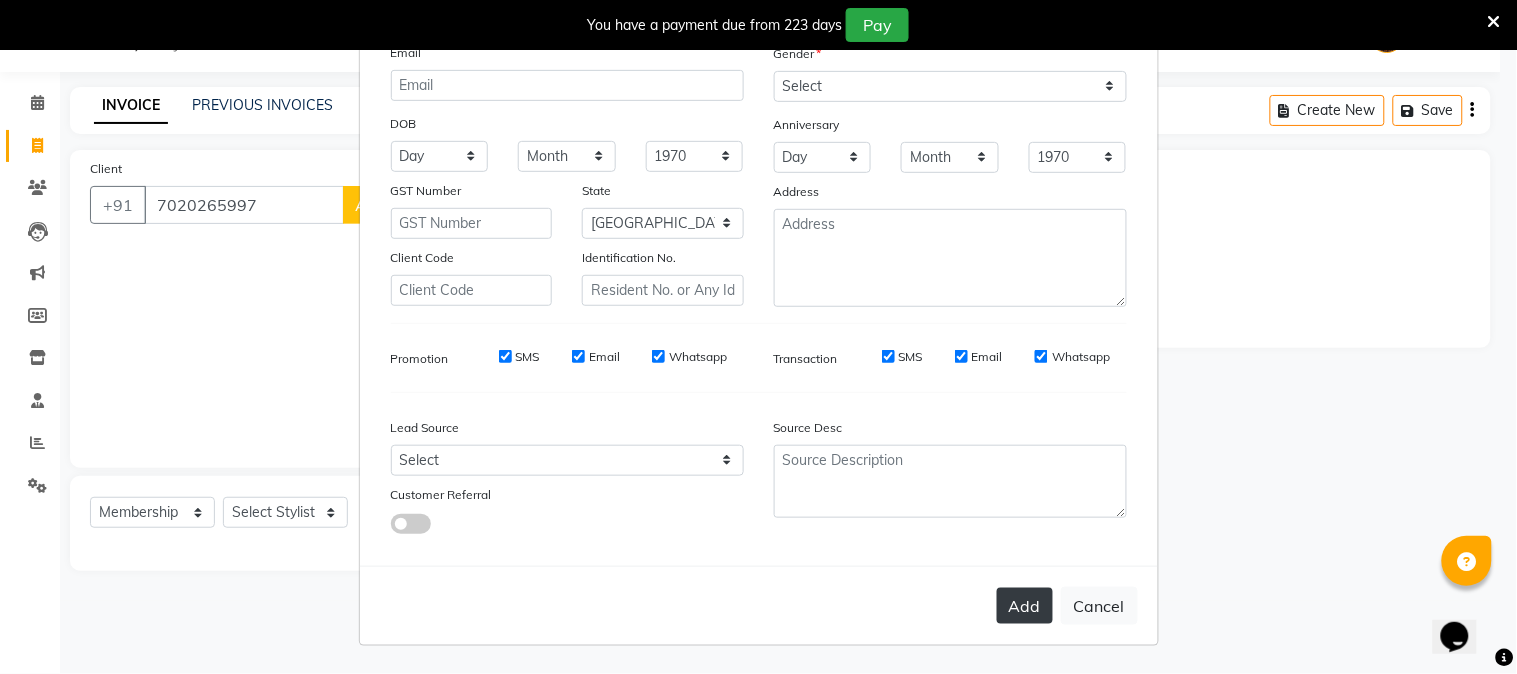 click on "Add" at bounding box center (1025, 606) 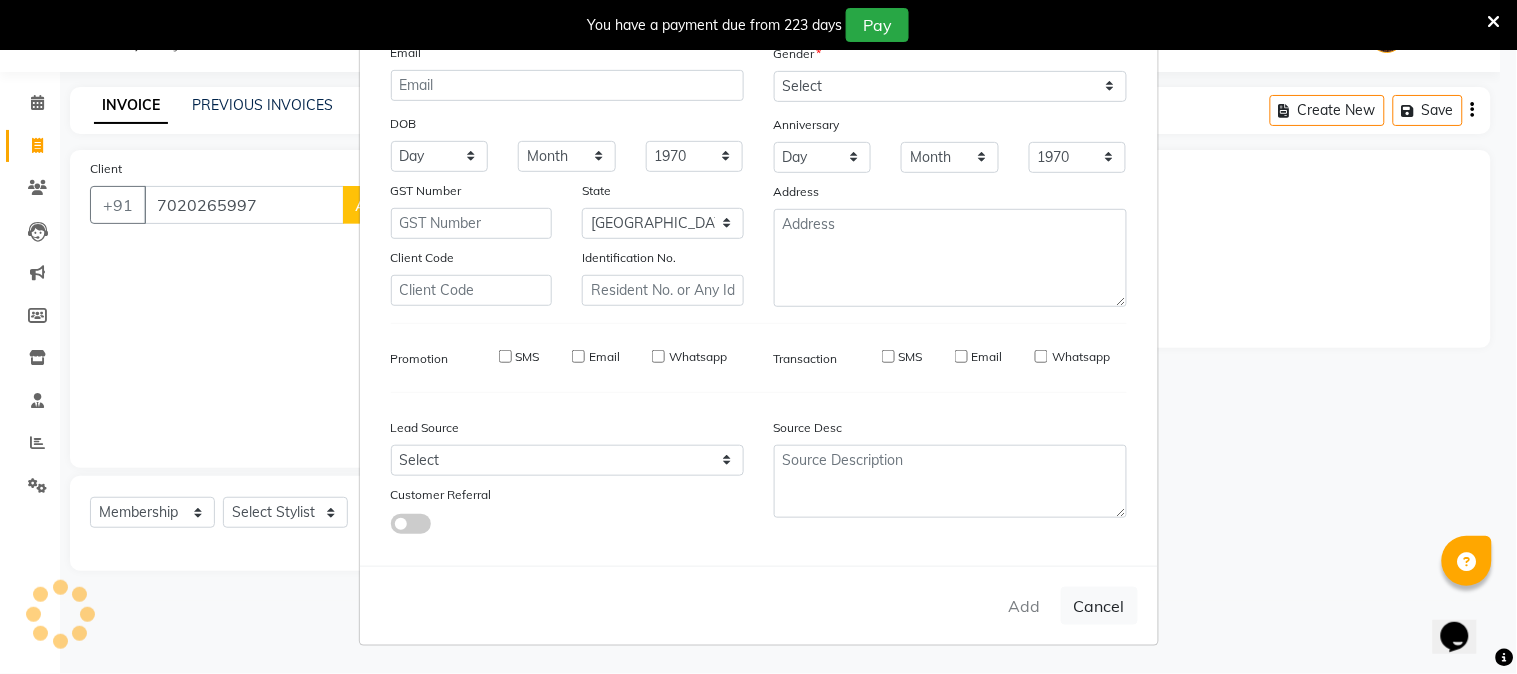 type 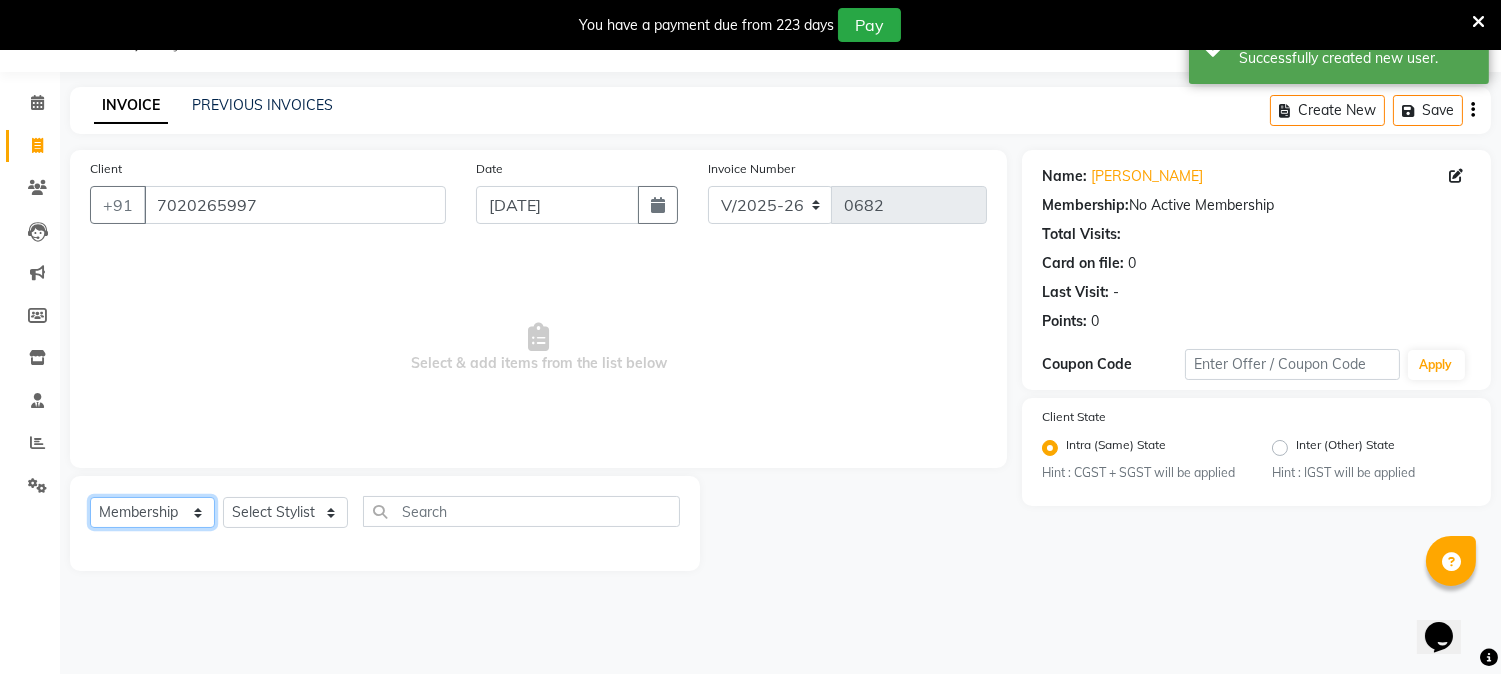 click on "Select  Service  Product  Membership  Package Voucher Prepaid Gift Card" 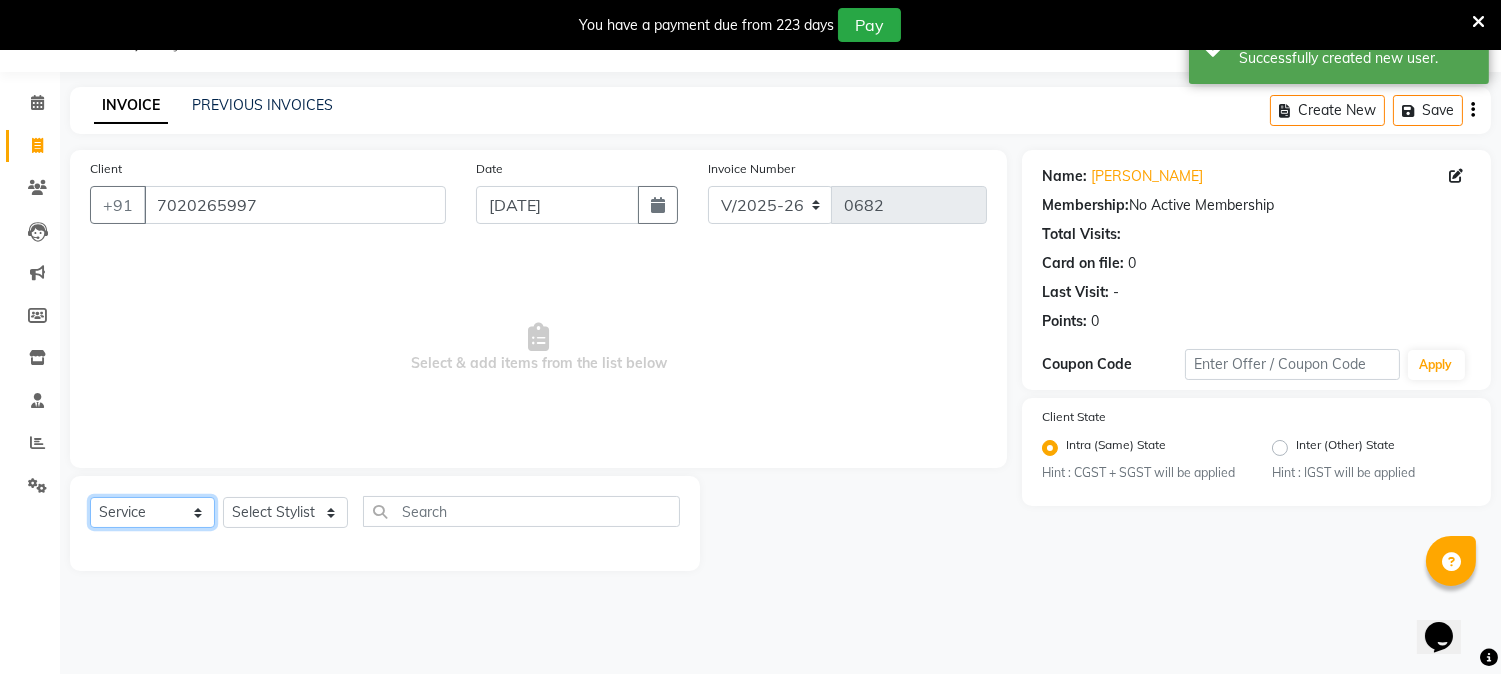 click on "Select  Service  Product  Membership  Package Voucher Prepaid Gift Card" 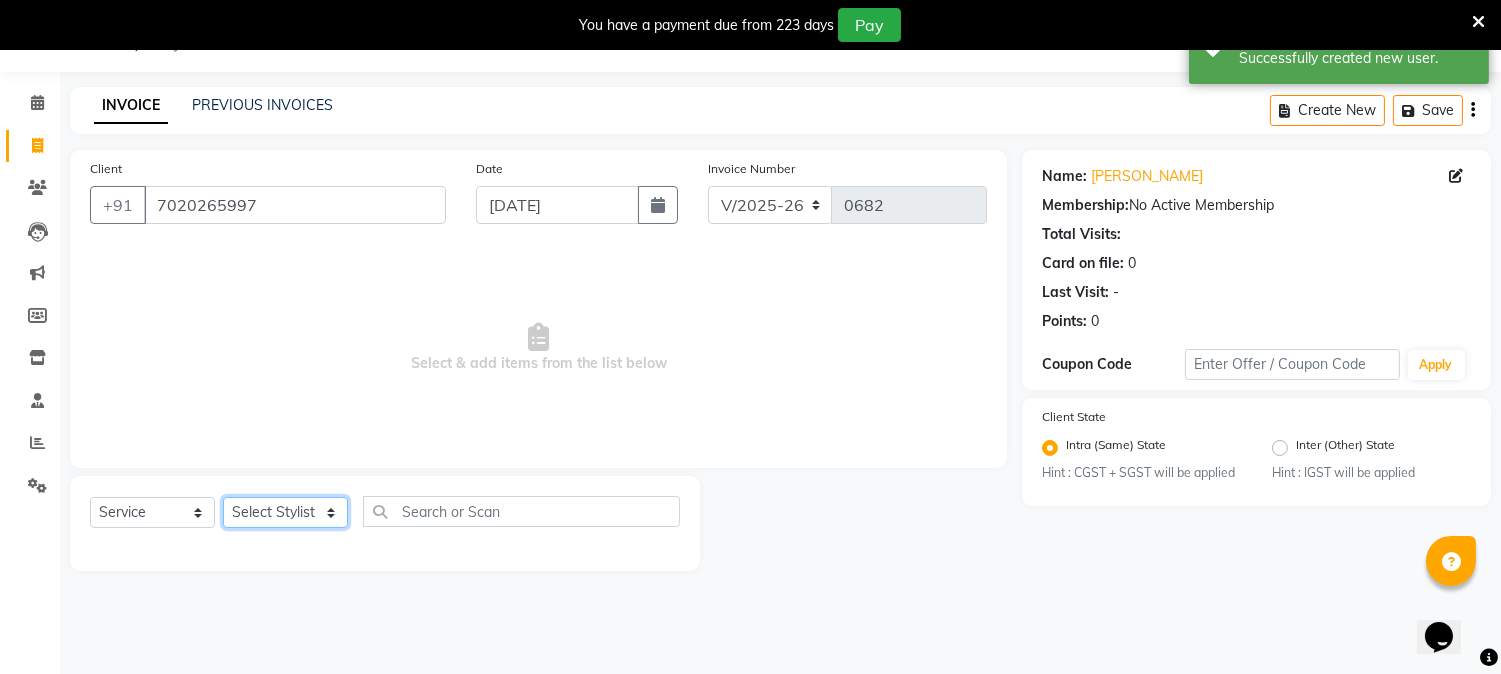 click on "Select Stylist [PERSON_NAME] [PERSON_NAME]  [PERSON_NAME]  prem RAHUL Sandip [PERSON_NAME]" 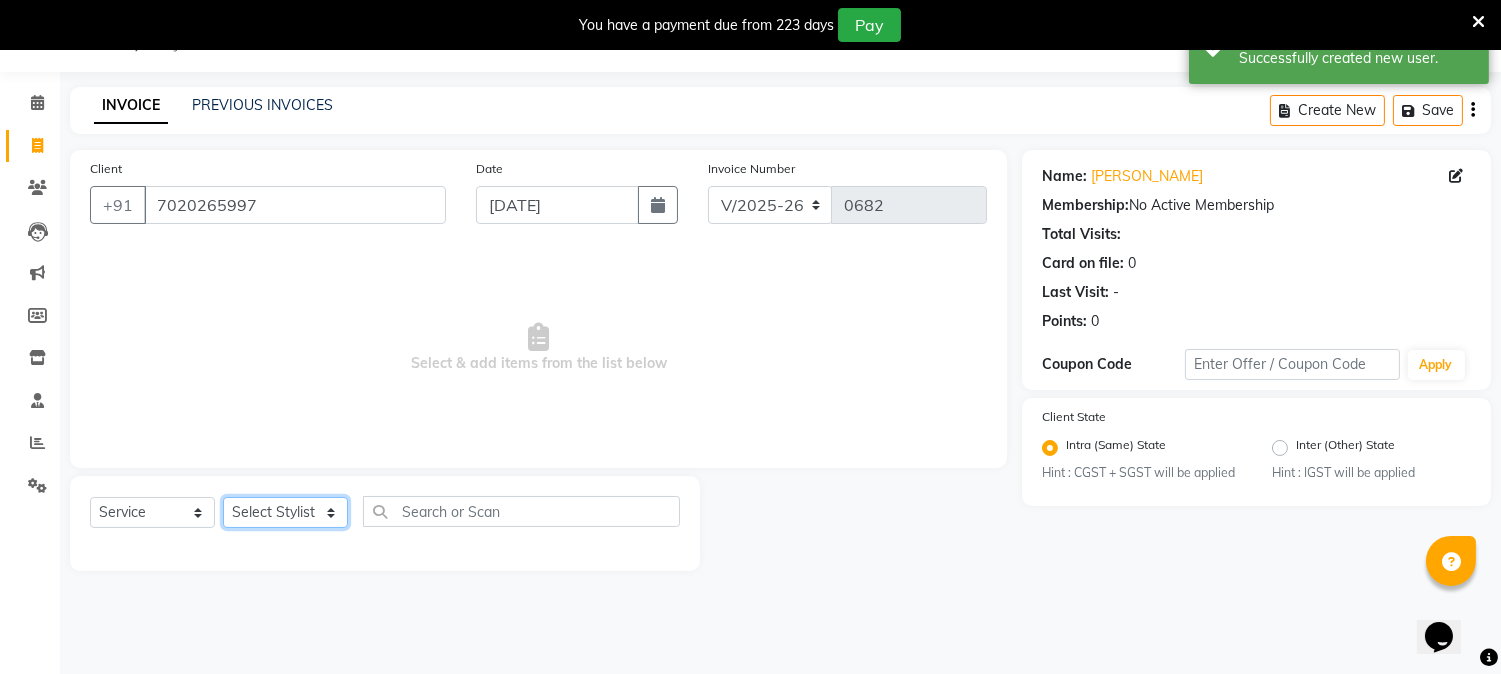 select on "84596" 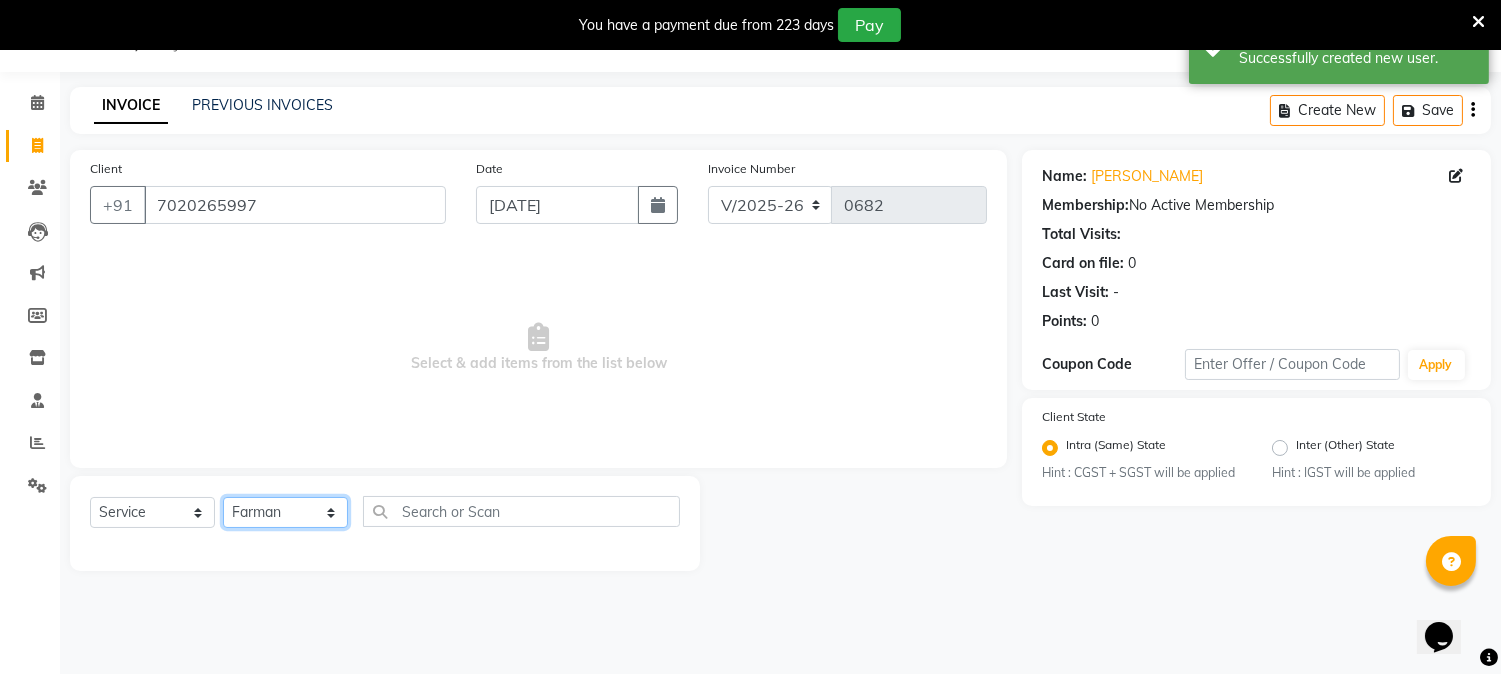 click on "Select Stylist [PERSON_NAME] [PERSON_NAME]  [PERSON_NAME]  prem RAHUL Sandip [PERSON_NAME]" 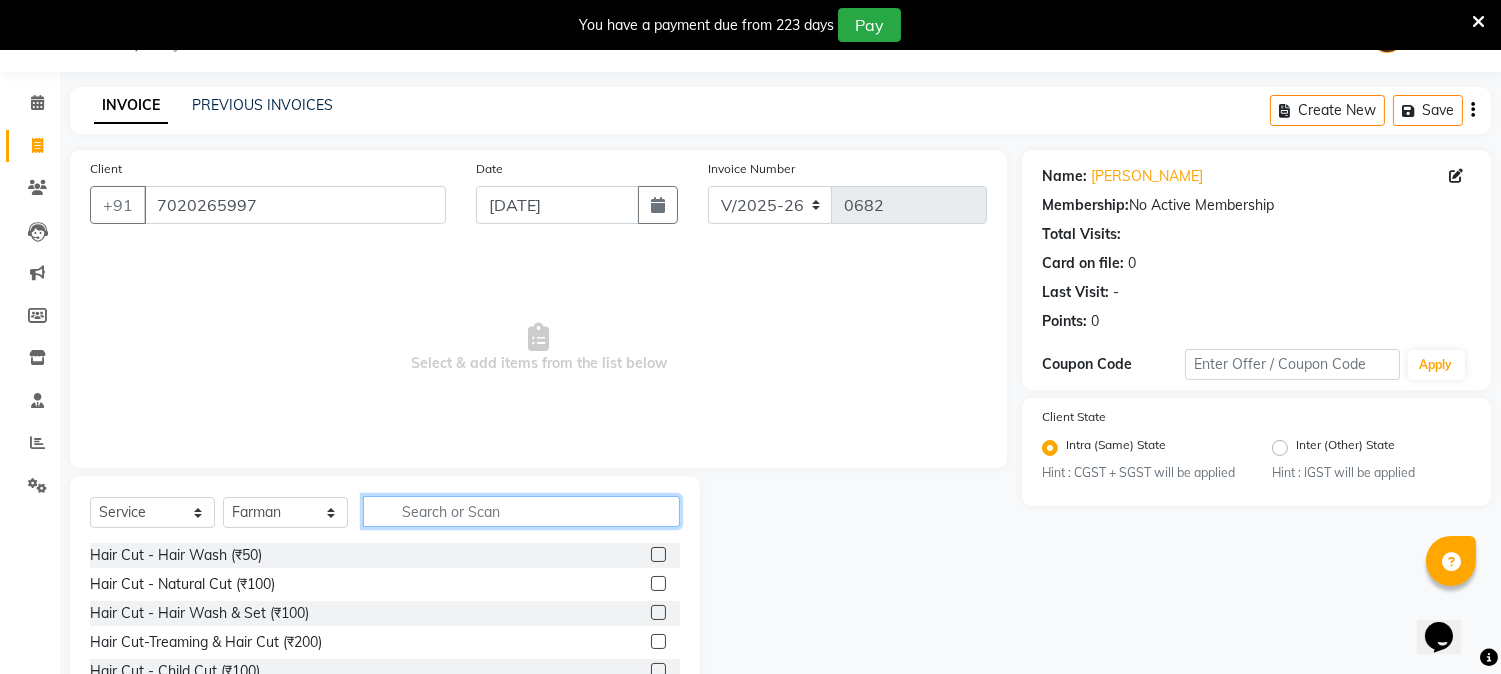 click 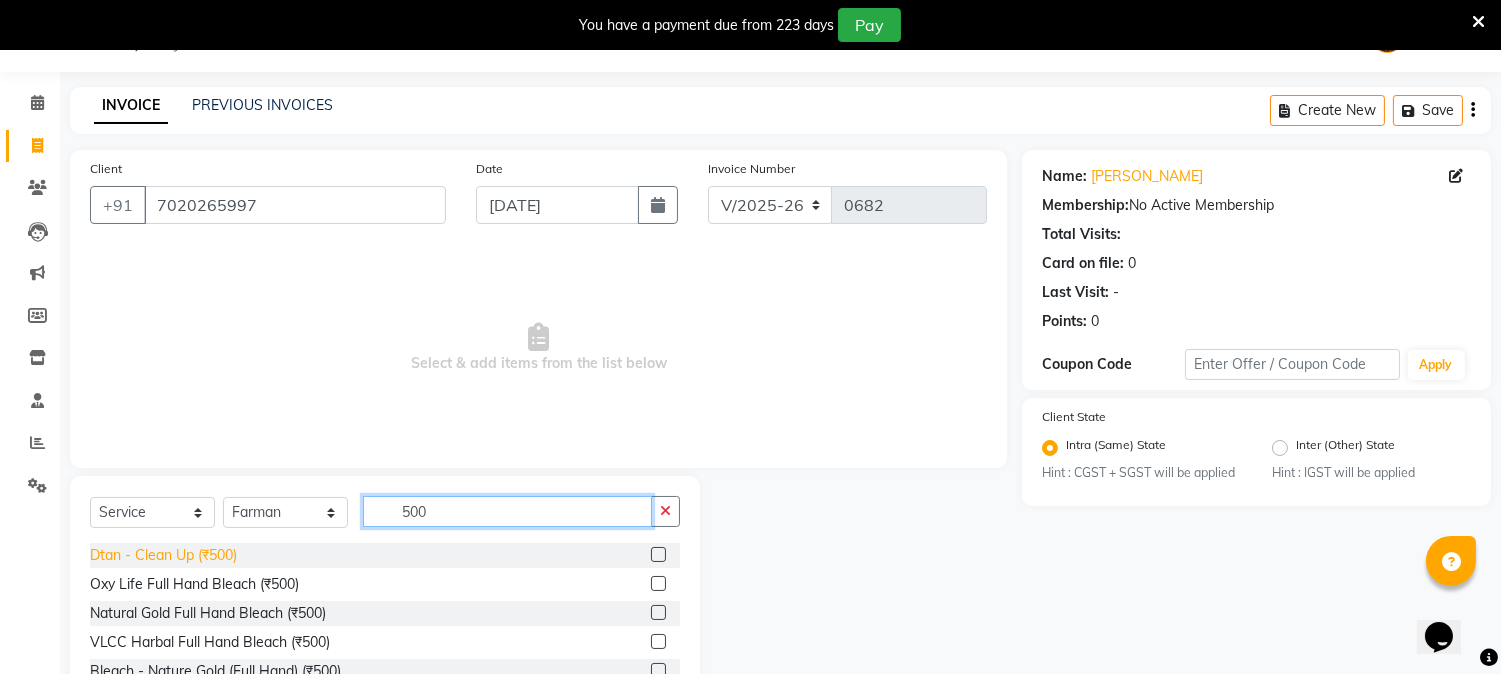 type on "500" 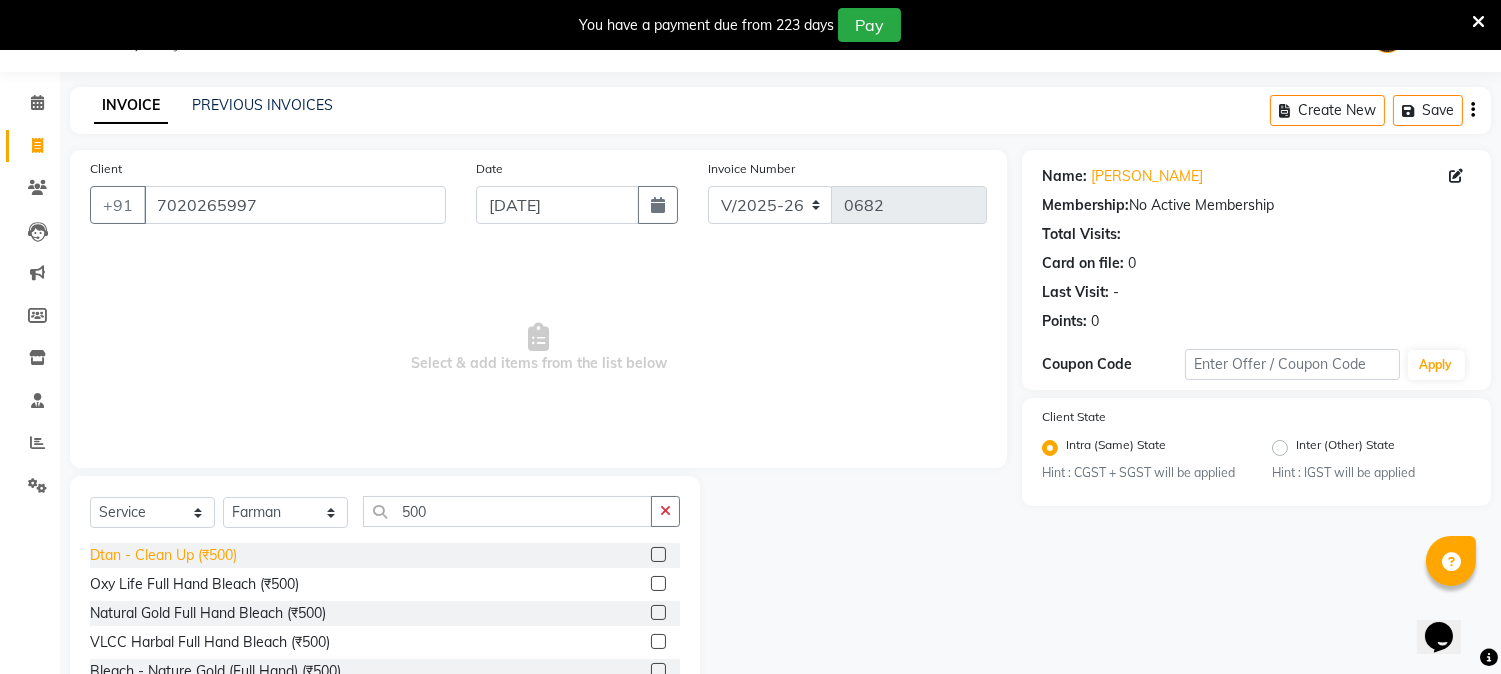 click on "Dtan - Clean Up (₹500)" 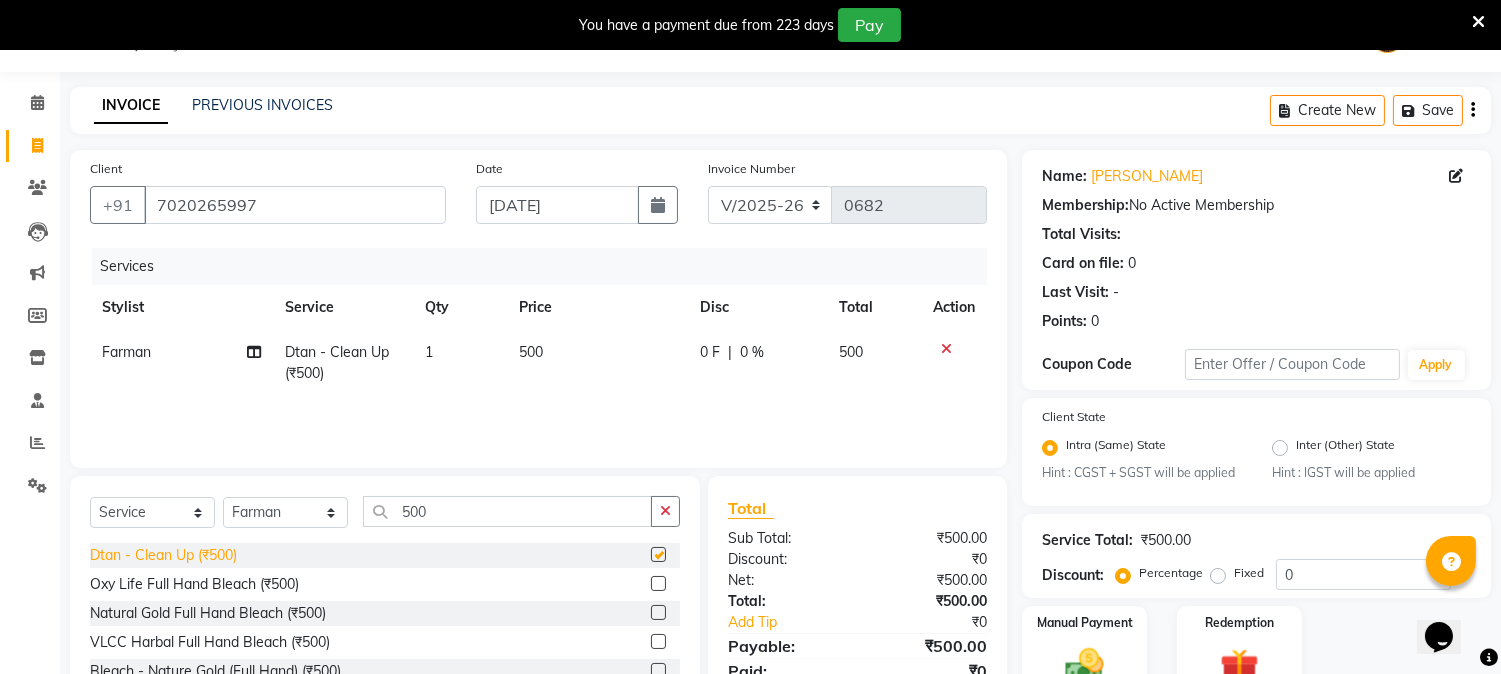 checkbox on "false" 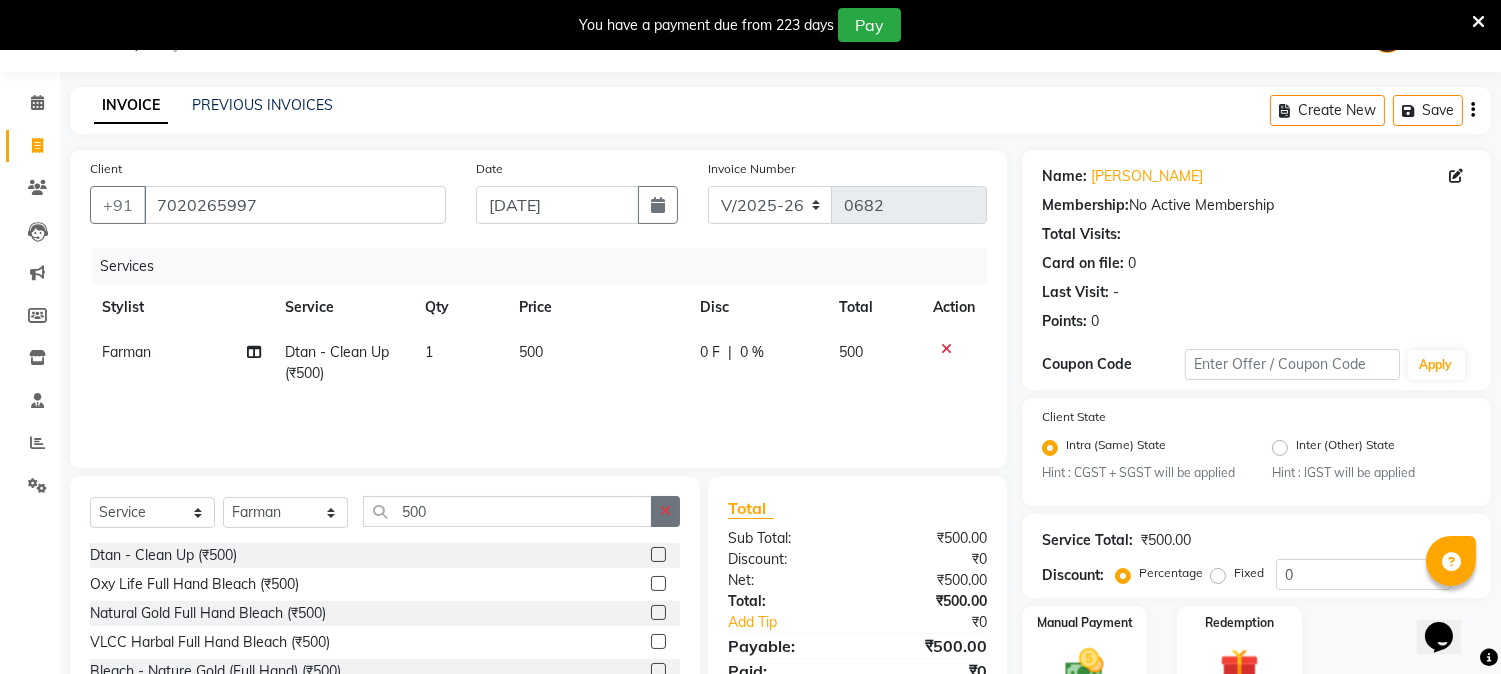 click 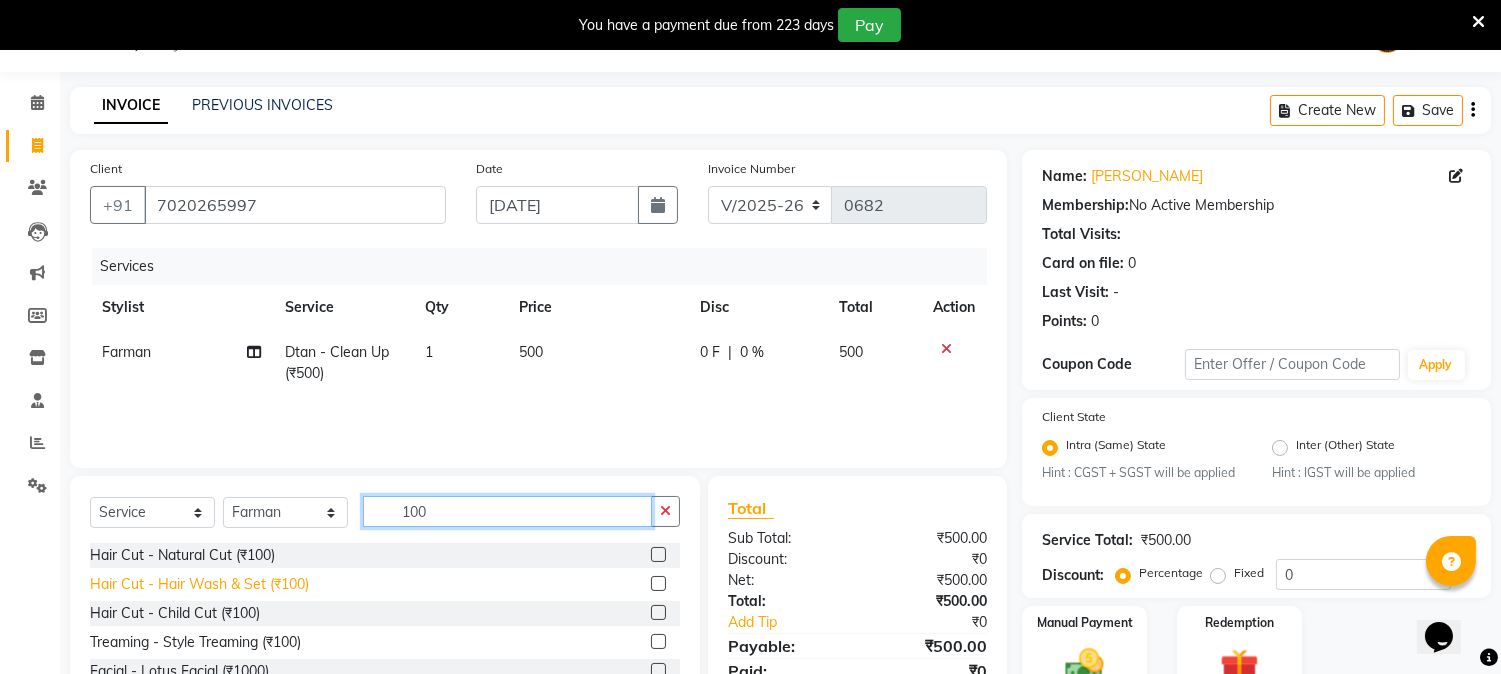 type on "100" 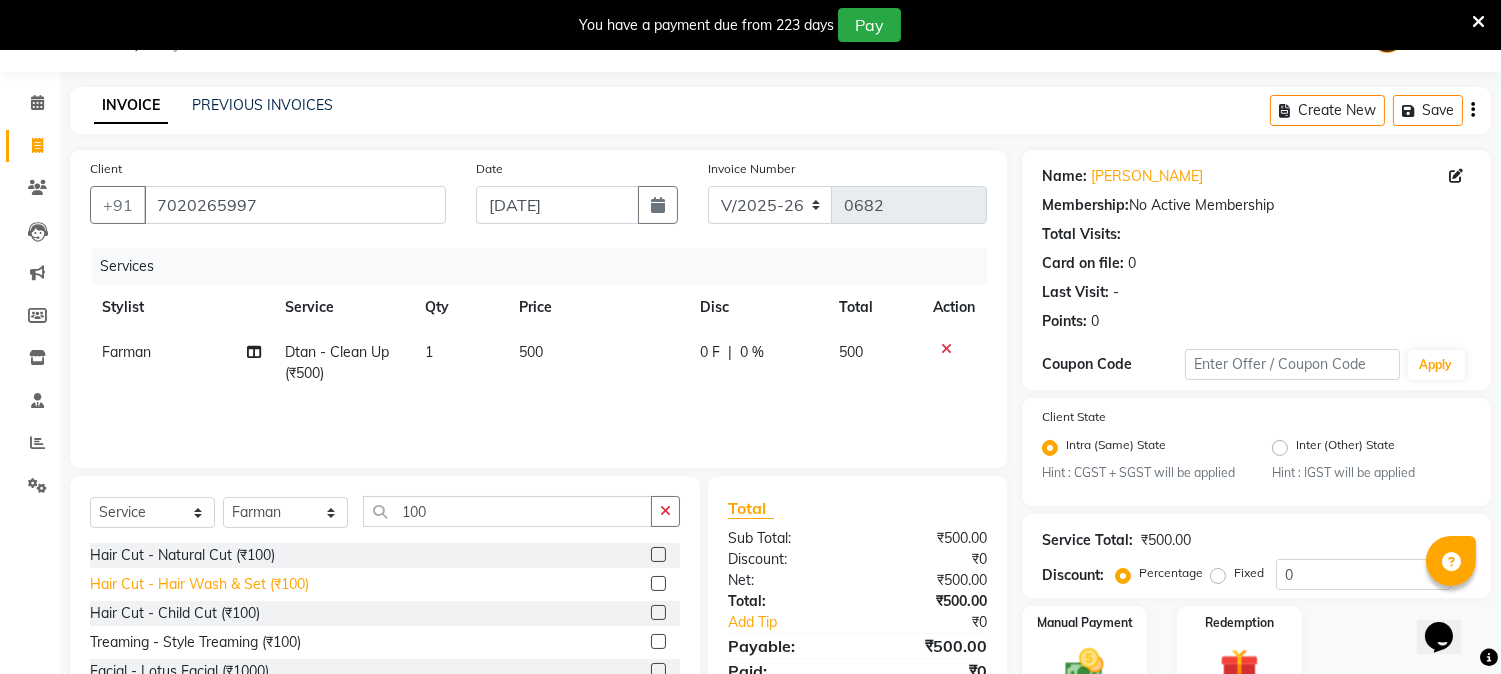 click on "Hair Cut - Hair Wash & Set (₹100)" 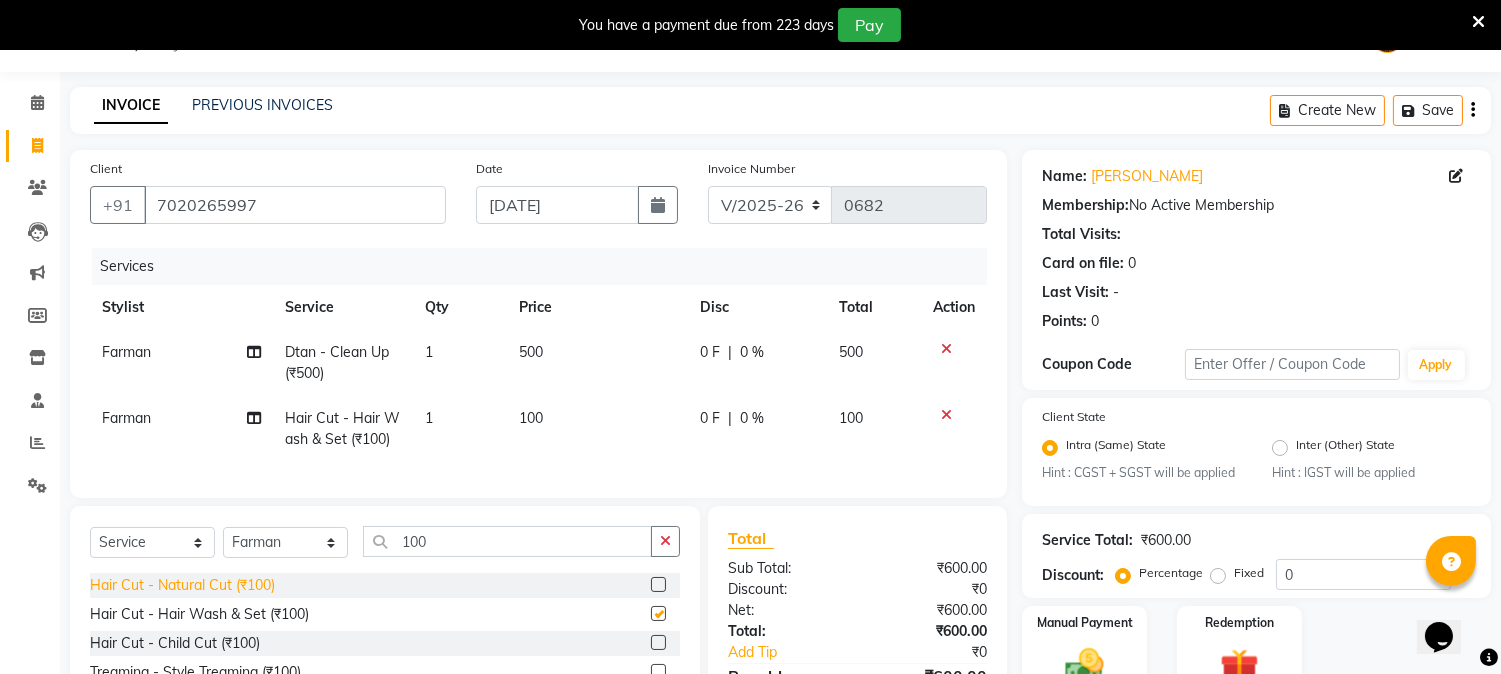 checkbox on "false" 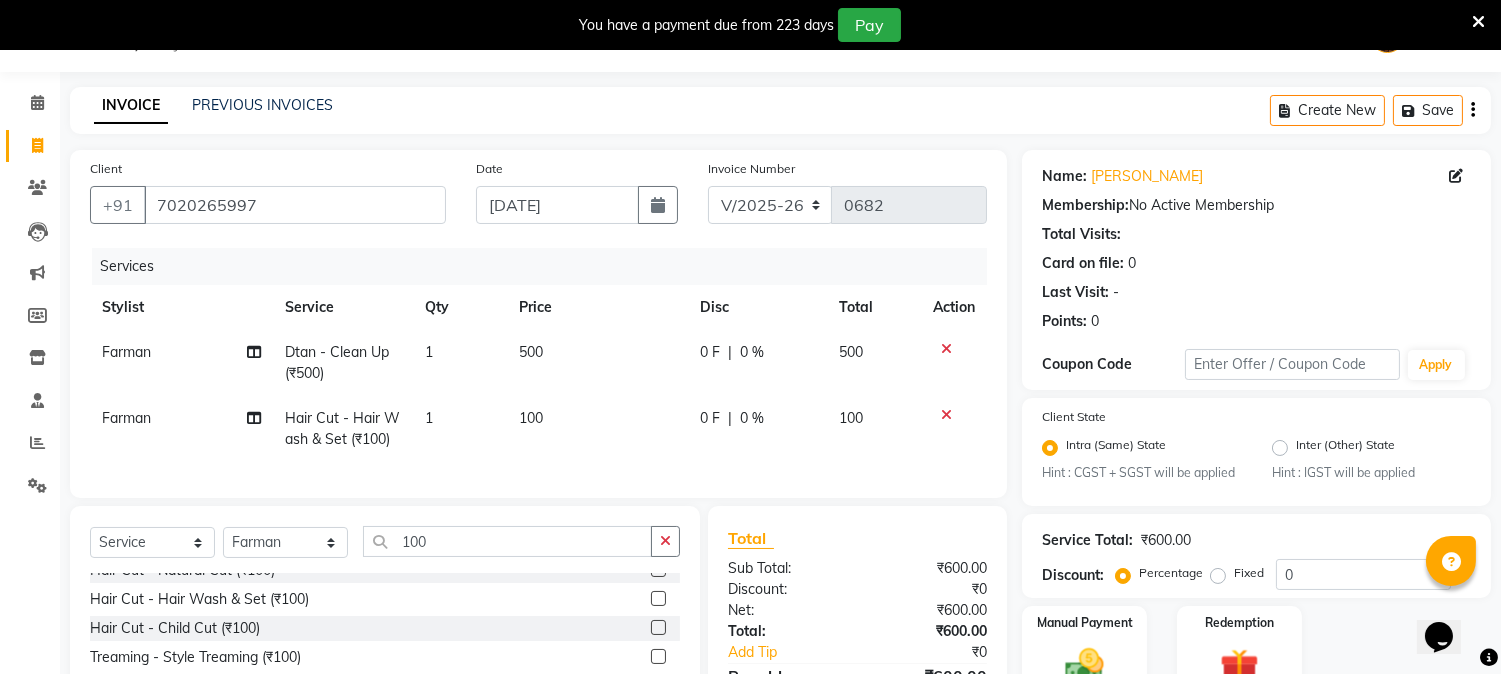 scroll, scrollTop: 61, scrollLeft: 0, axis: vertical 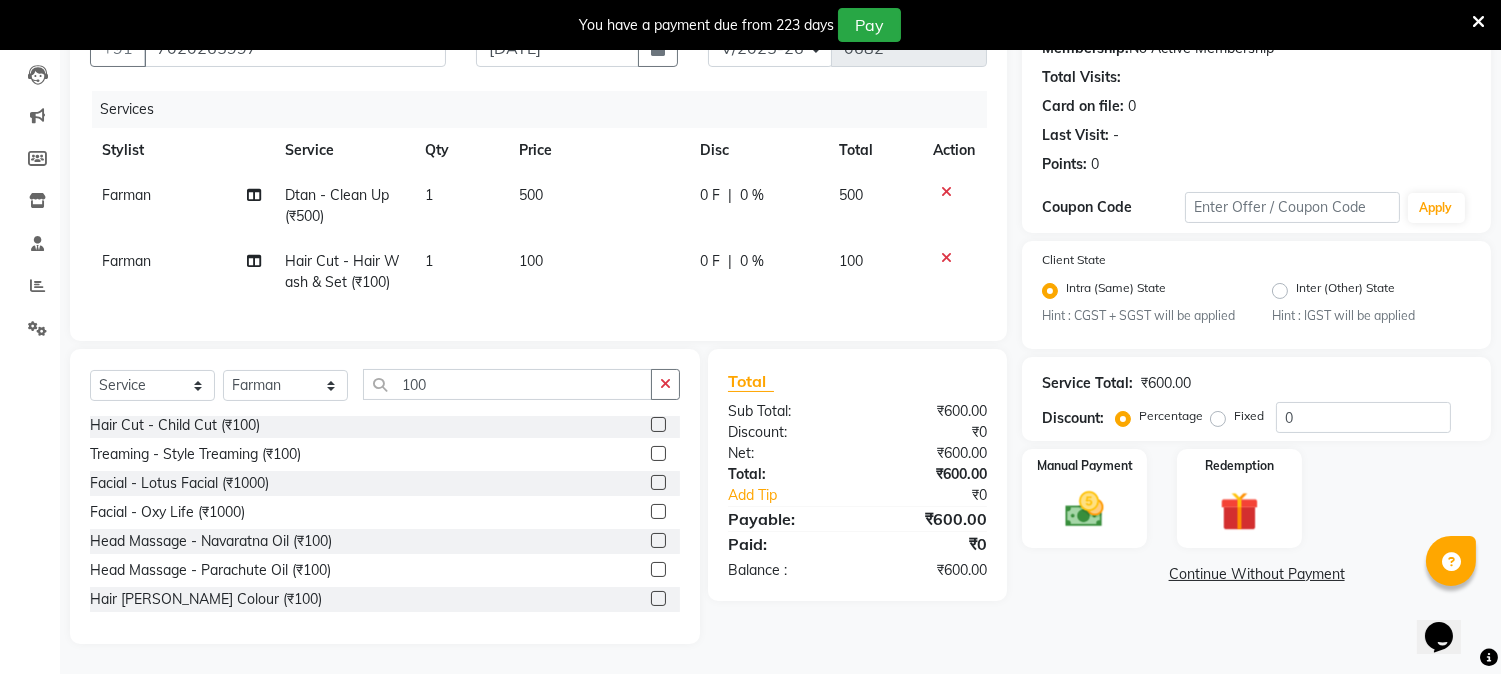 click on "Continue Without Payment" 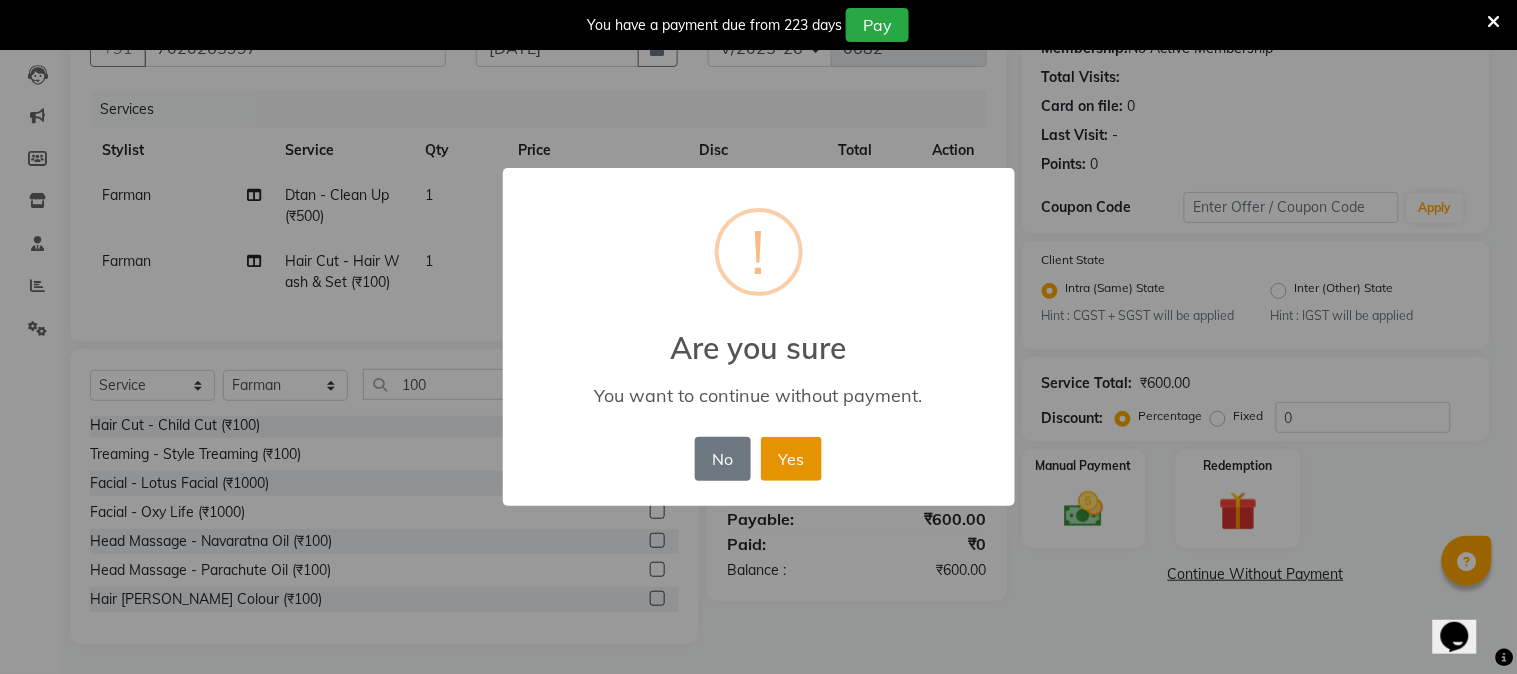 click on "Yes" at bounding box center [791, 459] 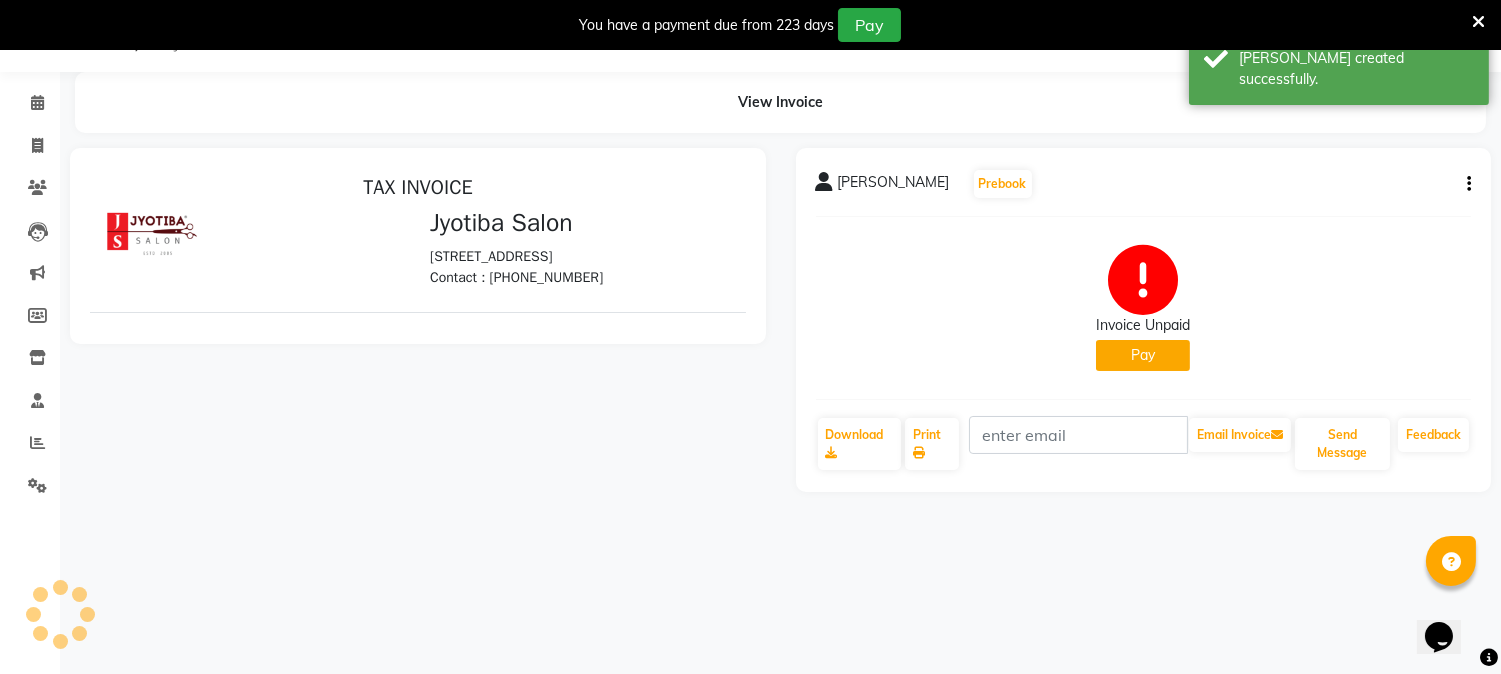 scroll, scrollTop: 0, scrollLeft: 0, axis: both 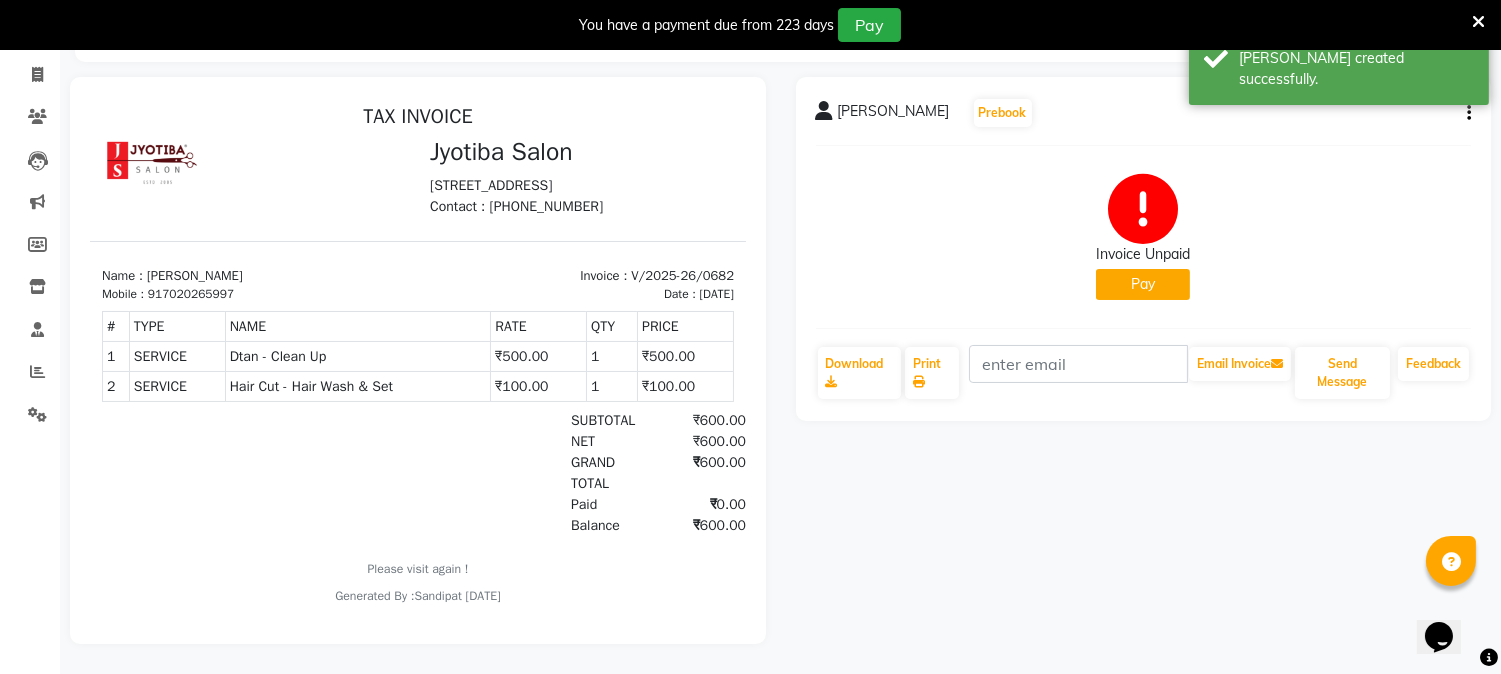 click on "Pay" 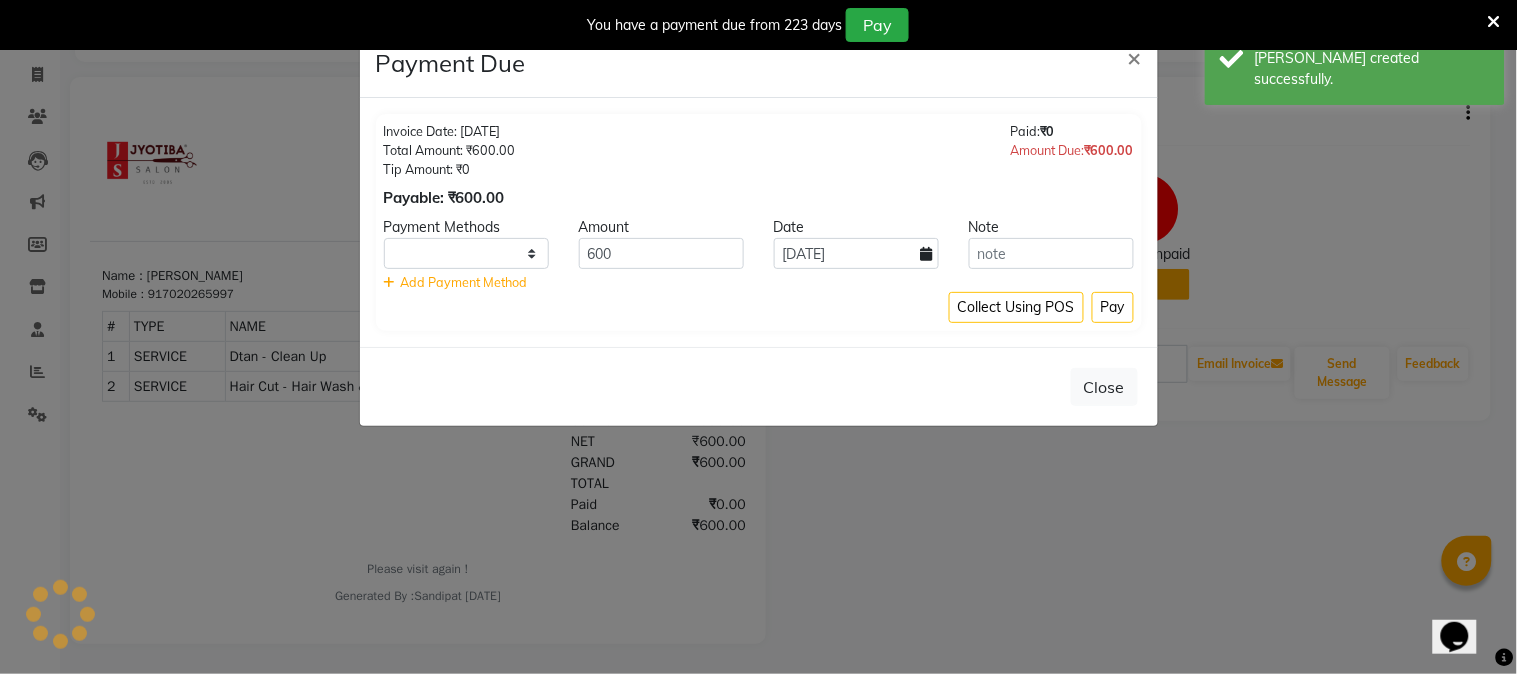 select on "1" 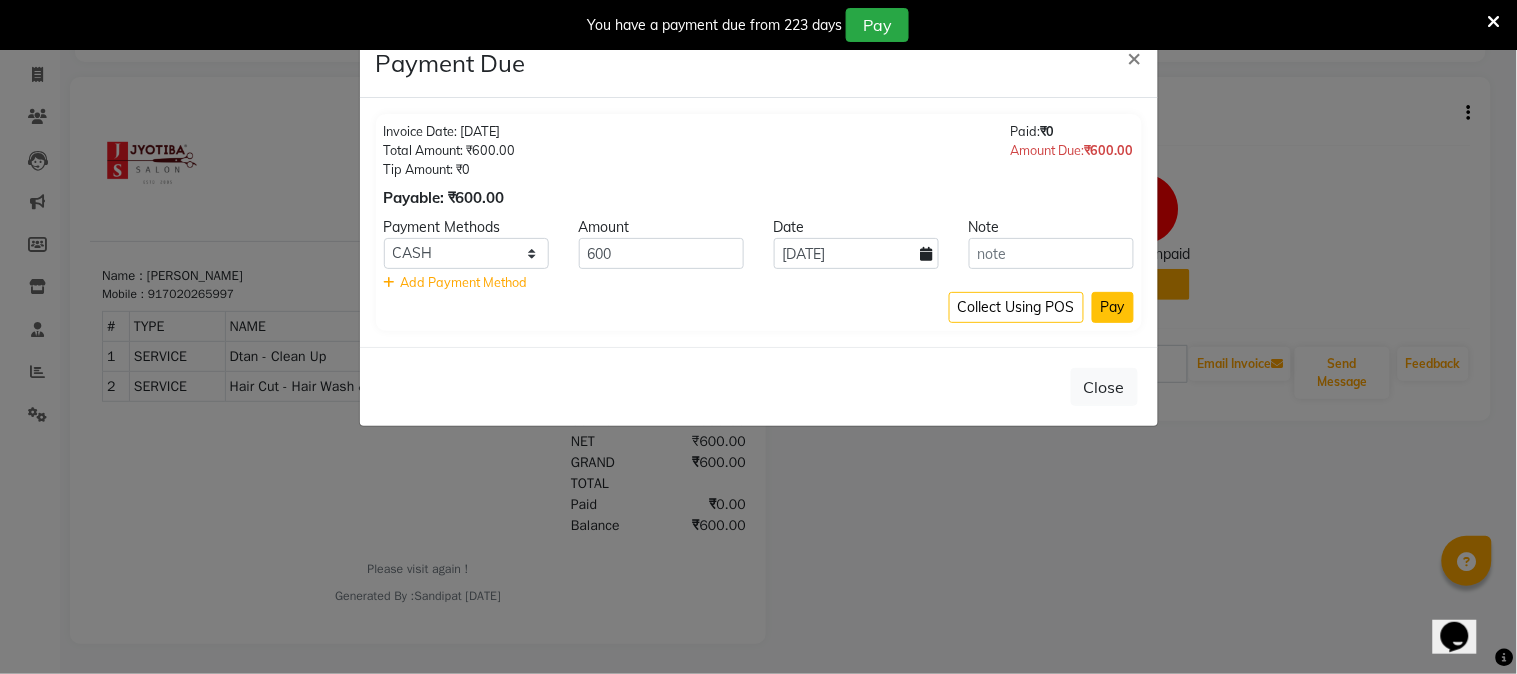 click on "Pay" 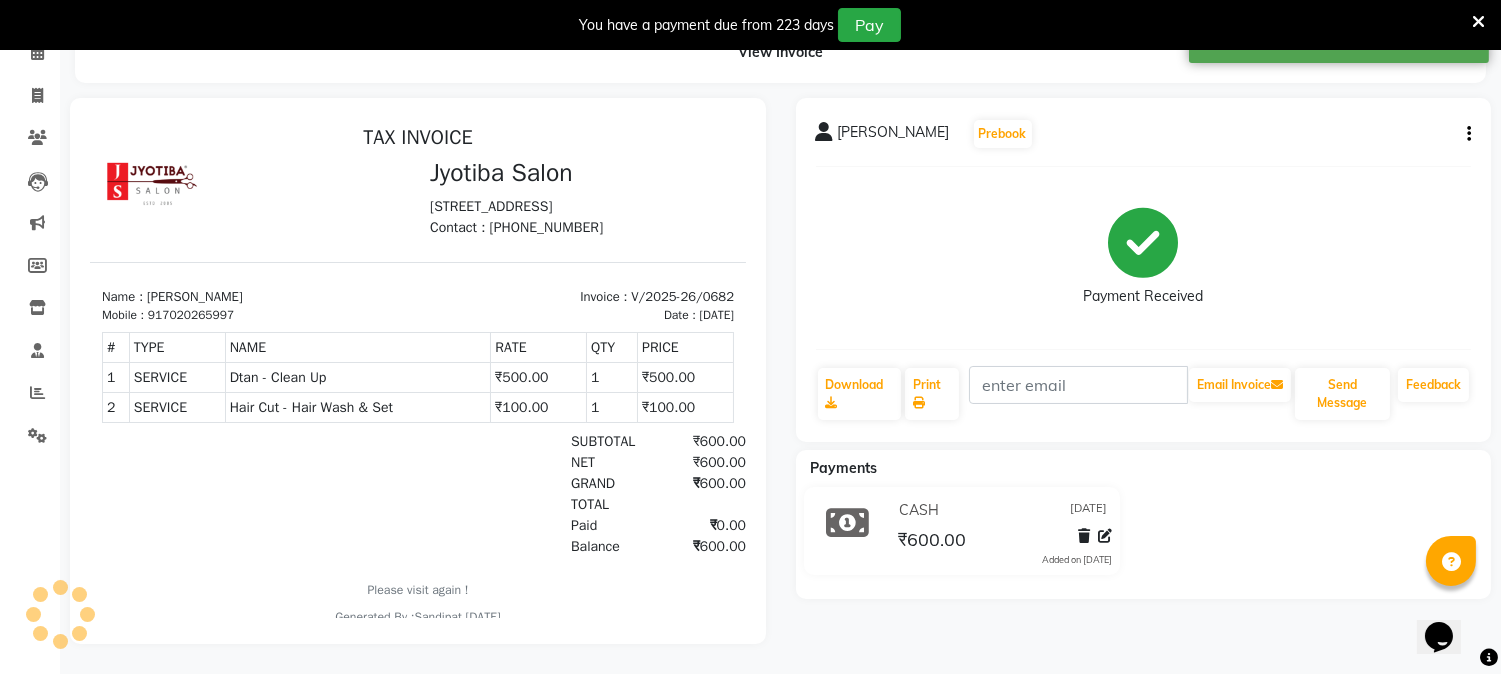 scroll, scrollTop: 115, scrollLeft: 0, axis: vertical 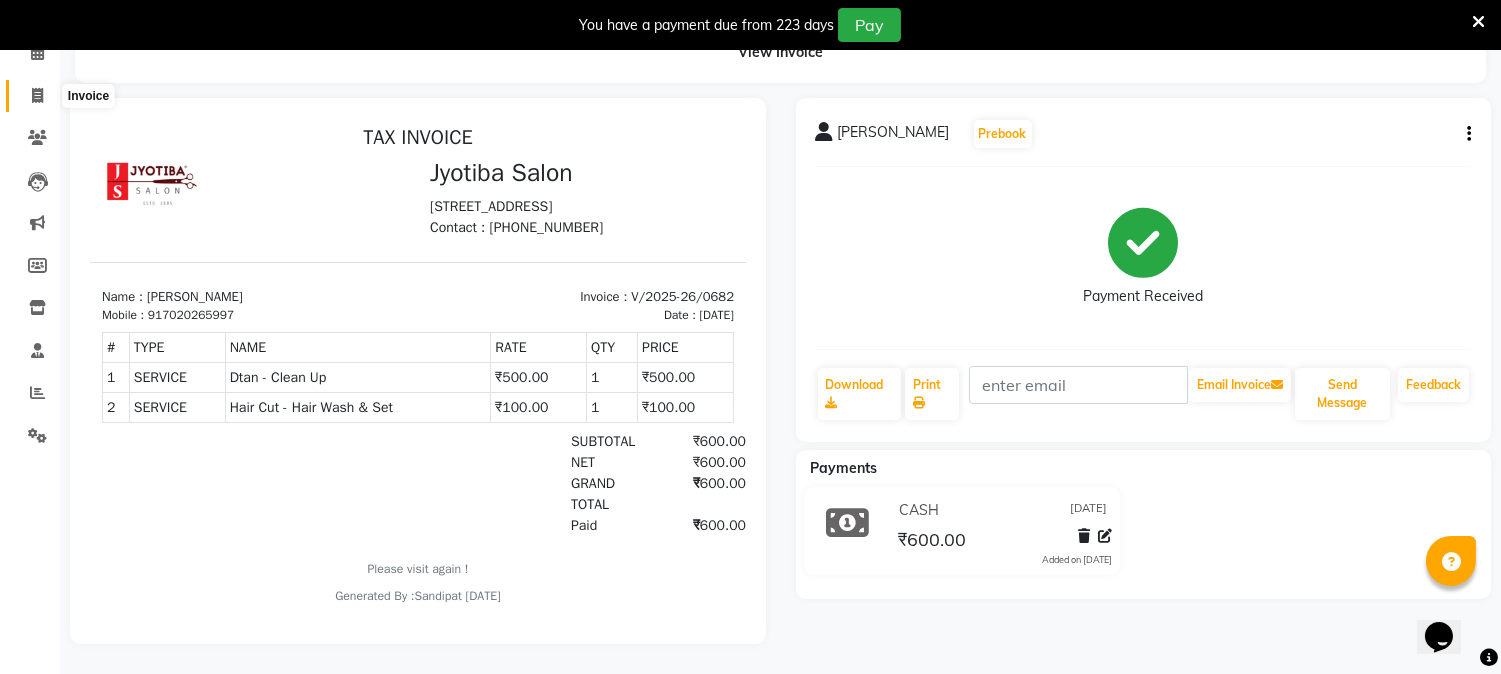 click 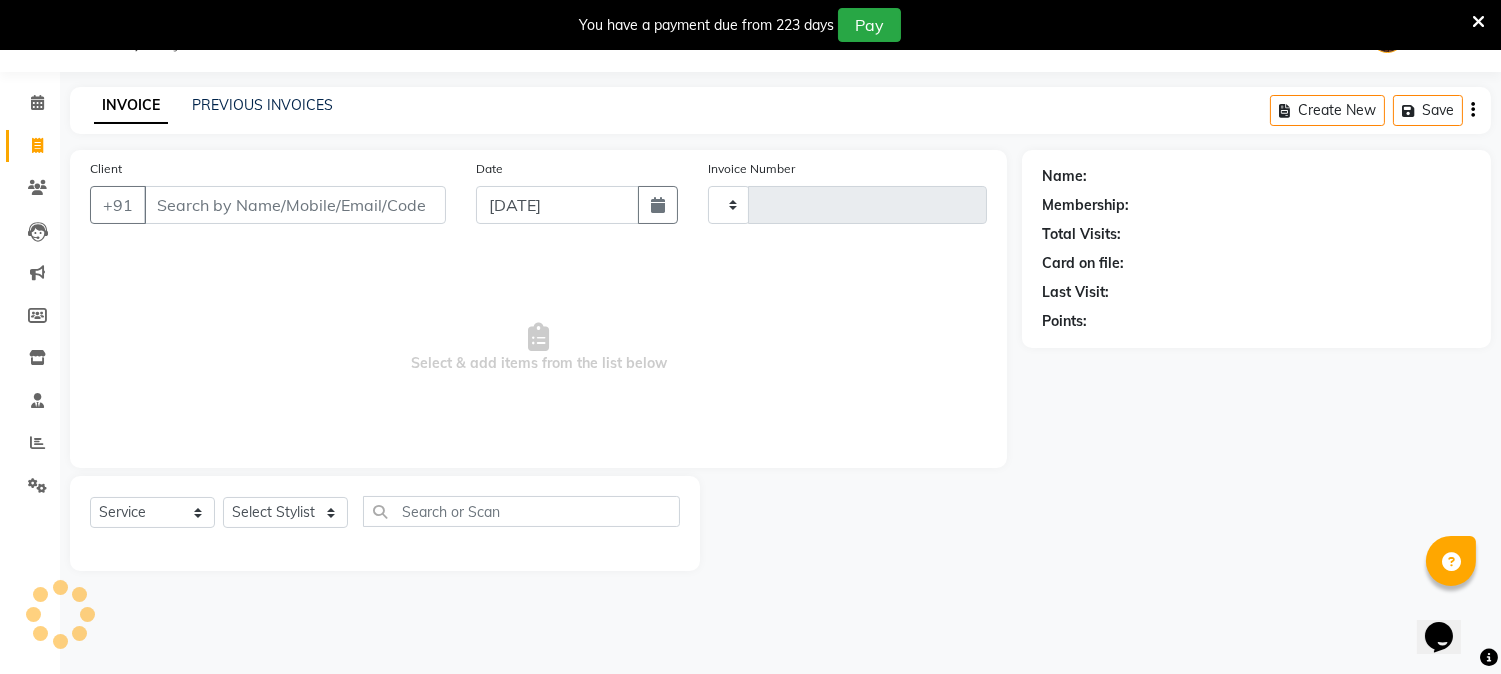 scroll, scrollTop: 50, scrollLeft: 0, axis: vertical 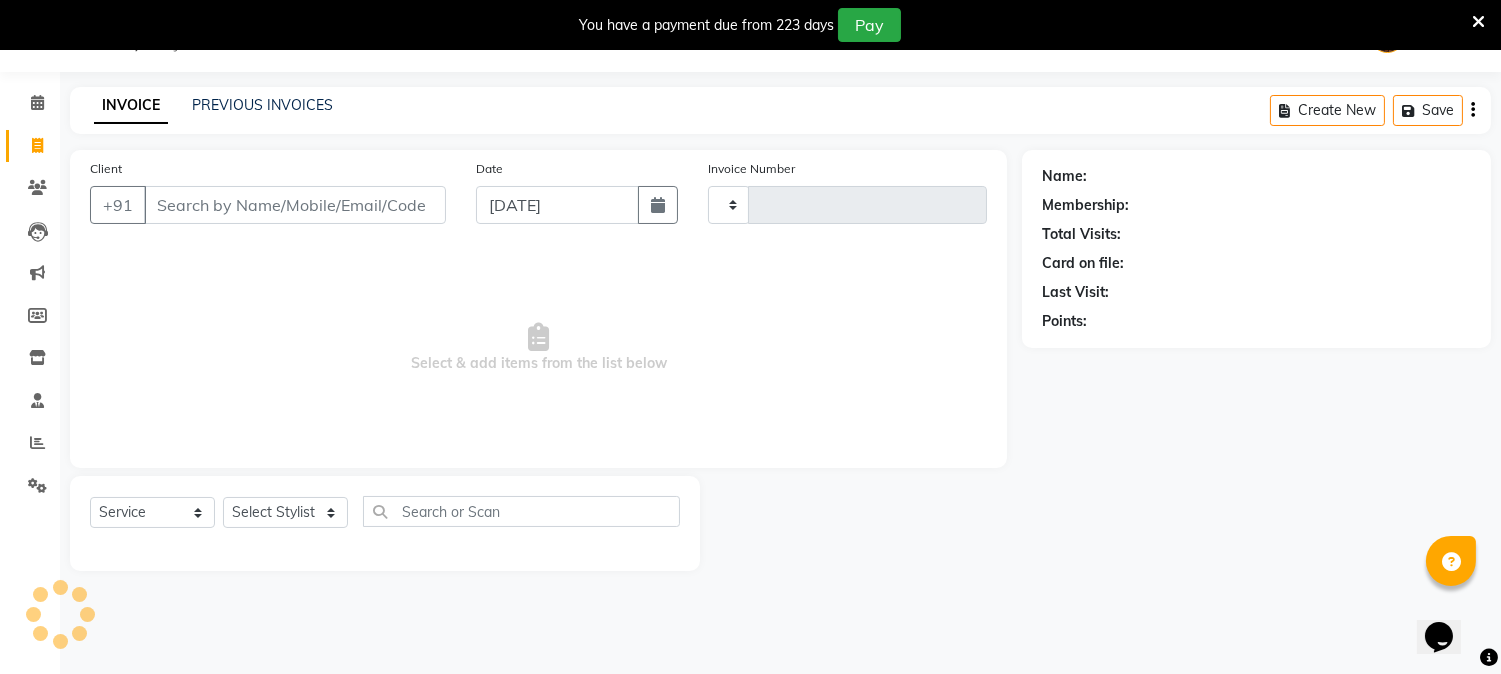 type on "0683" 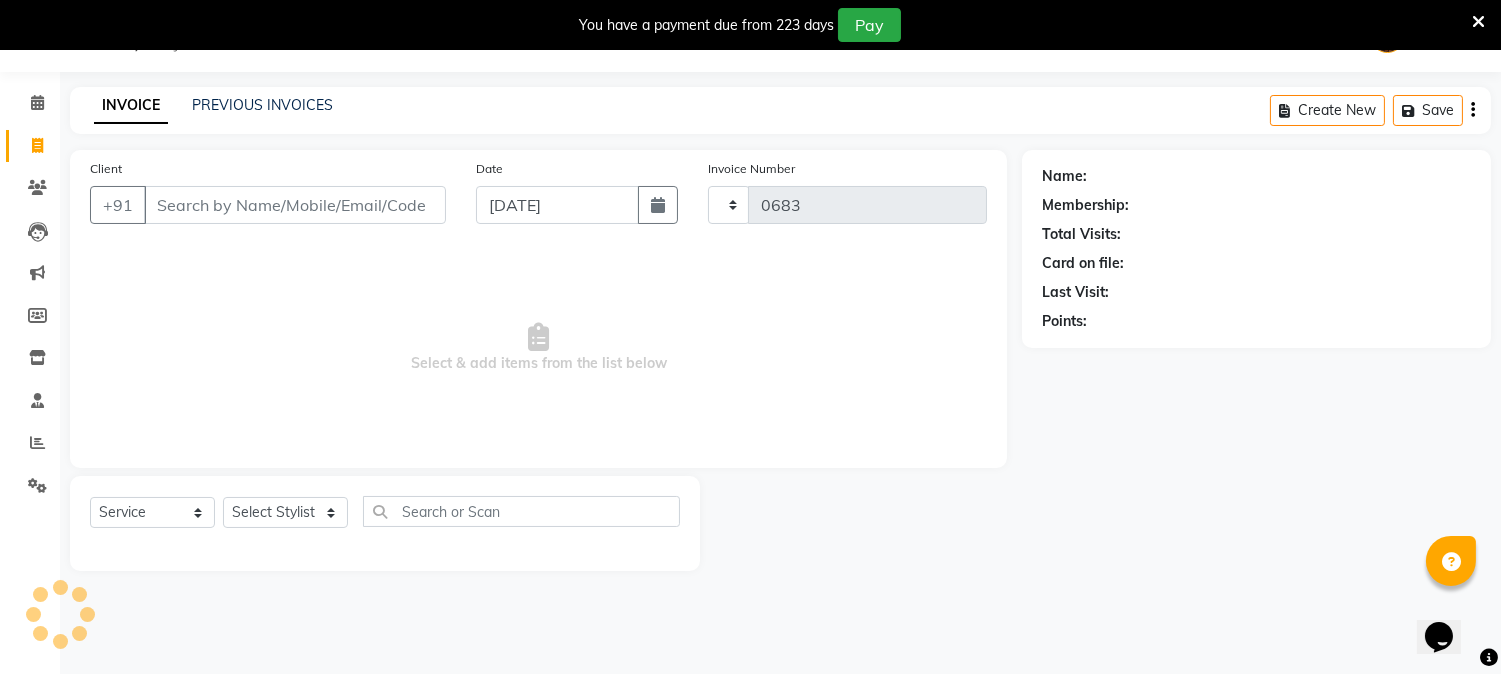 select on "556" 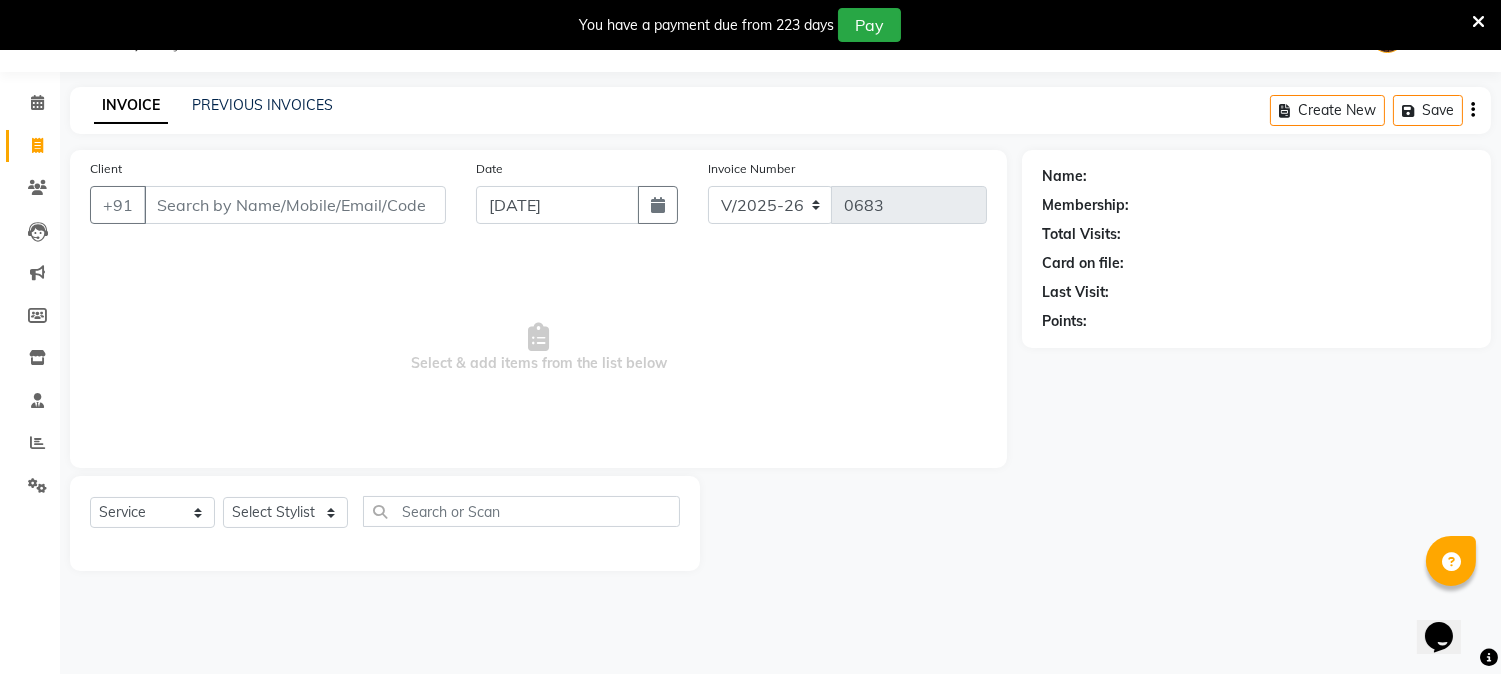 select on "membership" 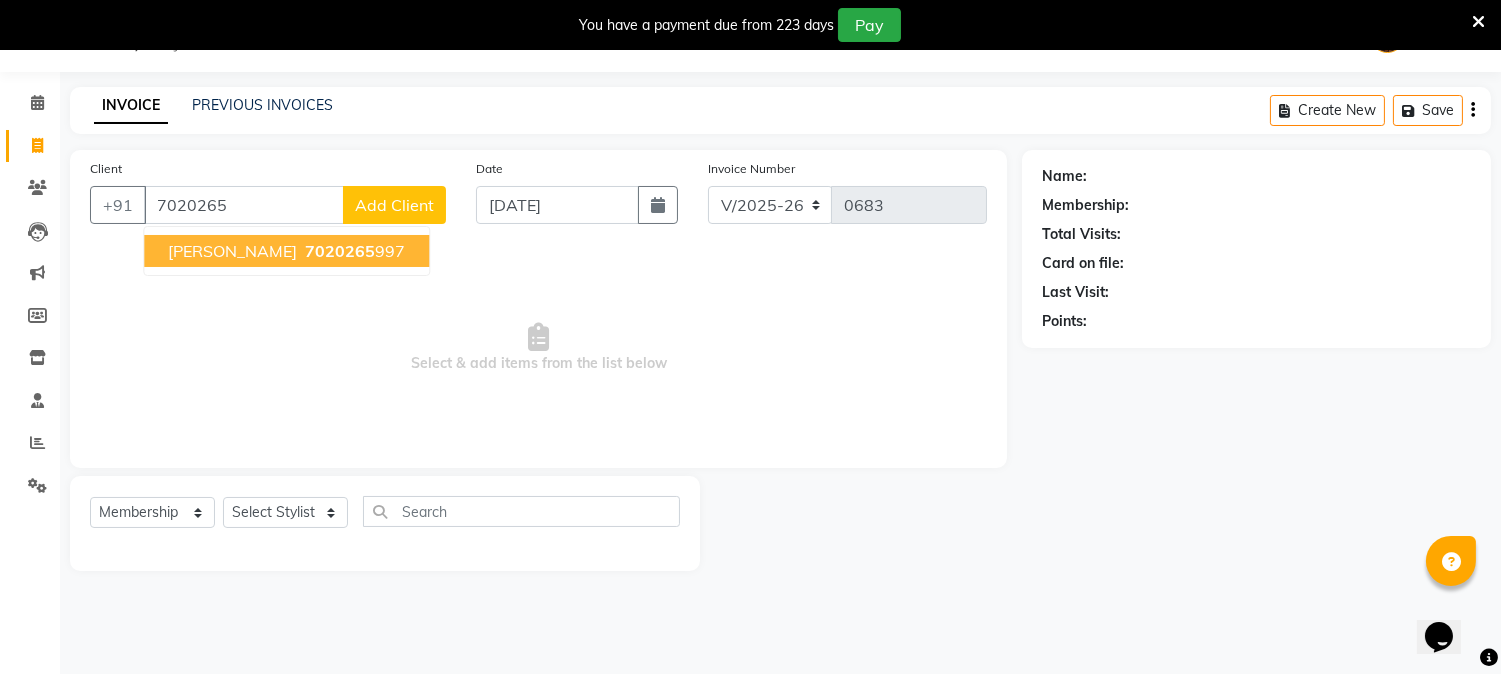 click on "pravin valunji" at bounding box center (232, 251) 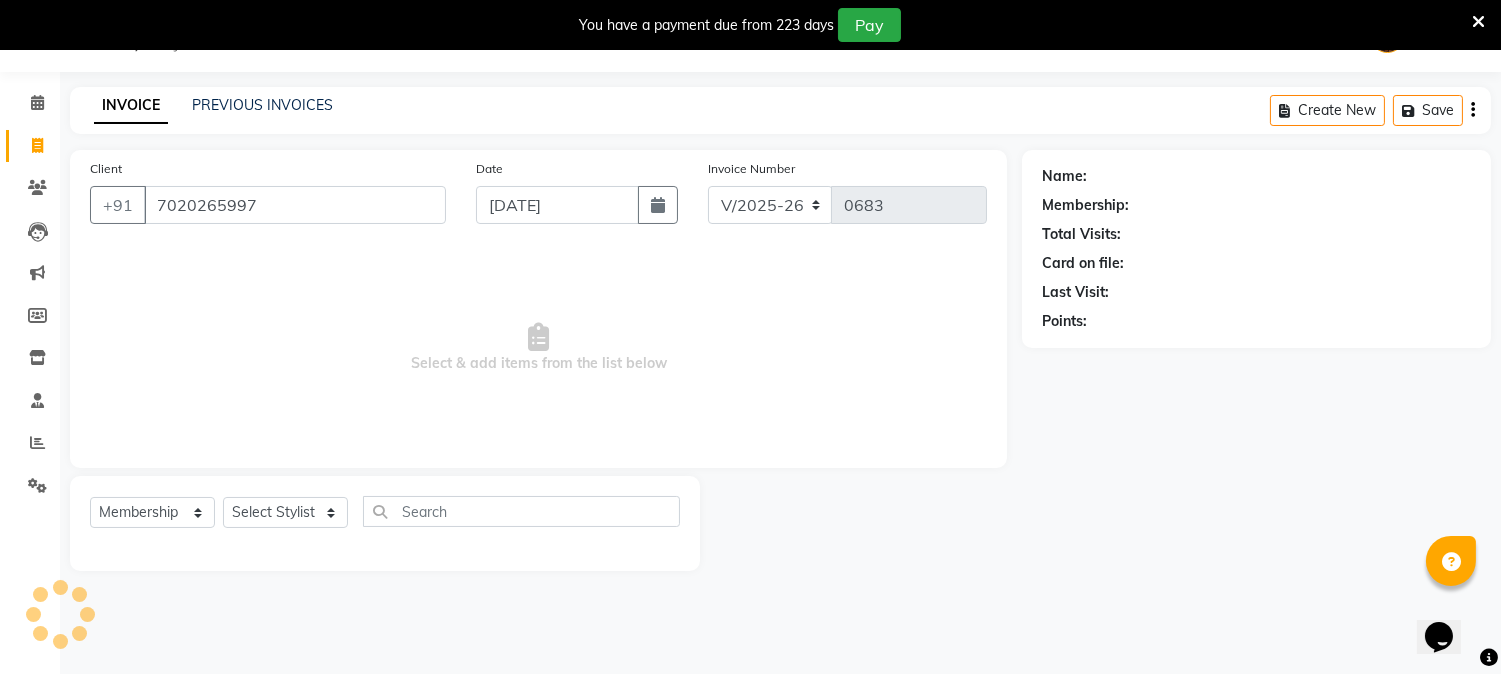 type on "7020265997" 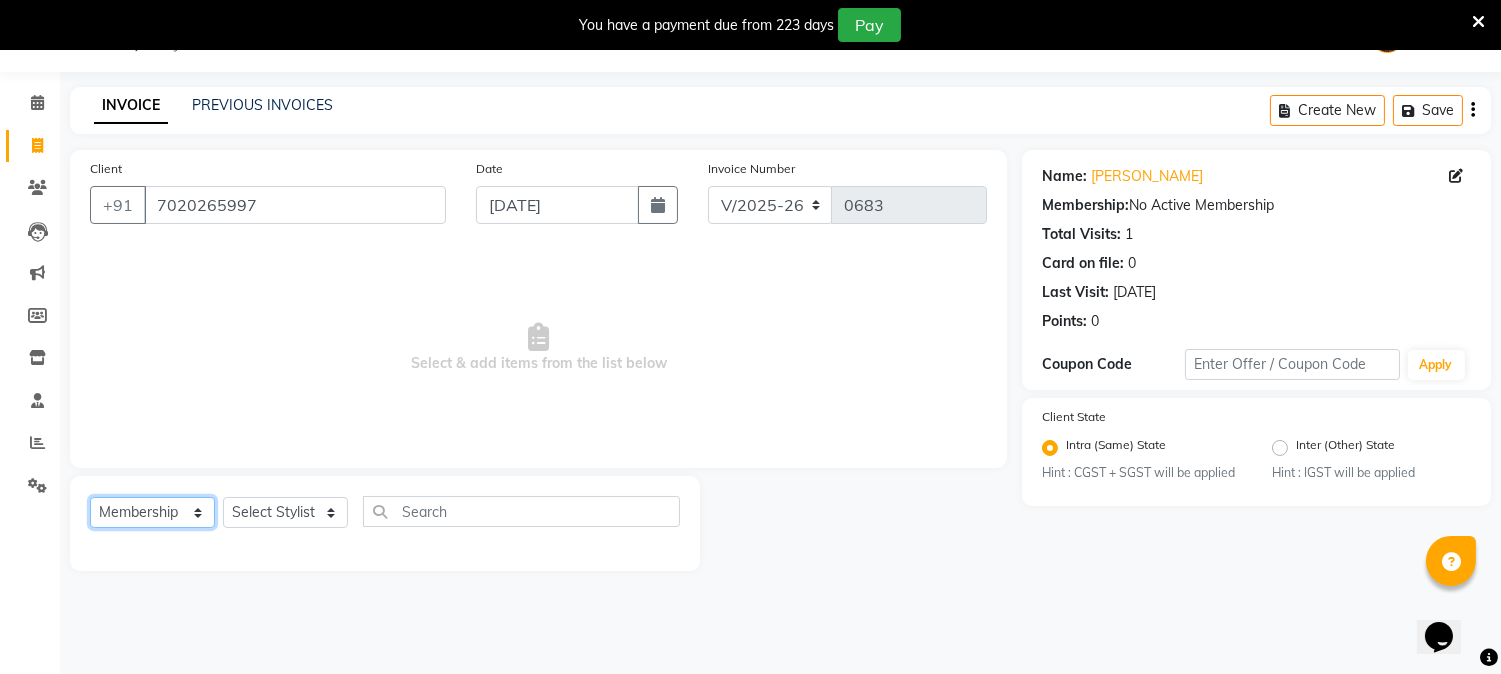click on "Select  Service  Product  Membership  Package Voucher Prepaid Gift Card" 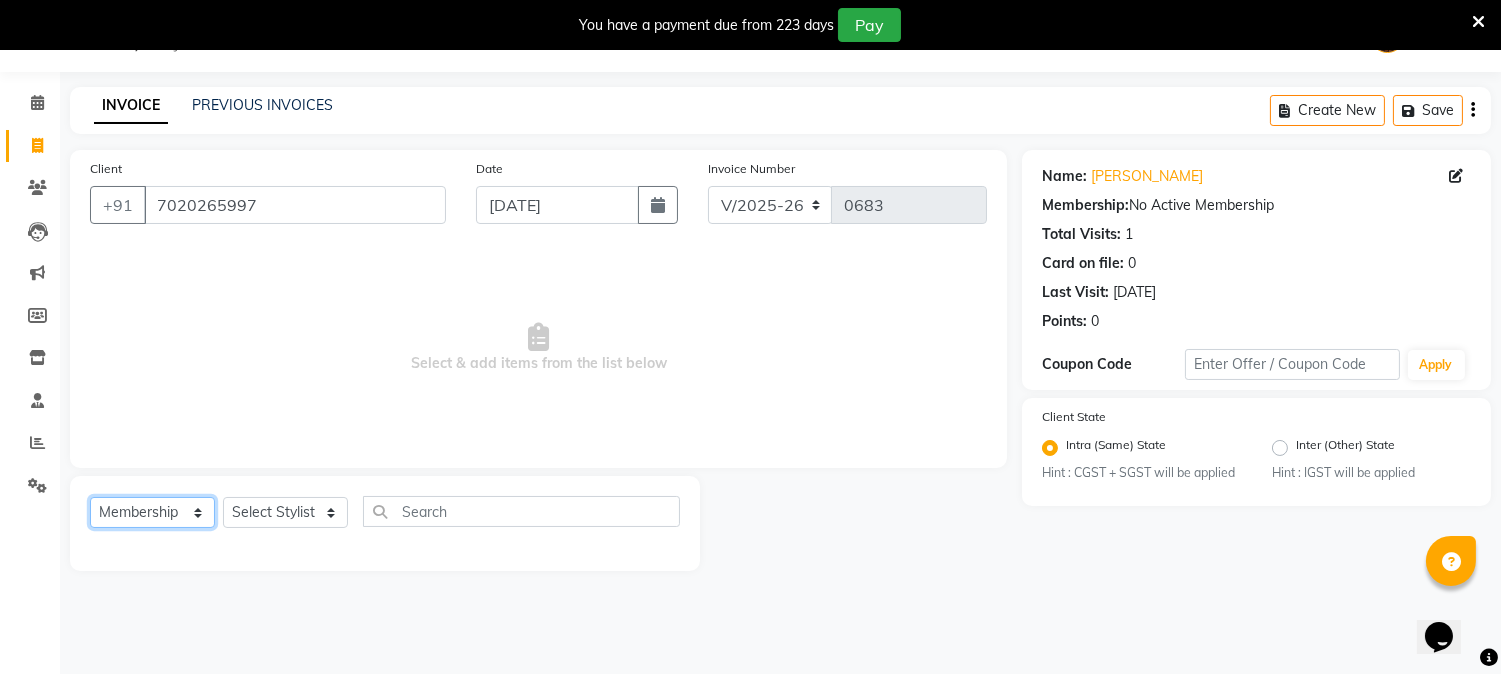 select on "service" 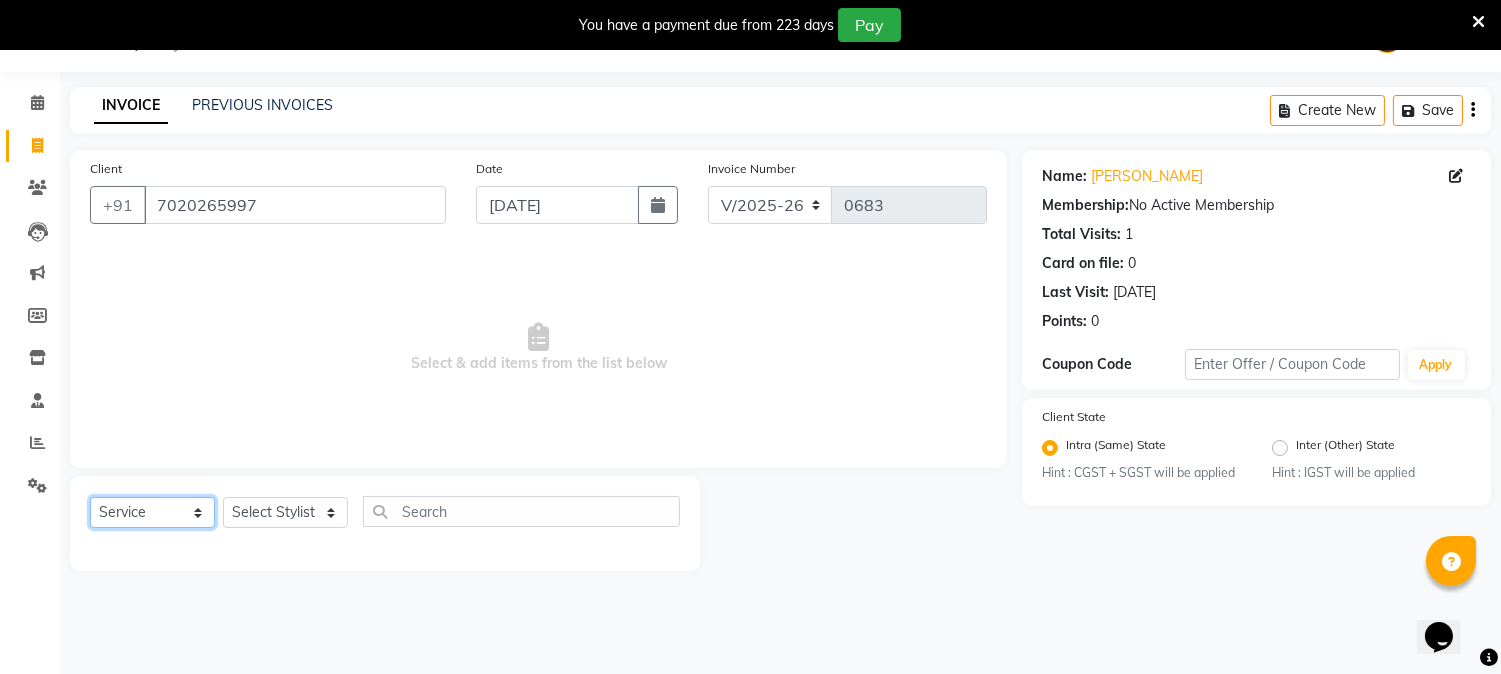 click on "Select  Service  Product  Membership  Package Voucher Prepaid Gift Card" 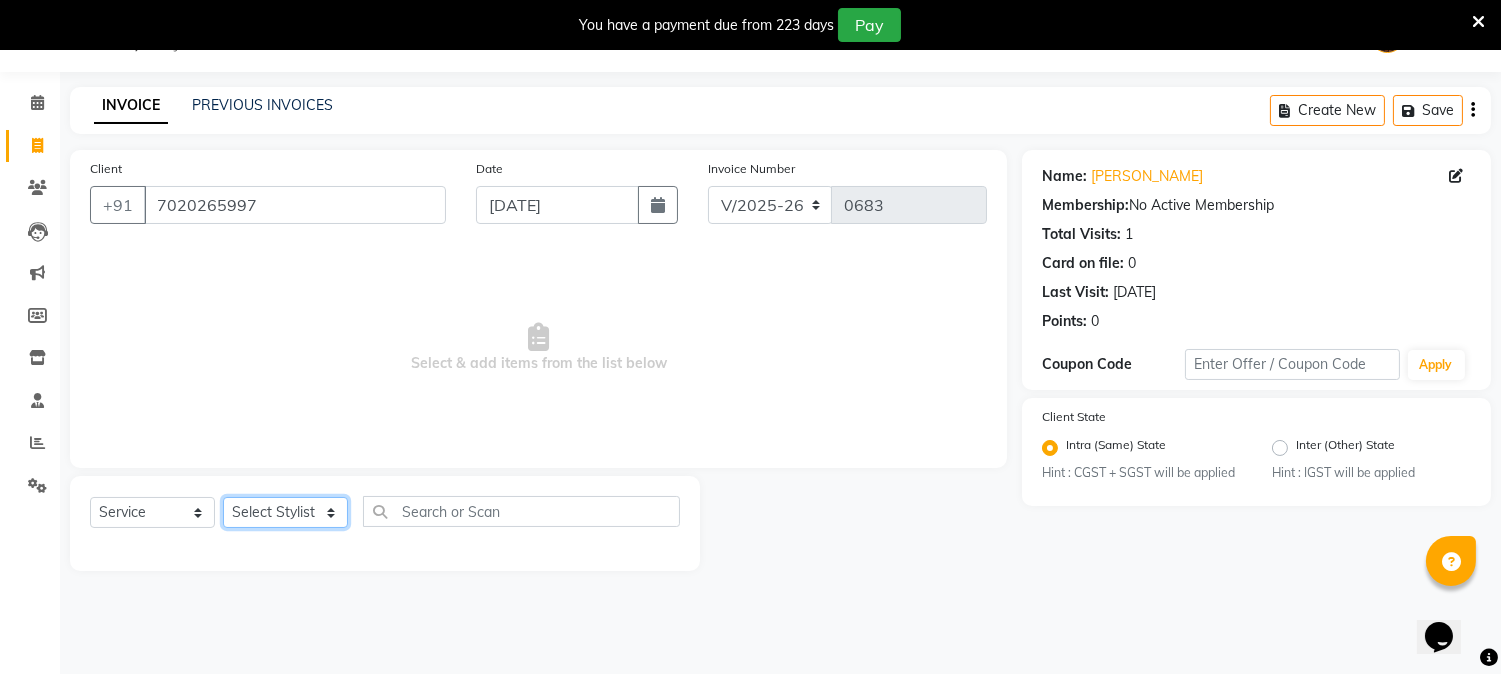 click on "Select Stylist [PERSON_NAME] [PERSON_NAME]  [PERSON_NAME]  prem RAHUL Sandip [PERSON_NAME]" 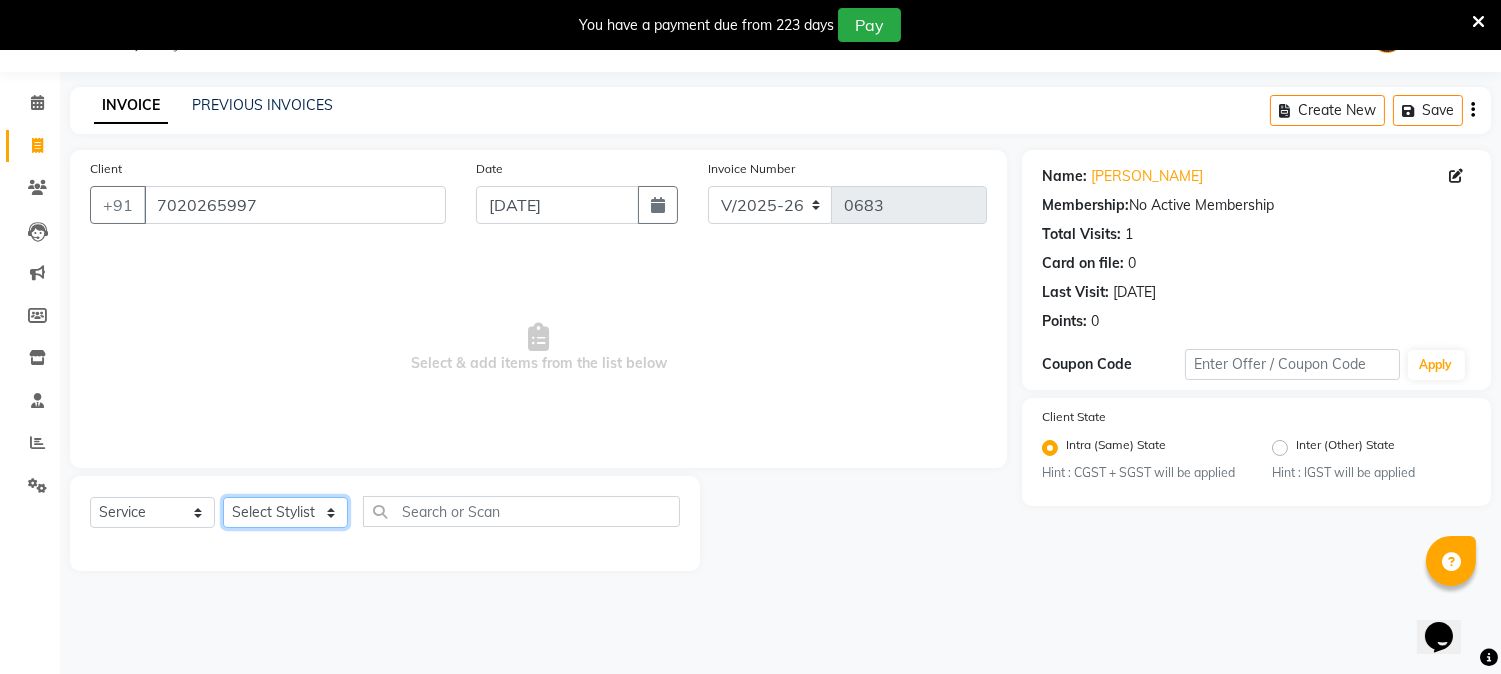 select on "81229" 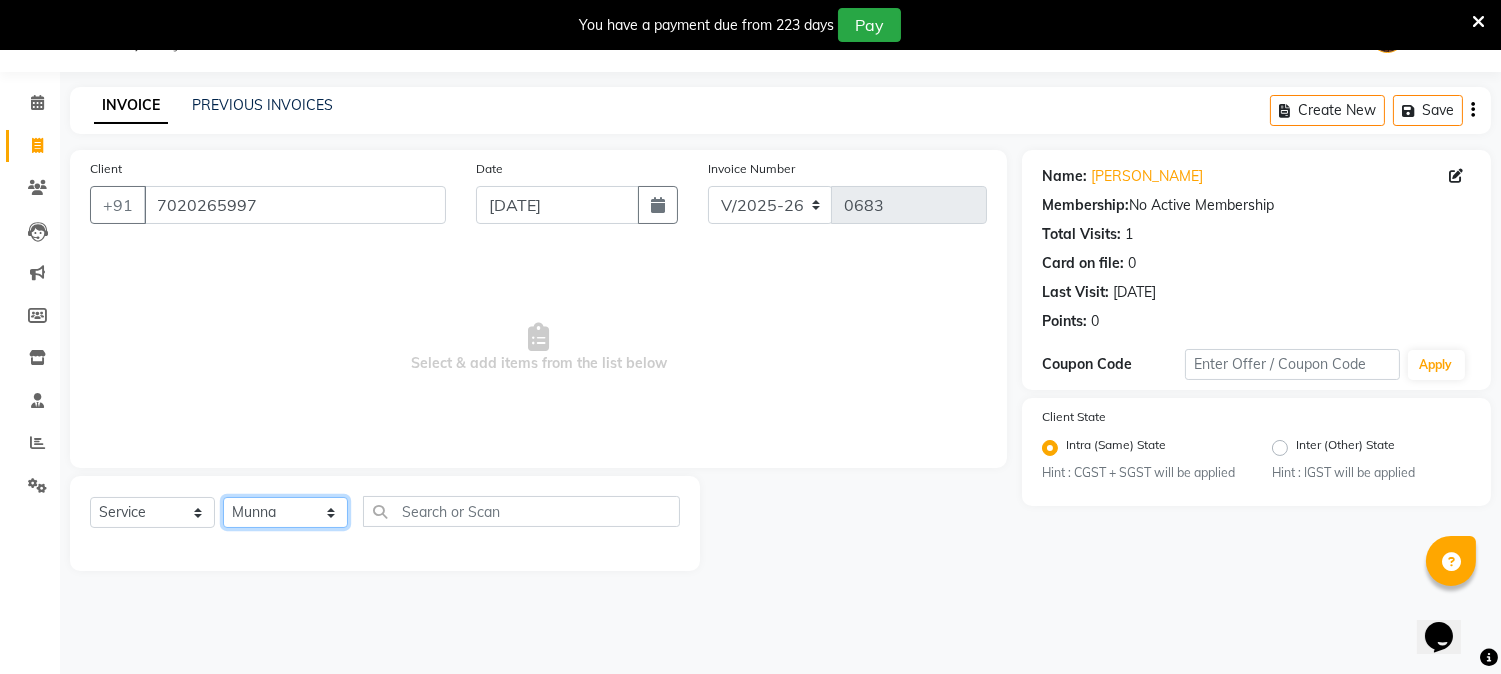 click on "Select Stylist [PERSON_NAME] [PERSON_NAME]  [PERSON_NAME]  prem RAHUL Sandip [PERSON_NAME]" 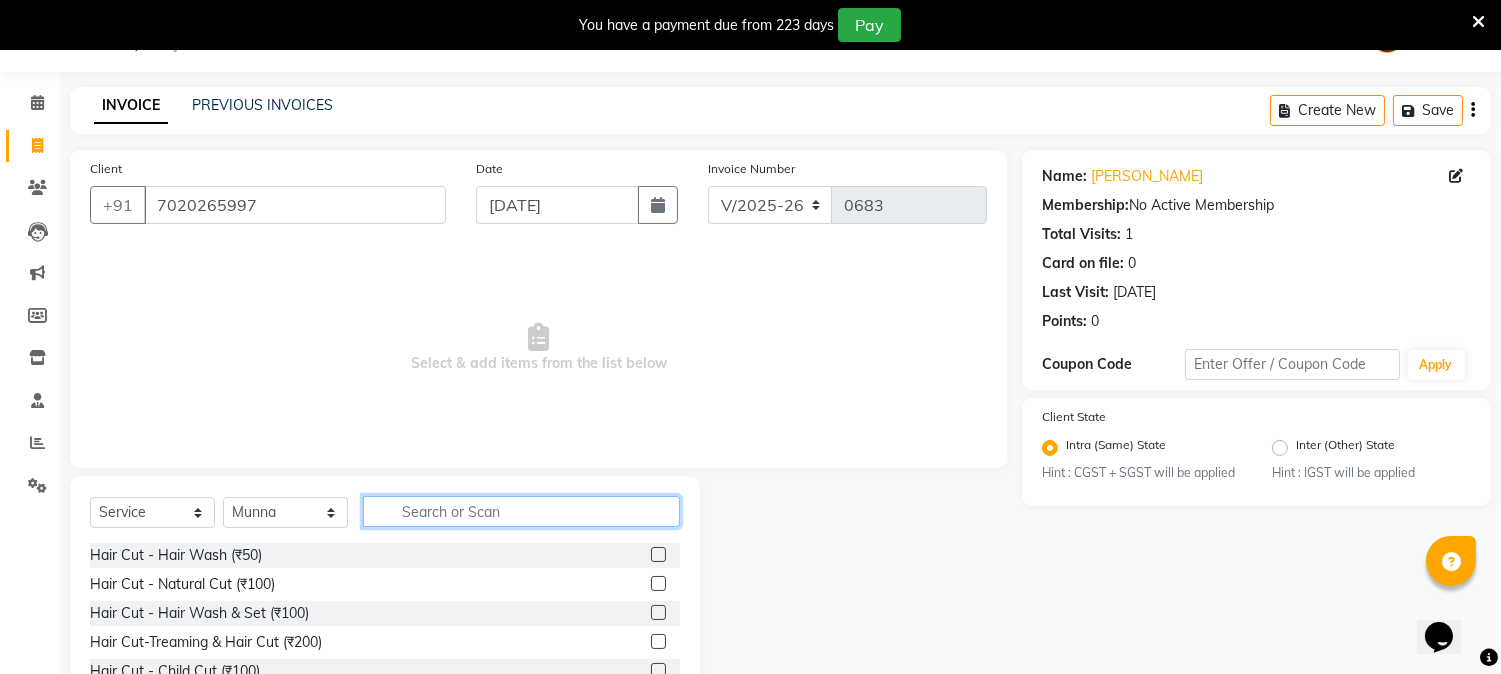 click 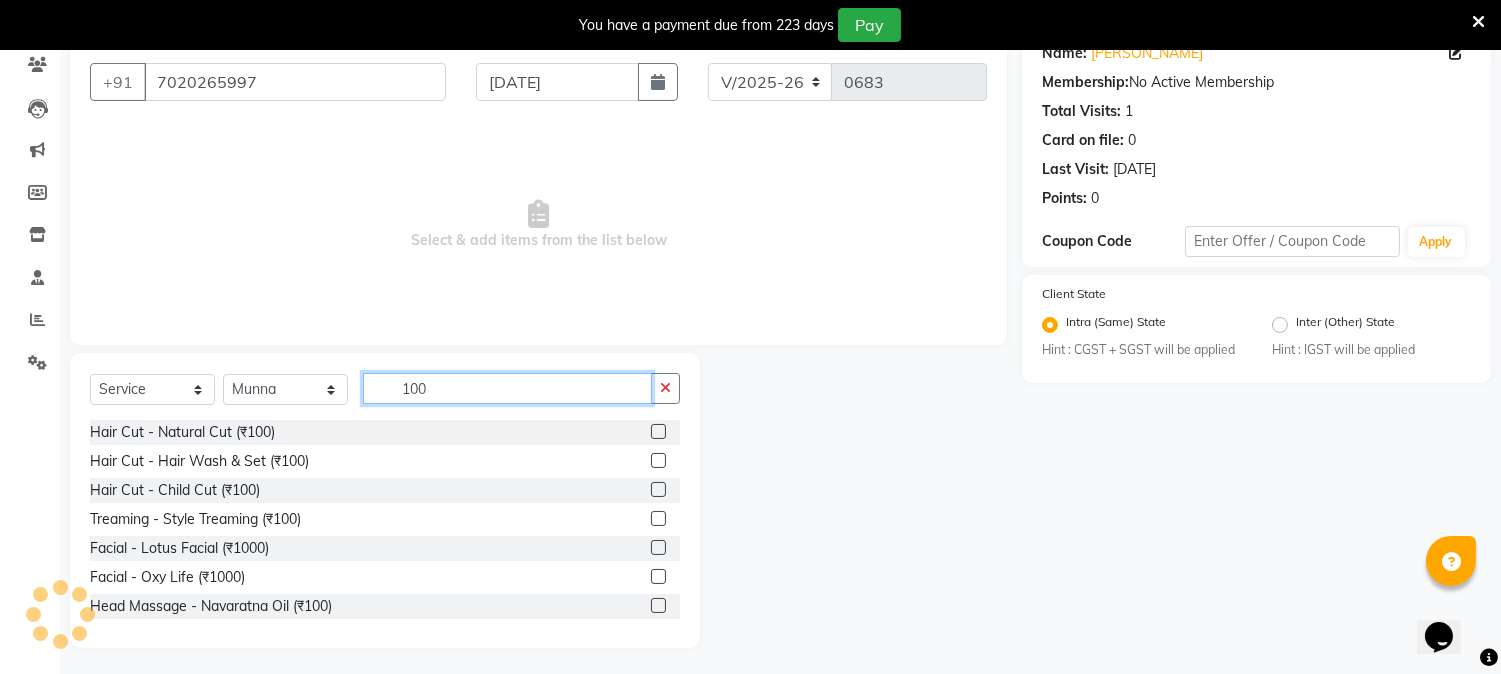 scroll, scrollTop: 176, scrollLeft: 0, axis: vertical 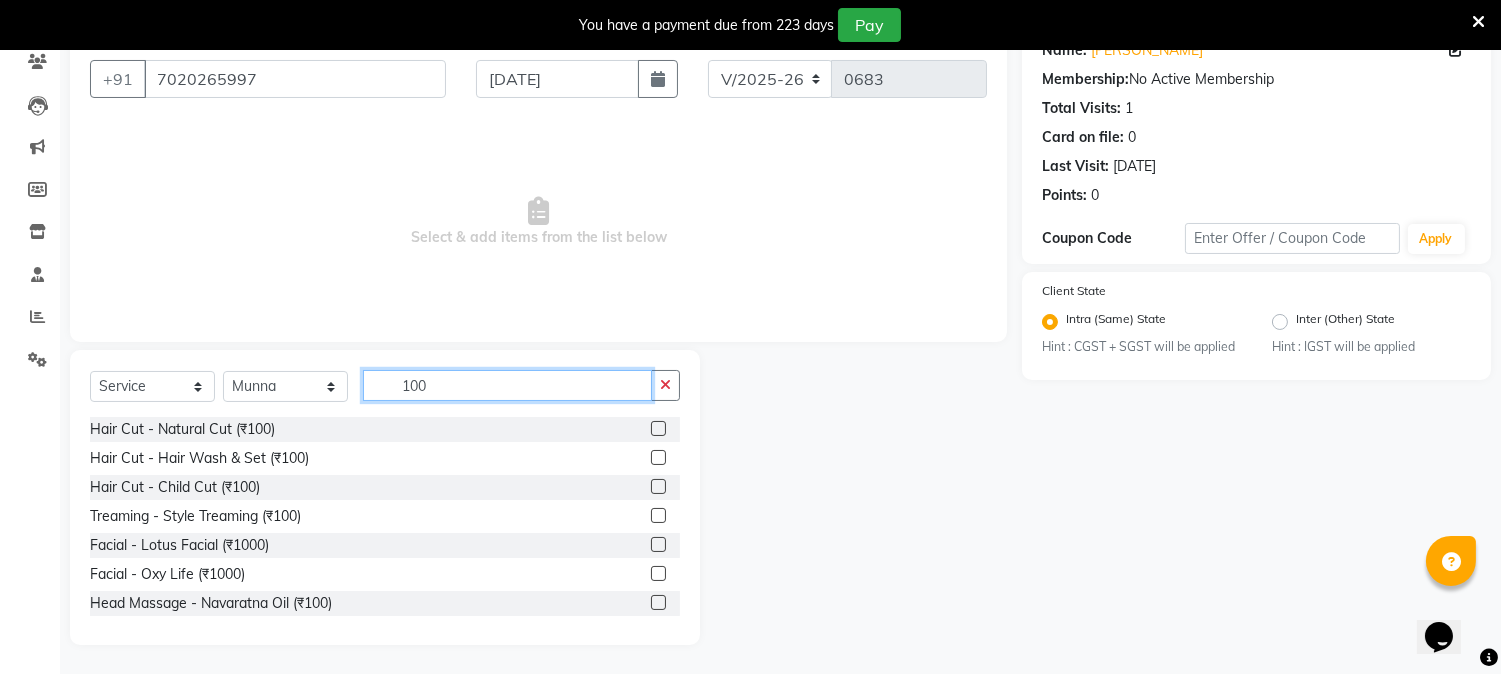 type on "100" 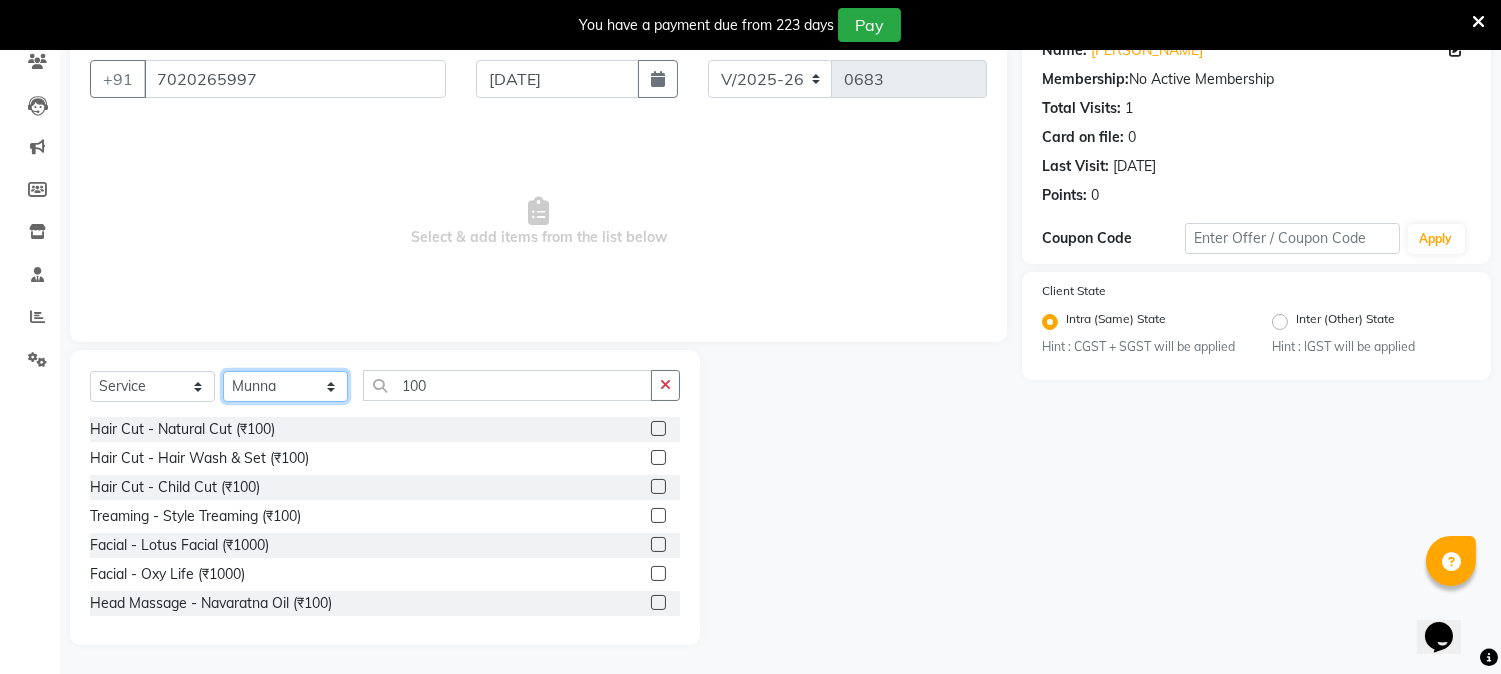 click on "Select Stylist [PERSON_NAME] [PERSON_NAME]  [PERSON_NAME]  prem RAHUL Sandip [PERSON_NAME]" 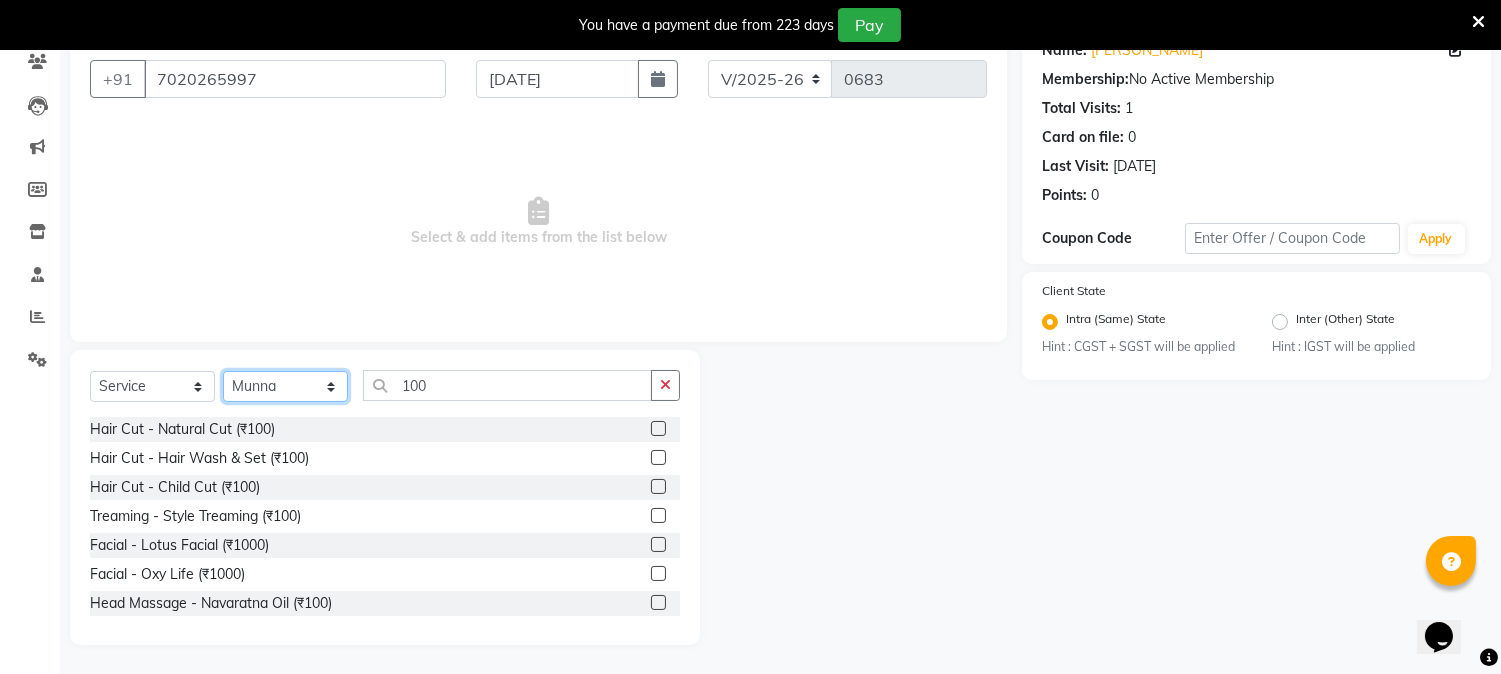 select on "7206" 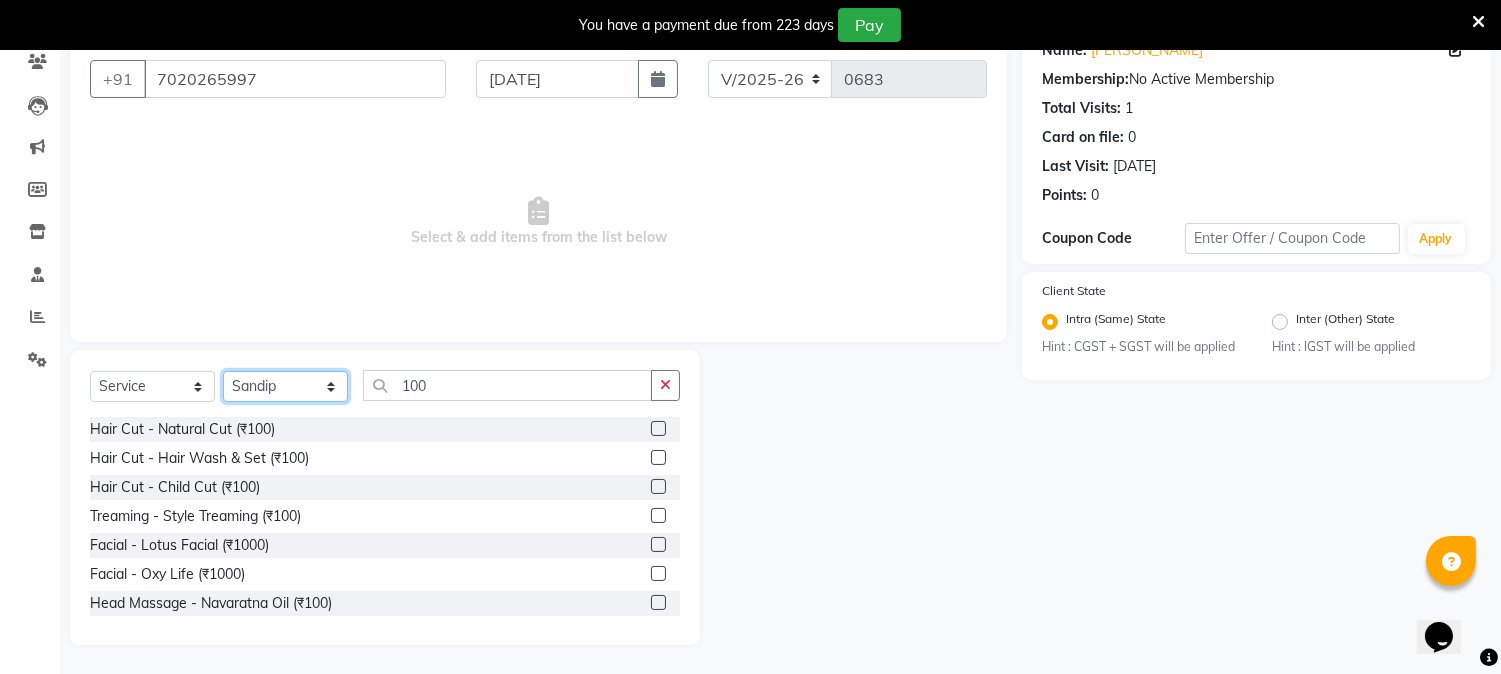 click on "Select Stylist [PERSON_NAME] [PERSON_NAME]  [PERSON_NAME]  prem RAHUL Sandip [PERSON_NAME]" 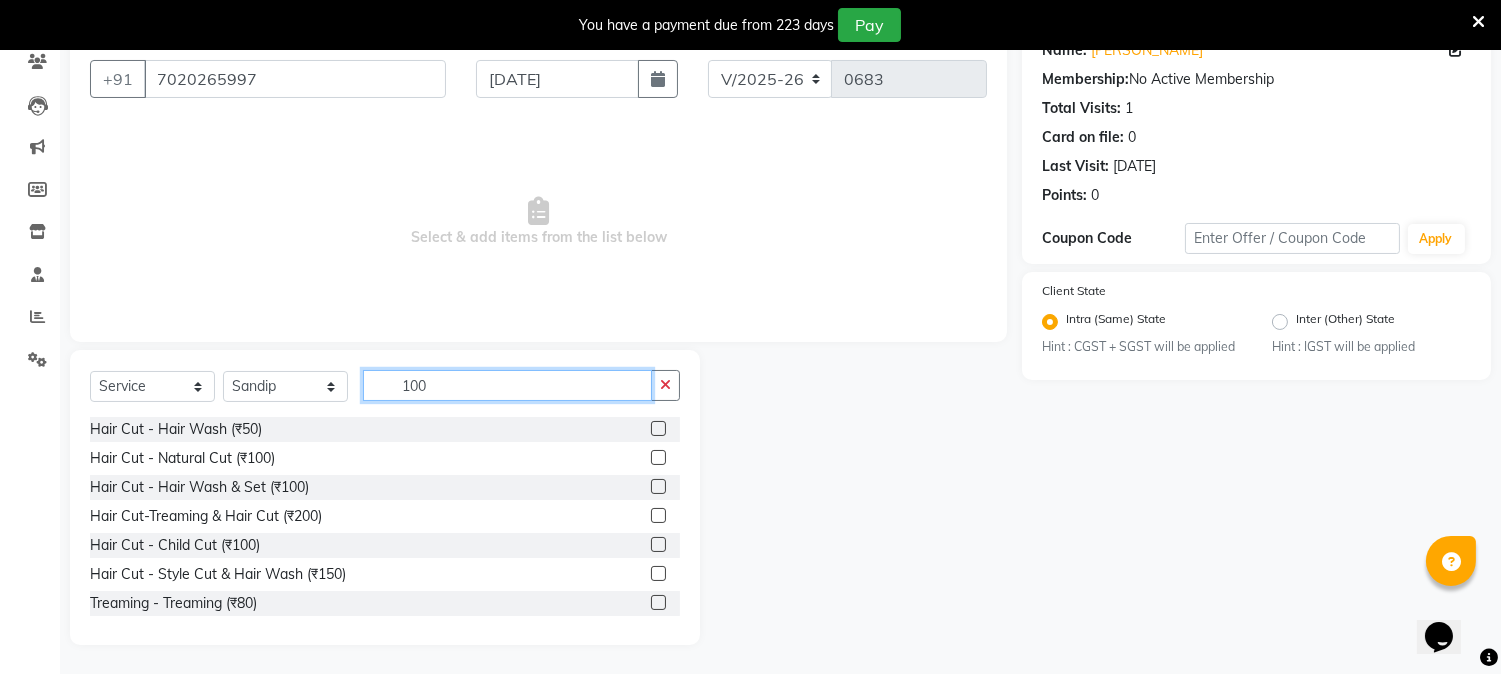 click on "100" 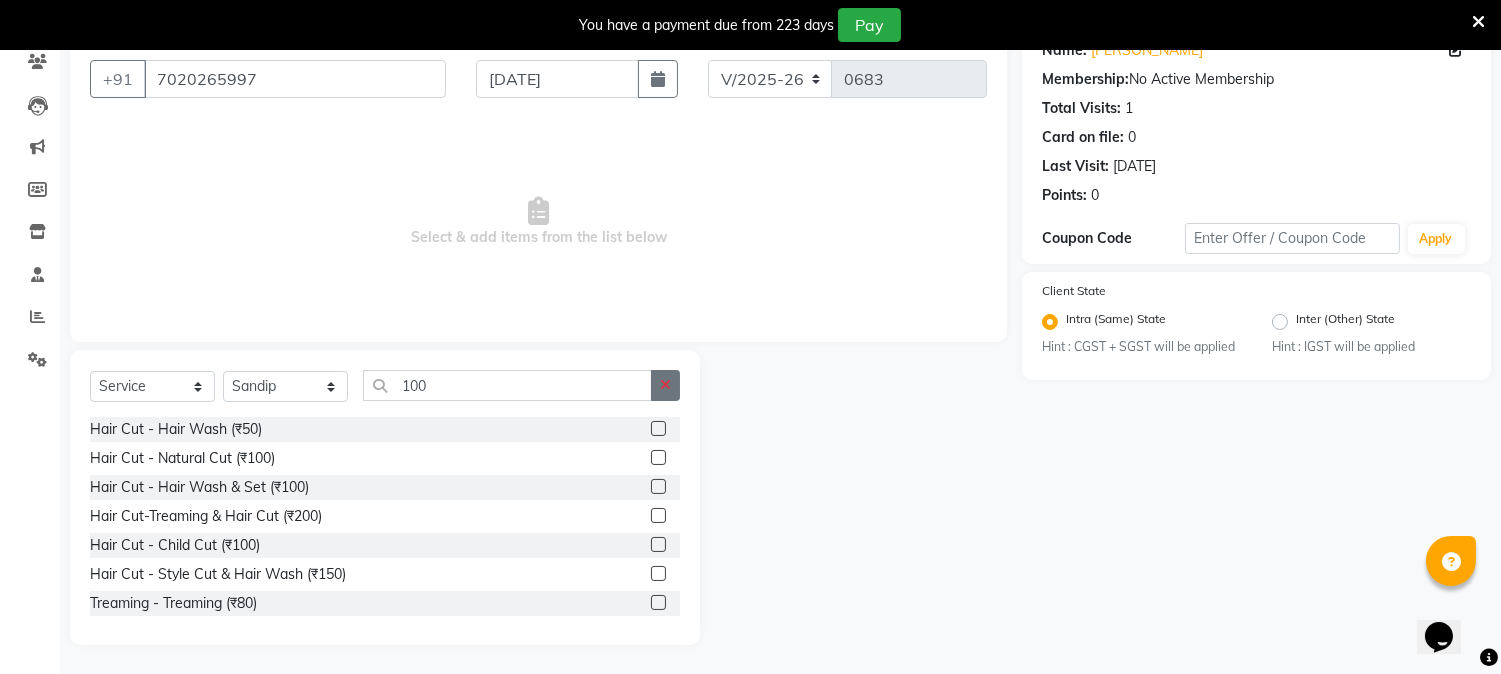 click 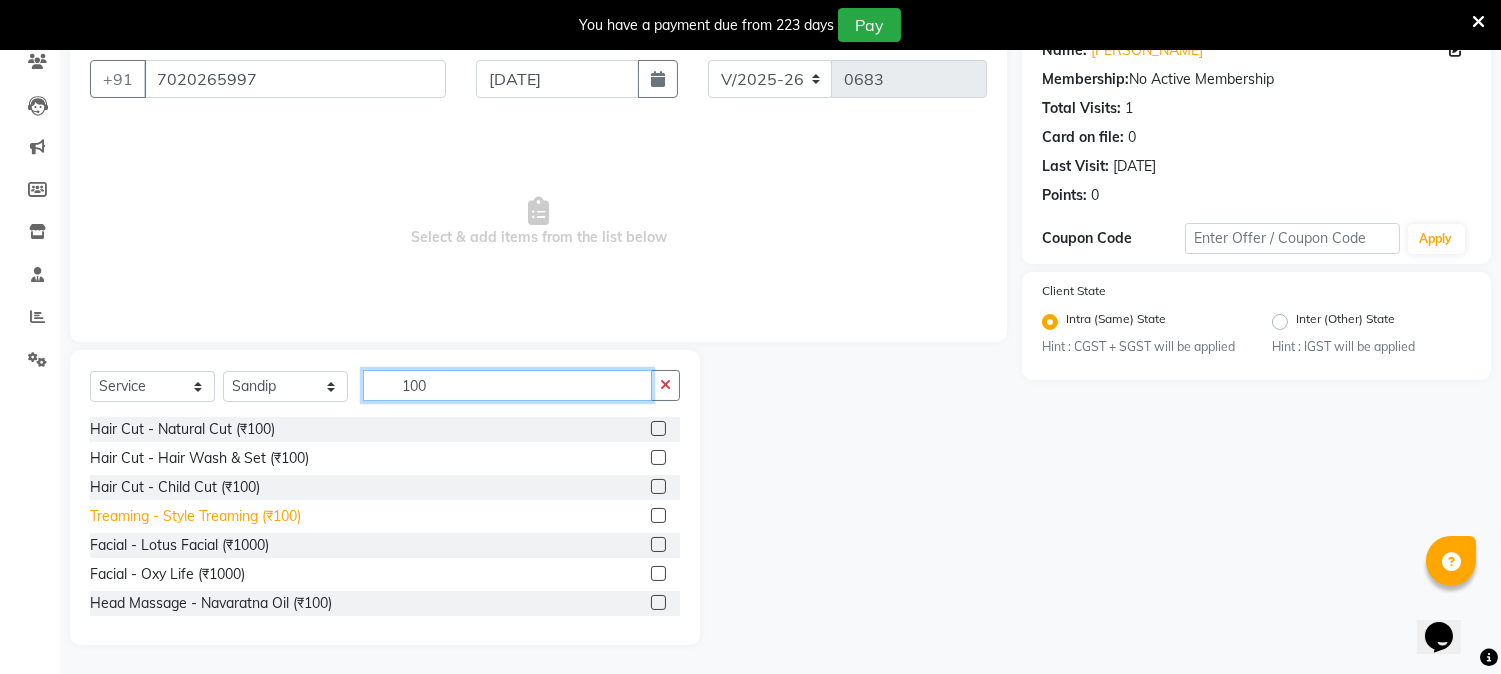 type on "100" 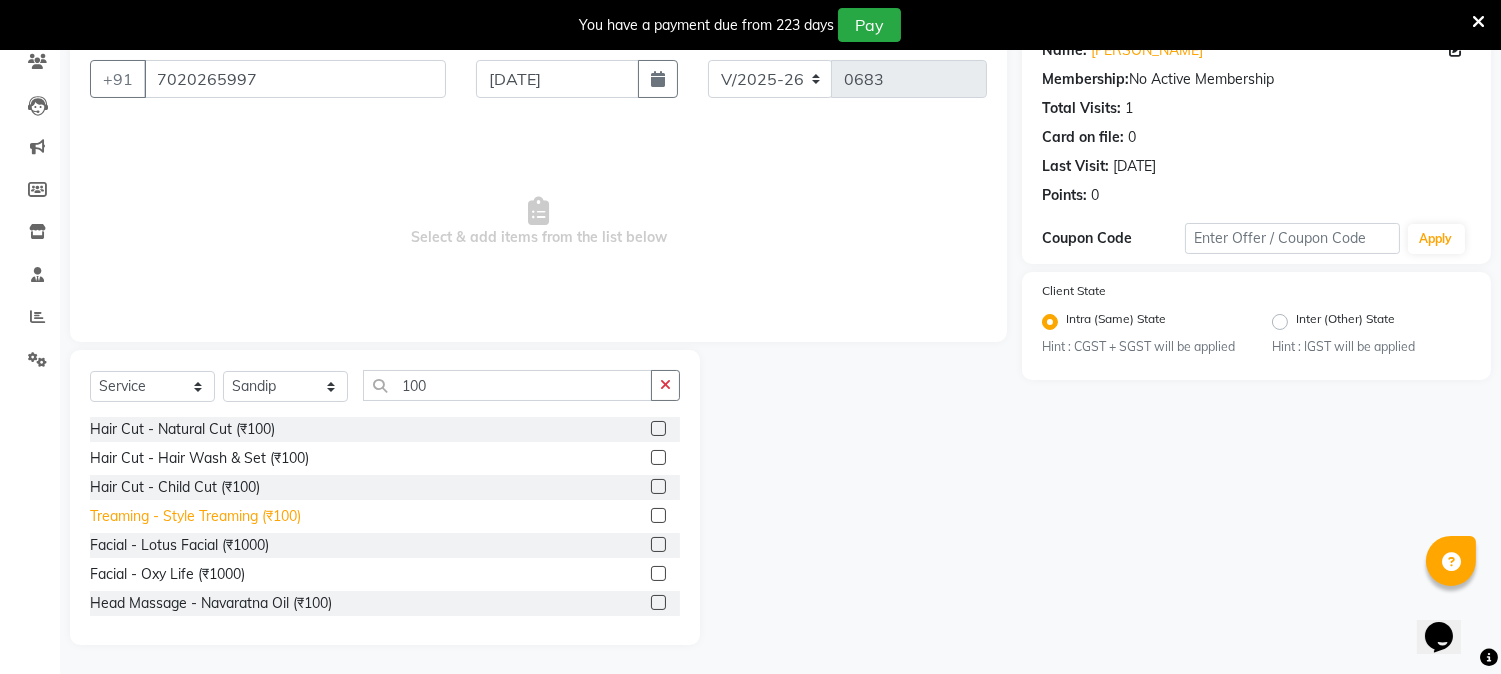 click on "Treaming - Style Treaming (₹100)" 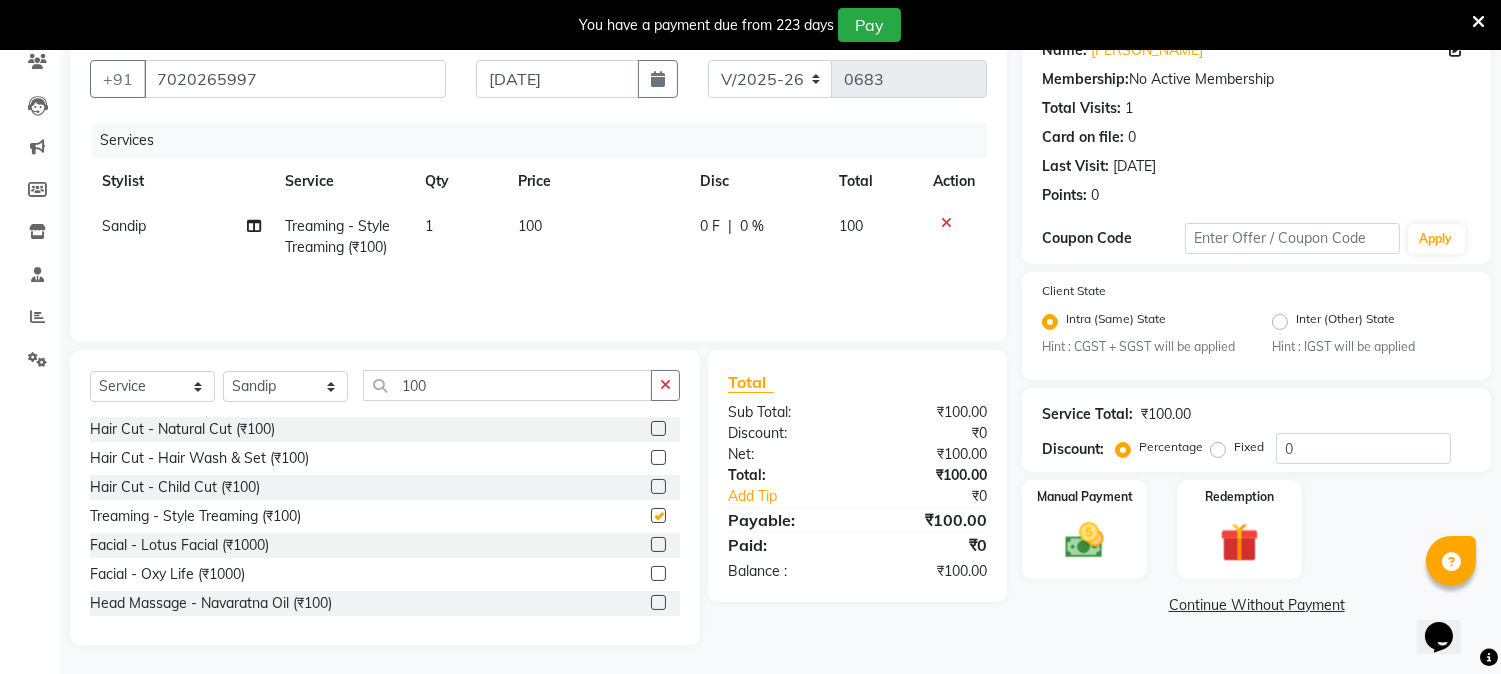 checkbox on "false" 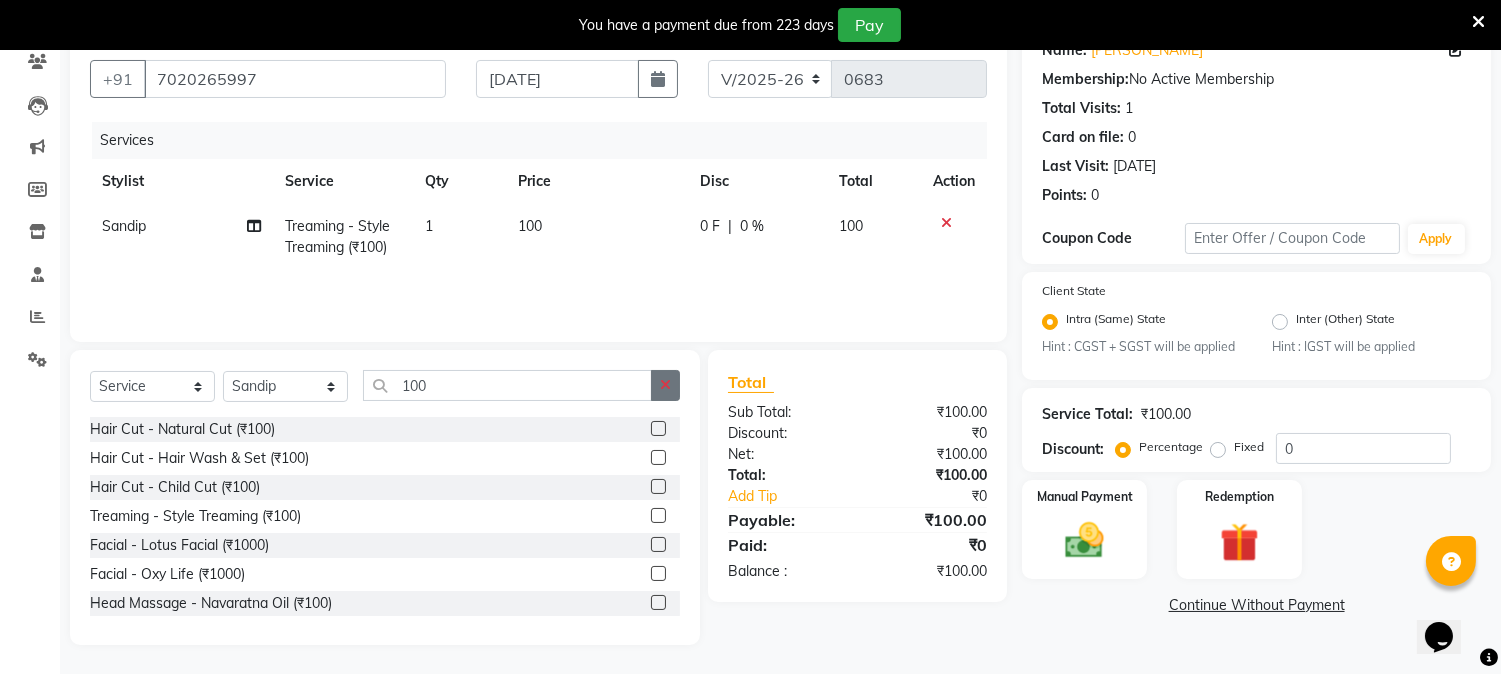 click 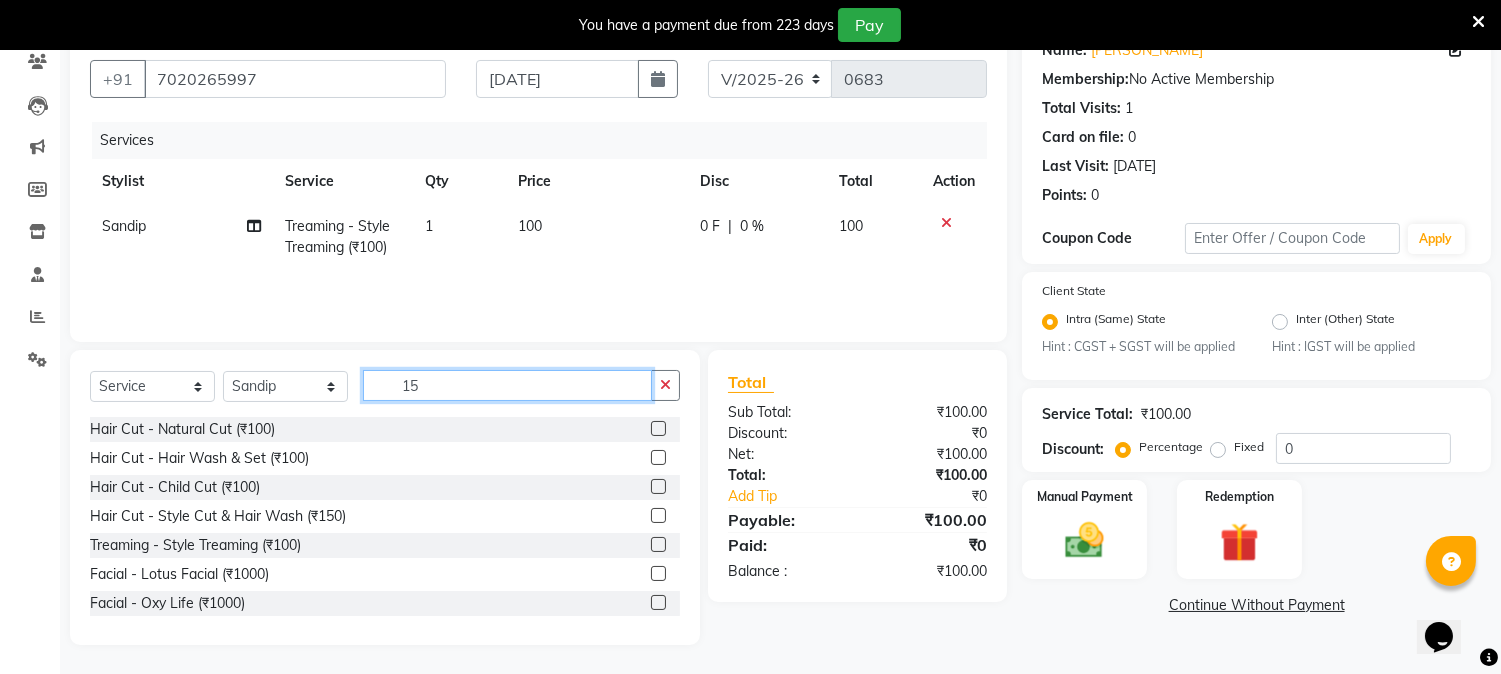 scroll, scrollTop: 151, scrollLeft: 0, axis: vertical 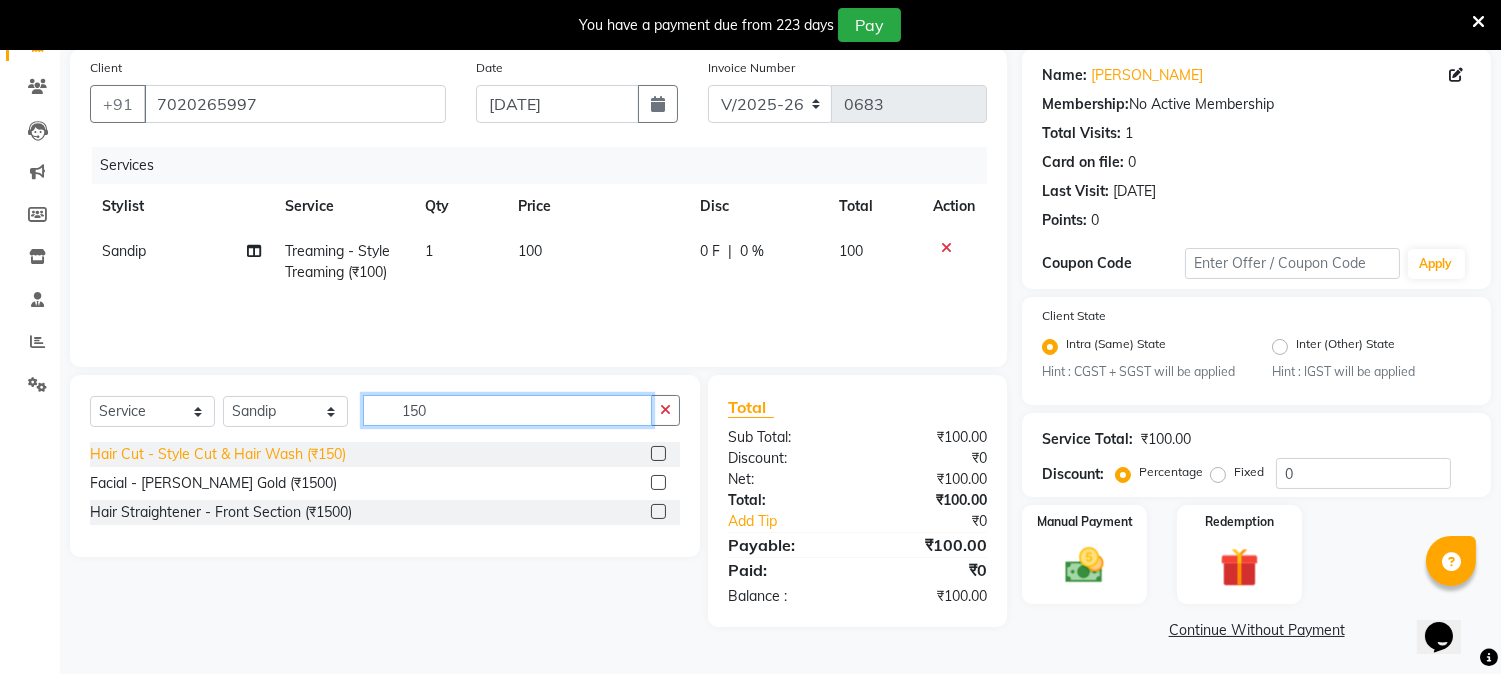type on "150" 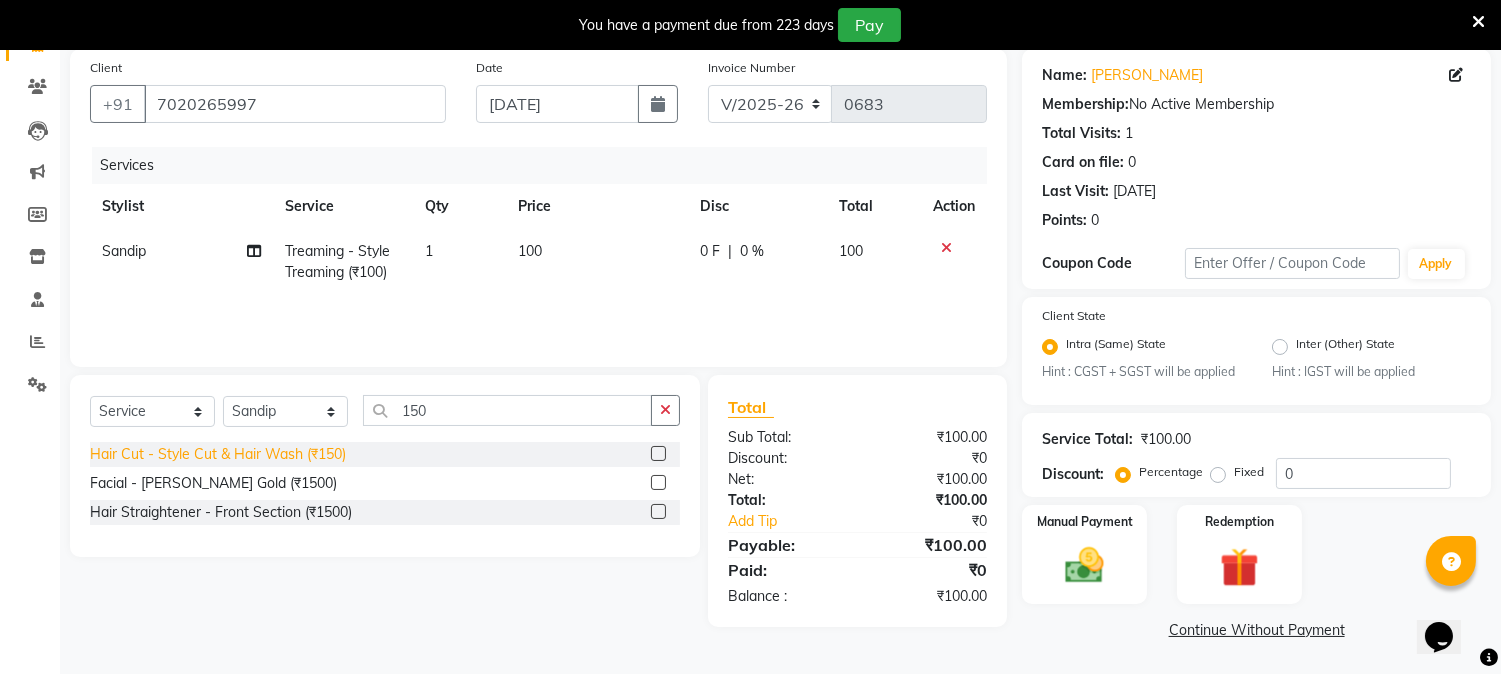 click on "Hair Cut - Style Cut & Hair Wash (₹150)" 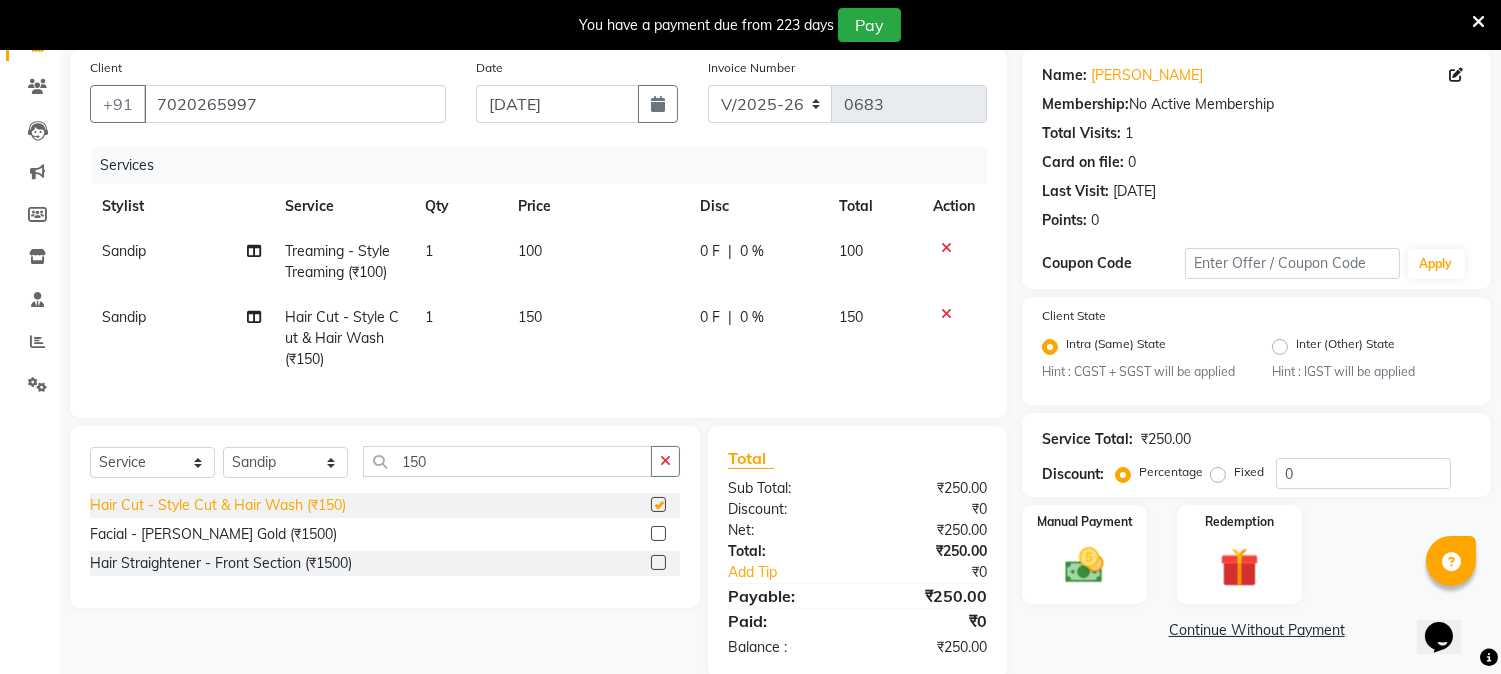 checkbox on "false" 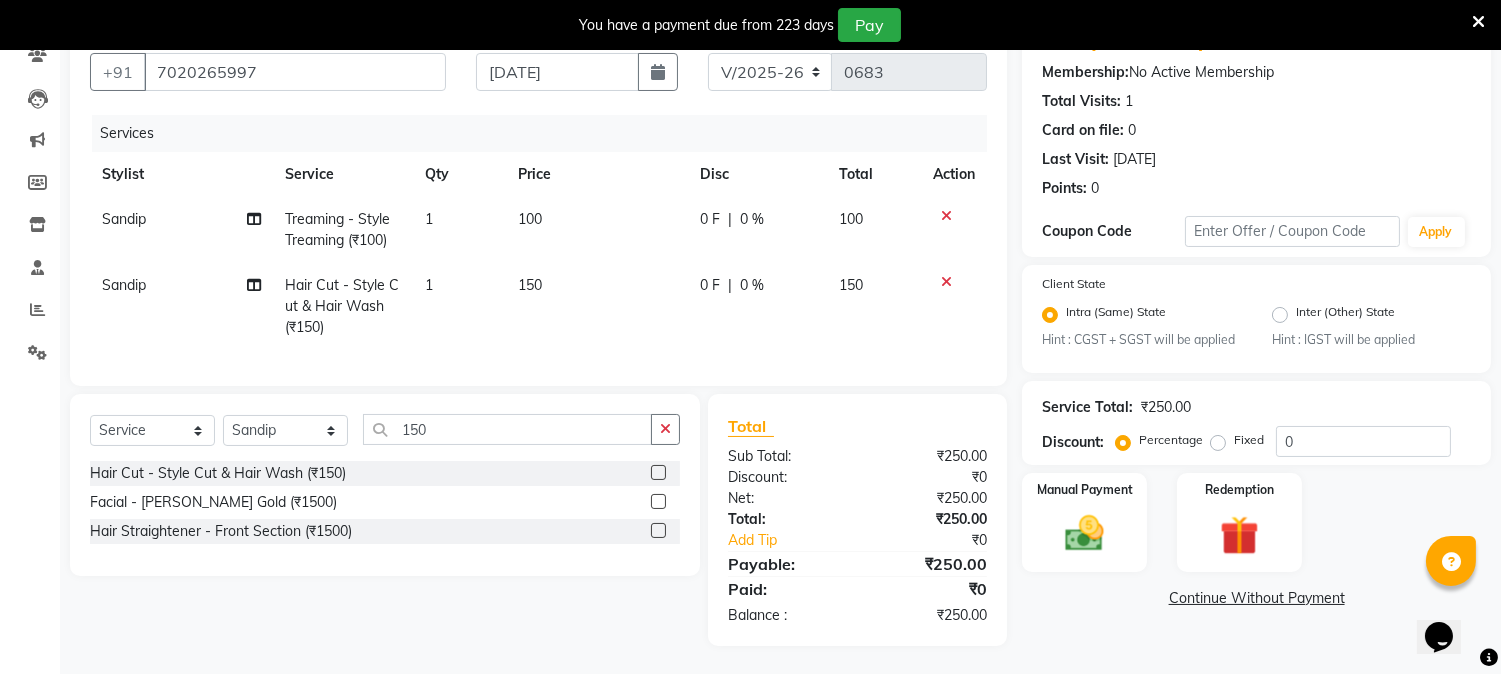 scroll, scrollTop: 201, scrollLeft: 0, axis: vertical 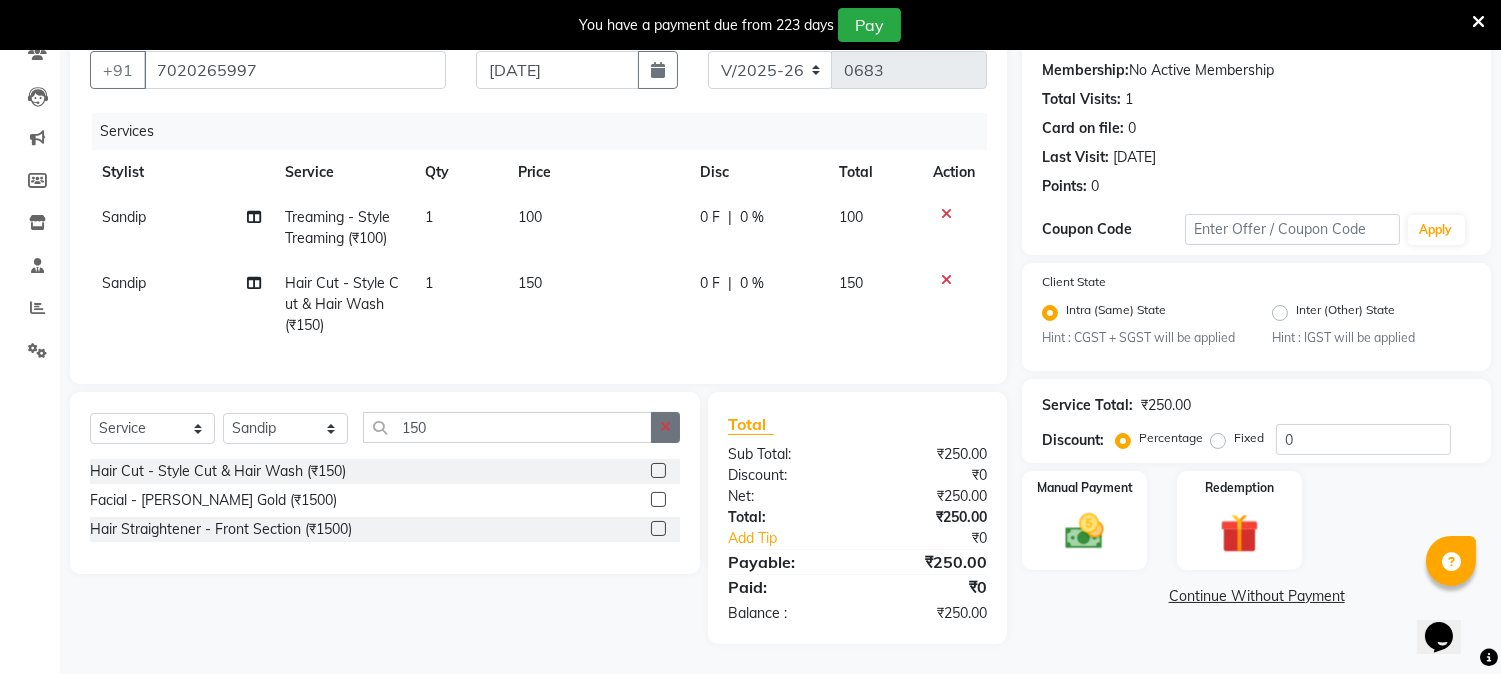 click 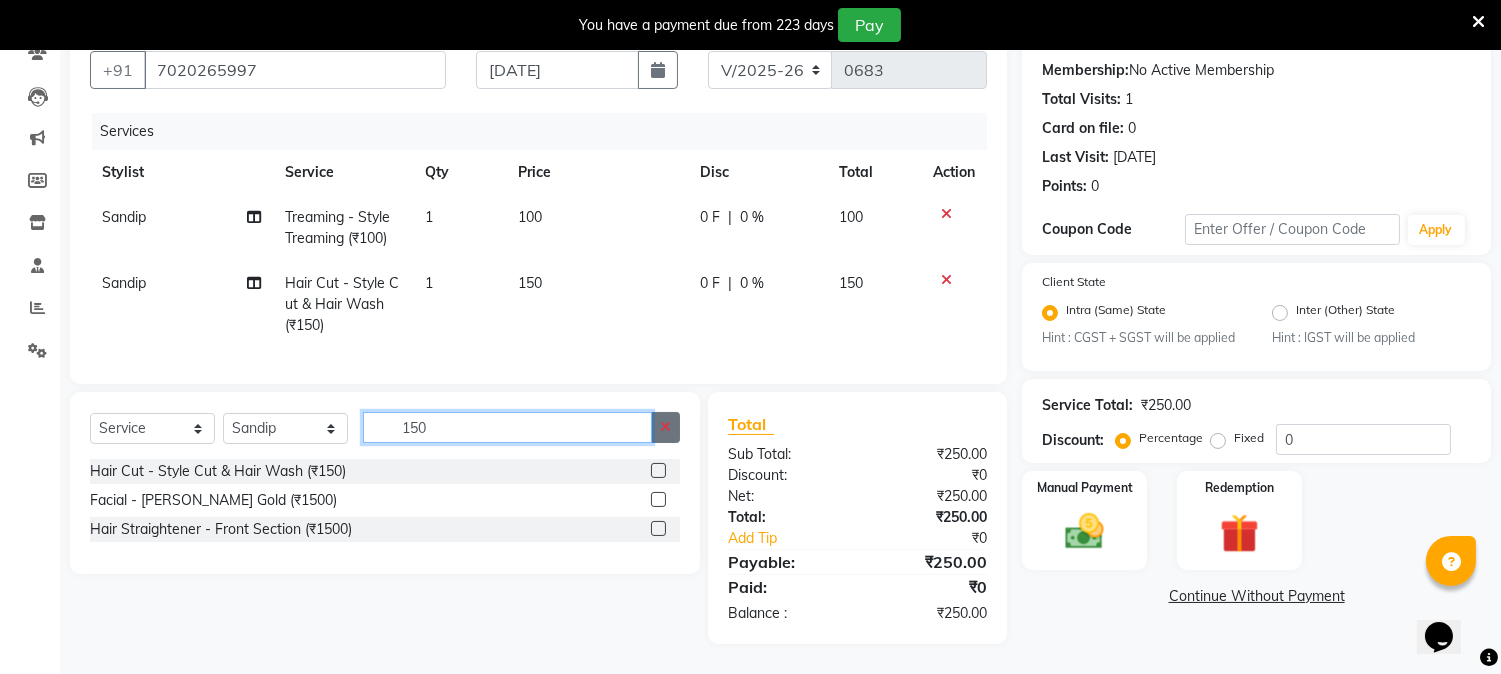 type 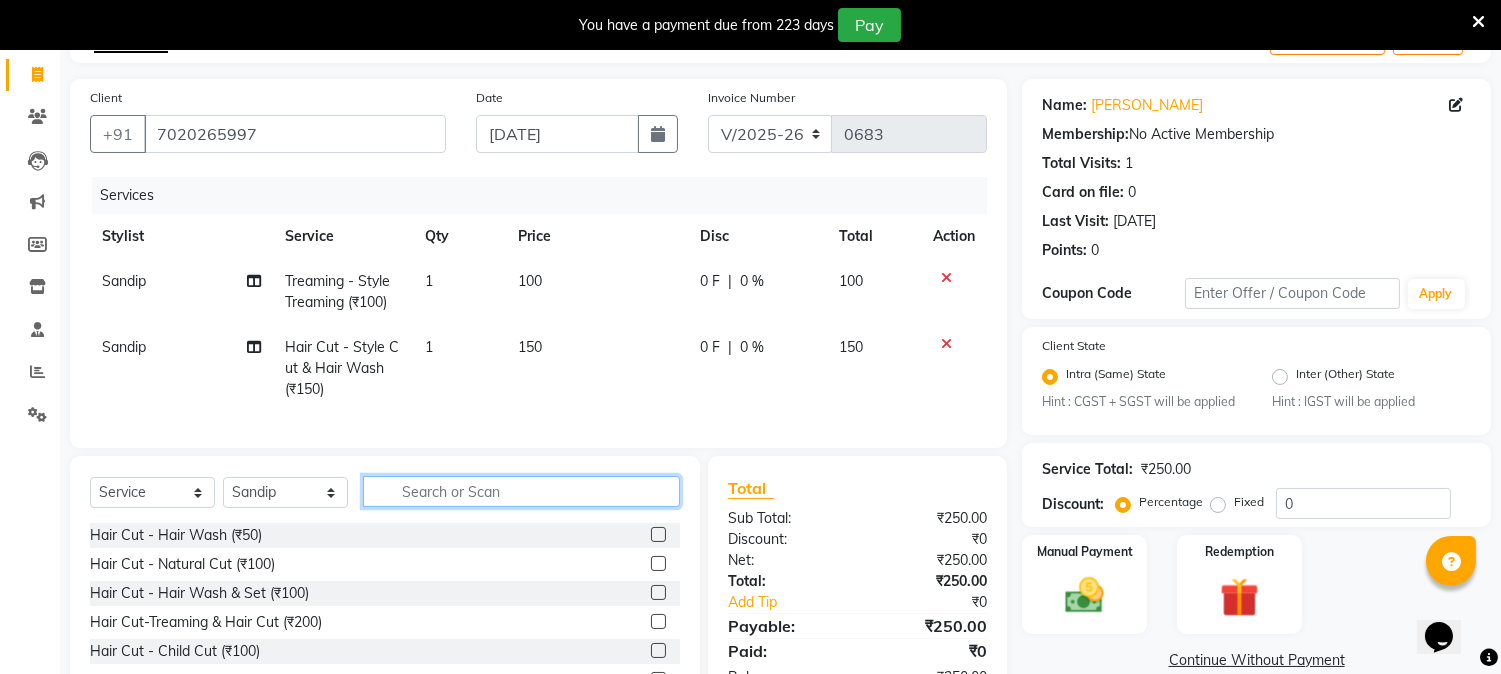 scroll, scrollTop: 0, scrollLeft: 0, axis: both 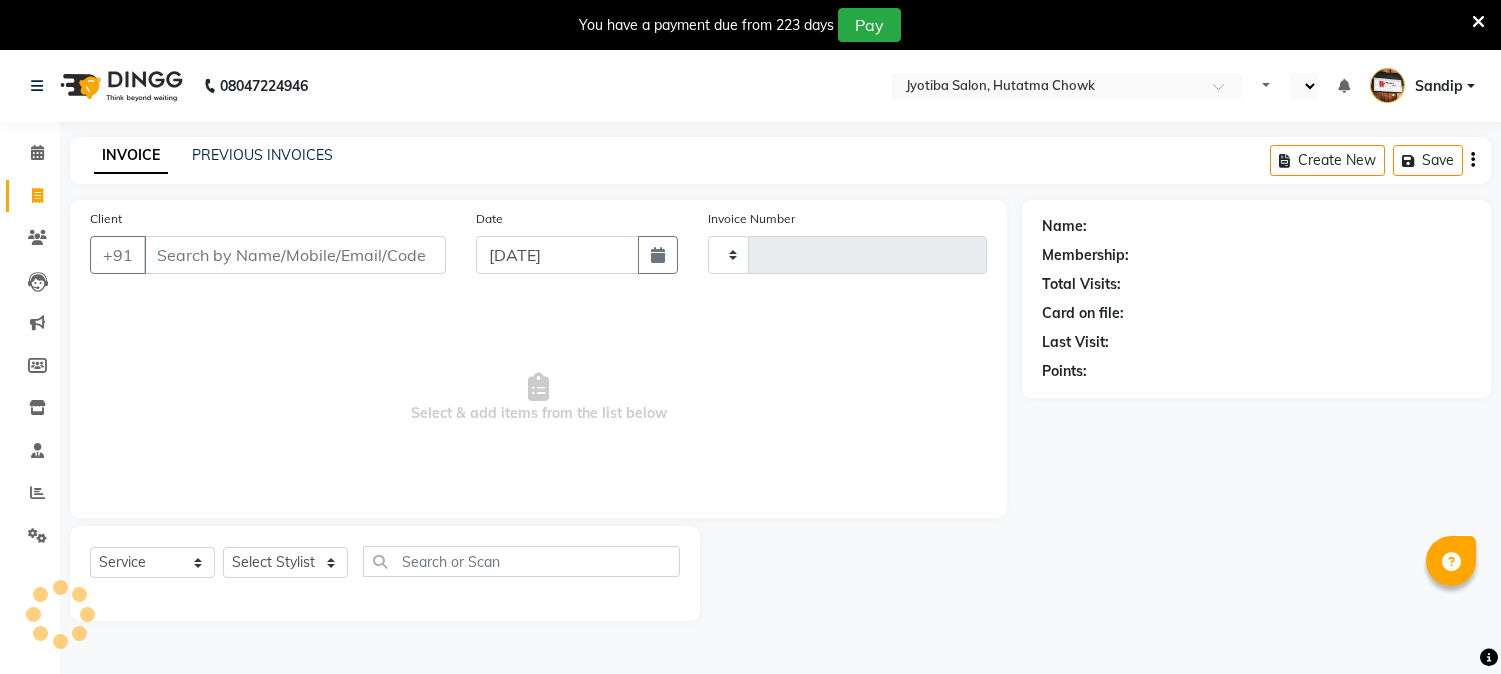 select on "service" 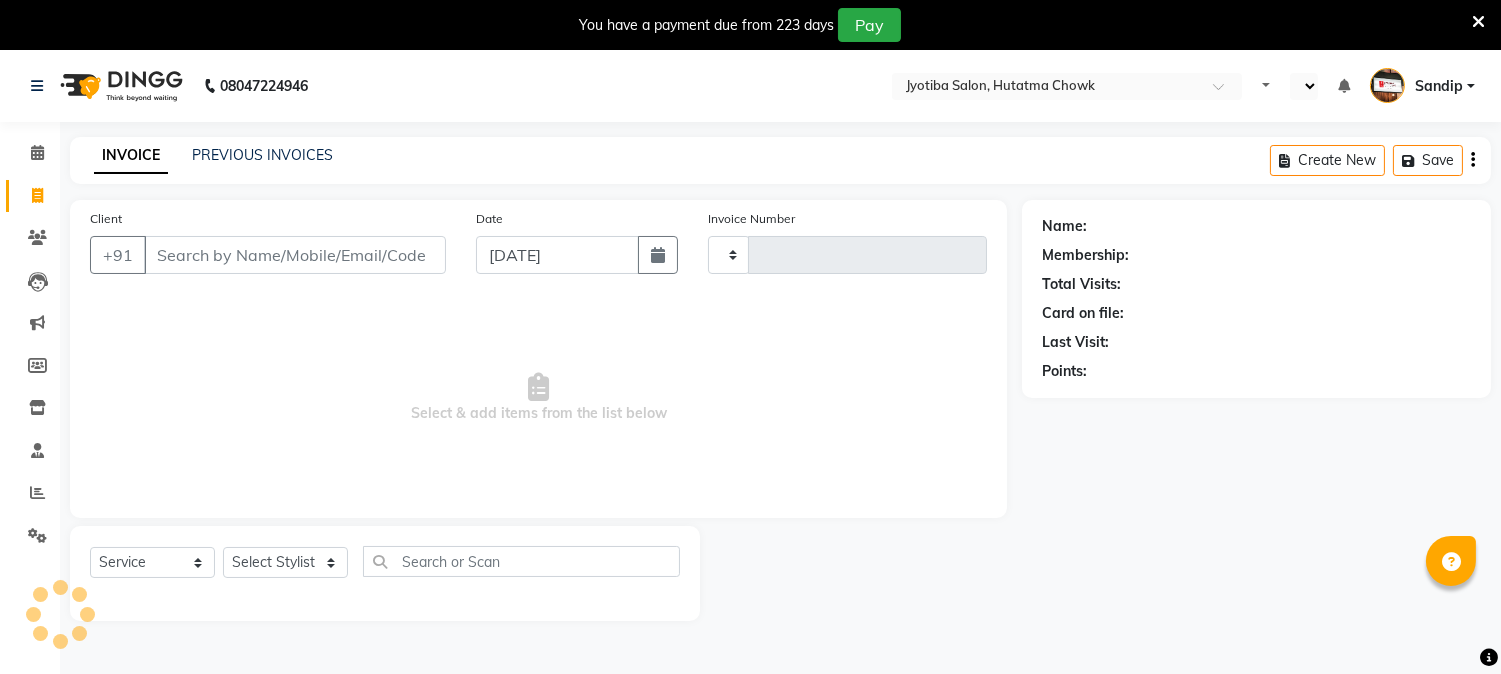 select on "en" 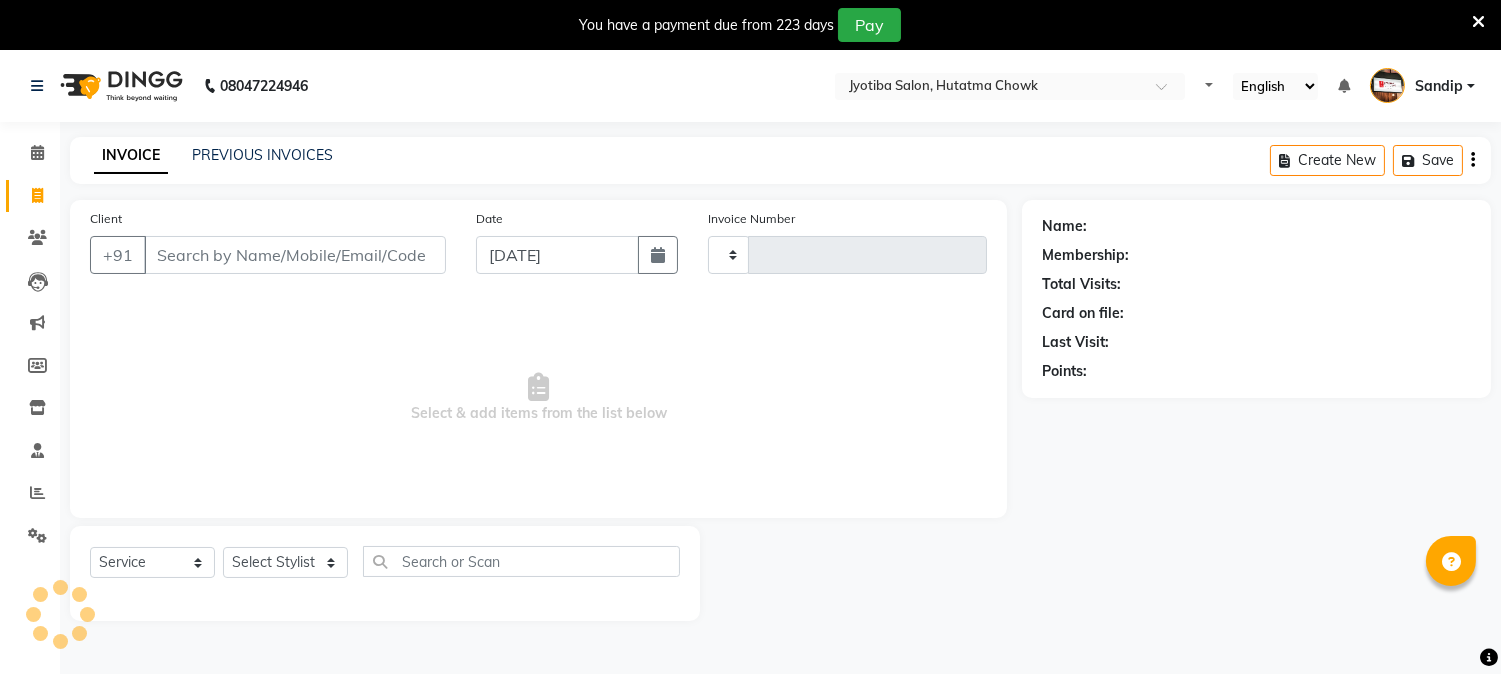 type on "0683" 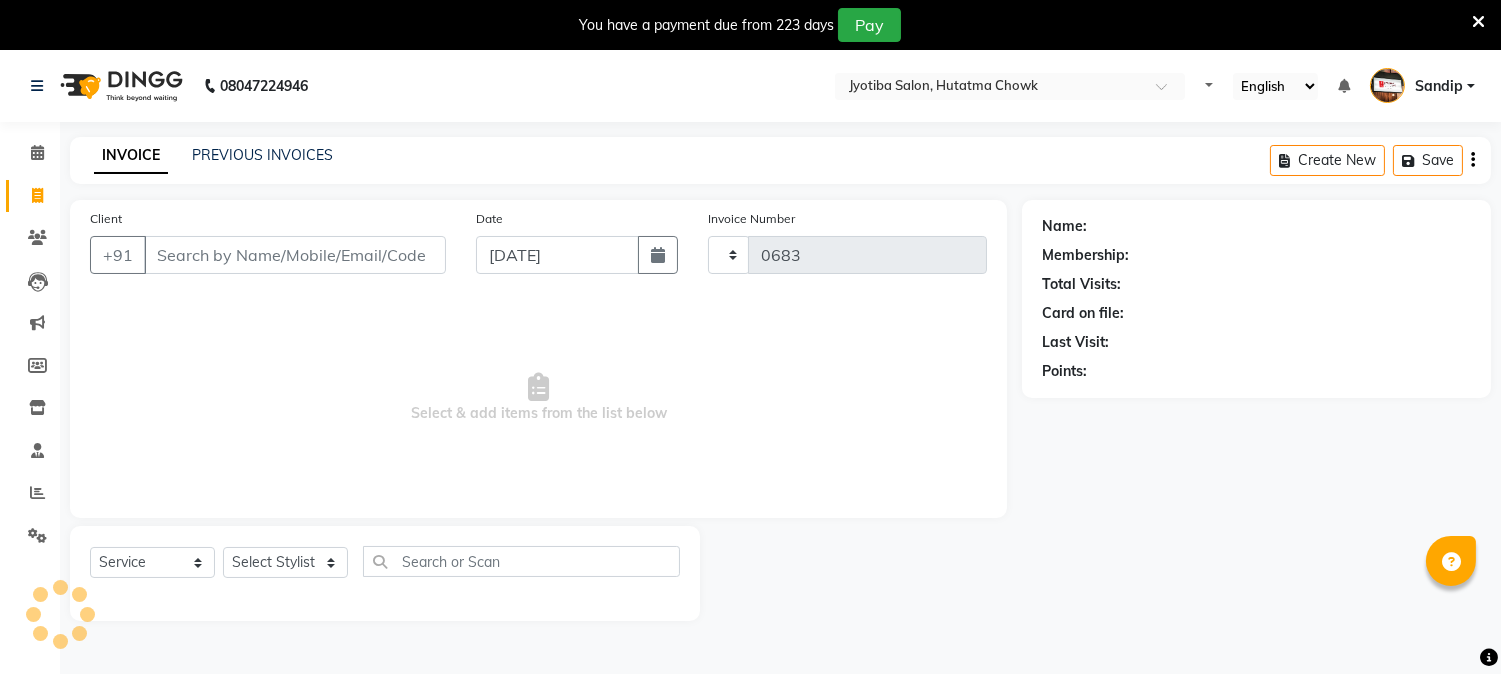 select on "556" 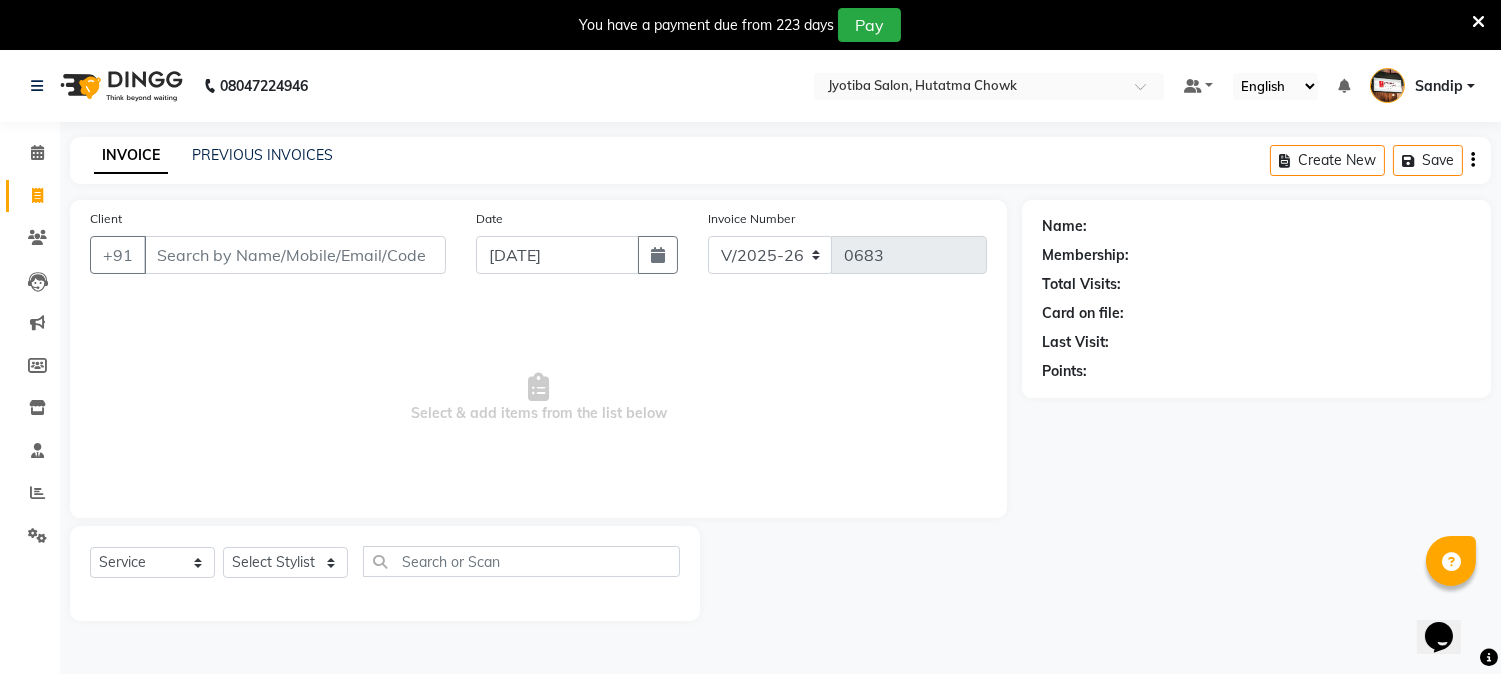 scroll, scrollTop: 0, scrollLeft: 0, axis: both 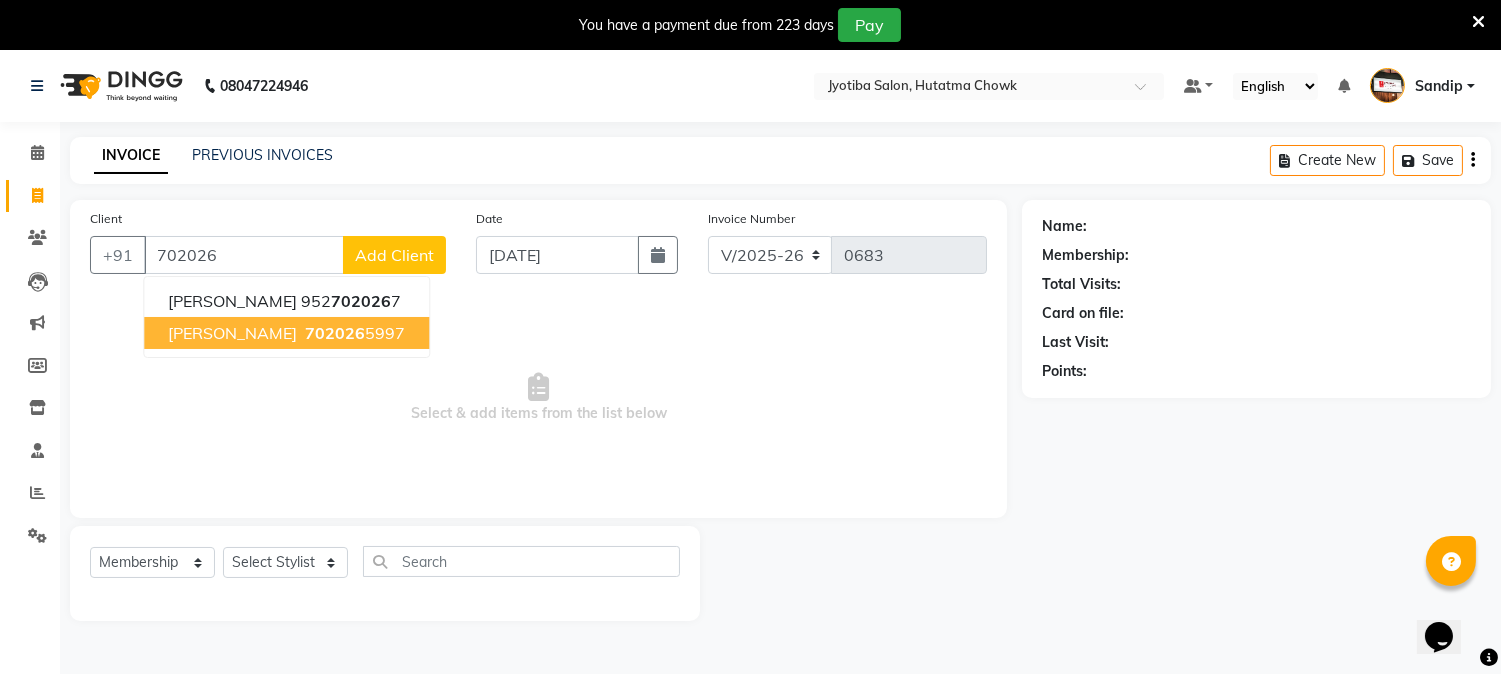 click on "[PERSON_NAME] valunji   702026 5997" at bounding box center [286, 333] 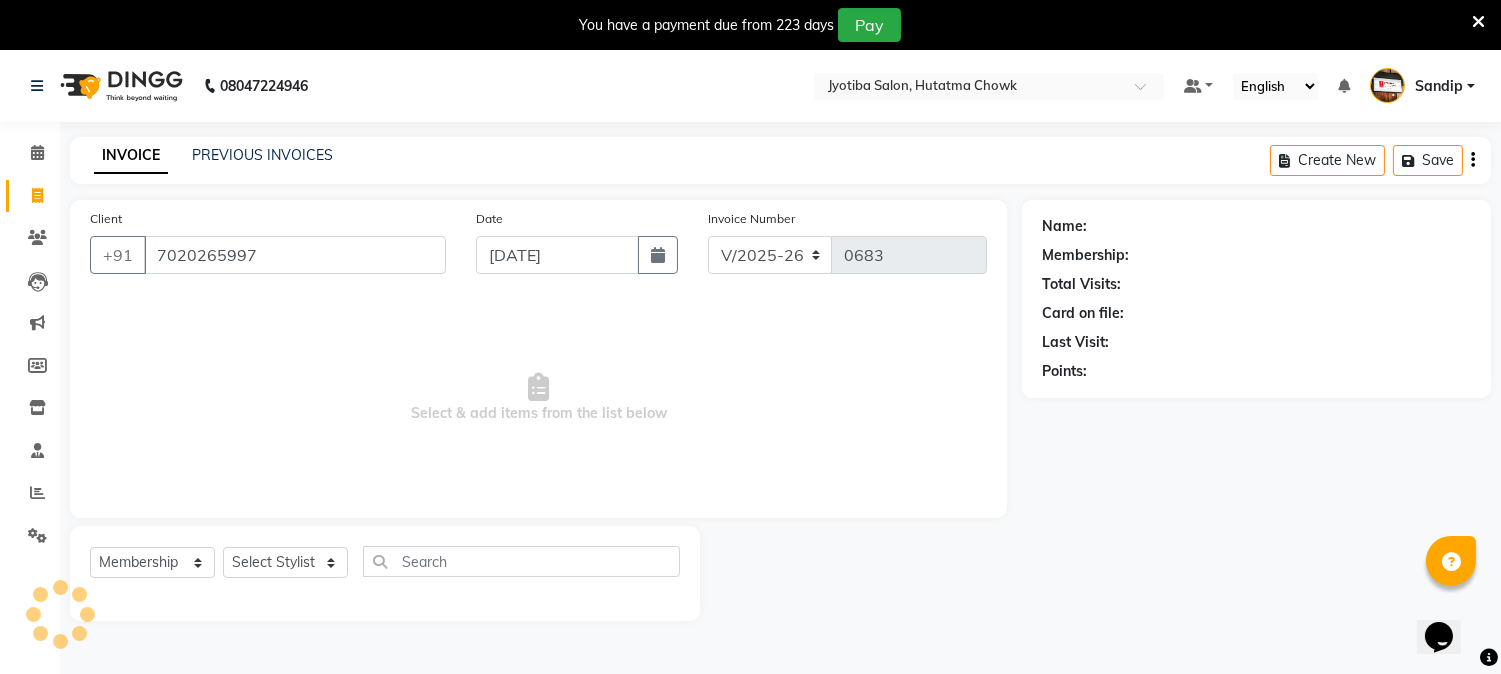 type on "7020265997" 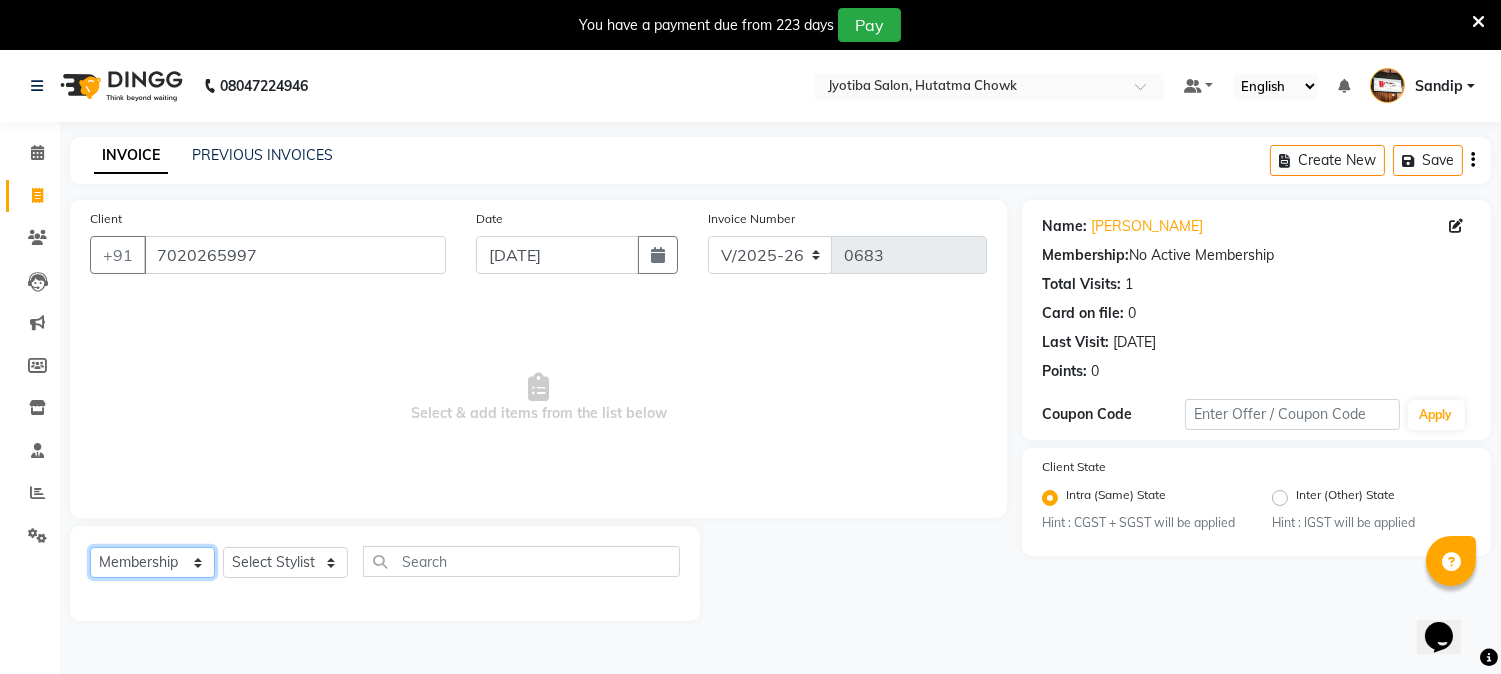 click on "Select  Service  Product  Membership  Package Voucher Prepaid Gift Card" 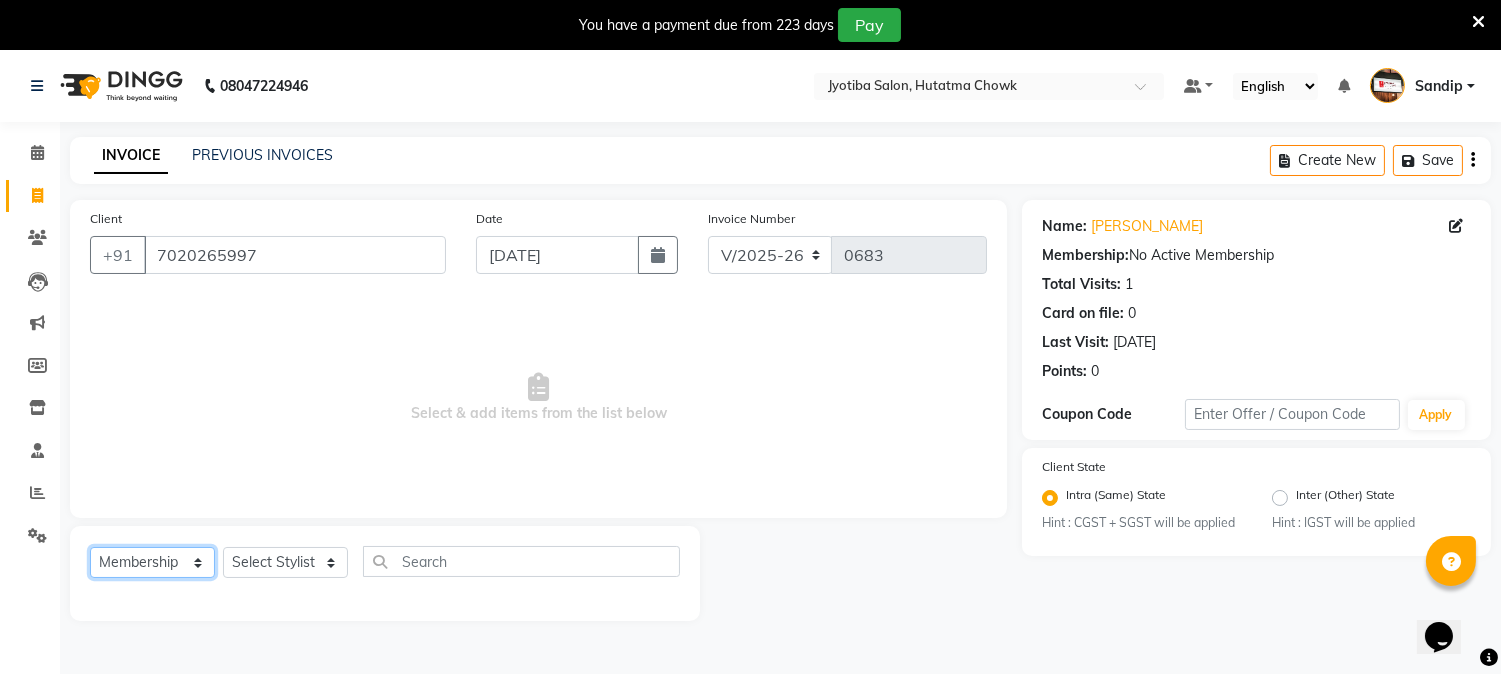 select on "service" 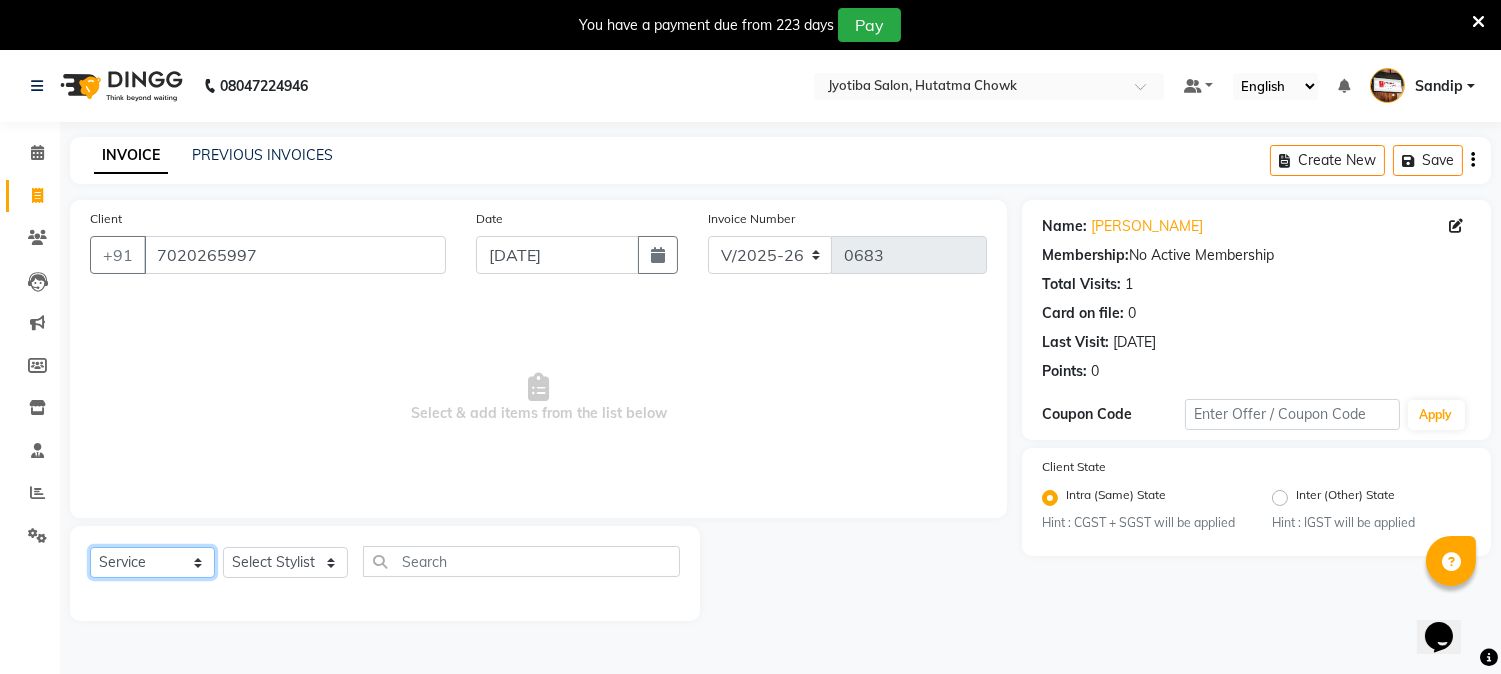 click on "Select  Service  Product  Membership  Package Voucher Prepaid Gift Card" 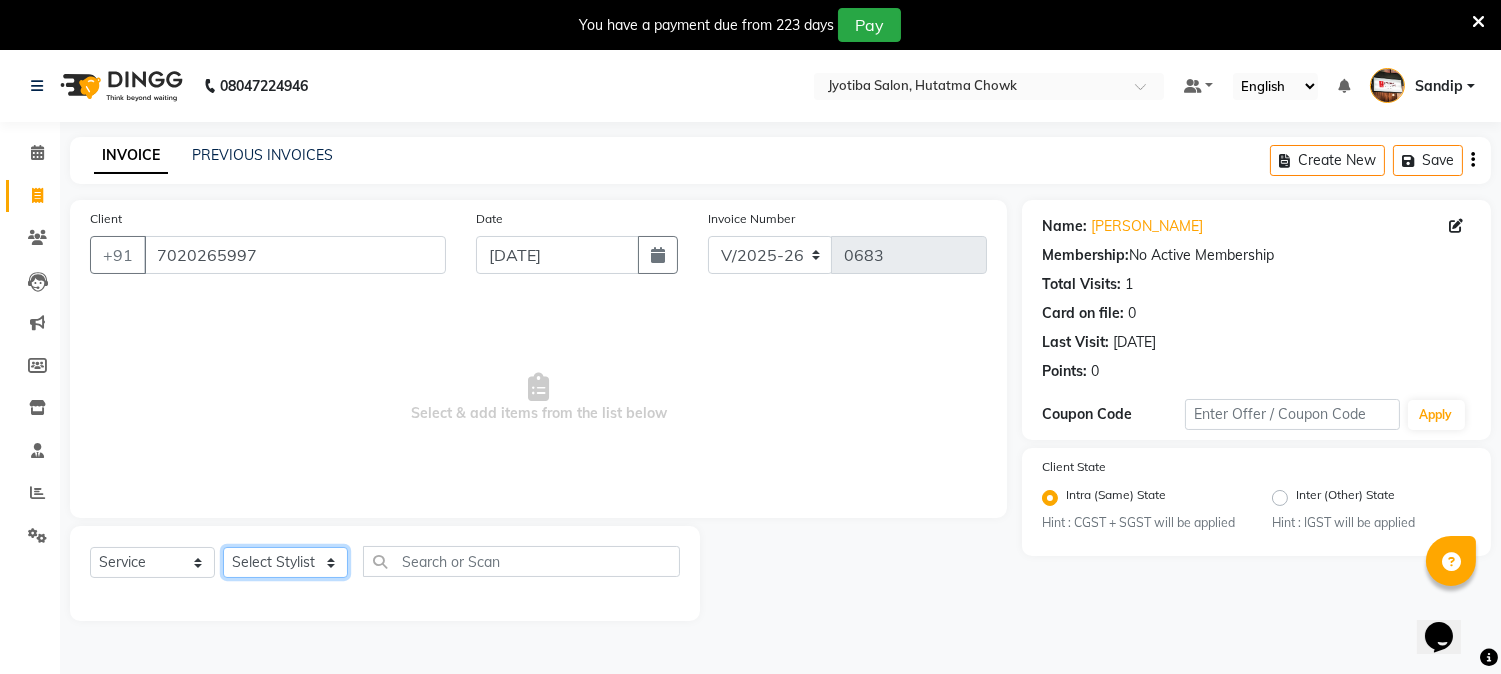 click on "Select Stylist [PERSON_NAME] [PERSON_NAME]  [PERSON_NAME]  prem RAHUL Sandip [PERSON_NAME]" 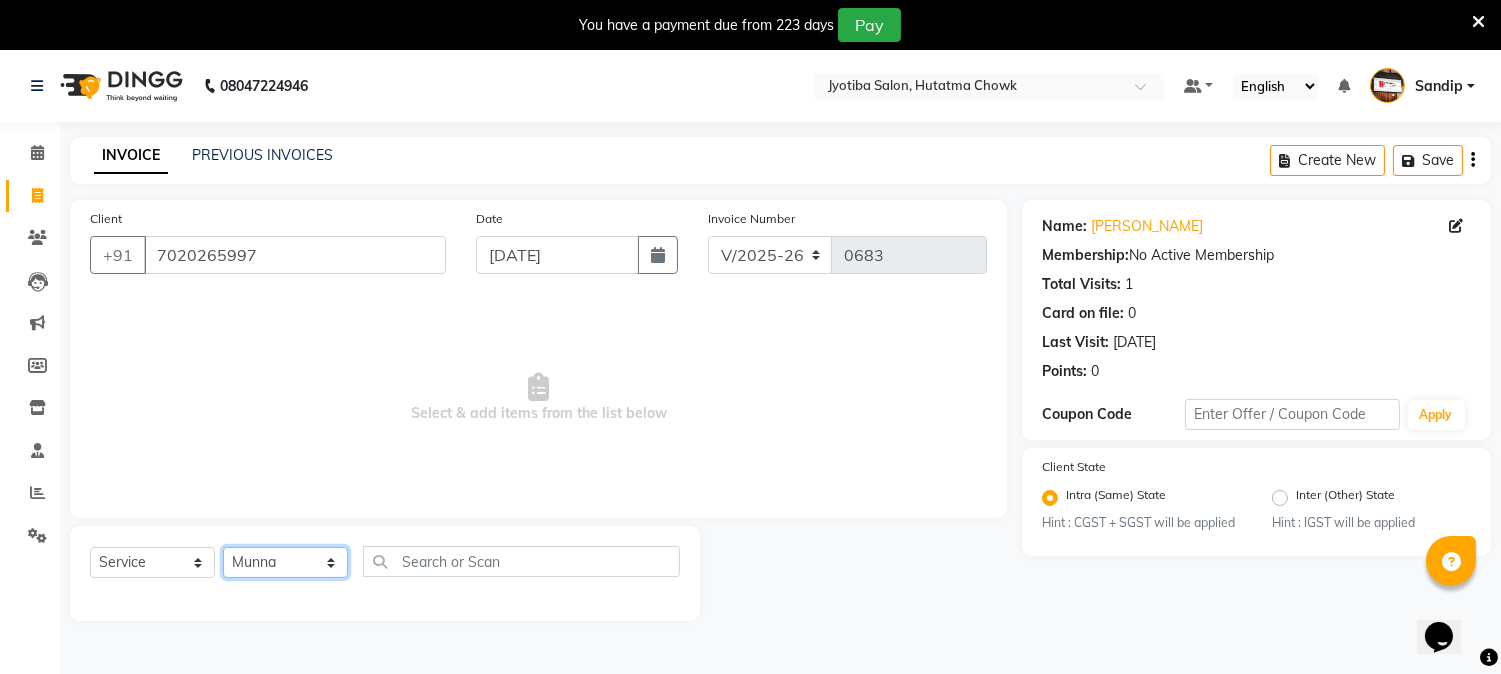 click on "Select Stylist [PERSON_NAME] [PERSON_NAME]  [PERSON_NAME]  prem RAHUL Sandip [PERSON_NAME]" 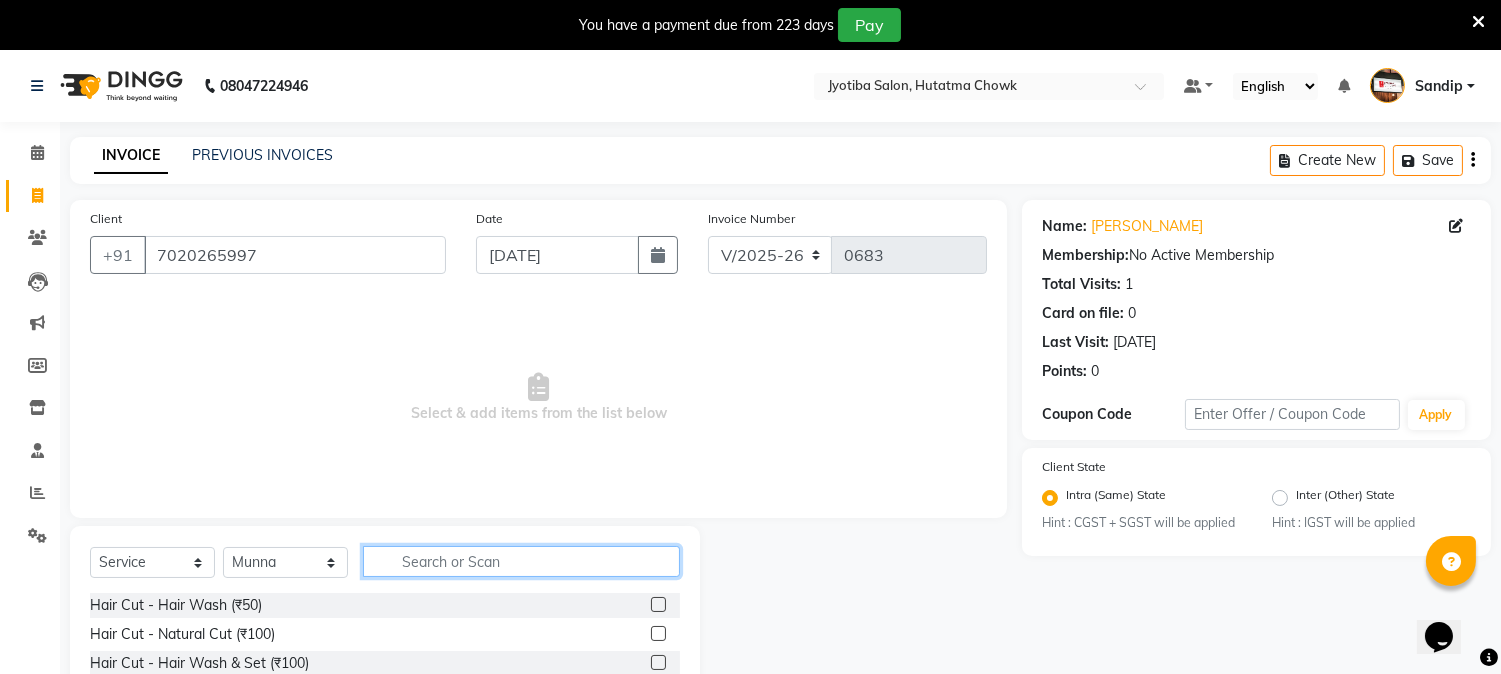 click 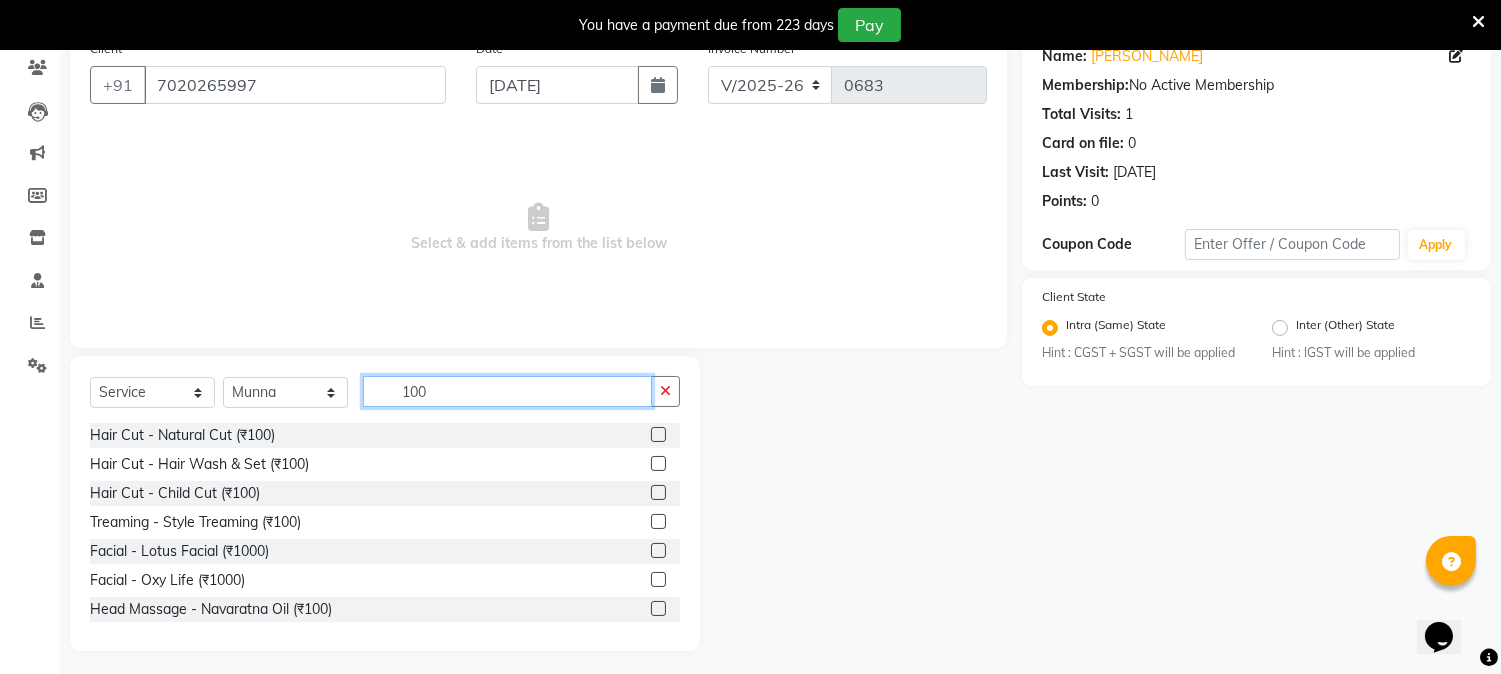 scroll, scrollTop: 176, scrollLeft: 0, axis: vertical 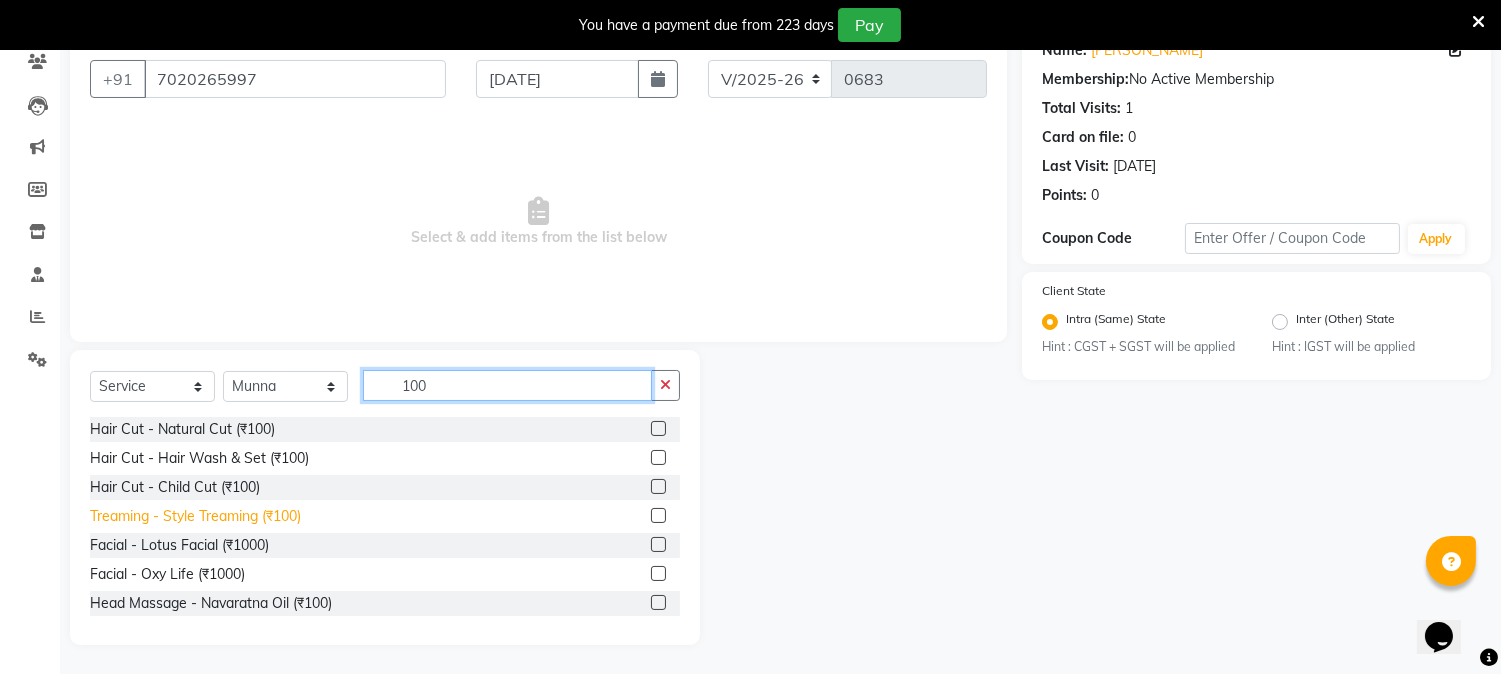 type on "100" 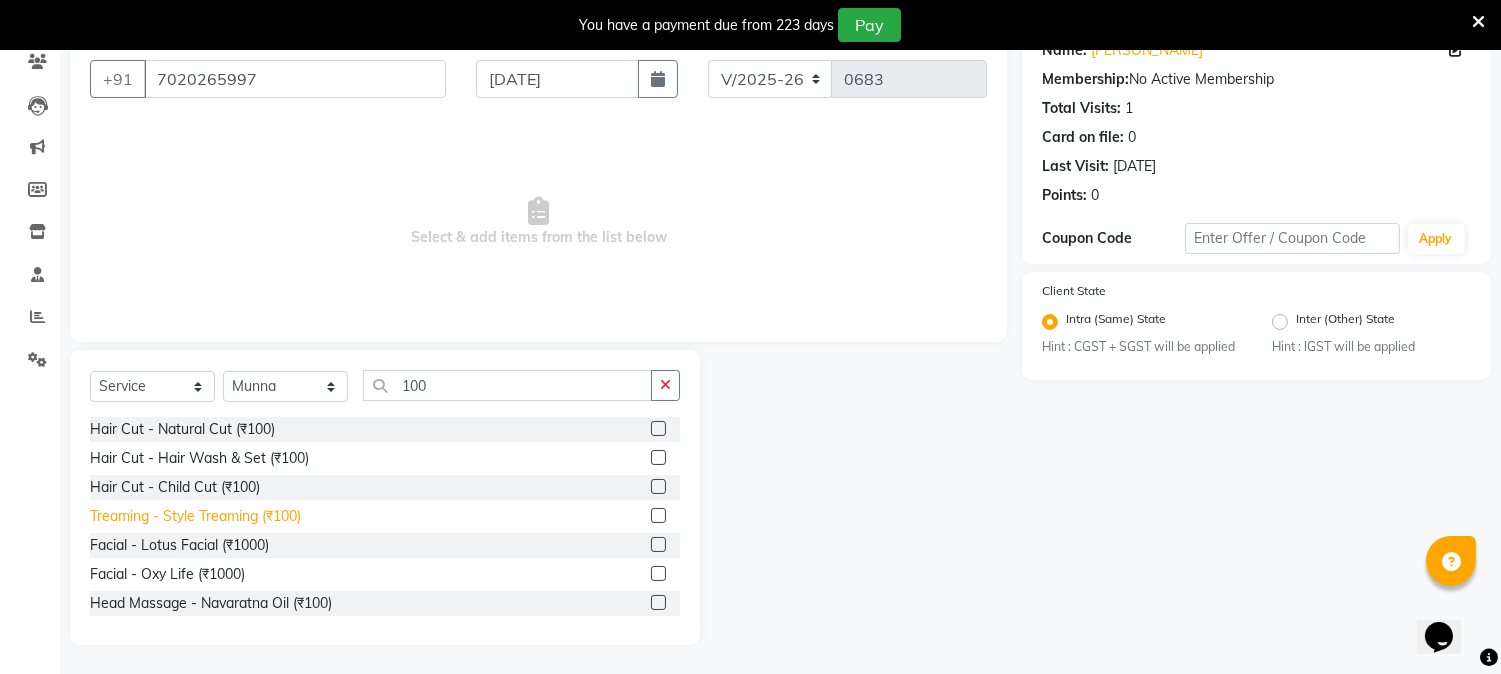 click on "Treaming - Style Treaming (₹100)" 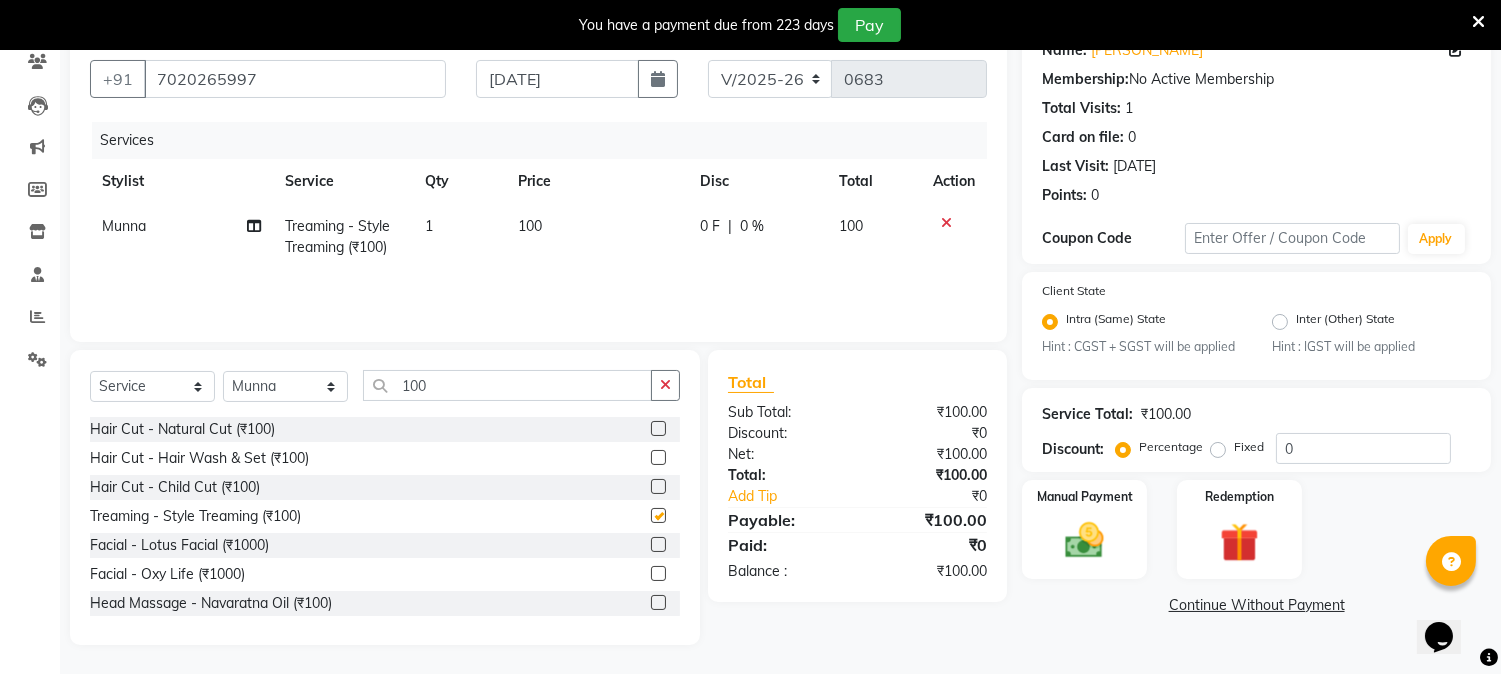 checkbox on "false" 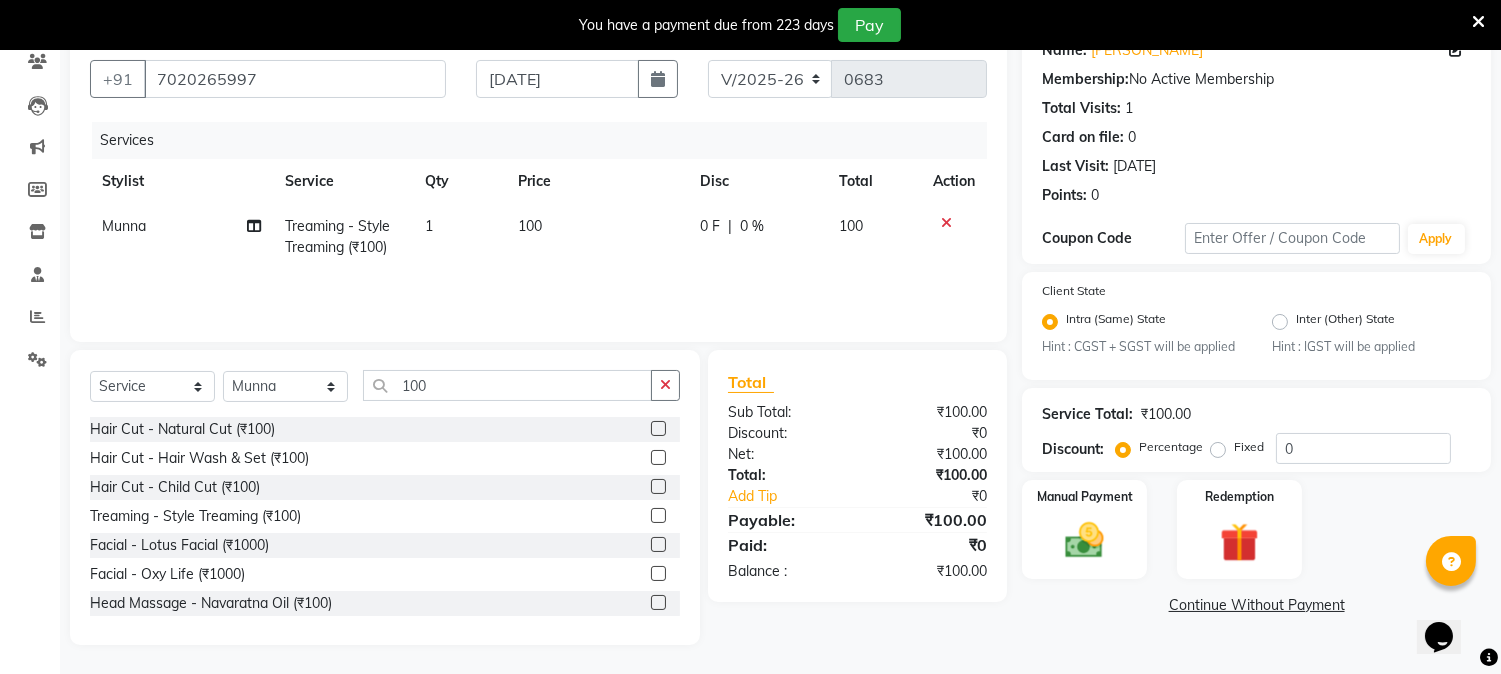 click on "Continue Without Payment" 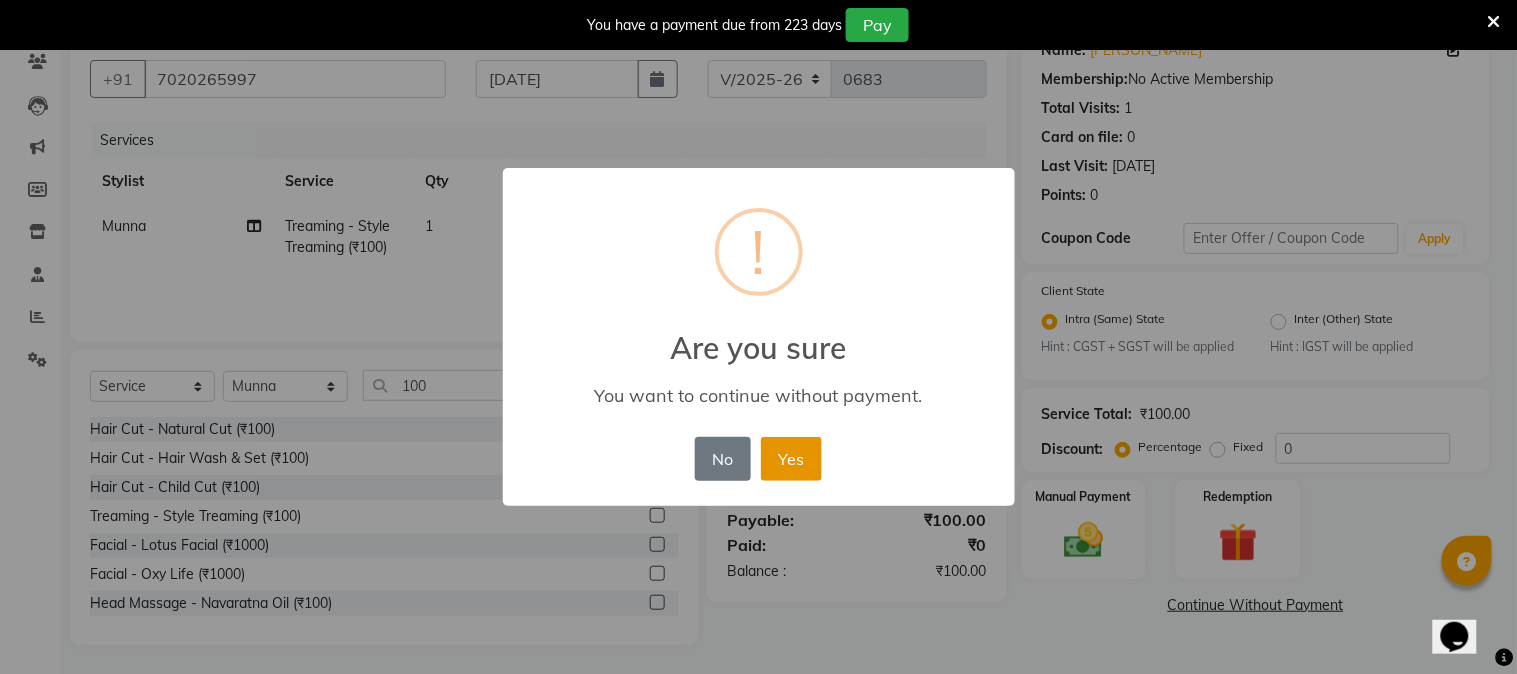 click on "Yes" at bounding box center (791, 459) 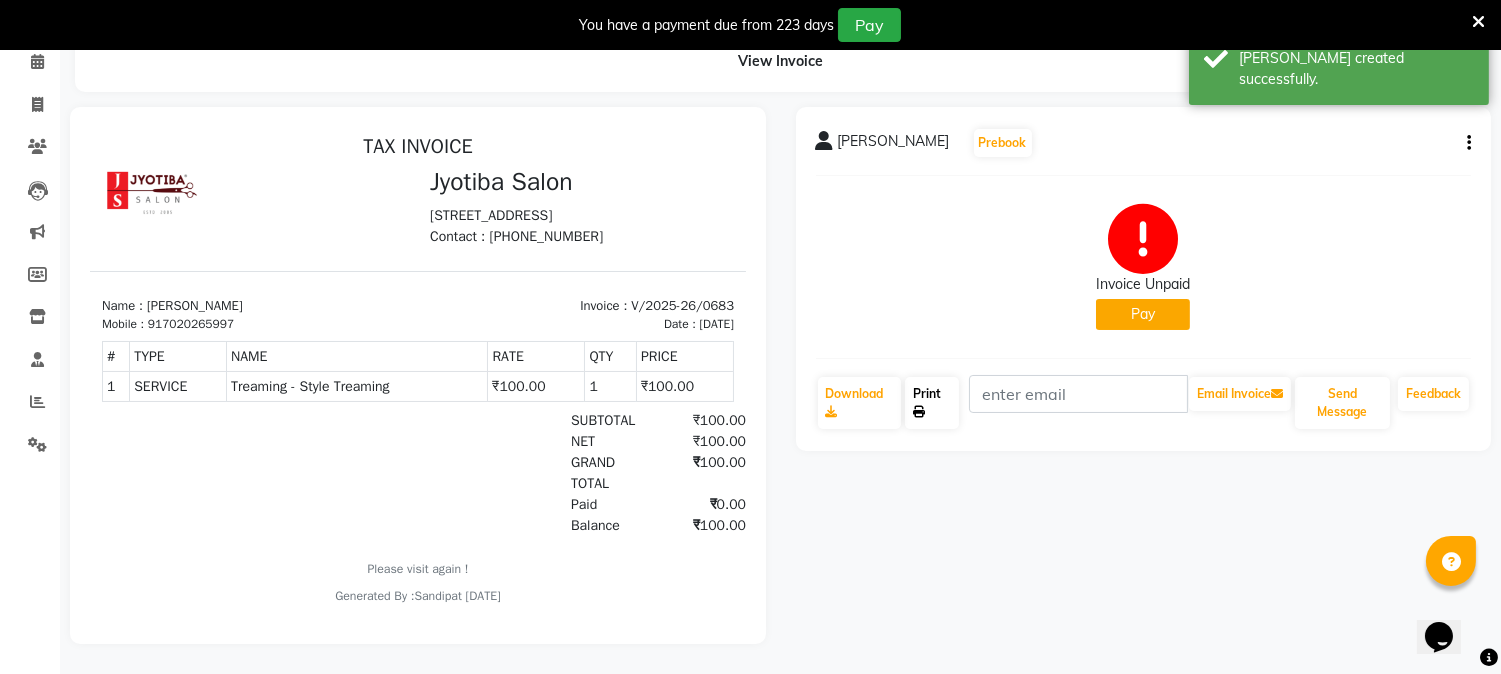 scroll, scrollTop: 0, scrollLeft: 0, axis: both 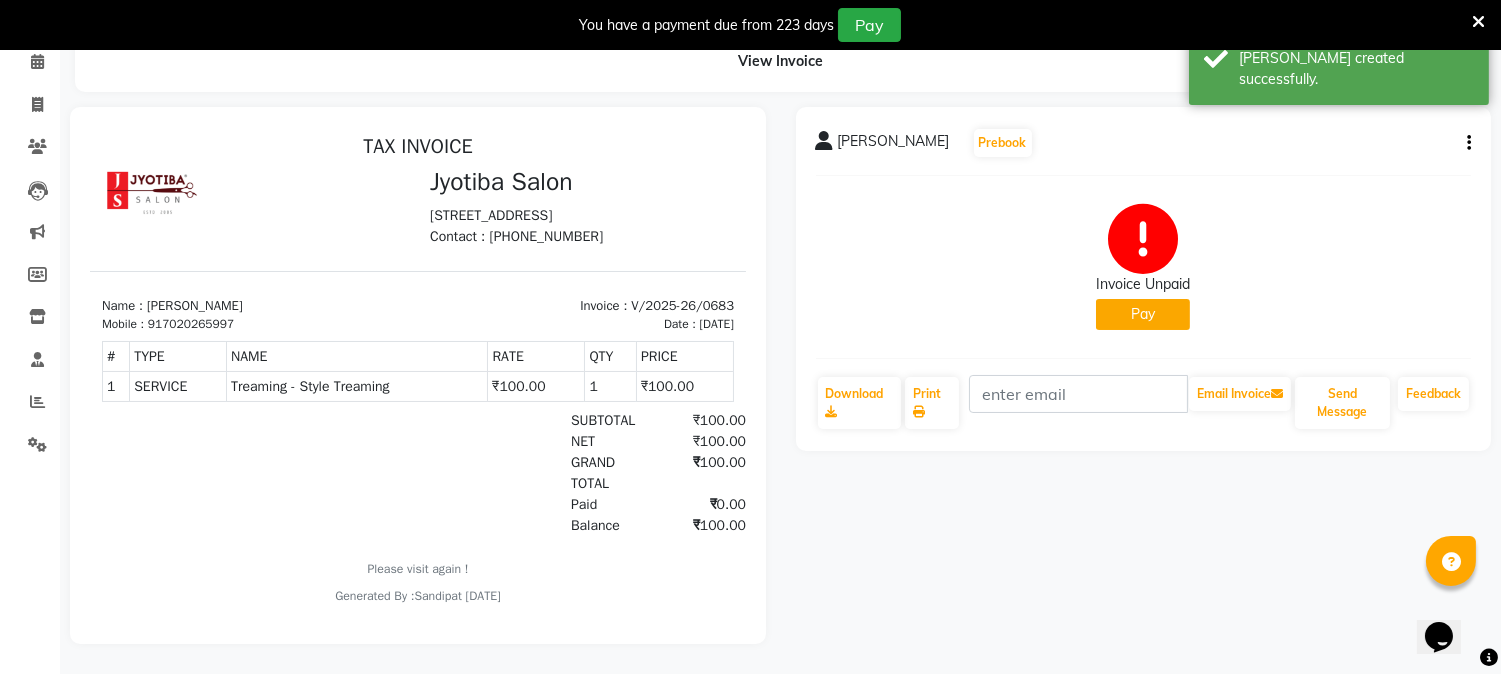 click on "Pay" 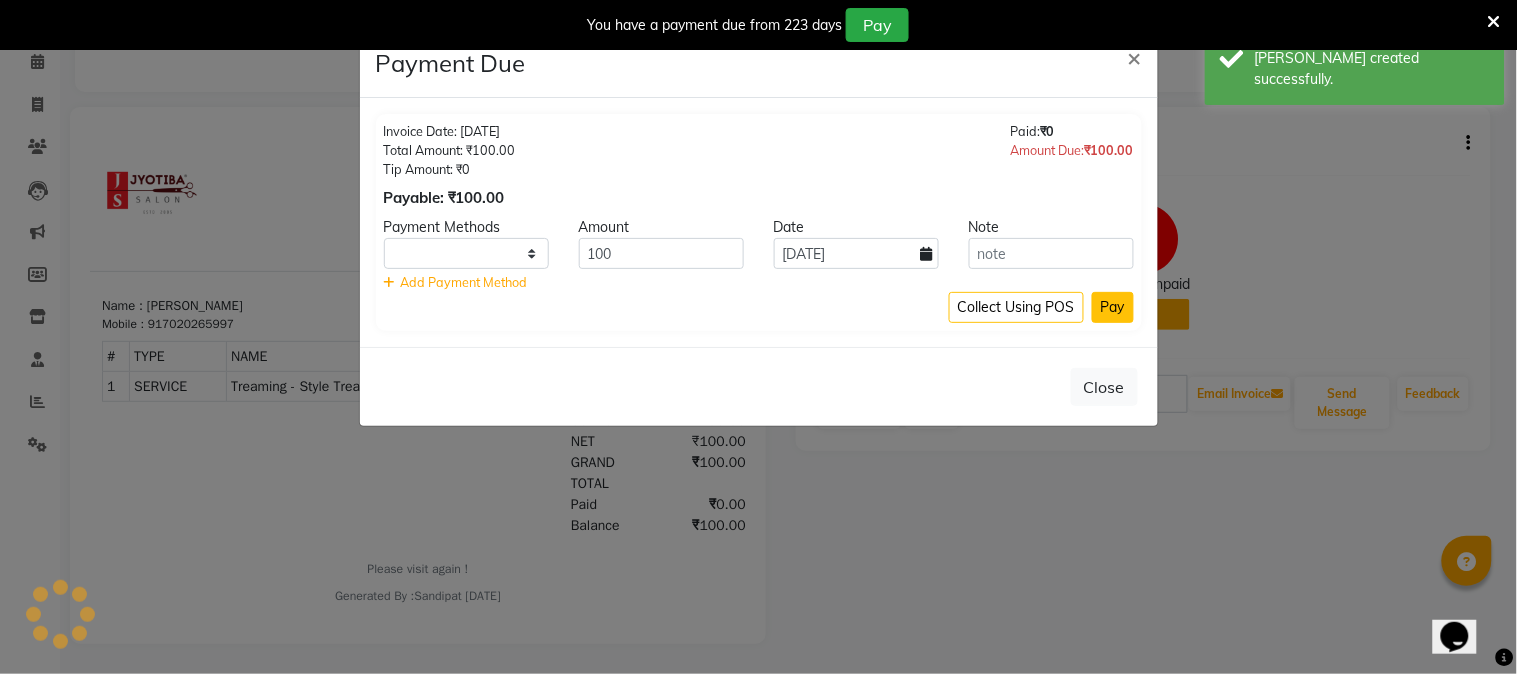 select on "1" 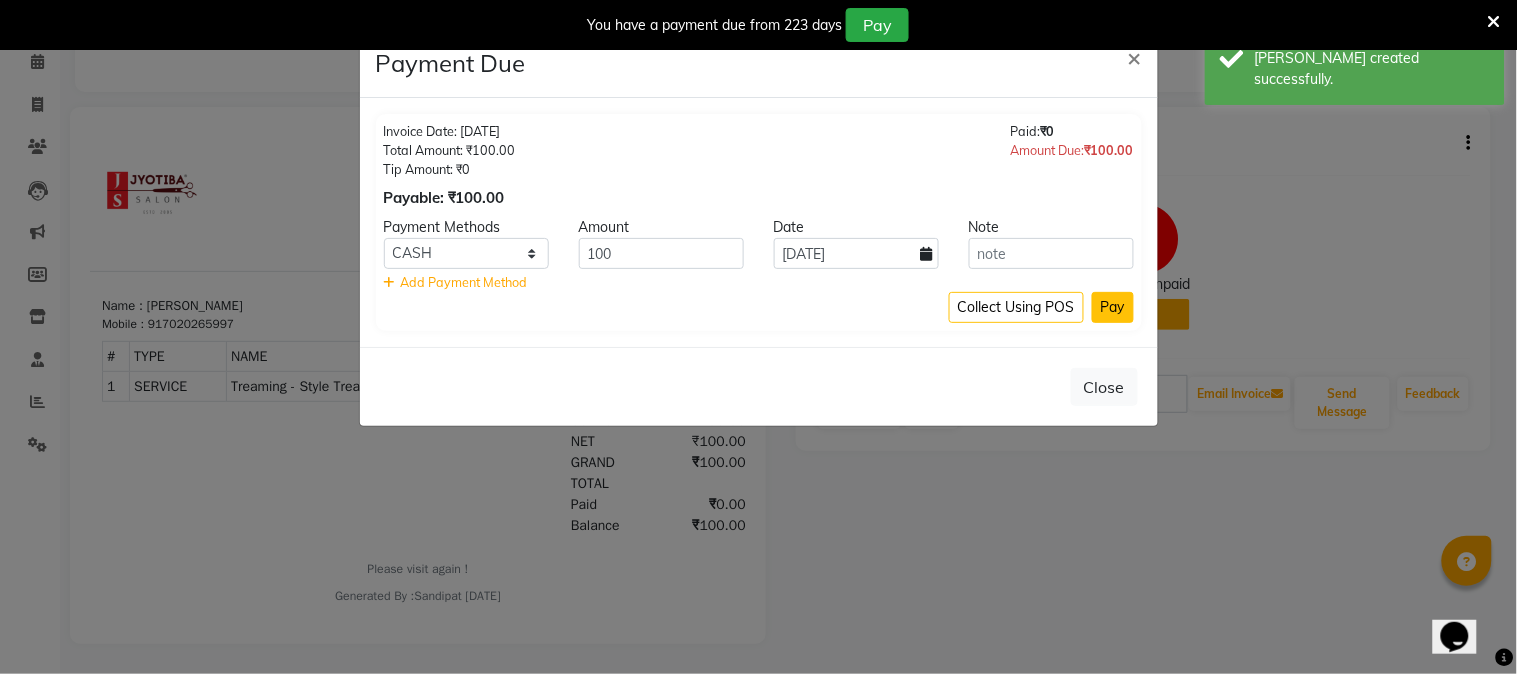 click on "Pay" 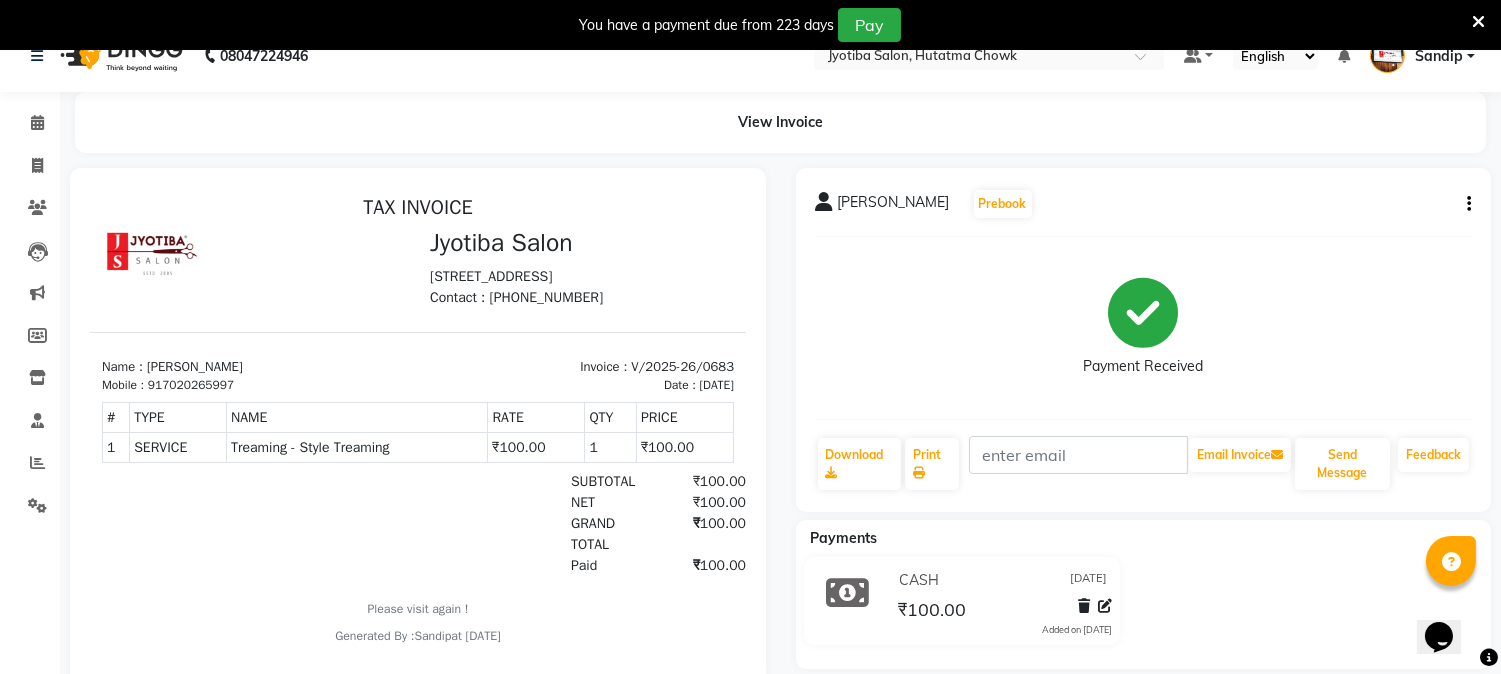 scroll, scrollTop: 0, scrollLeft: 0, axis: both 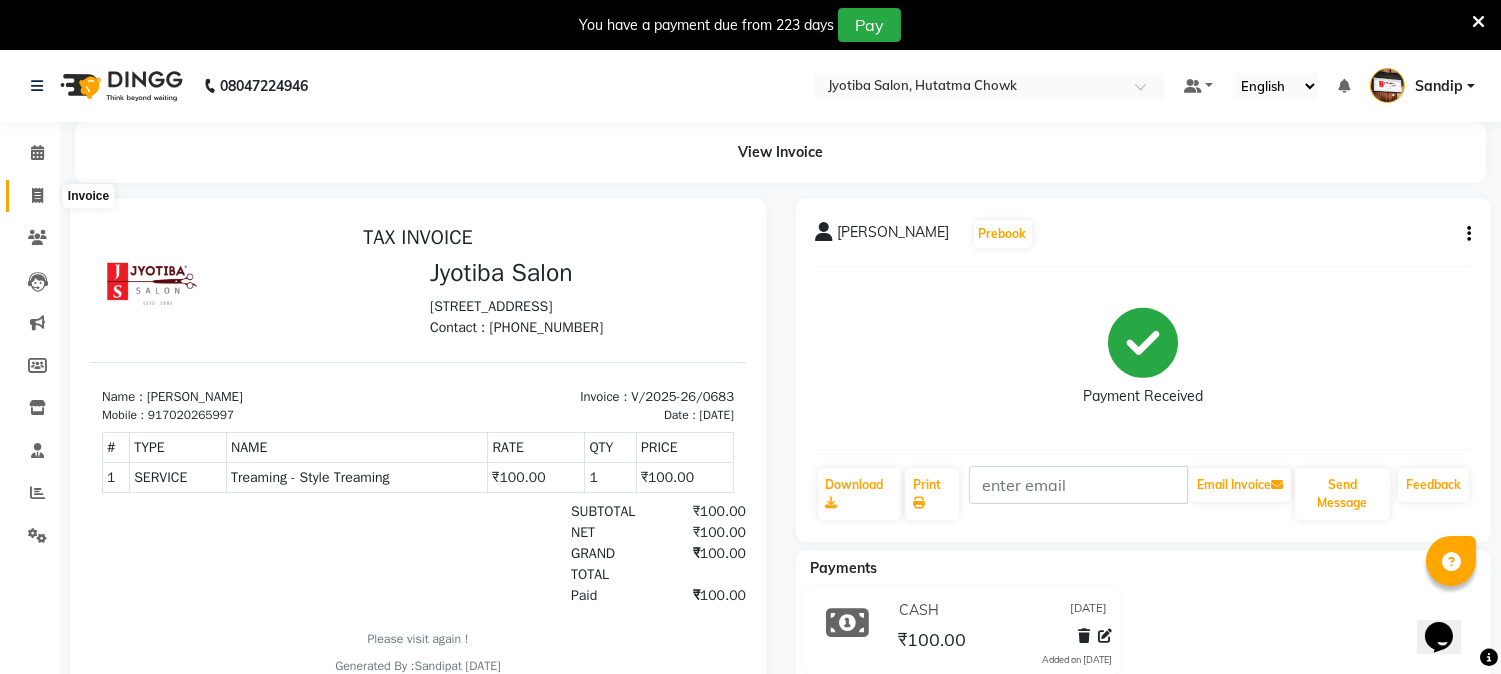 click 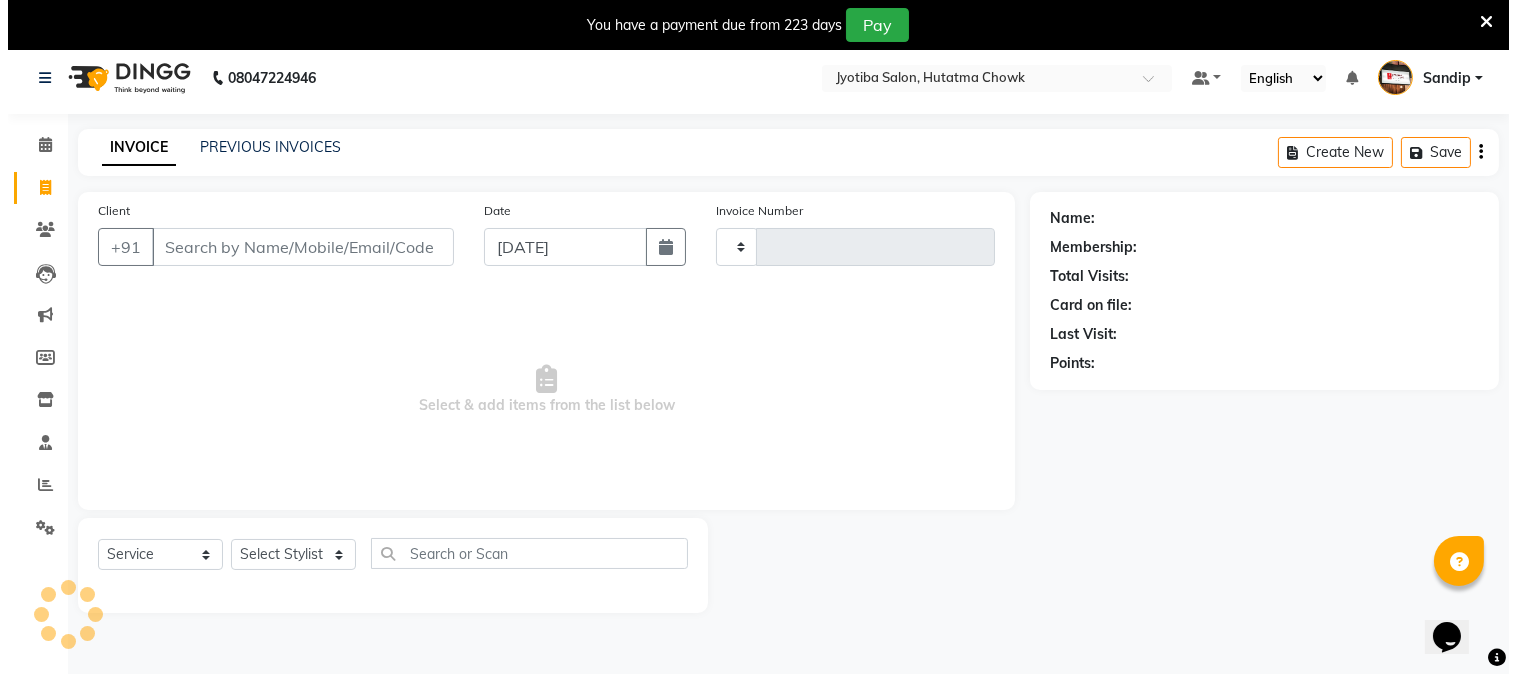 scroll, scrollTop: 50, scrollLeft: 0, axis: vertical 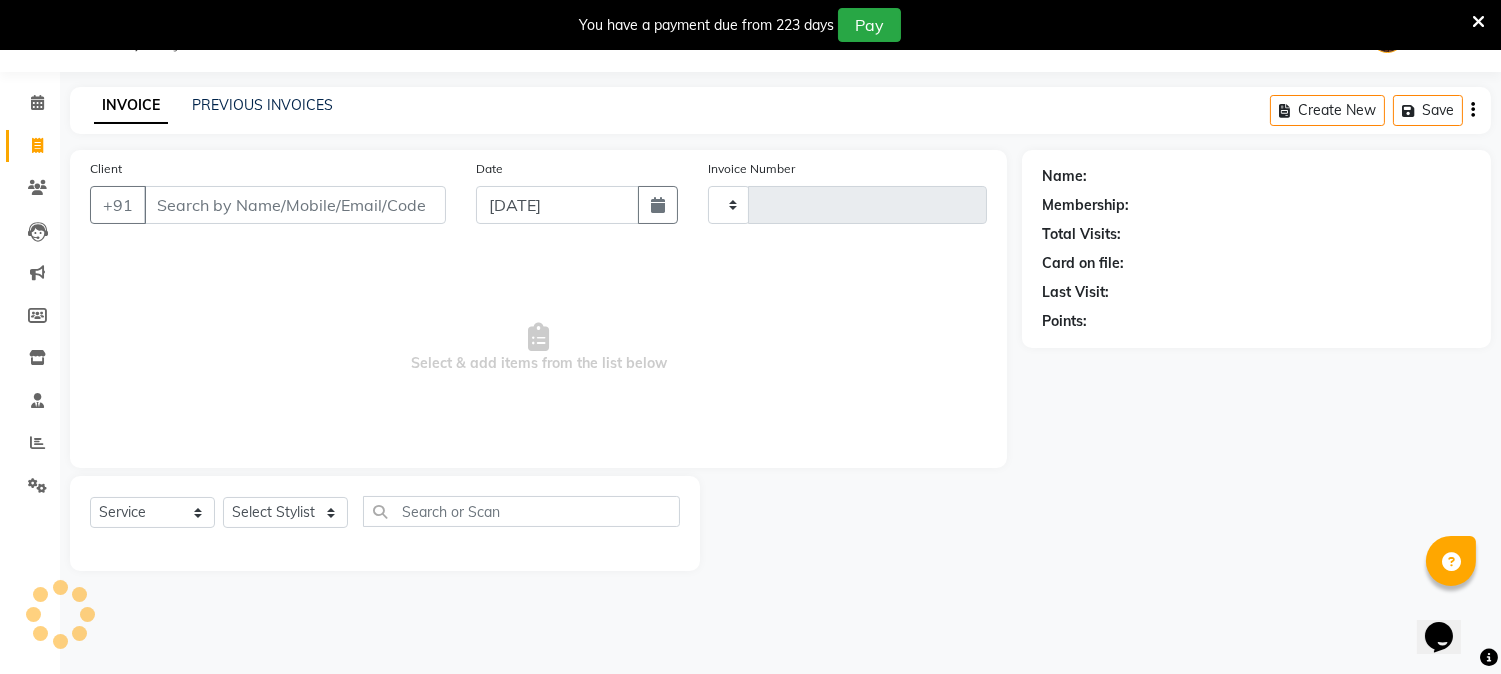type on "0684" 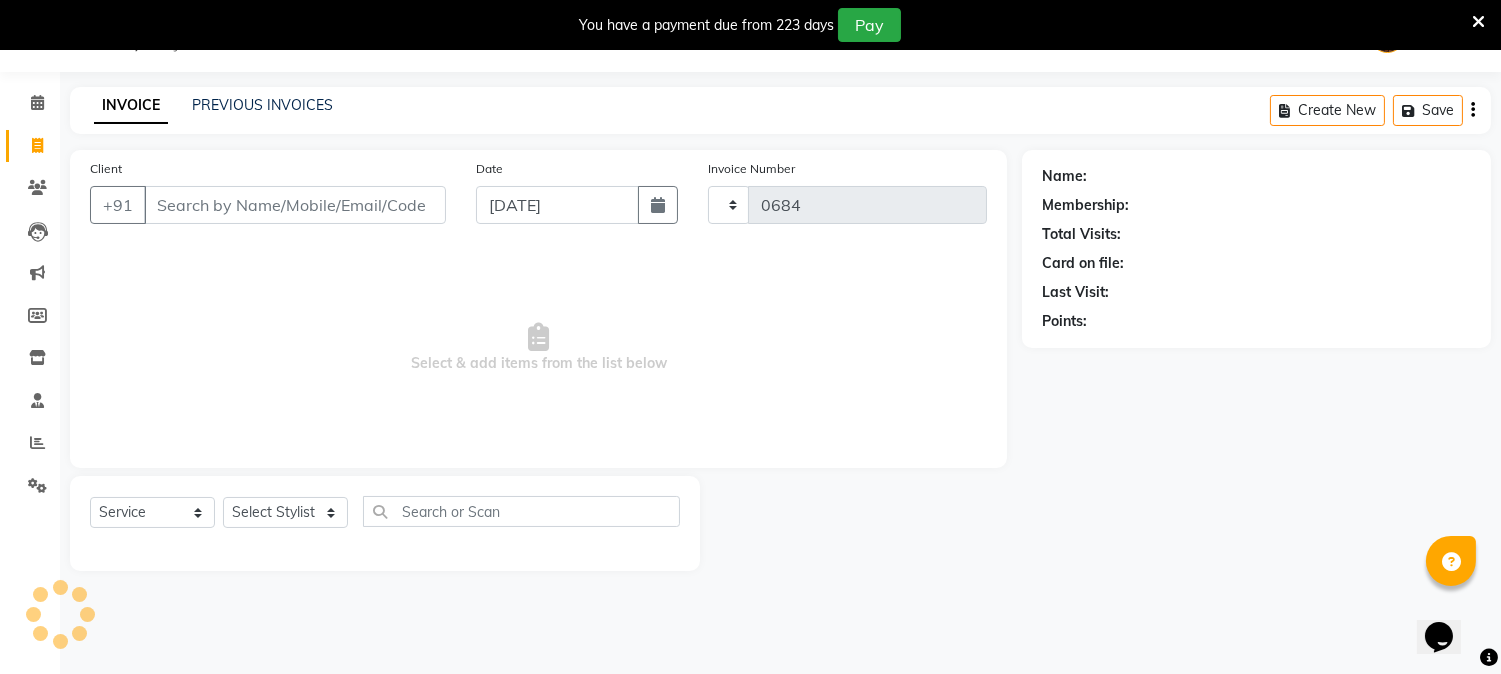 select on "556" 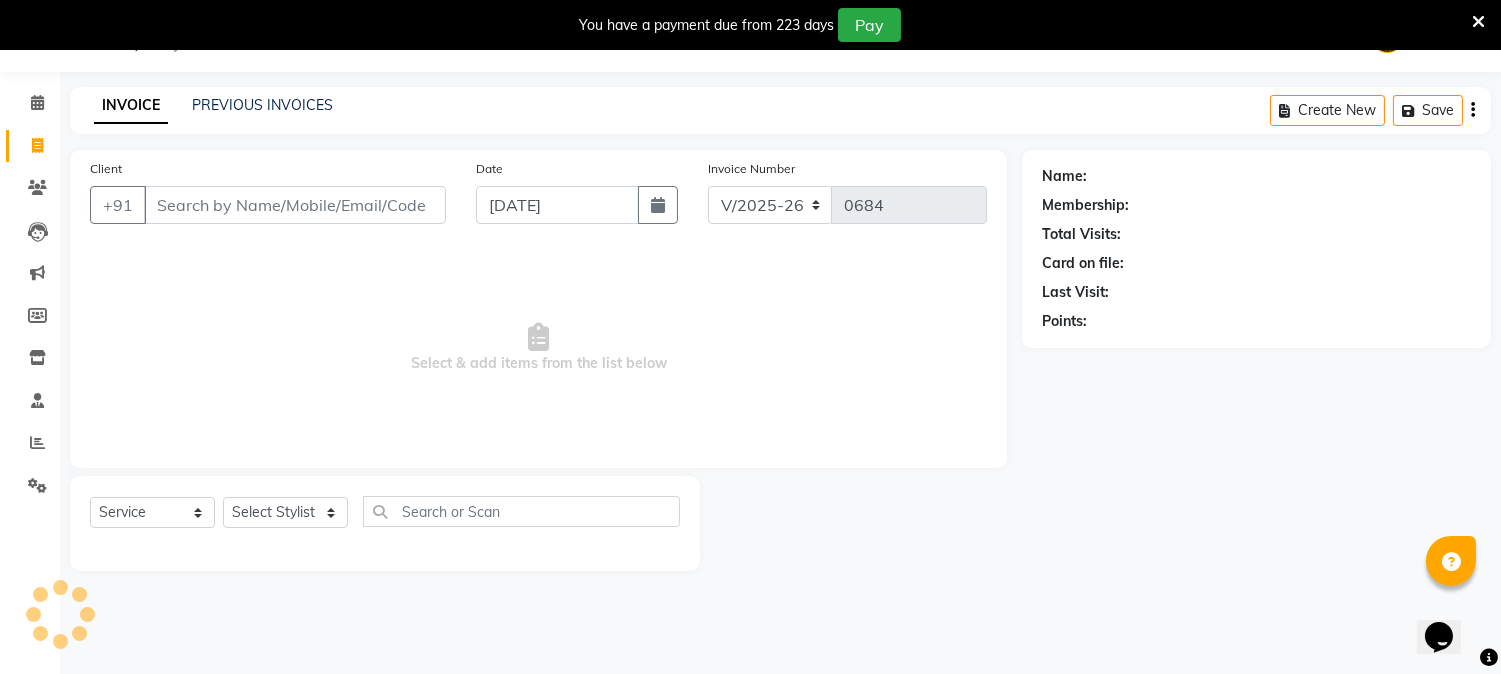 select on "membership" 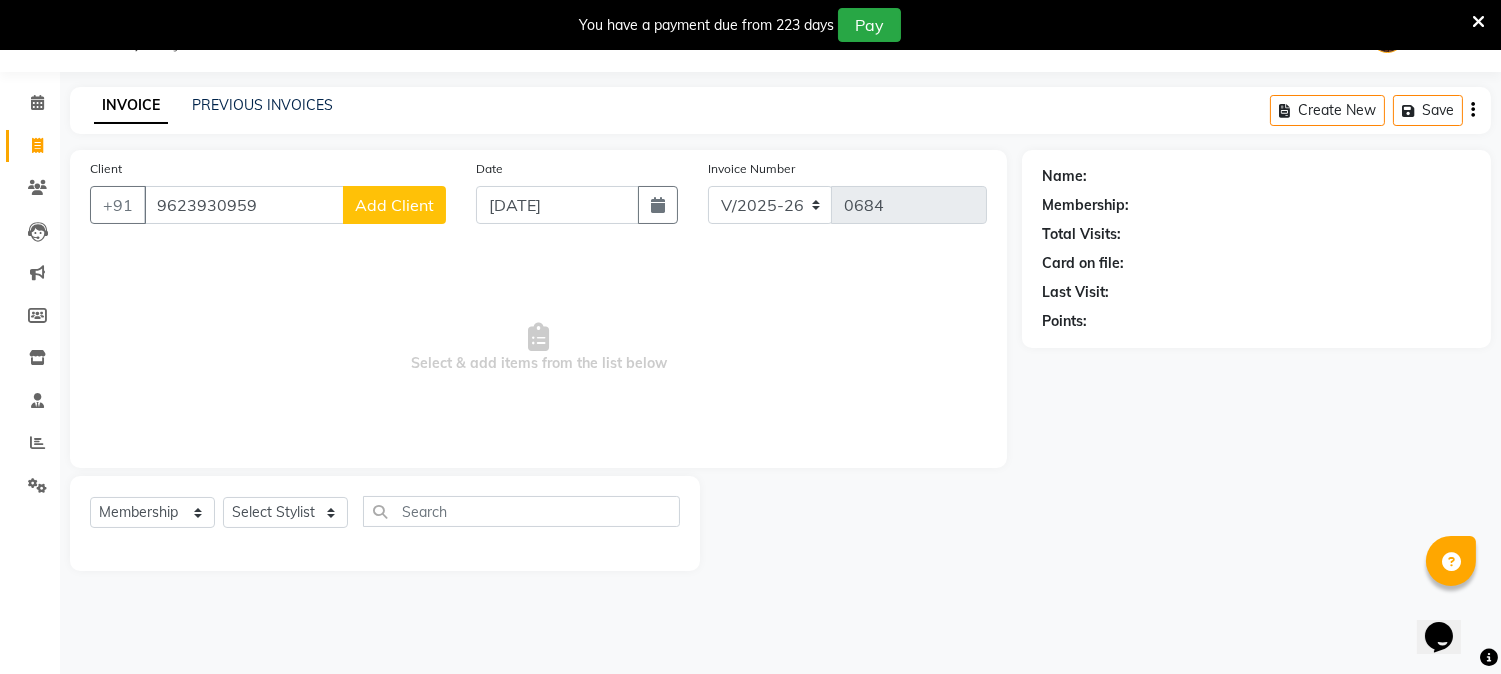 type on "9623930959" 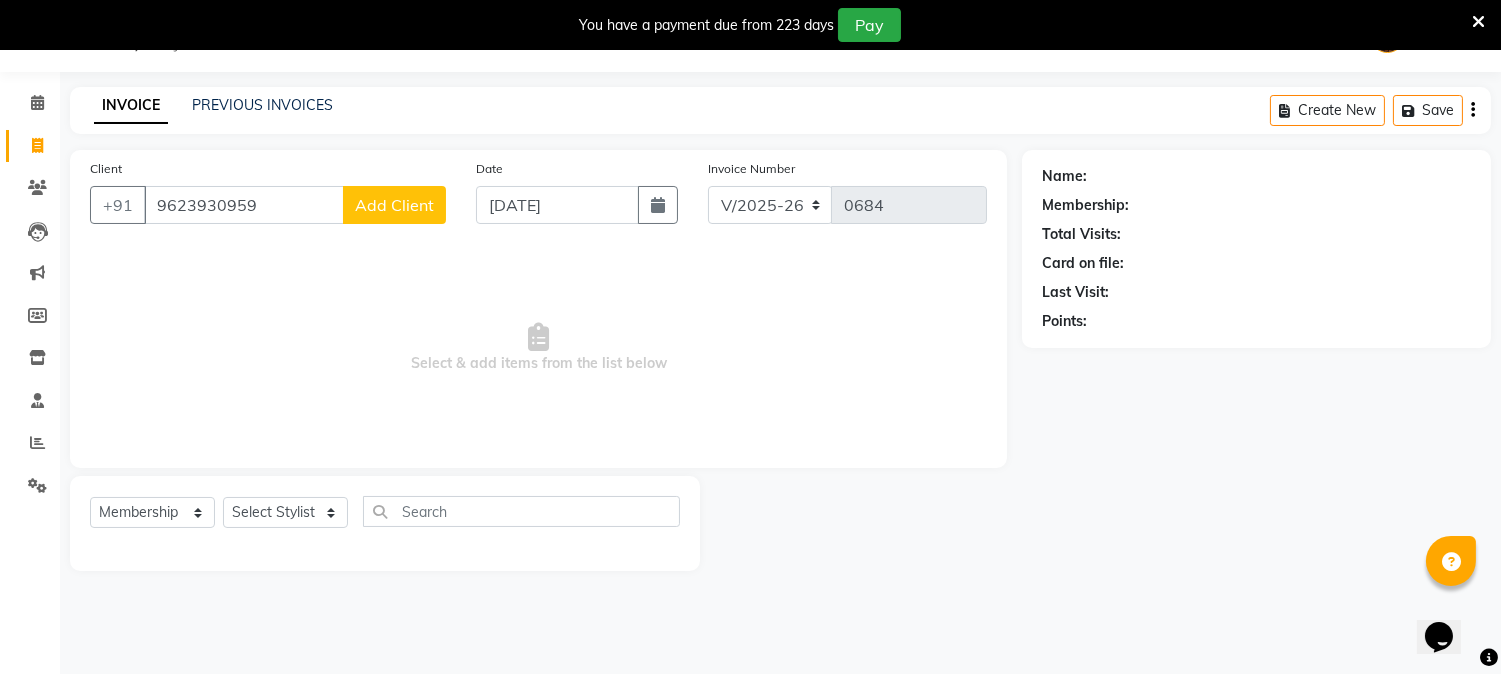 click on "Add Client" 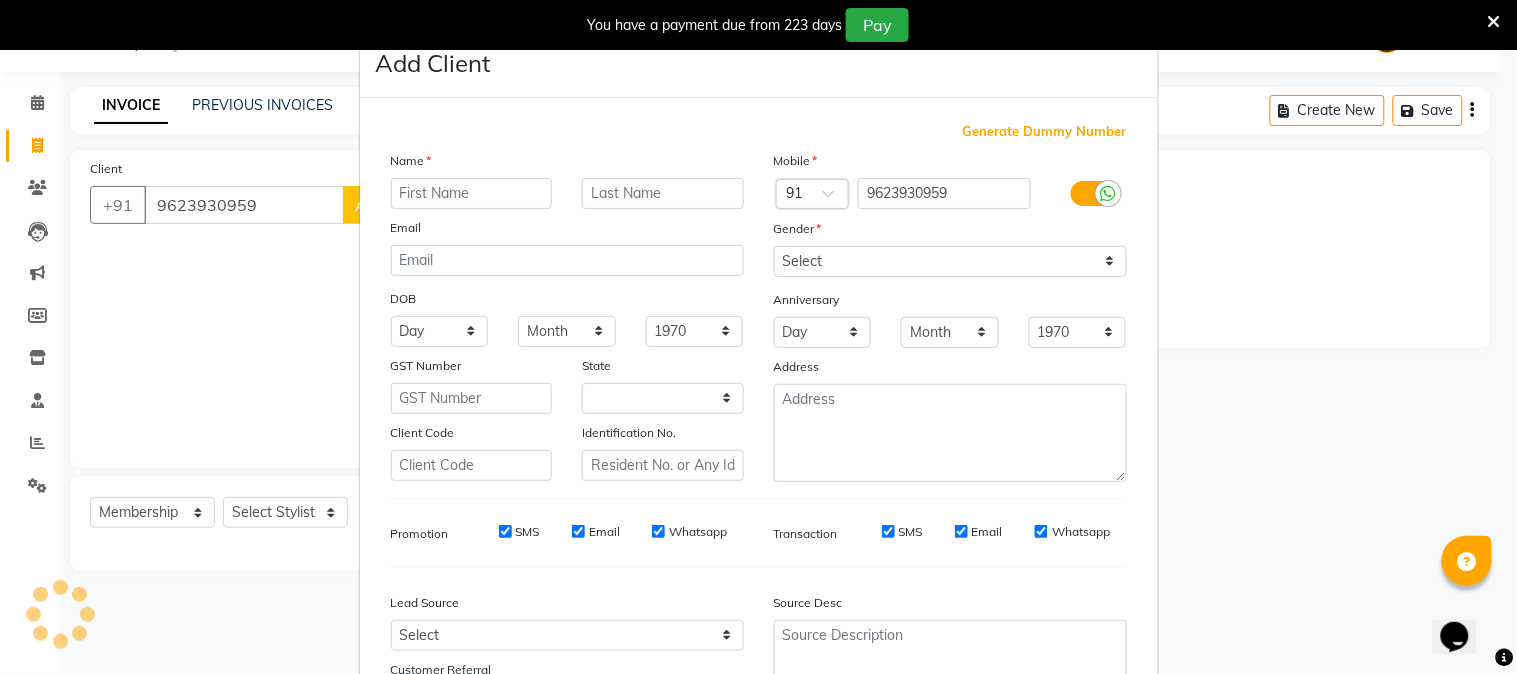 select on "22" 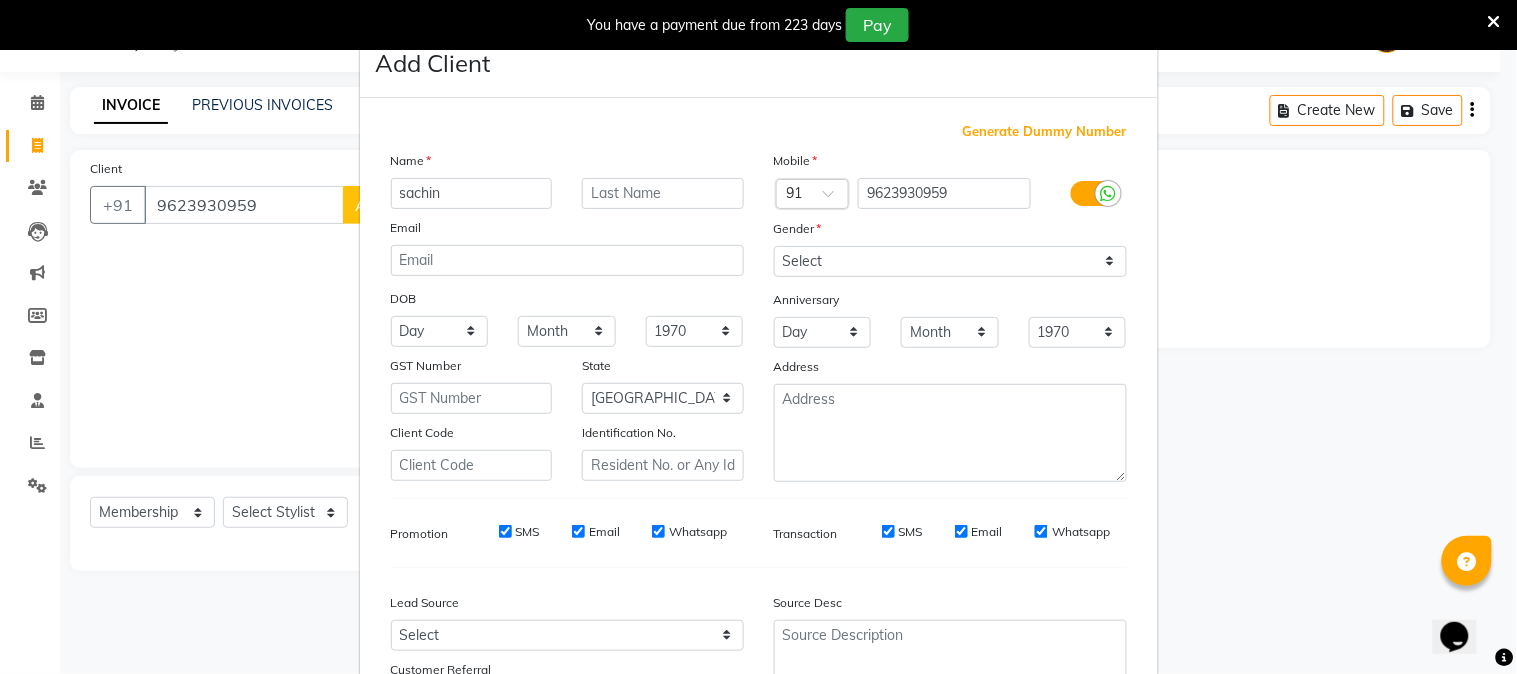 type on "sachin" 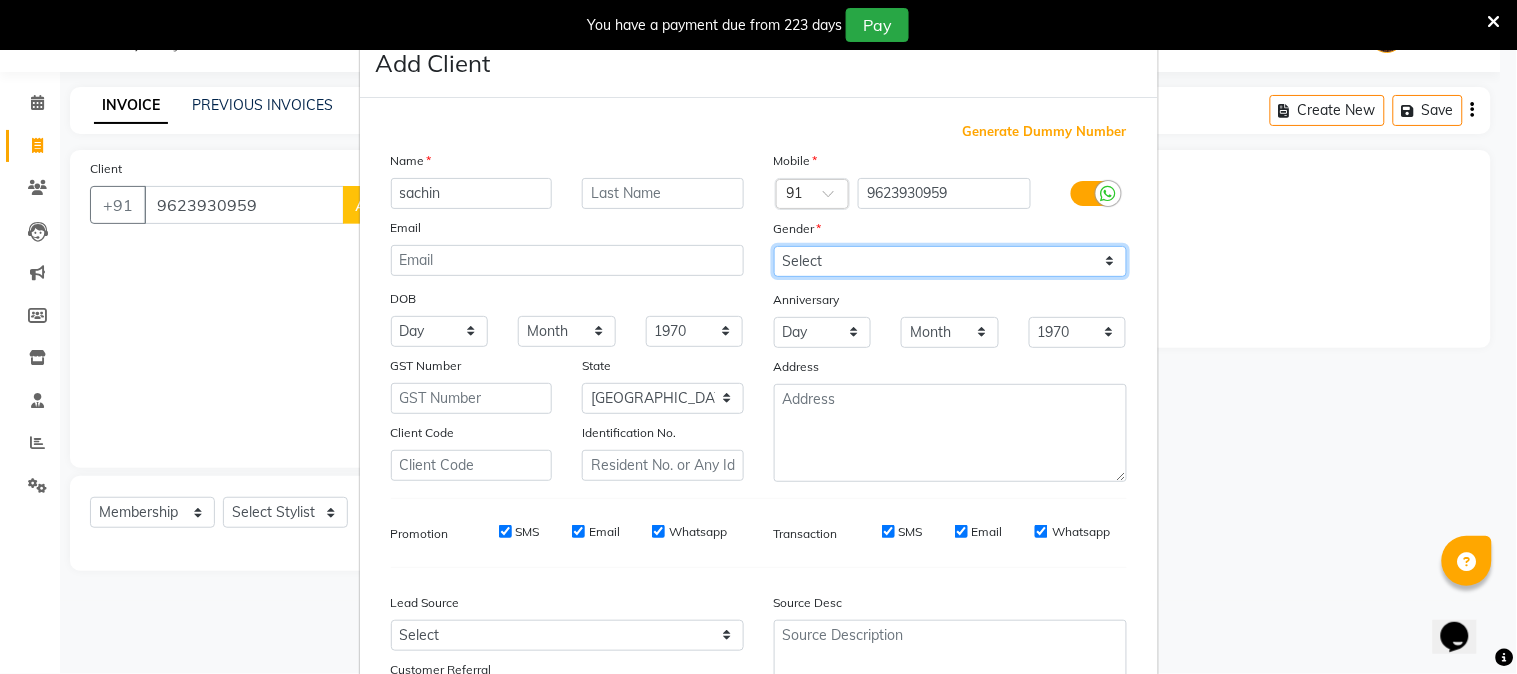 click on "Select [DEMOGRAPHIC_DATA] [DEMOGRAPHIC_DATA] Other Prefer Not To Say" at bounding box center (950, 261) 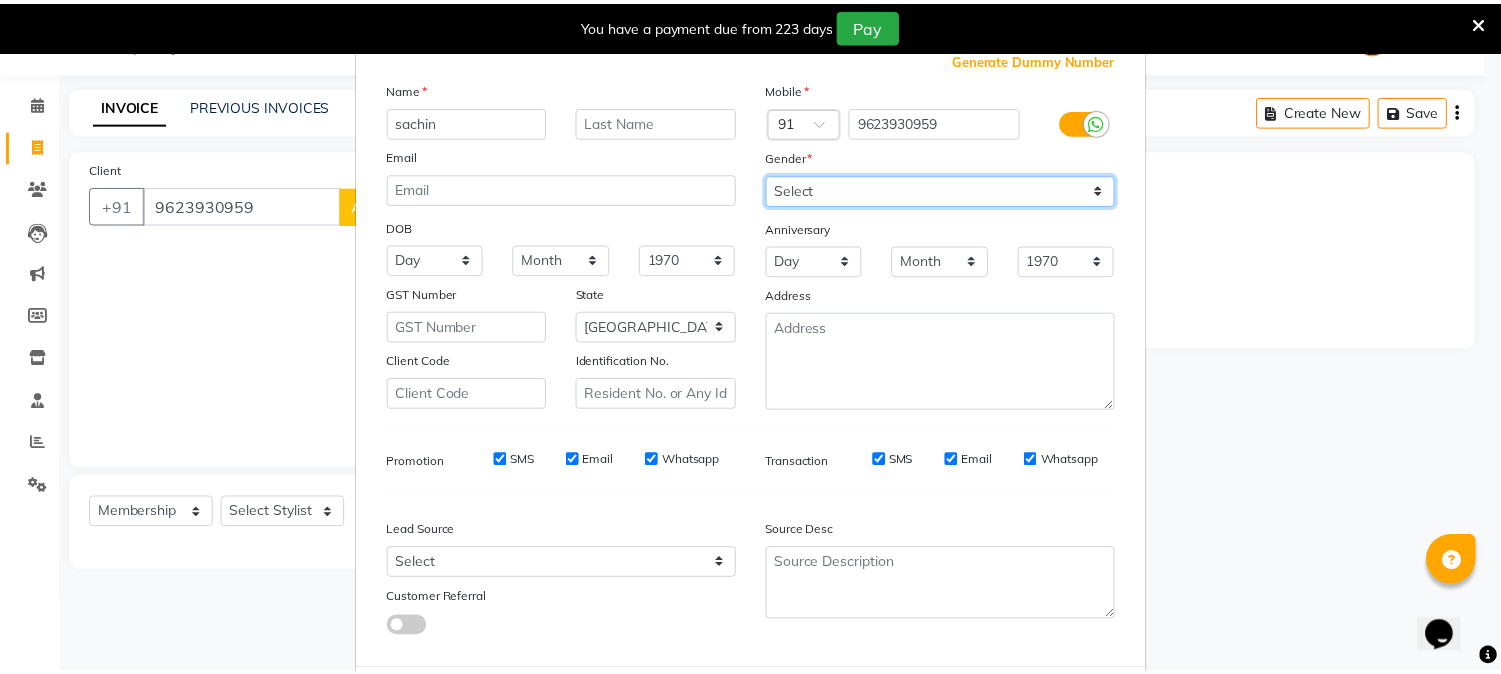 scroll, scrollTop: 111, scrollLeft: 0, axis: vertical 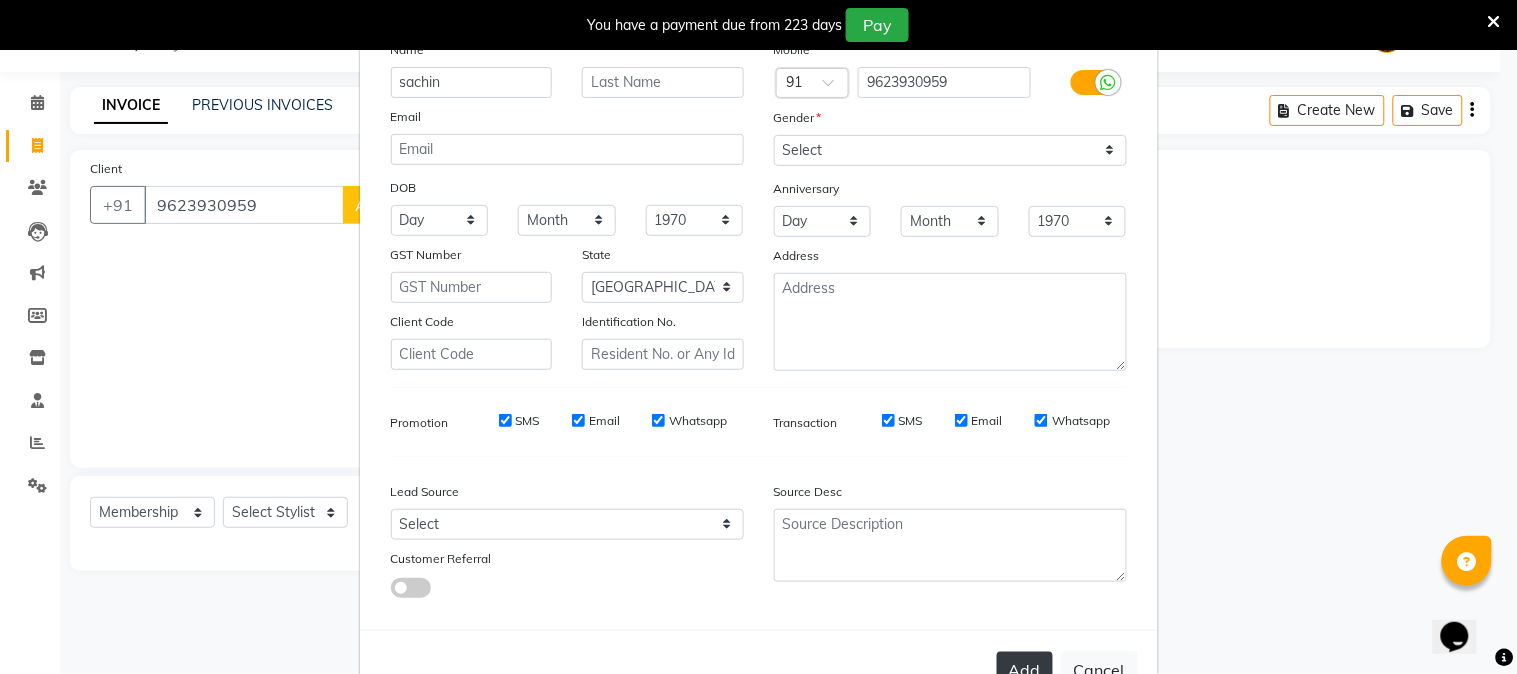 click on "Add" at bounding box center [1025, 670] 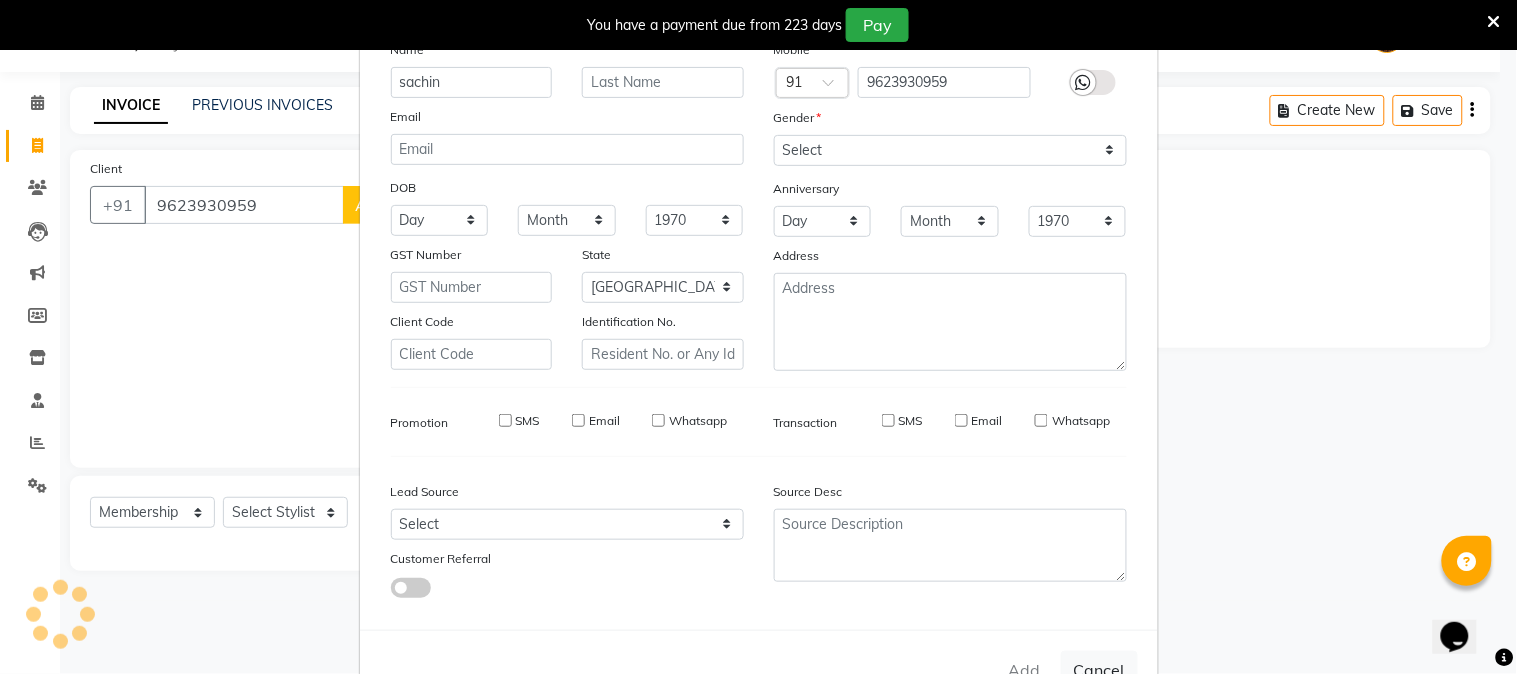 type 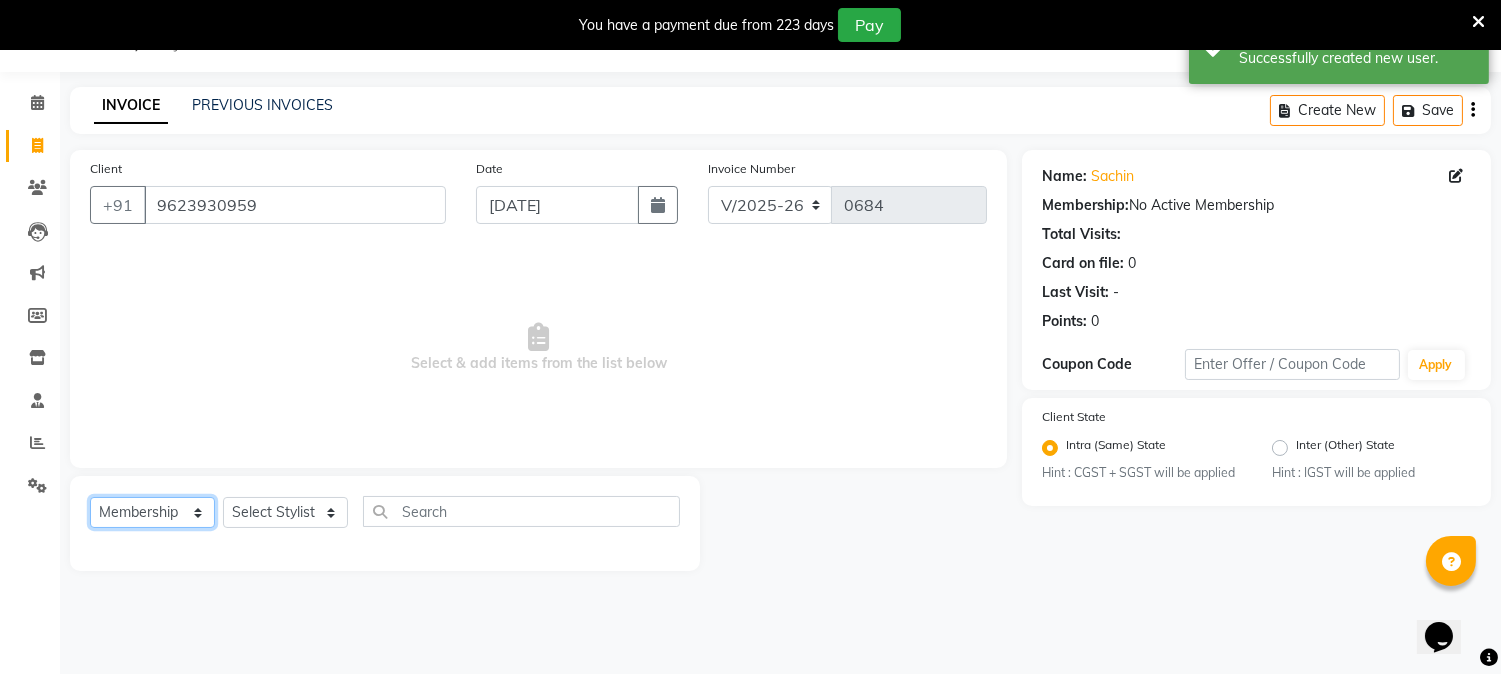 click on "Select  Service  Product  Membership  Package Voucher Prepaid Gift Card" 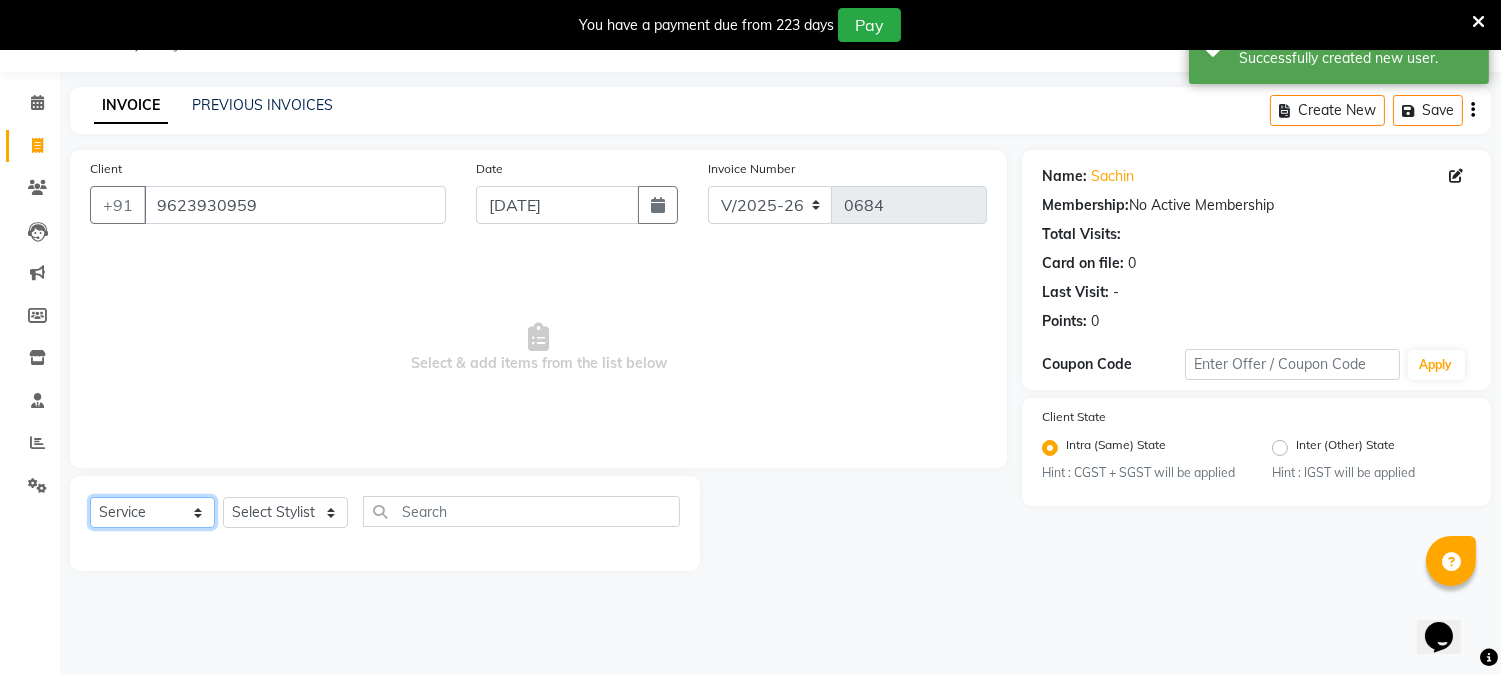 click on "Select  Service  Product  Membership  Package Voucher Prepaid Gift Card" 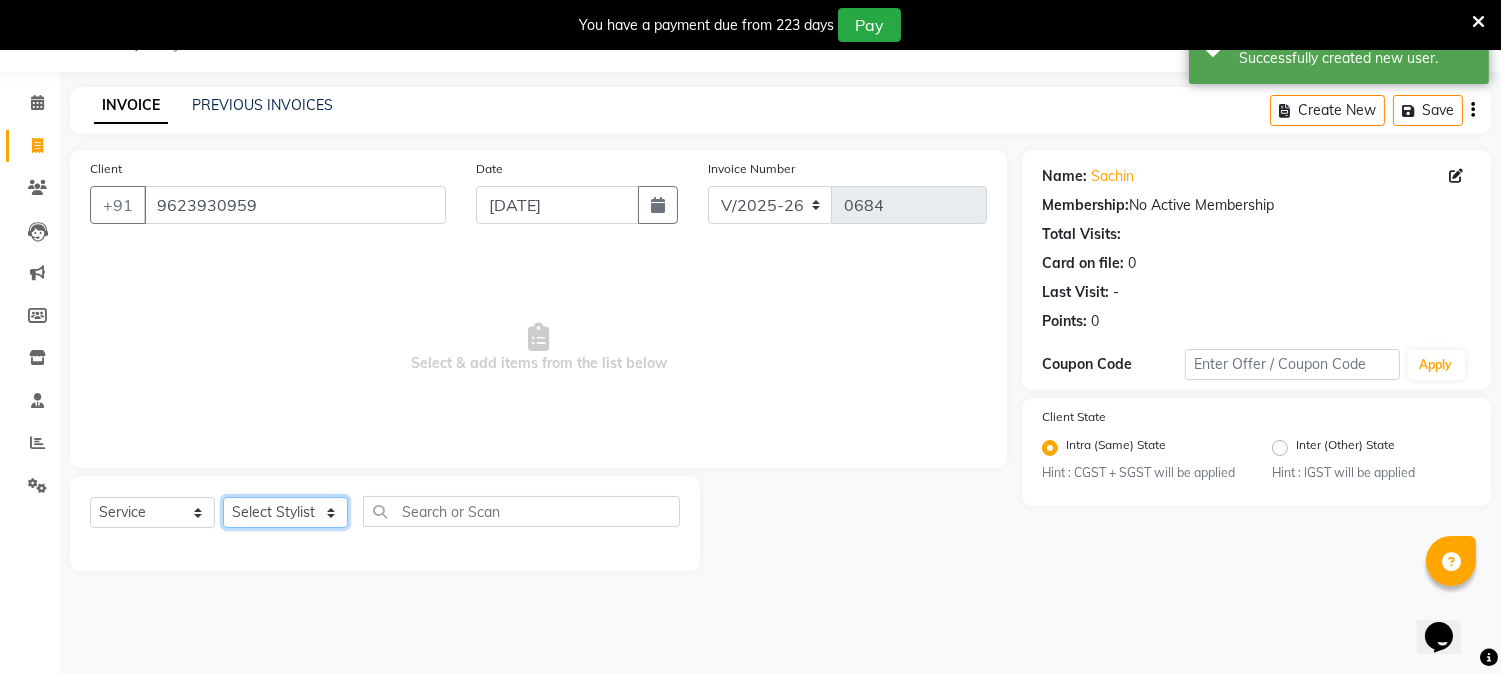 click on "Select Stylist [PERSON_NAME] [PERSON_NAME]  [PERSON_NAME]  prem RAHUL Sandip [PERSON_NAME]" 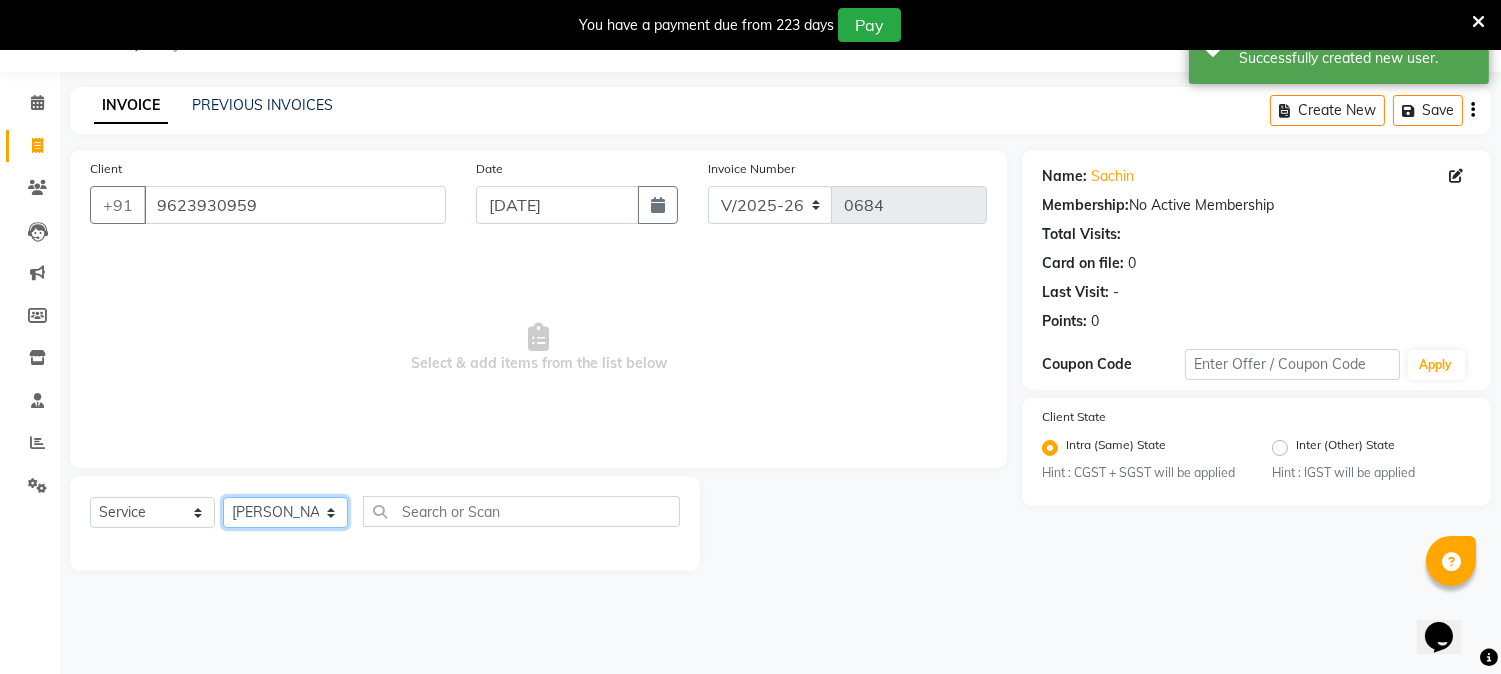 click on "Select Stylist [PERSON_NAME] [PERSON_NAME]  [PERSON_NAME]  prem RAHUL Sandip [PERSON_NAME]" 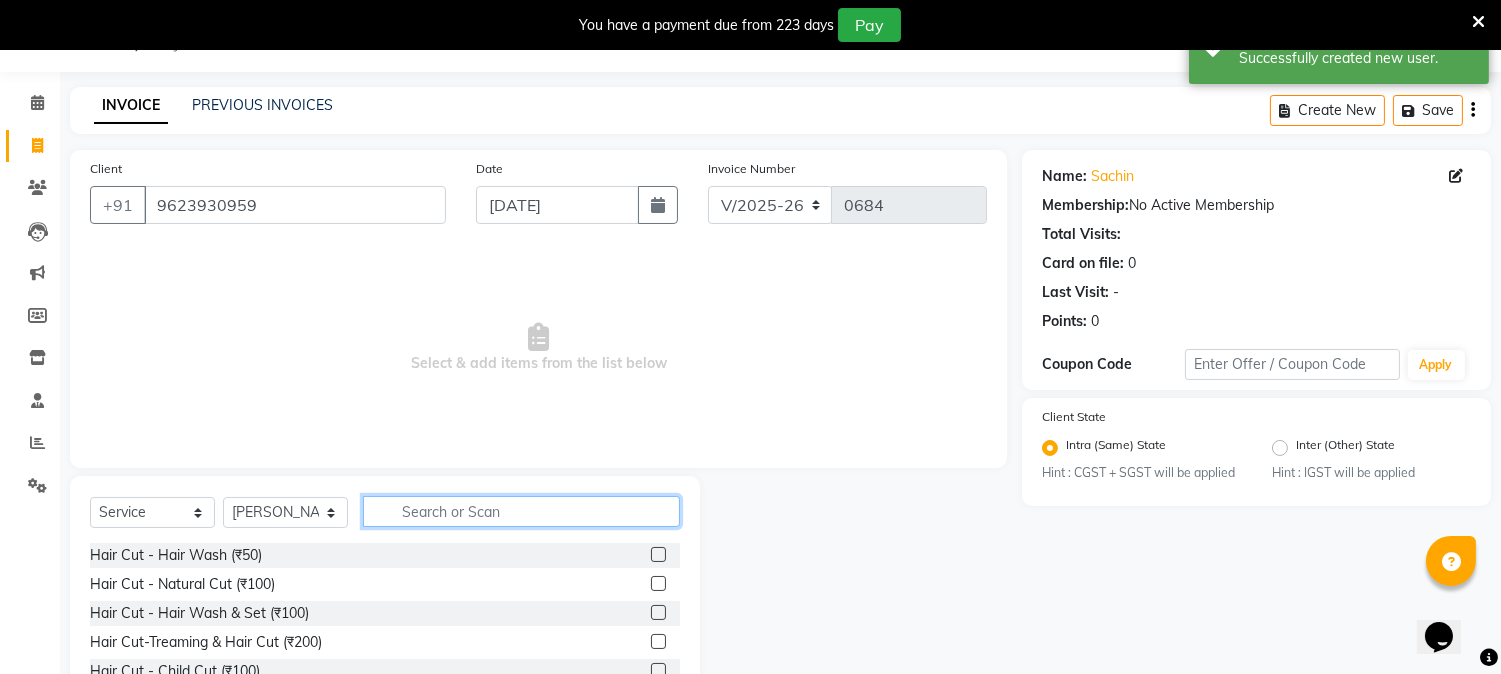 click 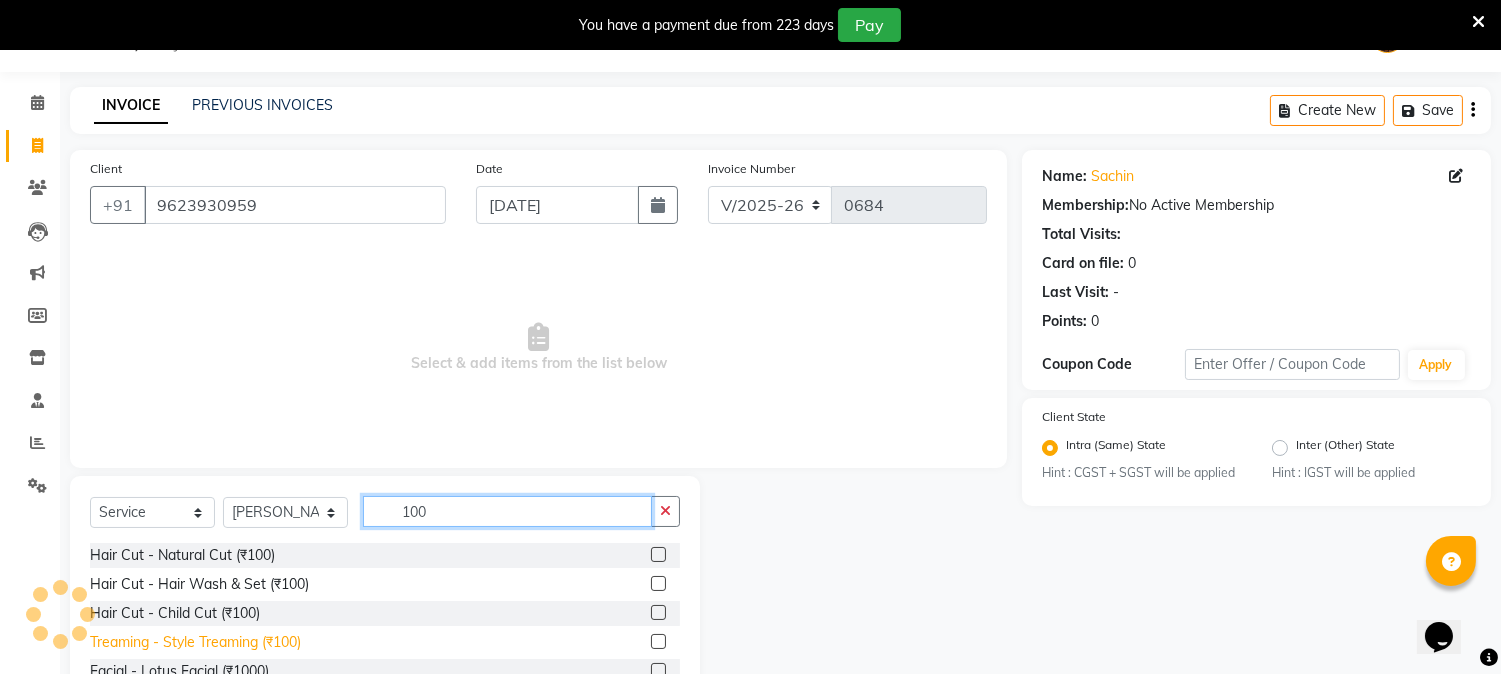 type on "100" 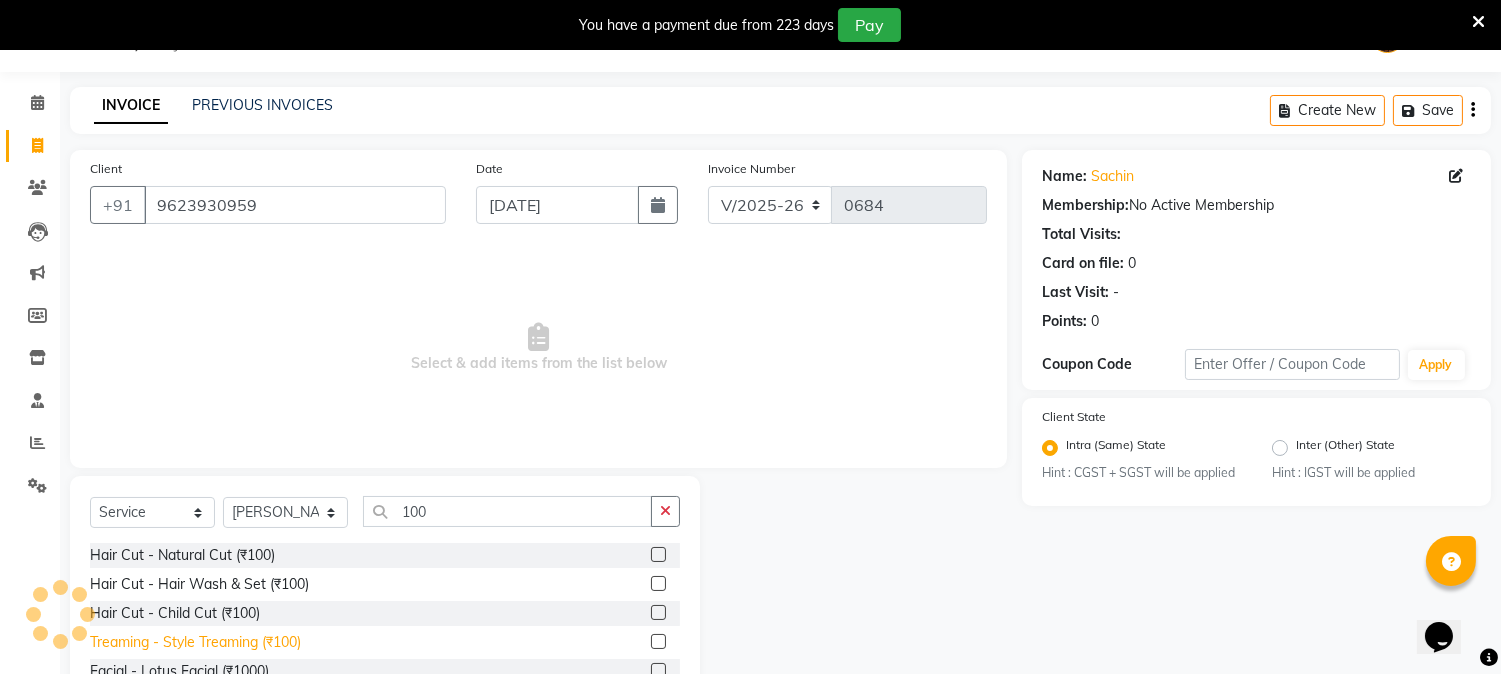 click on "Treaming - Style Treaming (₹100)" 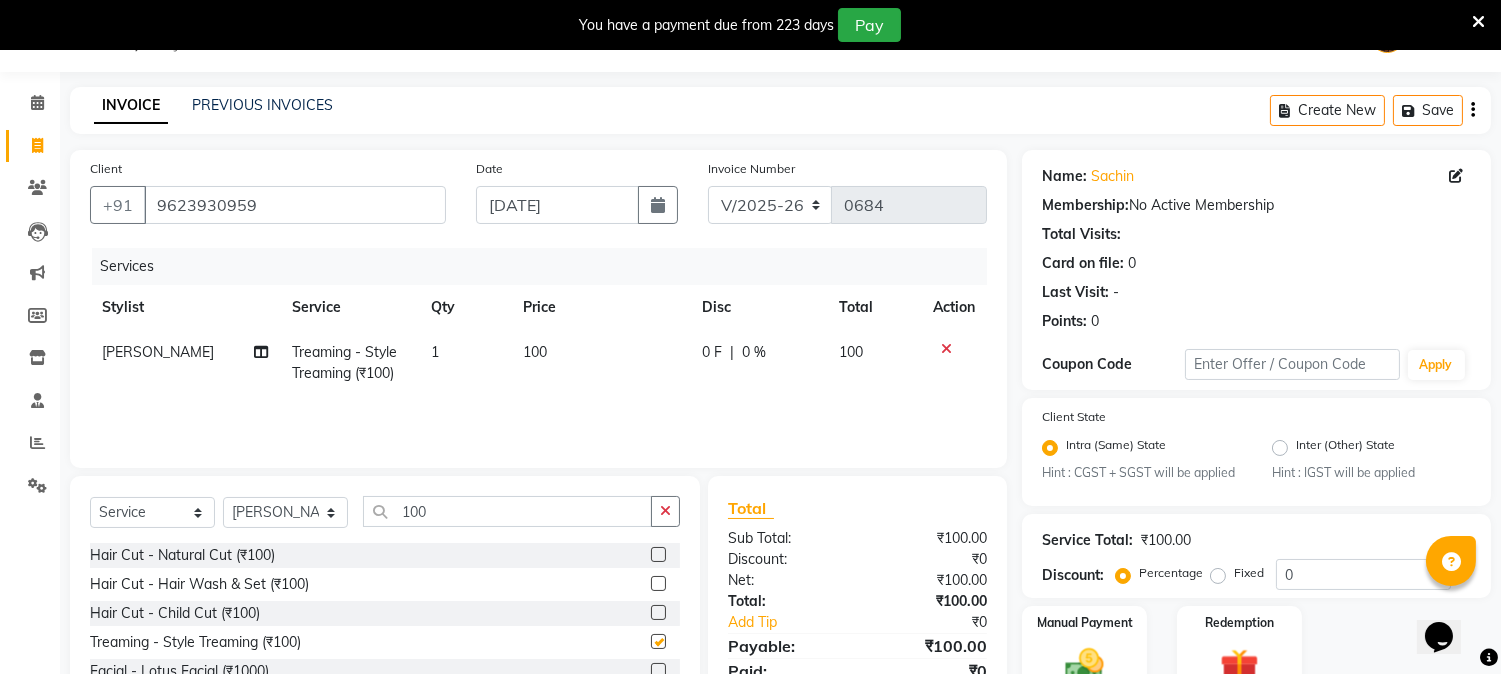 checkbox on "false" 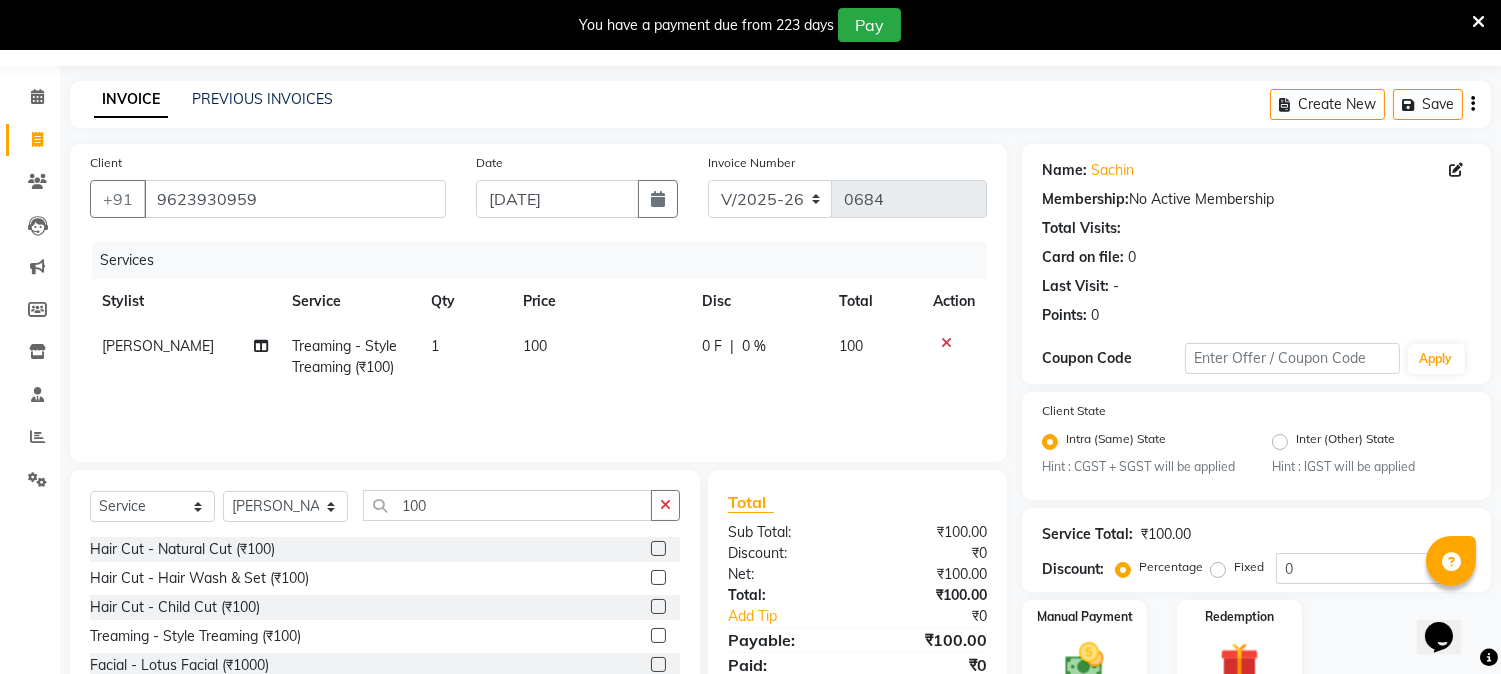 scroll, scrollTop: 176, scrollLeft: 0, axis: vertical 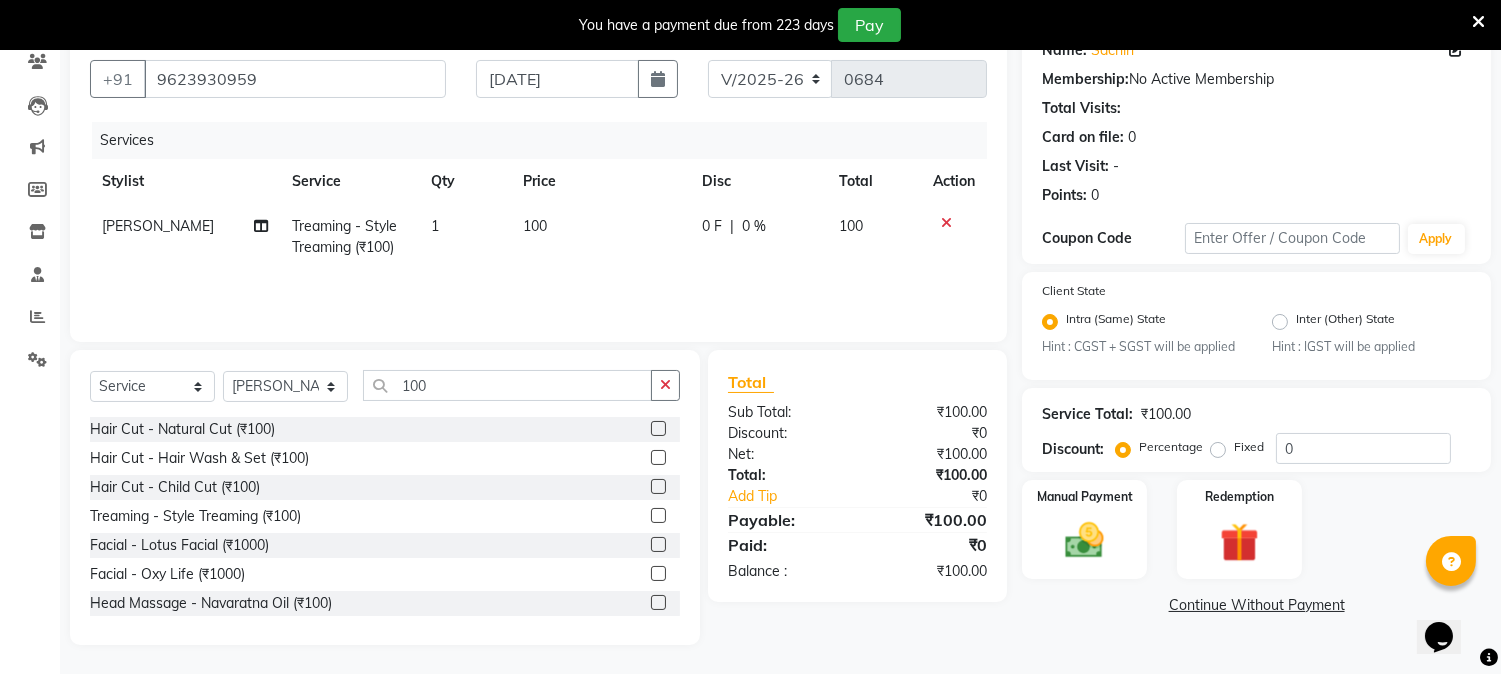 click on "Continue Without Payment" 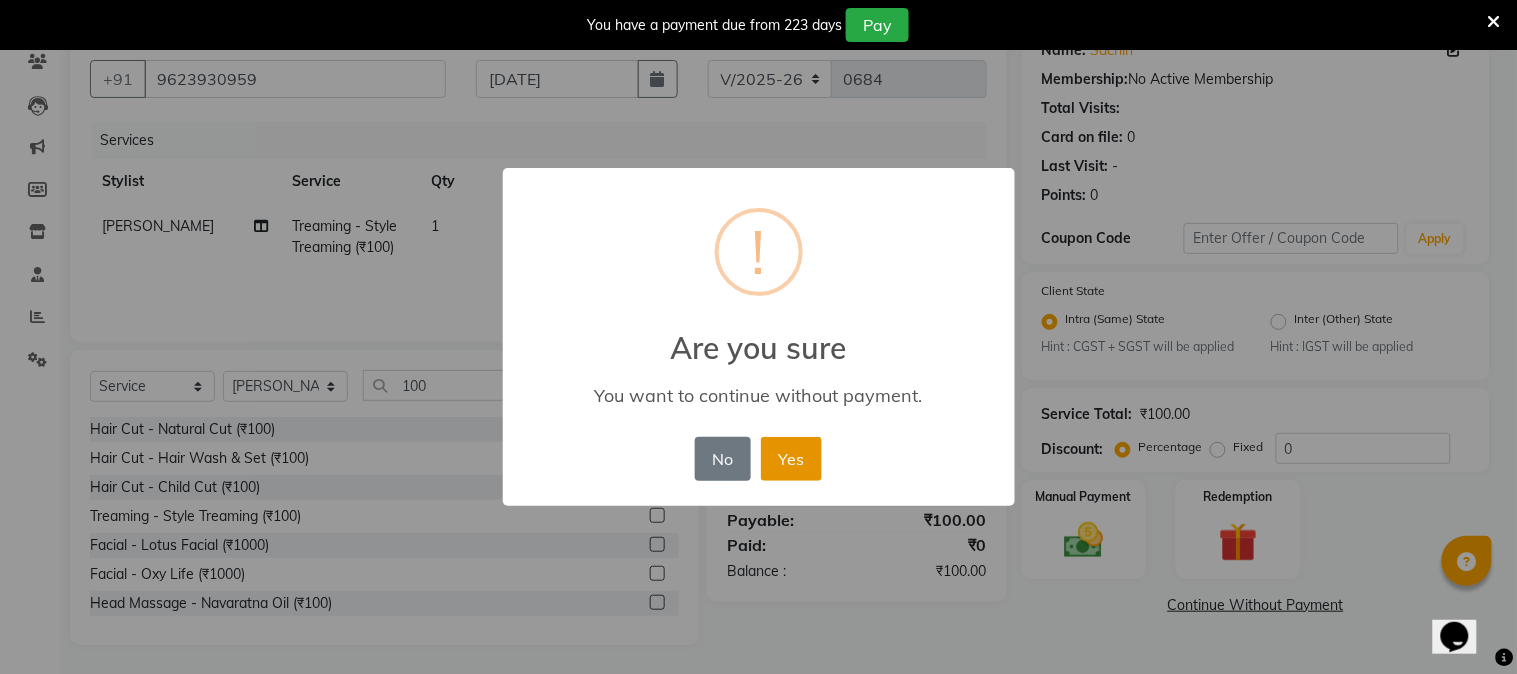 click on "Yes" at bounding box center [791, 459] 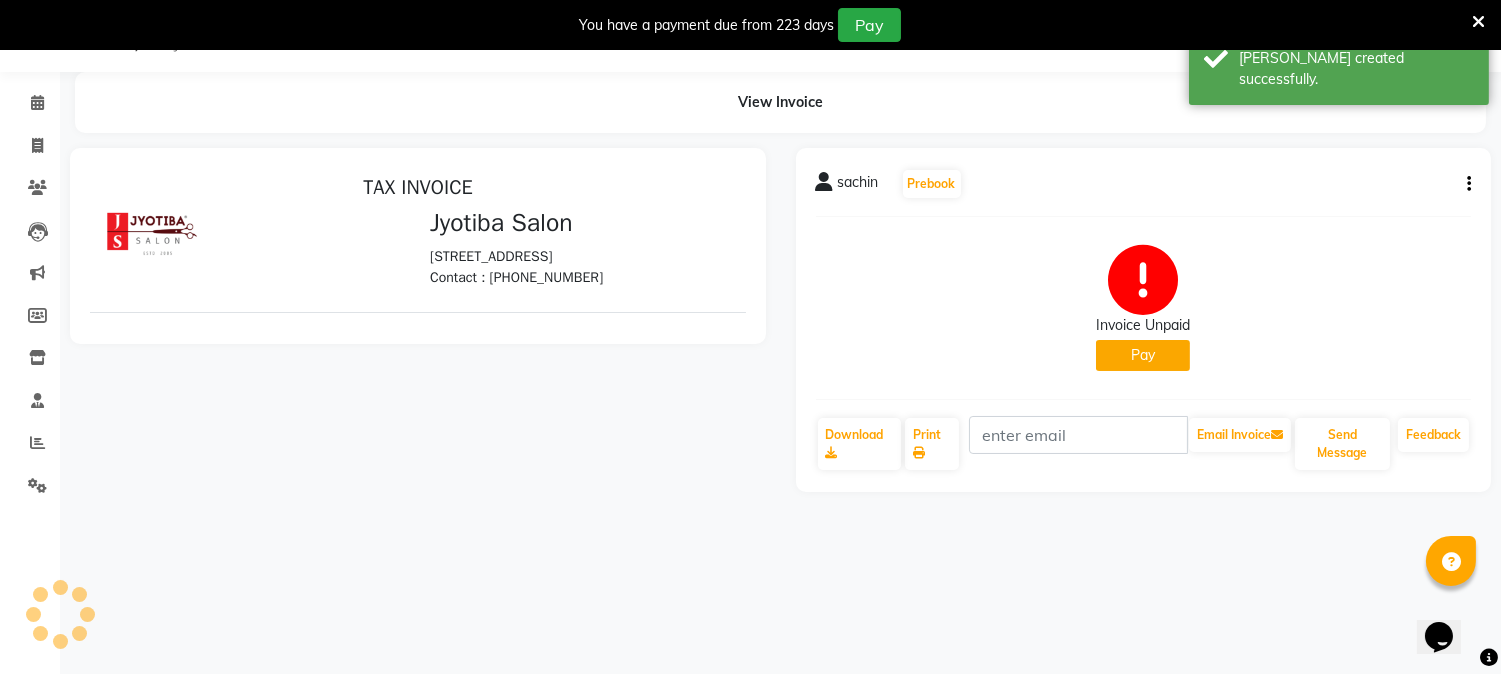 scroll, scrollTop: 0, scrollLeft: 0, axis: both 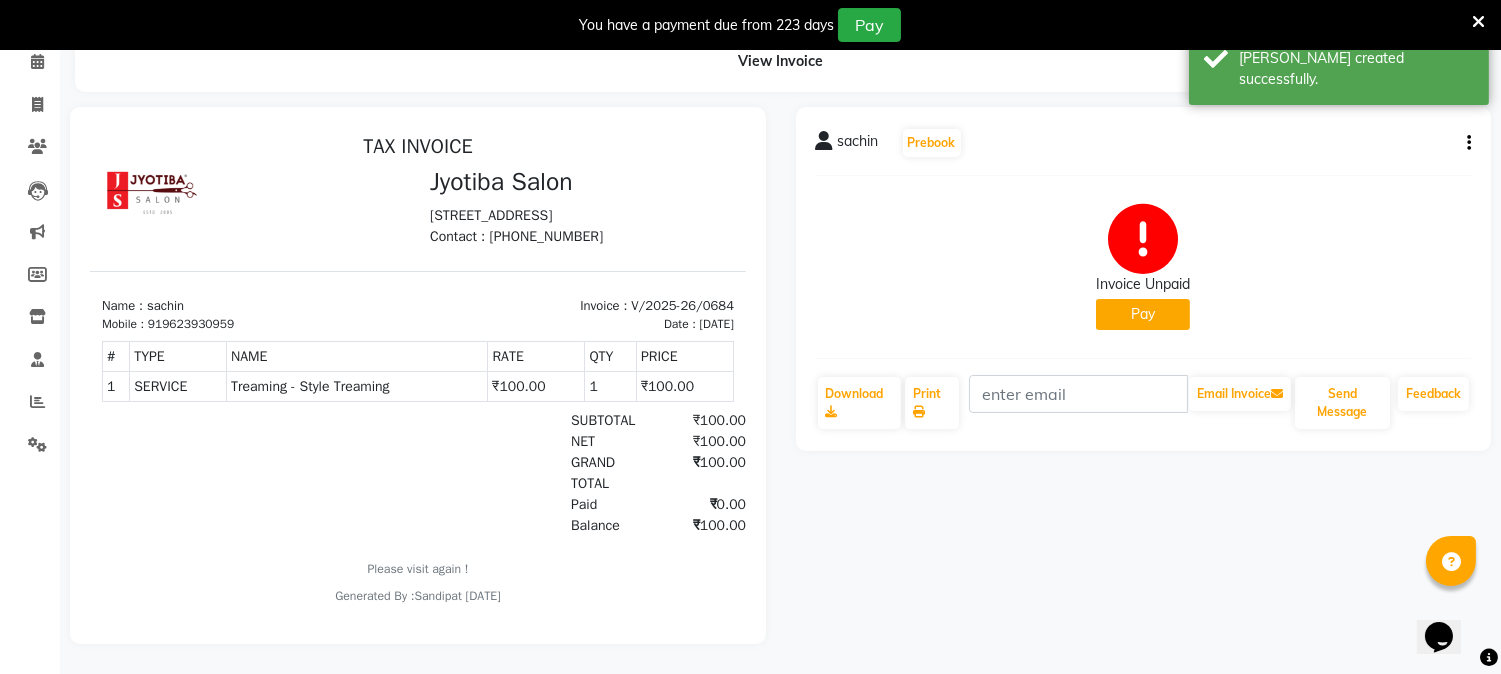 click on "Pay" 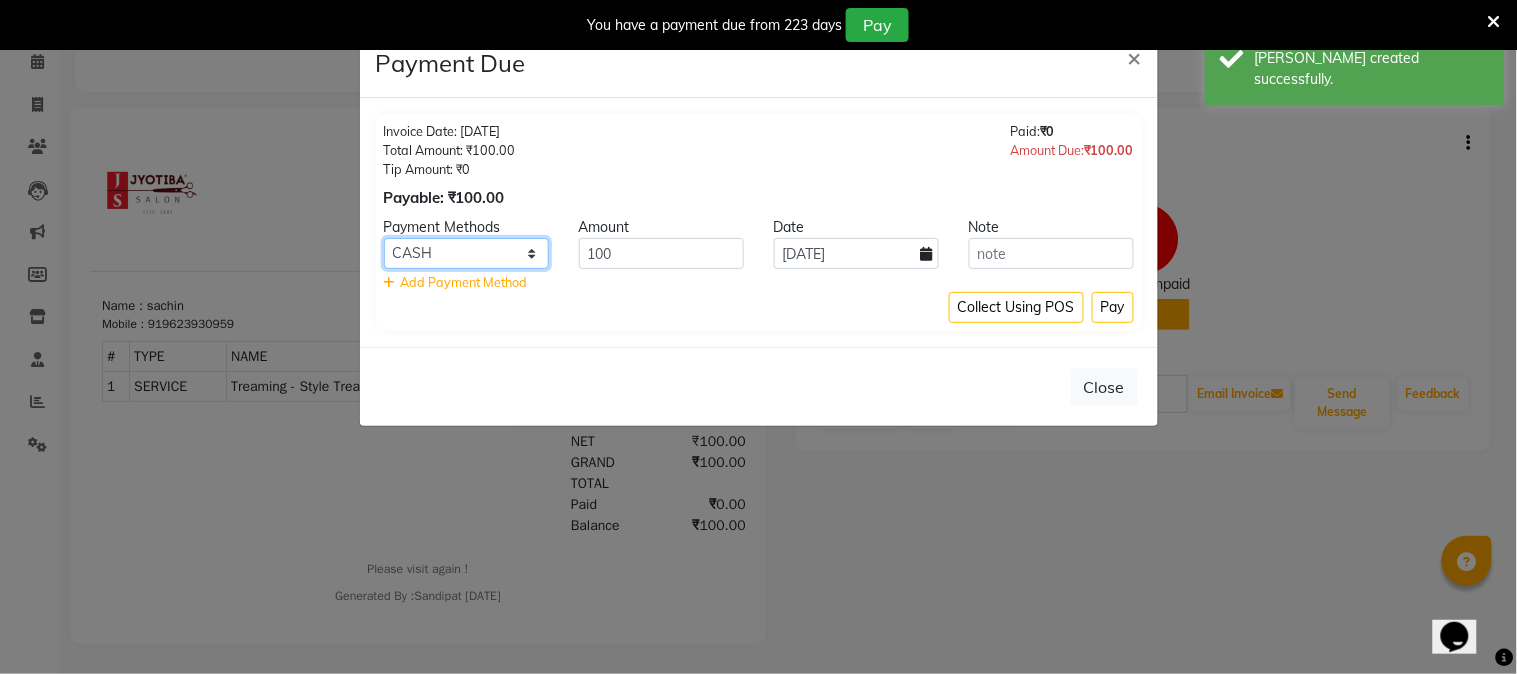 drag, startPoint x: 433, startPoint y: 252, endPoint x: 450, endPoint y: 263, distance: 20.248457 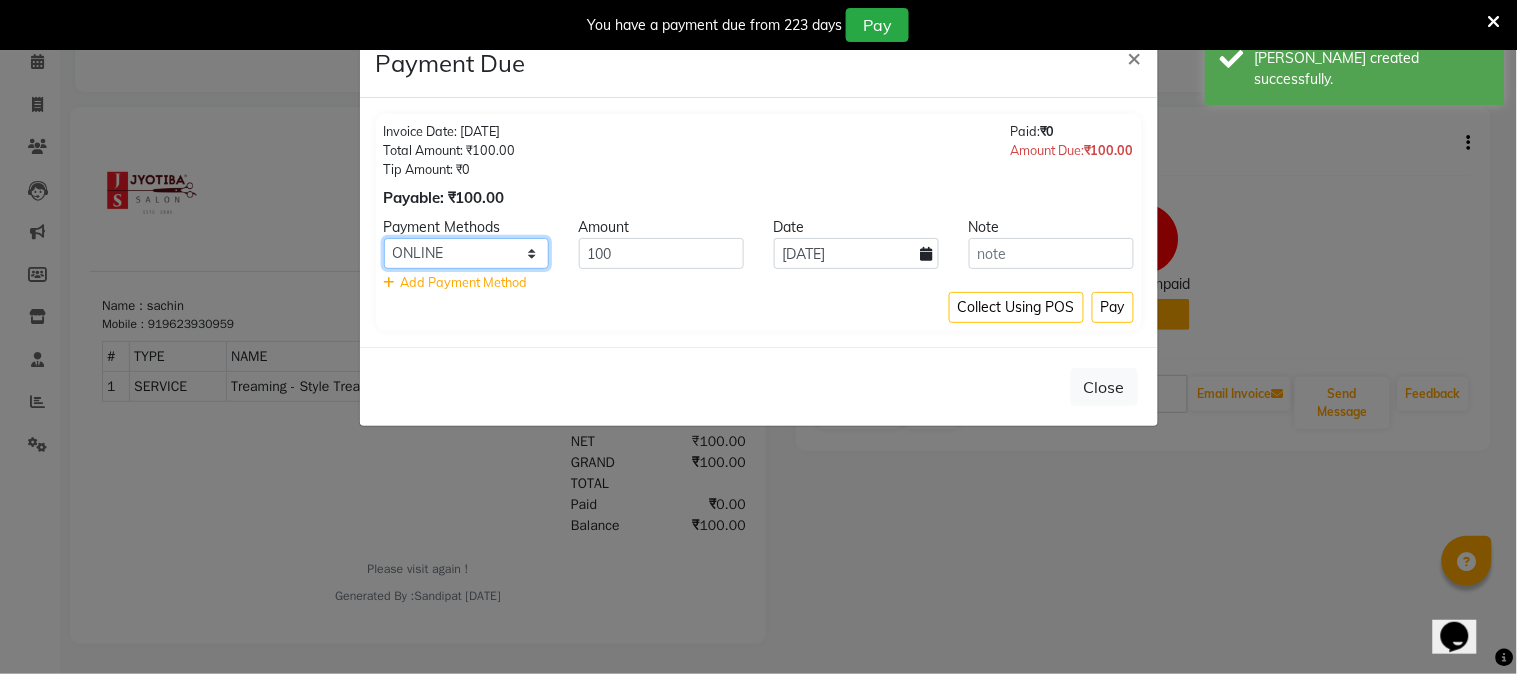click on "CASH ONLINE CARD" 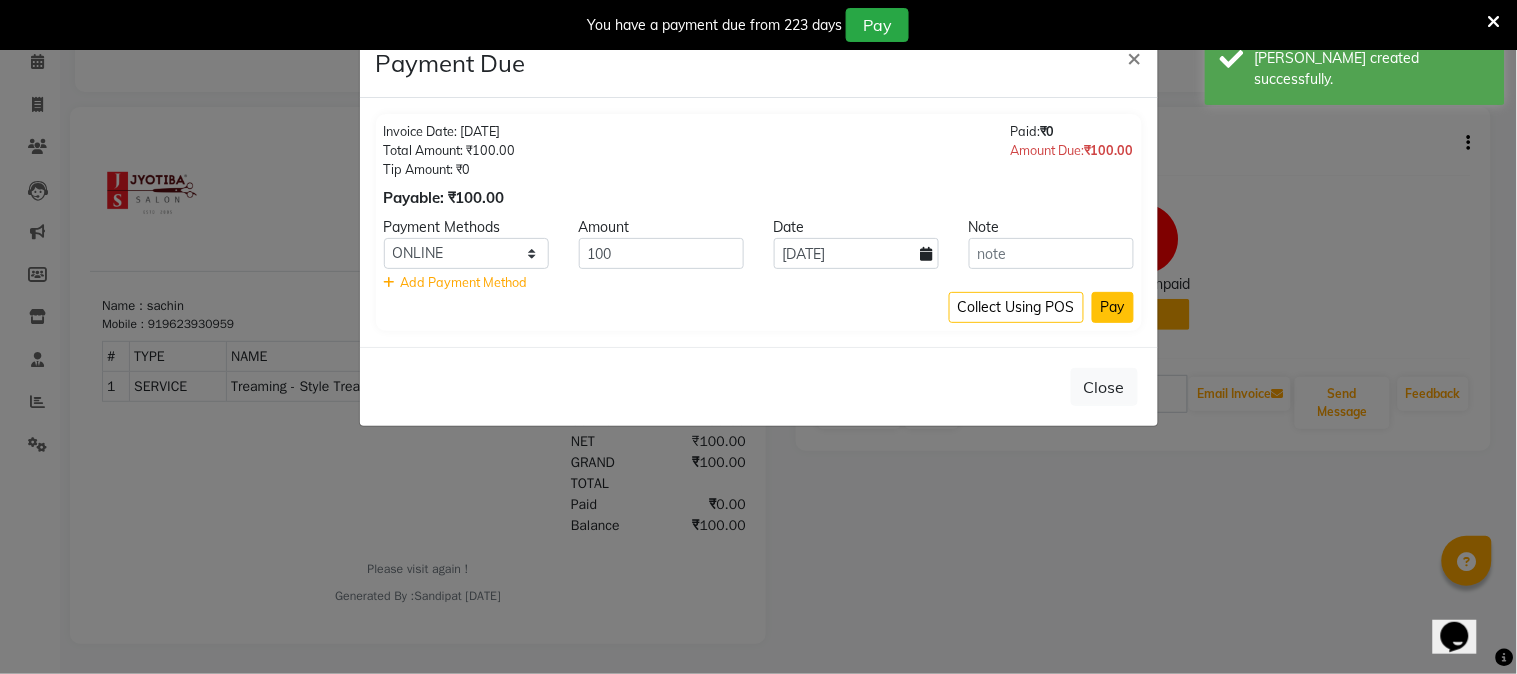 click on "Pay" 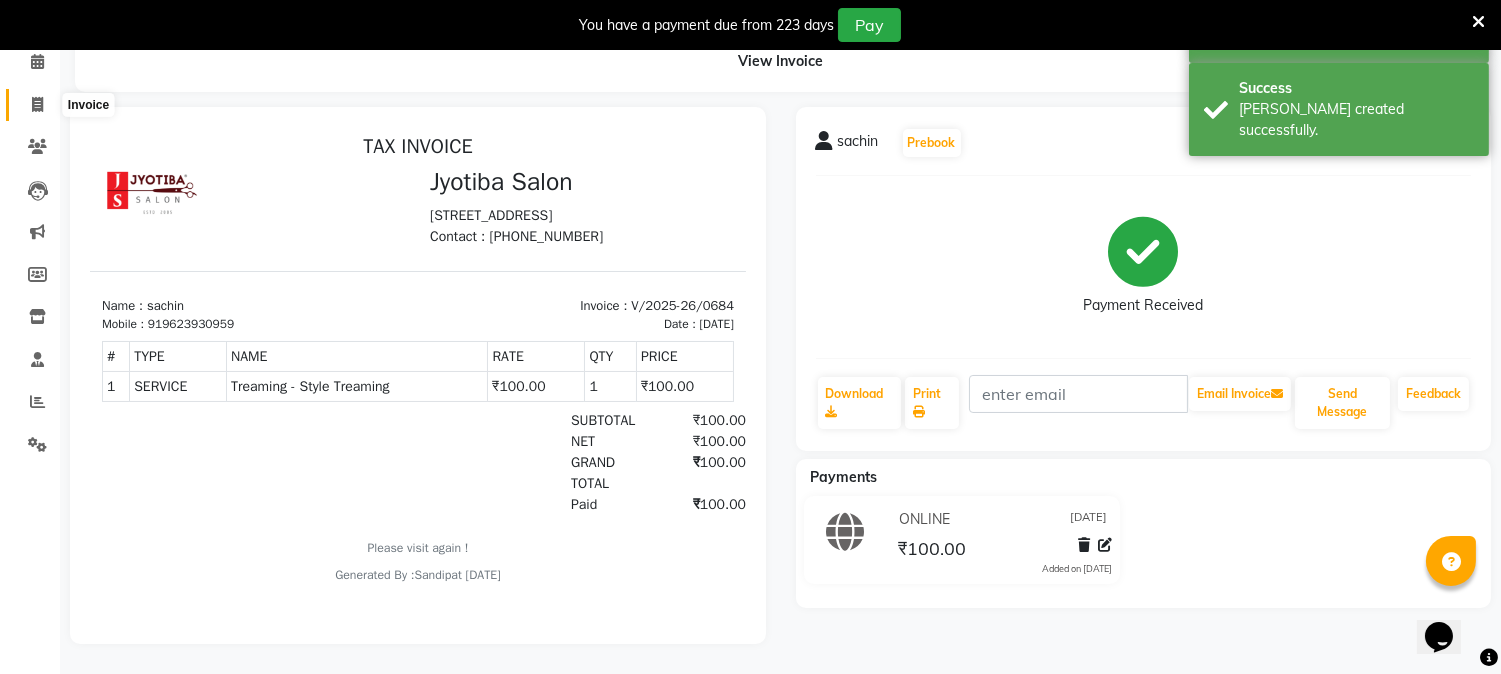 scroll, scrollTop: 85, scrollLeft: 0, axis: vertical 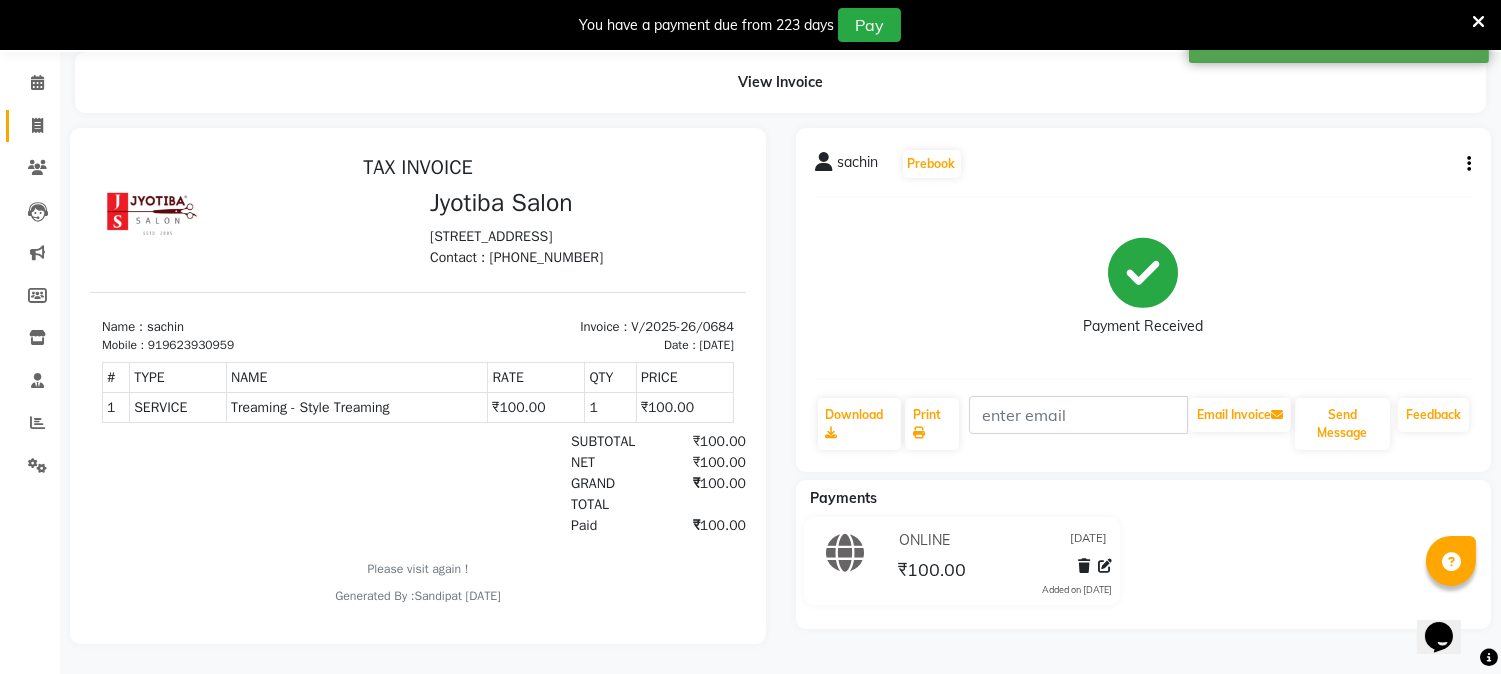 click on "Invoice" 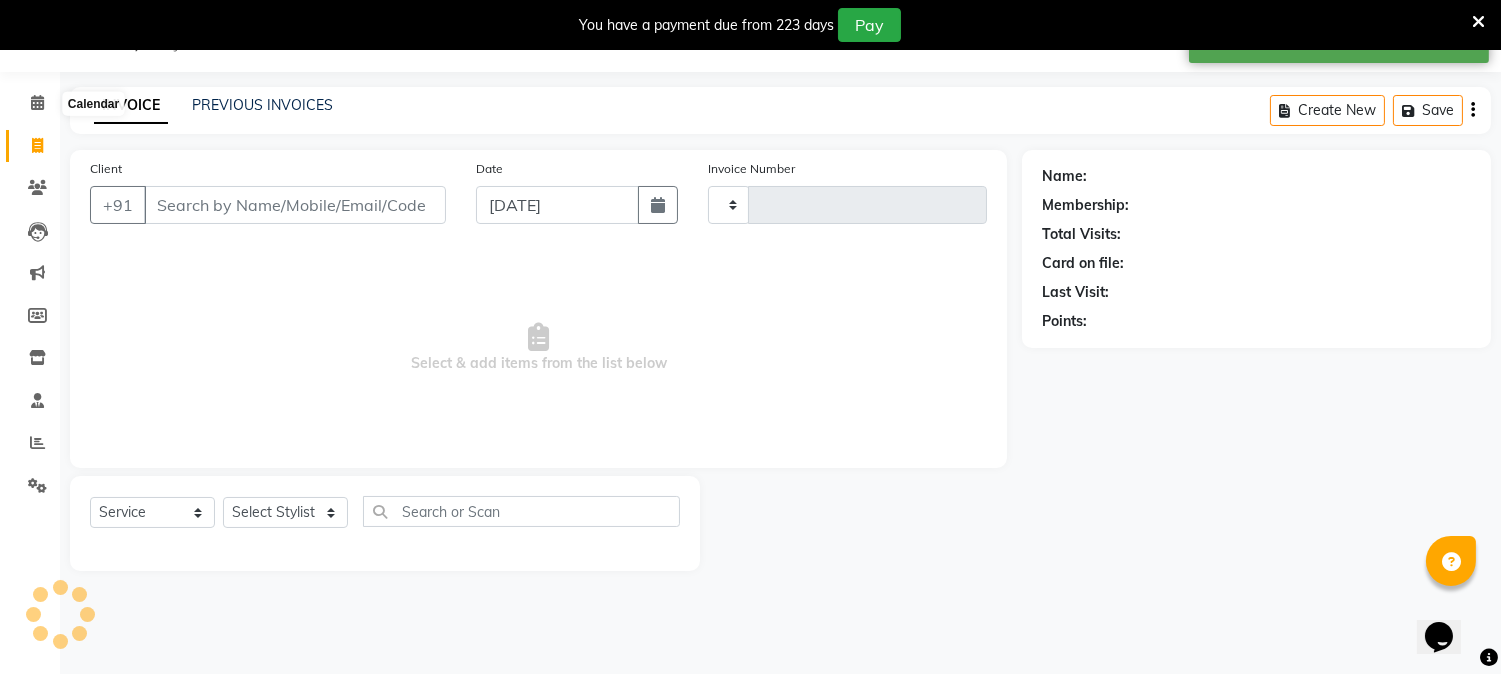 type on "0685" 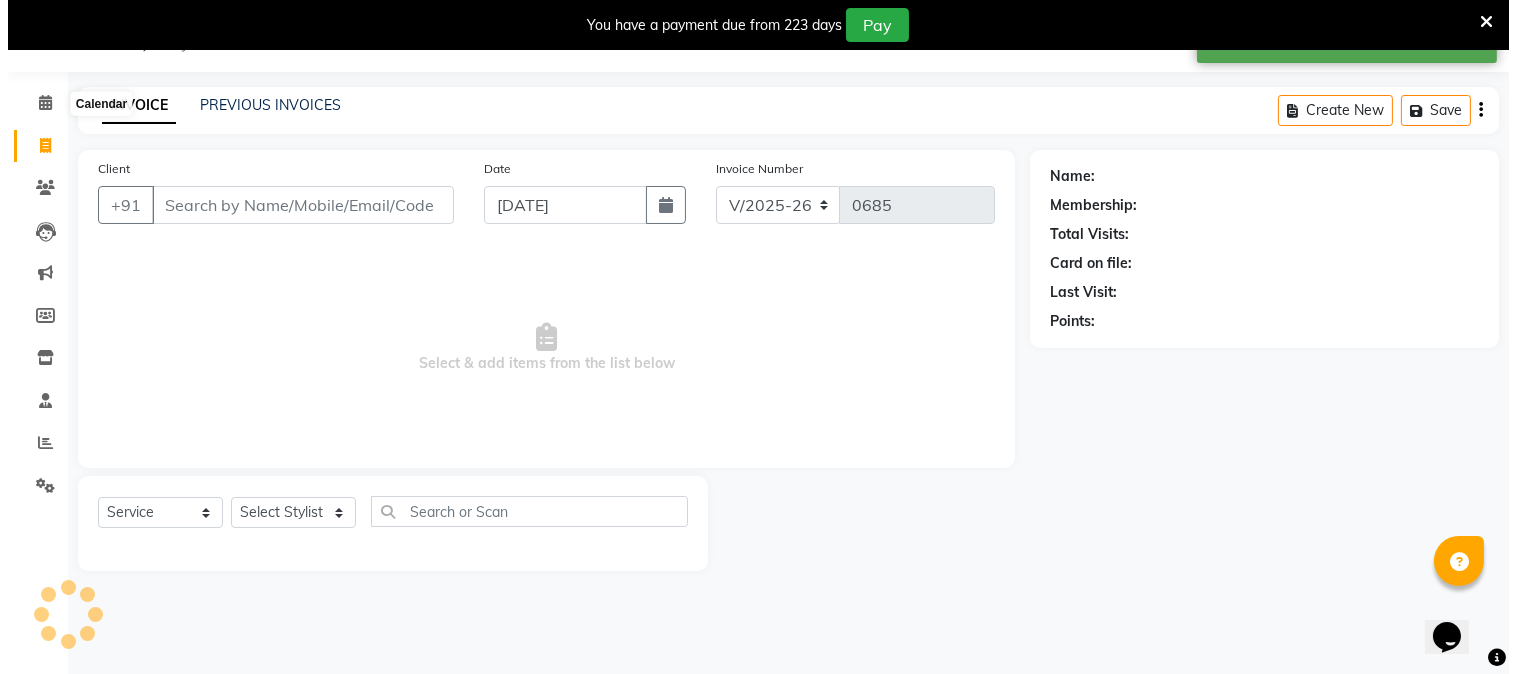 scroll, scrollTop: 50, scrollLeft: 0, axis: vertical 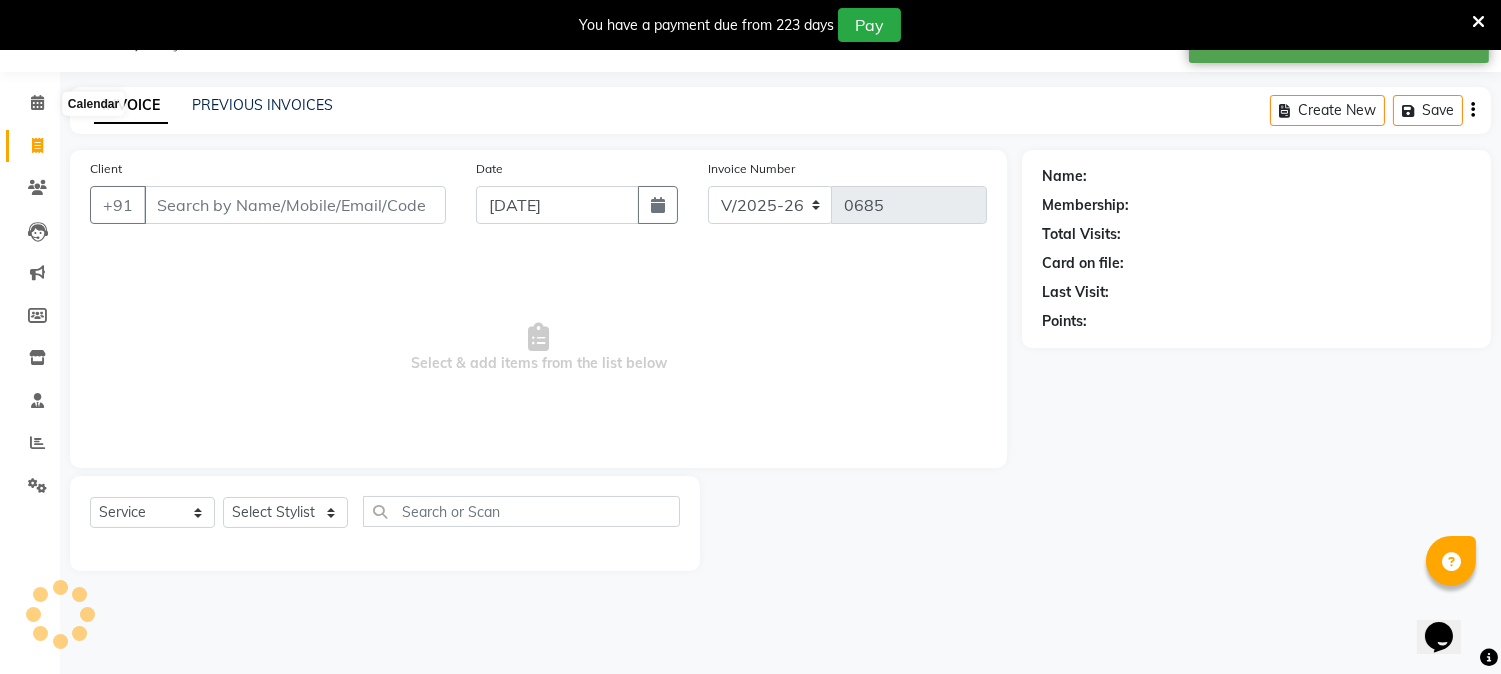 select on "membership" 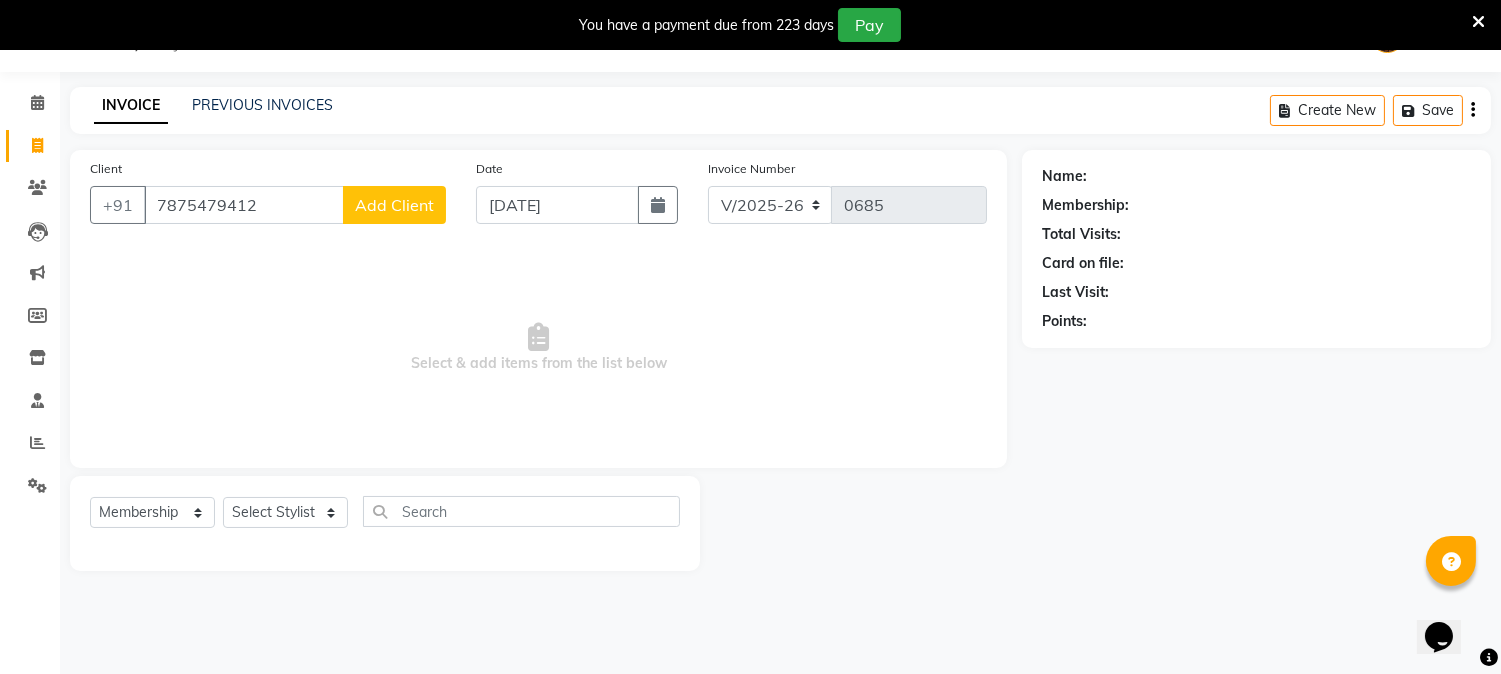 type on "7875479412" 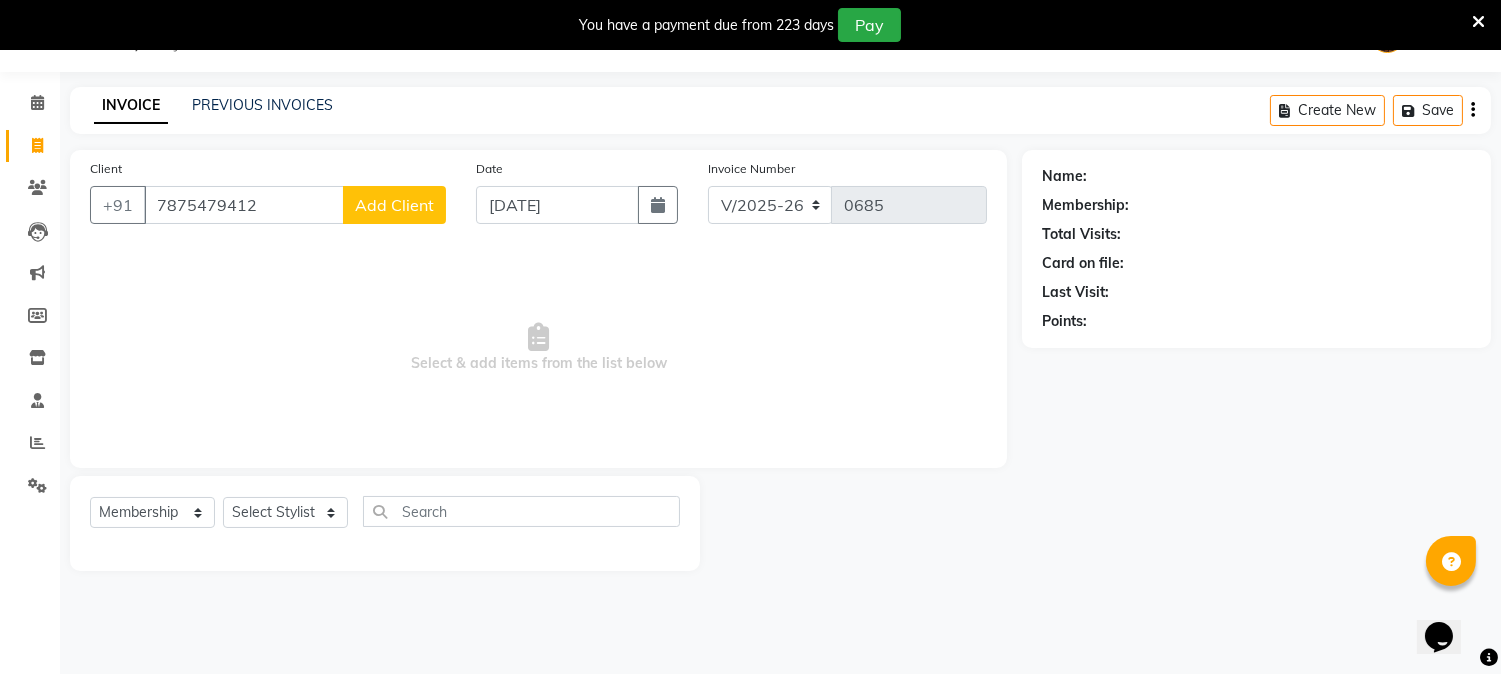 click on "Add Client" 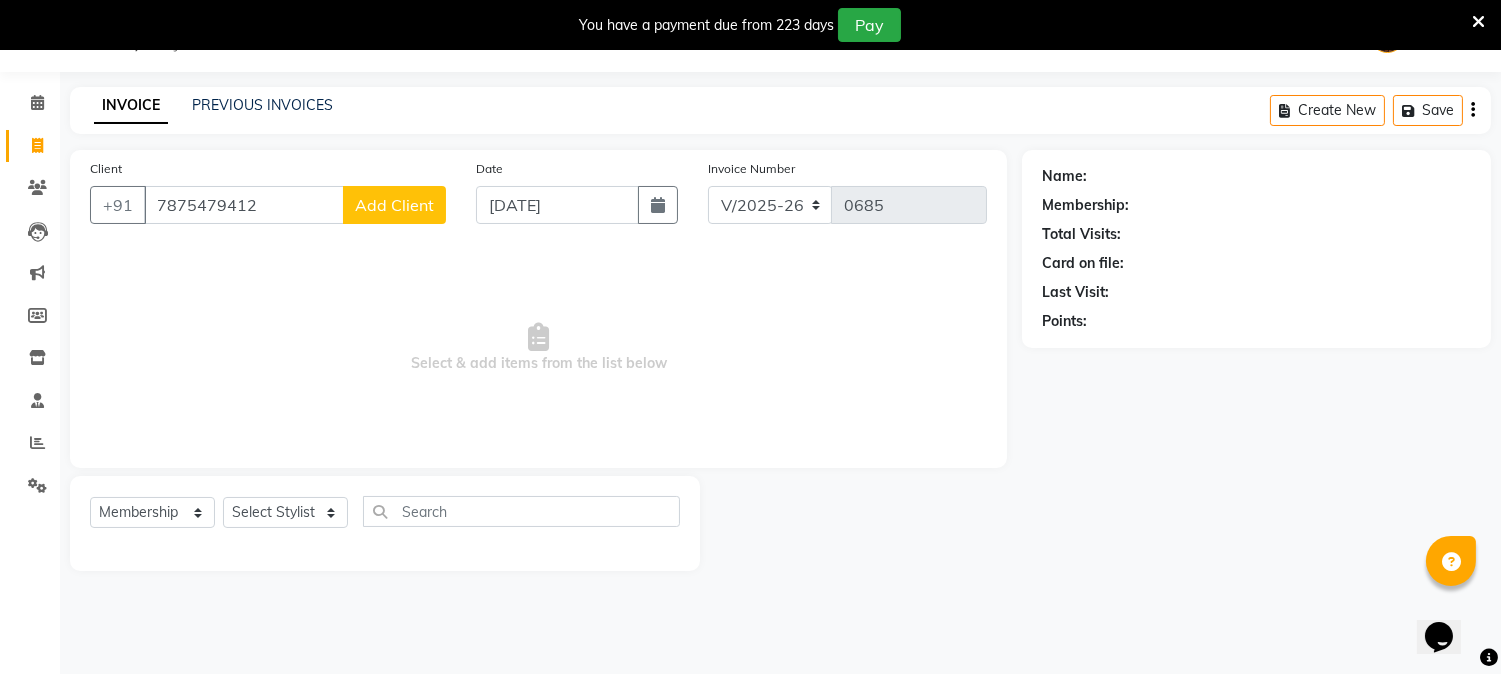select on "22" 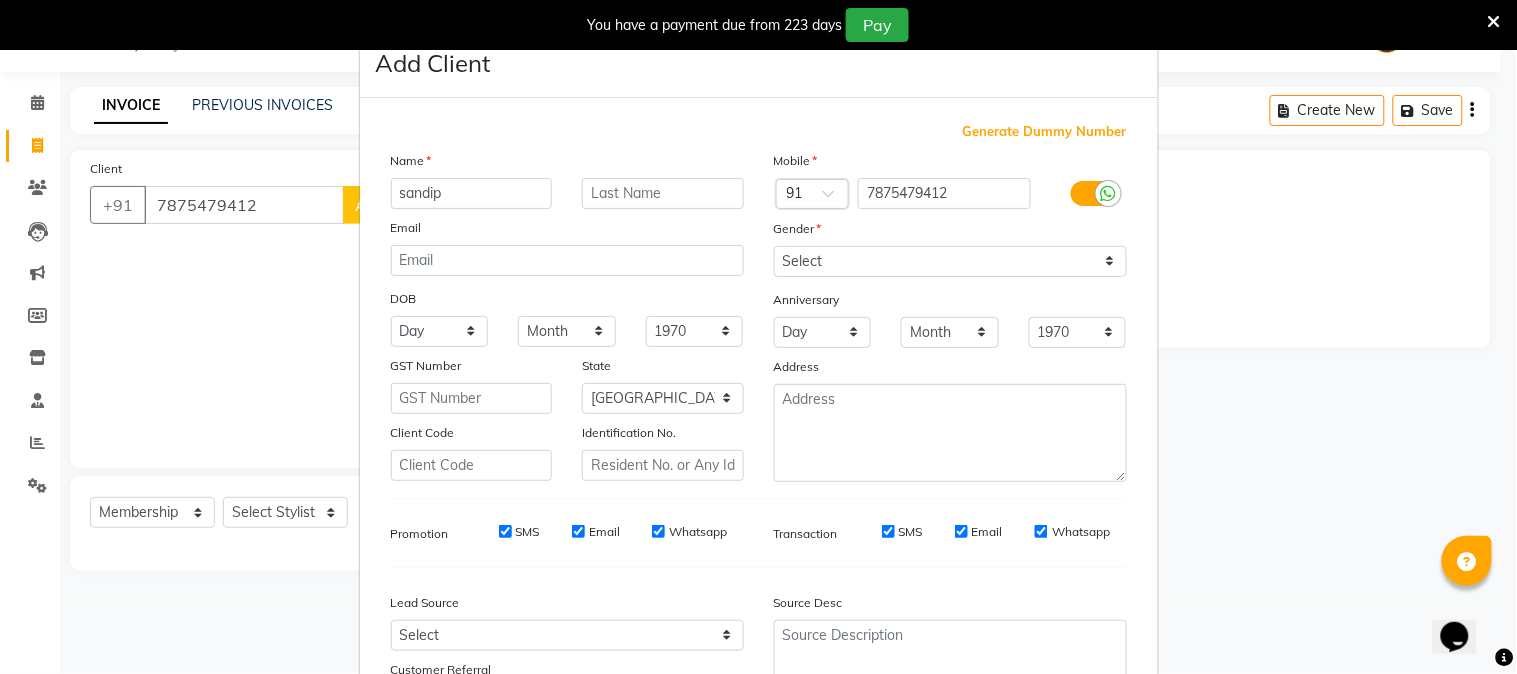 type on "sandip" 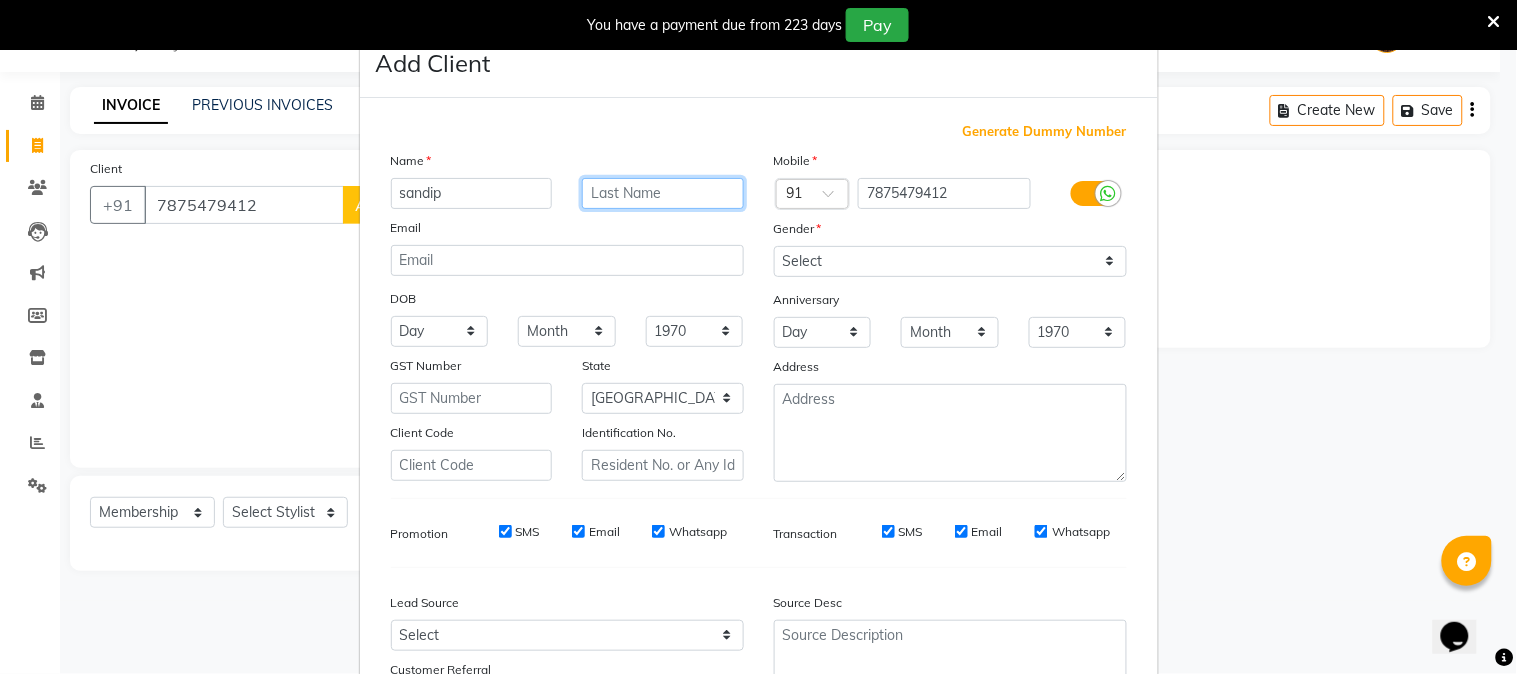 click at bounding box center (663, 193) 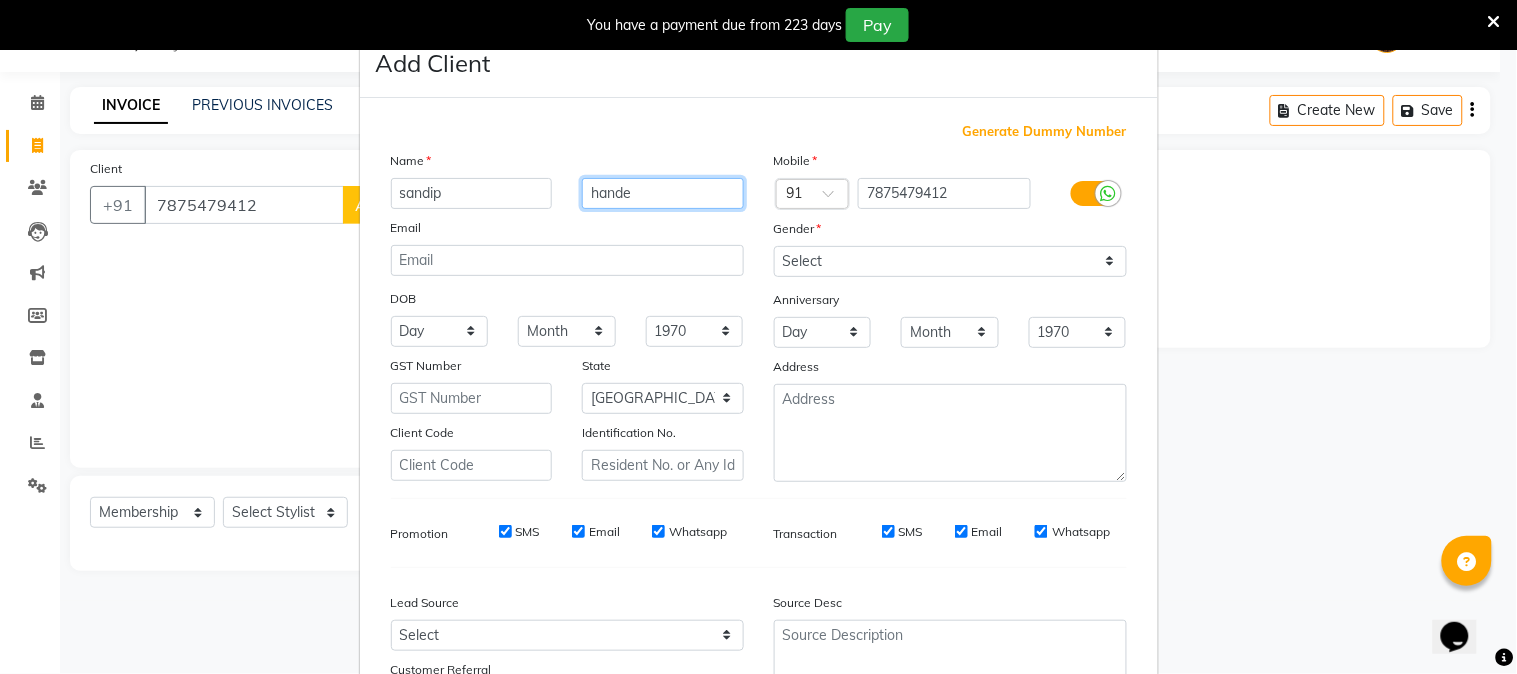 type on "hande" 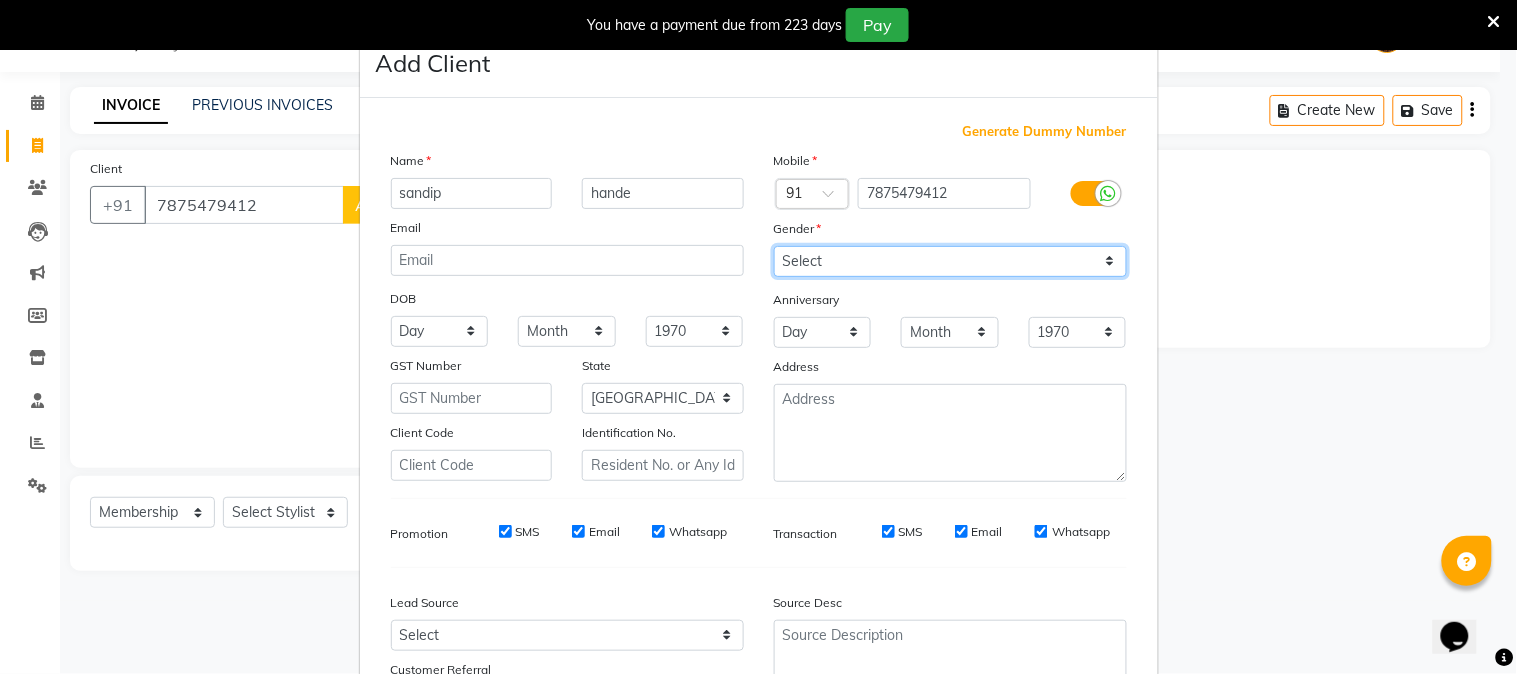 click on "Select Male Female Other Prefer Not To Say" at bounding box center [950, 261] 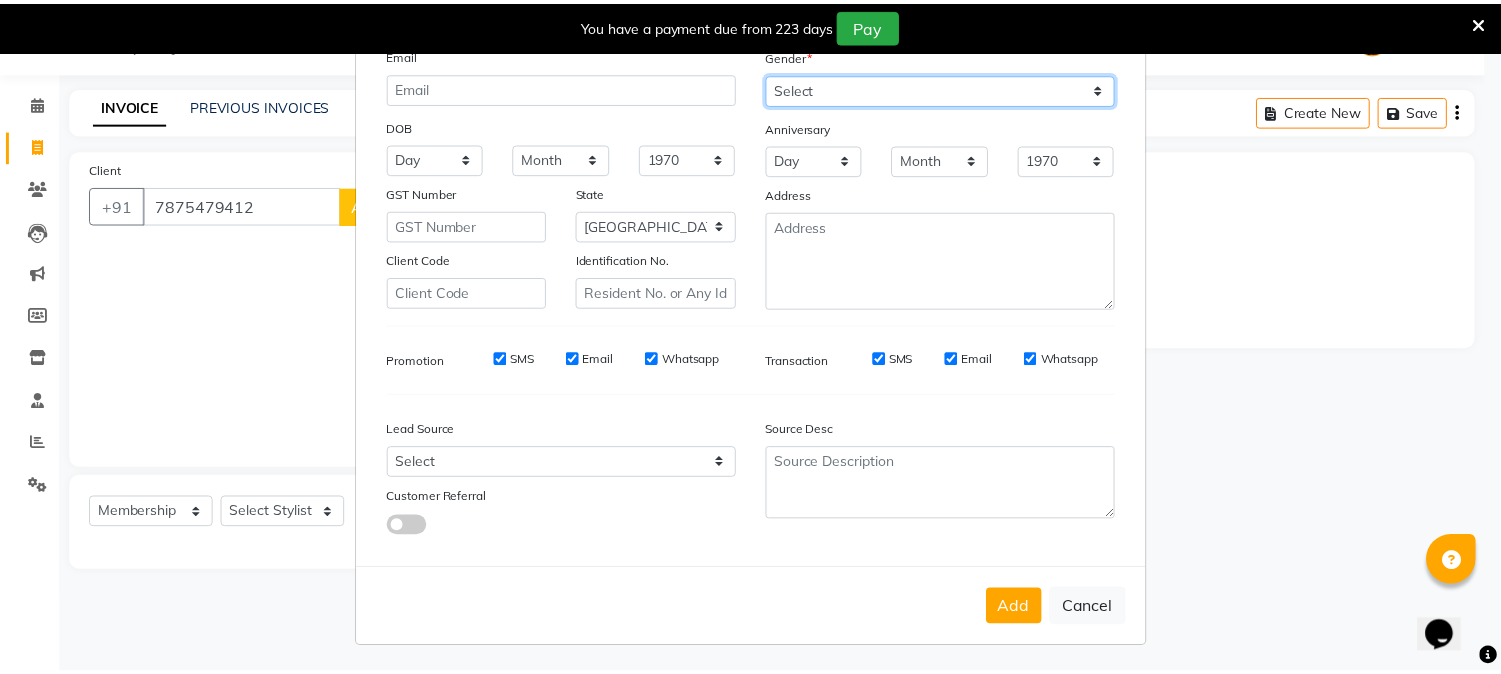 scroll, scrollTop: 176, scrollLeft: 0, axis: vertical 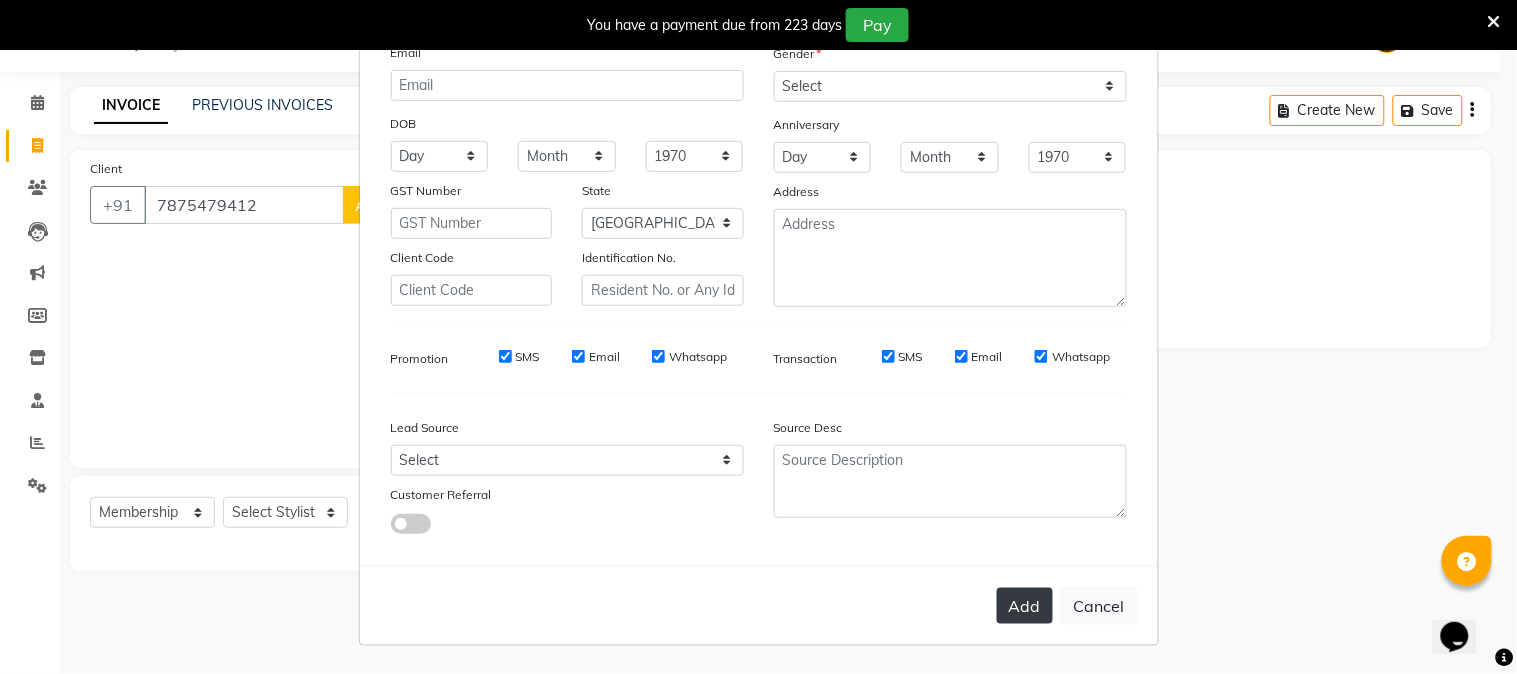 click on "Add" at bounding box center [1025, 606] 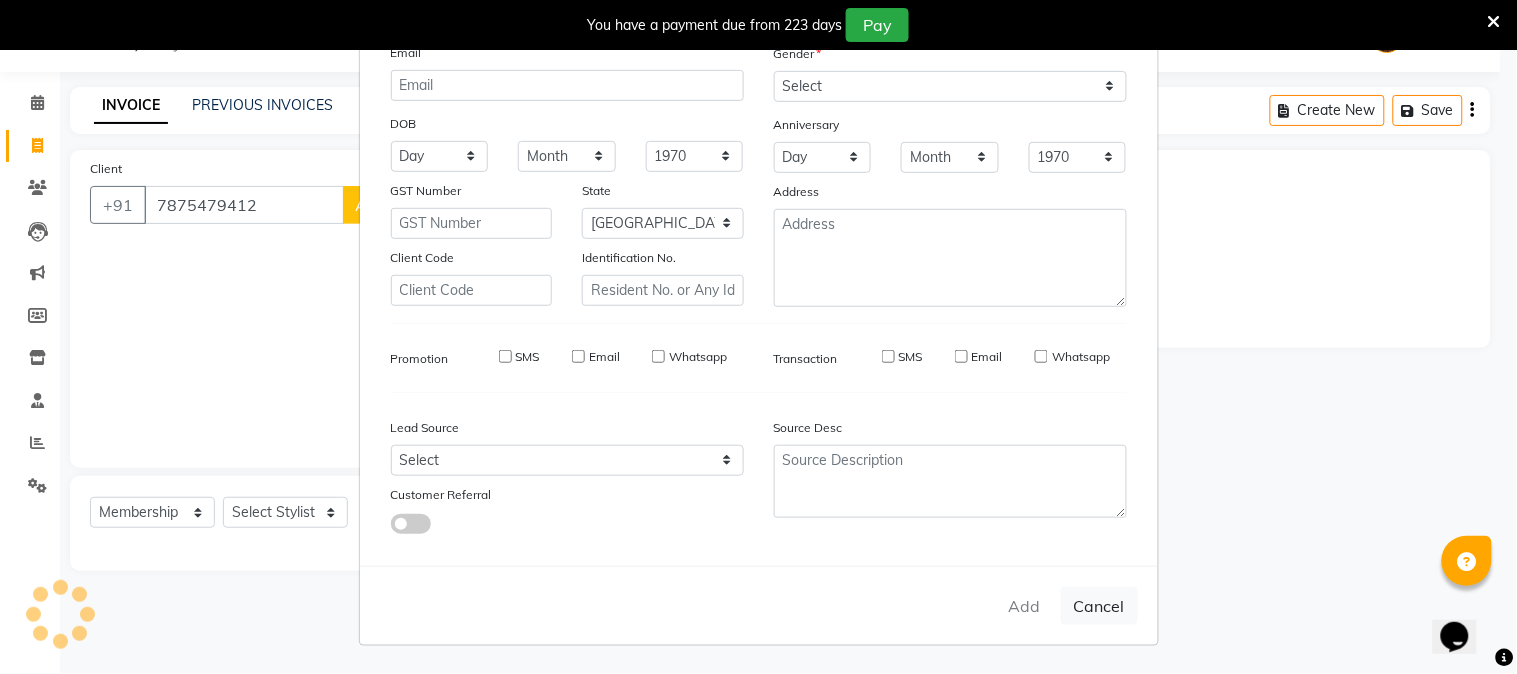 type 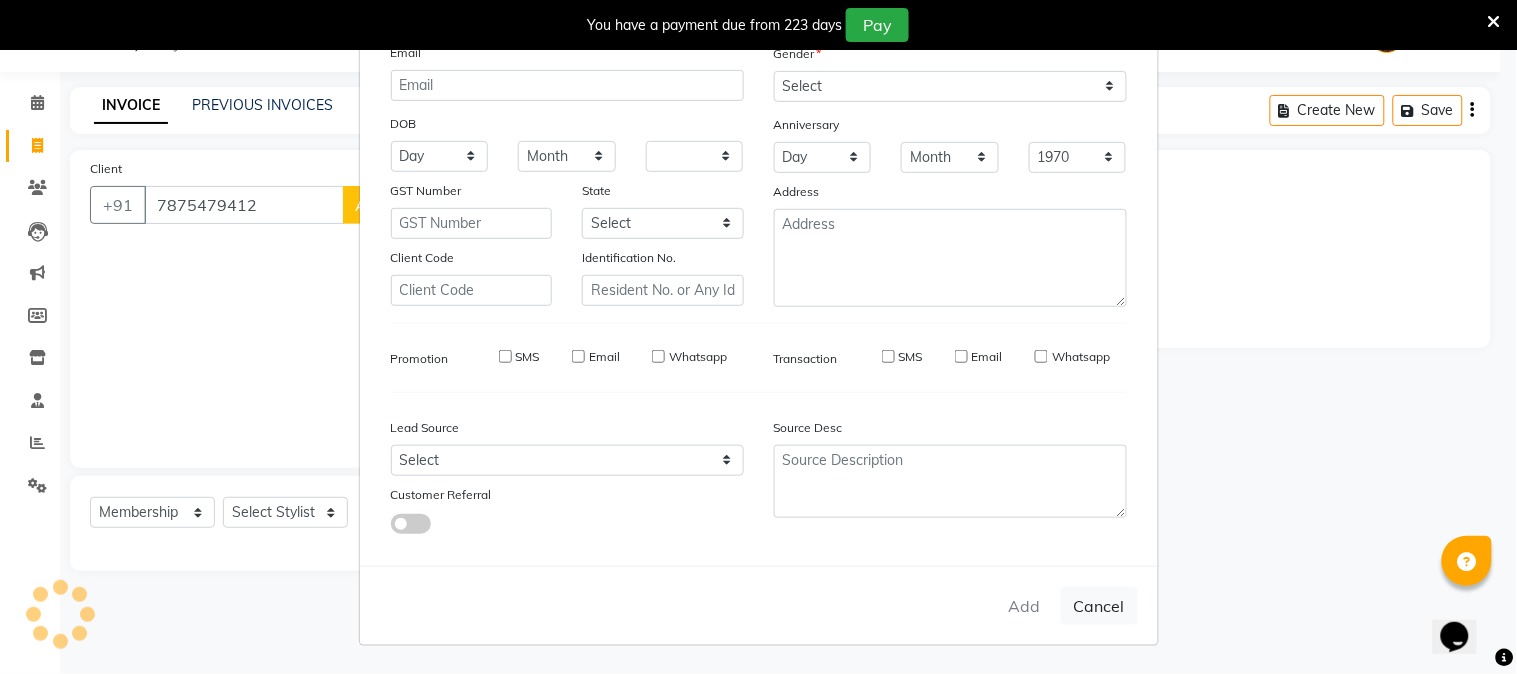 select 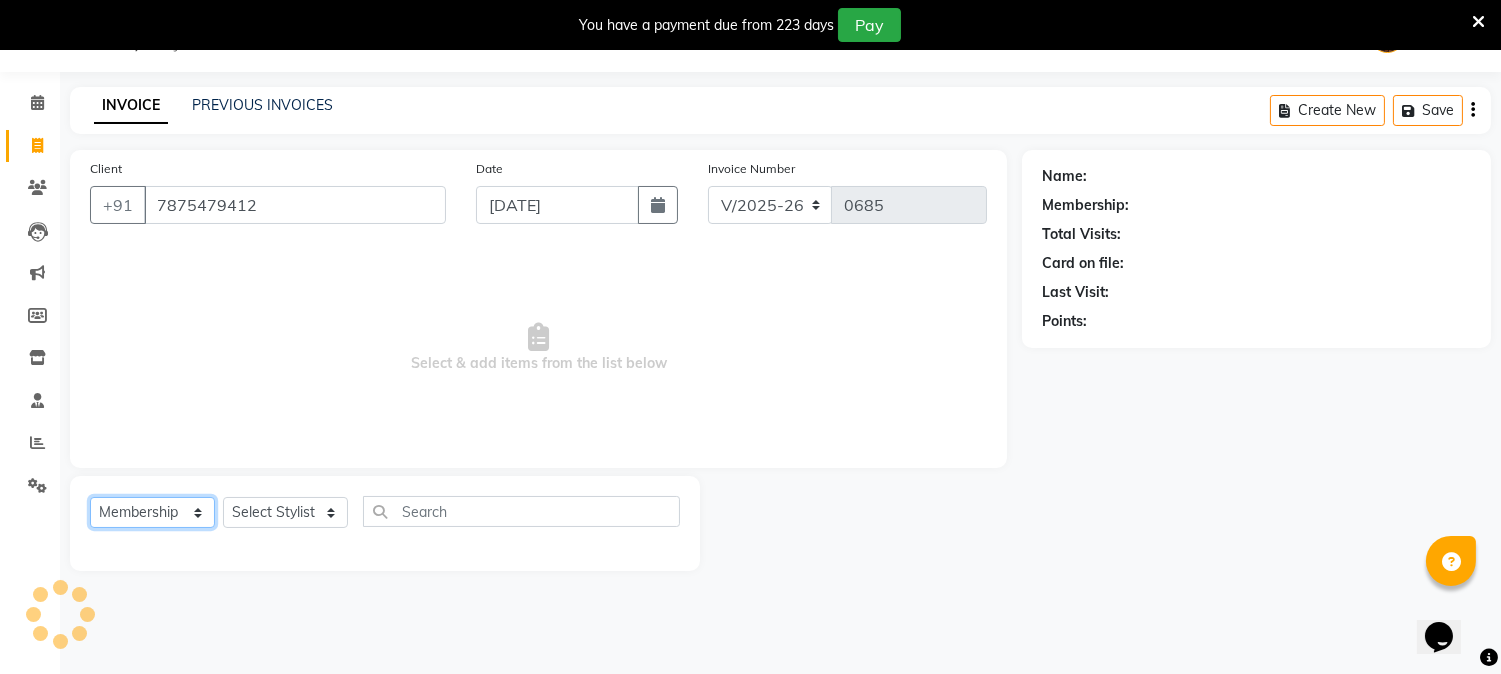 click on "Select  Service  Product  Membership  Package Voucher Prepaid Gift Card" 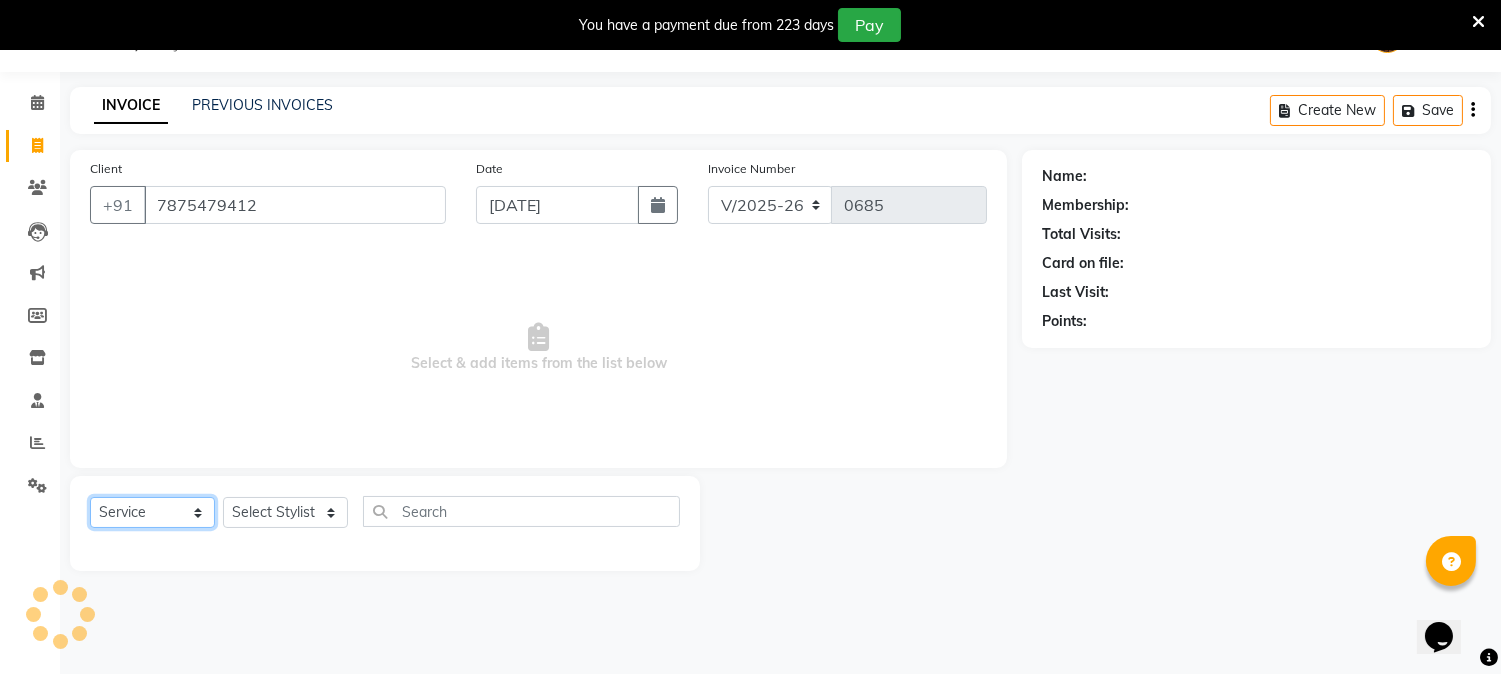 click on "Select  Service  Product  Membership  Package Voucher Prepaid Gift Card" 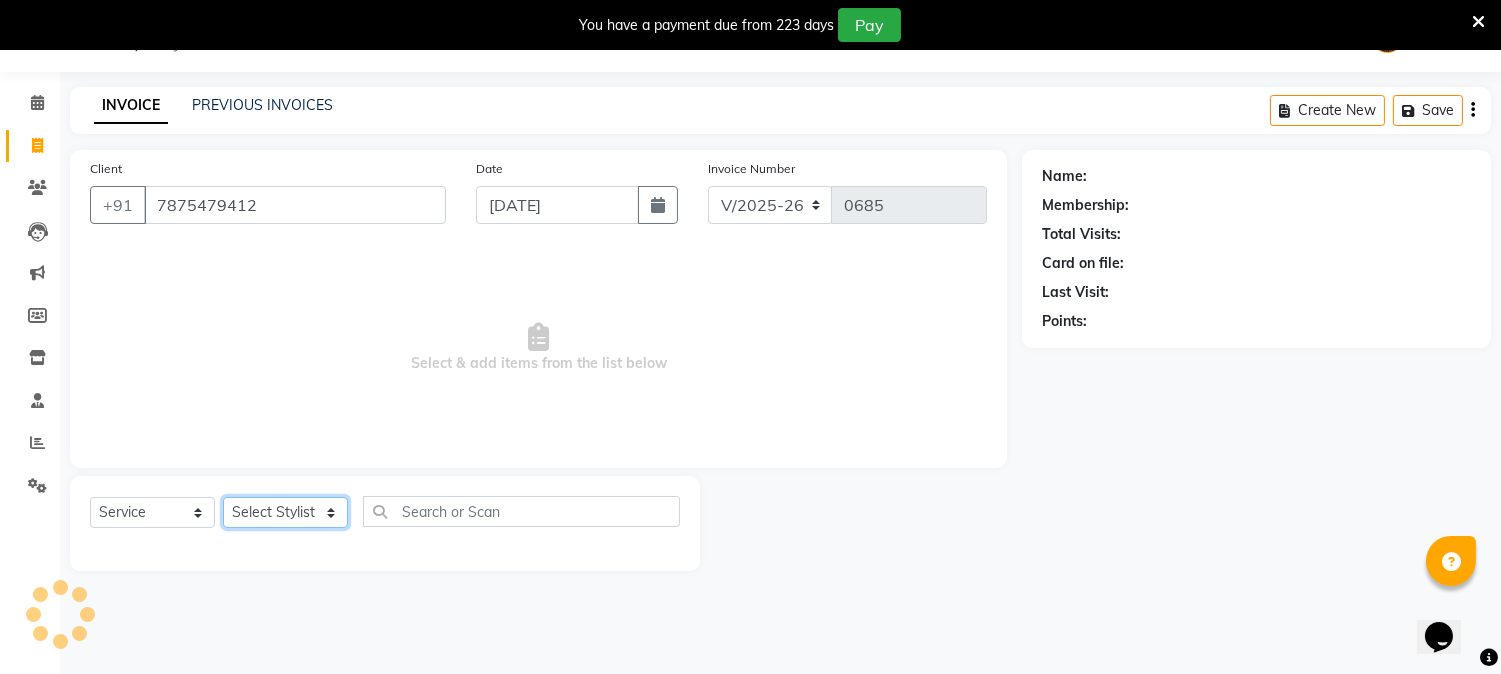click on "Select Stylist [PERSON_NAME] [PERSON_NAME]  [PERSON_NAME]  prem RAHUL Sandip [PERSON_NAME]" 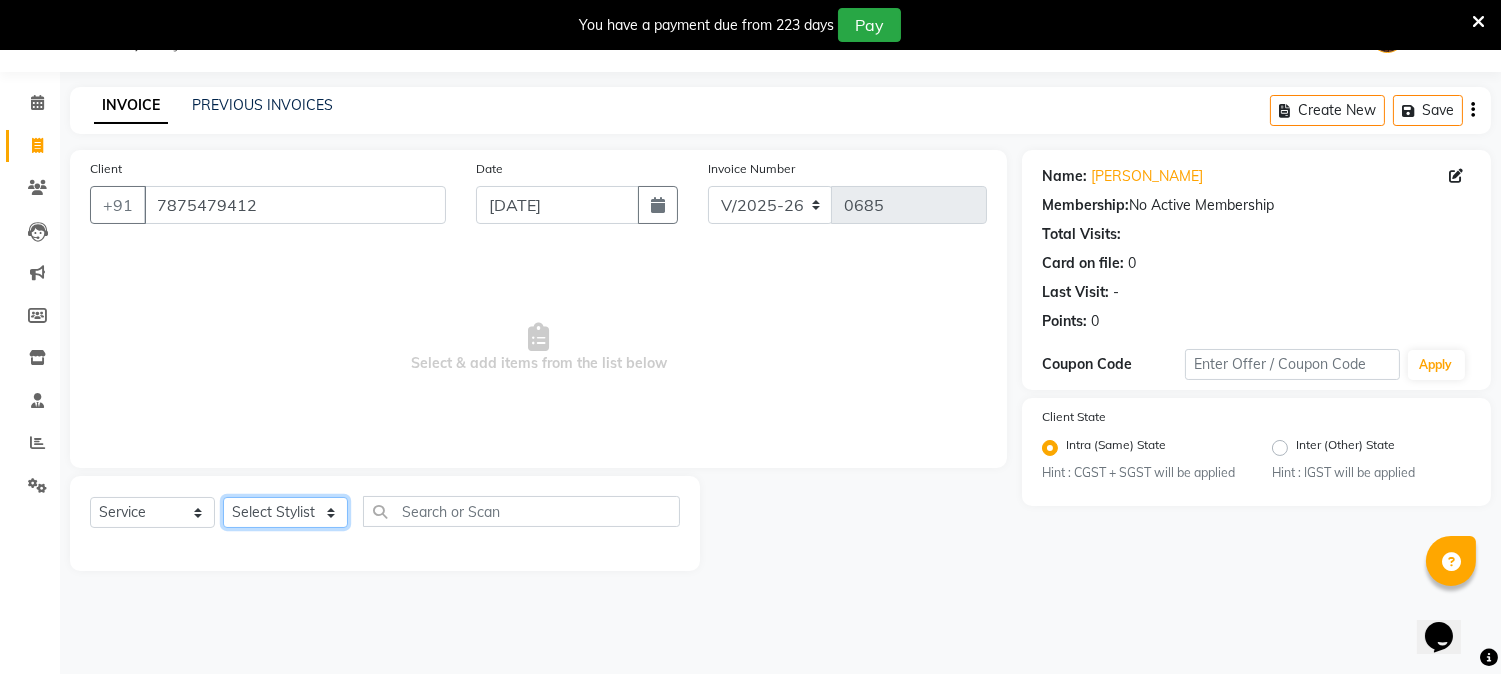 select on "7207" 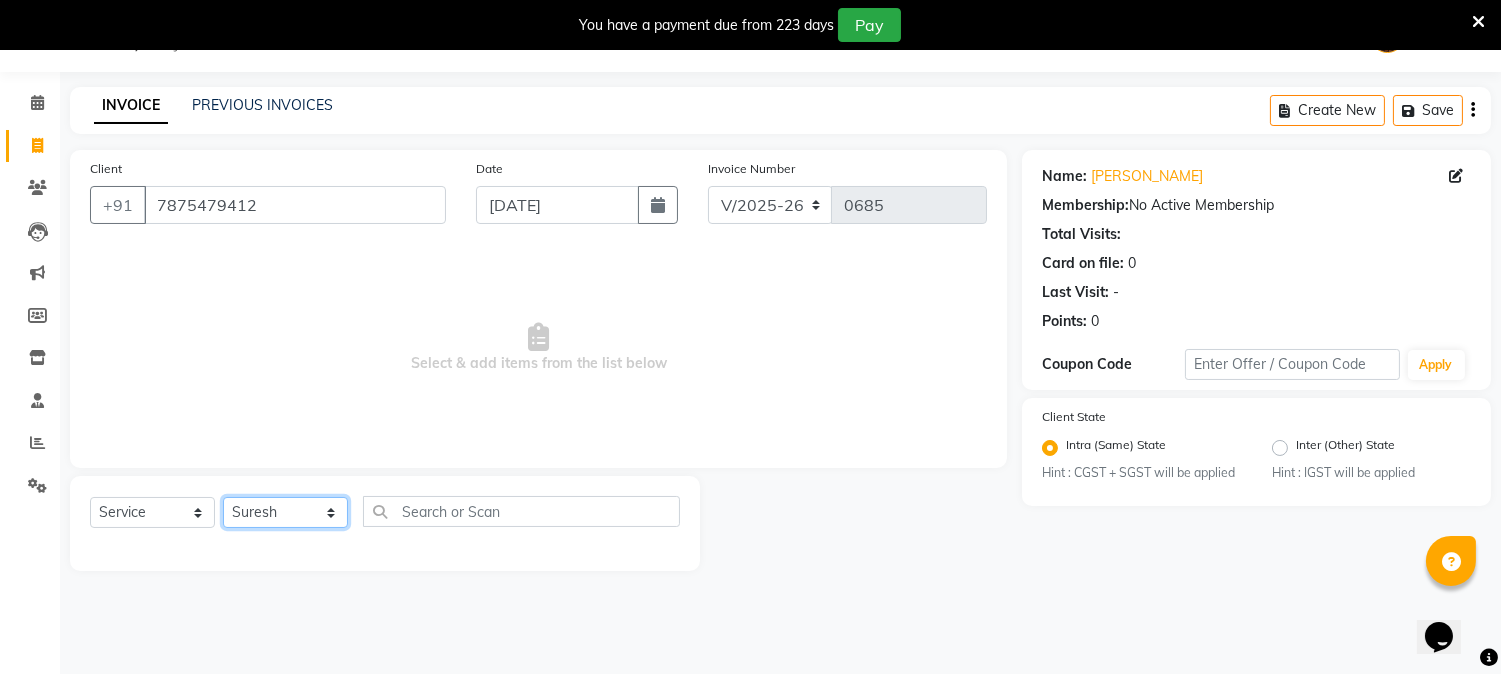 click on "Select Stylist [PERSON_NAME] [PERSON_NAME]  [PERSON_NAME]  prem RAHUL Sandip [PERSON_NAME]" 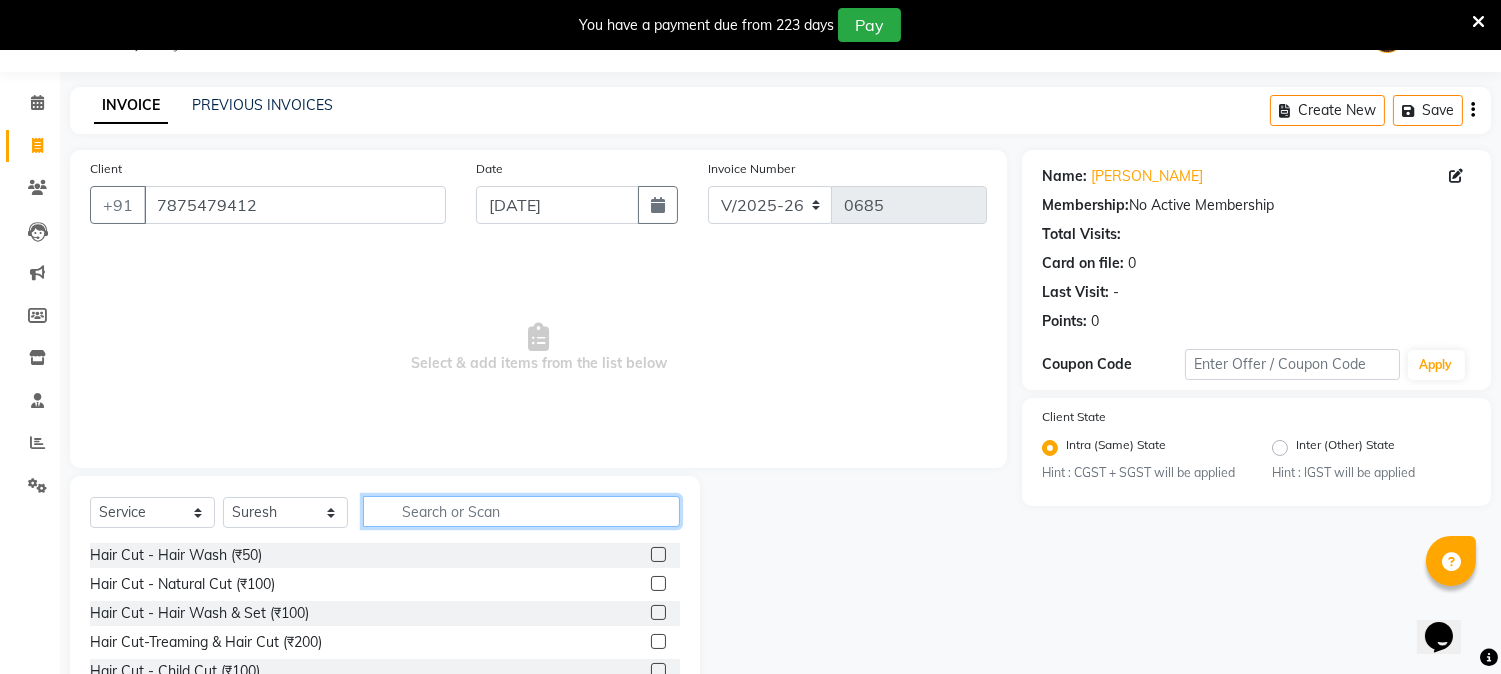 click 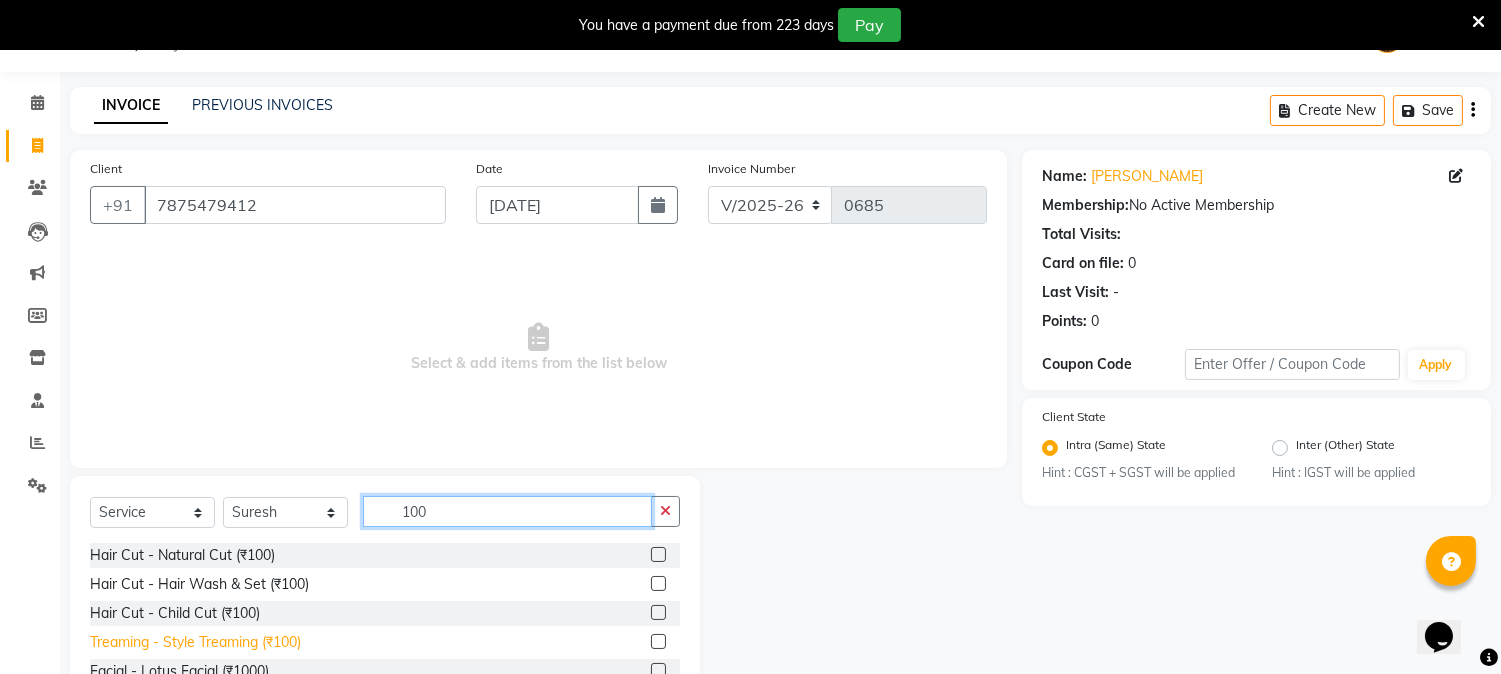 type on "100" 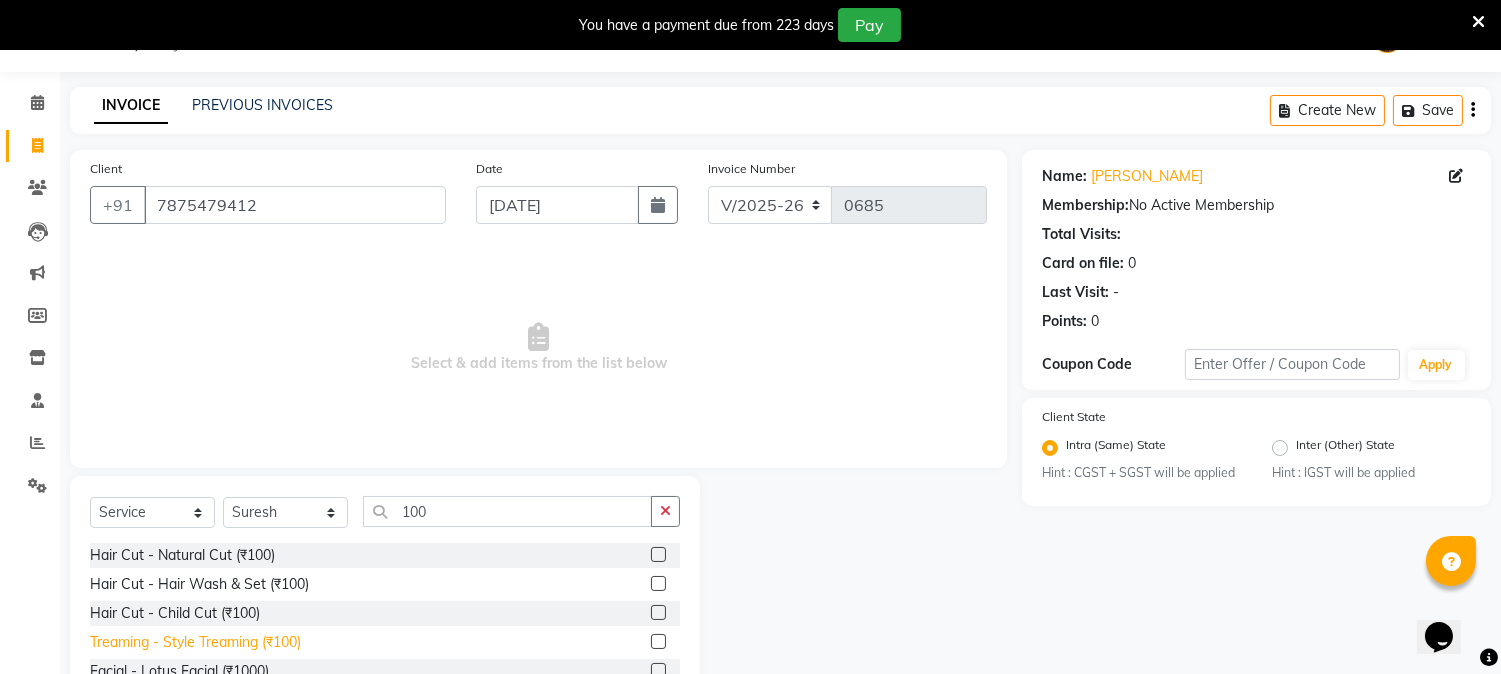 click on "Treaming - Style Treaming (₹100)" 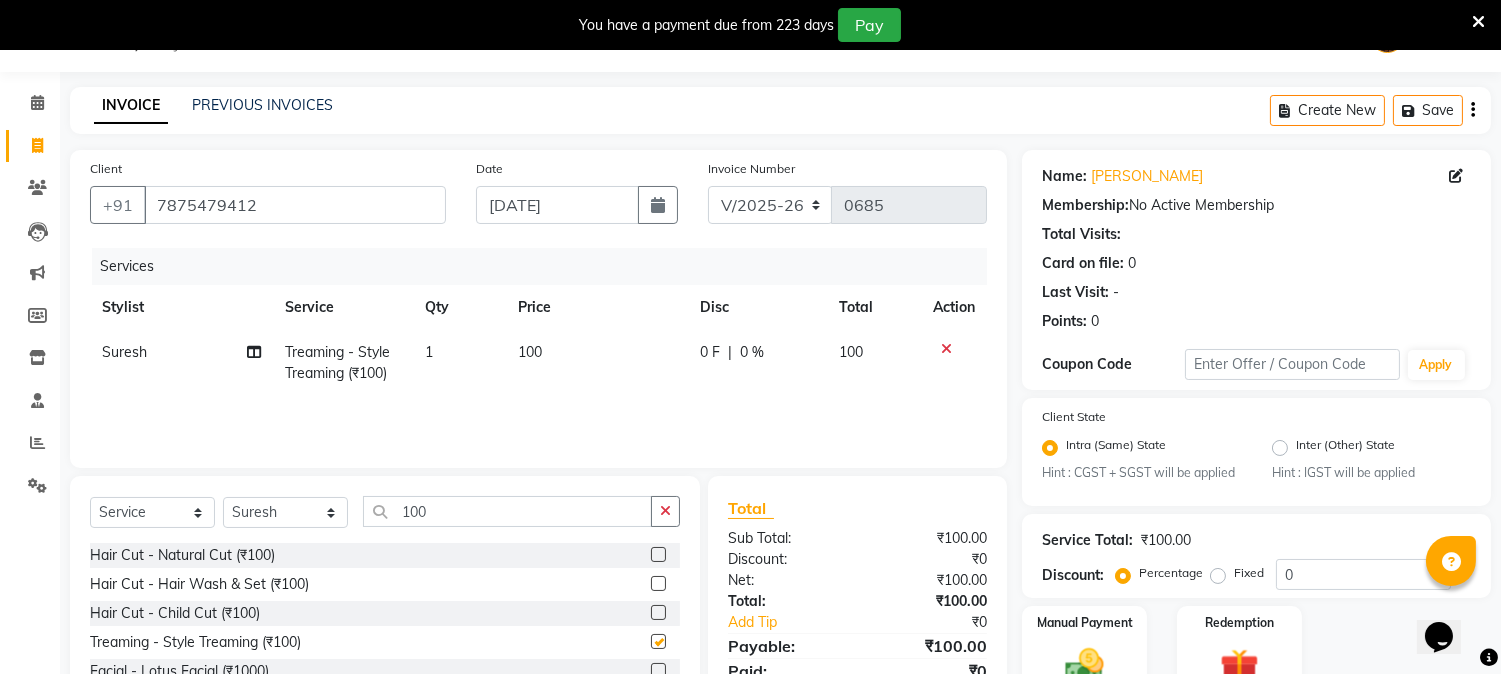 checkbox on "false" 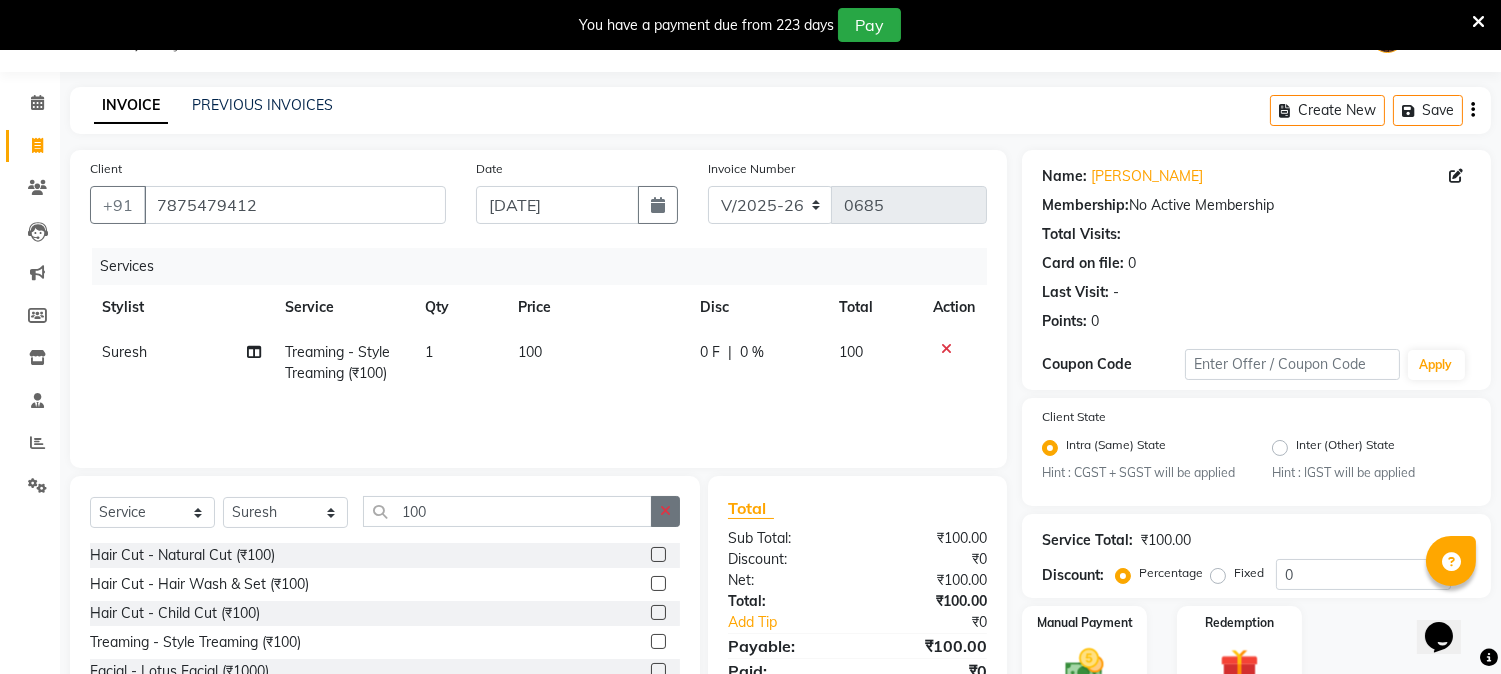 click 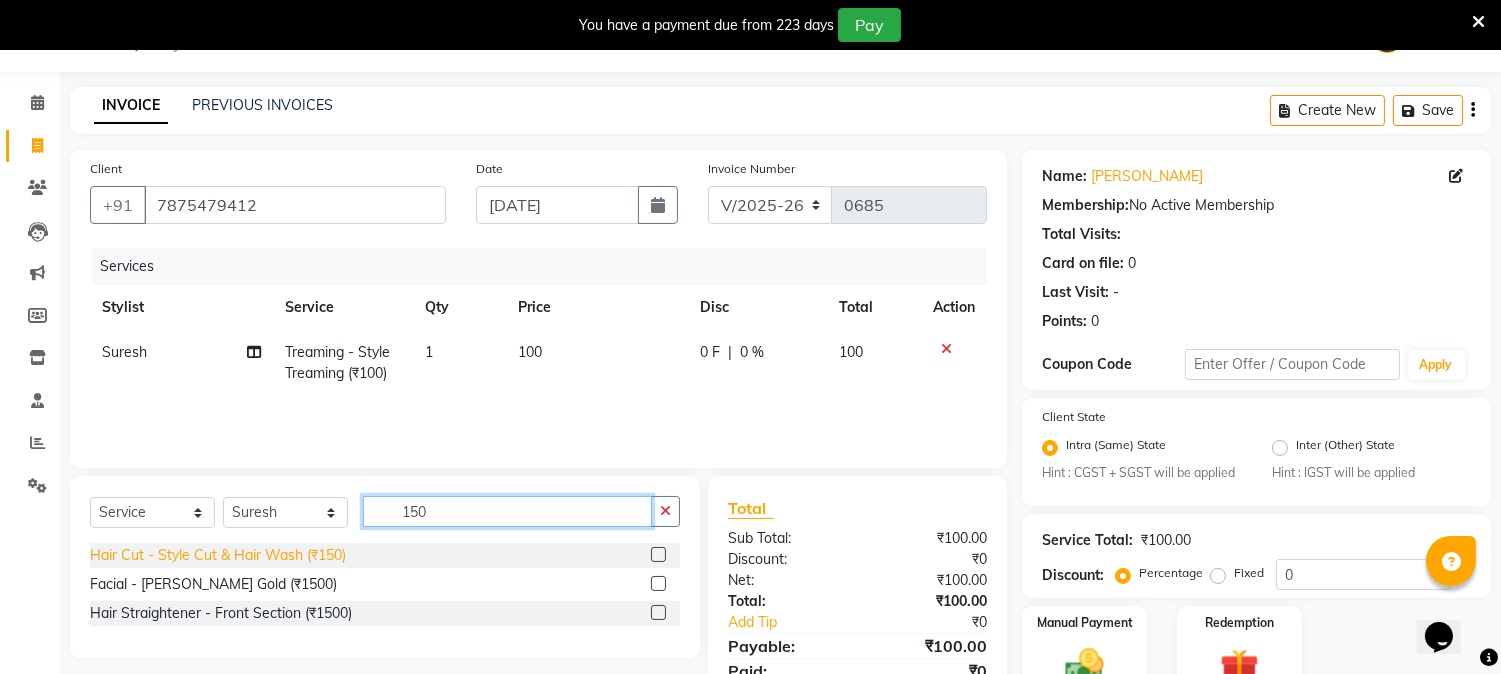 type on "150" 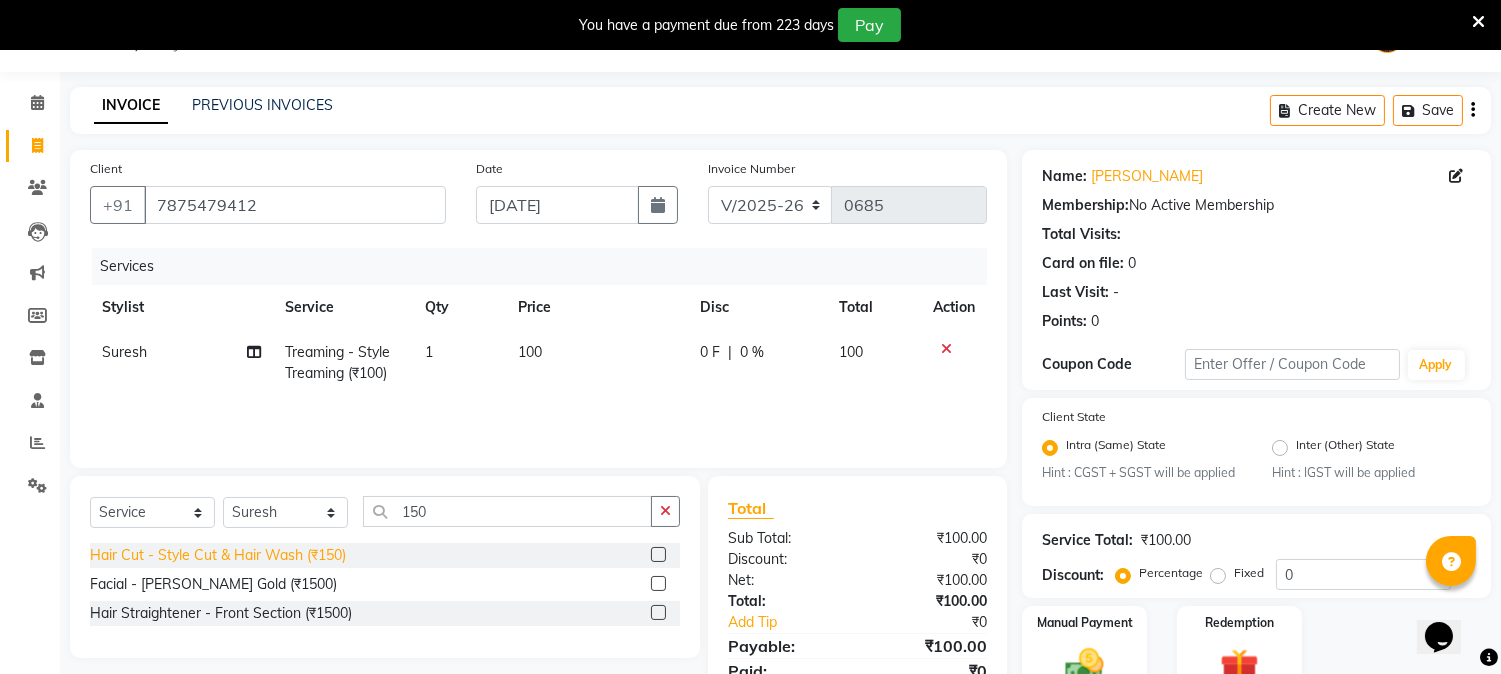 click on "Hair Cut - Style Cut & Hair Wash (₹150)" 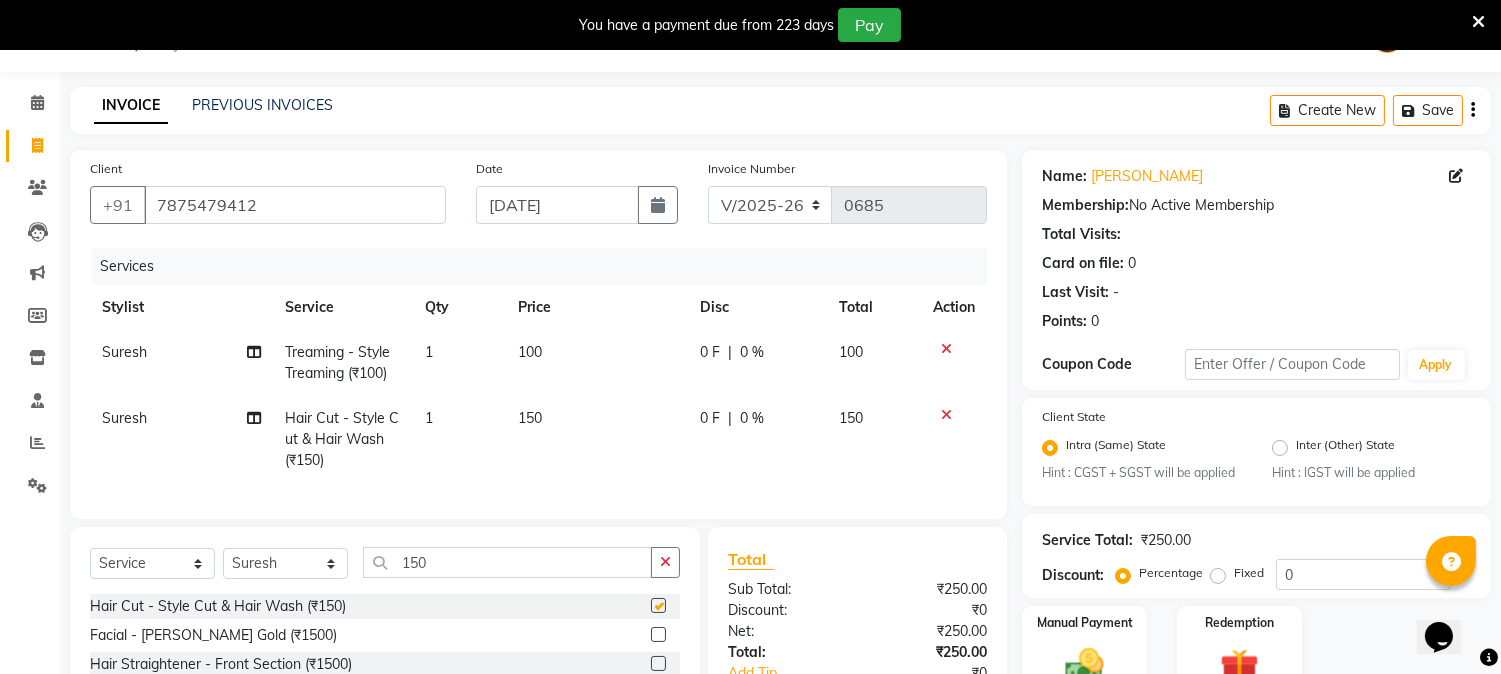 checkbox on "false" 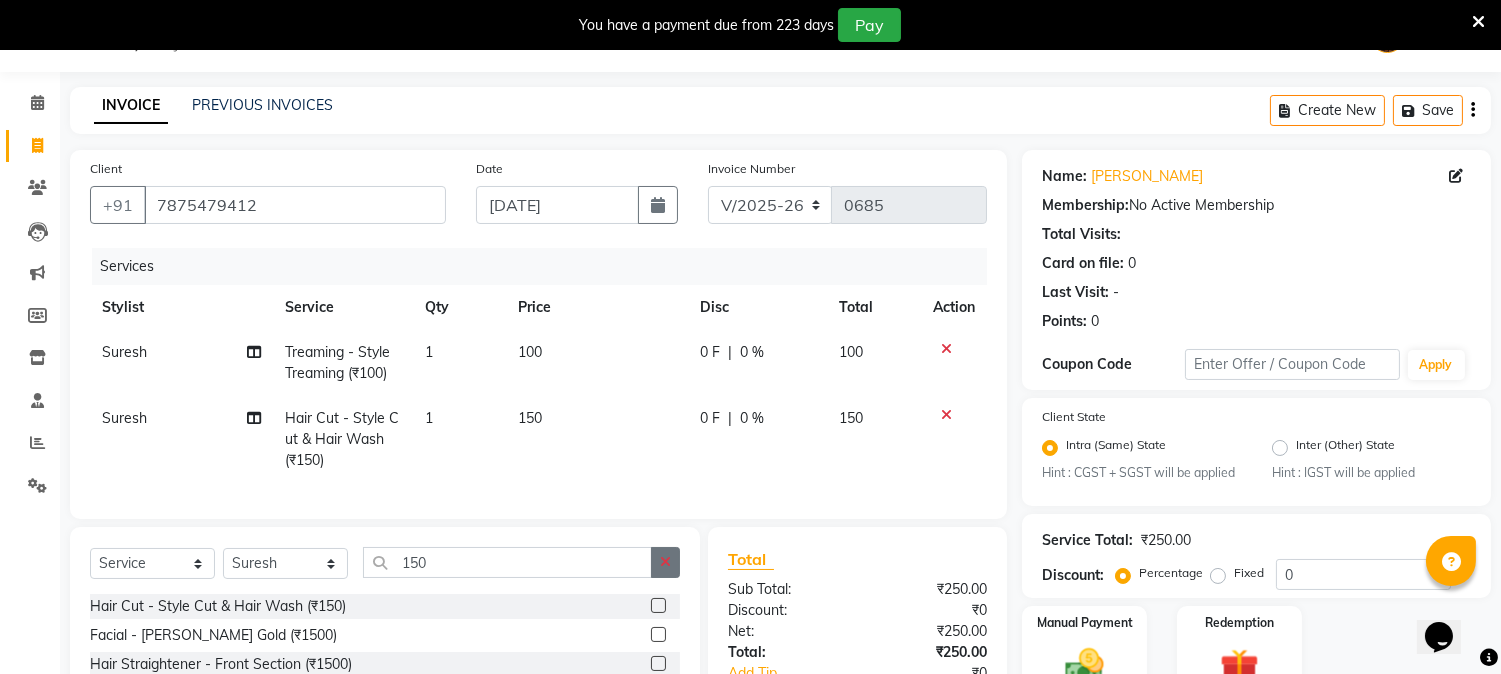 click 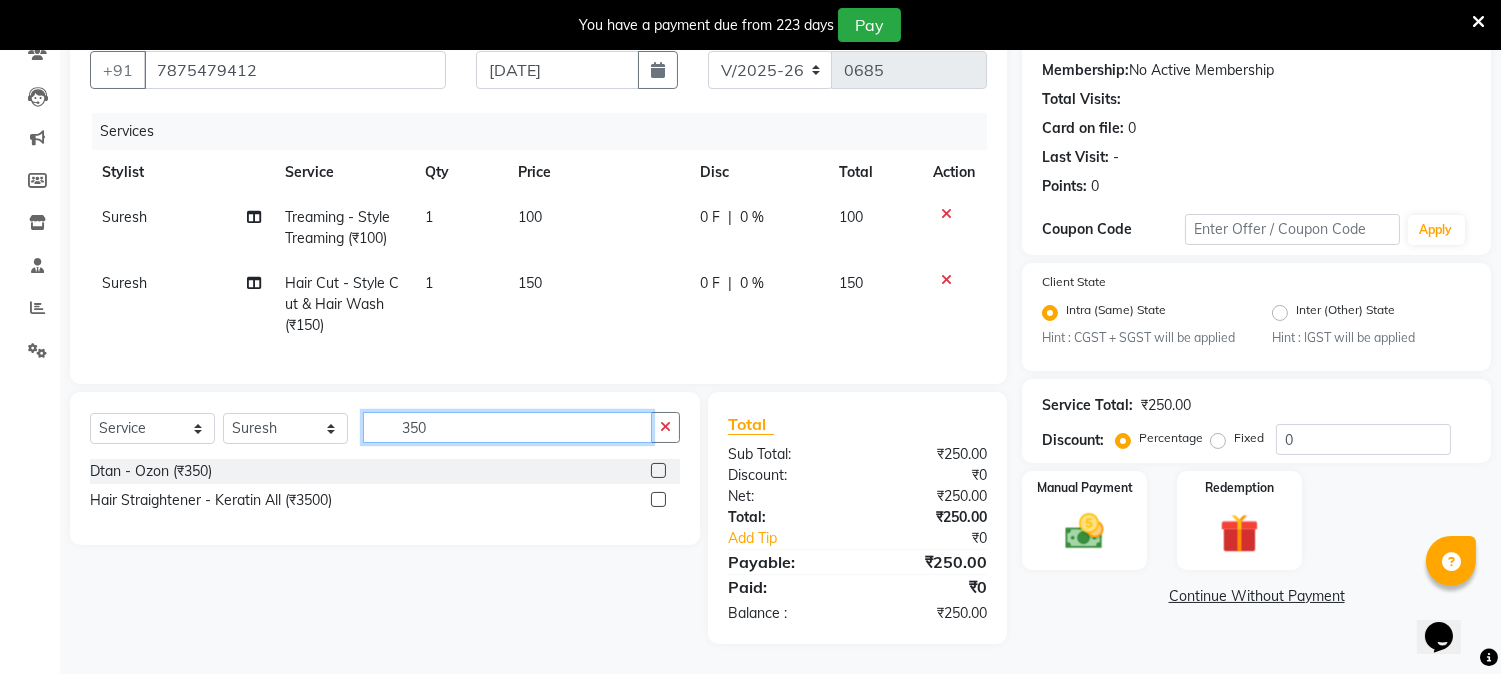 scroll, scrollTop: 201, scrollLeft: 0, axis: vertical 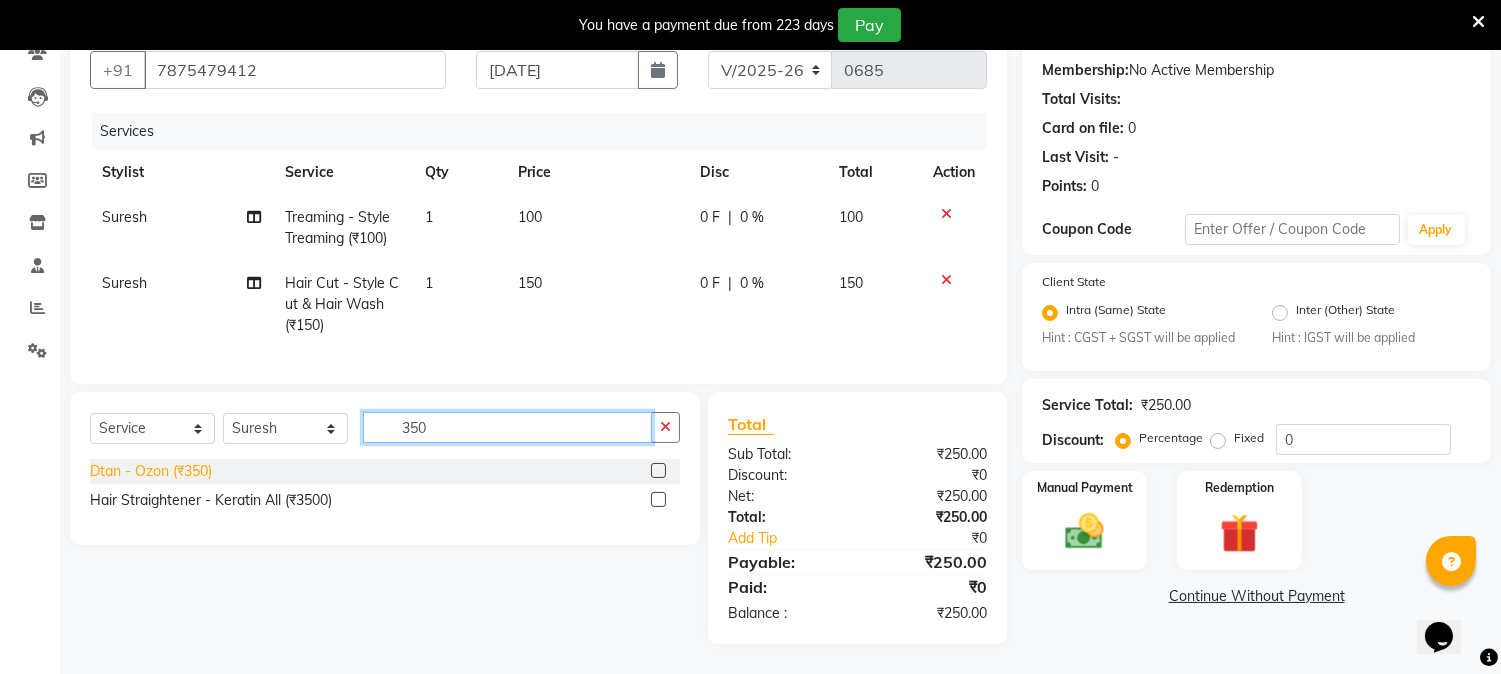 type on "350" 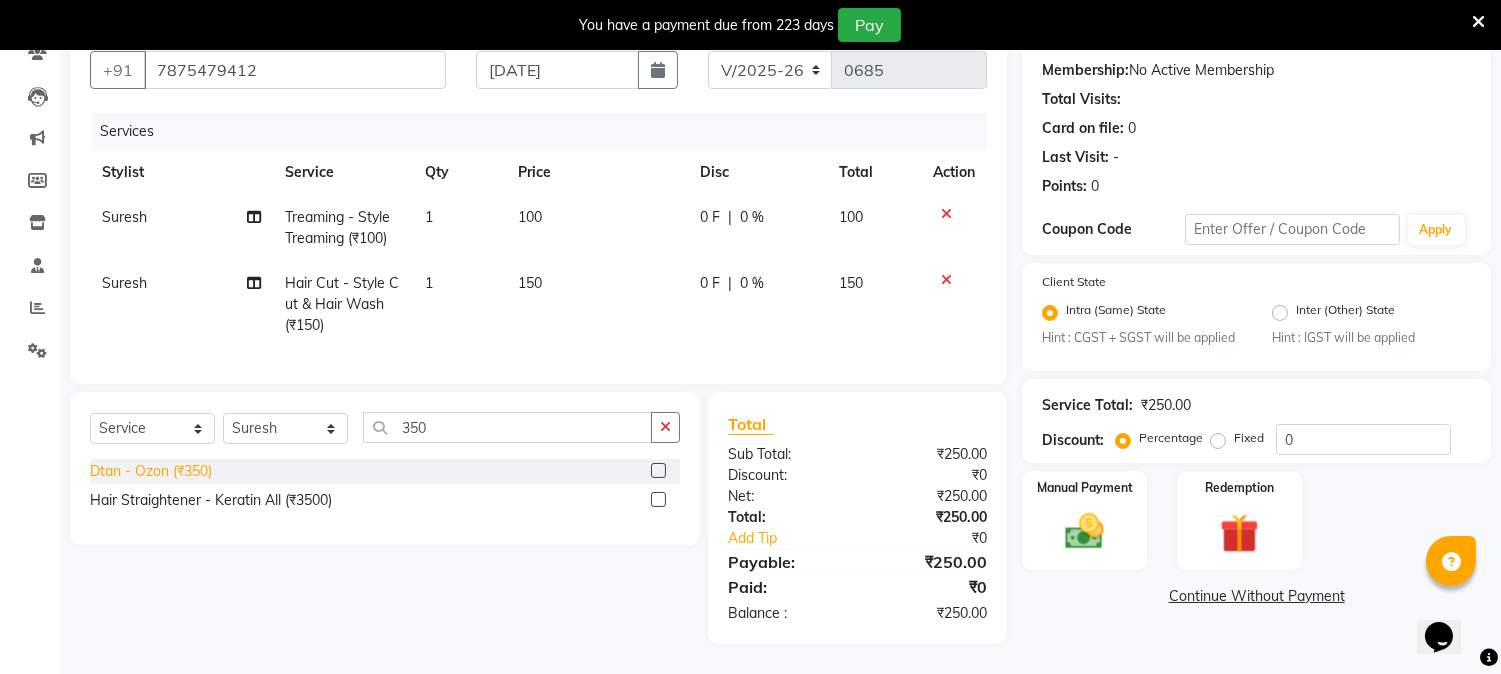 click on "Dtan - Ozon (₹350)" 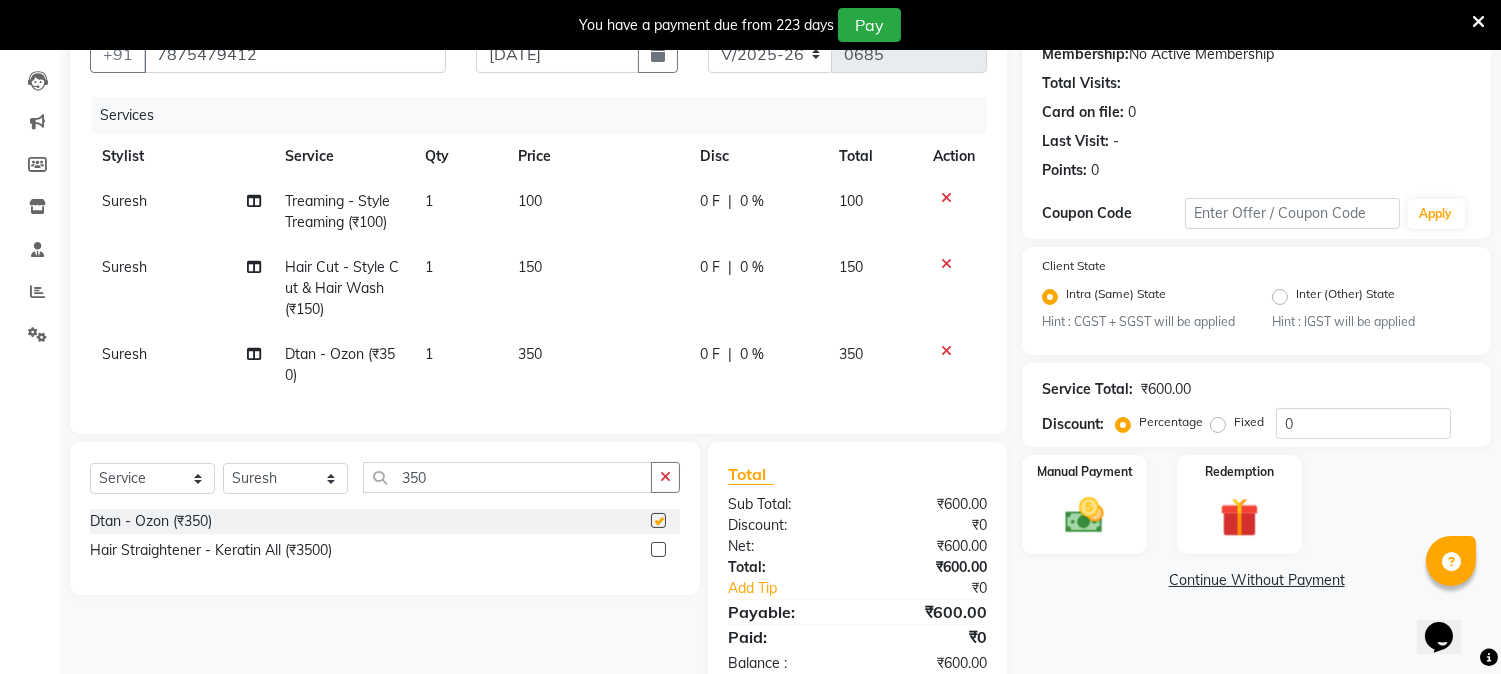 checkbox on "false" 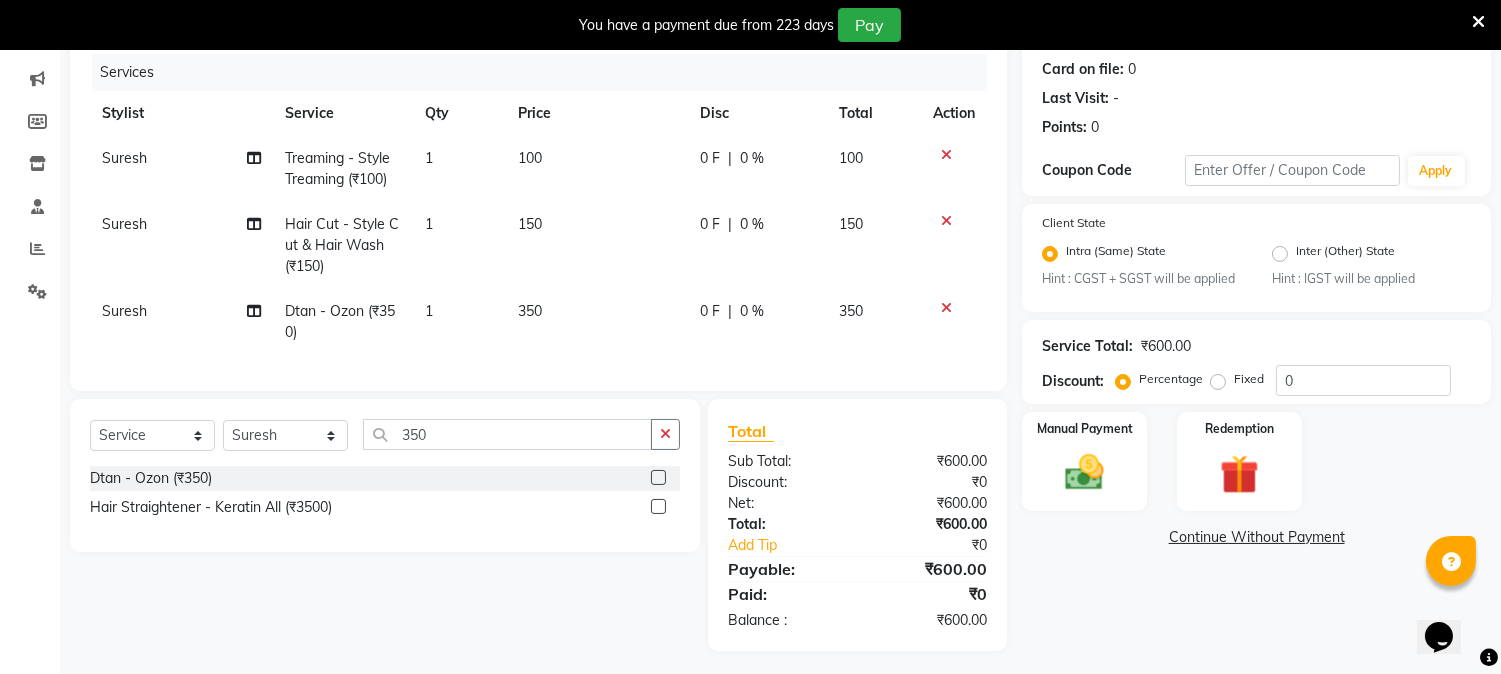 scroll, scrollTop: 267, scrollLeft: 0, axis: vertical 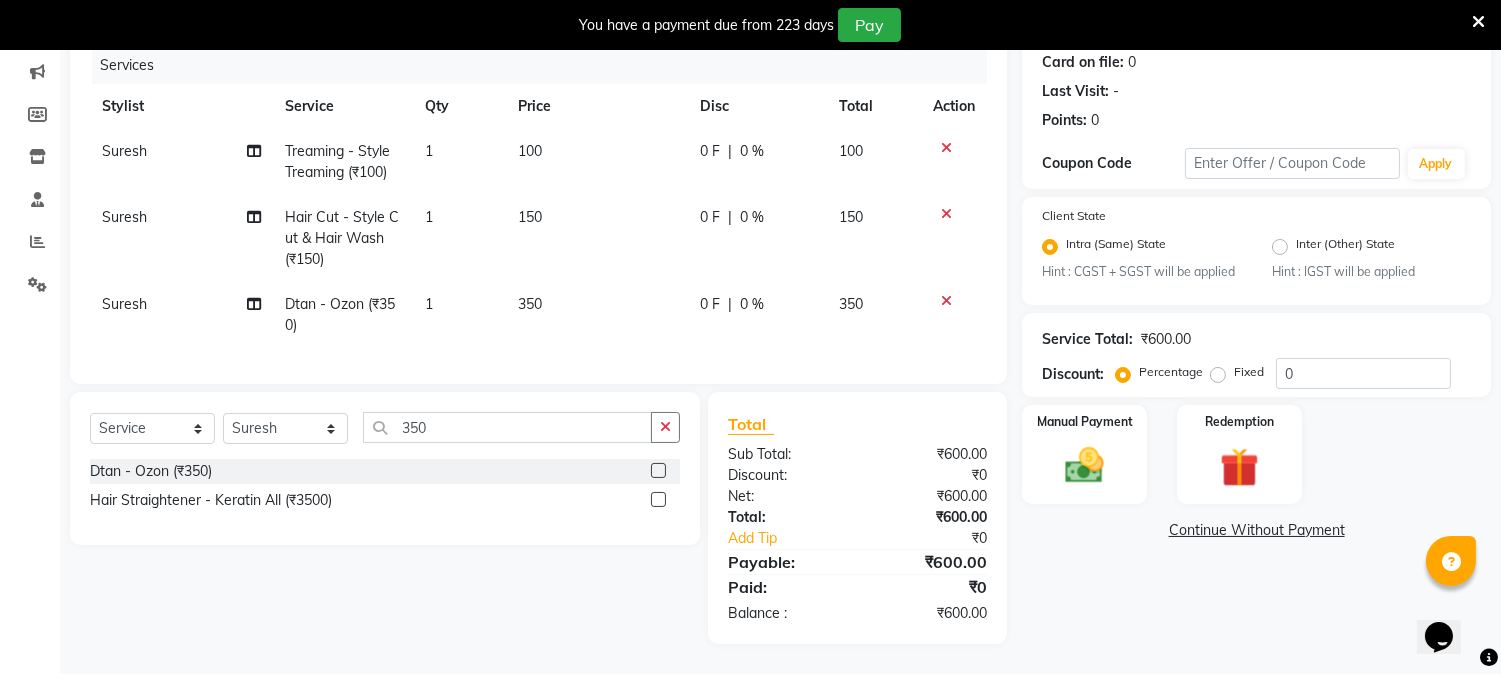 click 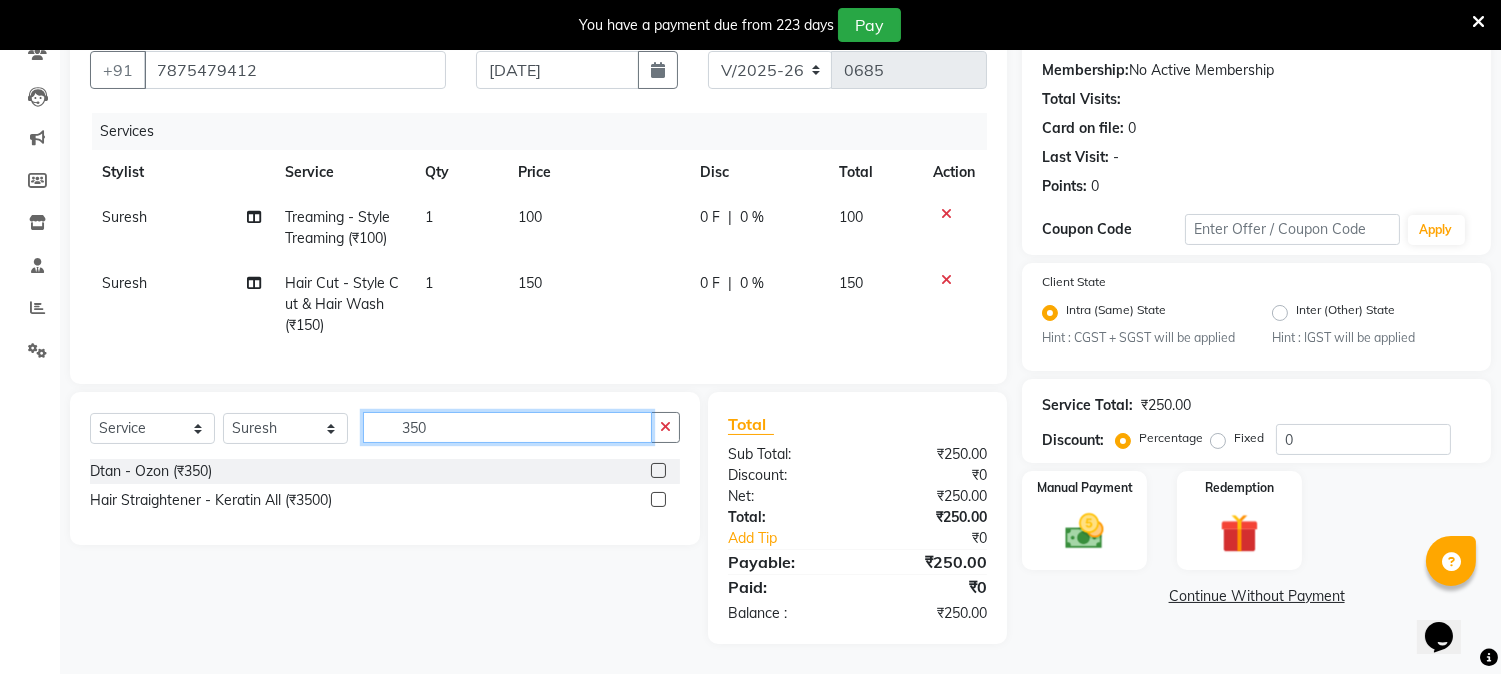 click on "350" 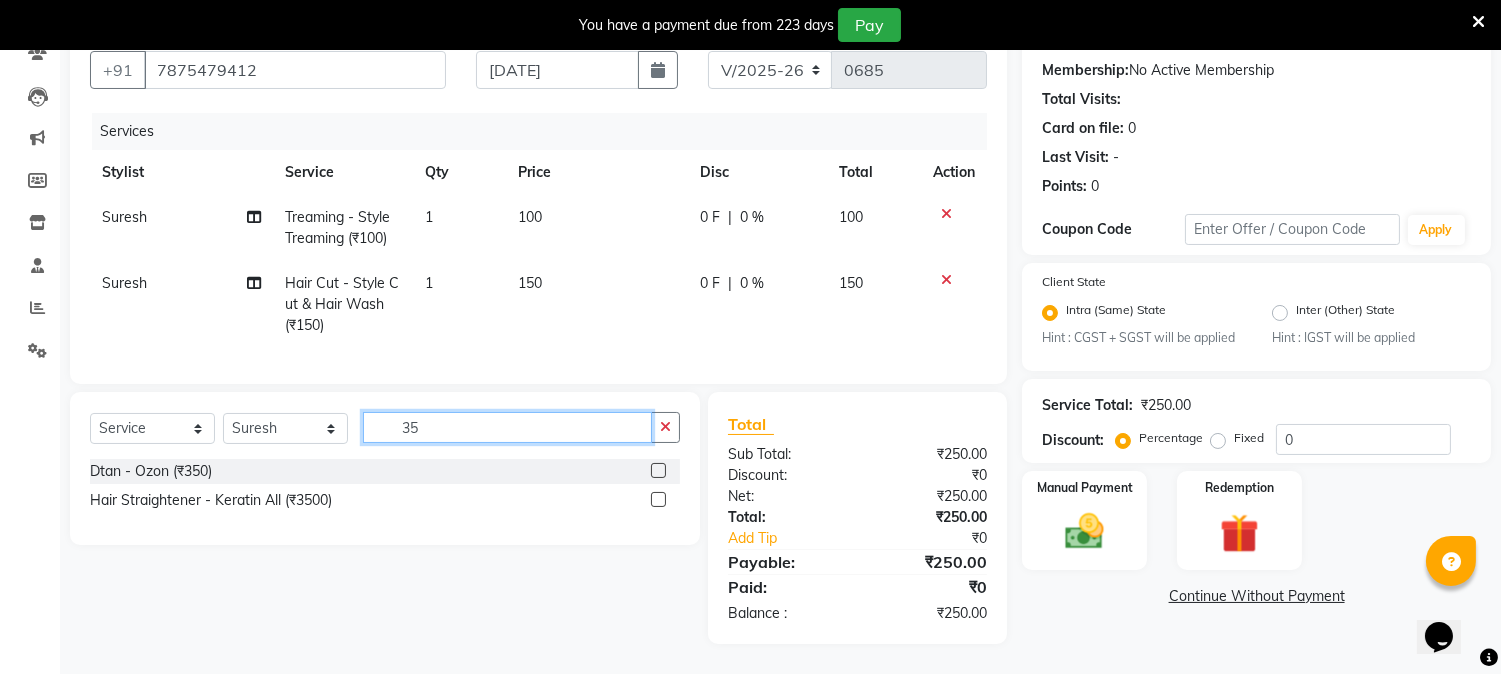 type on "3" 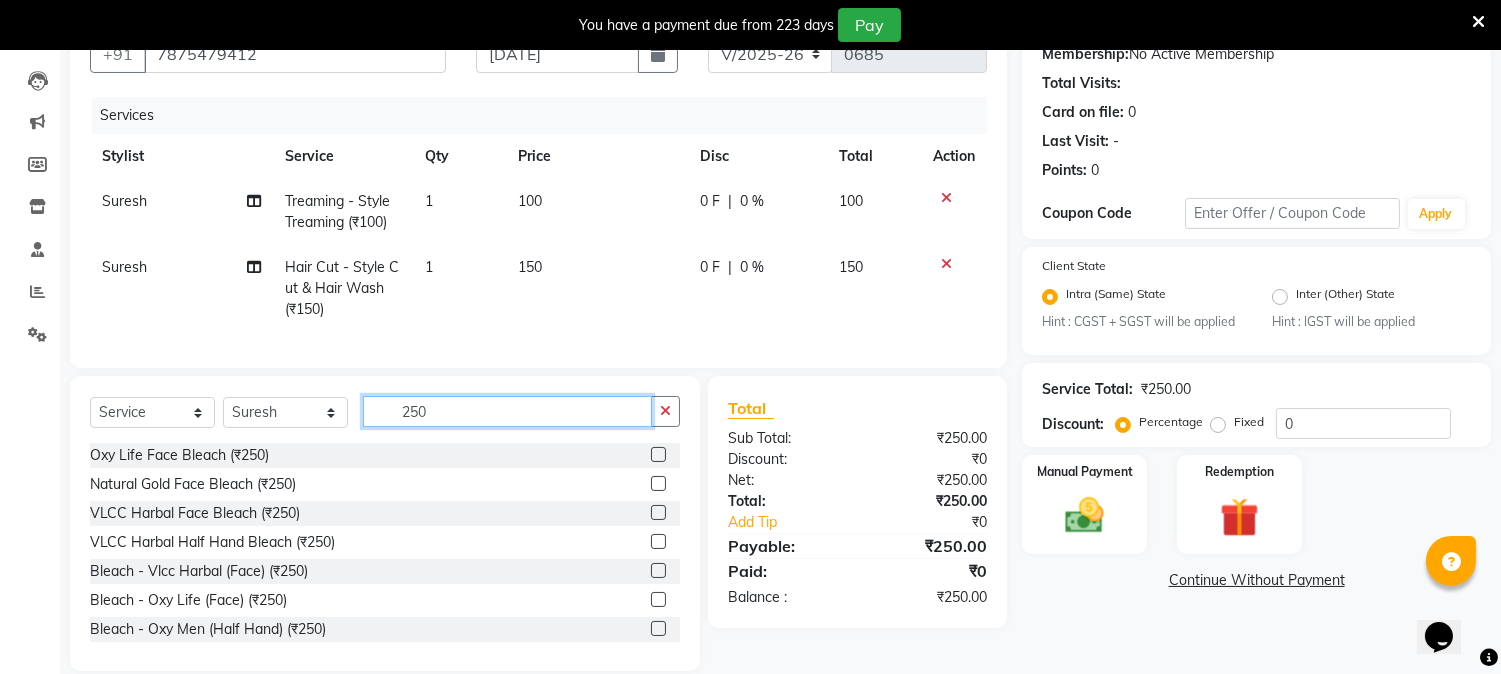 type on "250" 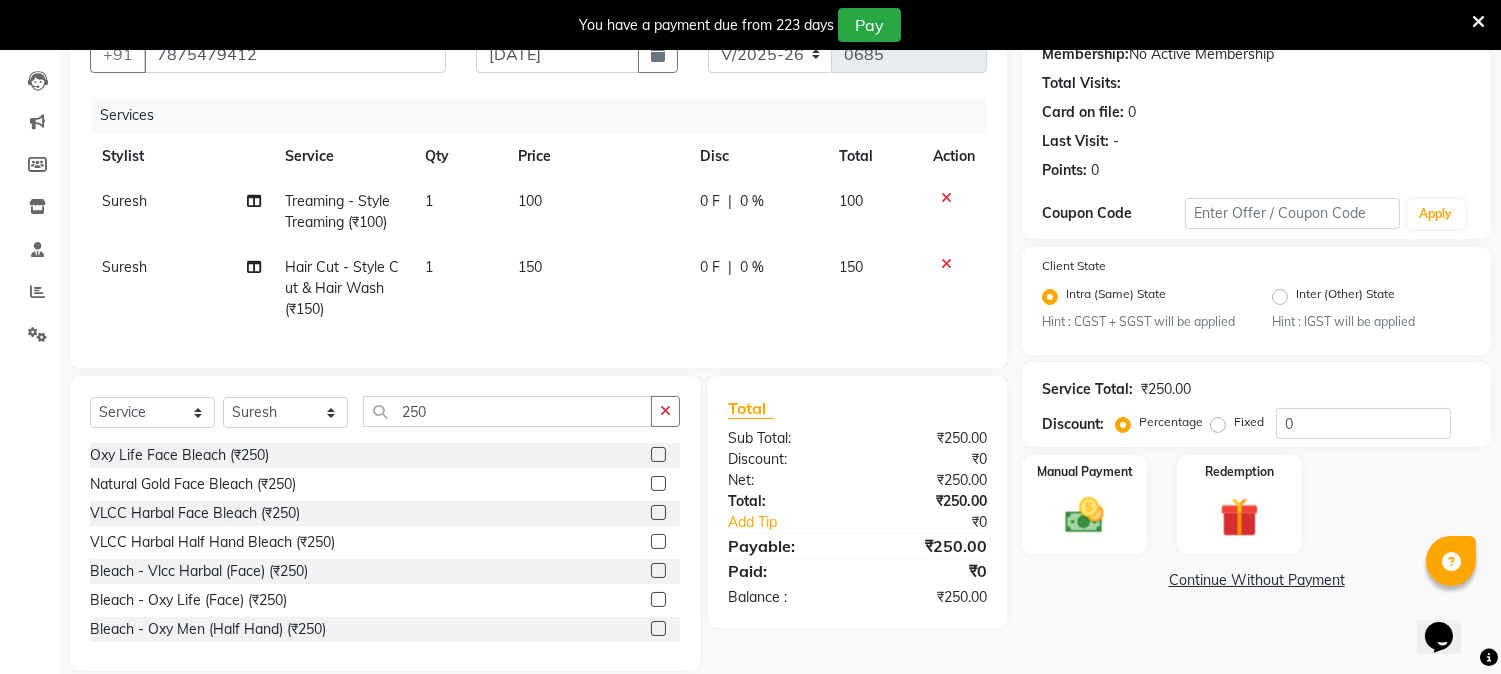 click on "Oxy Life Face Bleach (₹250)" 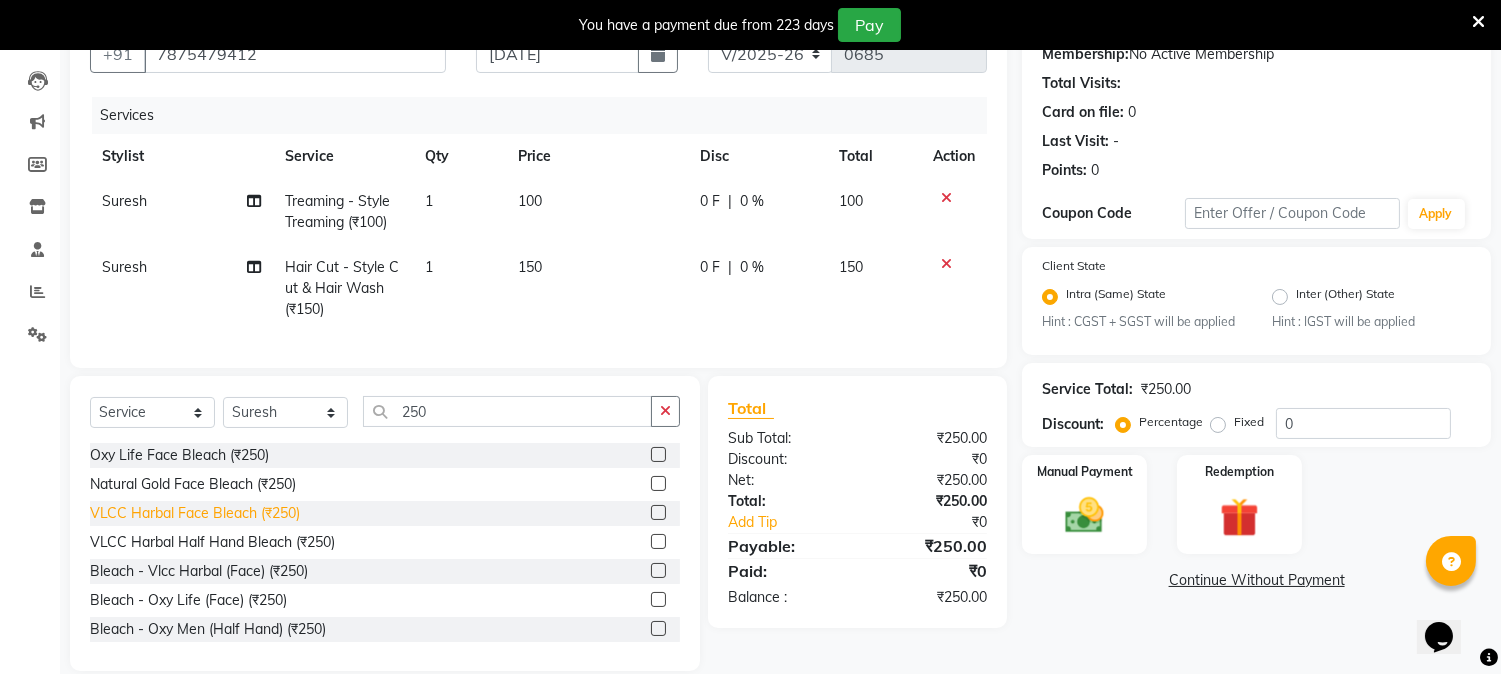 click on "VLCC Harbal Face Bleach (₹250)" 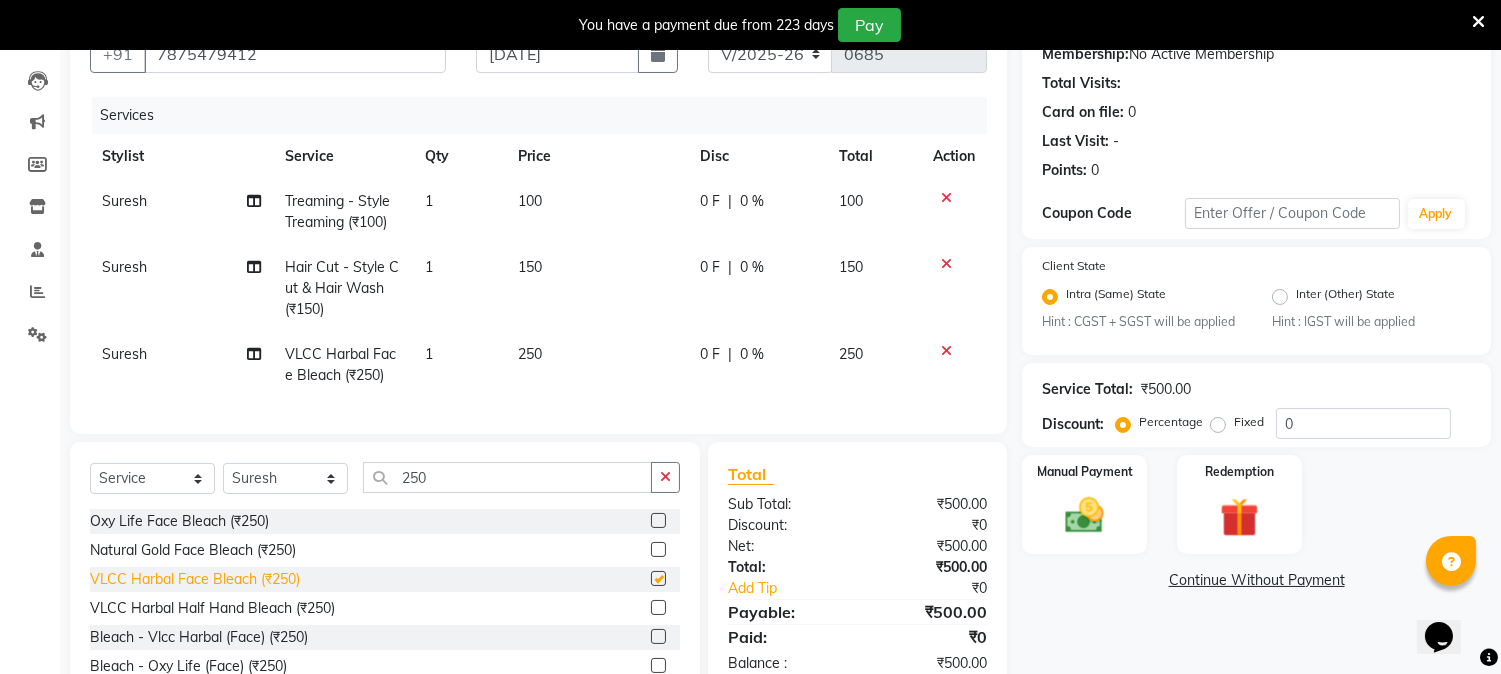 checkbox on "false" 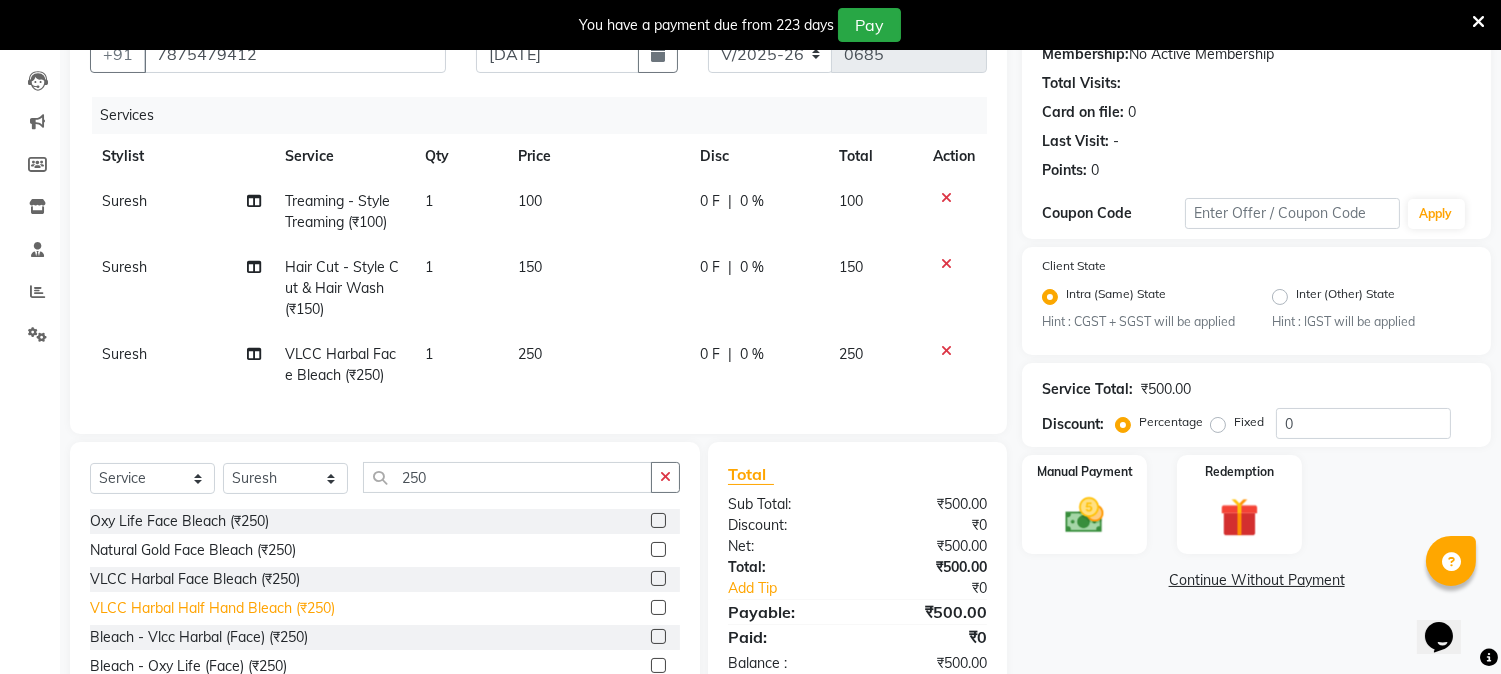 scroll, scrollTop: 310, scrollLeft: 0, axis: vertical 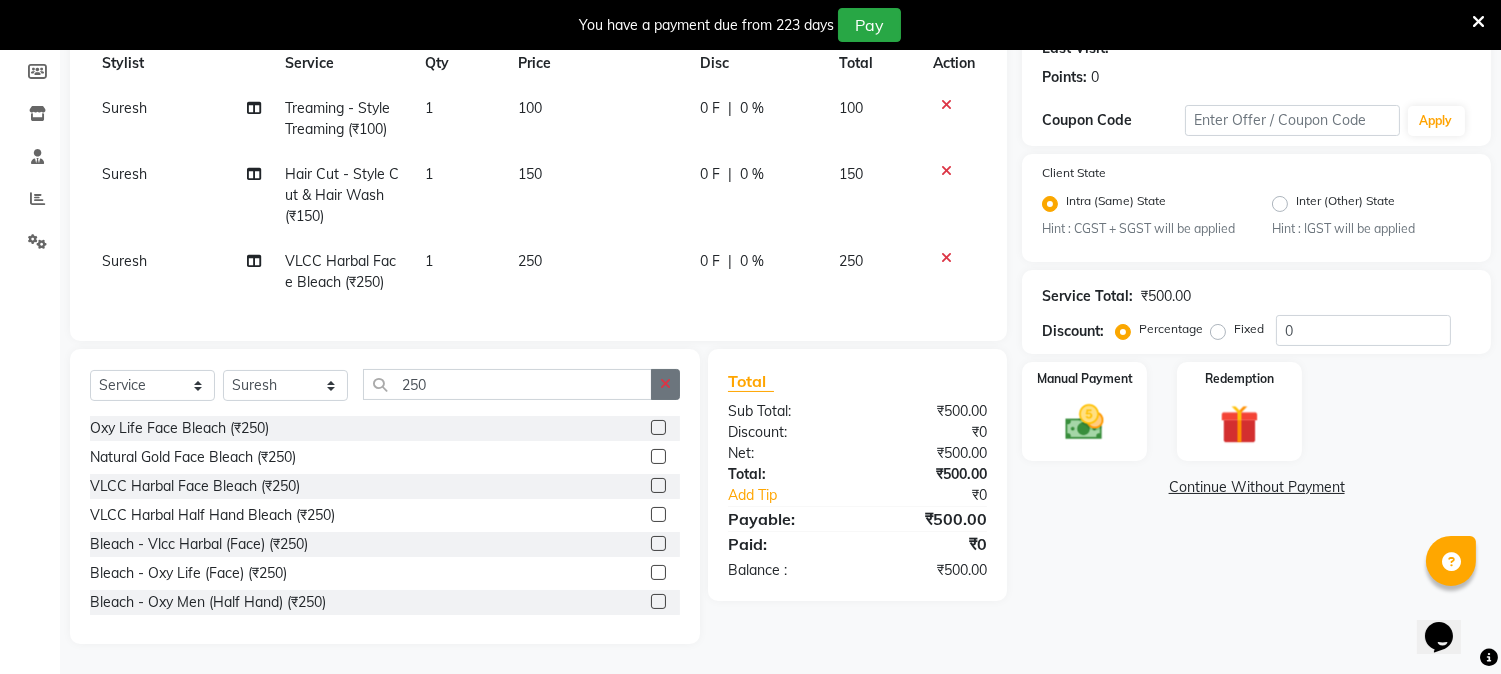 click 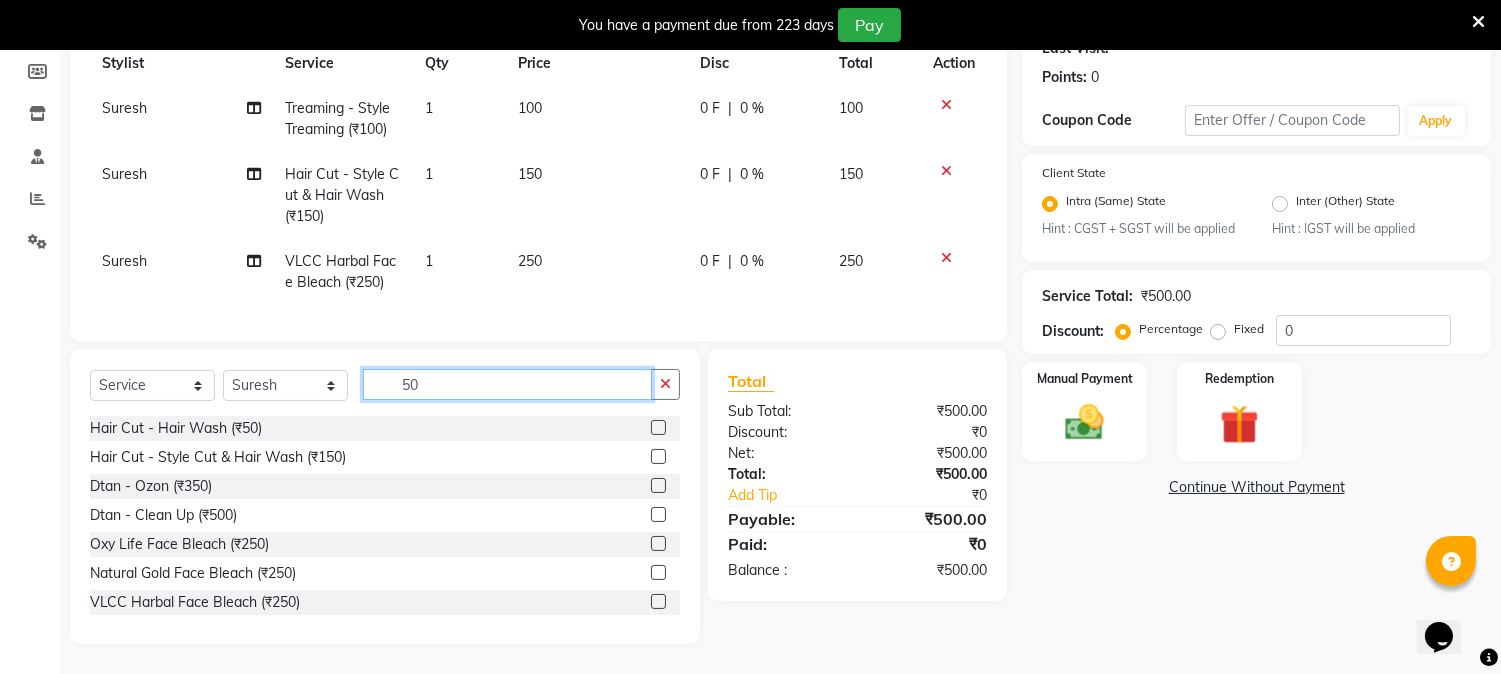 type on "5" 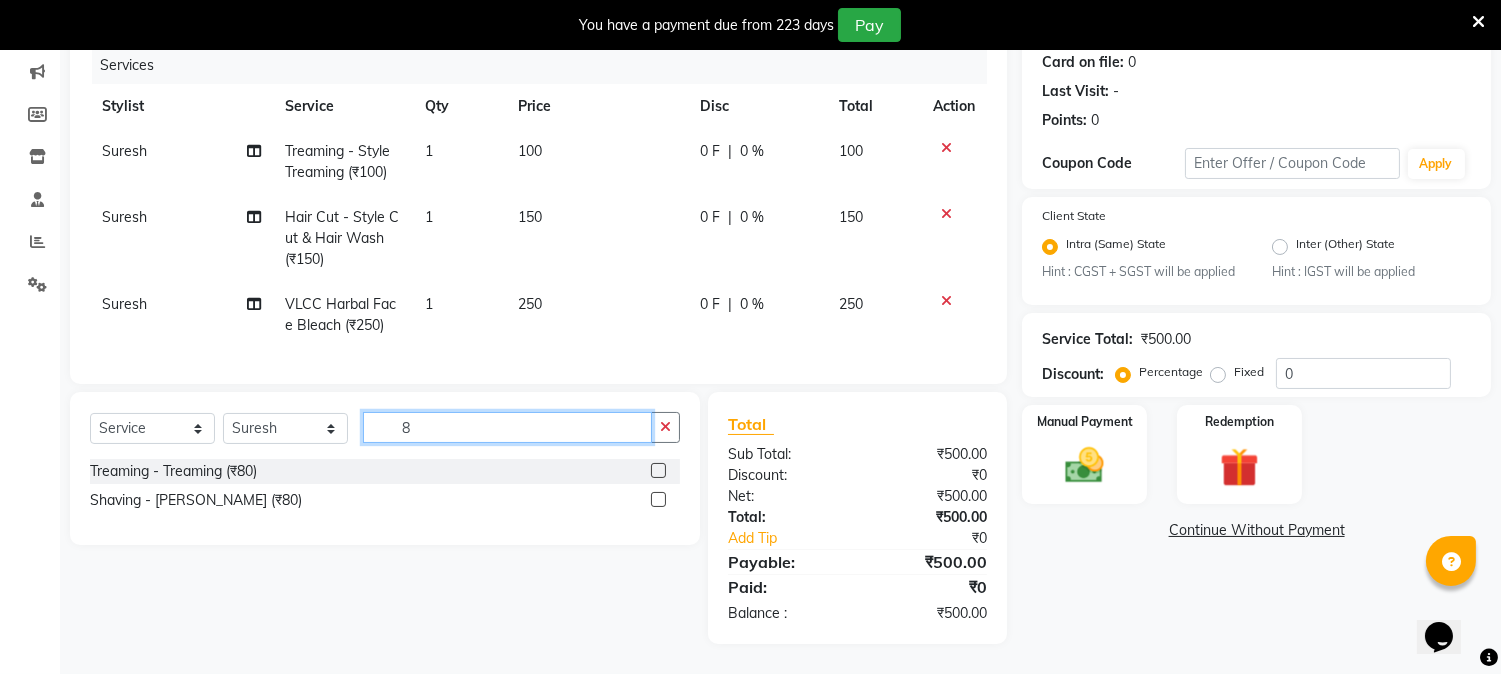 scroll, scrollTop: 267, scrollLeft: 0, axis: vertical 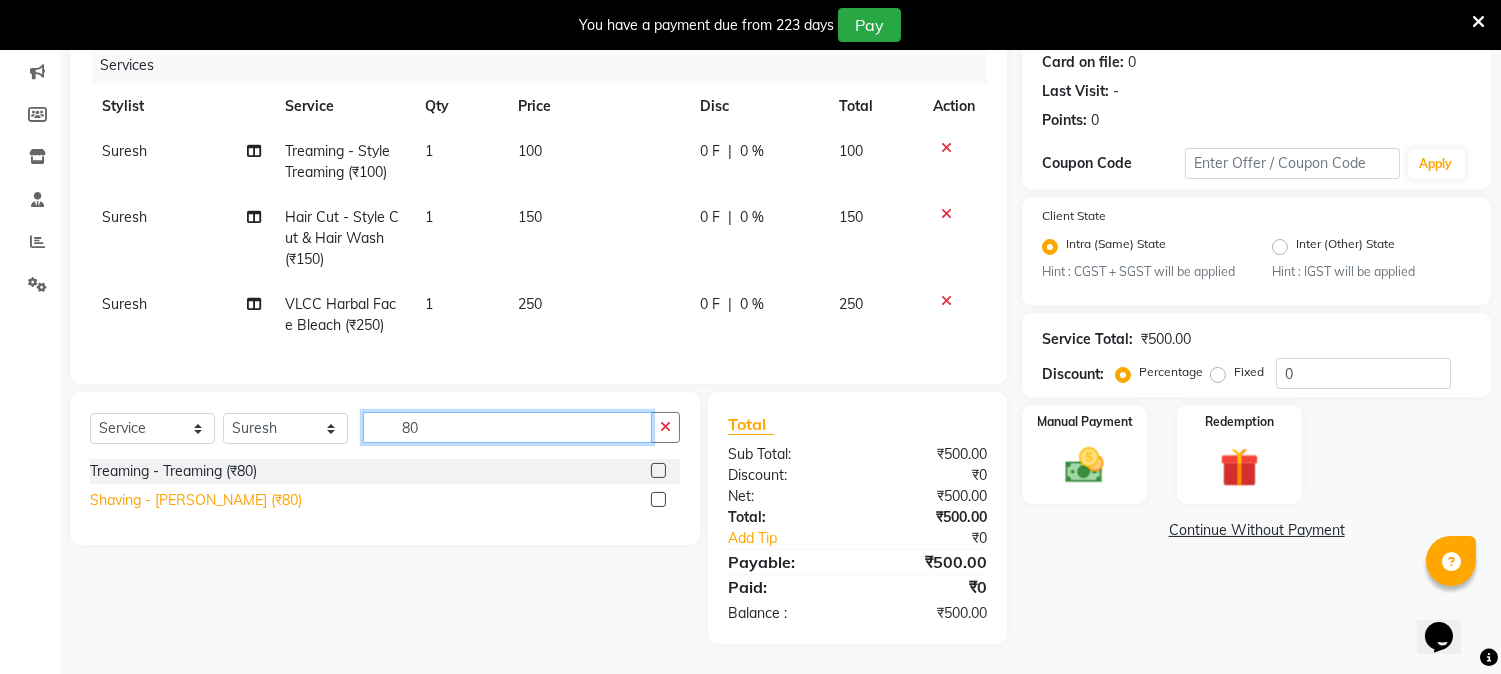 type on "80" 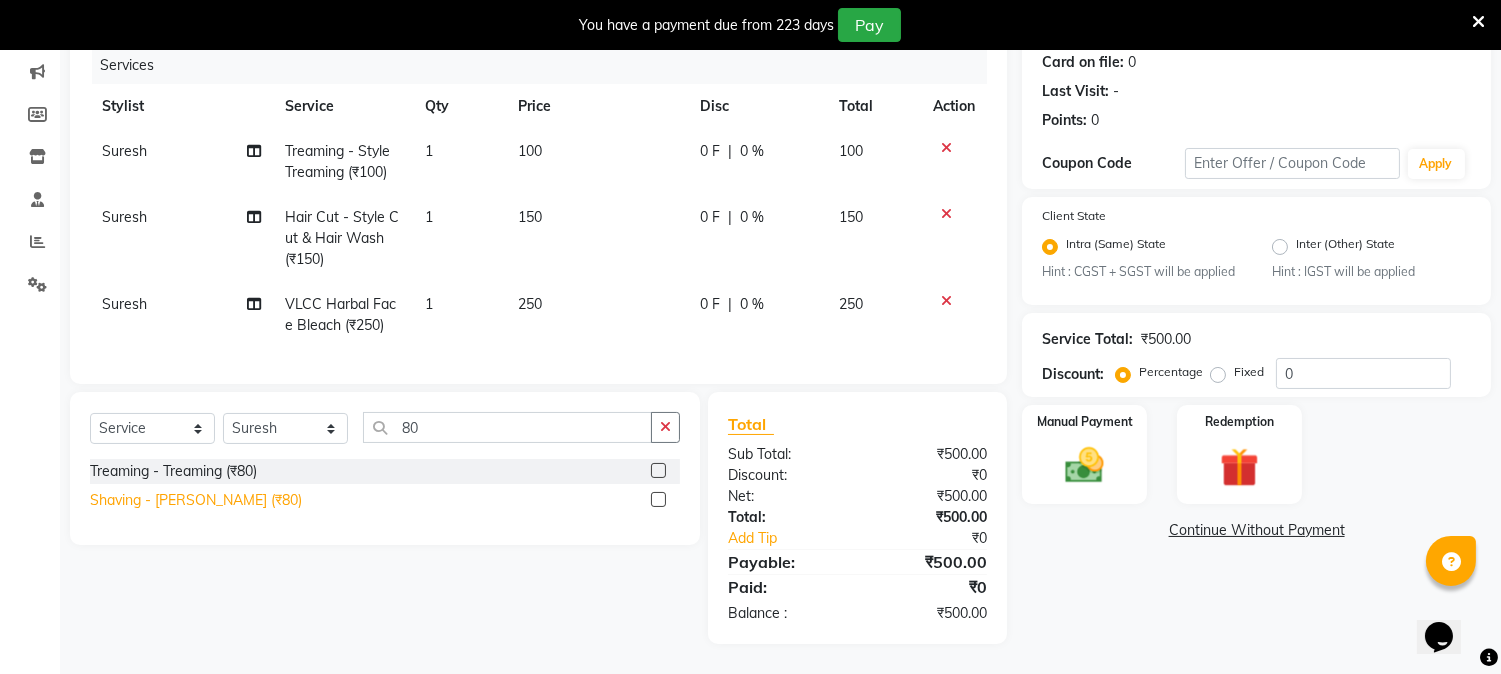 click on "Shaving - [PERSON_NAME] (₹80)" 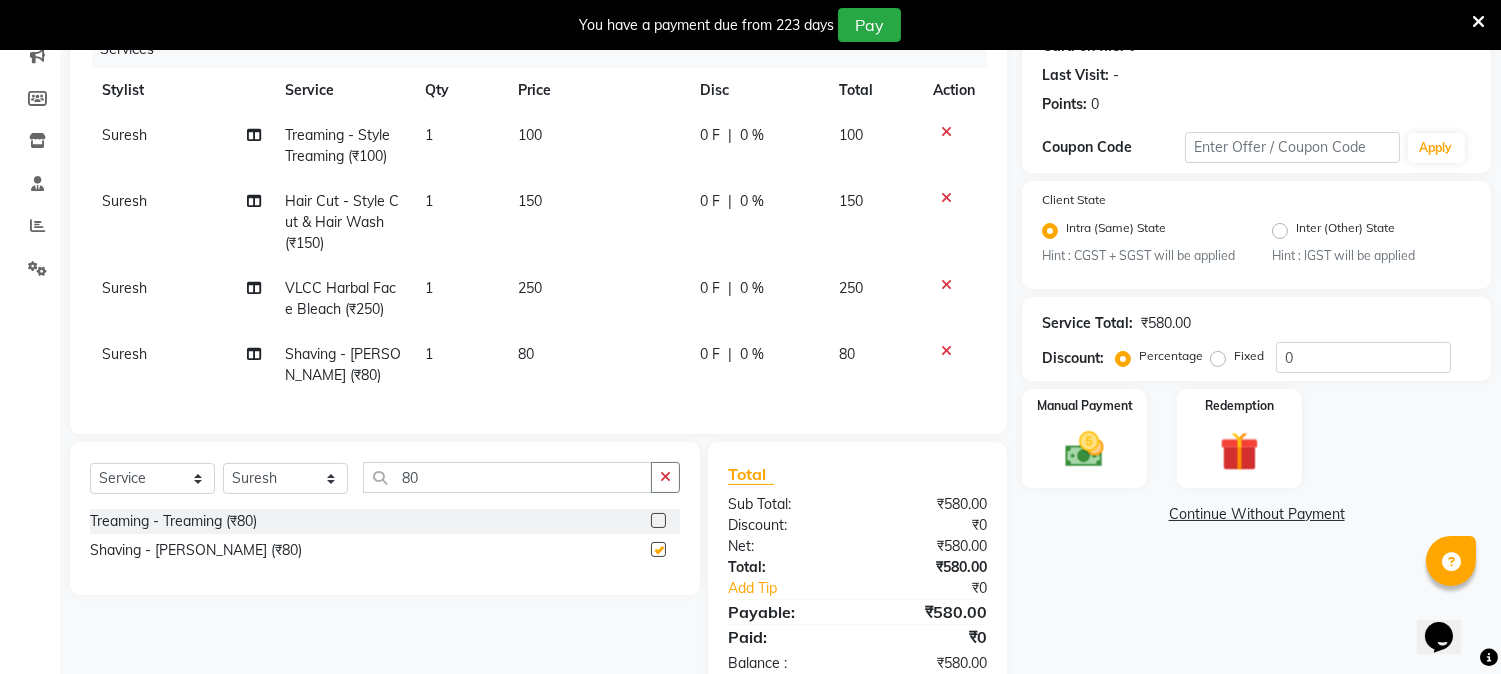 checkbox on "false" 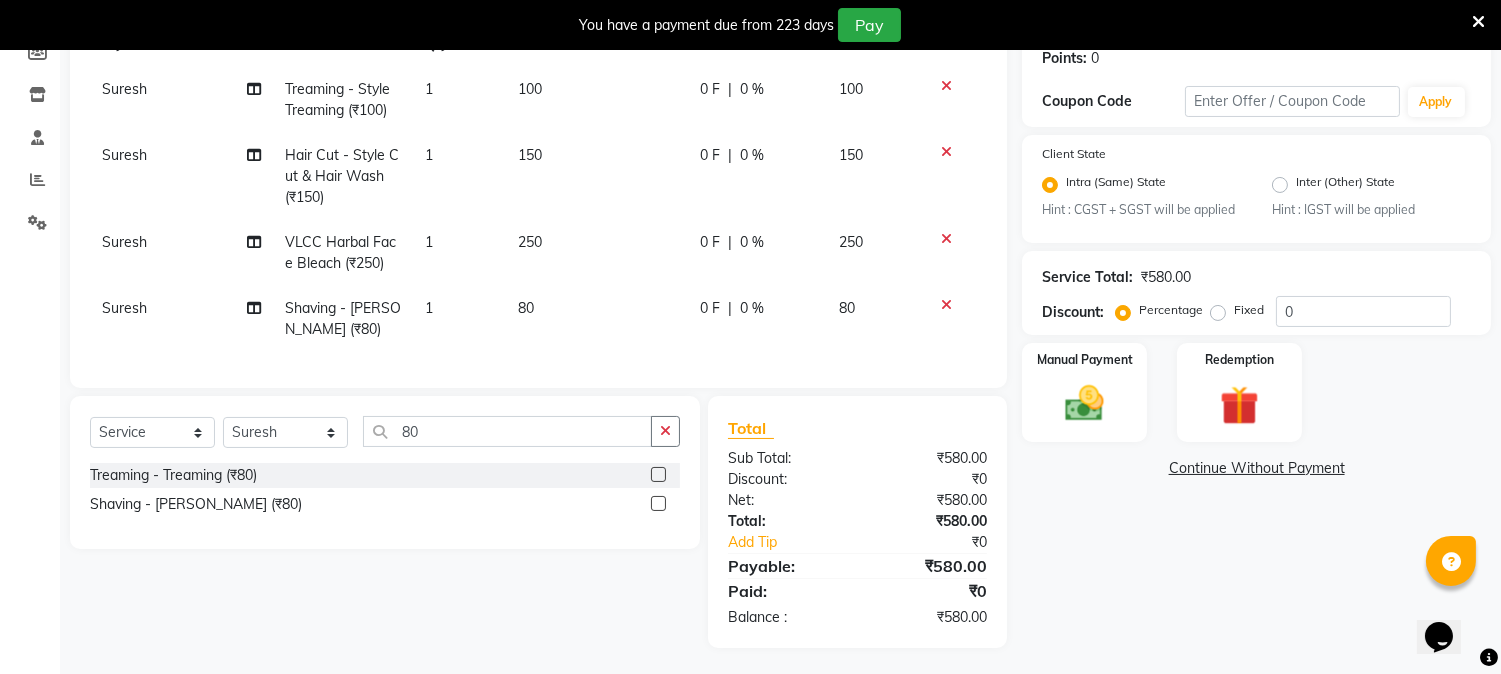 scroll, scrollTop: 333, scrollLeft: 0, axis: vertical 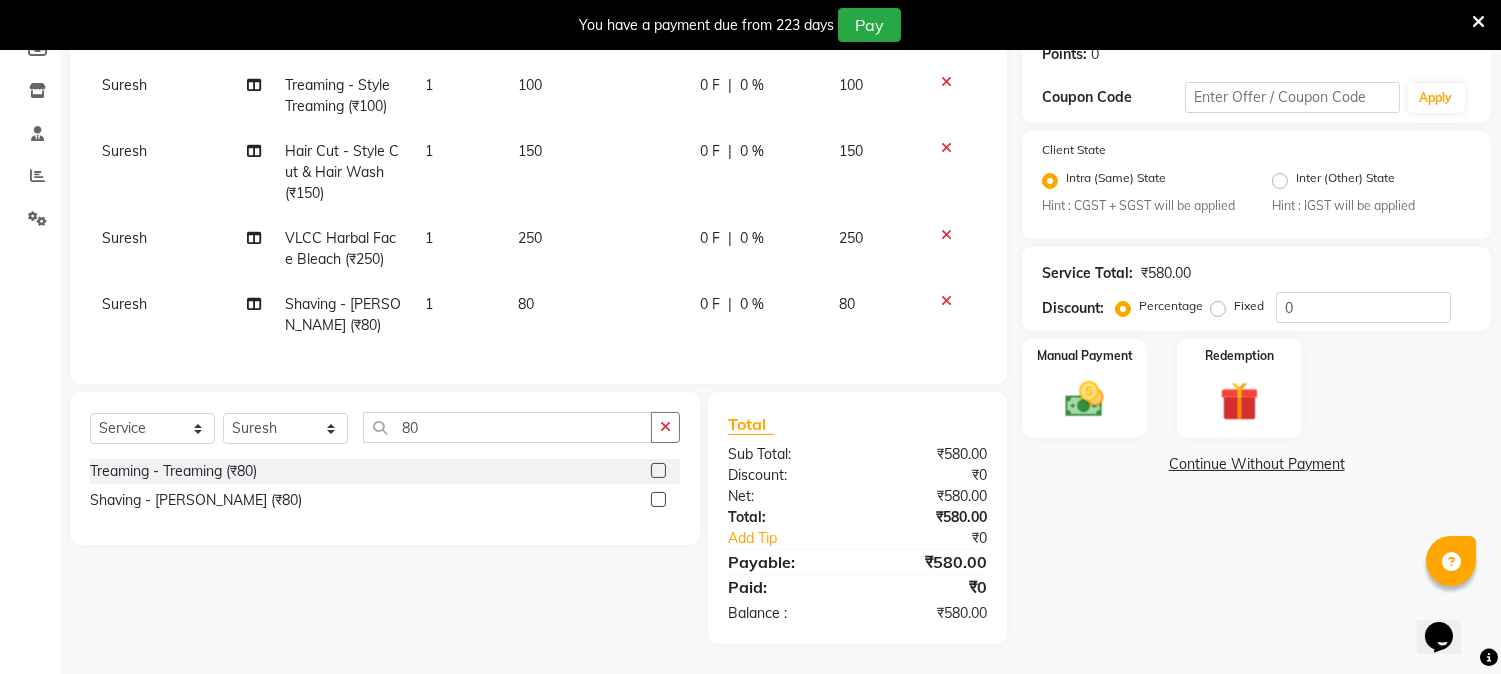 click on "Continue Without Payment" 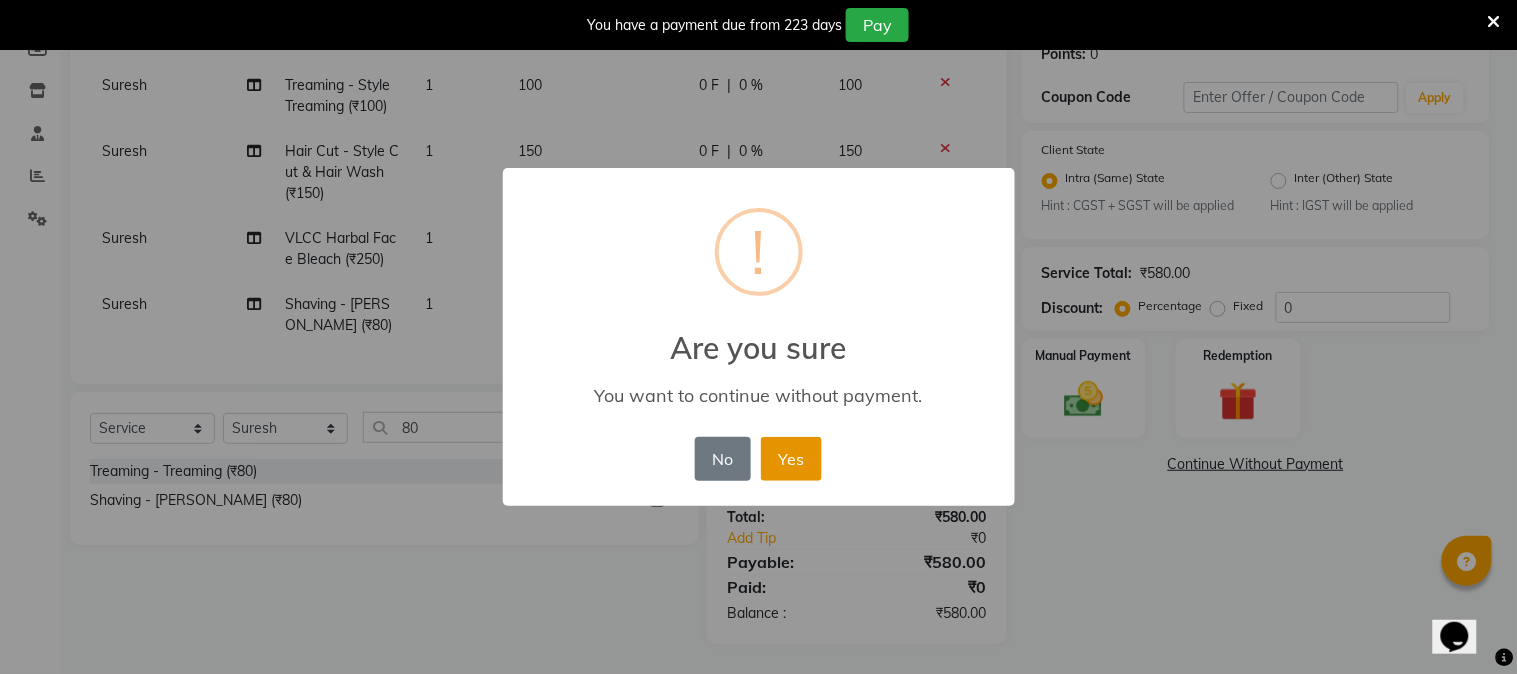 click on "Yes" at bounding box center (791, 459) 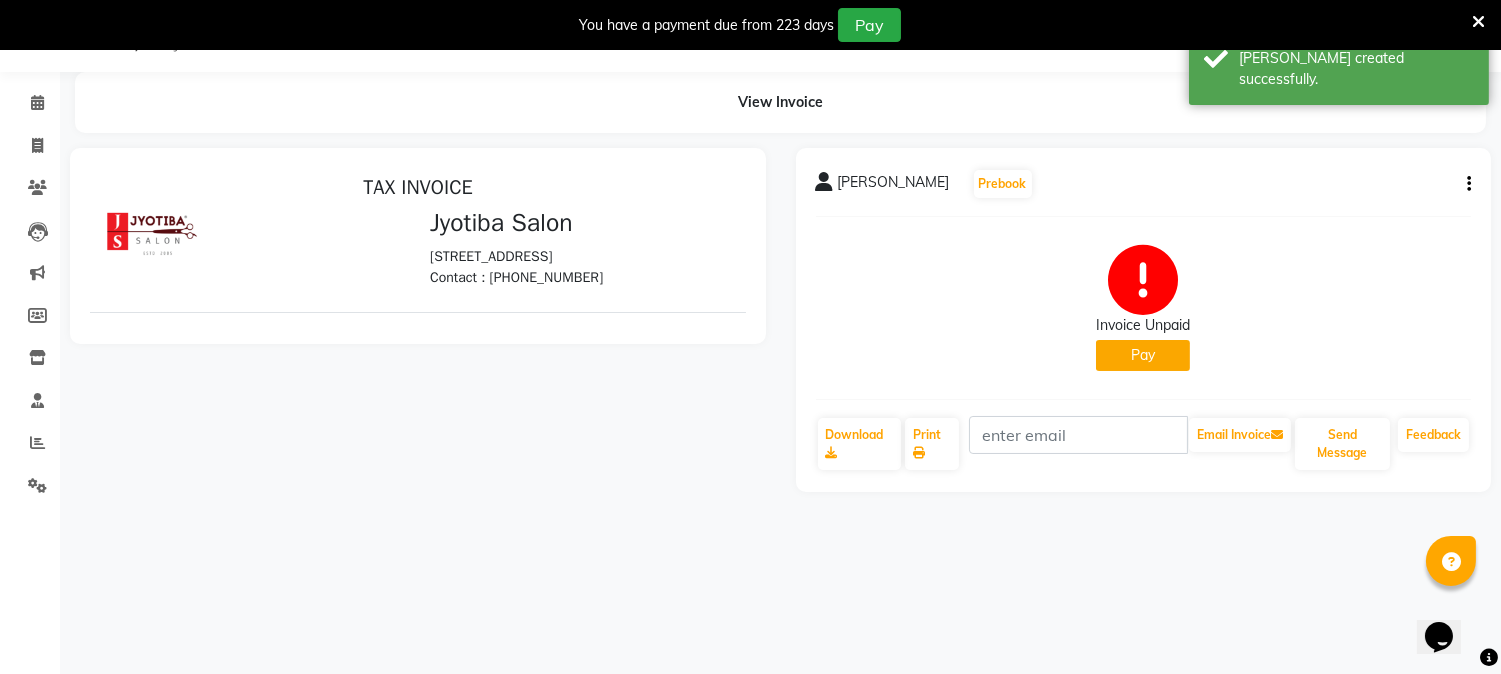 scroll, scrollTop: 0, scrollLeft: 0, axis: both 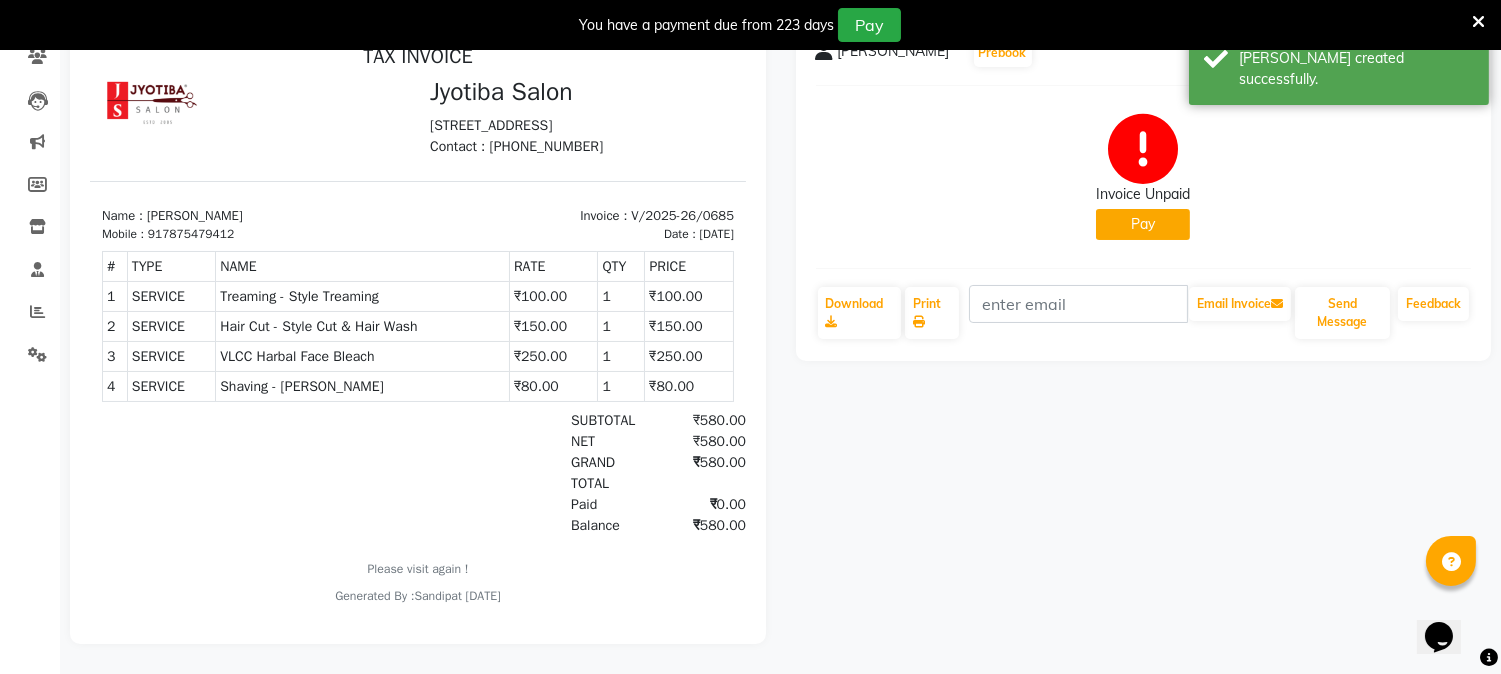 click on "Pay" 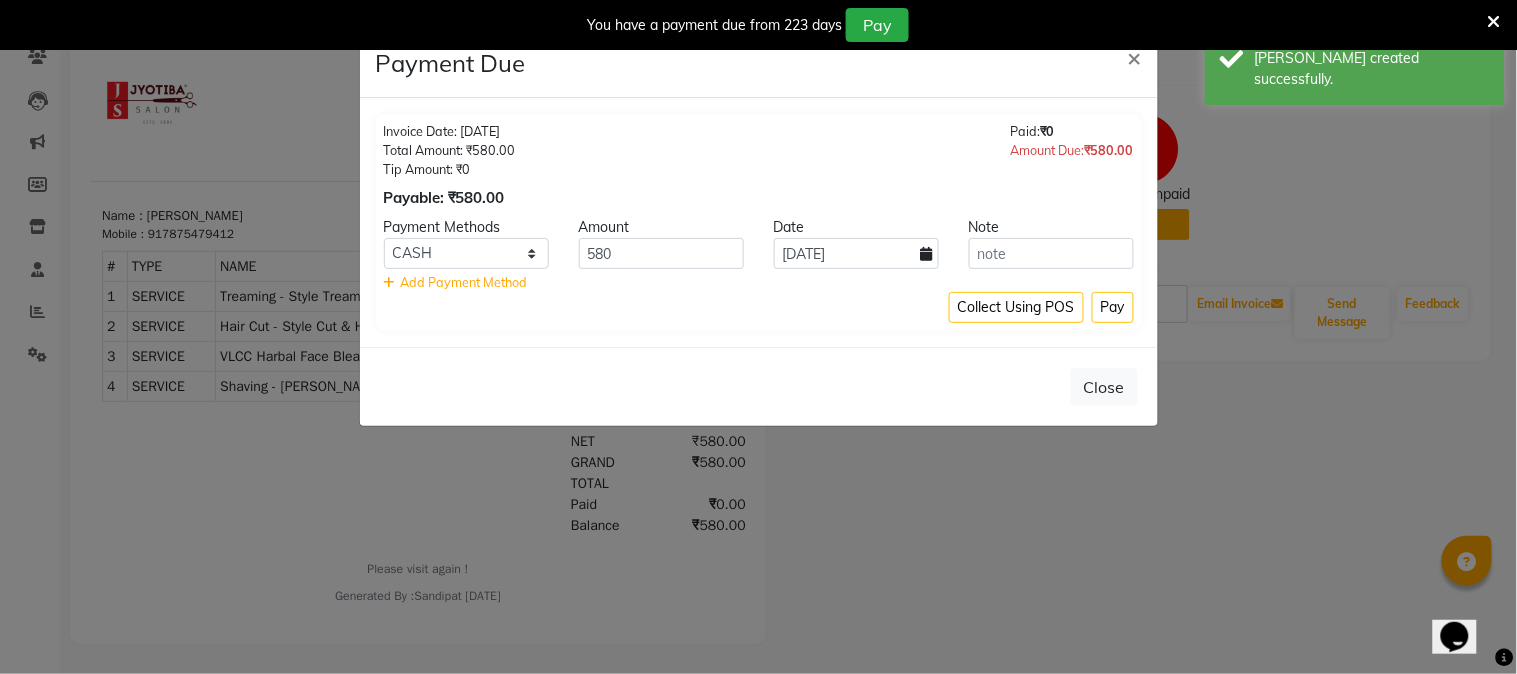 click on "Payment Methods Amount Date Note CASH ONLINE CARD 580 13-07-2025    Add Payment Method" 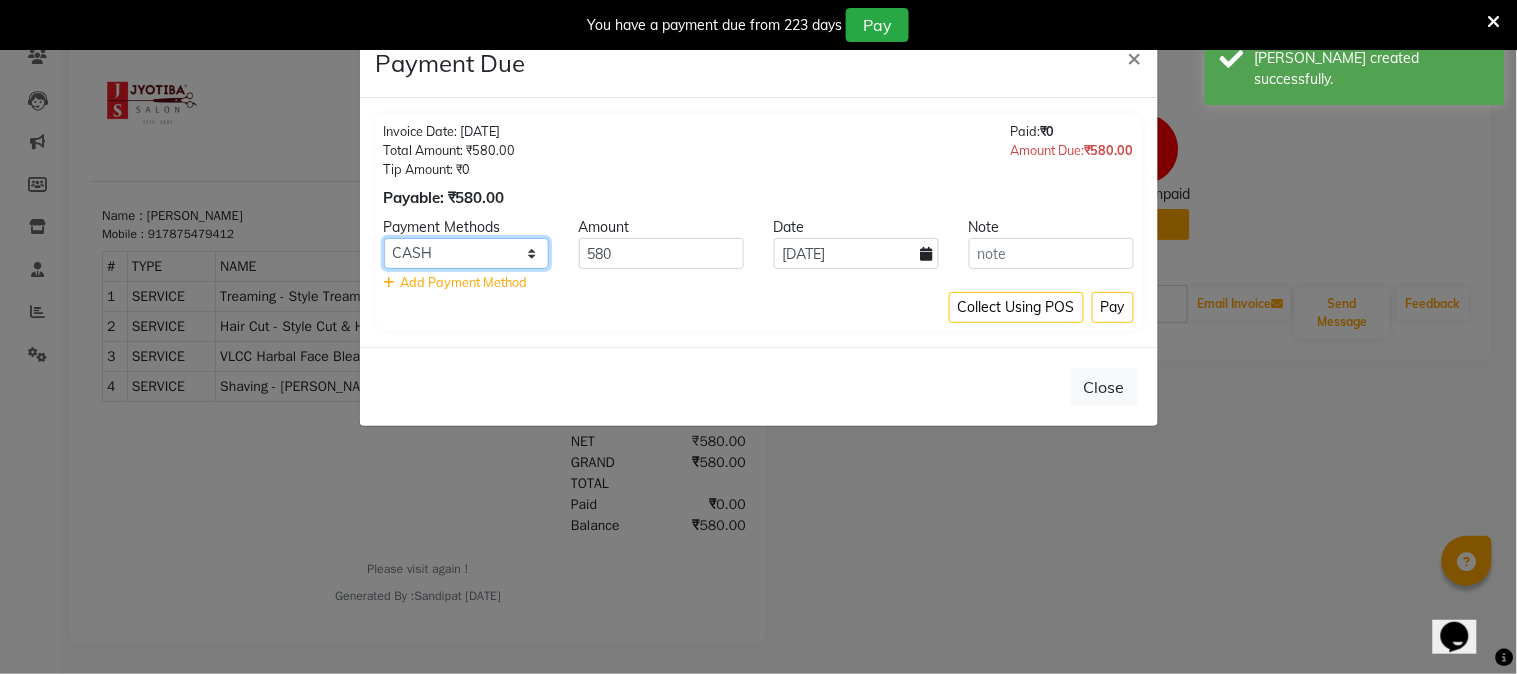 click on "CASH ONLINE CARD" 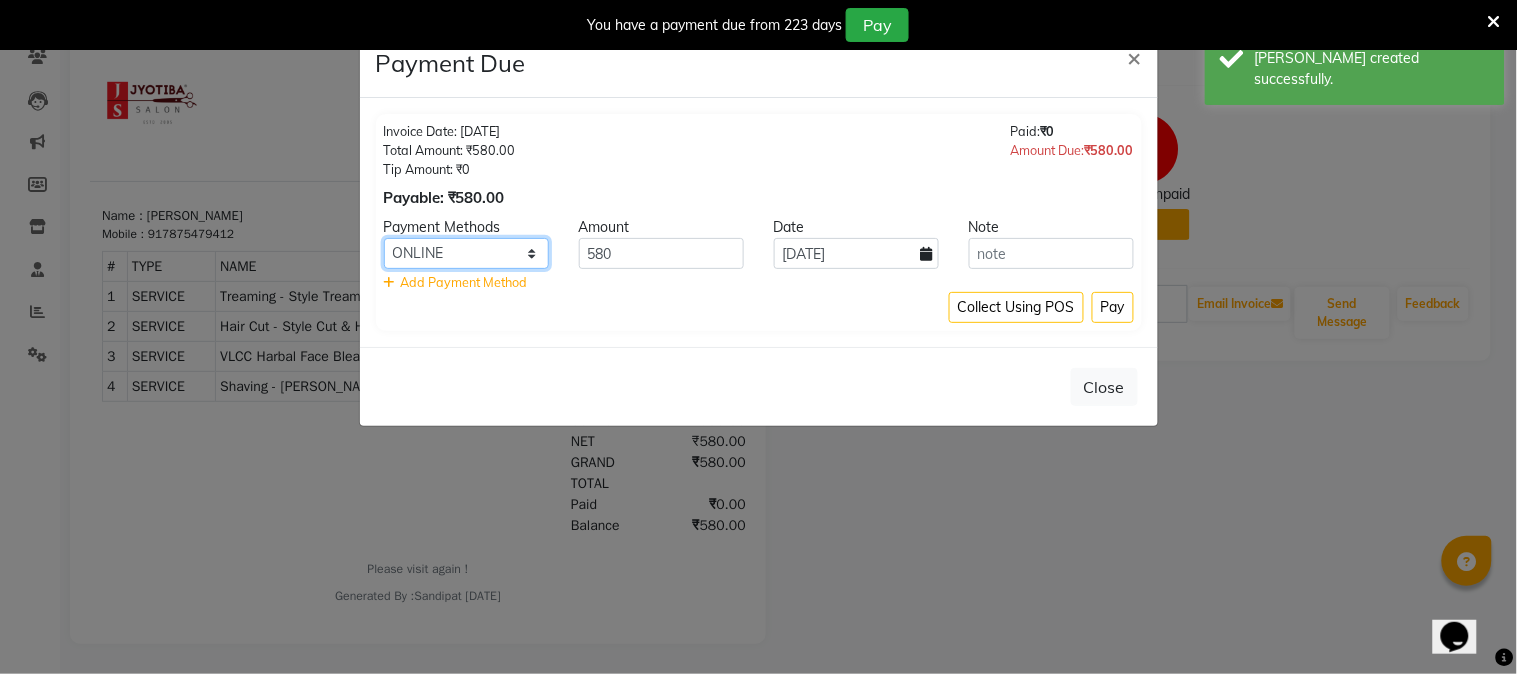 click on "CASH ONLINE CARD" 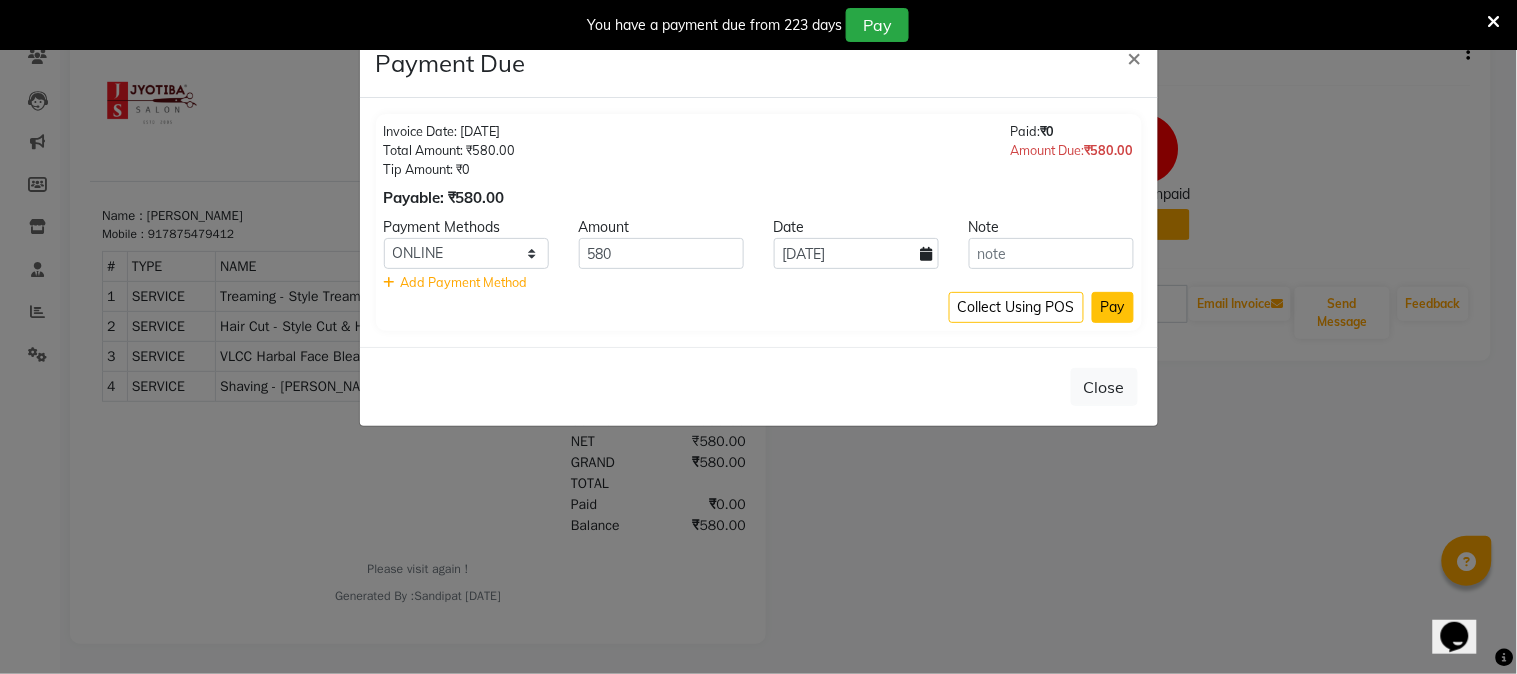 click on "Pay" 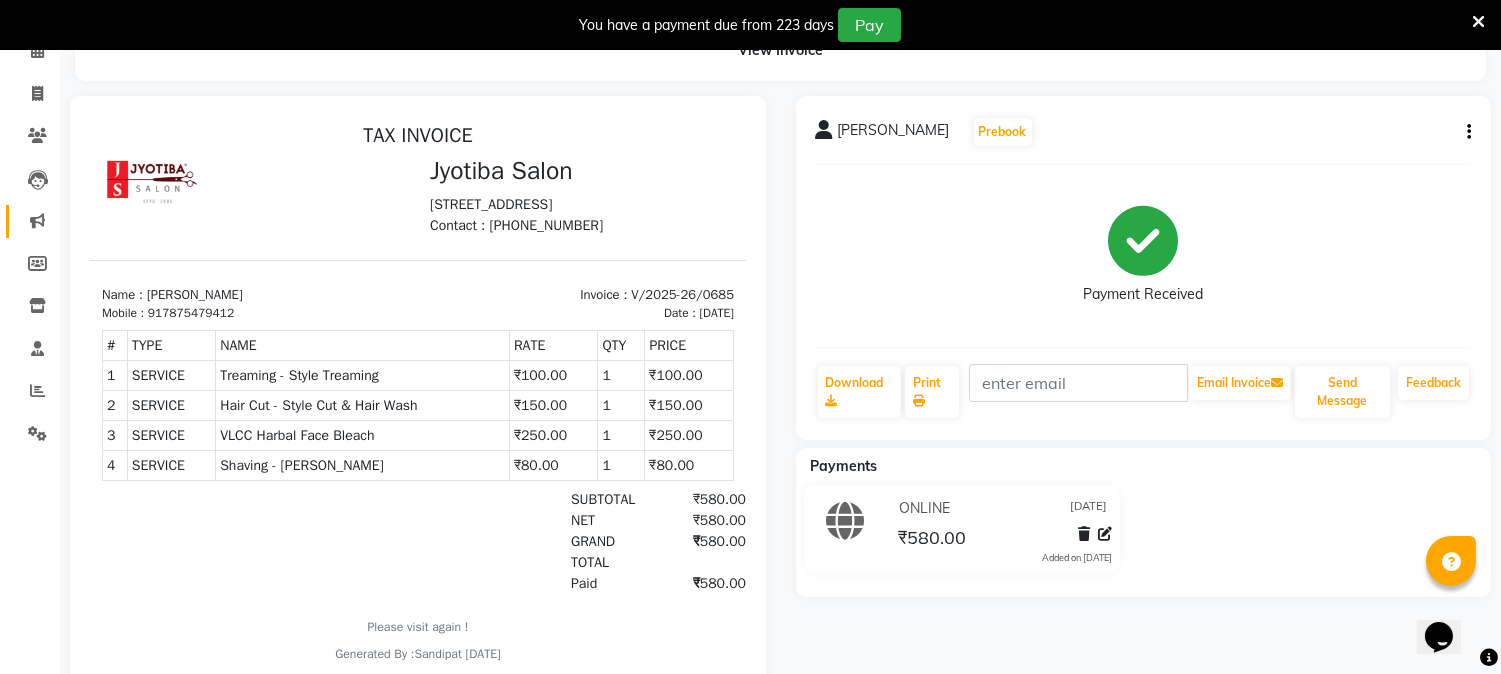 scroll, scrollTop: 64, scrollLeft: 0, axis: vertical 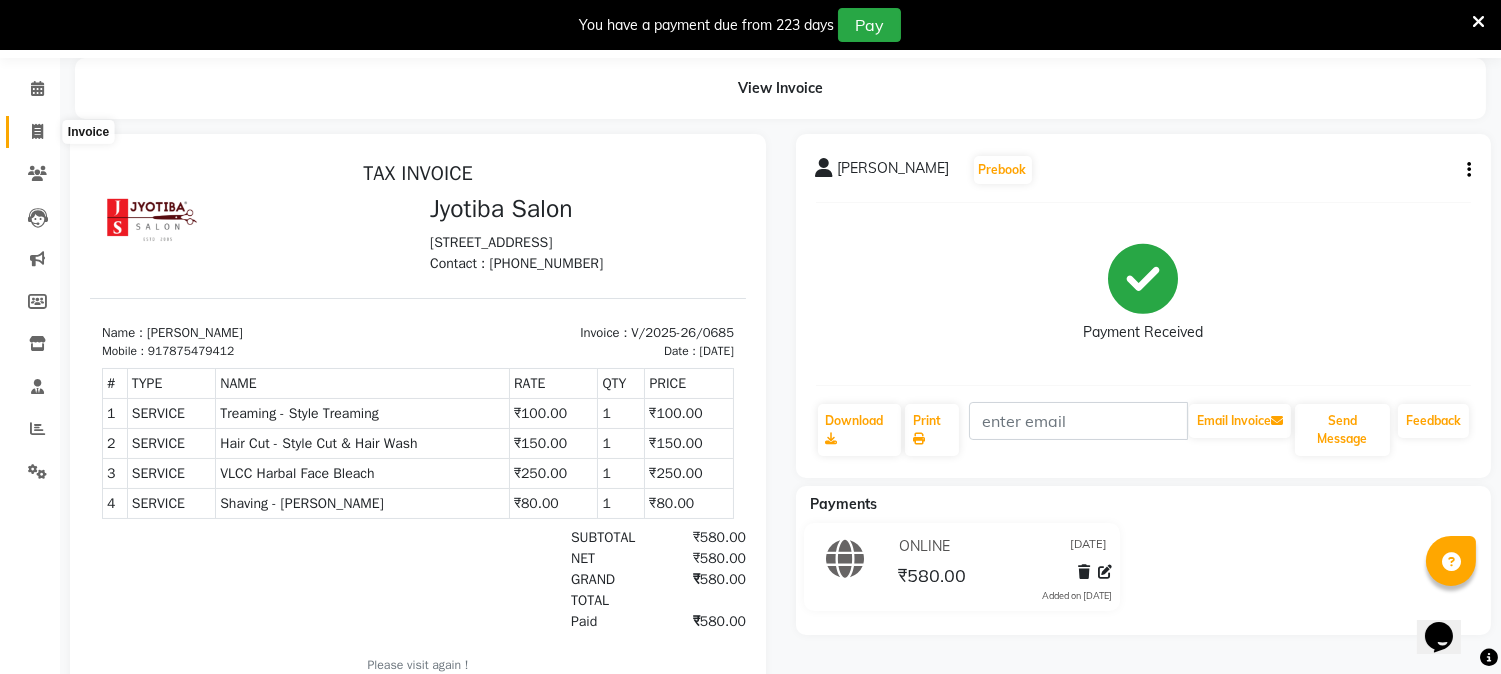 click 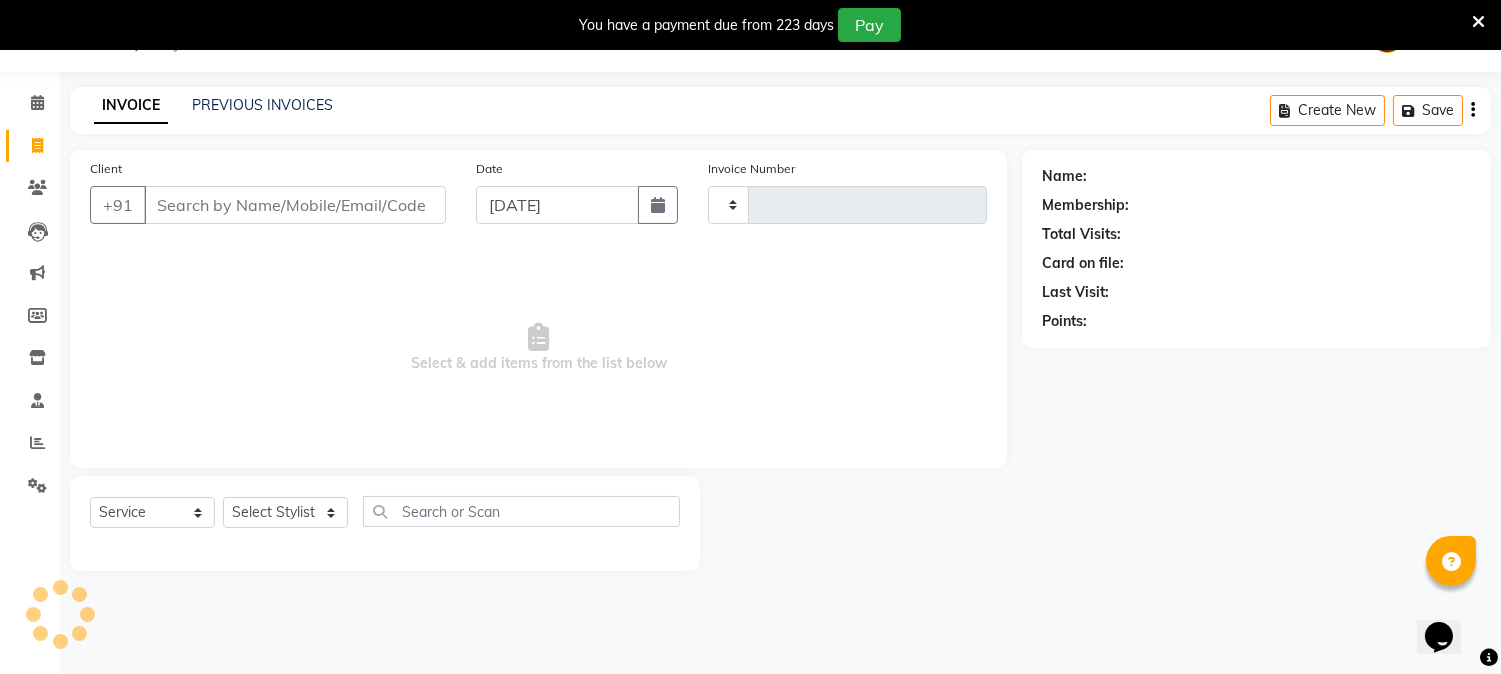 scroll, scrollTop: 50, scrollLeft: 0, axis: vertical 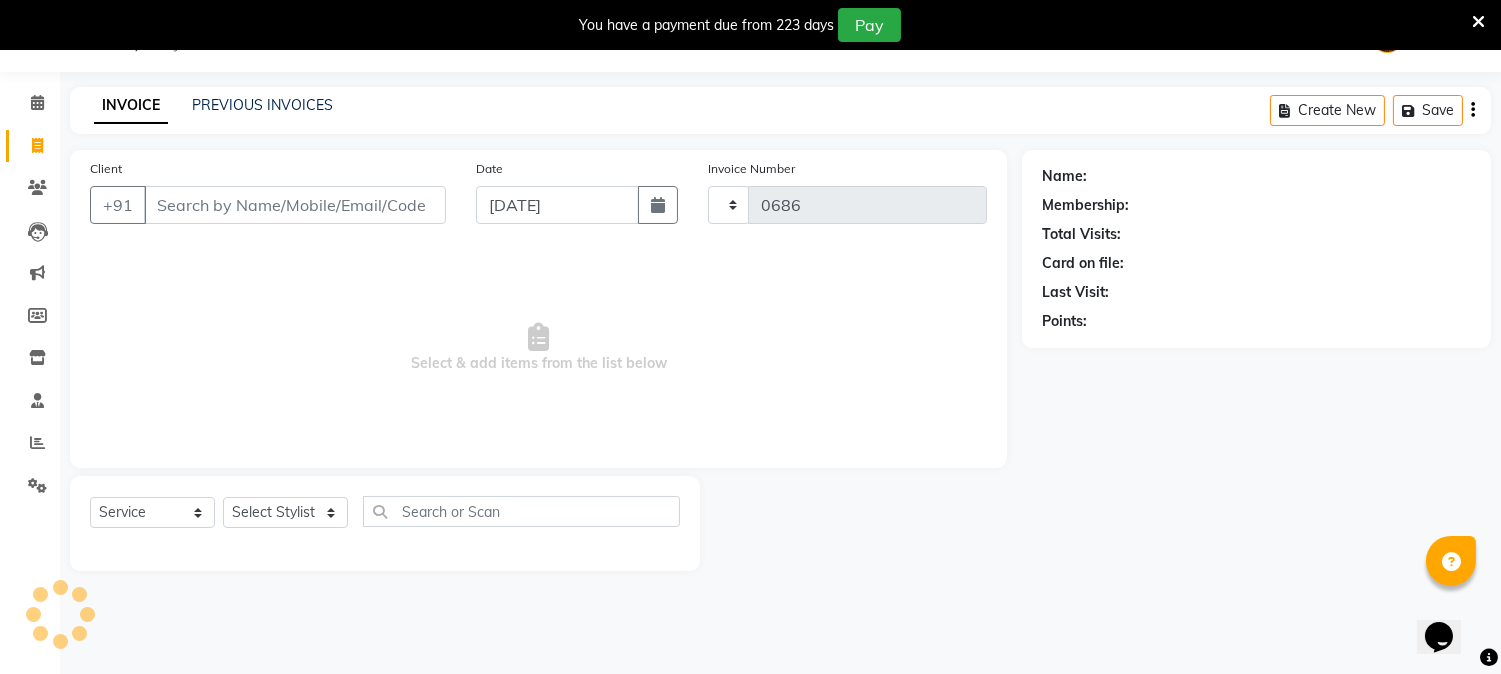 select on "556" 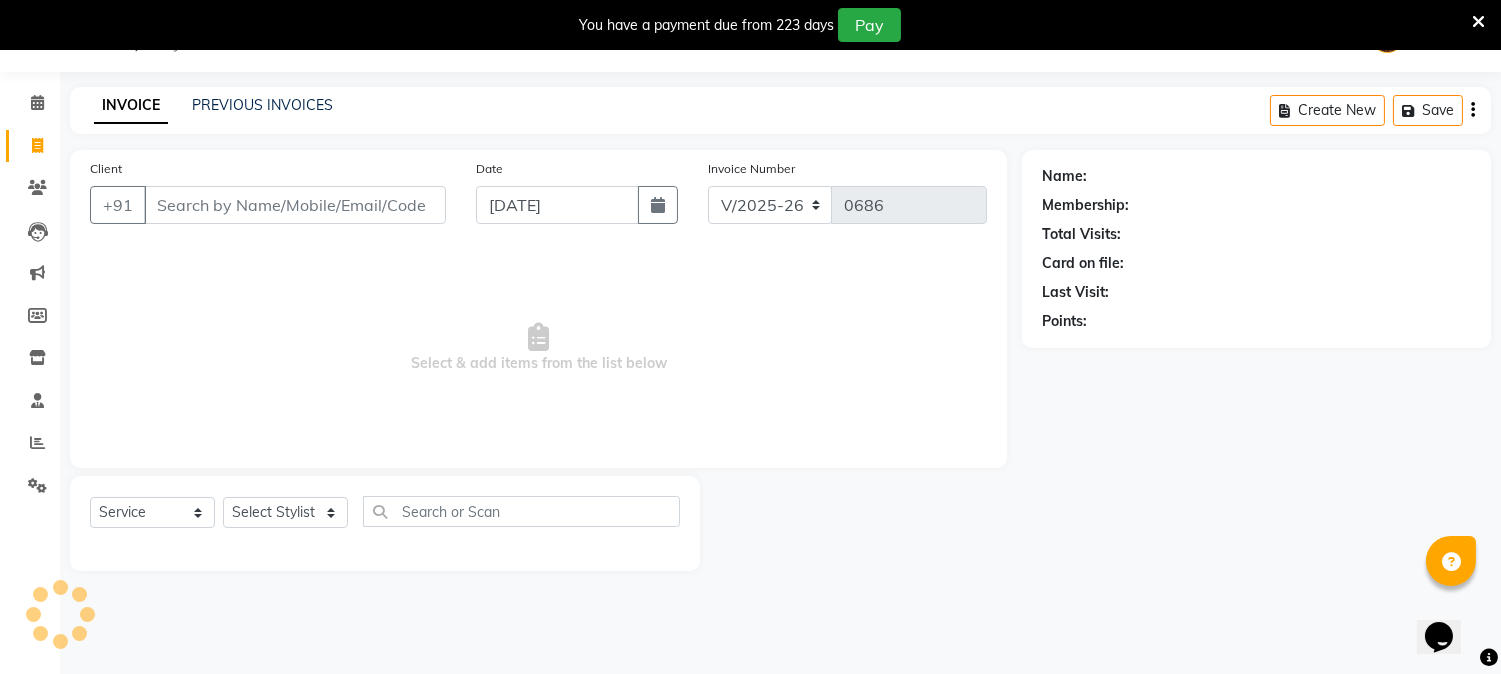 select on "membership" 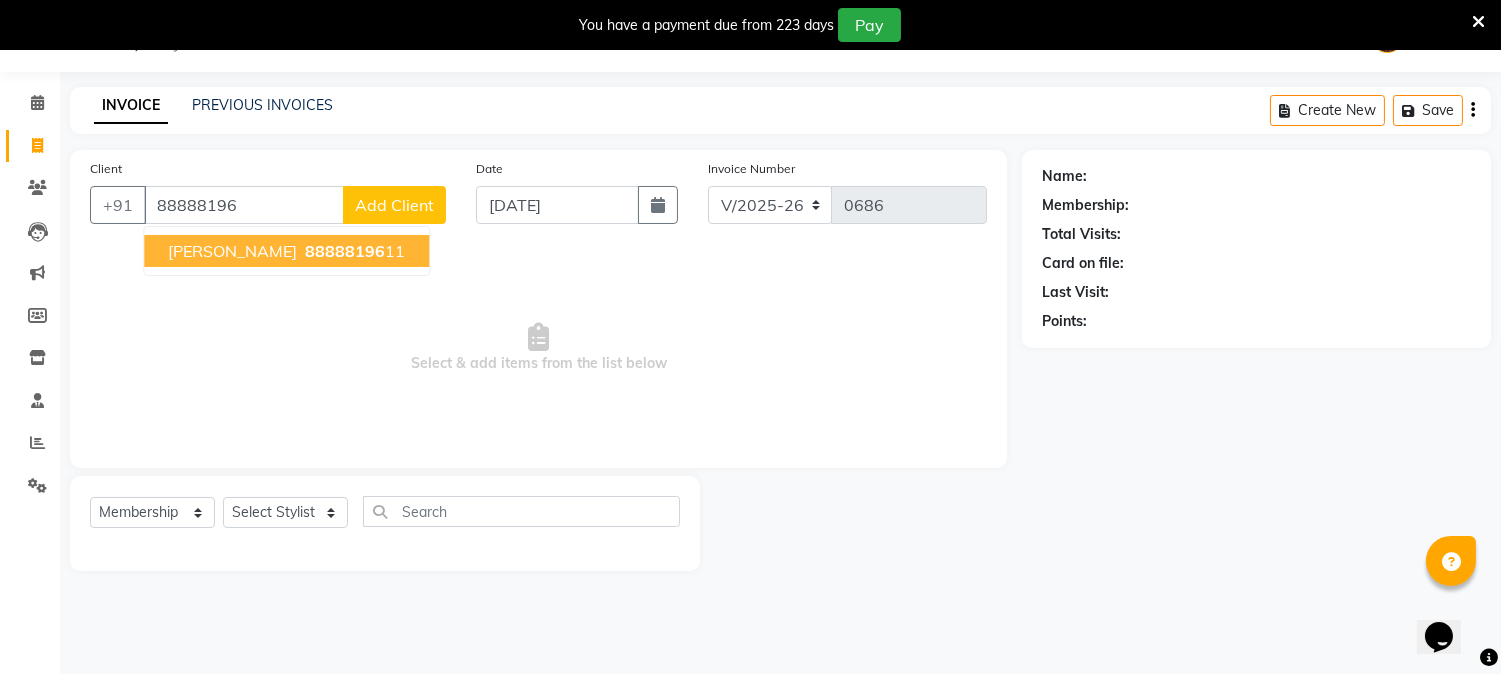 click on "[PERSON_NAME]" at bounding box center [232, 251] 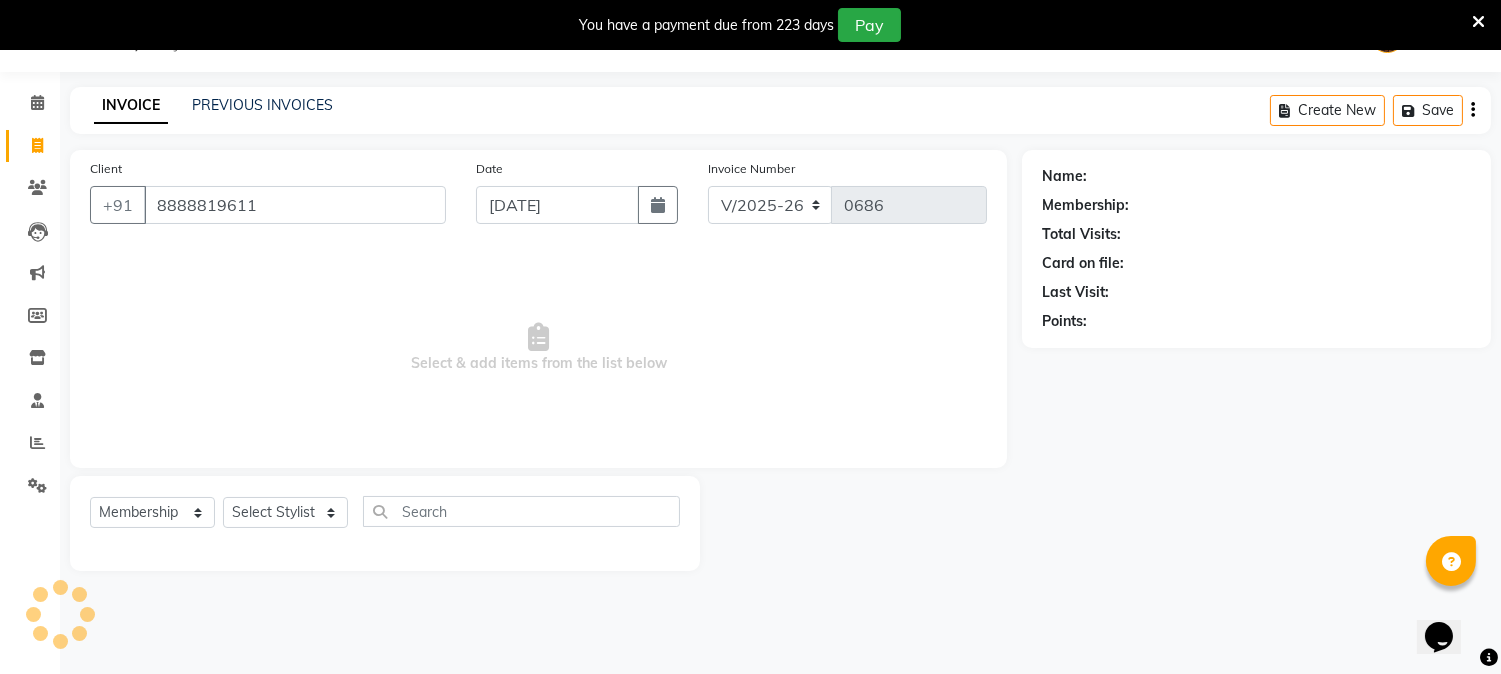type on "8888819611" 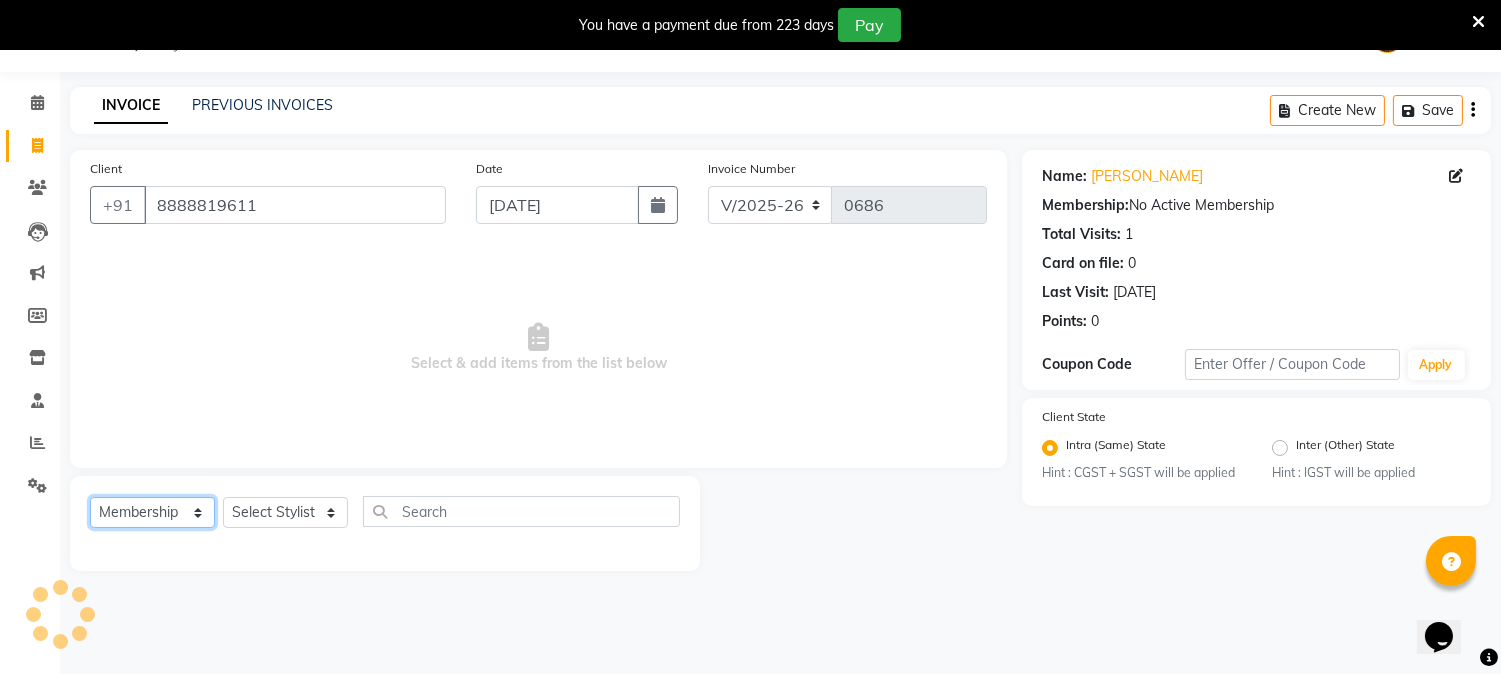 click on "Select  Service  Product  Membership  Package Voucher Prepaid Gift Card" 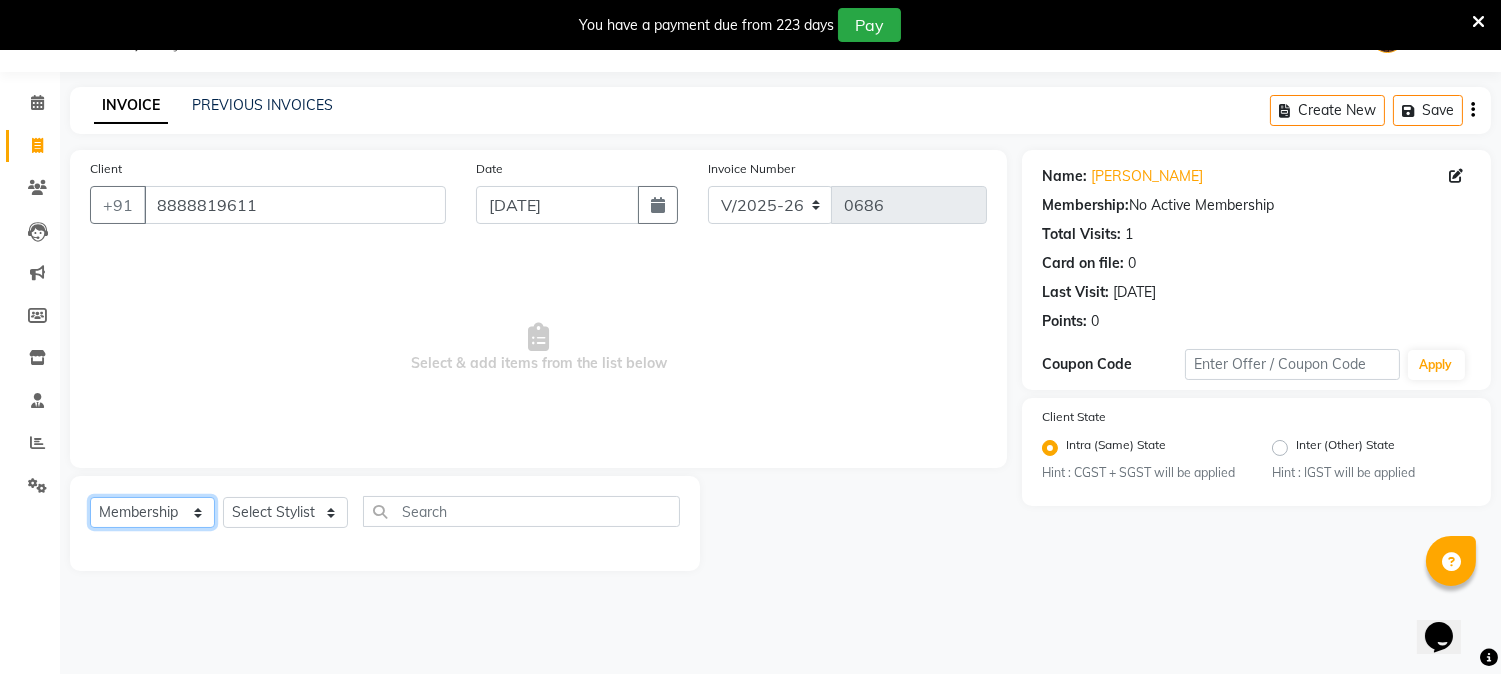 select on "service" 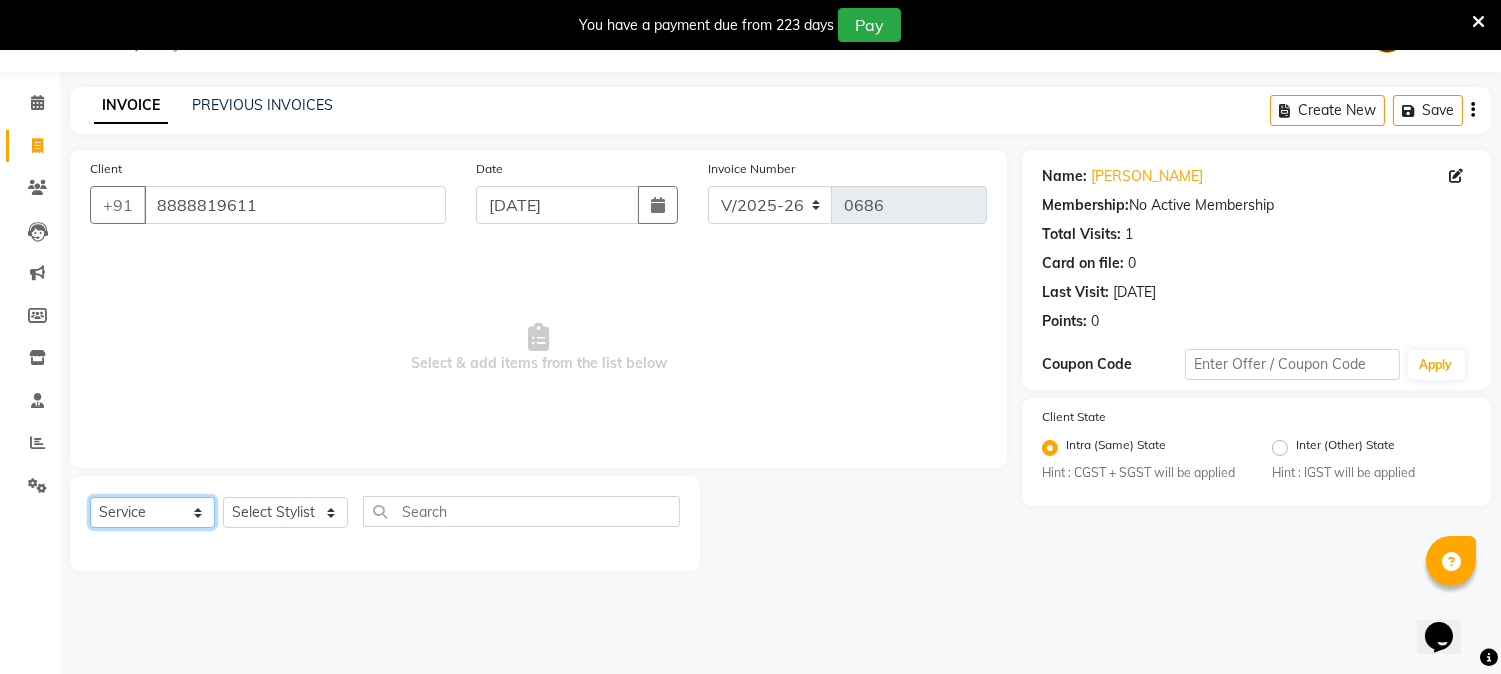 click on "Select  Service  Product  Membership  Package Voucher Prepaid Gift Card" 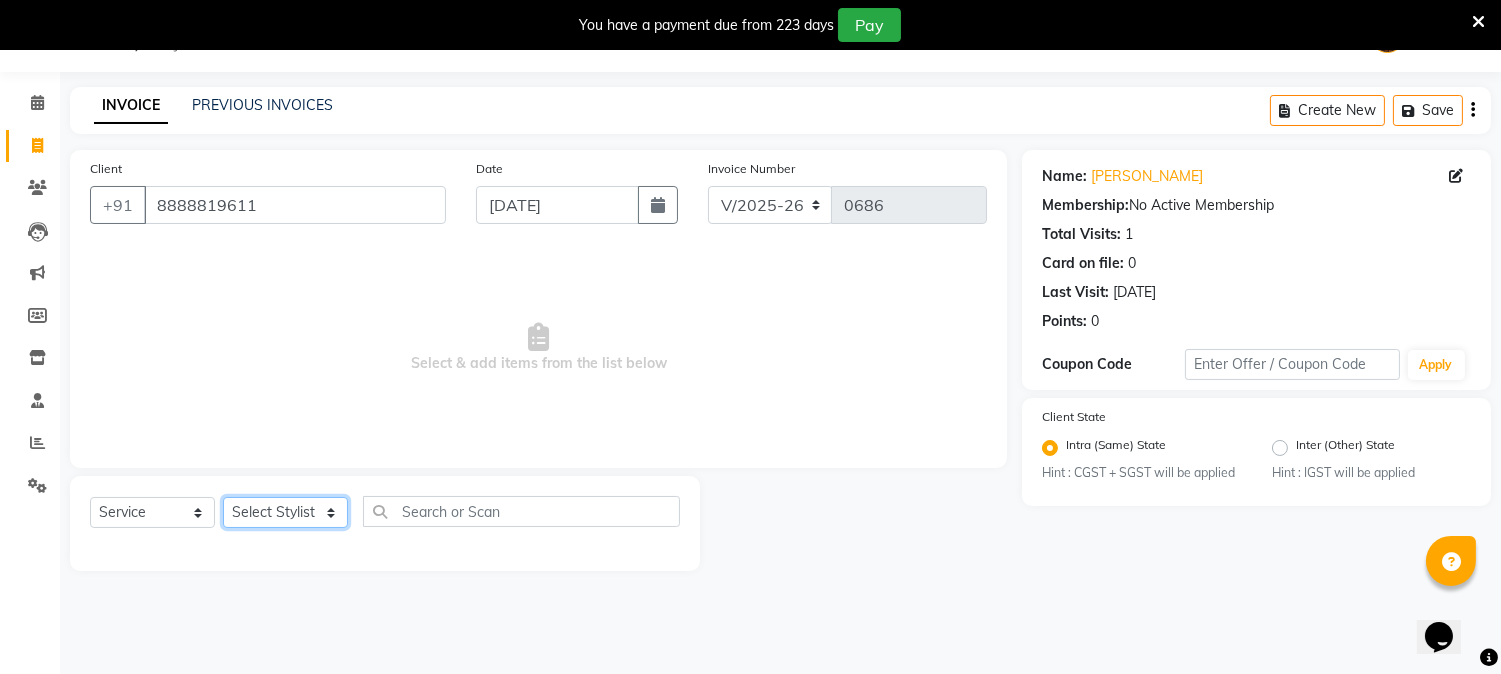 click on "Select Stylist [PERSON_NAME] [PERSON_NAME]  [PERSON_NAME]  prem RAHUL Sandip [PERSON_NAME]" 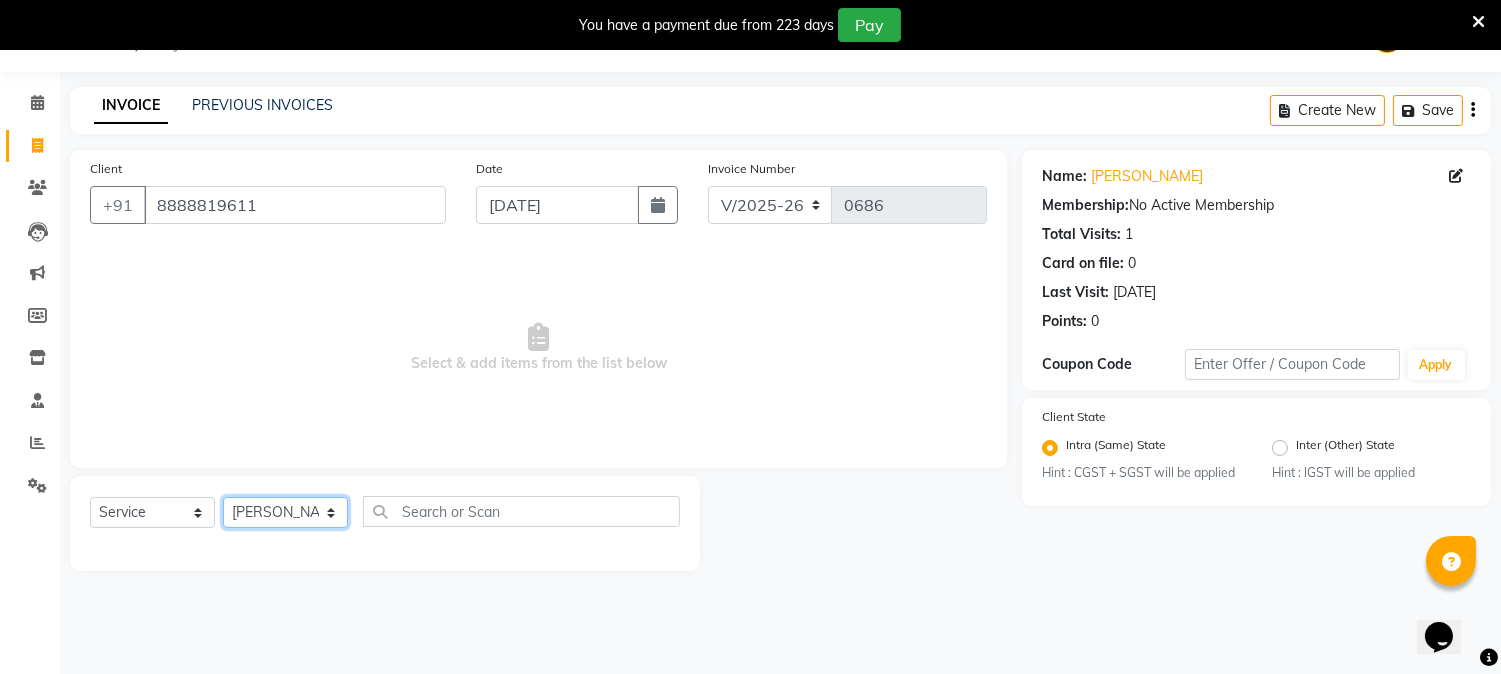 click on "Select Stylist [PERSON_NAME] [PERSON_NAME]  [PERSON_NAME]  prem RAHUL Sandip [PERSON_NAME]" 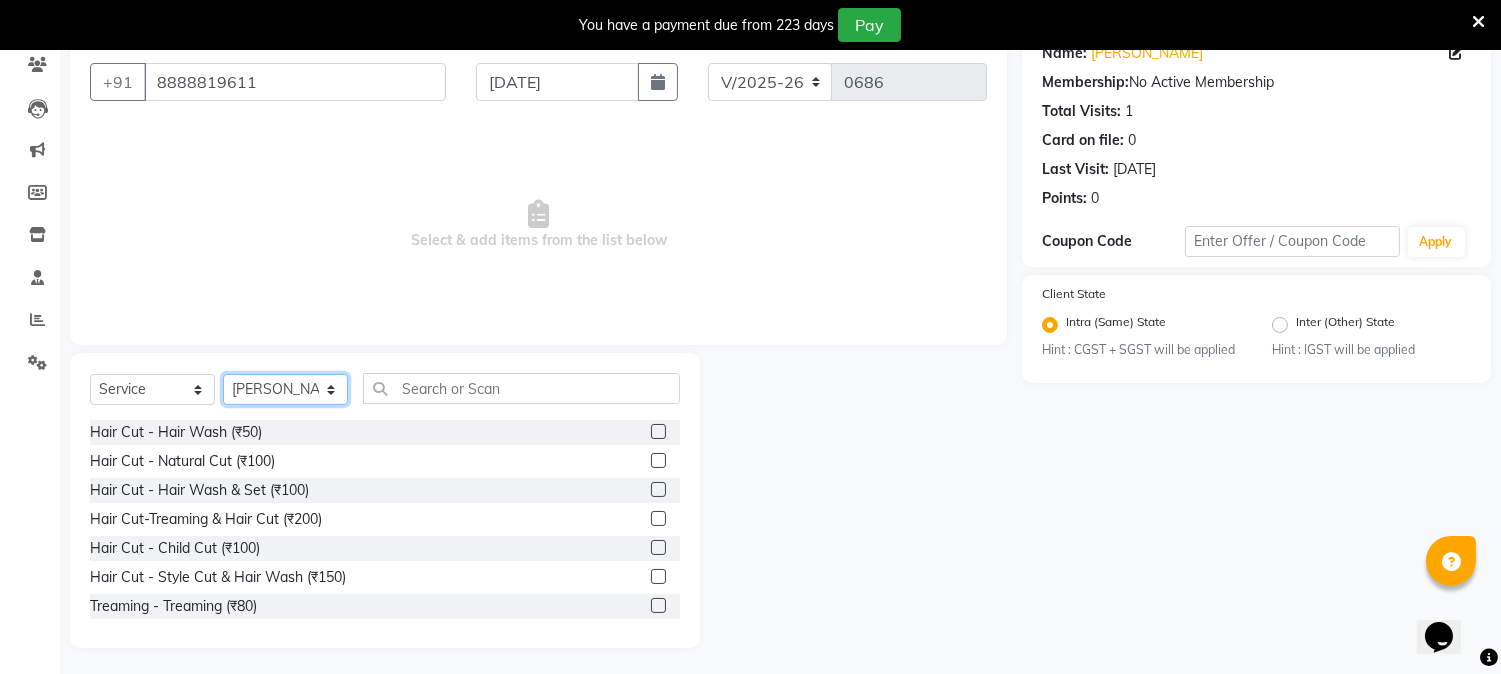 scroll, scrollTop: 176, scrollLeft: 0, axis: vertical 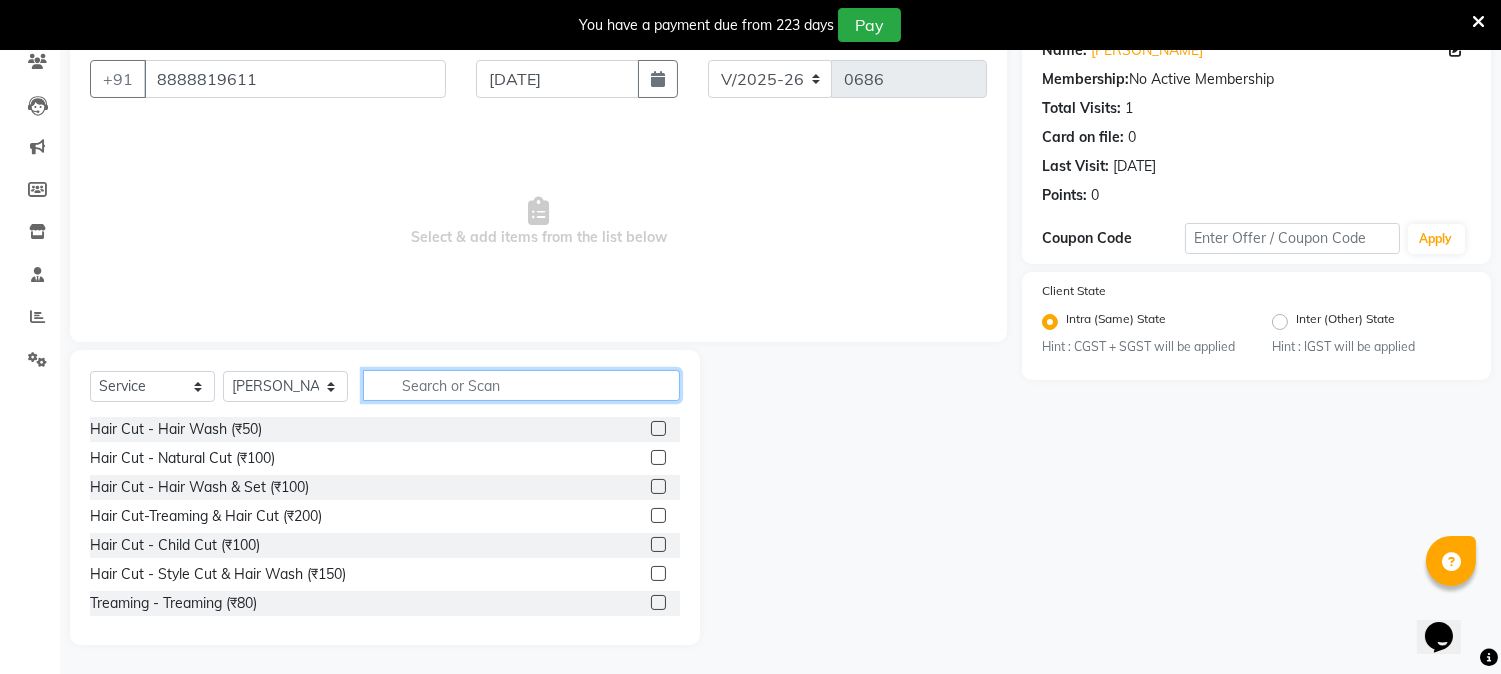 click 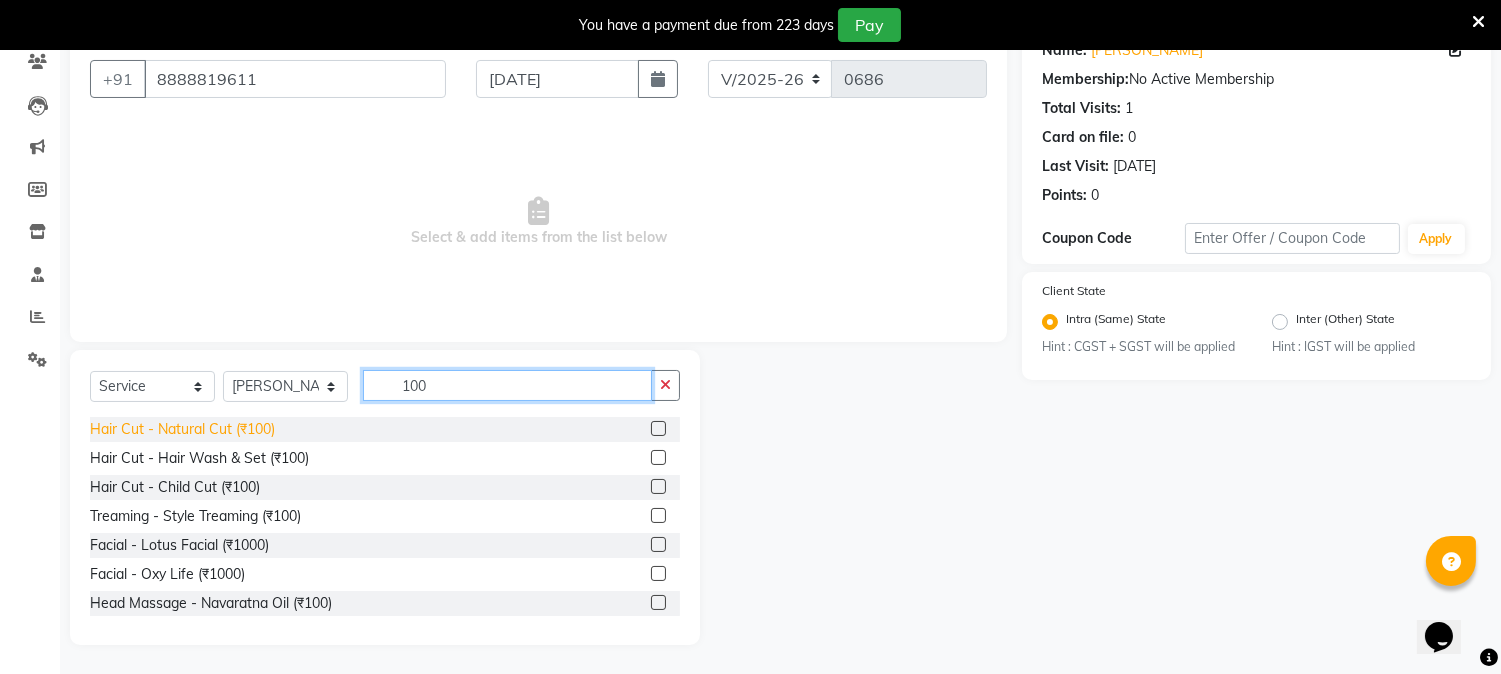 type on "100" 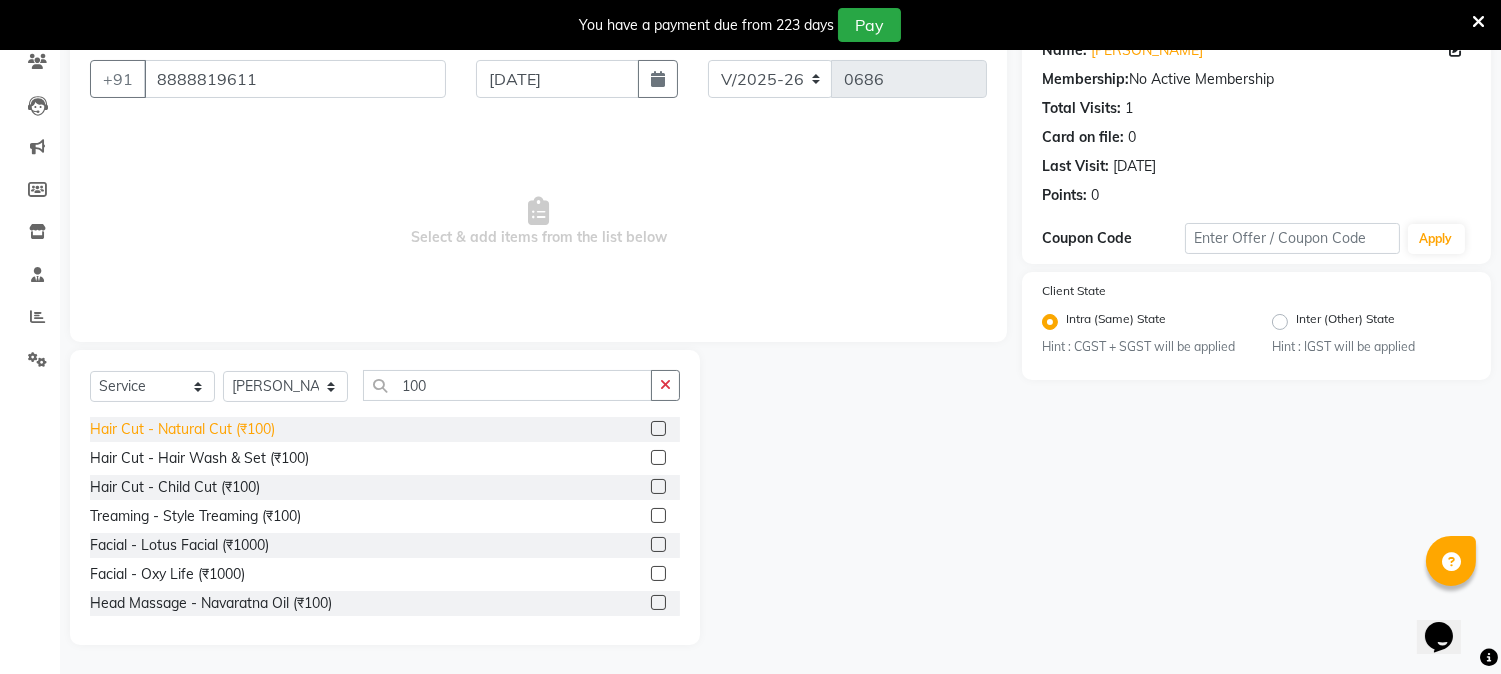 click on "Hair Cut - Natural Cut (₹100)" 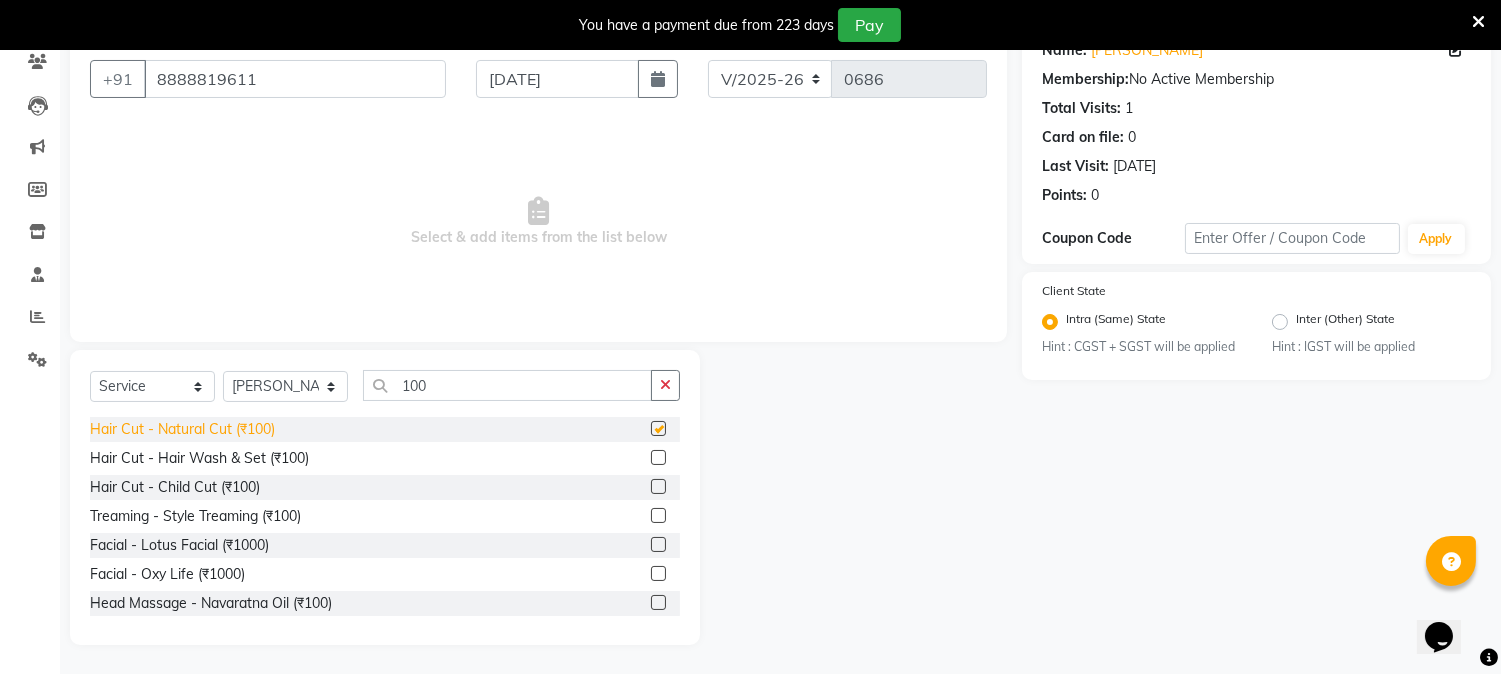 checkbox on "false" 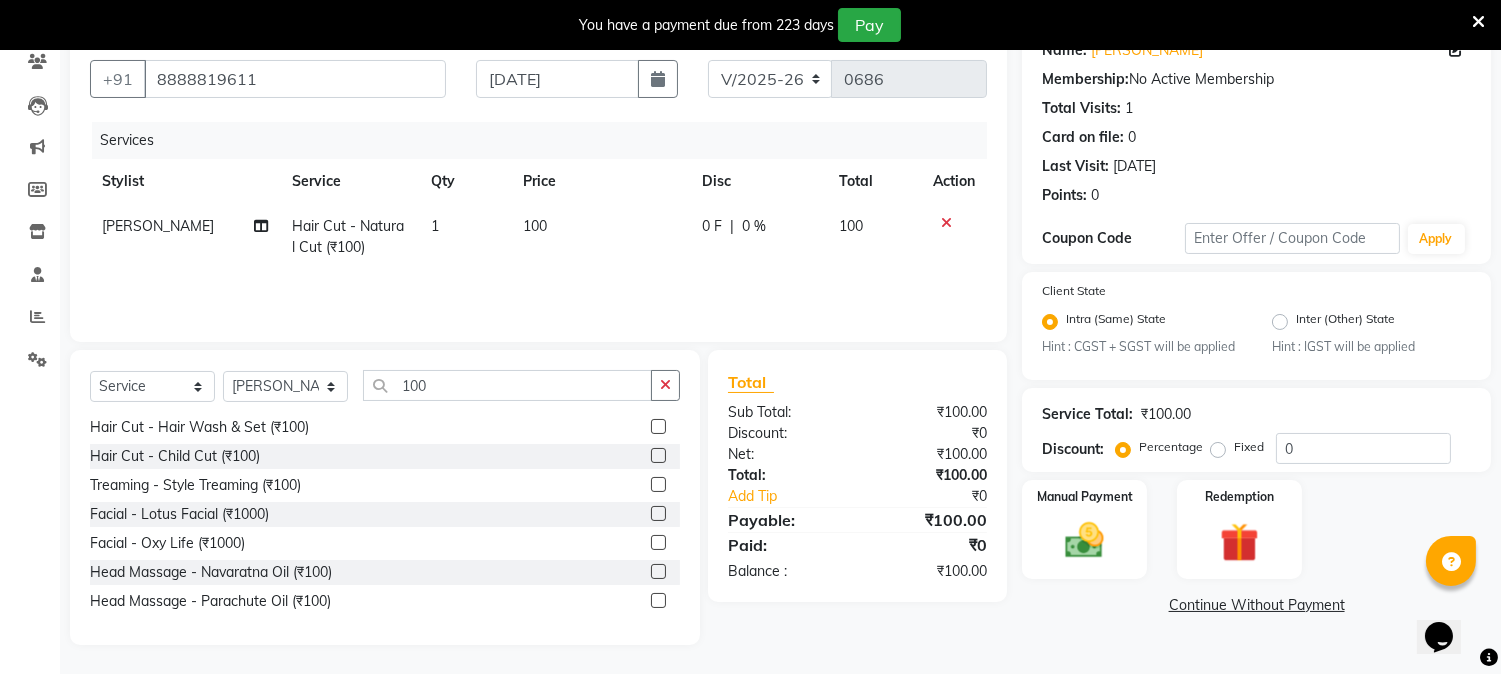 scroll, scrollTop: 61, scrollLeft: 0, axis: vertical 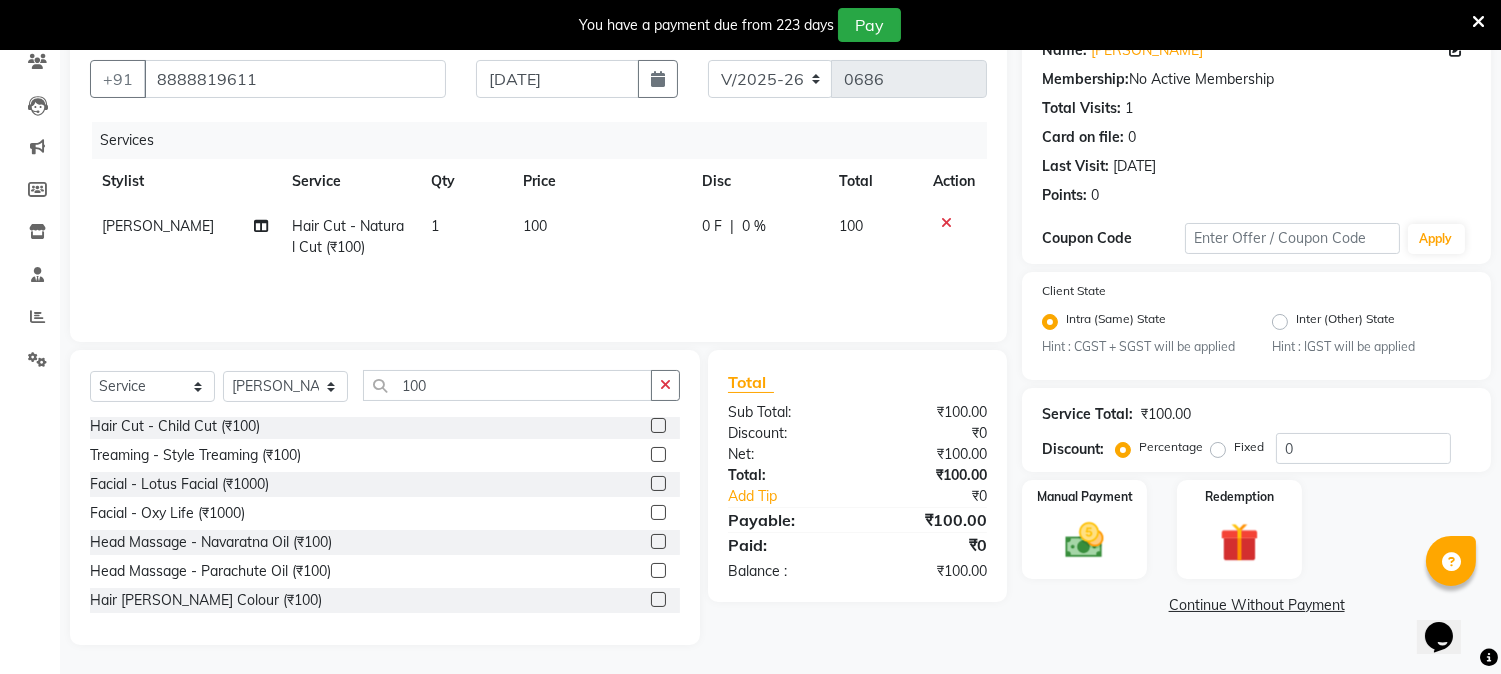 click on "Continue Without Payment" 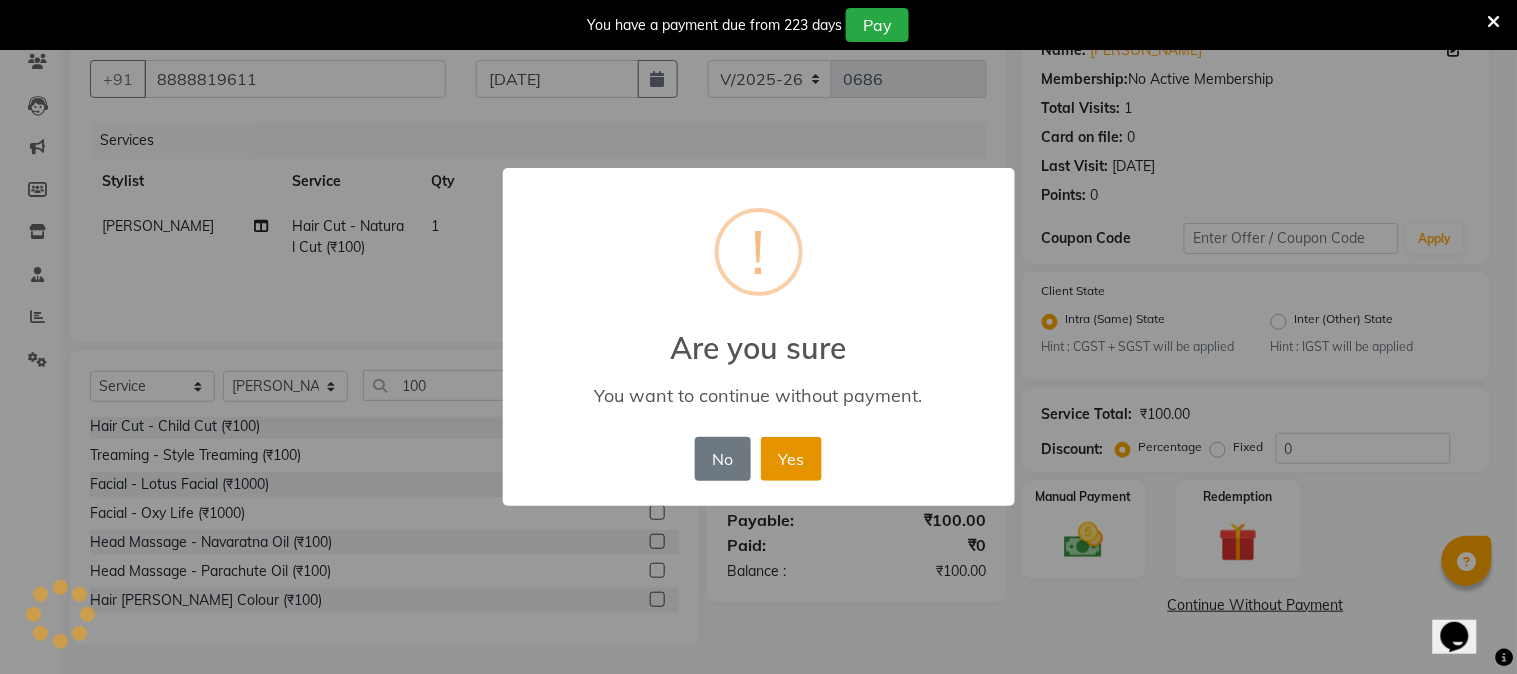 click on "Yes" at bounding box center [791, 459] 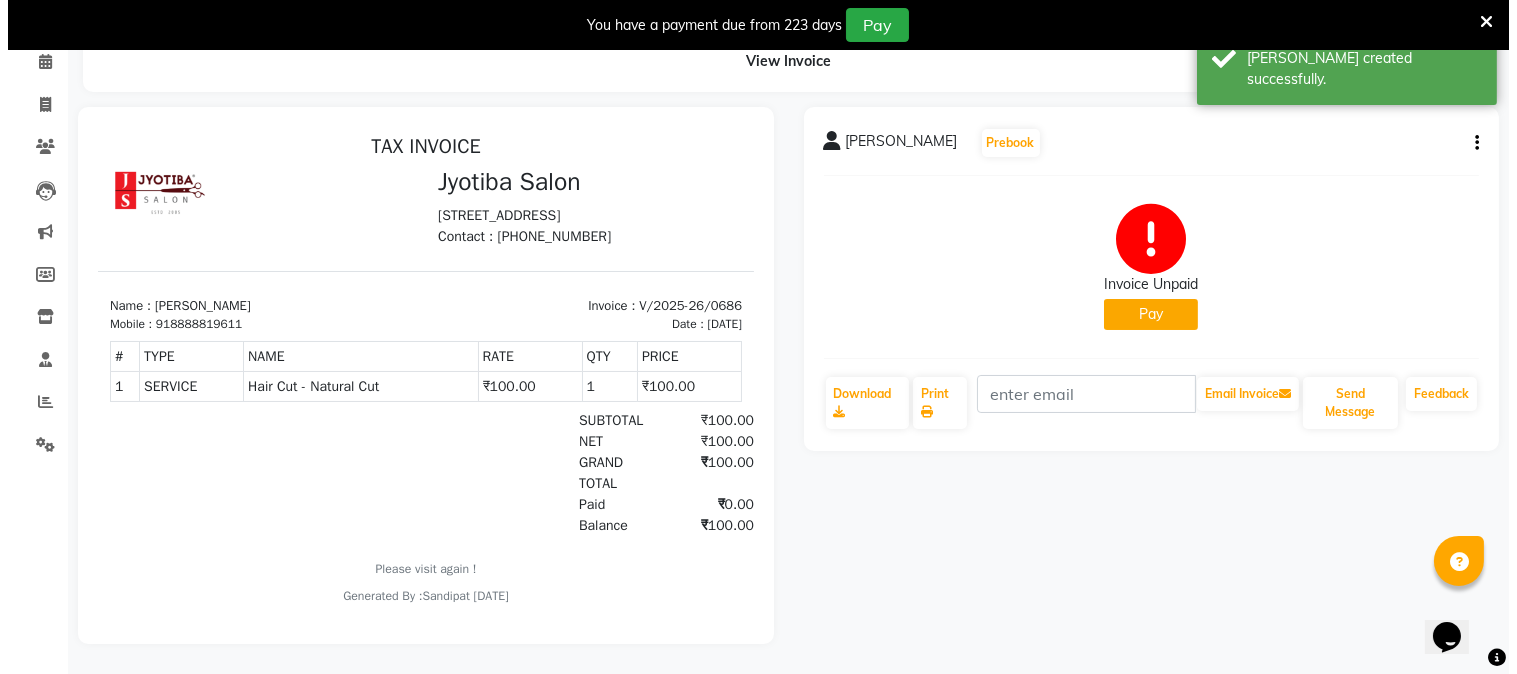 scroll, scrollTop: 0, scrollLeft: 0, axis: both 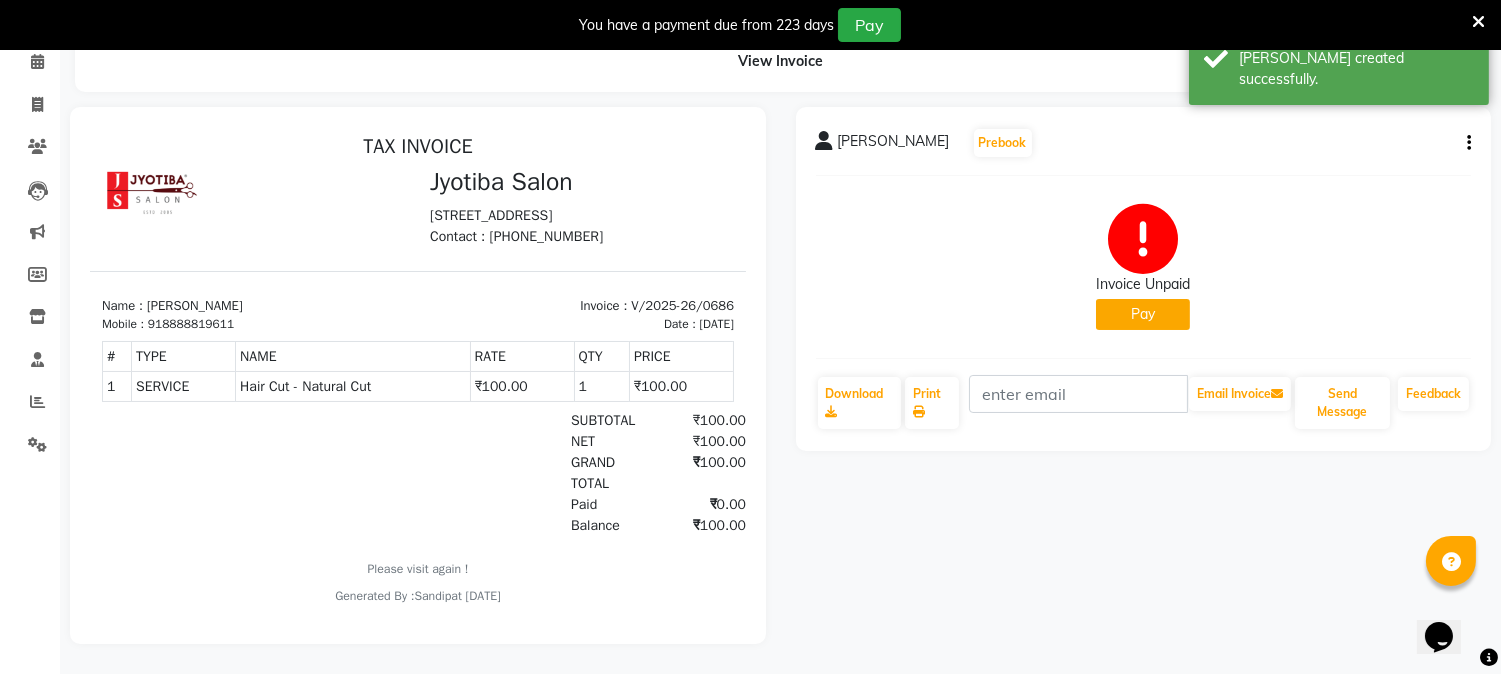 click on "Pay" 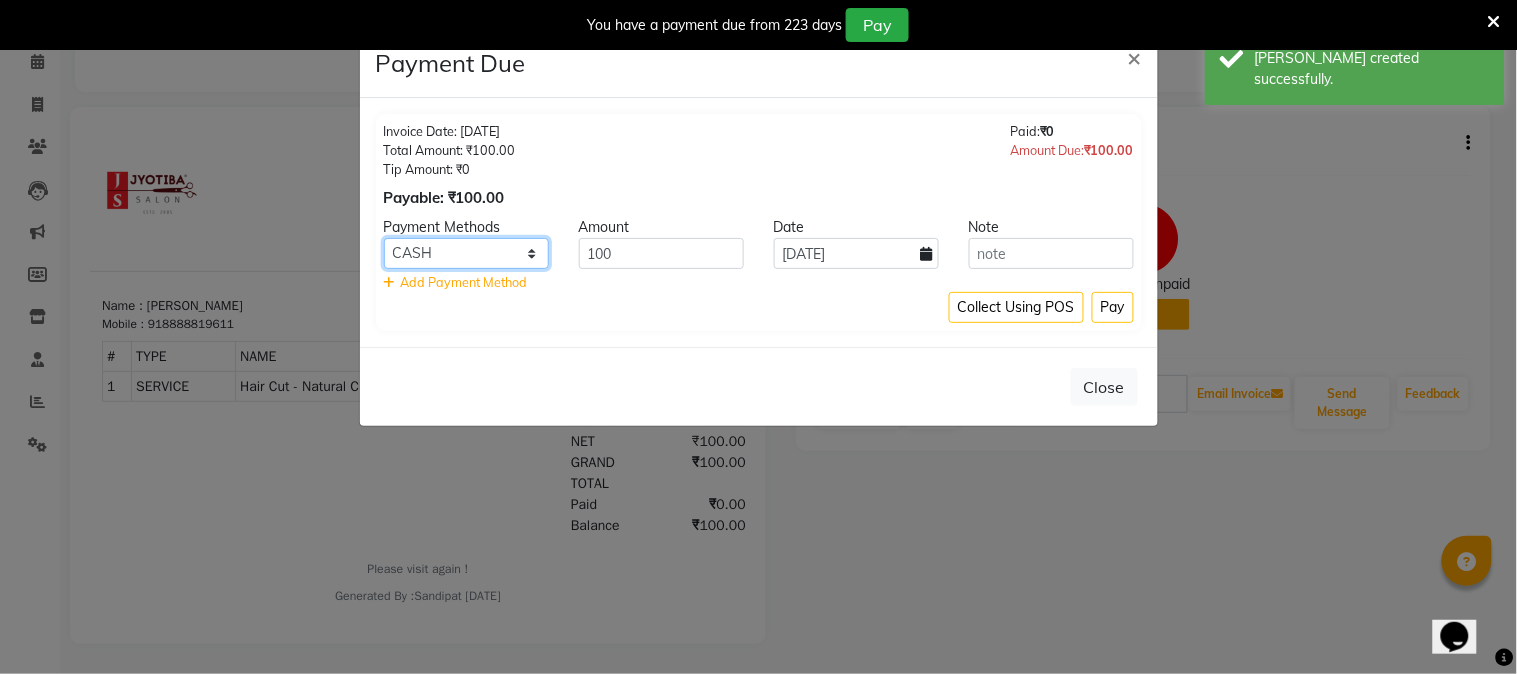 click on "CASH ONLINE CARD" 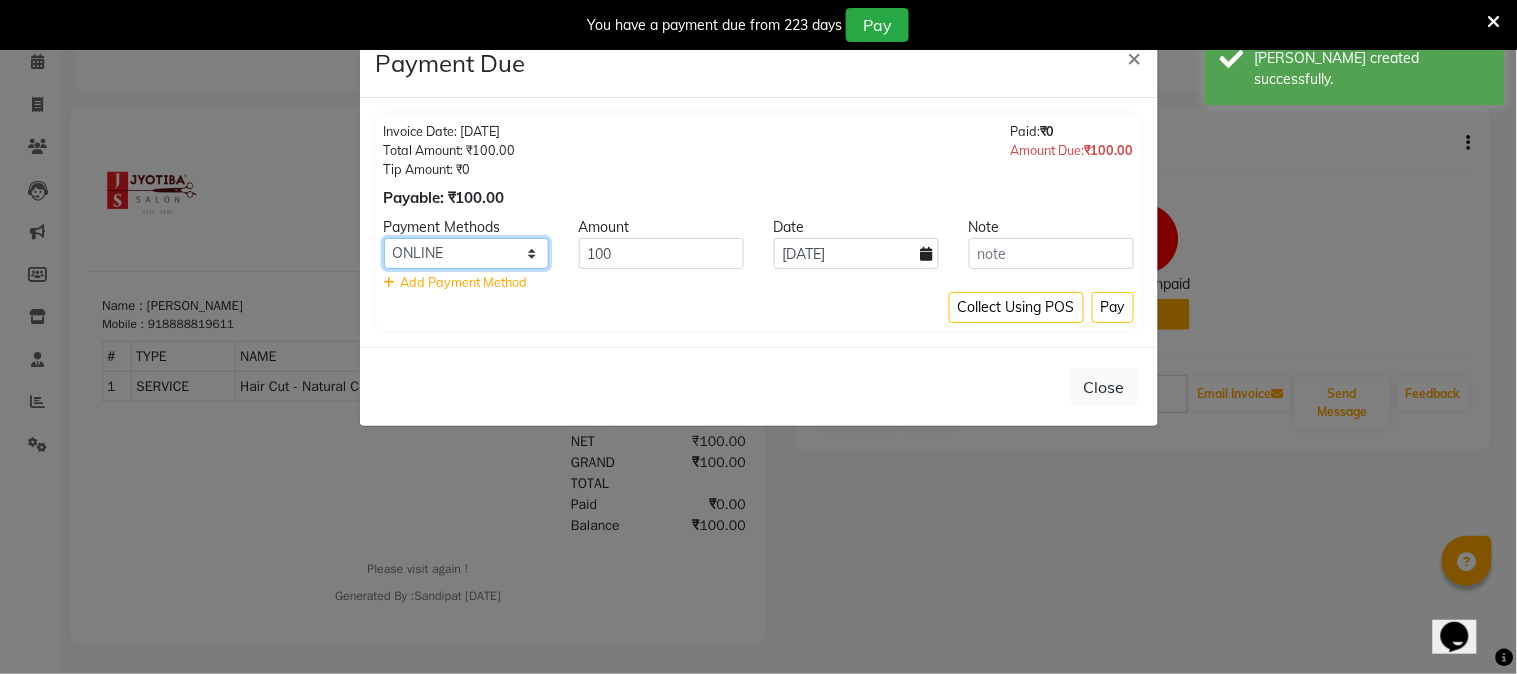 click on "CASH ONLINE CARD" 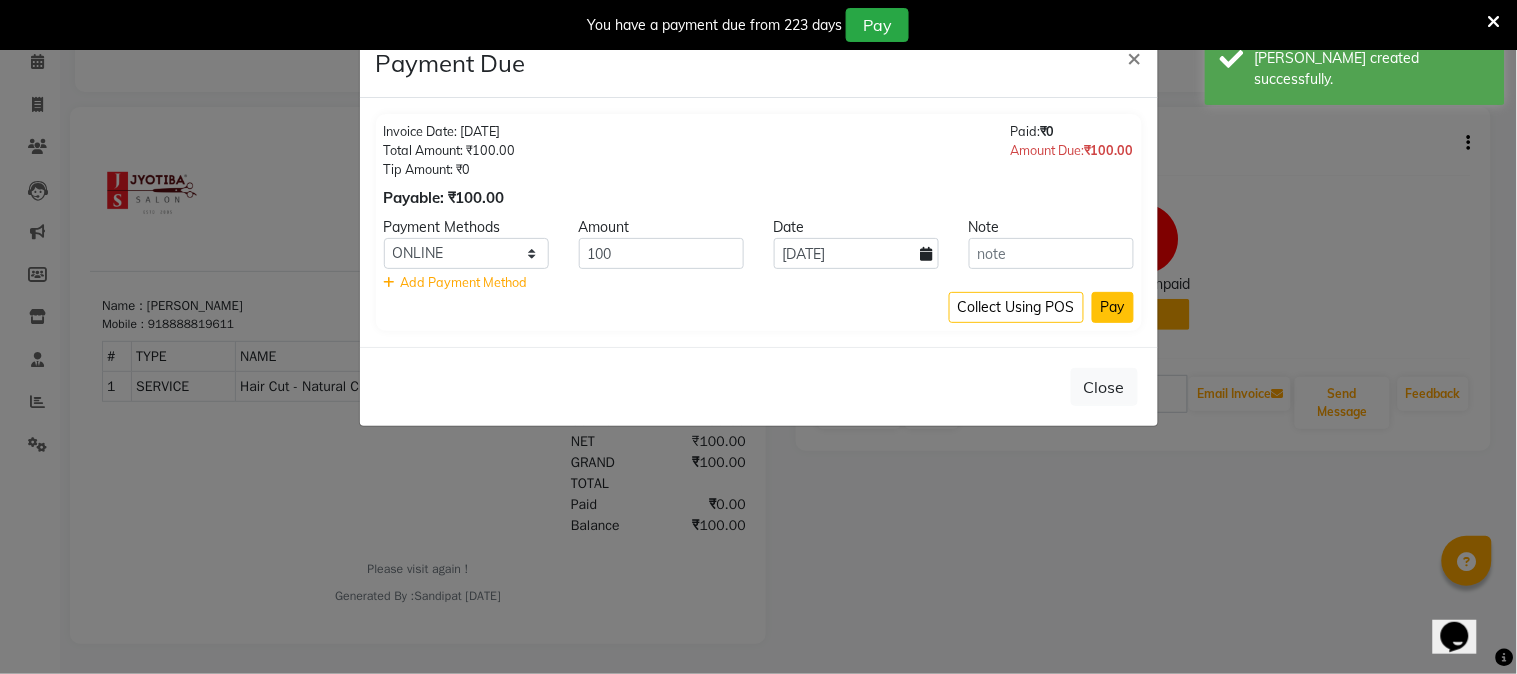 click on "Pay" 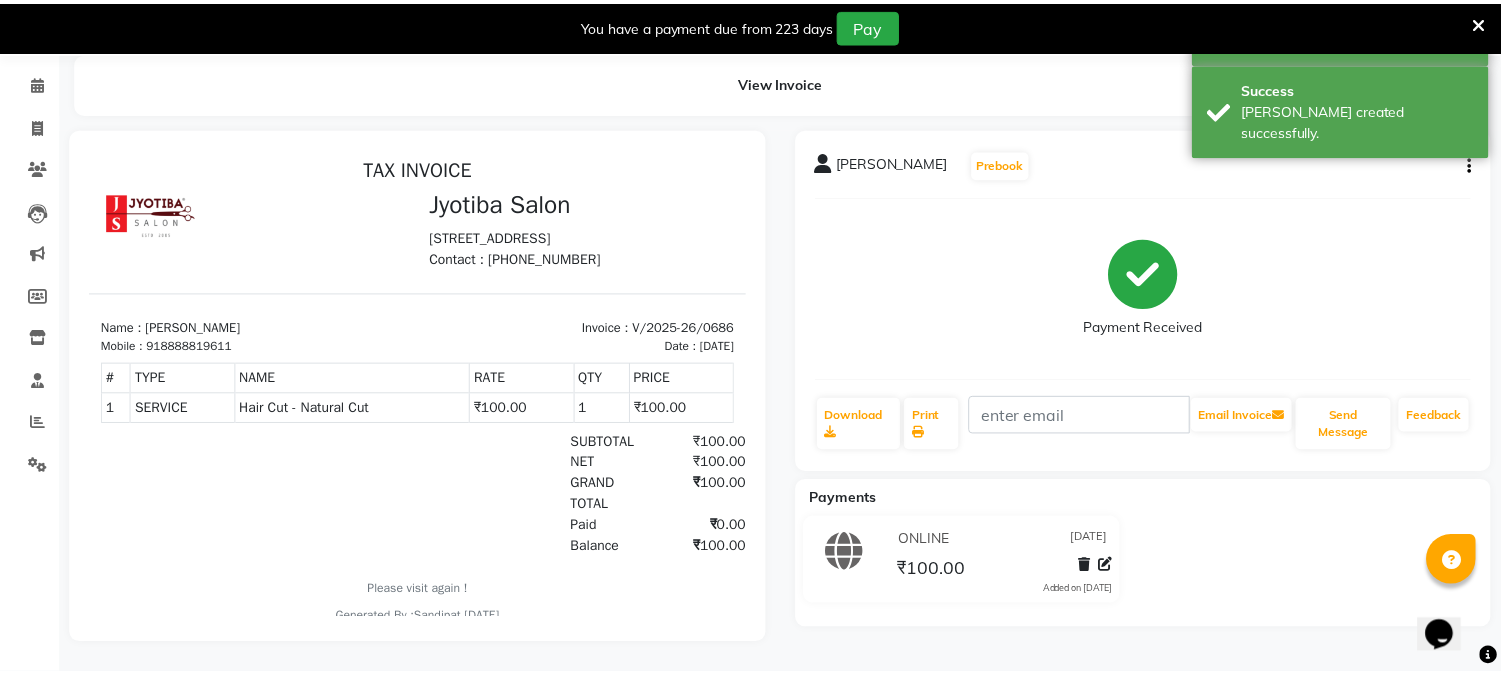 scroll, scrollTop: 85, scrollLeft: 0, axis: vertical 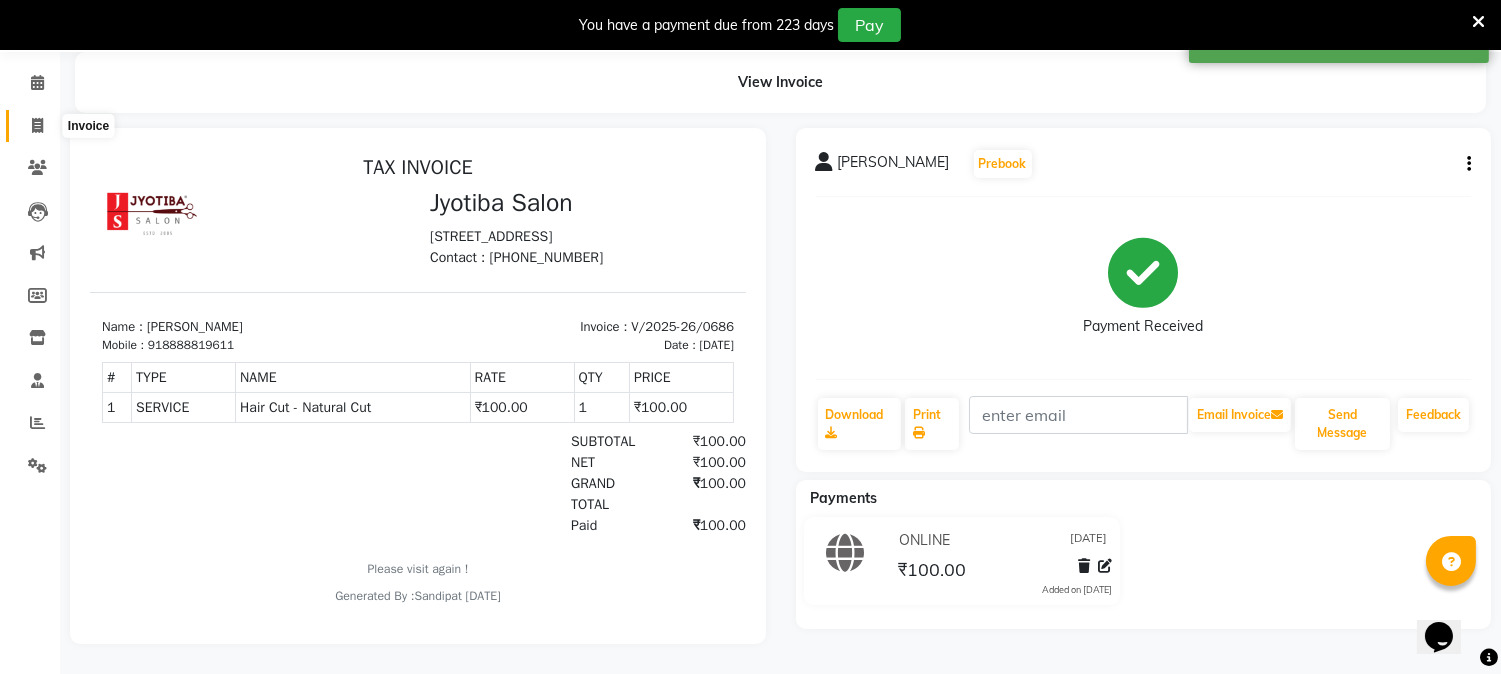 click 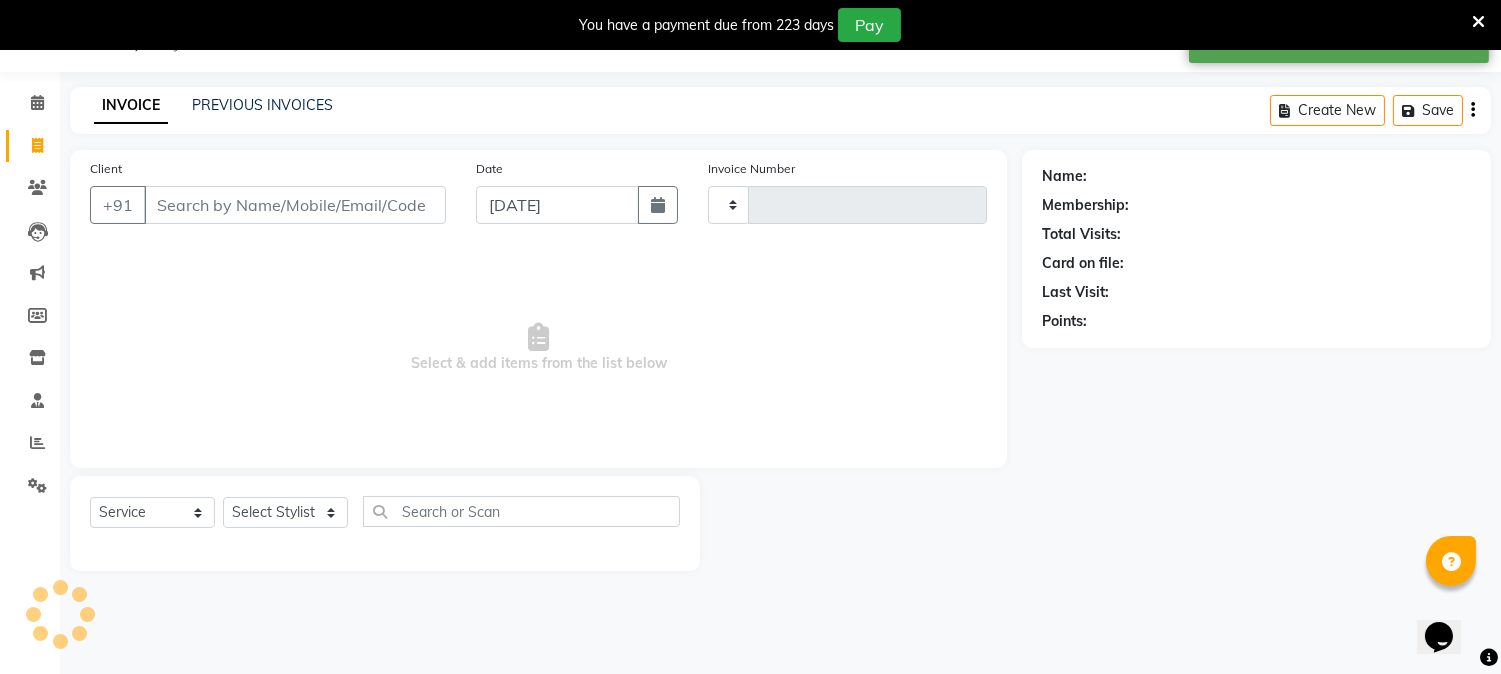 scroll, scrollTop: 50, scrollLeft: 0, axis: vertical 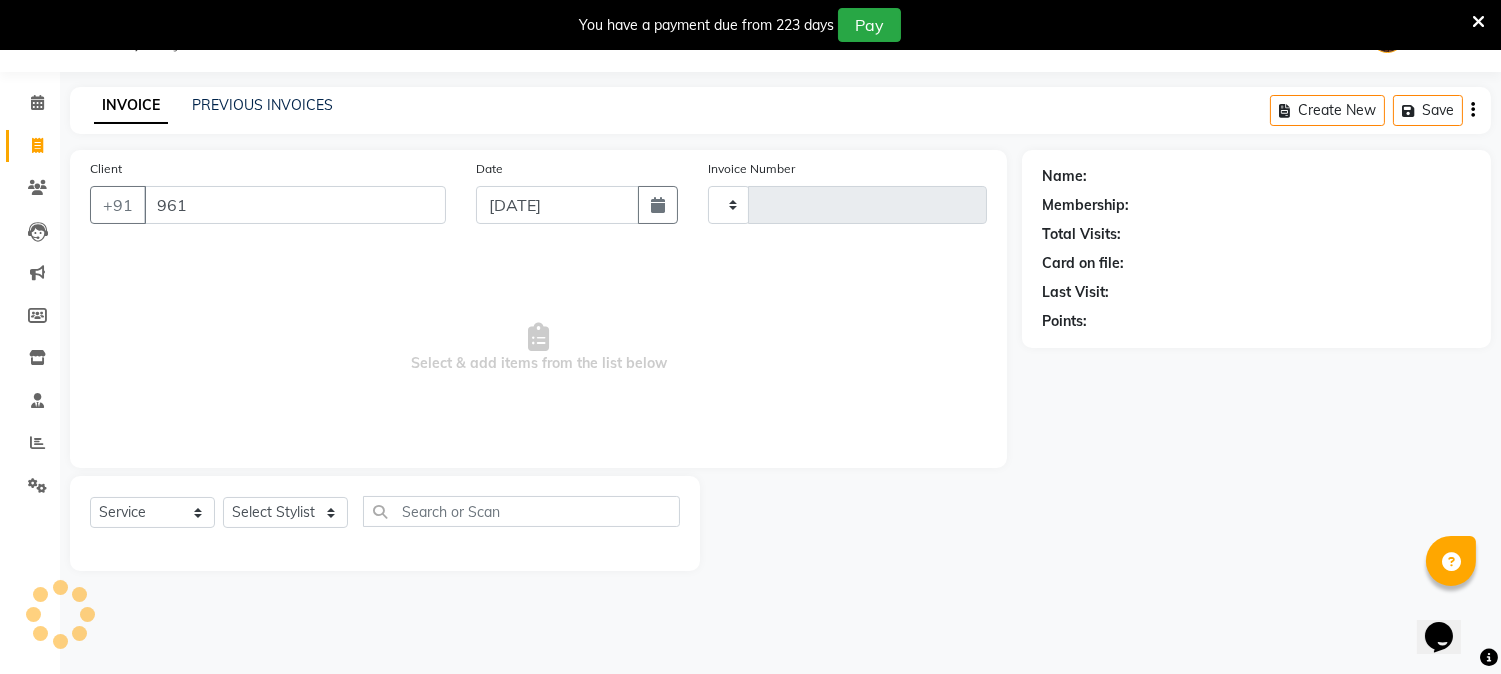 type on "9611" 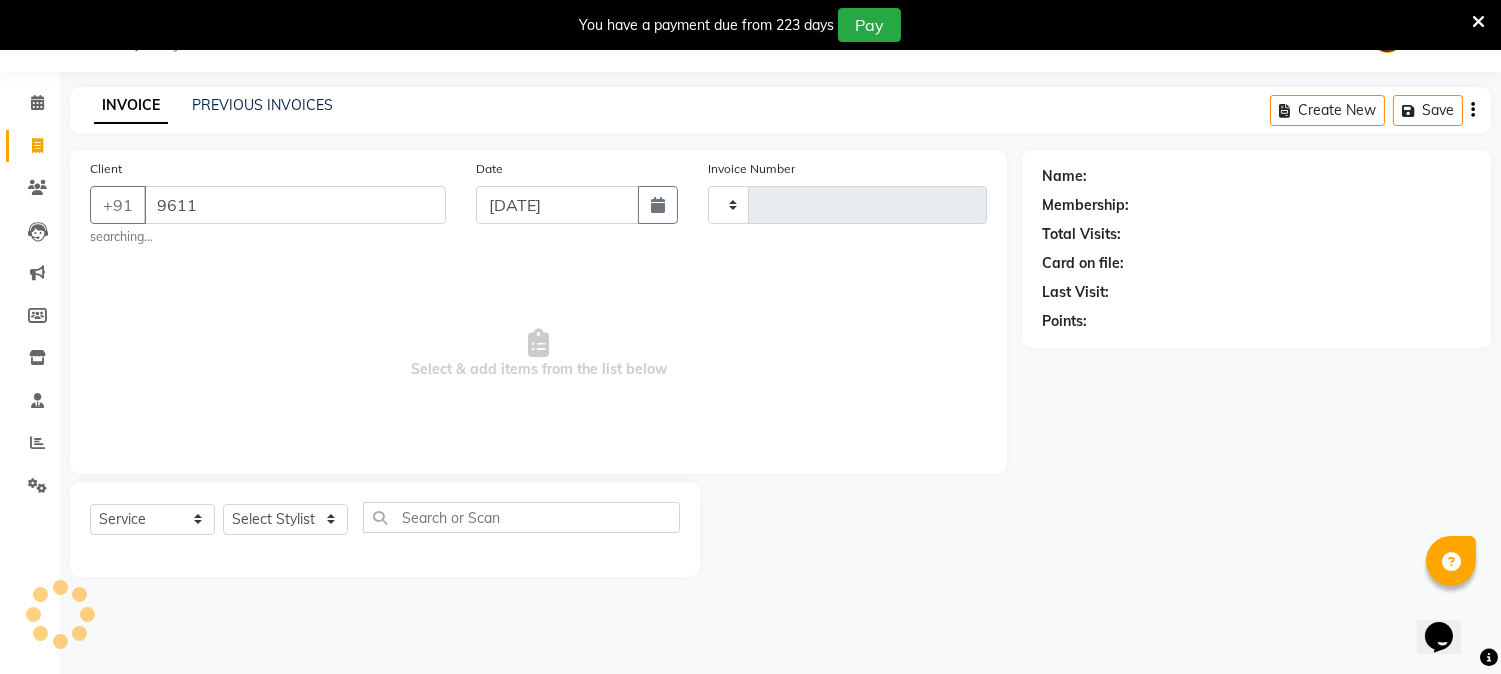 type on "0687" 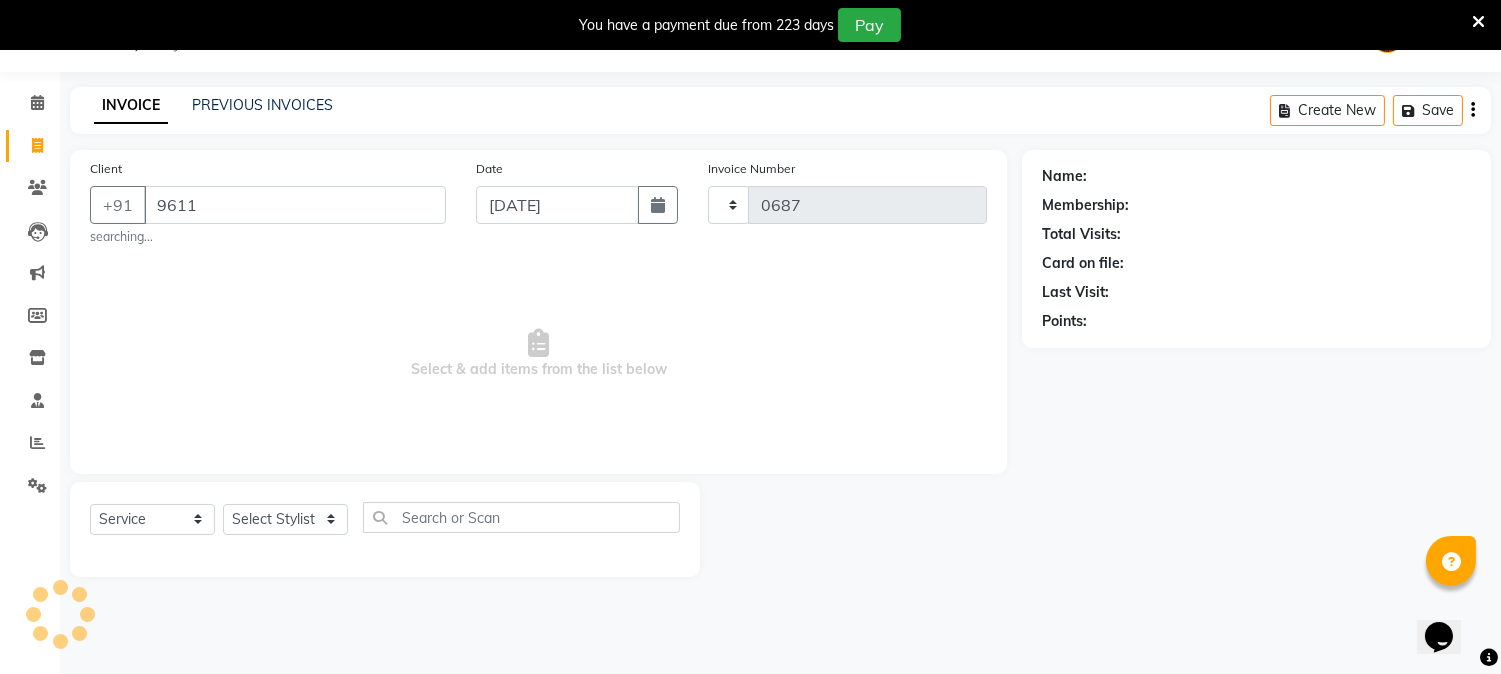 select on "556" 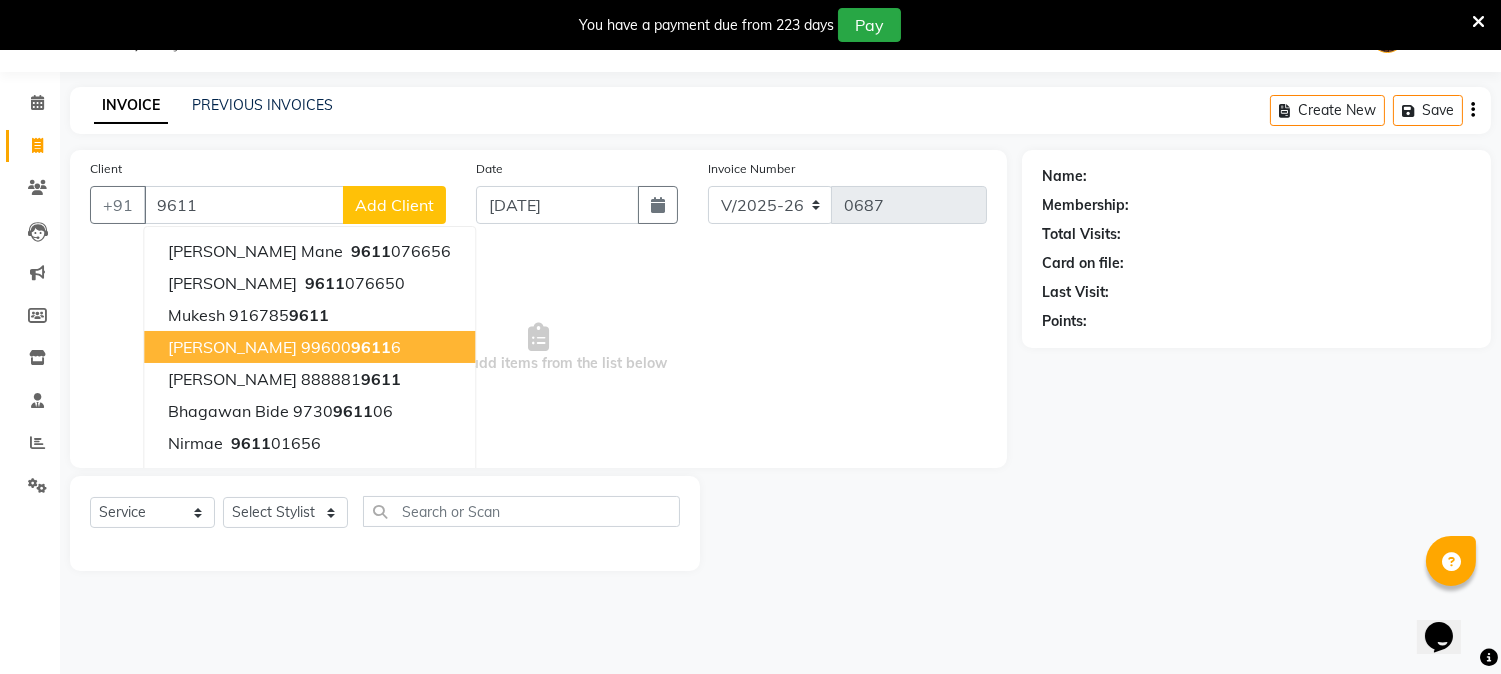 select on "membership" 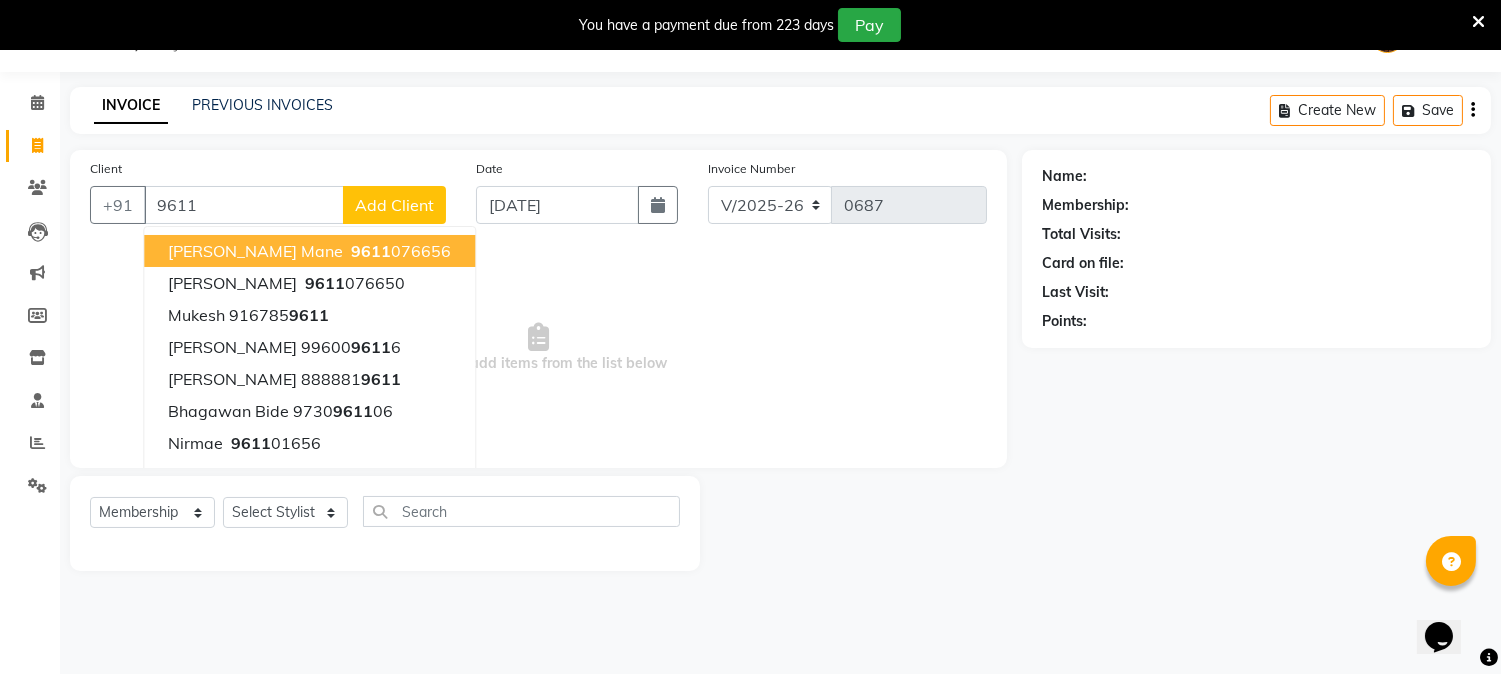 click on "SANDEP mane" at bounding box center (255, 251) 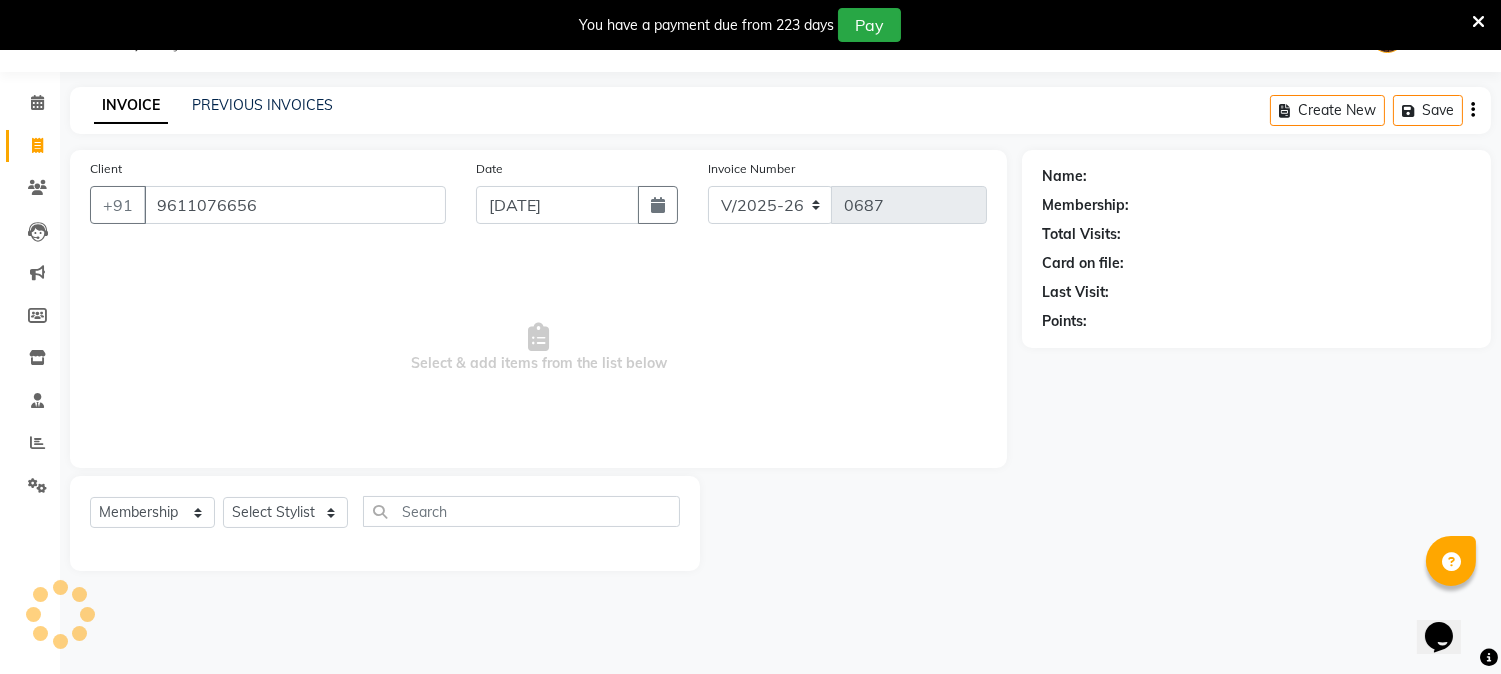 type on "9611076656" 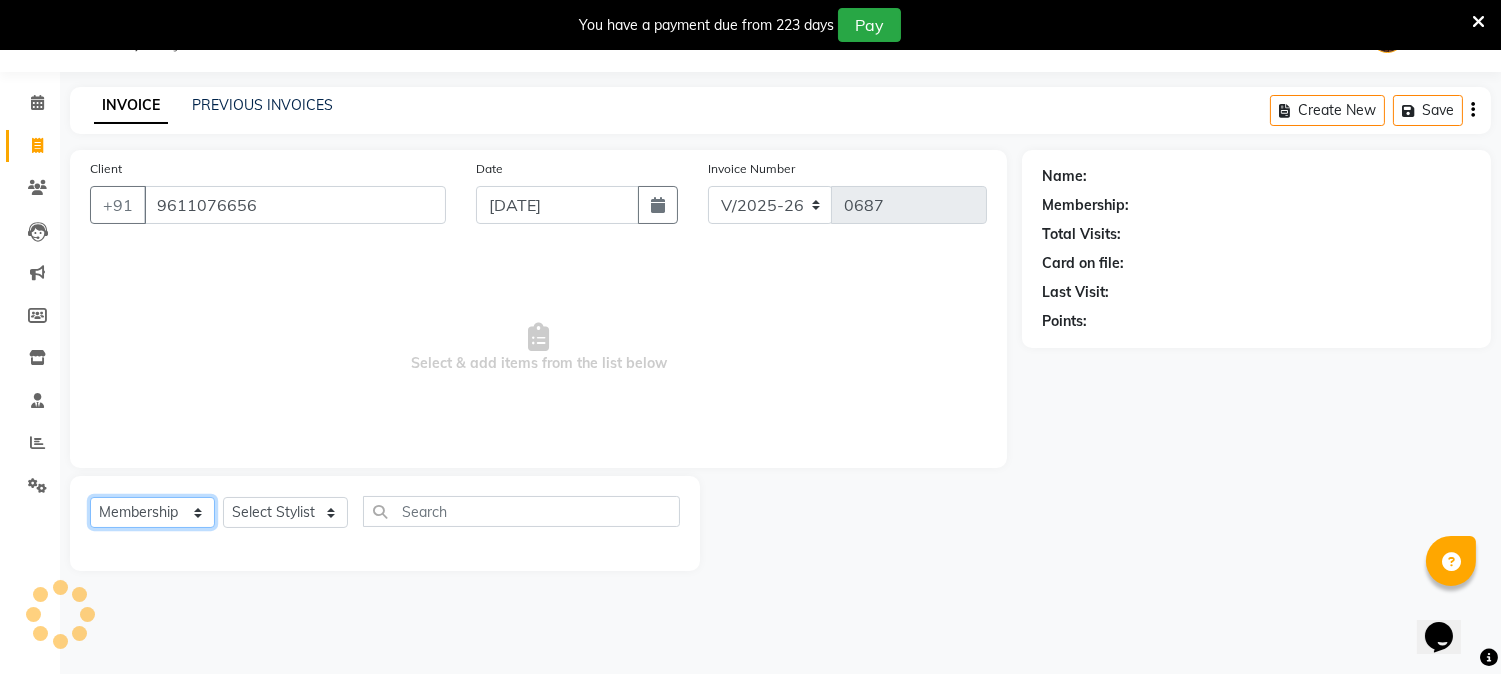click on "Select  Service  Product  Membership  Package Voucher Prepaid Gift Card" 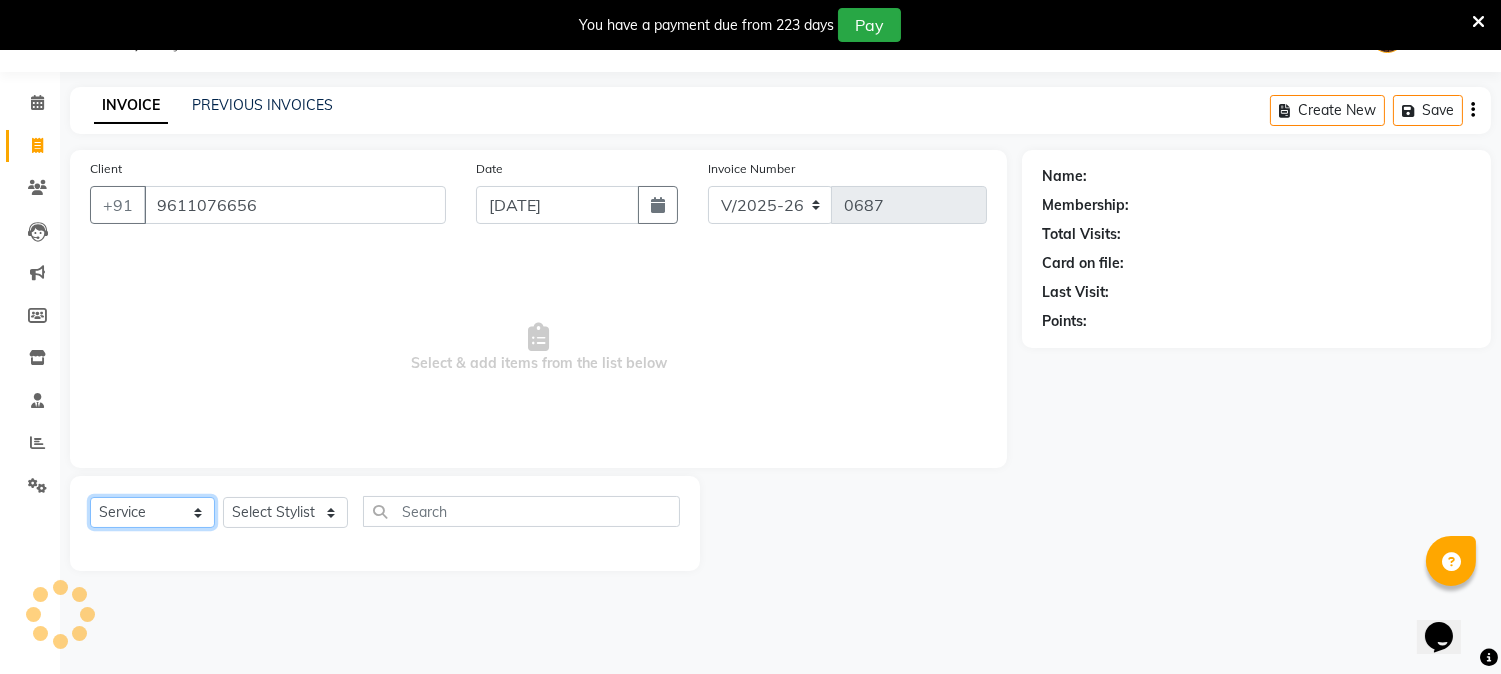 click on "Select  Service  Product  Membership  Package Voucher Prepaid Gift Card" 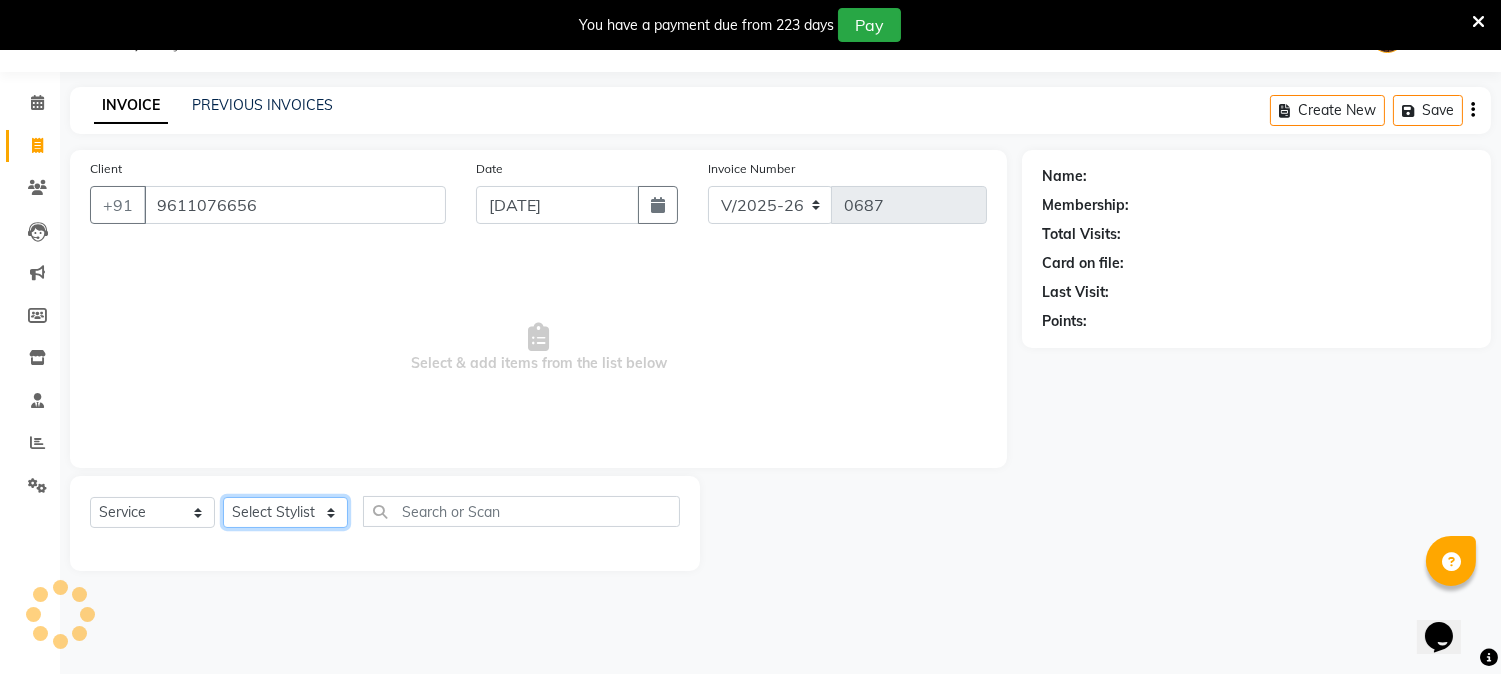 click on "Select Stylist [PERSON_NAME] [PERSON_NAME]  [PERSON_NAME]  prem RAHUL Sandip [PERSON_NAME]" 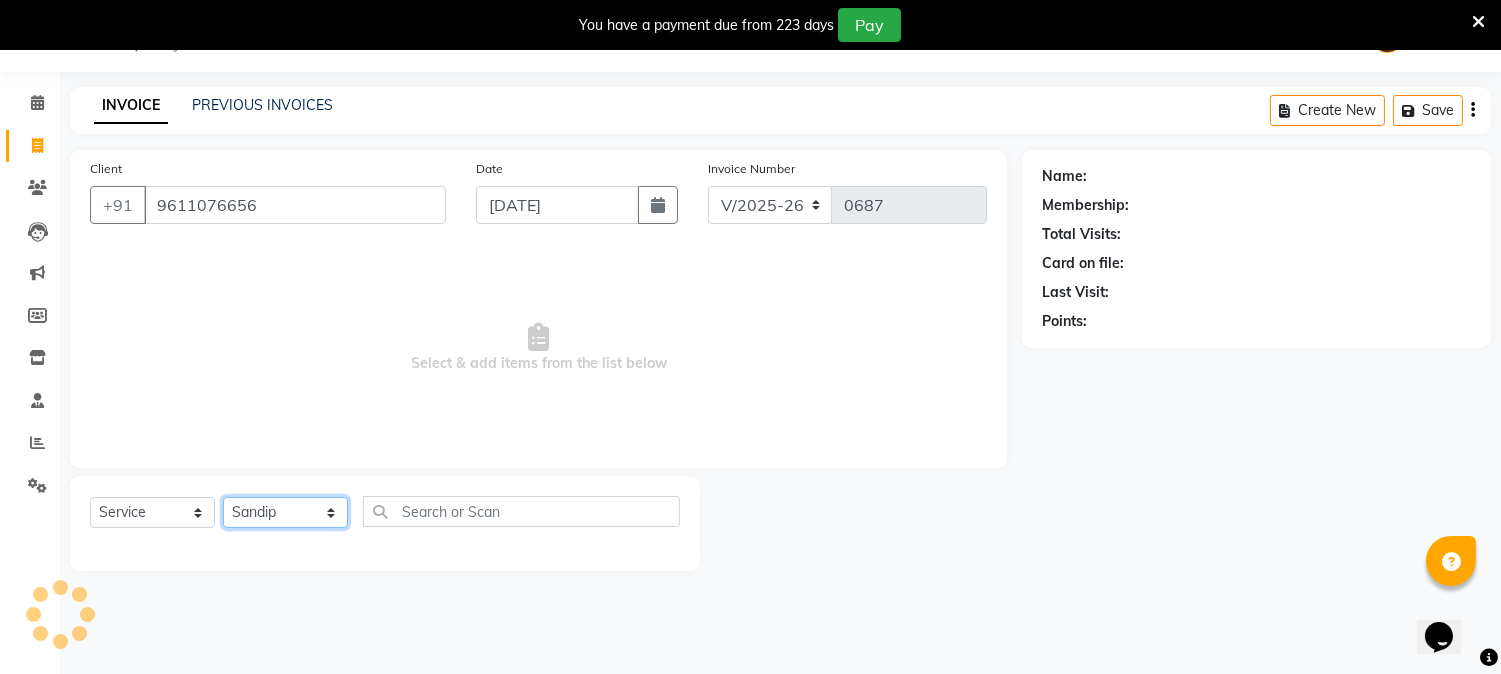 click on "Select Stylist [PERSON_NAME] [PERSON_NAME]  [PERSON_NAME]  prem RAHUL Sandip [PERSON_NAME]" 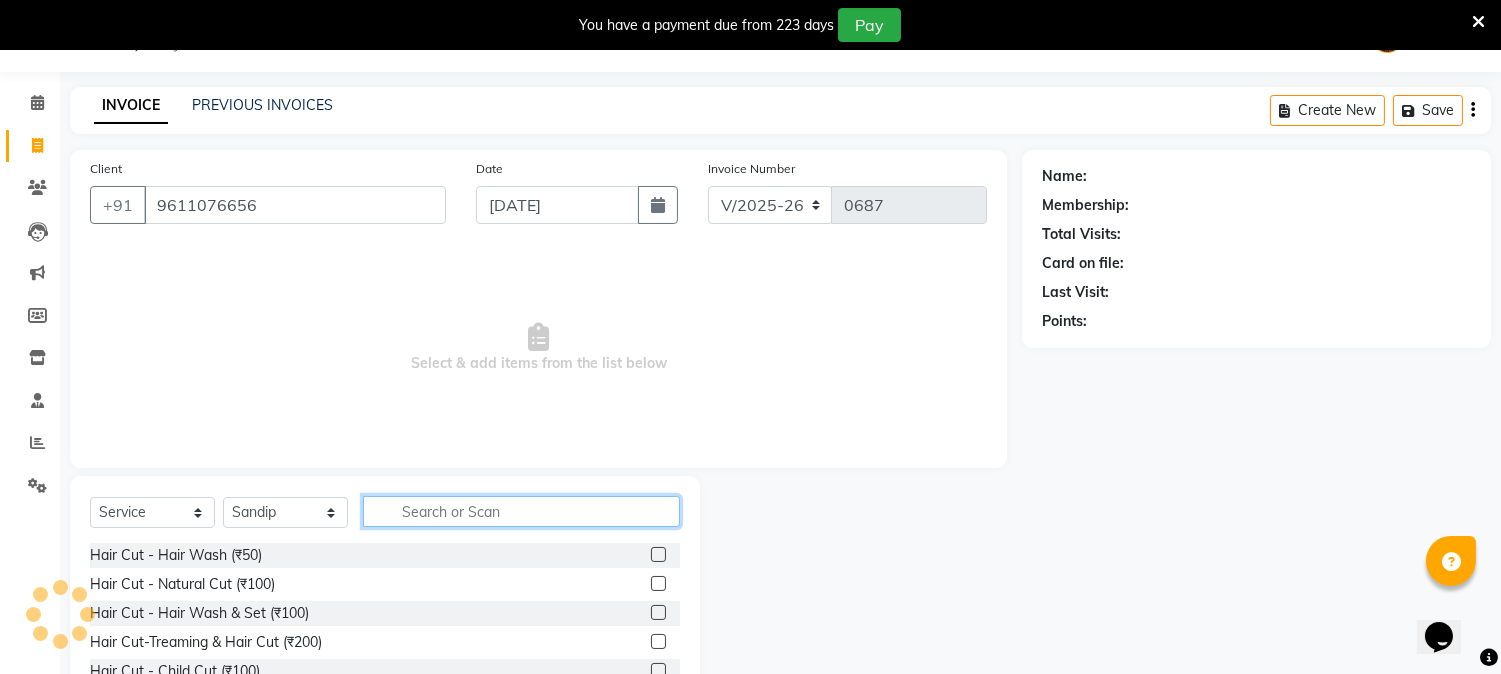 click 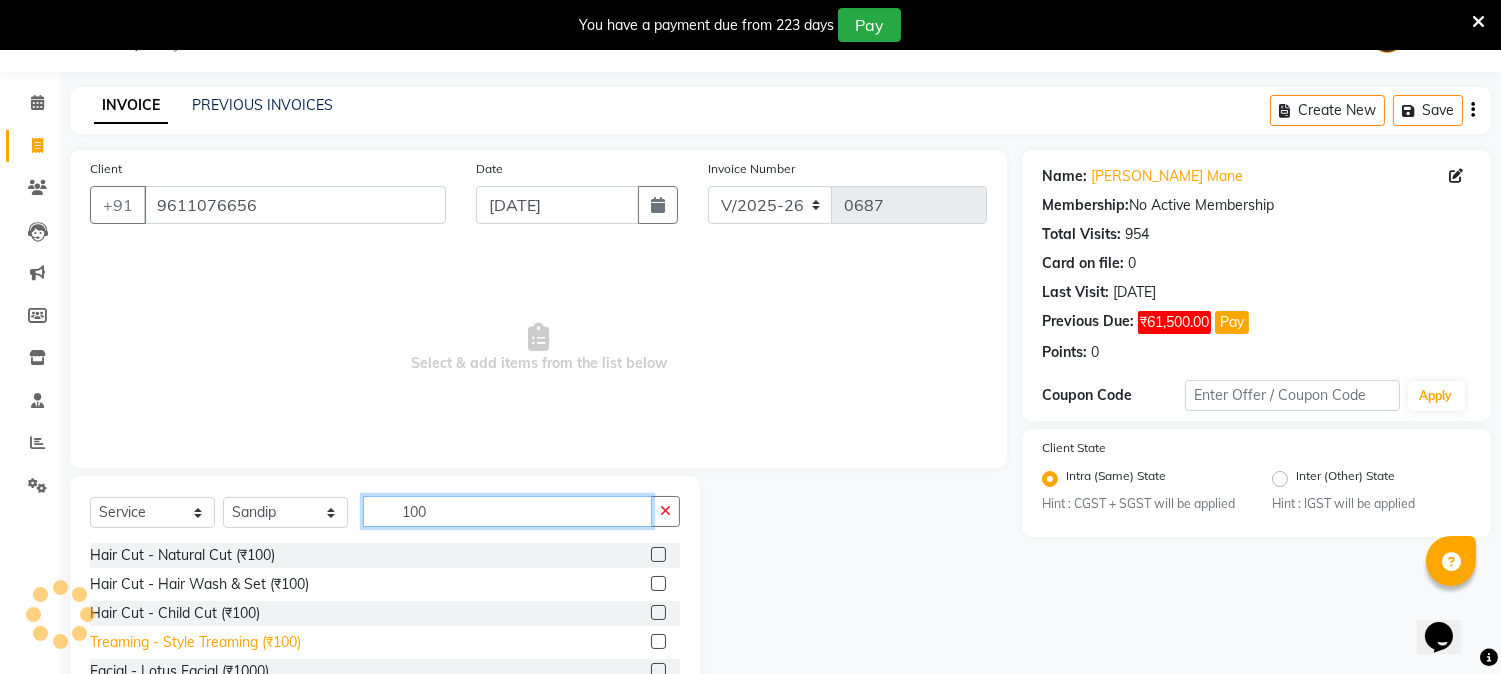 type on "100" 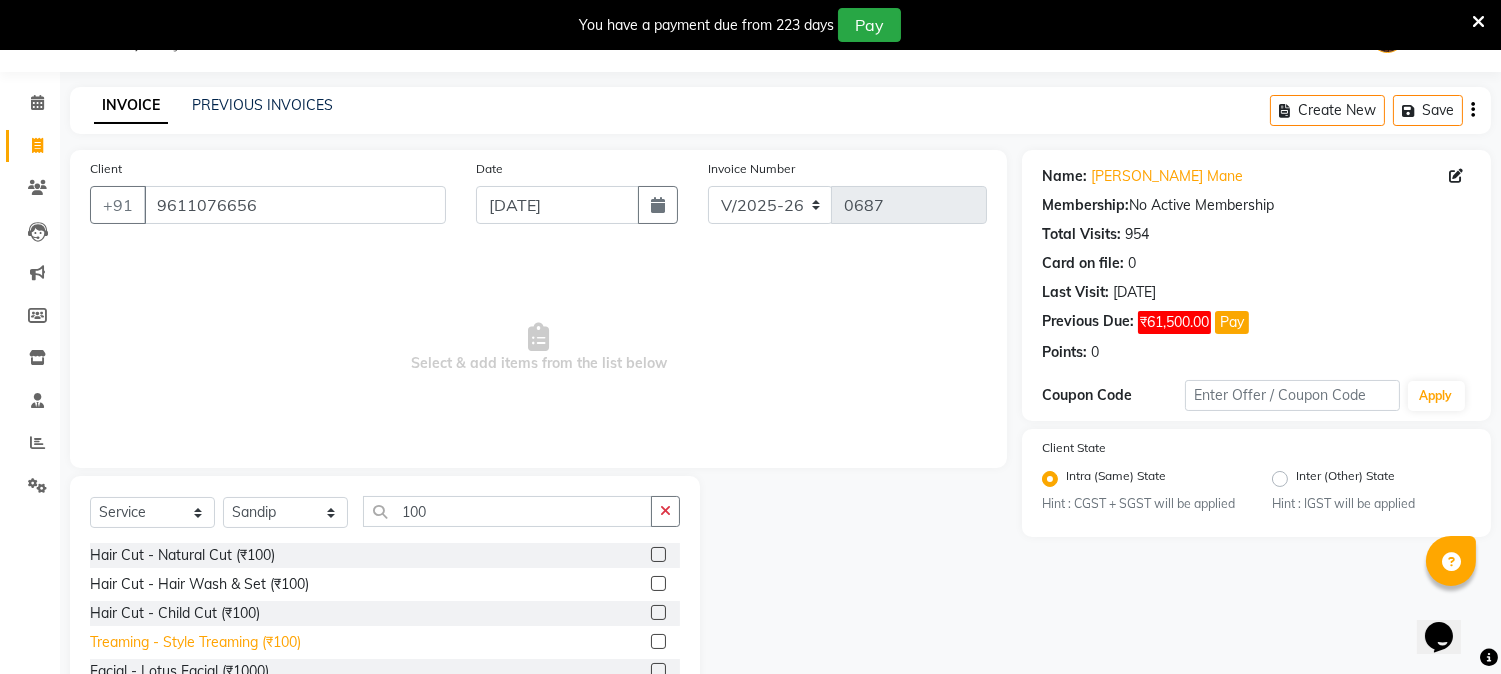 click on "Treaming - Style Treaming (₹100)" 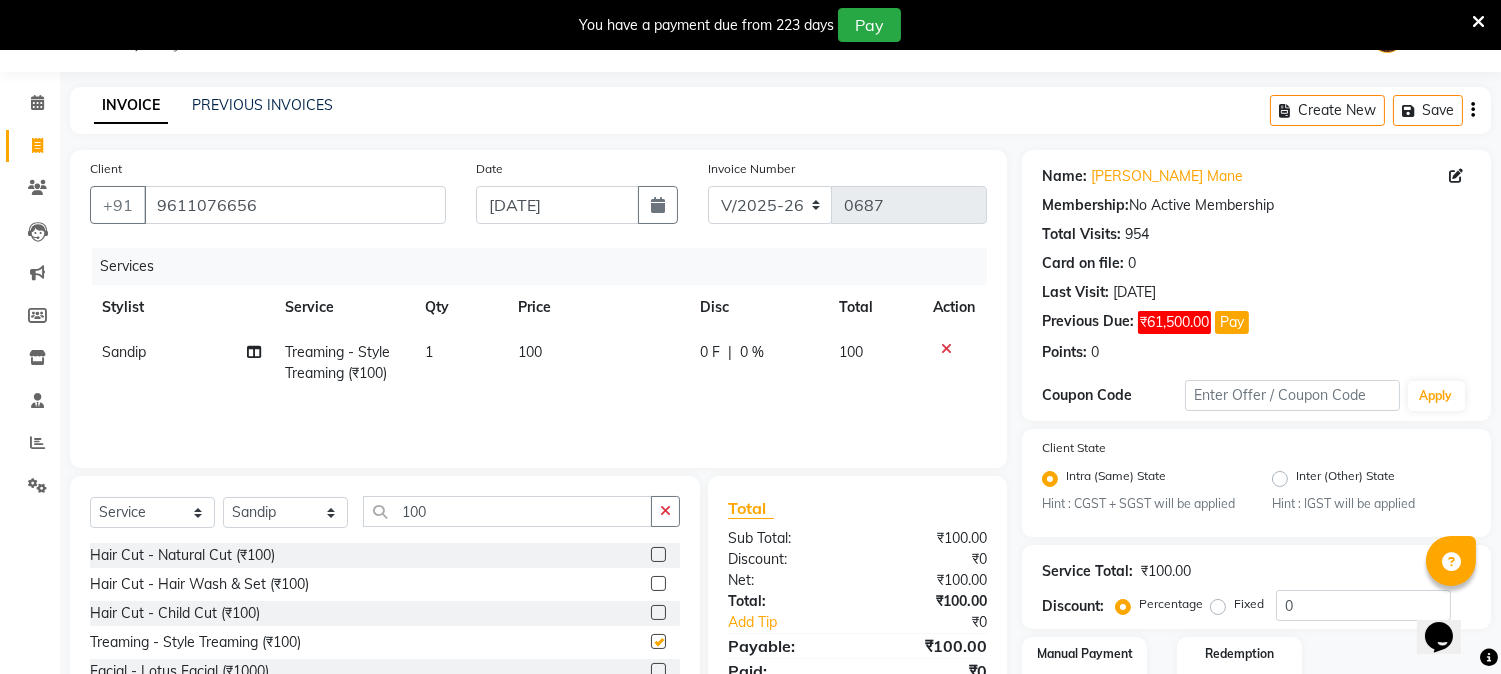 checkbox on "false" 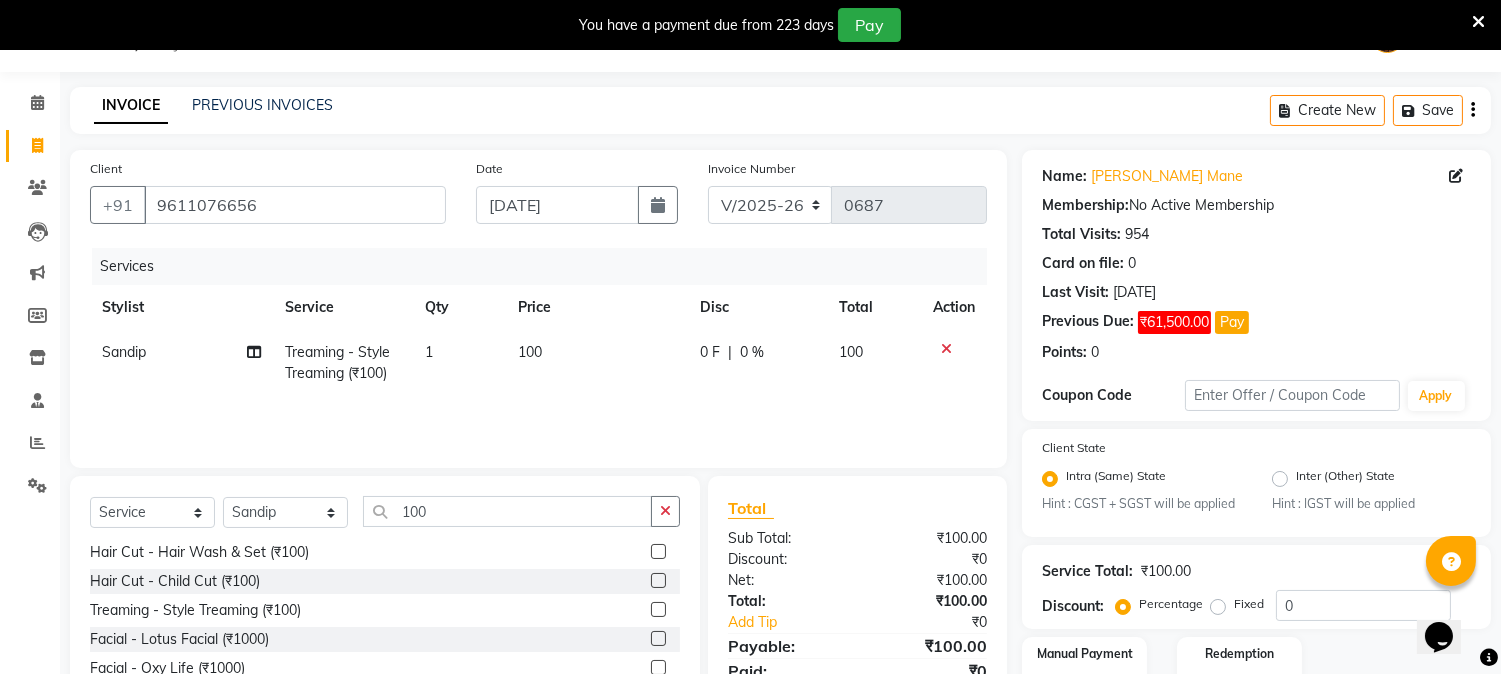 scroll, scrollTop: 61, scrollLeft: 0, axis: vertical 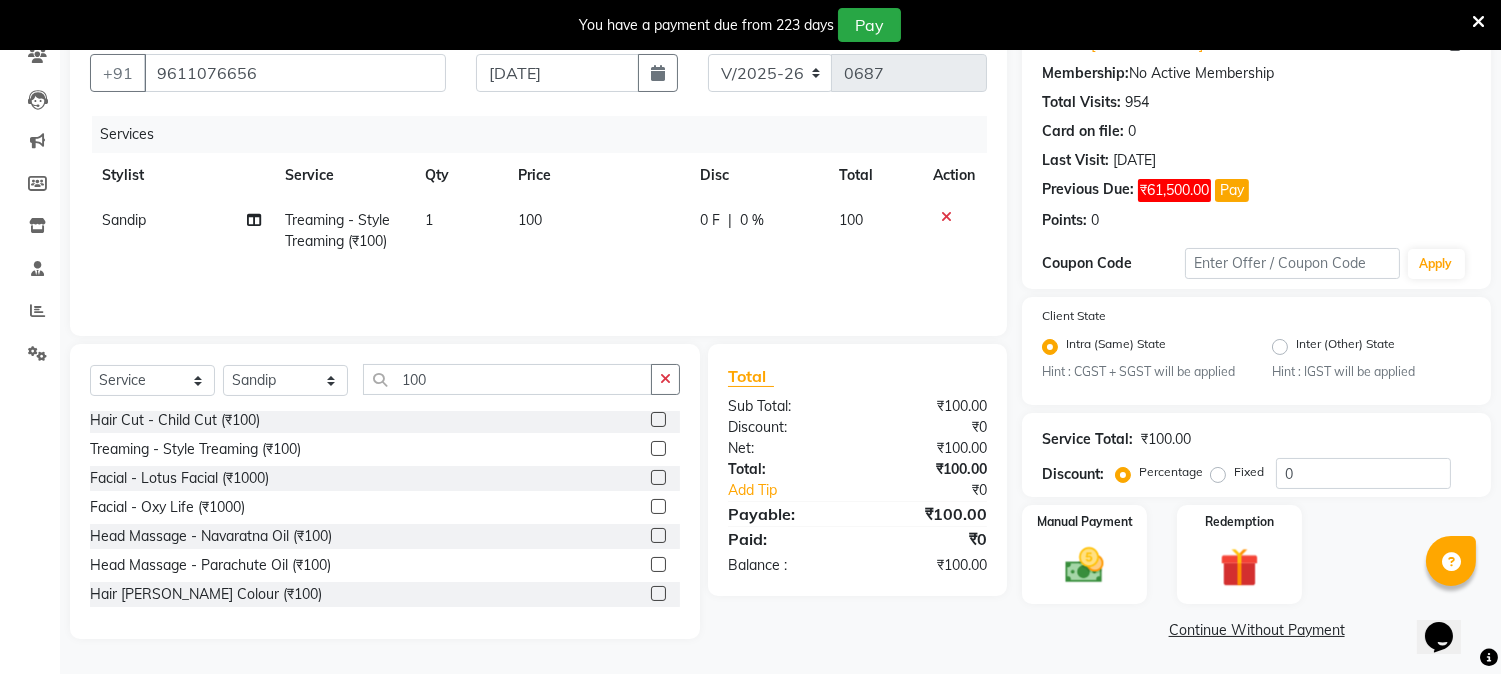 click on "Continue Without Payment" 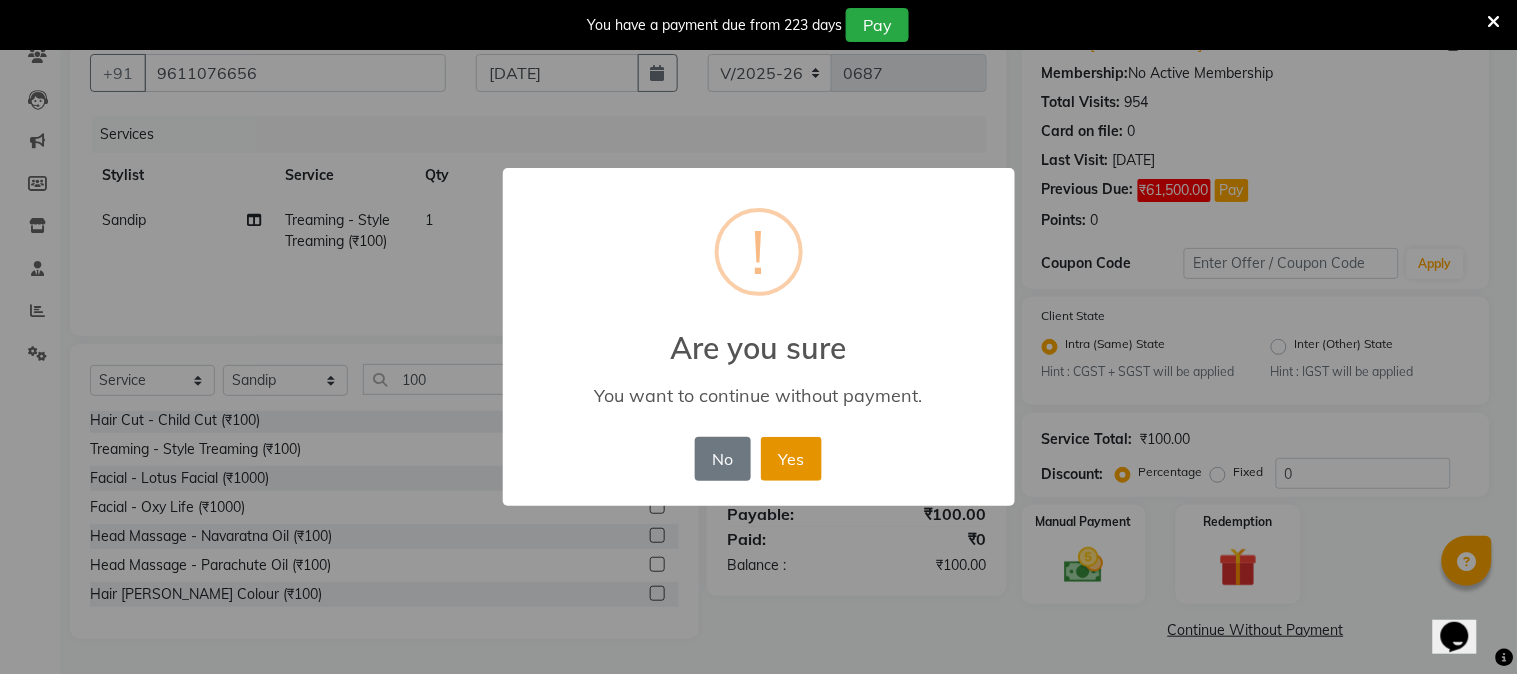 click on "Yes" at bounding box center [791, 459] 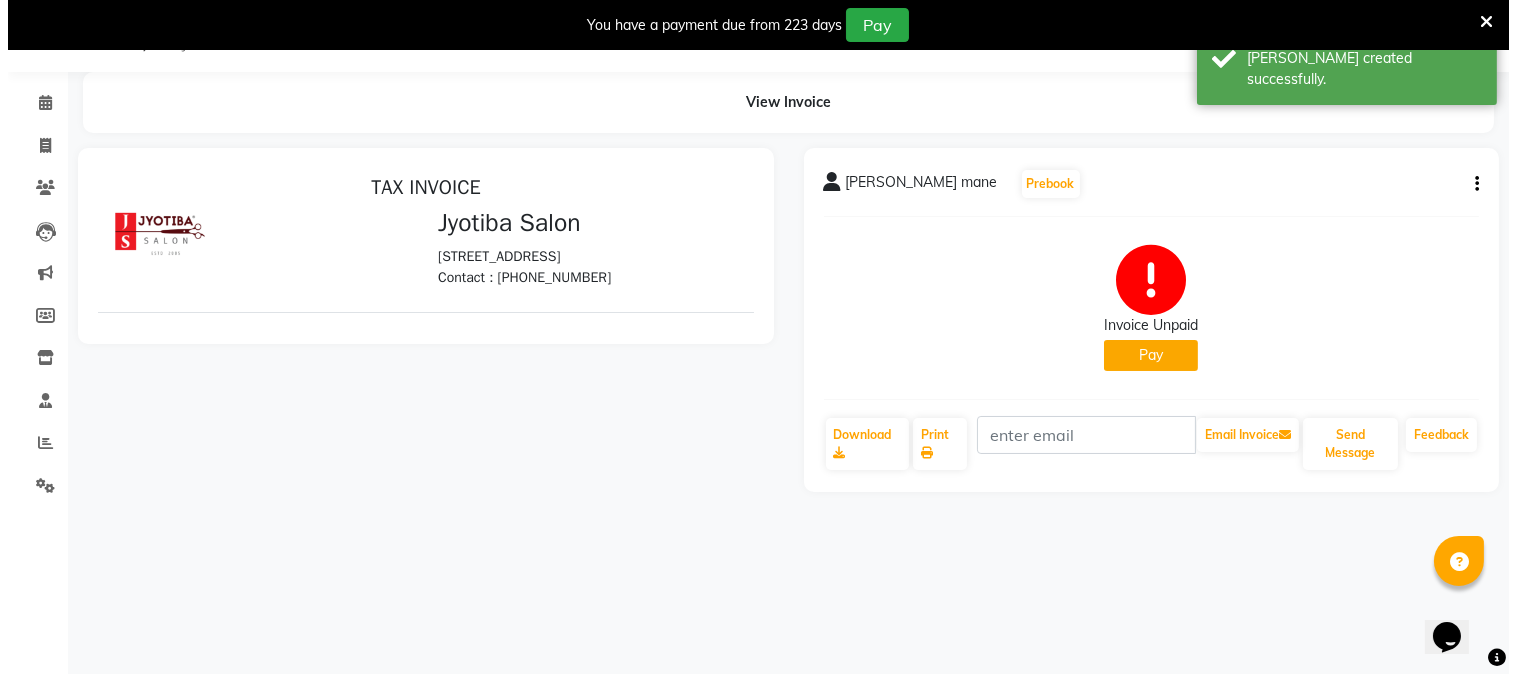 scroll, scrollTop: 0, scrollLeft: 0, axis: both 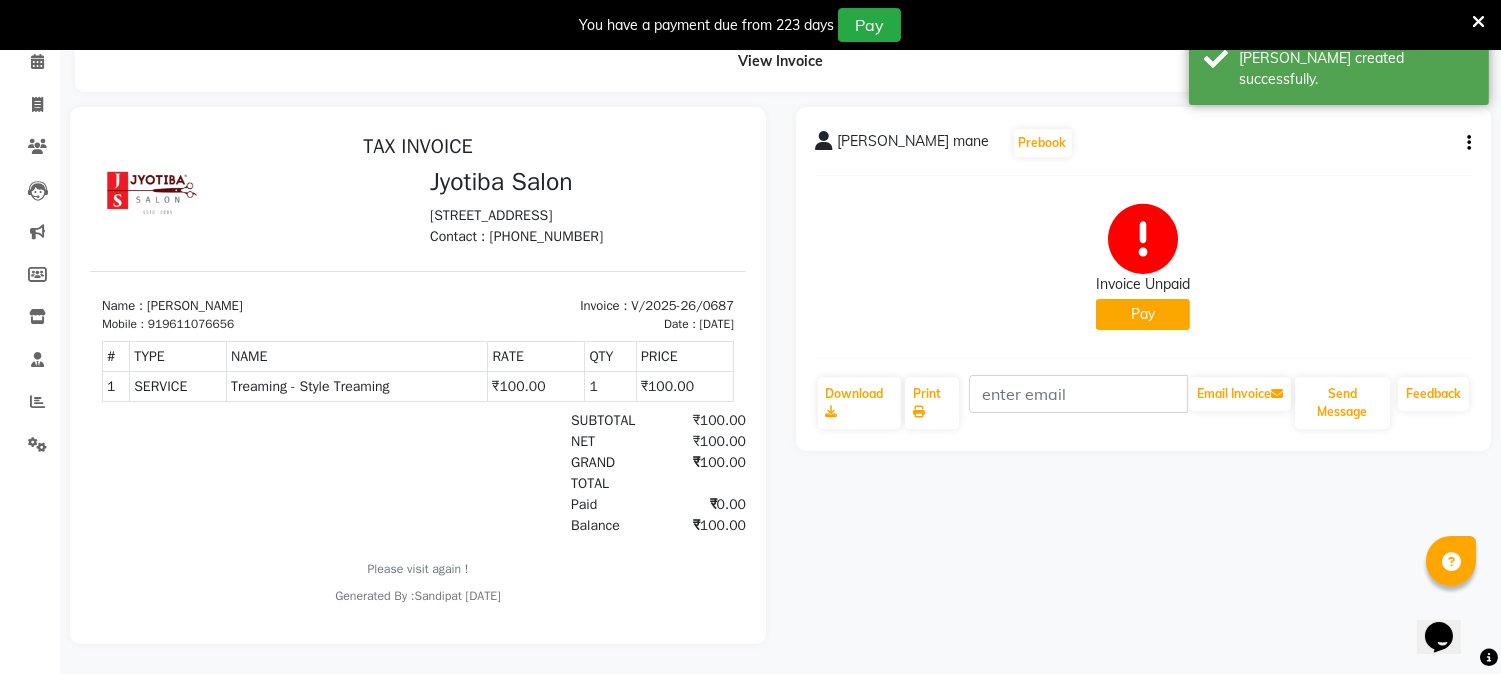 click on "Pay" 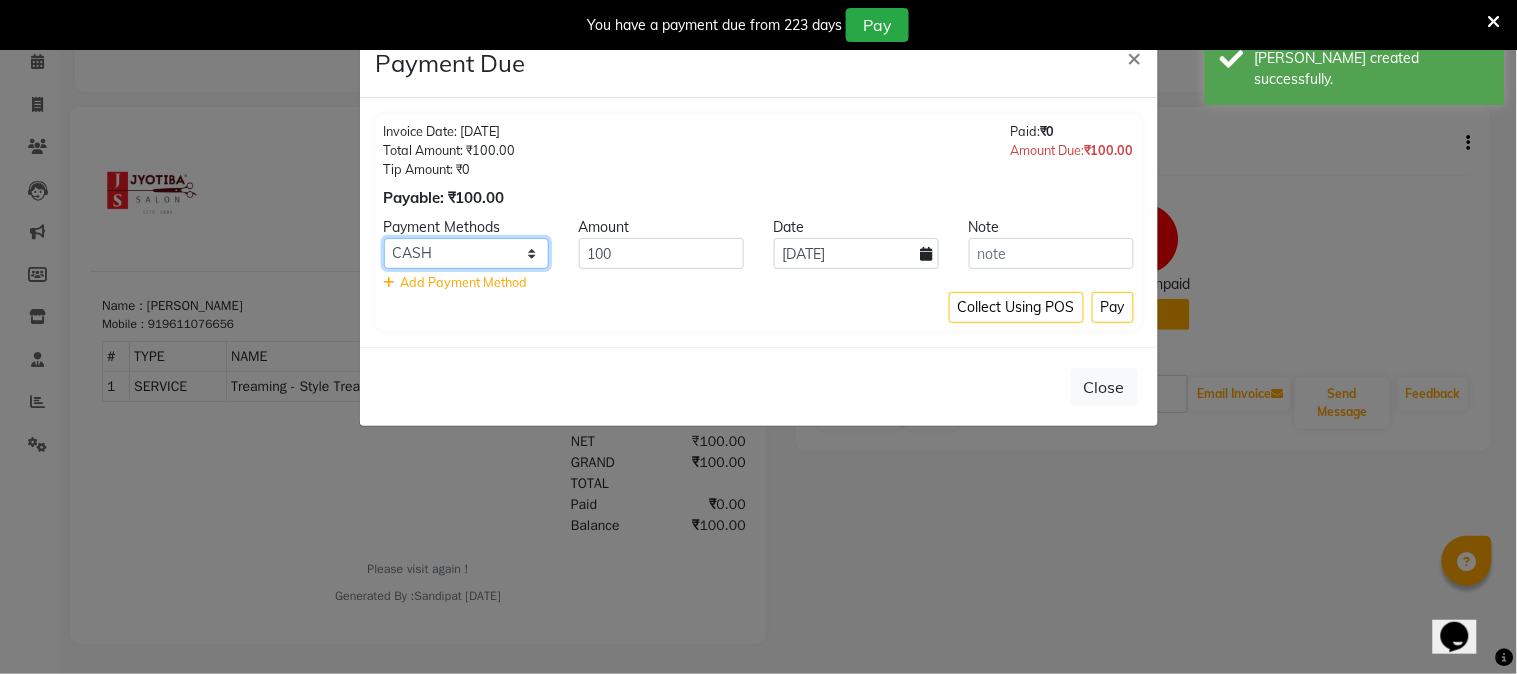 click on "CASH ONLINE CARD" 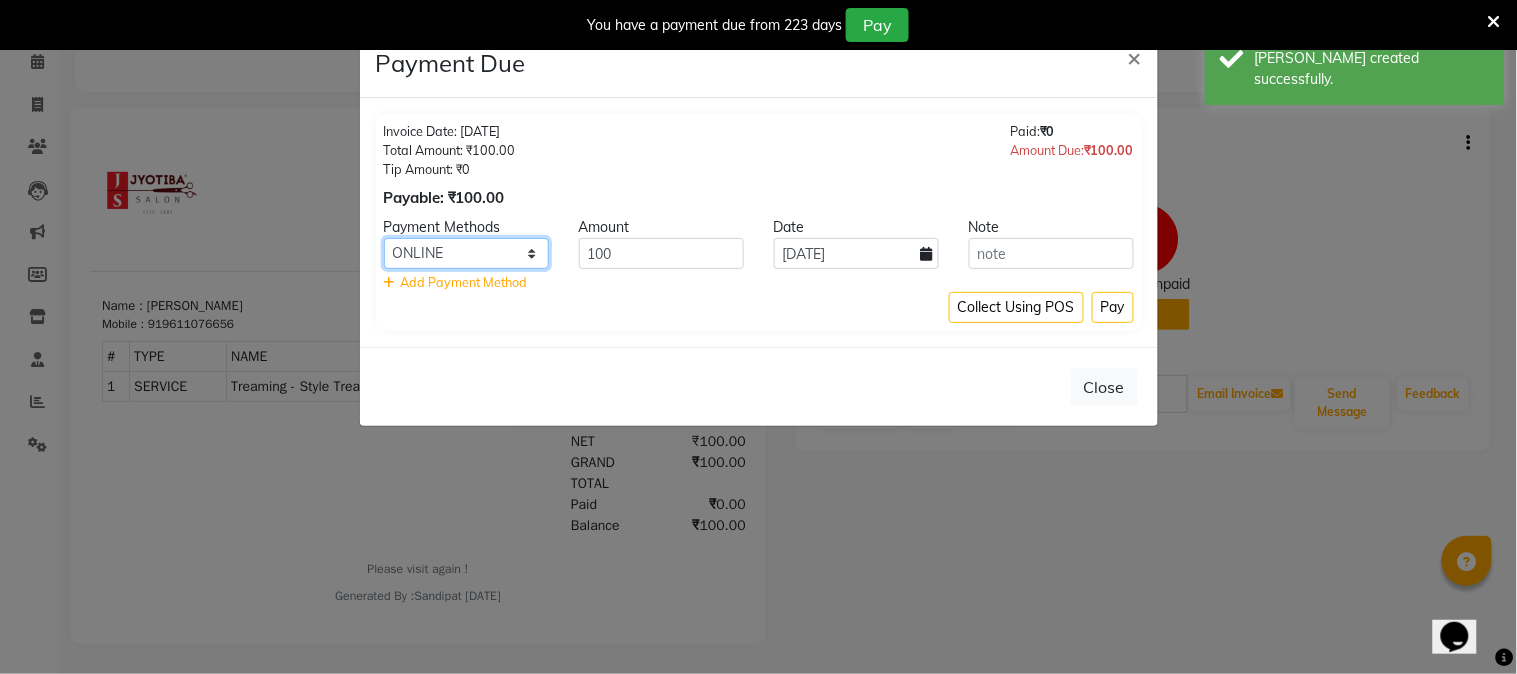 click on "CASH ONLINE CARD" 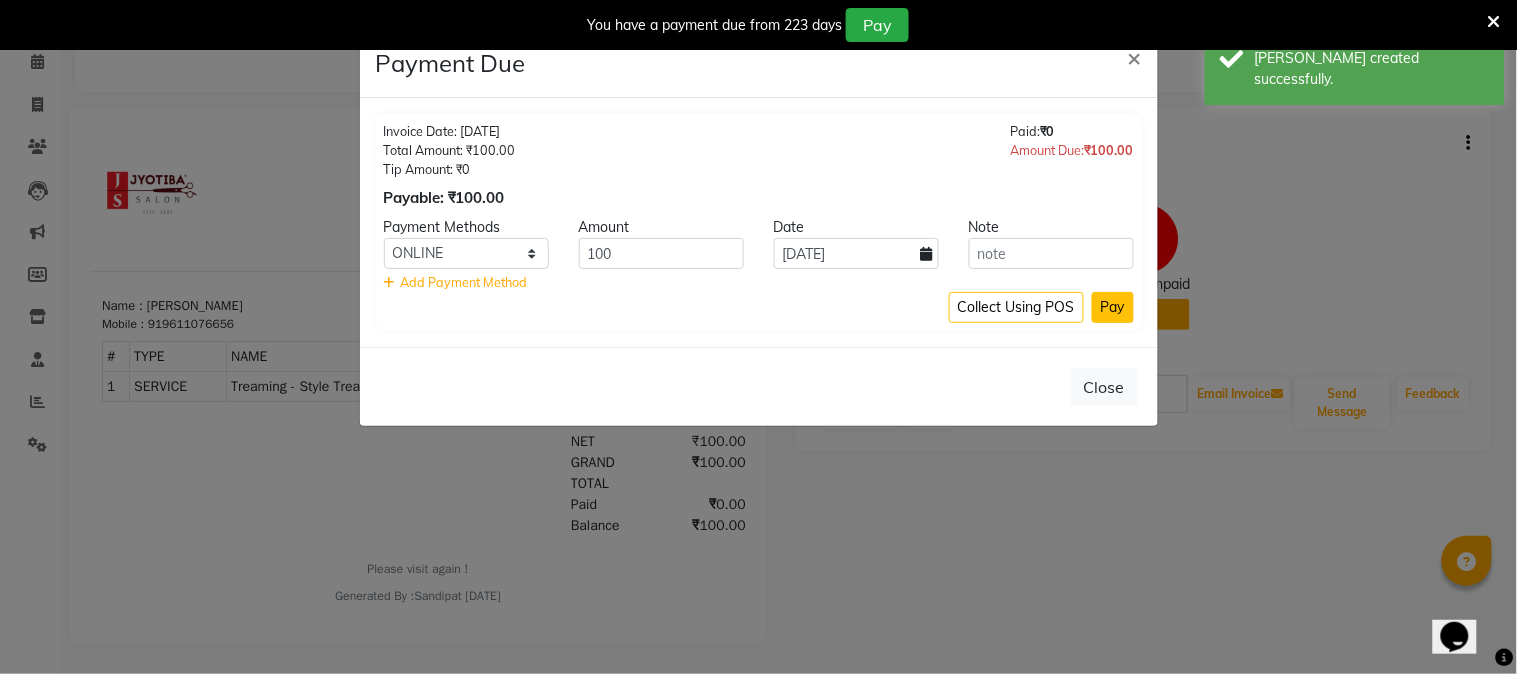 click on "Pay" 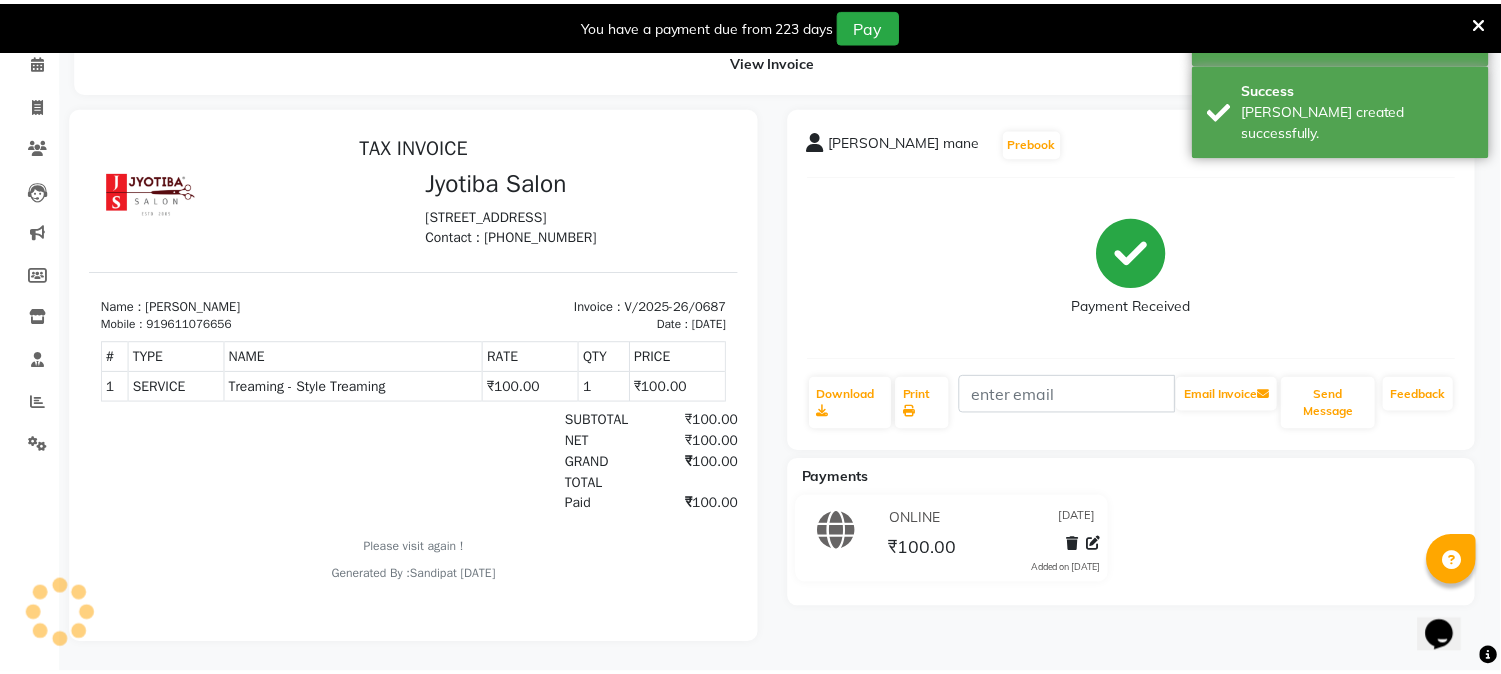 scroll, scrollTop: 85, scrollLeft: 0, axis: vertical 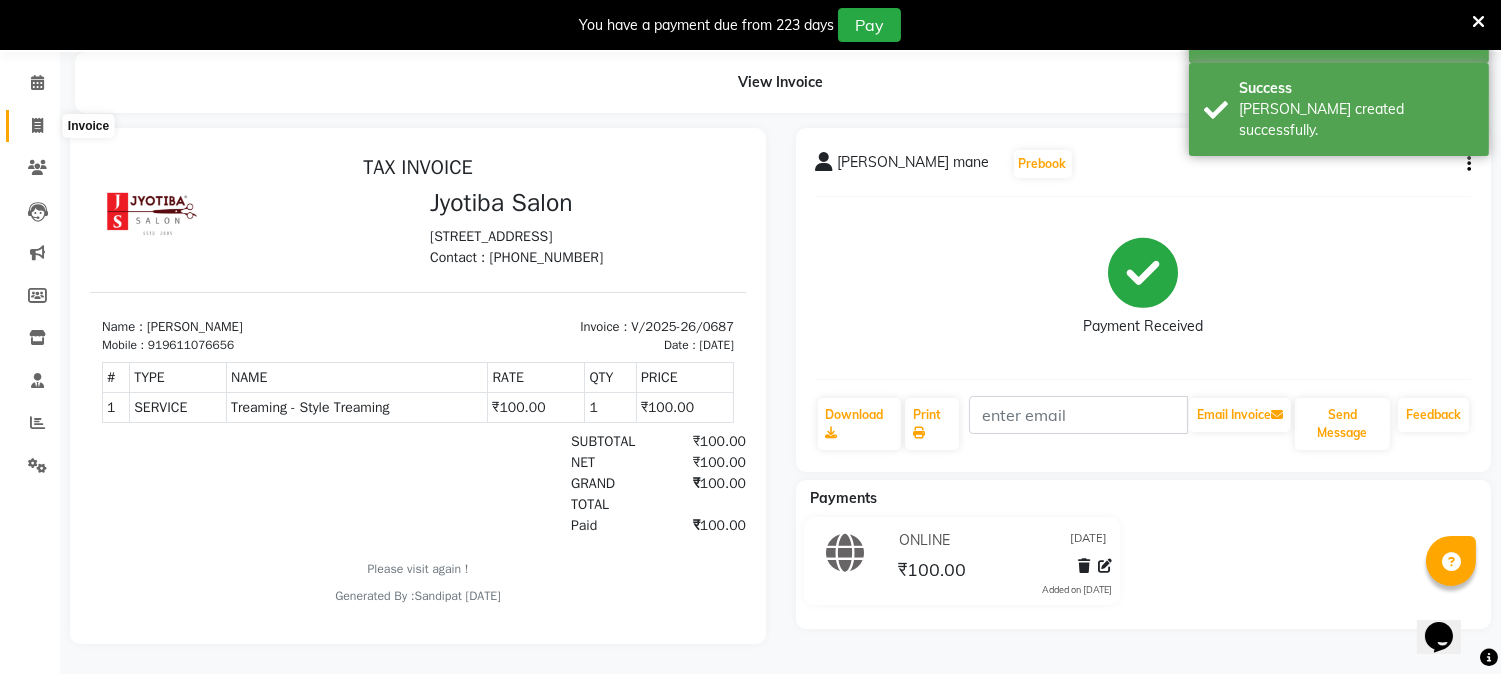 click 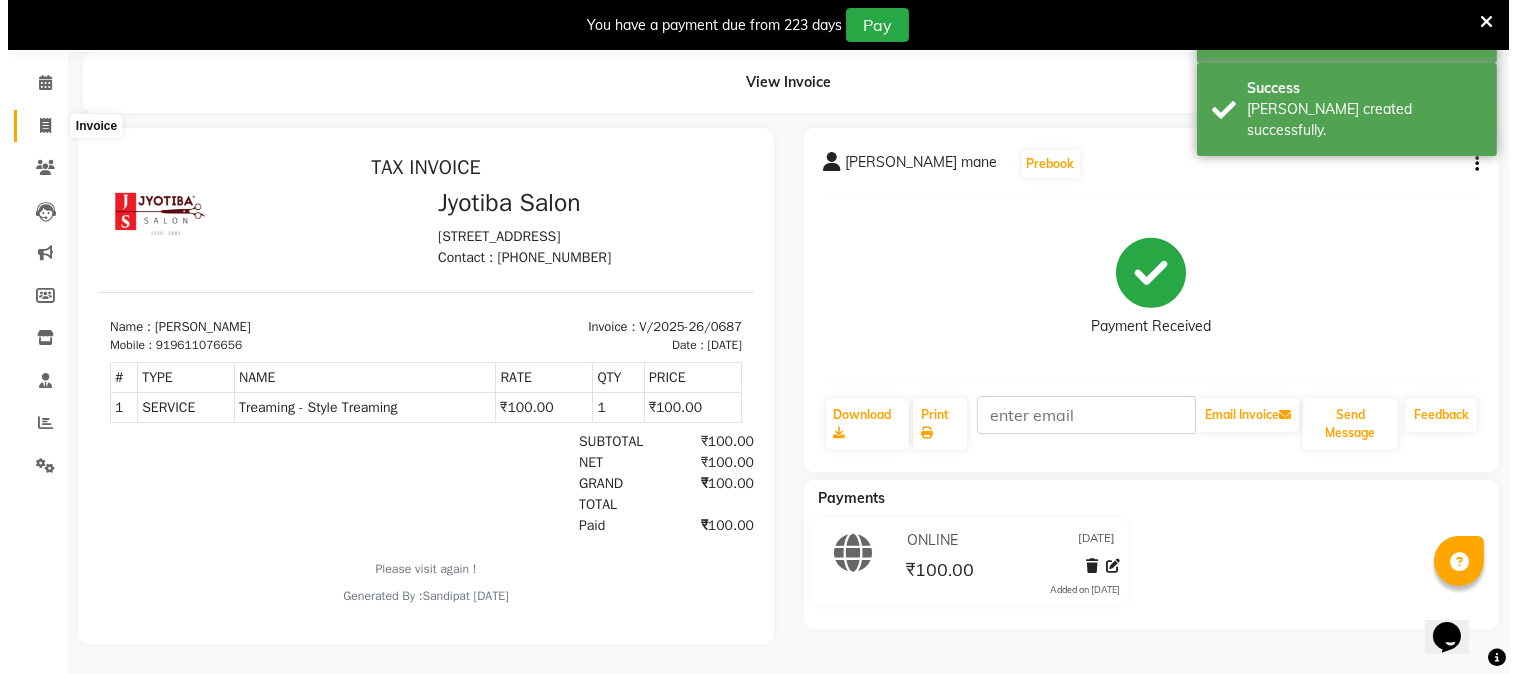 scroll, scrollTop: 50, scrollLeft: 0, axis: vertical 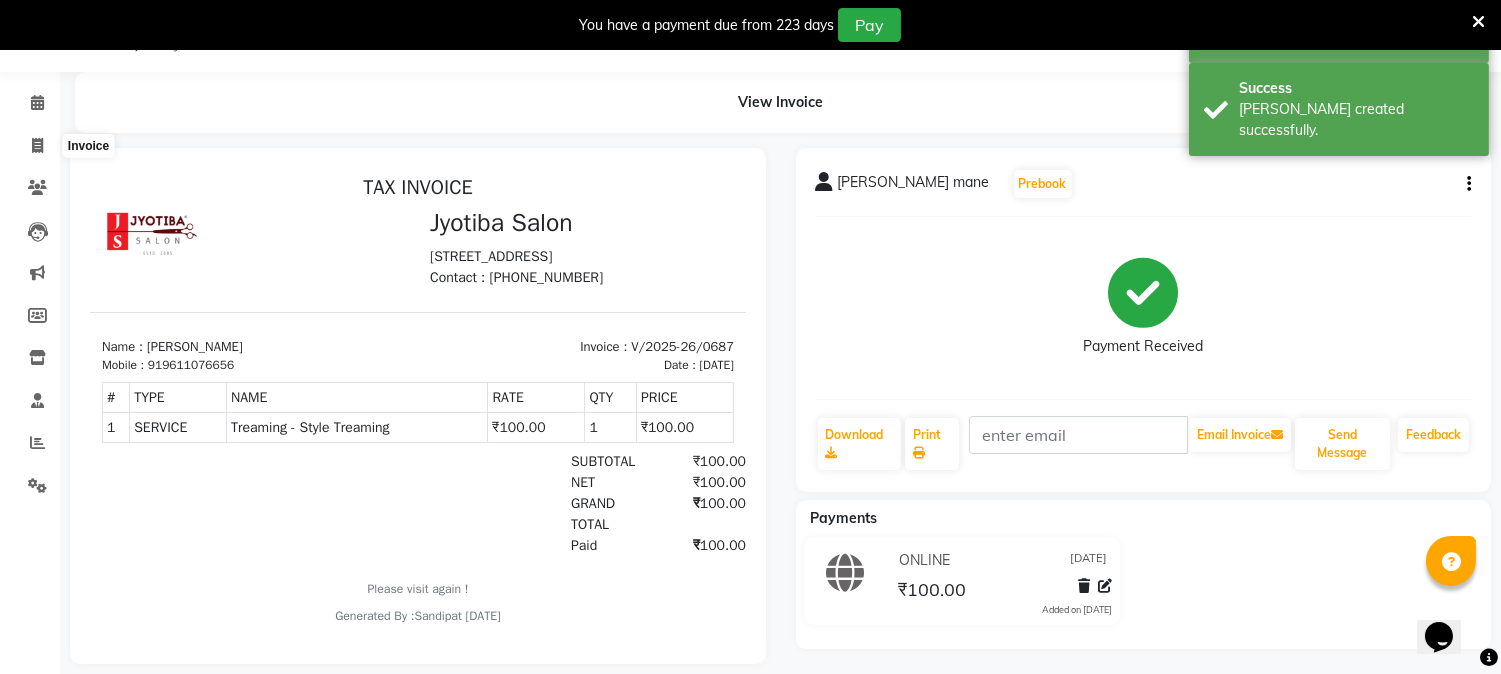 select on "service" 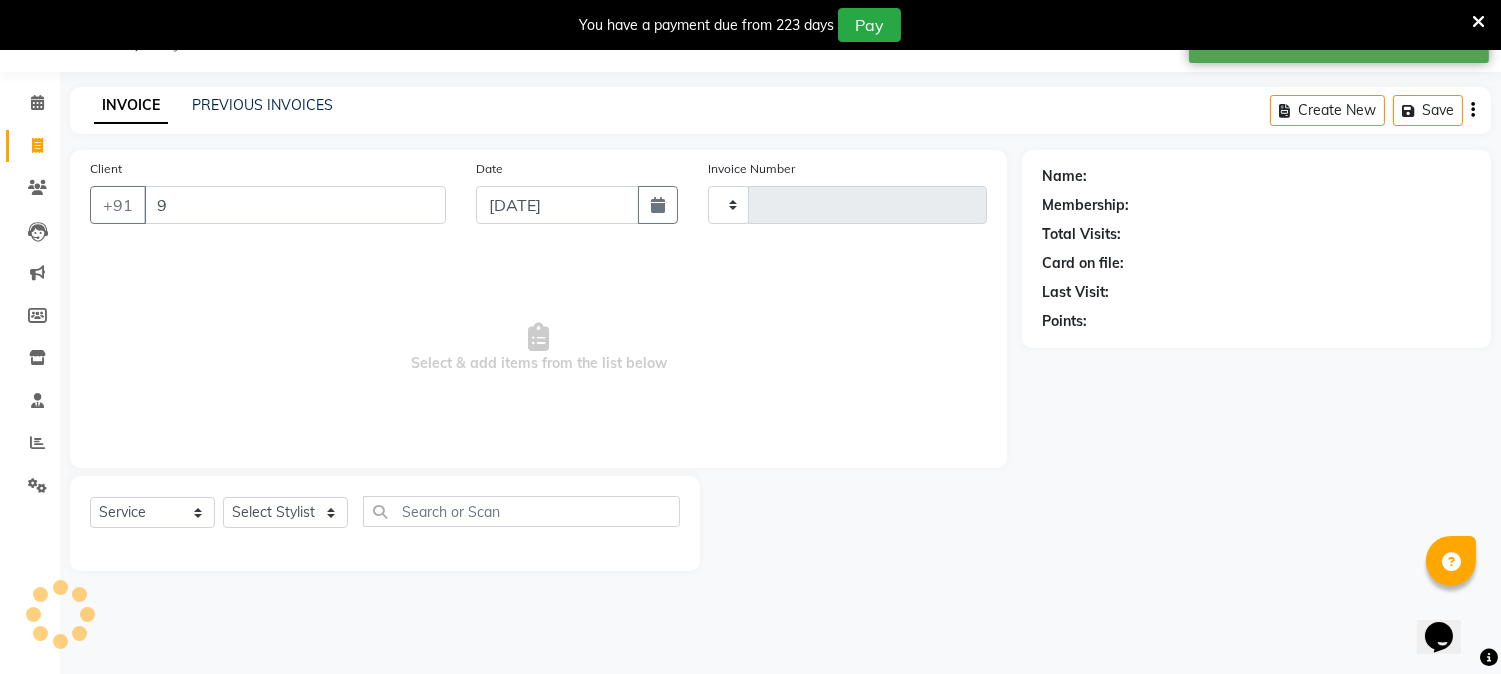type on "97" 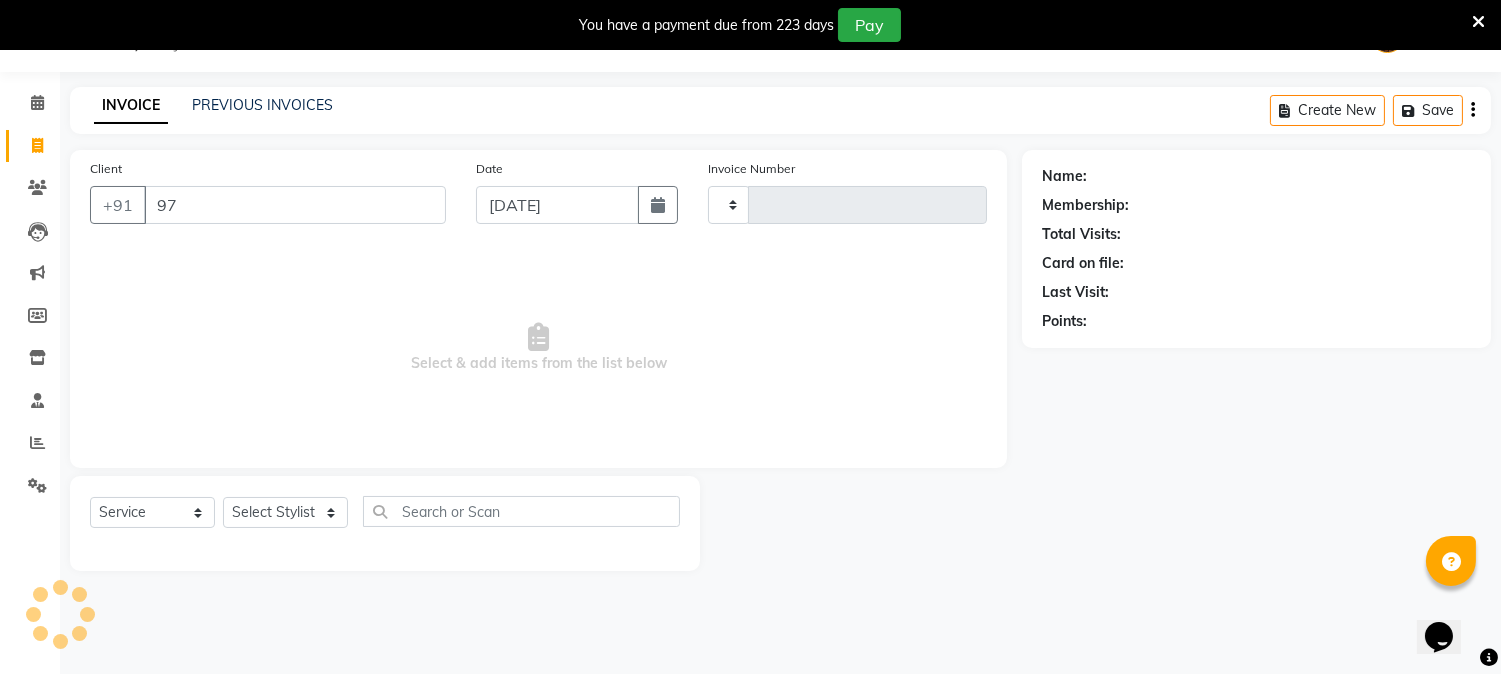 type on "0688" 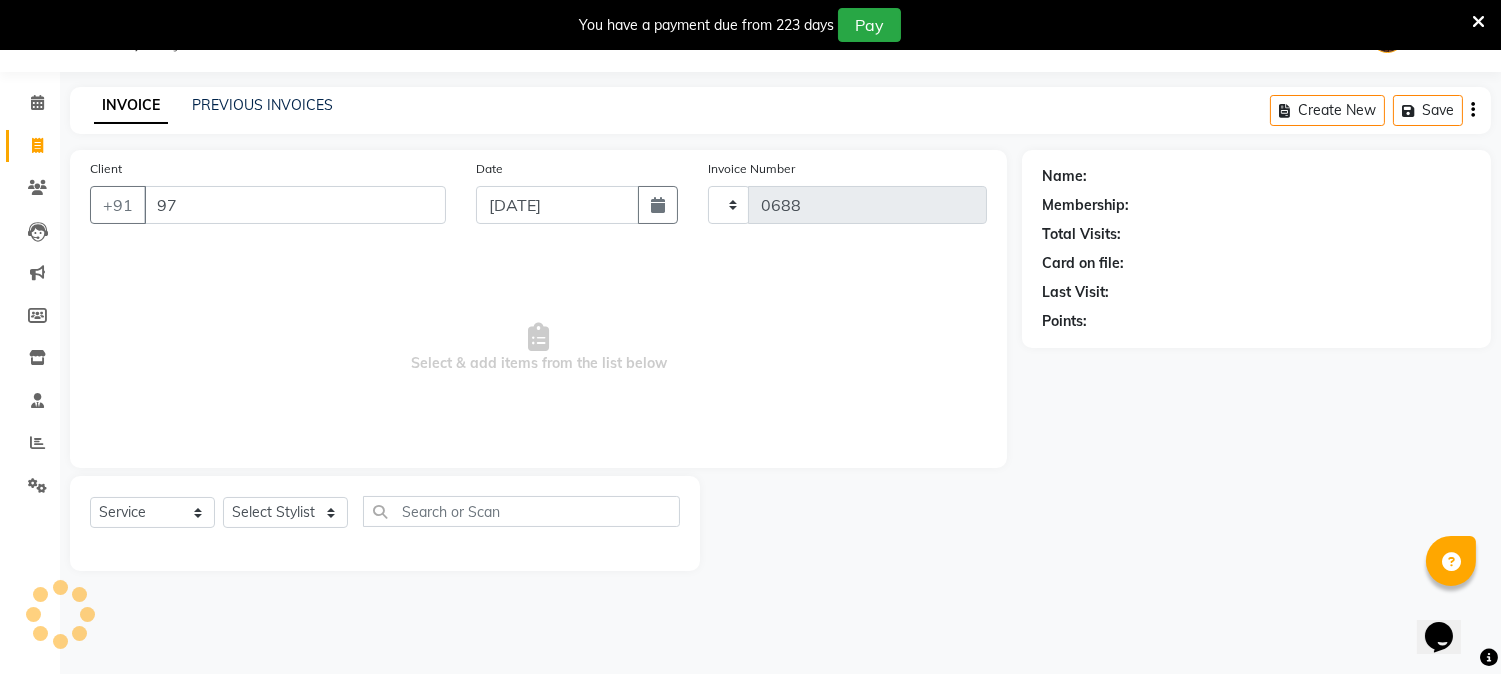 select on "556" 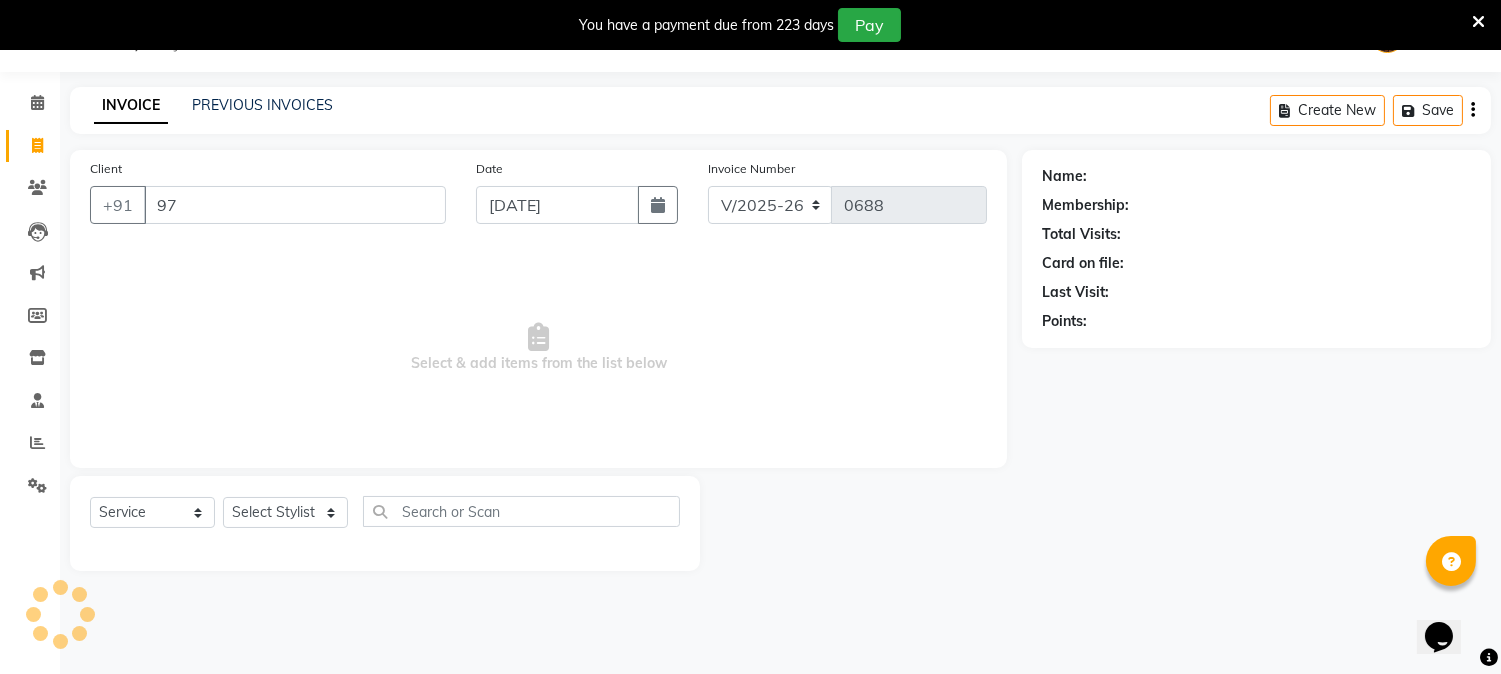 select on "membership" 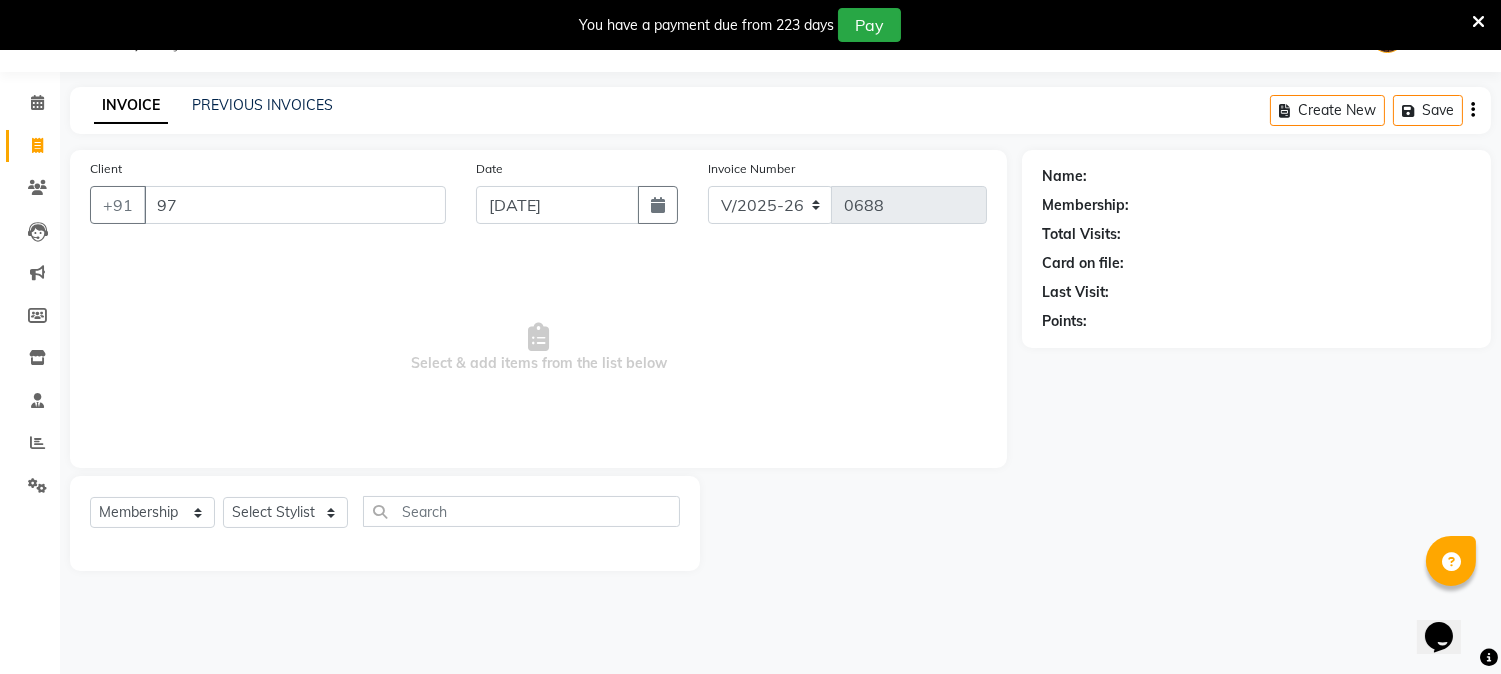 type on "9" 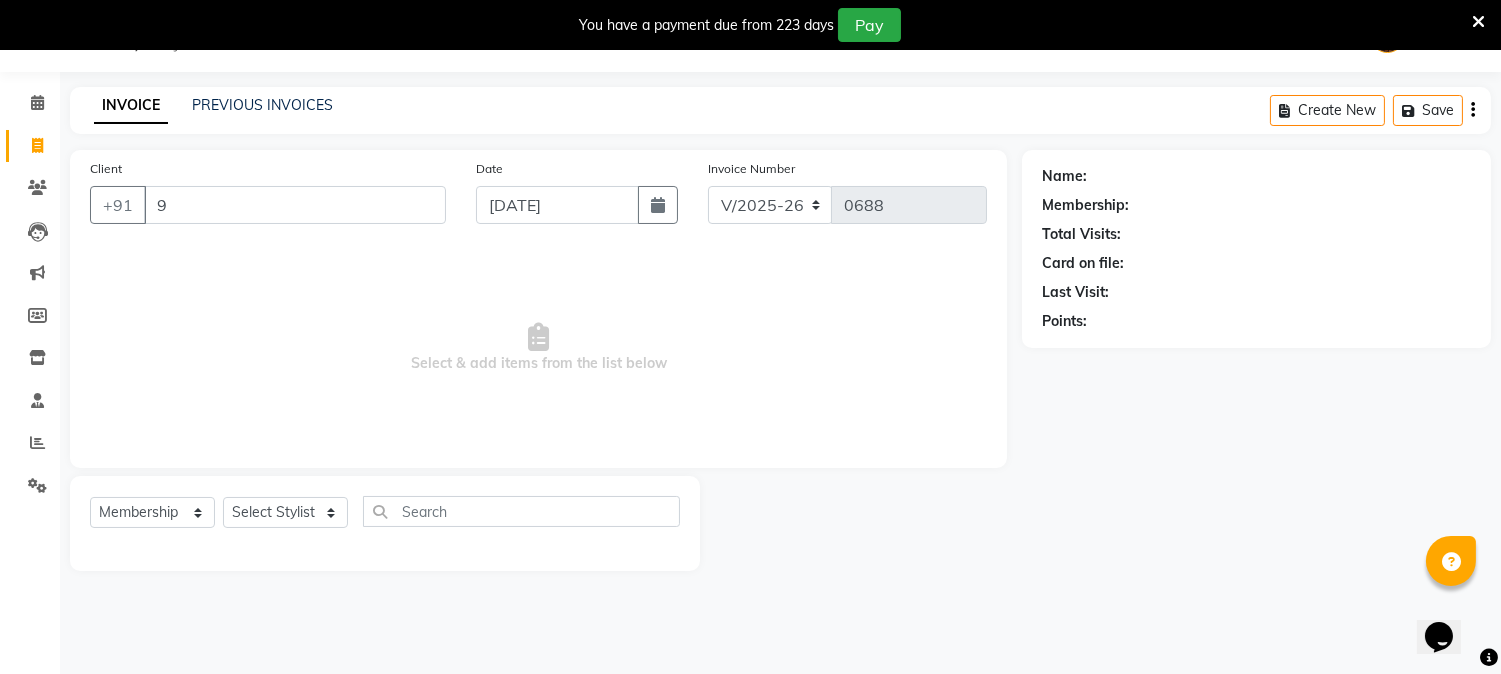 type 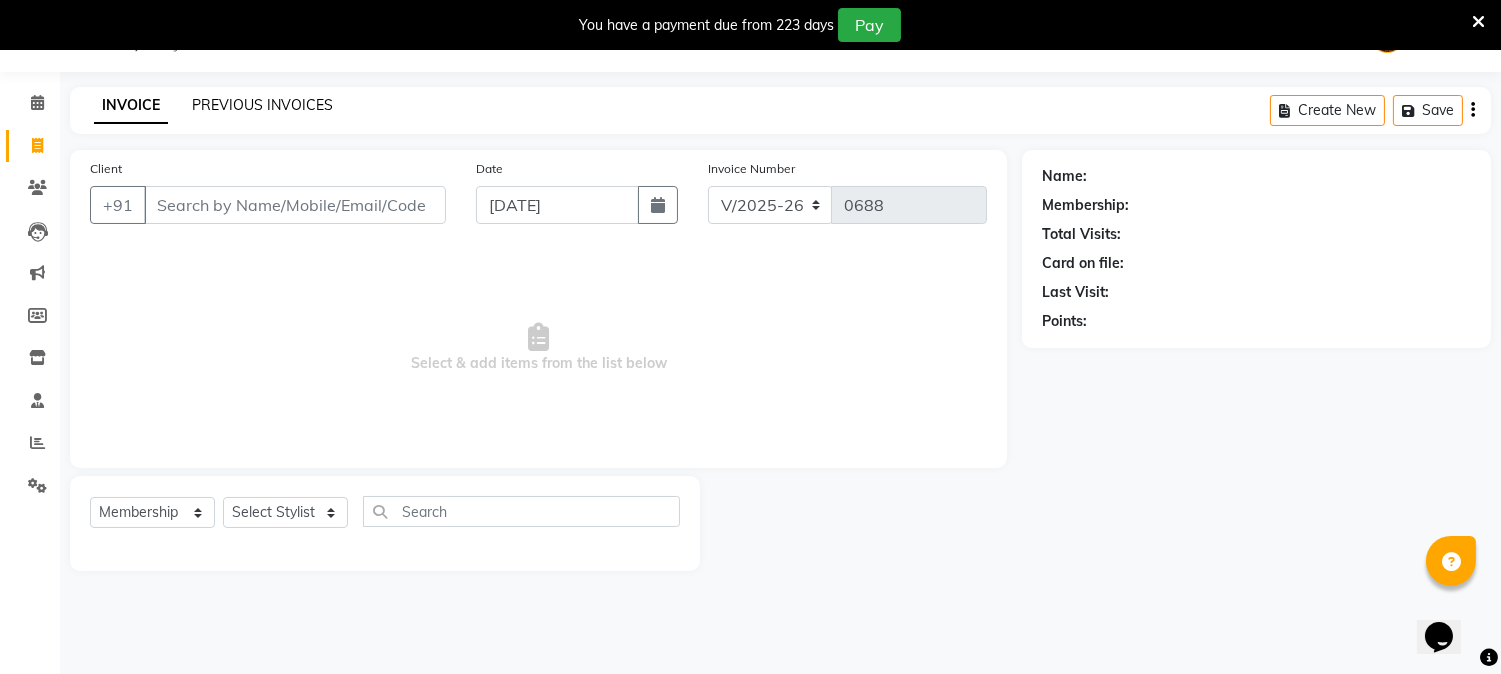 click on "PREVIOUS INVOICES" 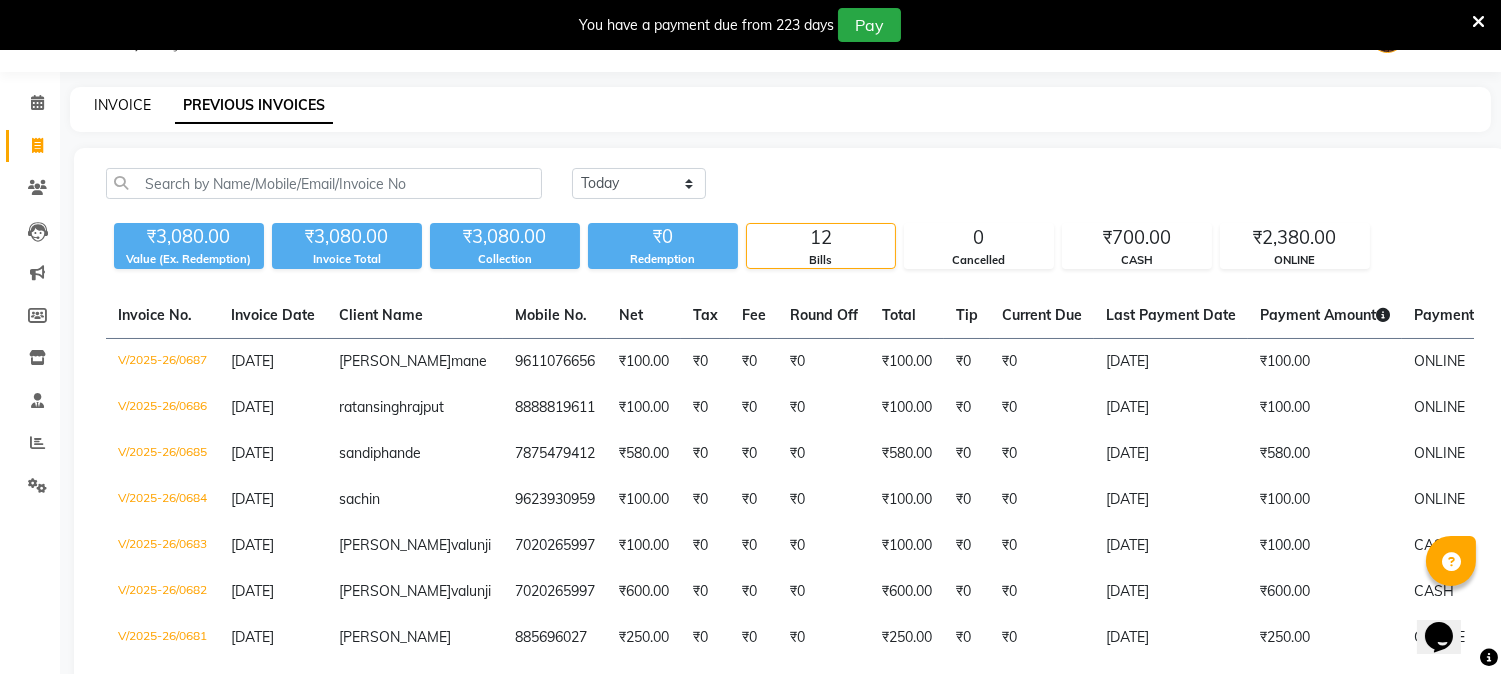 click on "INVOICE" 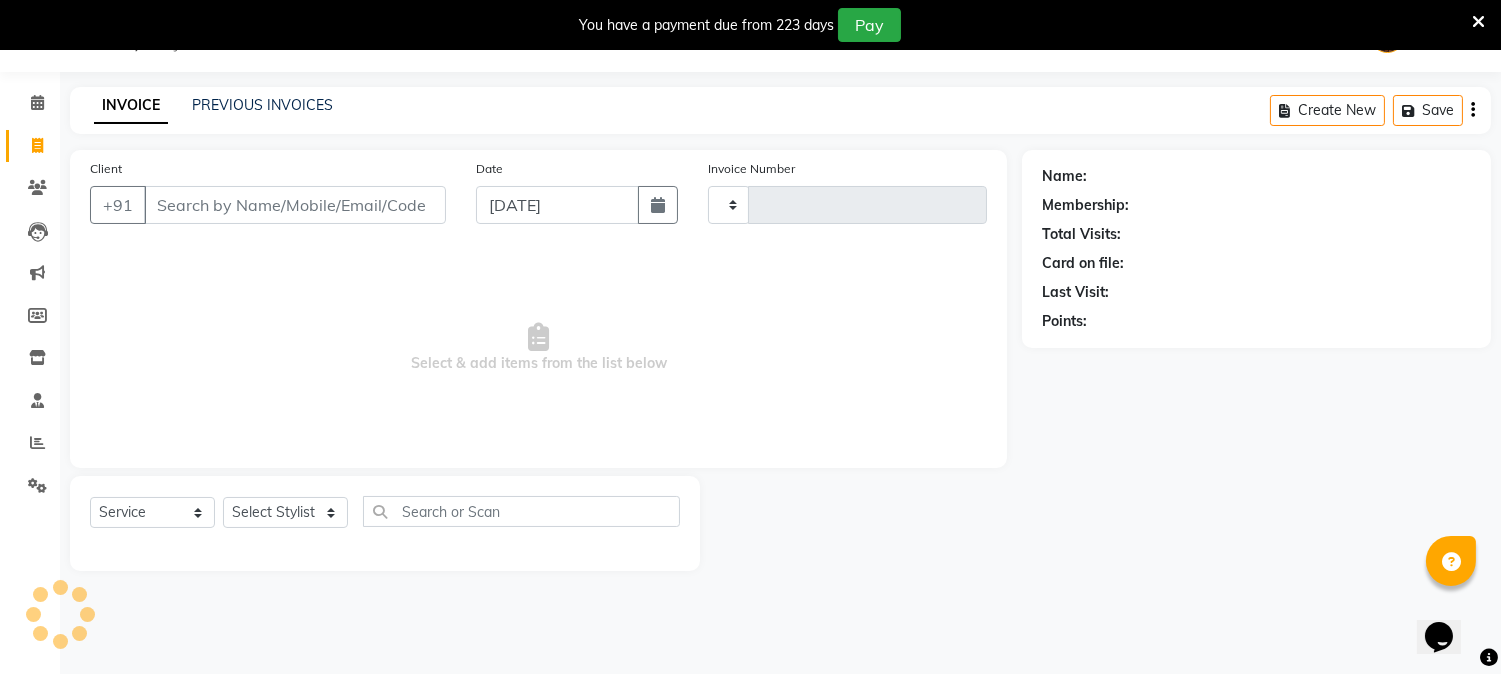 type on "0688" 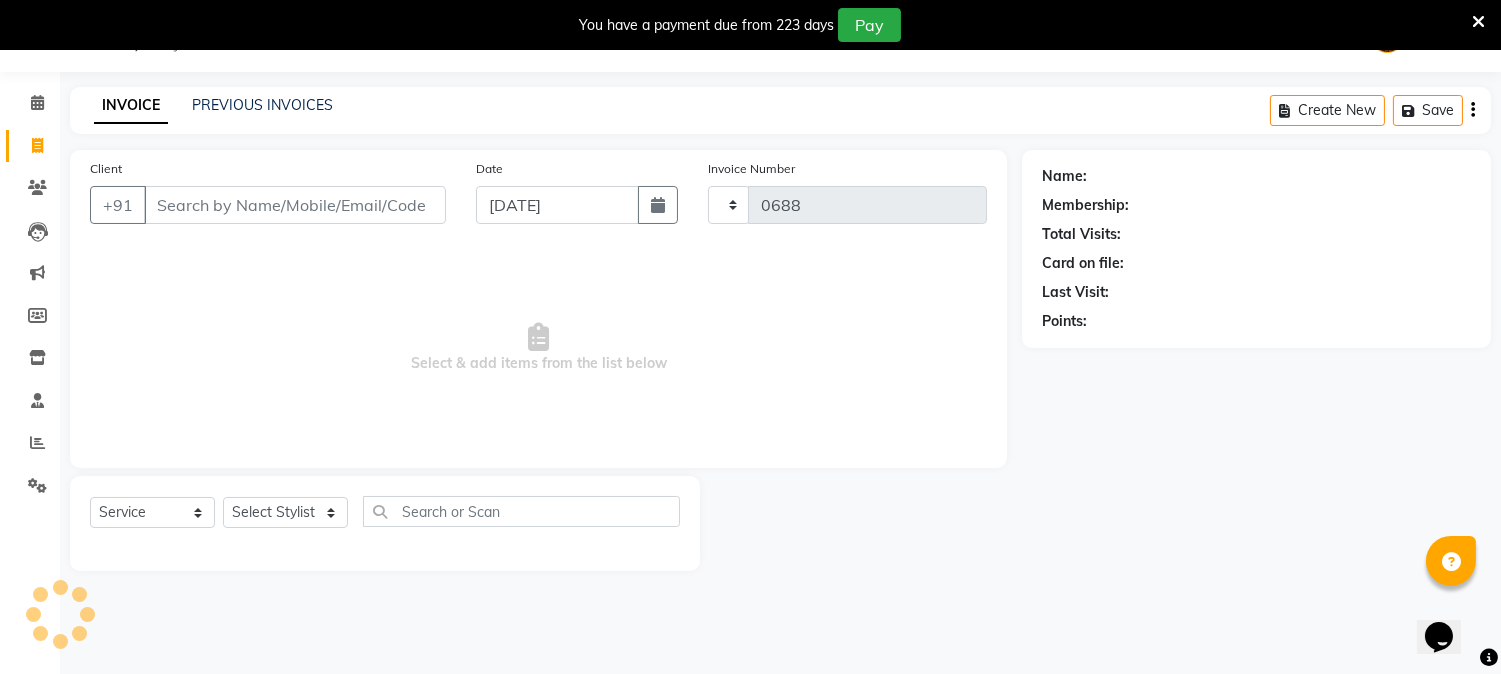 select on "556" 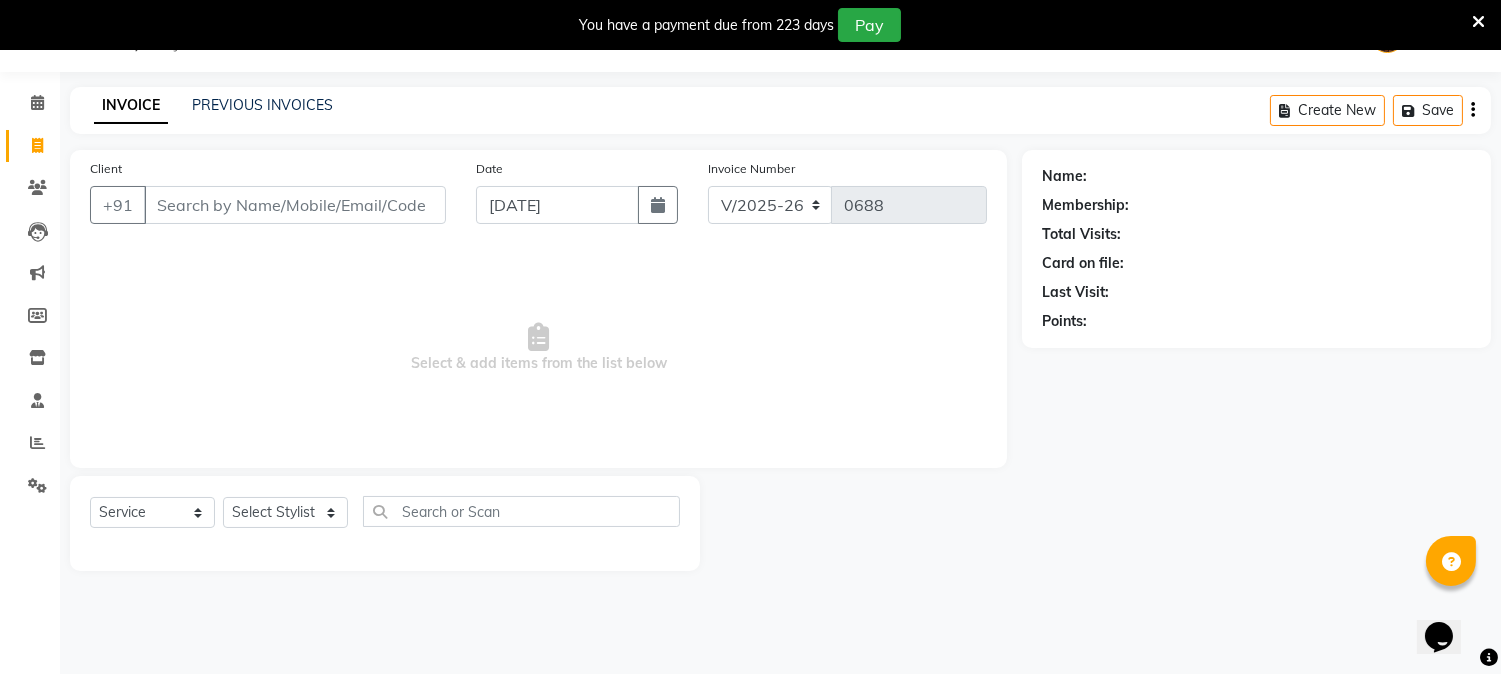 select on "membership" 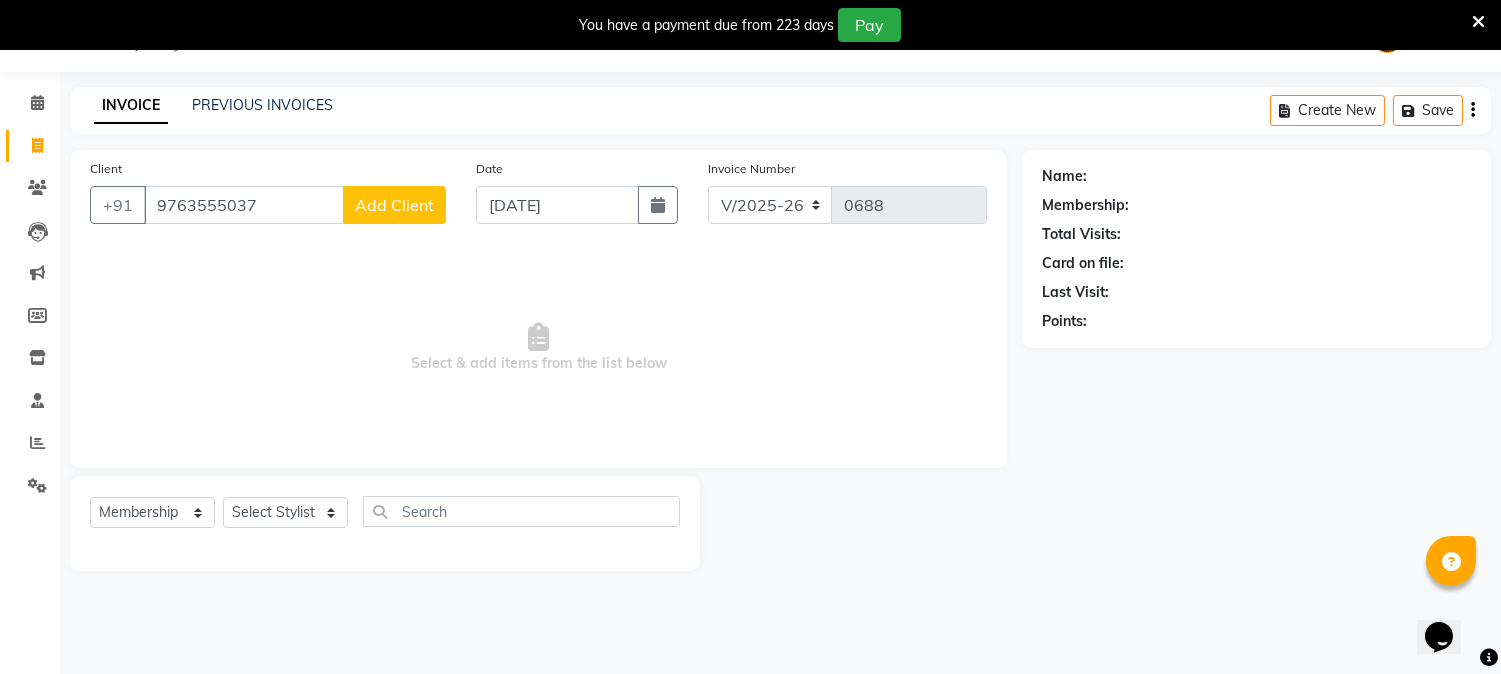 type on "9763555037" 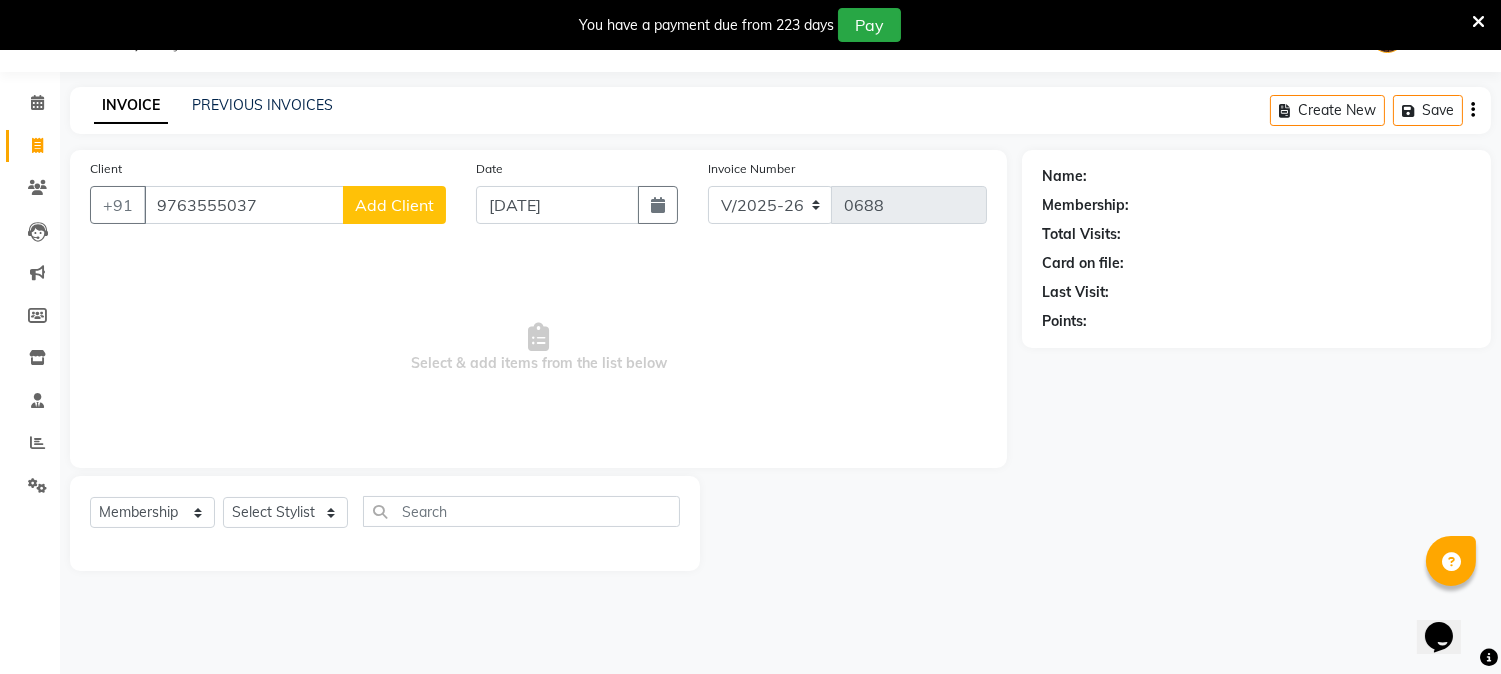click on "Add Client" 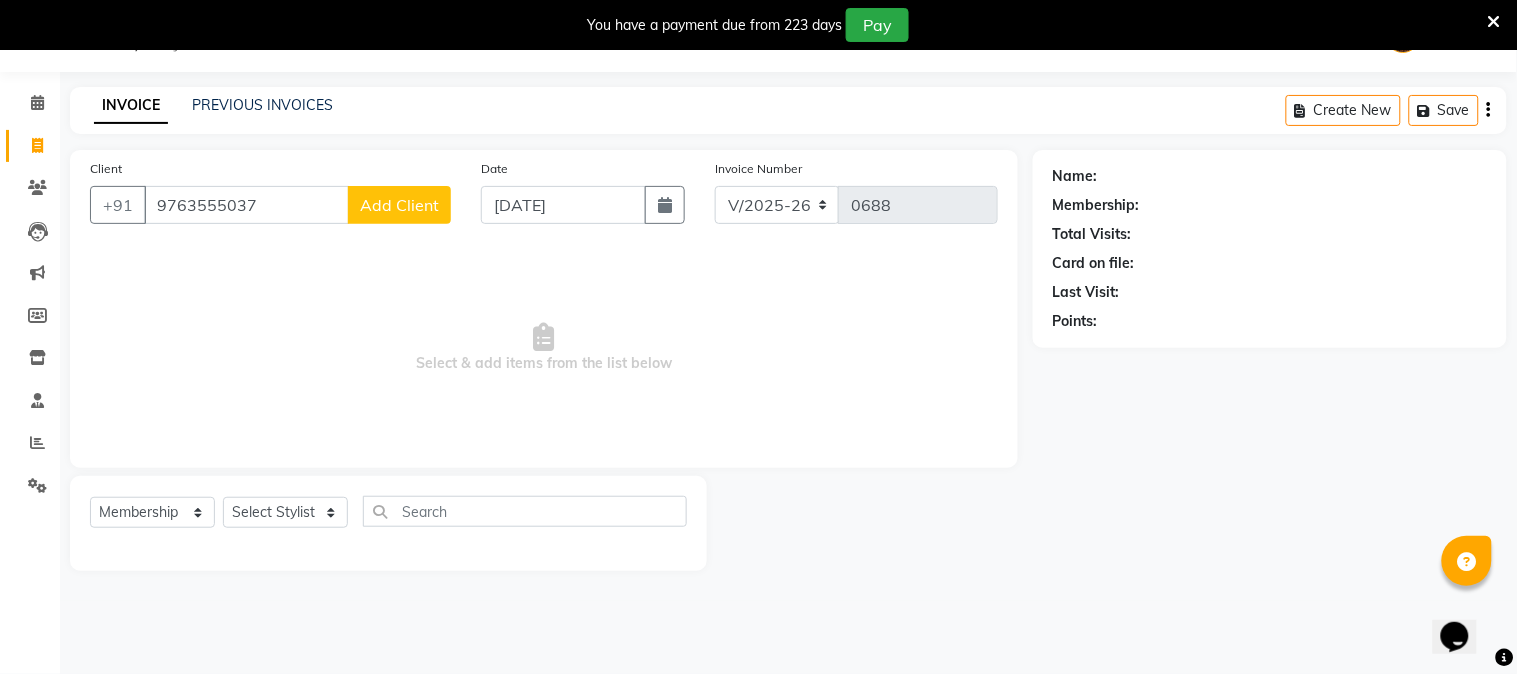select on "22" 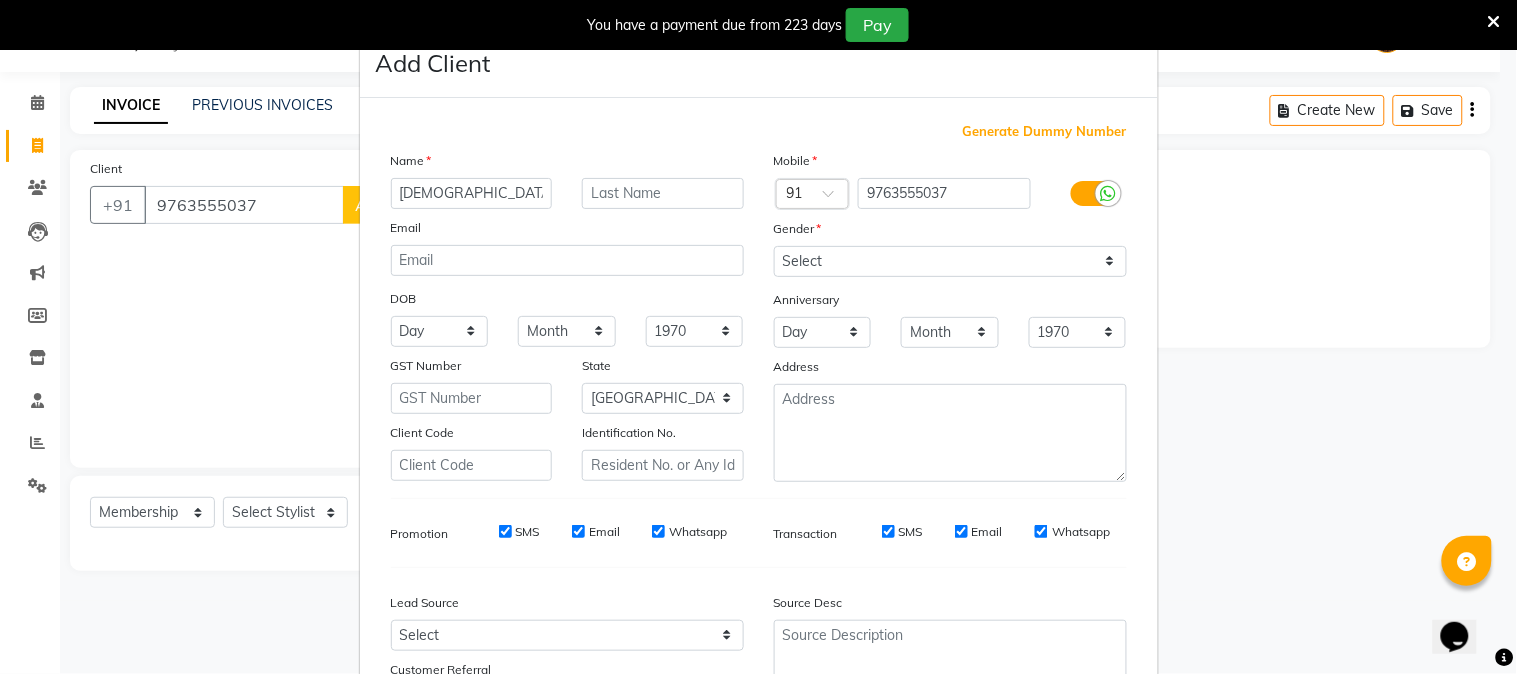 type on "[DEMOGRAPHIC_DATA]" 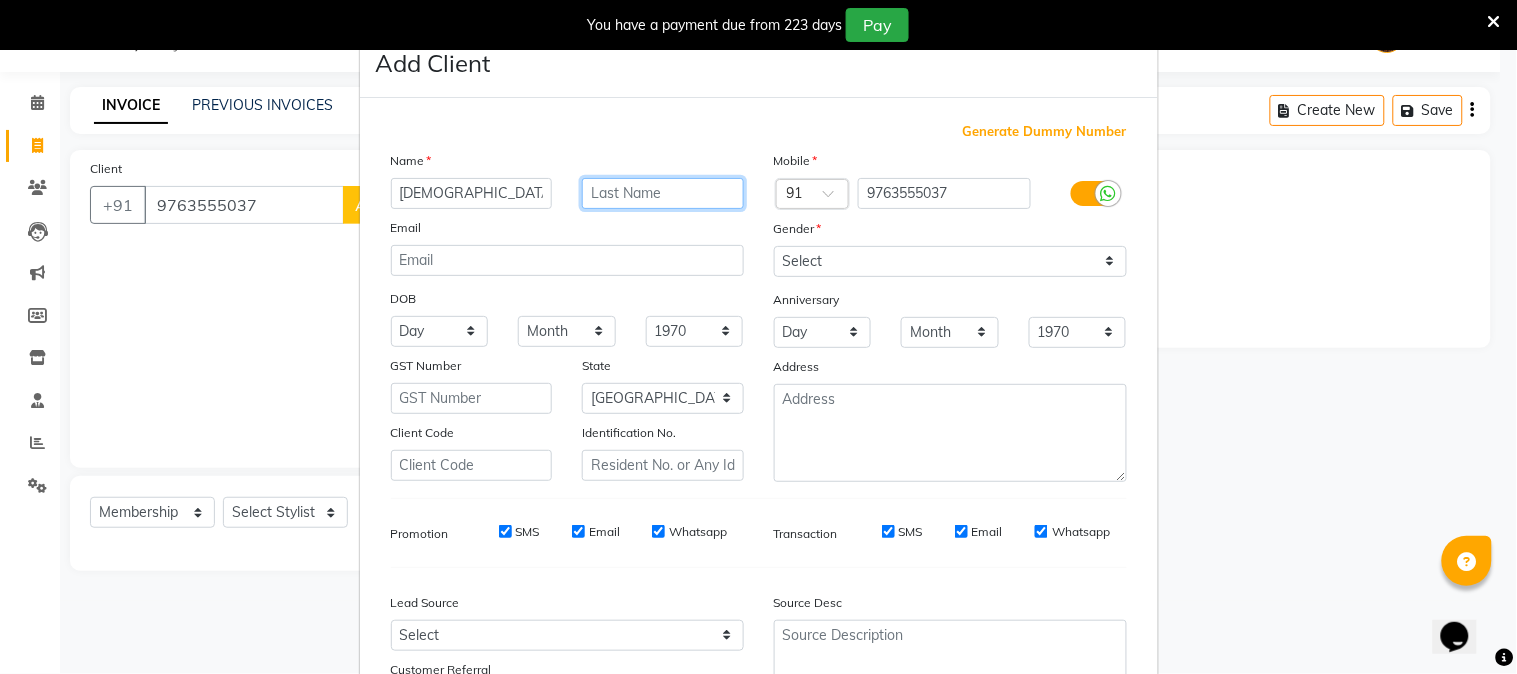 click at bounding box center [663, 193] 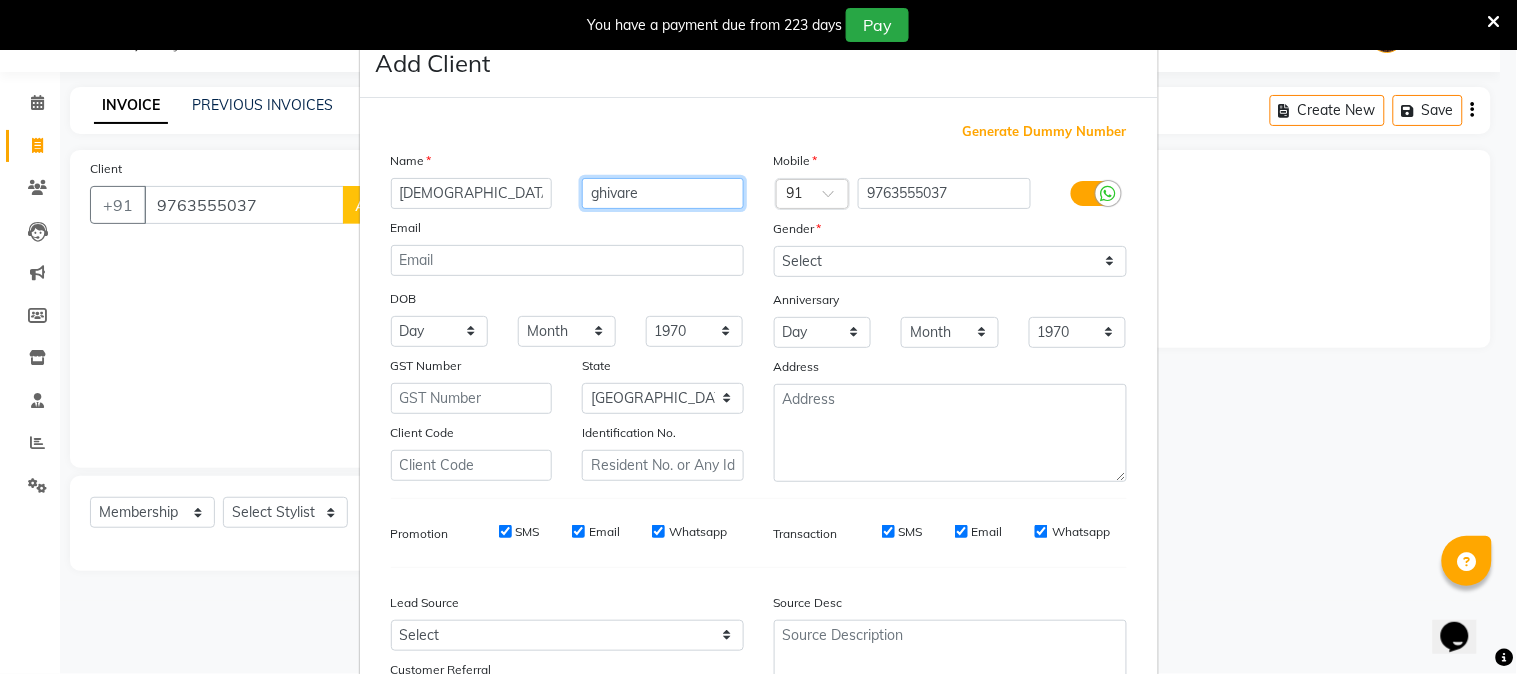 type on "ghivare" 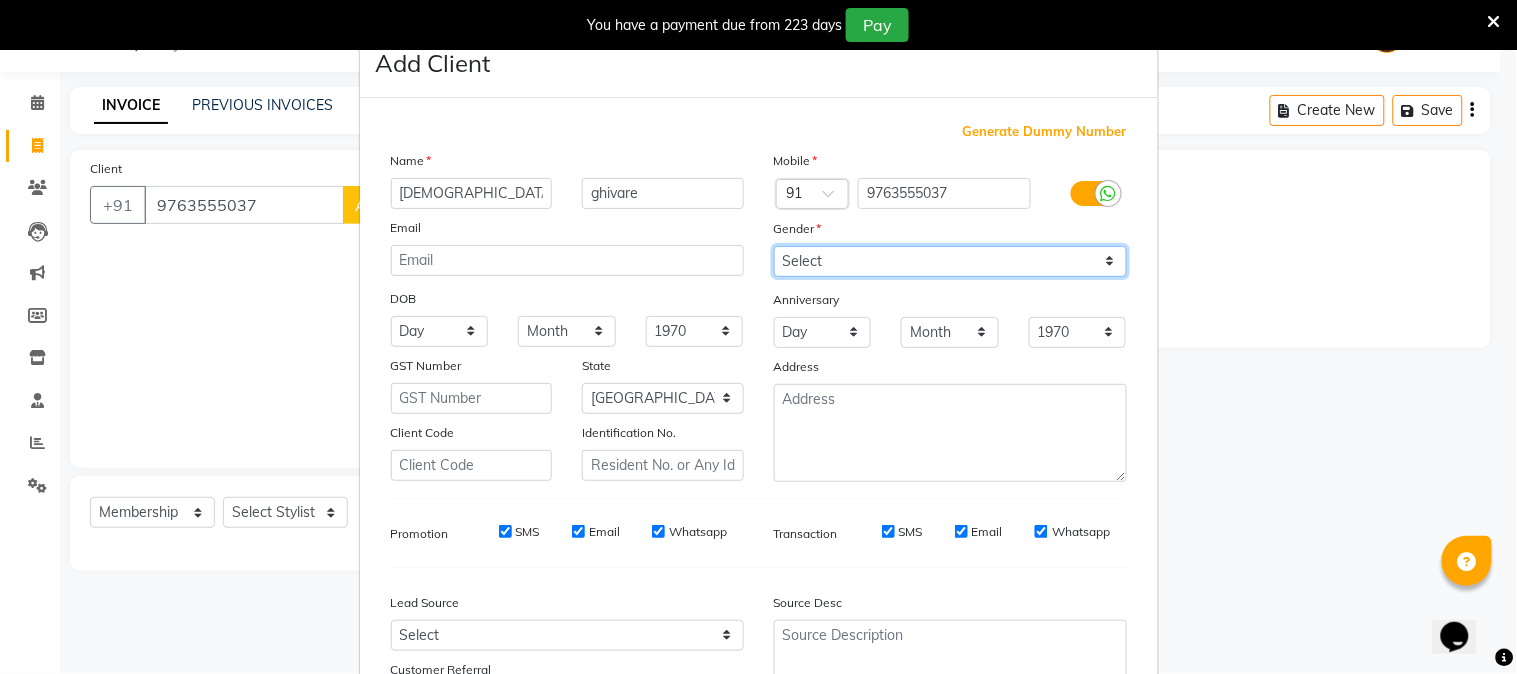 click on "Select Male Female Other Prefer Not To Say" at bounding box center (950, 261) 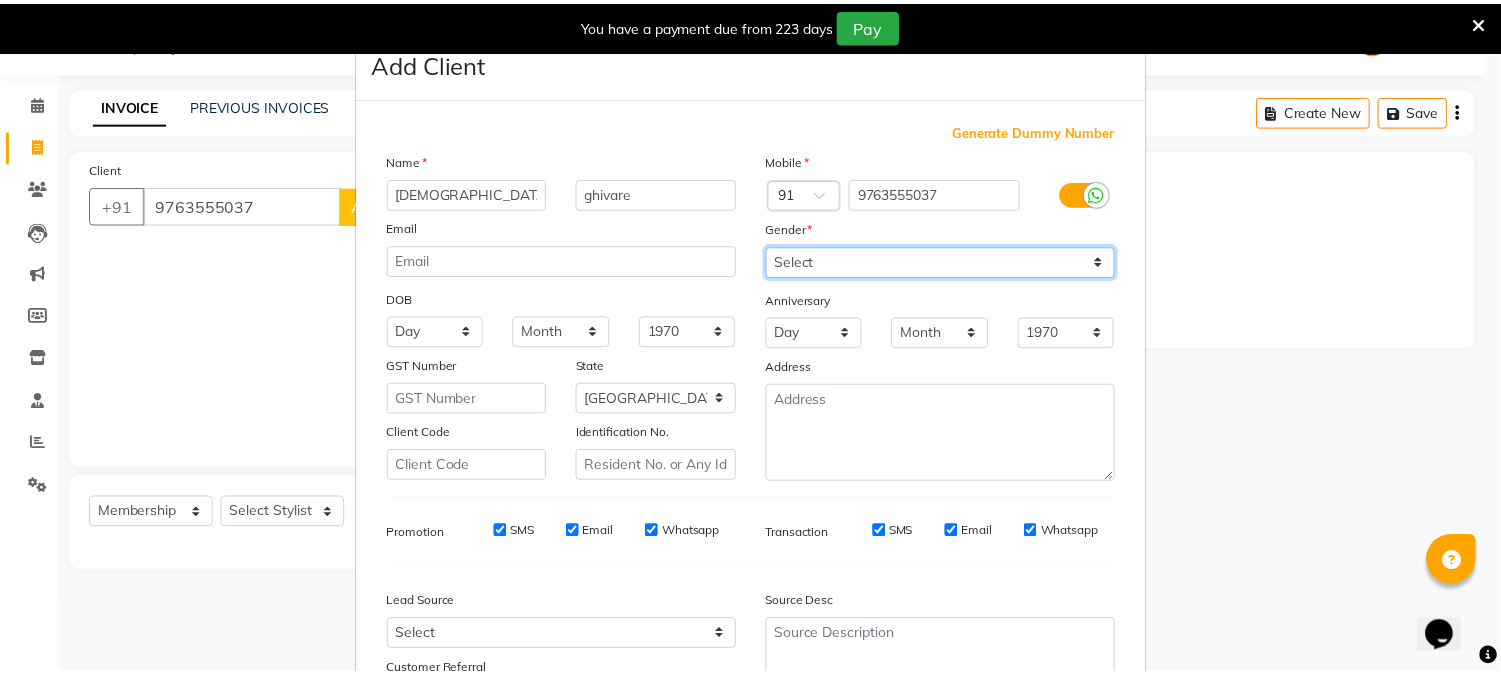 scroll, scrollTop: 176, scrollLeft: 0, axis: vertical 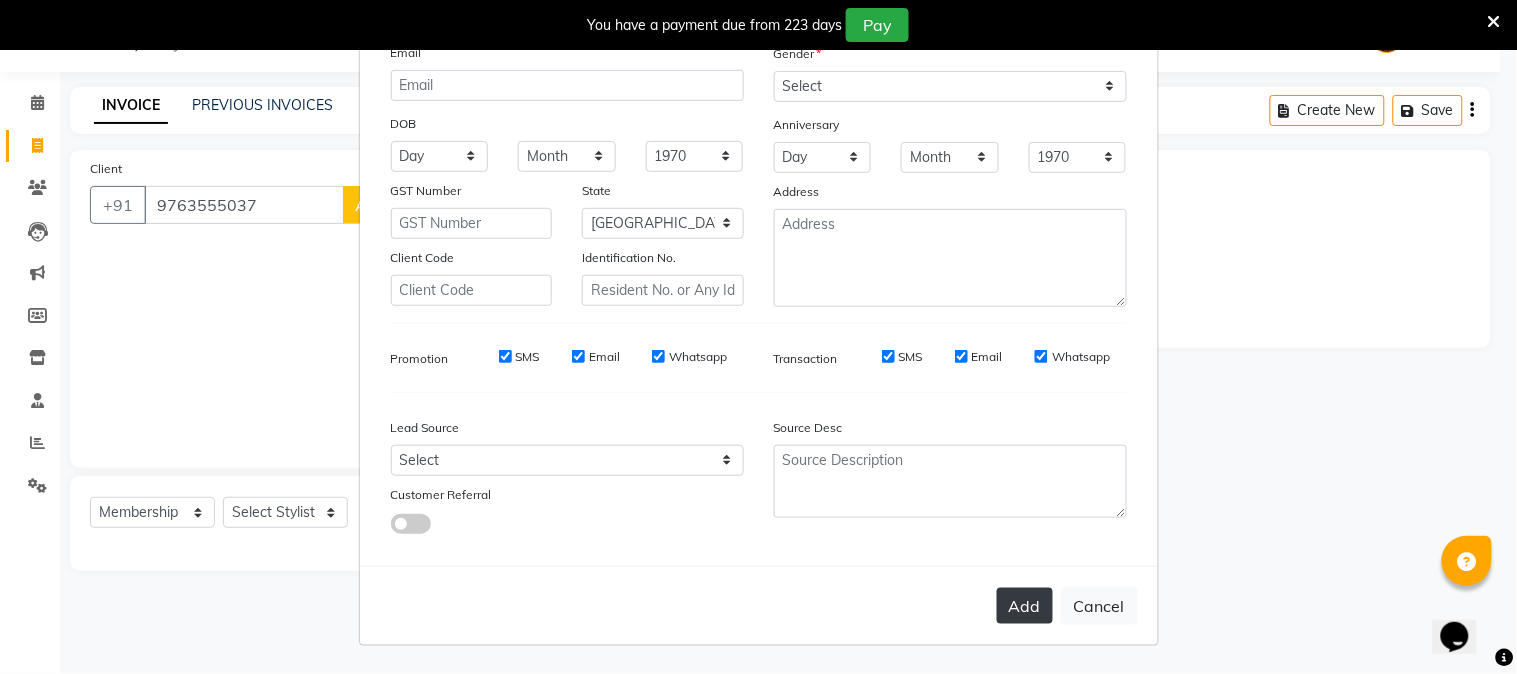 click on "Add" at bounding box center [1025, 606] 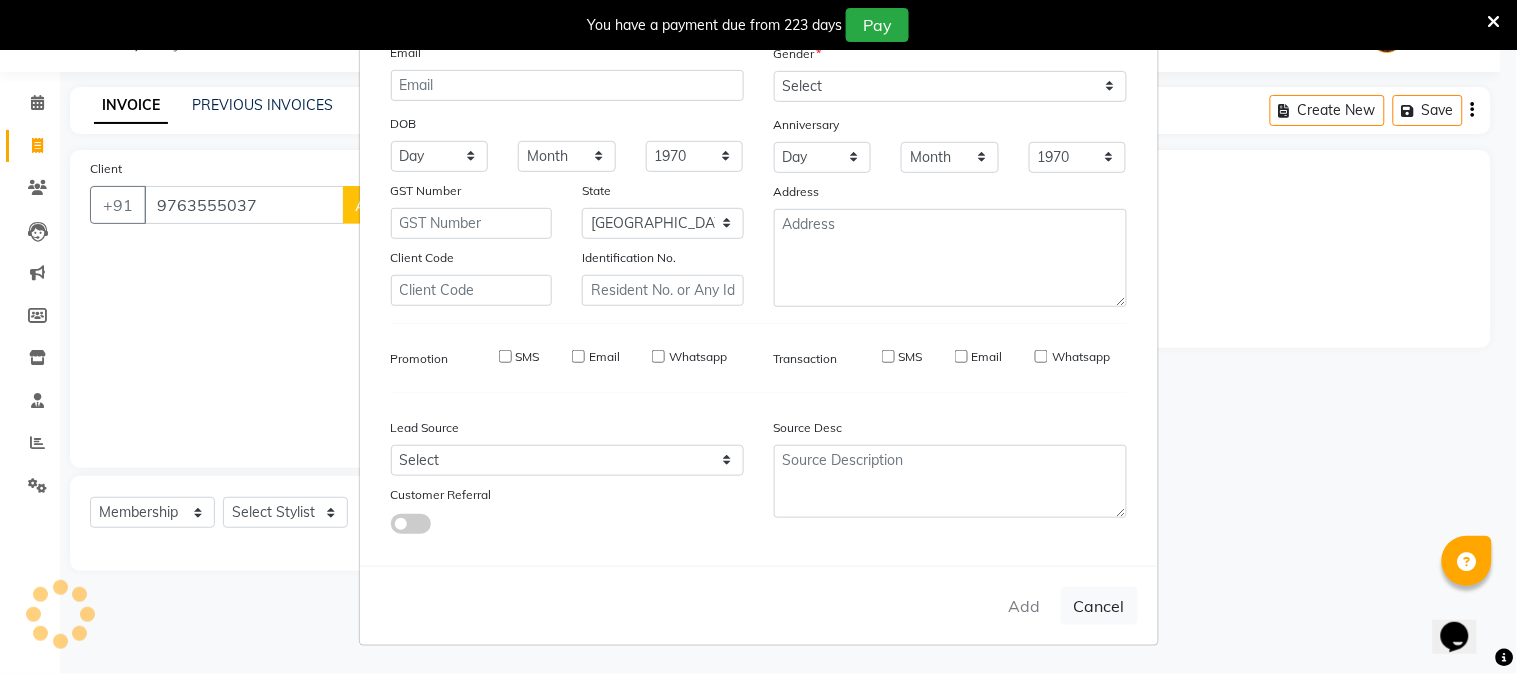 type 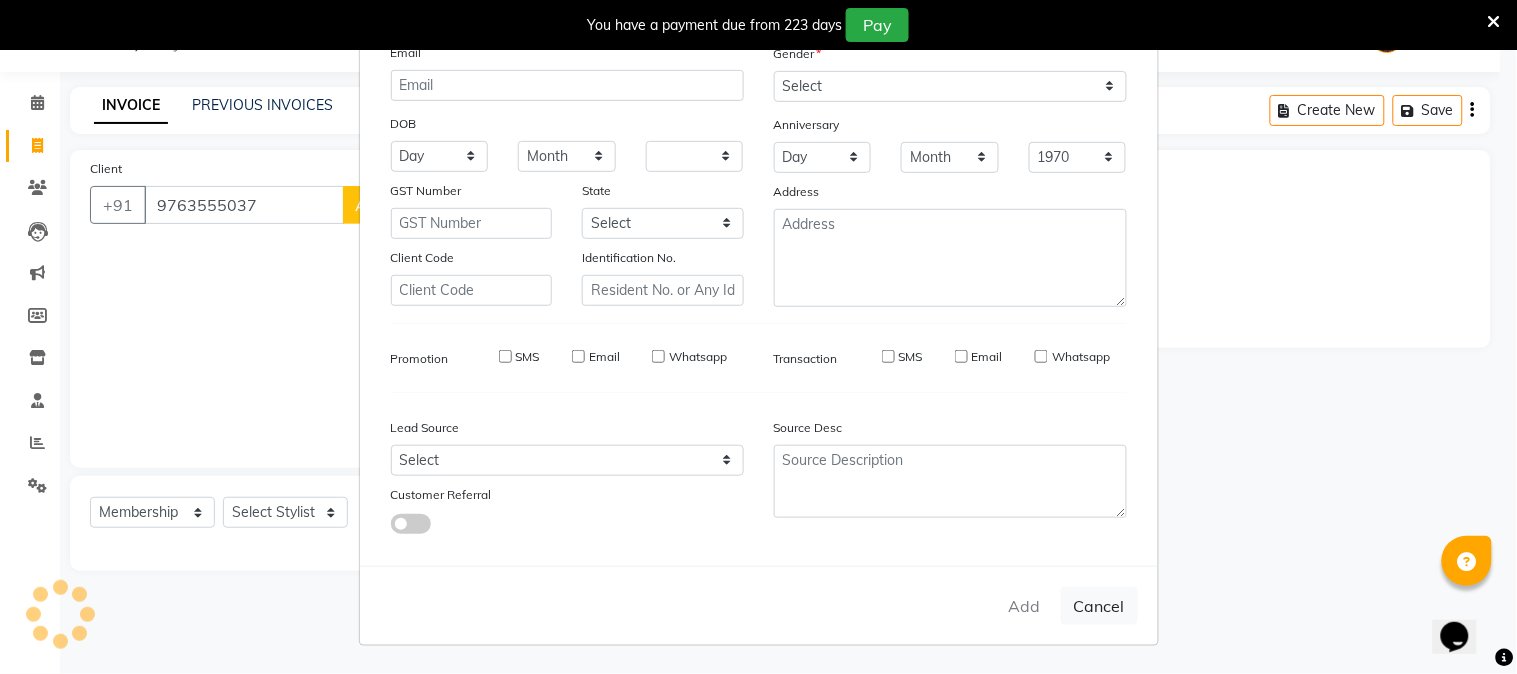 select 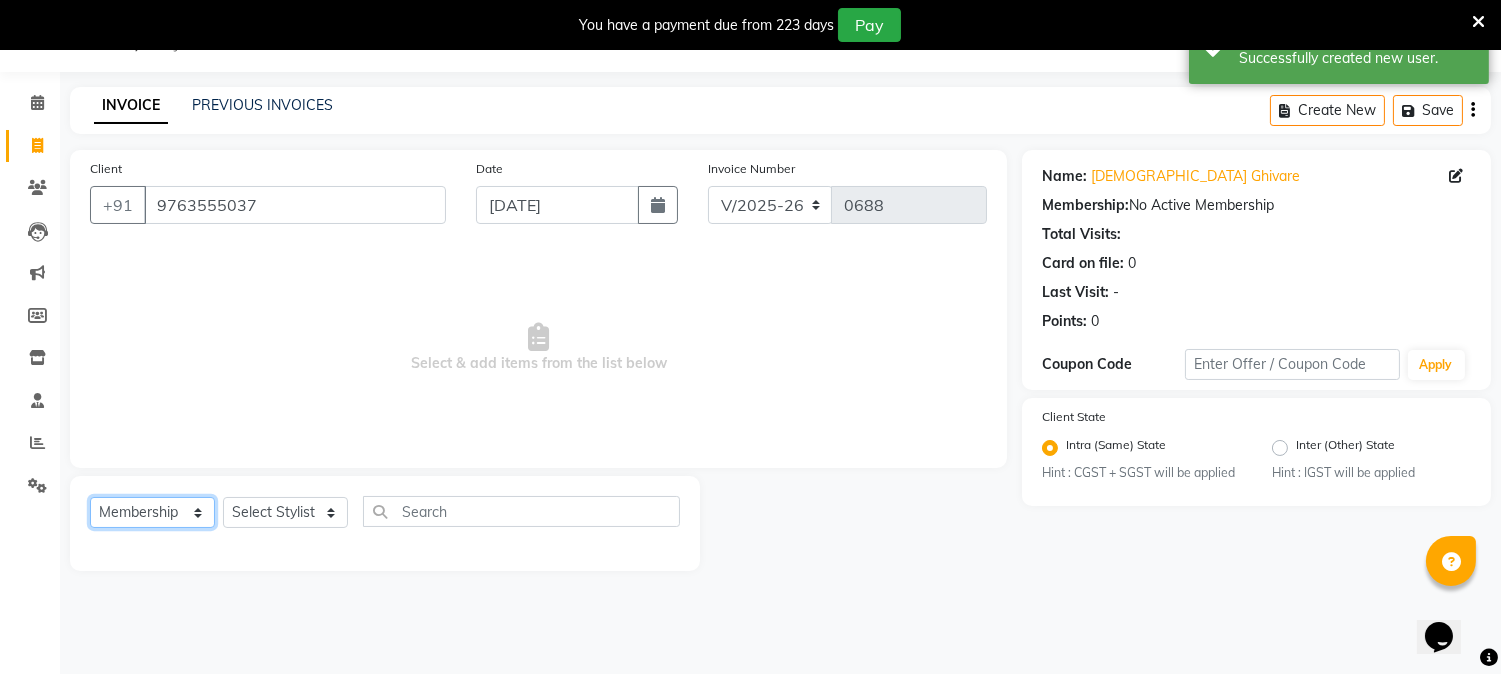 click on "Select  Service  Product  Membership  Package Voucher Prepaid Gift Card" 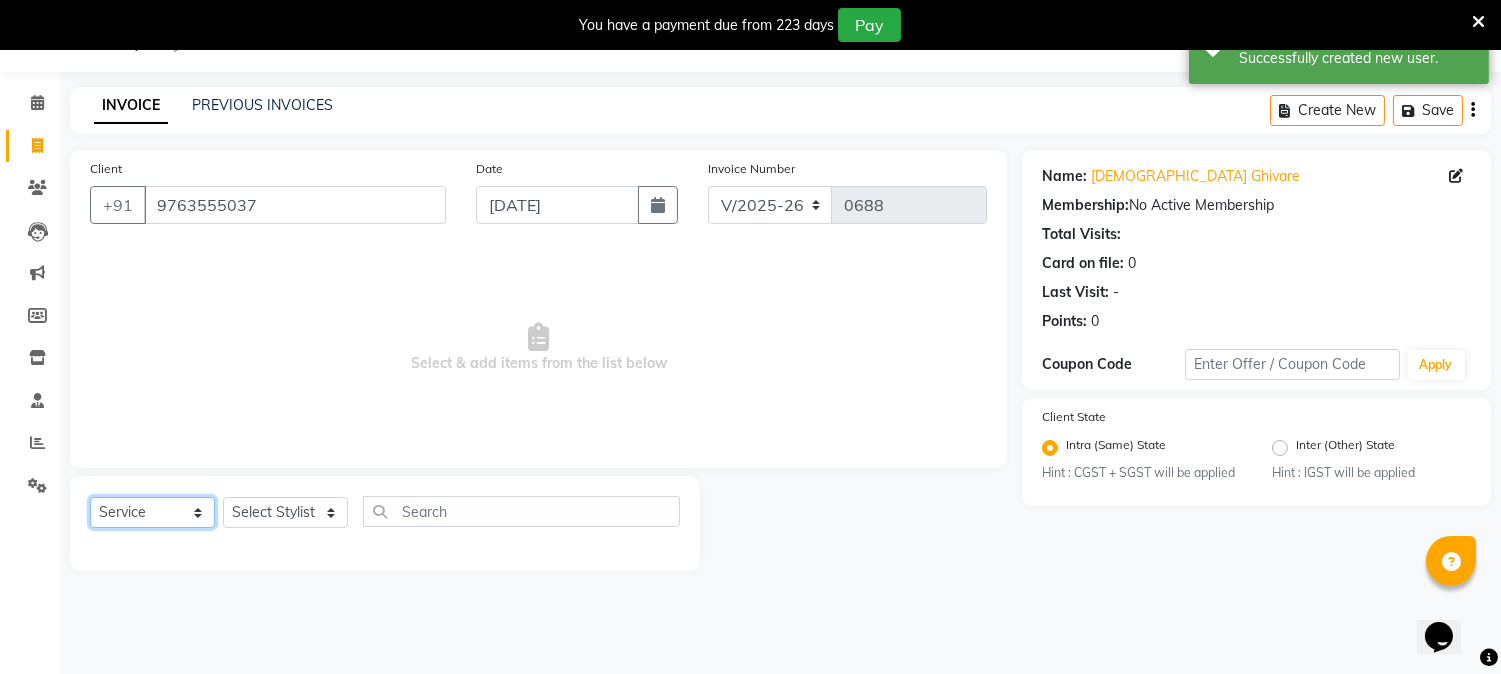 click on "Select  Service  Product  Membership  Package Voucher Prepaid Gift Card" 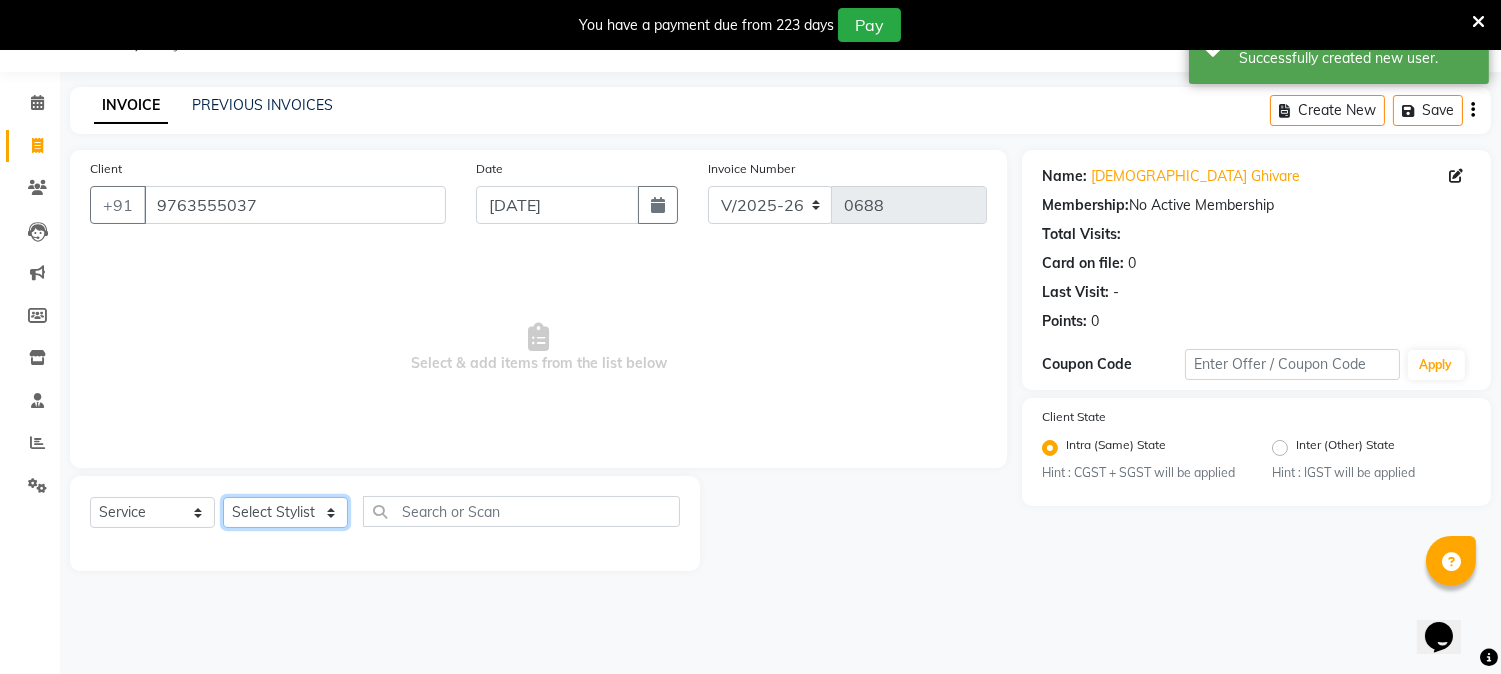 click on "Select Stylist [PERSON_NAME] [PERSON_NAME]  [PERSON_NAME]  prem RAHUL Sandip [PERSON_NAME]" 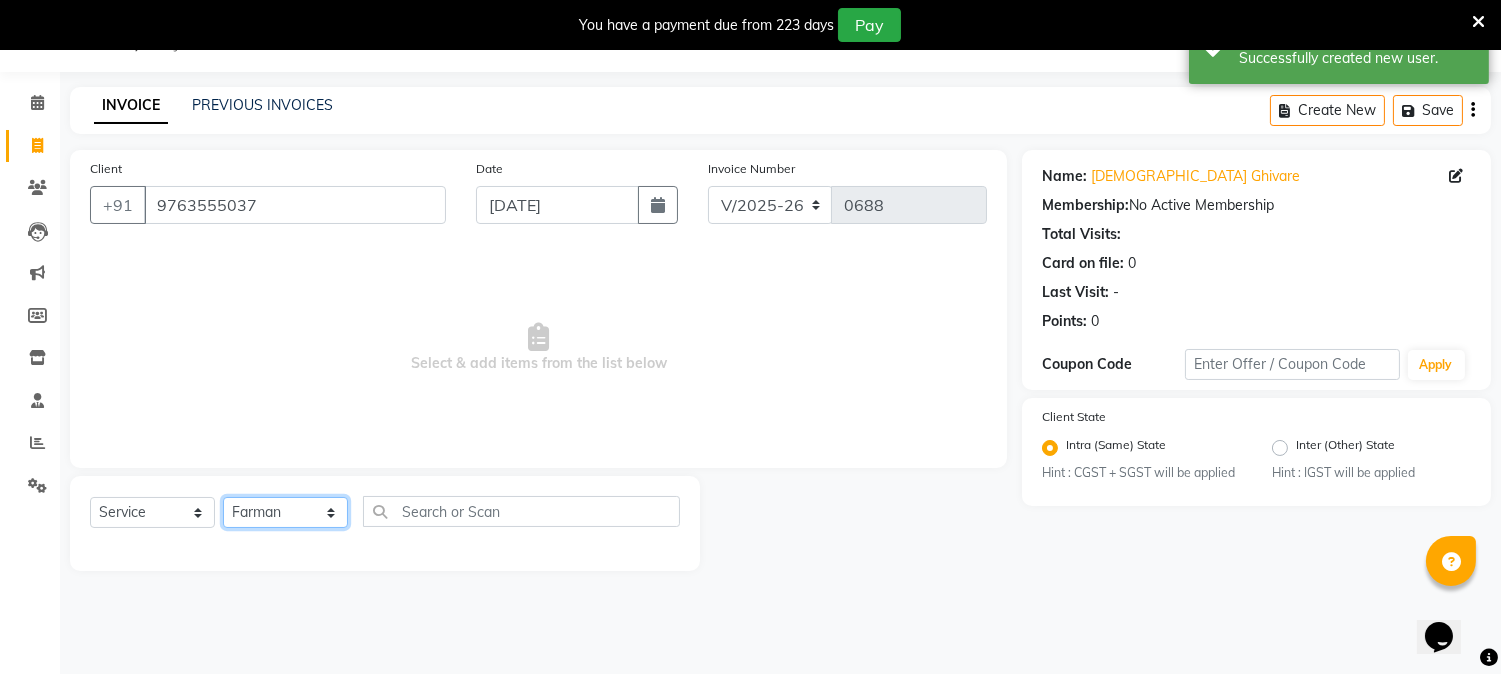 click on "Select Stylist [PERSON_NAME] [PERSON_NAME]  [PERSON_NAME]  prem RAHUL Sandip [PERSON_NAME]" 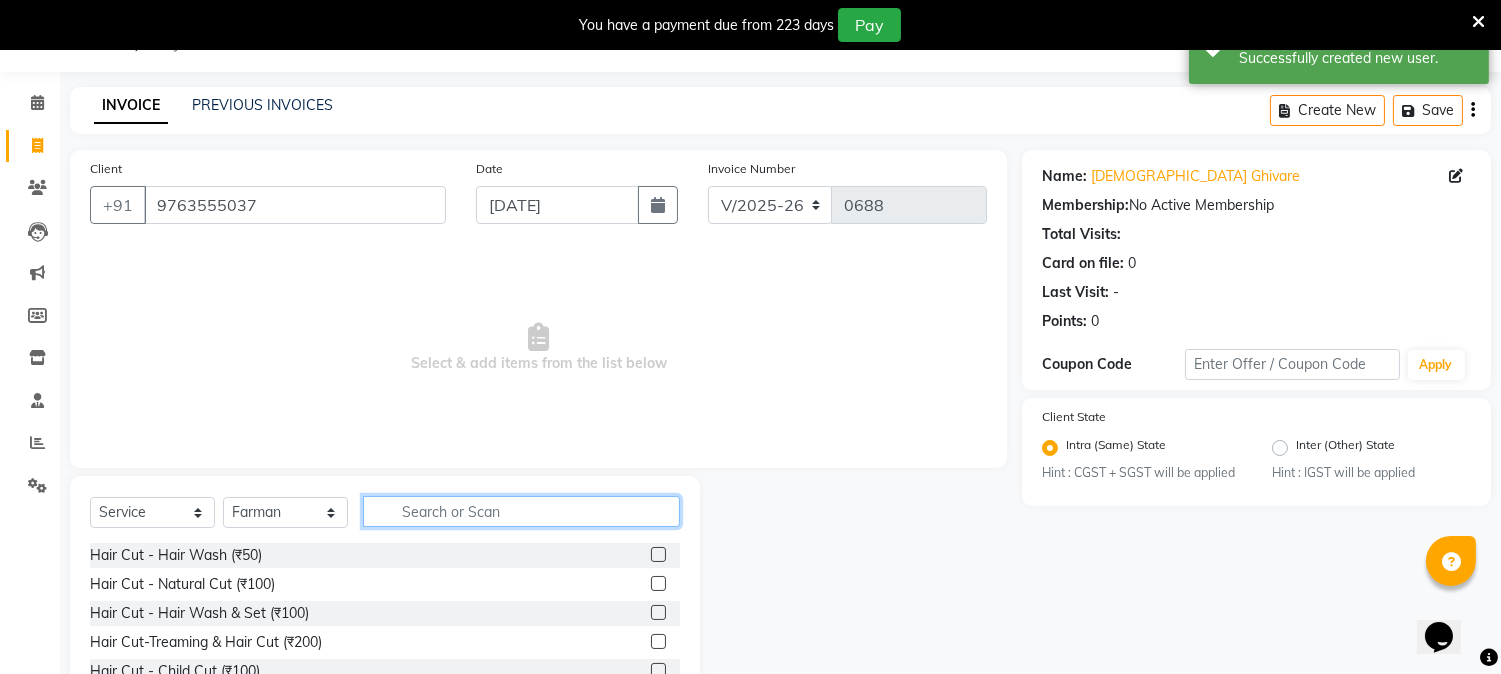 click 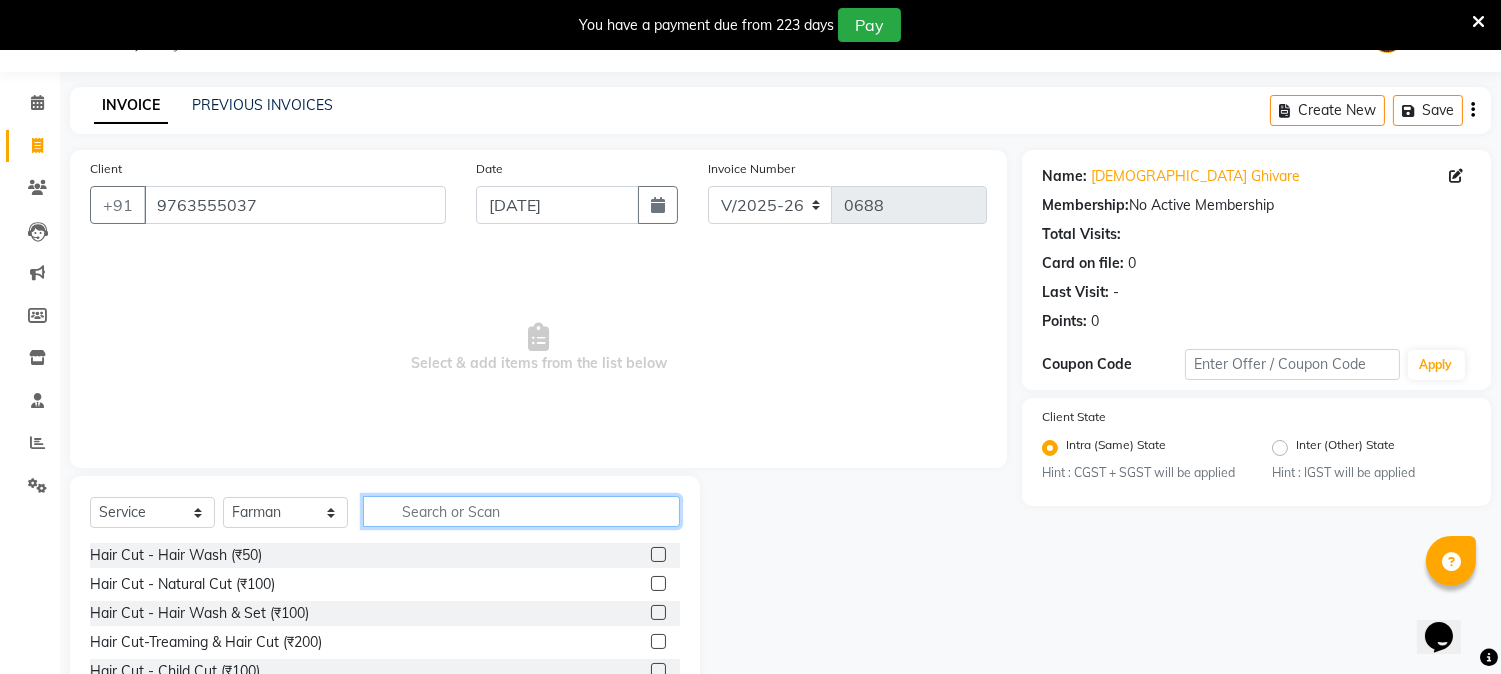 click 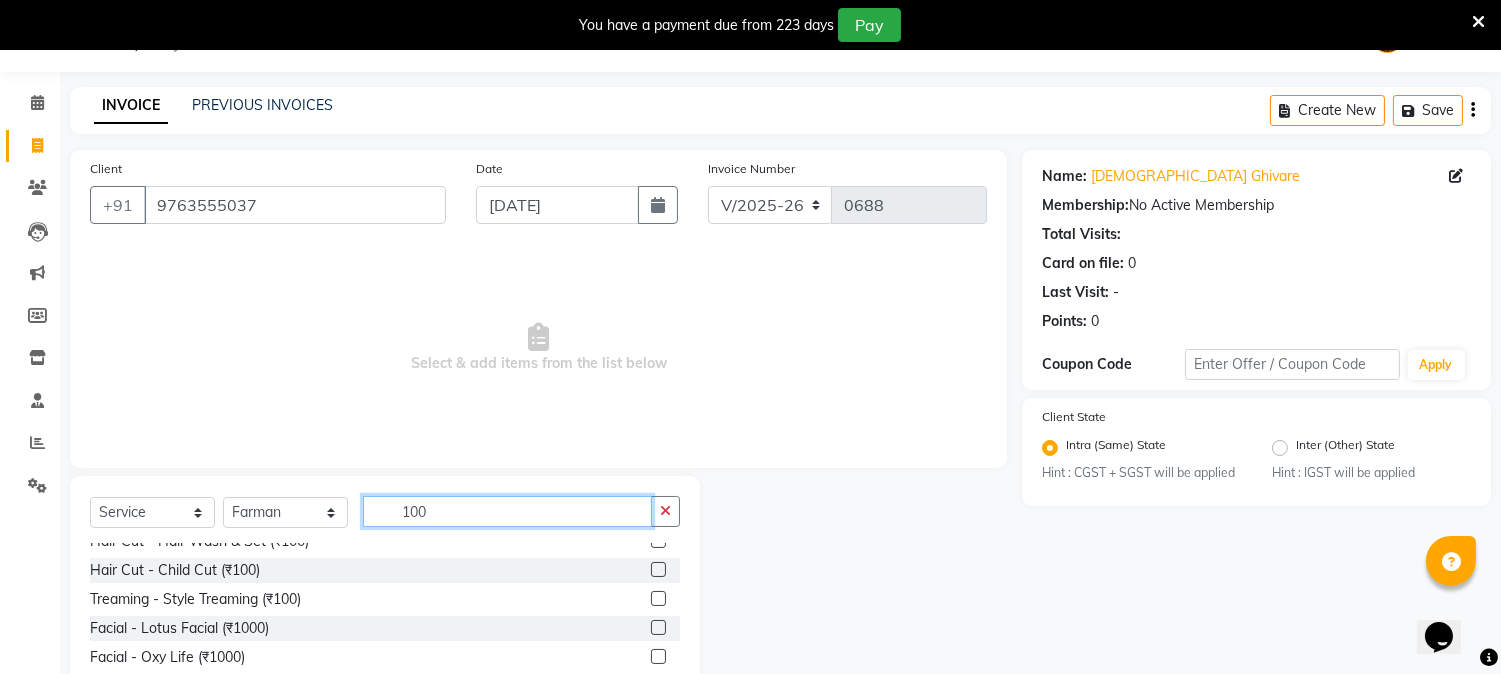 scroll, scrollTop: 61, scrollLeft: 0, axis: vertical 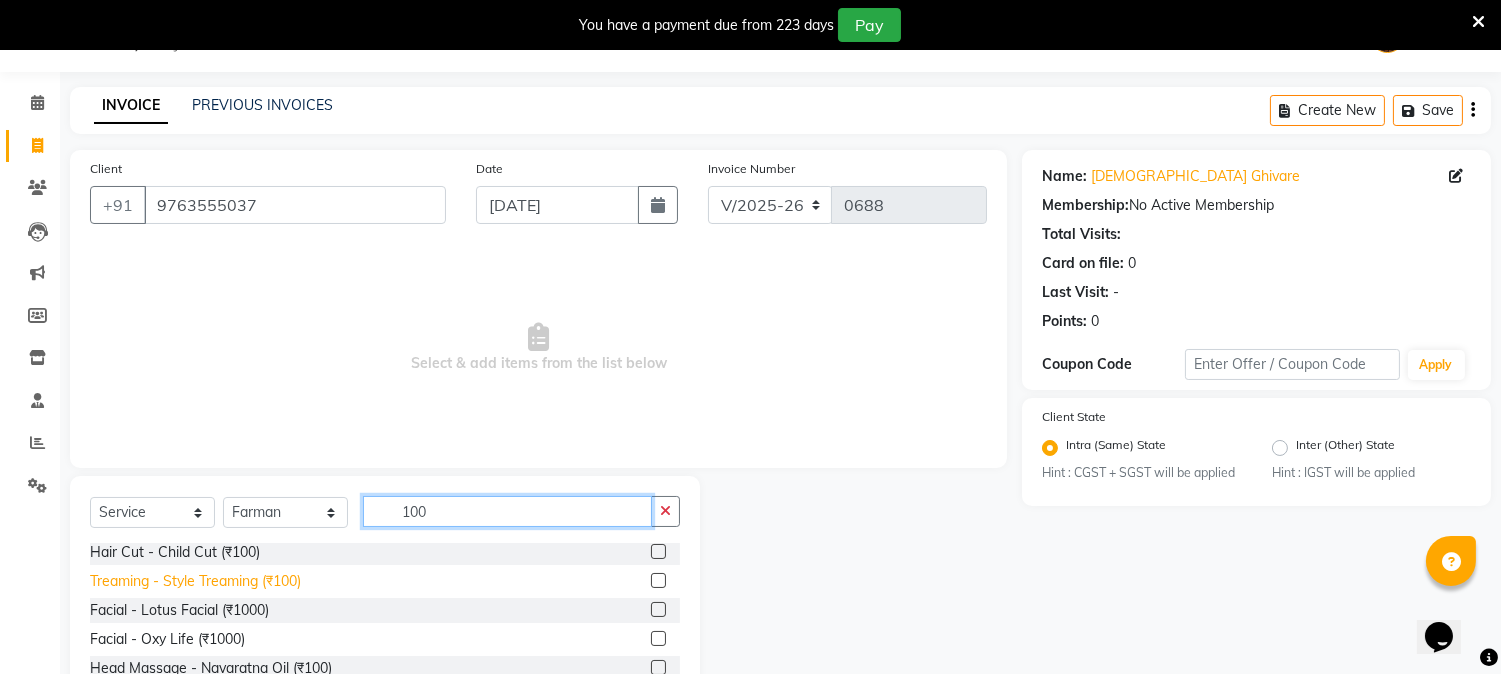 type on "100" 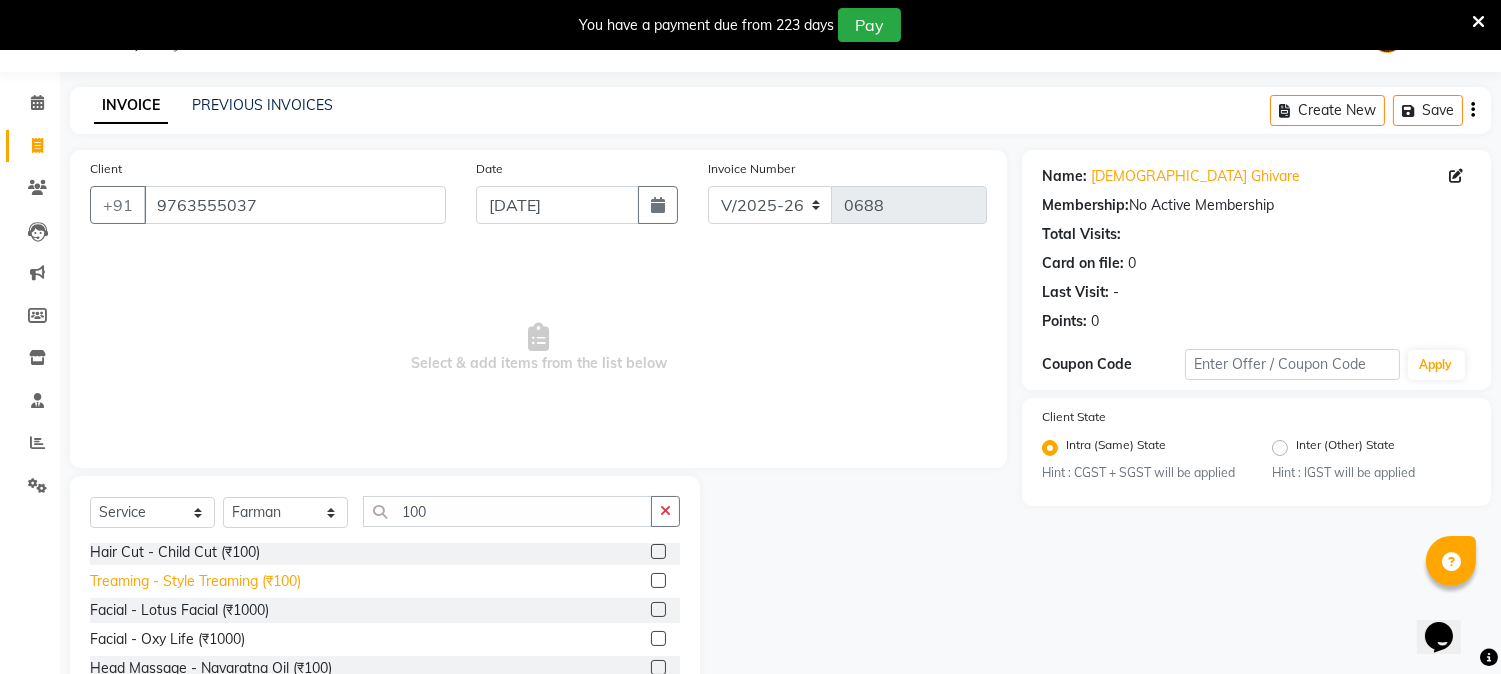 click on "Treaming - Style Treaming (₹100)" 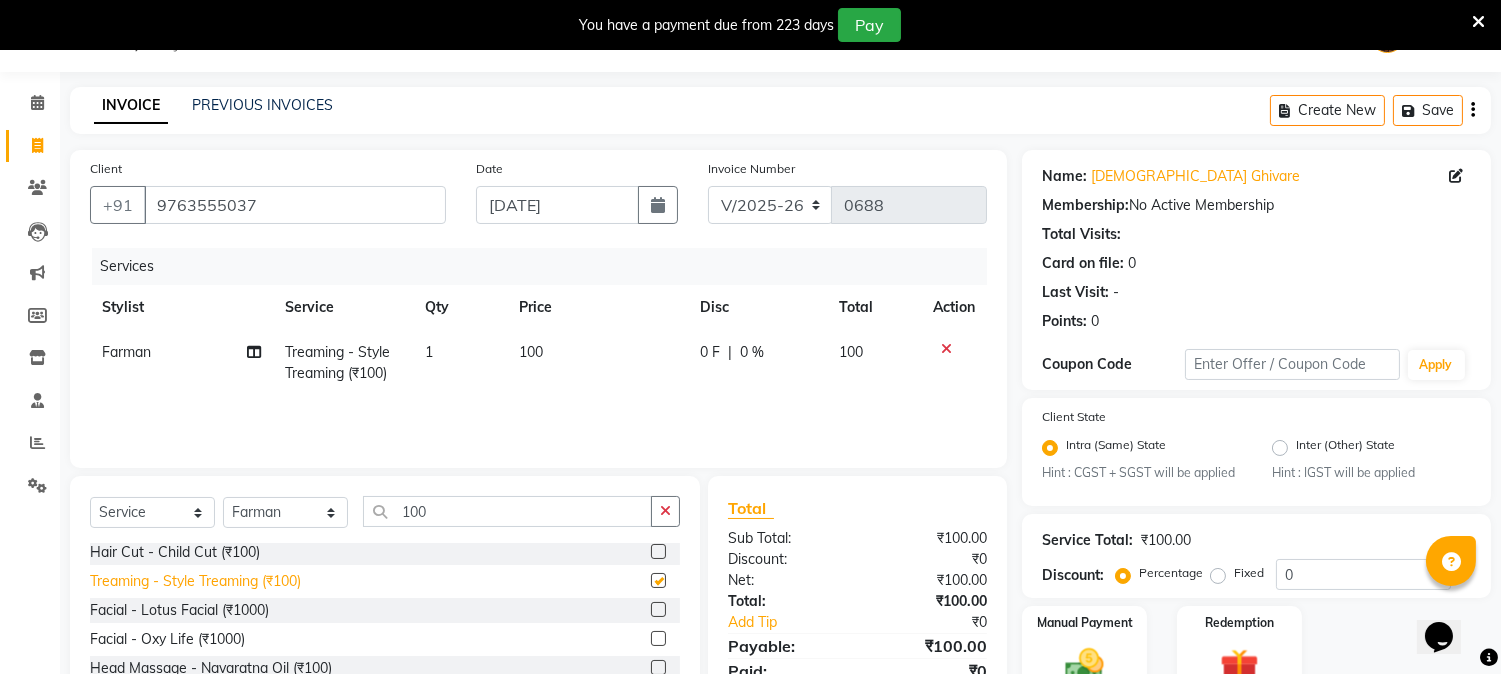 checkbox on "false" 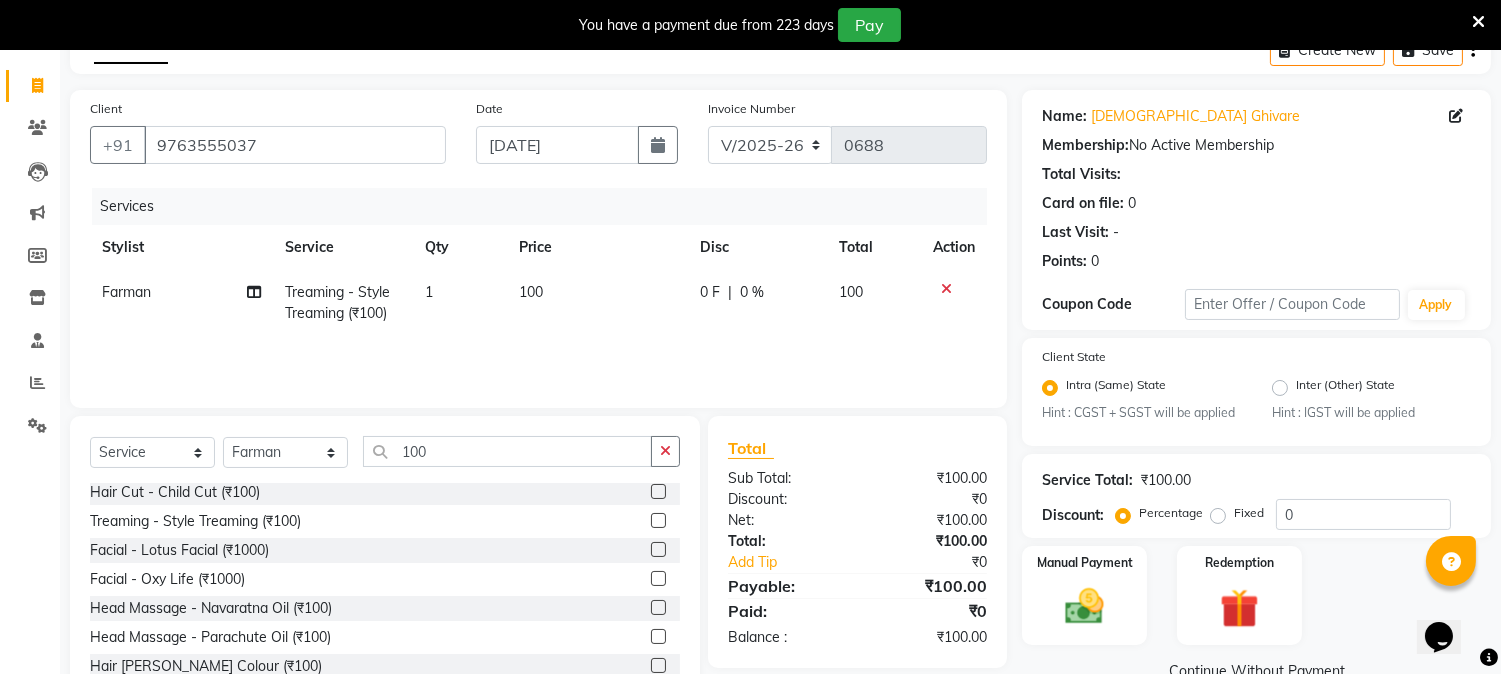 scroll, scrollTop: 161, scrollLeft: 0, axis: vertical 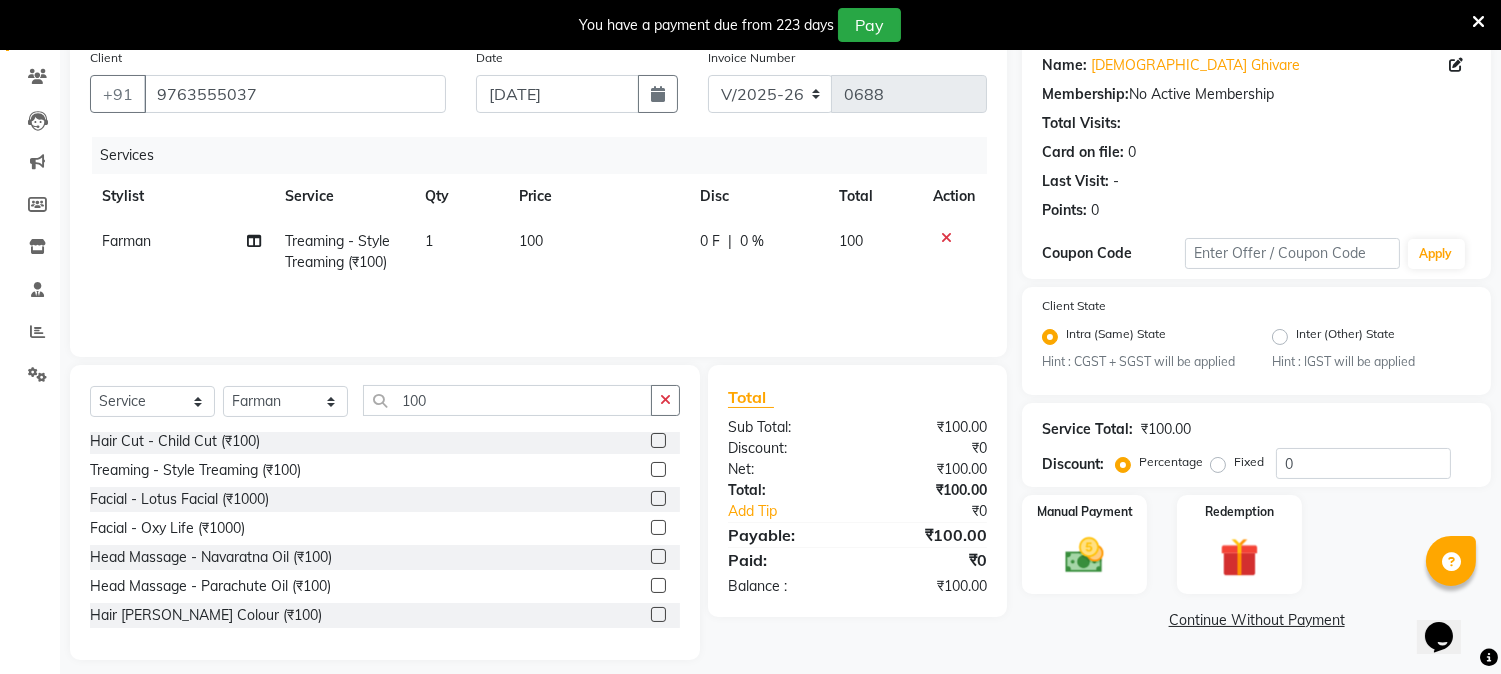click on "Continue Without Payment" 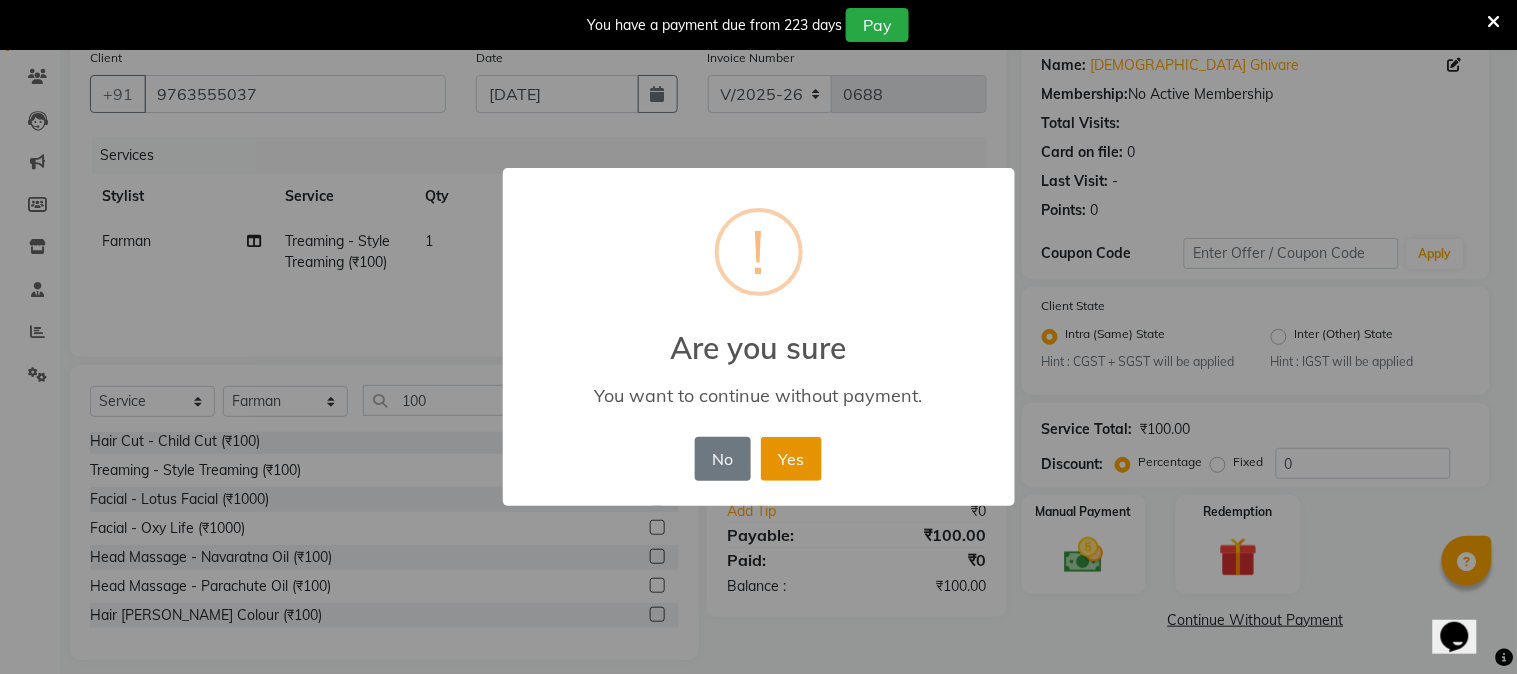 click on "Yes" at bounding box center [791, 459] 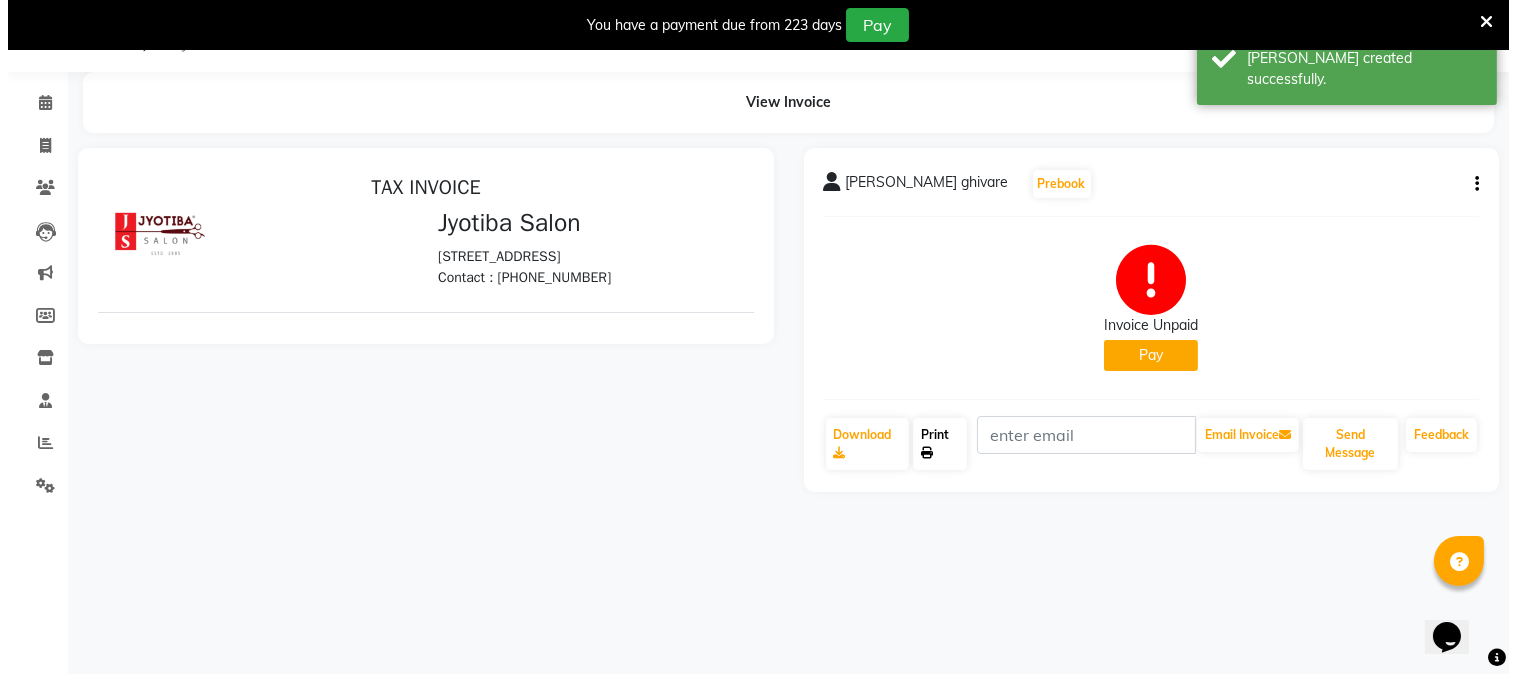 scroll, scrollTop: 0, scrollLeft: 0, axis: both 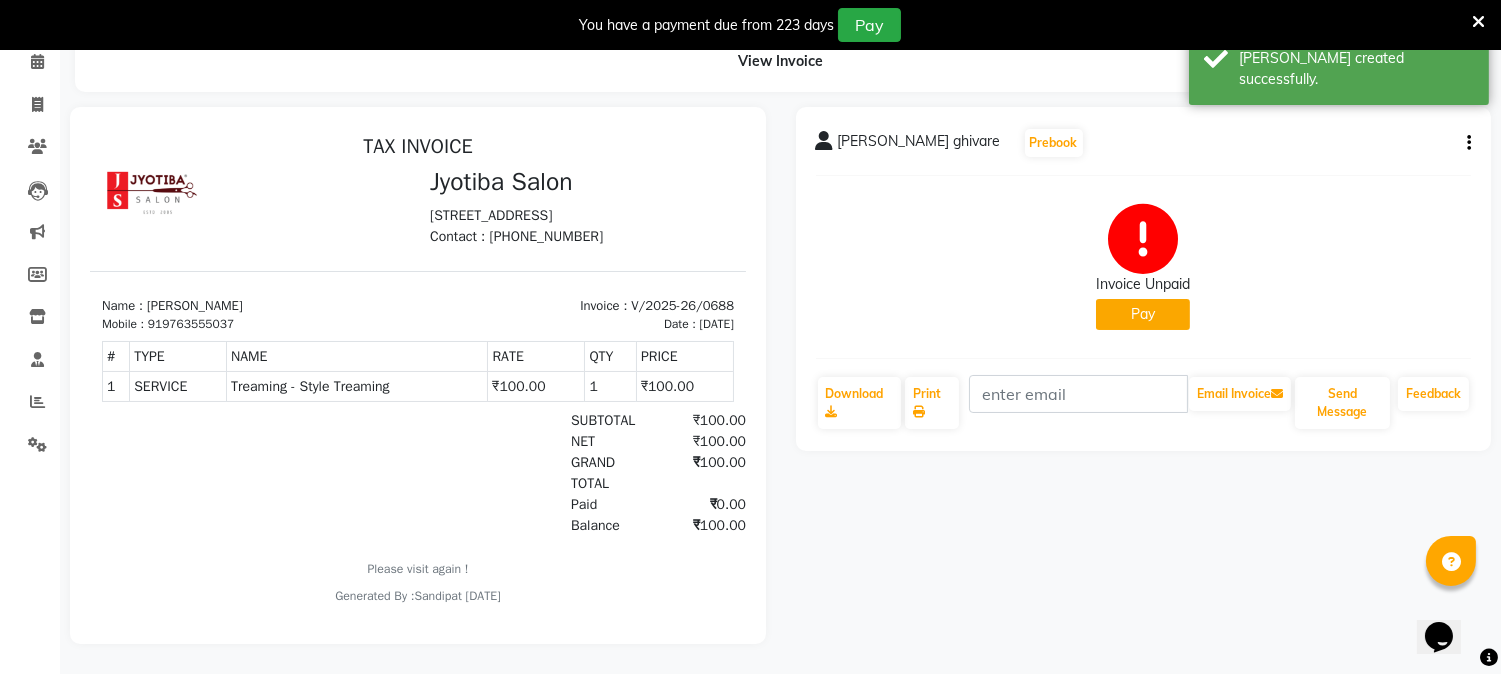 click on "Pay" 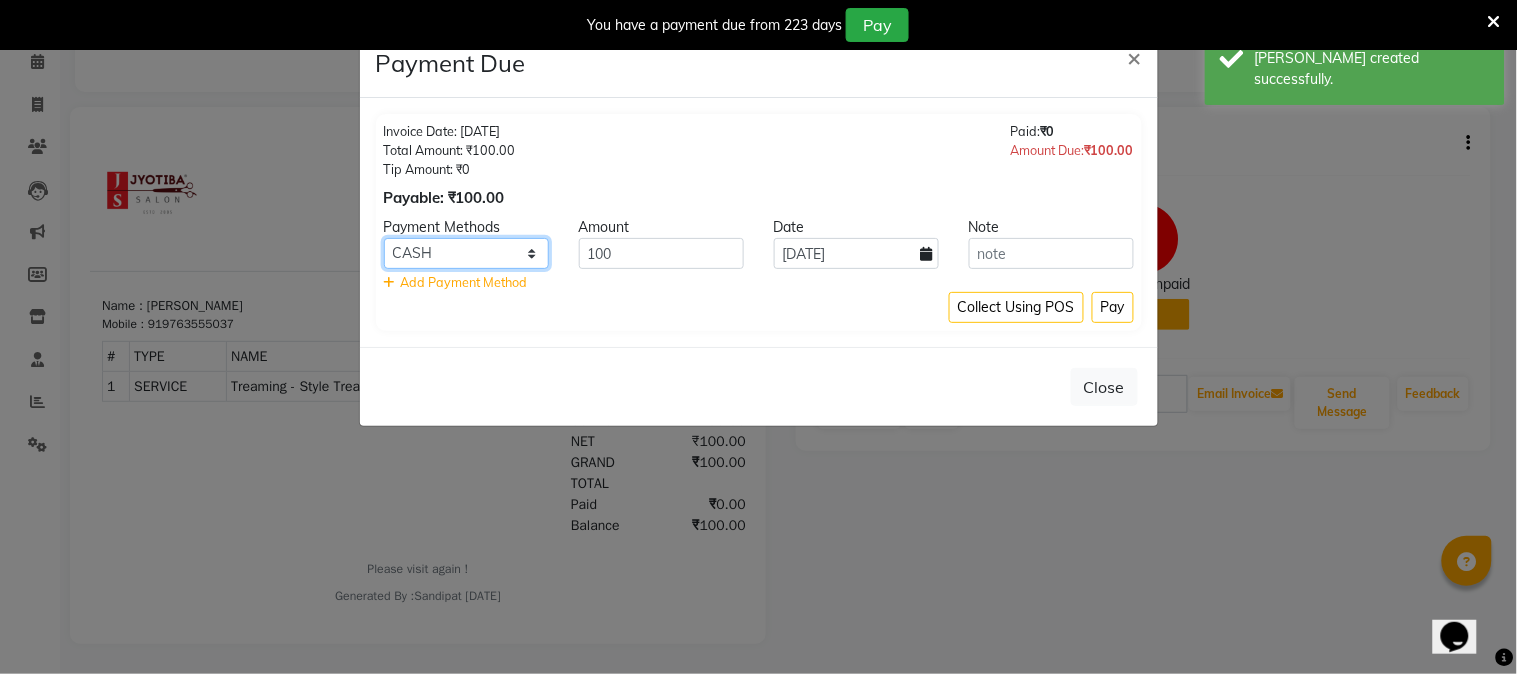 click on "CASH ONLINE CARD" 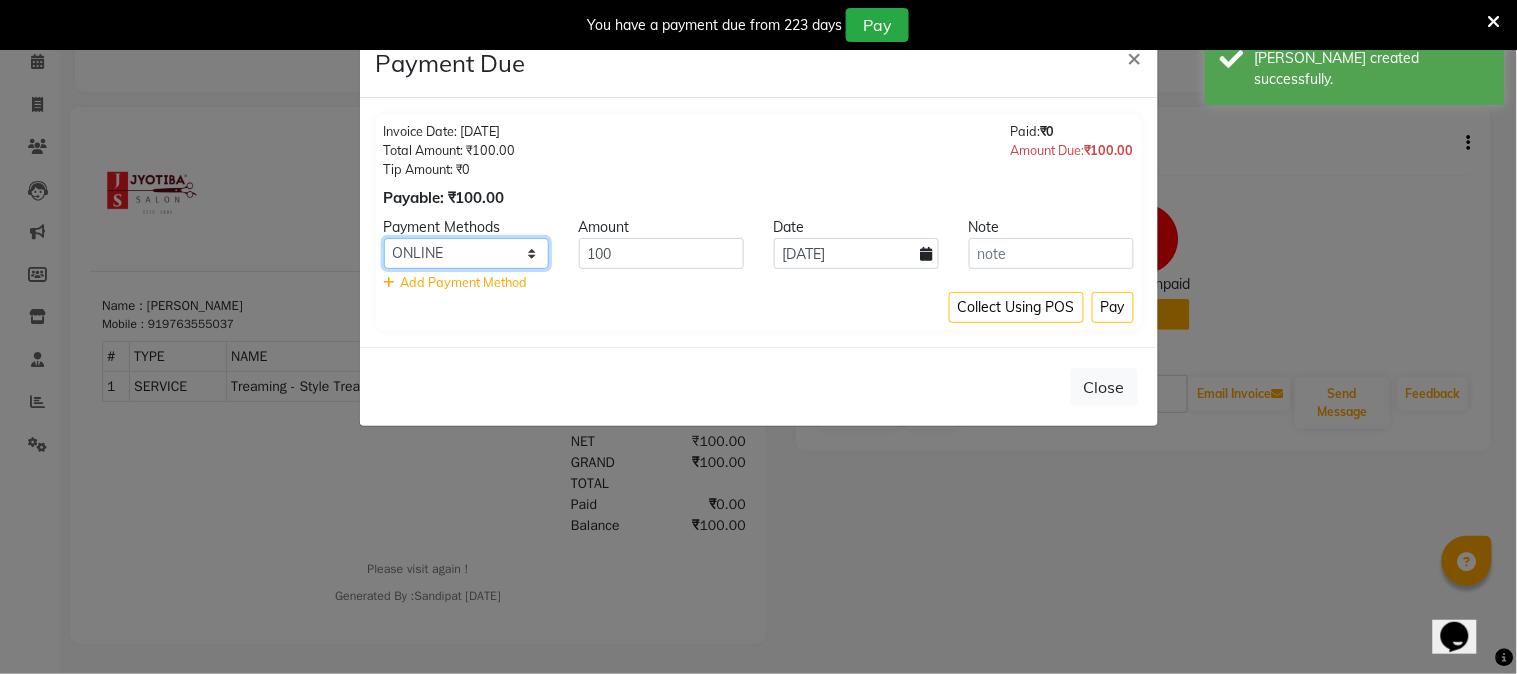 click on "CASH ONLINE CARD" 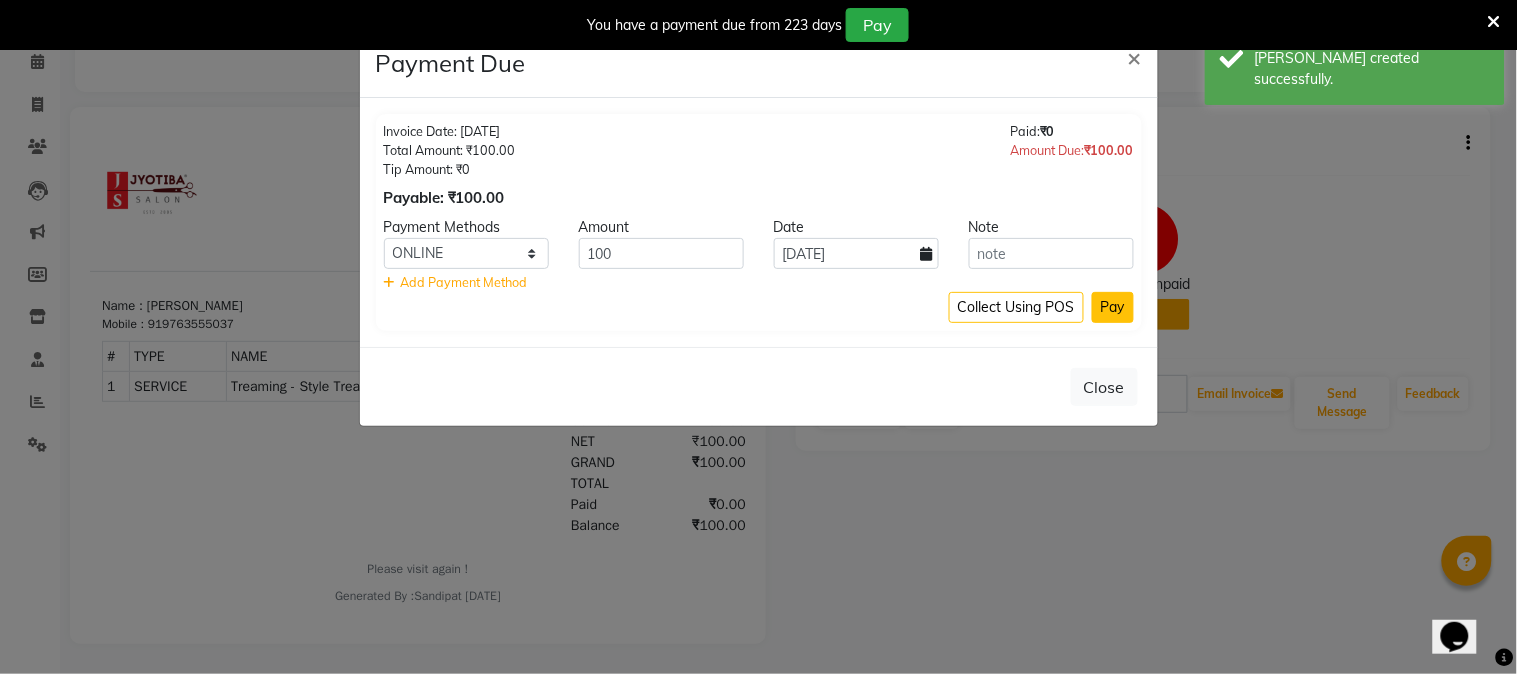 click on "Pay" 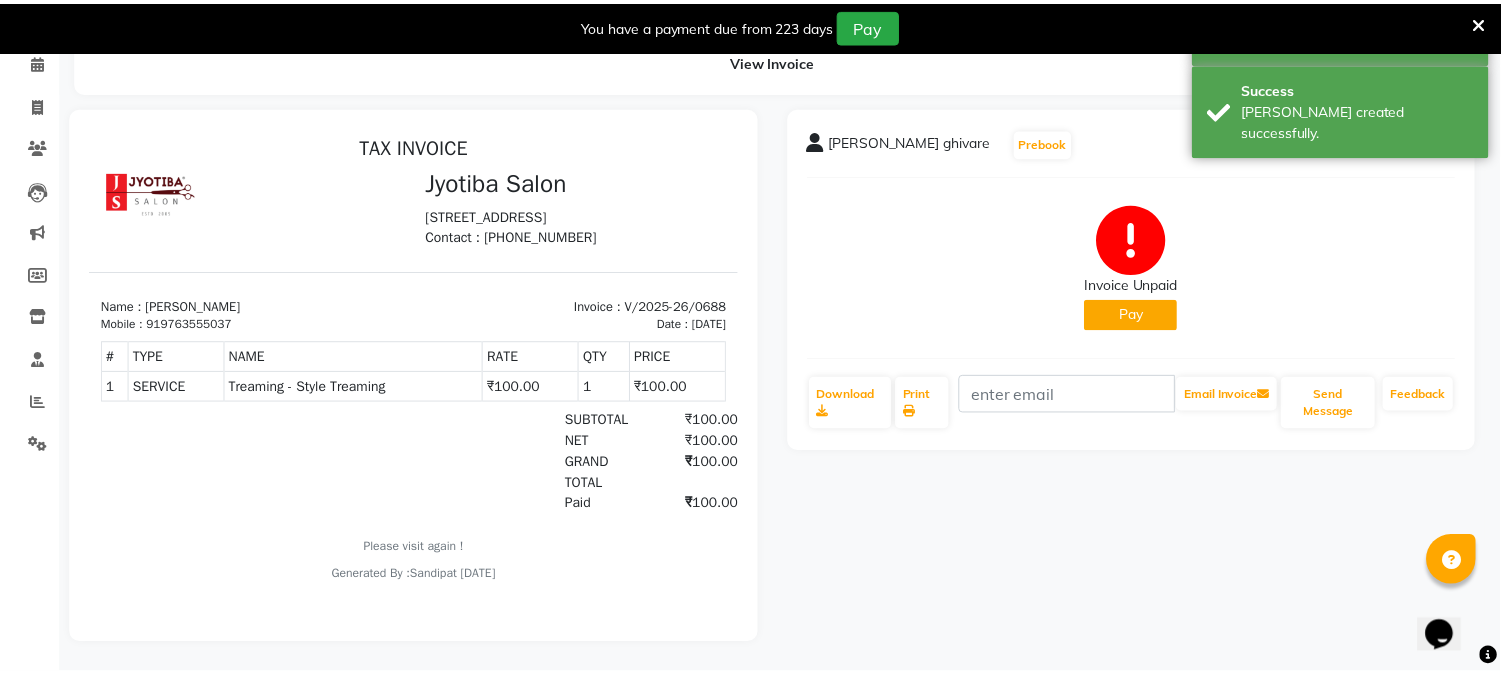 scroll, scrollTop: 85, scrollLeft: 0, axis: vertical 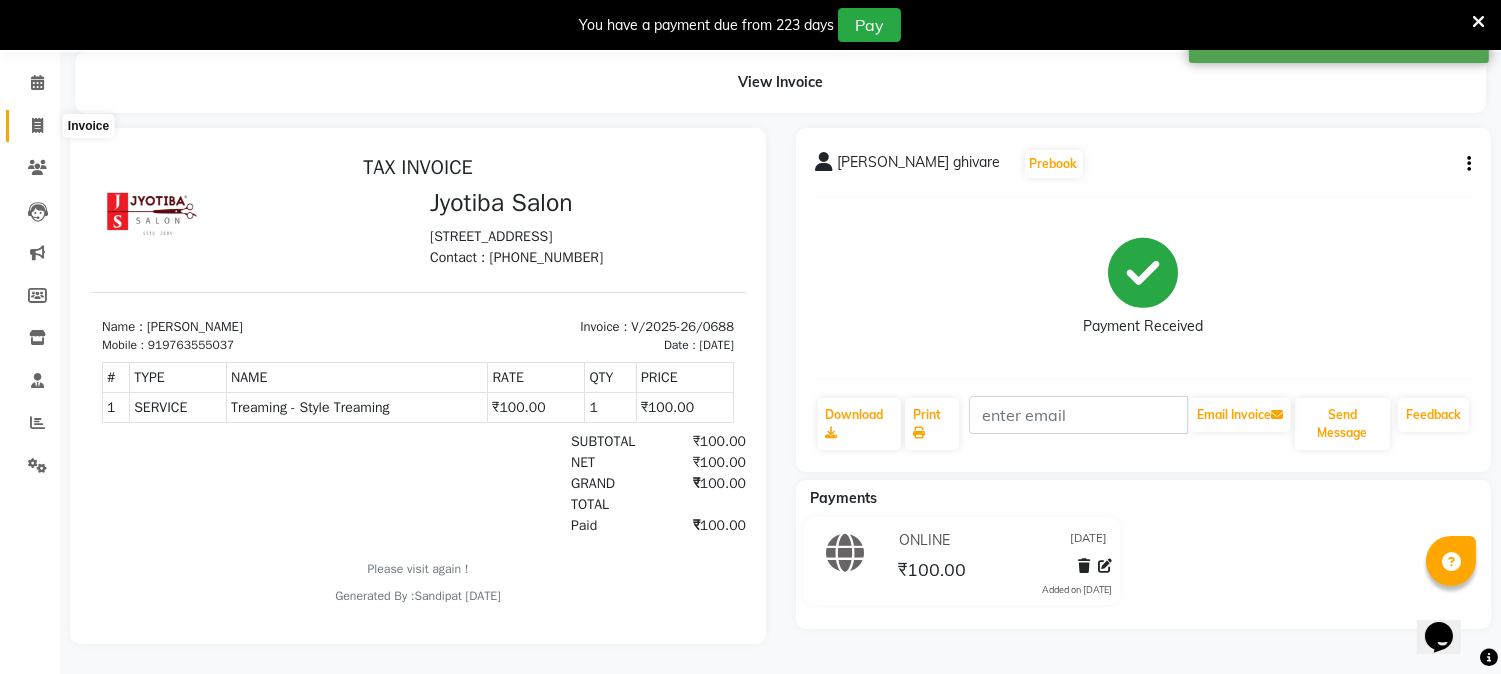 click 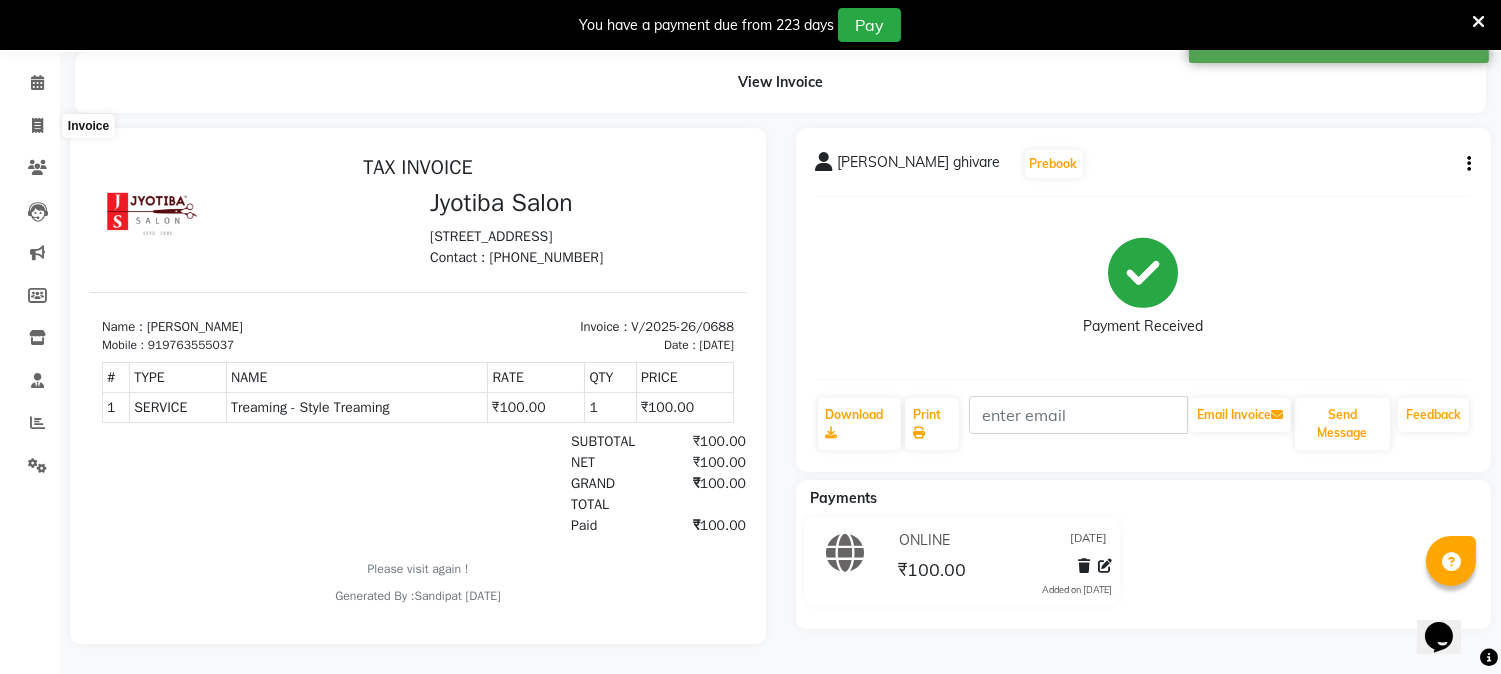 scroll, scrollTop: 50, scrollLeft: 0, axis: vertical 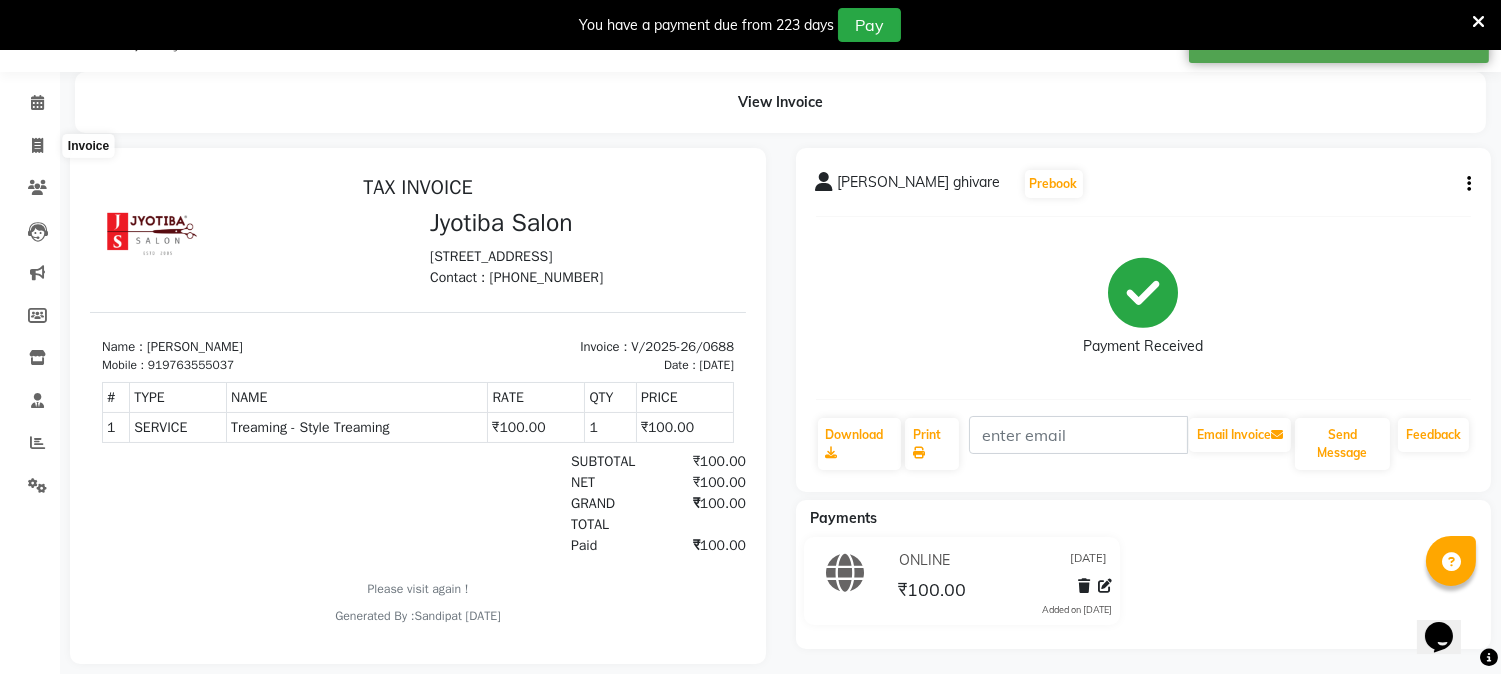 select on "556" 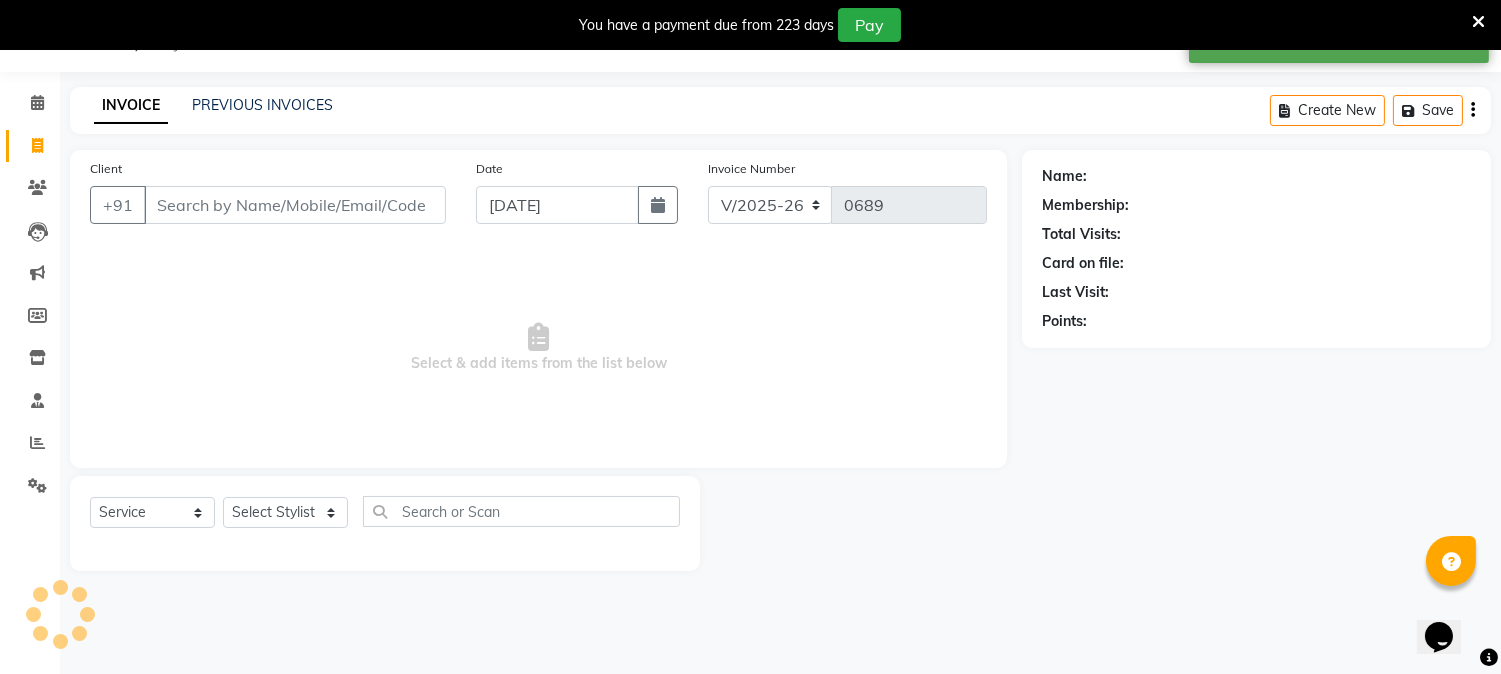 select on "membership" 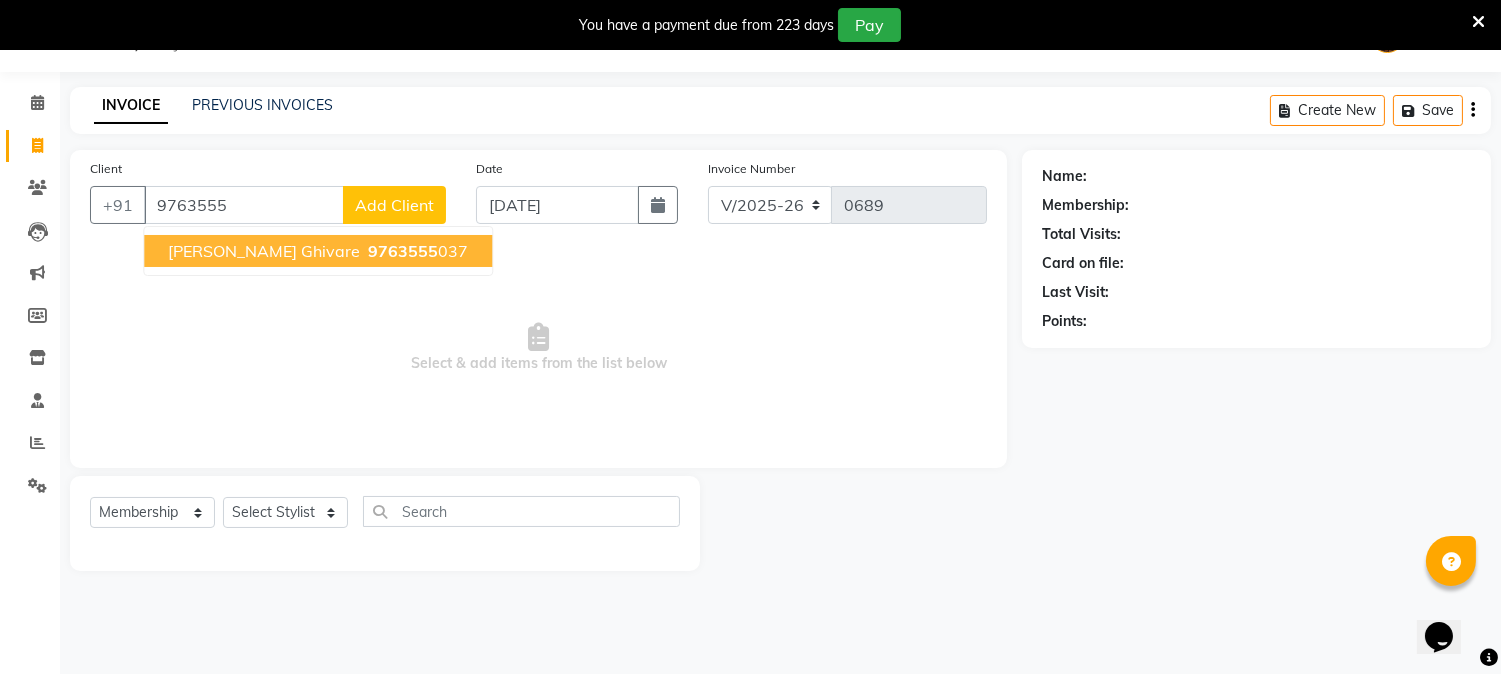 click on "shivam ghivare   9763555 037" at bounding box center (318, 251) 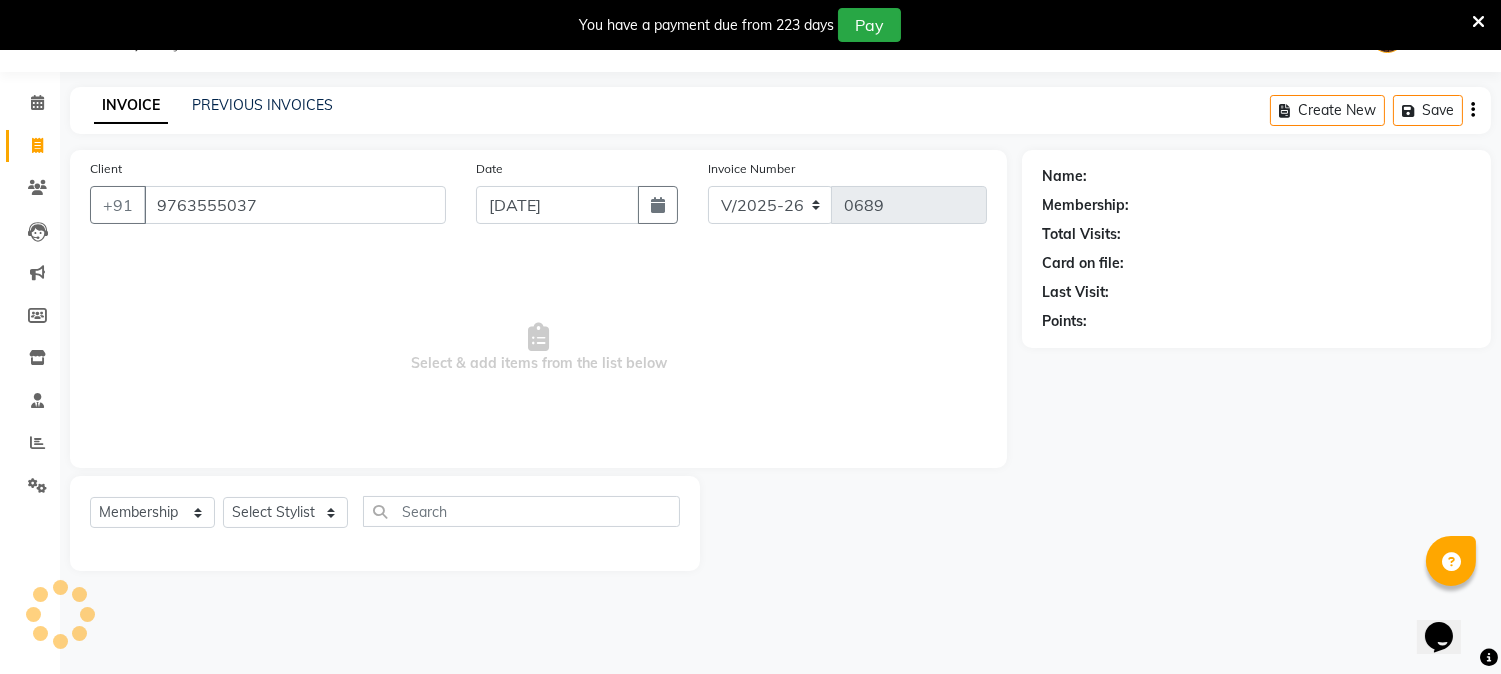 type on "9763555037" 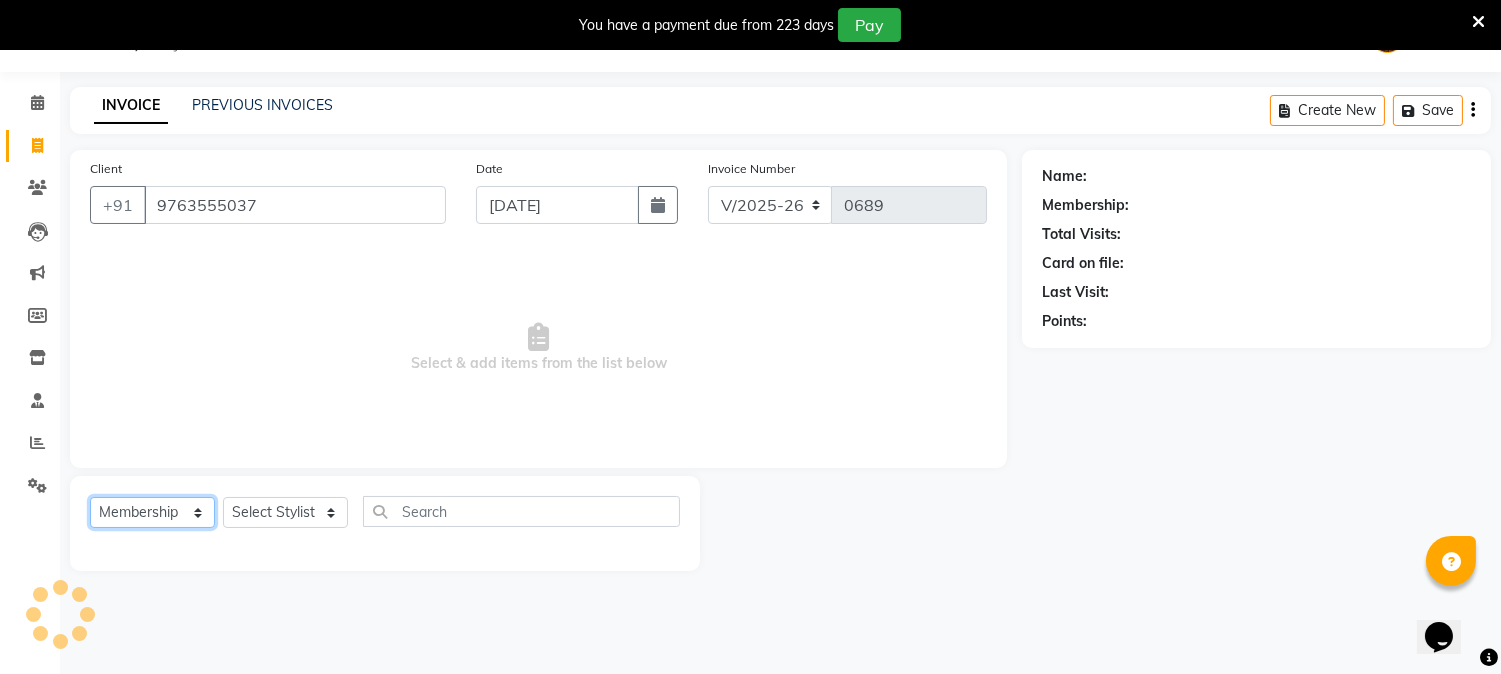 click on "Select  Service  Product  Membership  Package Voucher Prepaid Gift Card" 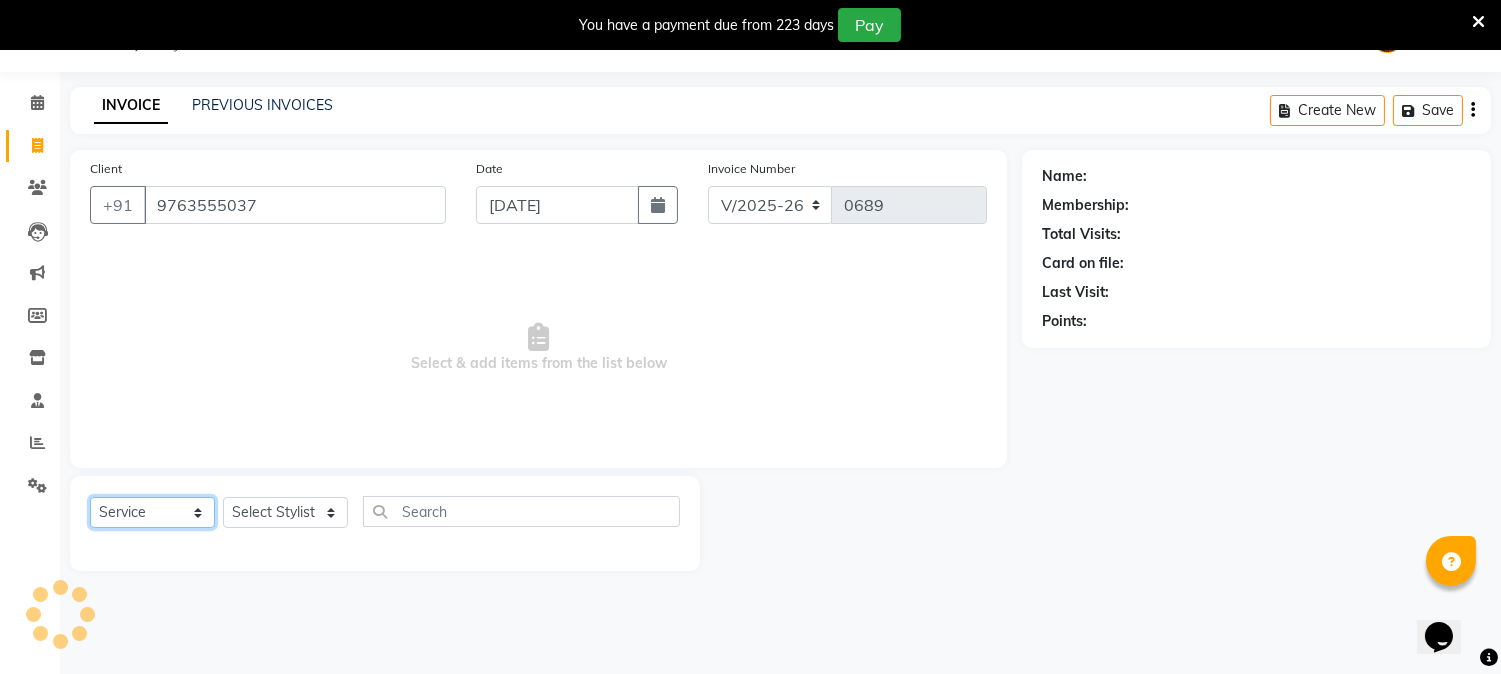 click on "Select  Service  Product  Membership  Package Voucher Prepaid Gift Card" 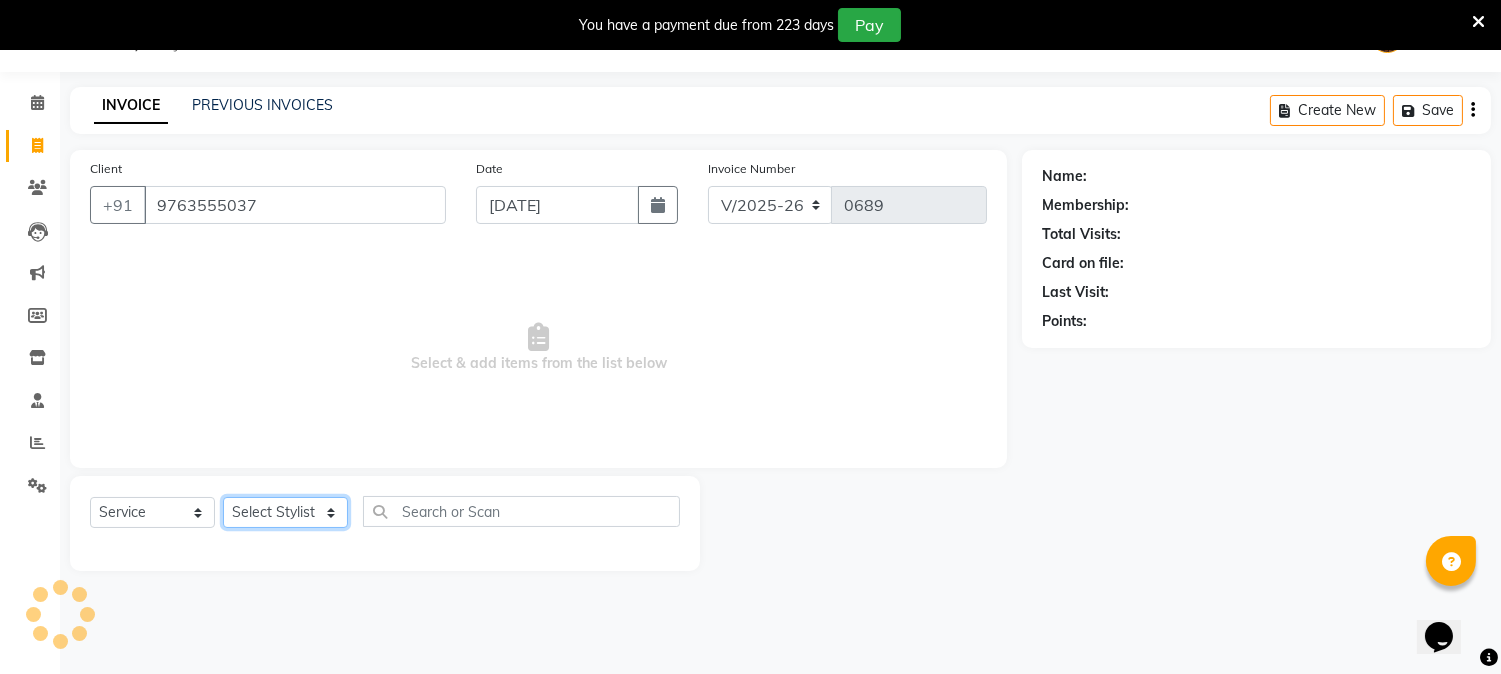 click on "Select Stylist [PERSON_NAME] [PERSON_NAME]  [PERSON_NAME]  prem RAHUL Sandip [PERSON_NAME]" 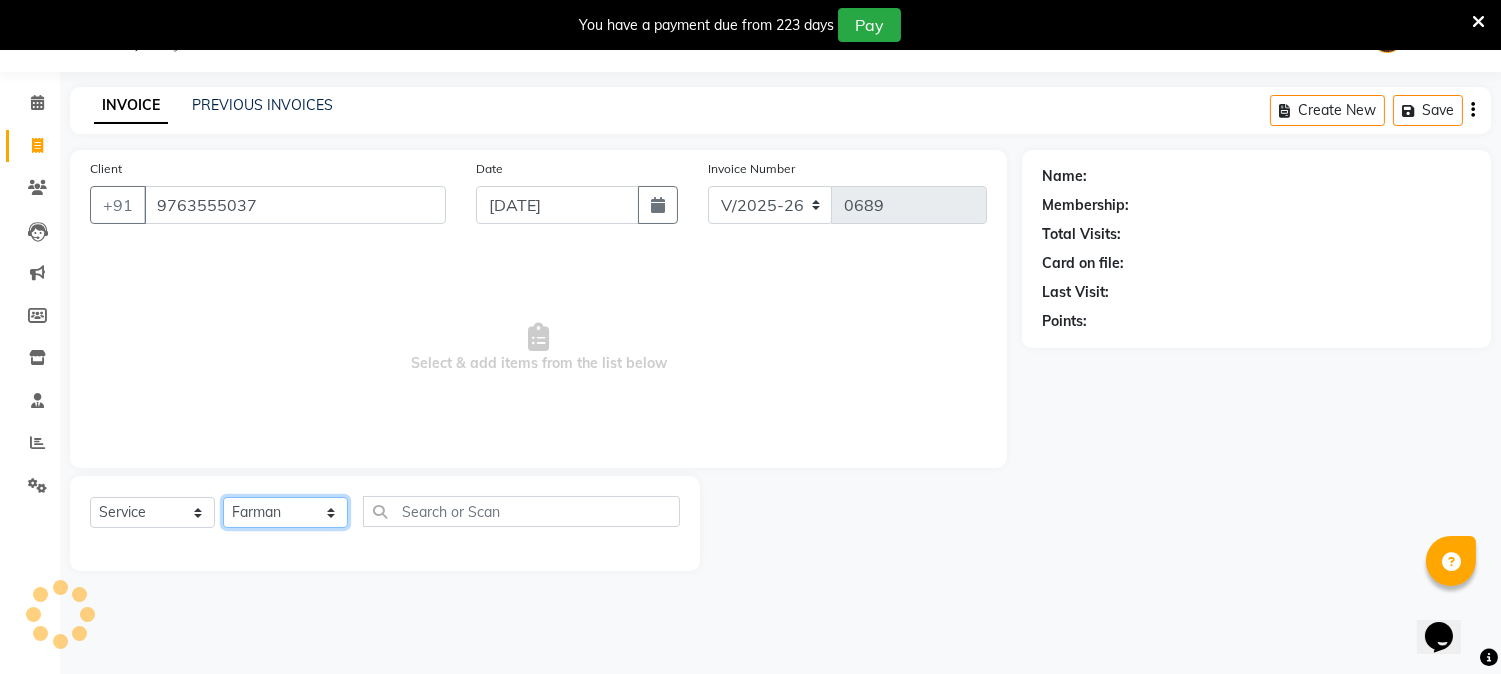 click on "Select Stylist [PERSON_NAME] [PERSON_NAME]  [PERSON_NAME]  prem RAHUL Sandip [PERSON_NAME]" 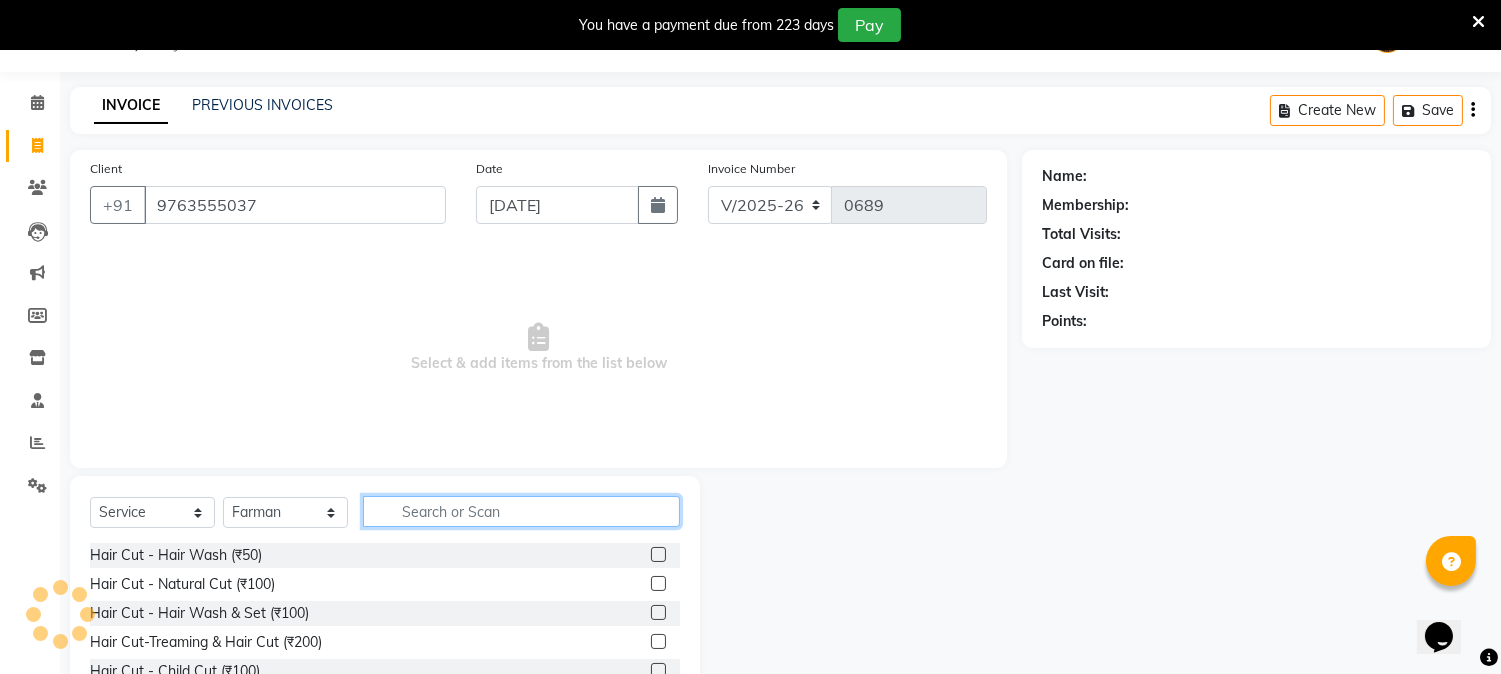 click 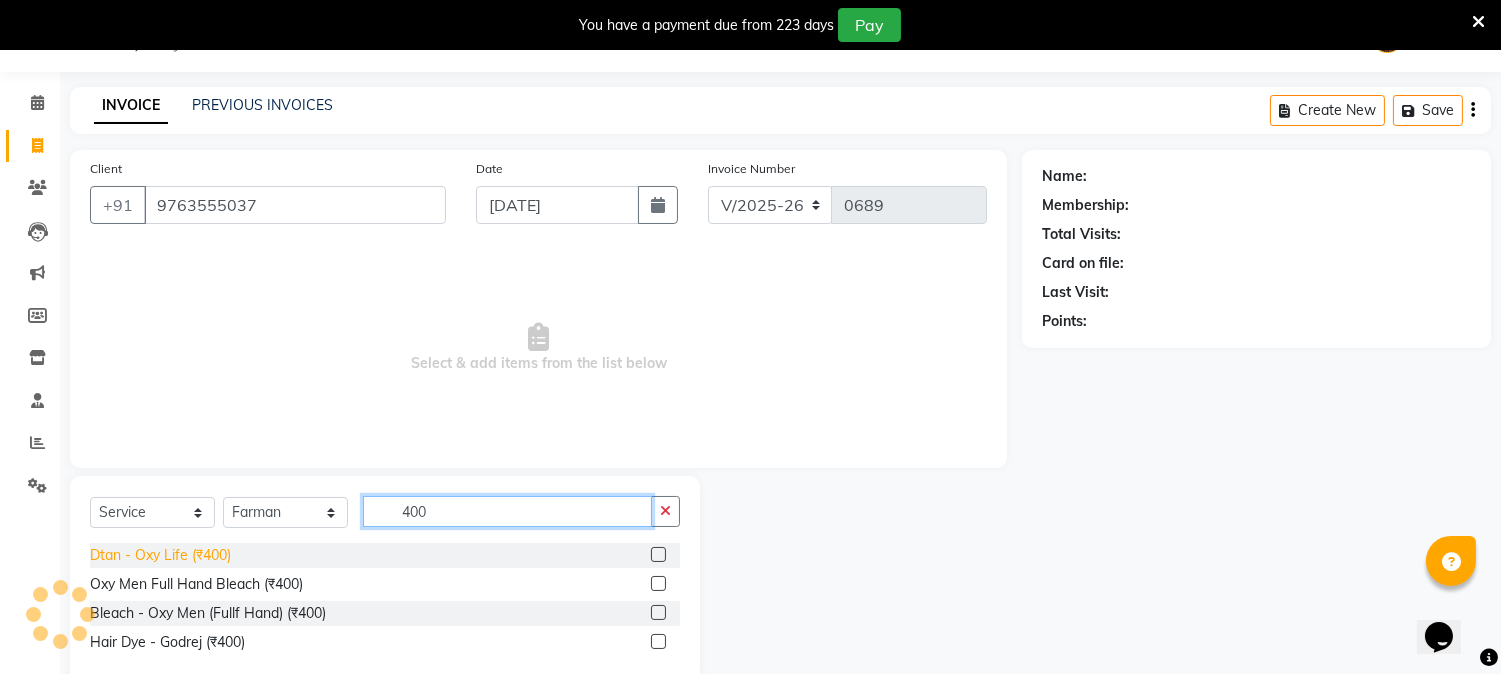 type on "400" 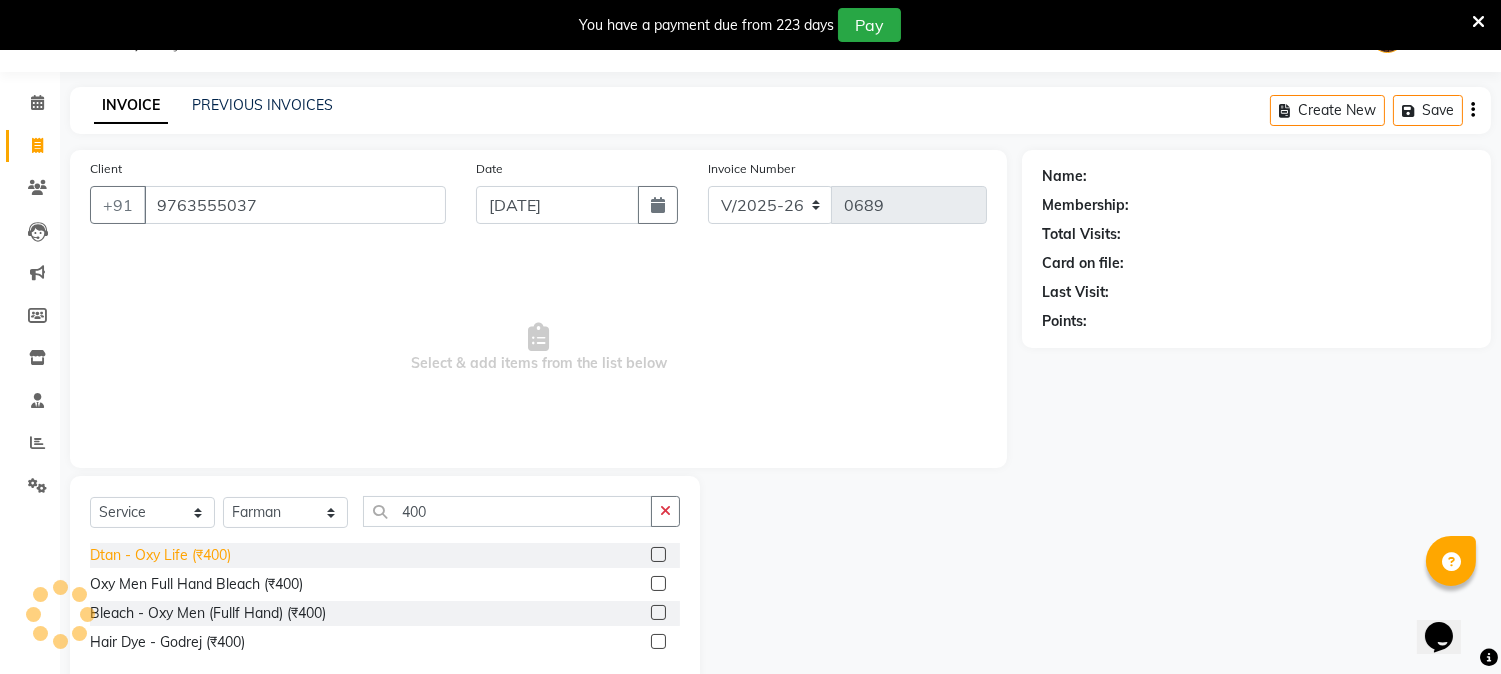 click on "Dtan - Oxy Life (₹400)" 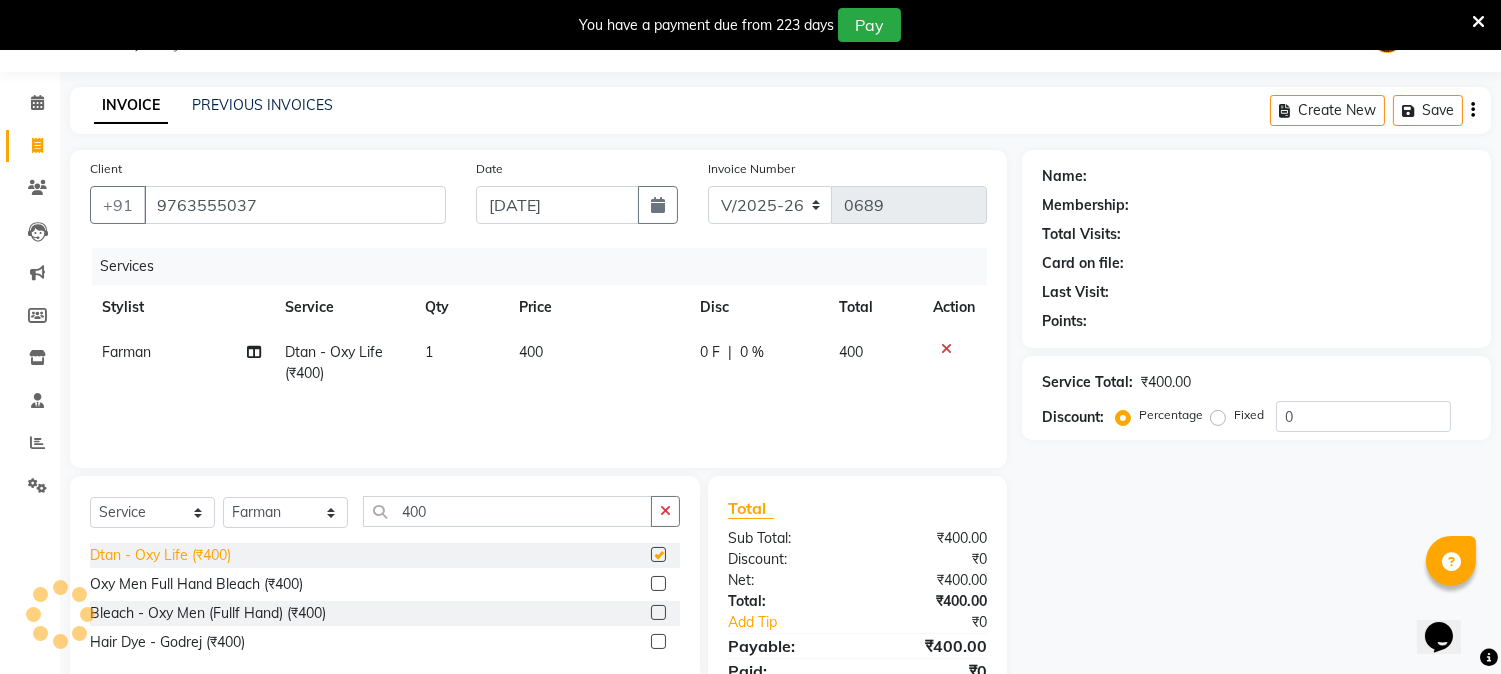 checkbox on "false" 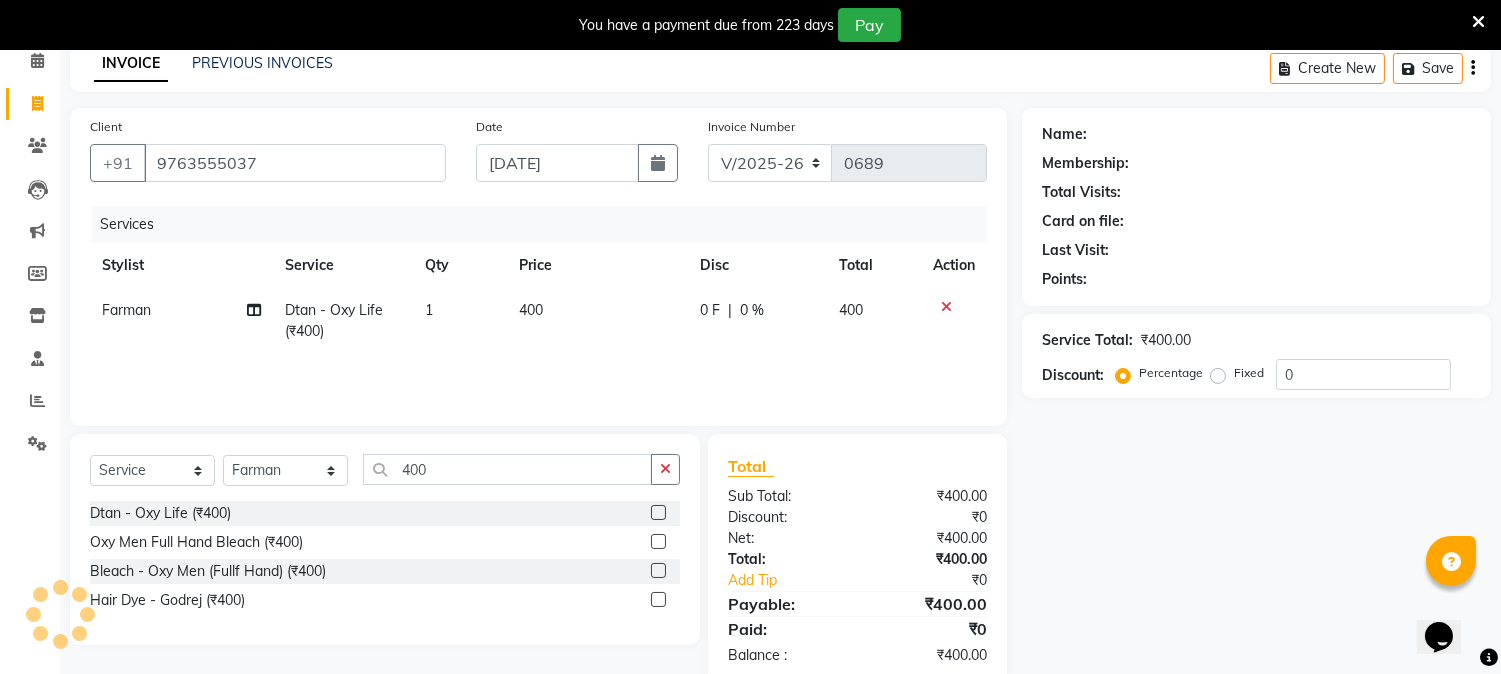 scroll, scrollTop: 134, scrollLeft: 0, axis: vertical 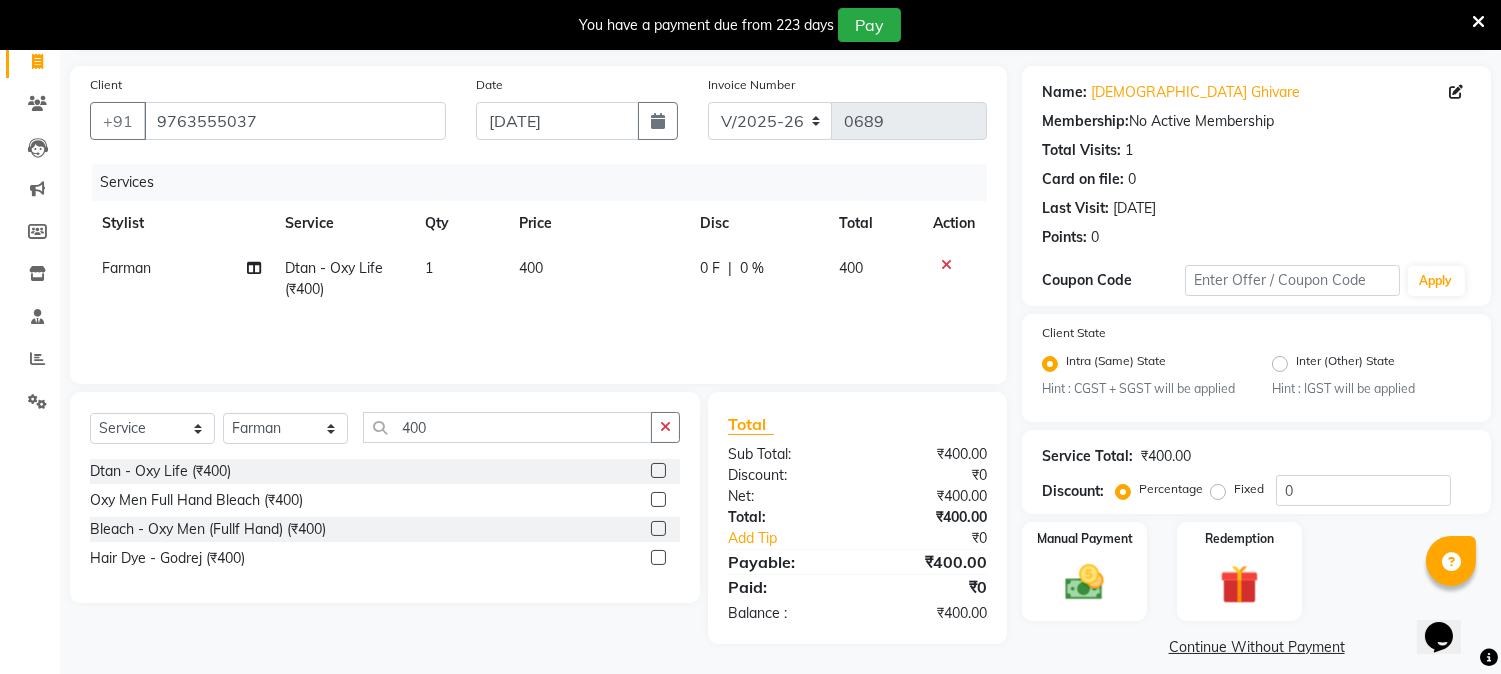click on "Continue Without Payment" 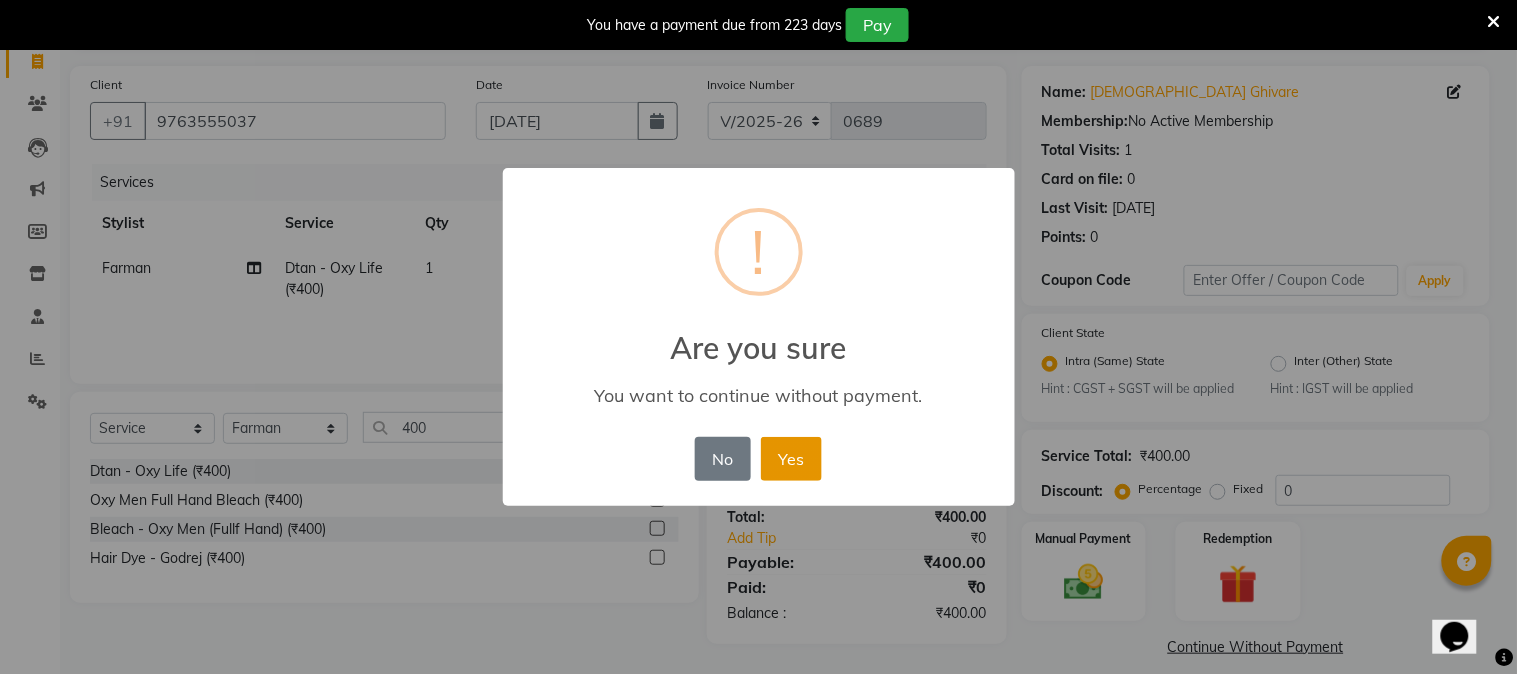 click on "Yes" at bounding box center [791, 459] 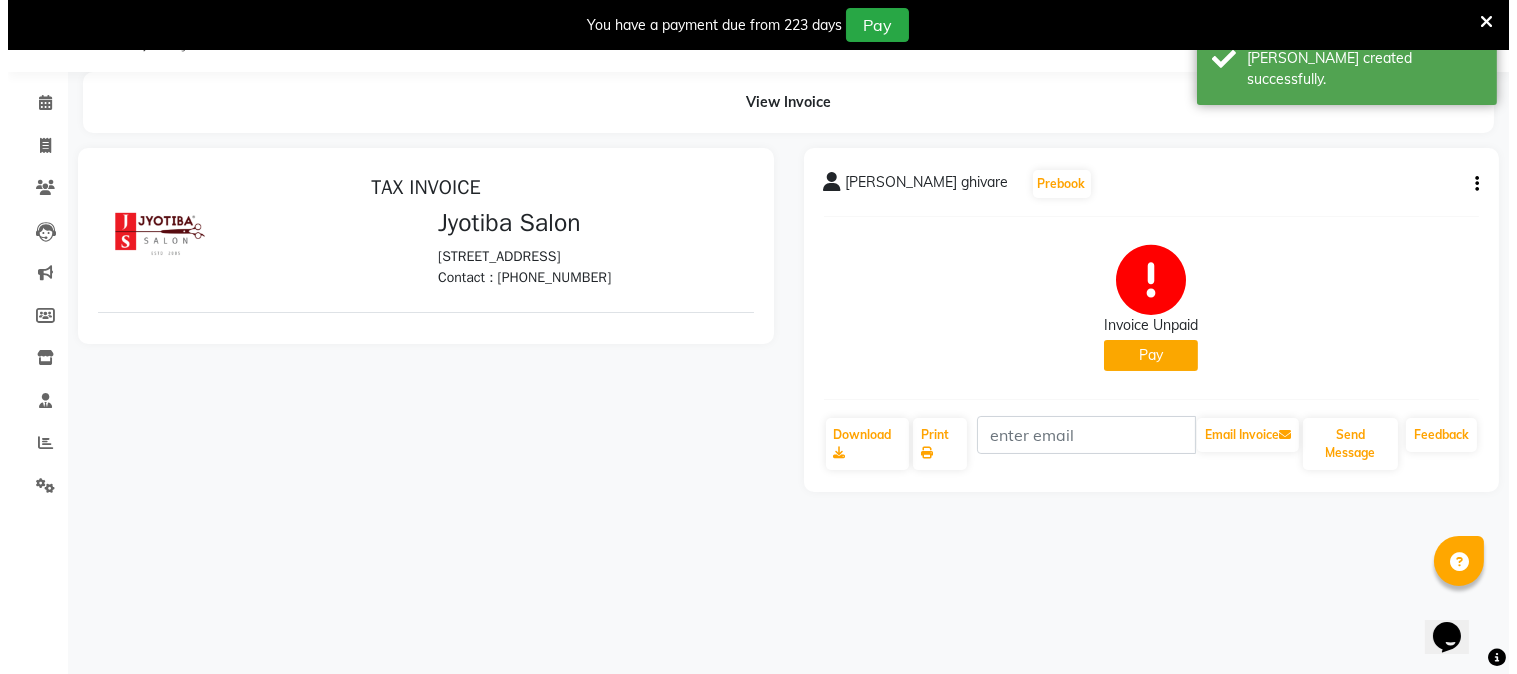 scroll, scrollTop: 0, scrollLeft: 0, axis: both 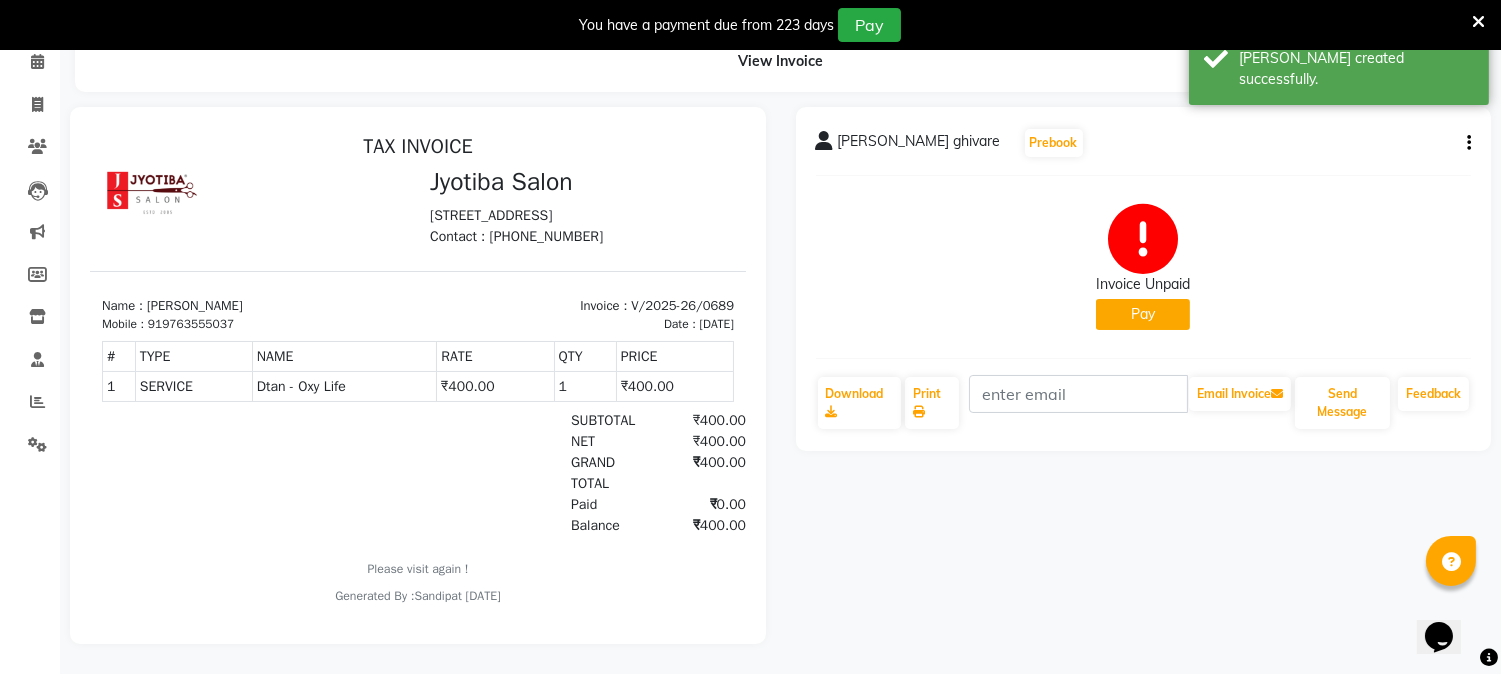 click on "Pay" 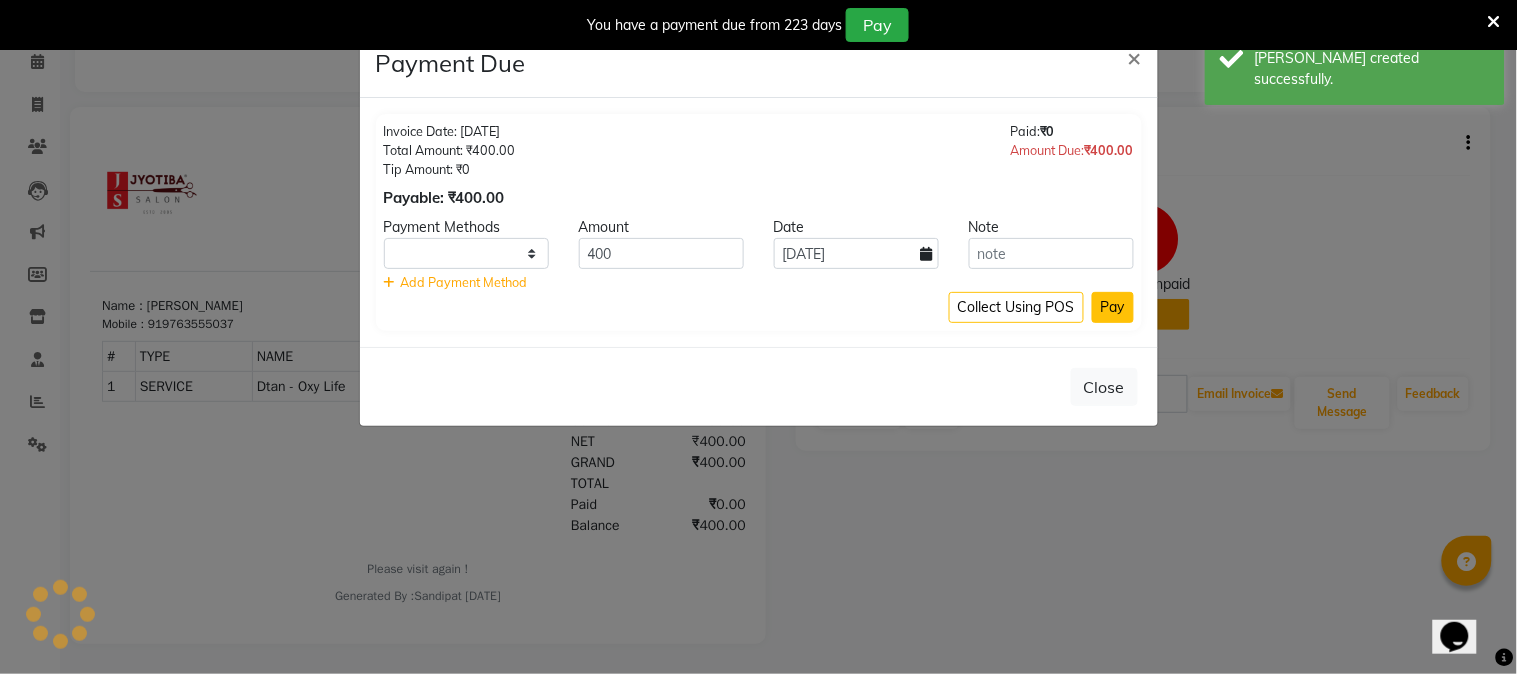 select on "1" 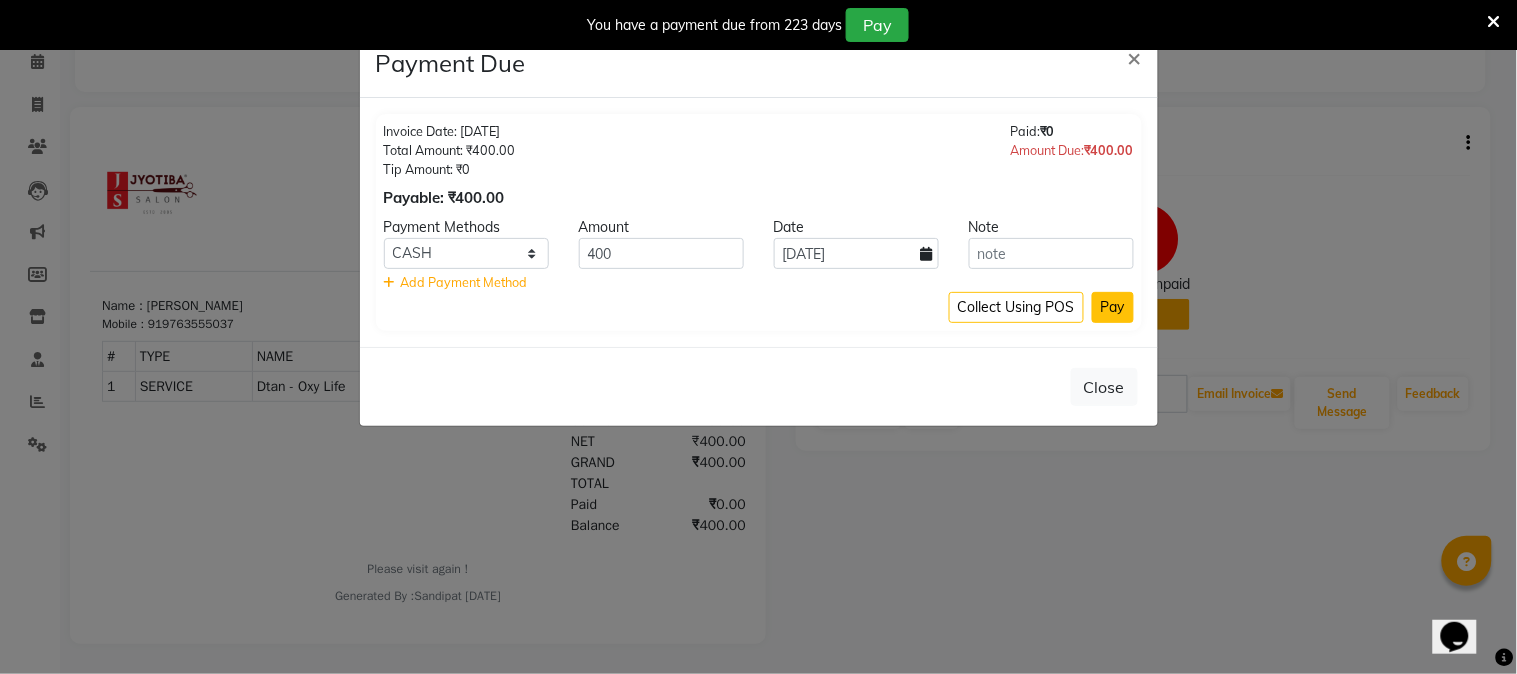 click on "Pay" 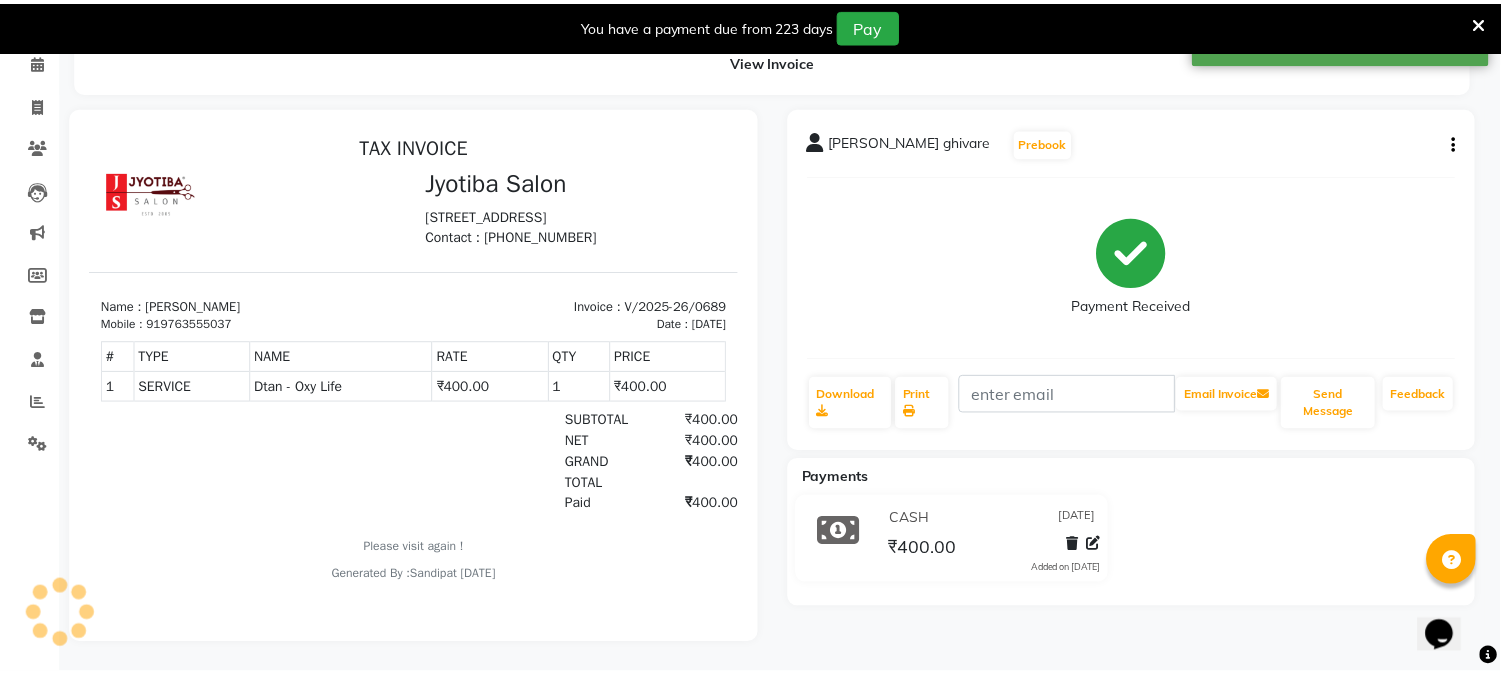 scroll, scrollTop: 85, scrollLeft: 0, axis: vertical 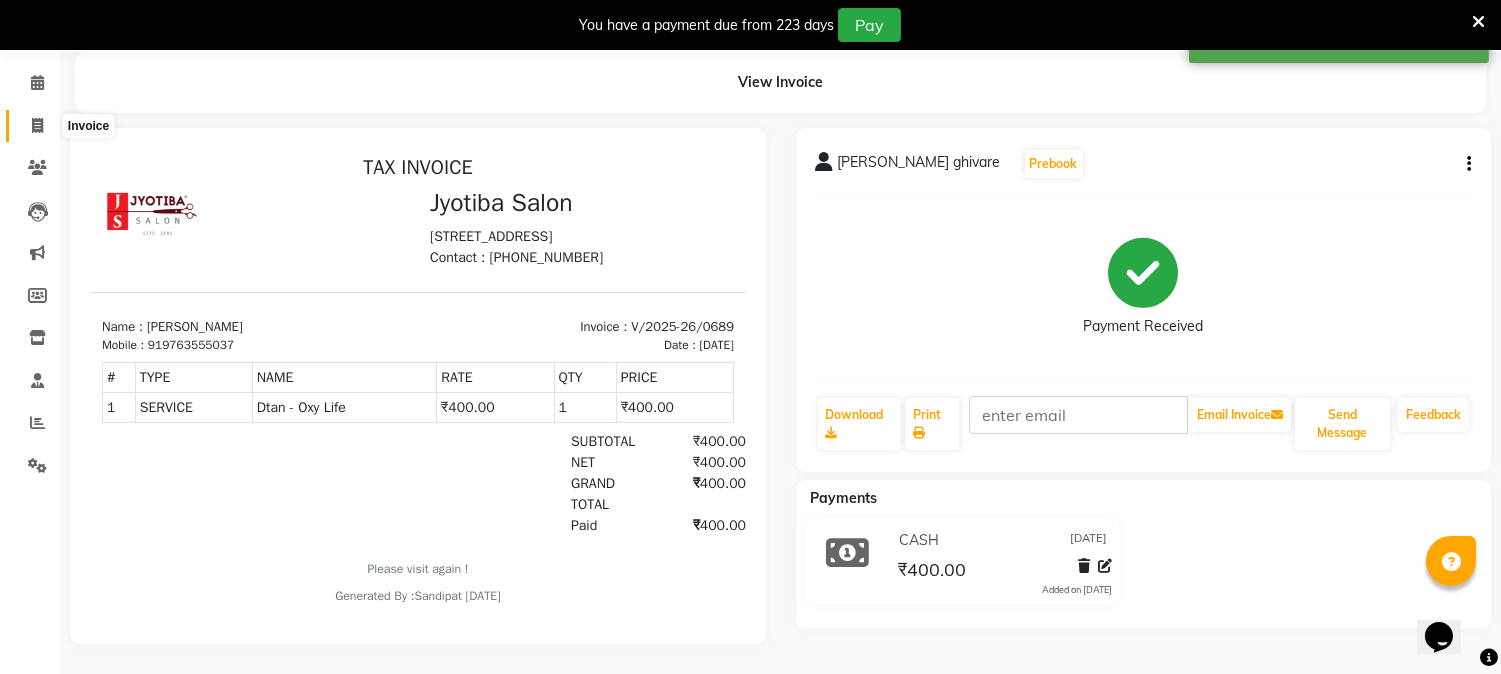 click 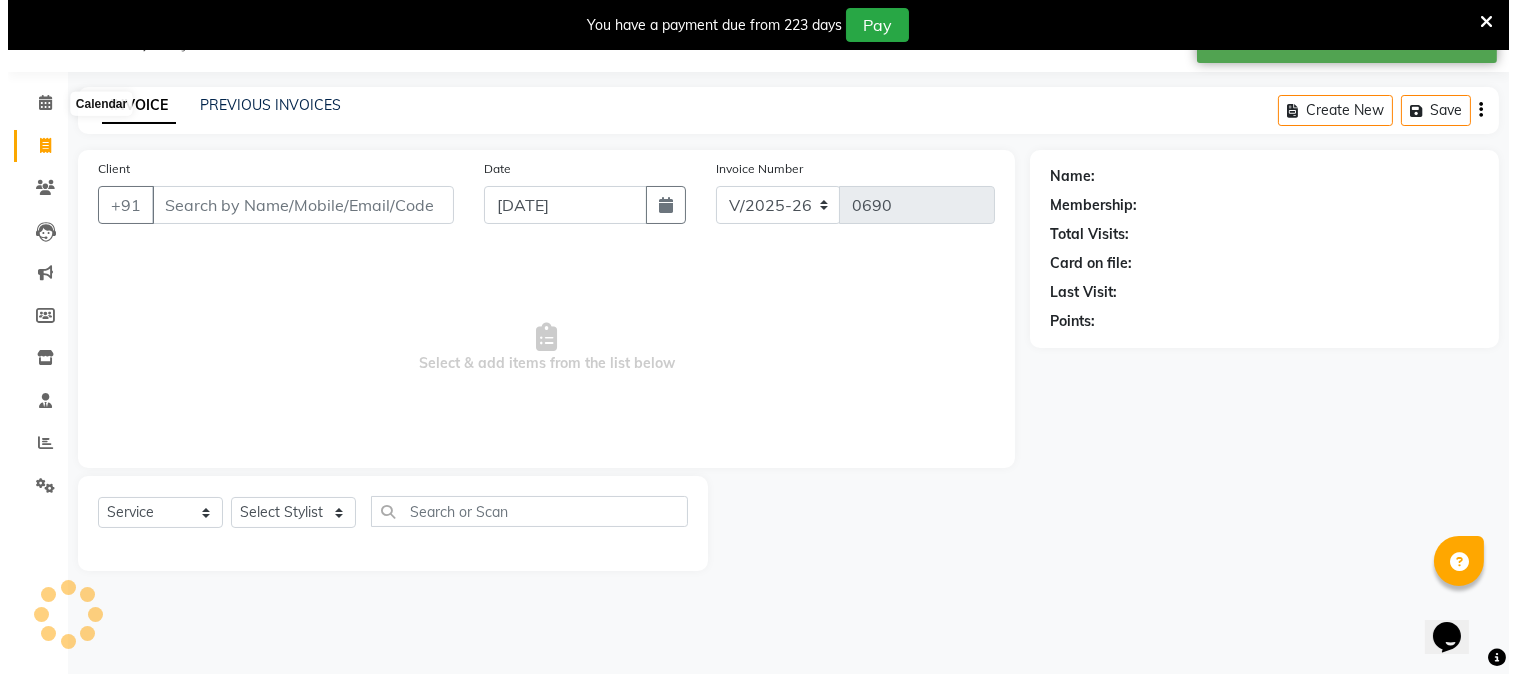 scroll, scrollTop: 50, scrollLeft: 0, axis: vertical 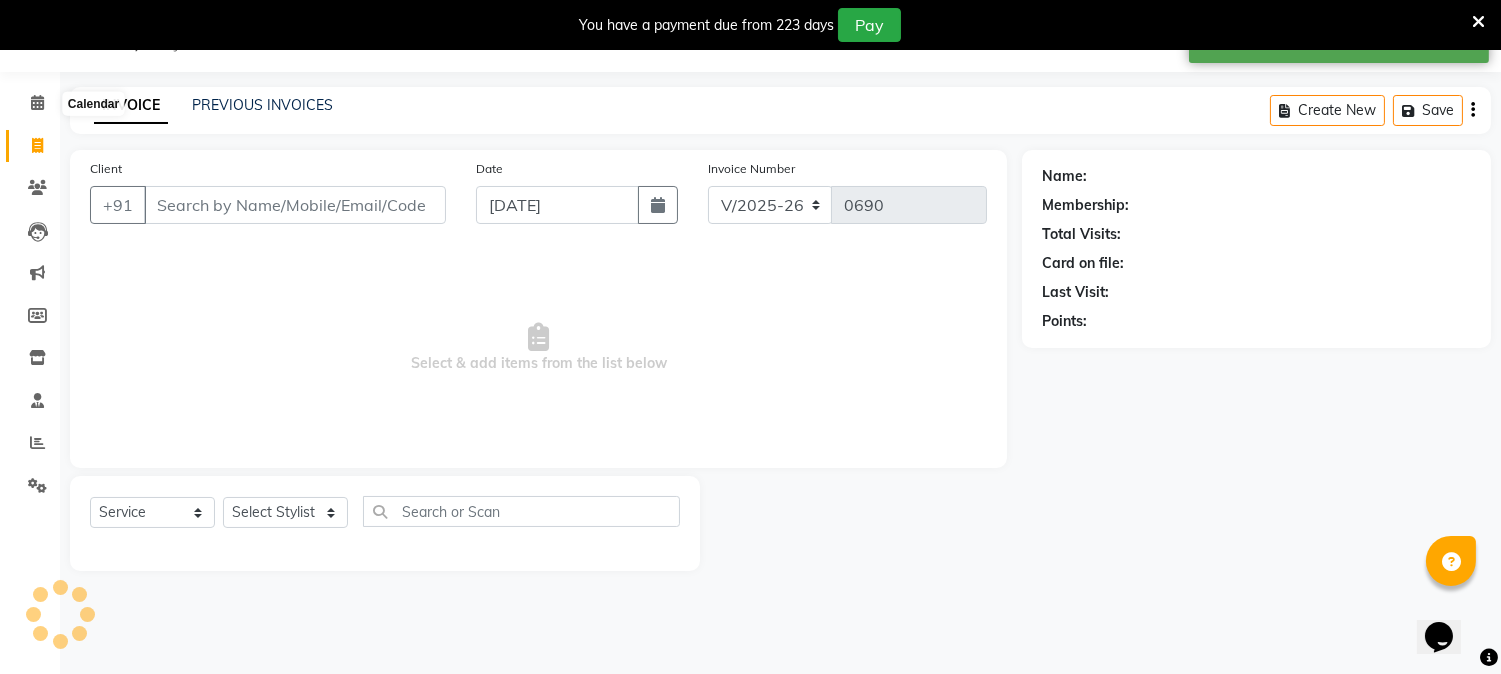 select on "membership" 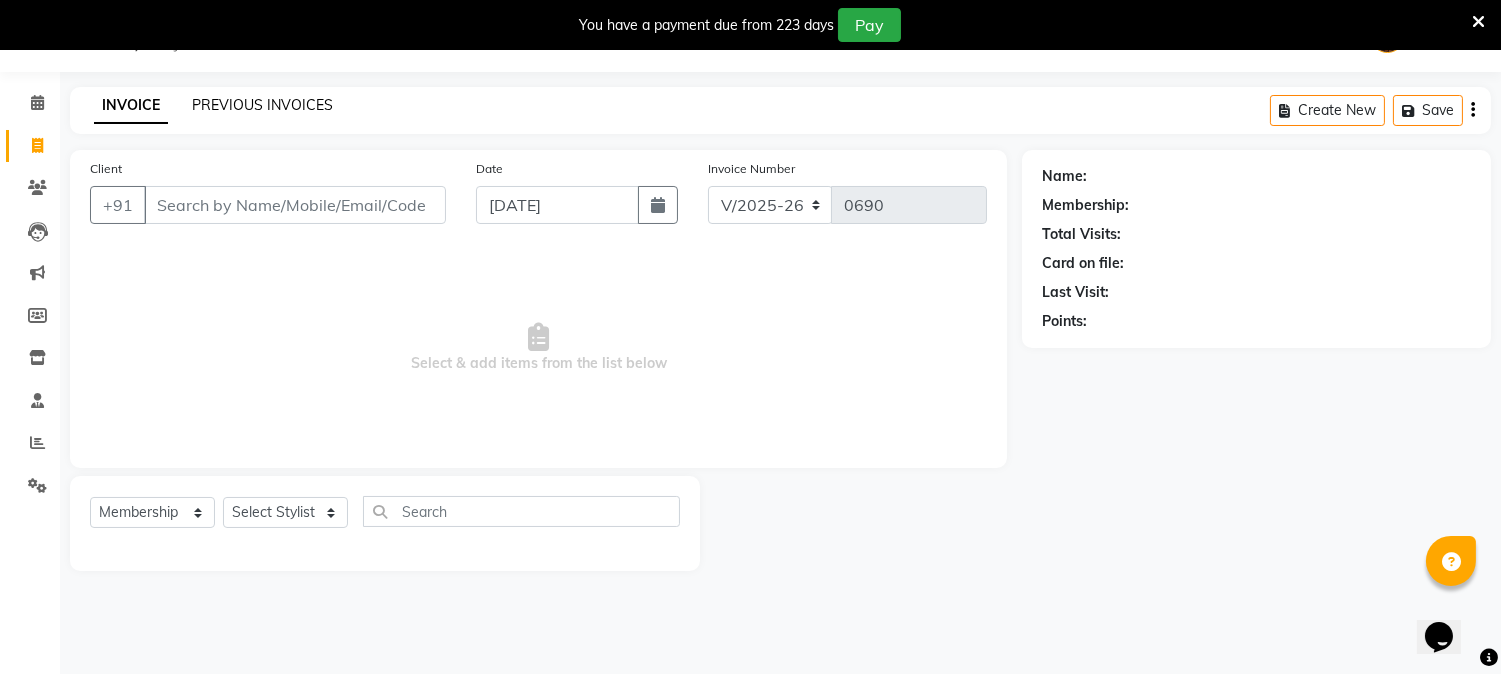 click on "PREVIOUS INVOICES" 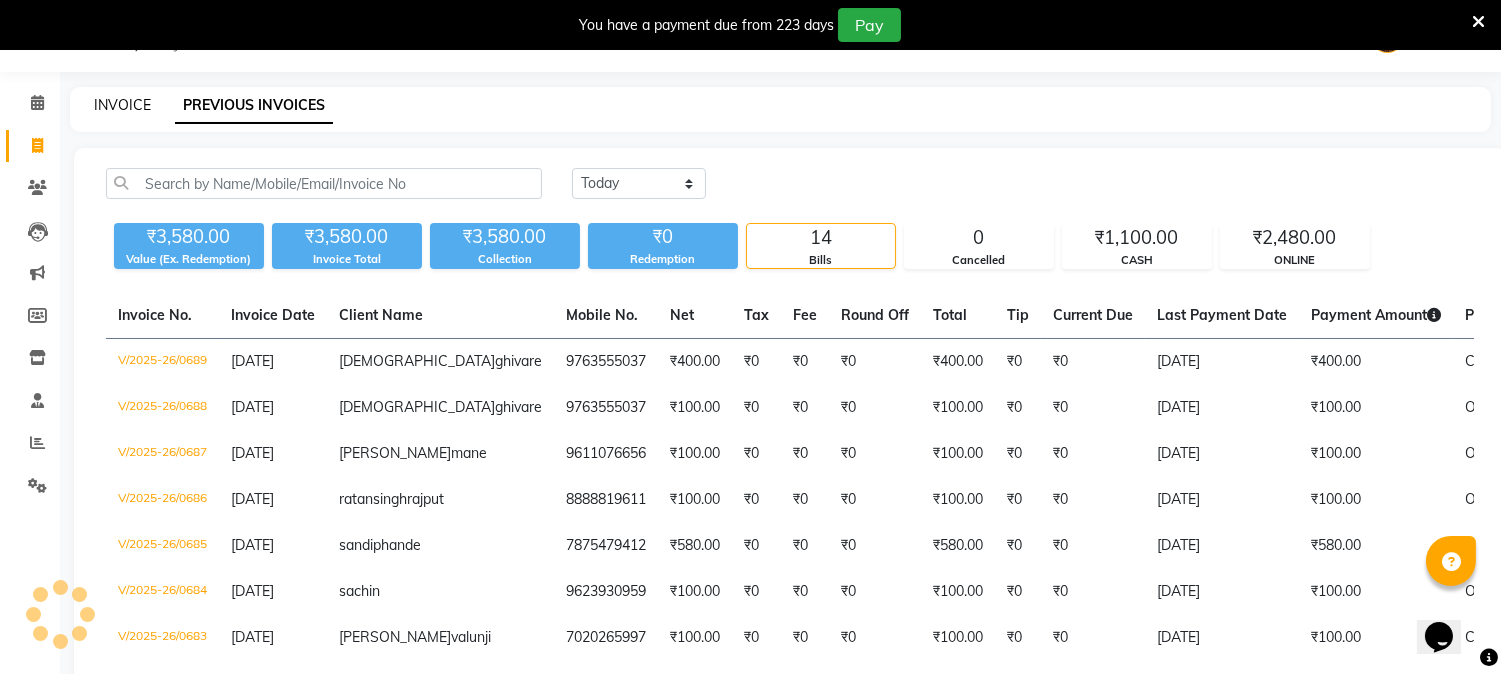 click on "INVOICE" 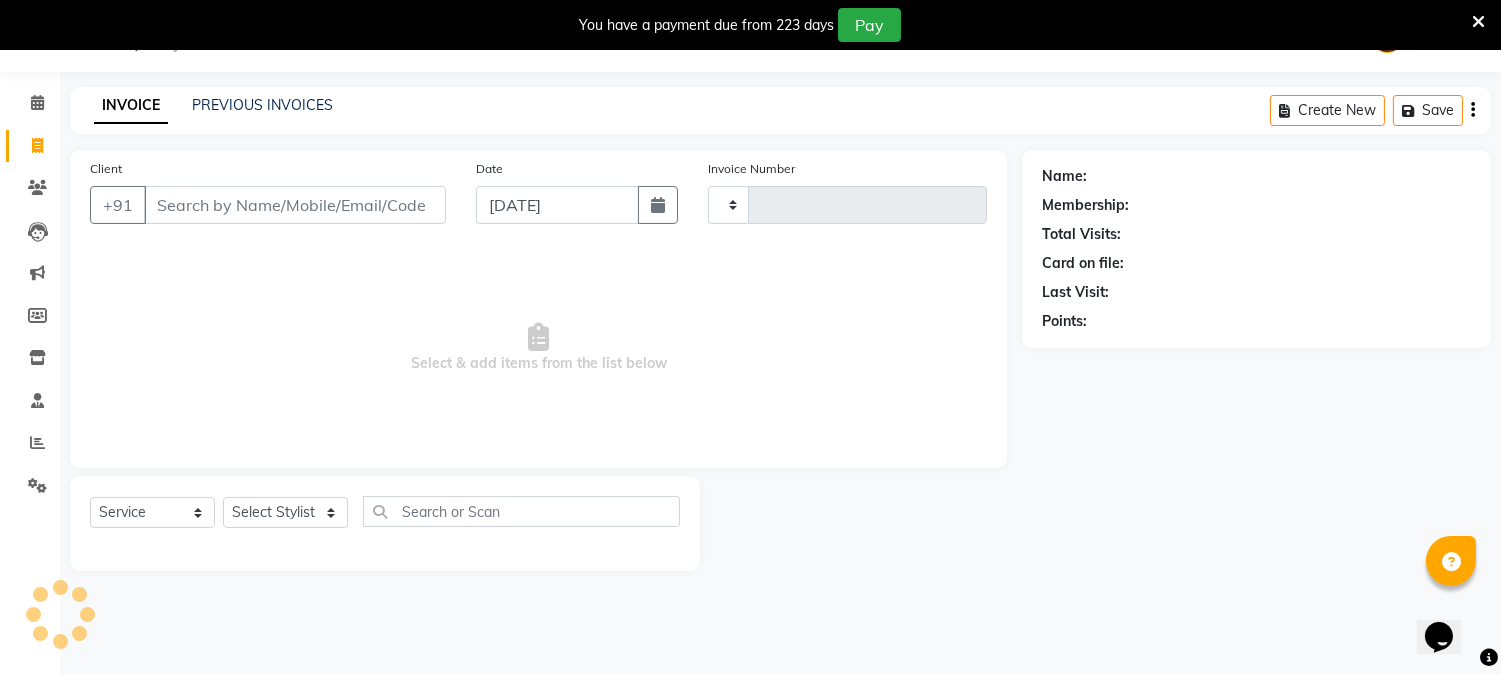 type on "0690" 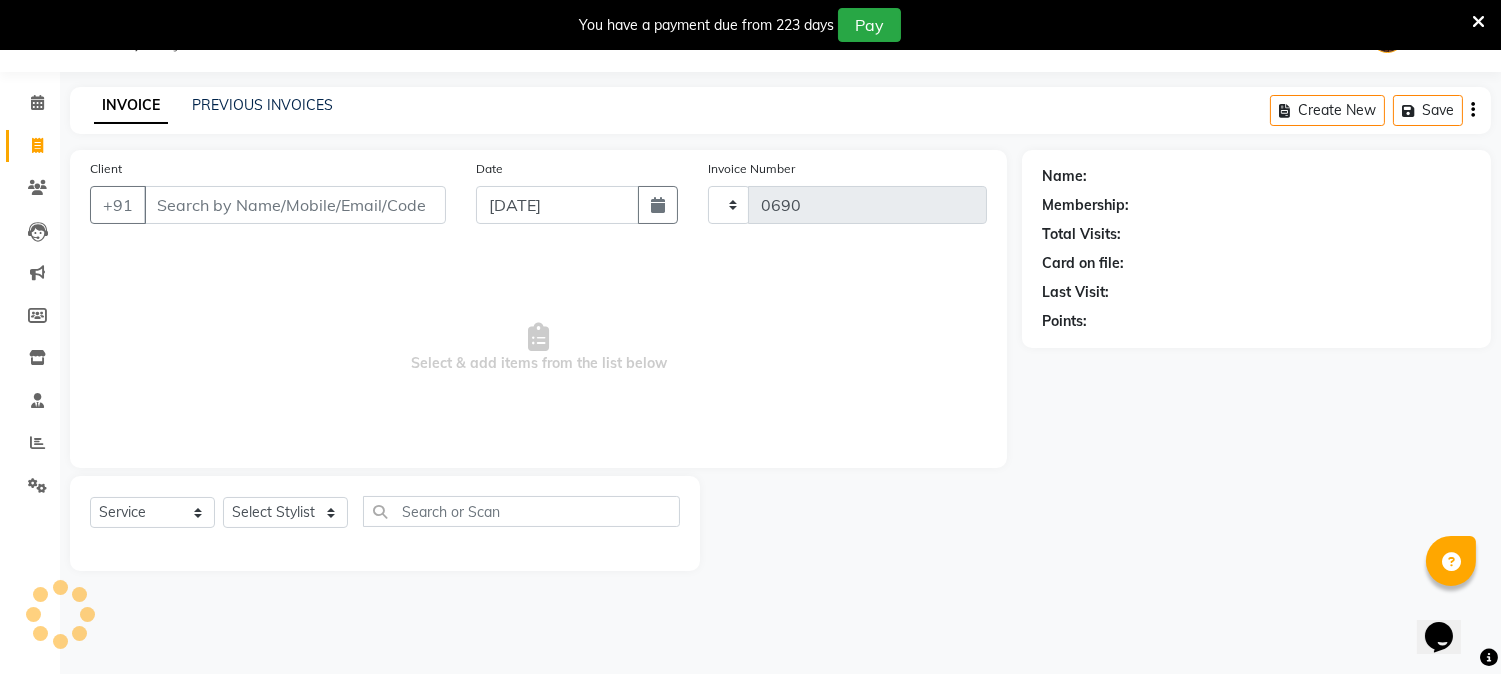 select on "556" 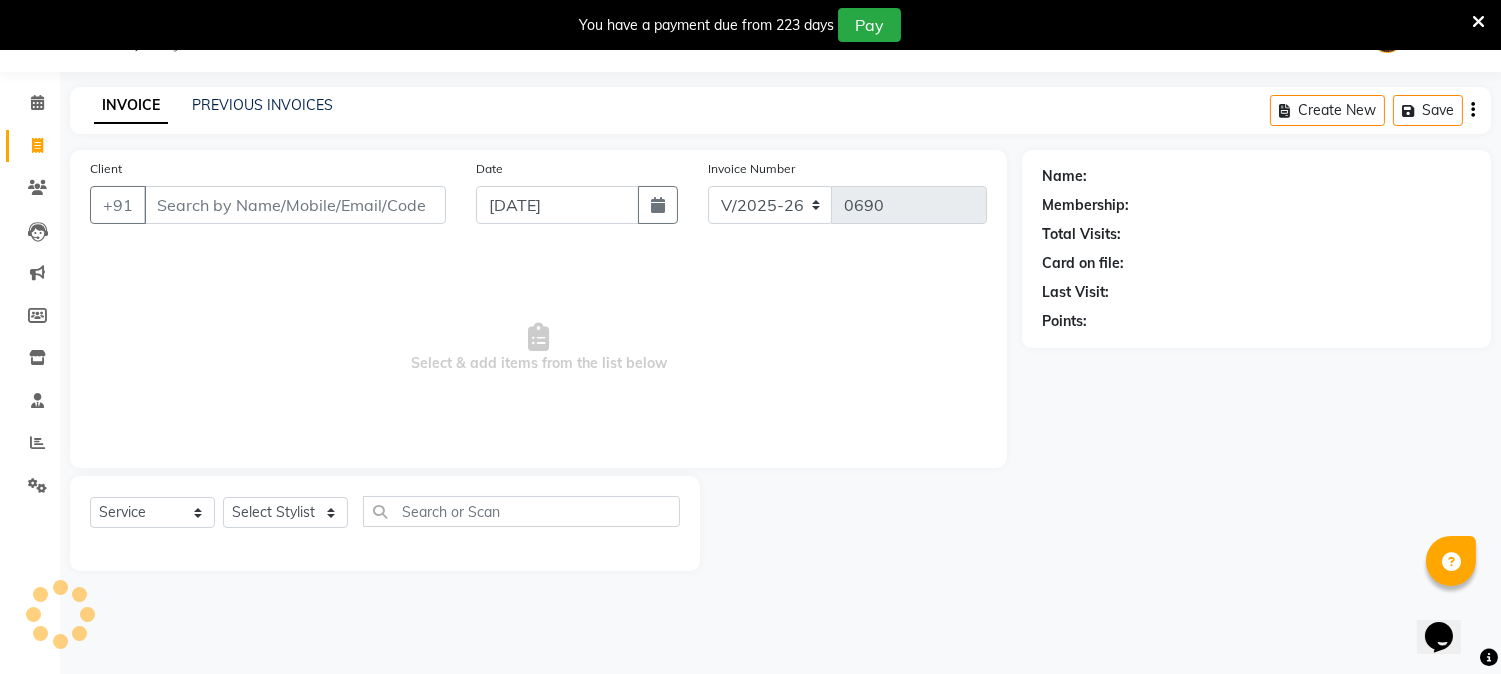 select on "membership" 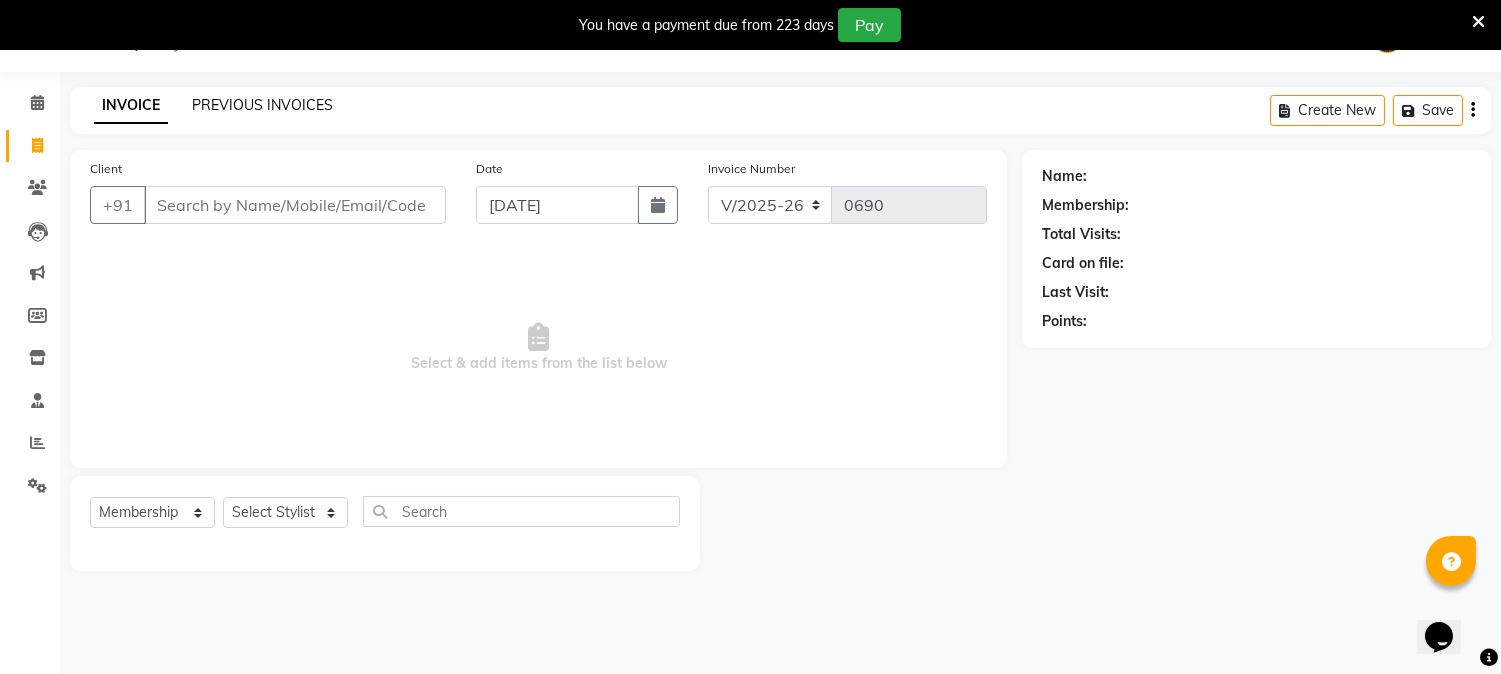 click on "PREVIOUS INVOICES" 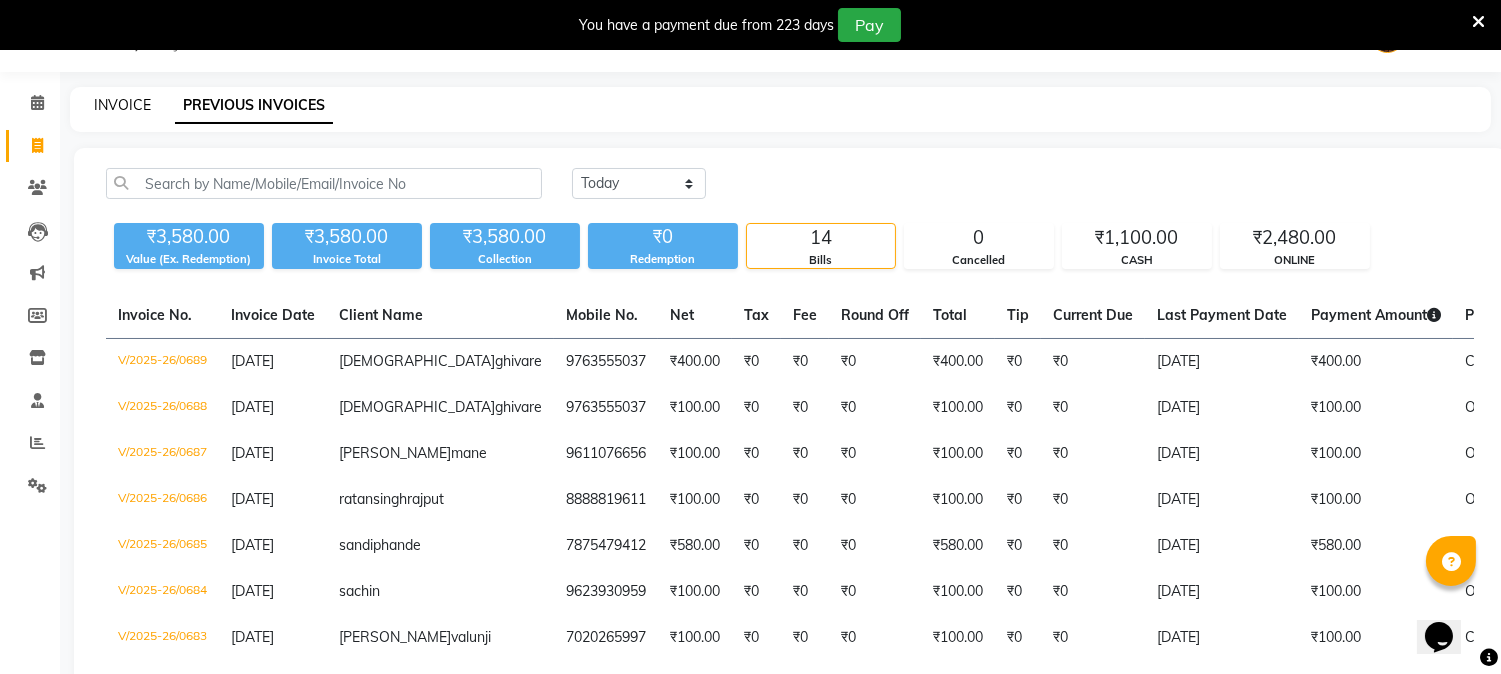click on "INVOICE" 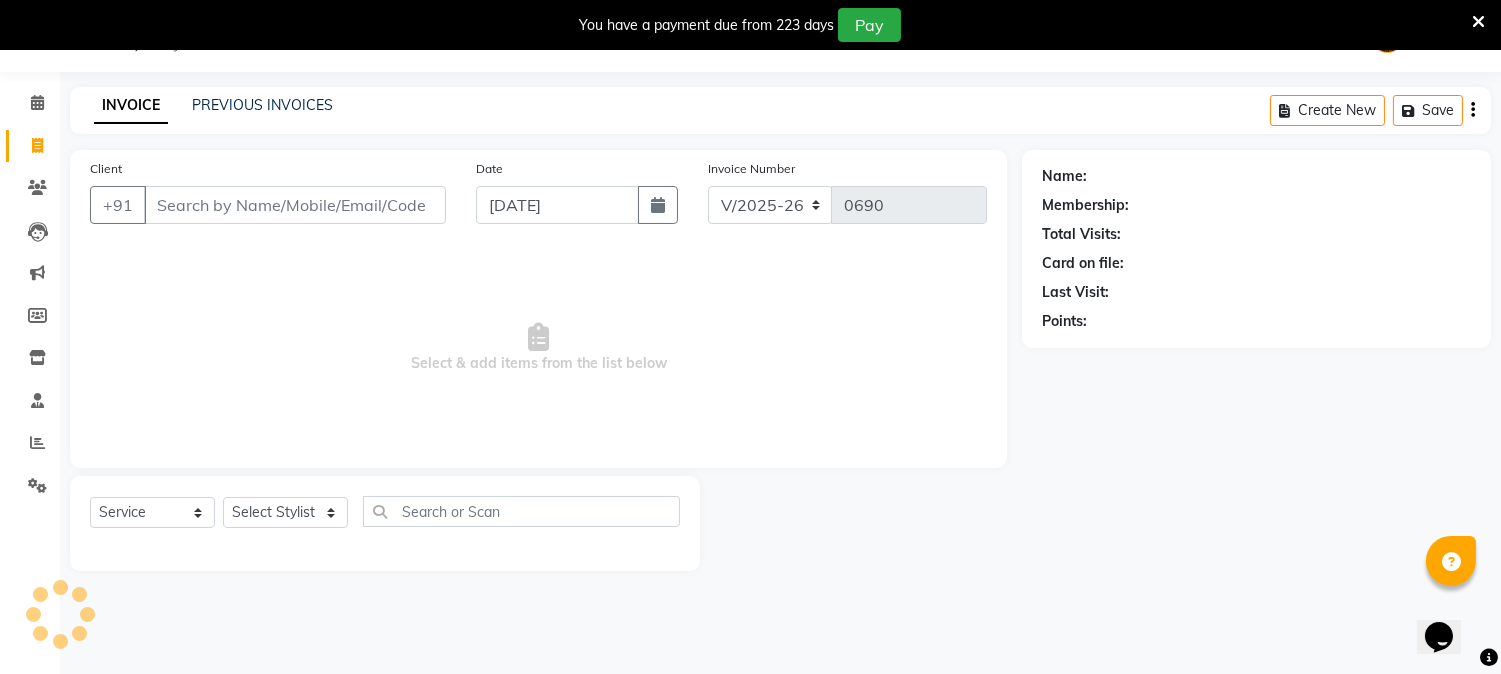 select on "membership" 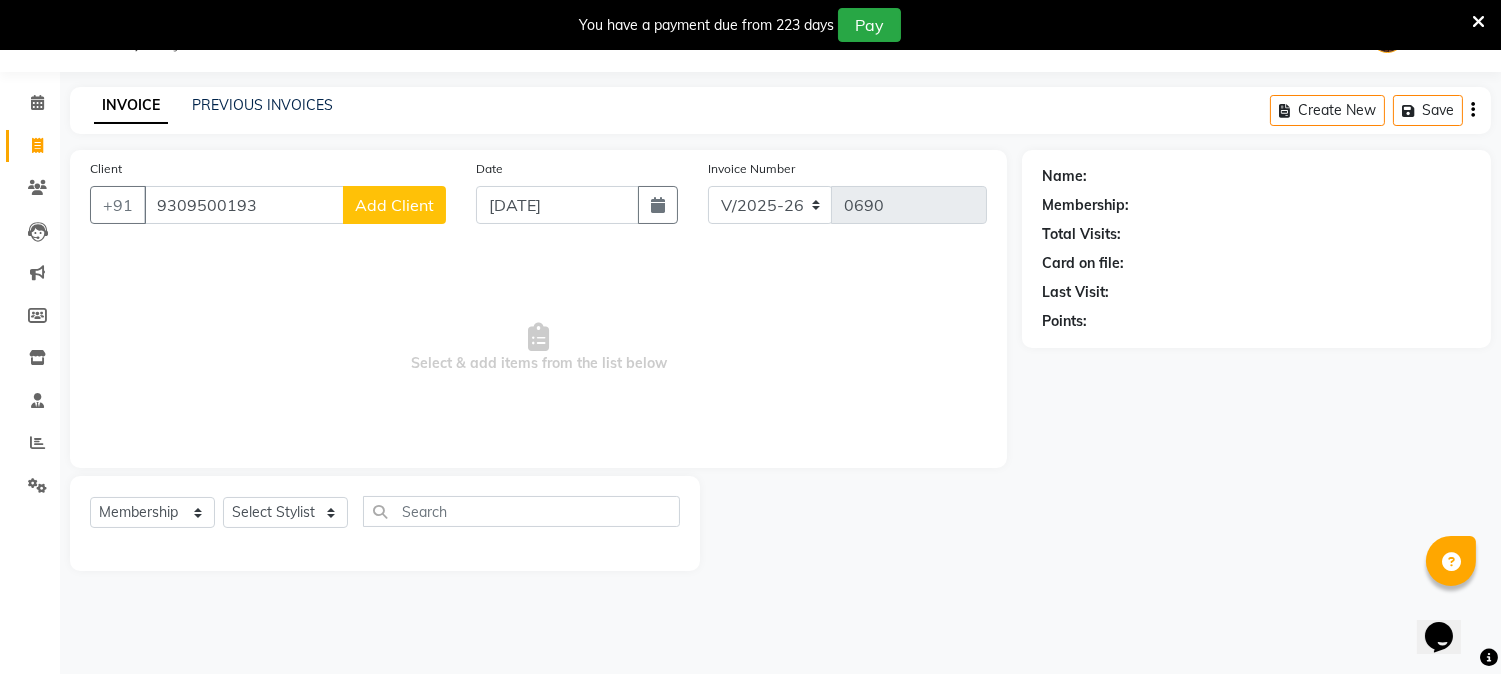 type on "9309500193" 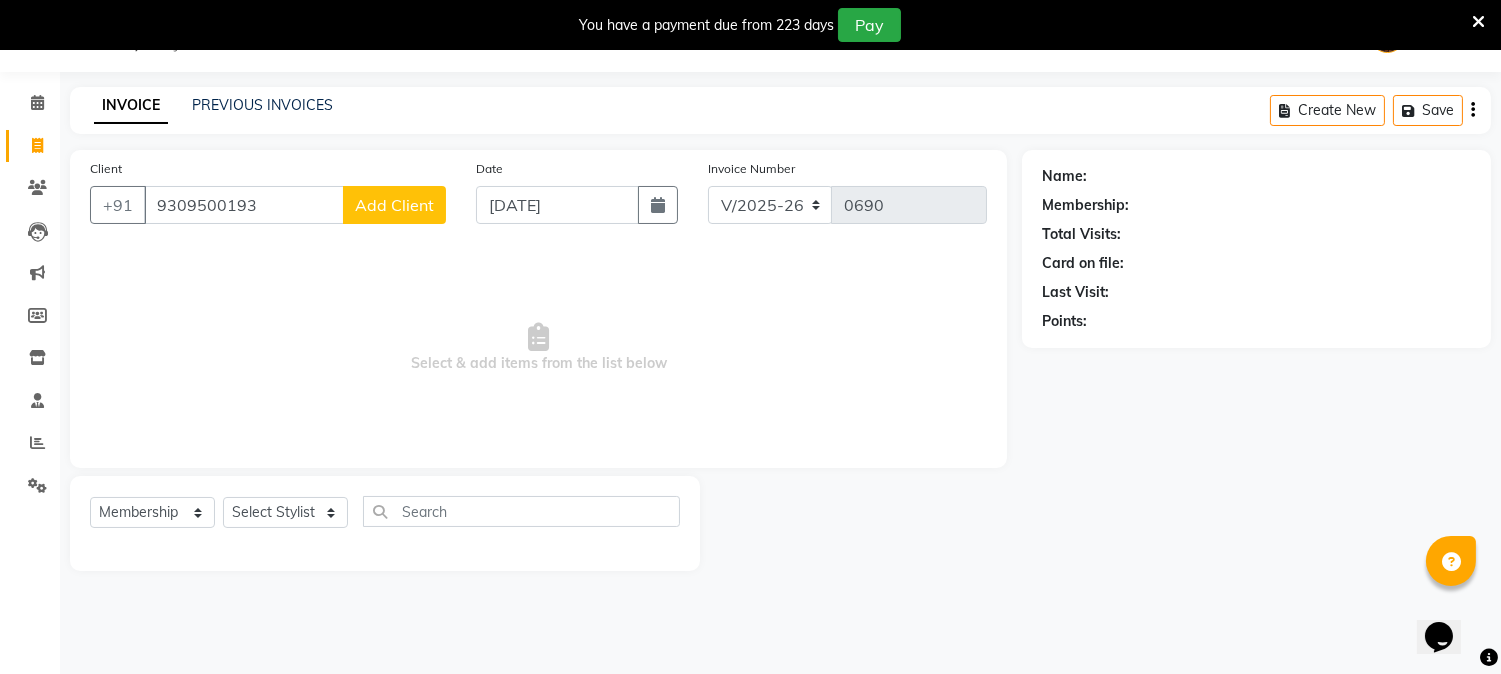 click on "Add Client" 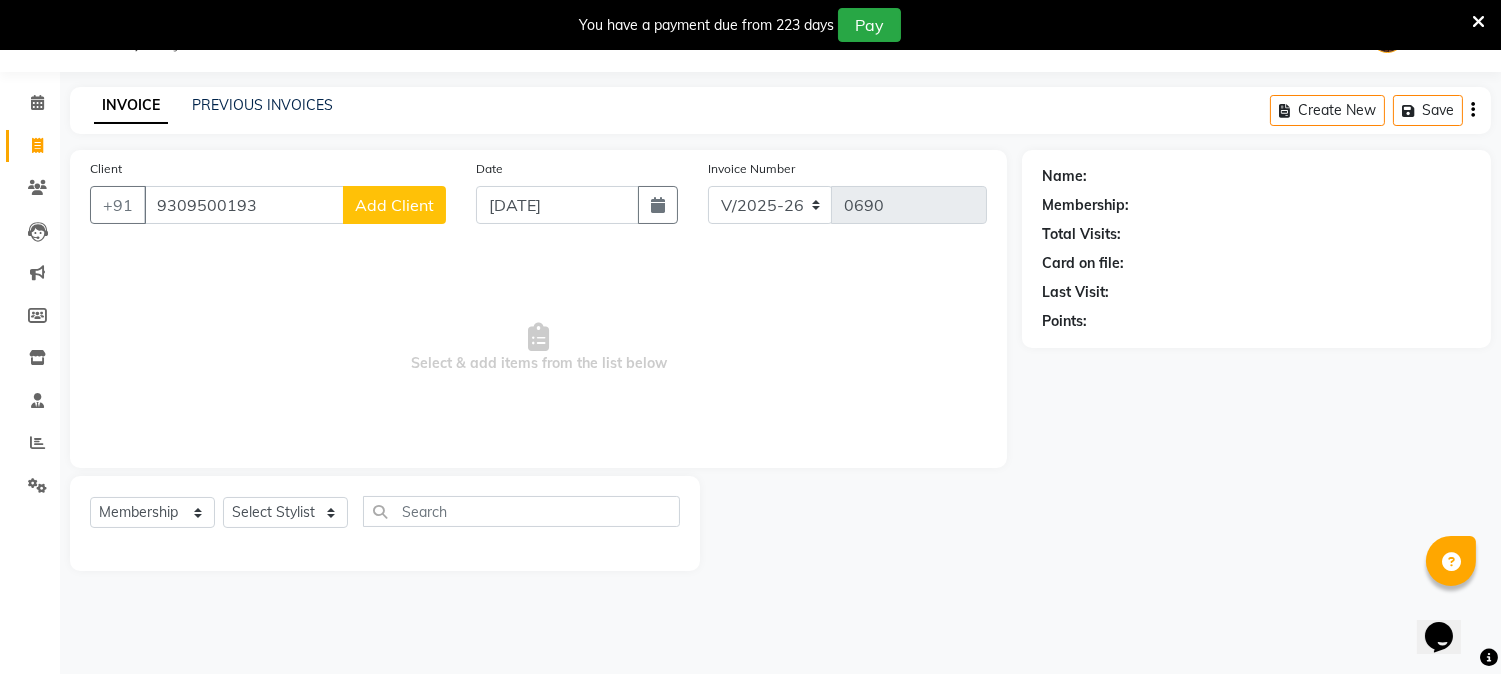 select on "22" 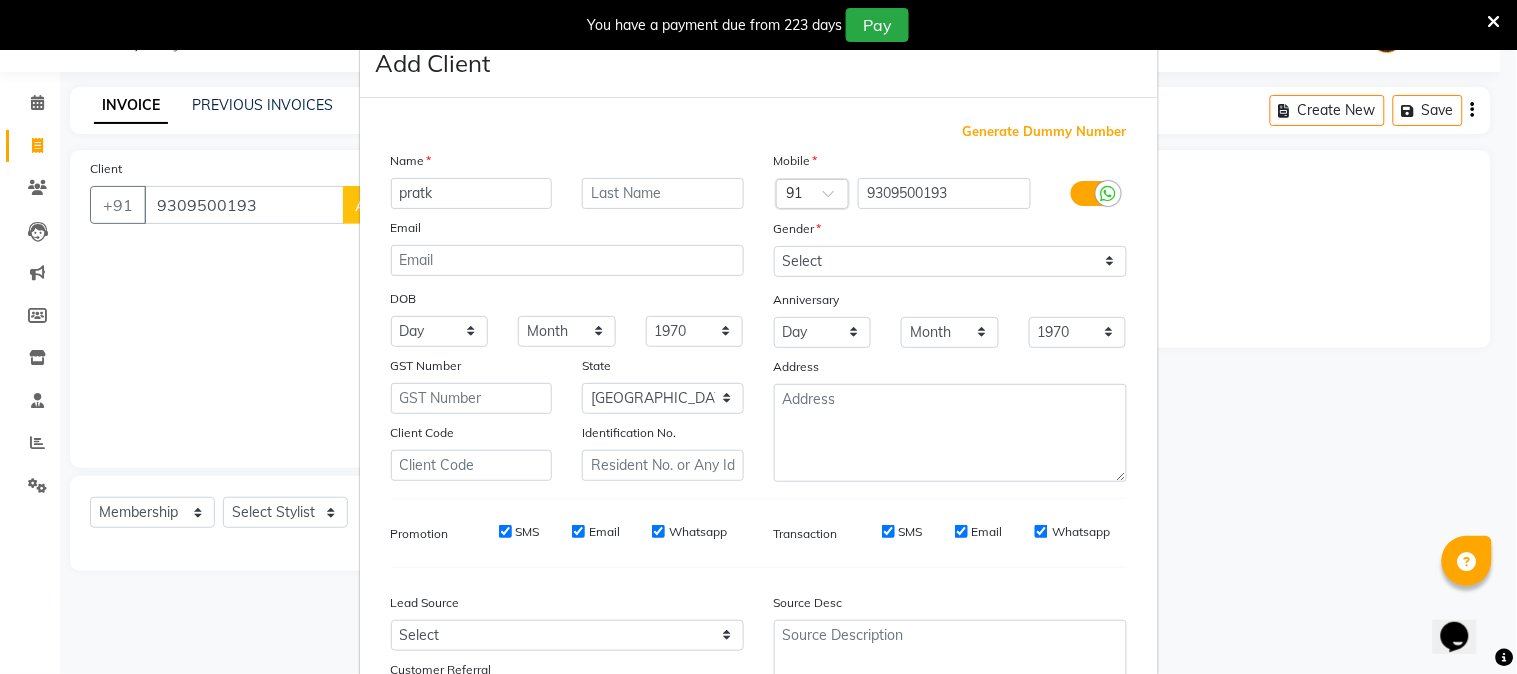 click on "pratk" at bounding box center (472, 193) 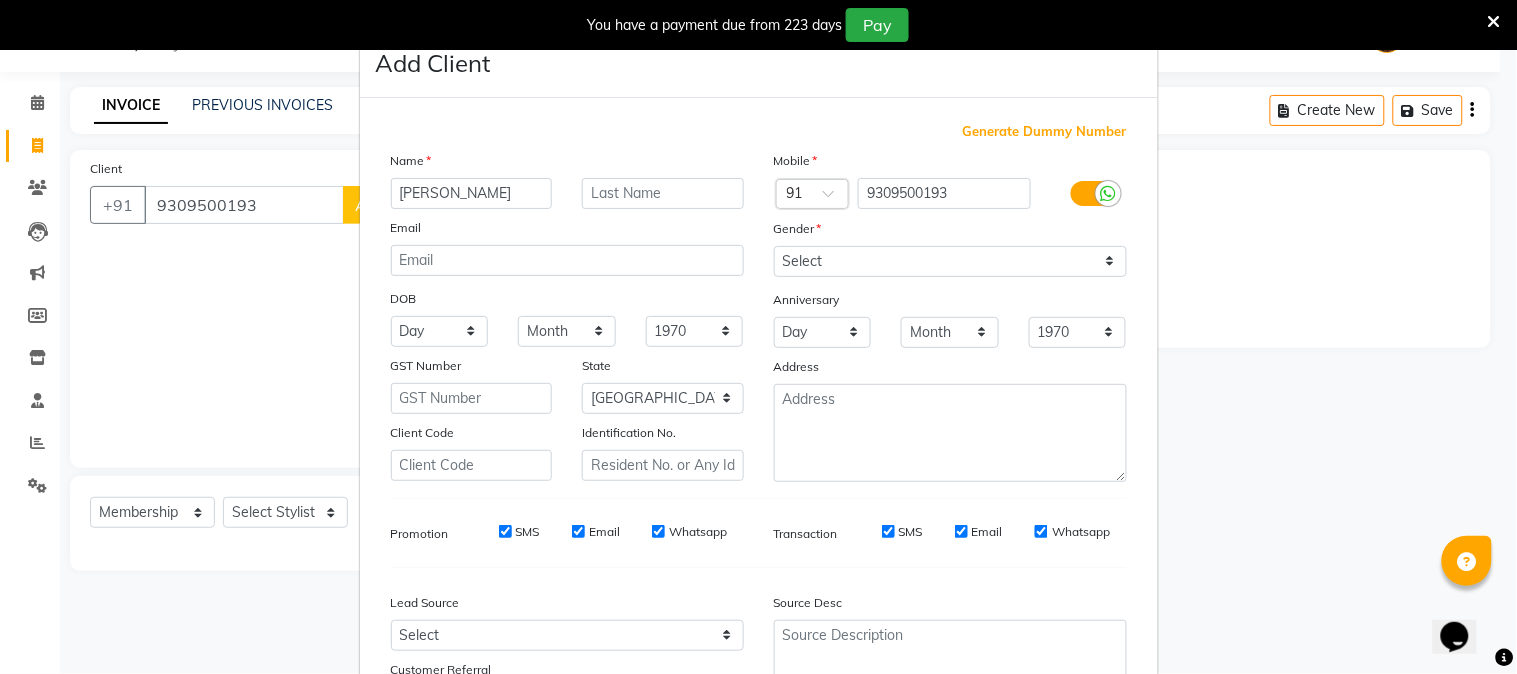 type on "[PERSON_NAME]" 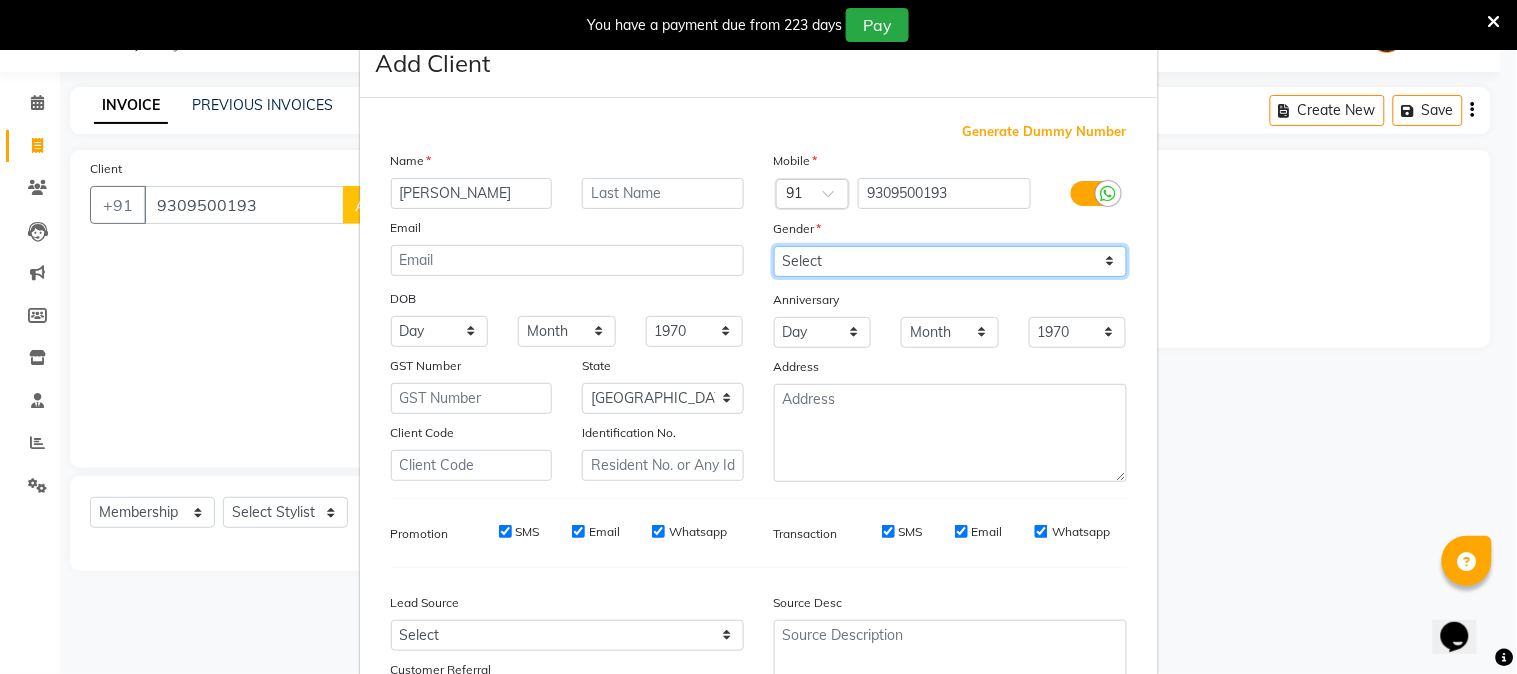 click on "Select Male Female Other Prefer Not To Say" at bounding box center [950, 261] 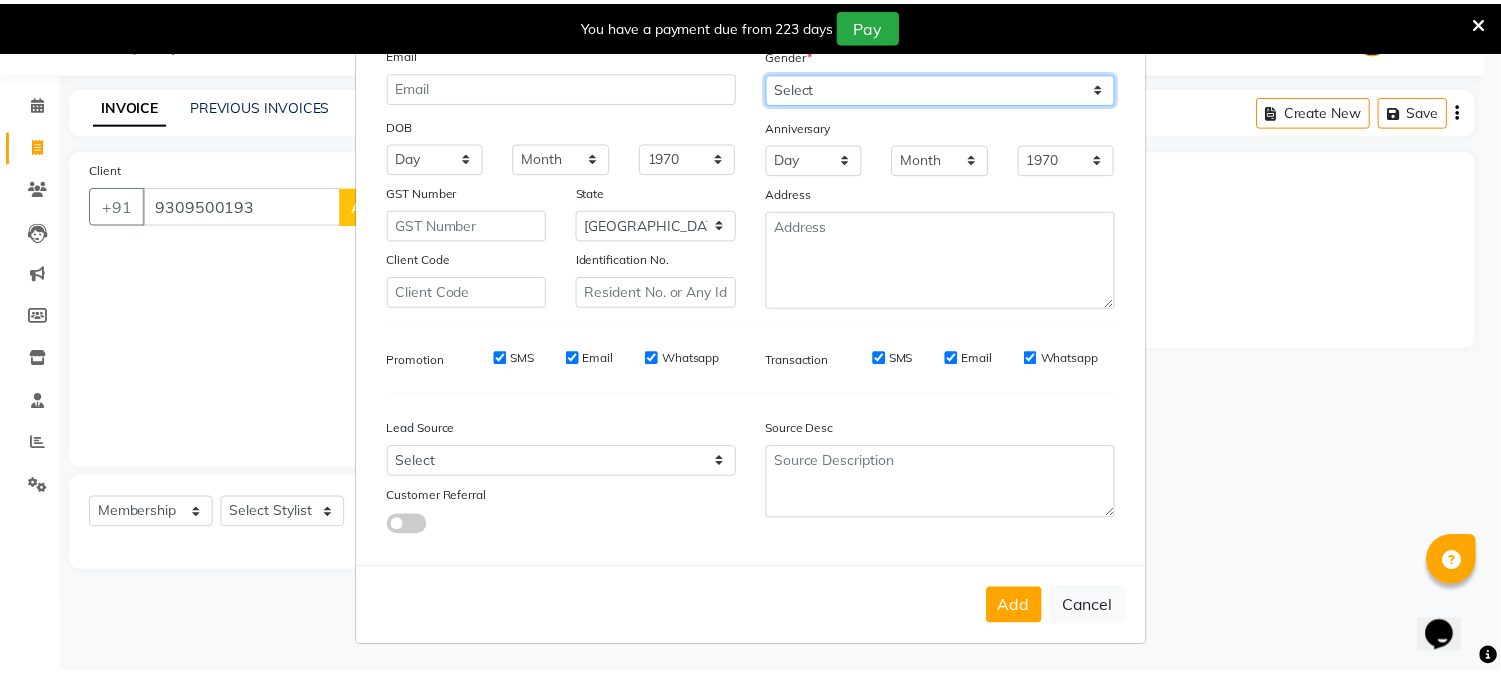 scroll, scrollTop: 176, scrollLeft: 0, axis: vertical 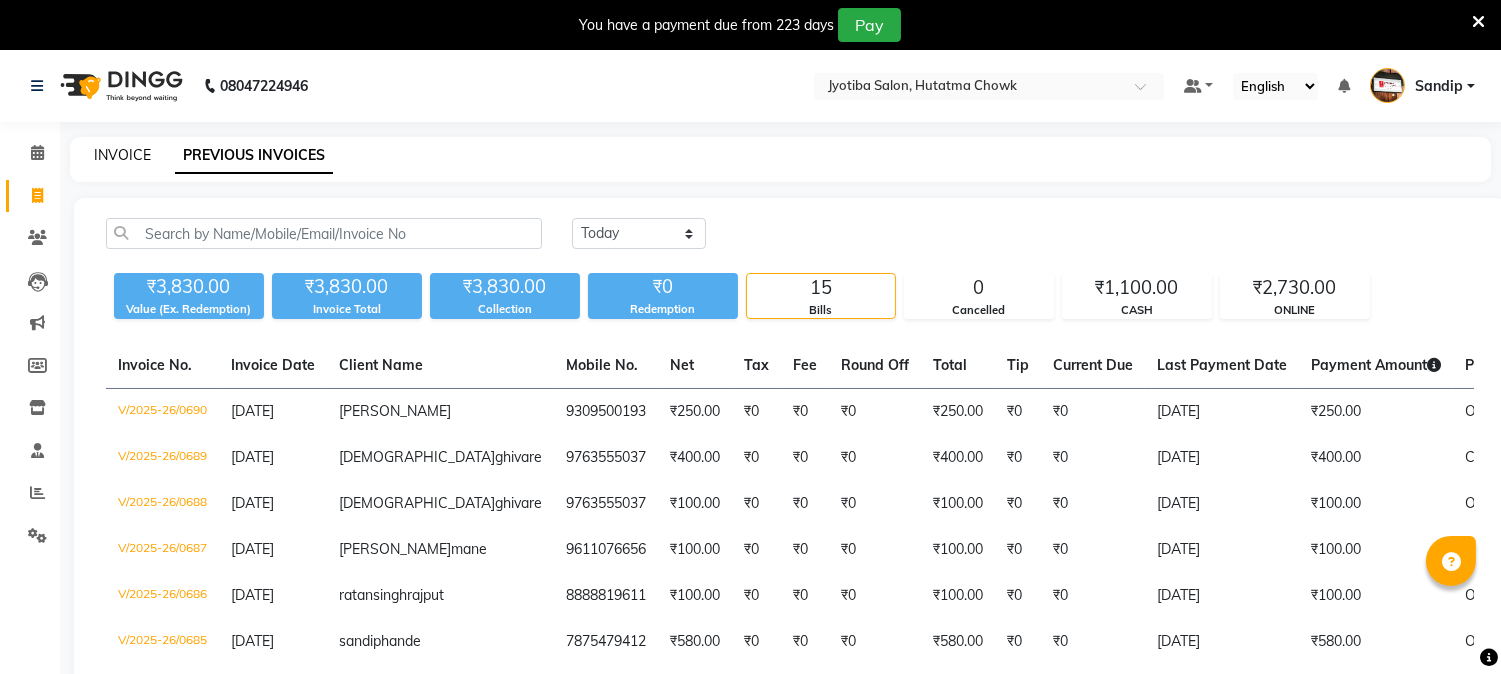 click on "INVOICE" 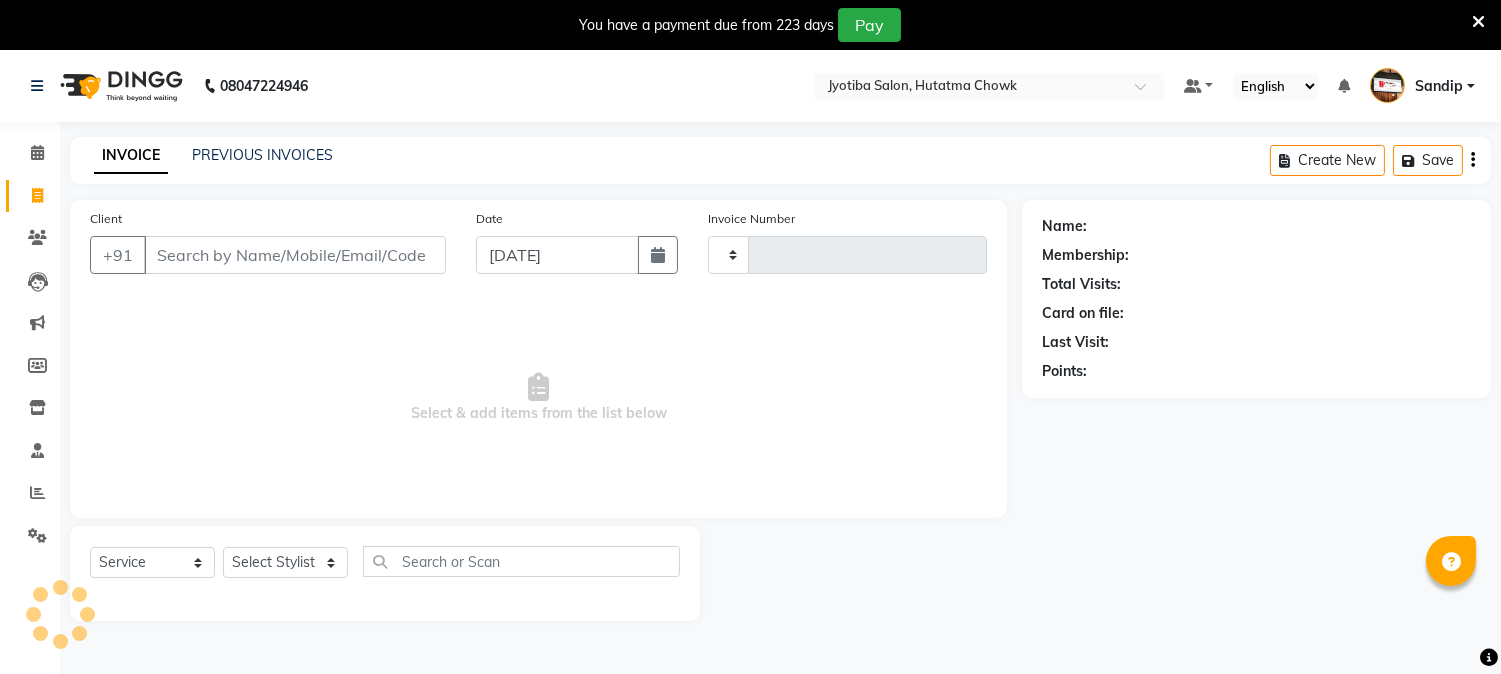 scroll, scrollTop: 50, scrollLeft: 0, axis: vertical 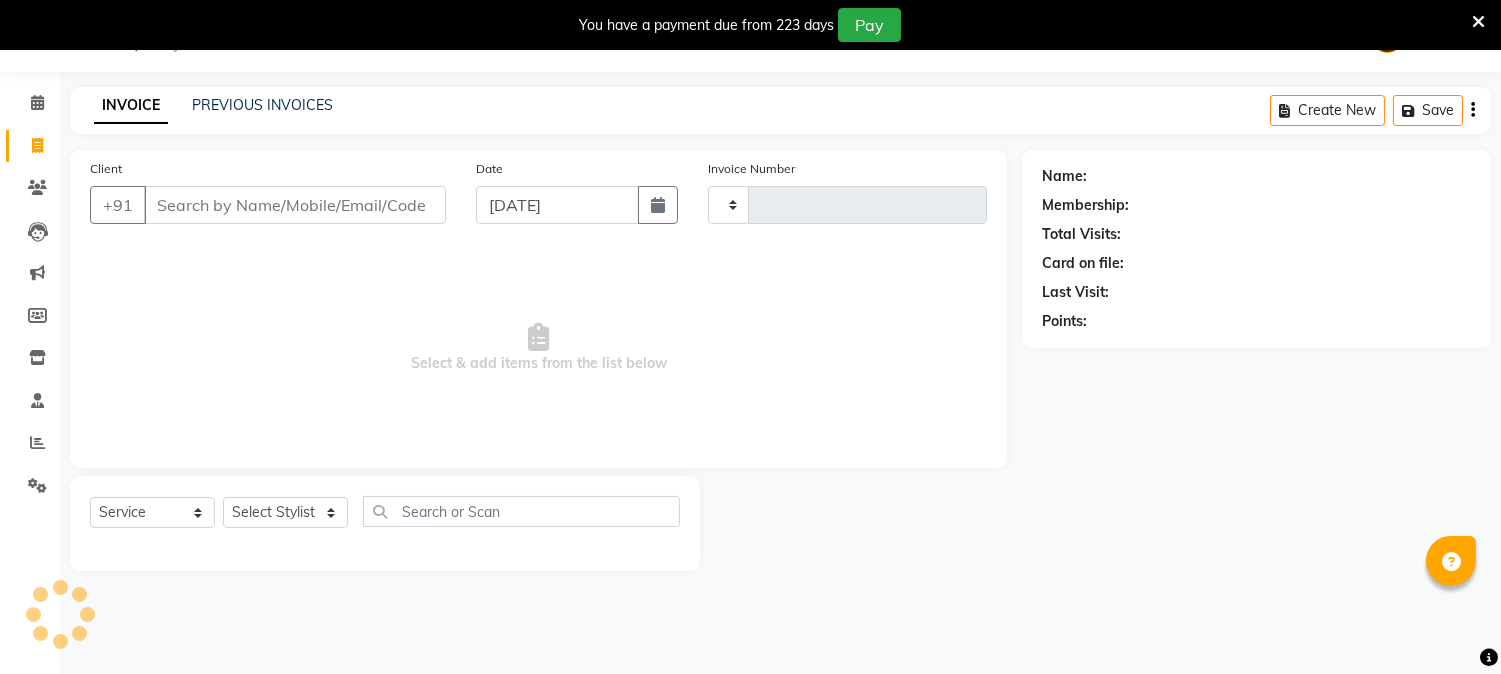 type on "0691" 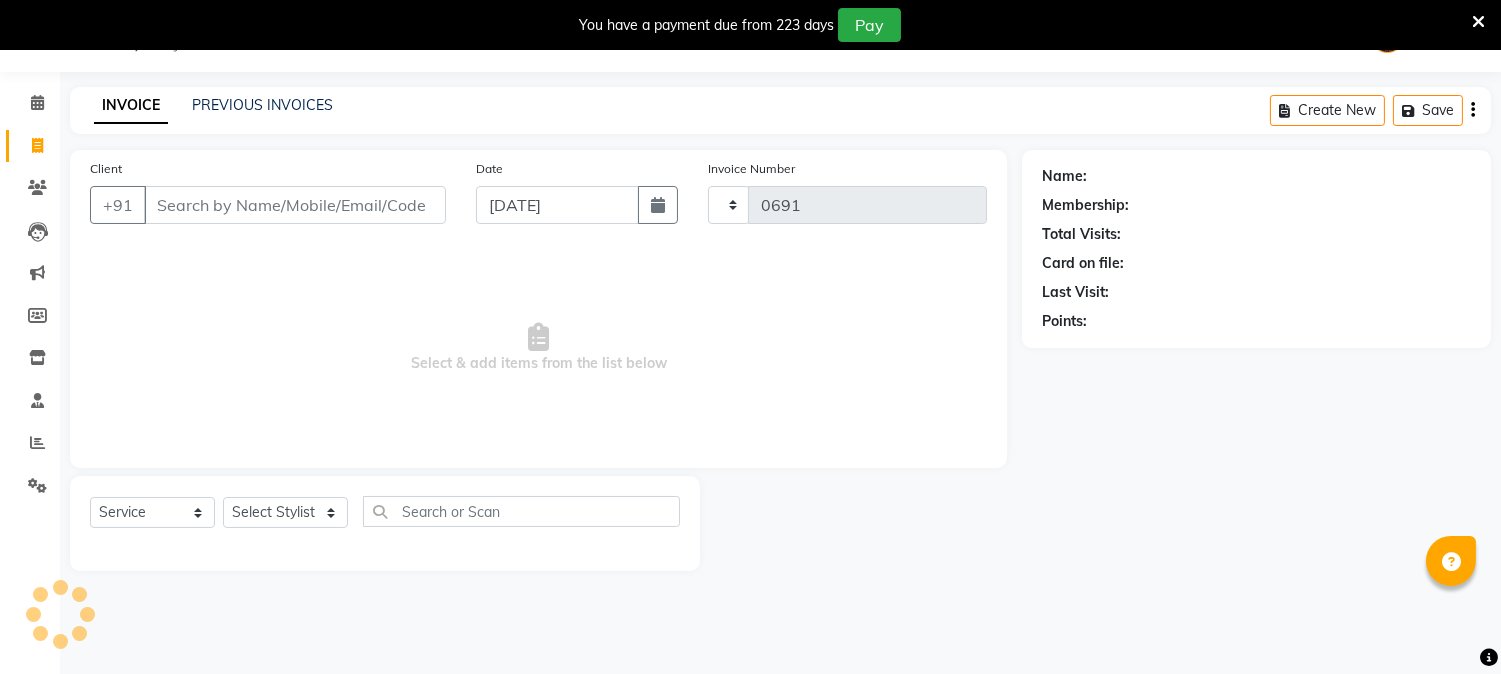 select on "556" 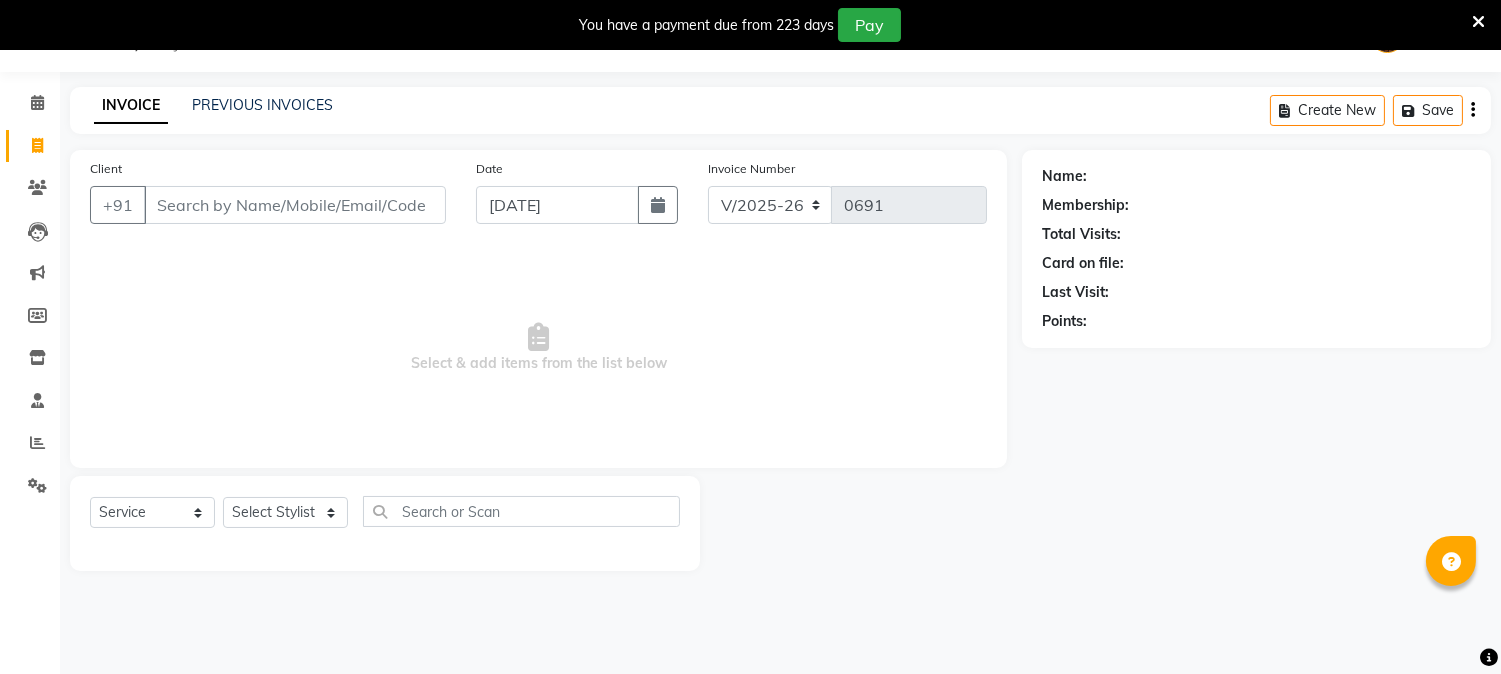 select on "membership" 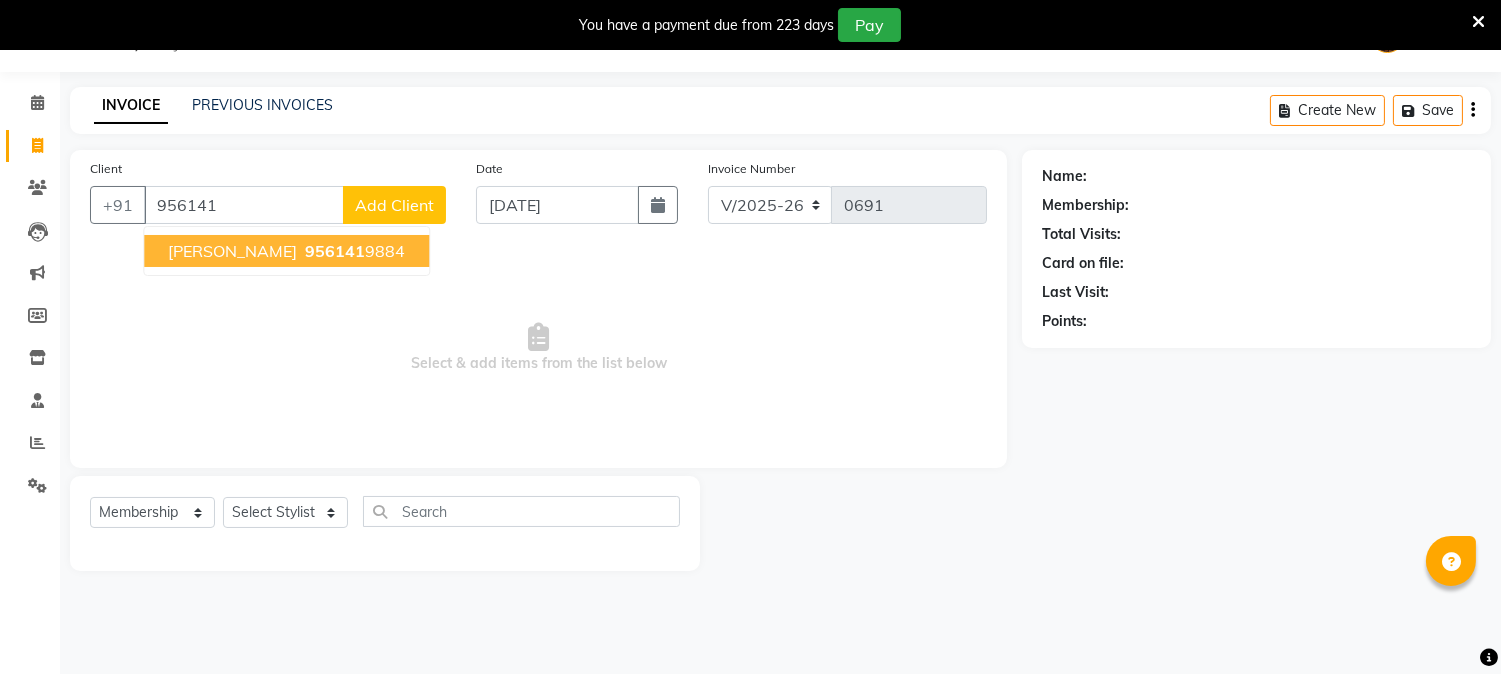 click on "sanket" at bounding box center [232, 251] 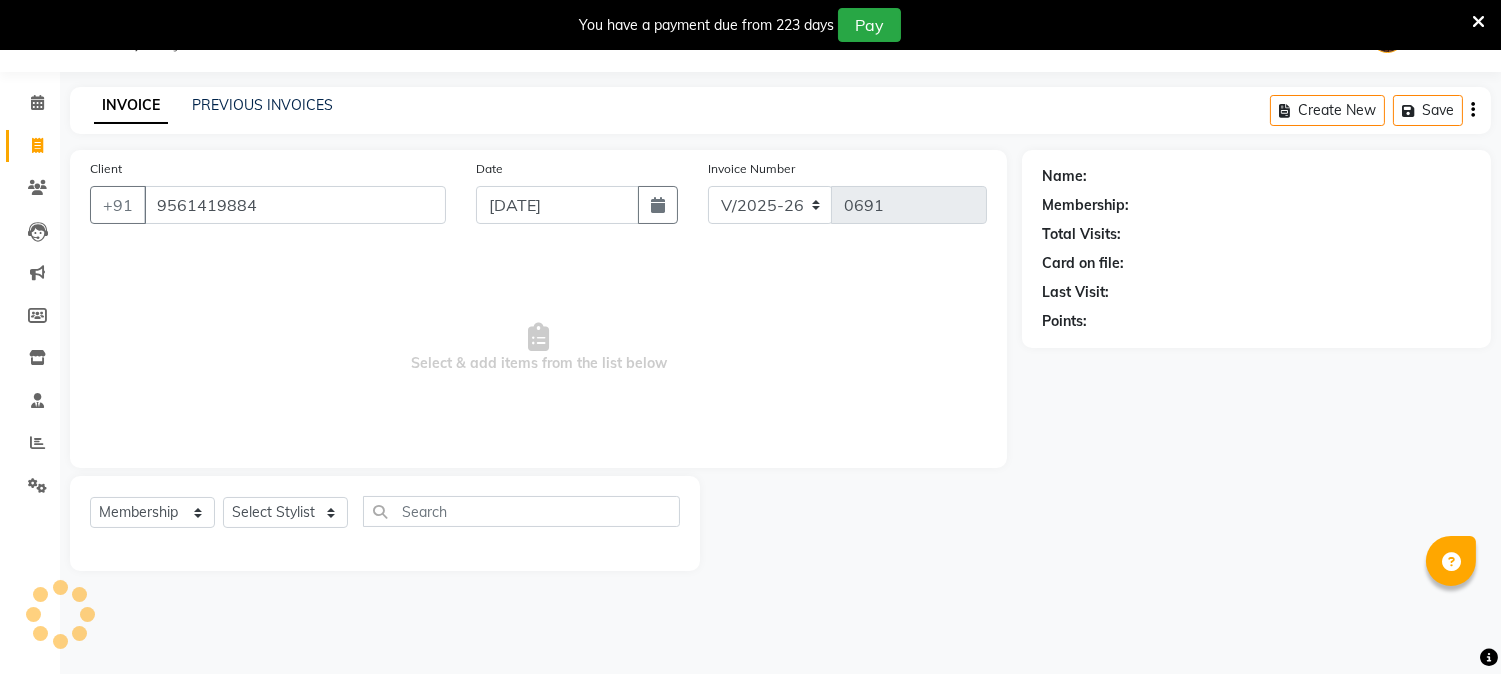 type on "9561419884" 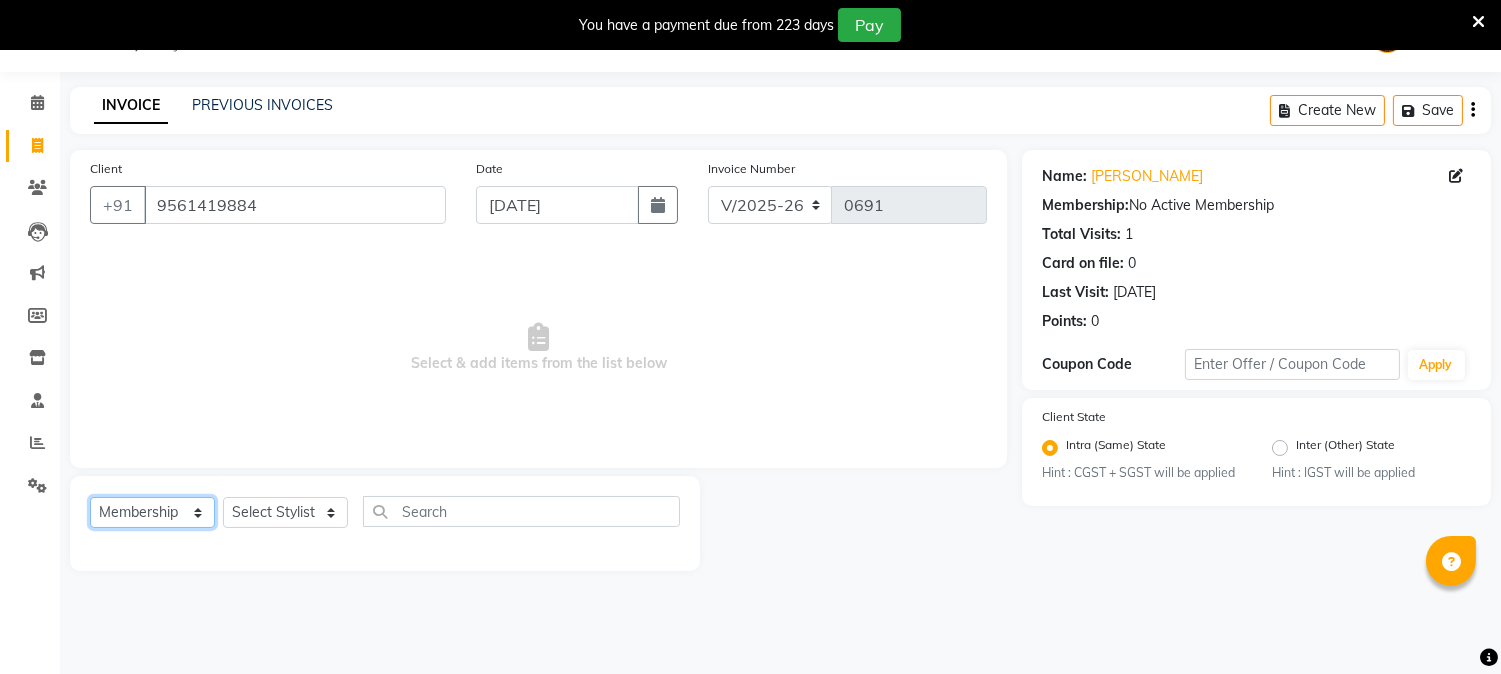 click on "Select  Service  Product  Membership  Package Voucher Prepaid Gift Card" 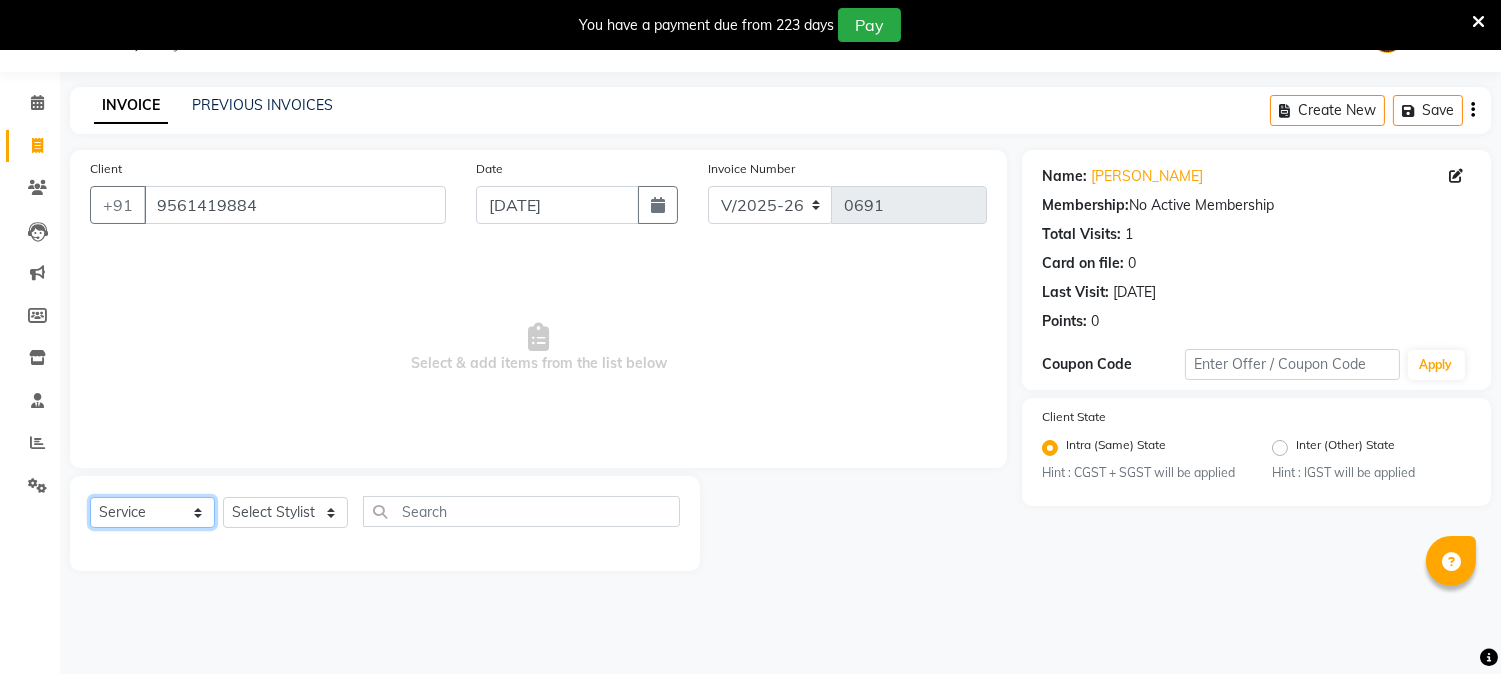 click on "Select  Service  Product  Membership  Package Voucher Prepaid Gift Card" 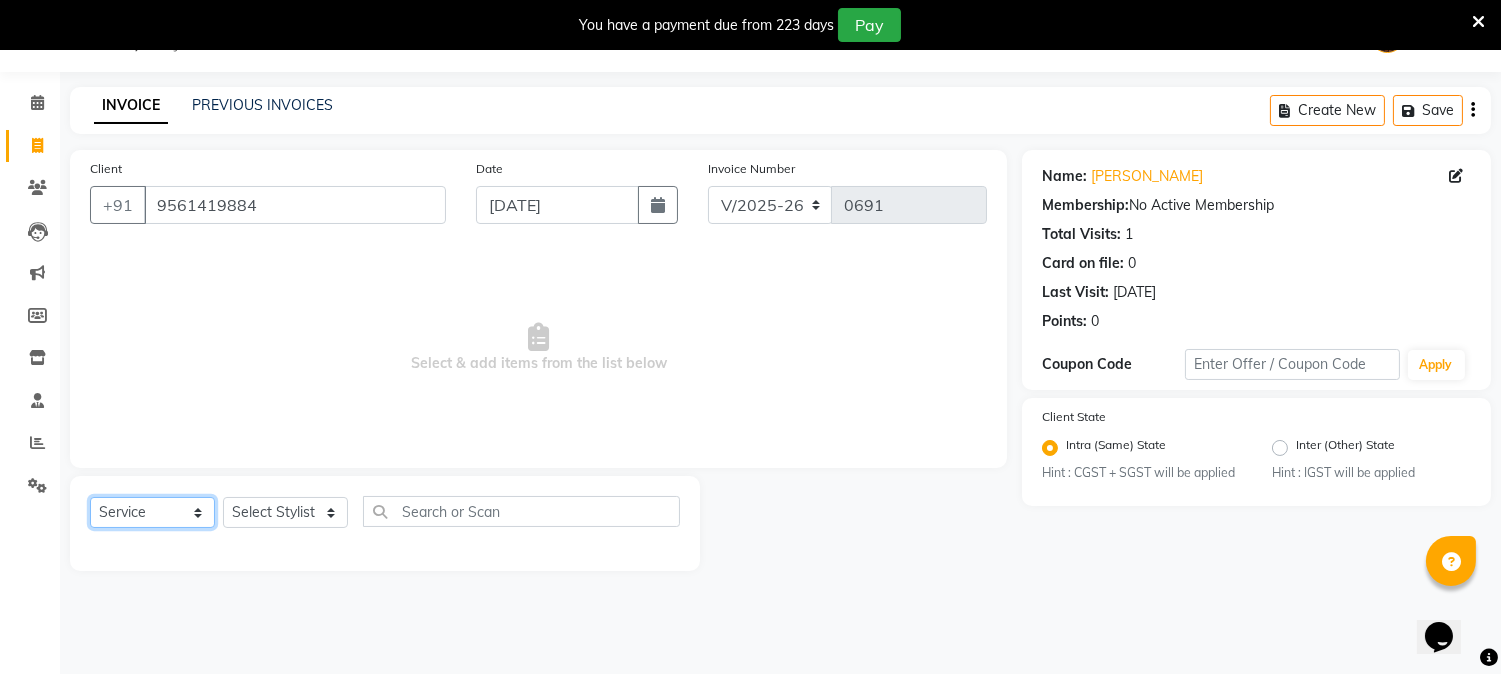 scroll, scrollTop: 0, scrollLeft: 0, axis: both 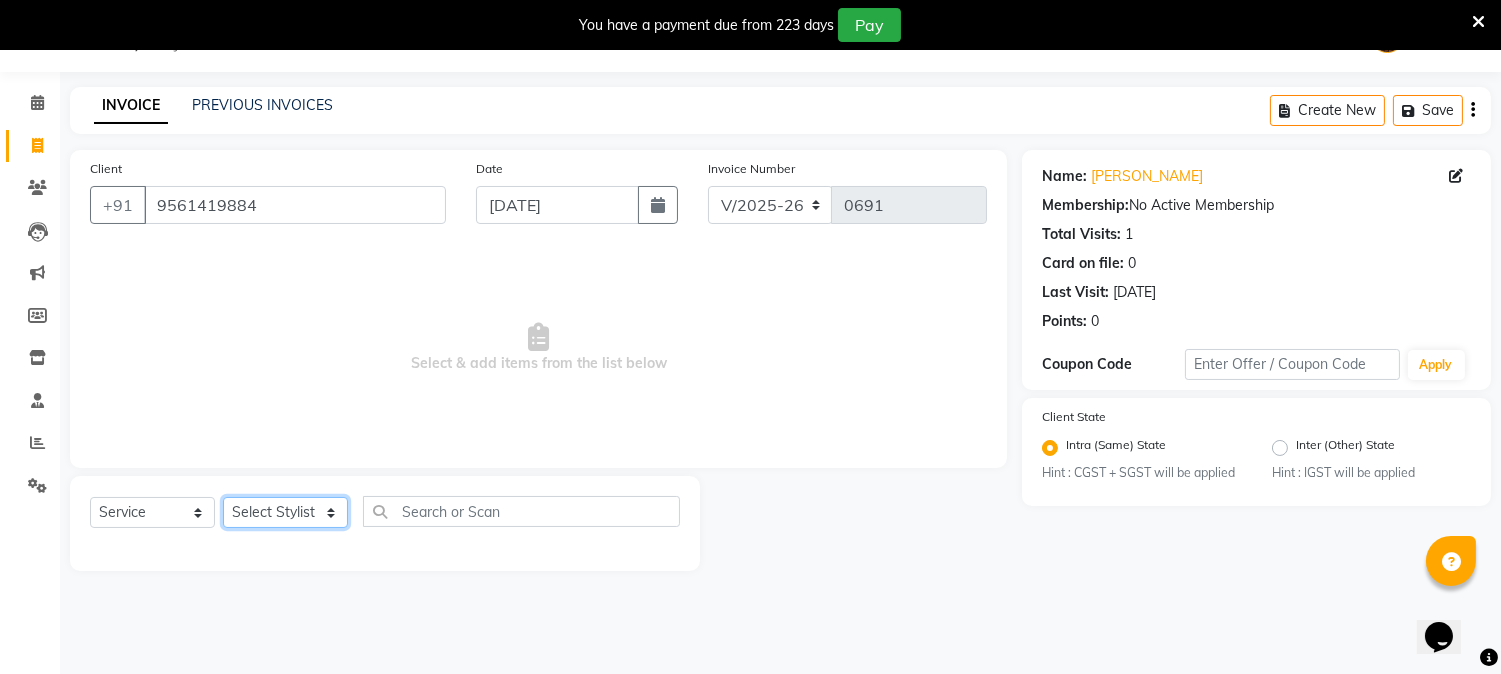 click on "Select Stylist [PERSON_NAME] [PERSON_NAME]  [PERSON_NAME]  prem RAHUL Sandip [PERSON_NAME]" 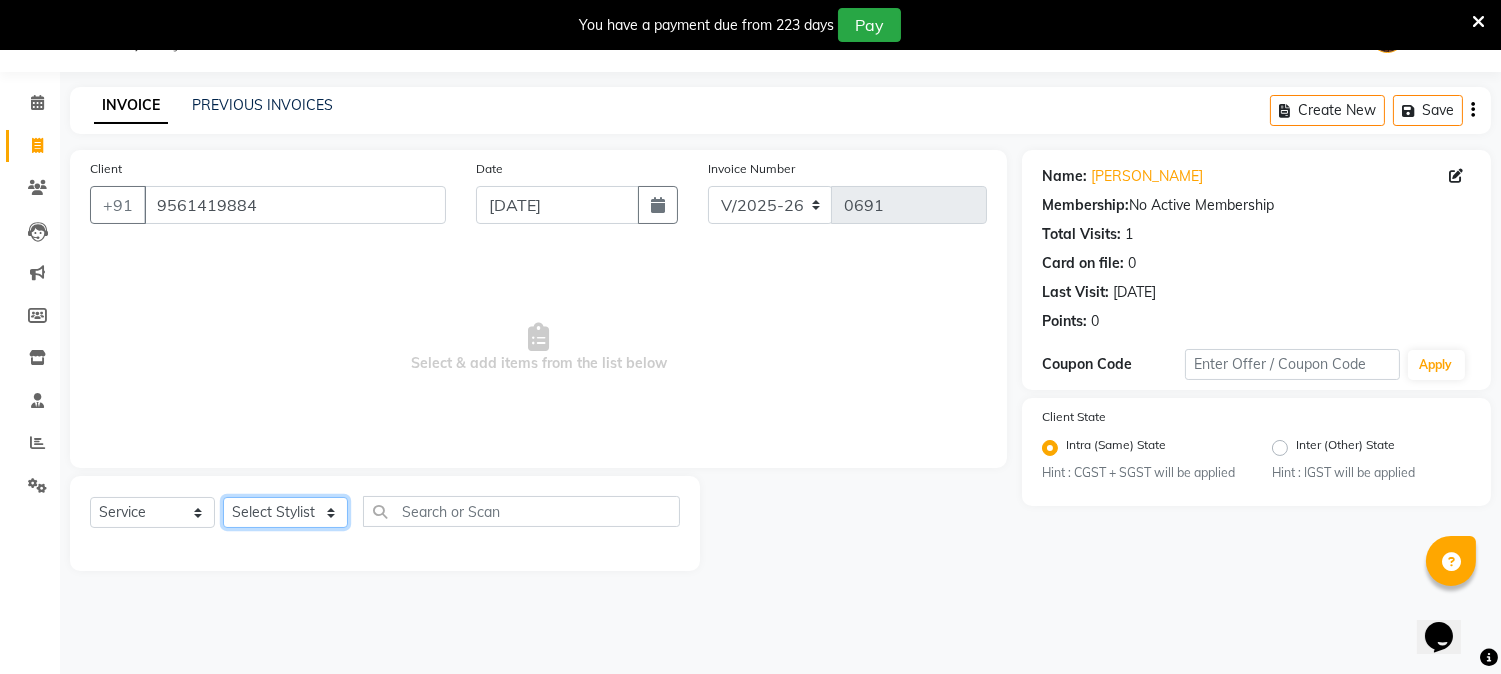 select on "7207" 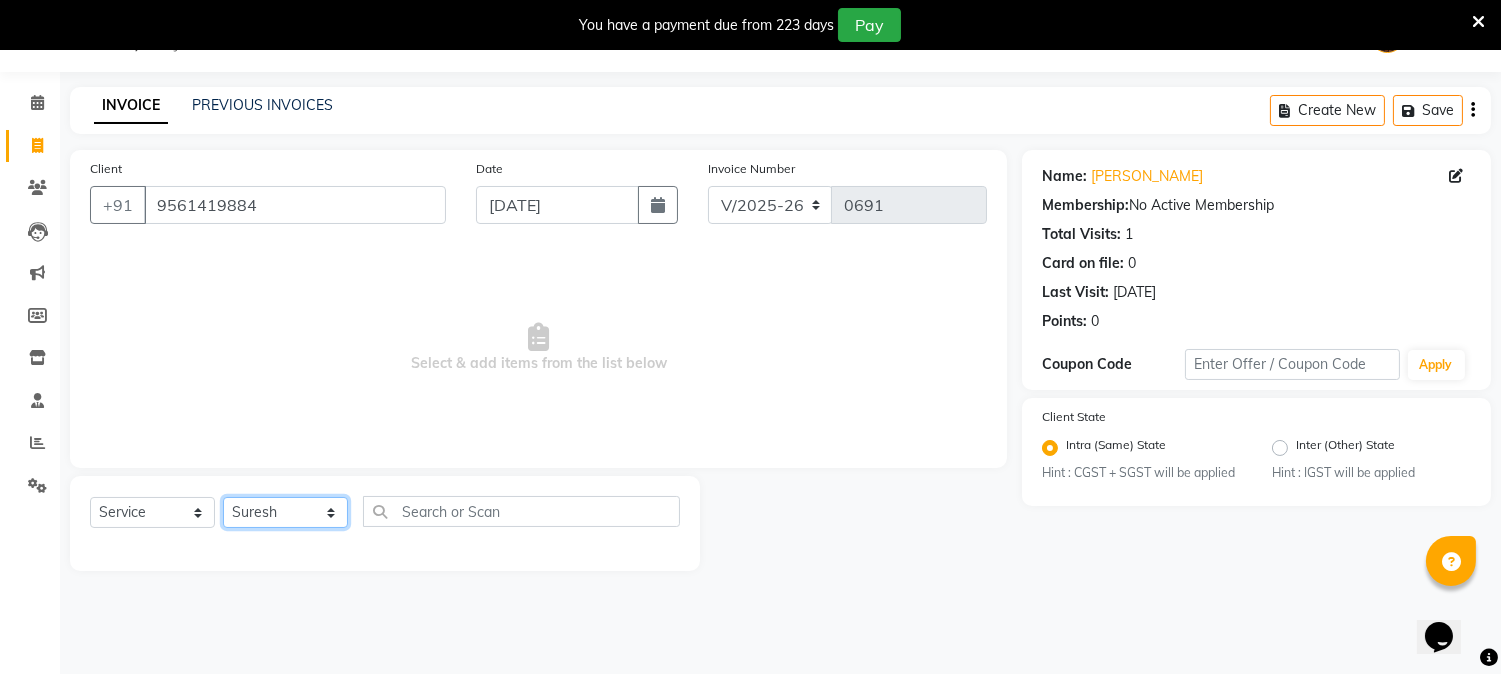 click on "Select Stylist [PERSON_NAME] [PERSON_NAME]  [PERSON_NAME]  prem RAHUL Sandip [PERSON_NAME]" 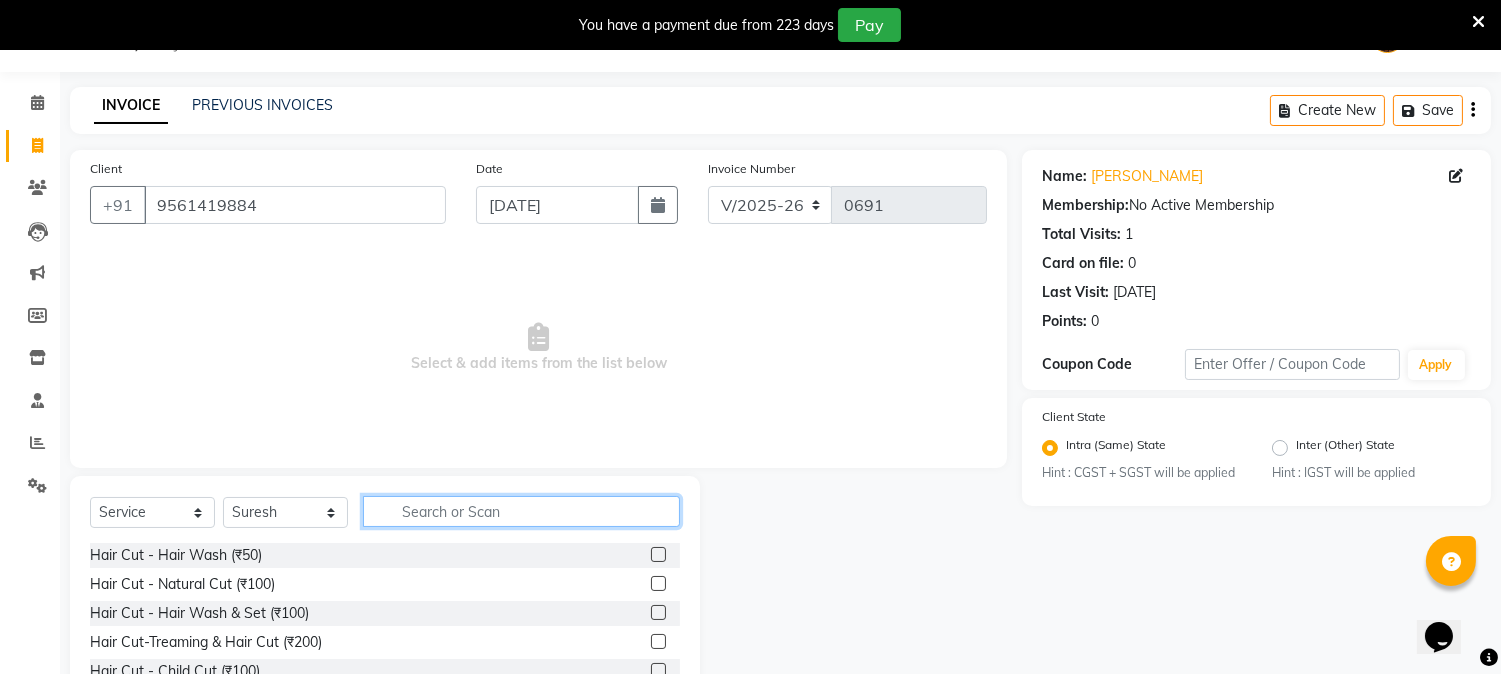 click 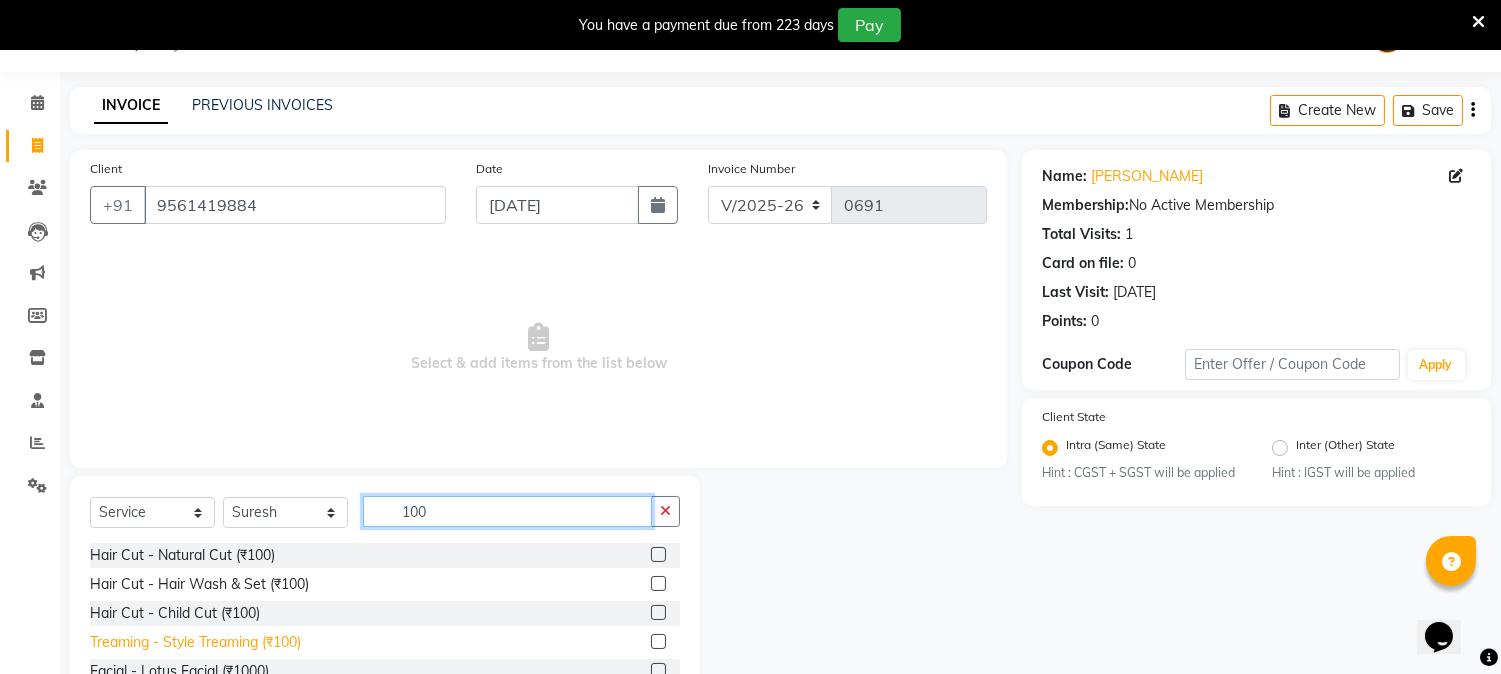 type on "100" 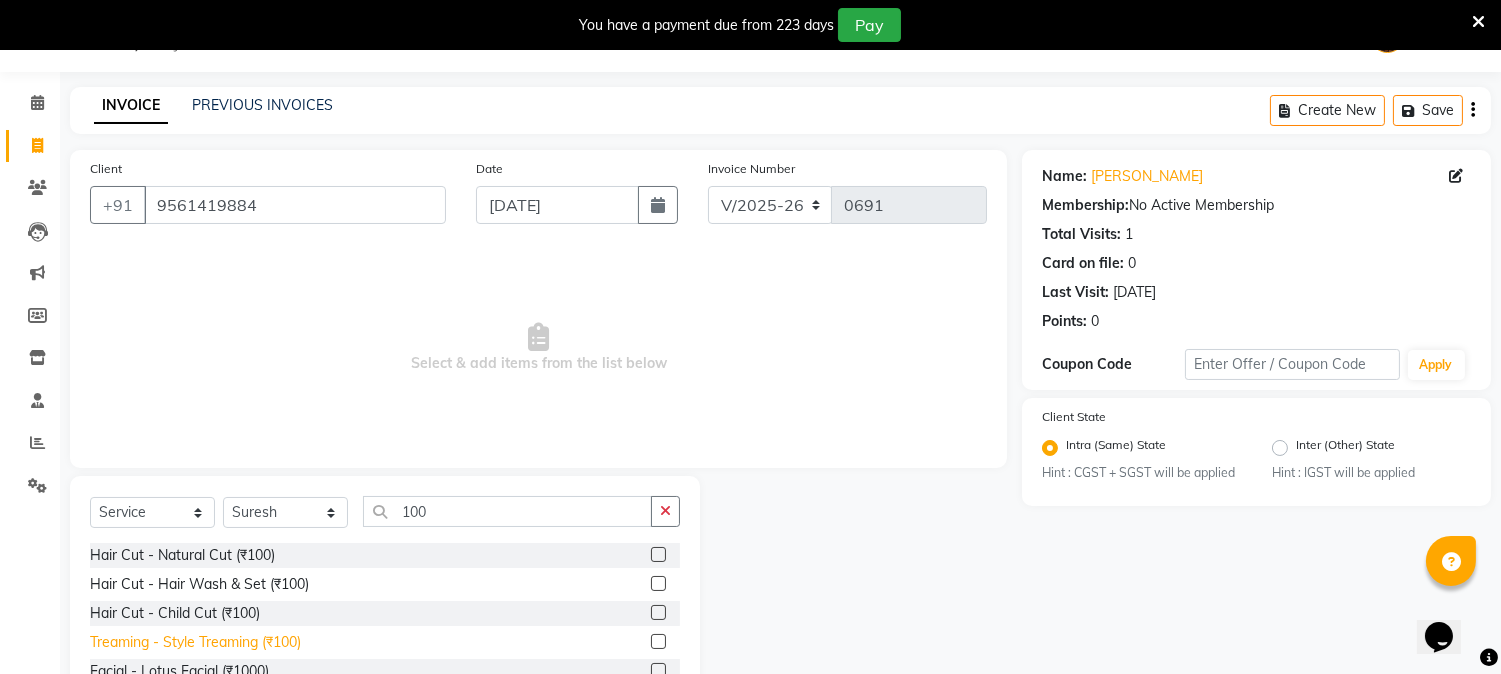click on "Treaming - Style Treaming (₹100)" 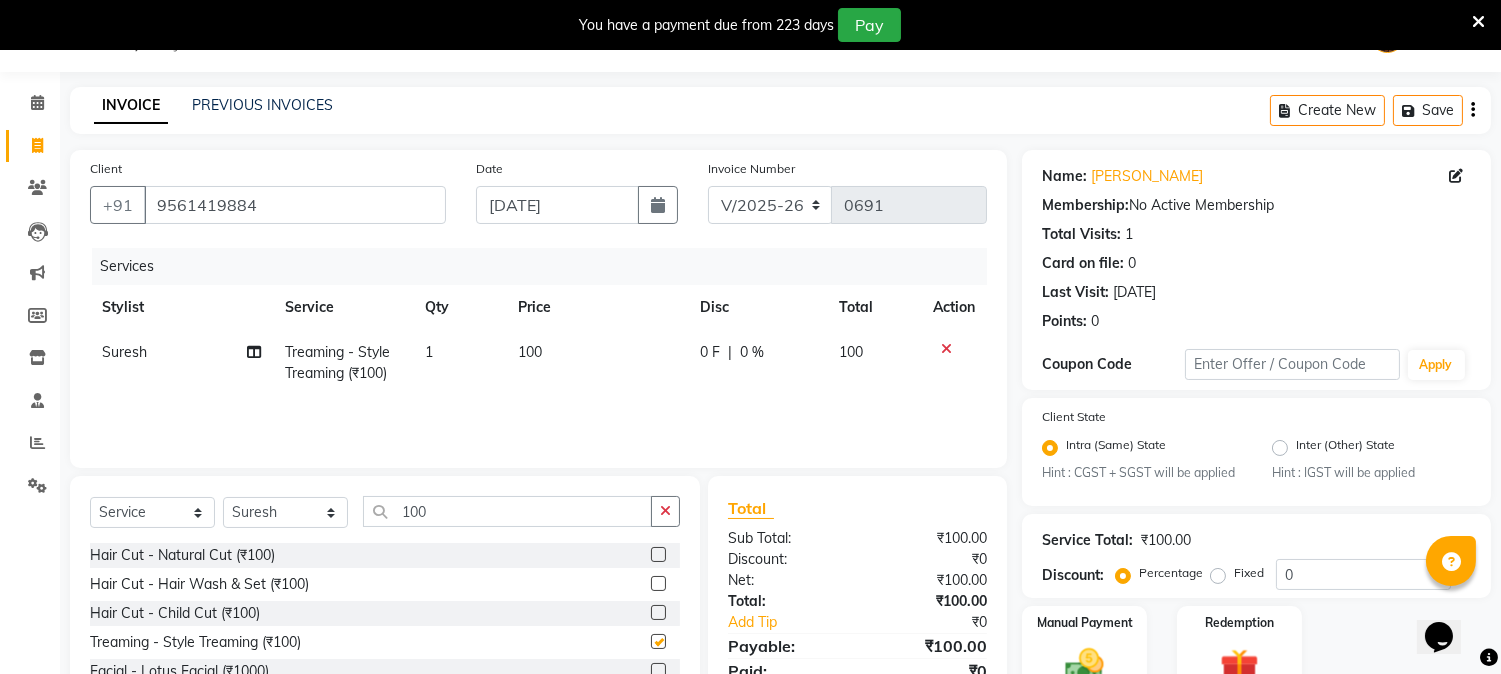 checkbox on "false" 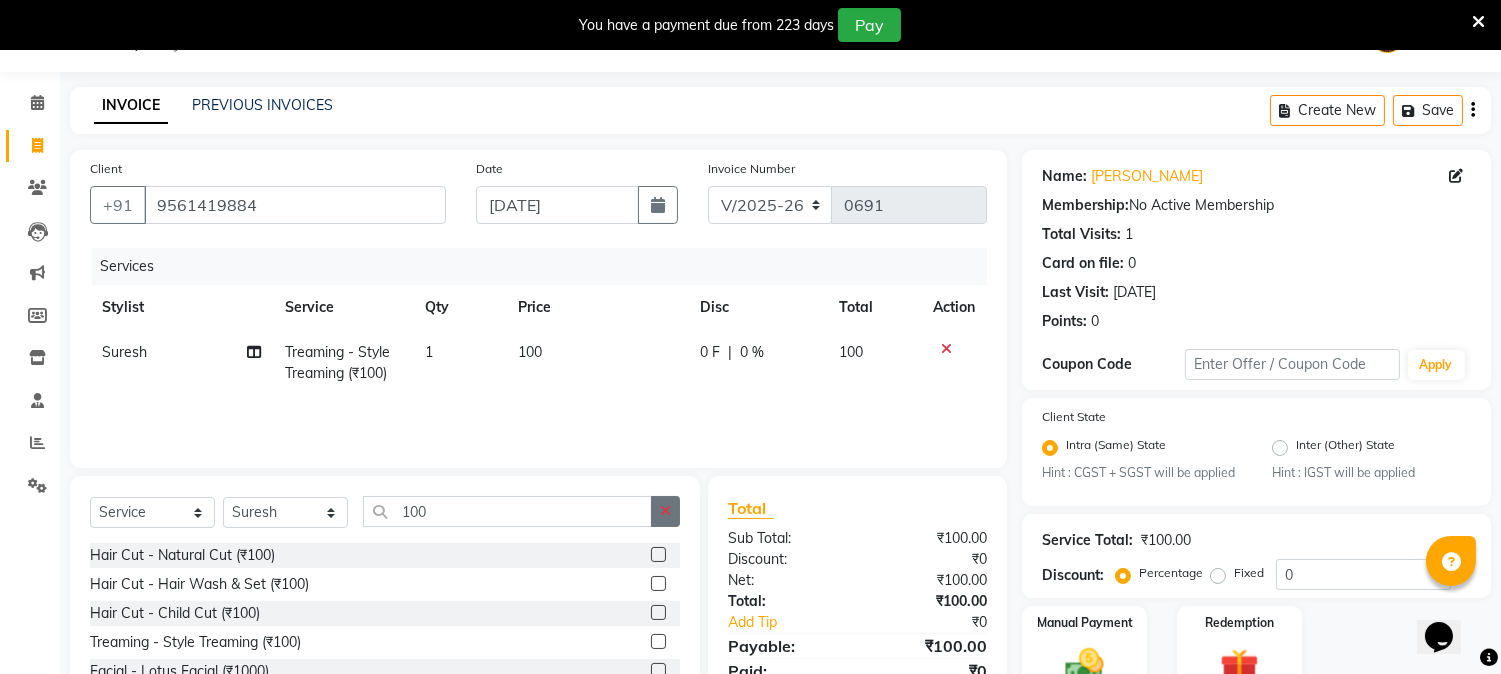 click 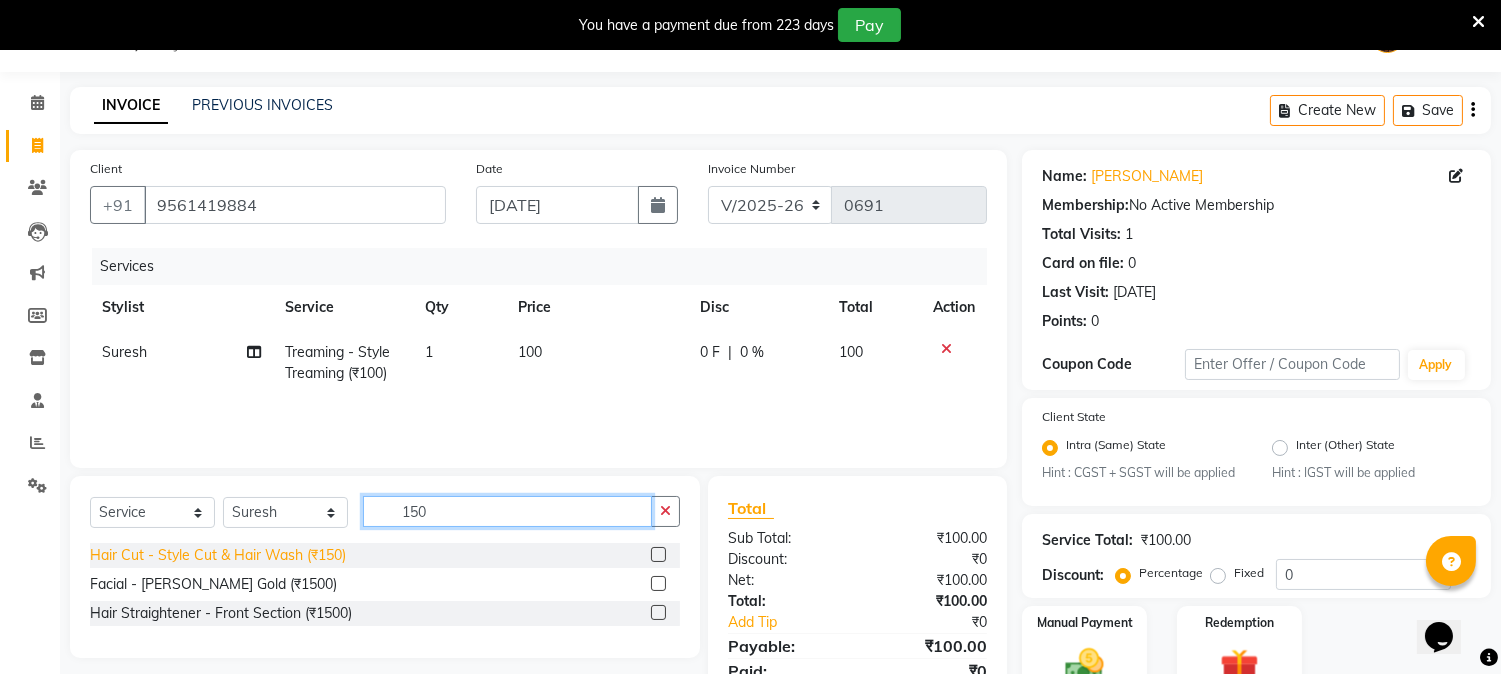 type on "150" 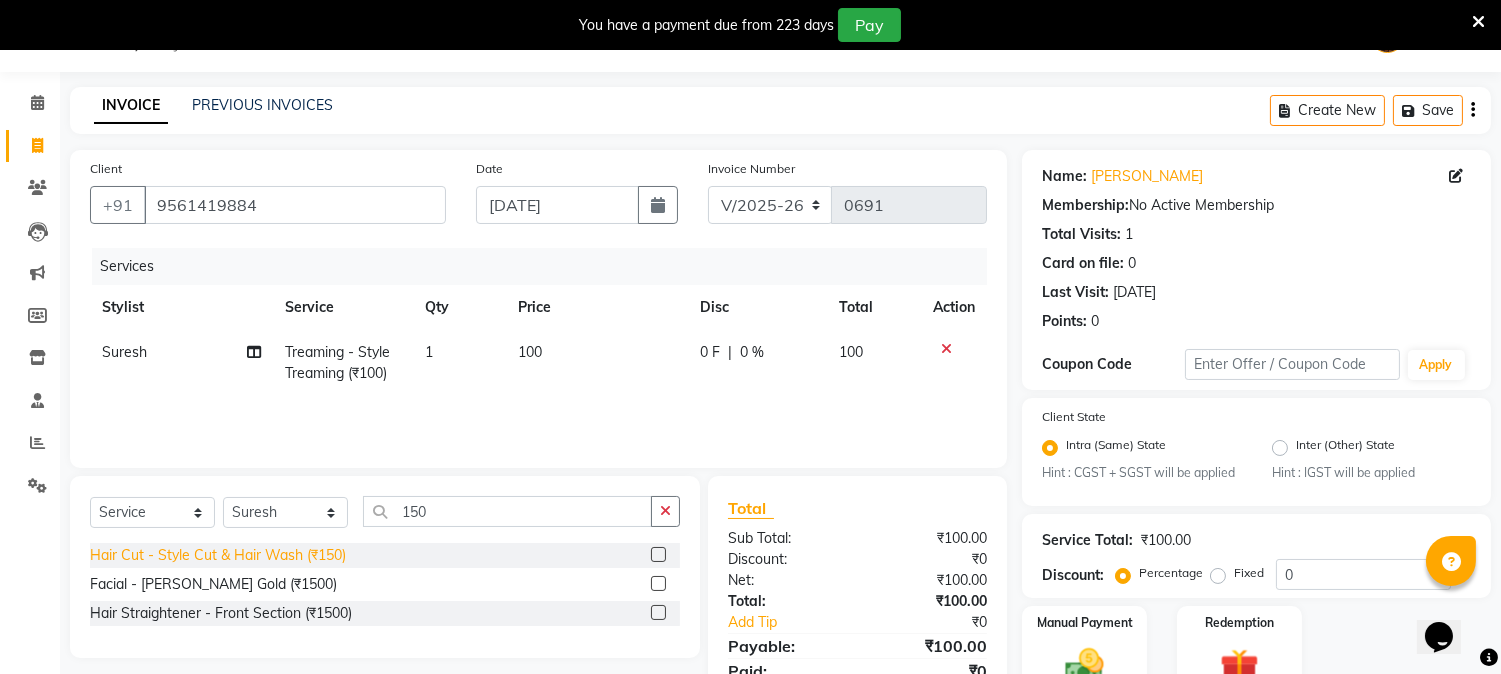 click on "Hair Cut - Style Cut & Hair Wash (₹150)" 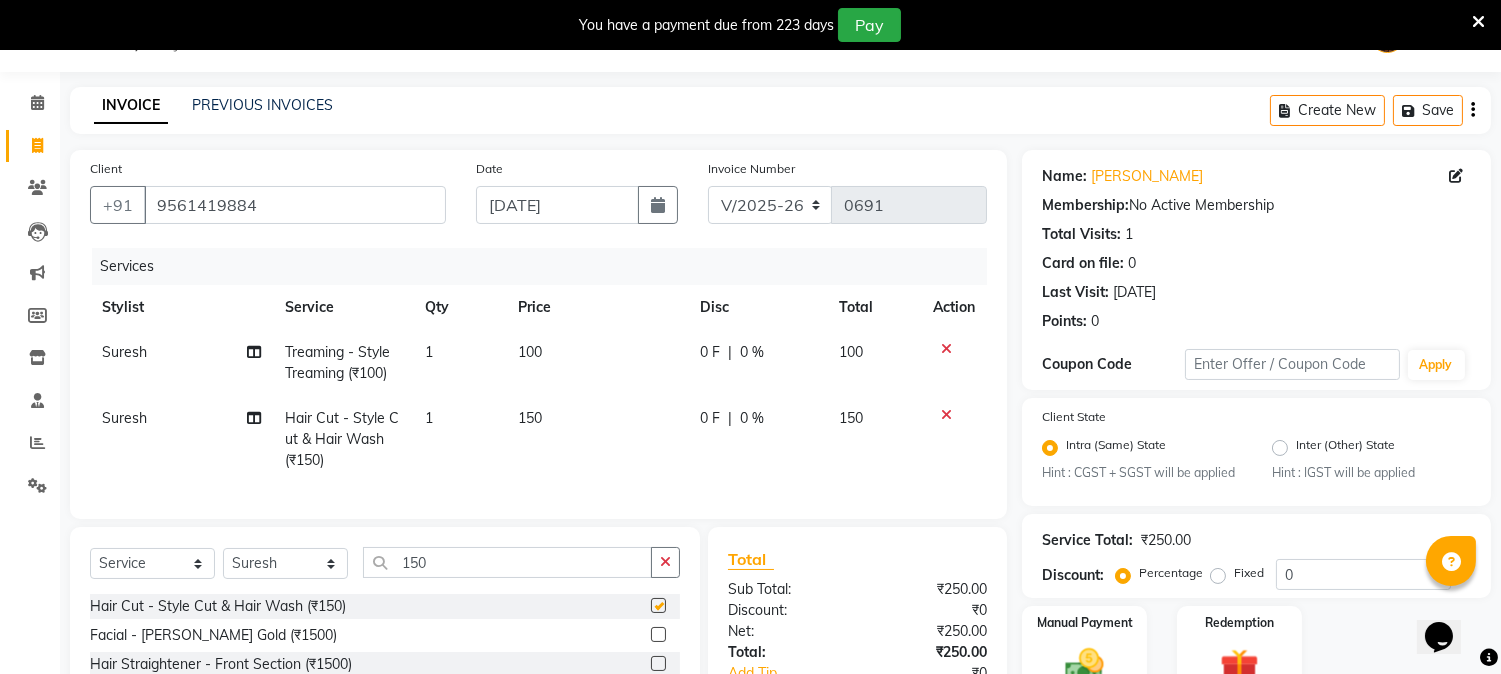 checkbox on "false" 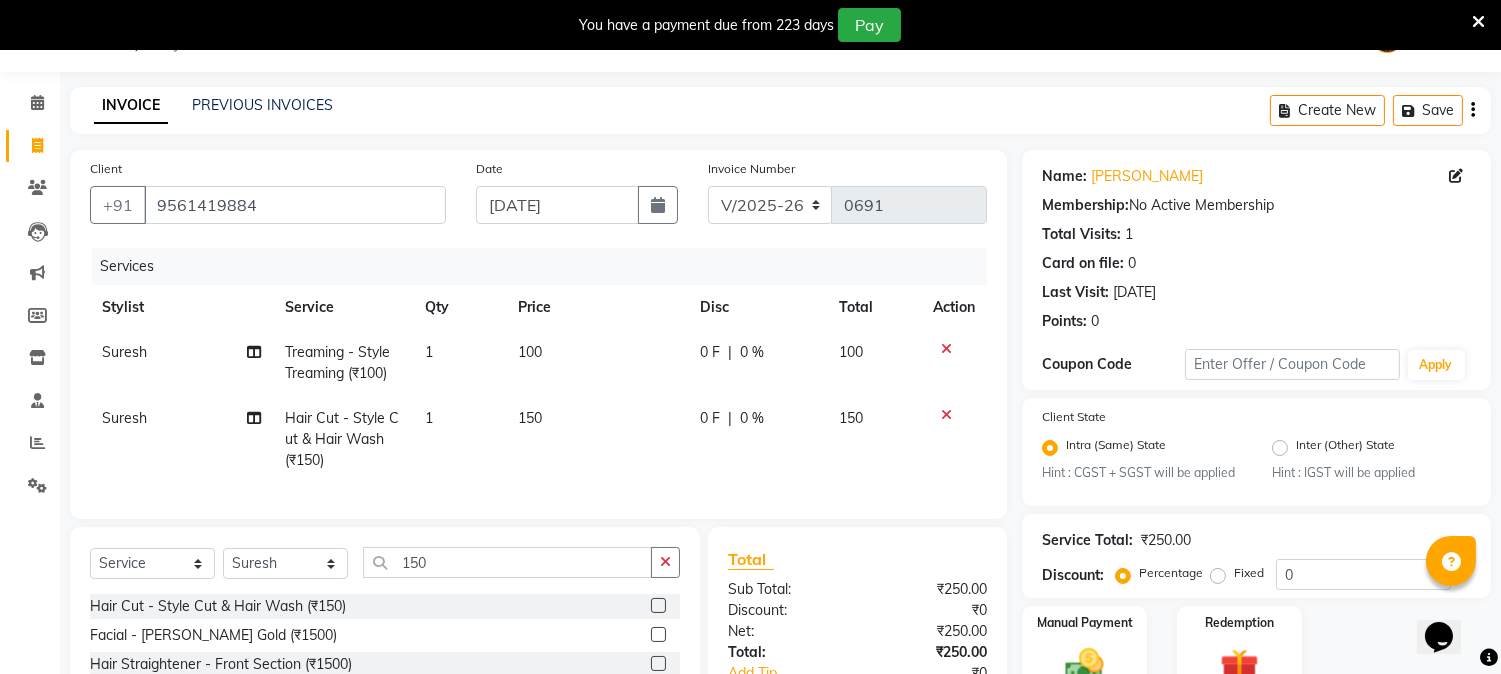 scroll, scrollTop: 201, scrollLeft: 0, axis: vertical 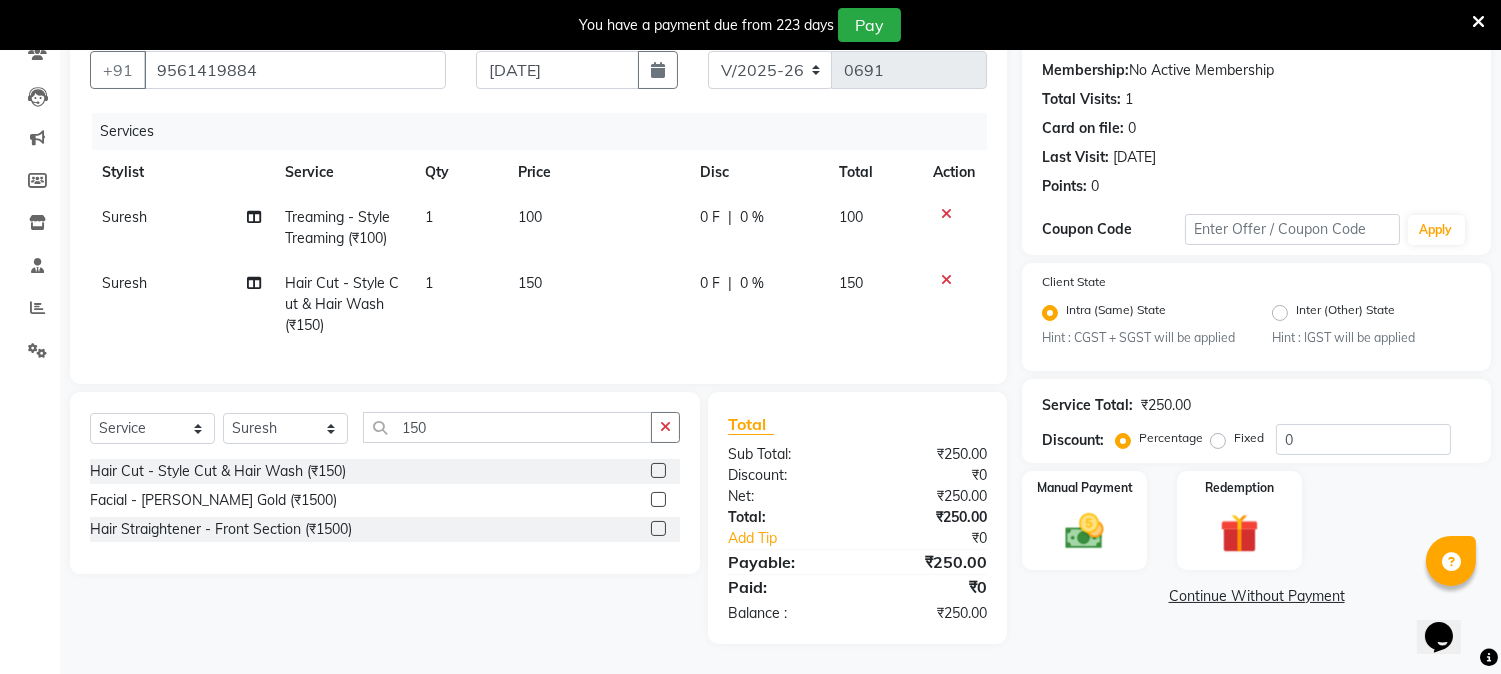 click on "Continue Without Payment" 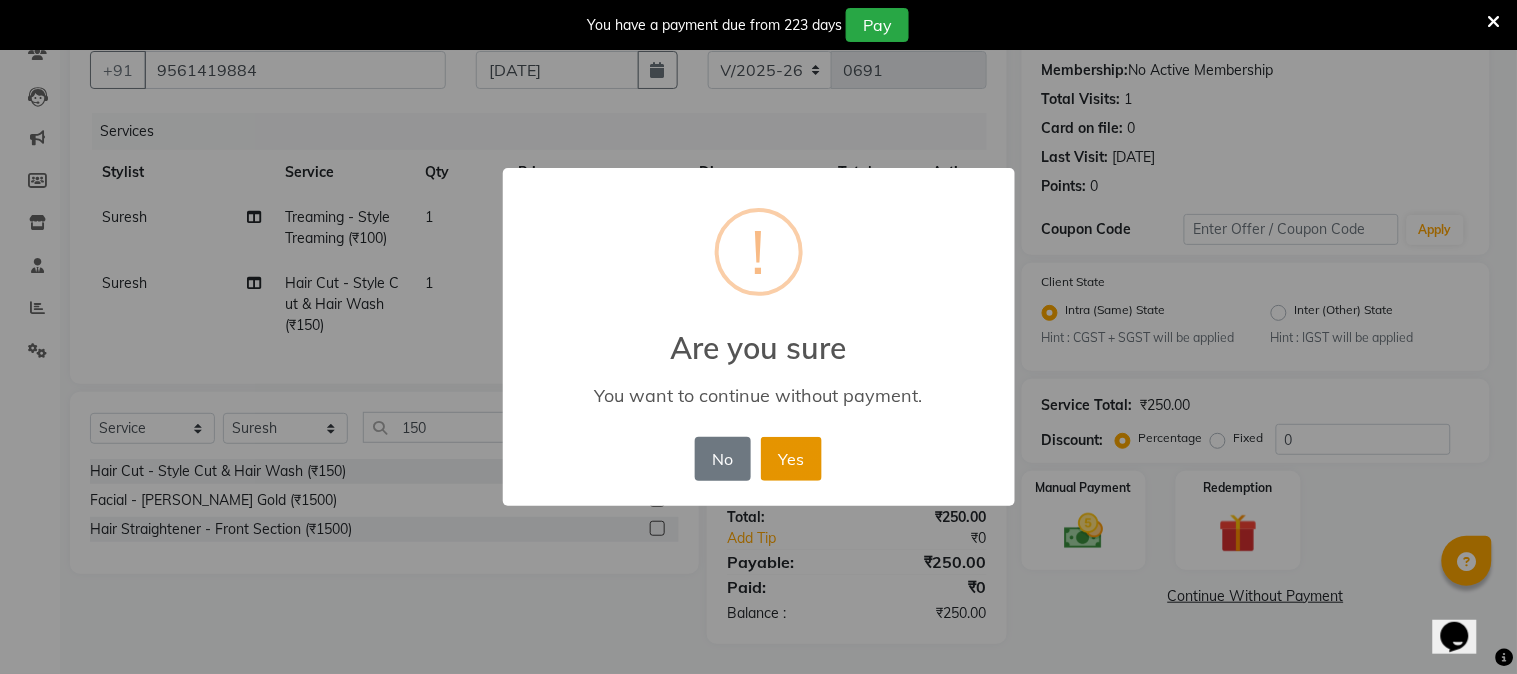 click on "Yes" at bounding box center (791, 459) 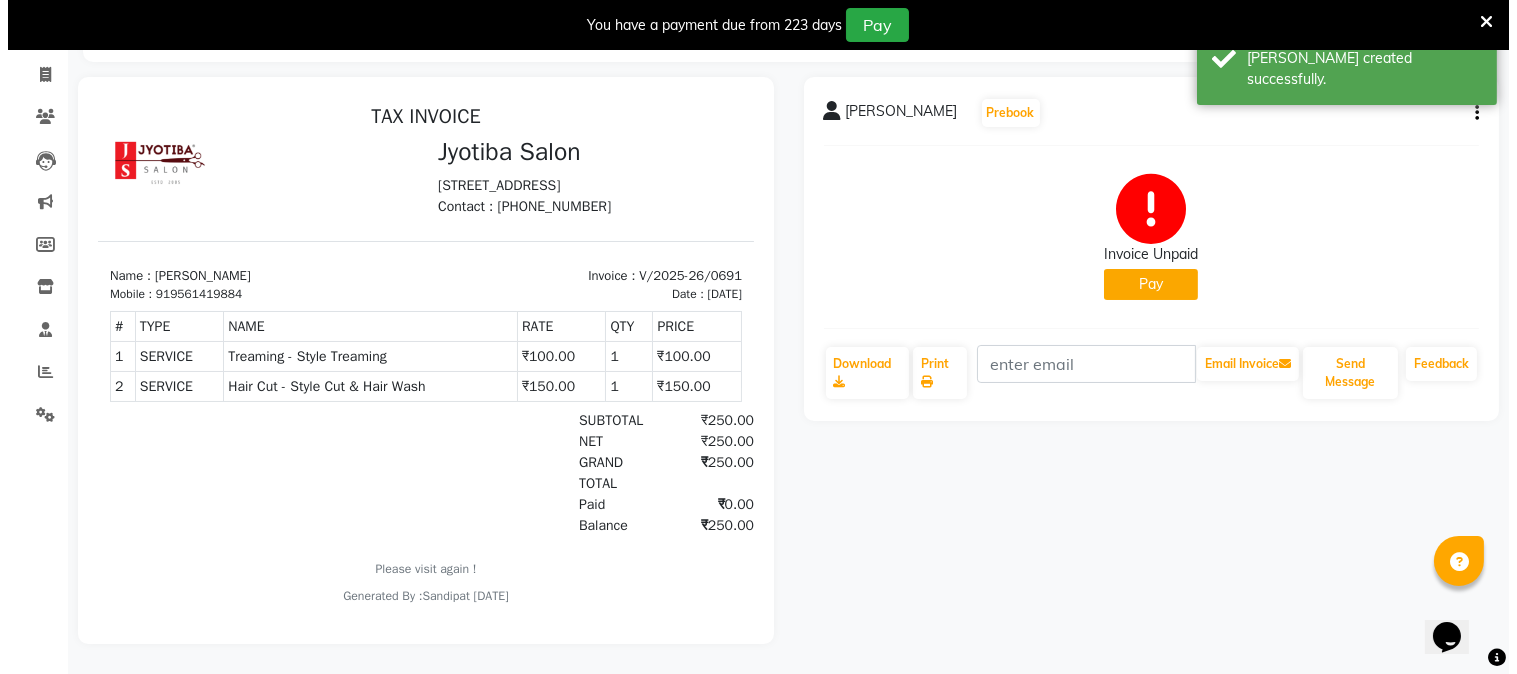 scroll, scrollTop: 0, scrollLeft: 0, axis: both 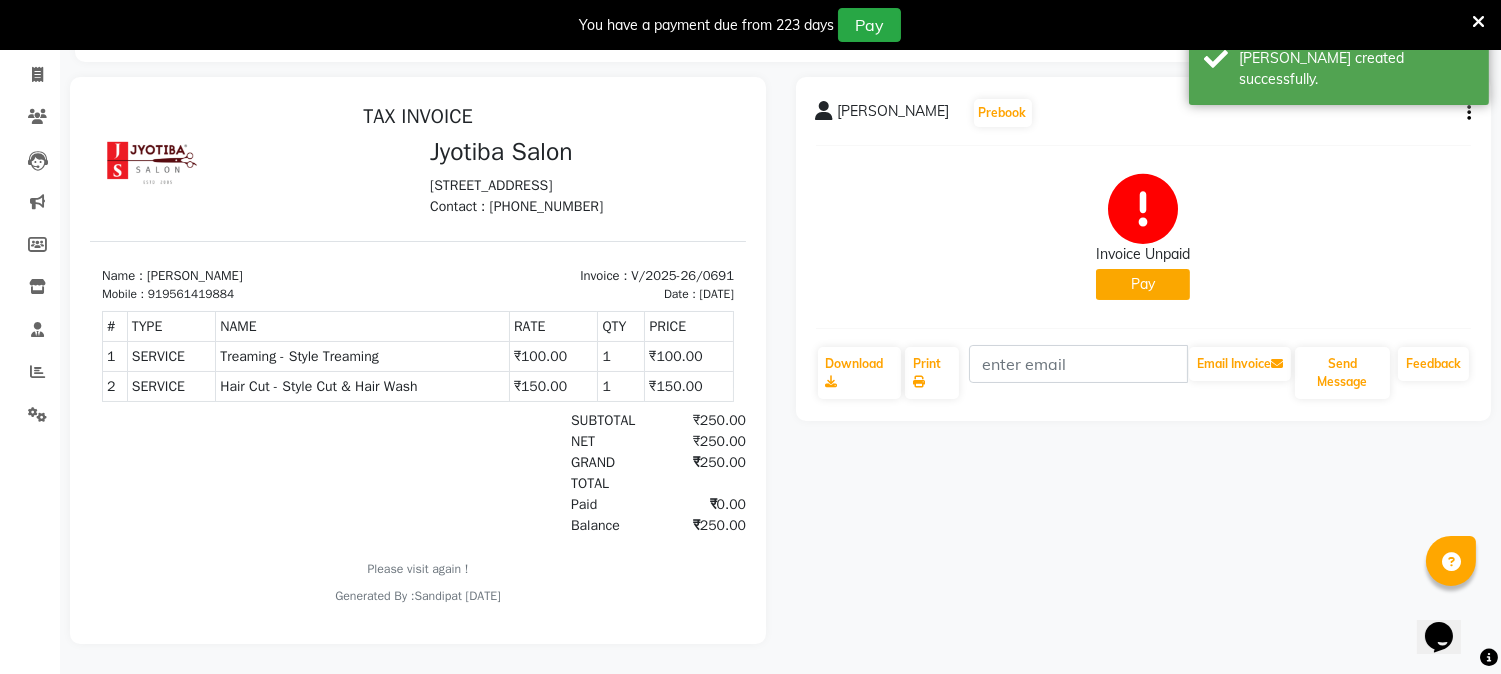 click on "Pay" 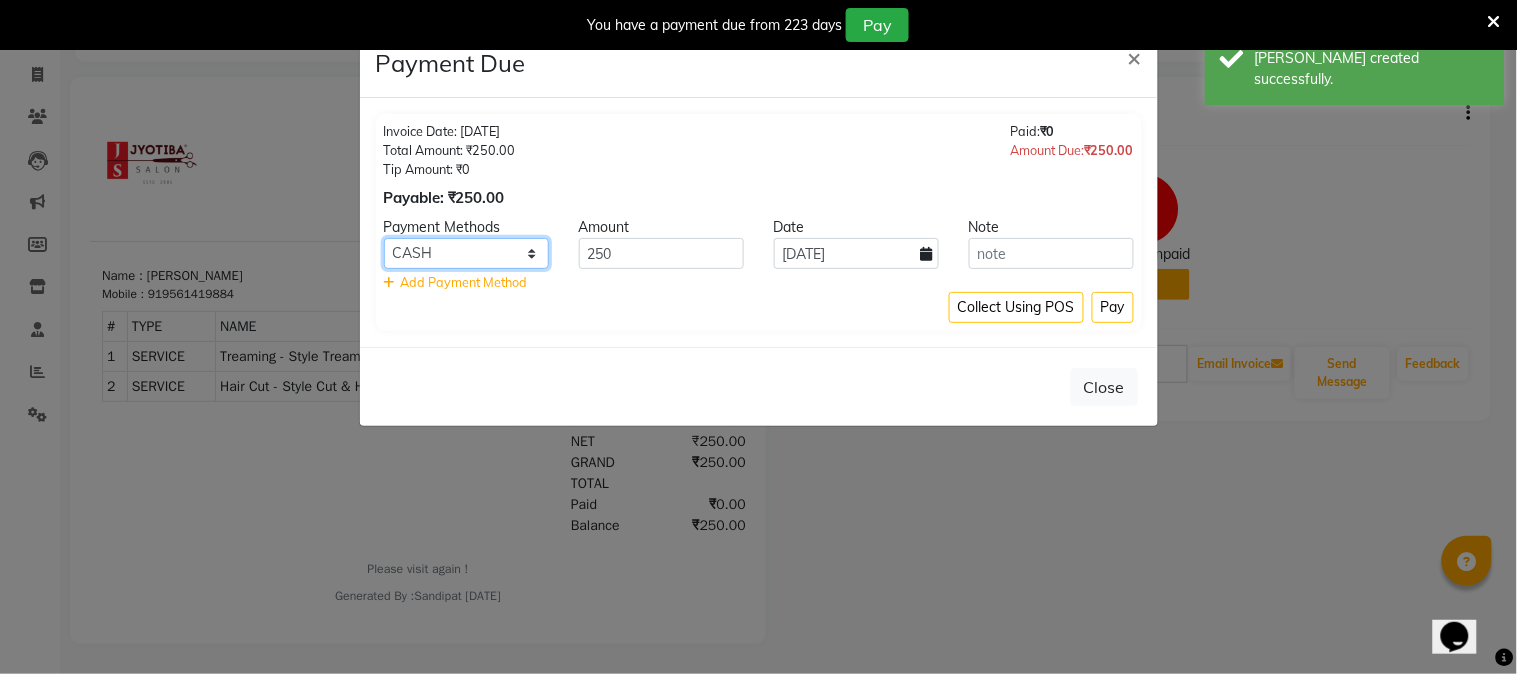 click on "CASH ONLINE CARD" 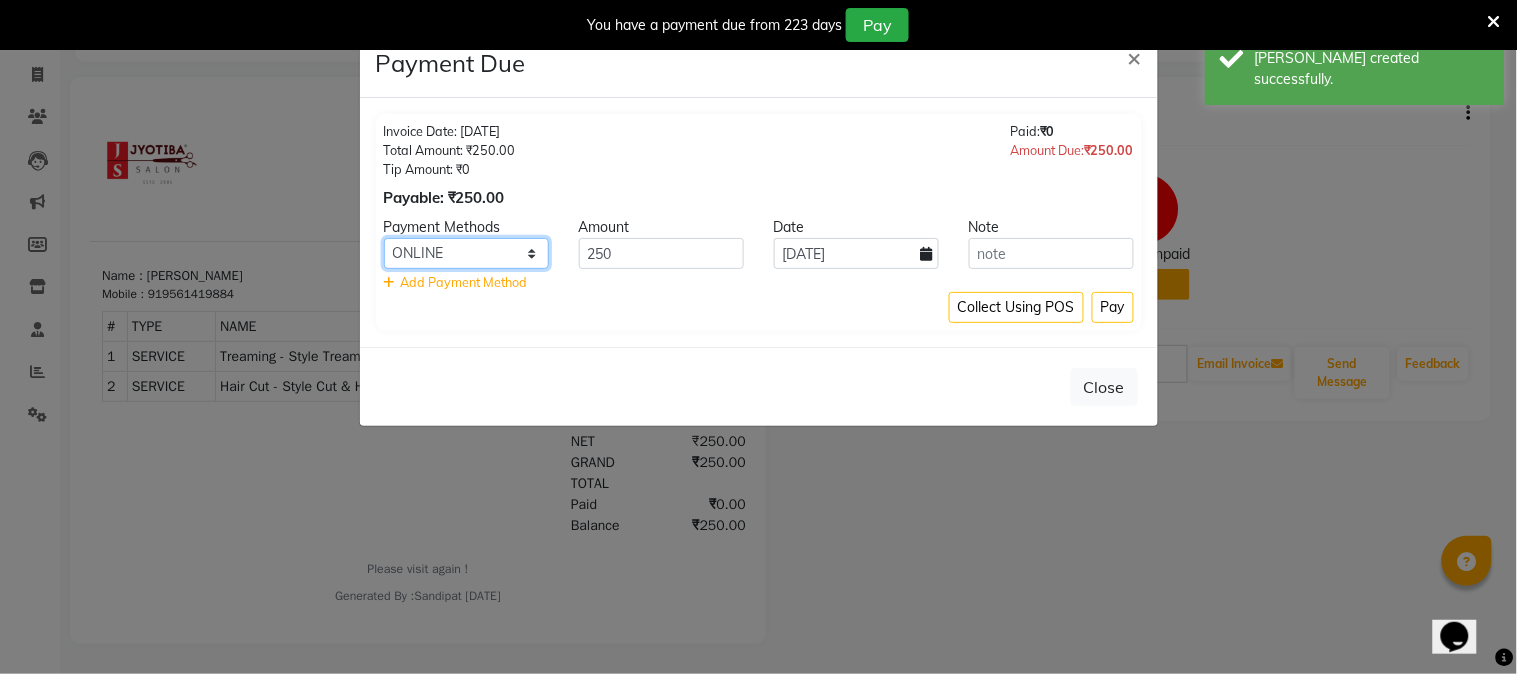 click on "CASH ONLINE CARD" 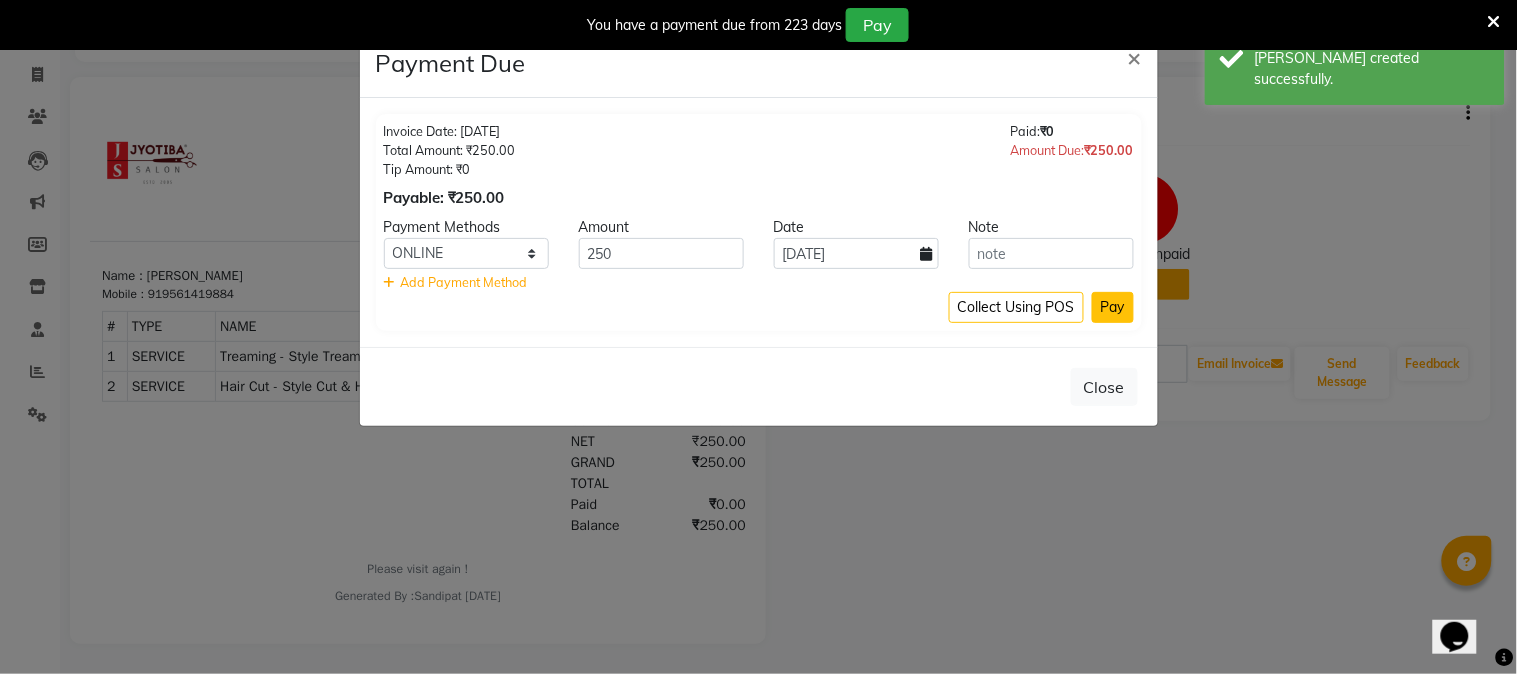 click on "Pay" 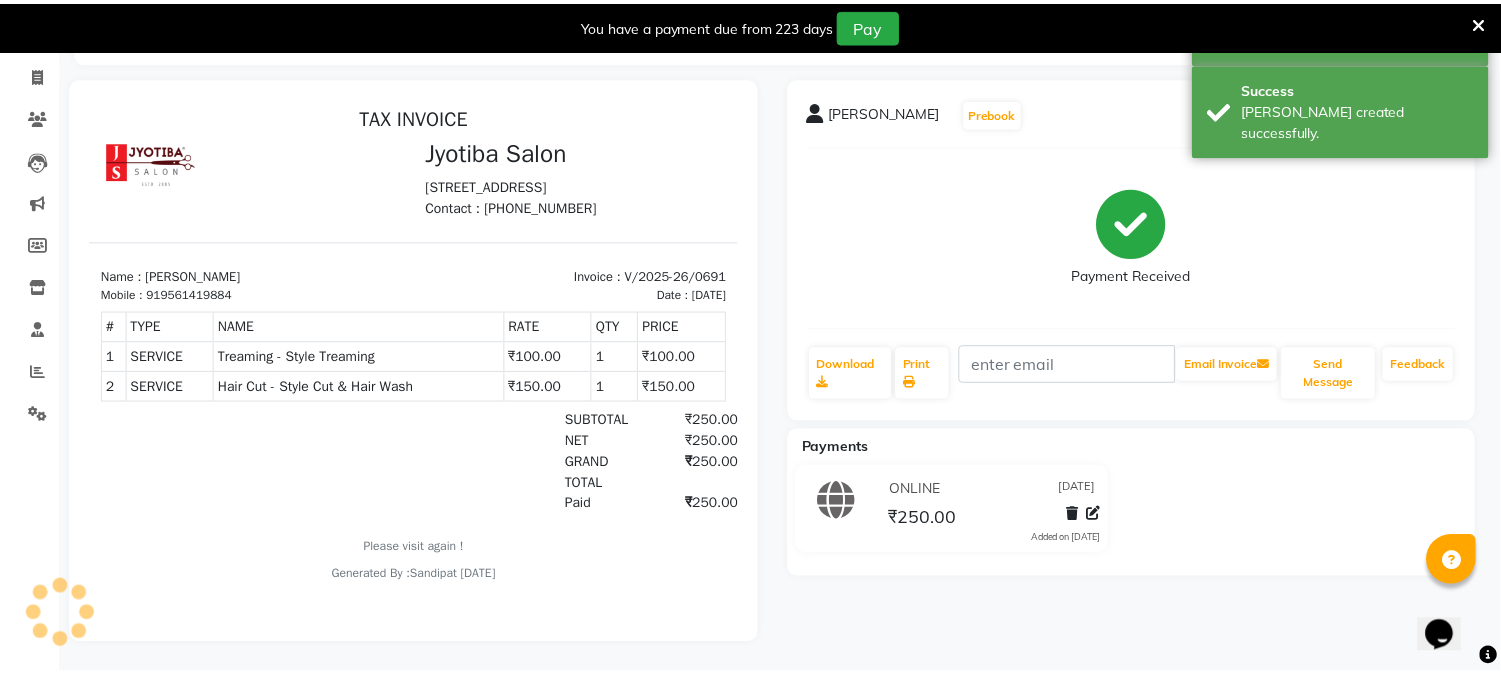 scroll, scrollTop: 115, scrollLeft: 0, axis: vertical 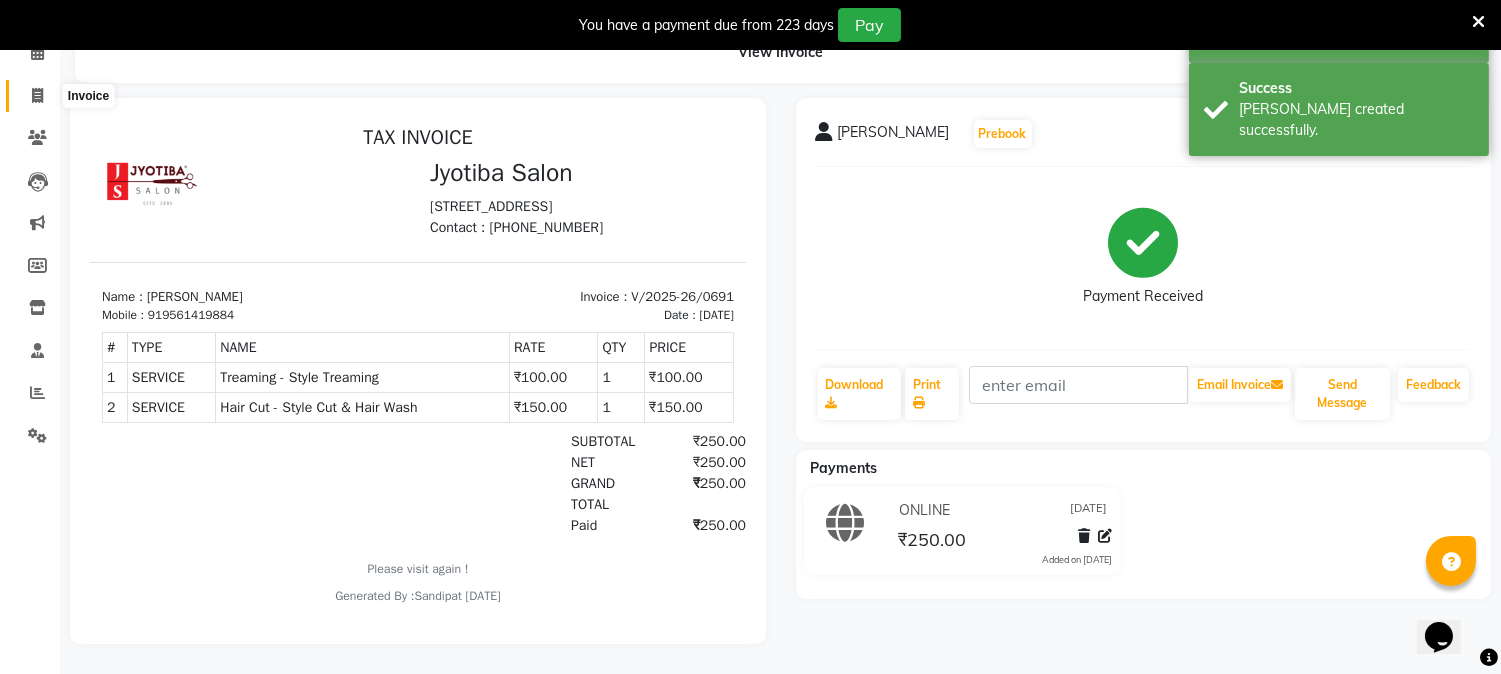 click 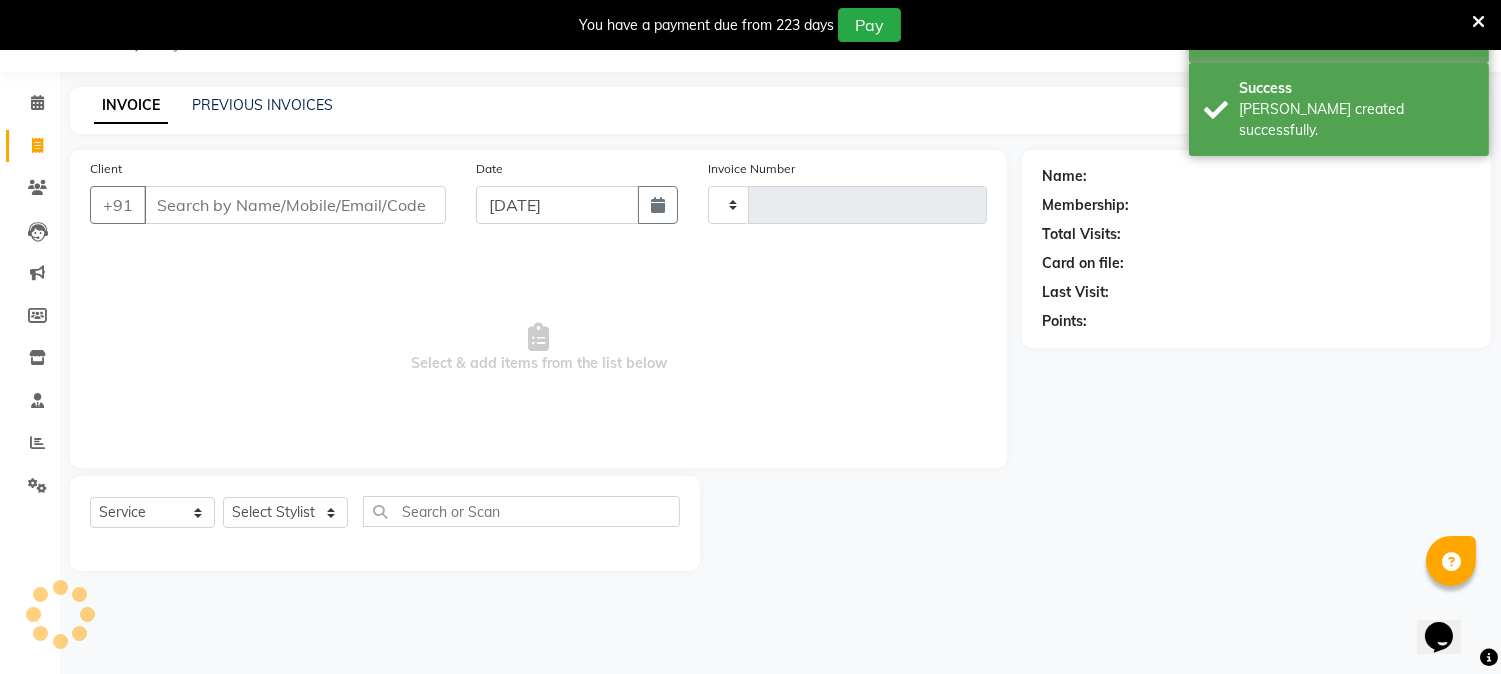 type on "0692" 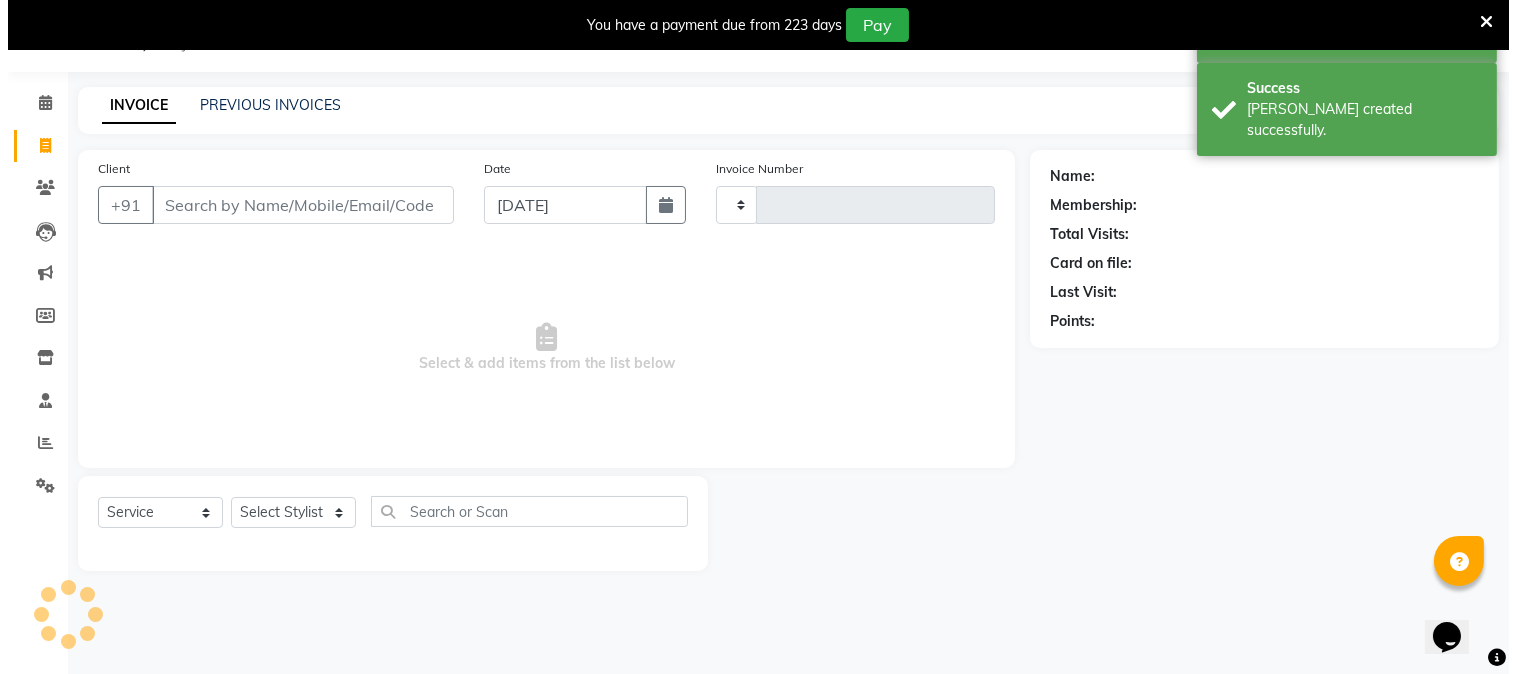 scroll, scrollTop: 50, scrollLeft: 0, axis: vertical 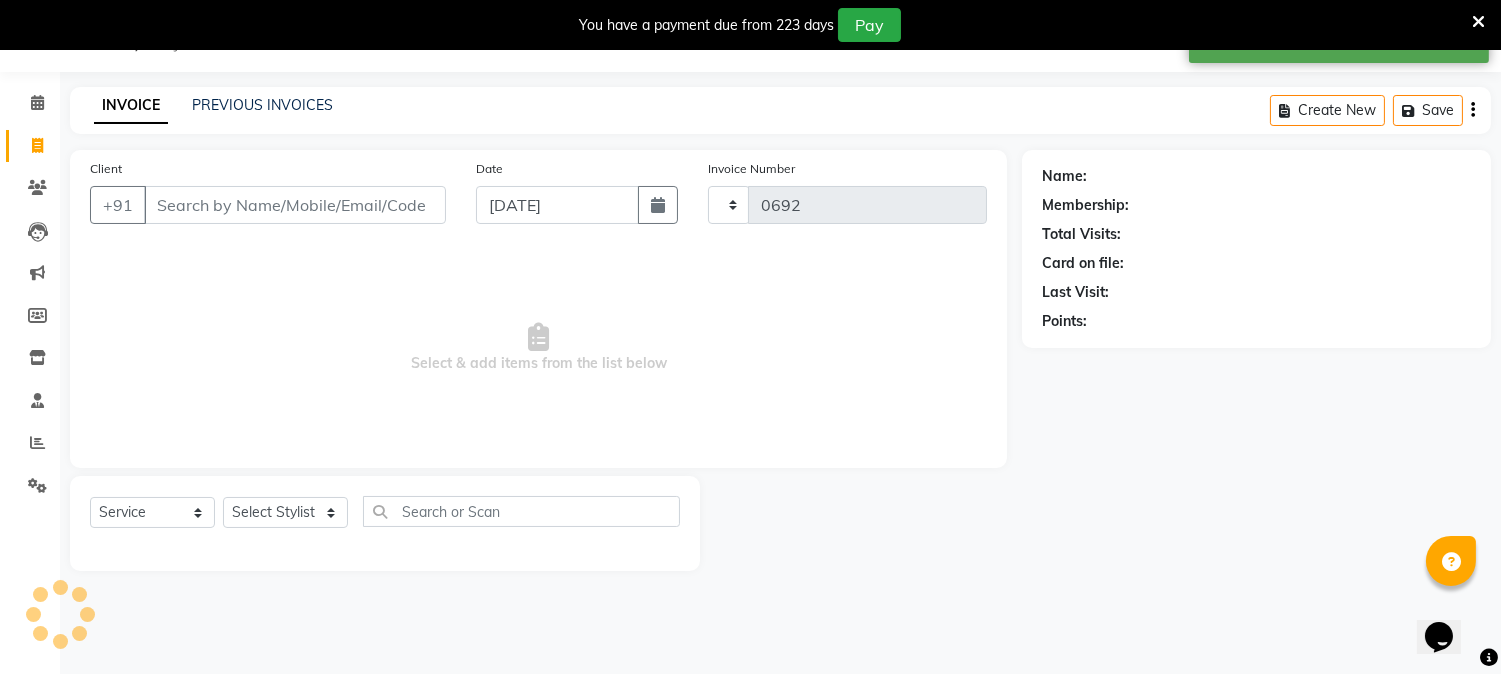 select on "556" 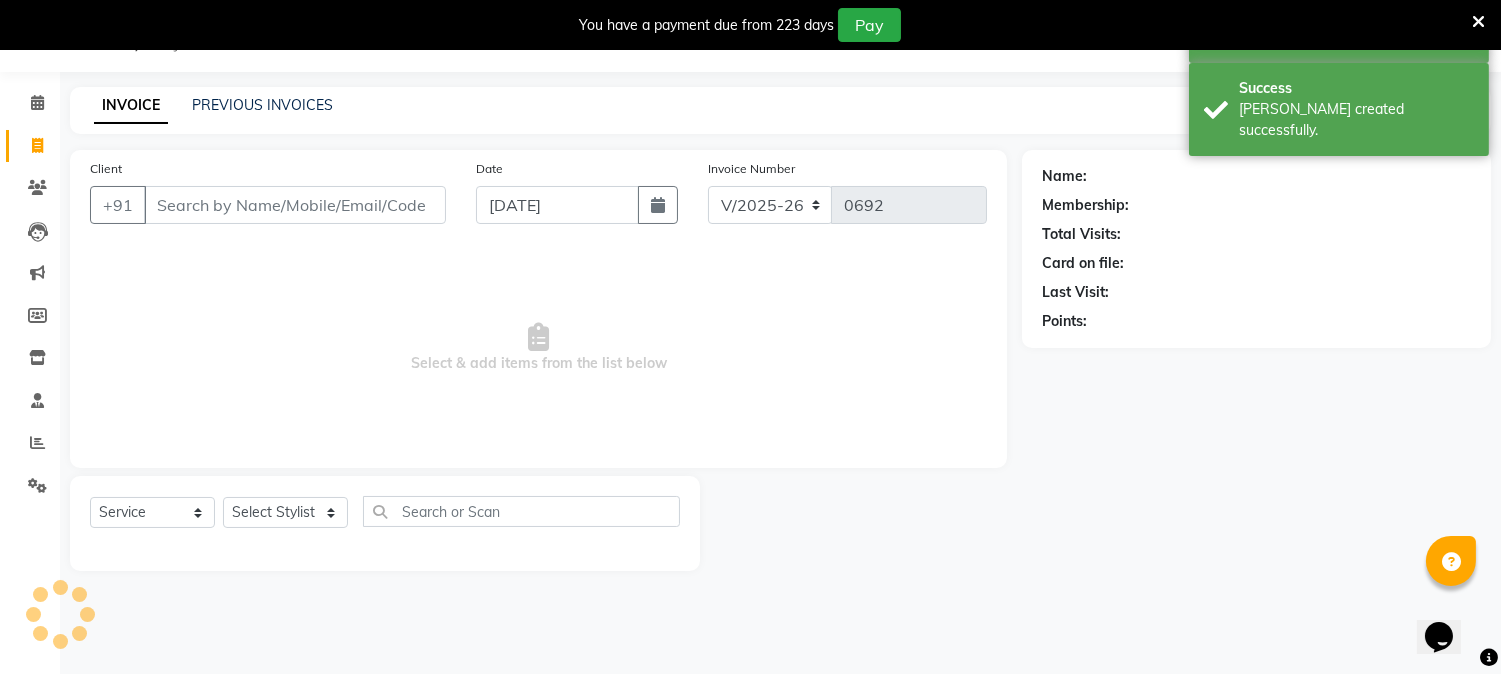 select on "membership" 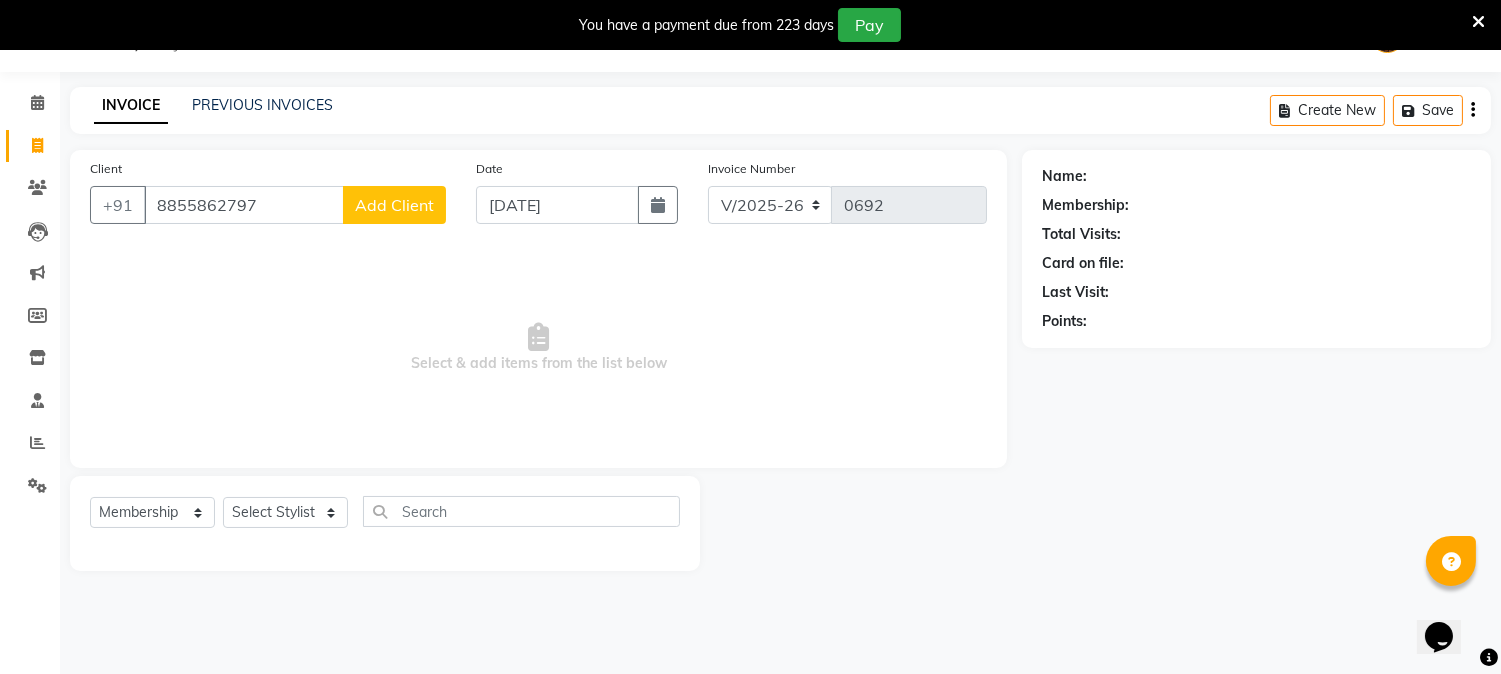 type on "8855862797" 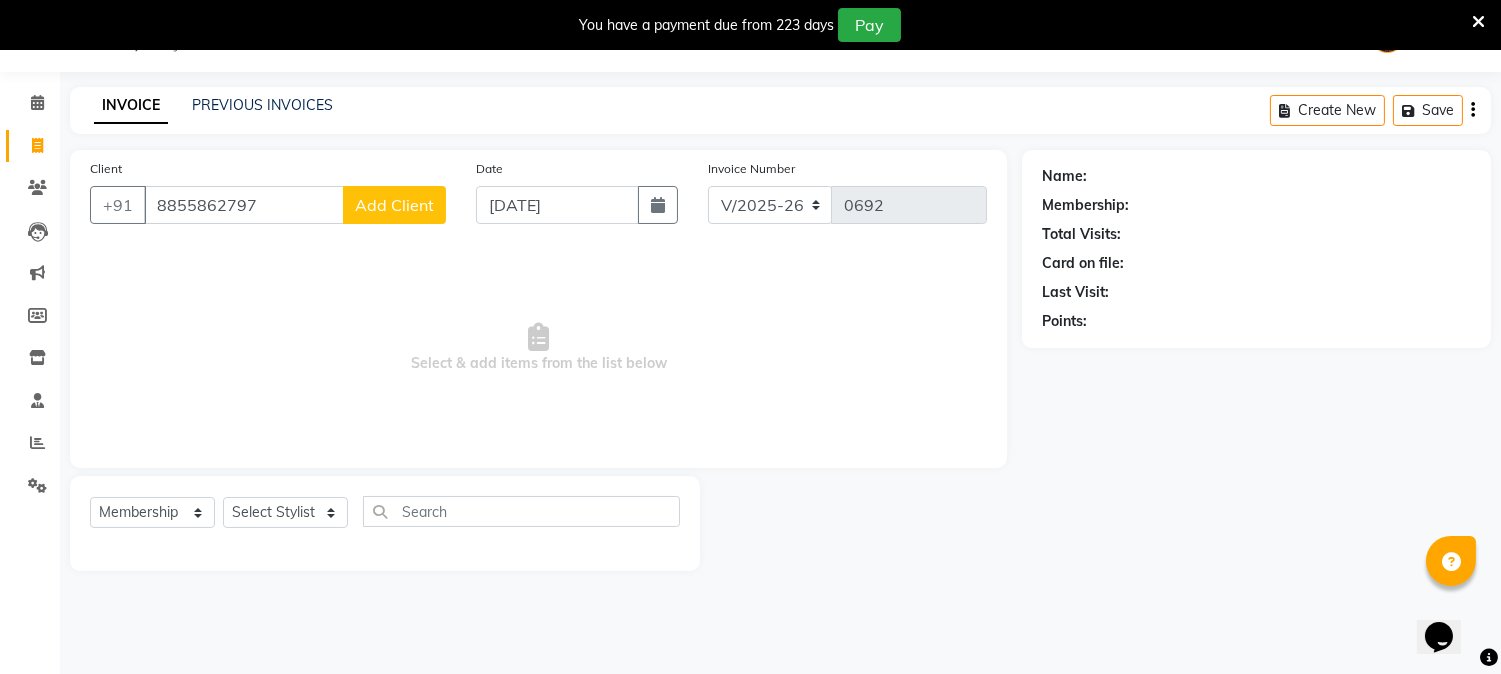 click on "Add Client" 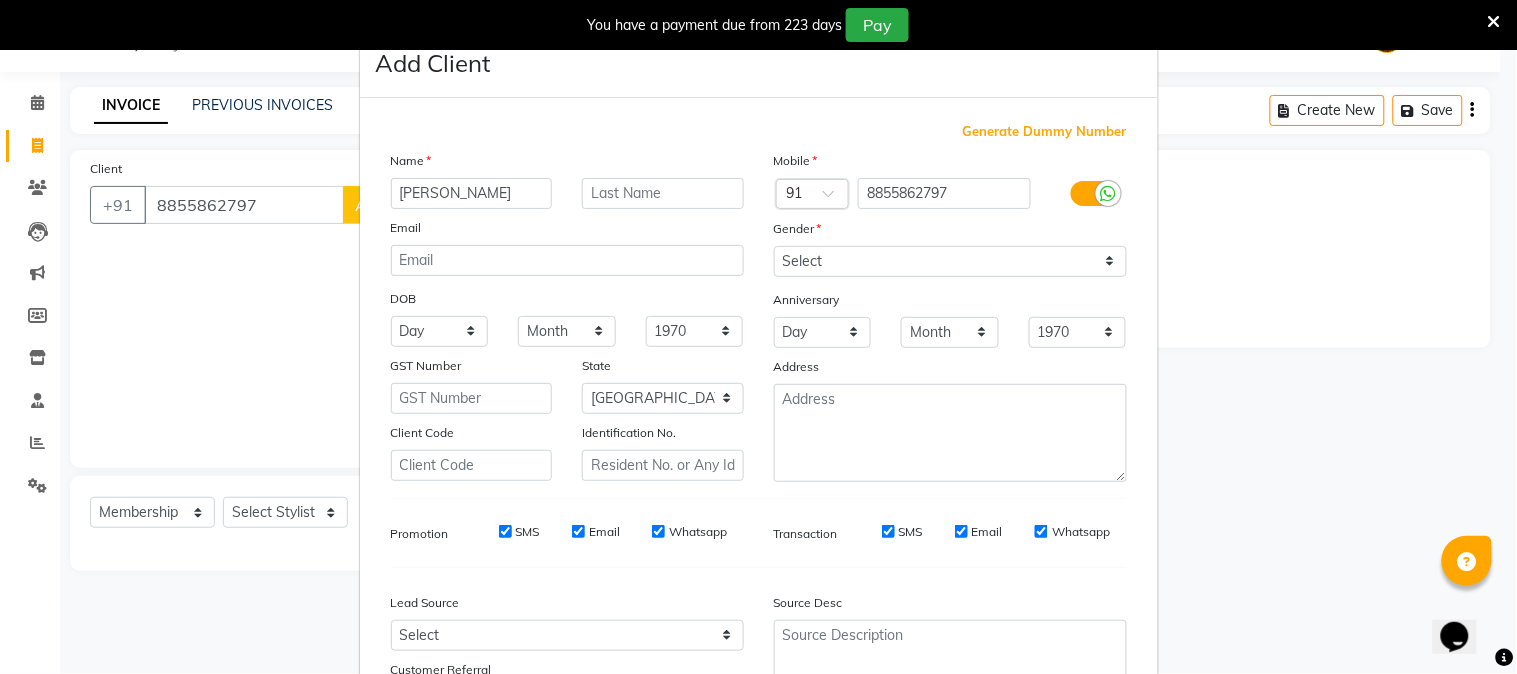 type on "shubham" 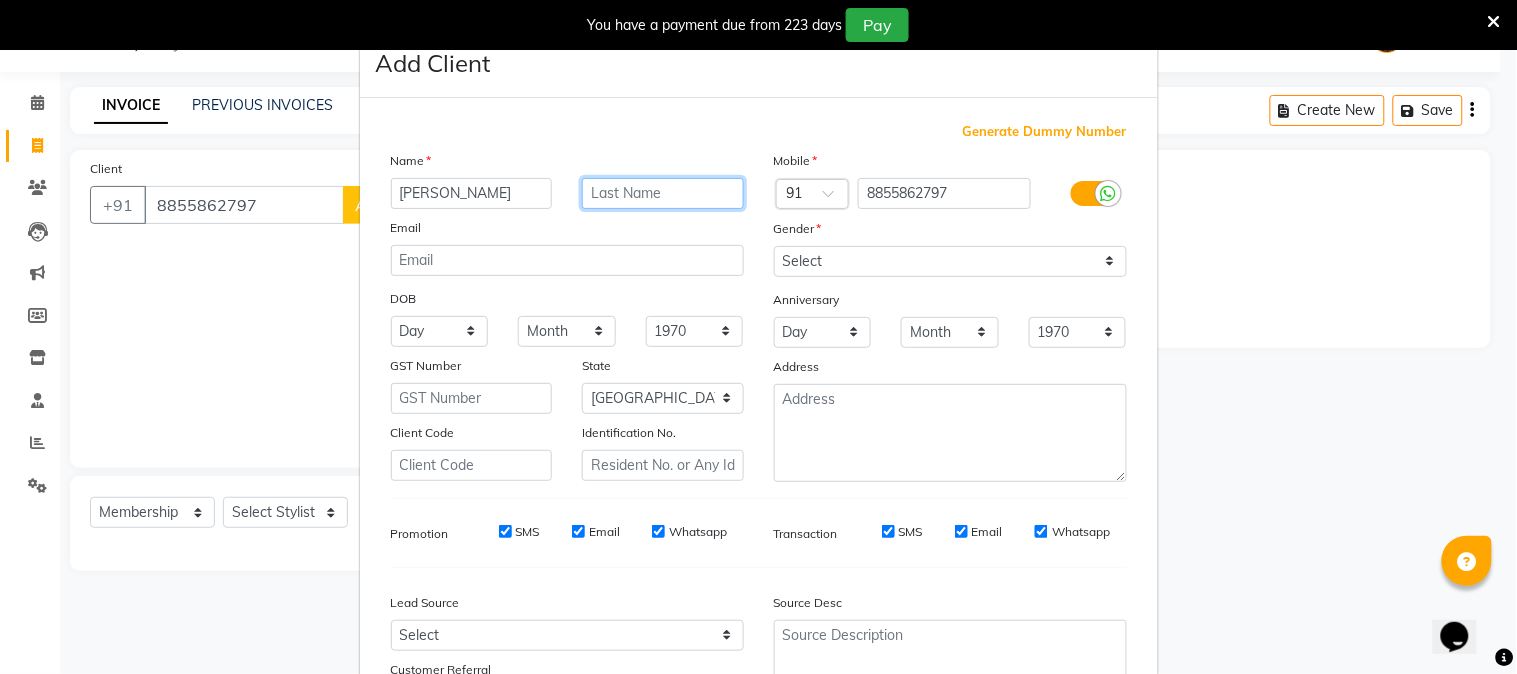 click at bounding box center (663, 193) 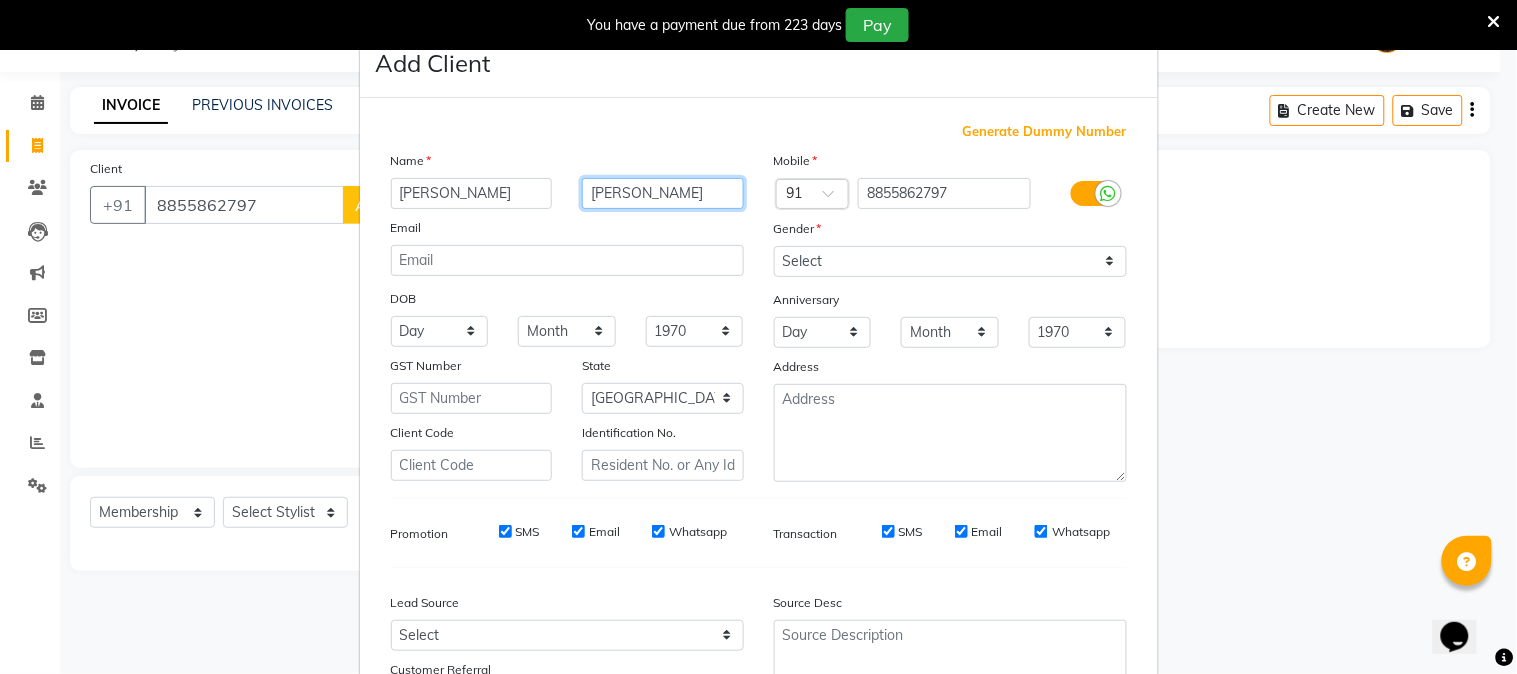 type on "kamte" 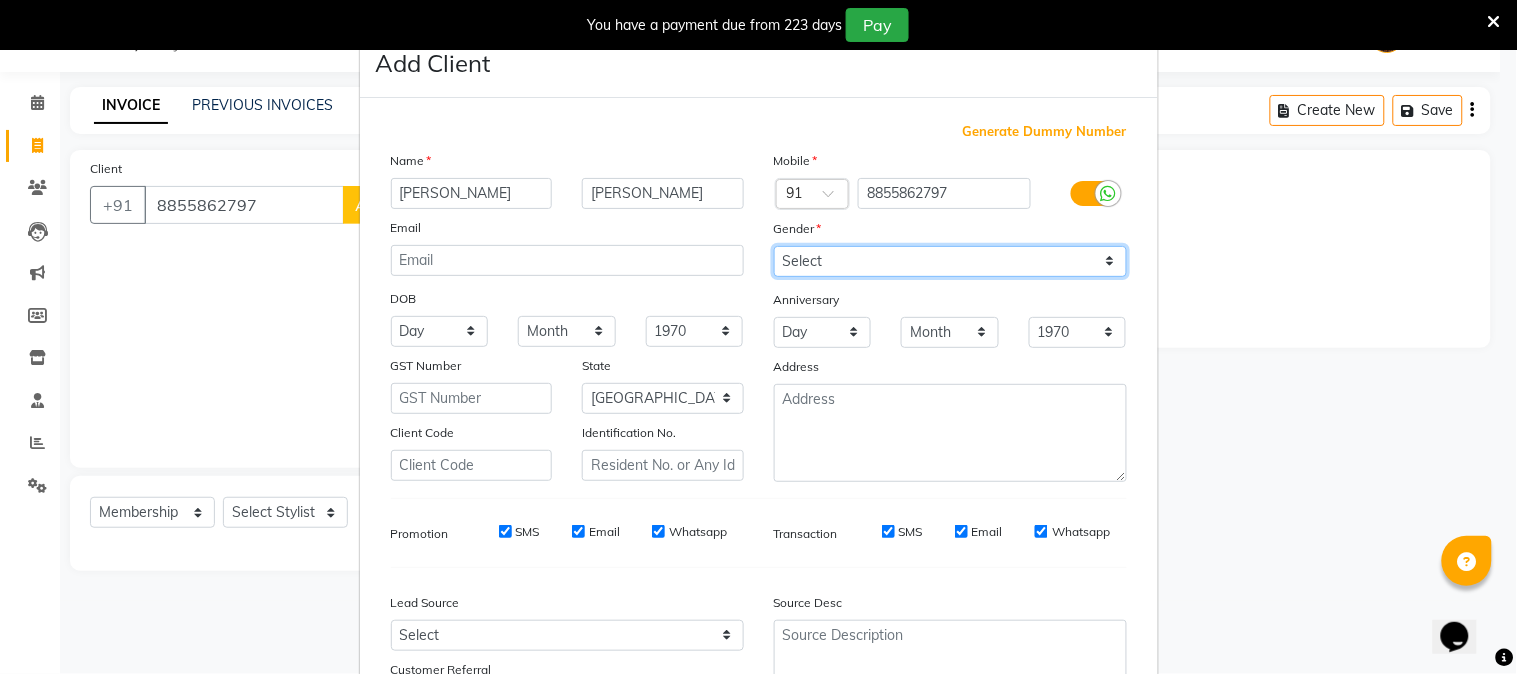 click on "Select Male Female Other Prefer Not To Say" at bounding box center [950, 261] 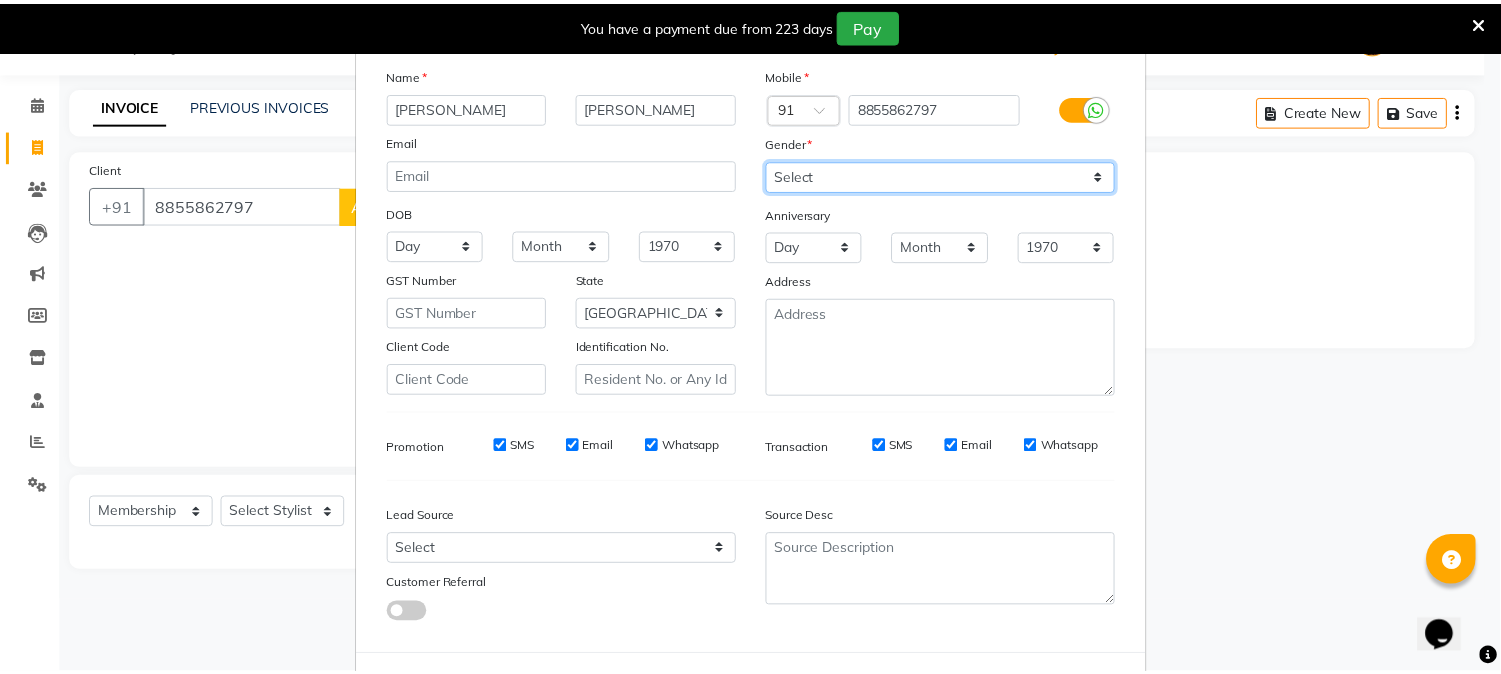 scroll, scrollTop: 176, scrollLeft: 0, axis: vertical 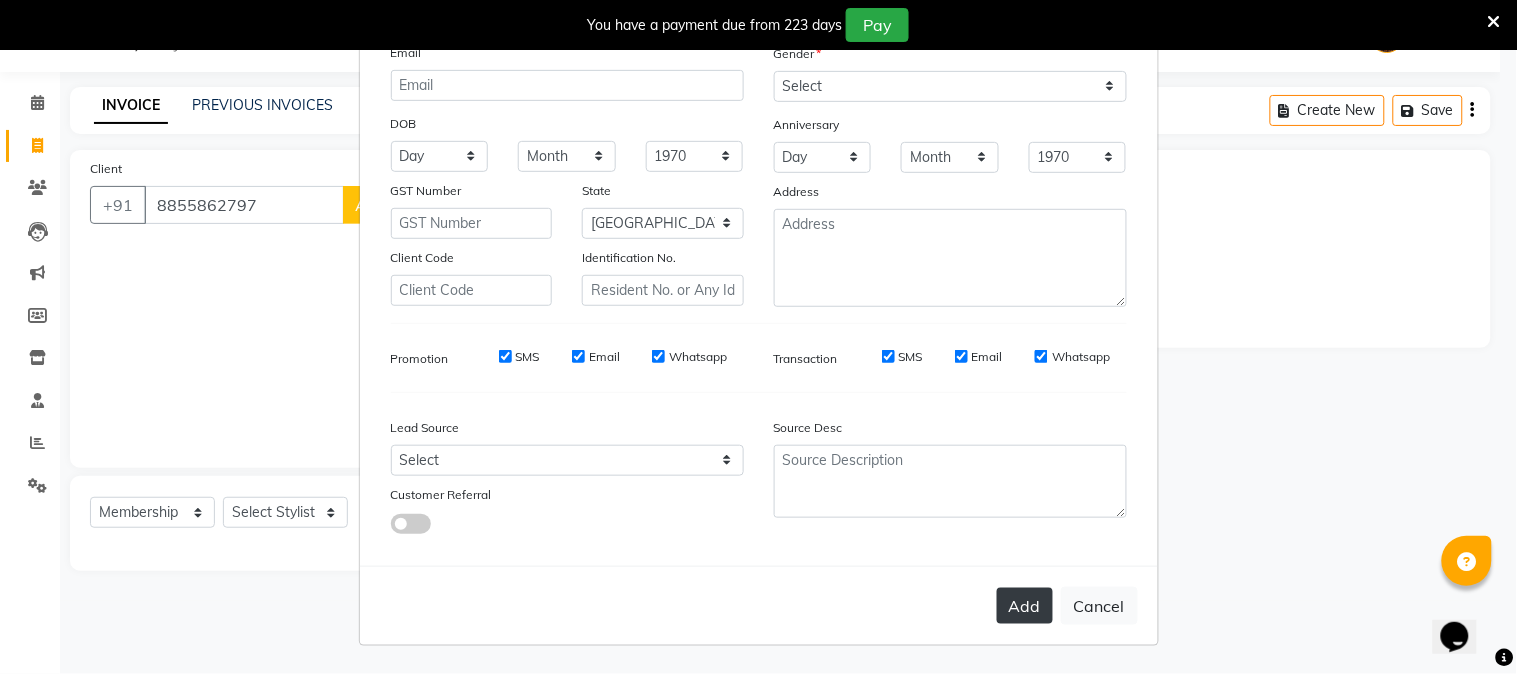 click on "Add" at bounding box center (1025, 606) 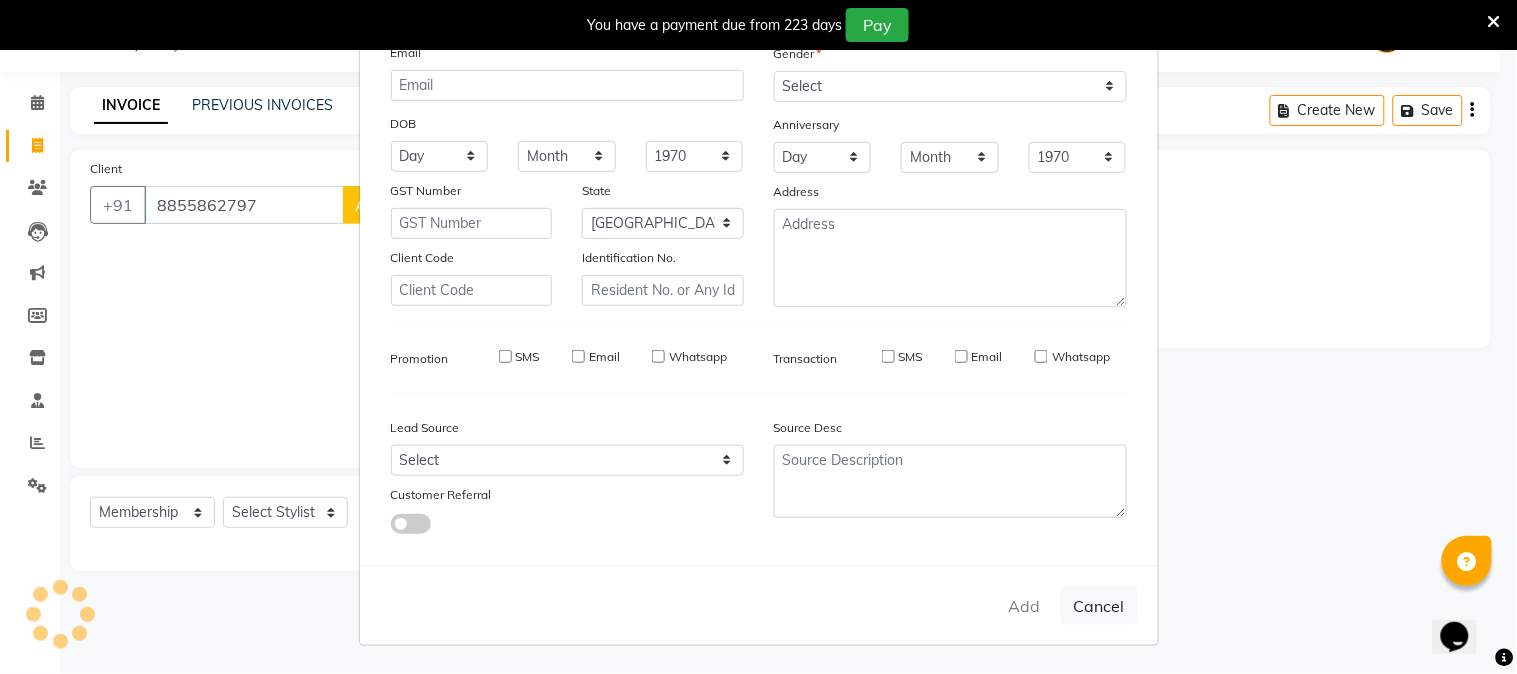 type 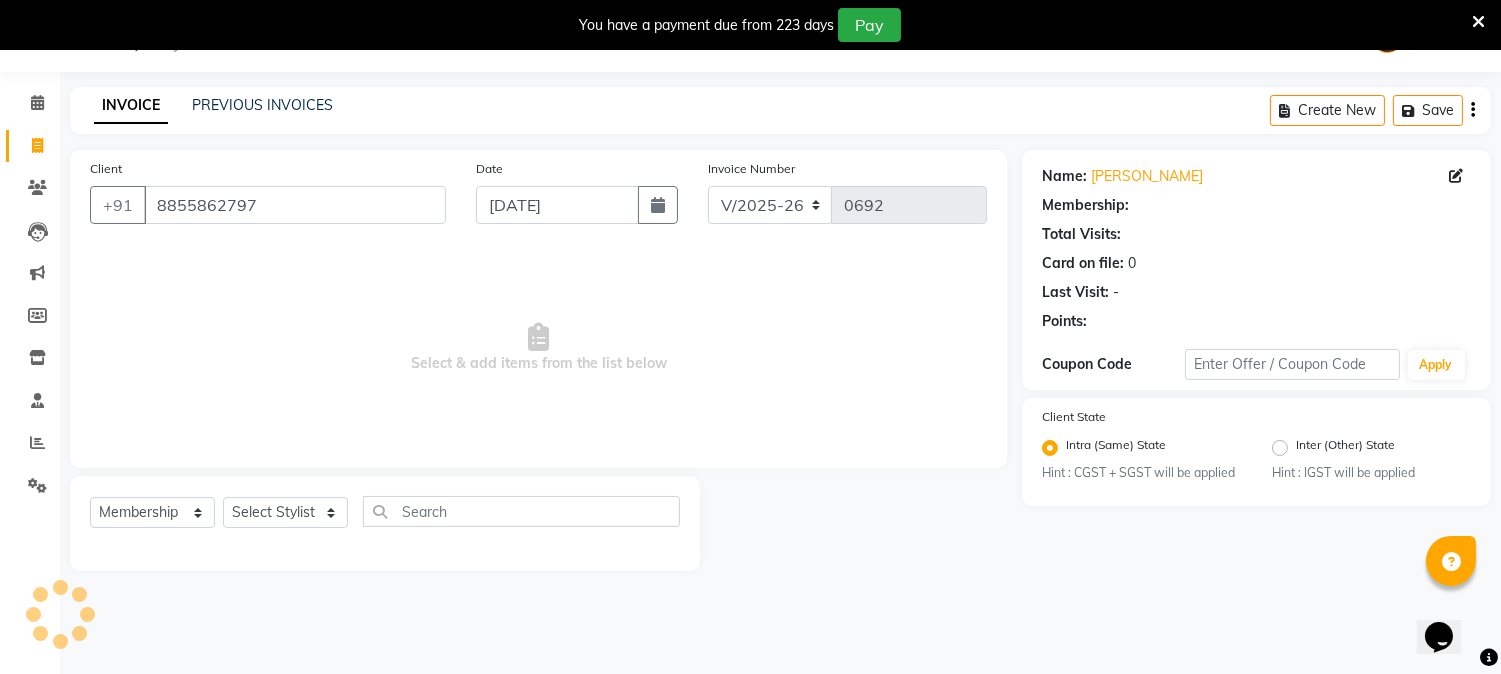 click on "Select  Service  Product  Membership  Package Voucher Prepaid Gift Card  Select Stylist Dinesh thakur Farman  Juned  mahadev Munna  prem RAHUL Sandip Suresh yasin" 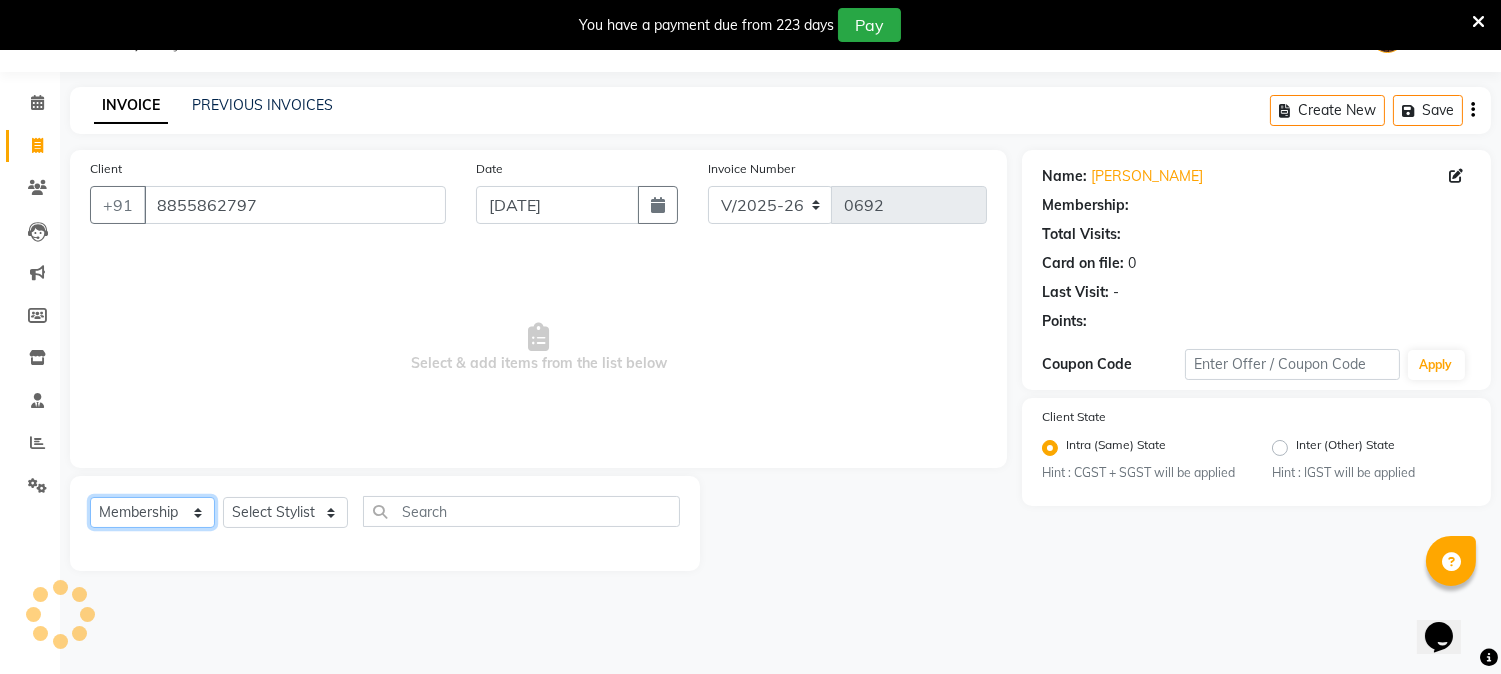 click on "Select  Service  Product  Membership  Package Voucher Prepaid Gift Card" 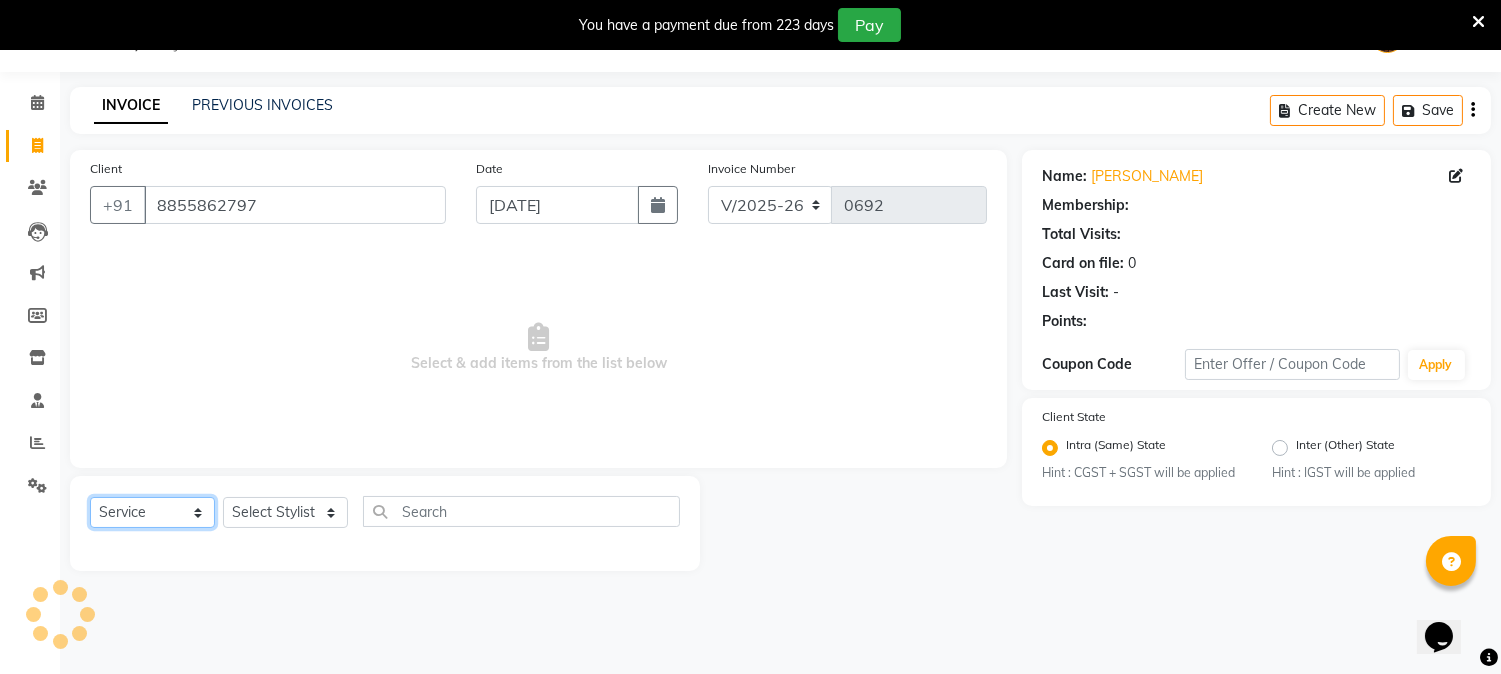 click on "Select  Service  Product  Membership  Package Voucher Prepaid Gift Card" 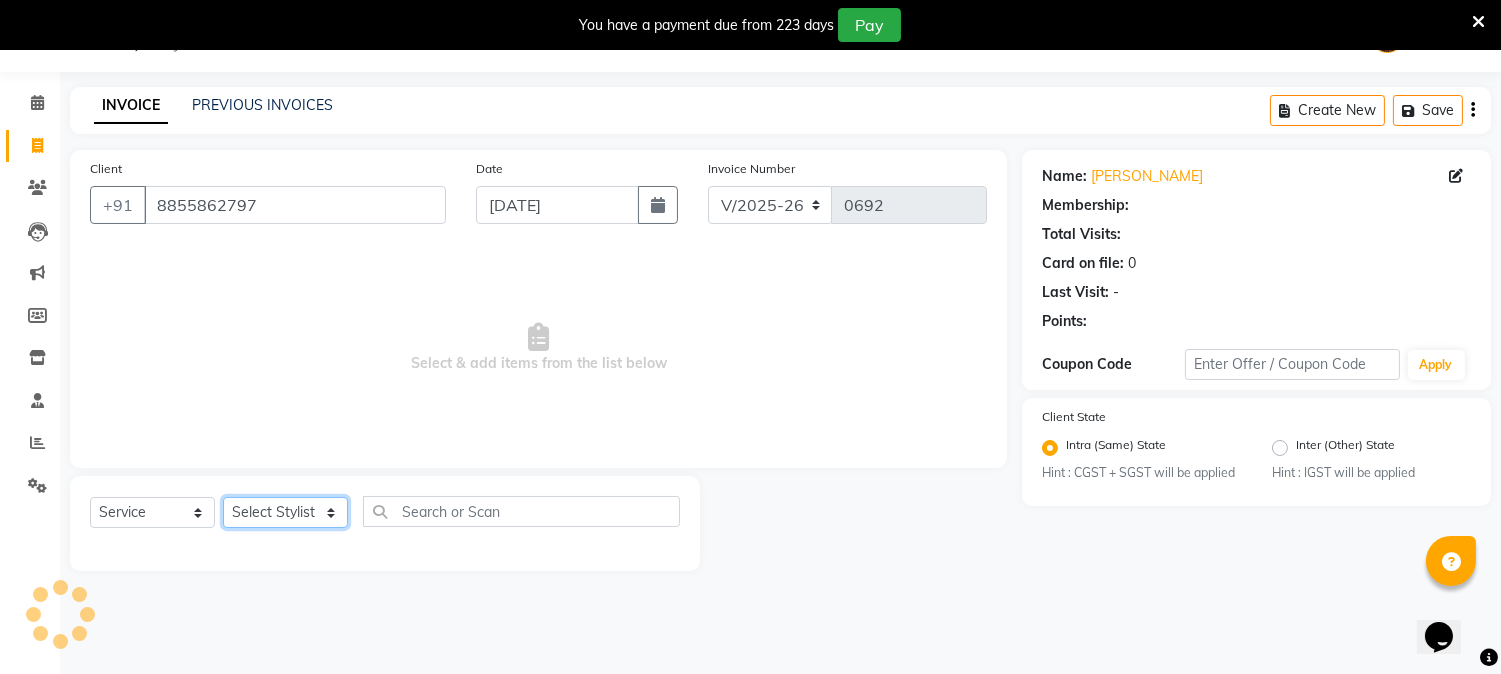click on "Select Stylist [PERSON_NAME] [PERSON_NAME]  [PERSON_NAME]  prem RAHUL Sandip [PERSON_NAME]" 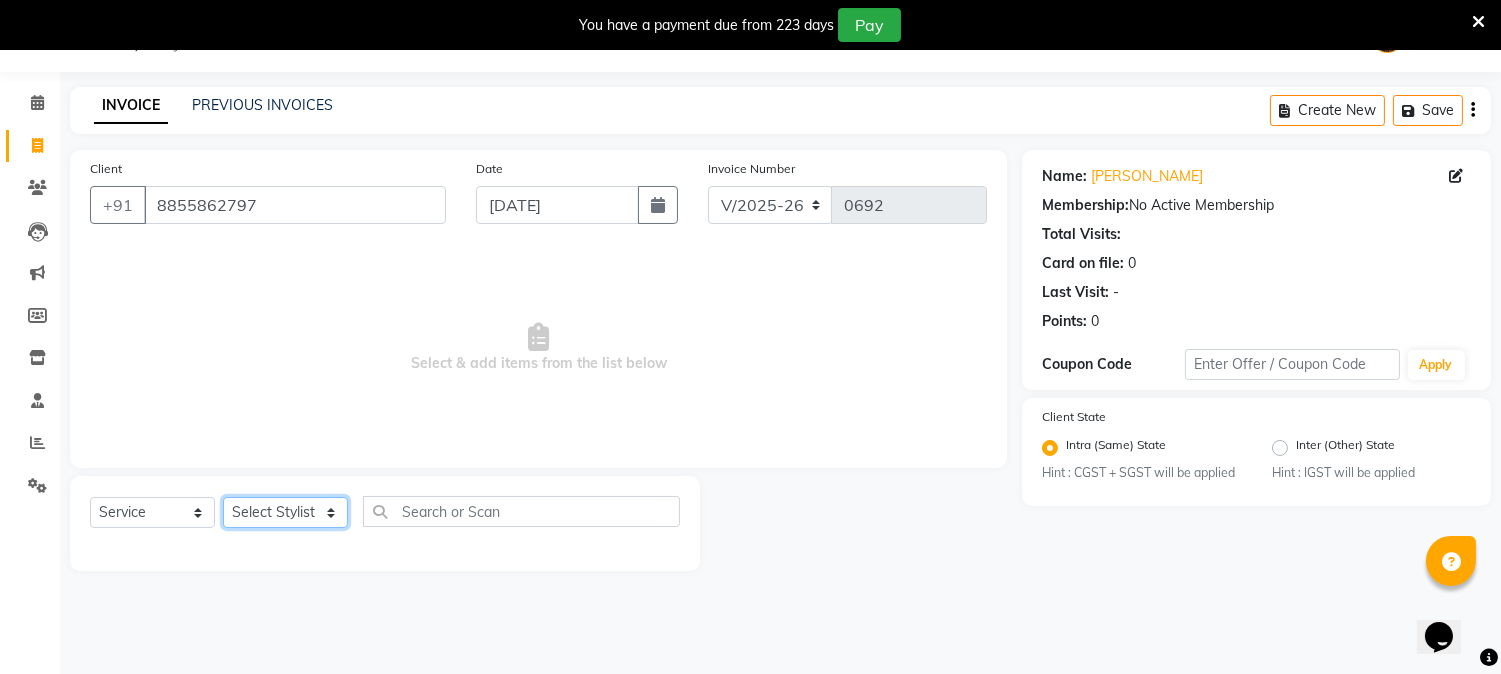 select on "7206" 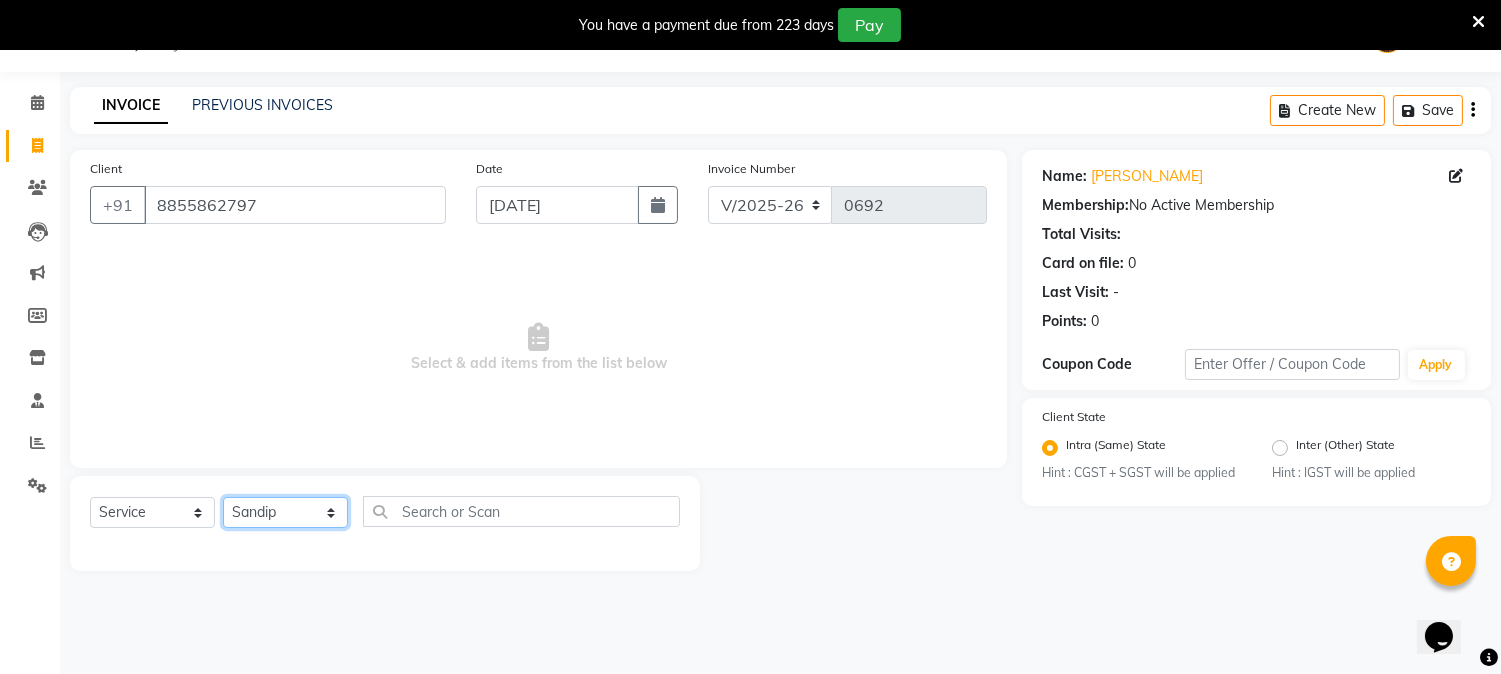 click on "Select Stylist [PERSON_NAME] [PERSON_NAME]  [PERSON_NAME]  prem RAHUL Sandip [PERSON_NAME]" 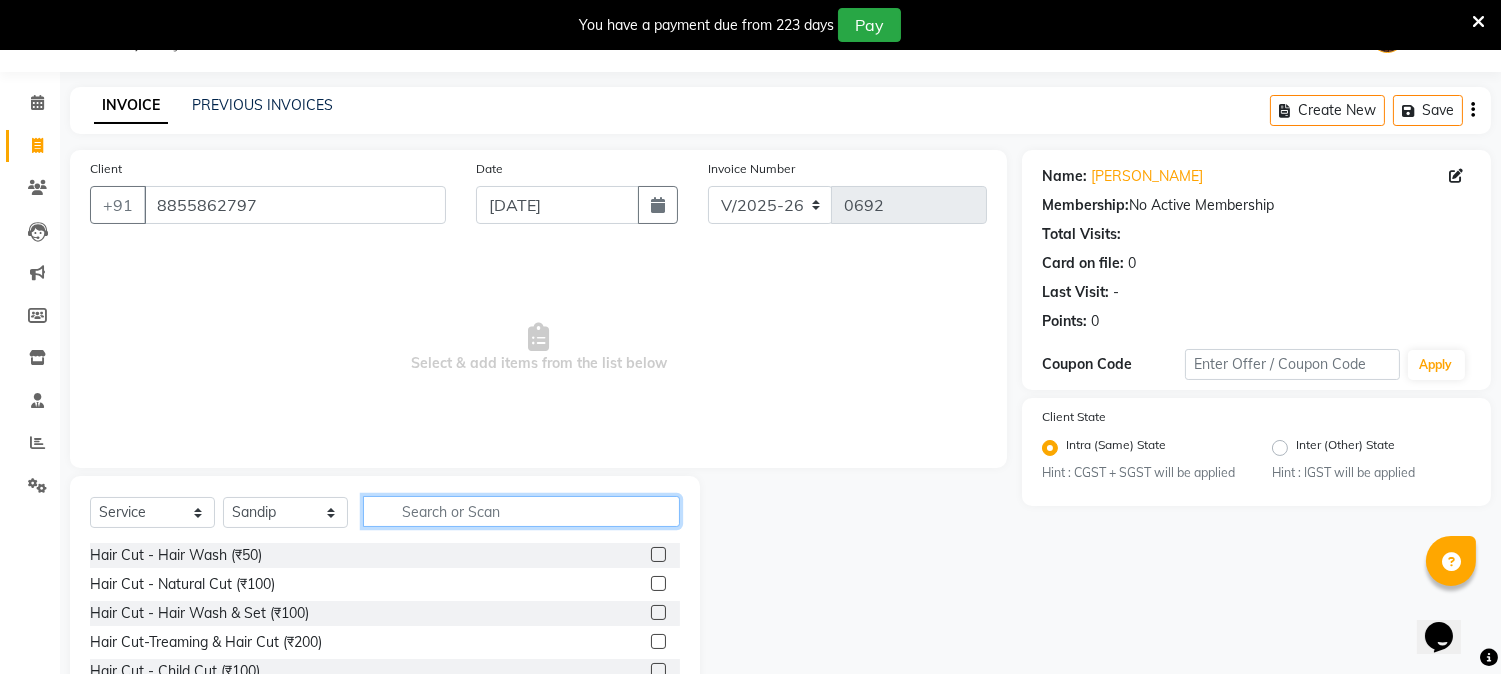click 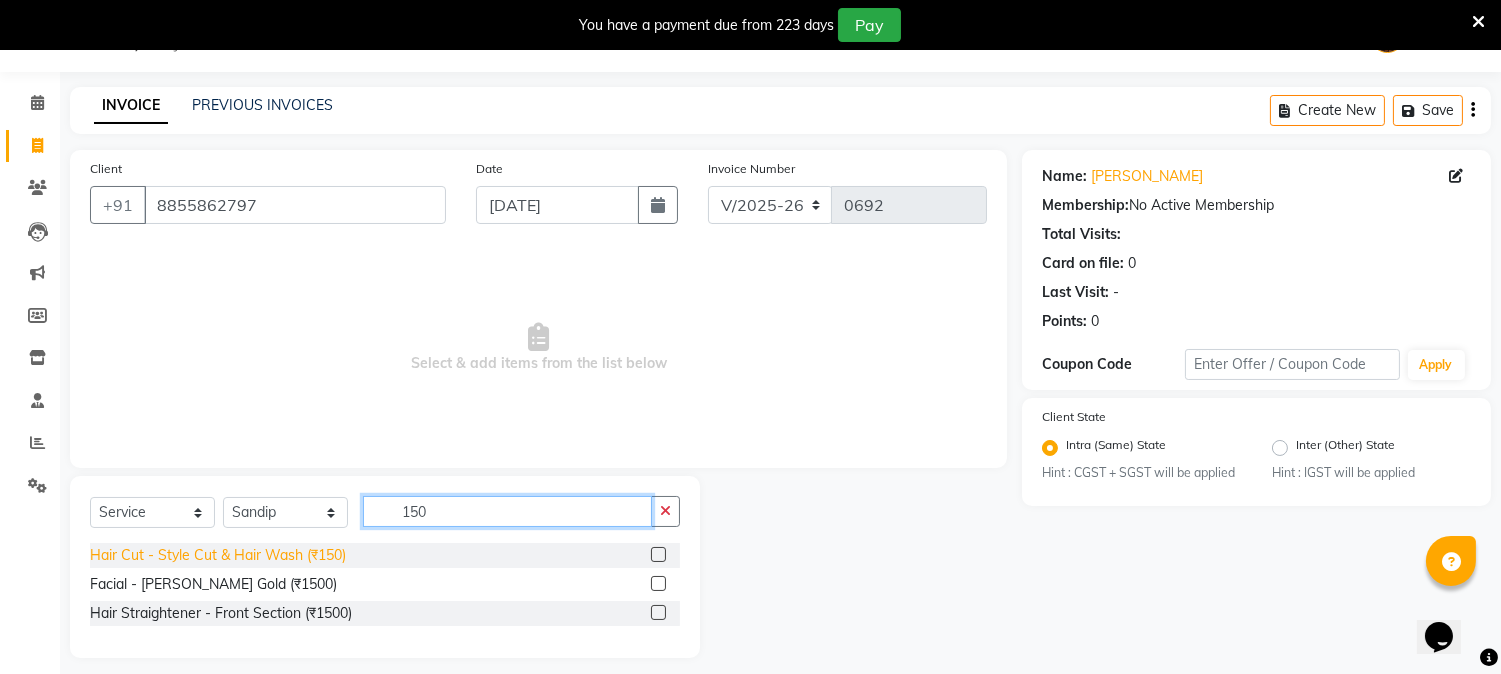 type on "150" 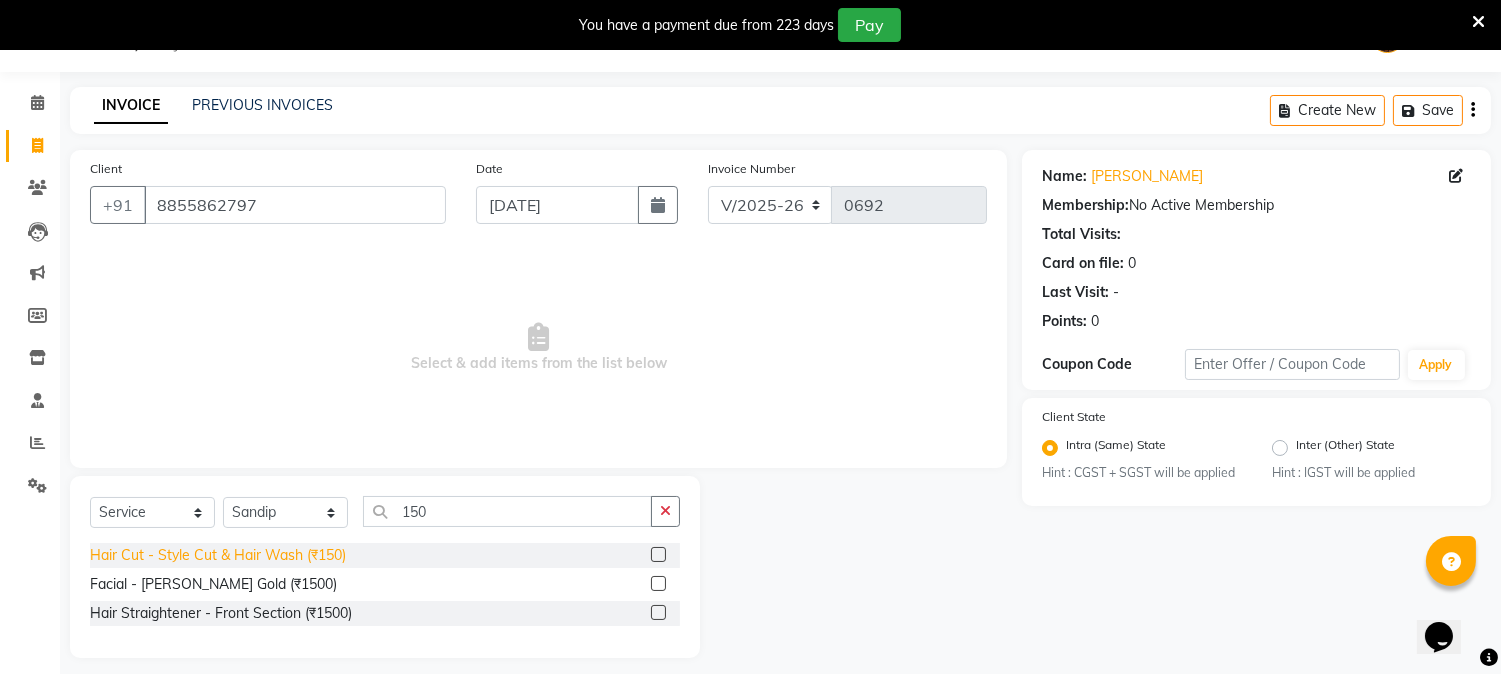 click on "Hair Cut - Style Cut & Hair Wash (₹150)" 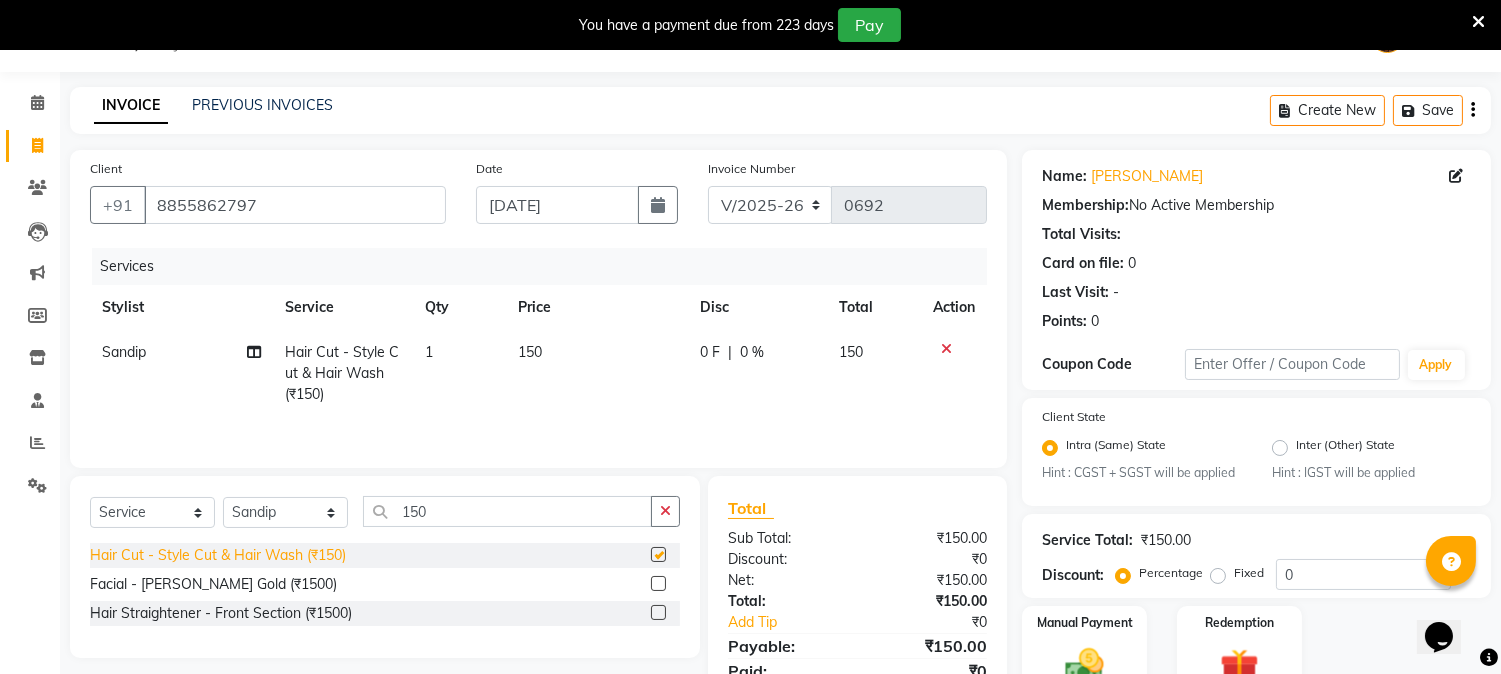 checkbox on "false" 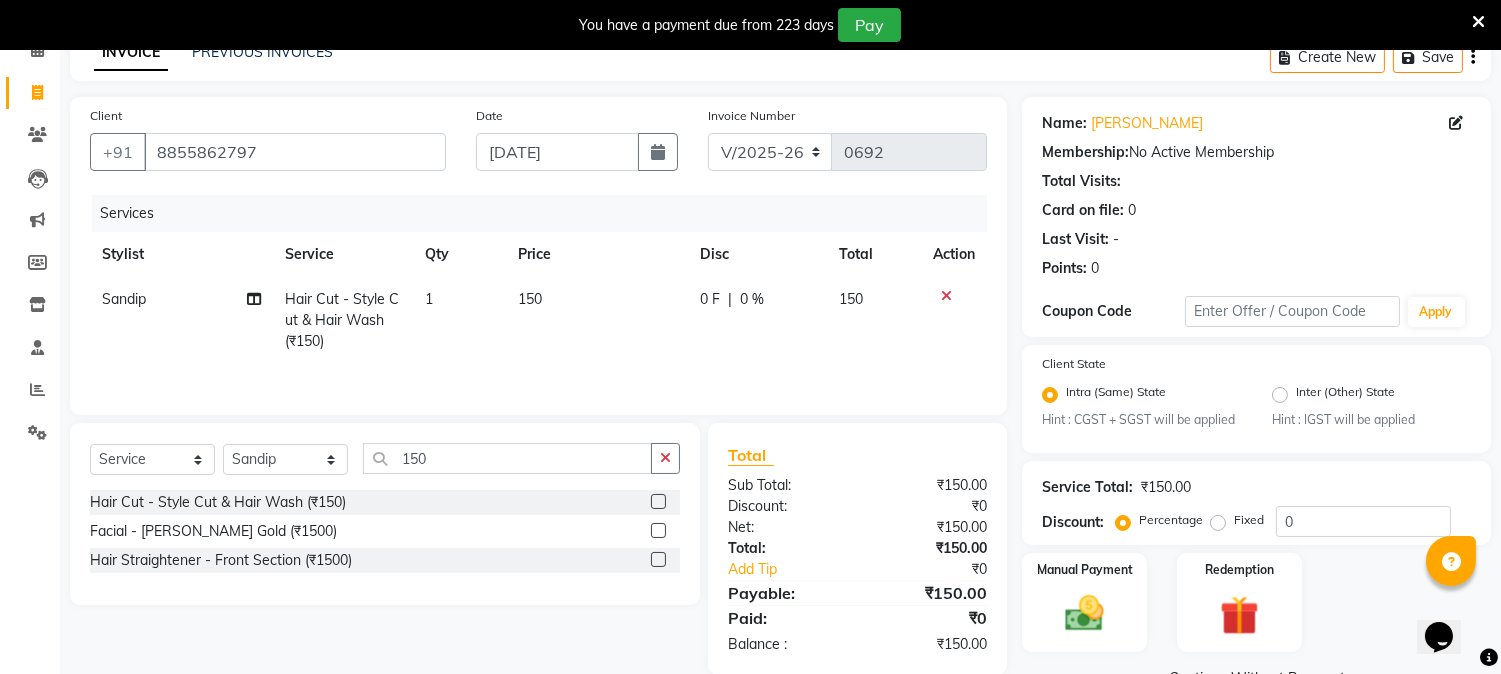 scroll, scrollTop: 151, scrollLeft: 0, axis: vertical 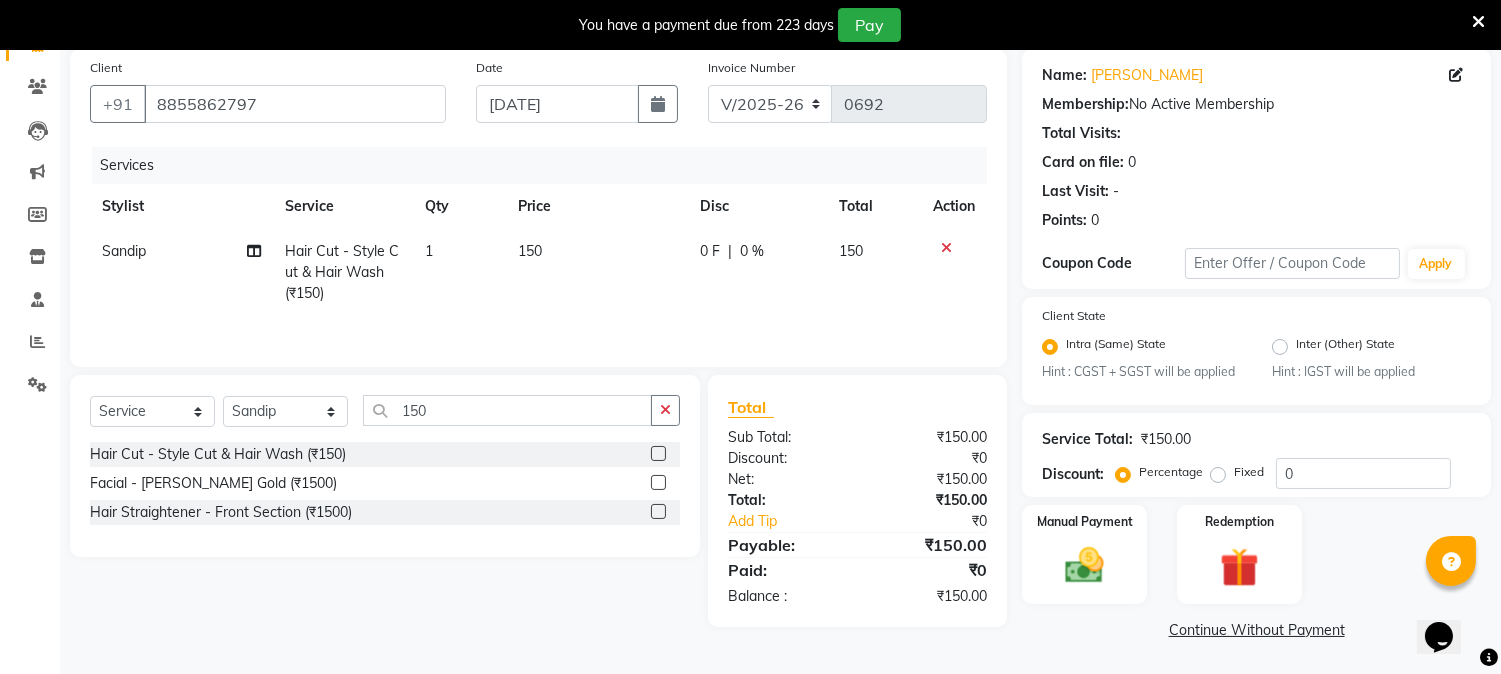 click on "Continue Without Payment" 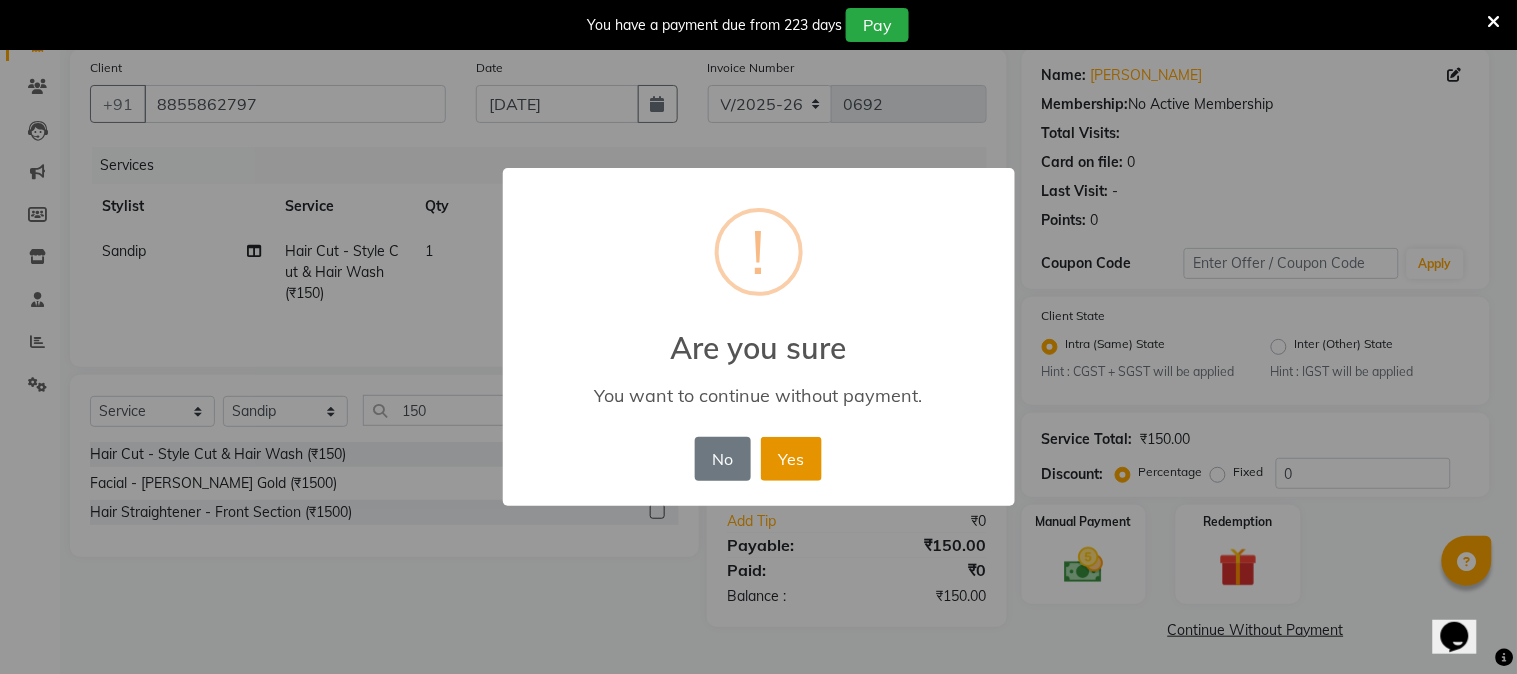 click on "Yes" at bounding box center (791, 459) 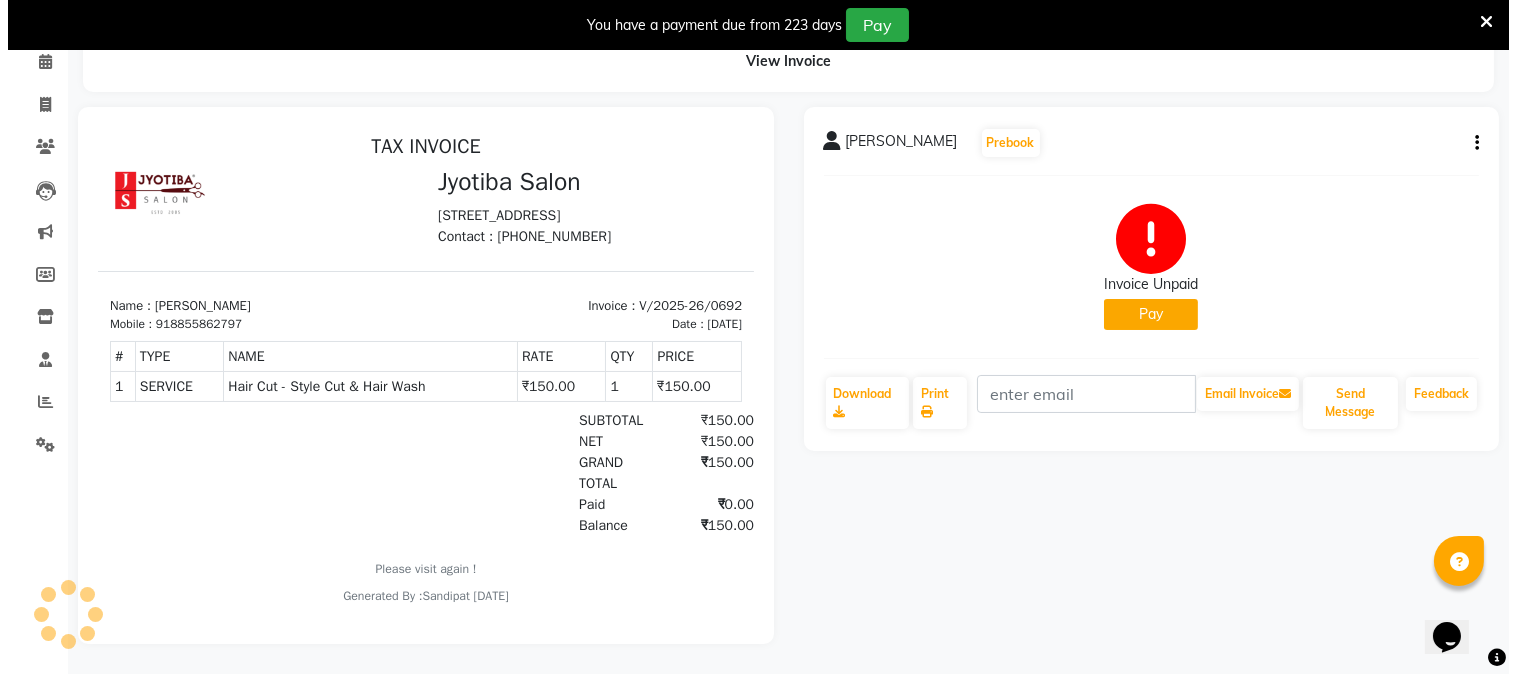 scroll, scrollTop: 0, scrollLeft: 0, axis: both 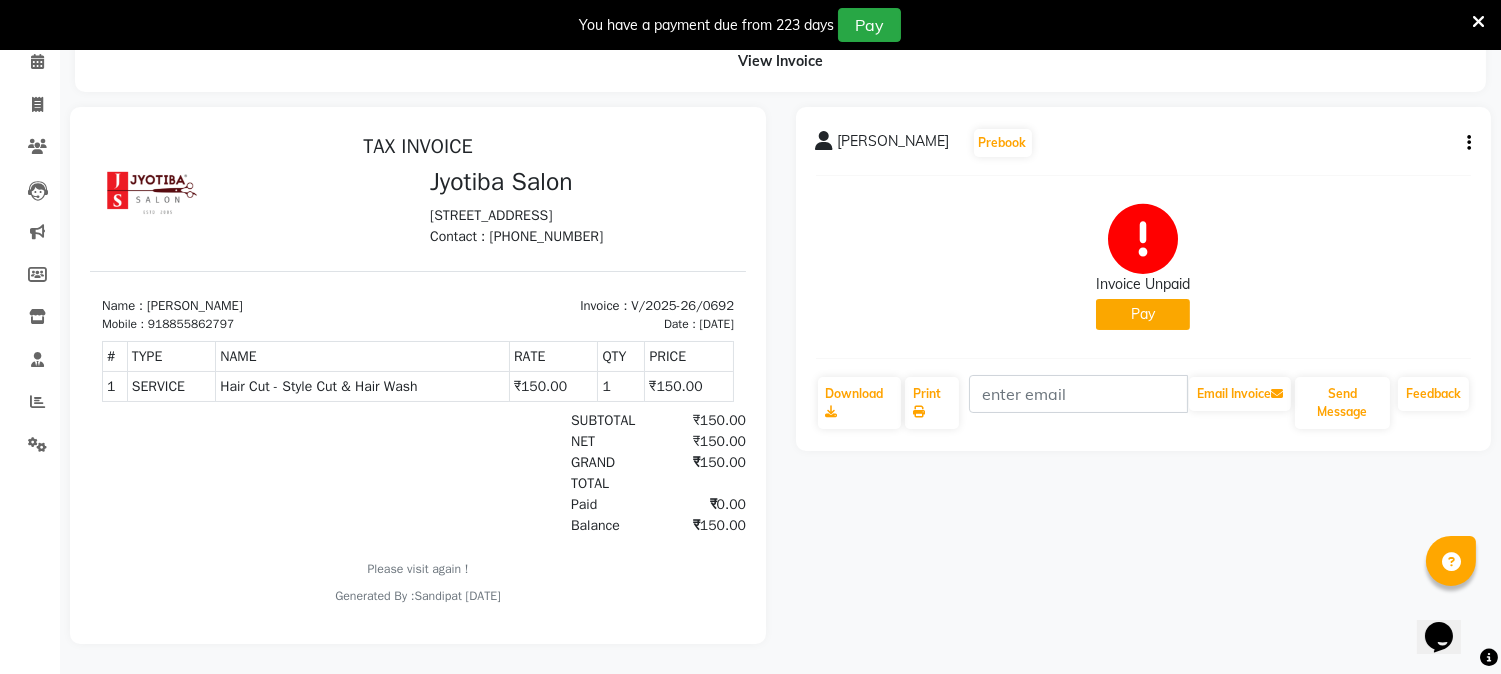 click on "Pay" 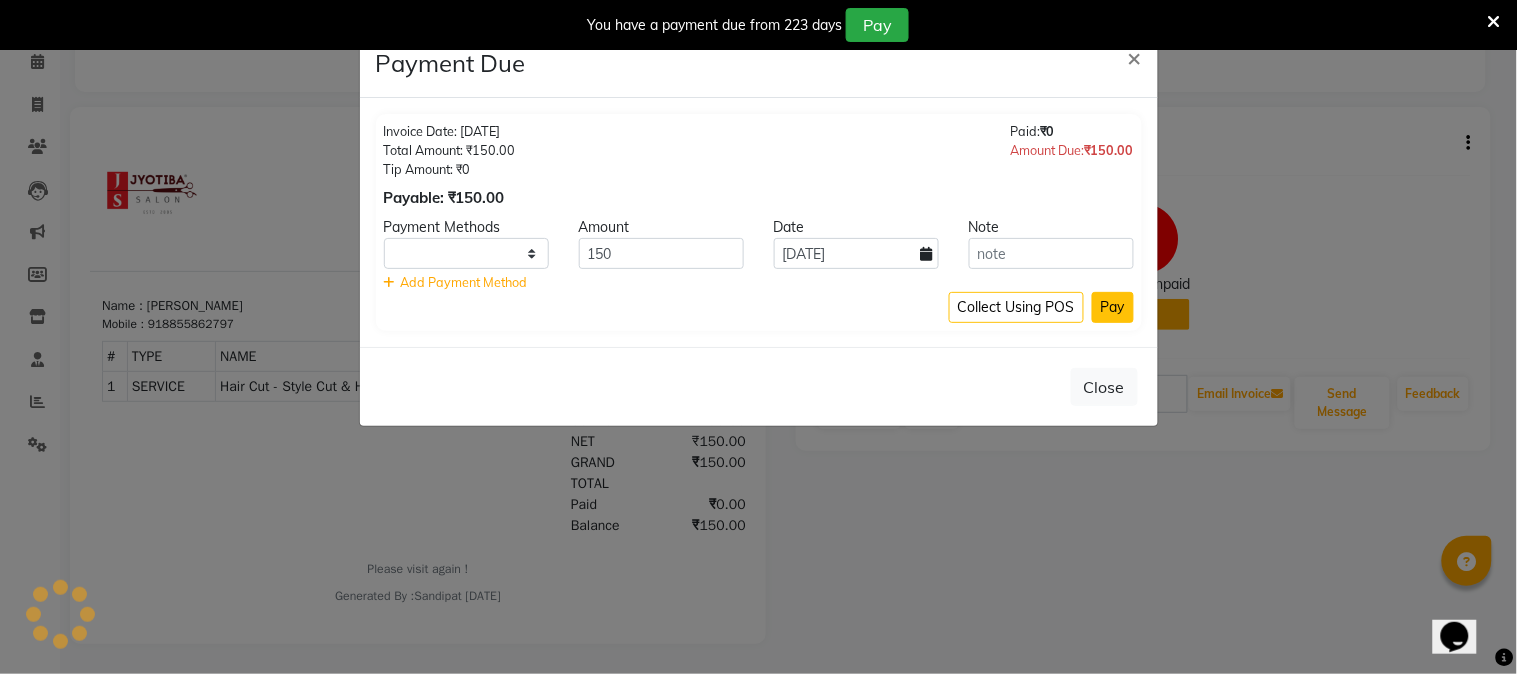 select on "1" 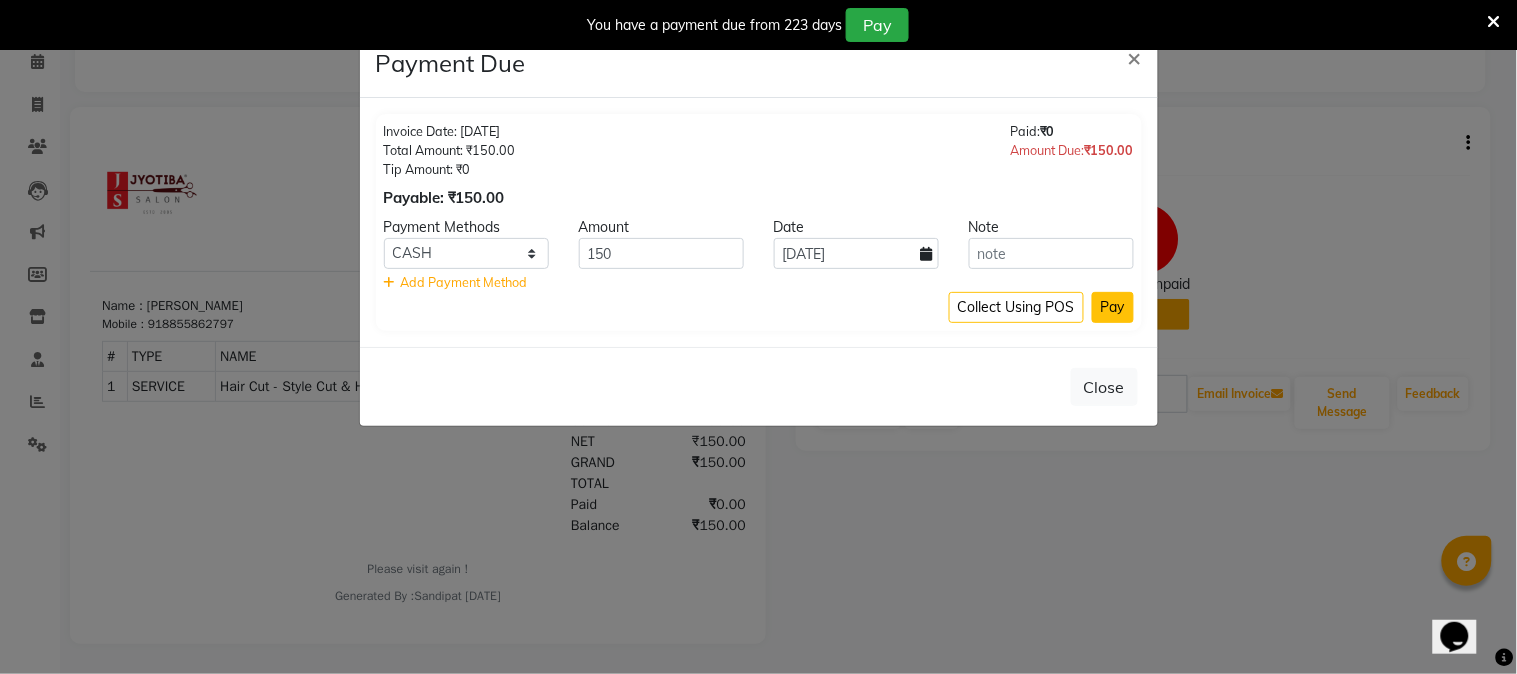 click on "Pay" 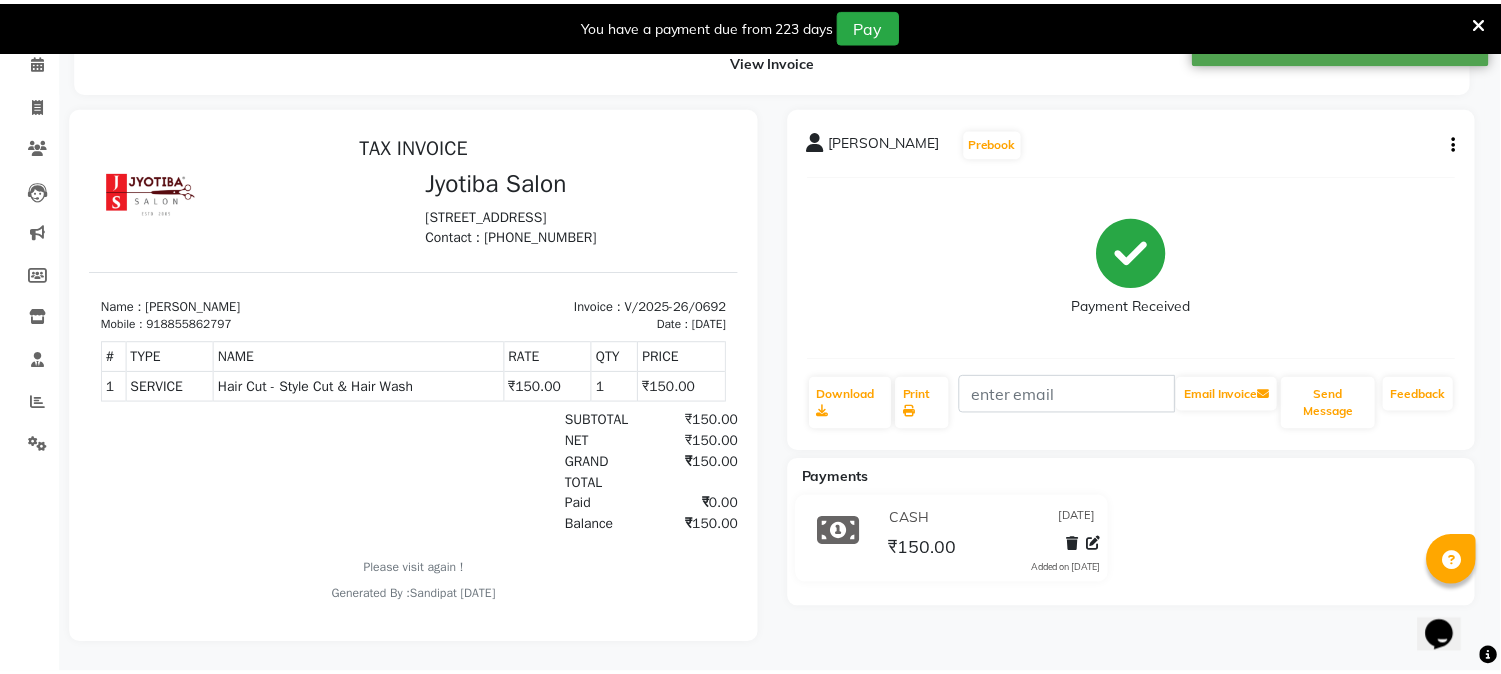 scroll, scrollTop: 85, scrollLeft: 0, axis: vertical 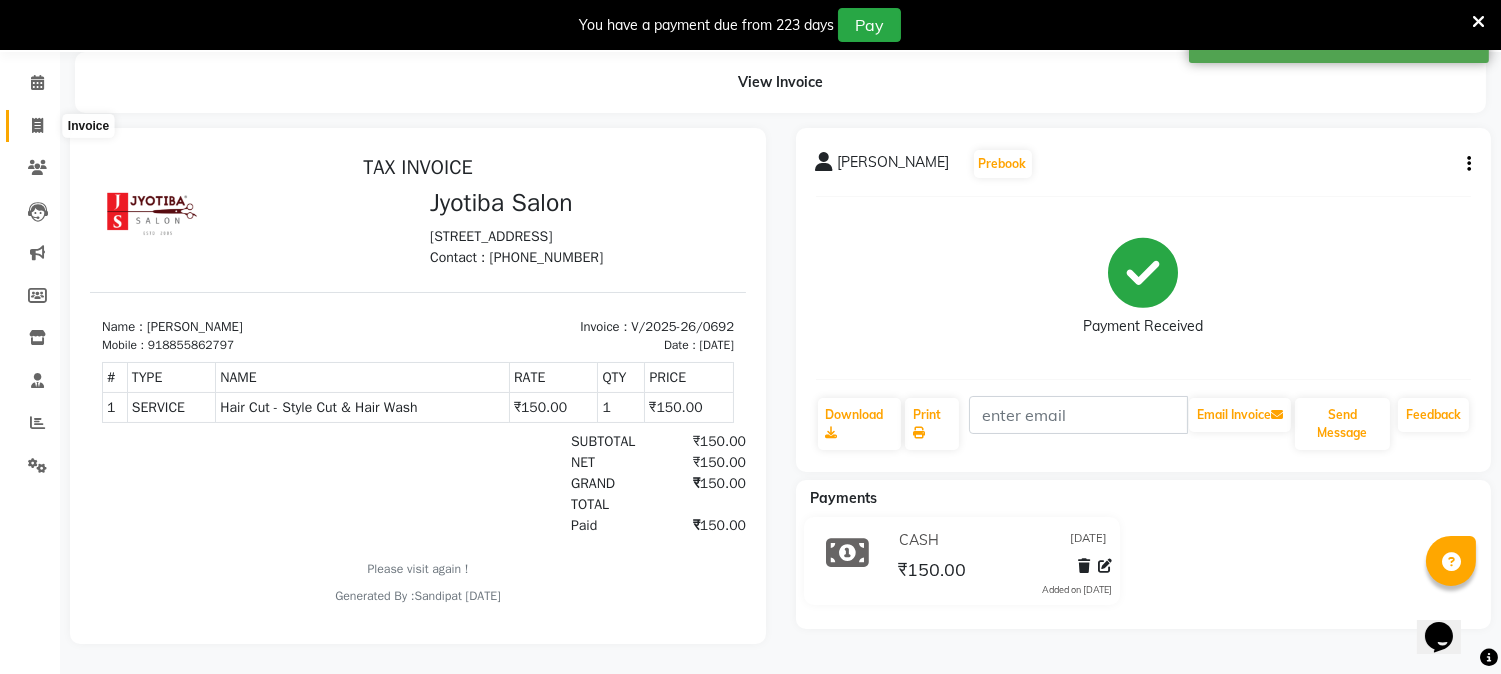 click 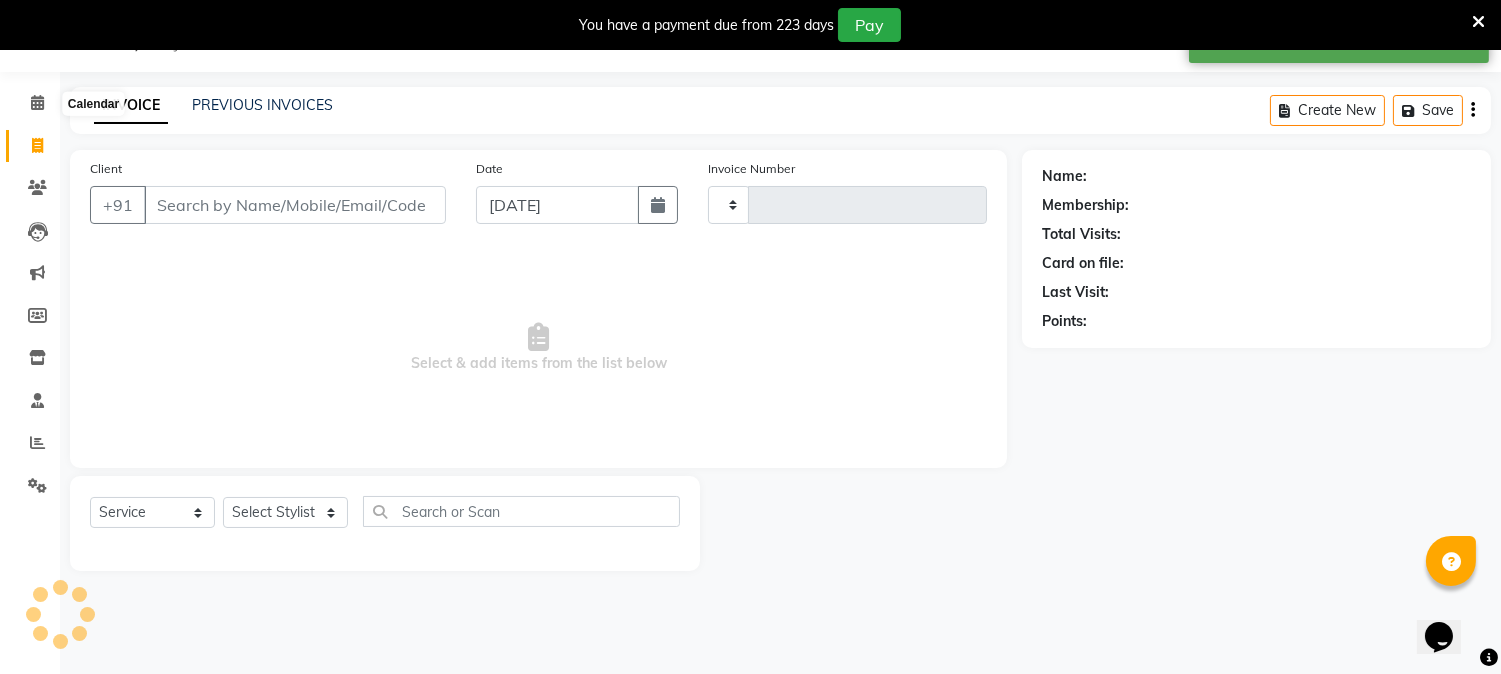 type on "0693" 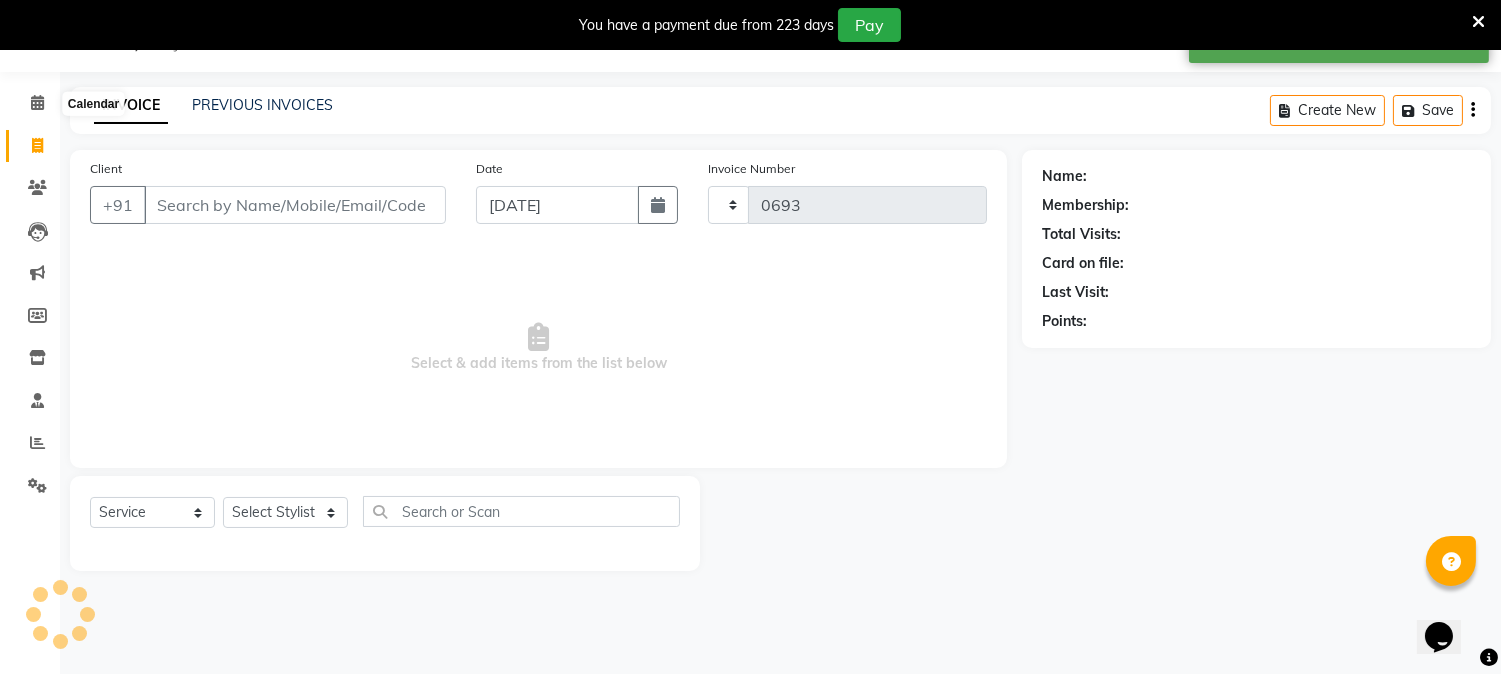 scroll, scrollTop: 50, scrollLeft: 0, axis: vertical 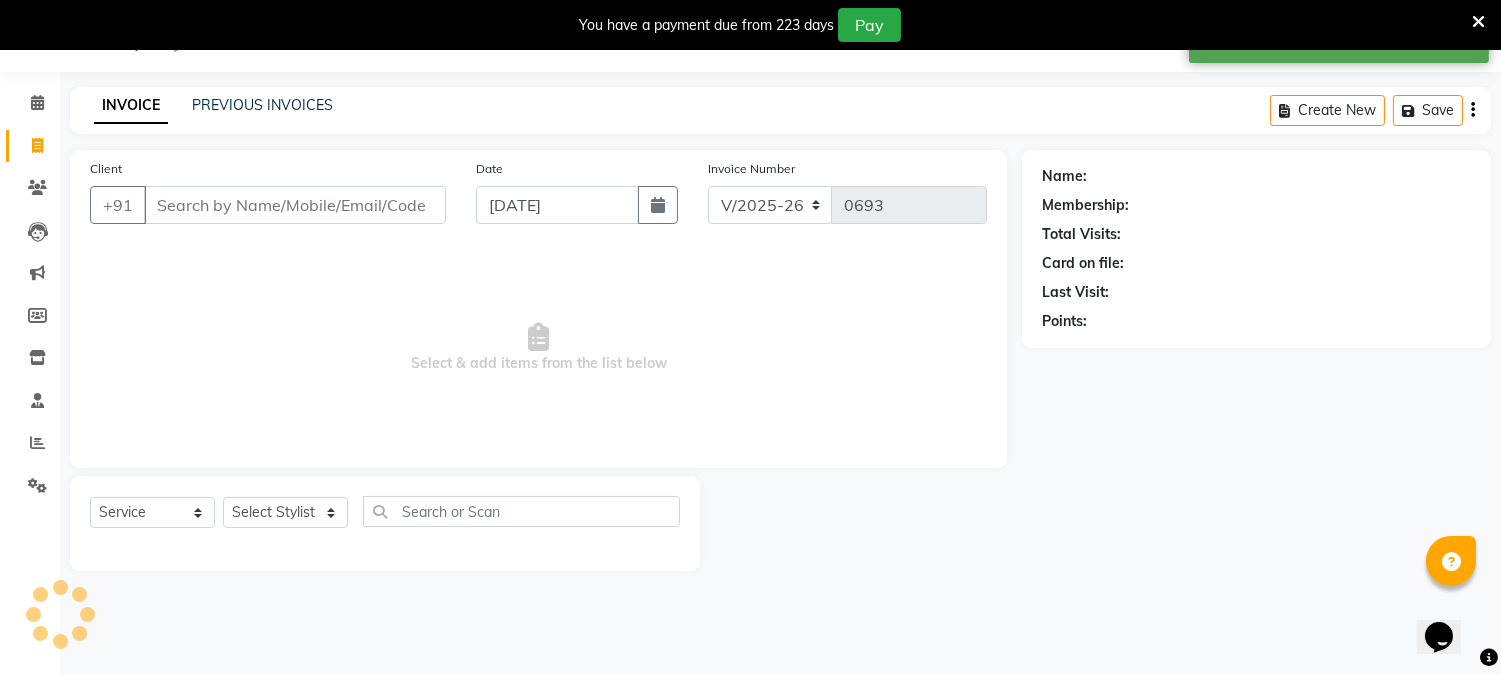 select on "membership" 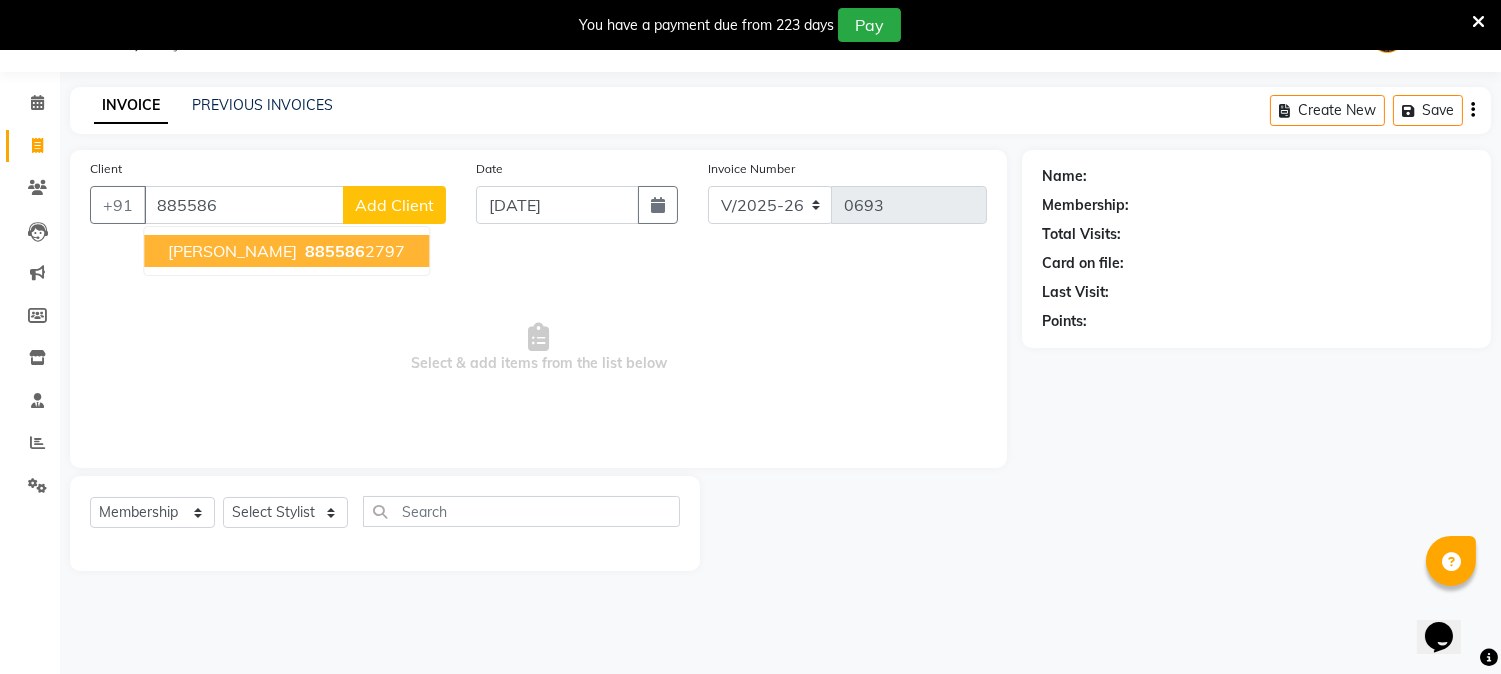 click on "[PERSON_NAME]" at bounding box center [232, 251] 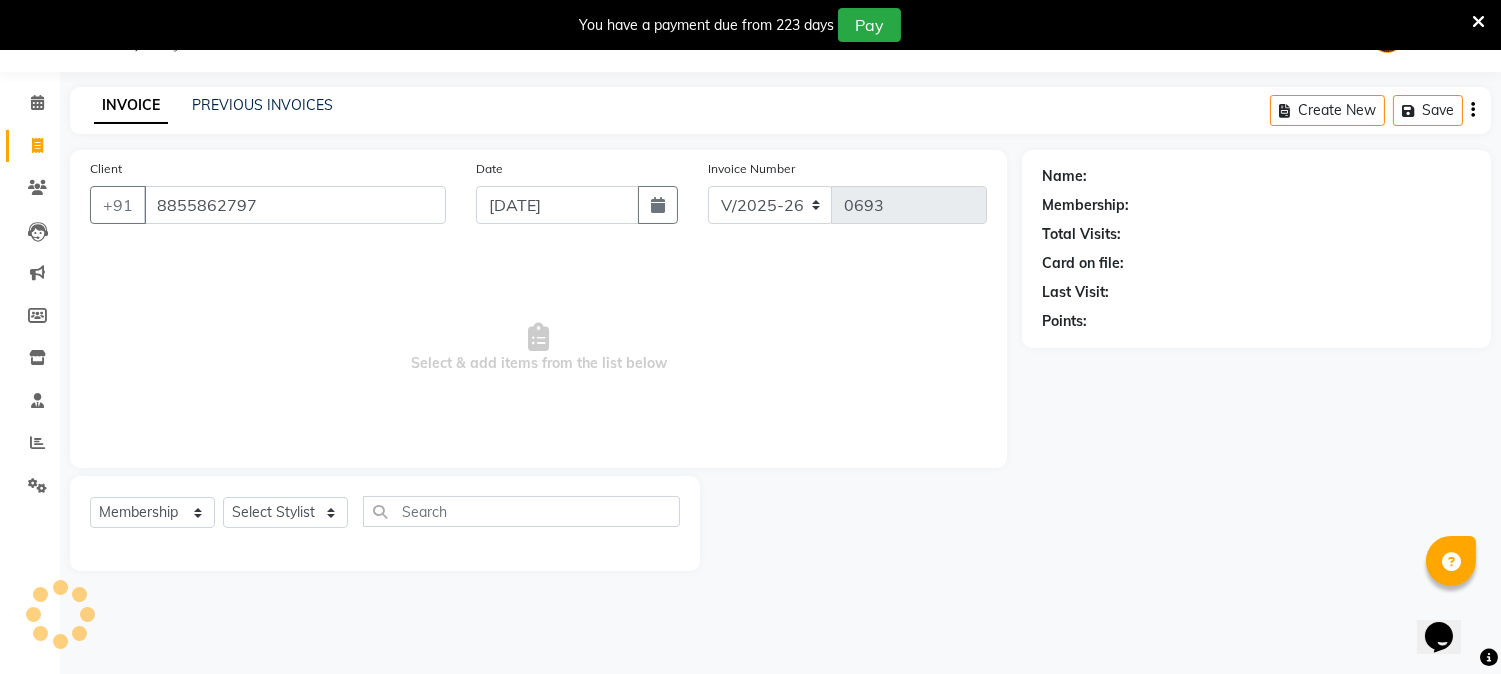 type on "8855862797" 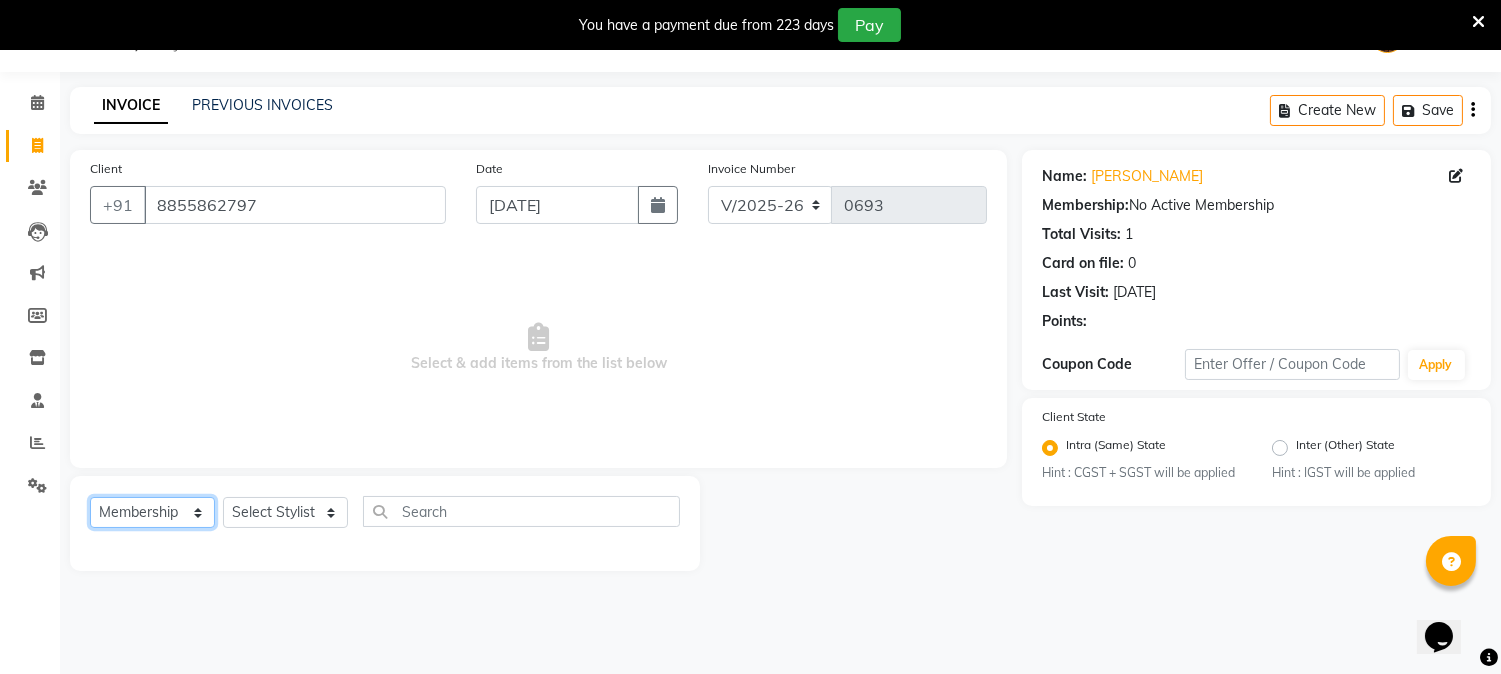 drag, startPoint x: 166, startPoint y: 523, endPoint x: 171, endPoint y: 505, distance: 18.681541 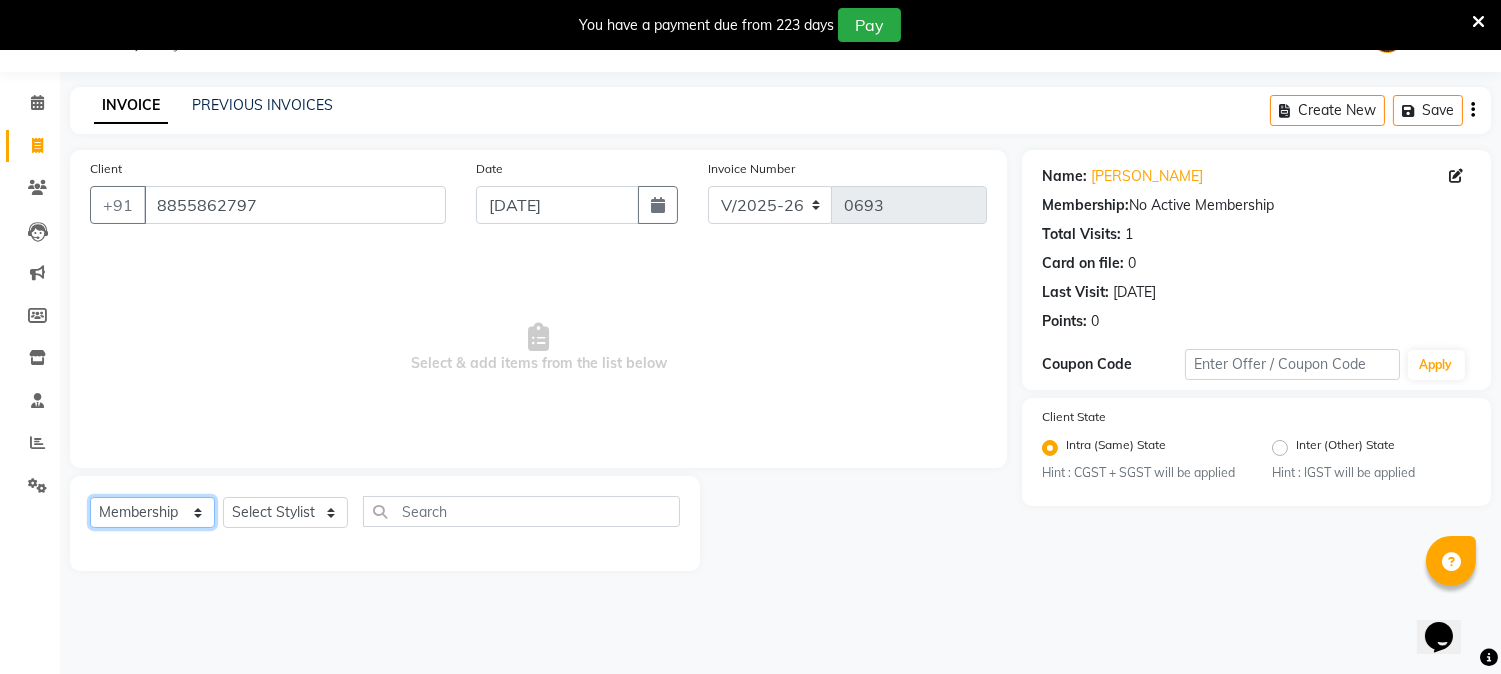 select on "service" 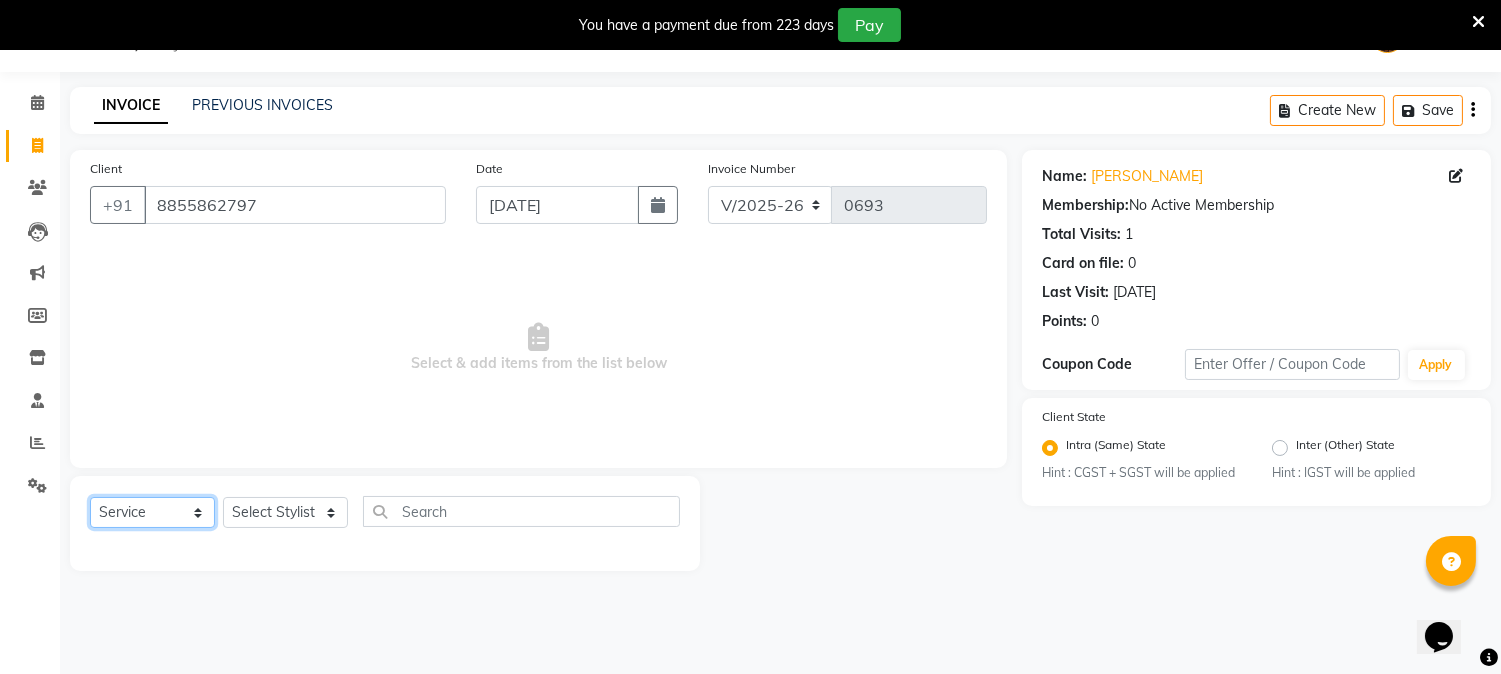 click on "Select  Service  Product  Membership  Package Voucher Prepaid Gift Card" 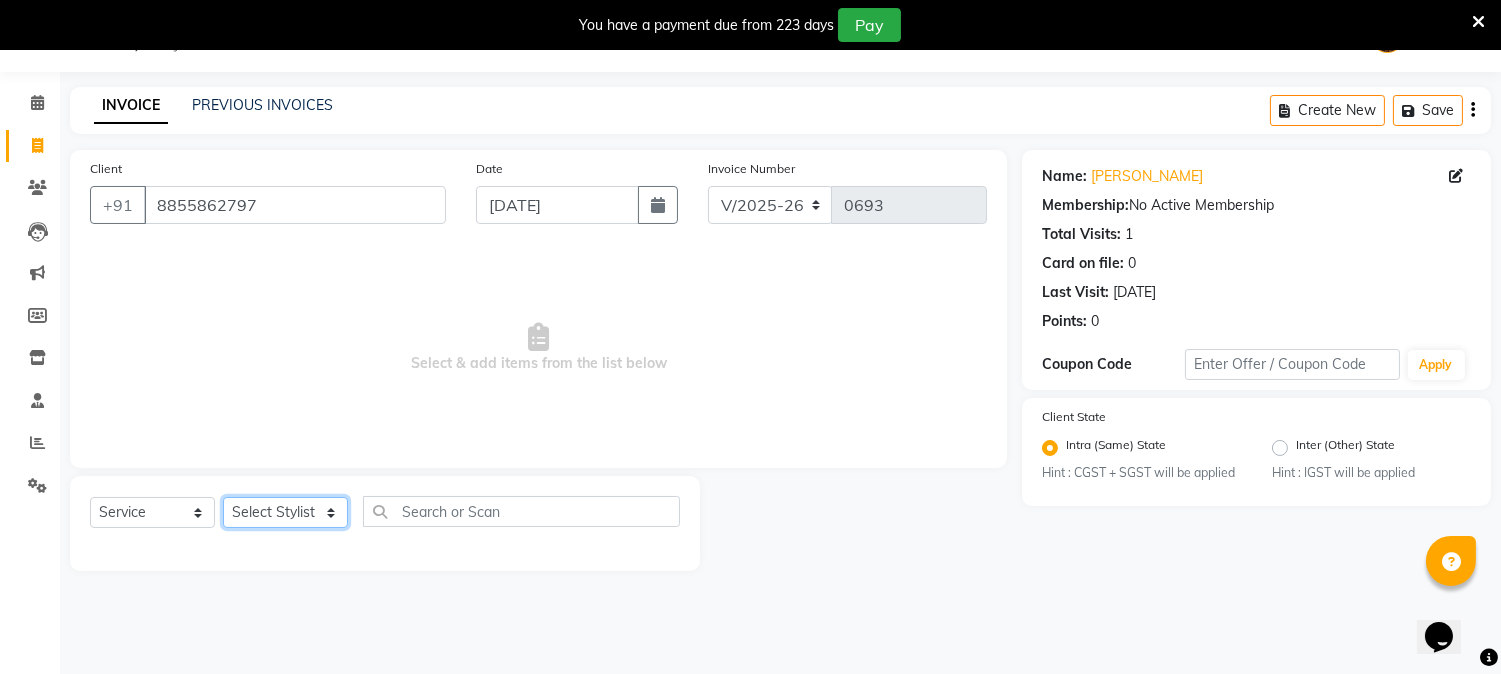 click on "Select Stylist [PERSON_NAME] [PERSON_NAME]  [PERSON_NAME]  prem RAHUL Sandip [PERSON_NAME]" 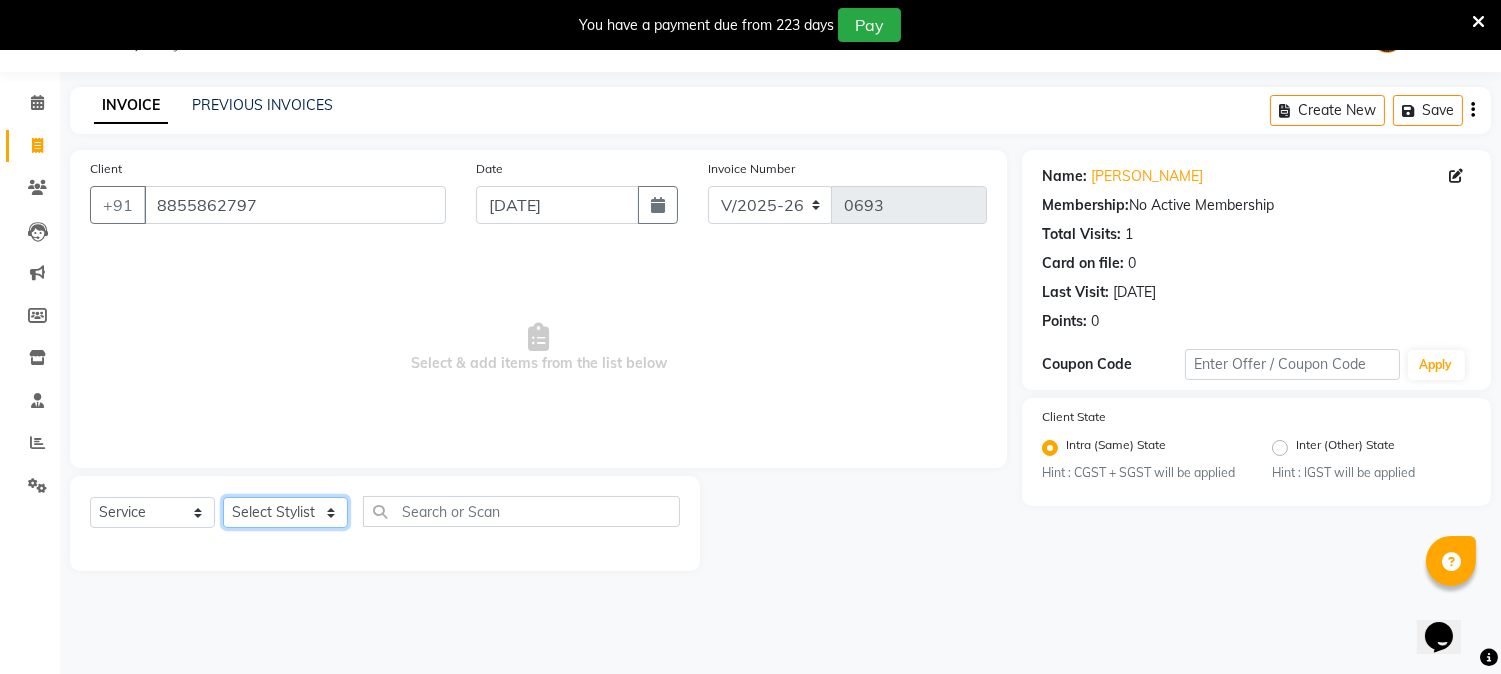 select on "84596" 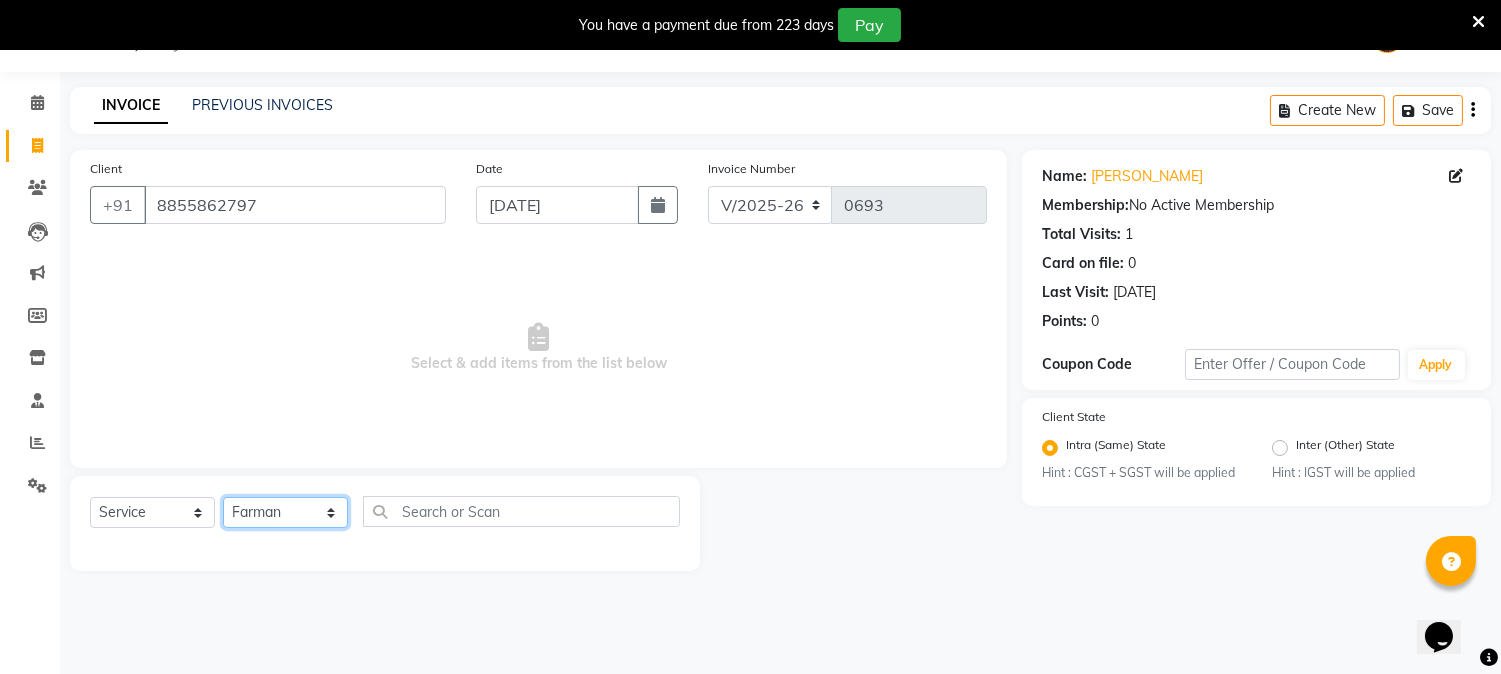 click on "Select Stylist [PERSON_NAME] [PERSON_NAME]  [PERSON_NAME]  prem RAHUL Sandip [PERSON_NAME]" 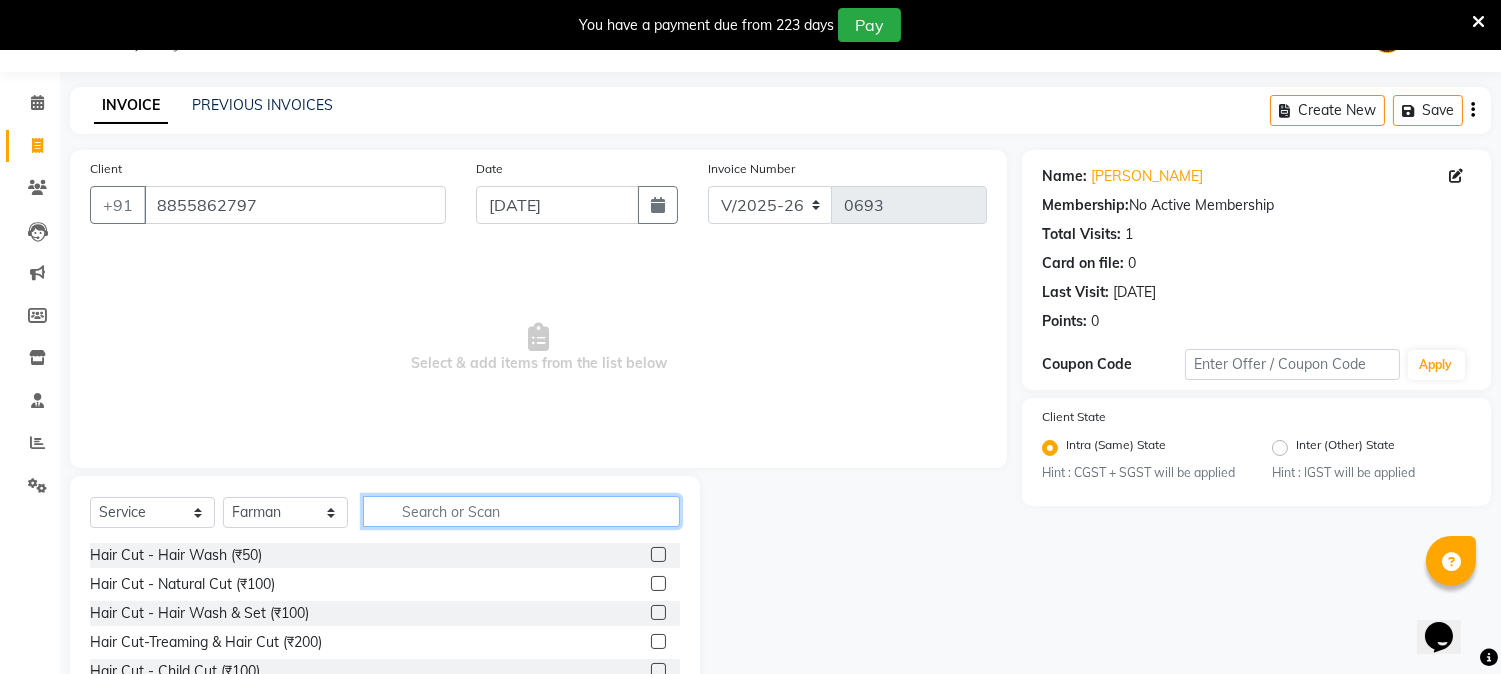 click 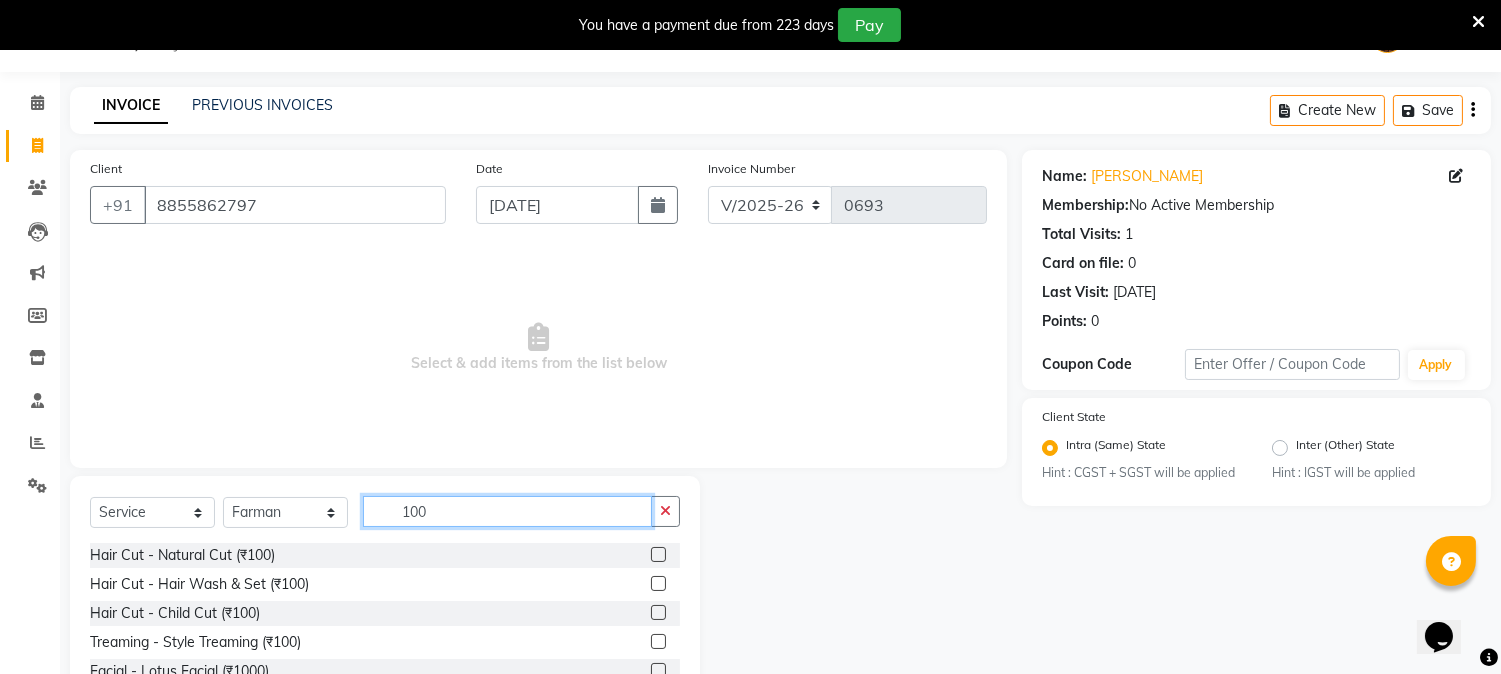 scroll, scrollTop: 176, scrollLeft: 0, axis: vertical 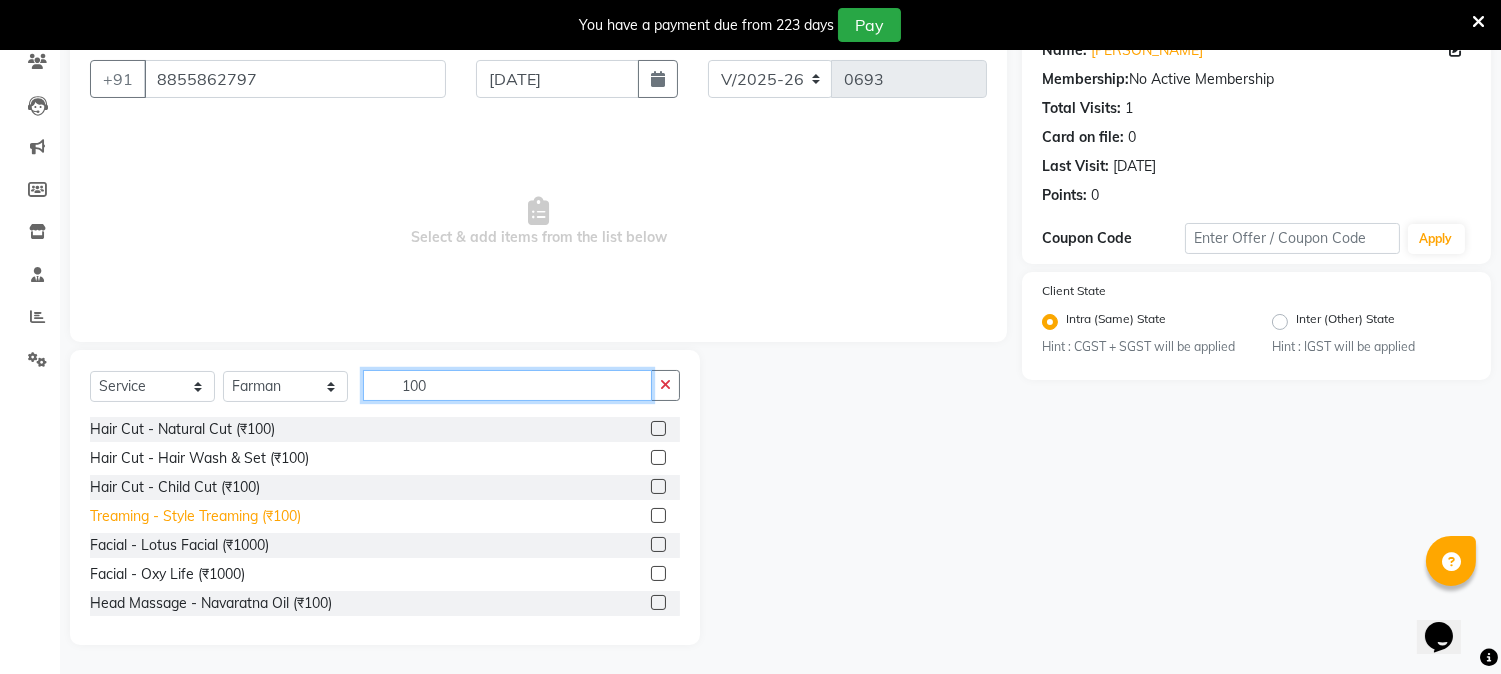 type on "100" 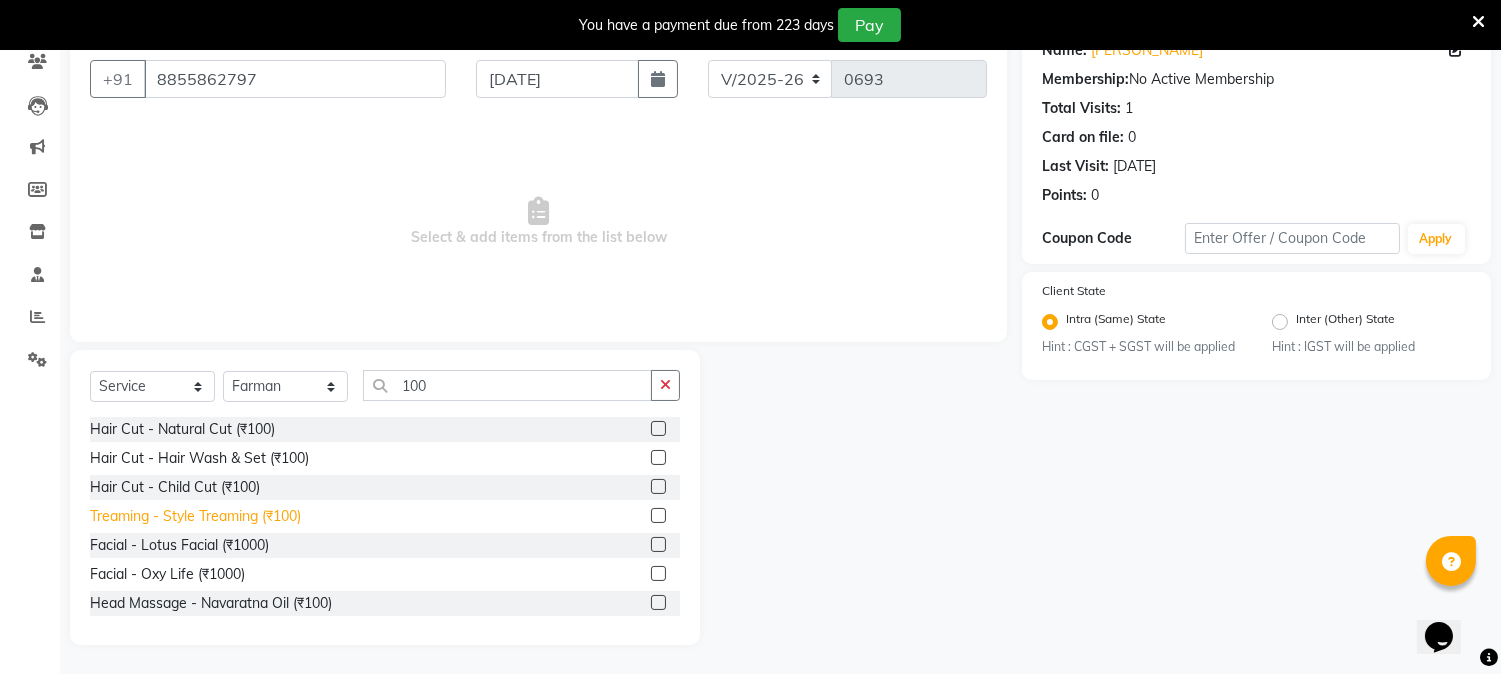 click on "Treaming - Style Treaming (₹100)" 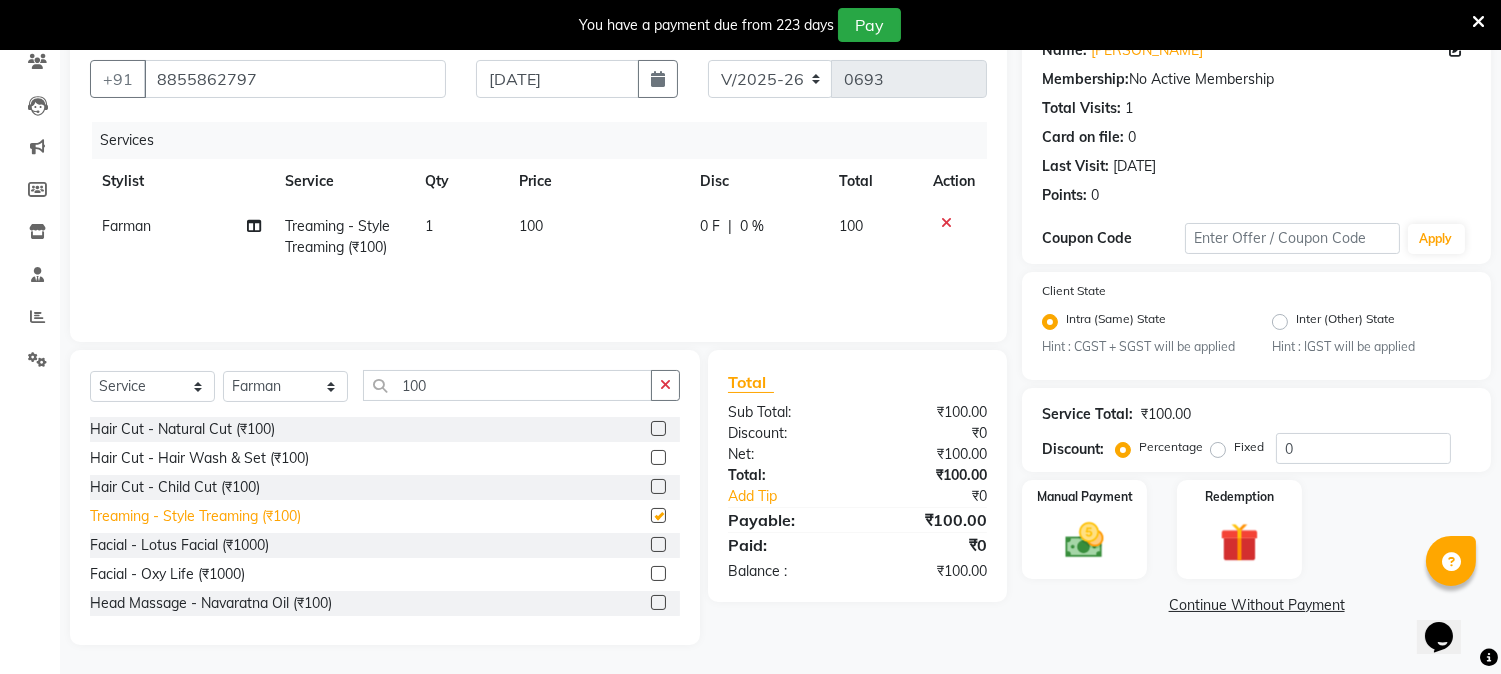 checkbox on "false" 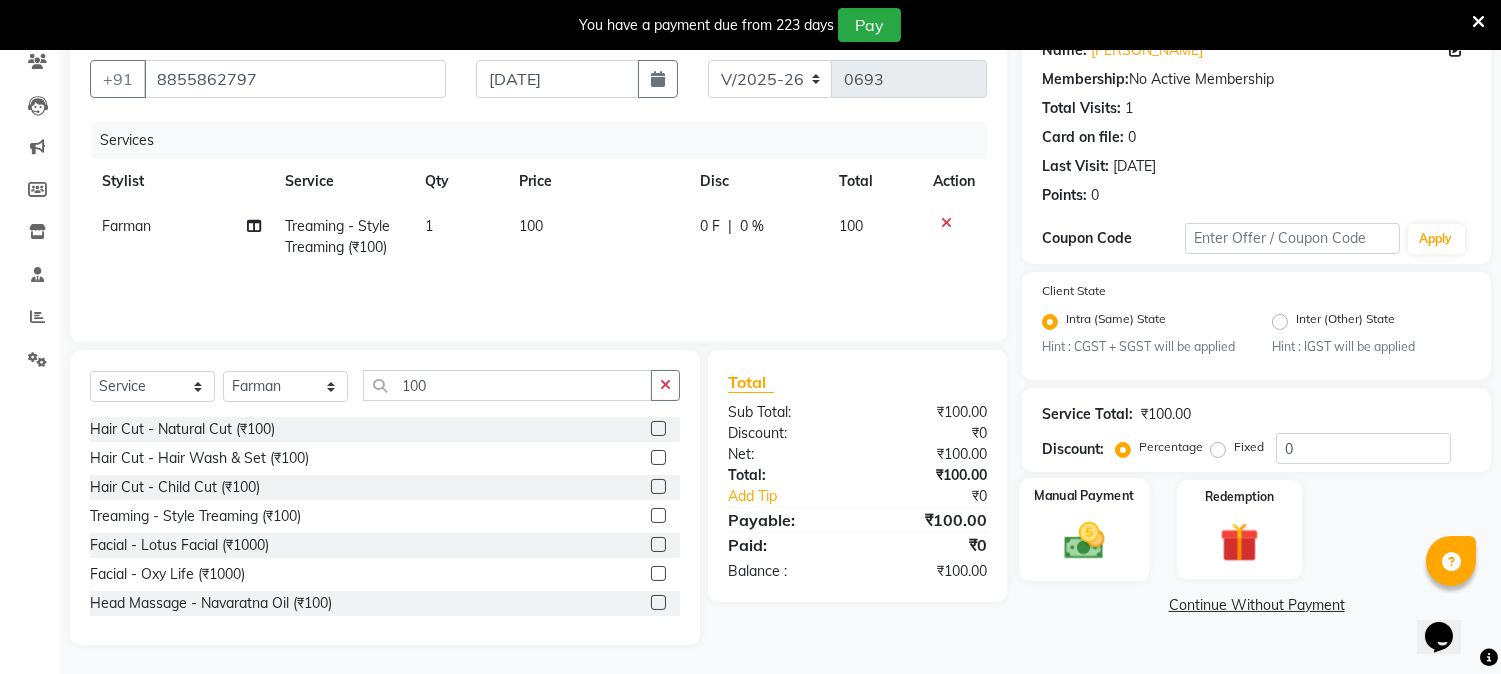 click 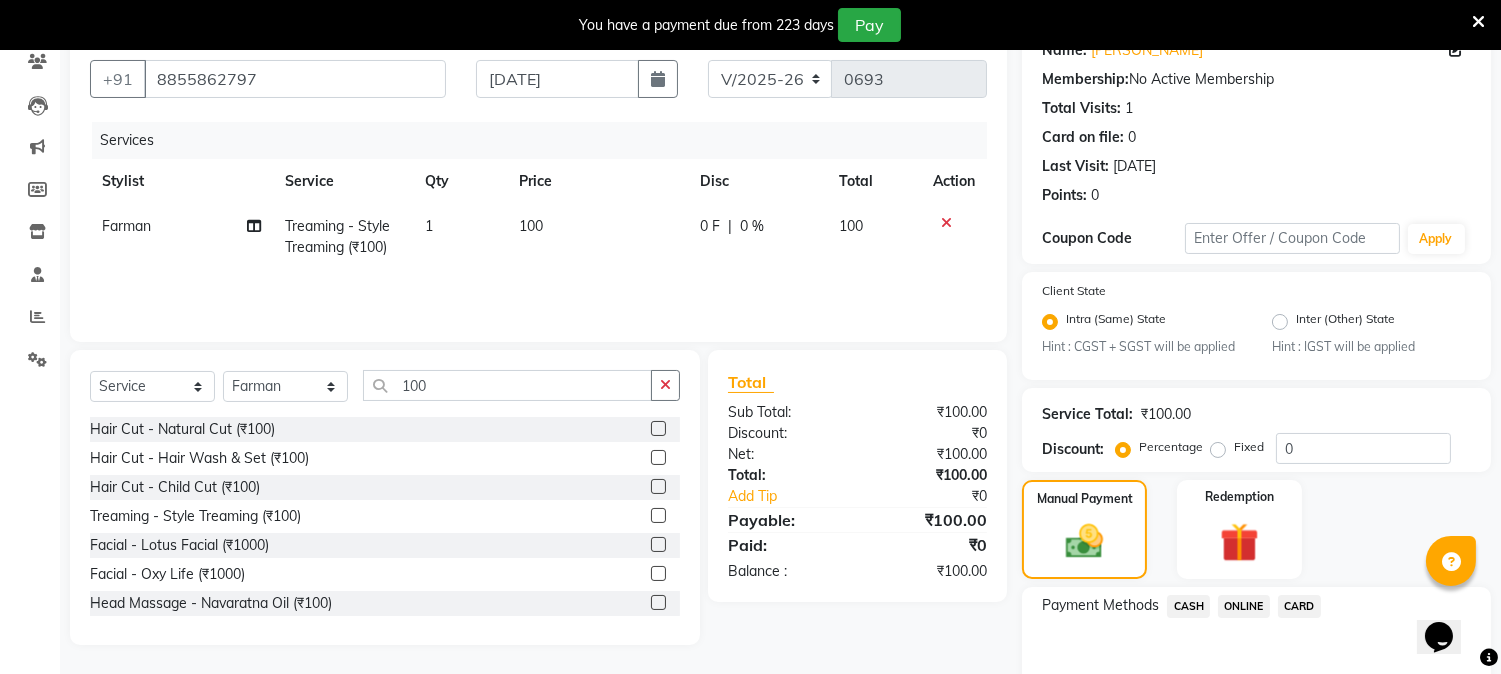 click on "CASH" 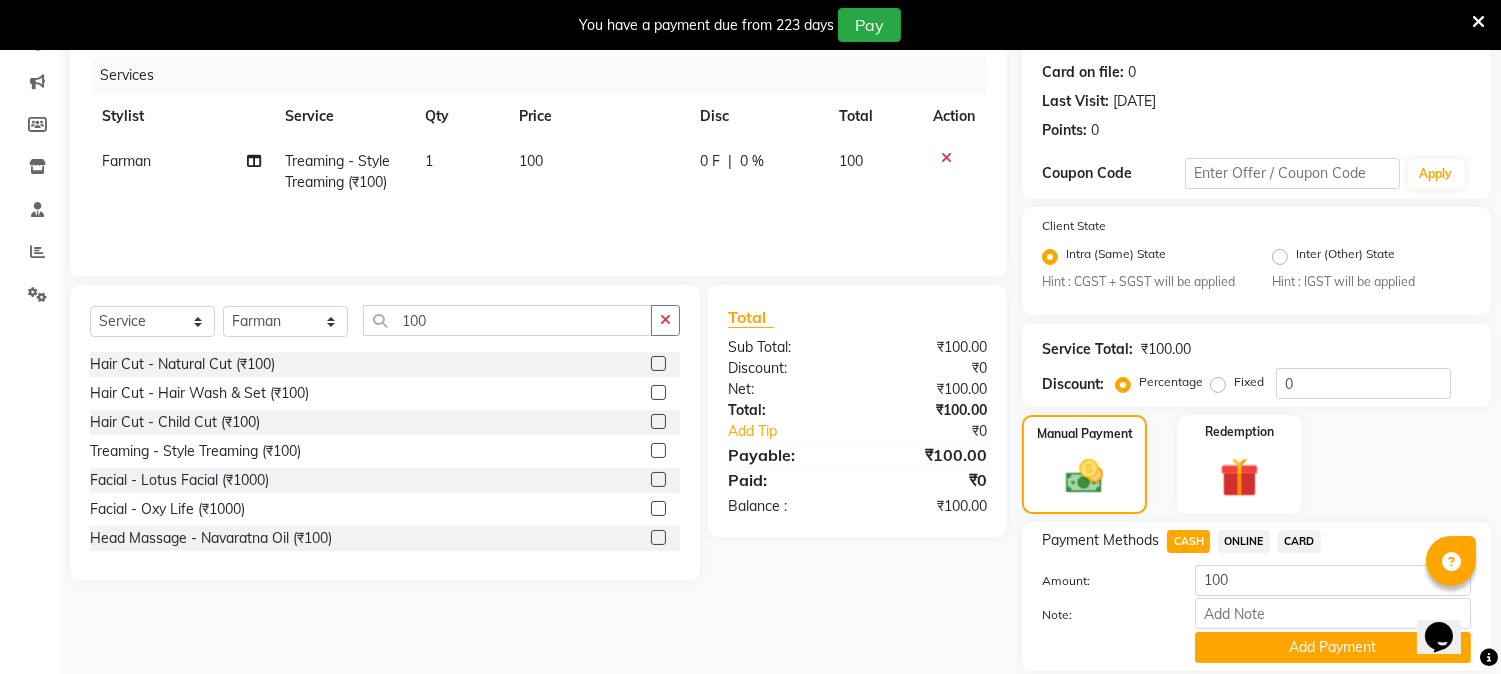 scroll, scrollTop: 308, scrollLeft: 0, axis: vertical 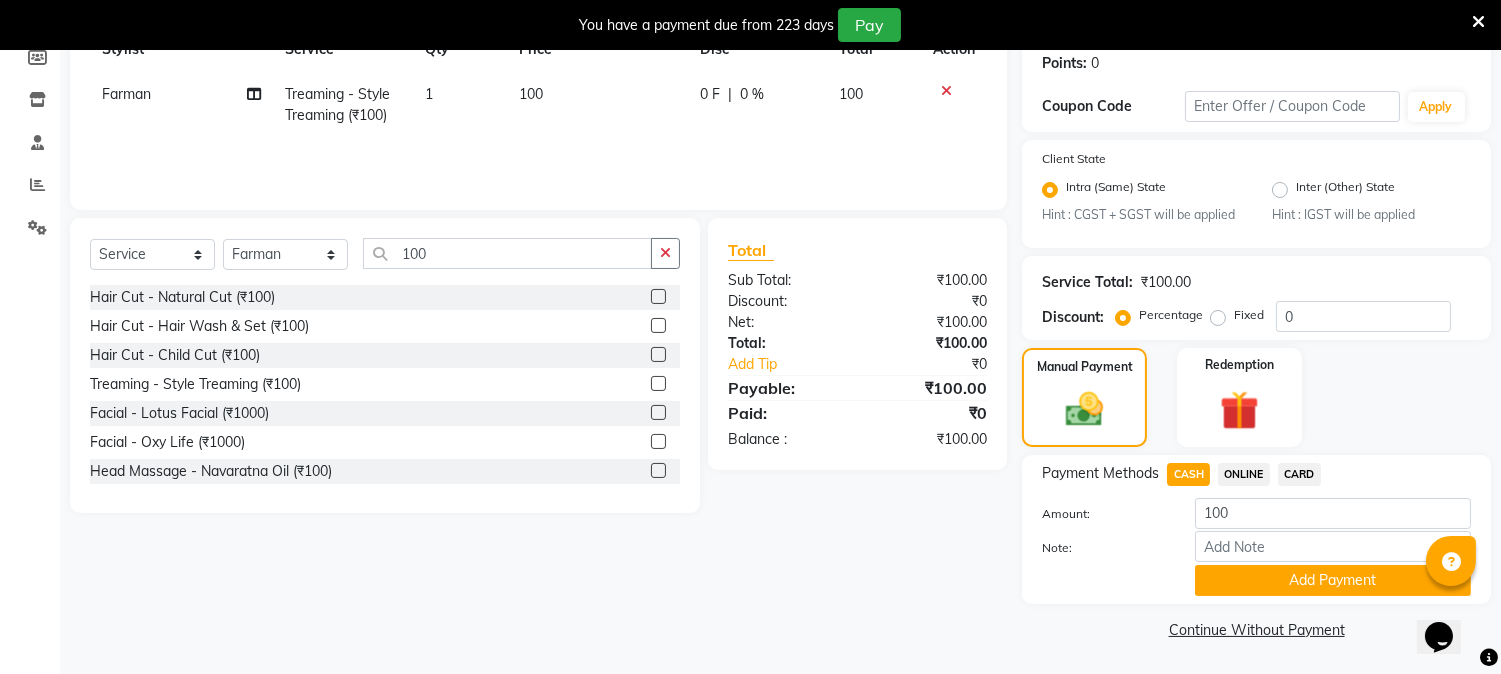 click on "ONLINE" 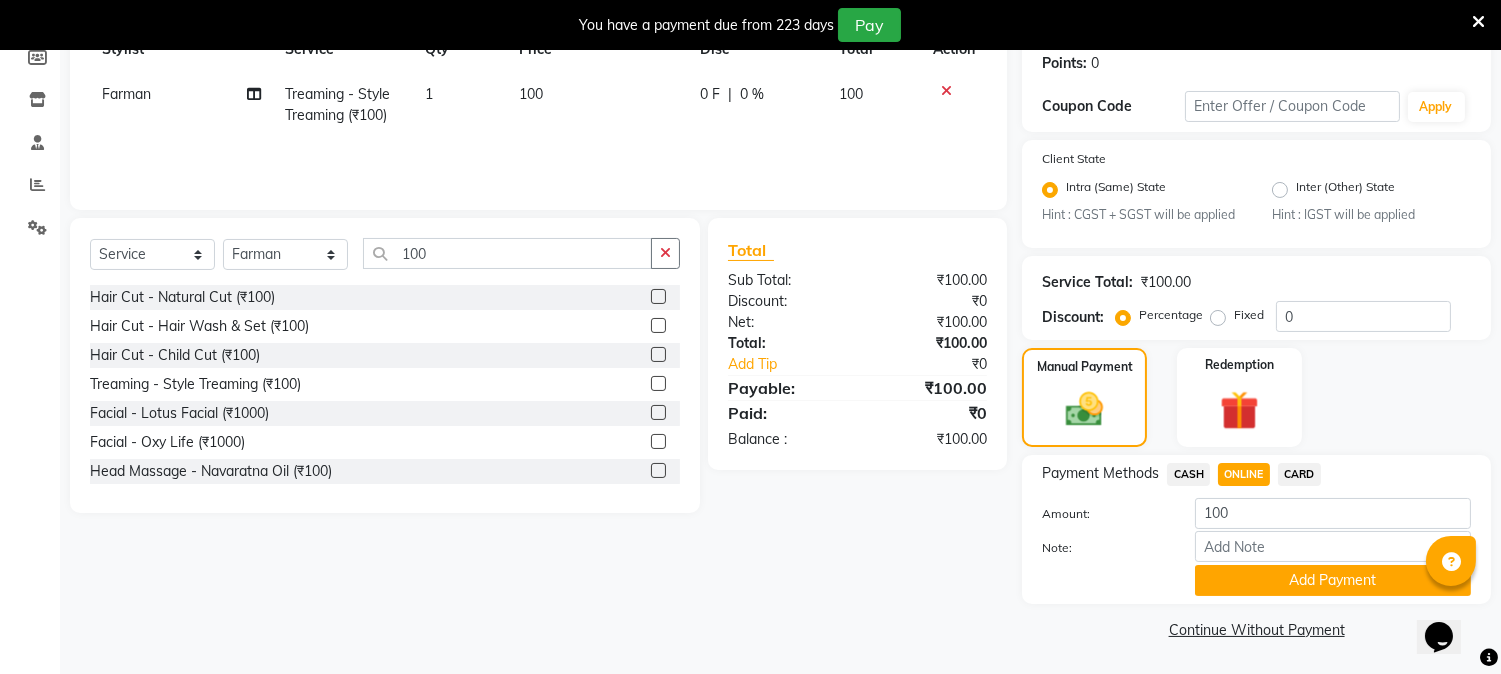 click on "CASH" 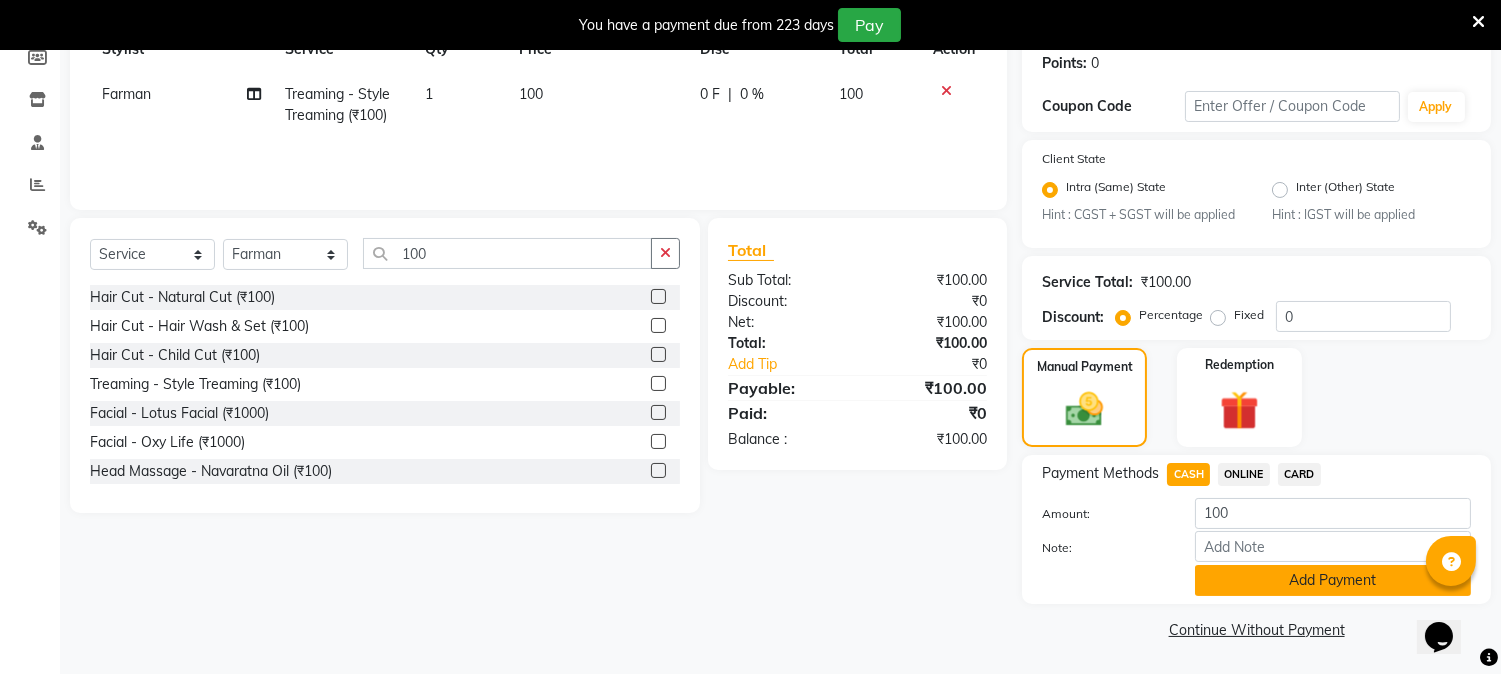 click on "Add Payment" 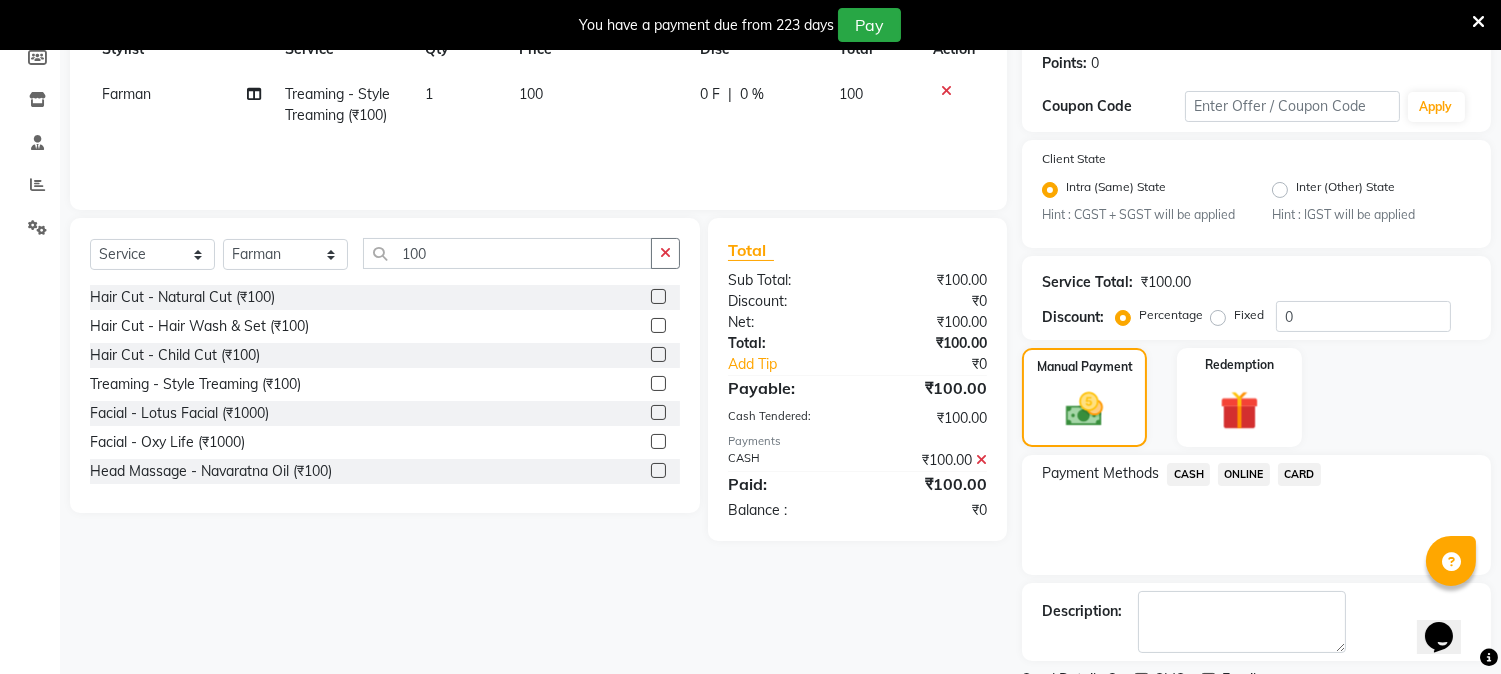 click on "ONLINE" 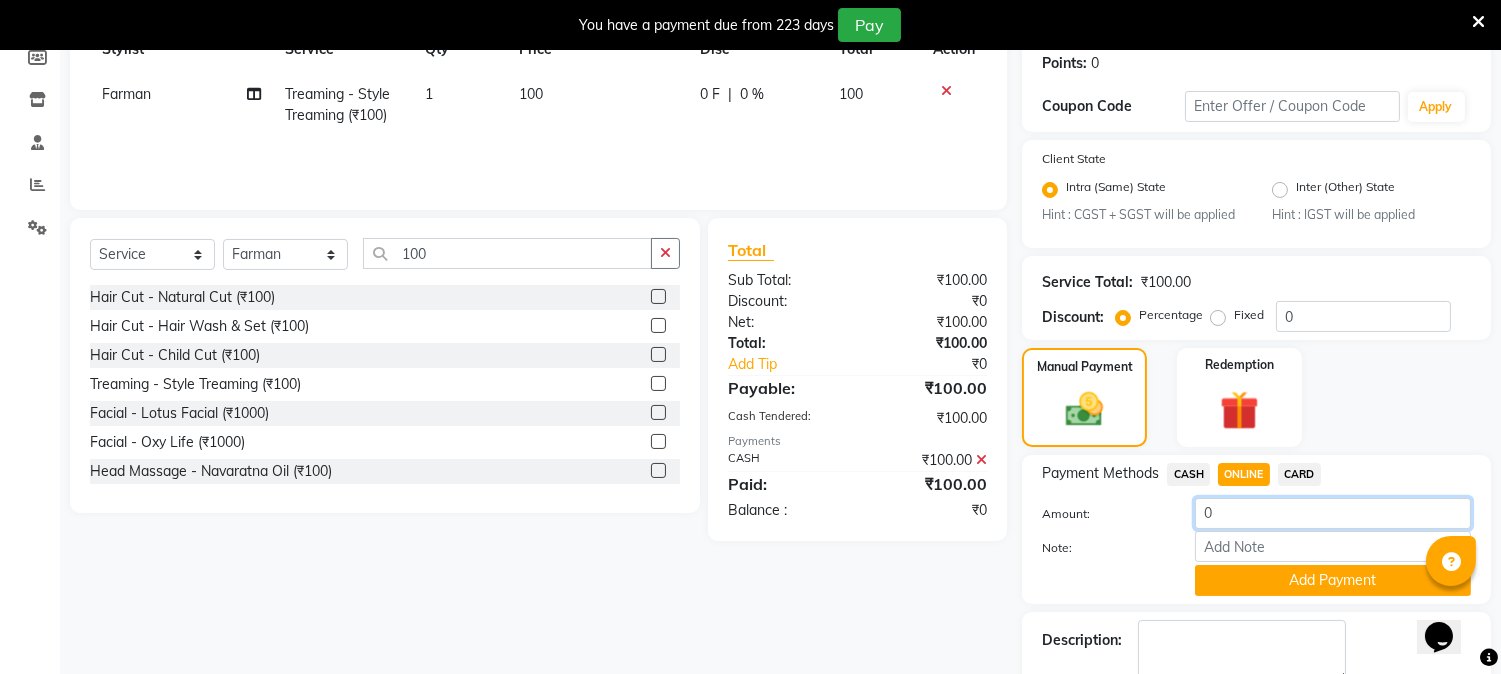 click on "0" 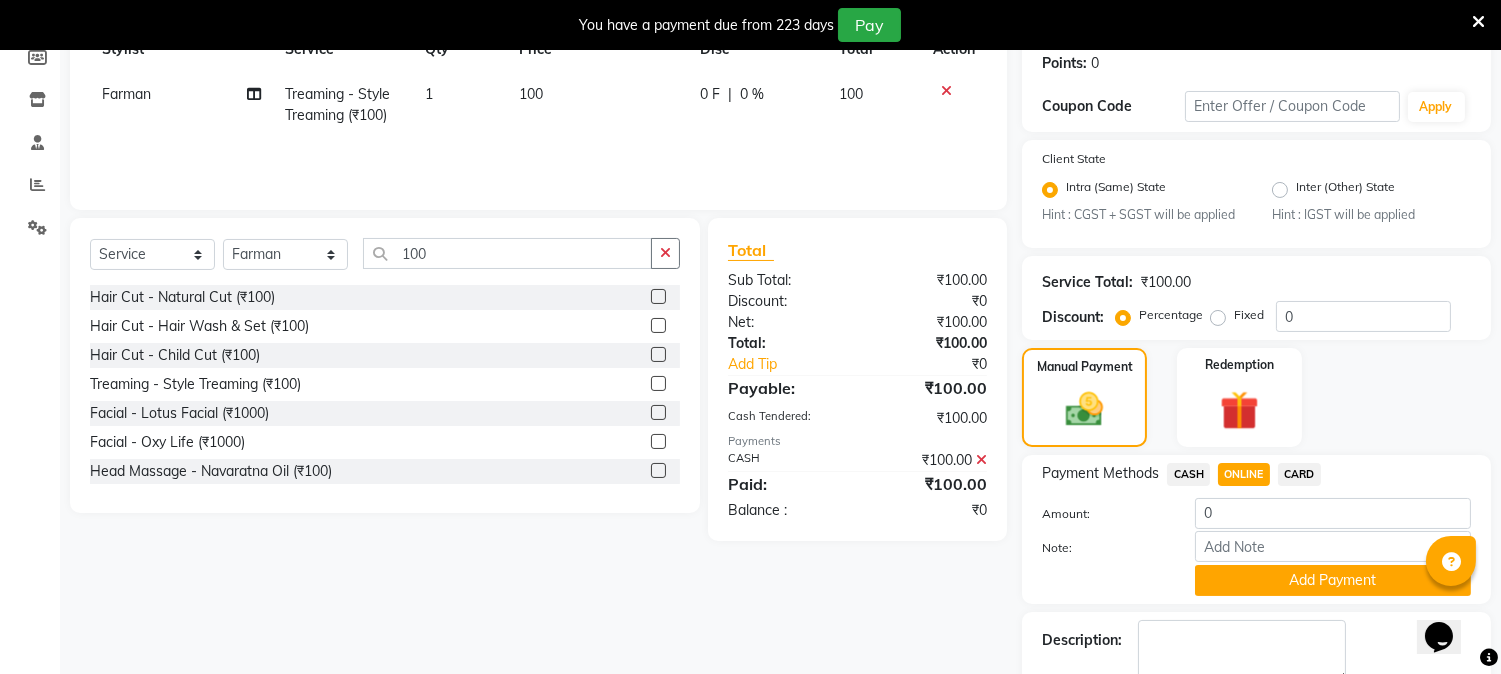 click on "Manual Payment Redemption" 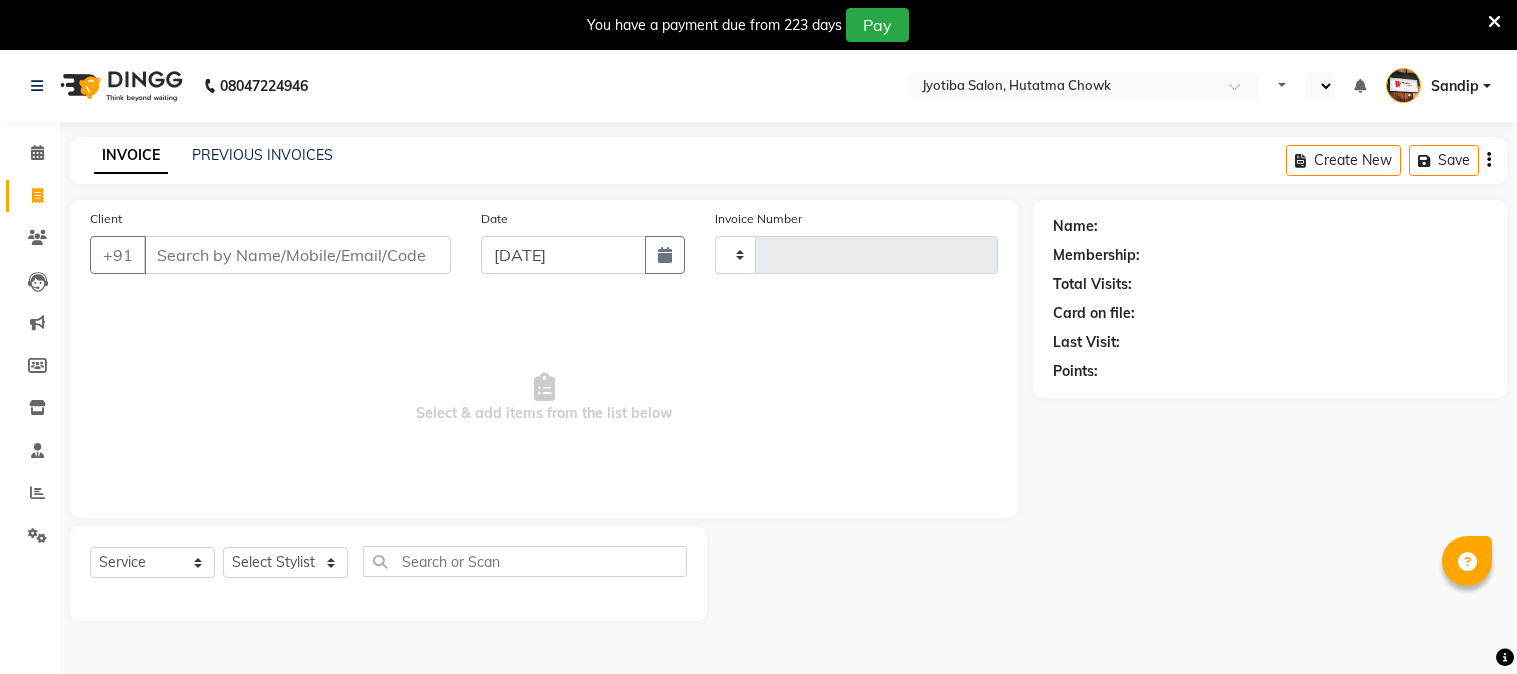 select on "service" 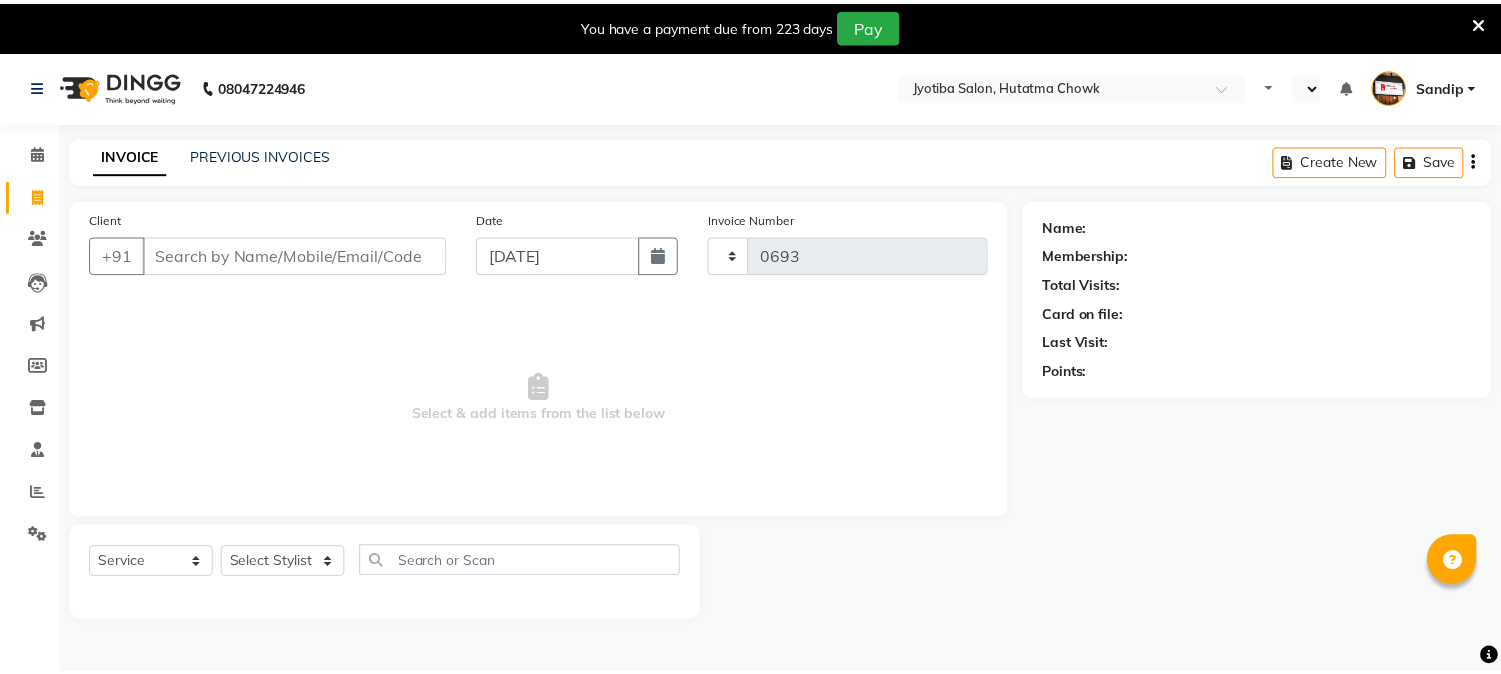scroll, scrollTop: 0, scrollLeft: 0, axis: both 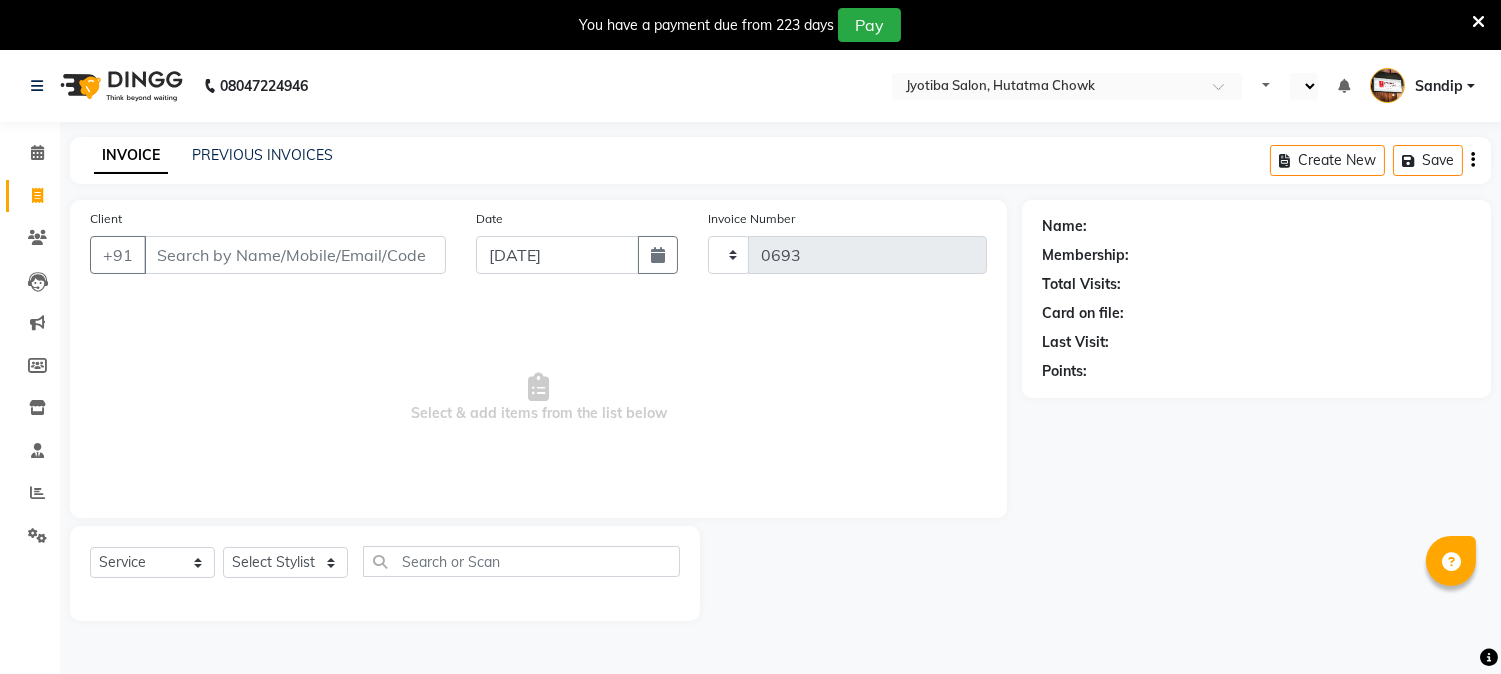 select on "en" 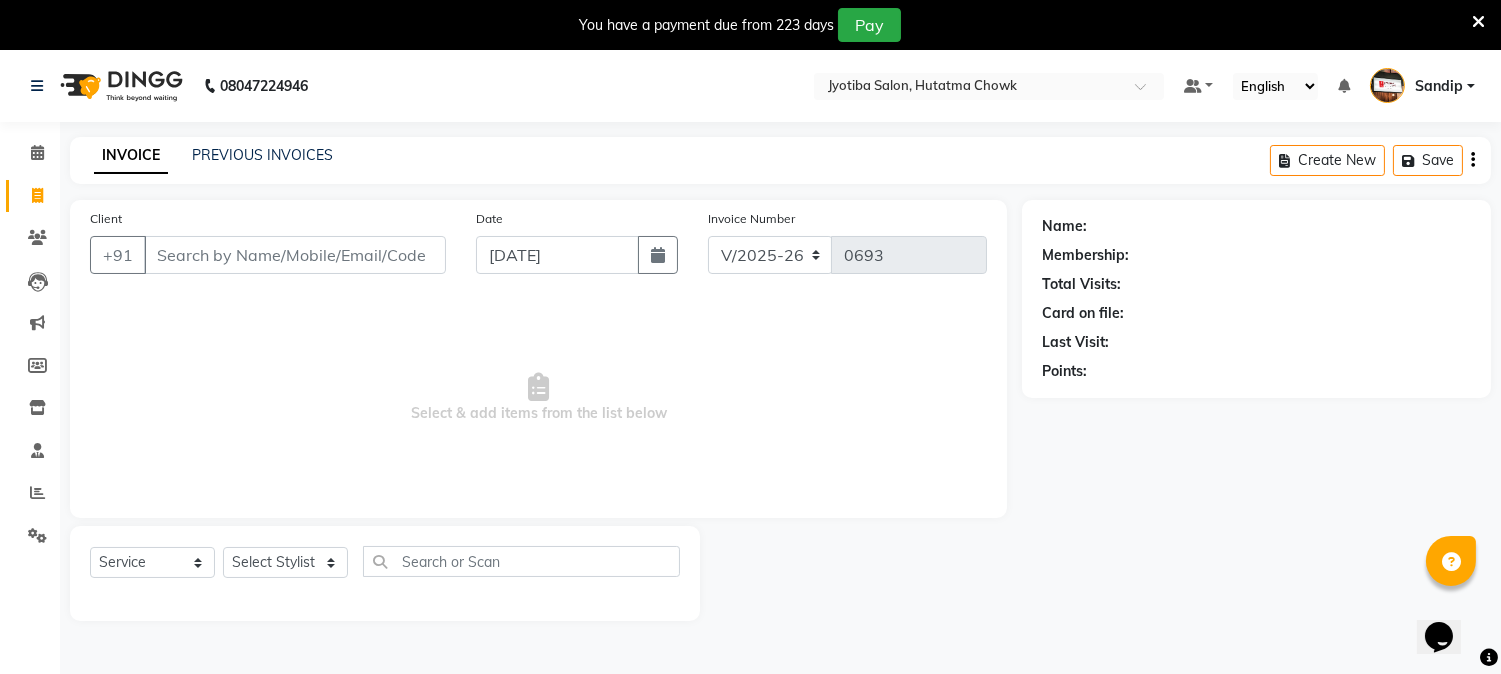 scroll, scrollTop: 0, scrollLeft: 0, axis: both 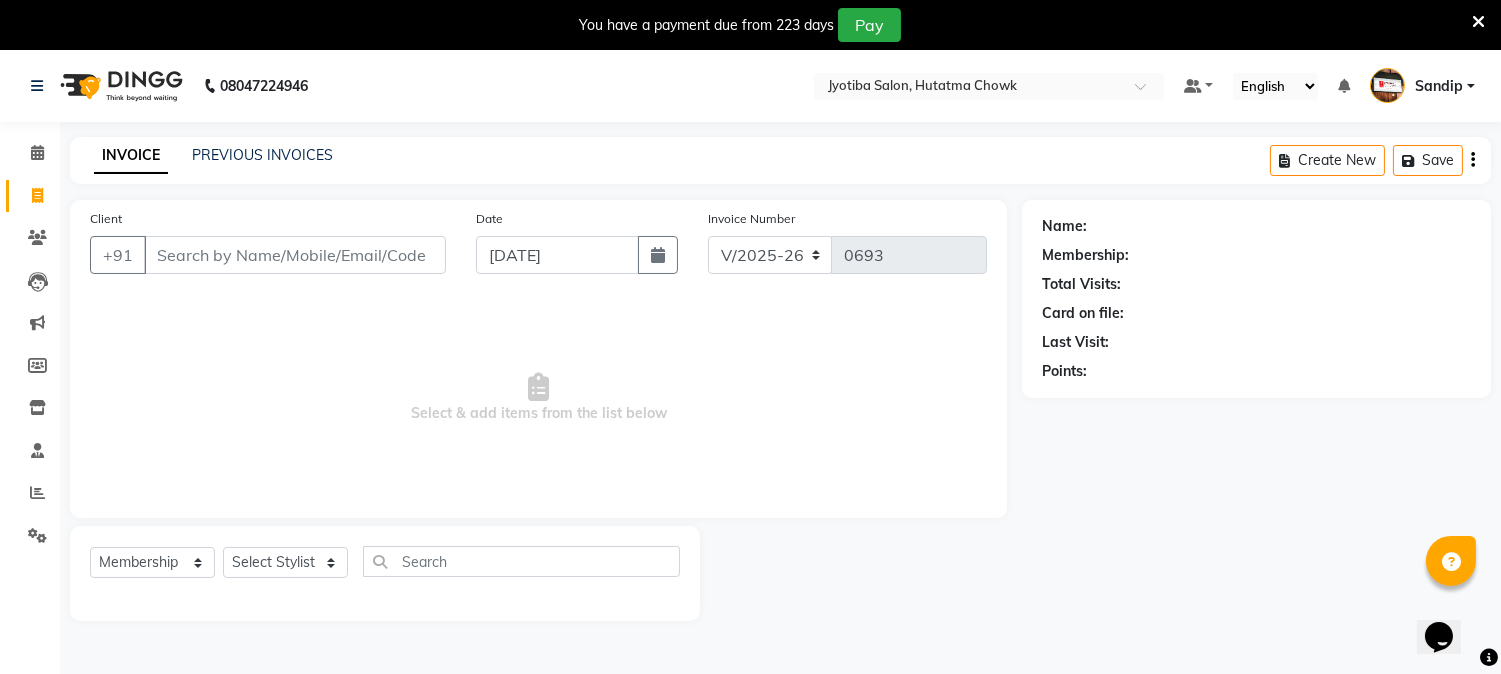 click on "Client" at bounding box center [295, 255] 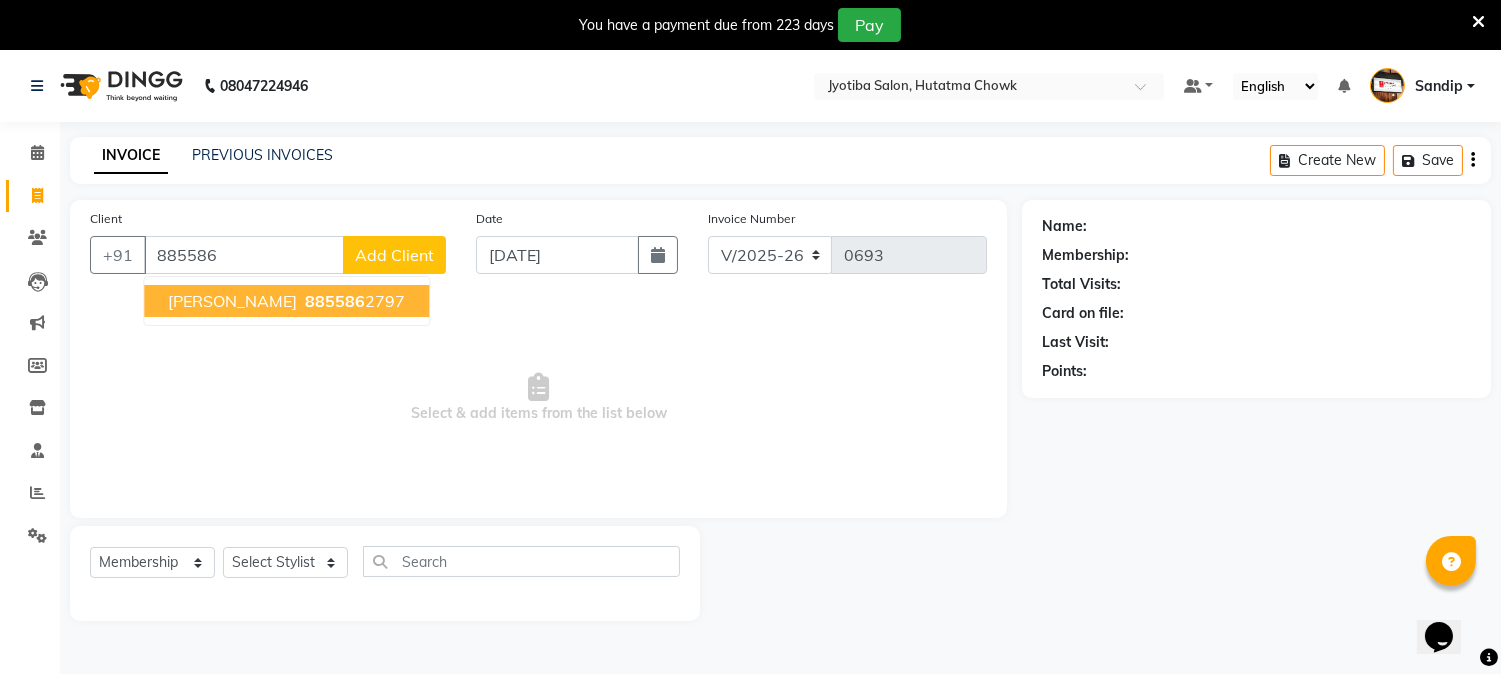 click on "[PERSON_NAME]" at bounding box center [232, 301] 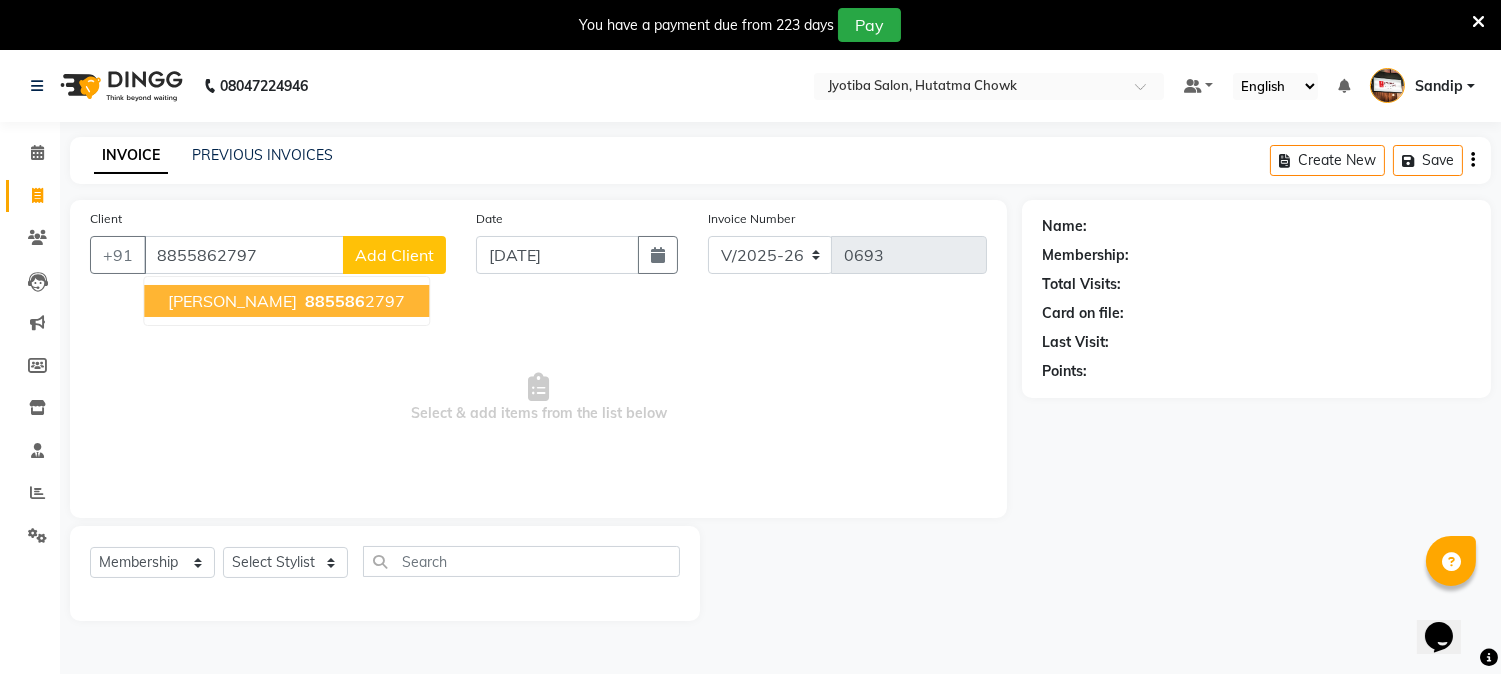 type on "8855862797" 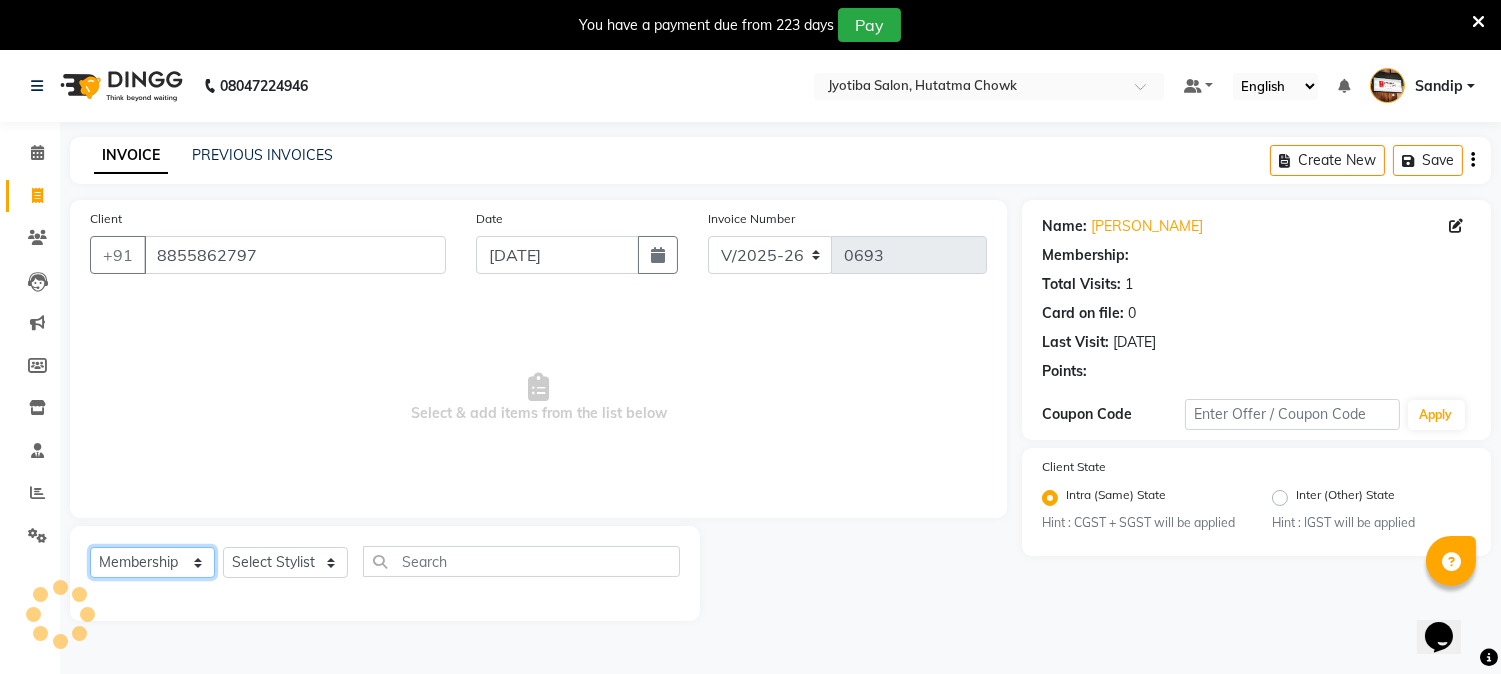 click on "Select  Service  Product  Membership  Package Voucher Prepaid Gift Card" 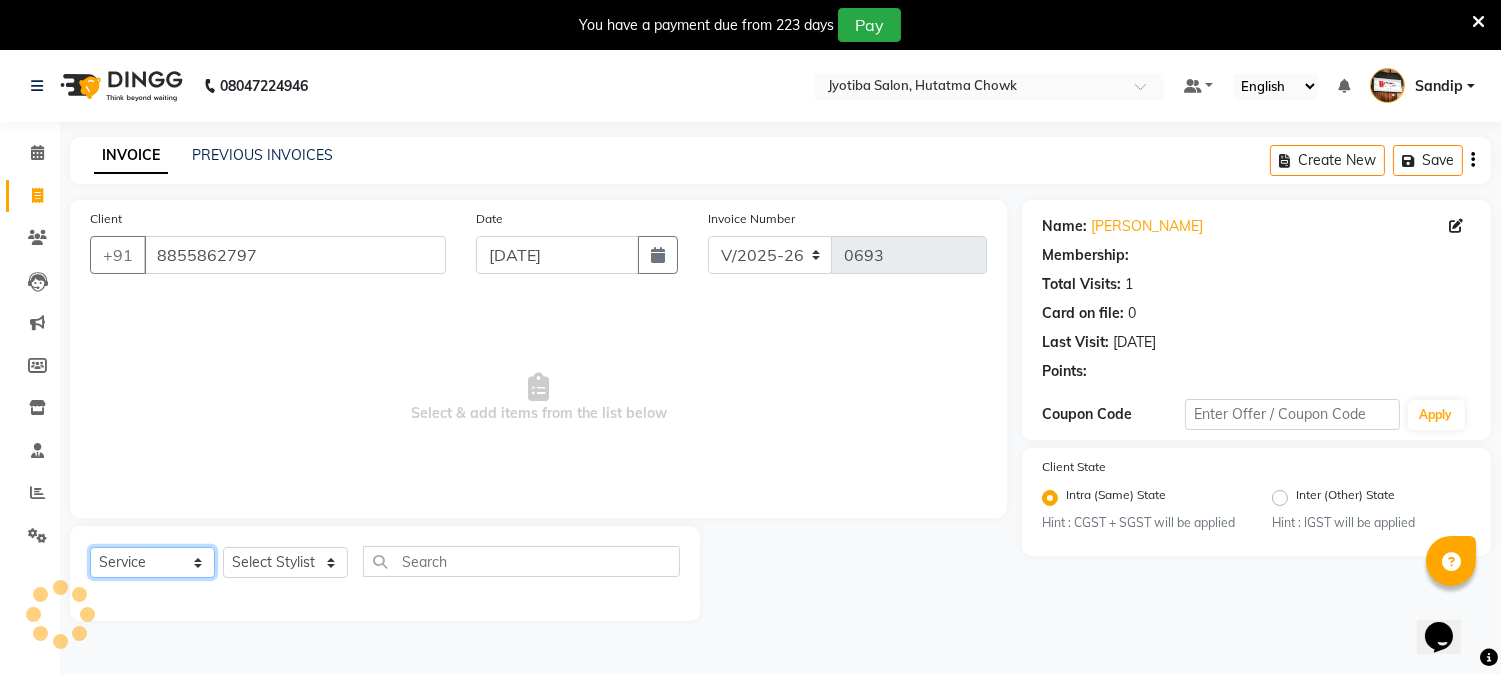 click on "Select  Service  Product  Membership  Package Voucher Prepaid Gift Card" 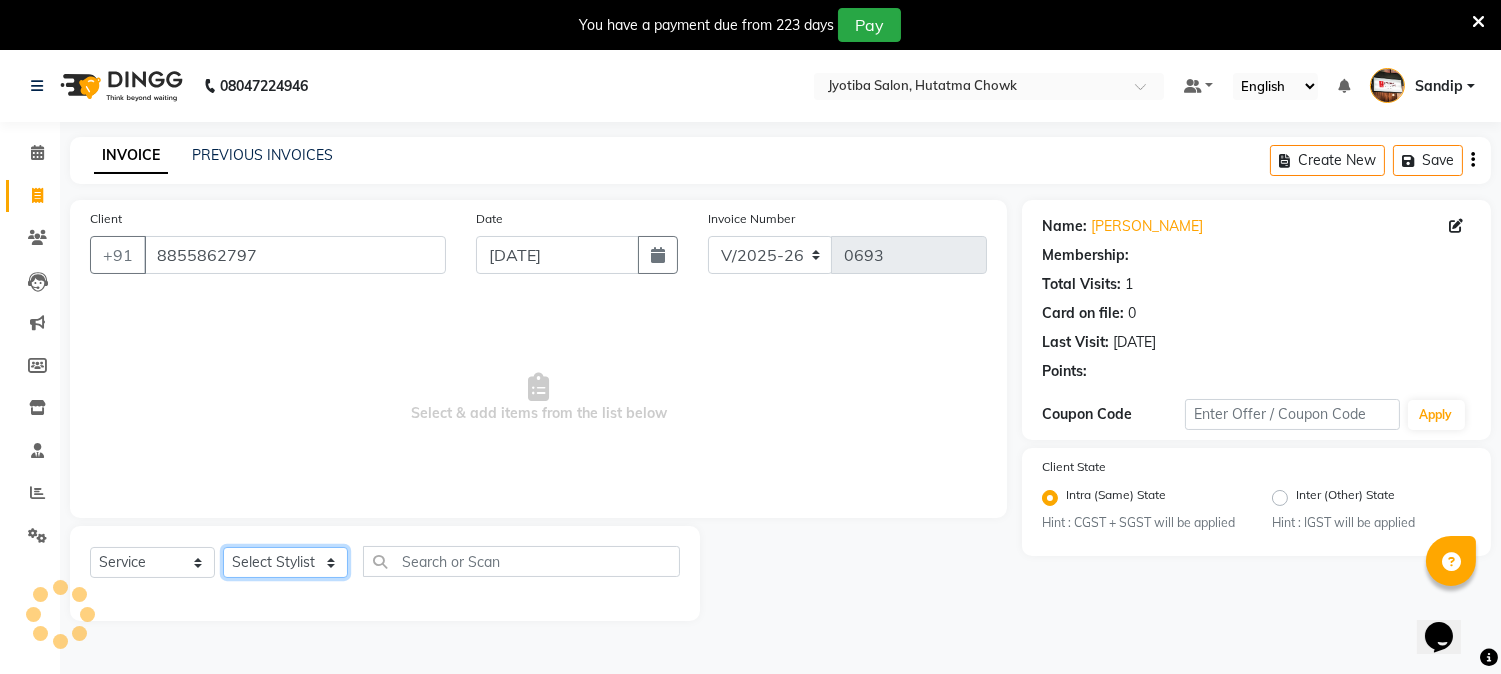 click on "Select Stylist [PERSON_NAME] [PERSON_NAME]  [PERSON_NAME]  prem RAHUL Sandip [PERSON_NAME]" 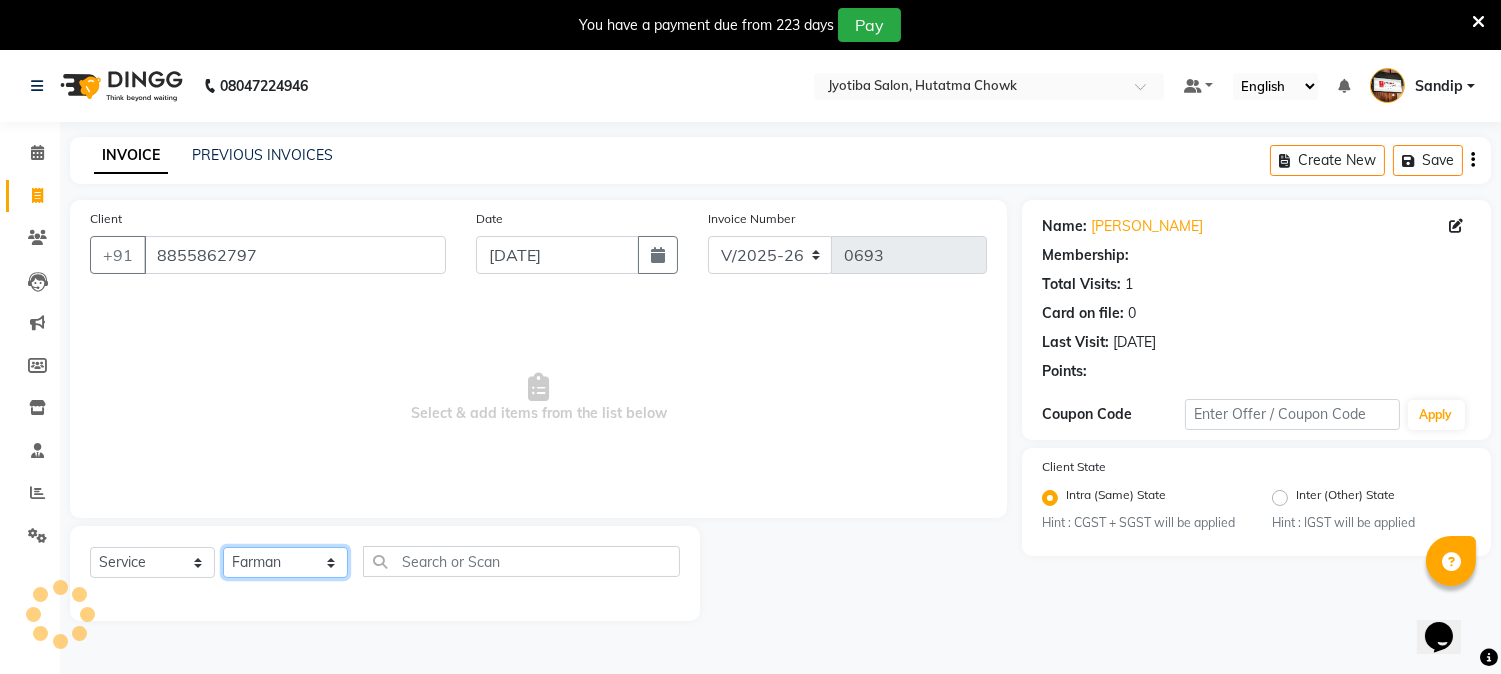 click on "Select Stylist [PERSON_NAME] [PERSON_NAME]  [PERSON_NAME]  prem RAHUL Sandip [PERSON_NAME]" 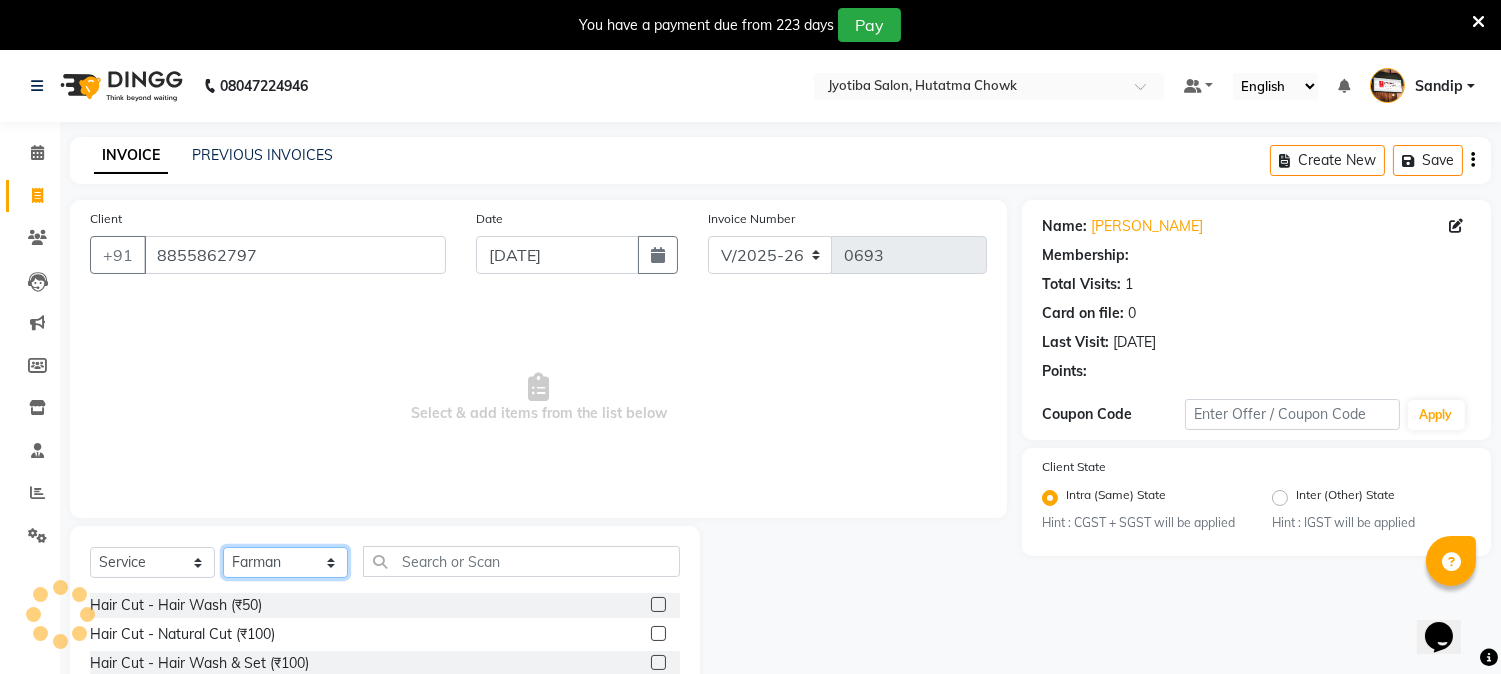 scroll, scrollTop: 176, scrollLeft: 0, axis: vertical 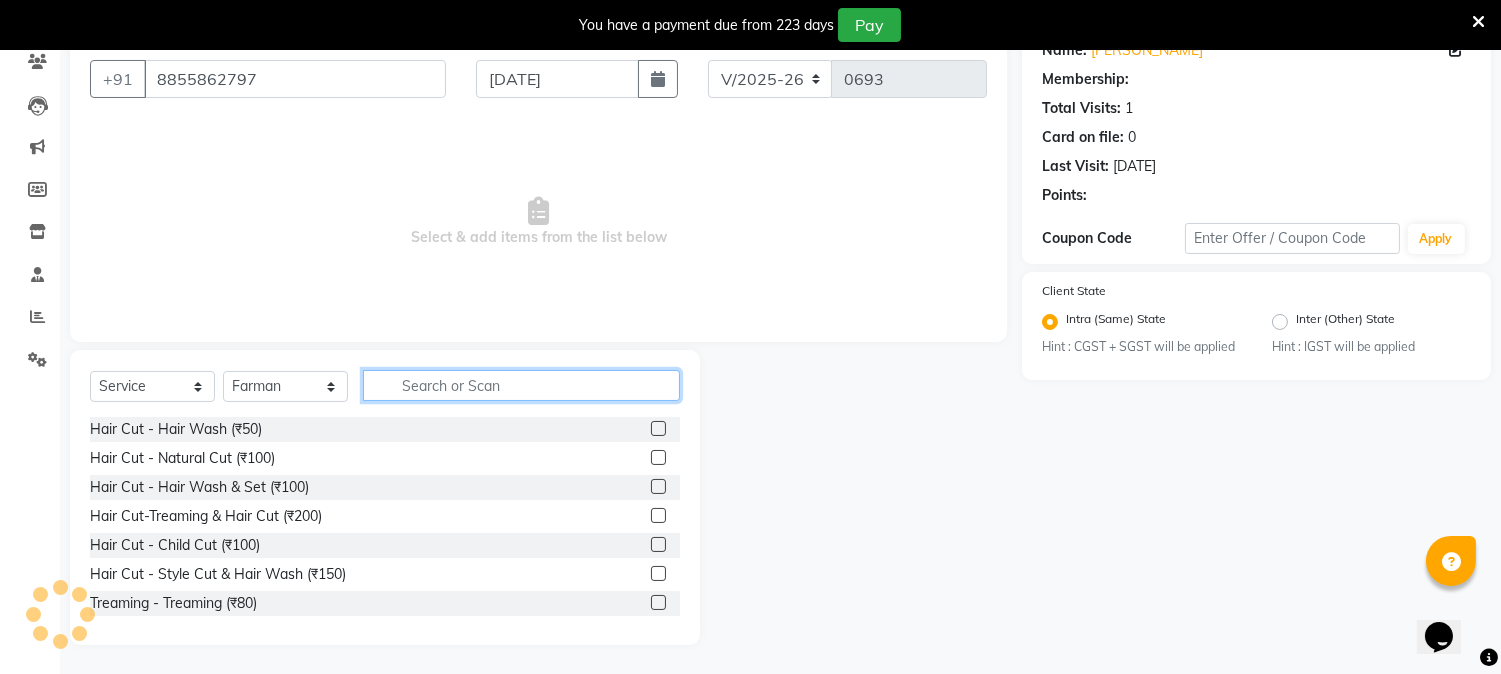 click 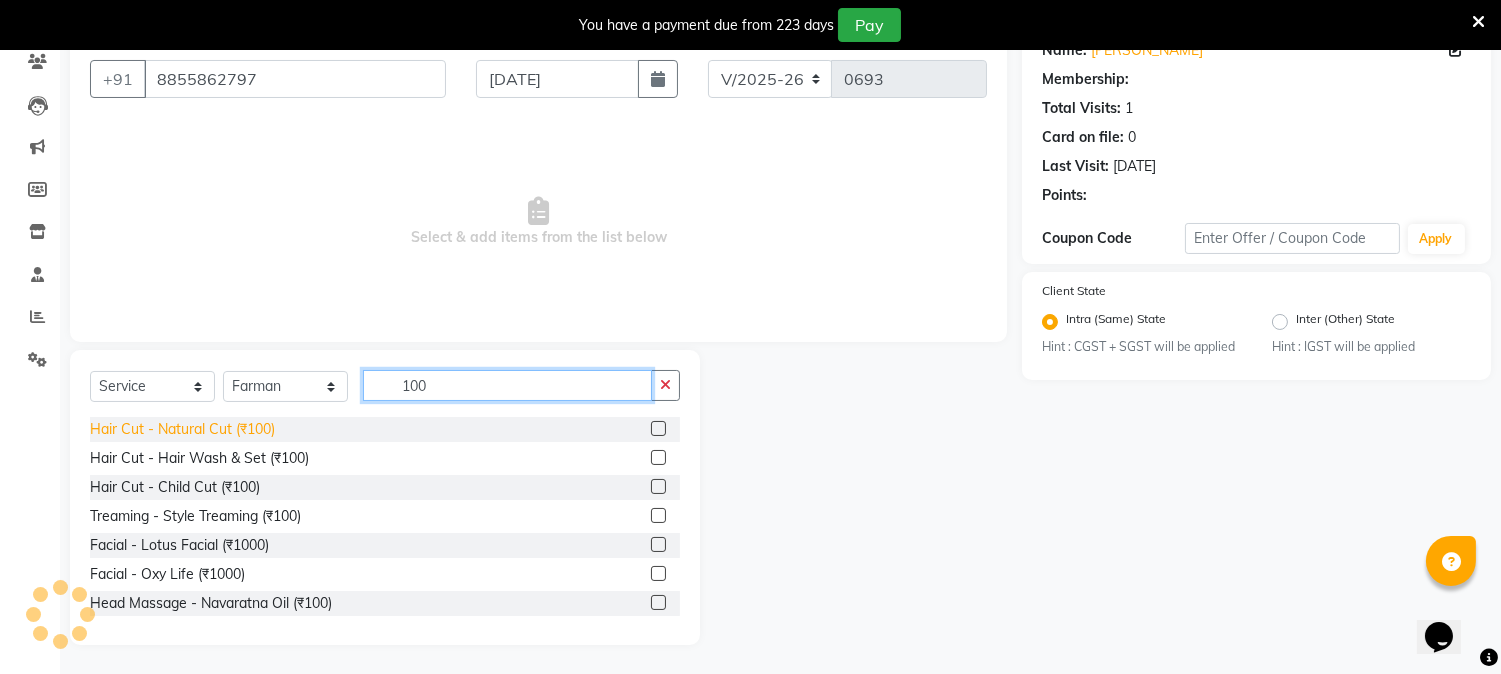 type on "100" 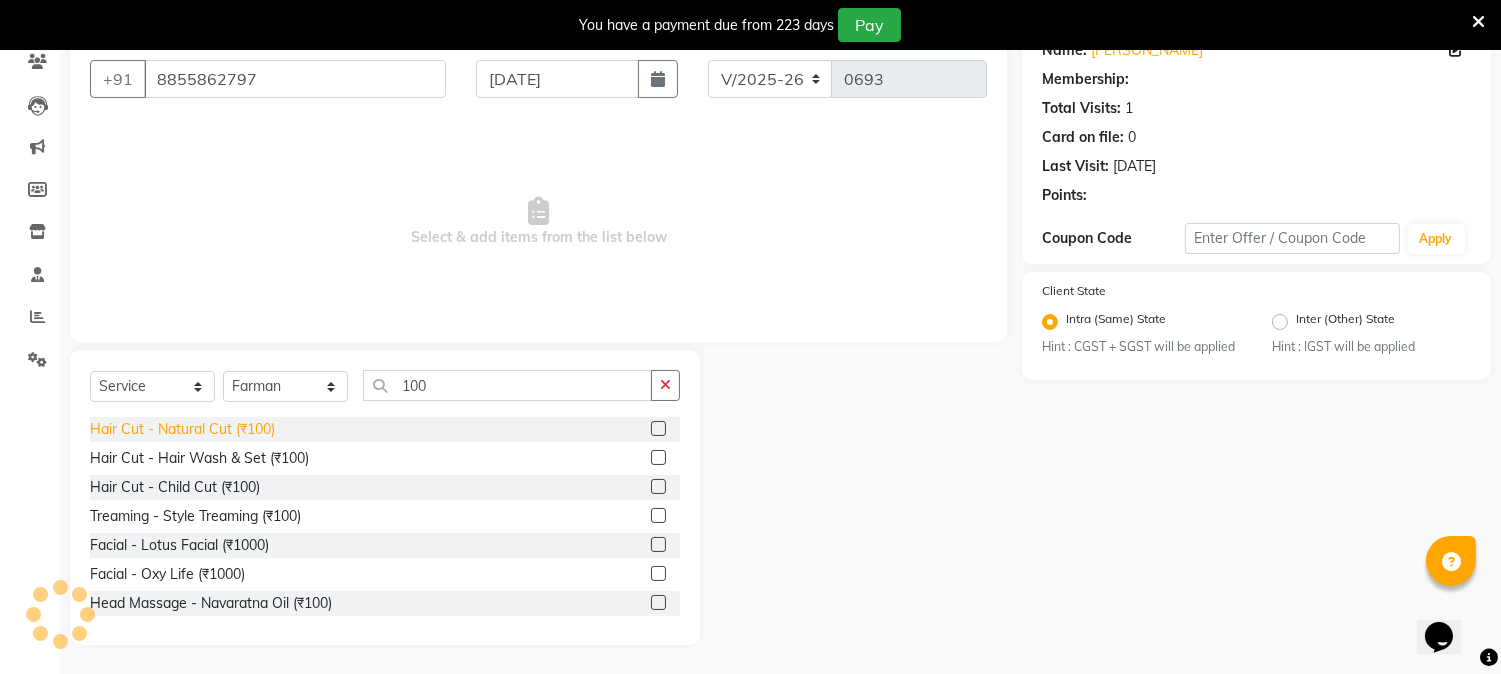 click on "Hair Cut - Natural Cut (₹100)" 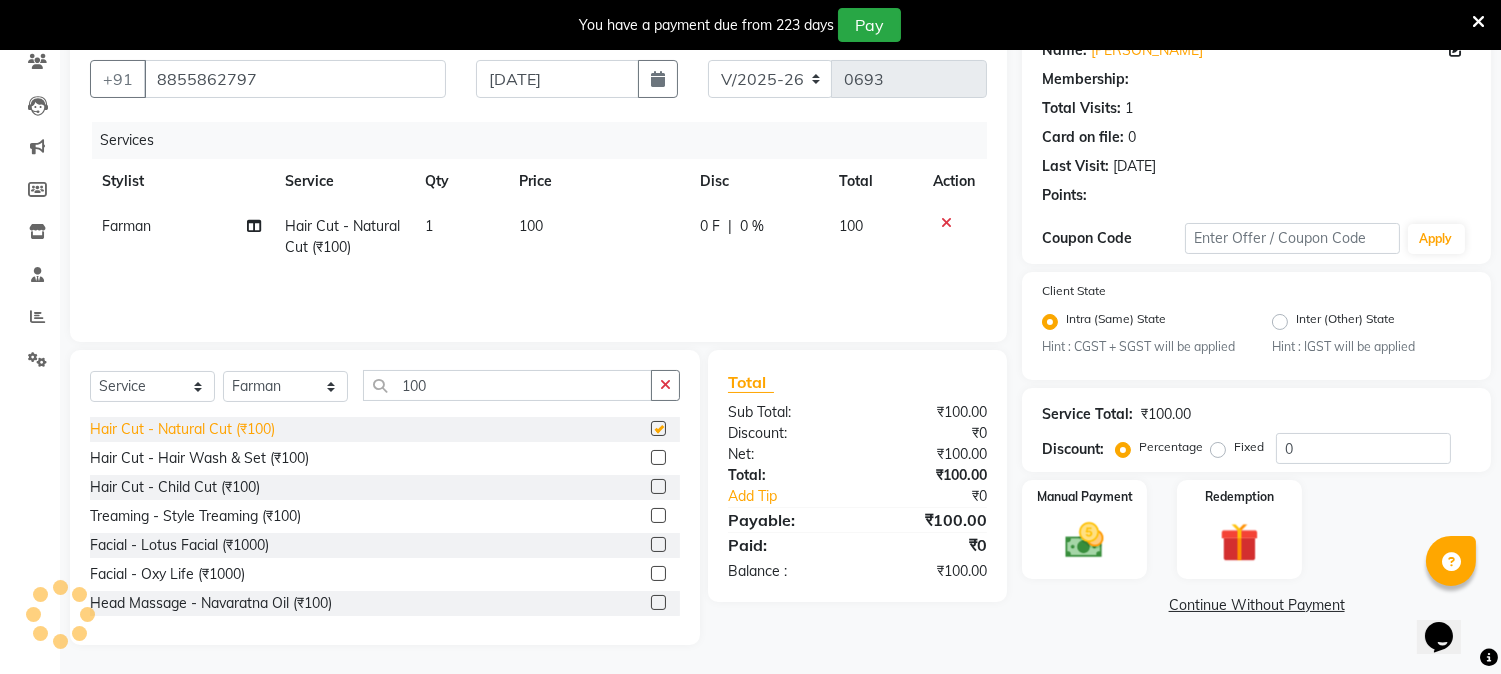 checkbox on "false" 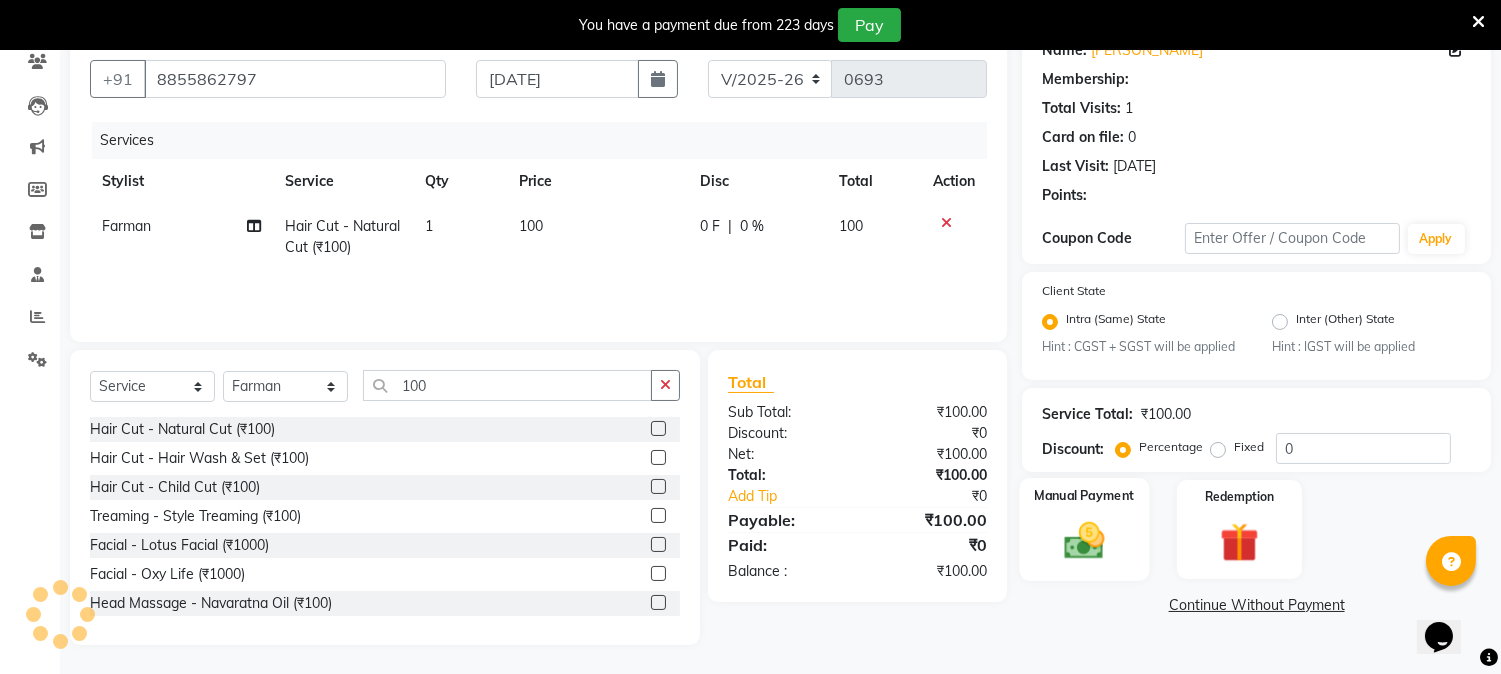 click 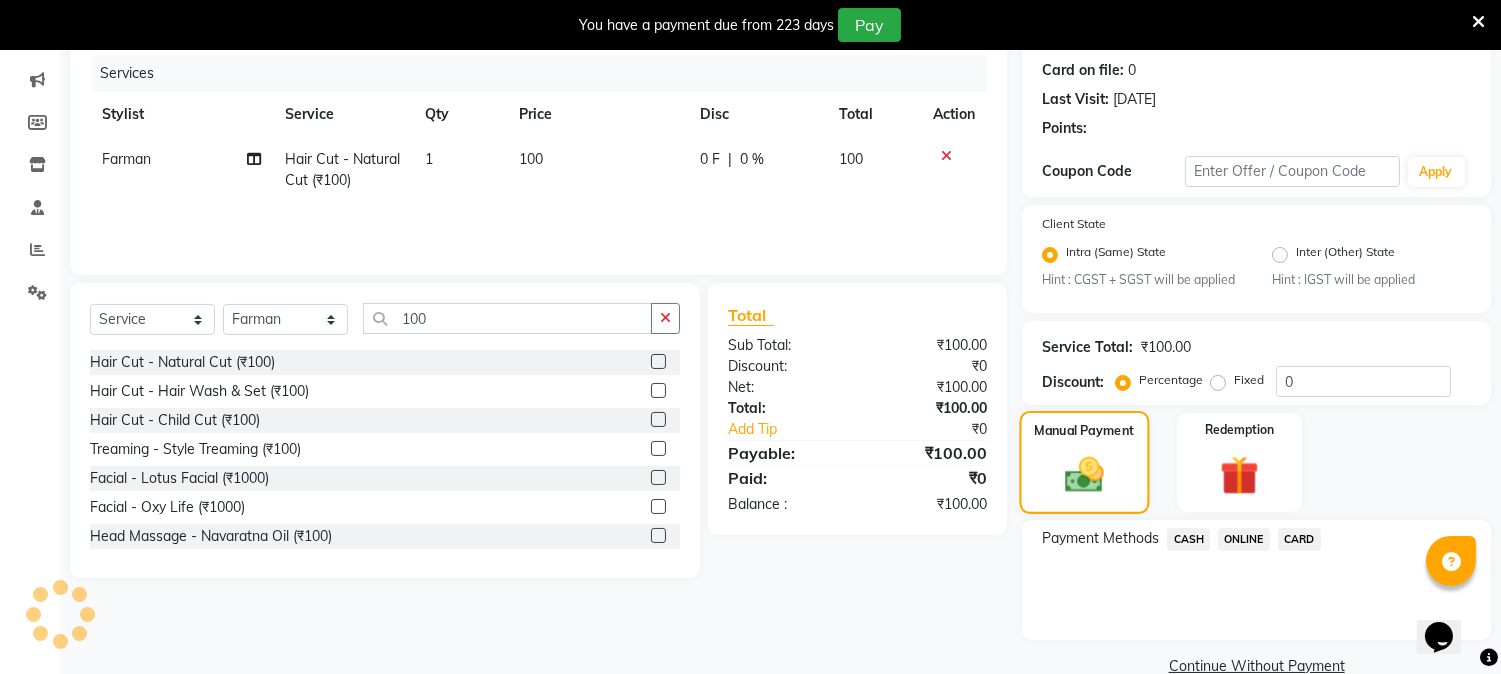 scroll, scrollTop: 280, scrollLeft: 0, axis: vertical 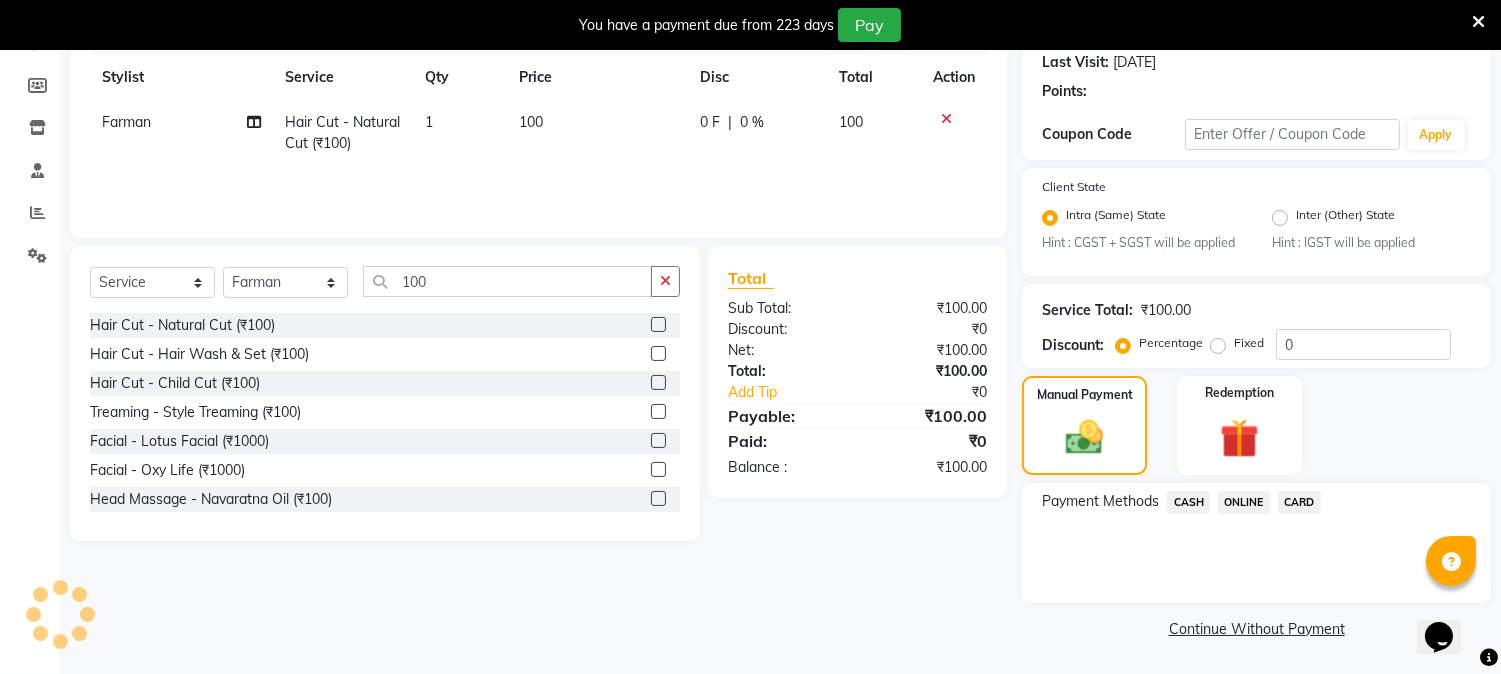 click on "ONLINE" 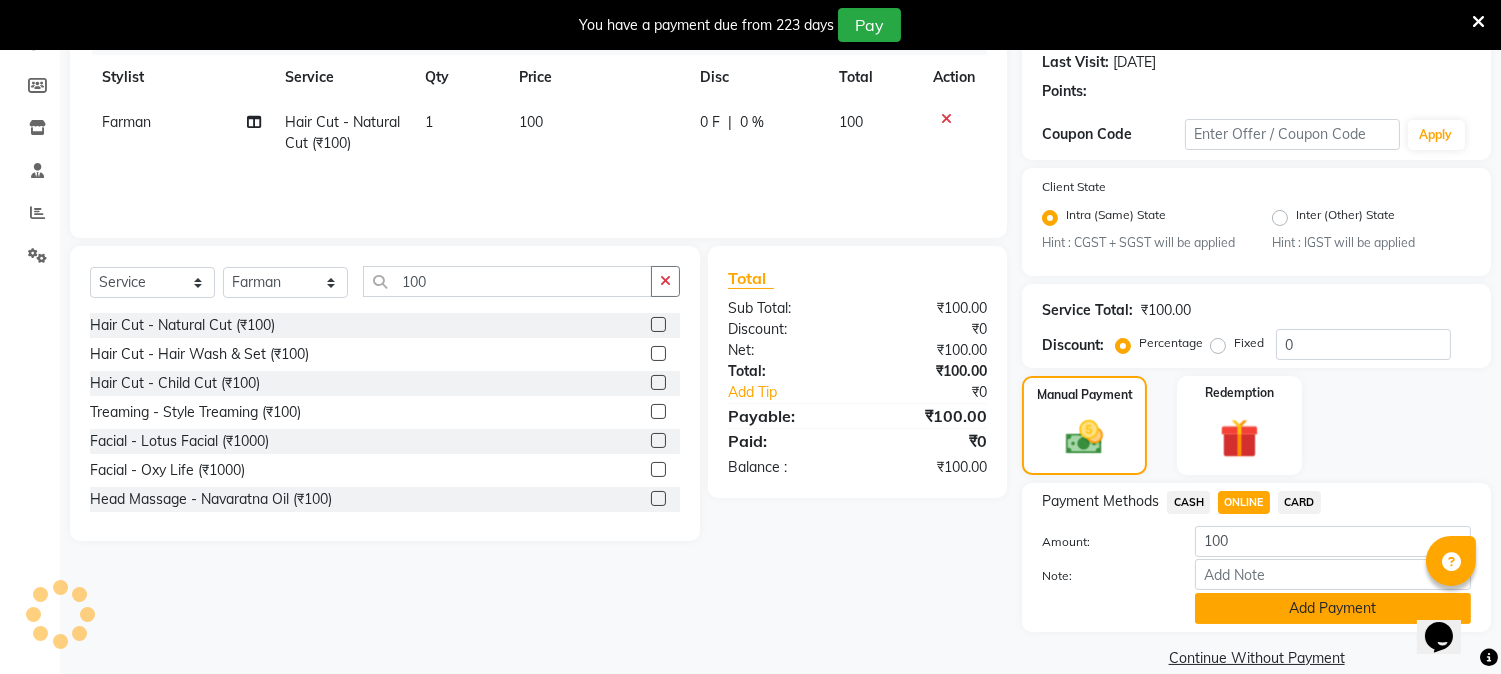 click on "Add Payment" 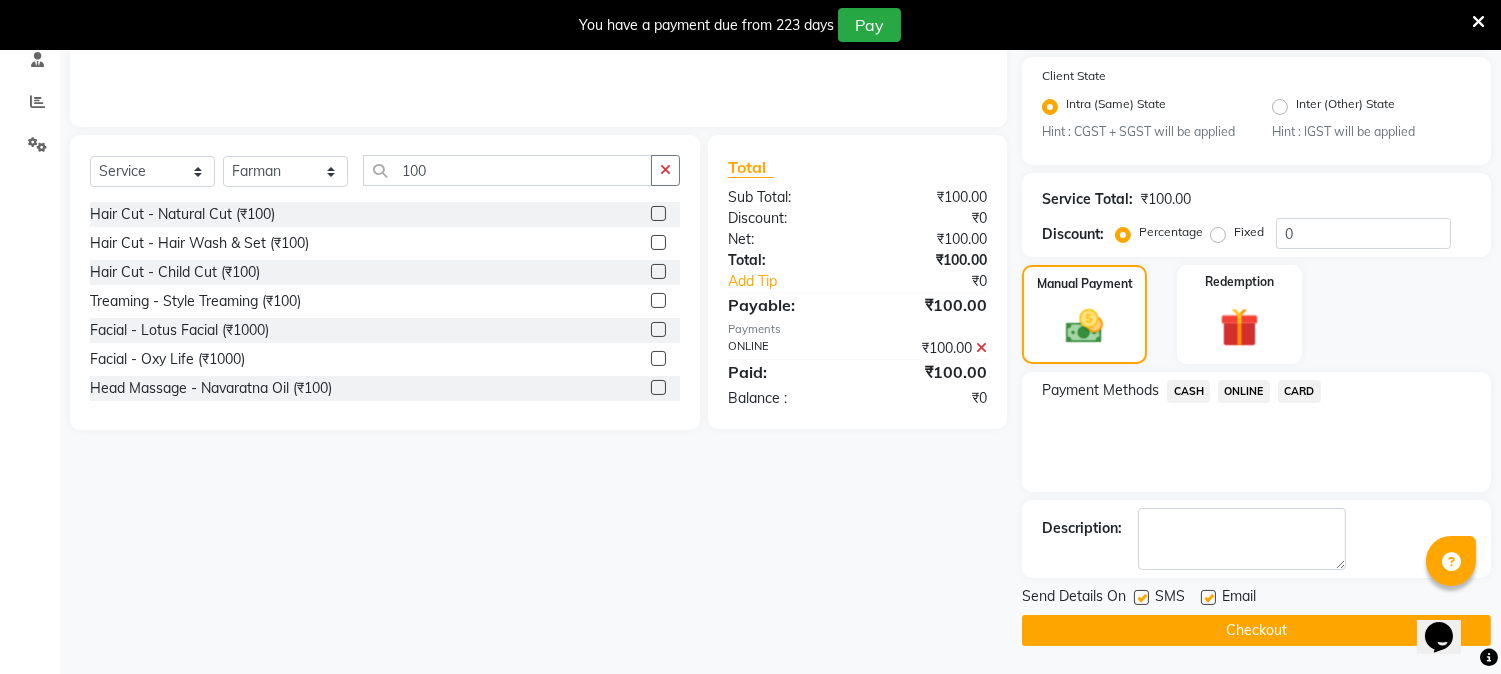 scroll, scrollTop: 393, scrollLeft: 0, axis: vertical 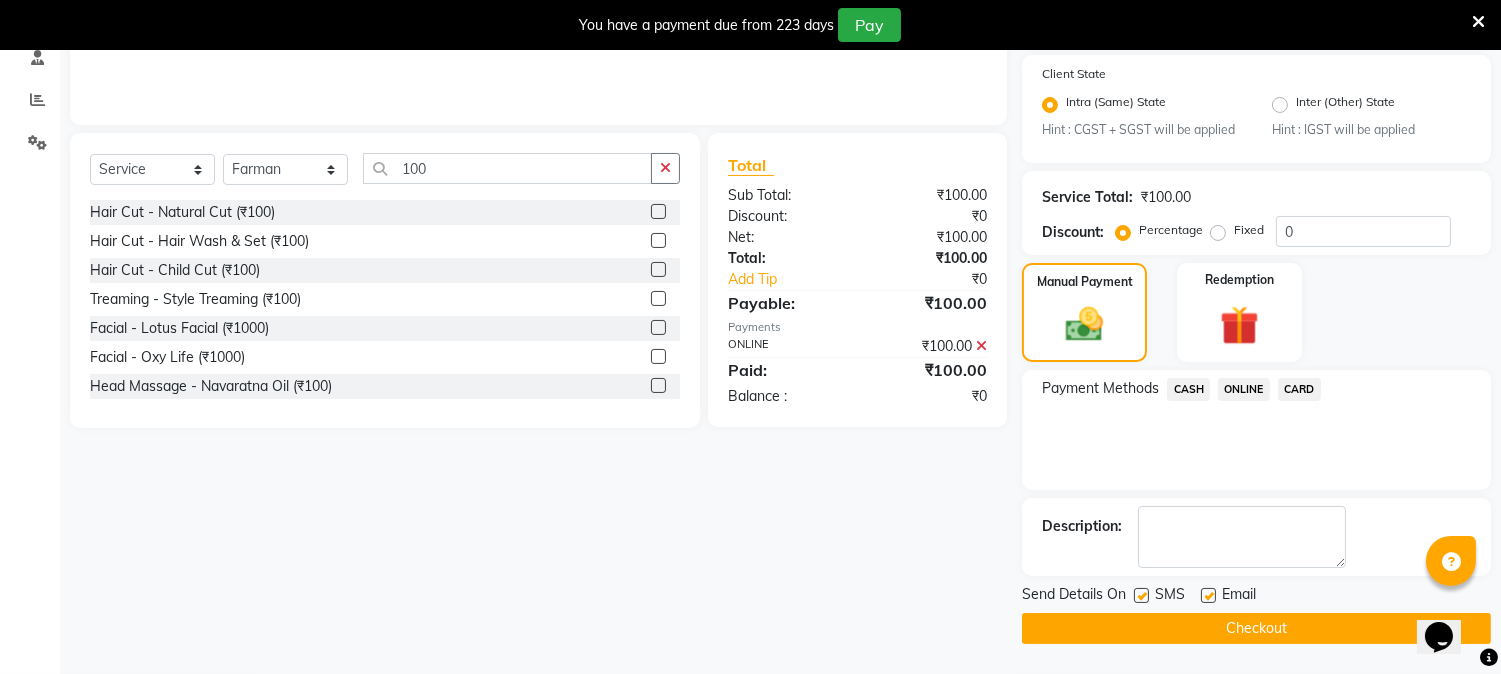 click on "CASH" 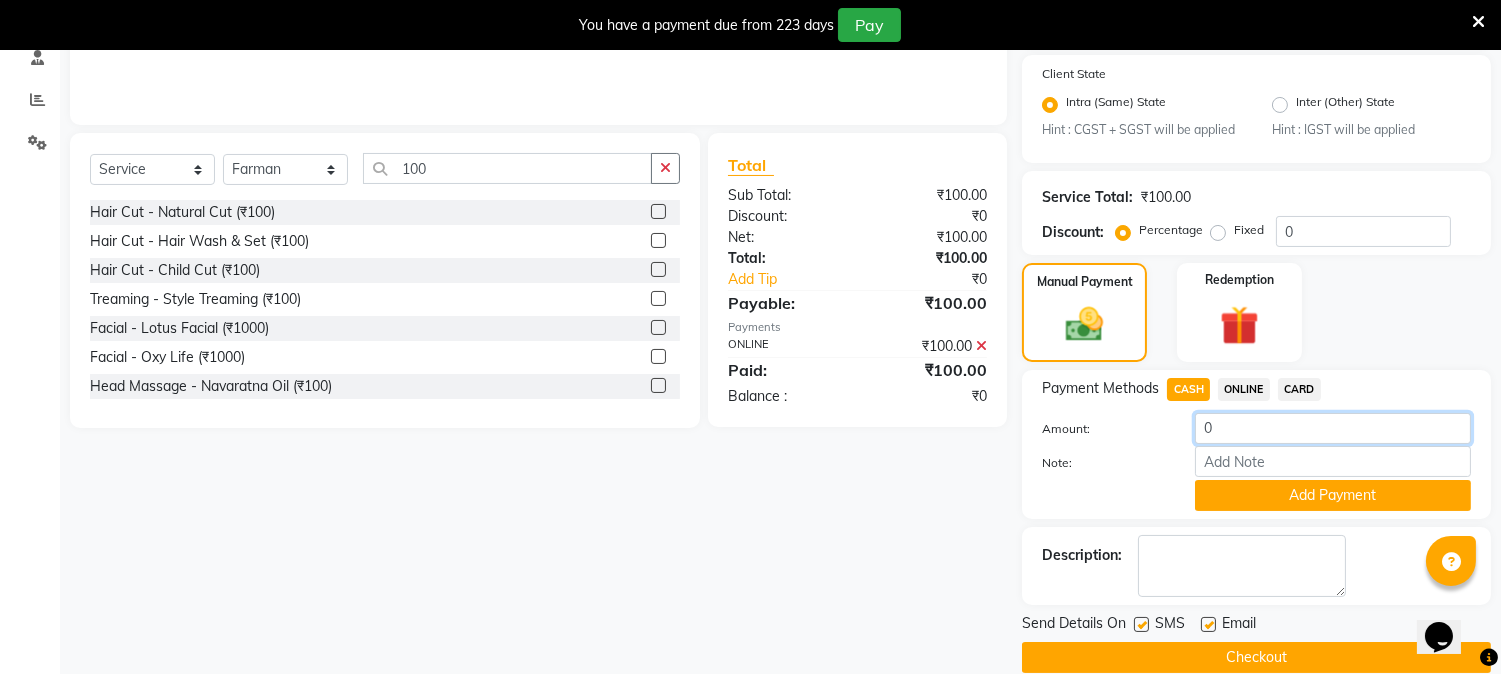 click on "0" 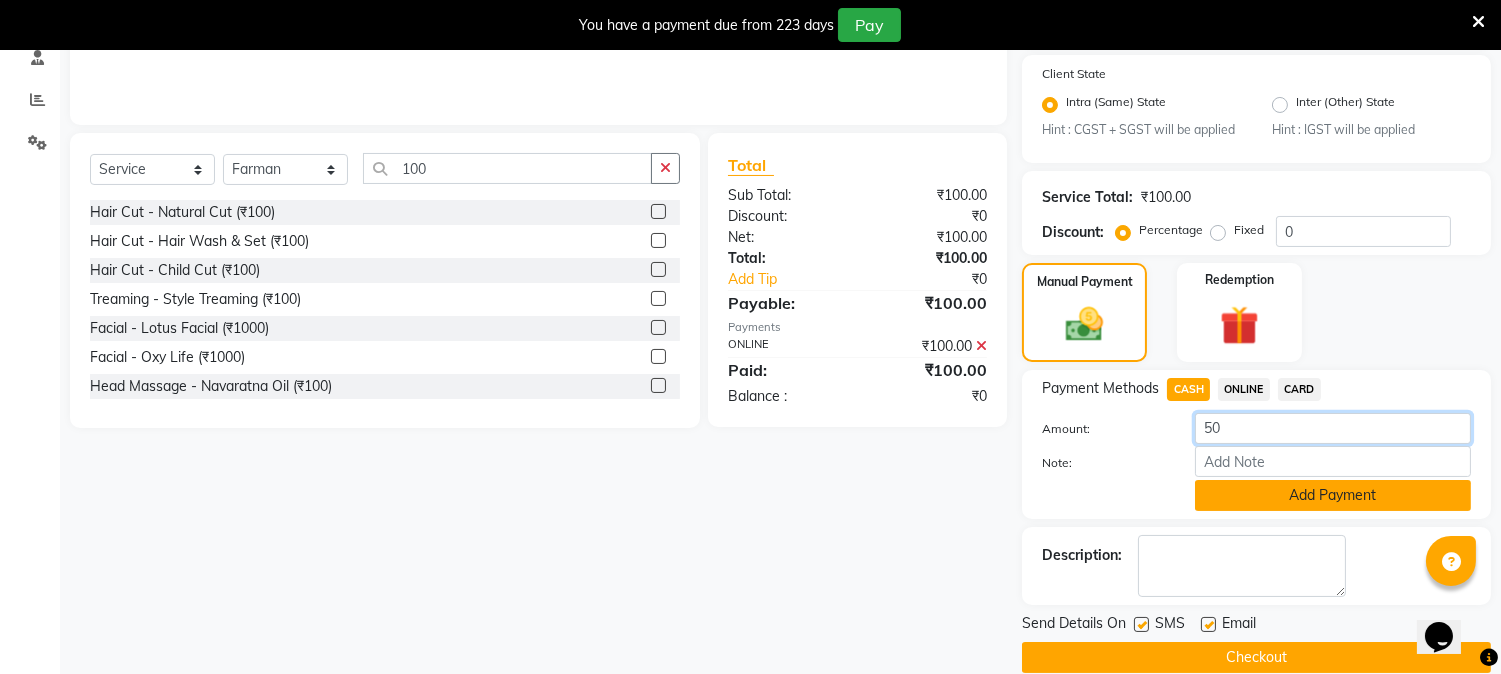 type on "50" 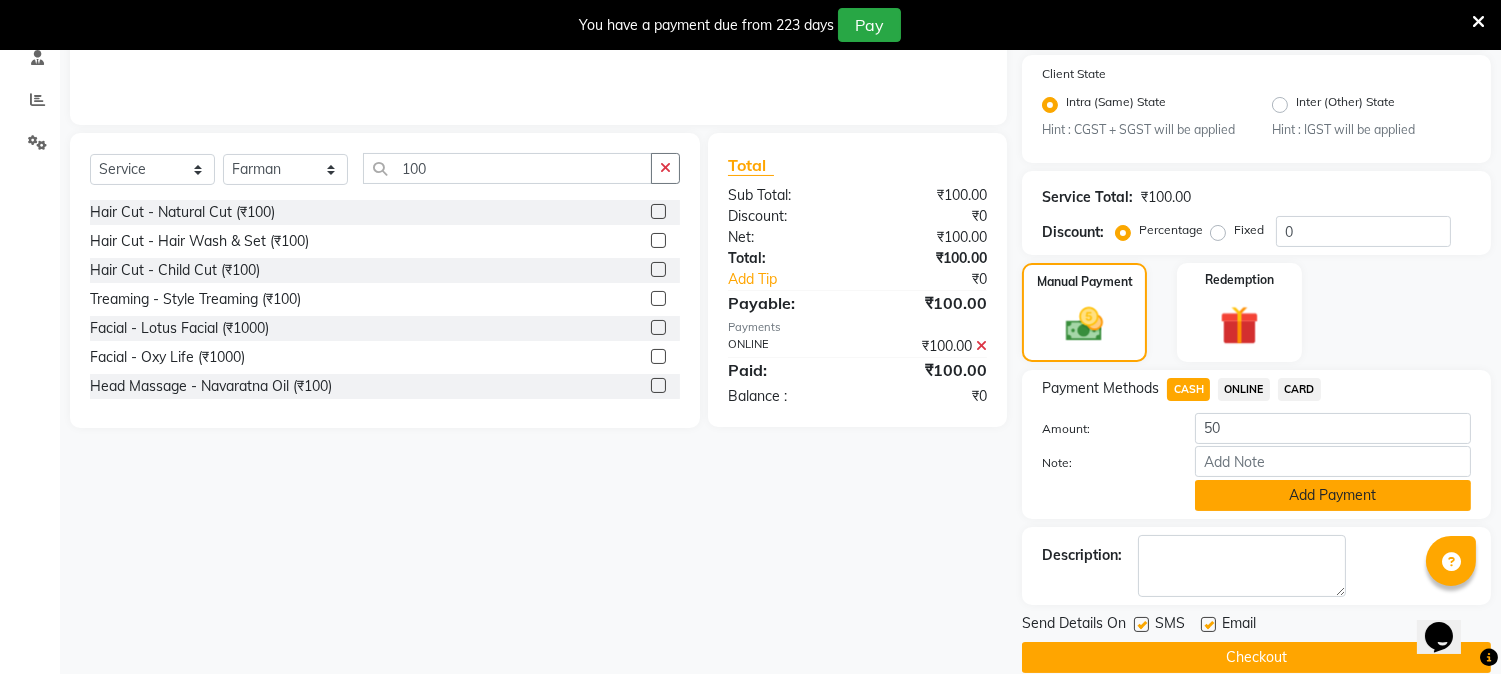 click on "Add Payment" 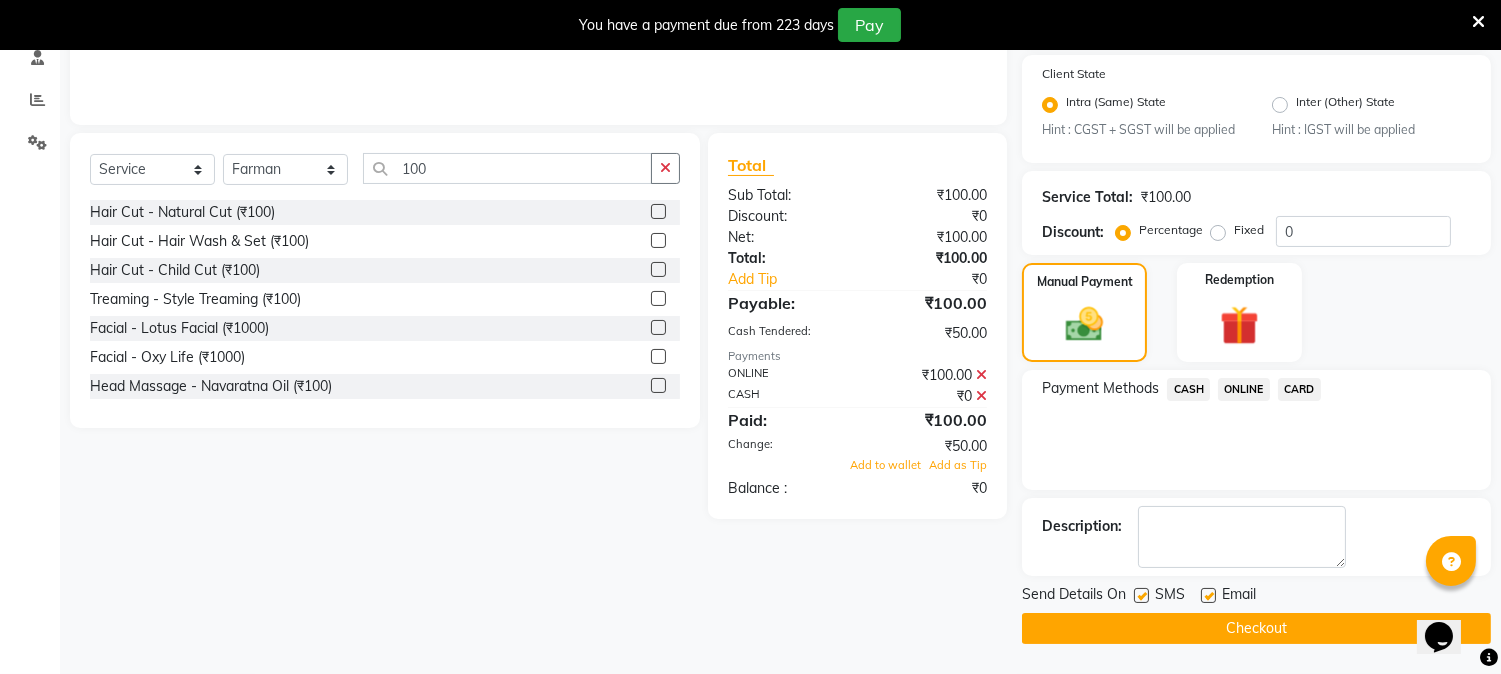 click 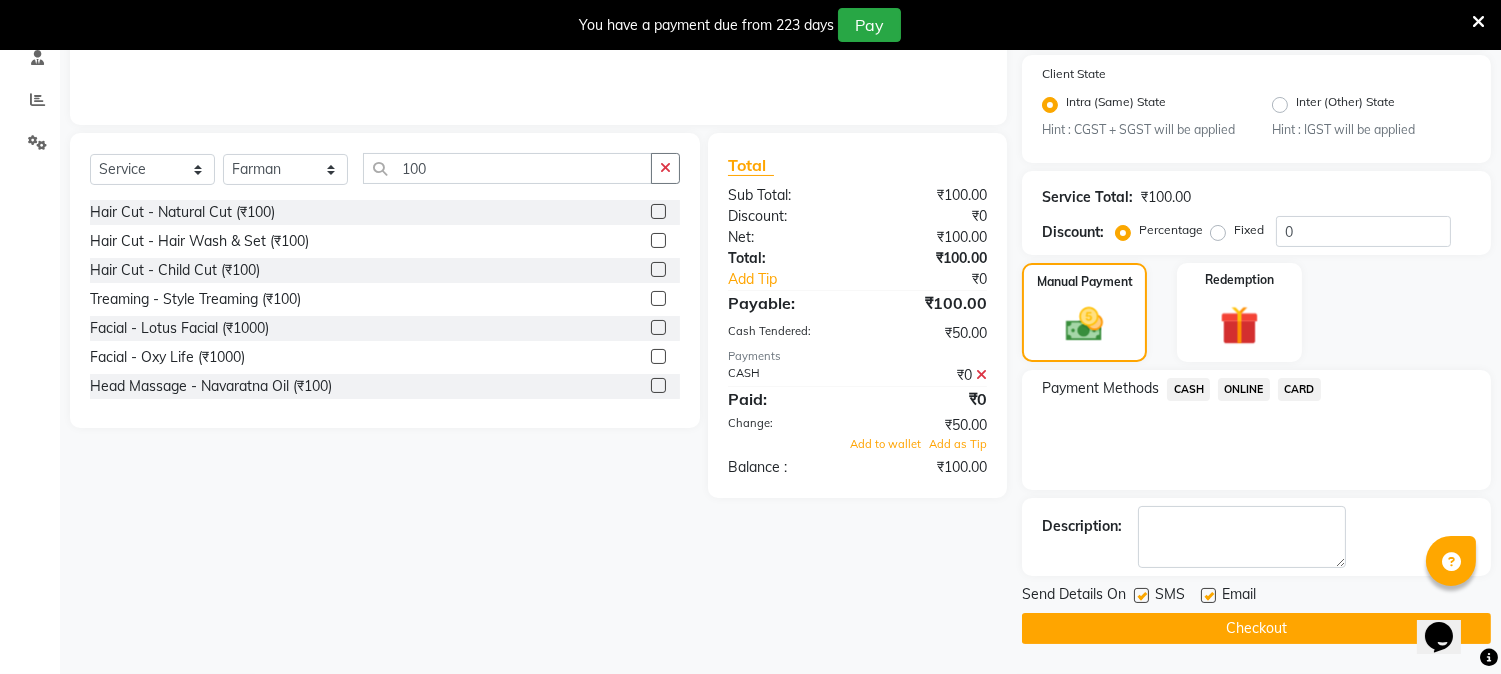 click 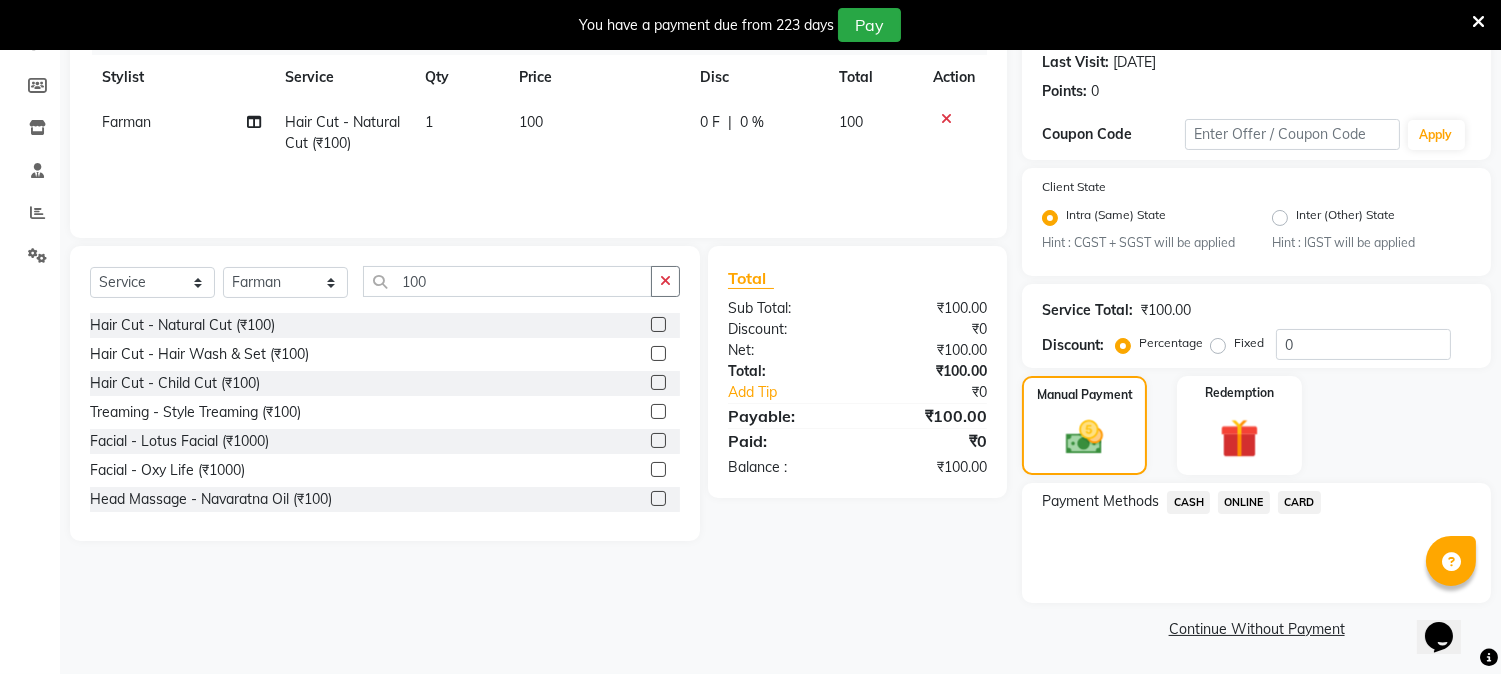 scroll, scrollTop: 280, scrollLeft: 0, axis: vertical 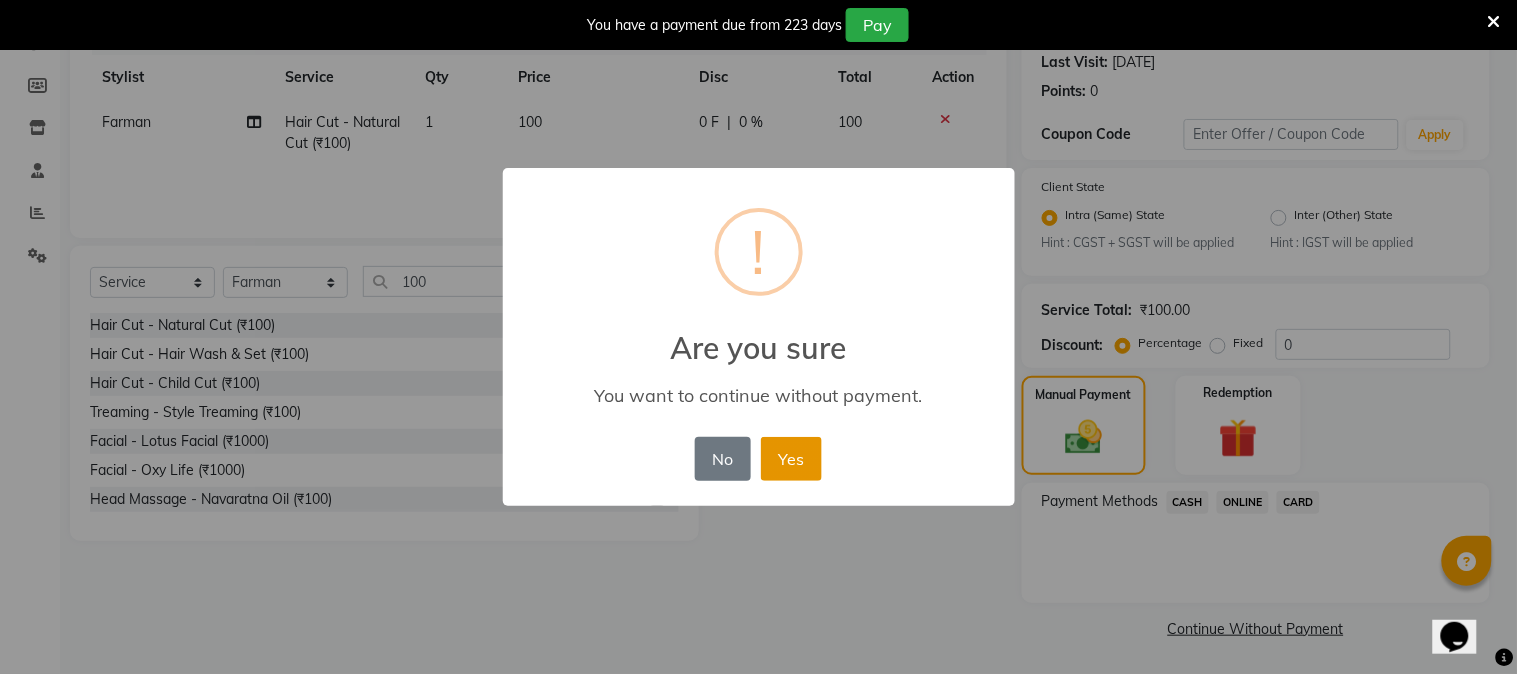 click on "Yes" at bounding box center (791, 459) 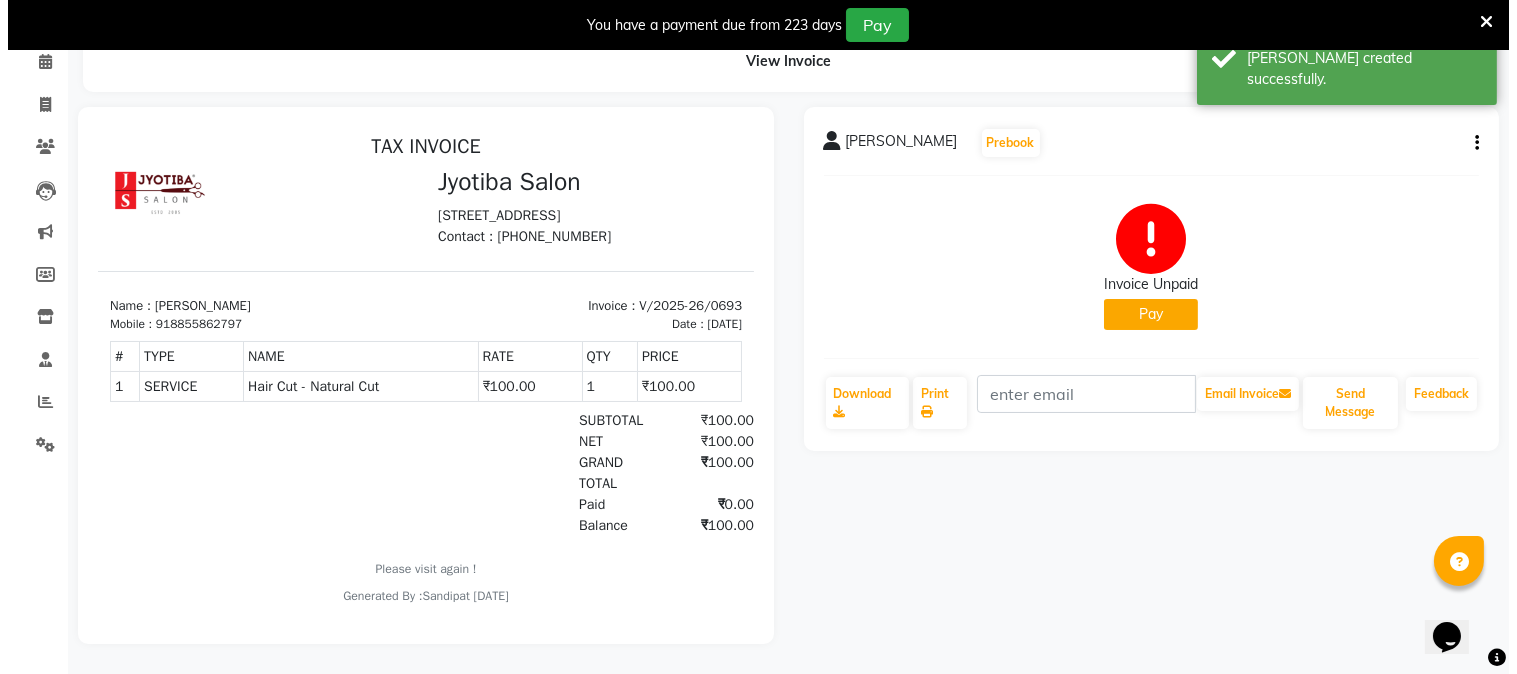 scroll, scrollTop: 0, scrollLeft: 0, axis: both 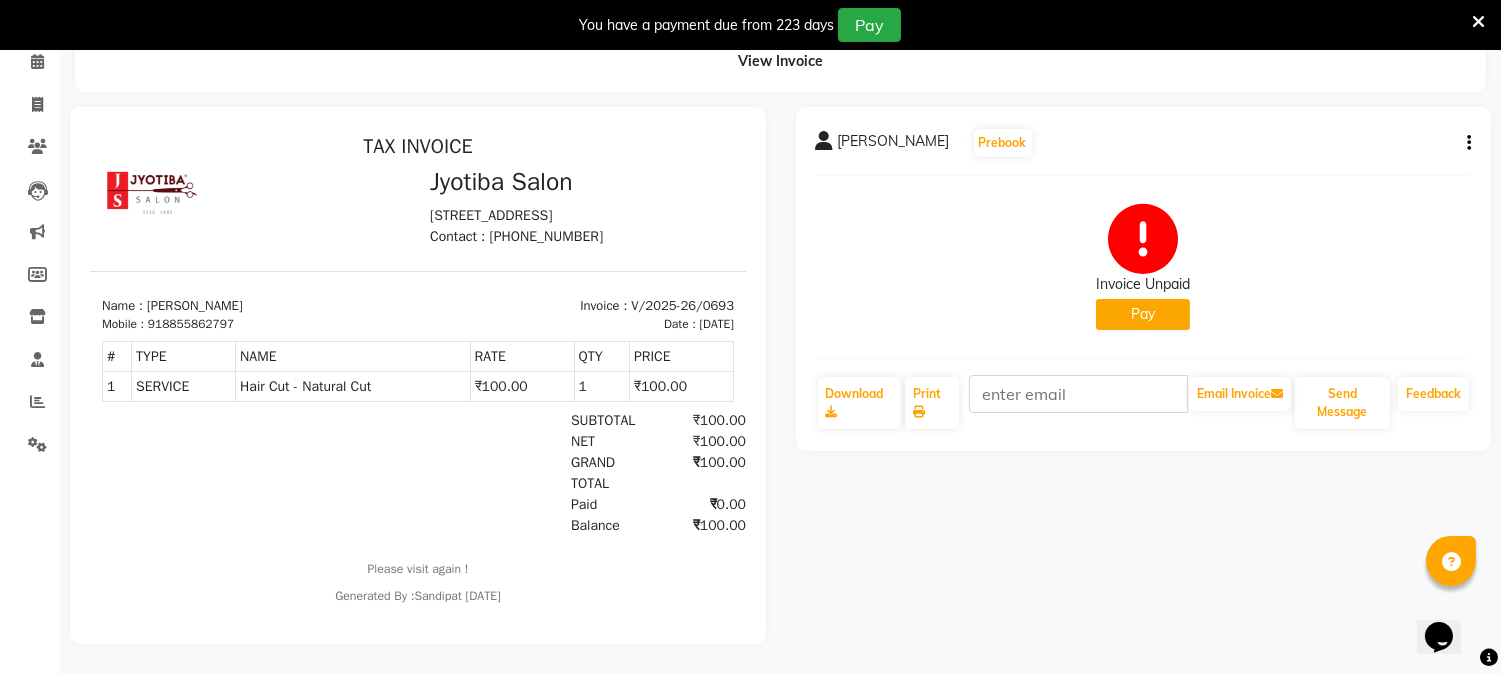 click on "Pay" 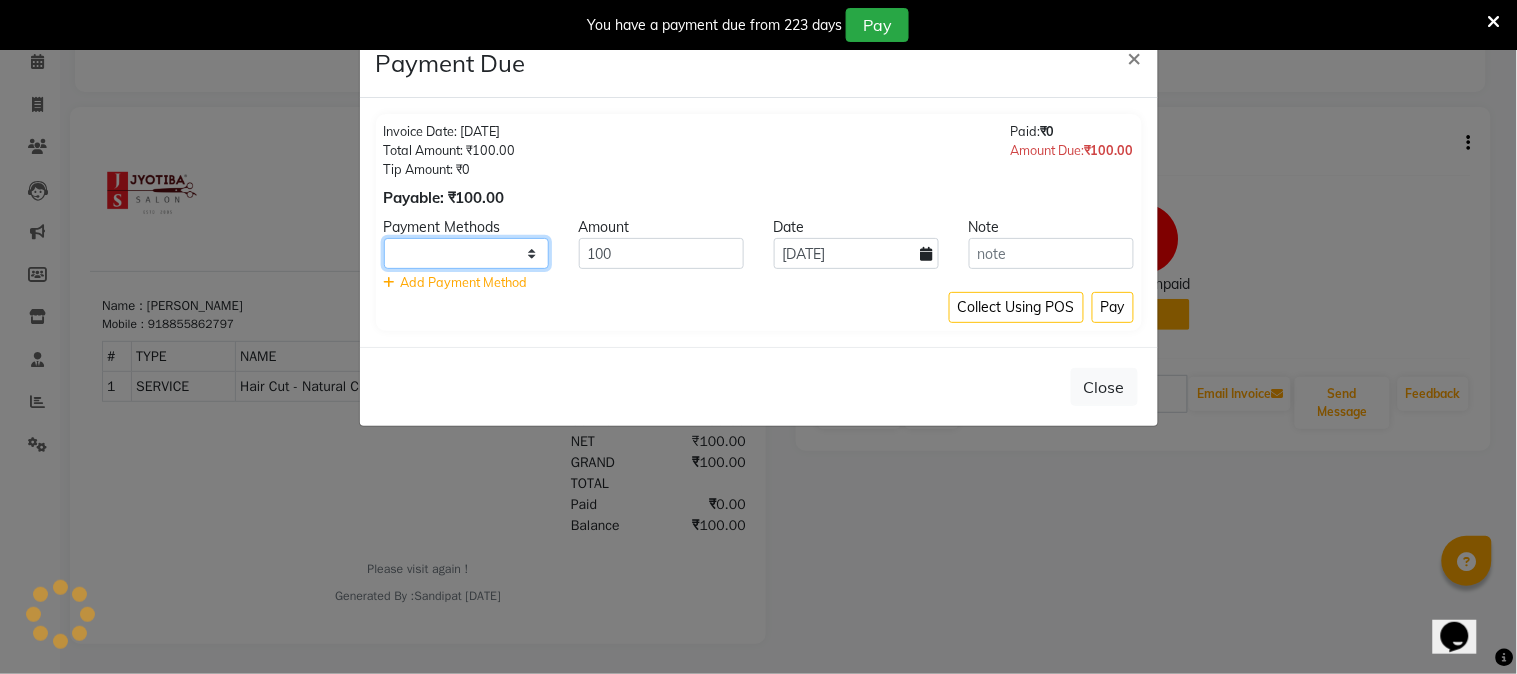 click 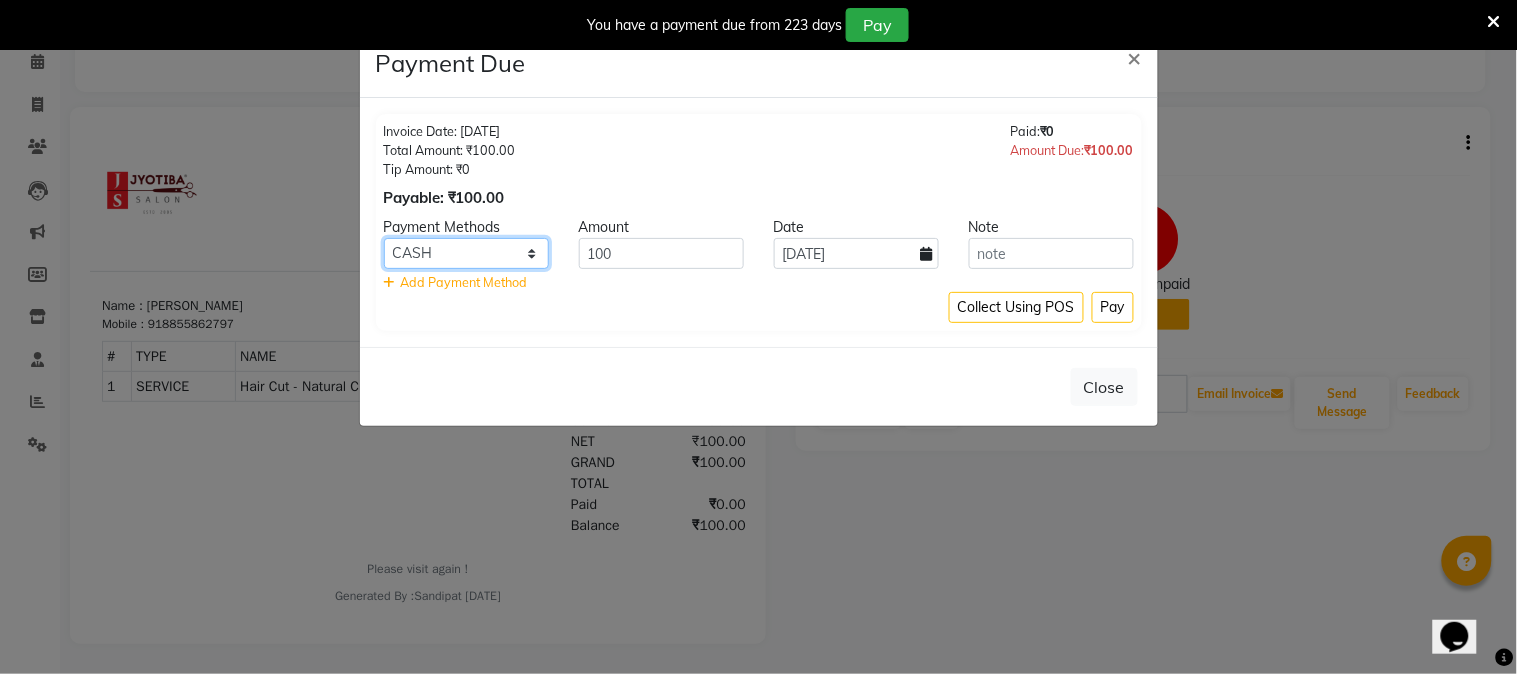 click on "CASH ONLINE CARD" 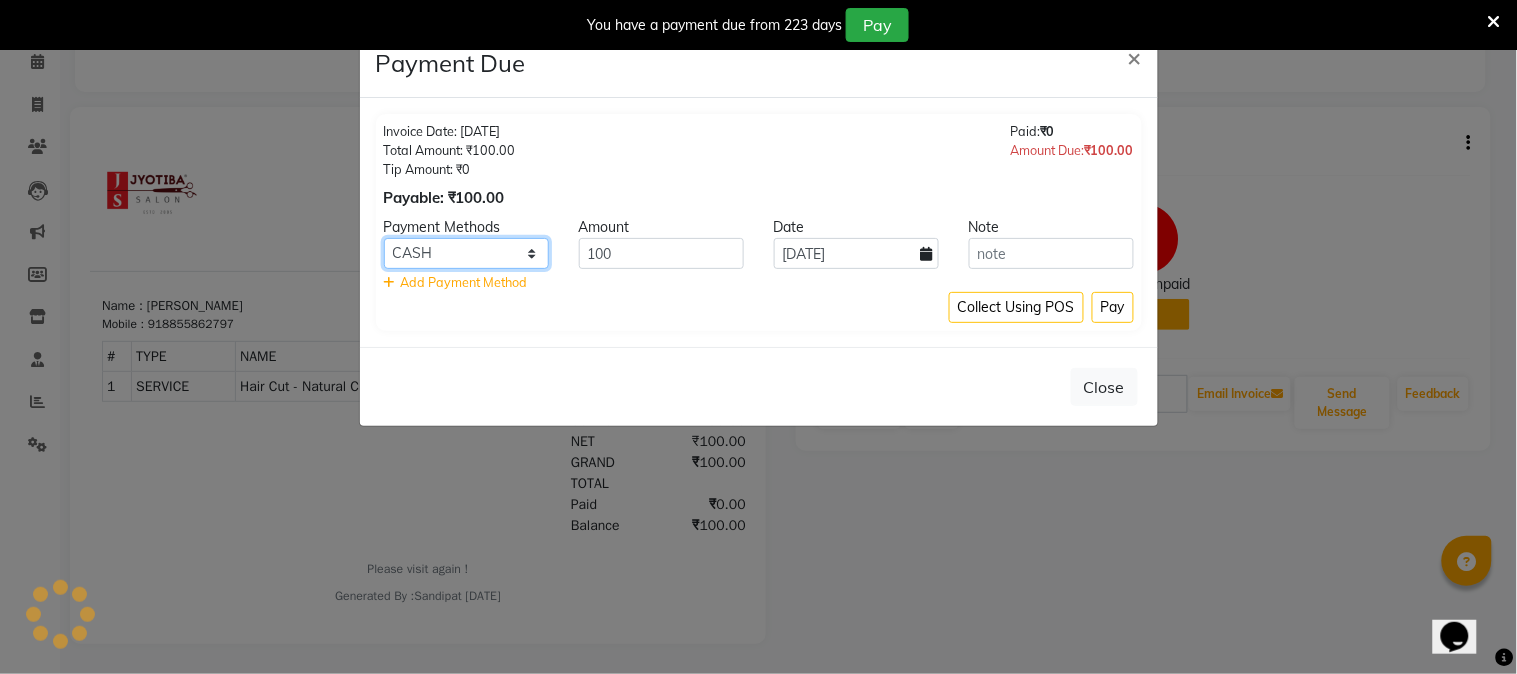select on "3" 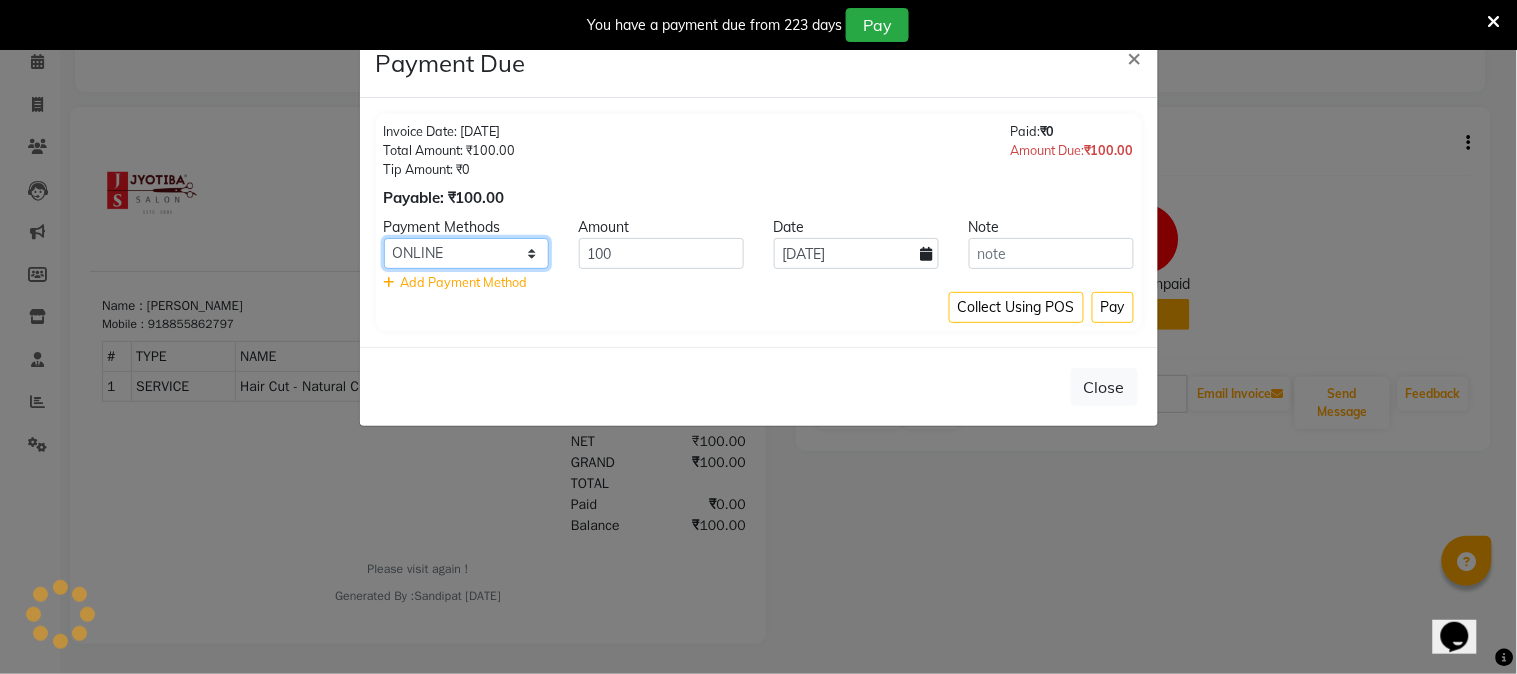 click on "CASH ONLINE CARD" 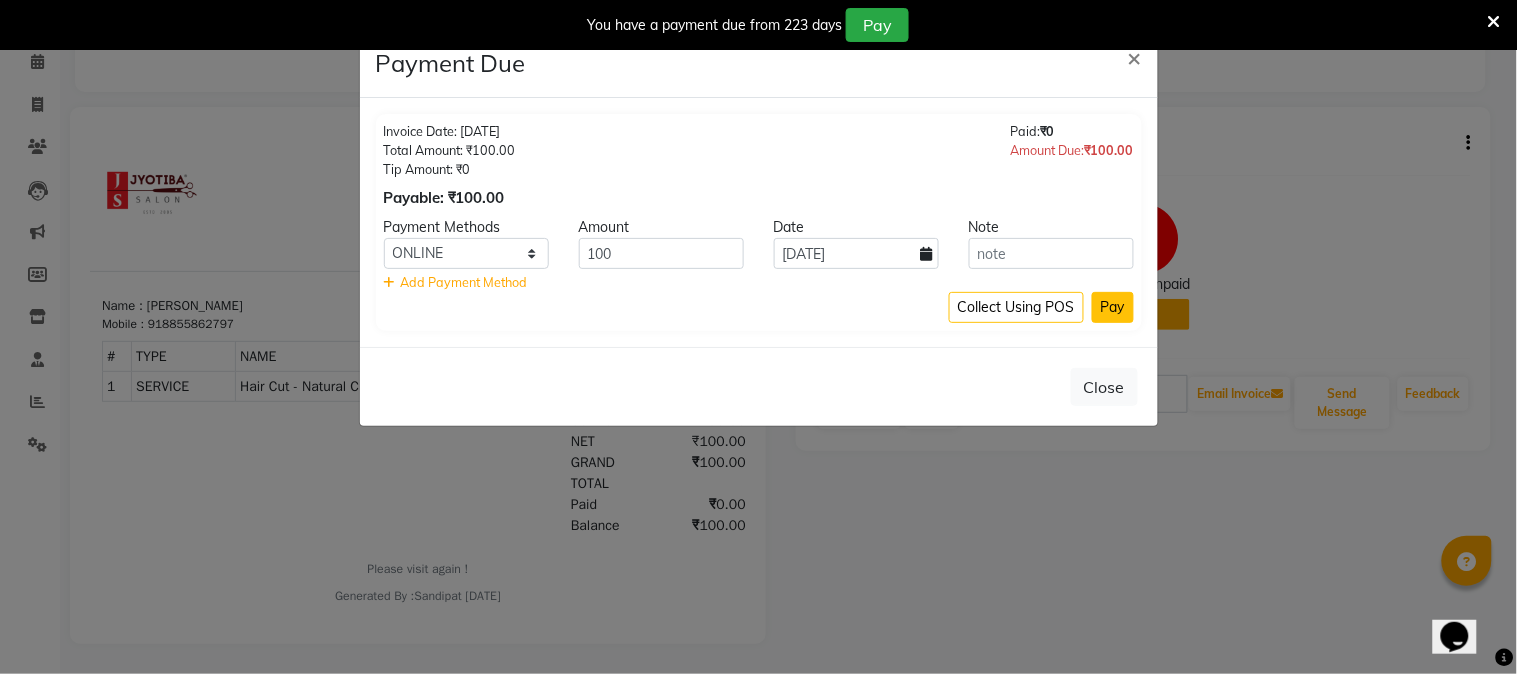 click on "Pay" 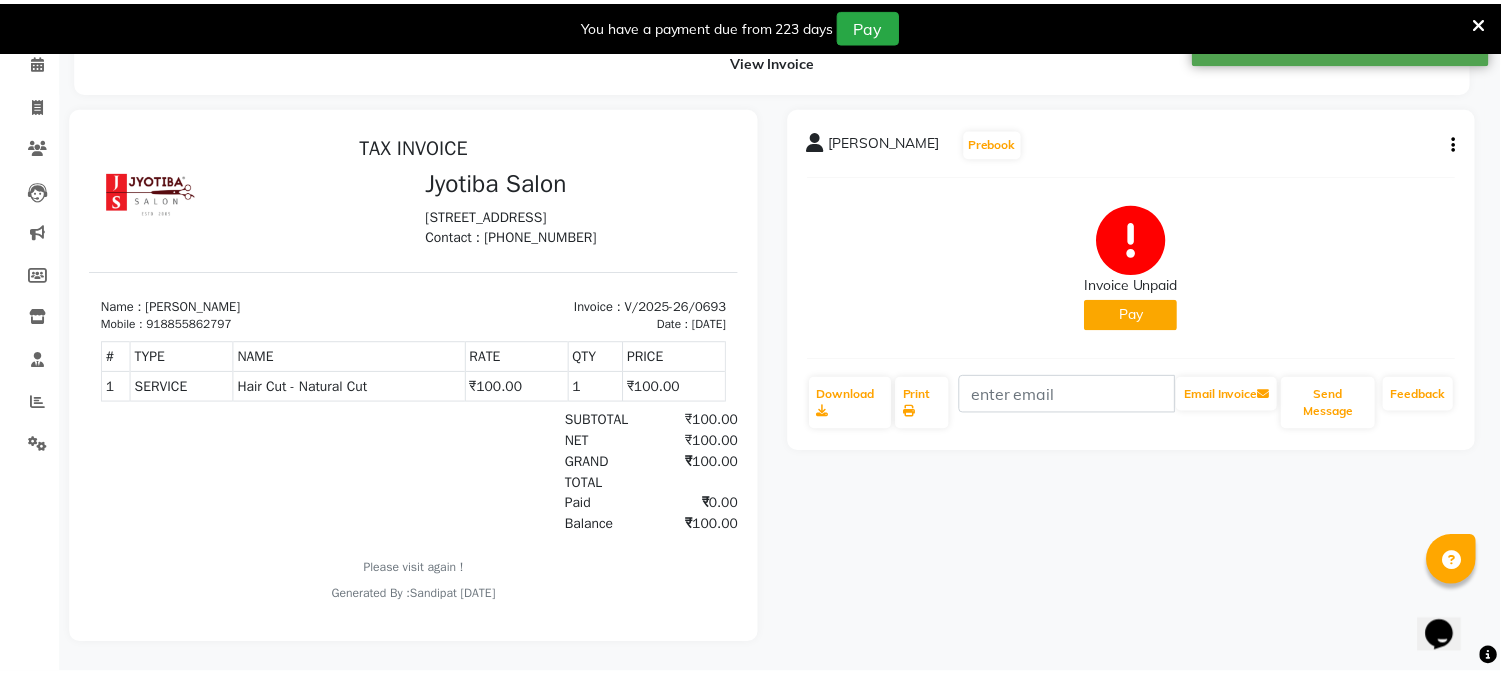scroll, scrollTop: 85, scrollLeft: 0, axis: vertical 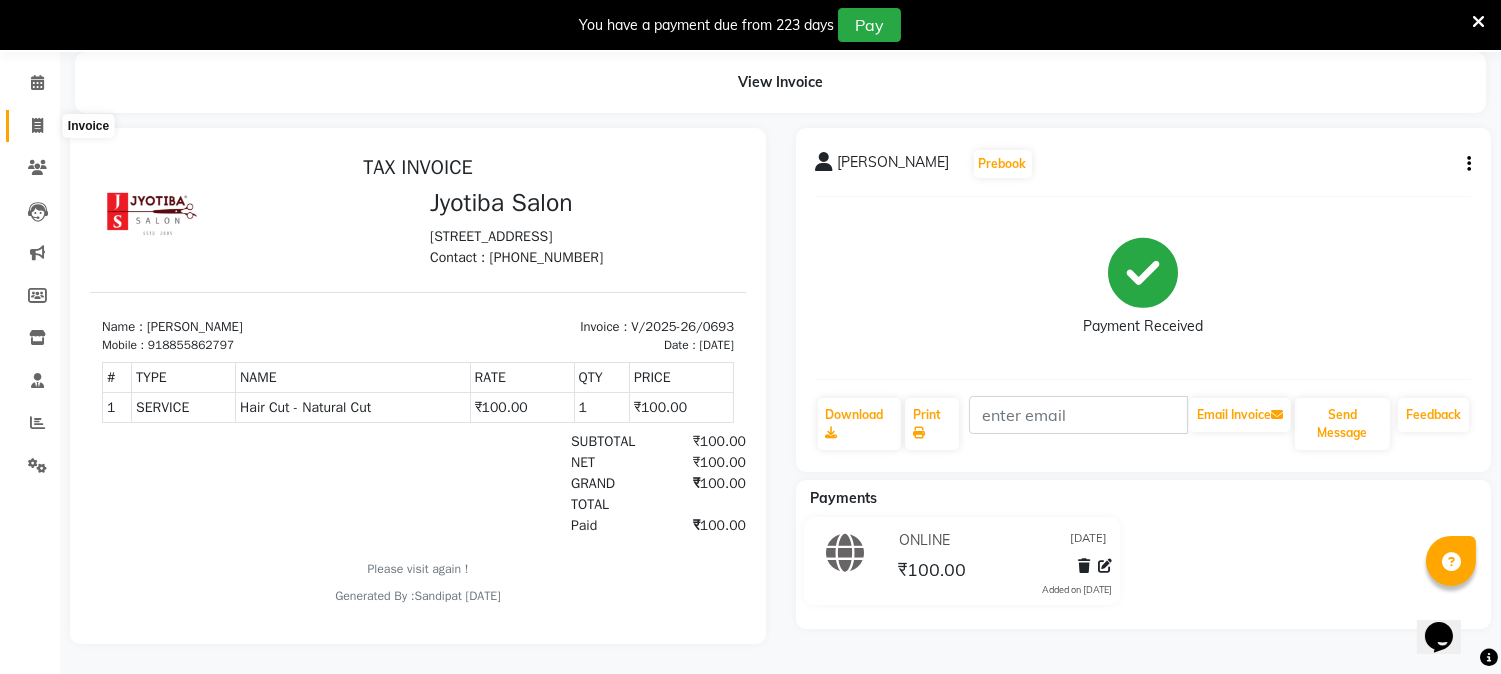 click 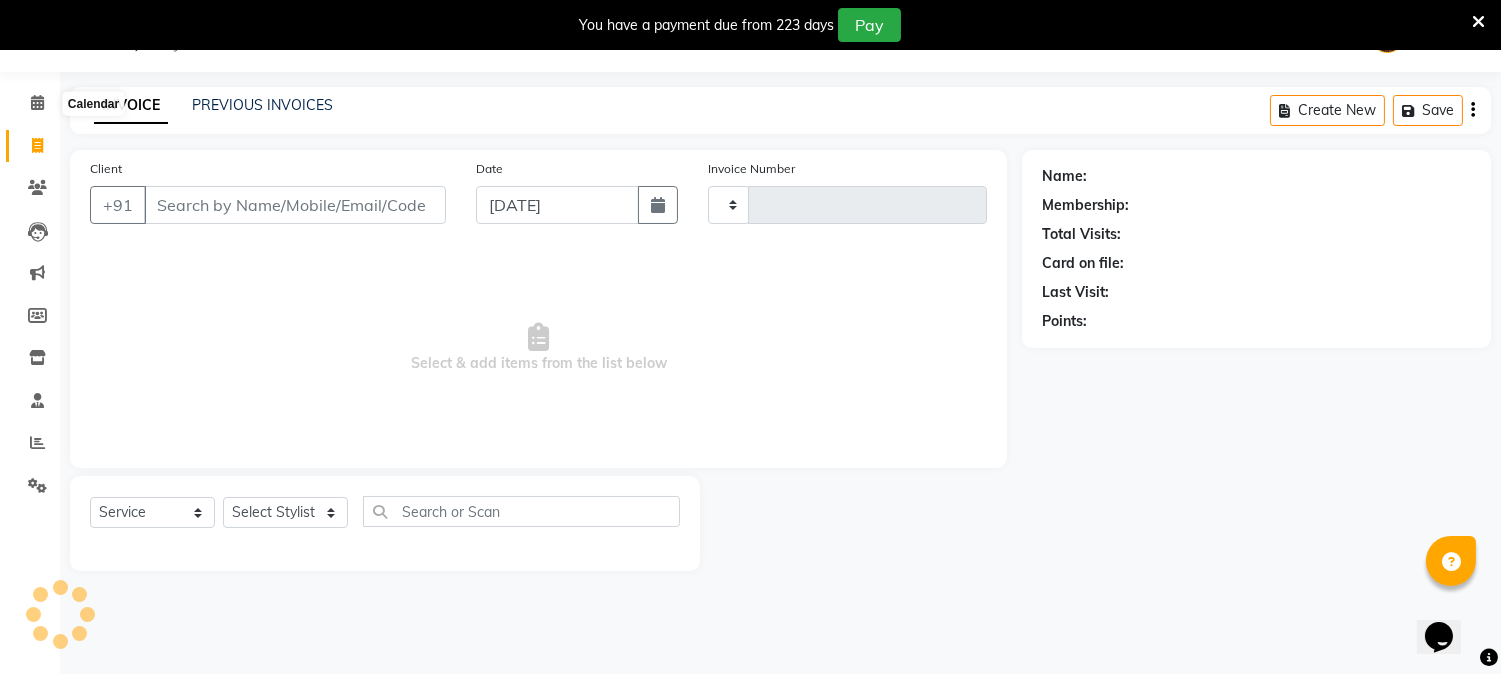 scroll, scrollTop: 50, scrollLeft: 0, axis: vertical 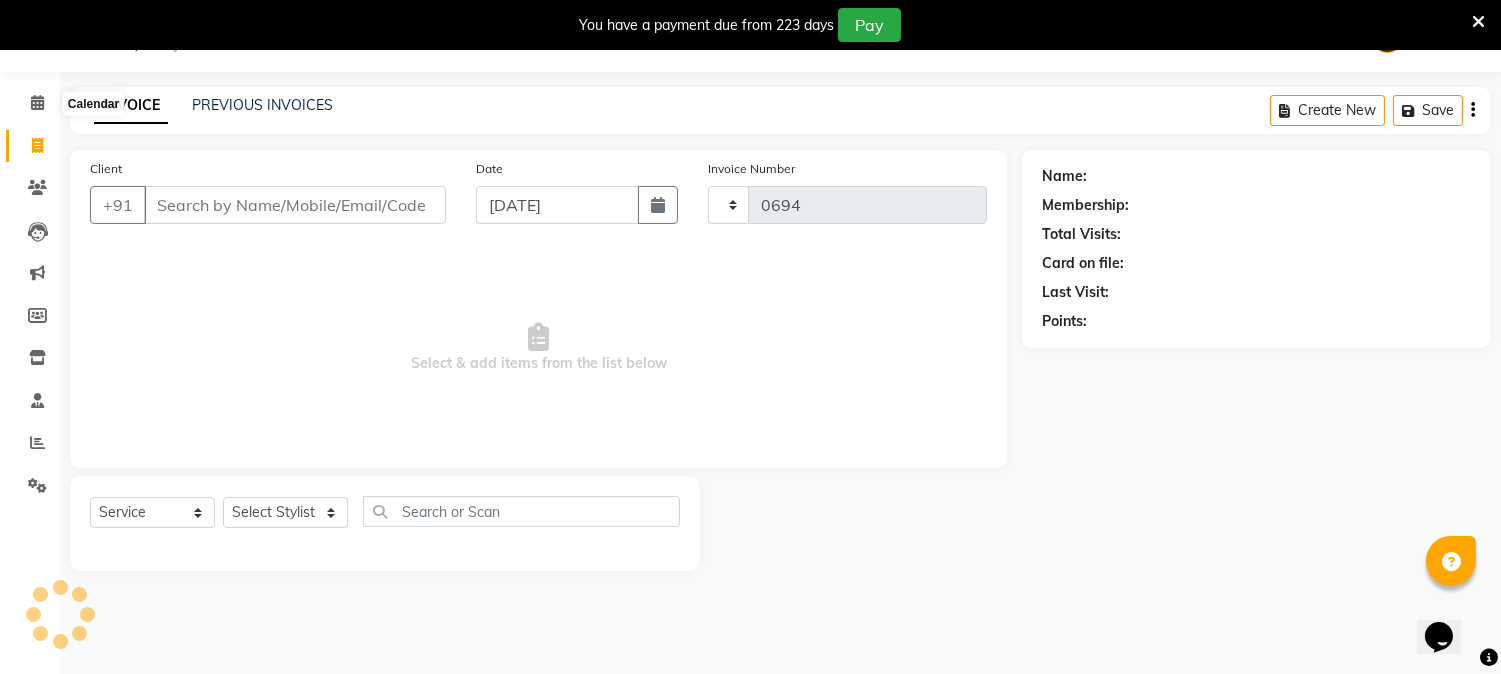 select on "556" 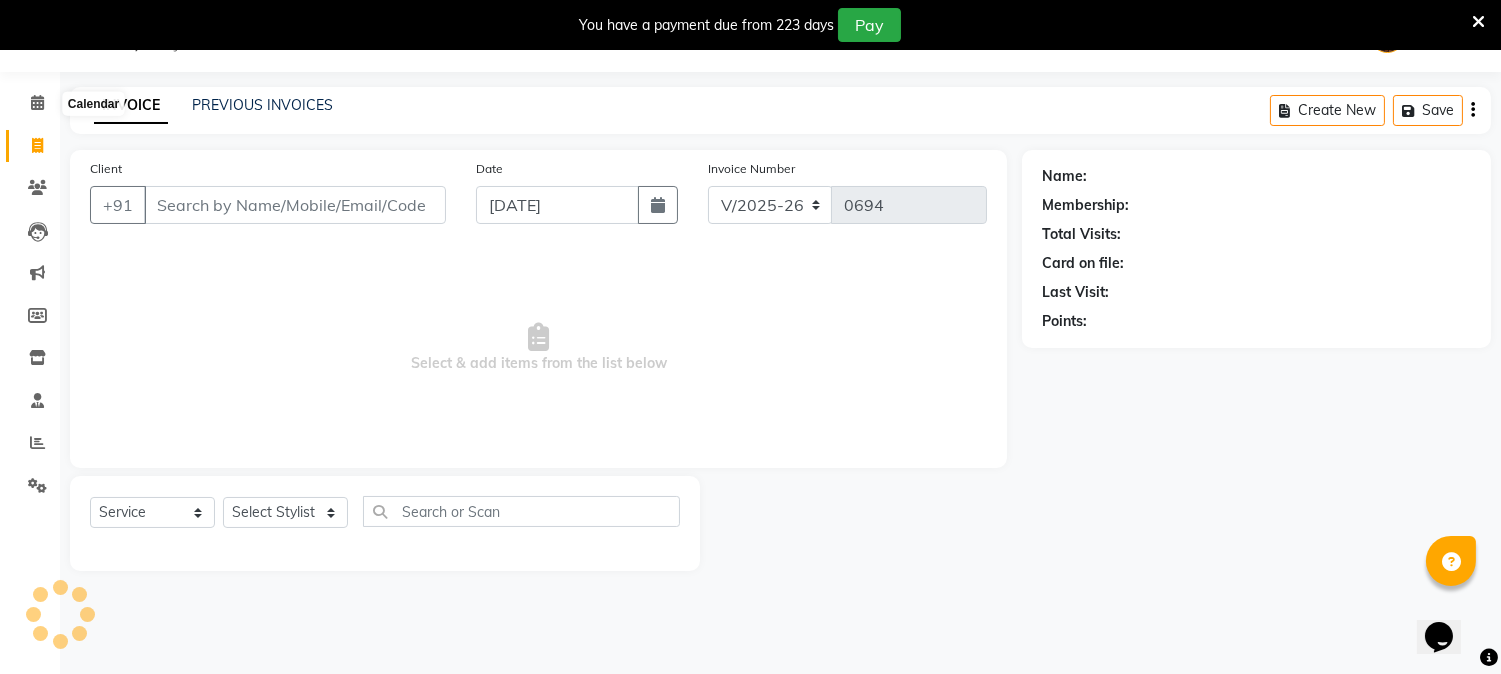 select on "membership" 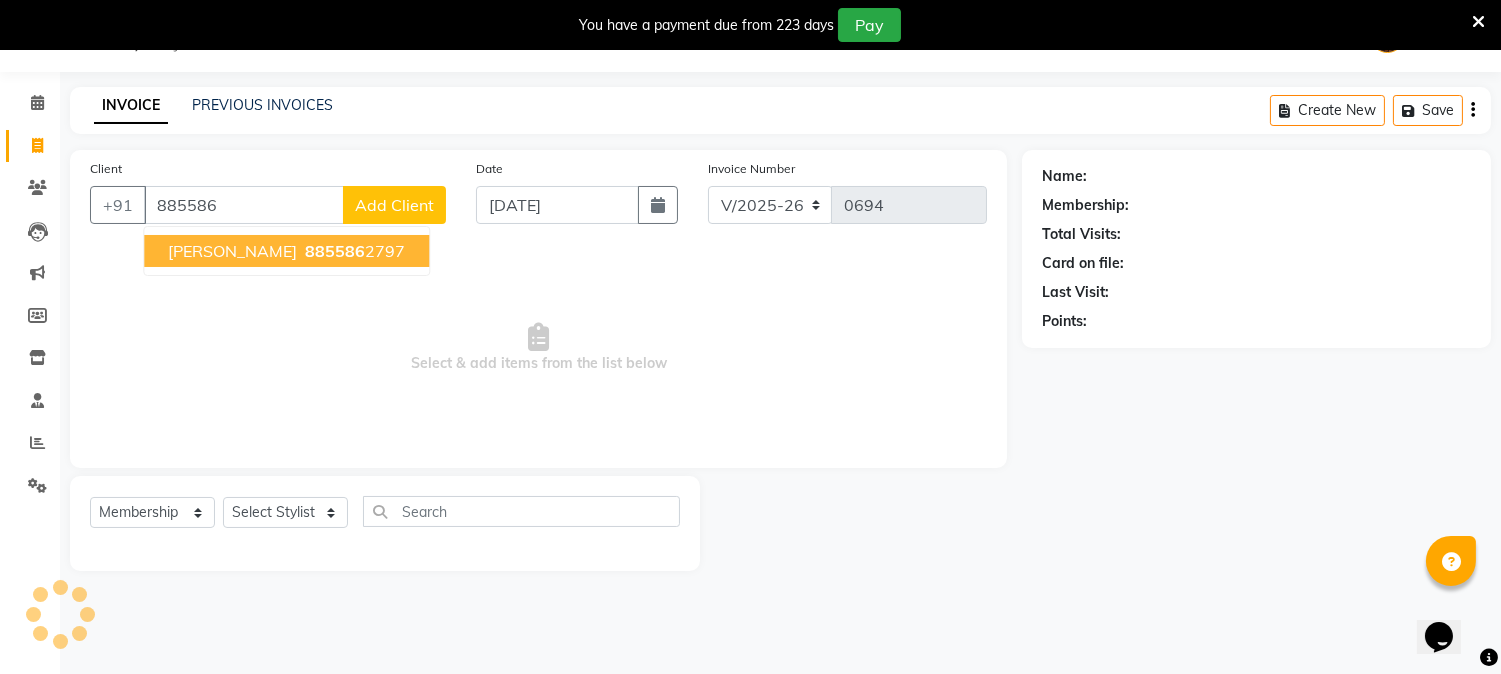 click on "[PERSON_NAME]" at bounding box center (232, 251) 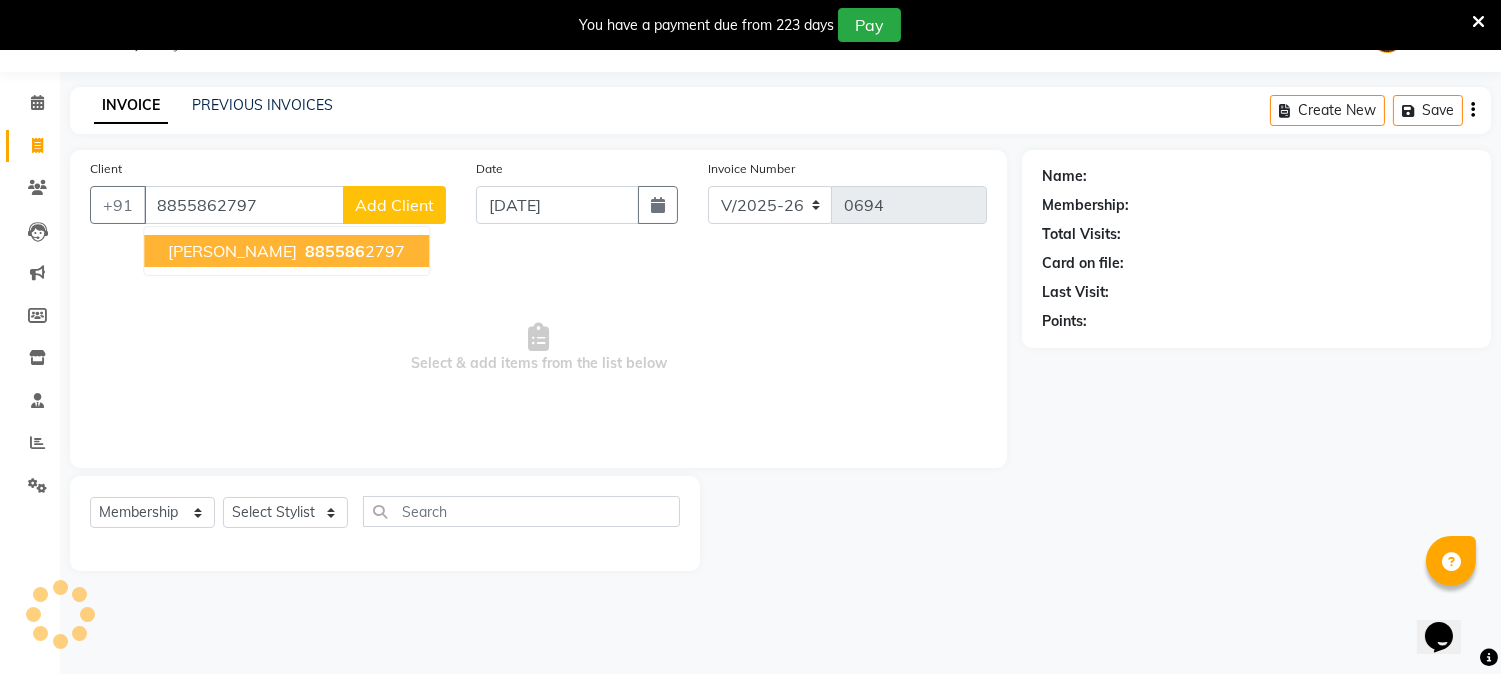 type on "8855862797" 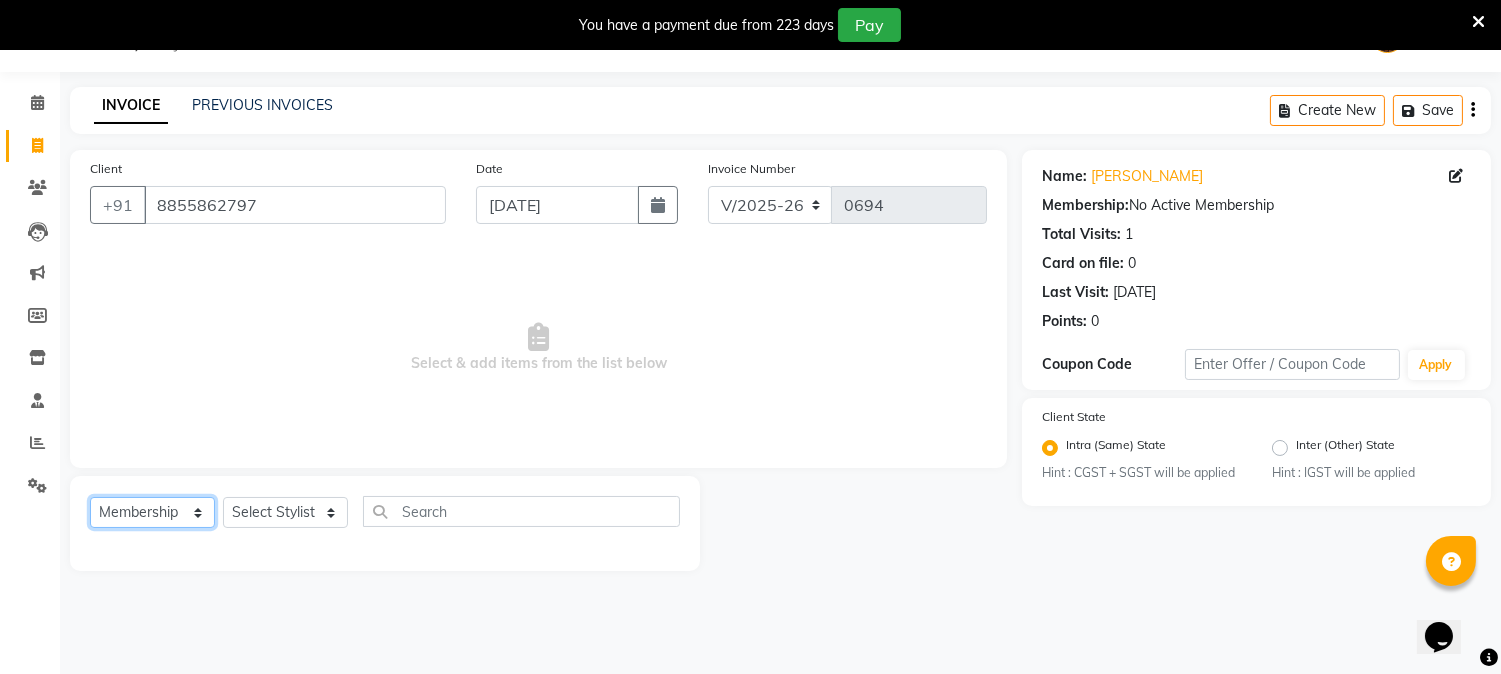drag, startPoint x: 156, startPoint y: 516, endPoint x: 157, endPoint y: 505, distance: 11.045361 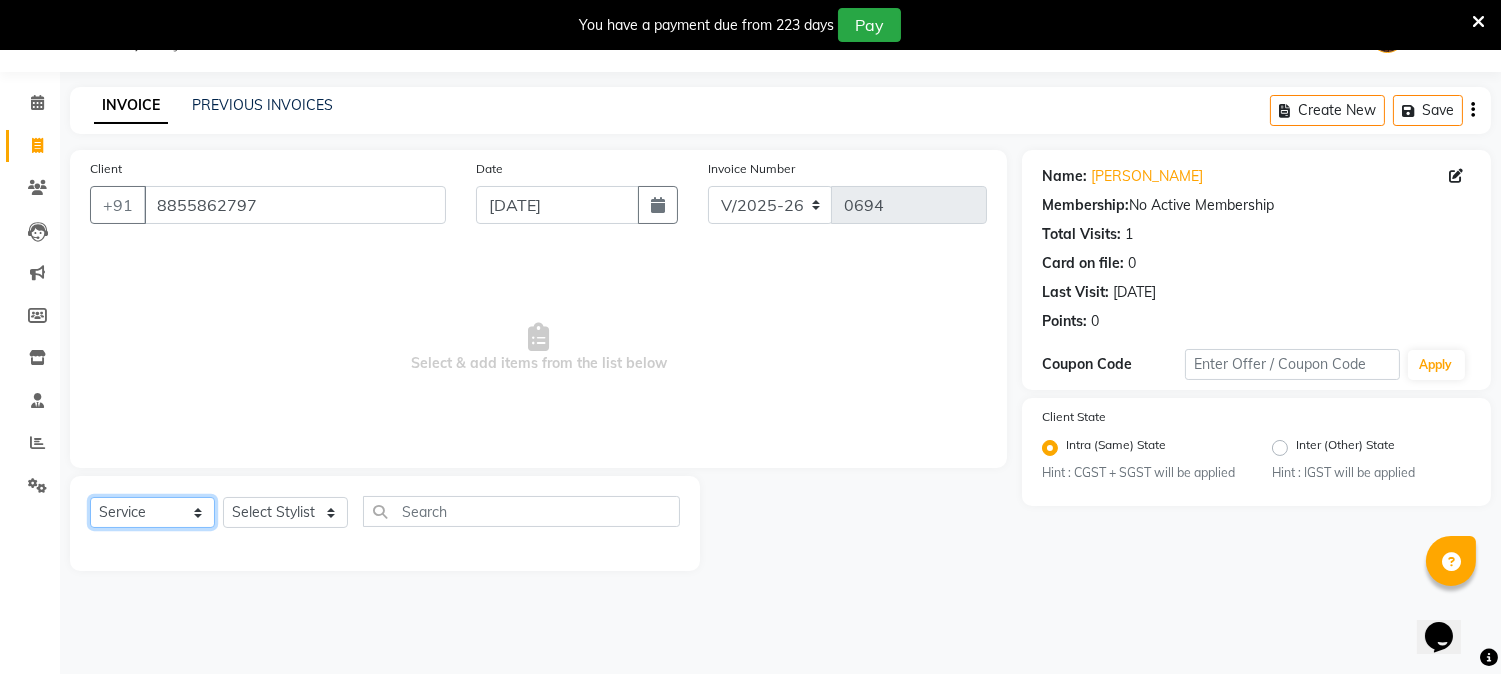 click on "Select  Service  Product  Membership  Package Voucher Prepaid Gift Card" 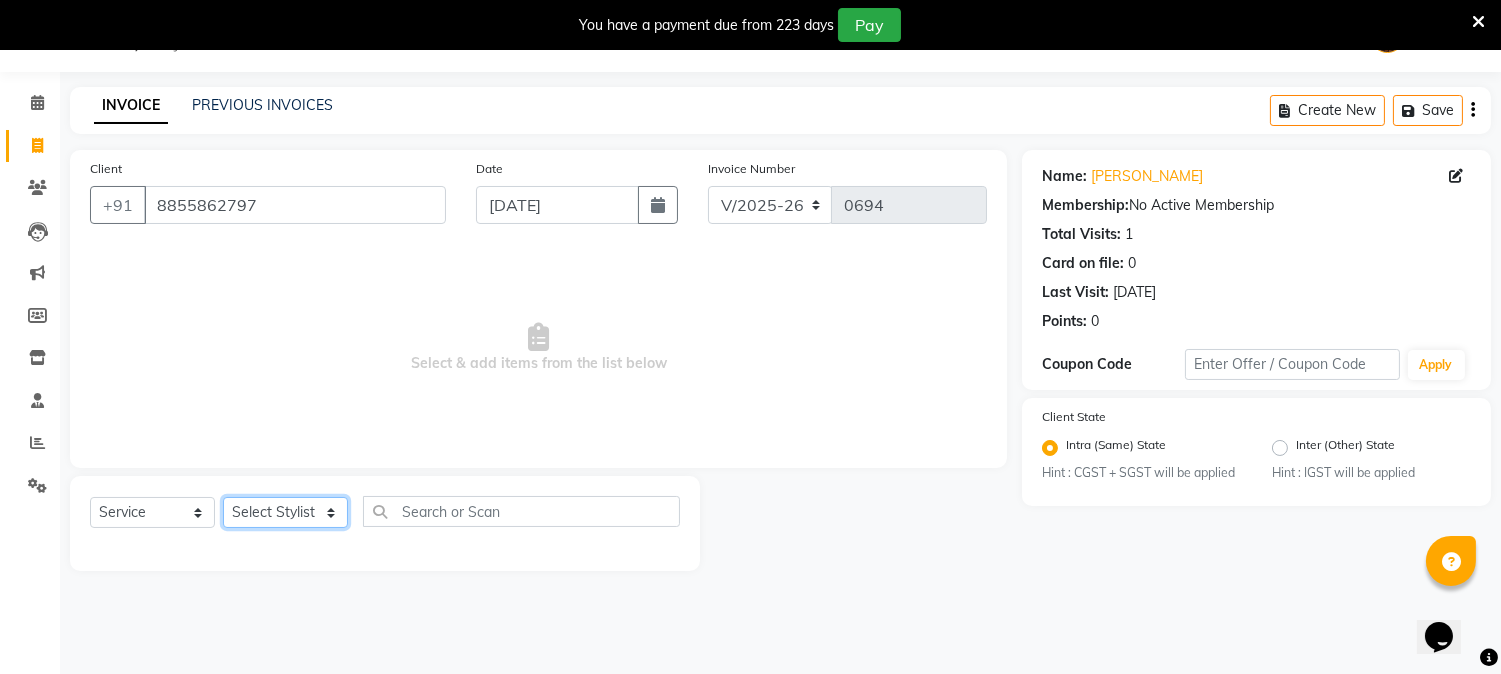 click on "Select Stylist [PERSON_NAME] [PERSON_NAME]  [PERSON_NAME]  prem RAHUL Sandip [PERSON_NAME]" 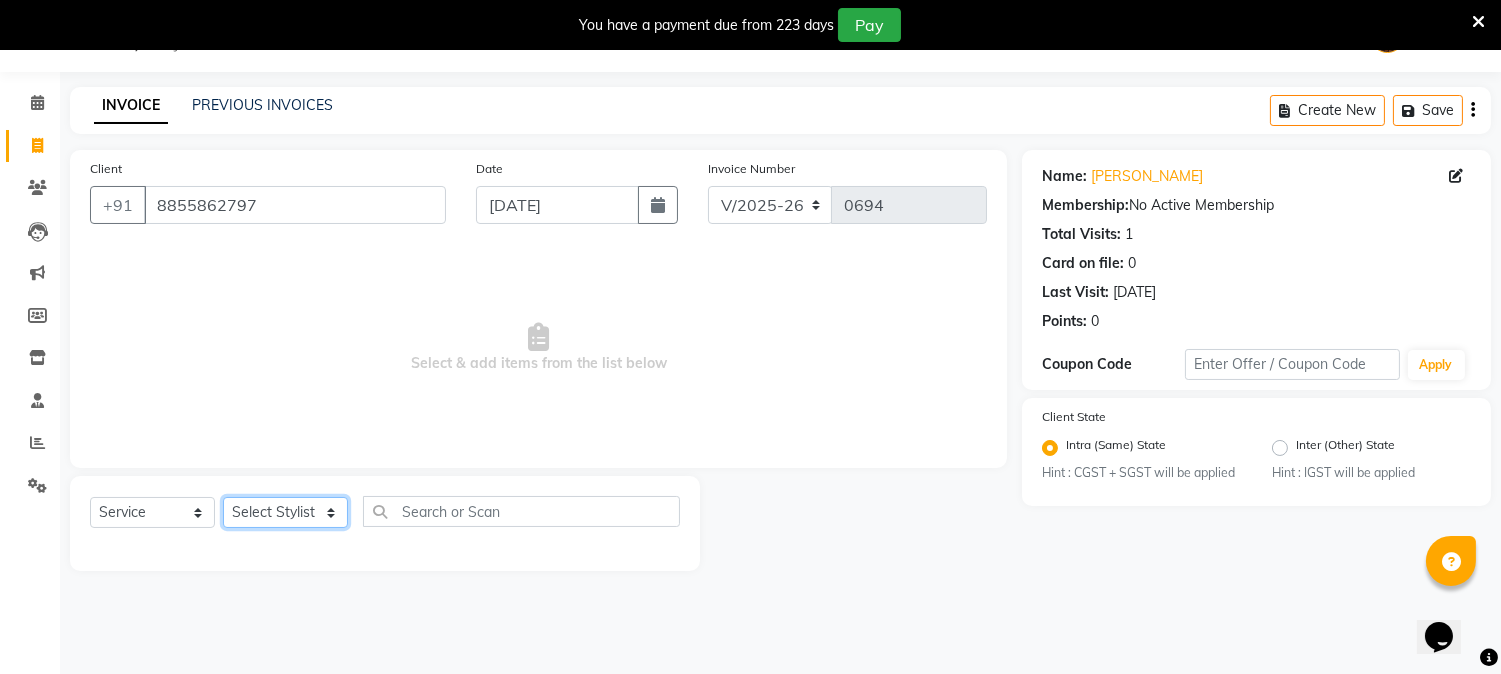 select on "84596" 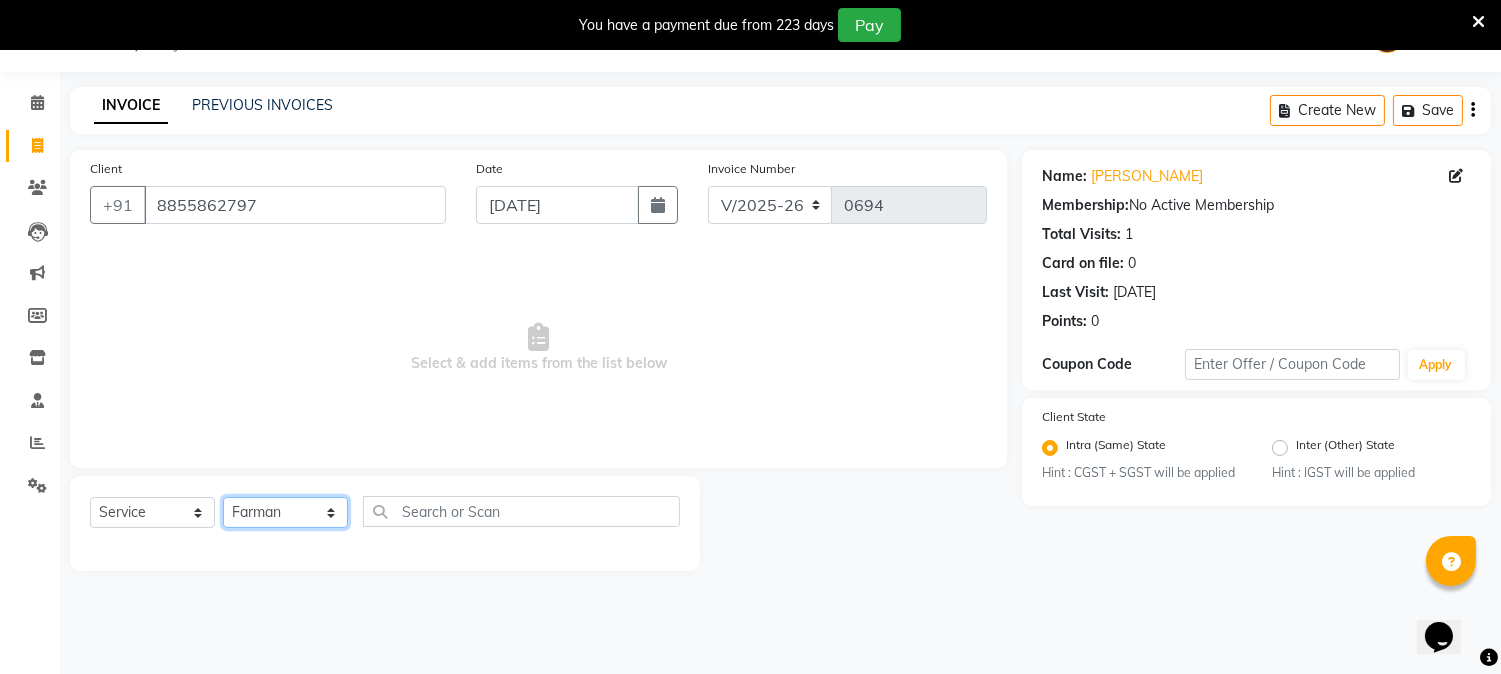 click on "Select Stylist [PERSON_NAME] [PERSON_NAME]  [PERSON_NAME]  prem RAHUL Sandip [PERSON_NAME]" 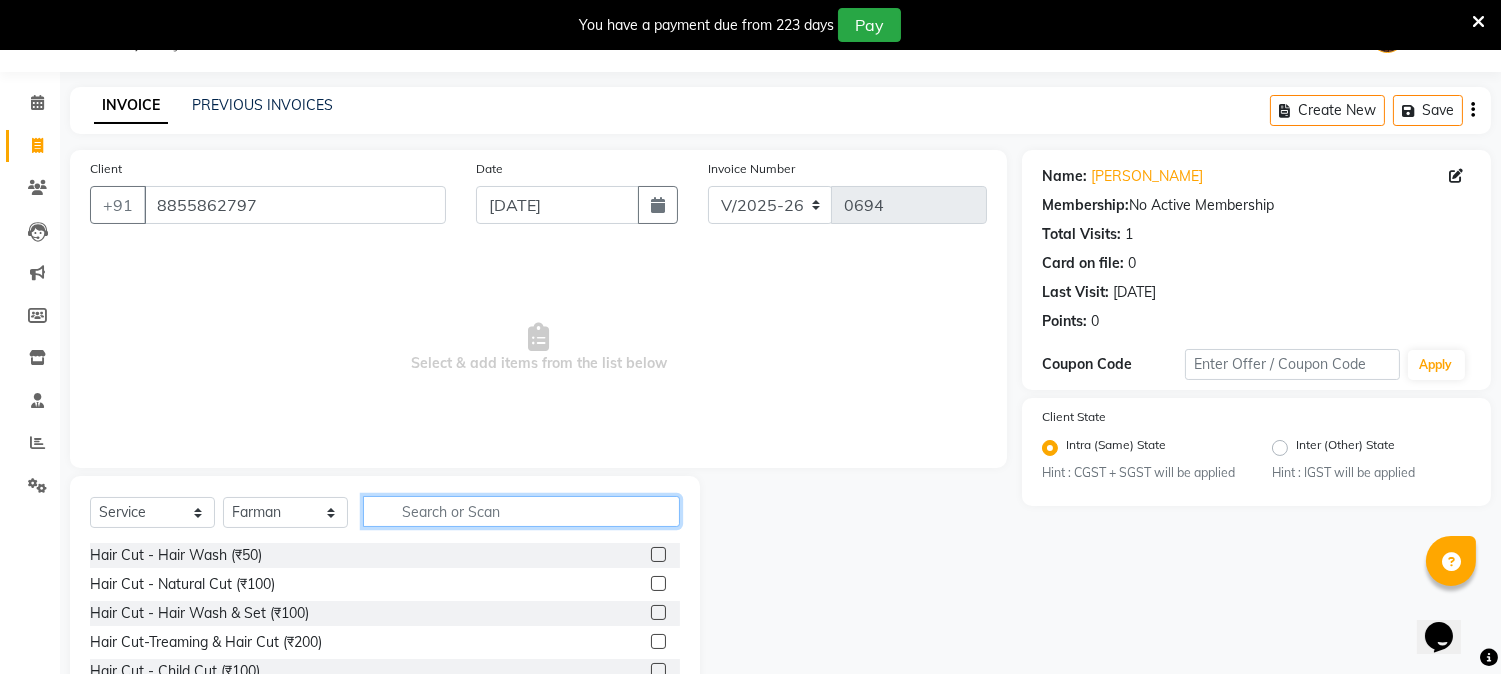 click 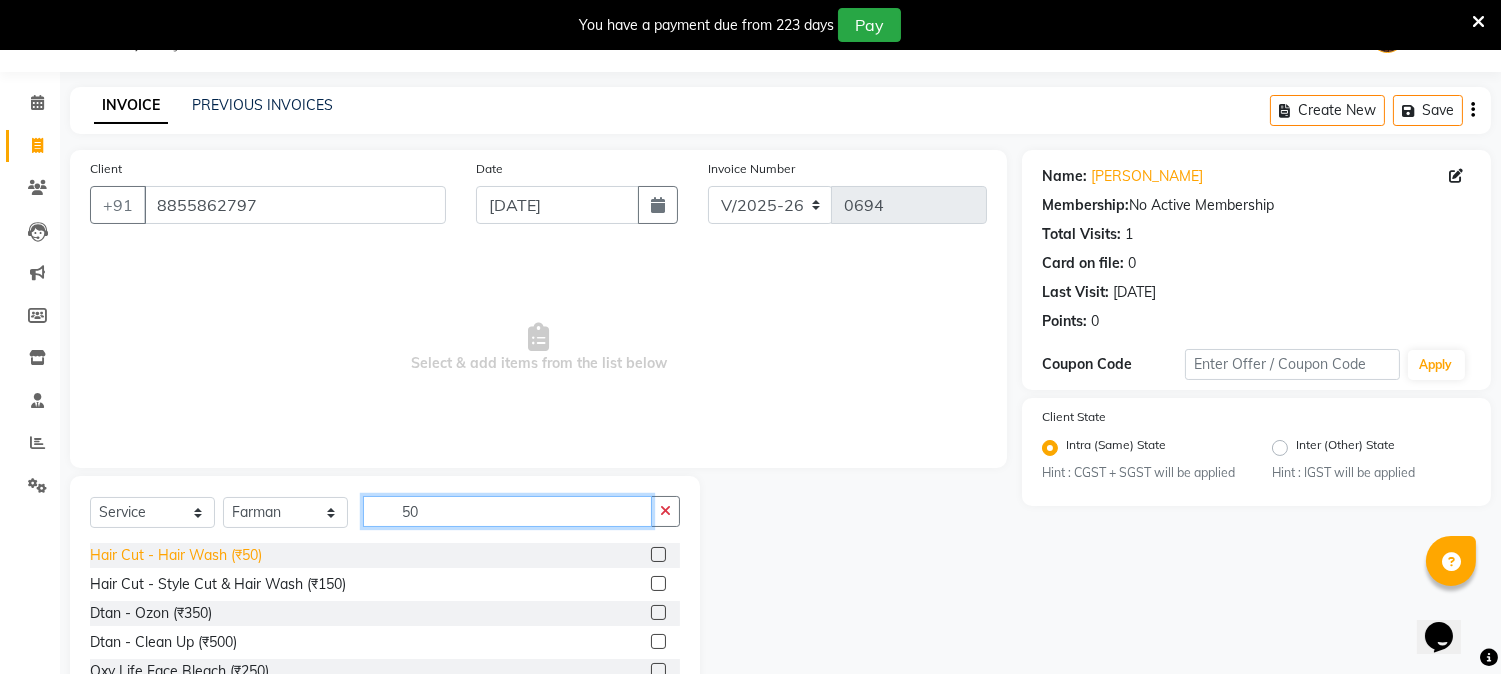 type on "50" 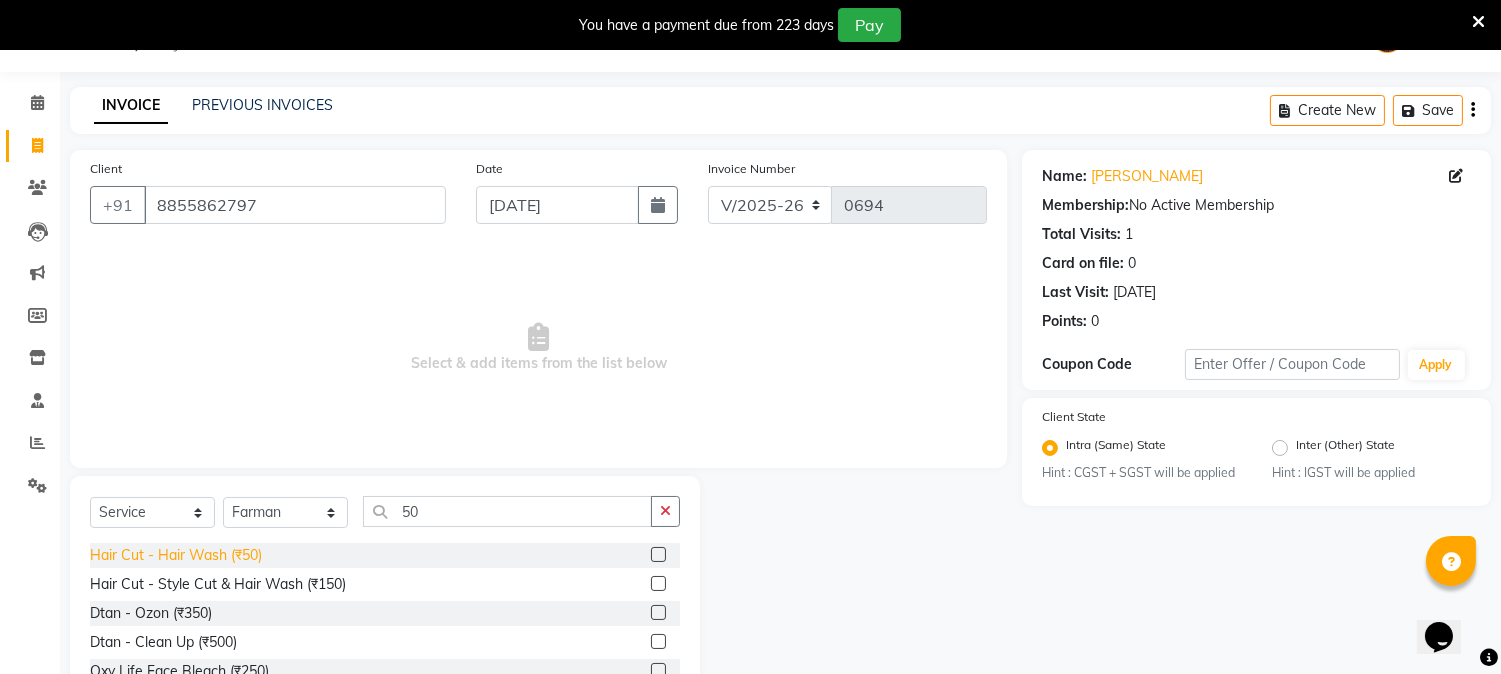 click on "Hair Cut - Hair Wash (₹50)" 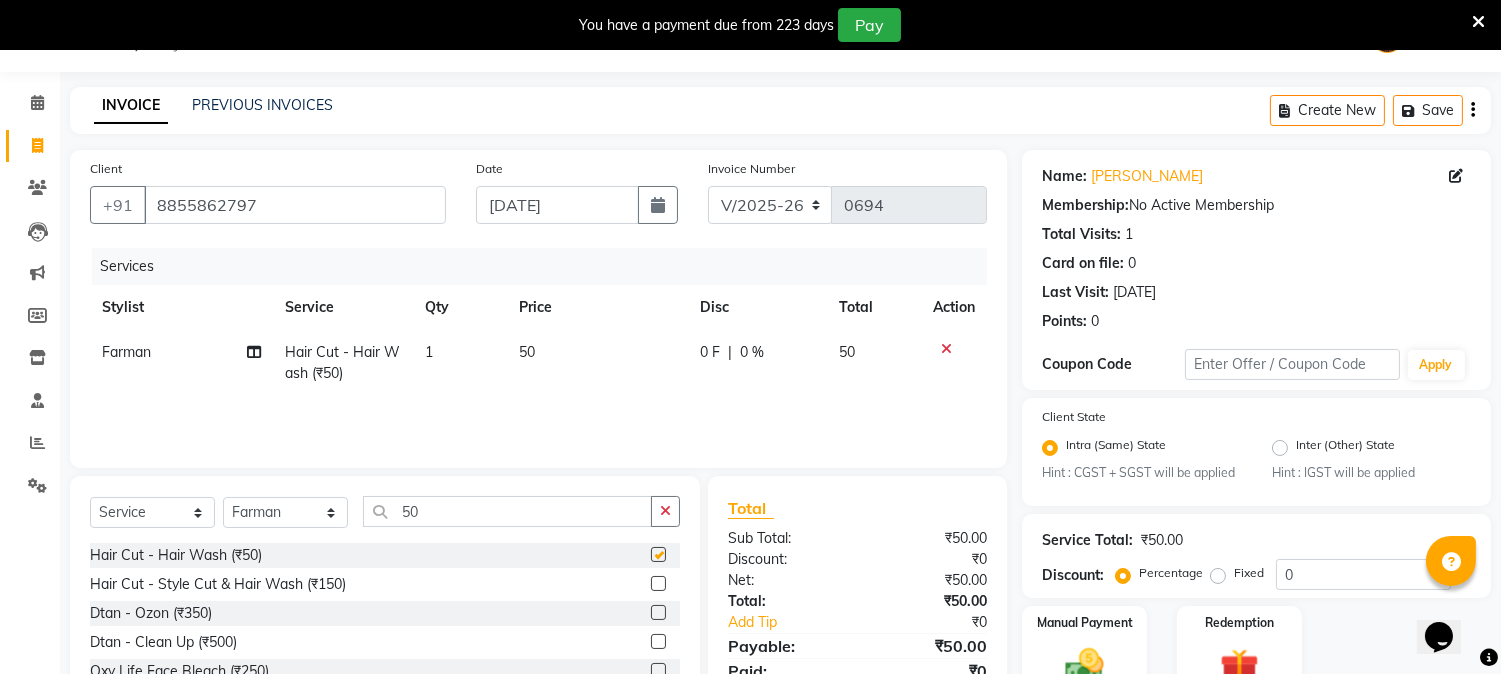 checkbox on "false" 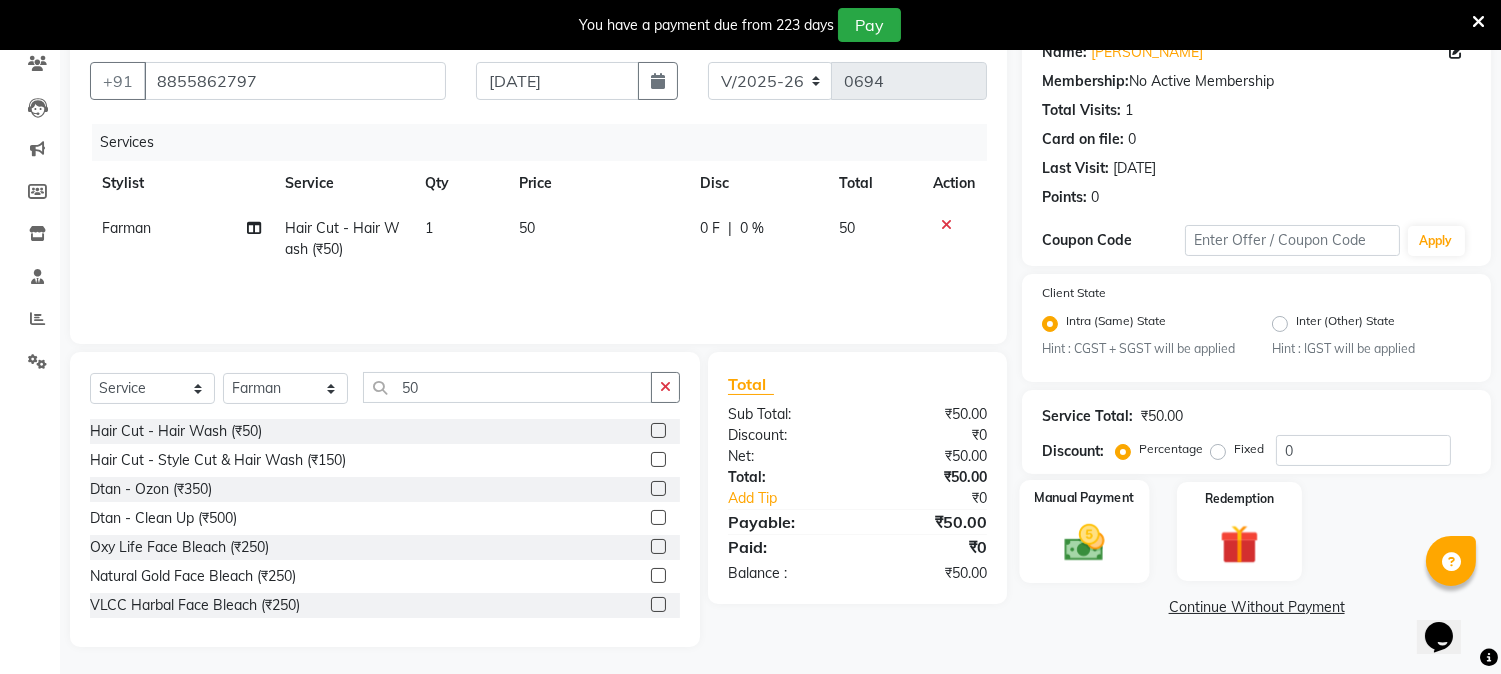 scroll, scrollTop: 176, scrollLeft: 0, axis: vertical 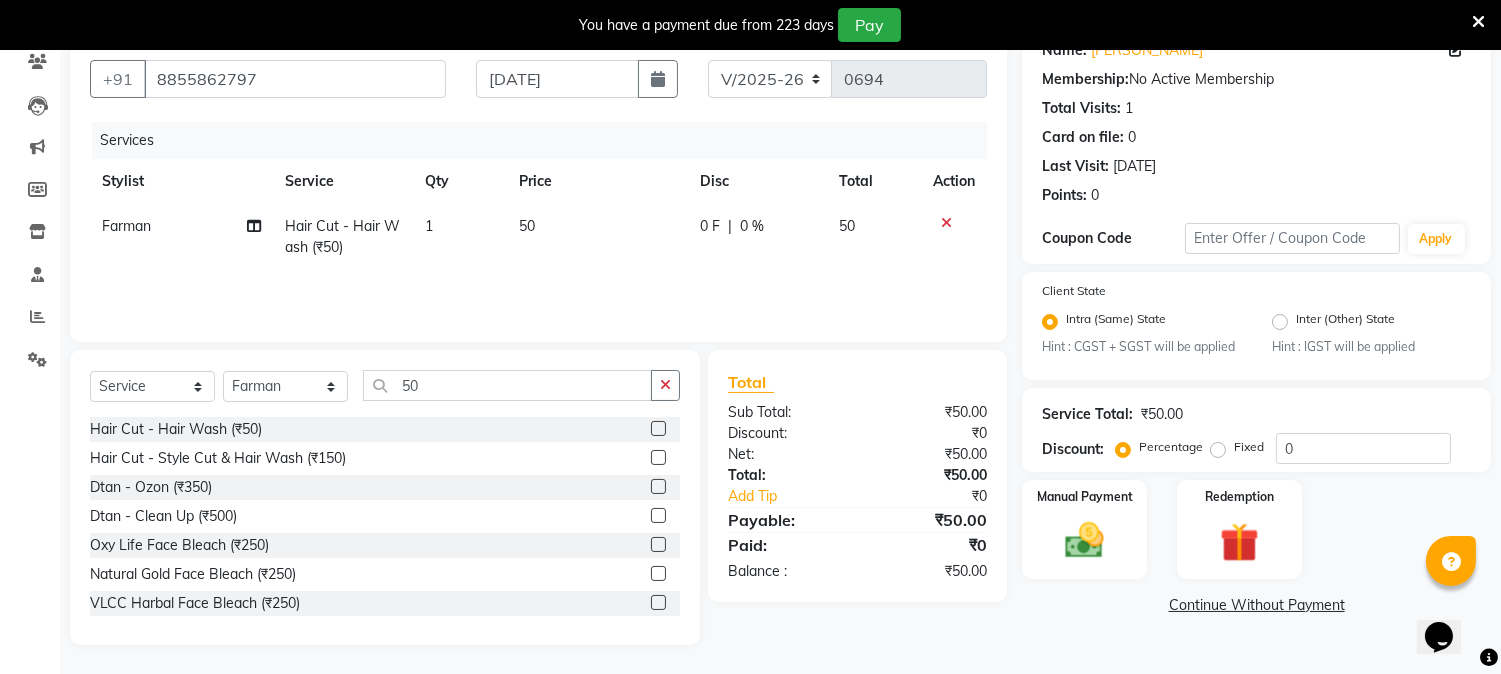 click on "Continue Without Payment" 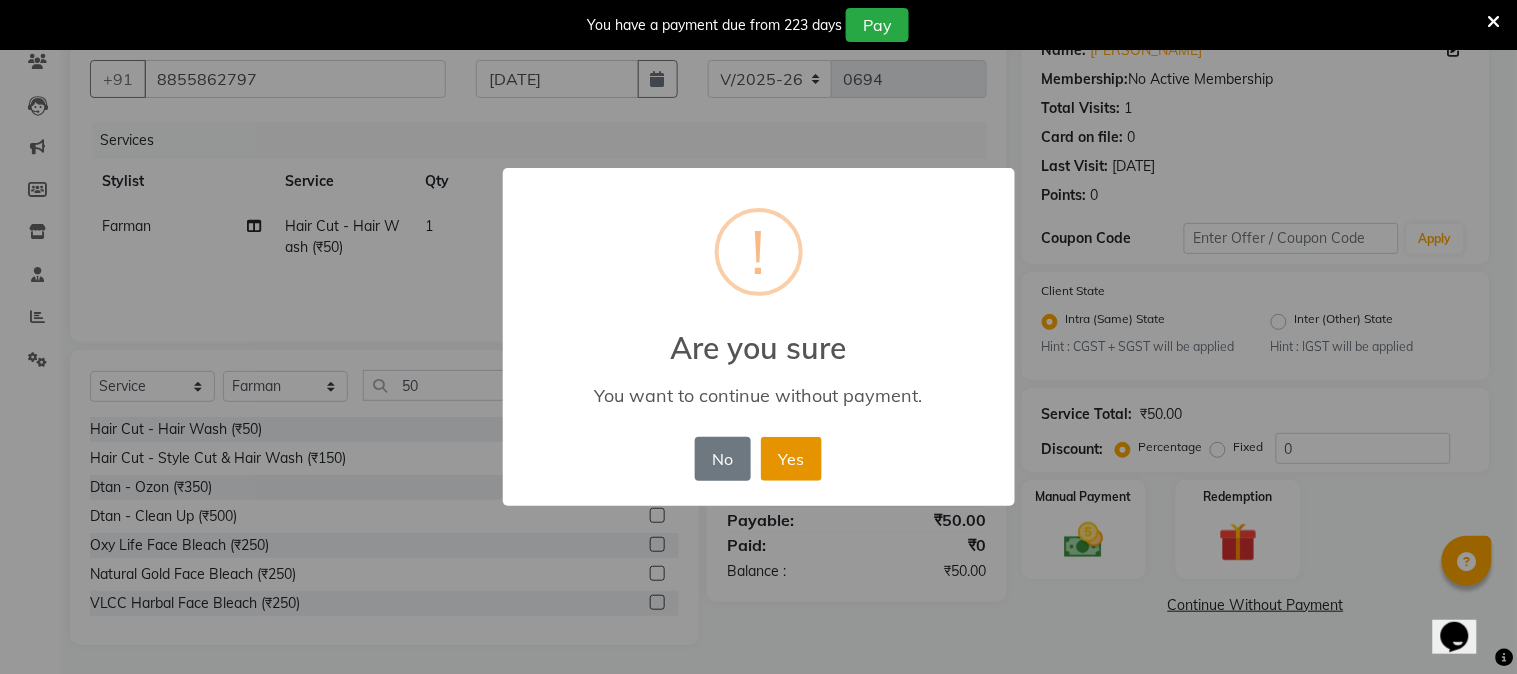 click on "Yes" at bounding box center (791, 459) 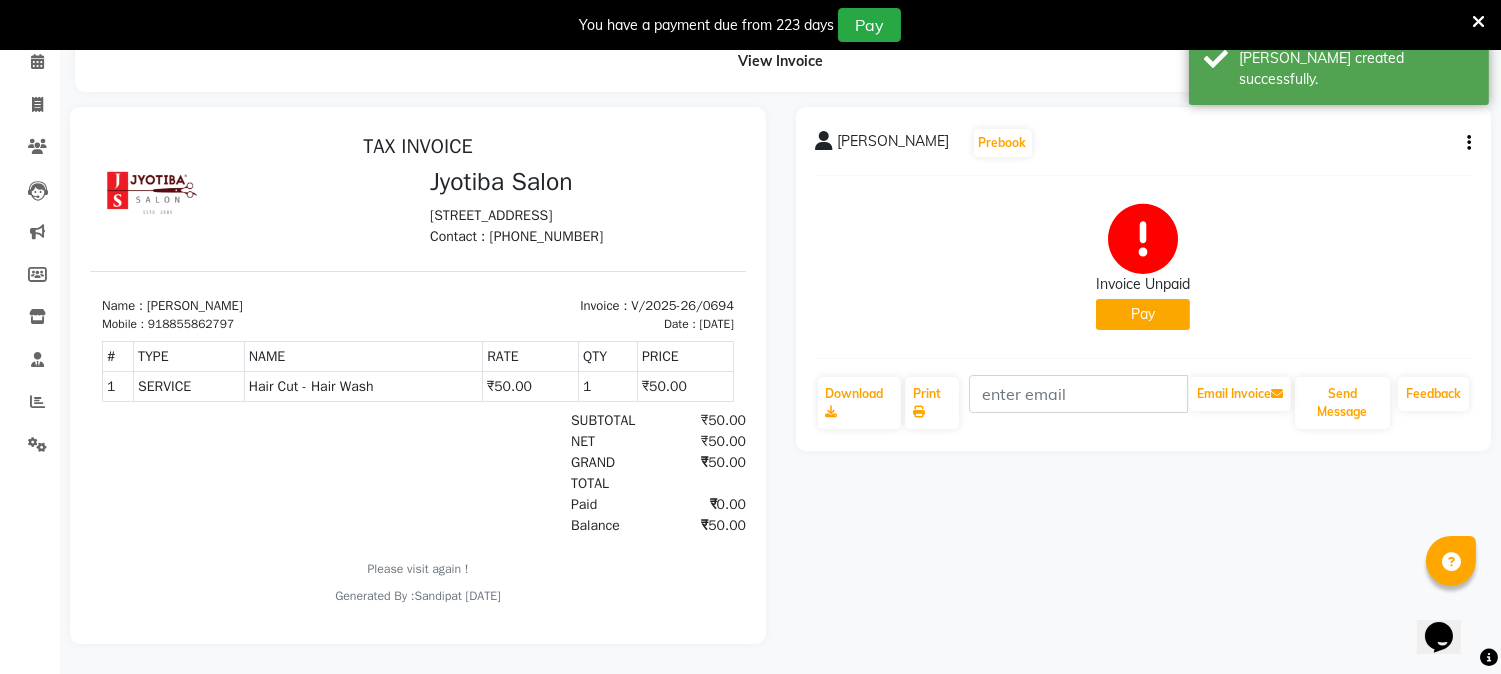 scroll, scrollTop: 0, scrollLeft: 0, axis: both 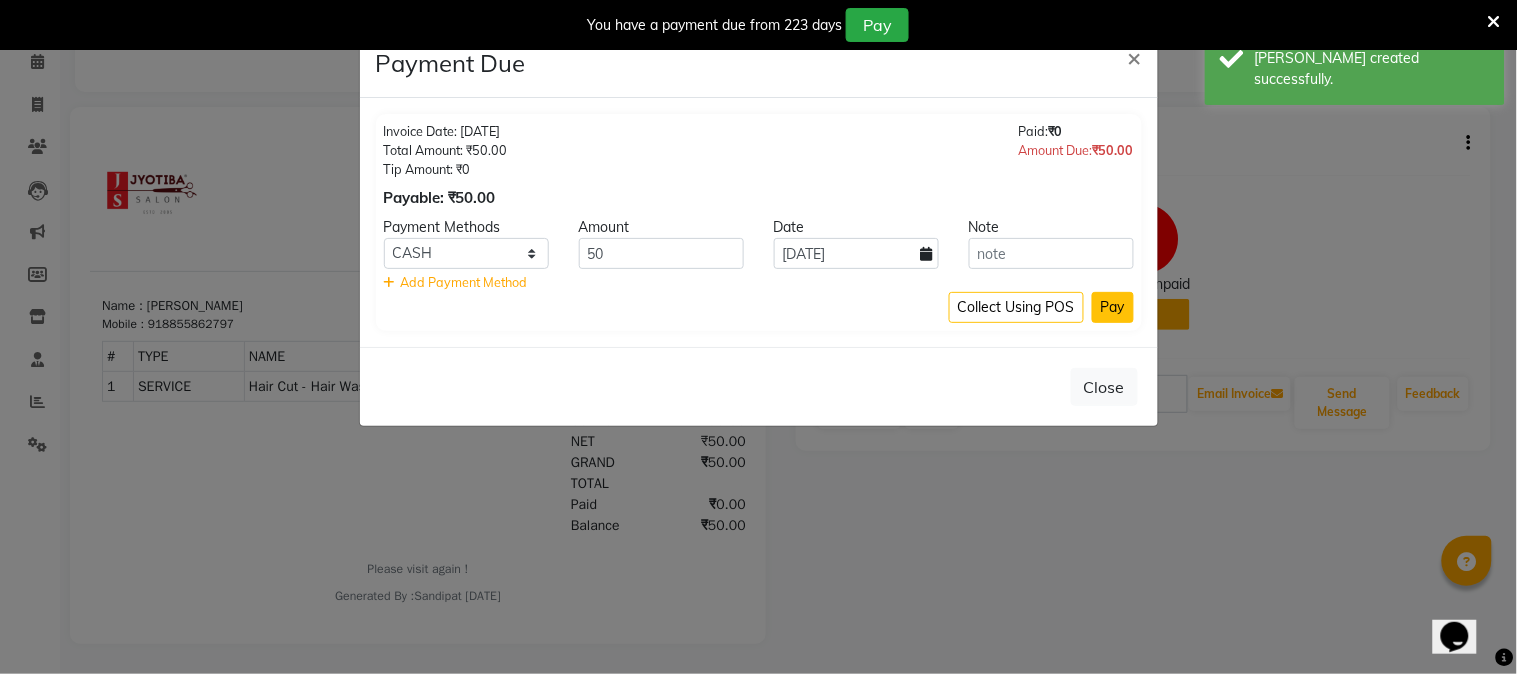 click on "Pay" 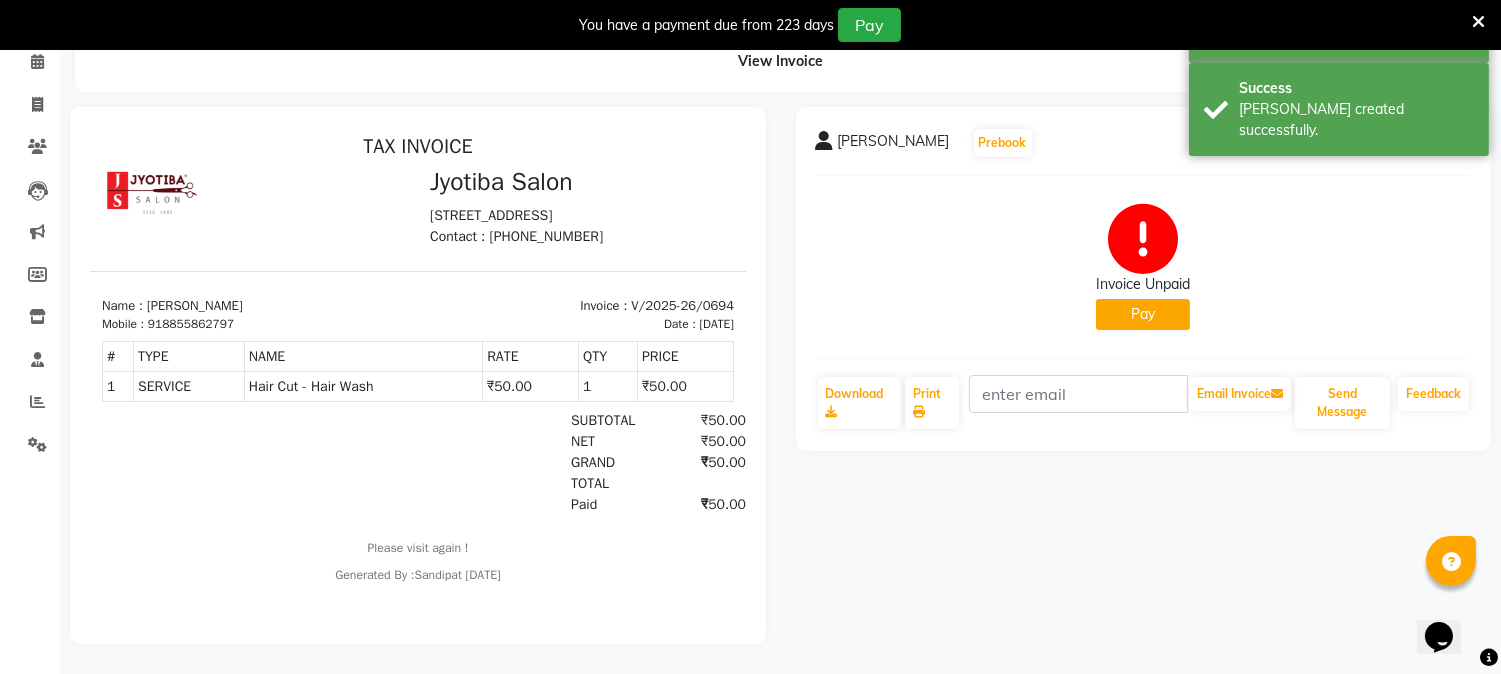 scroll, scrollTop: 85, scrollLeft: 0, axis: vertical 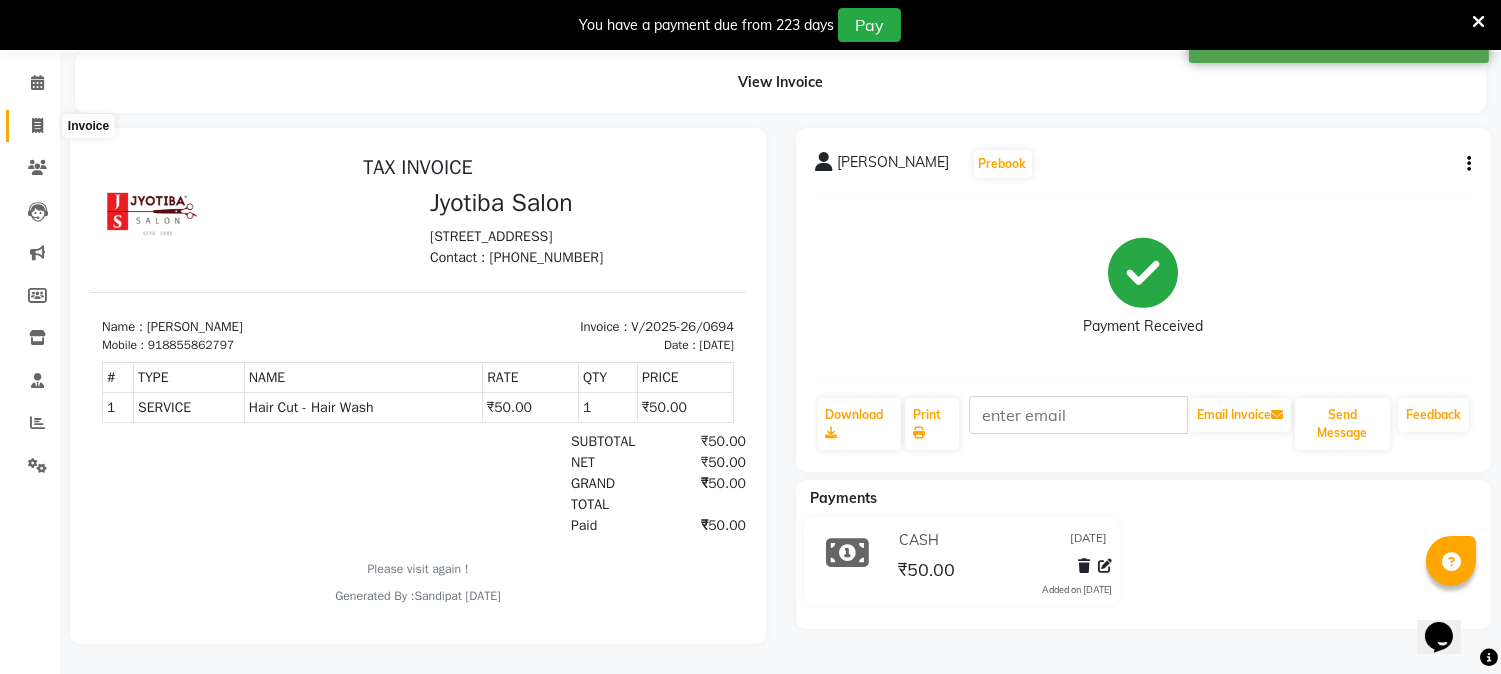 click 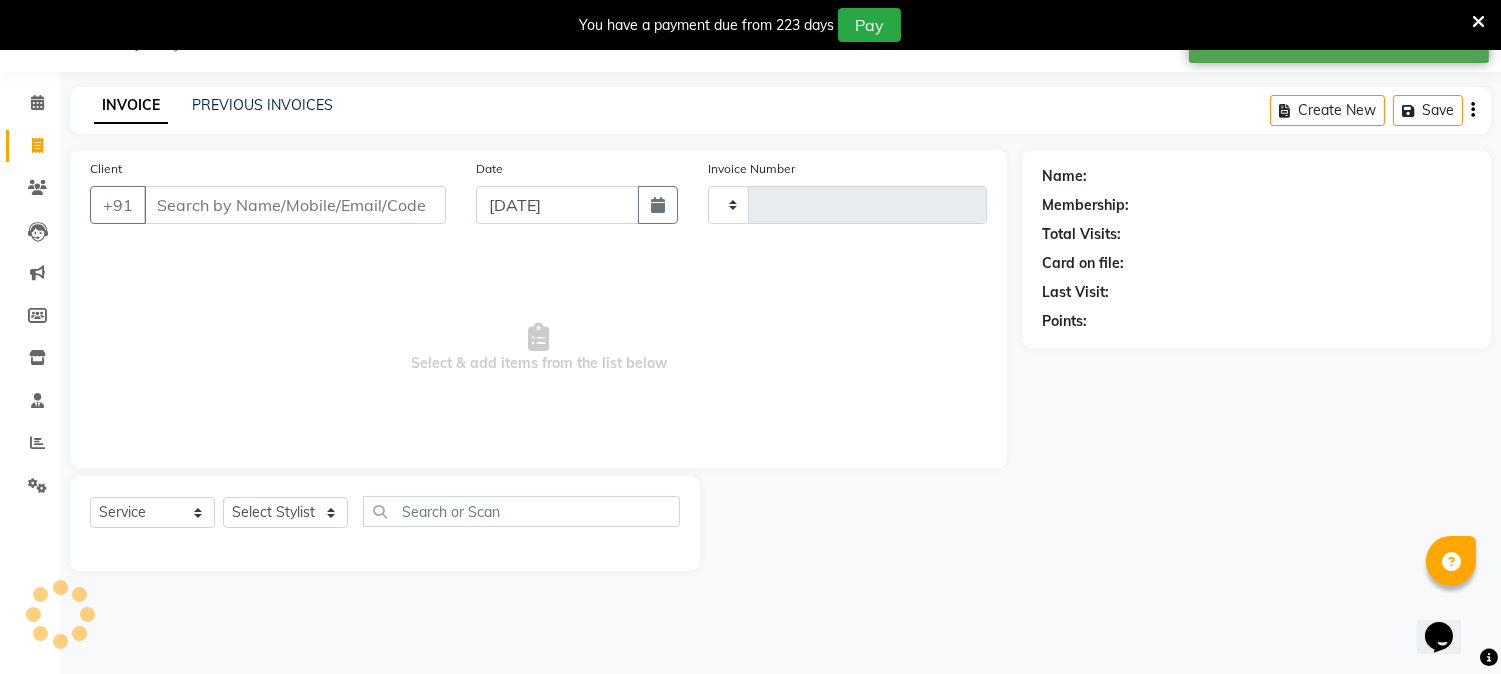 scroll, scrollTop: 50, scrollLeft: 0, axis: vertical 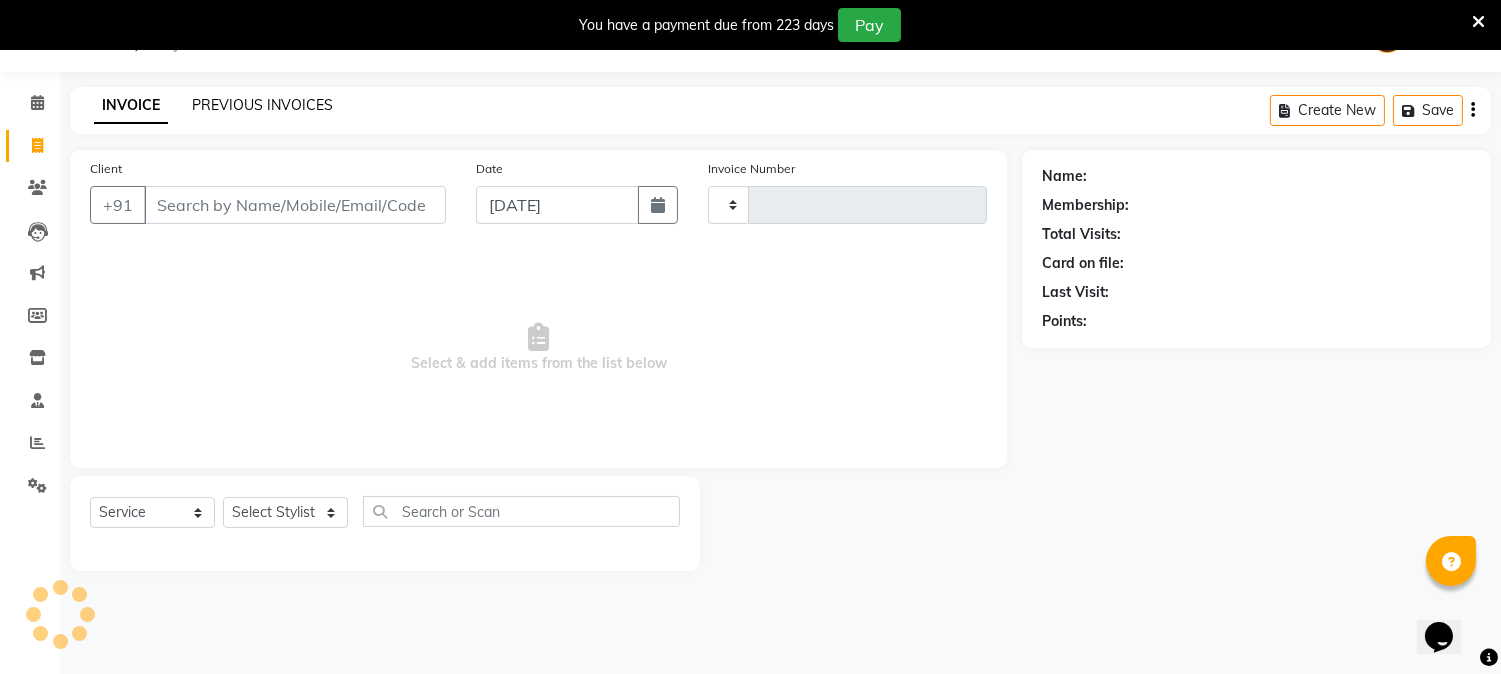 click on "PREVIOUS INVOICES" 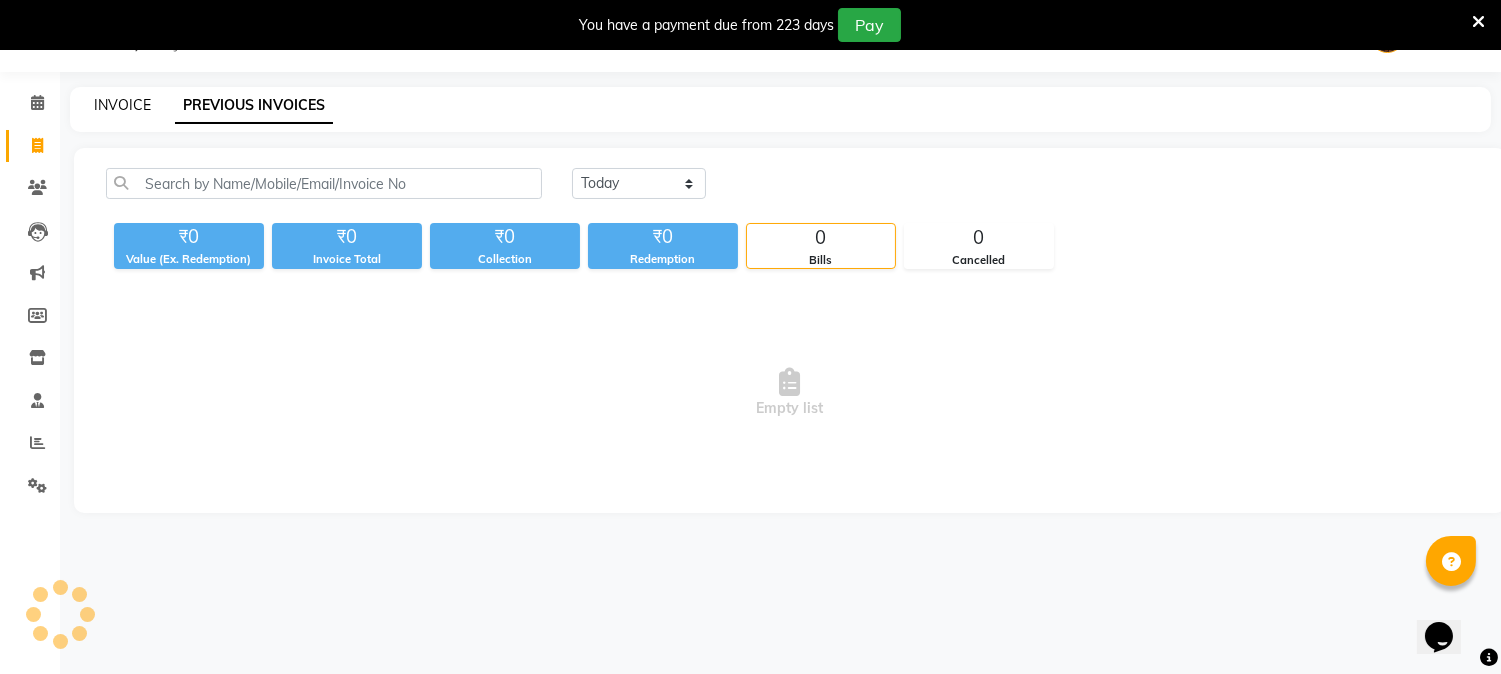 click on "INVOICE" 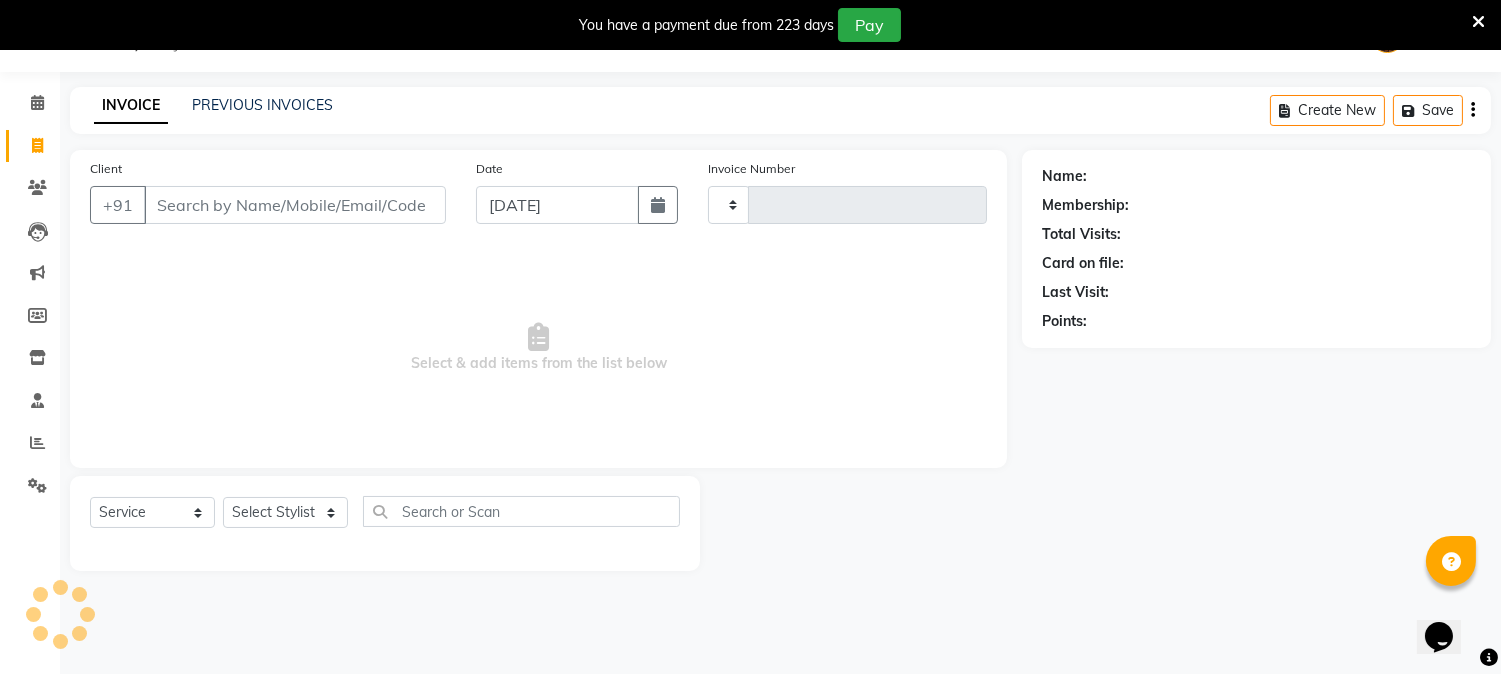select on "membership" 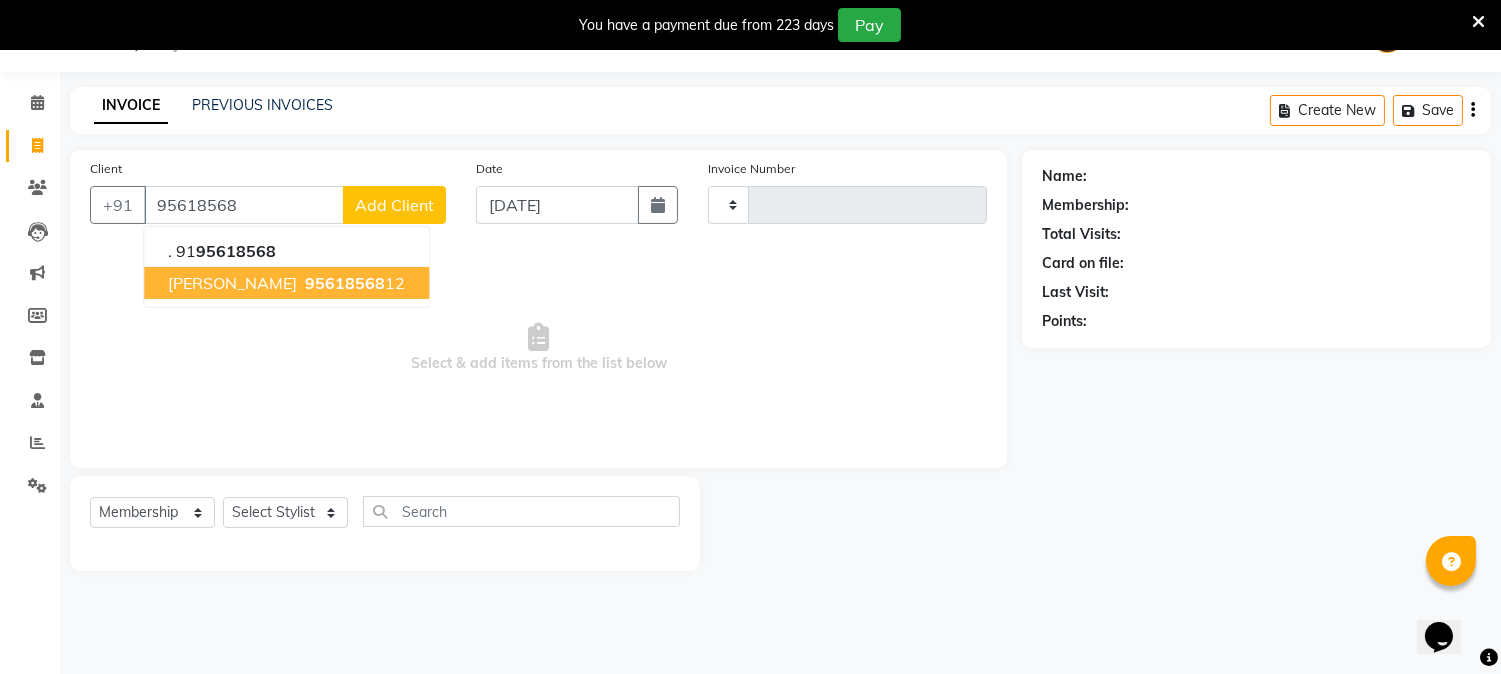 click on "95618568" at bounding box center [345, 283] 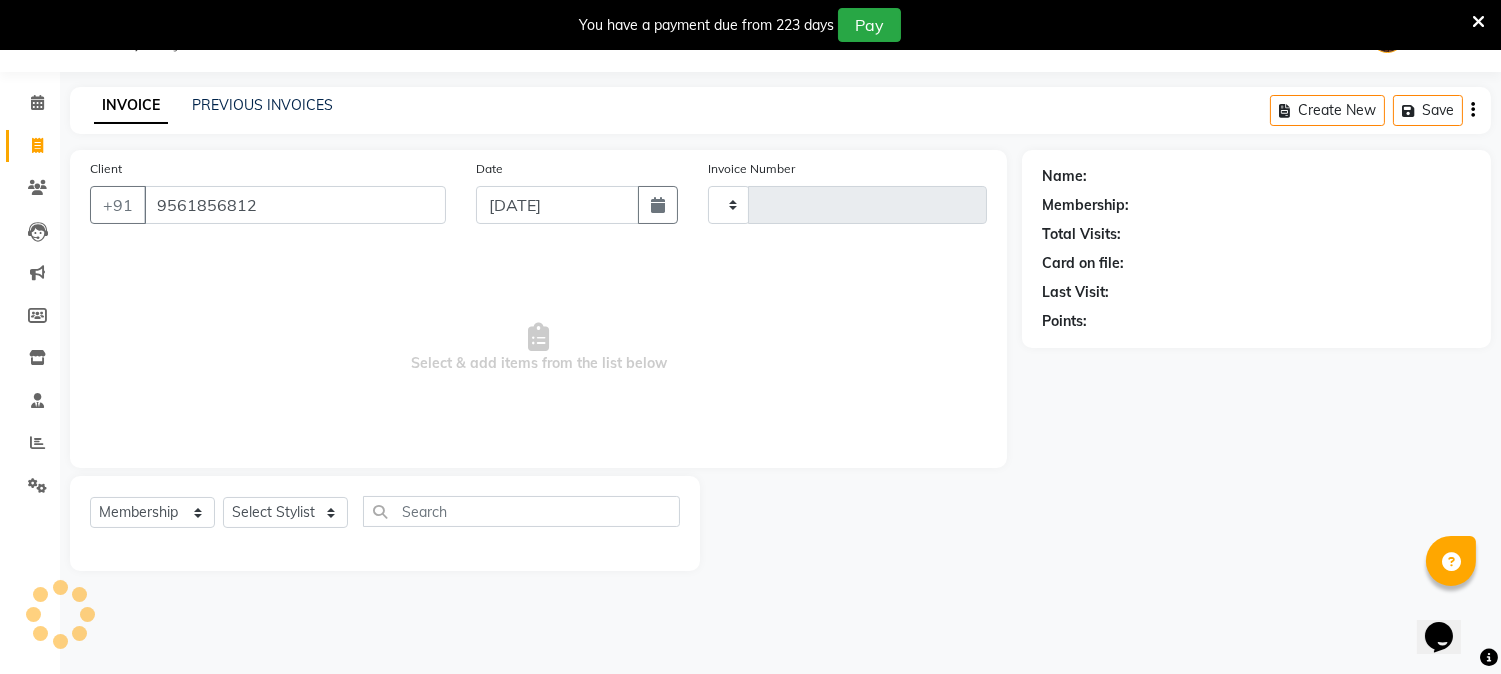 type on "9561856812" 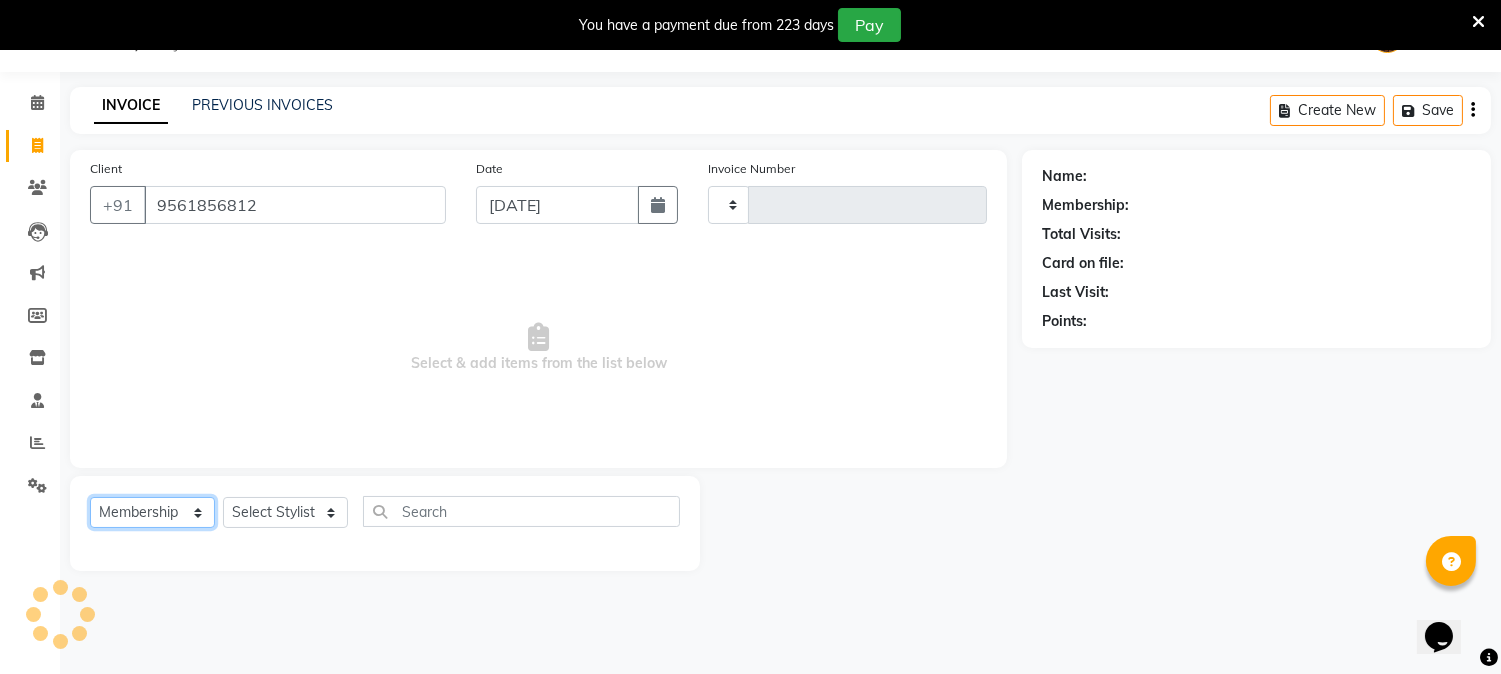 click on "Select  Service  Product  Membership  Package Voucher Prepaid Gift Card" 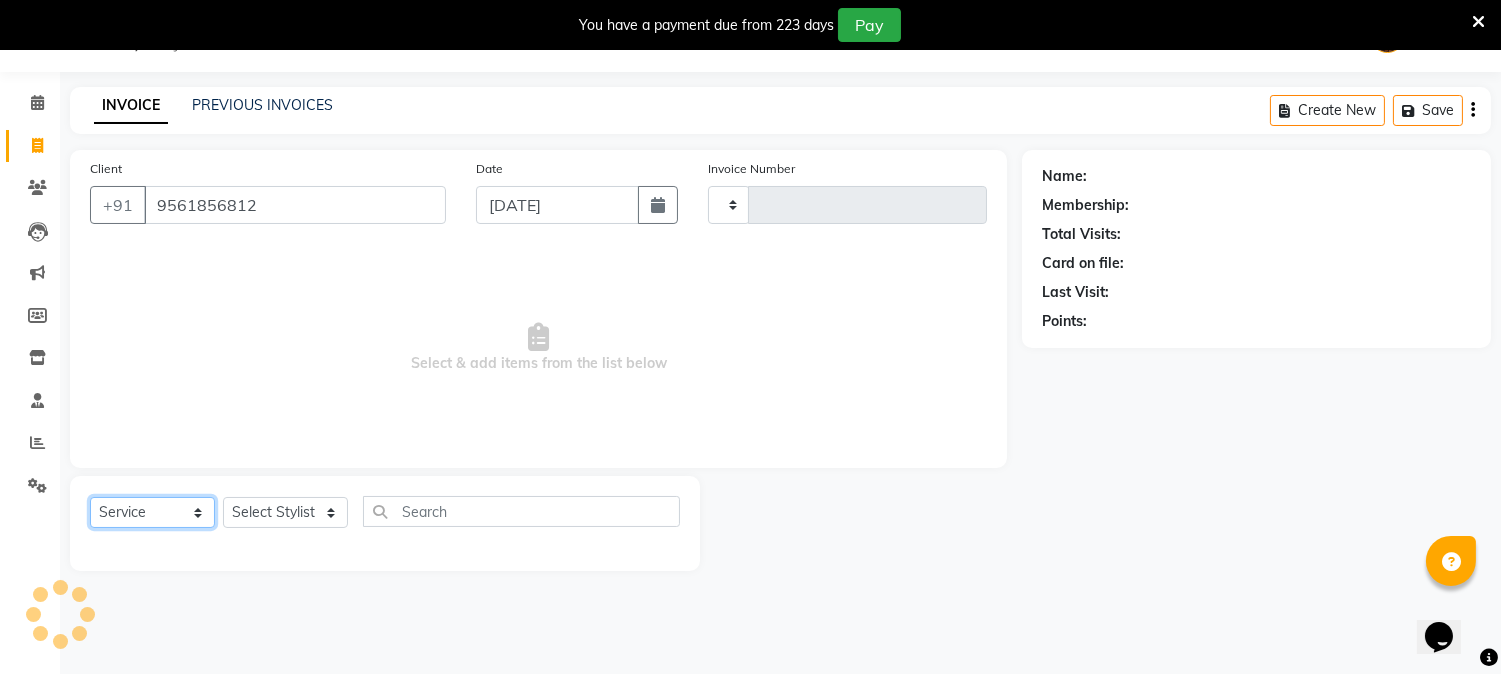 click on "Select  Service  Product  Membership  Package Voucher Prepaid Gift Card" 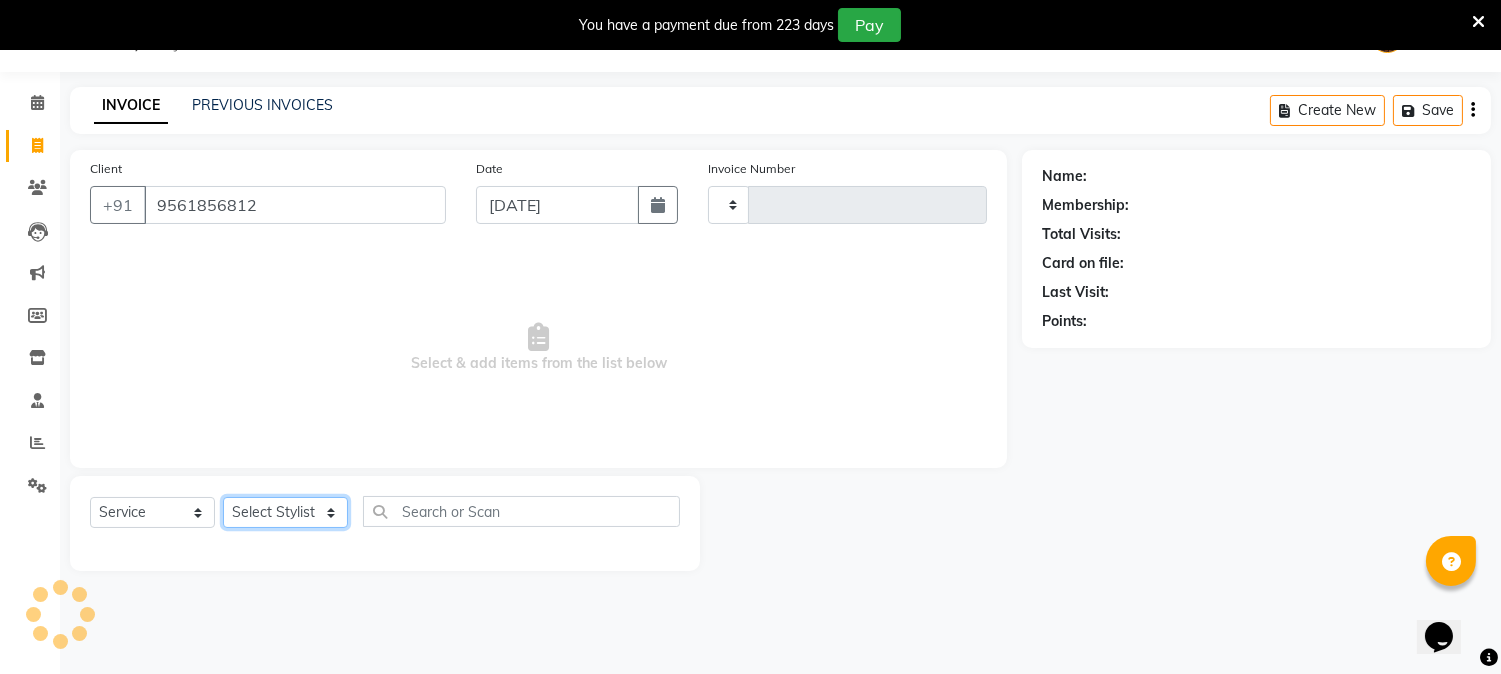 click on "Select Stylist" 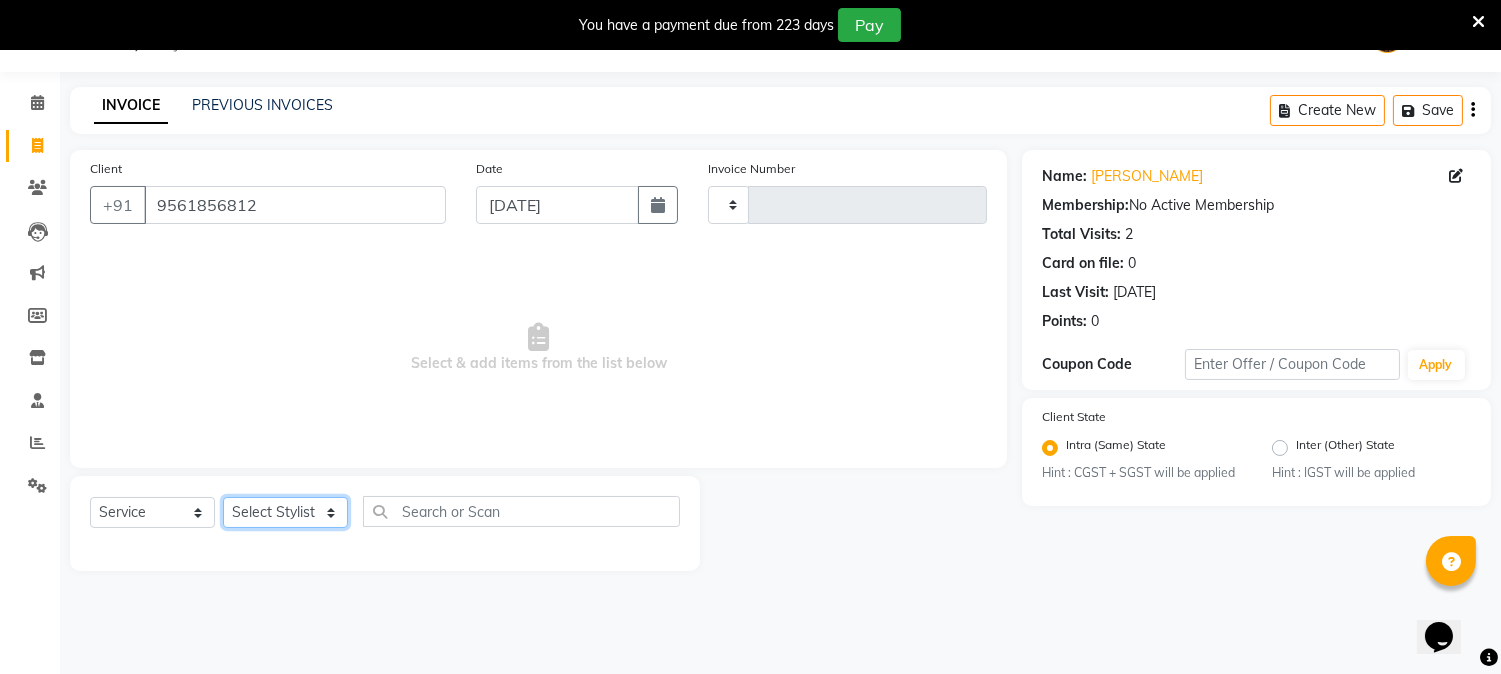 click on "Select Stylist" 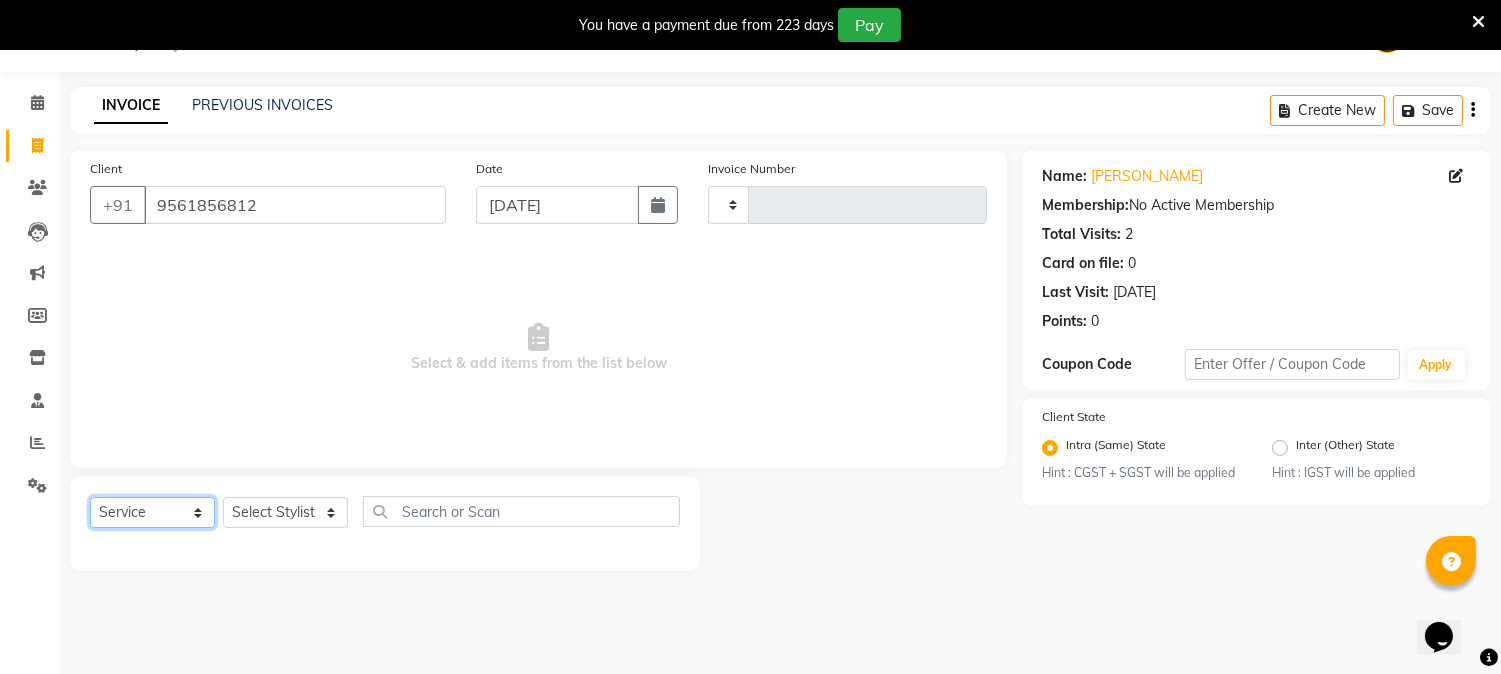 click on "Select  Service  Product  Membership  Package Voucher Prepaid Gift Card" 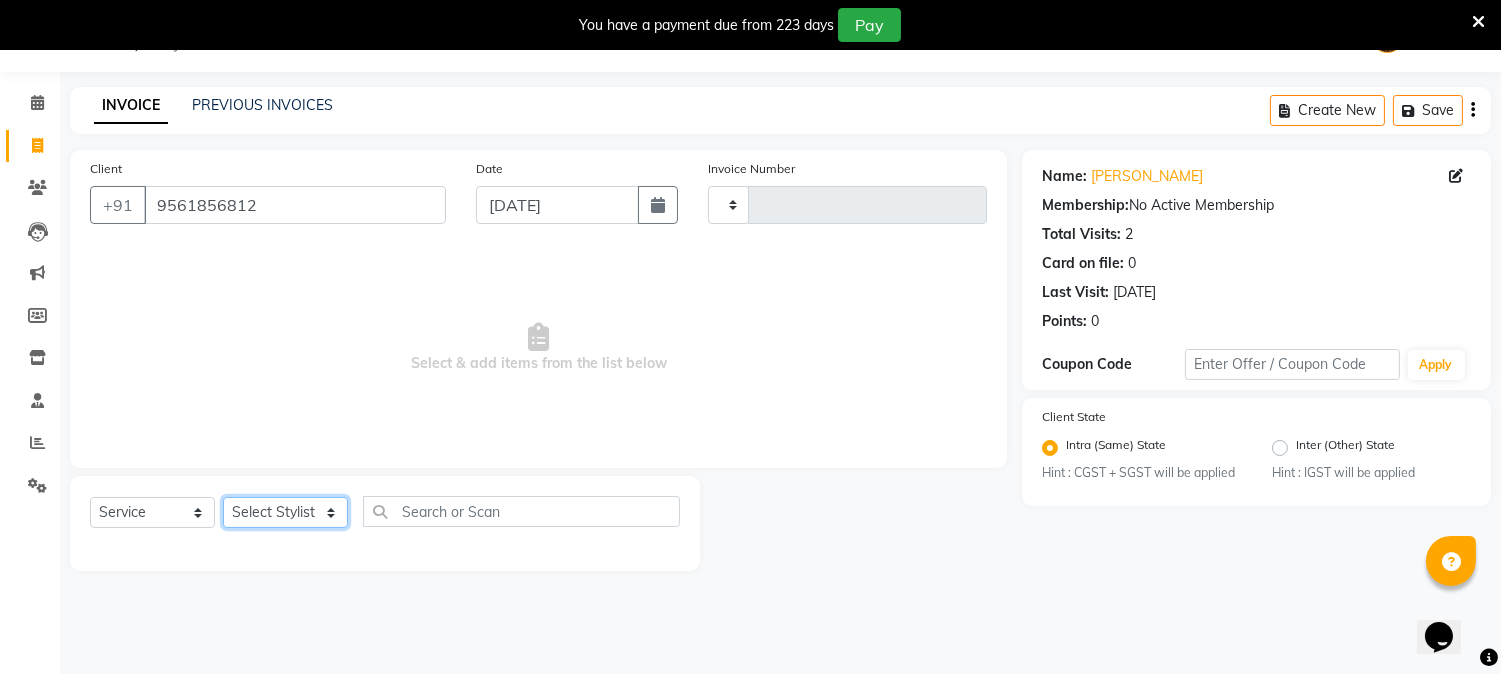 click on "Select Stylist" 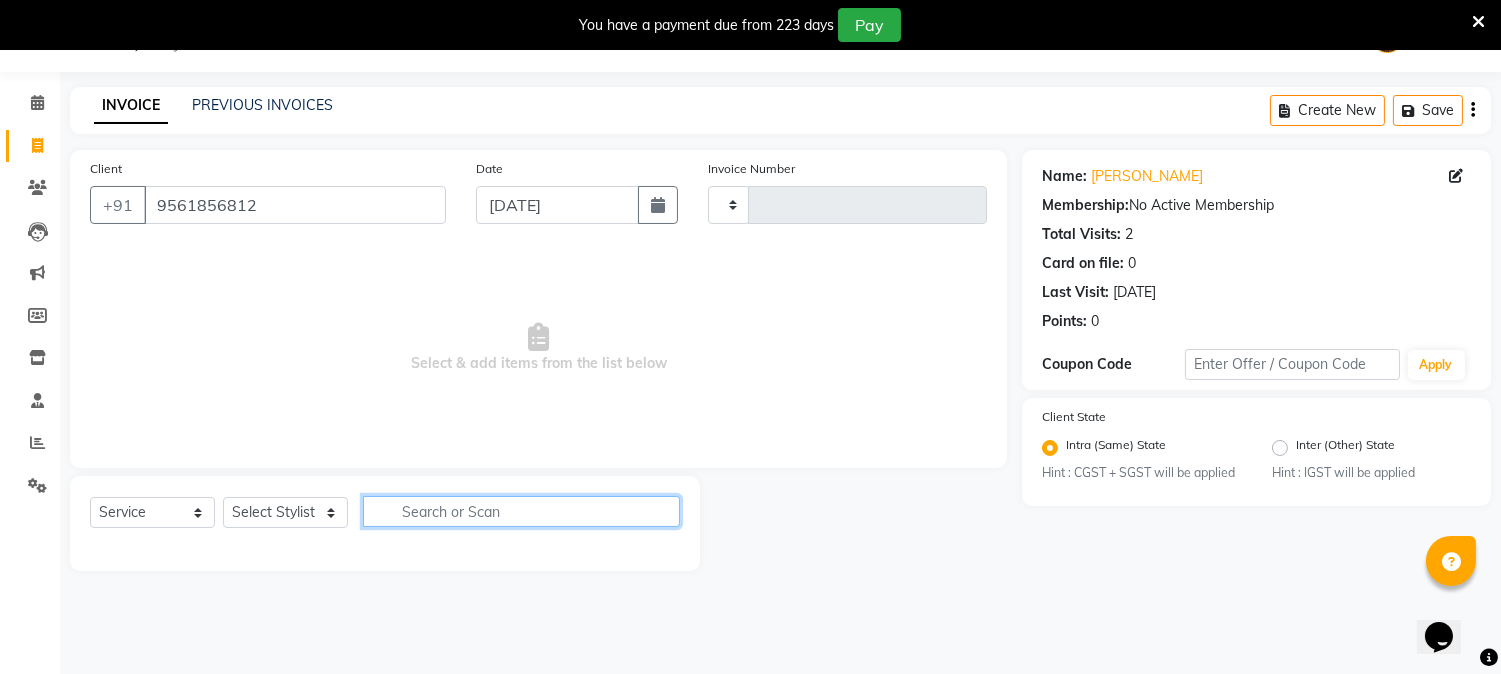 click 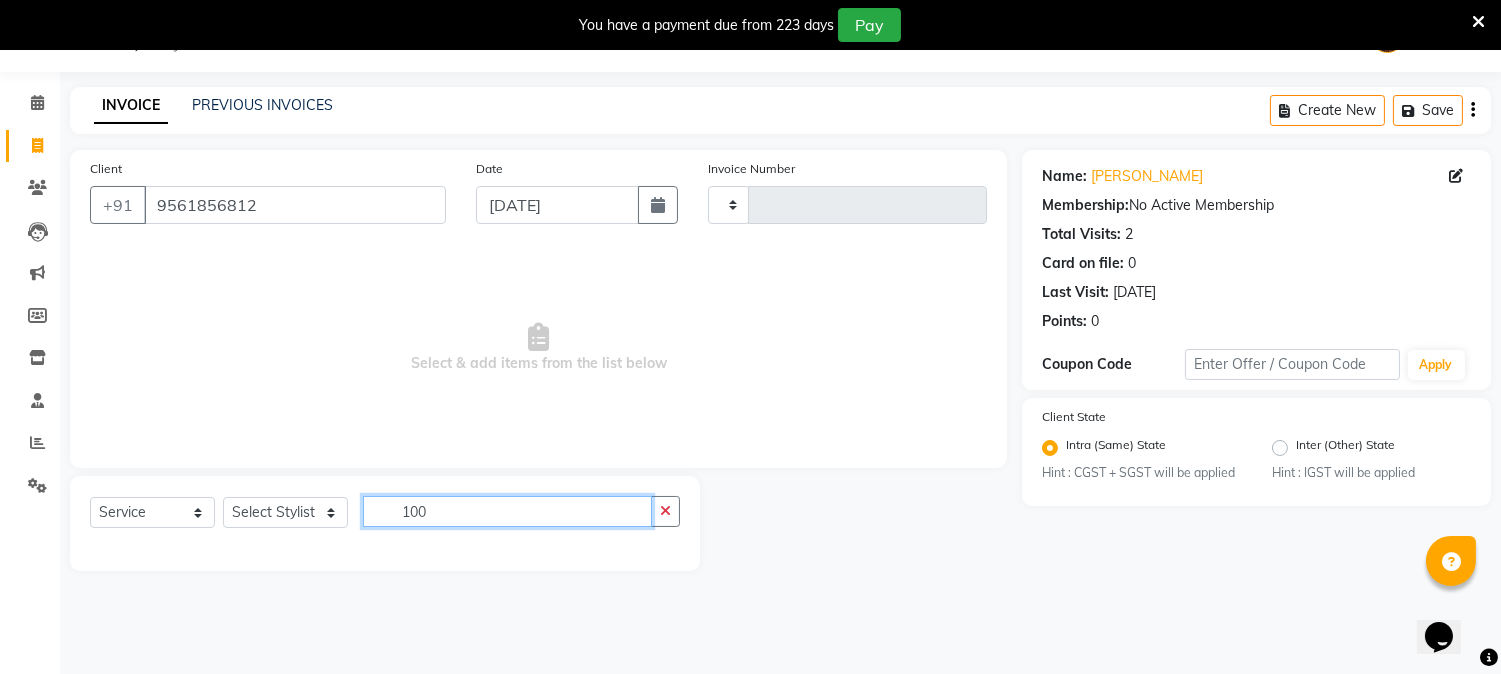 type on "100" 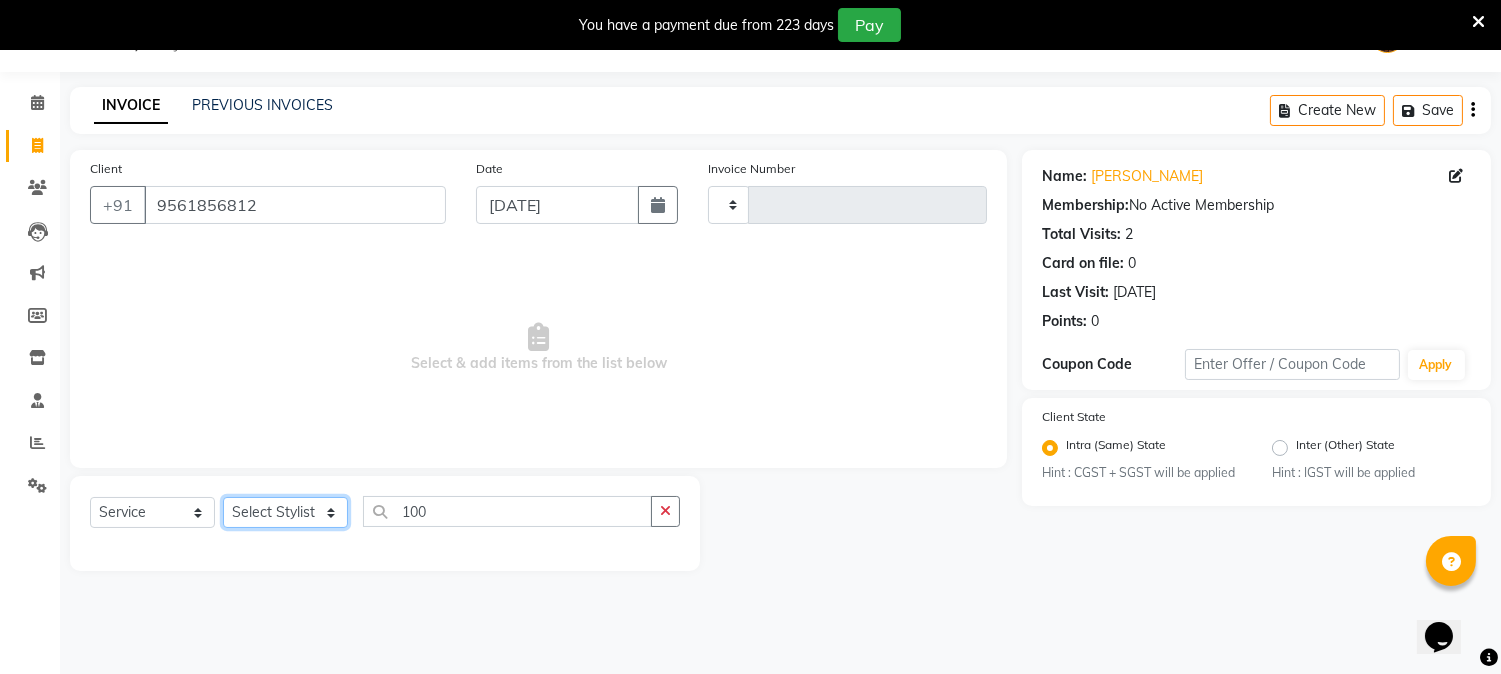 click on "Select Stylist" 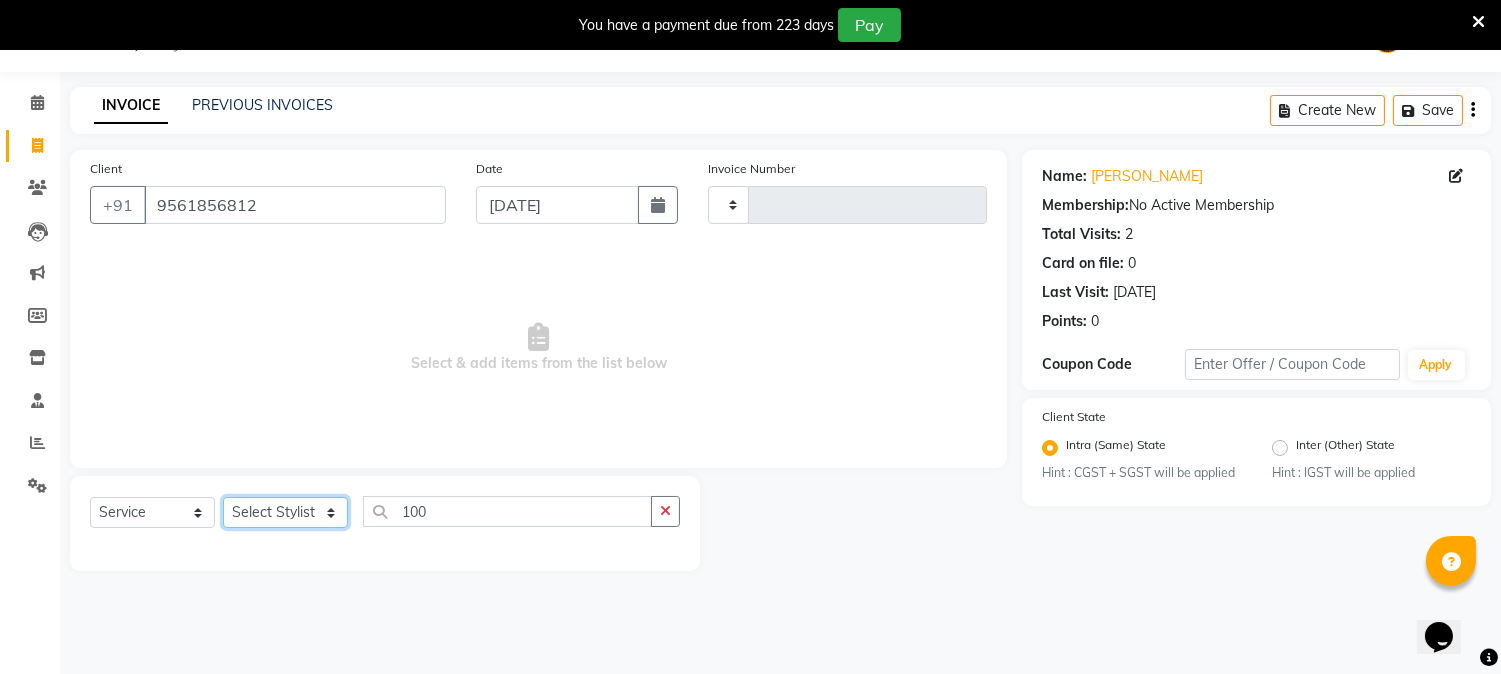 click on "Select Stylist" 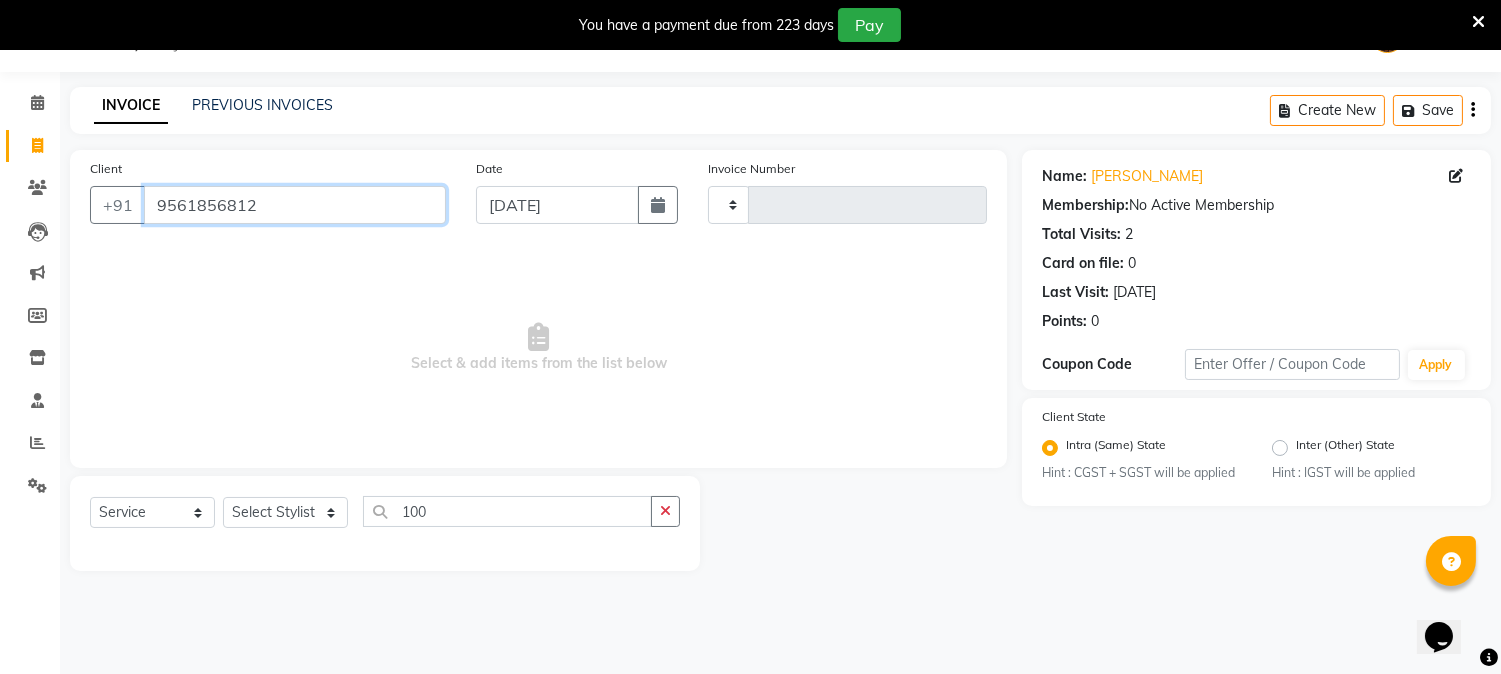 click on "9561856812" at bounding box center [295, 205] 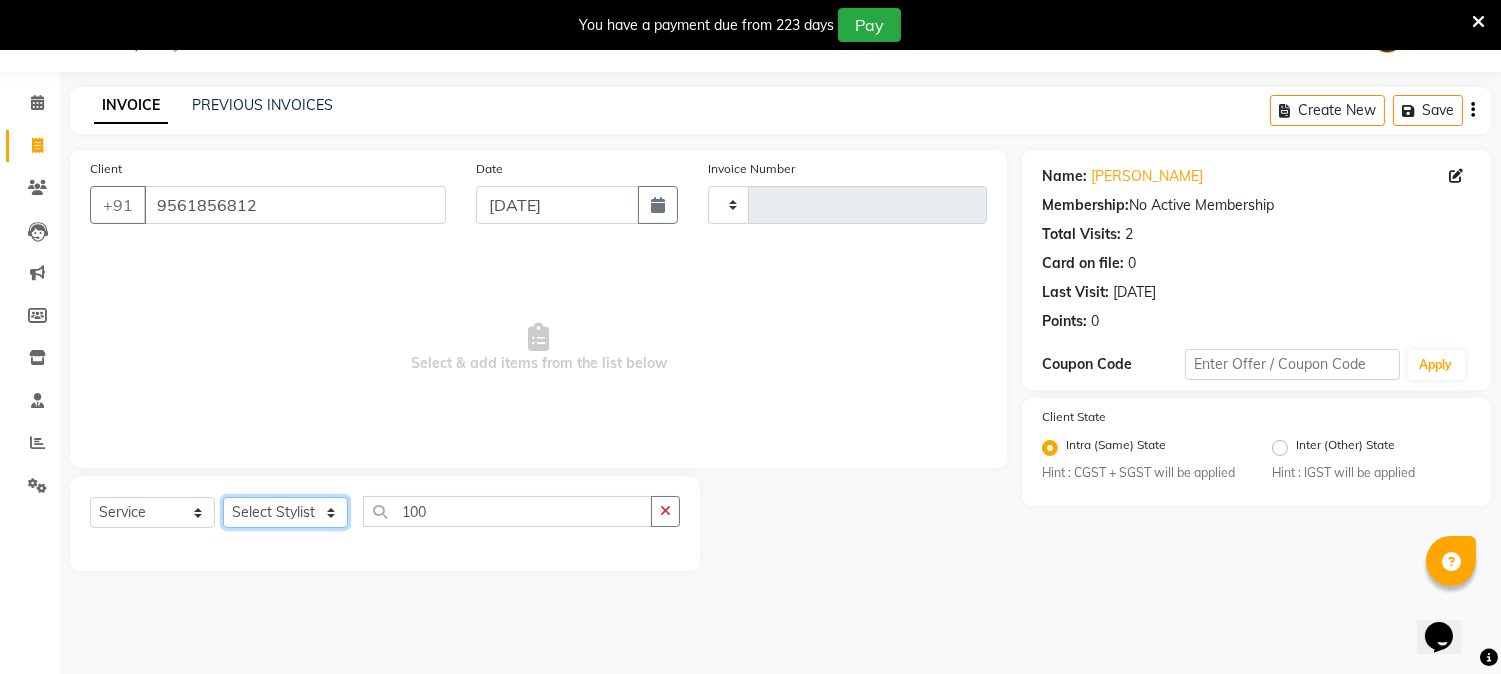 click on "Select Stylist" 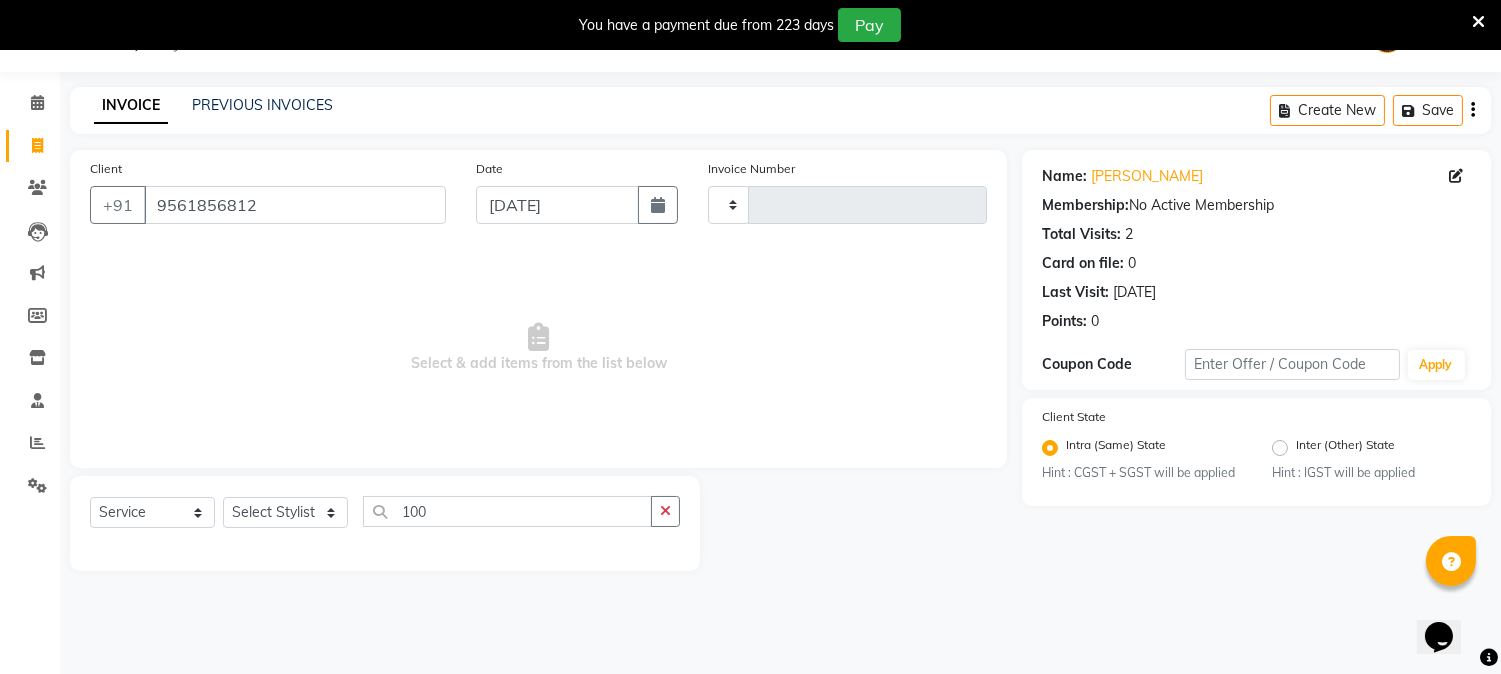 click 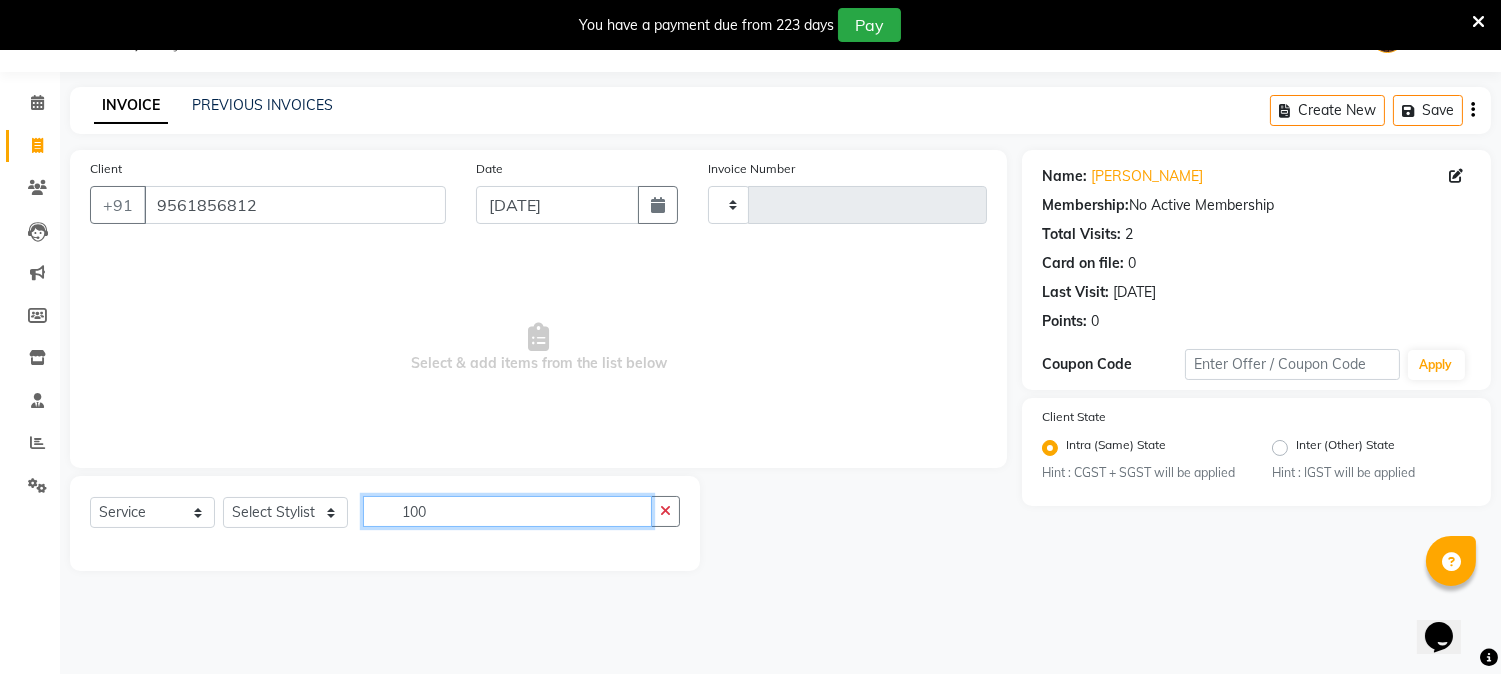 type 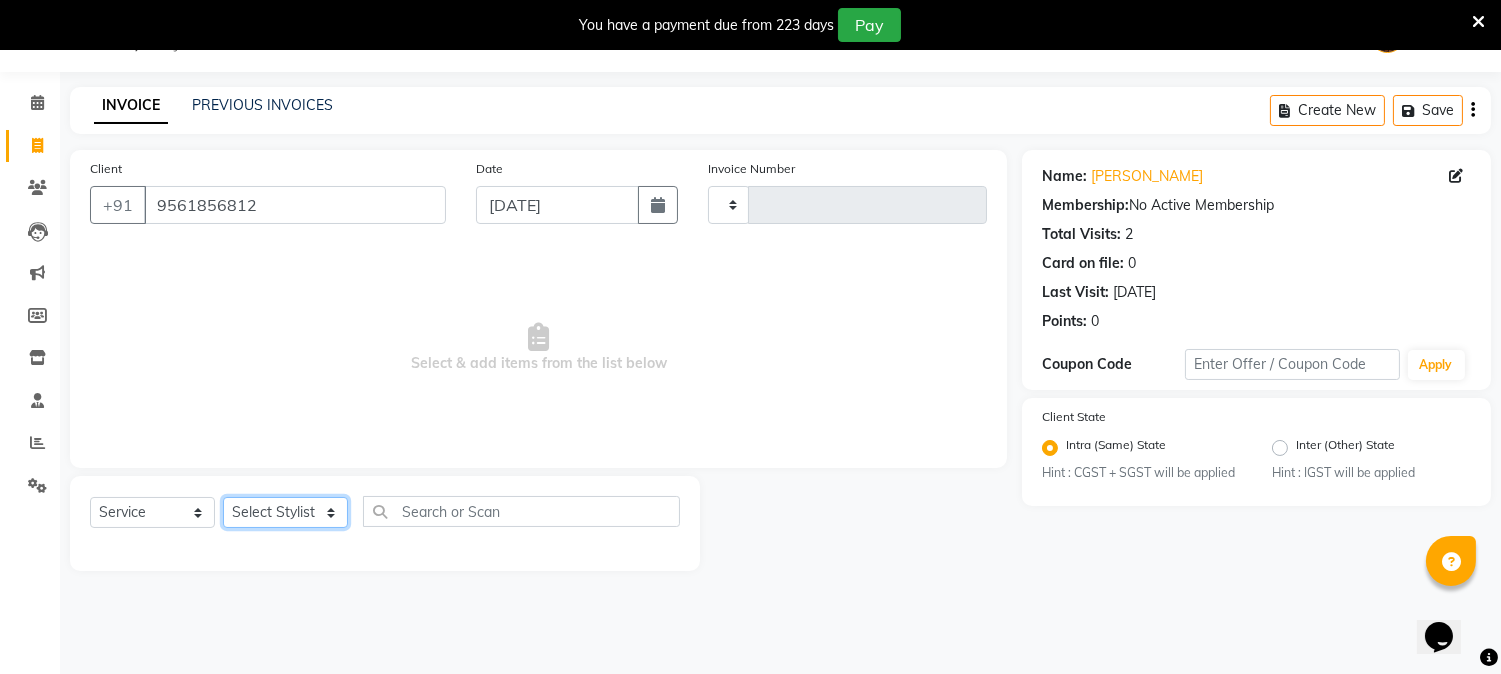 click on "Select Stylist" 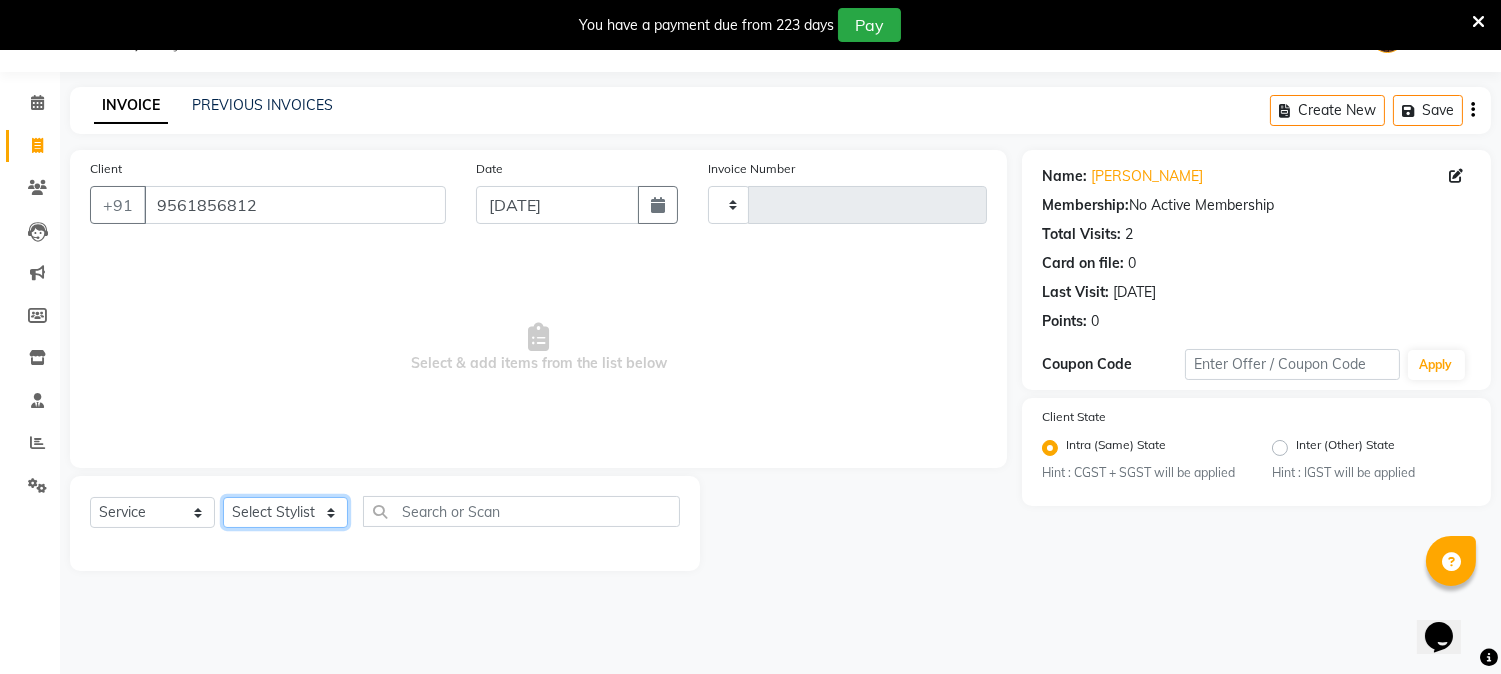 click on "Select Stylist" 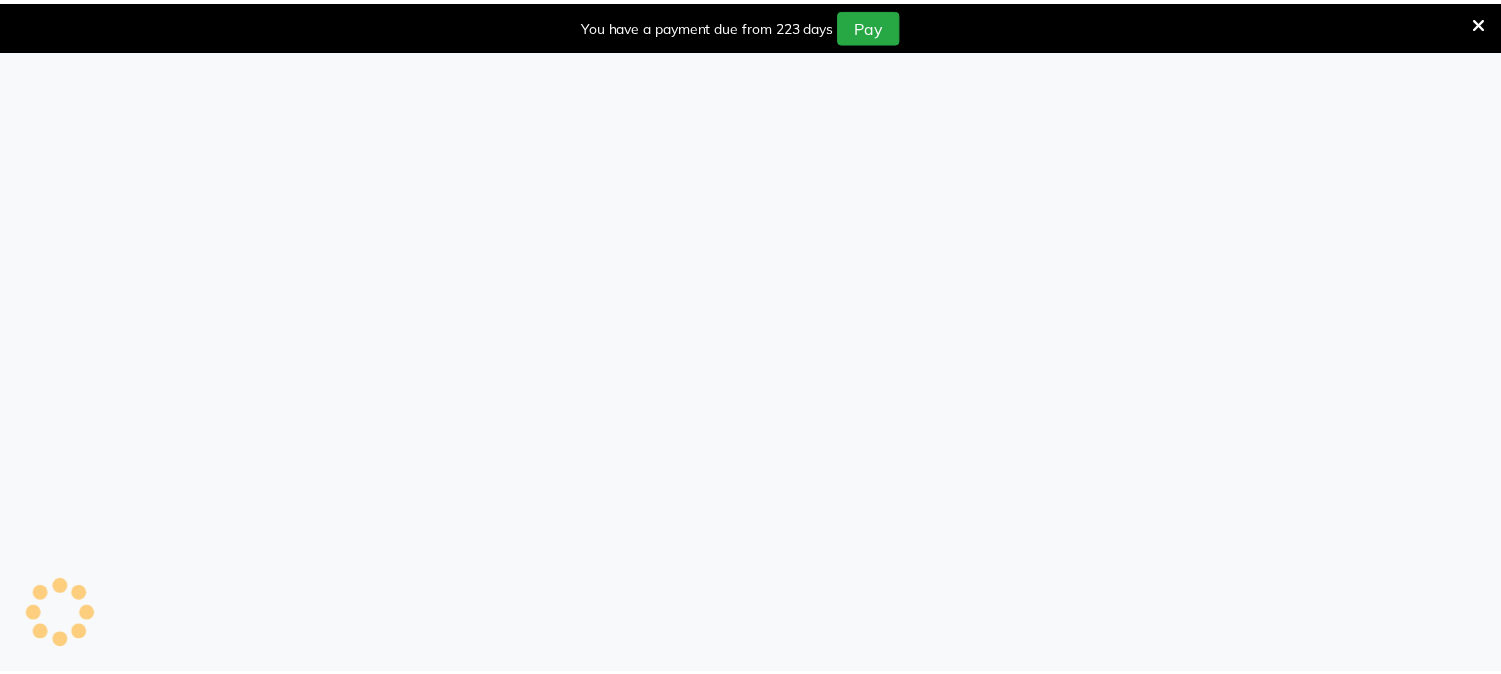 scroll, scrollTop: 0, scrollLeft: 0, axis: both 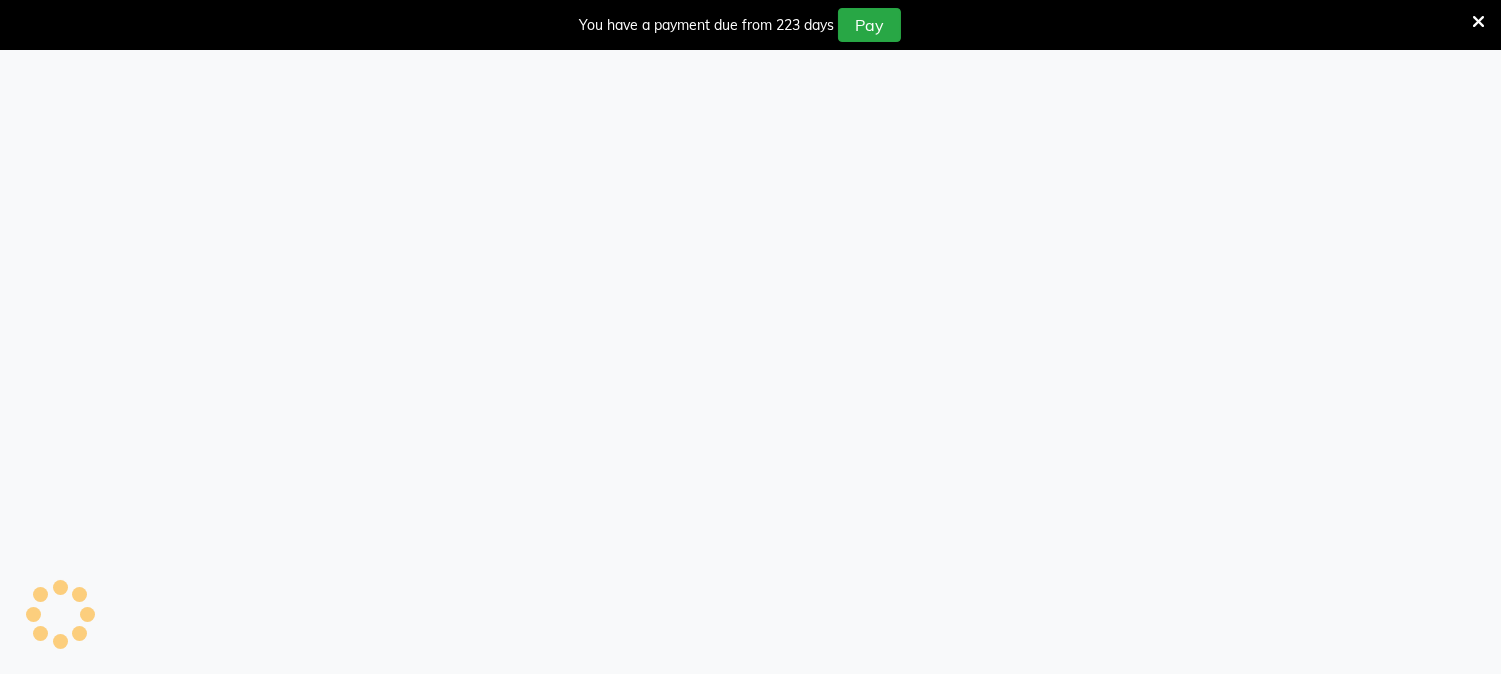 select on "556" 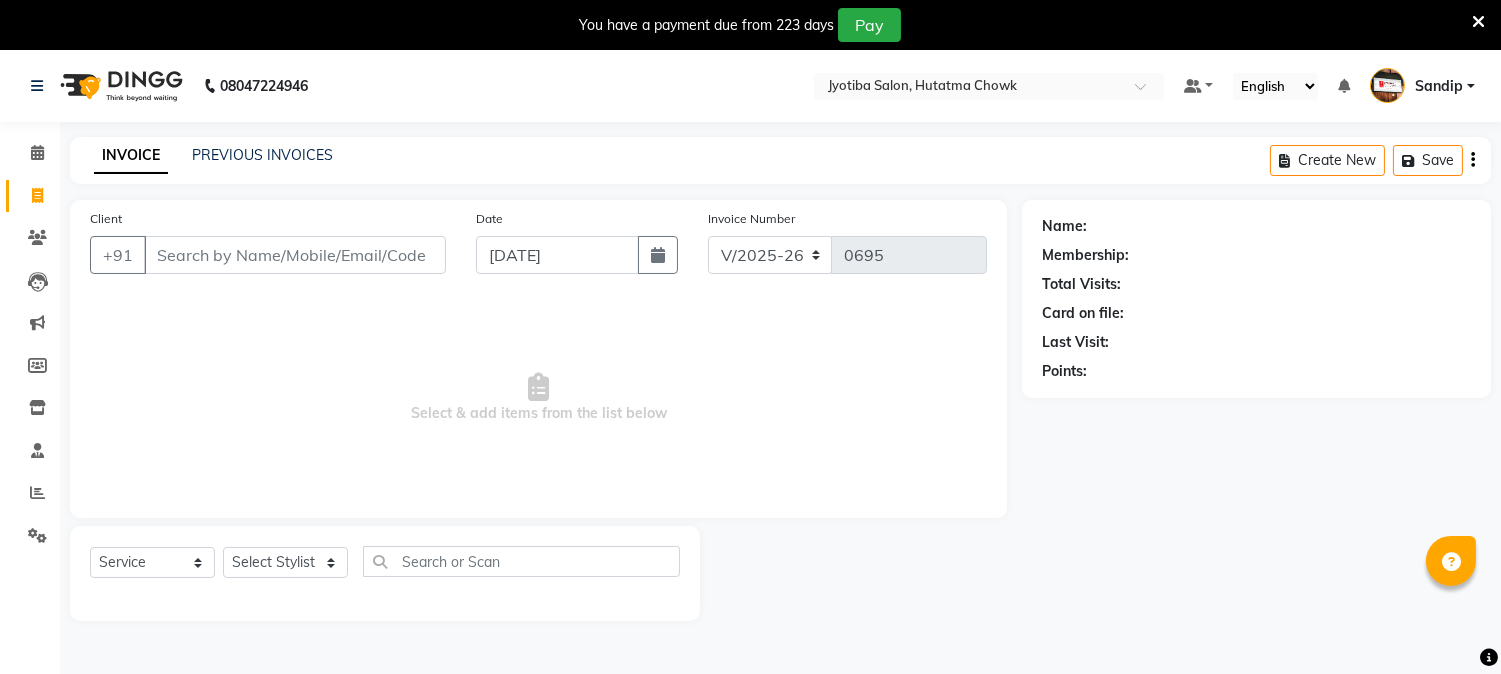 select on "membership" 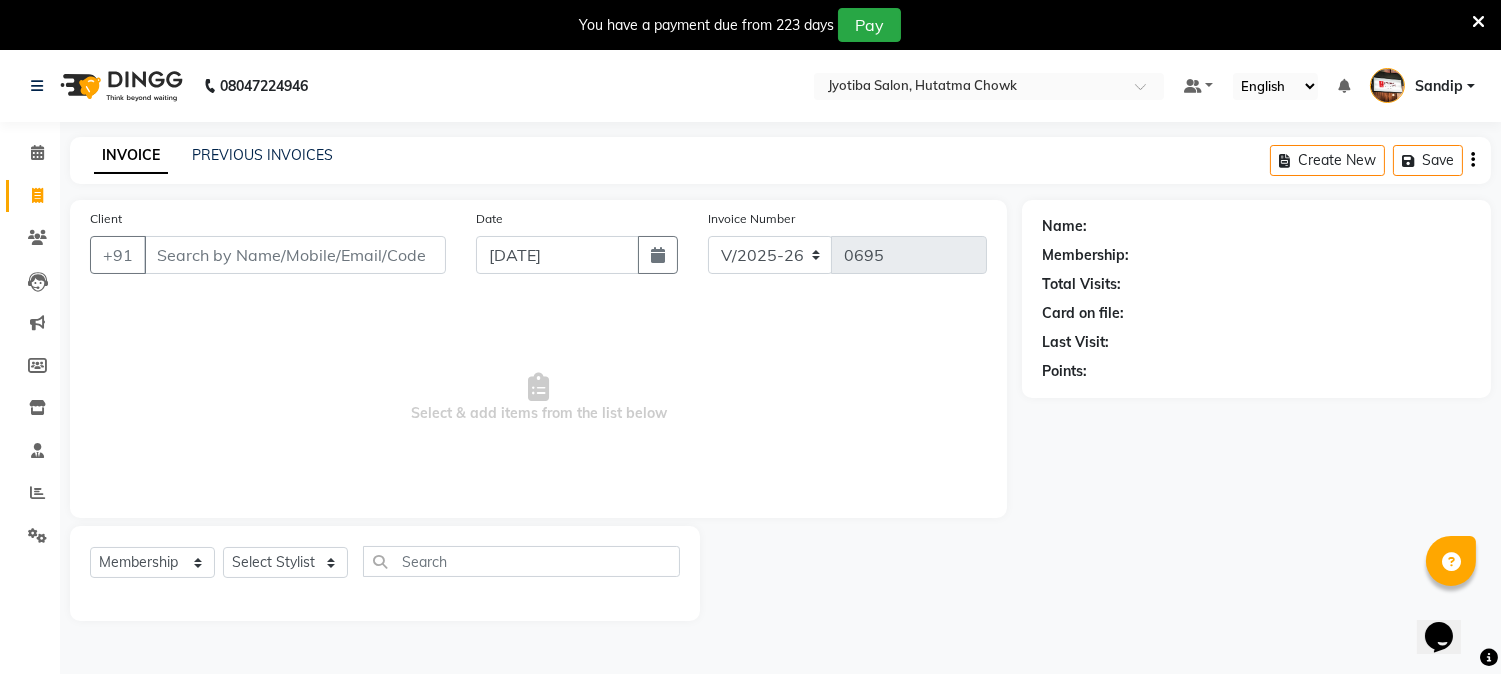 scroll, scrollTop: 0, scrollLeft: 0, axis: both 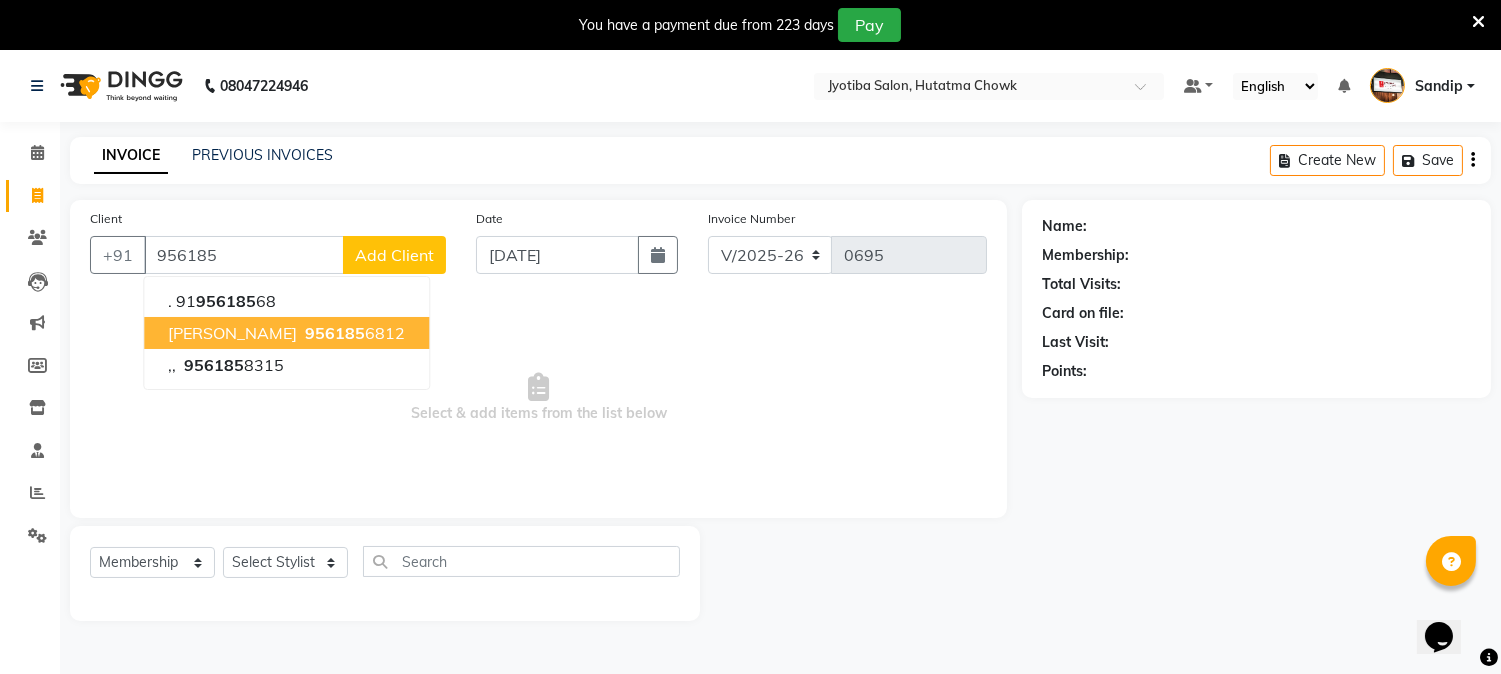 click on "956185 6812" at bounding box center (353, 333) 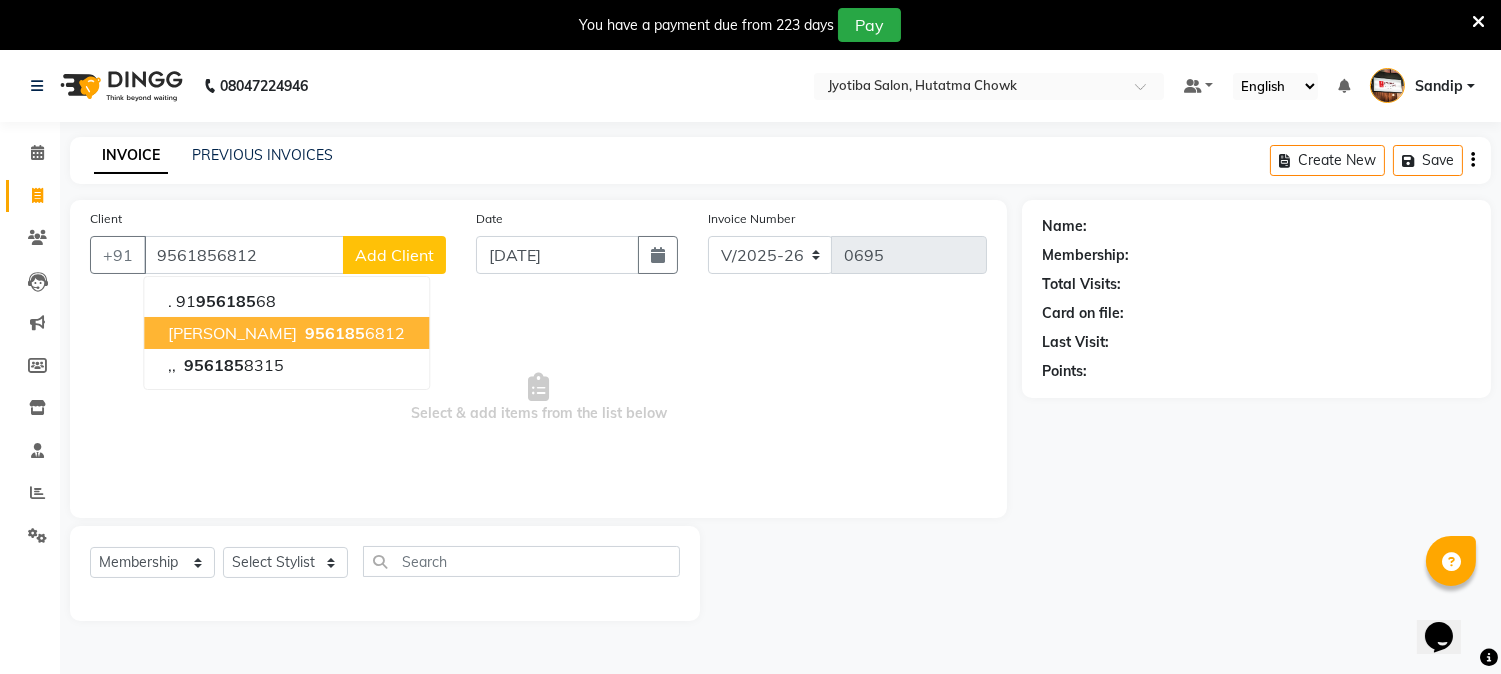 type on "9561856812" 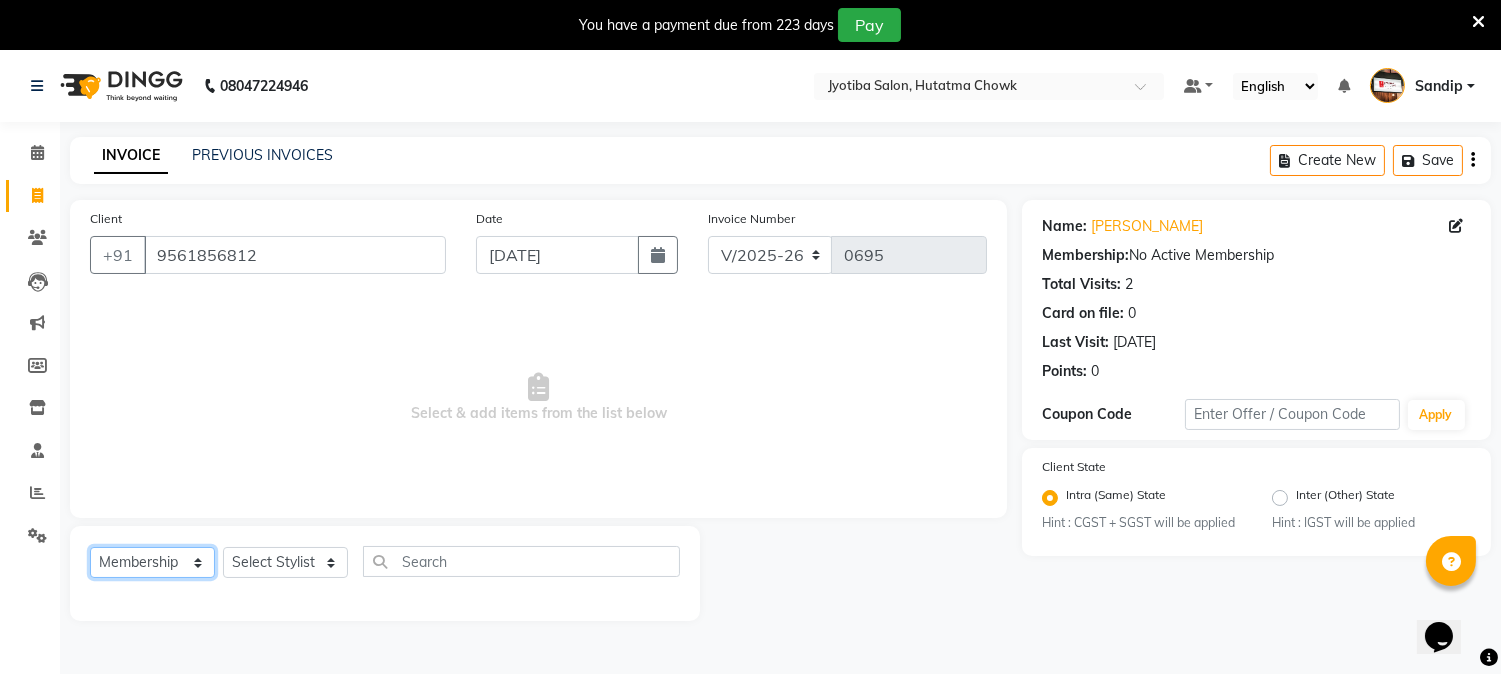 click on "Select  Service  Product  Membership  Package Voucher Prepaid Gift Card" 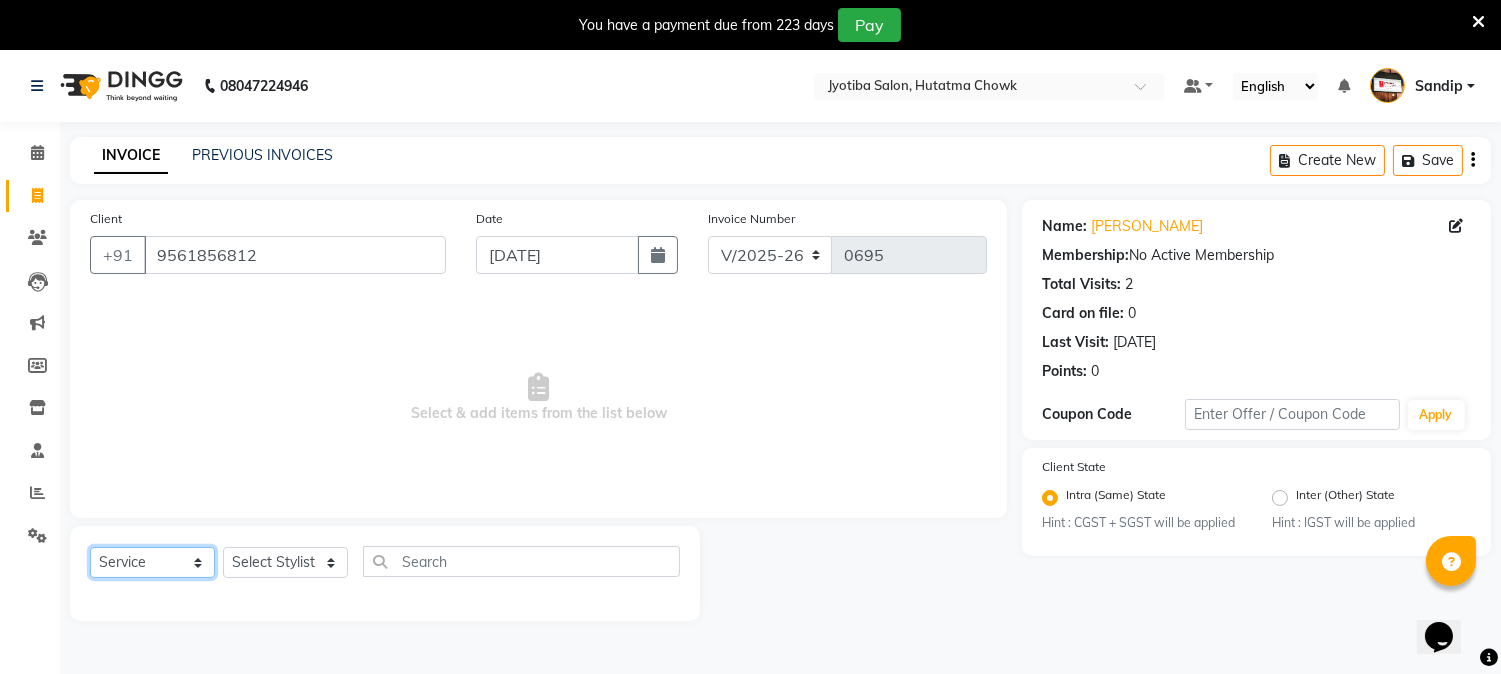 click on "Select  Service  Product  Membership  Package Voucher Prepaid Gift Card" 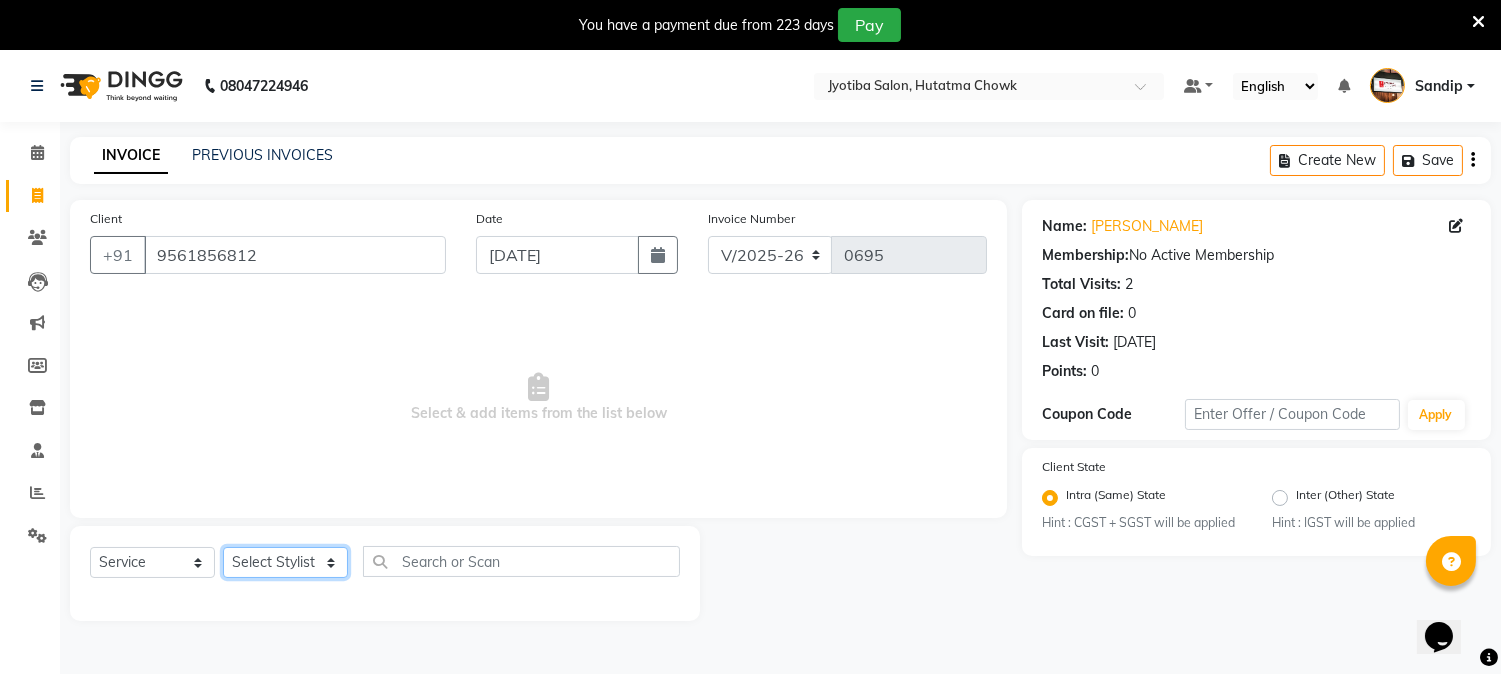 click on "Select Stylist [PERSON_NAME] [PERSON_NAME]  [PERSON_NAME]  prem RAHUL Sandip [PERSON_NAME]" 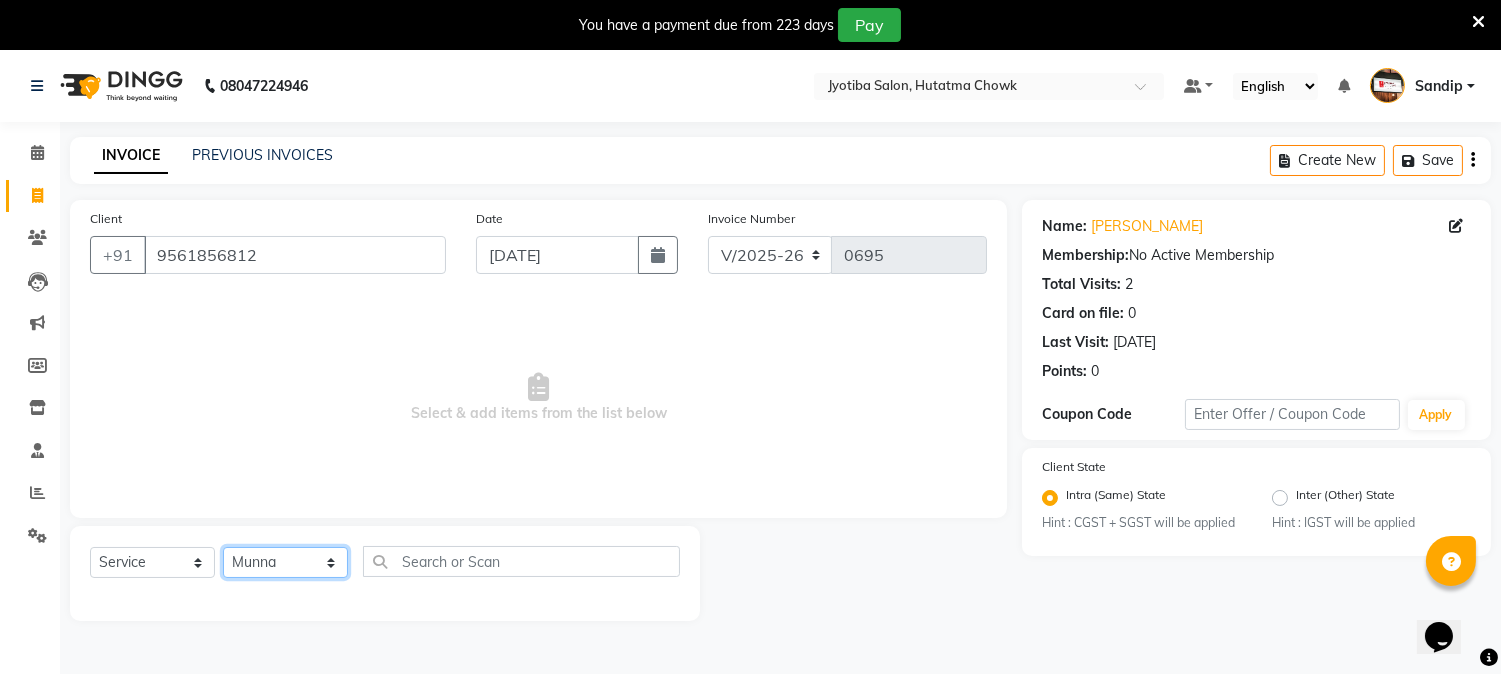 click on "Select Stylist [PERSON_NAME] [PERSON_NAME]  [PERSON_NAME]  prem RAHUL Sandip [PERSON_NAME]" 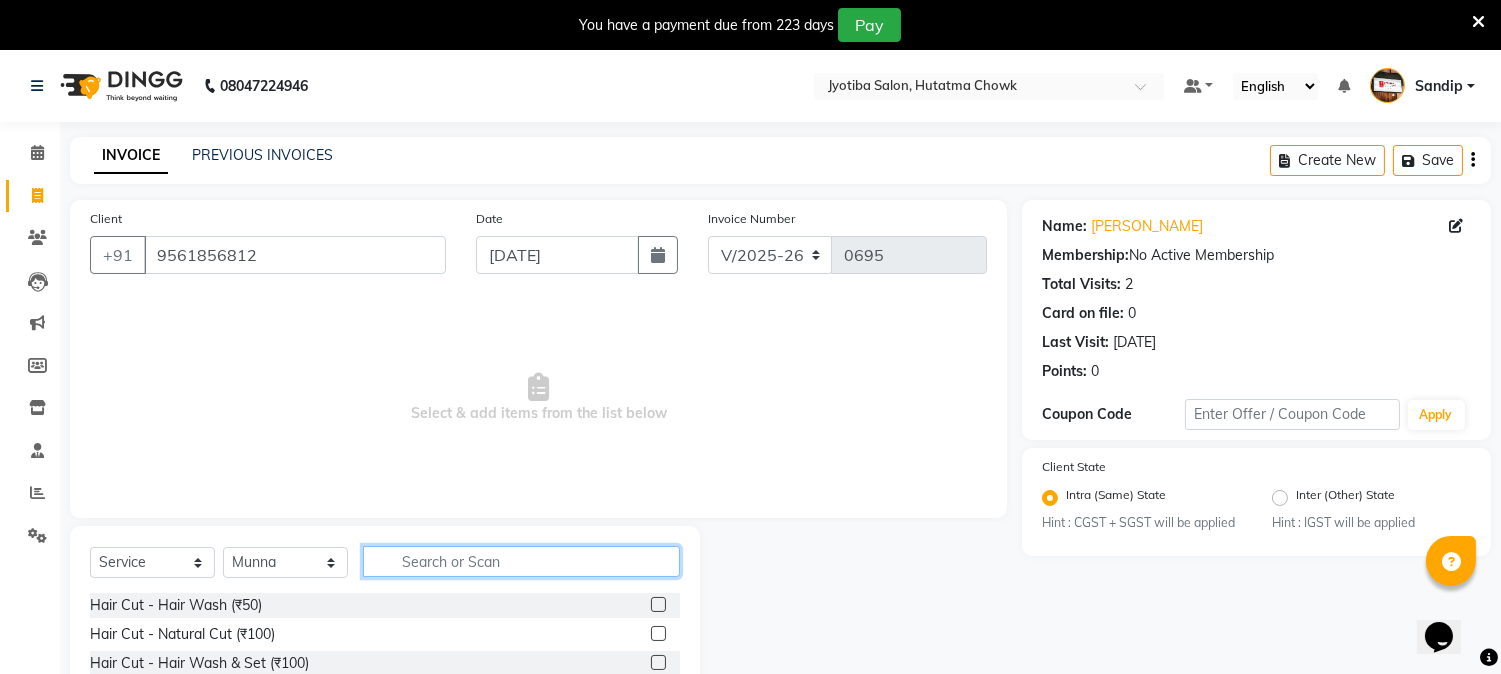 click 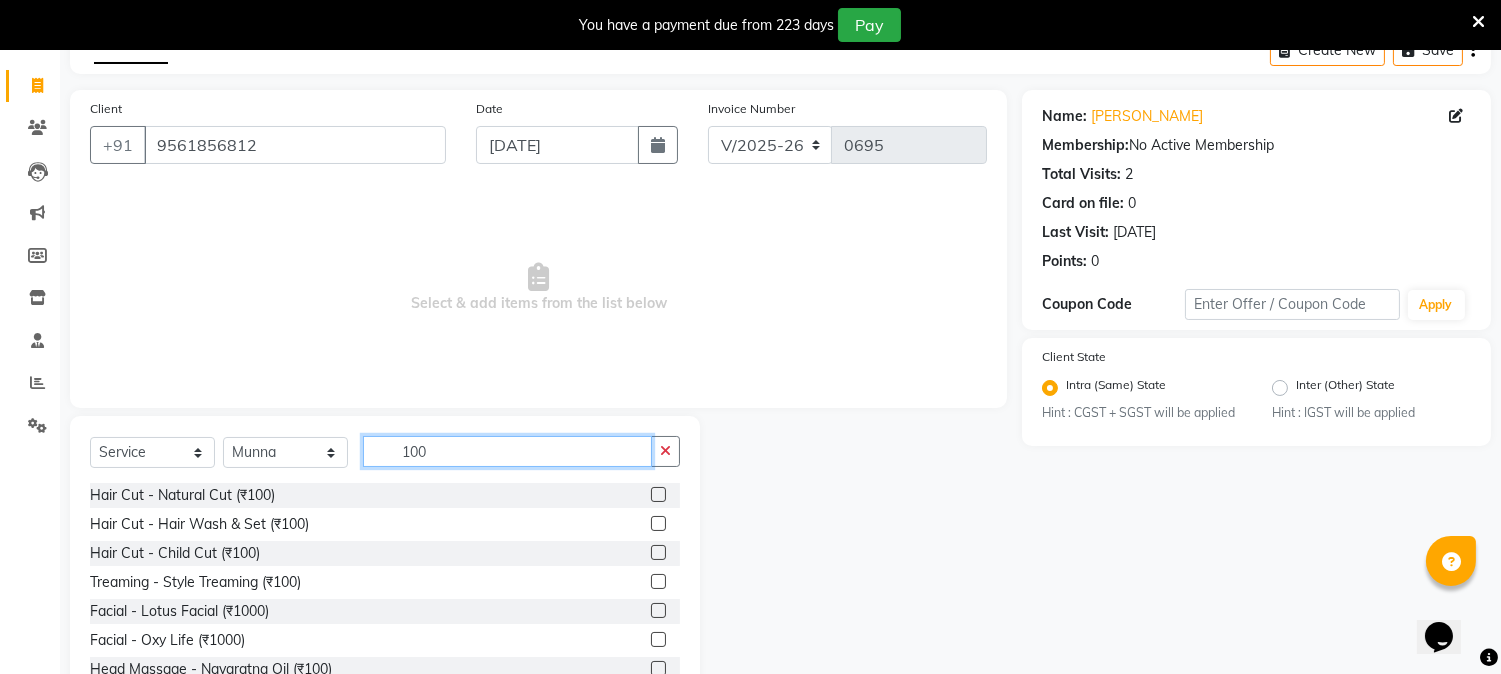 scroll, scrollTop: 111, scrollLeft: 0, axis: vertical 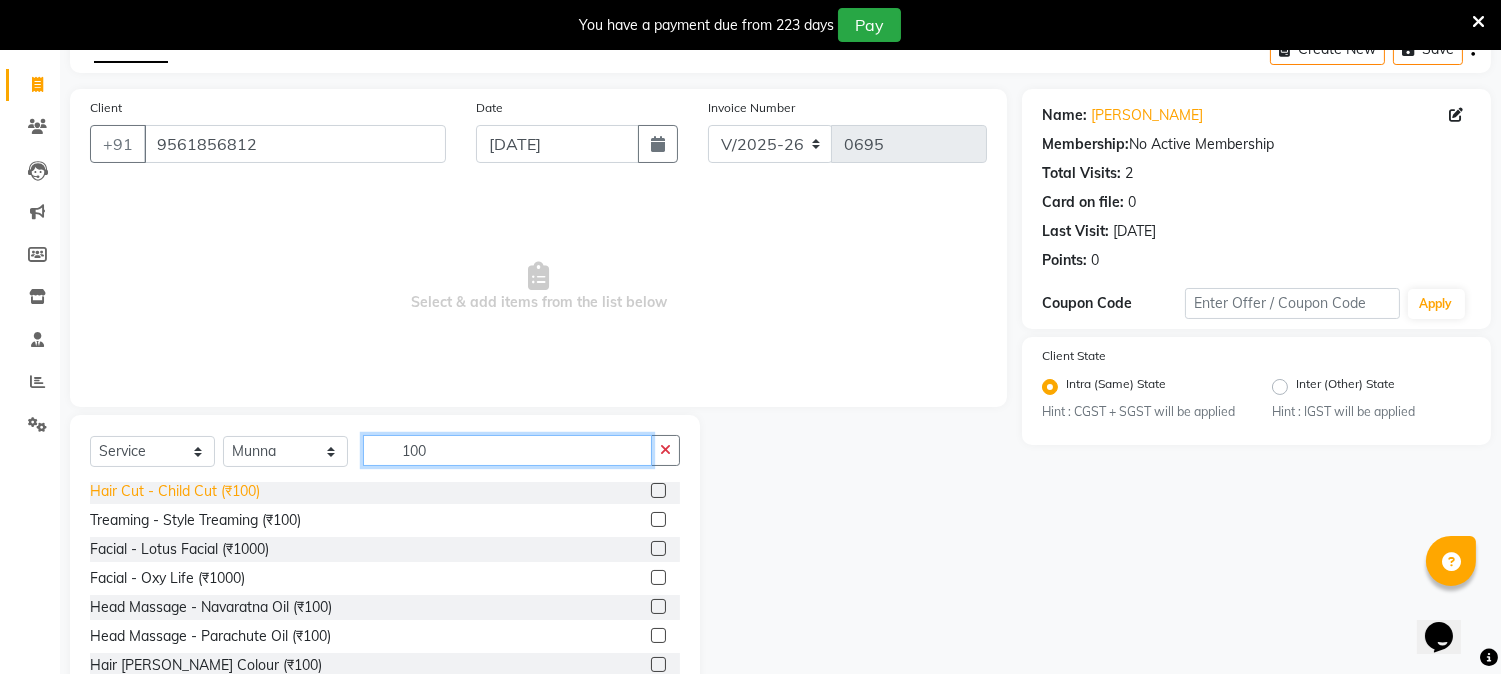type on "100" 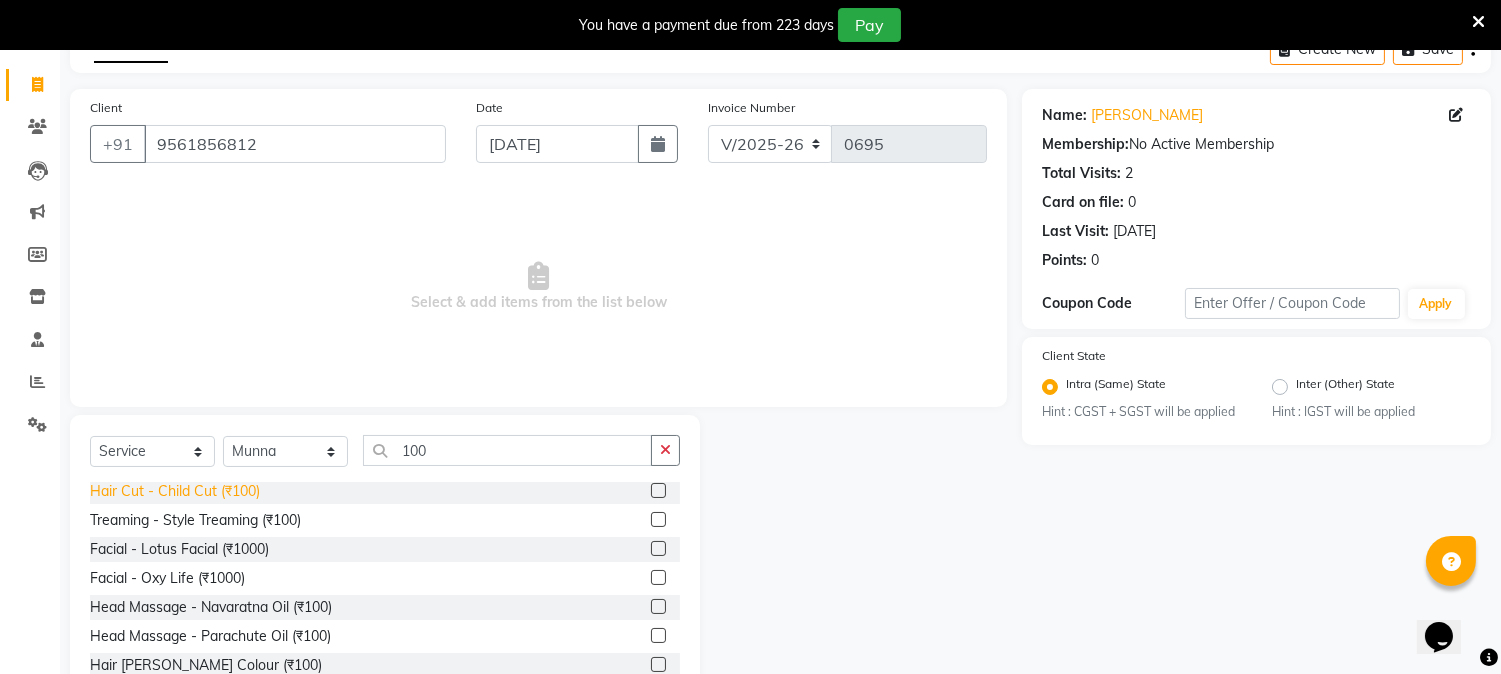 click on "Hair Cut - Child Cut (₹100)" 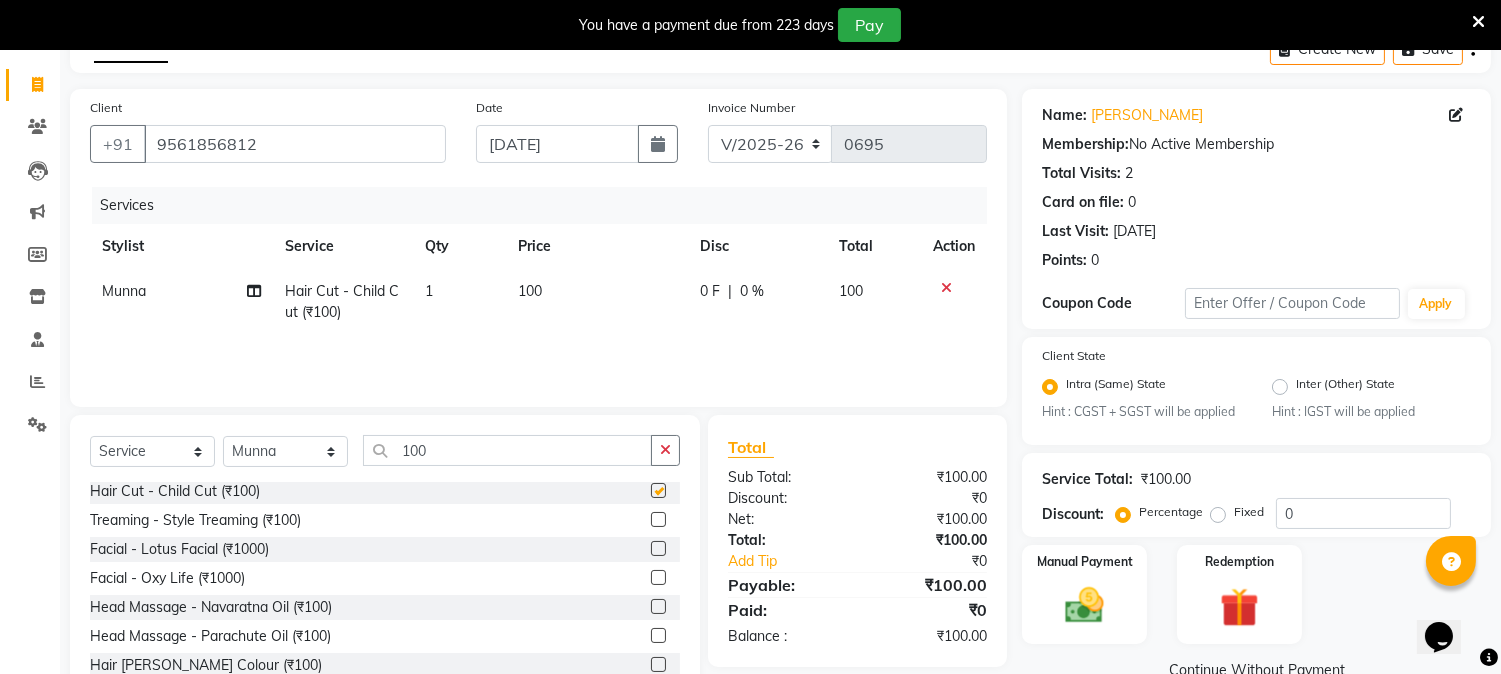 checkbox on "false" 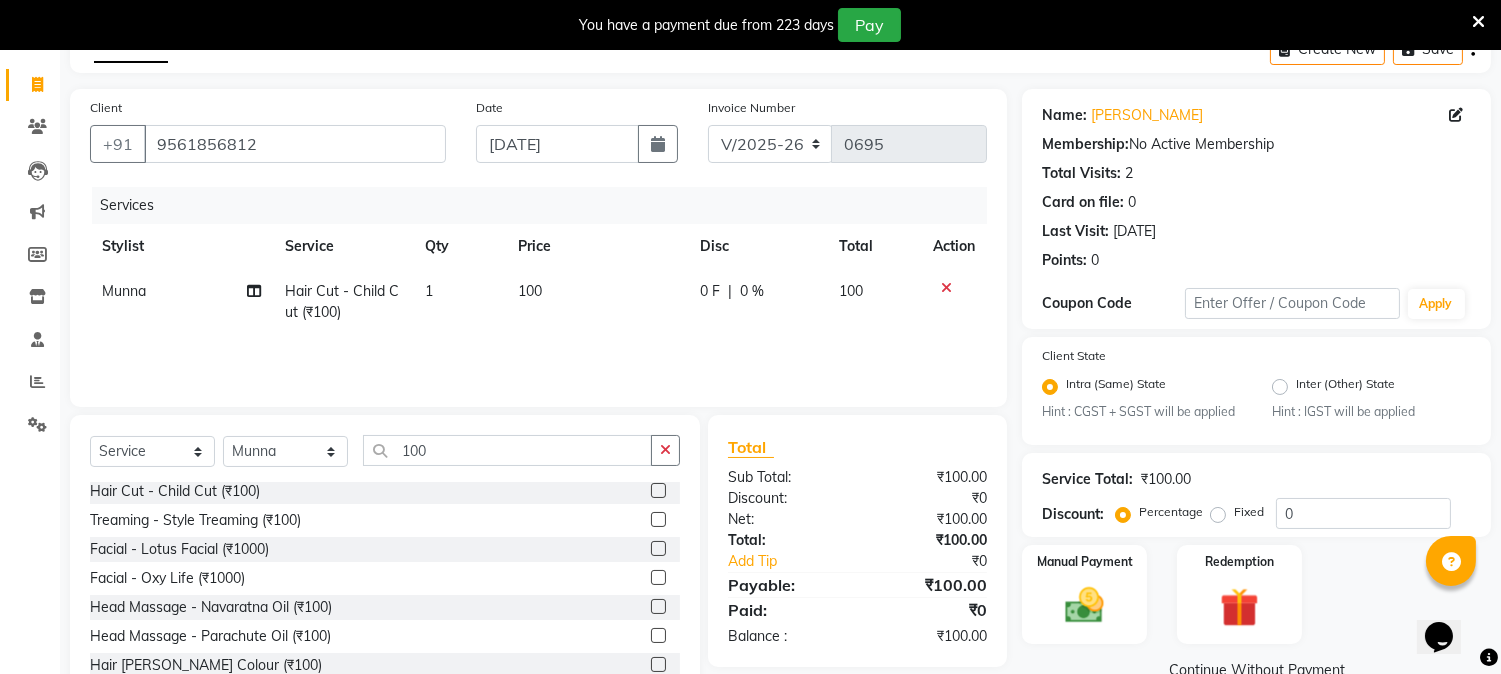 scroll, scrollTop: 176, scrollLeft: 0, axis: vertical 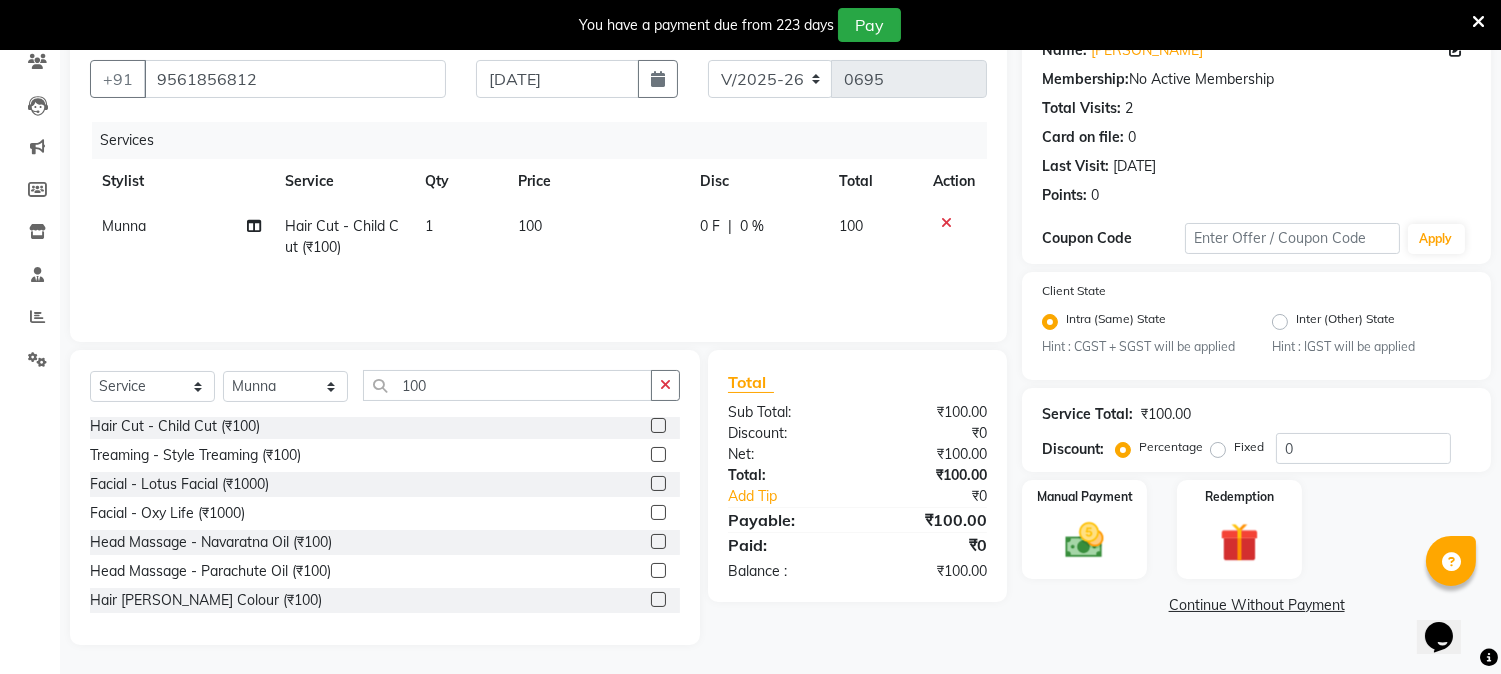 click on "Continue Without Payment" 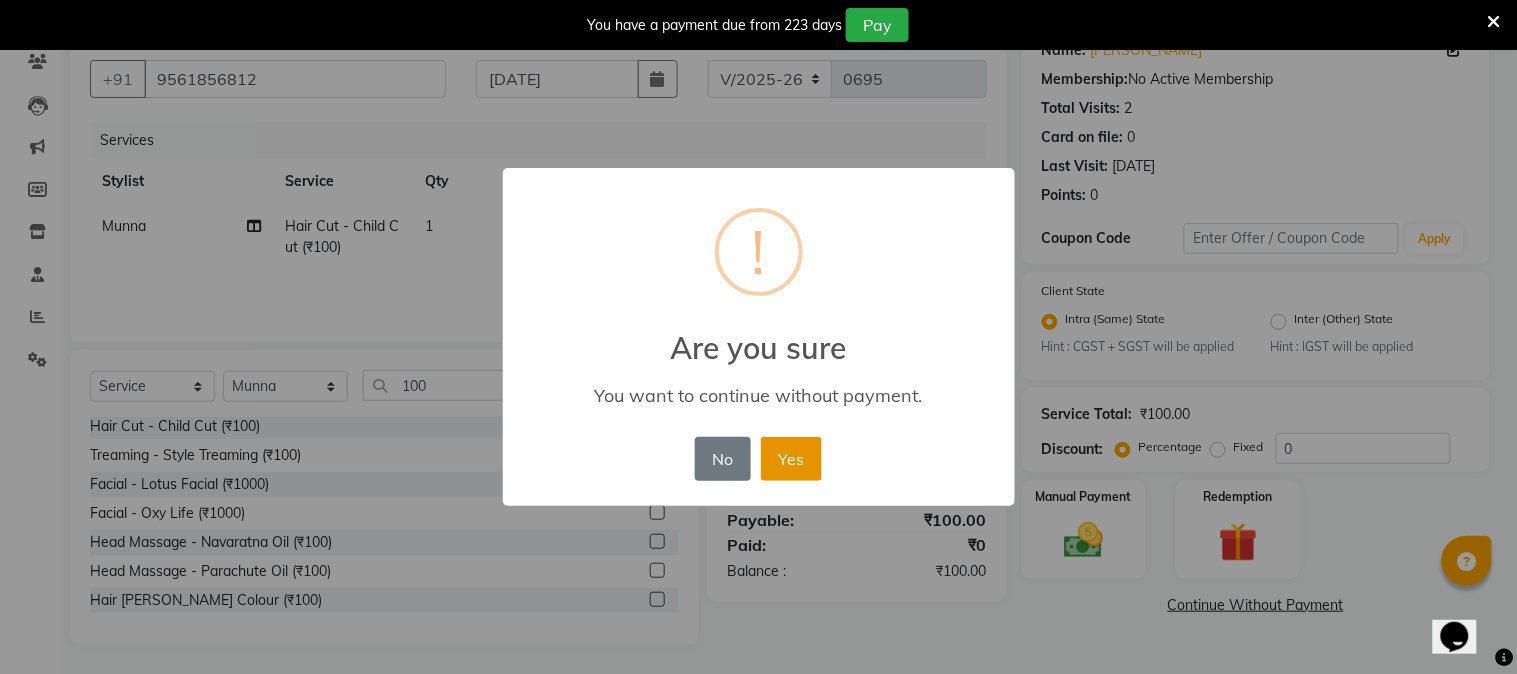 click on "Yes" at bounding box center (791, 459) 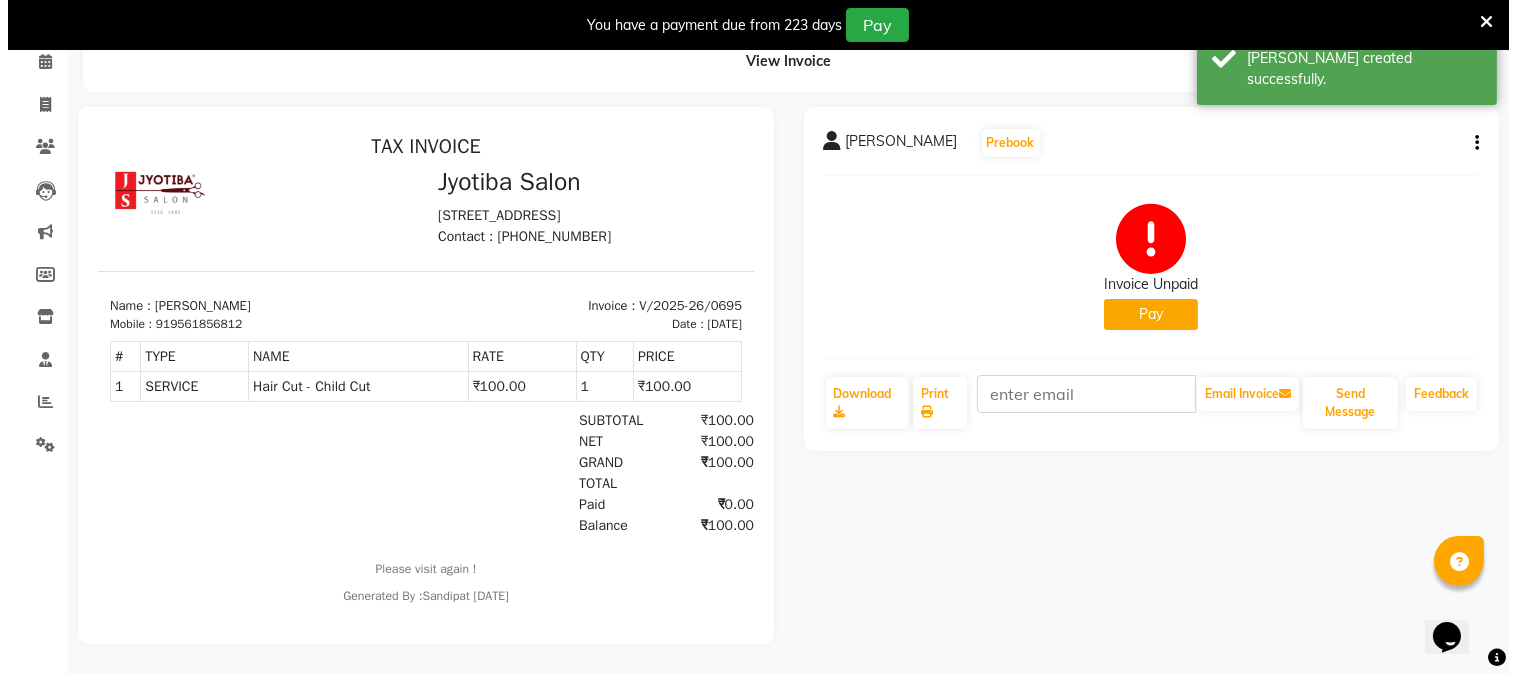 scroll, scrollTop: 0, scrollLeft: 0, axis: both 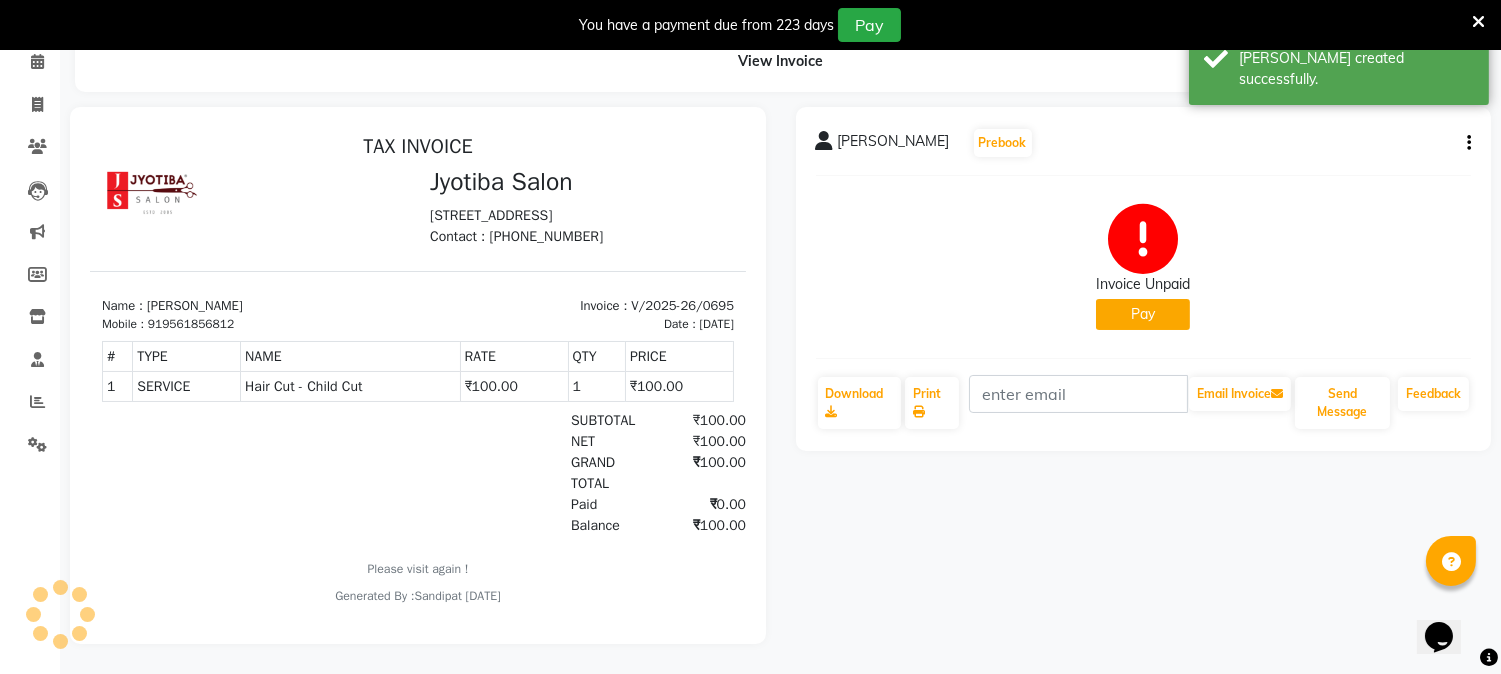 click on "Pay" 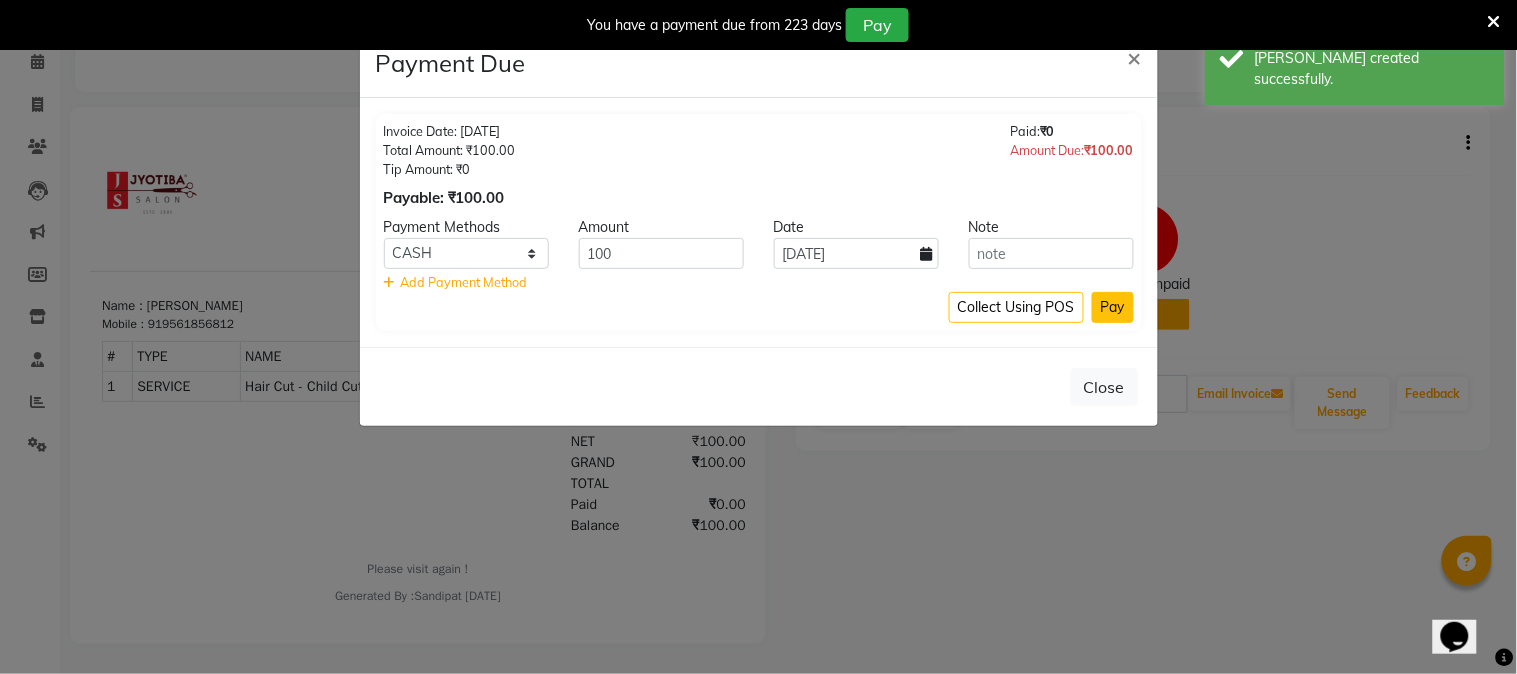 click on "Pay" 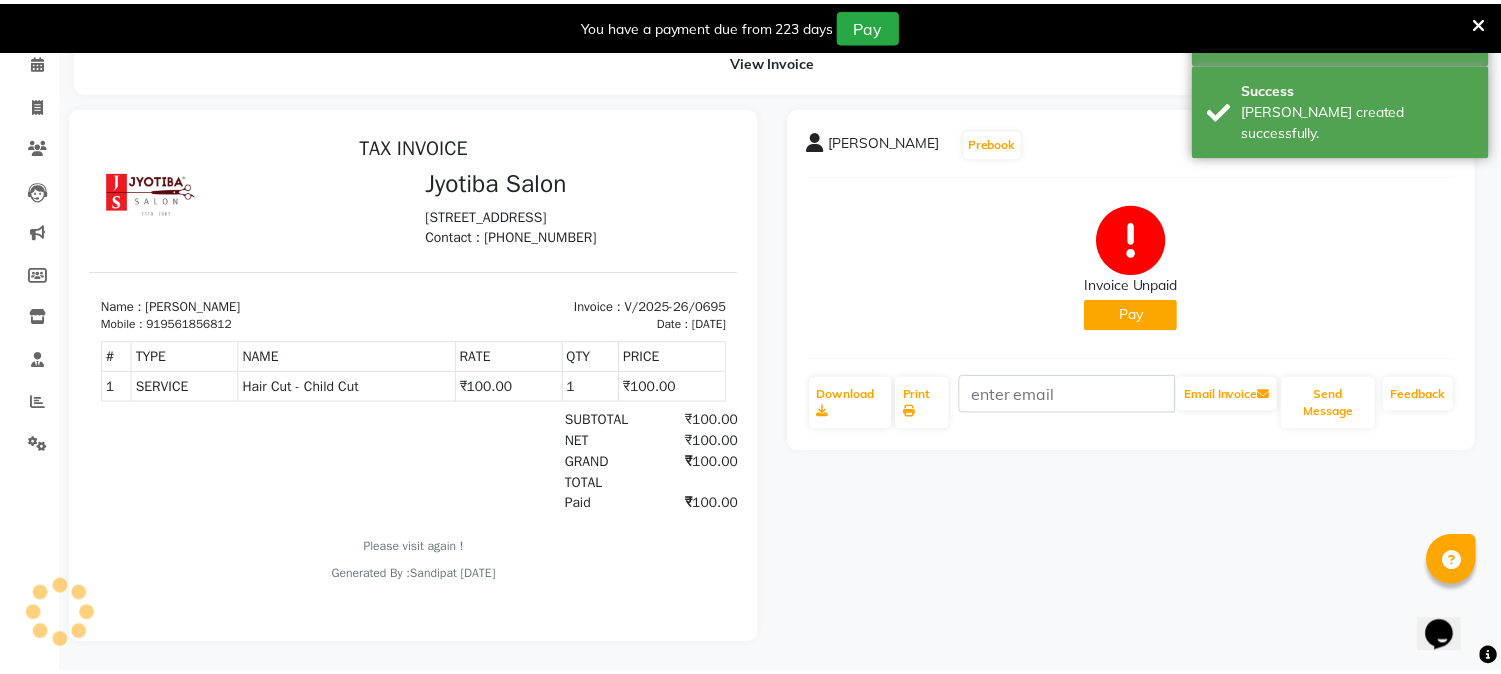scroll, scrollTop: 85, scrollLeft: 0, axis: vertical 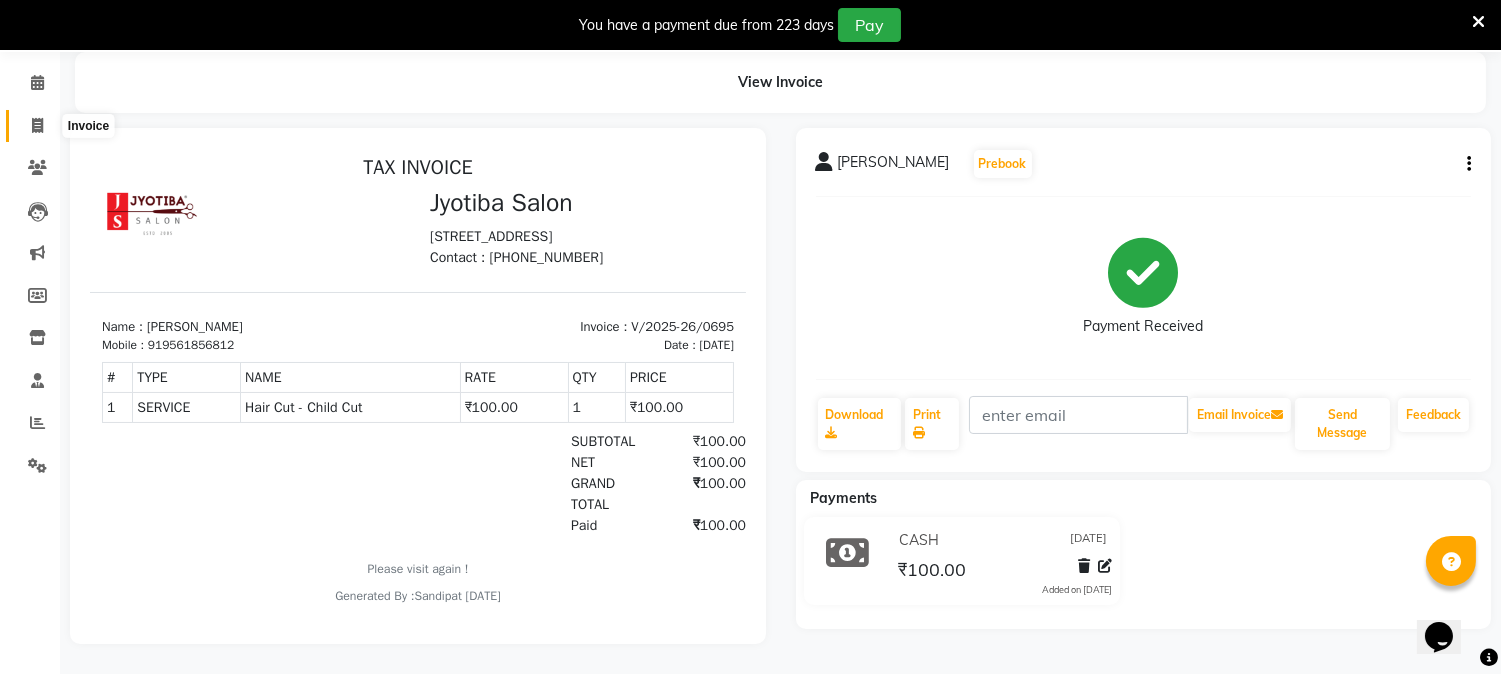 click 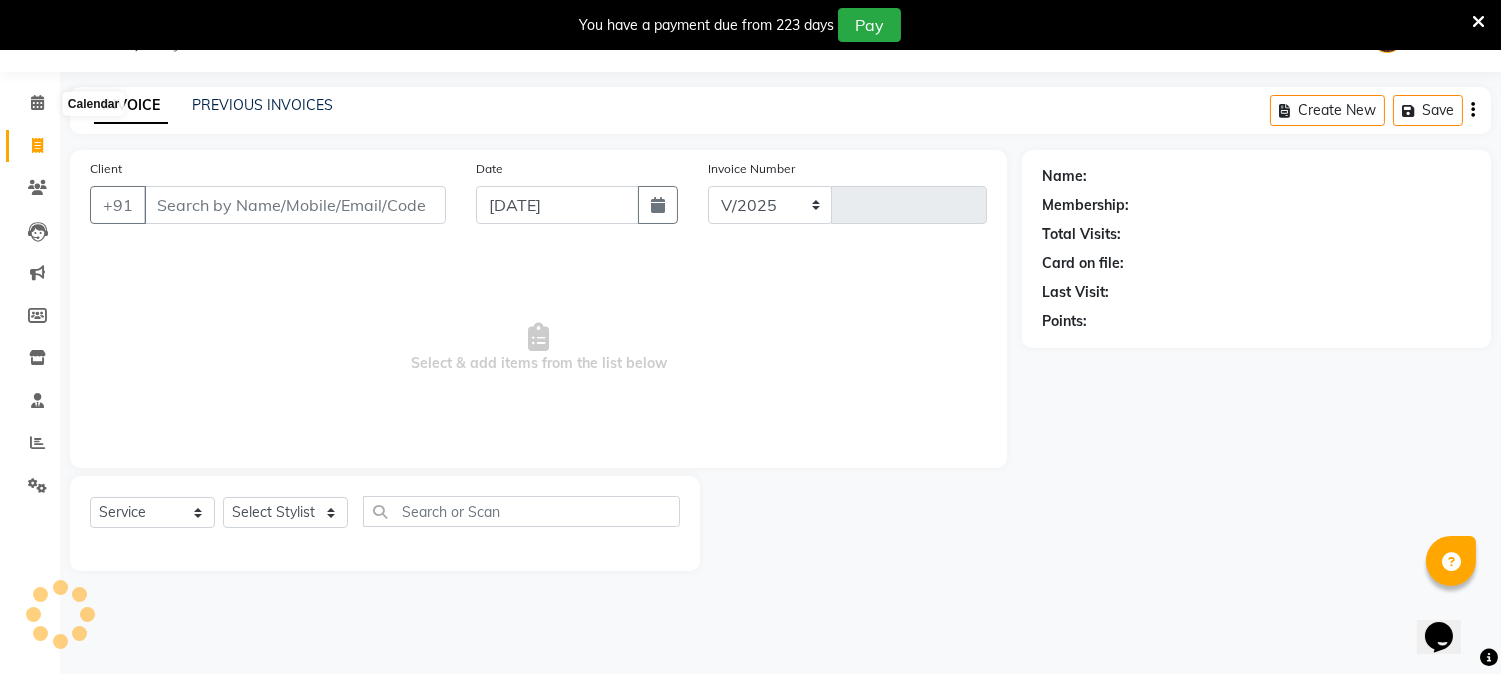 scroll, scrollTop: 50, scrollLeft: 0, axis: vertical 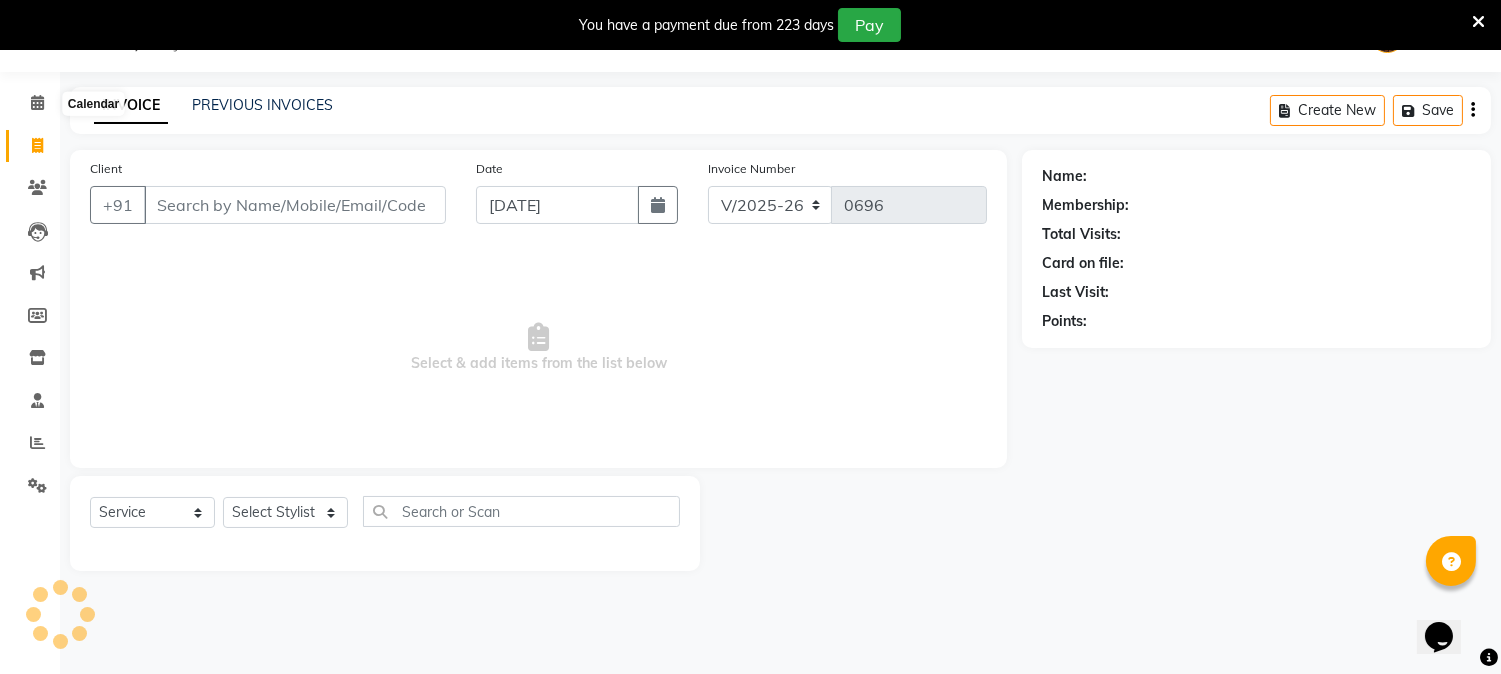 select on "membership" 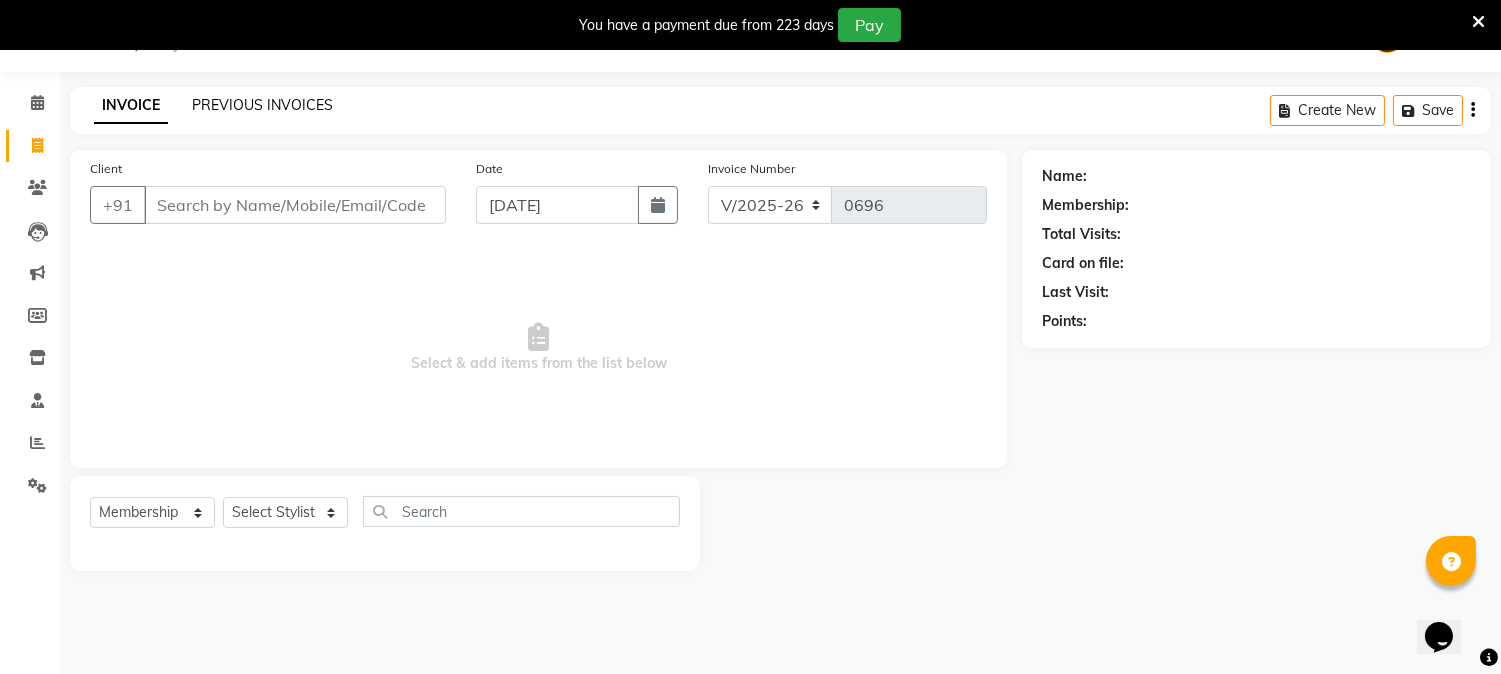 click on "PREVIOUS INVOICES" 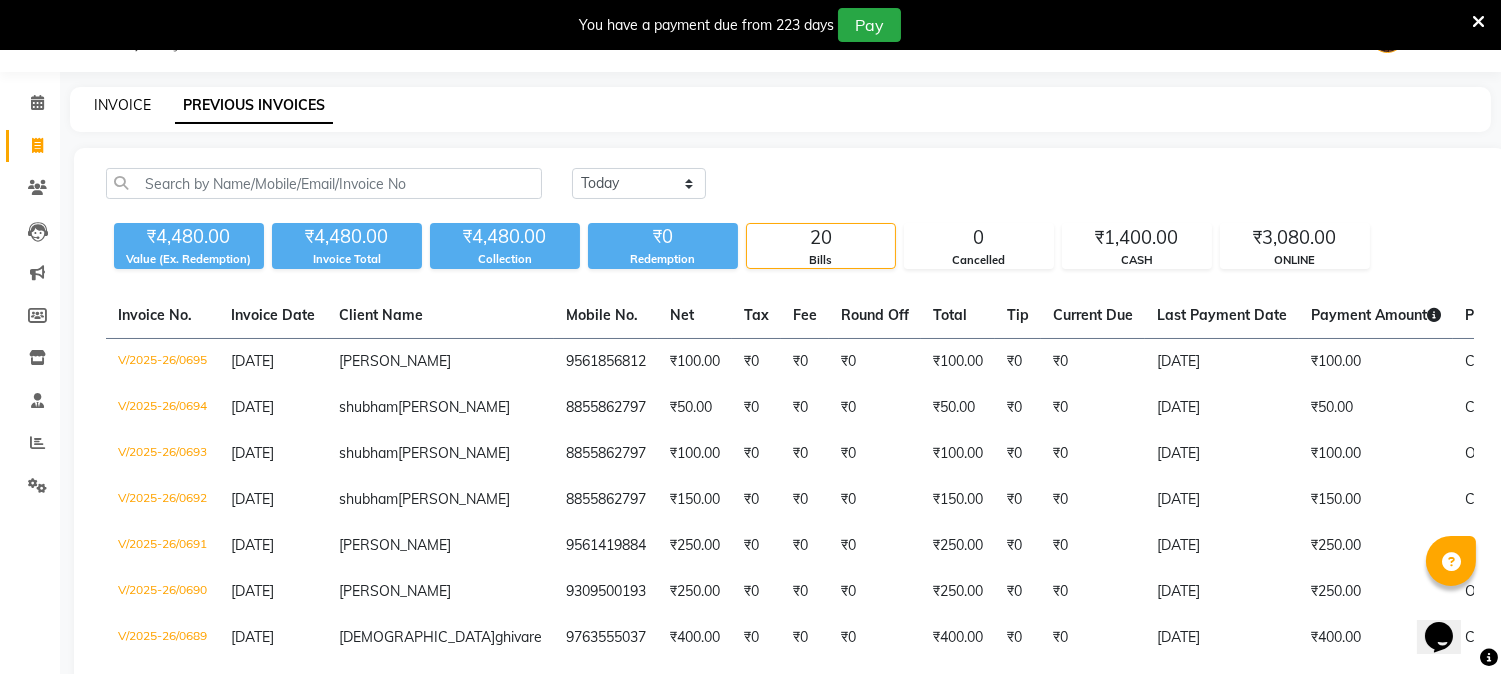 click on "INVOICE" 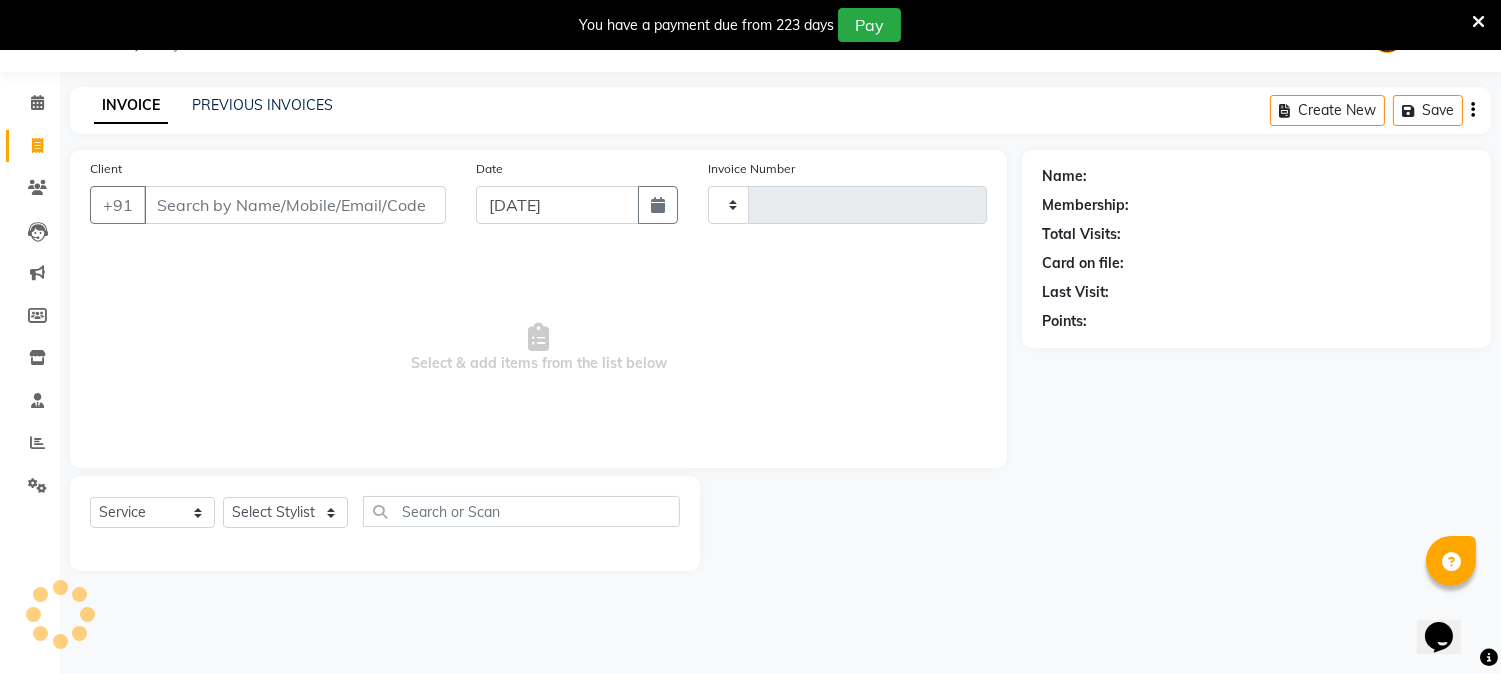 type on "0696" 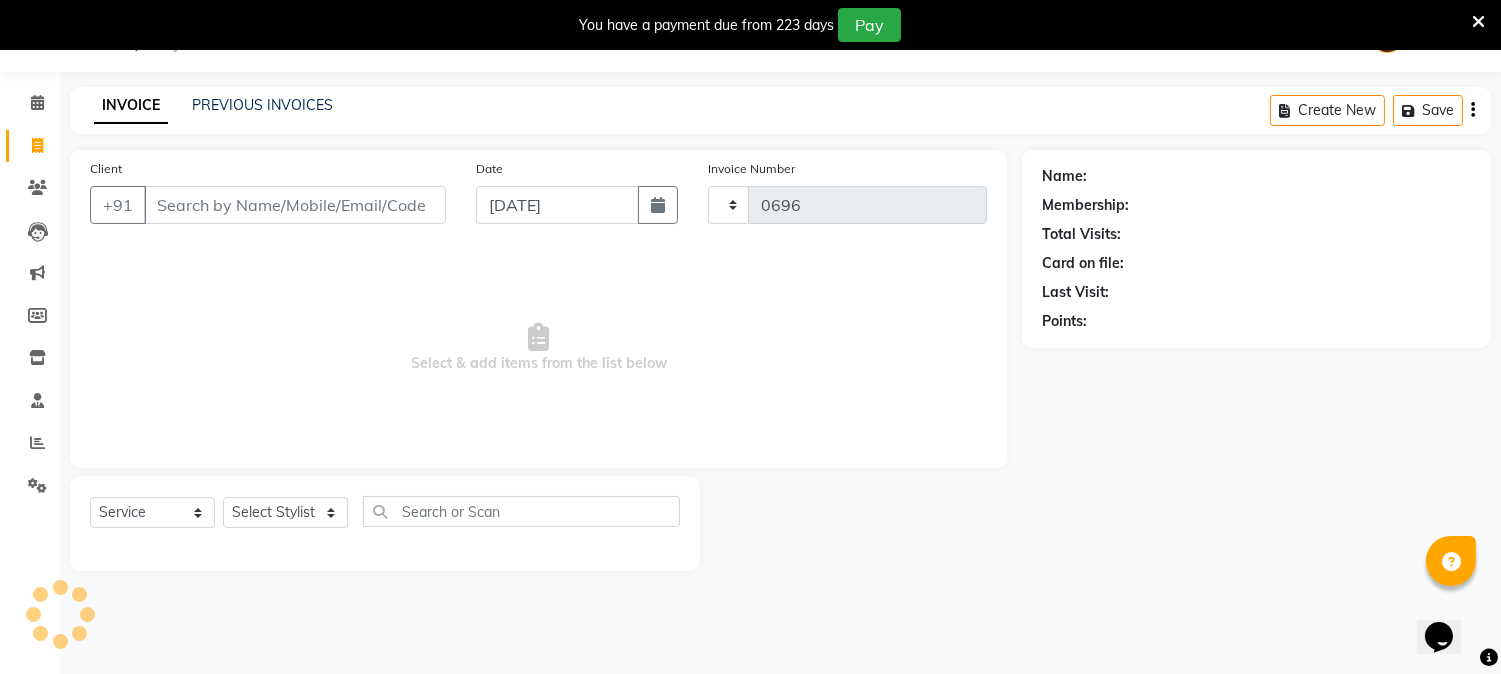 select on "556" 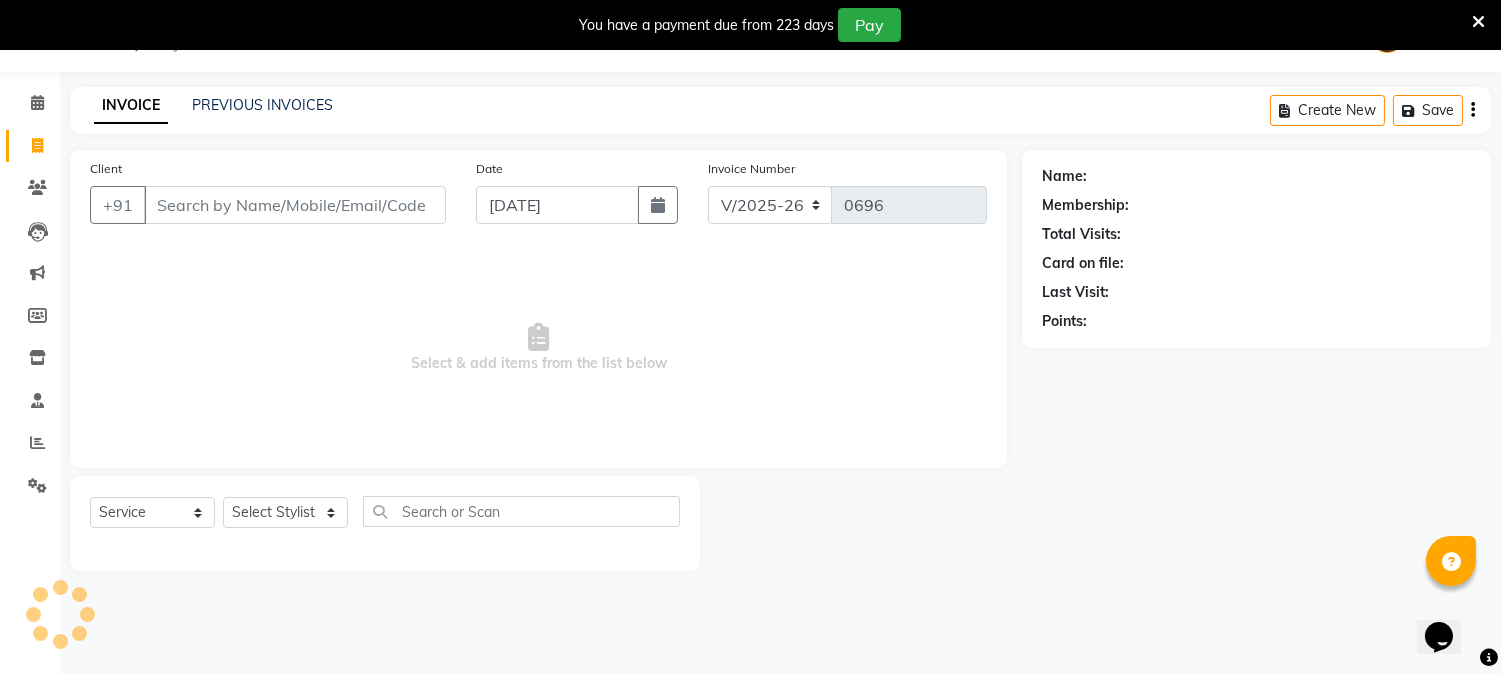 select on "membership" 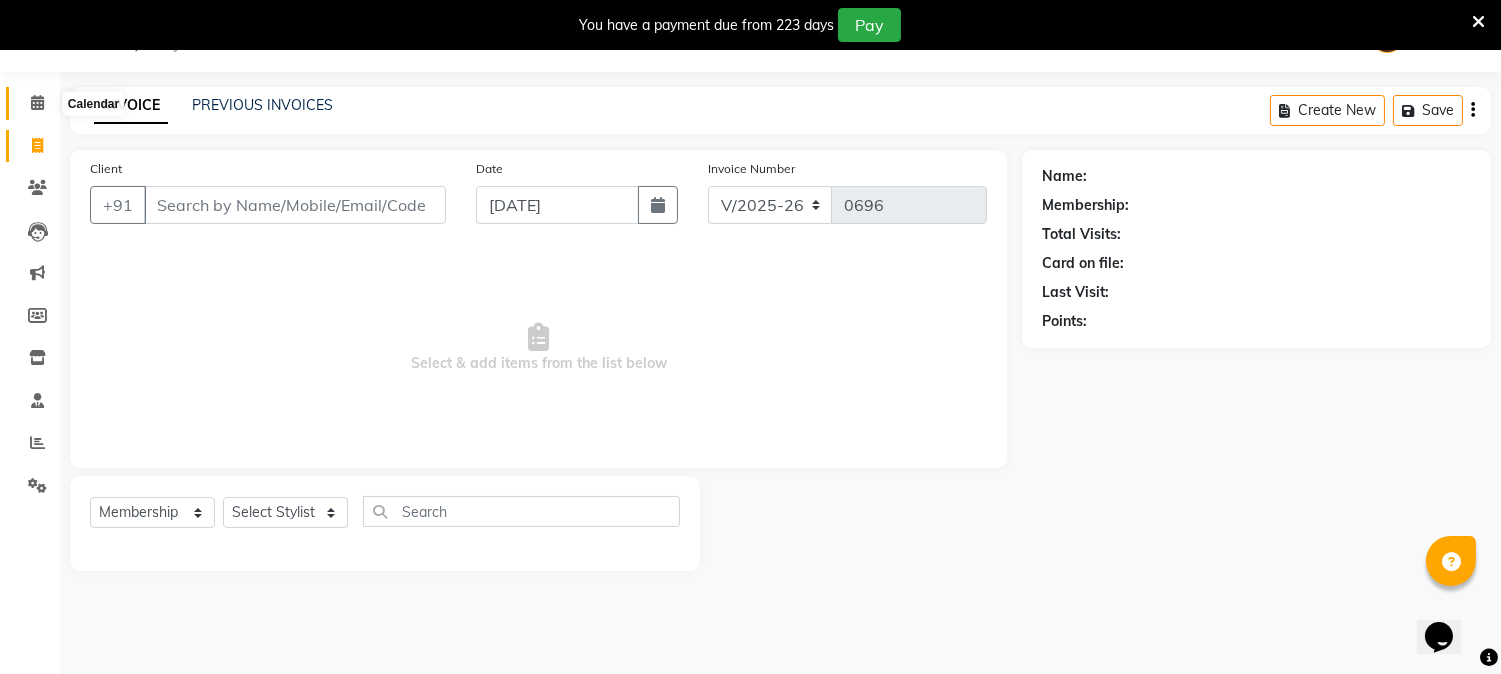 click 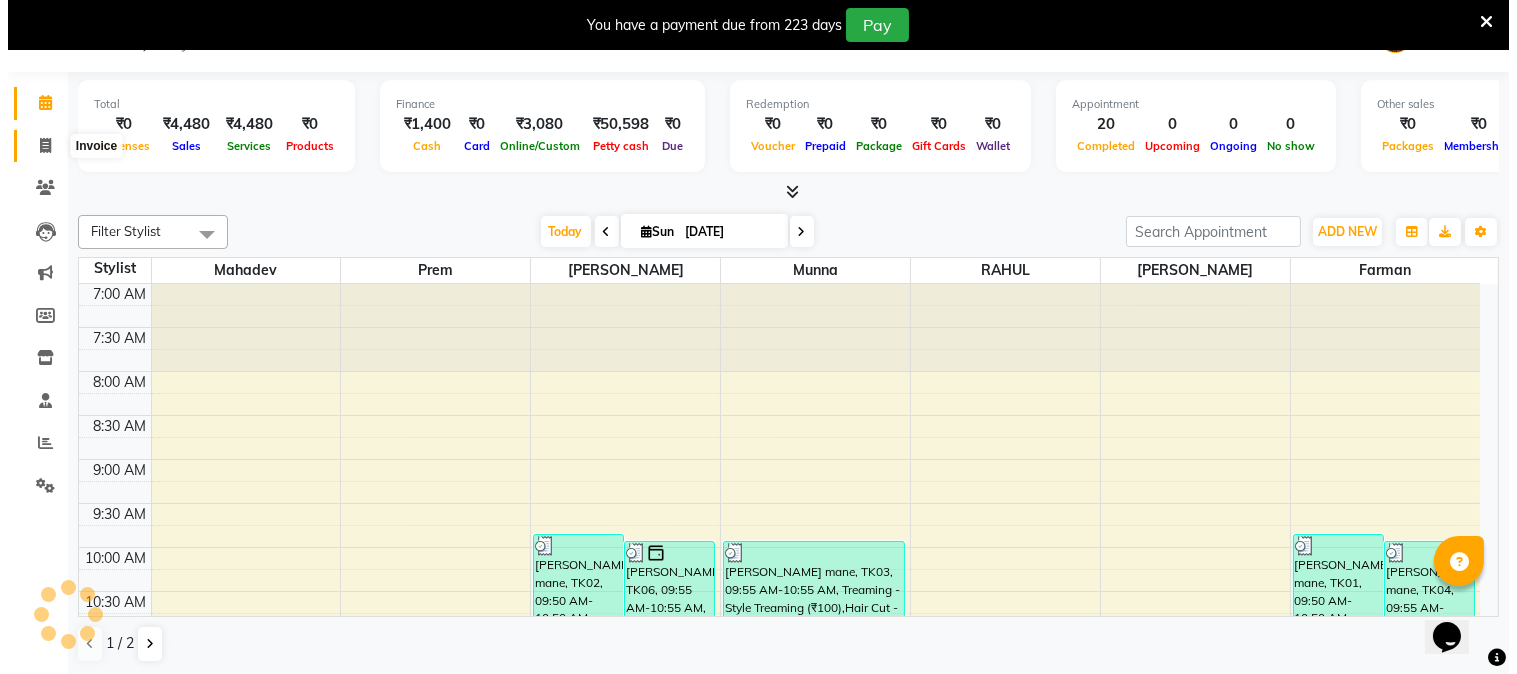 scroll, scrollTop: 531, scrollLeft: 0, axis: vertical 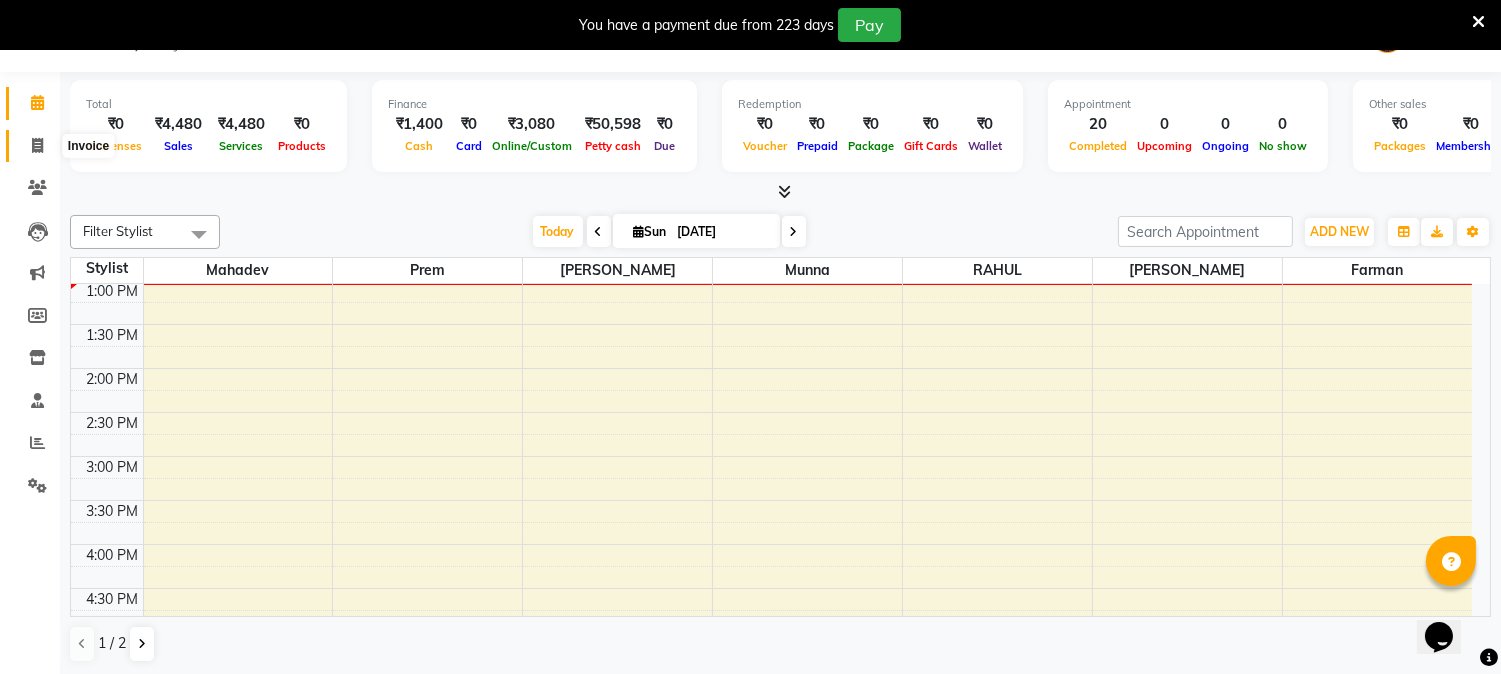 click 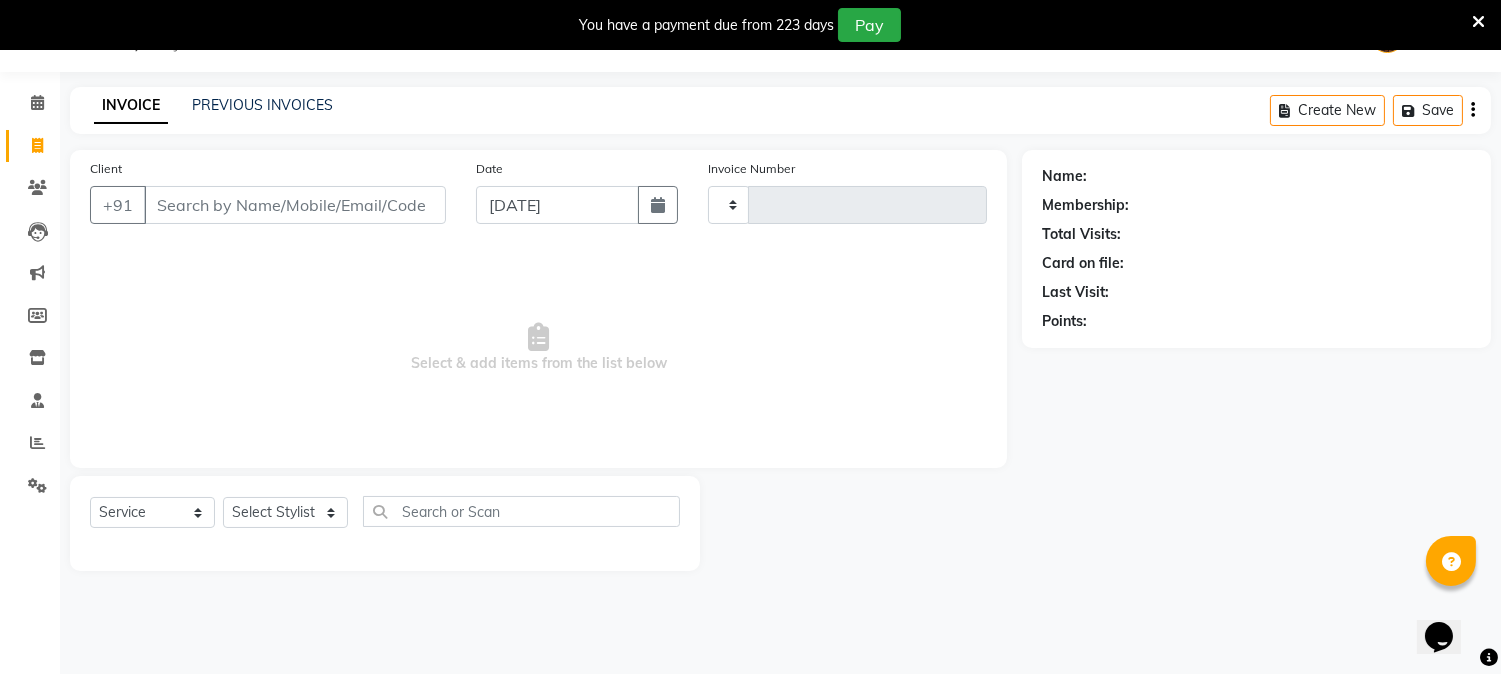 type on "0696" 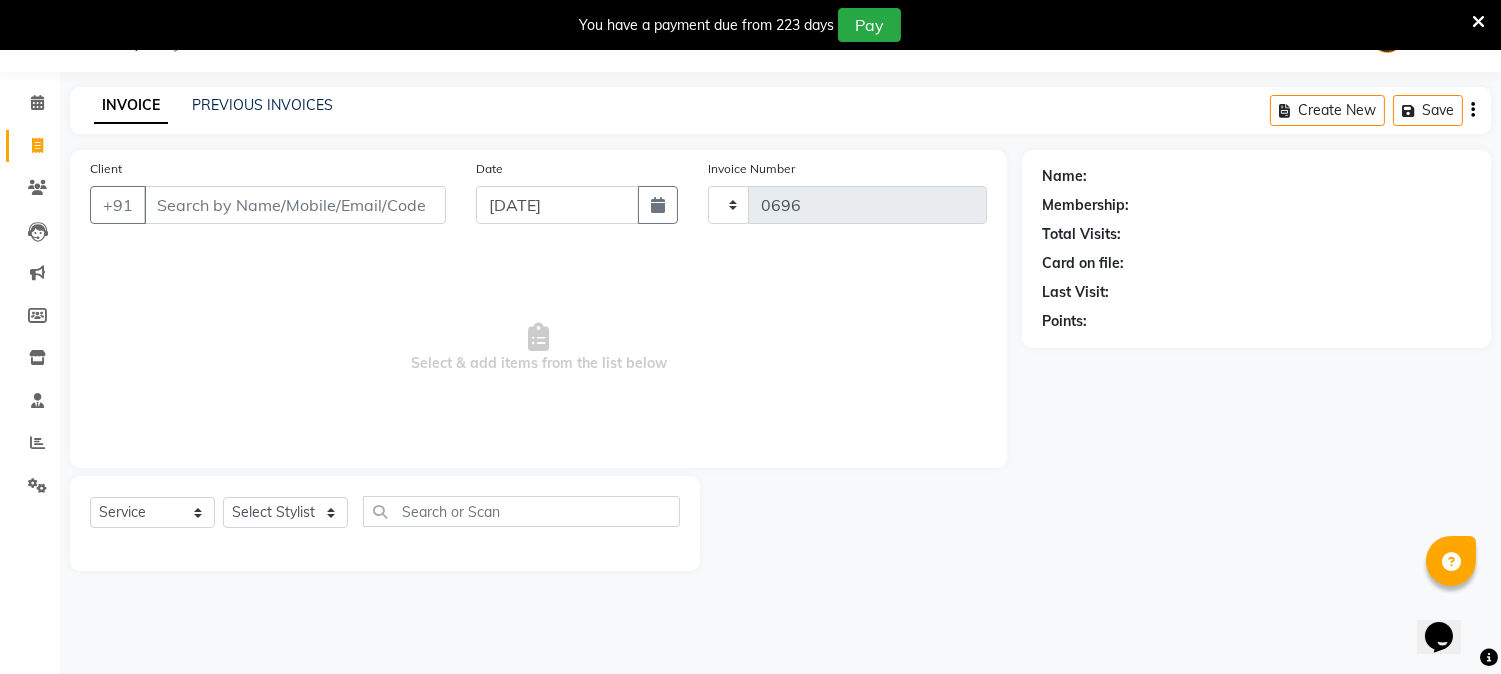 select on "556" 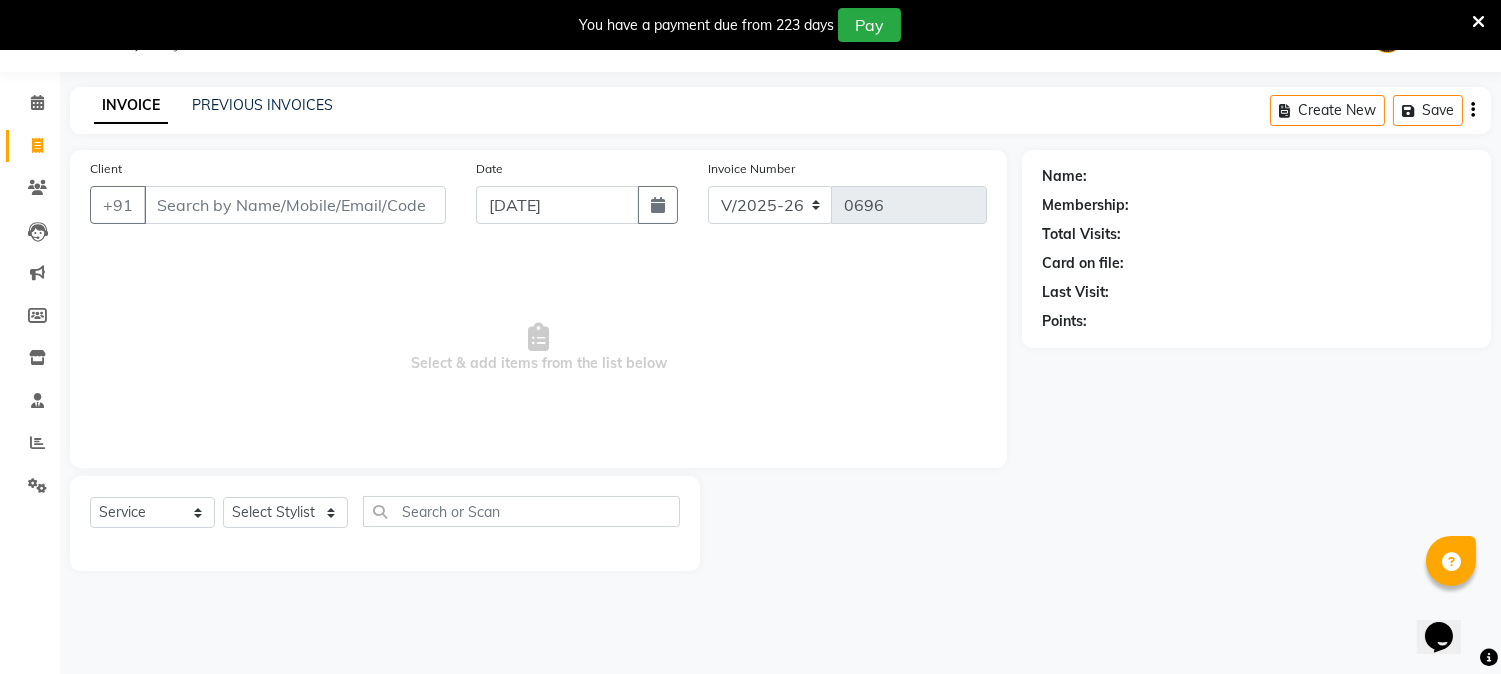 select on "membership" 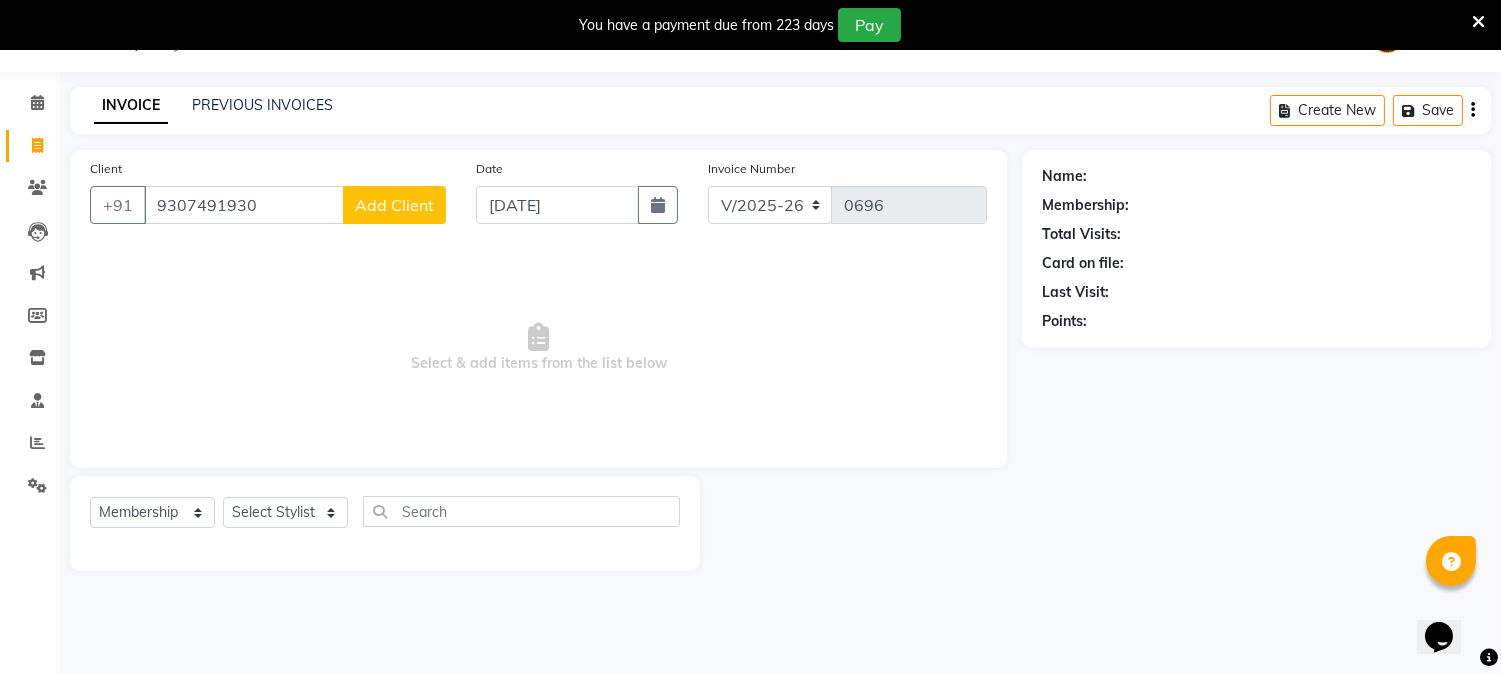 type on "9307491930" 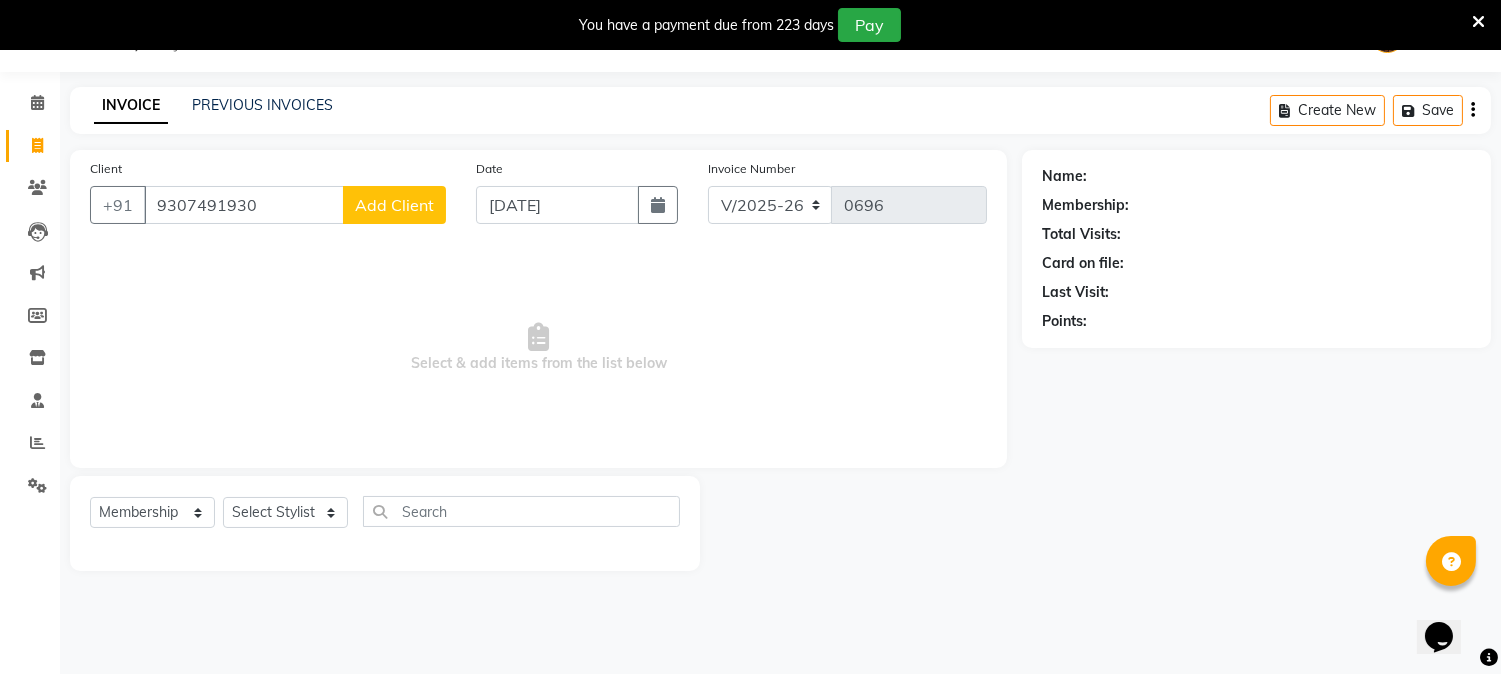 click on "Add Client" 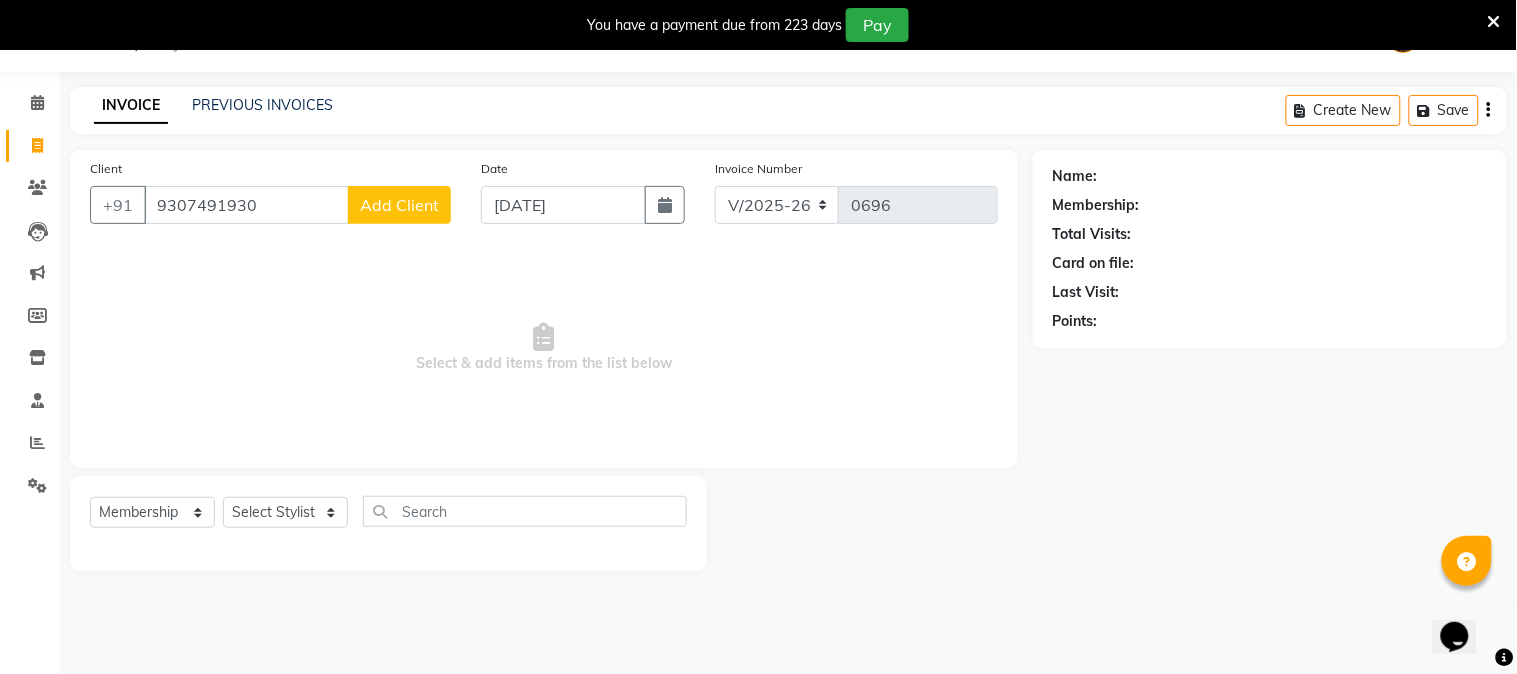 select on "22" 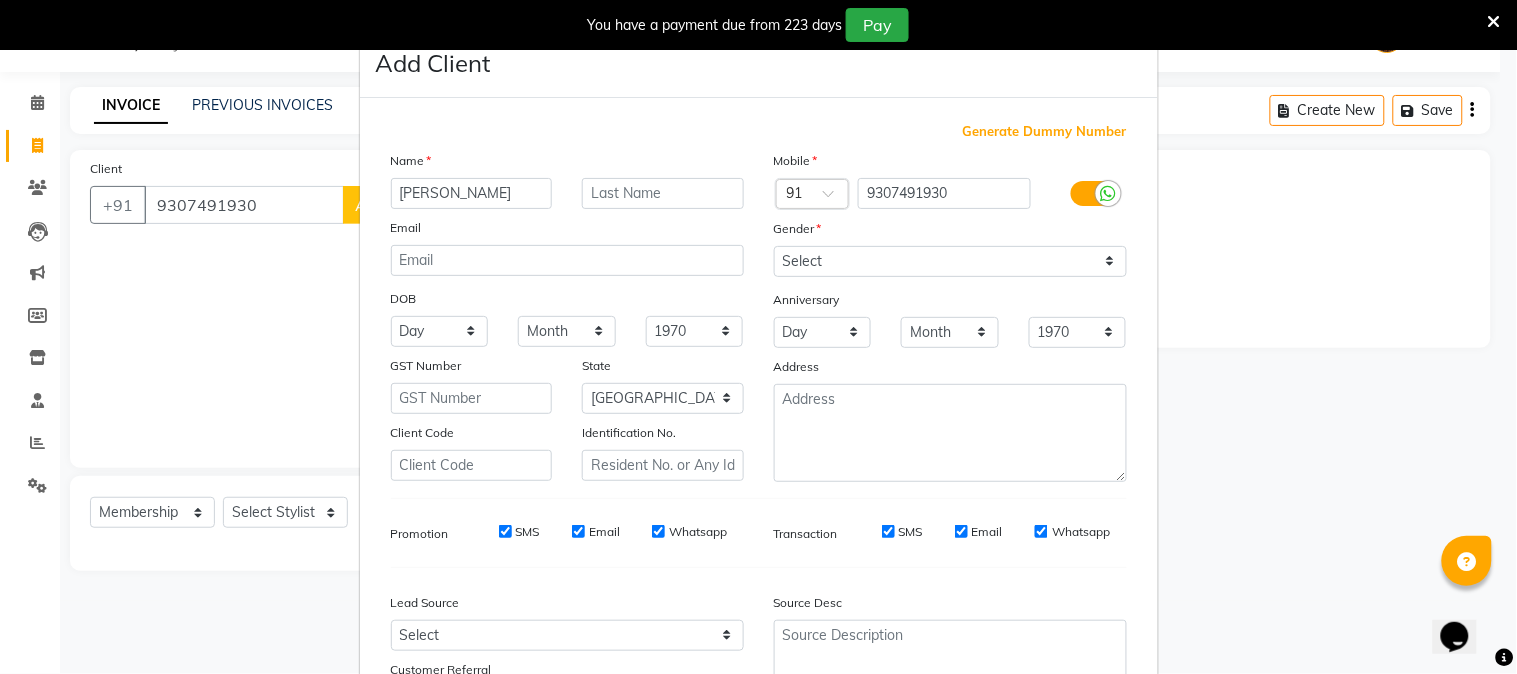 type on "[PERSON_NAME]" 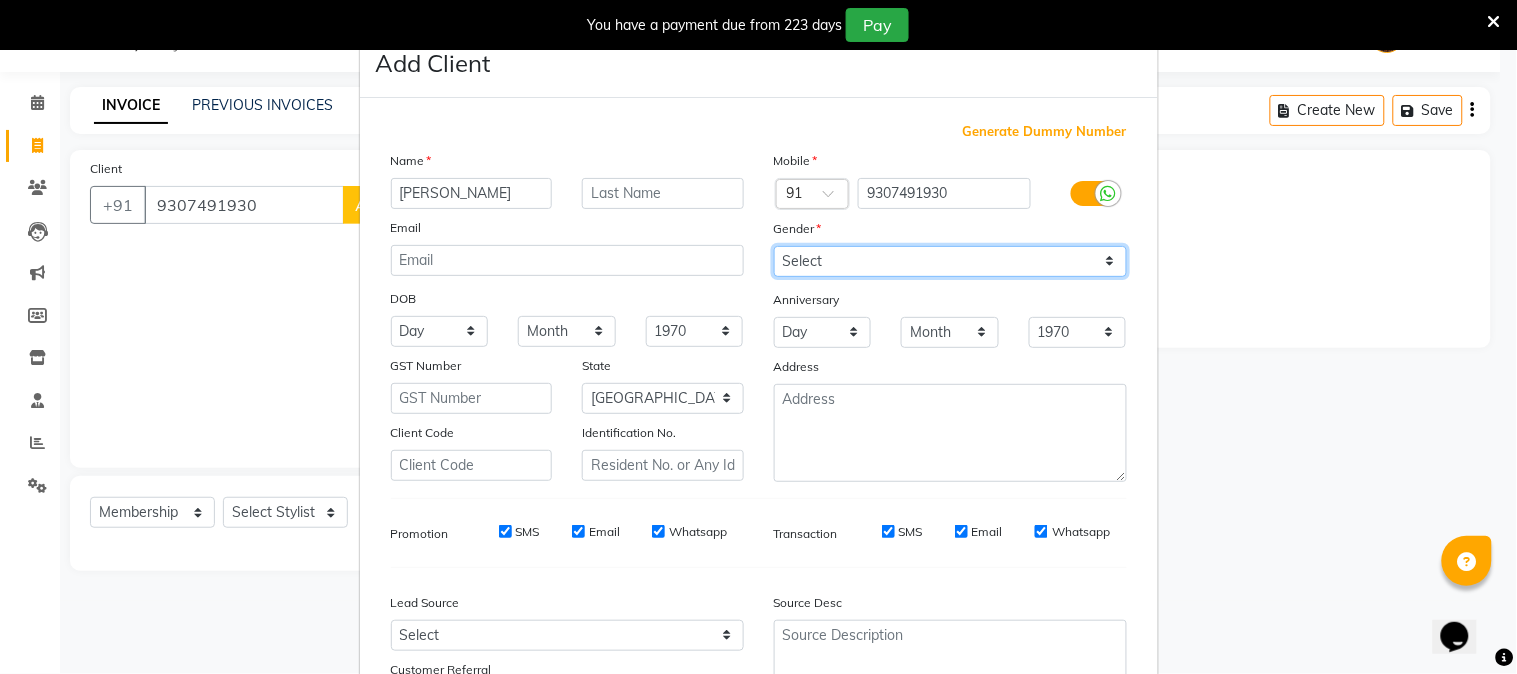 click on "Select [DEMOGRAPHIC_DATA] [DEMOGRAPHIC_DATA] Other Prefer Not To Say" at bounding box center [950, 261] 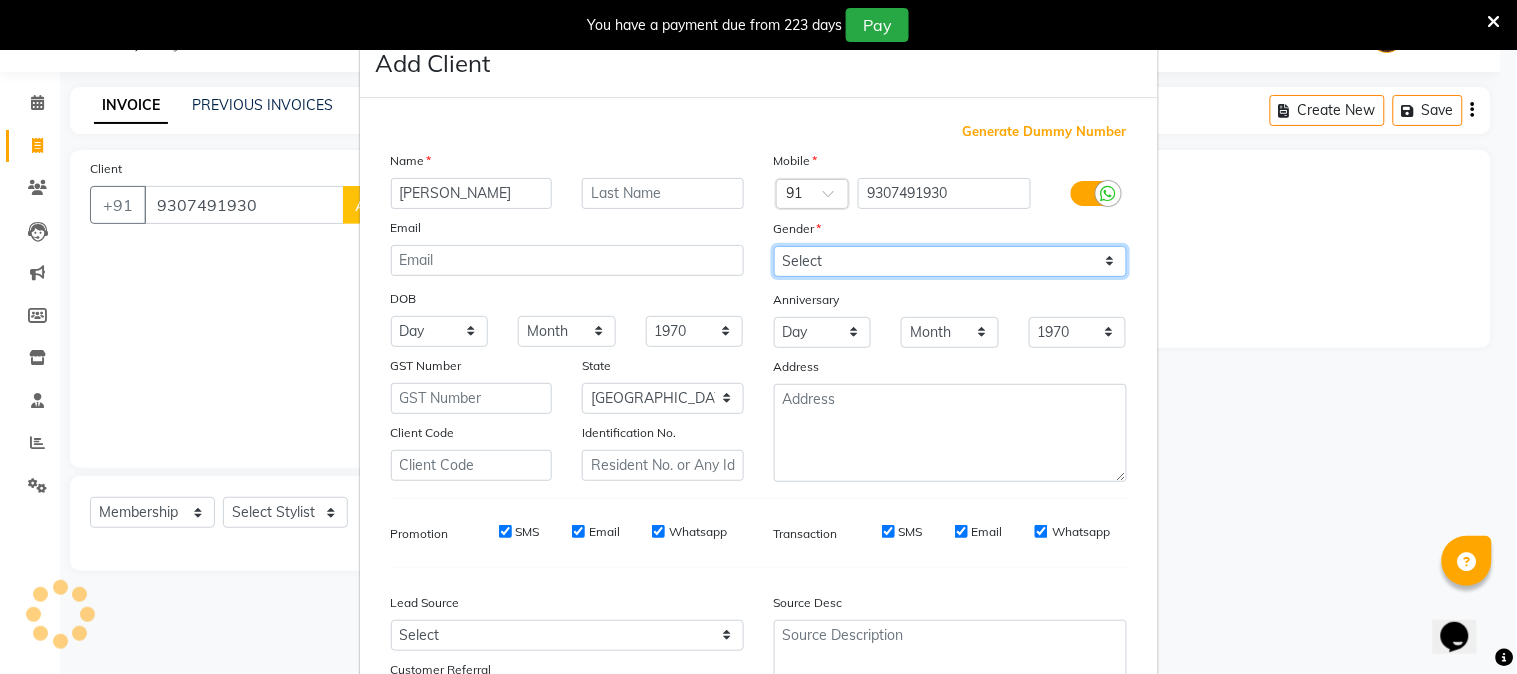 select on "[DEMOGRAPHIC_DATA]" 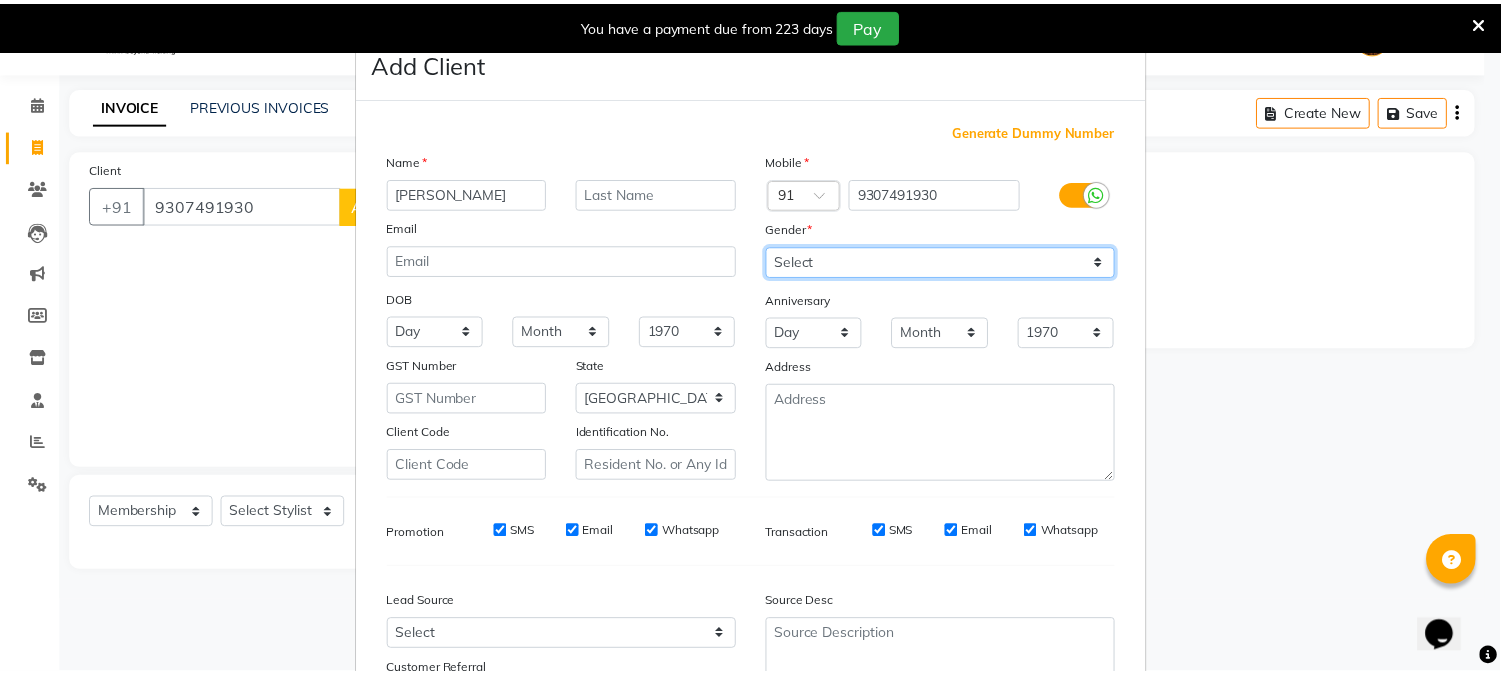 scroll, scrollTop: 176, scrollLeft: 0, axis: vertical 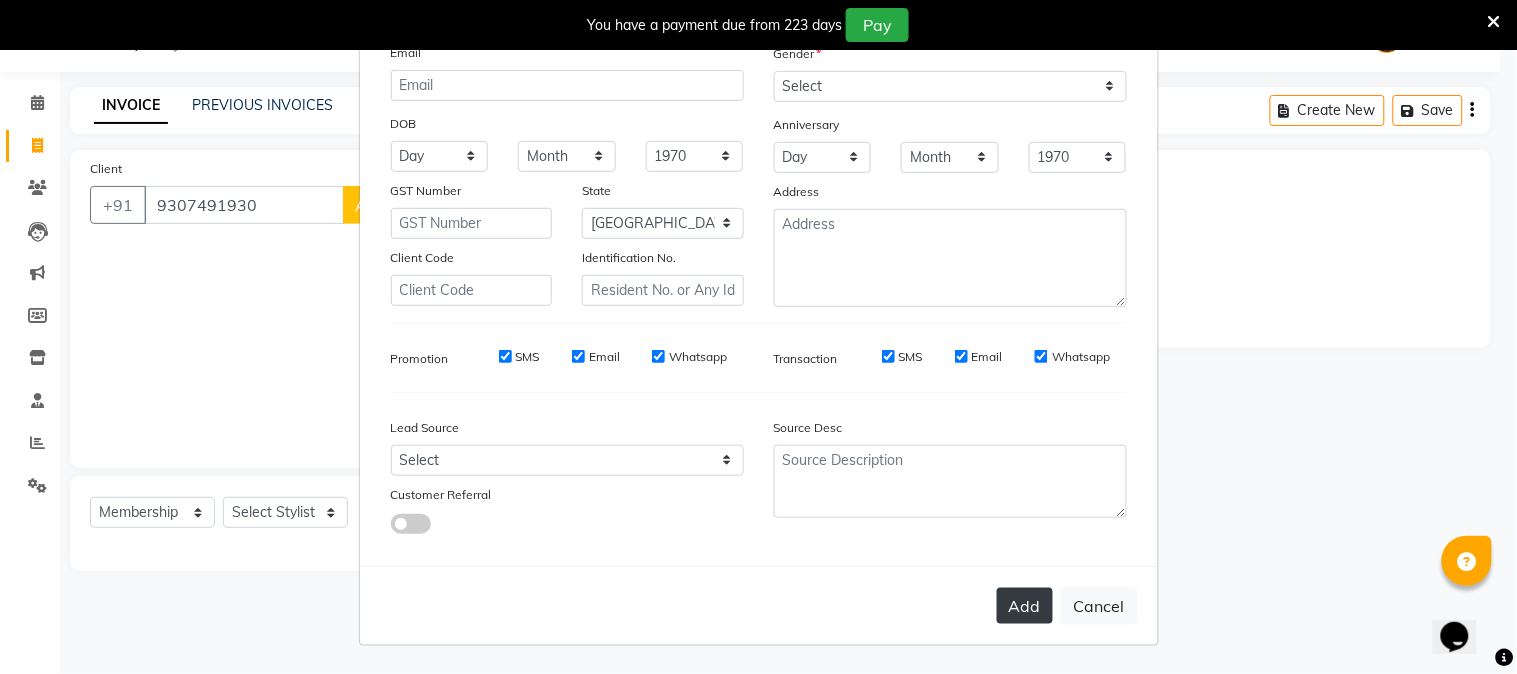 click on "Add" at bounding box center [1025, 606] 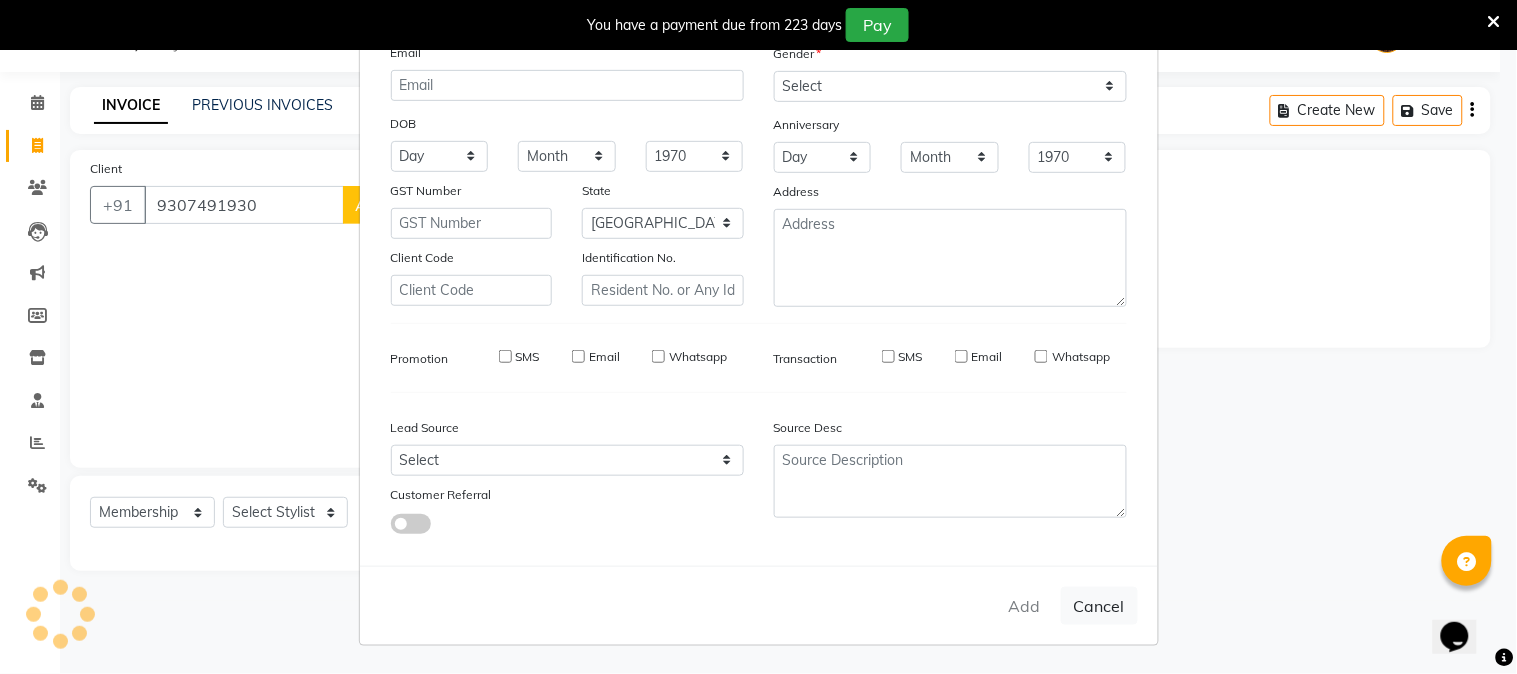 type 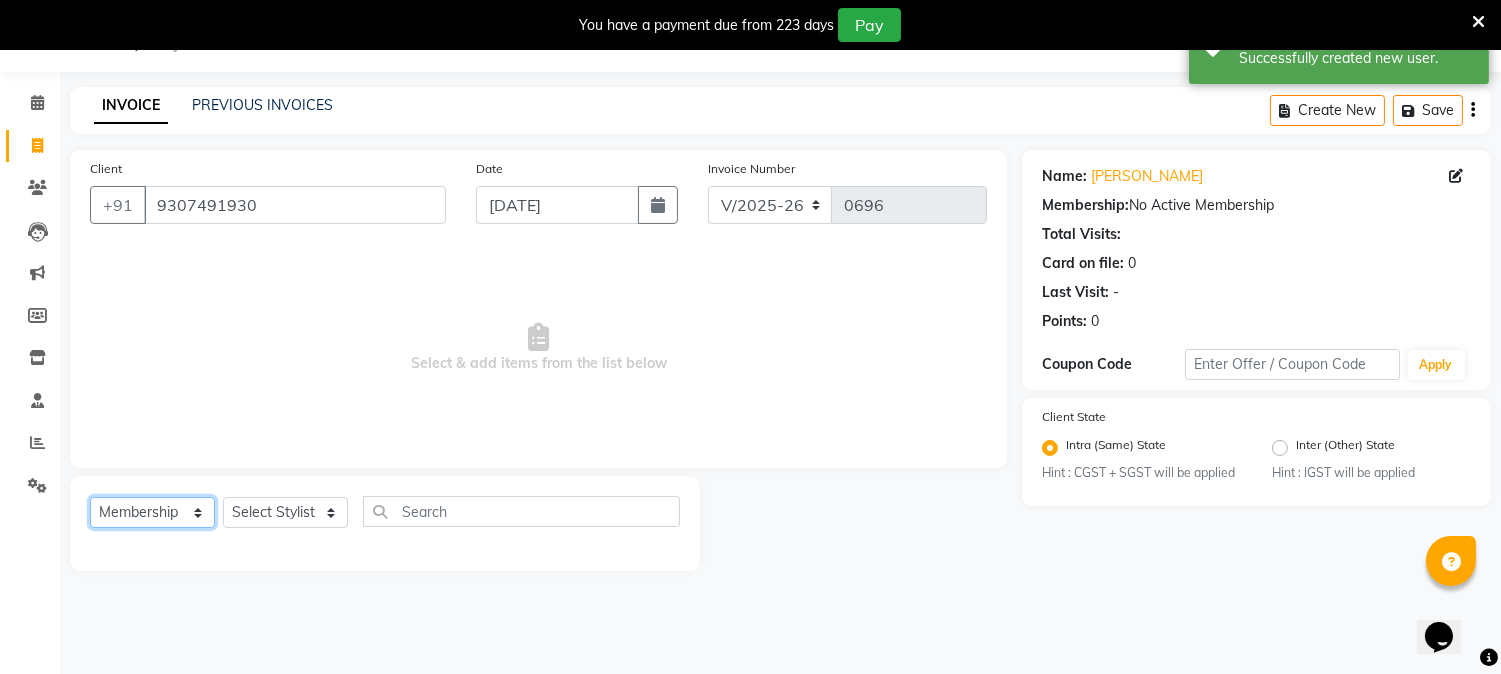 click on "Select  Service  Product  Membership  Package Voucher Prepaid Gift Card" 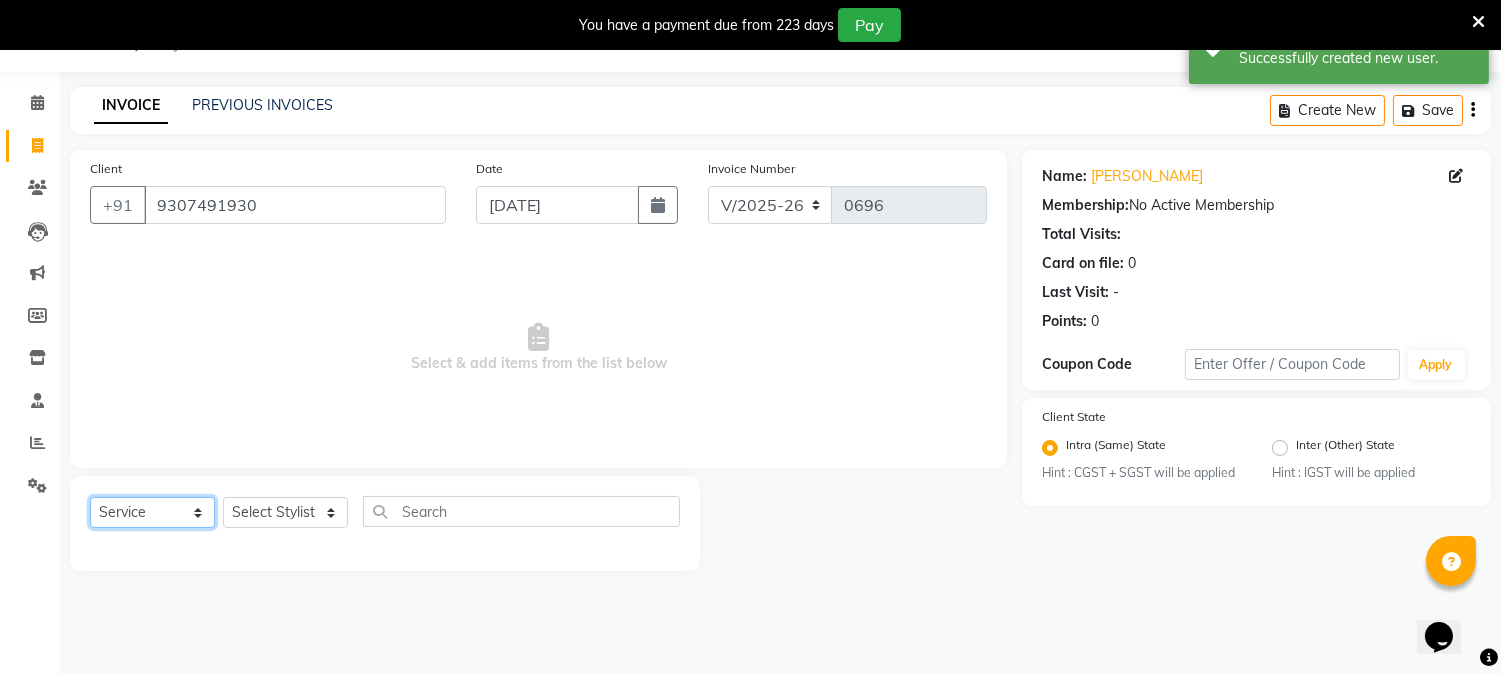 click on "Select  Service  Product  Membership  Package Voucher Prepaid Gift Card" 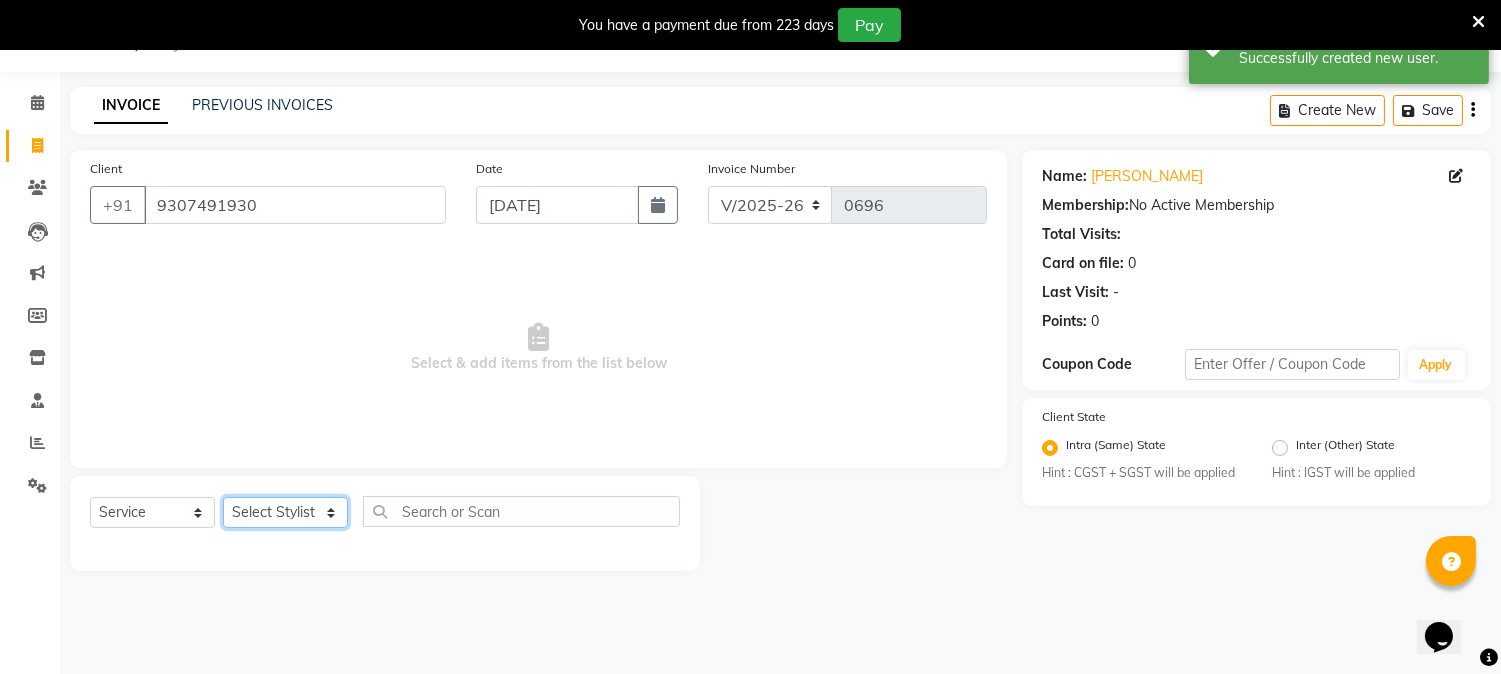 click on "Select Stylist [PERSON_NAME] [PERSON_NAME]  [PERSON_NAME]  prem RAHUL Sandip [PERSON_NAME]" 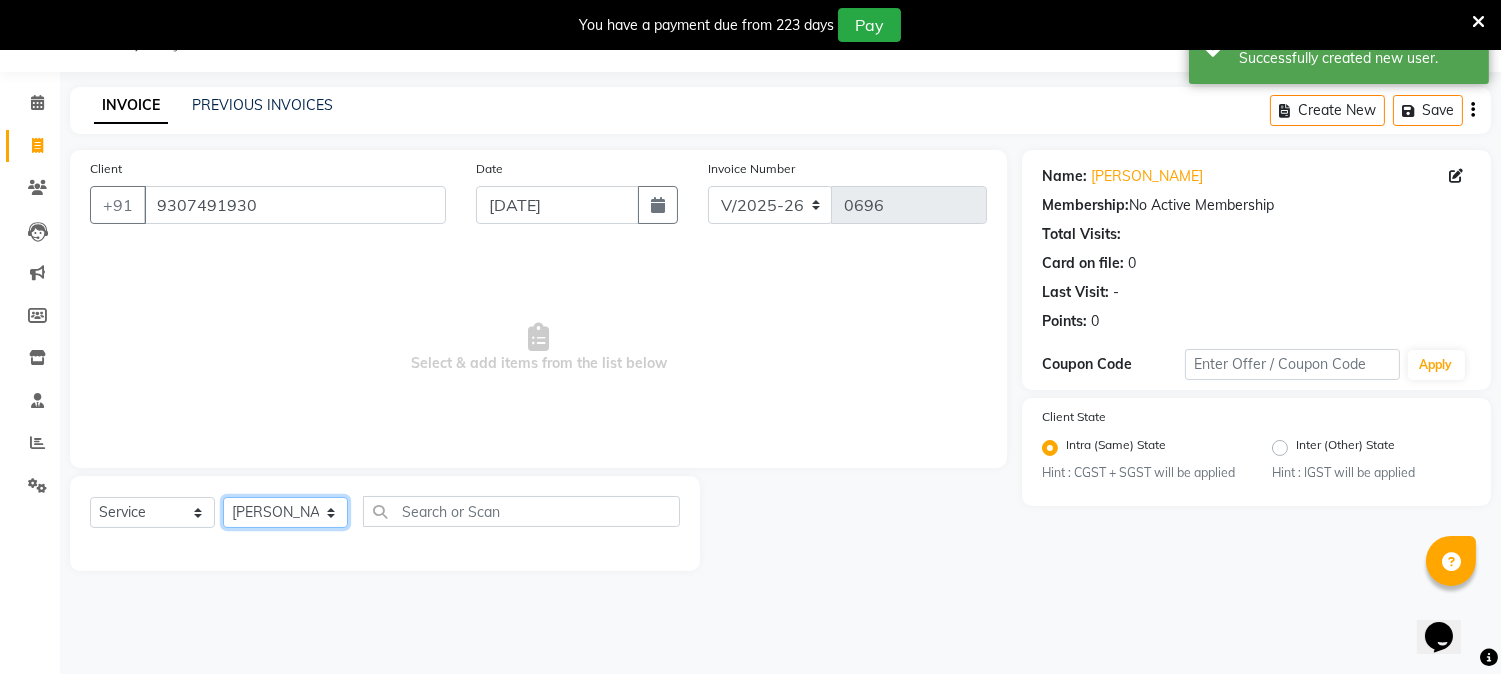 click on "Select Stylist [PERSON_NAME] [PERSON_NAME]  [PERSON_NAME]  prem RAHUL Sandip [PERSON_NAME]" 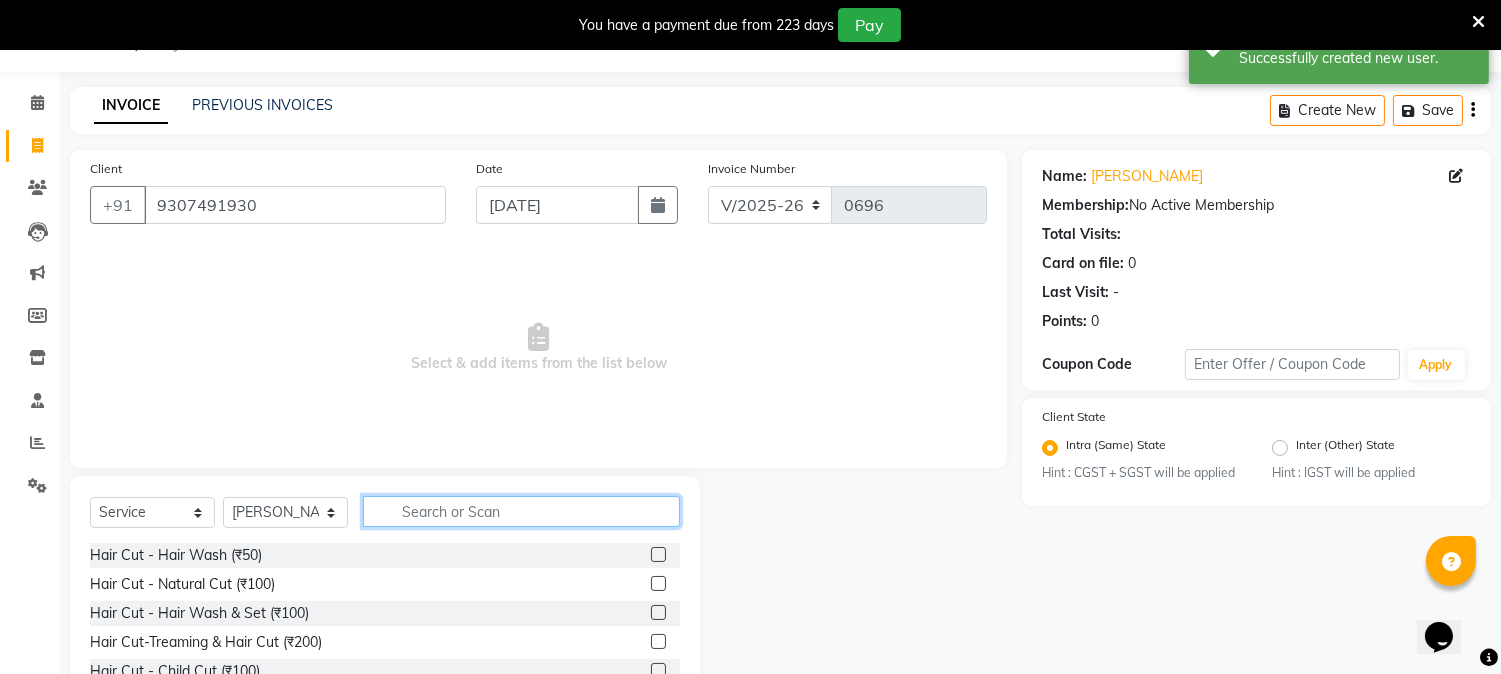 click 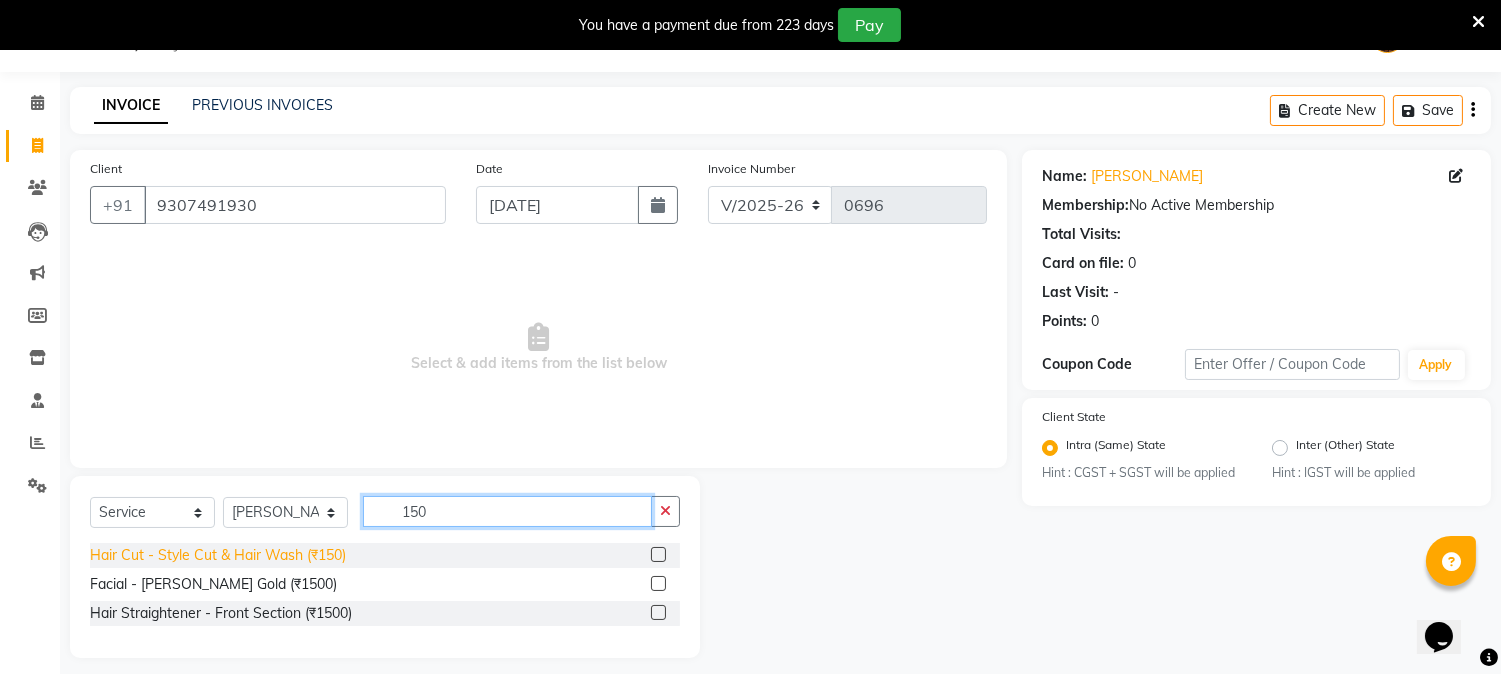 type on "150" 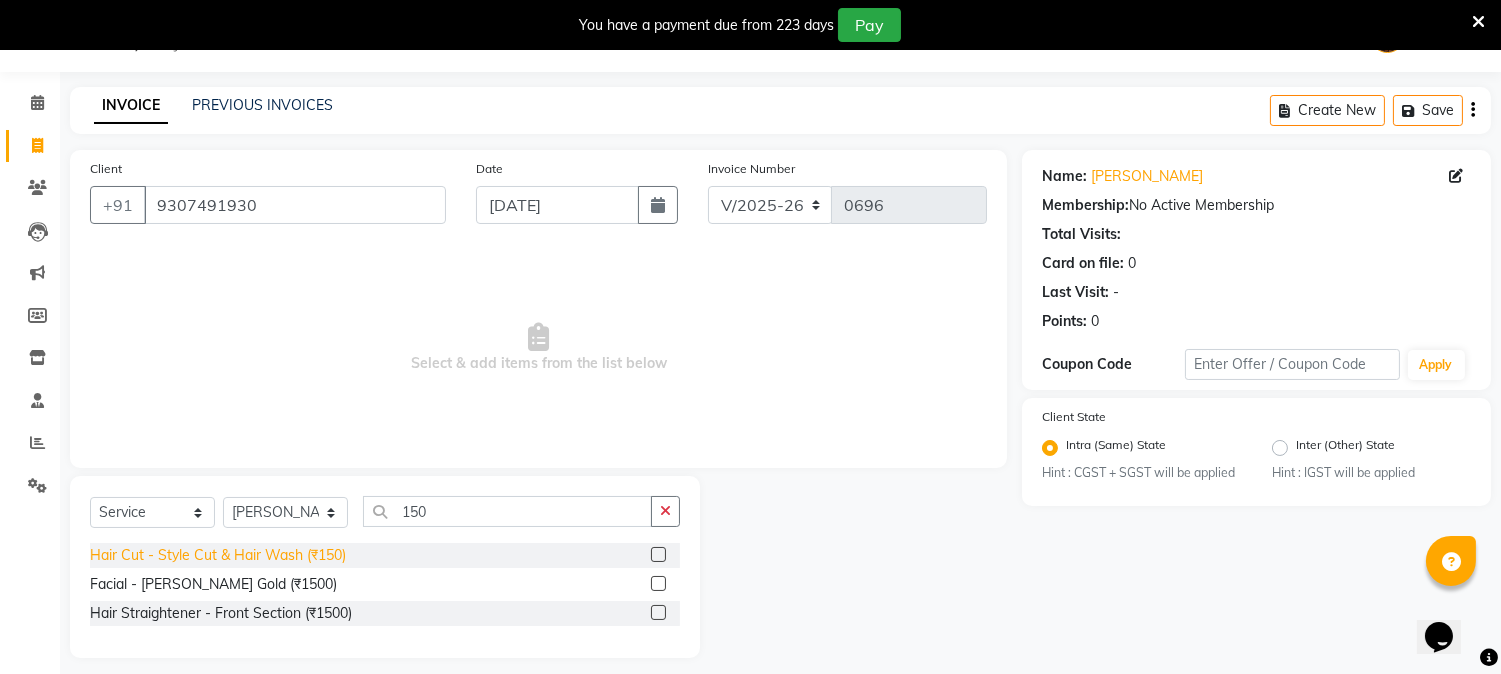 click on "Hair Cut - Style Cut & Hair Wash (₹150)" 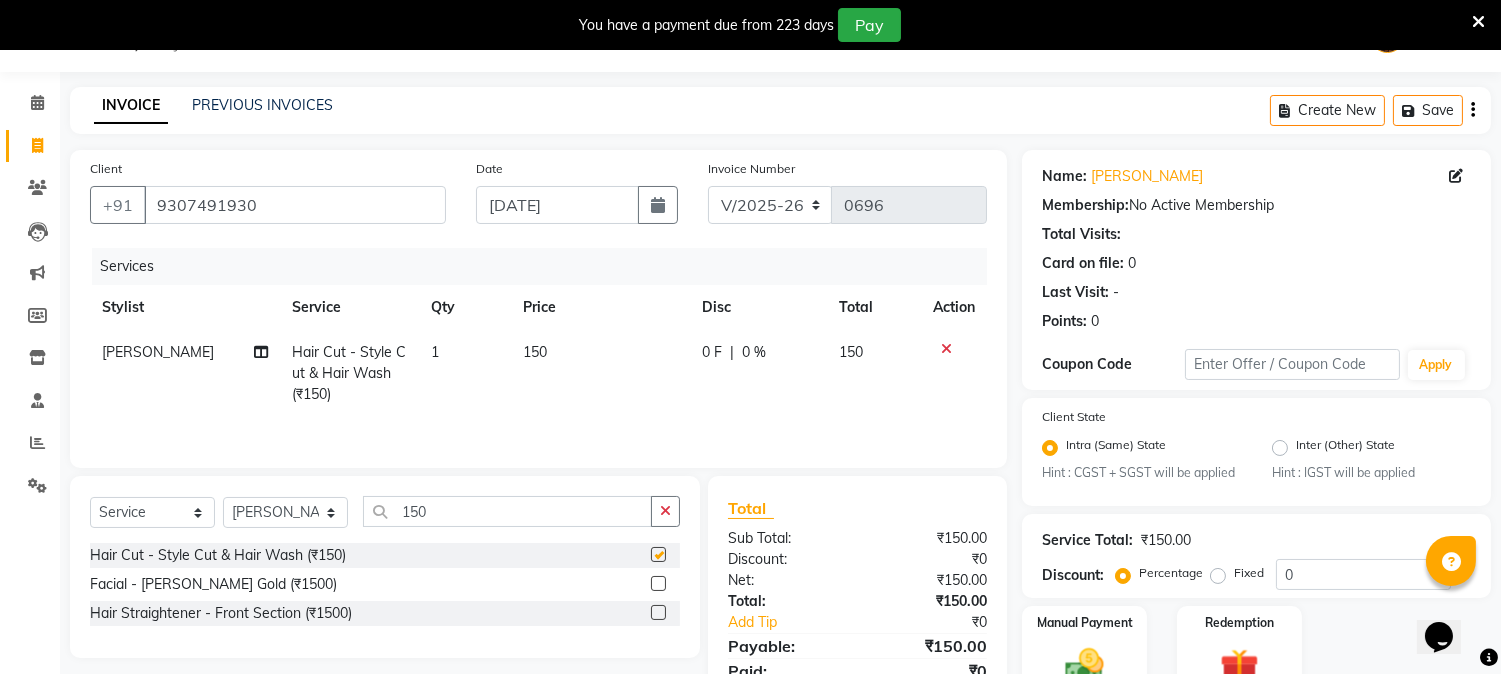 checkbox on "false" 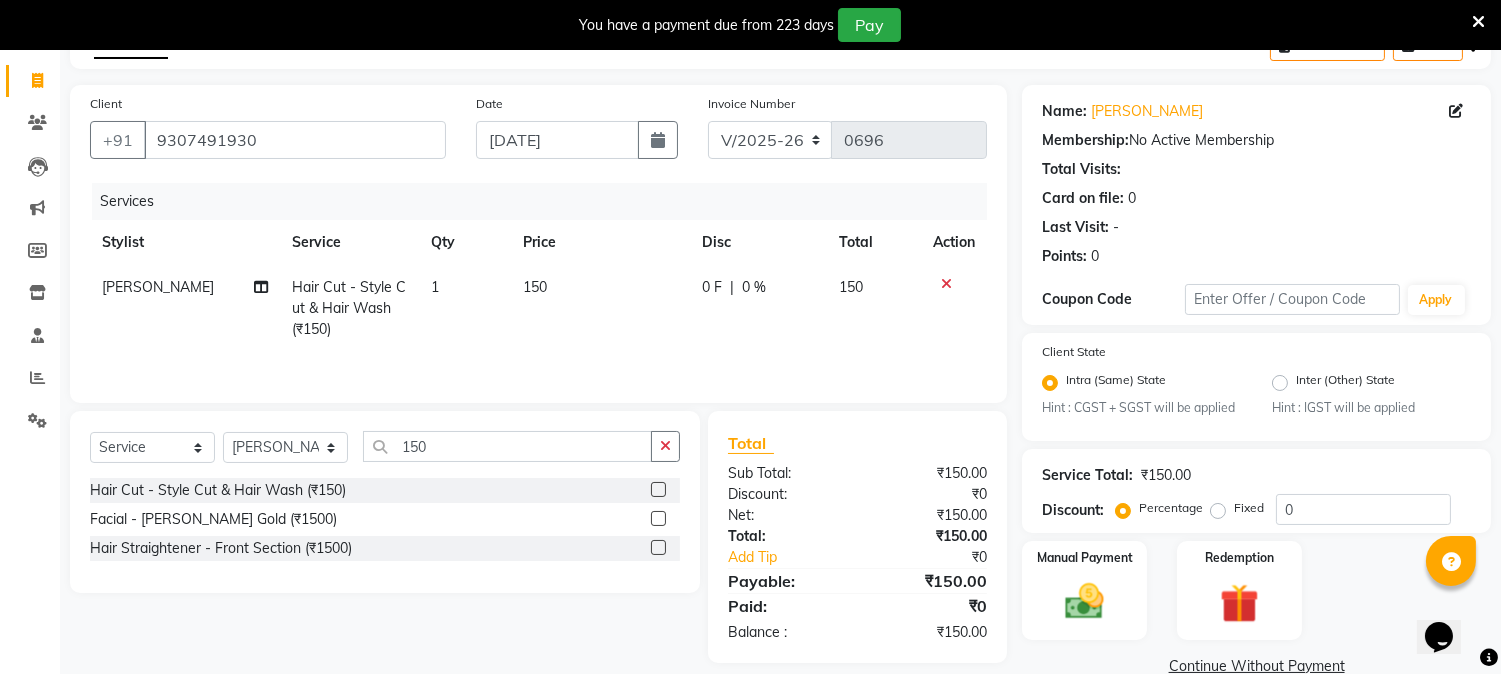 scroll, scrollTop: 151, scrollLeft: 0, axis: vertical 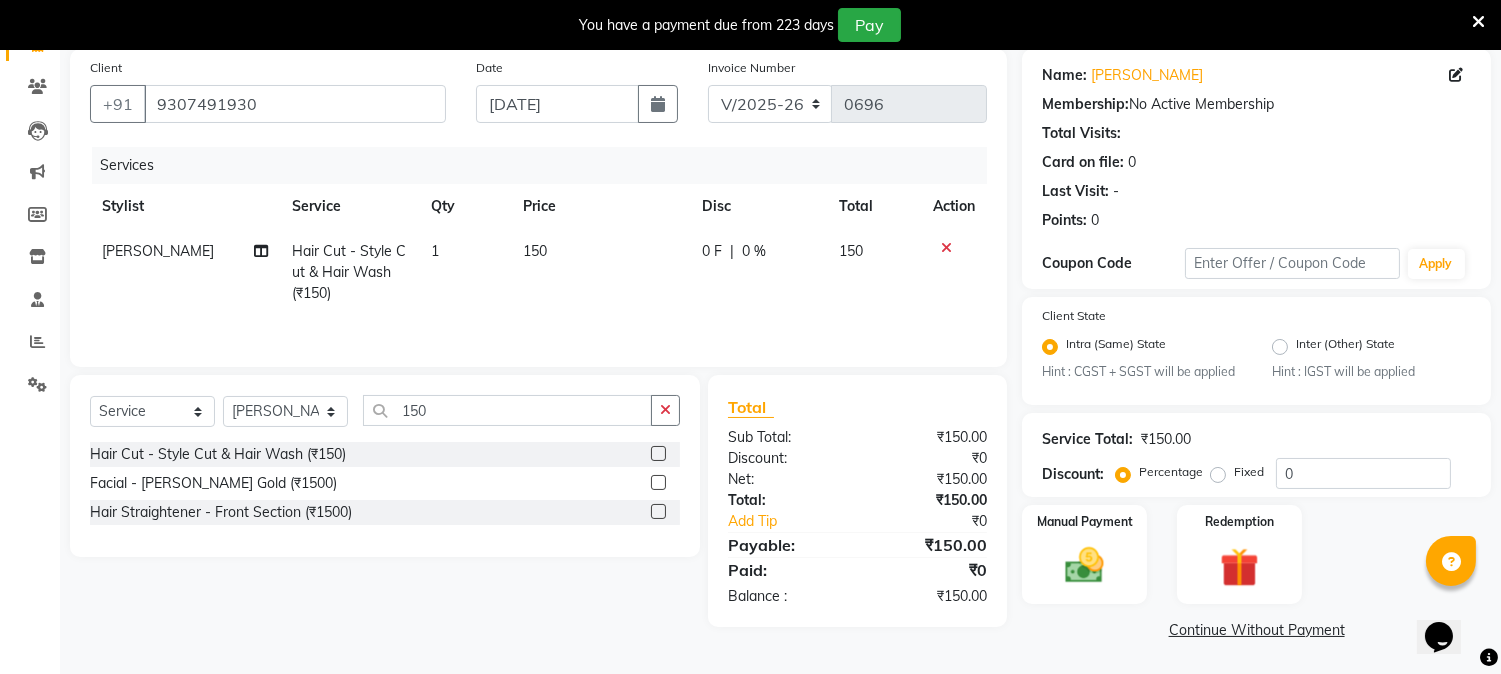 click on "Continue Without Payment" 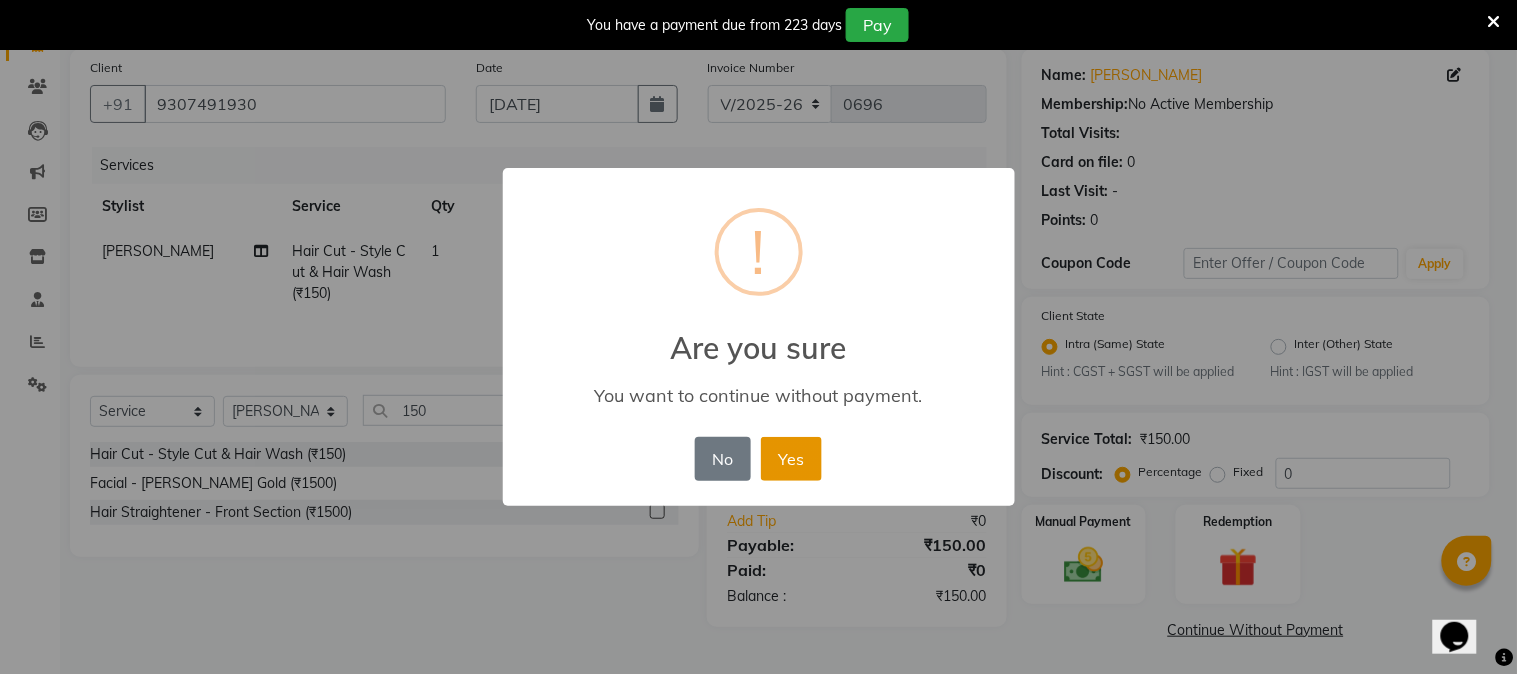 click on "Yes" at bounding box center (791, 459) 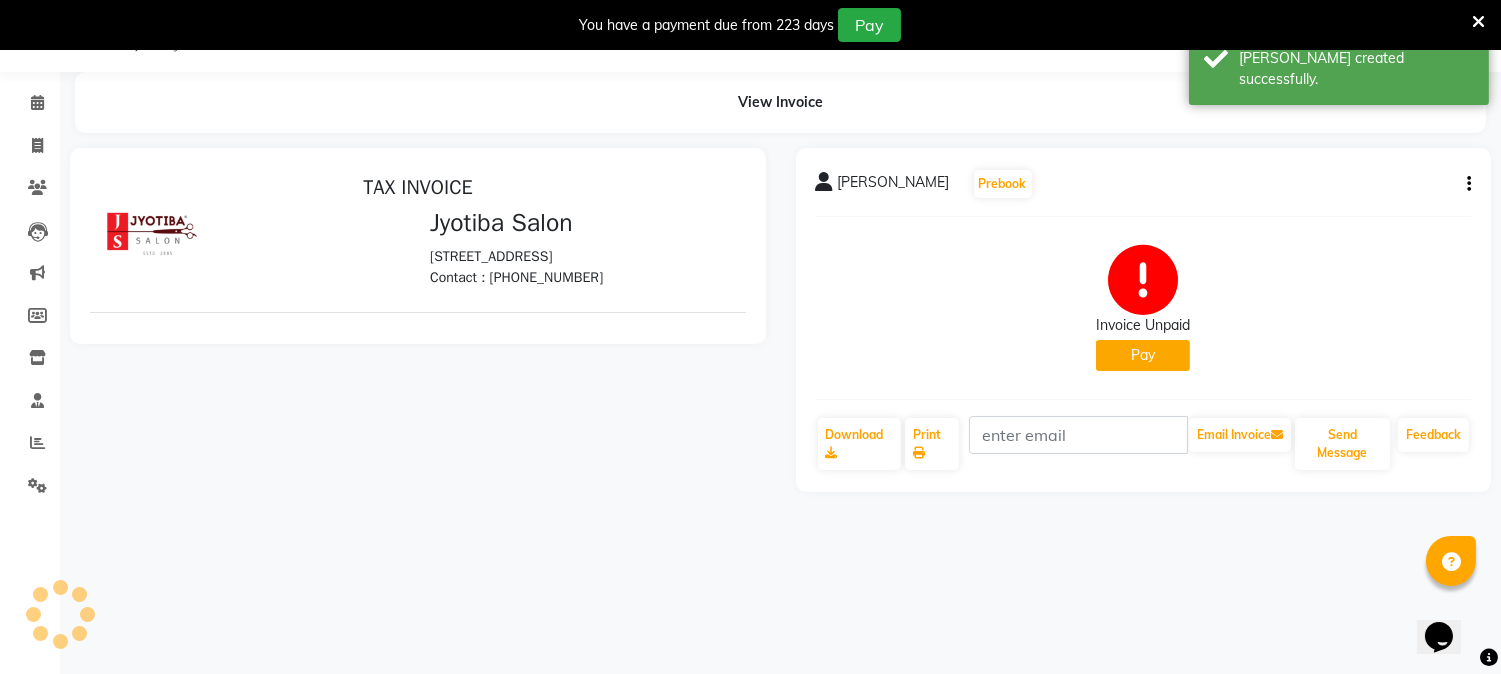 scroll, scrollTop: 0, scrollLeft: 0, axis: both 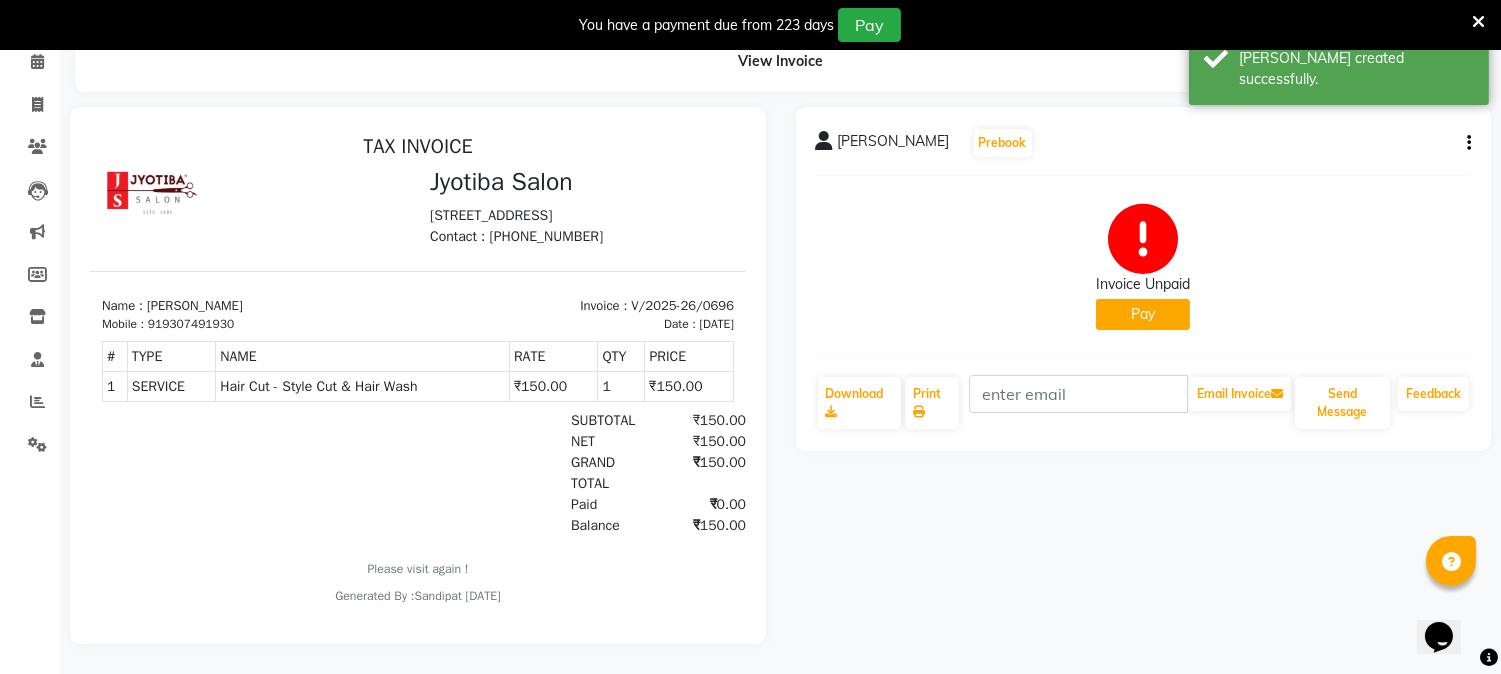 click on "Pay" 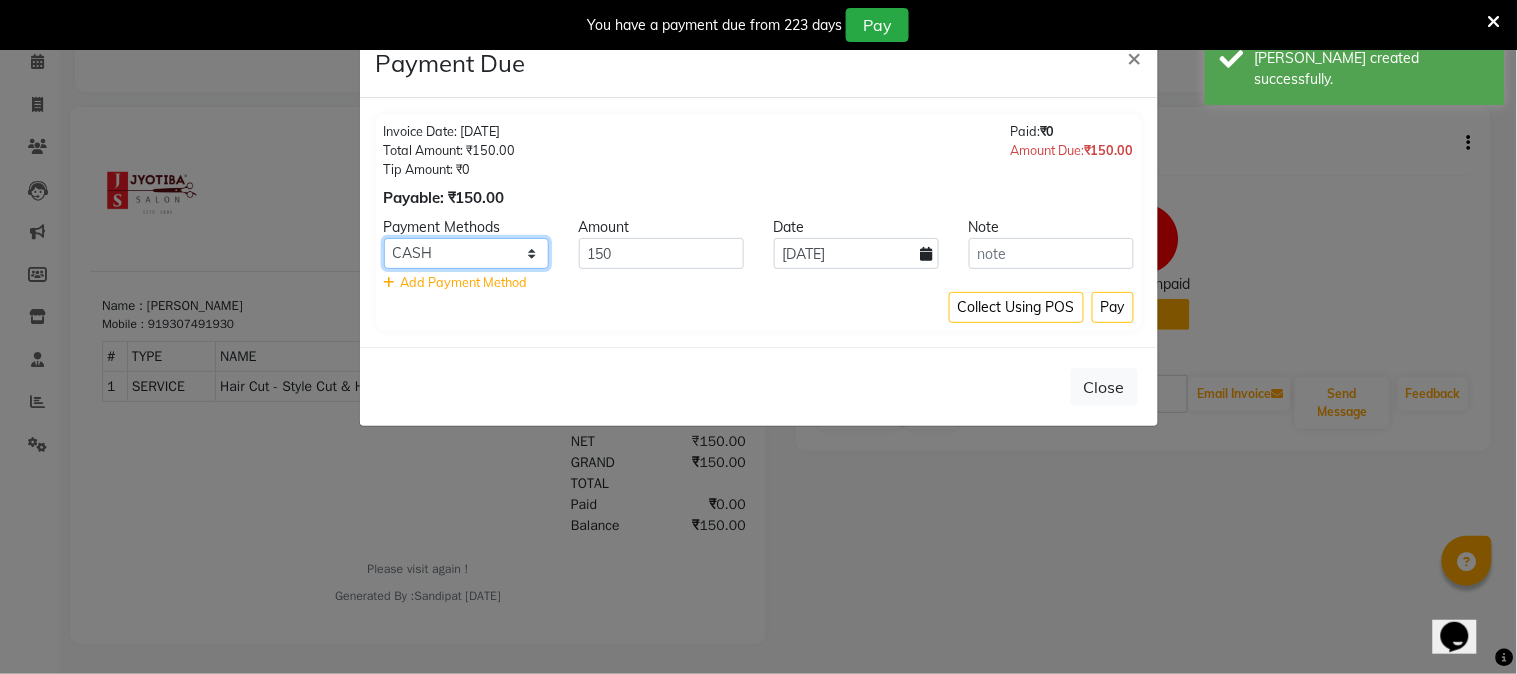 click on "CASH ONLINE CARD" 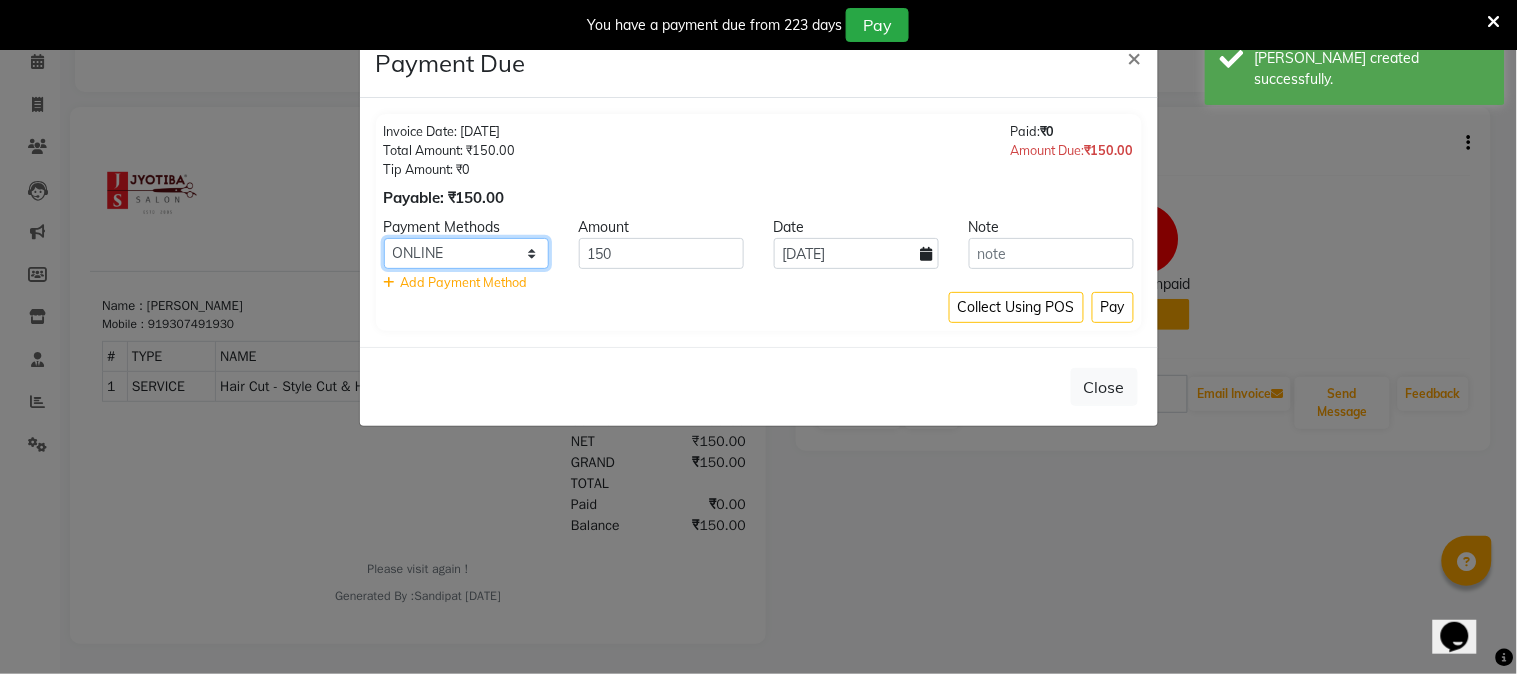 click on "CASH ONLINE CARD" 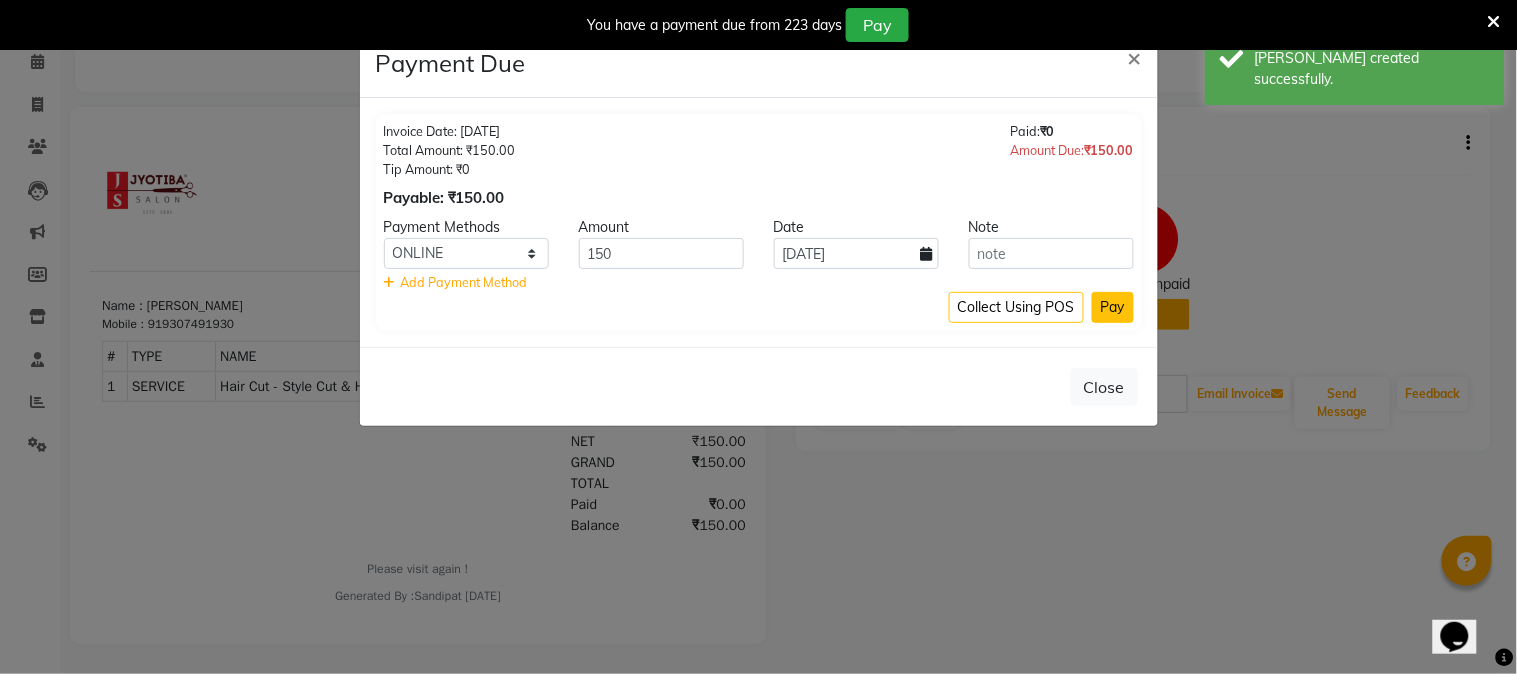 click on "Pay" 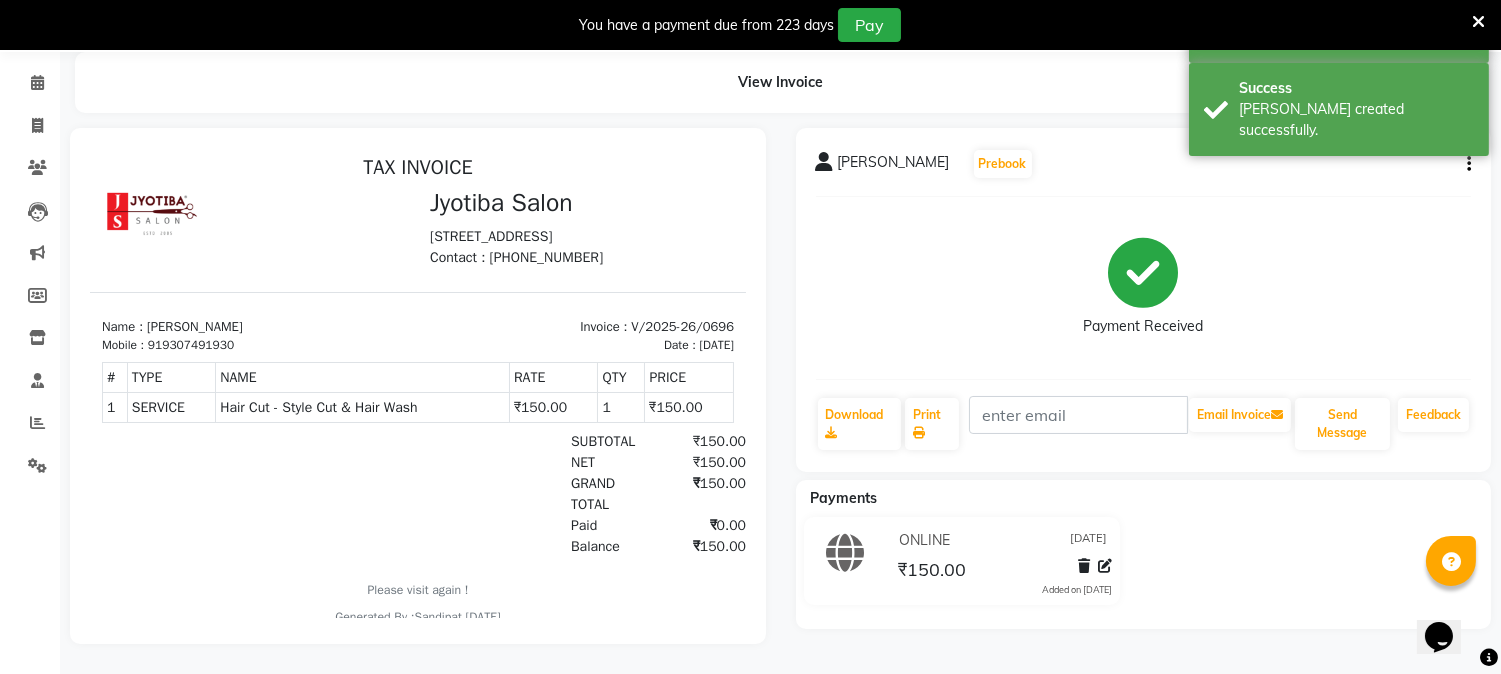 scroll, scrollTop: 85, scrollLeft: 0, axis: vertical 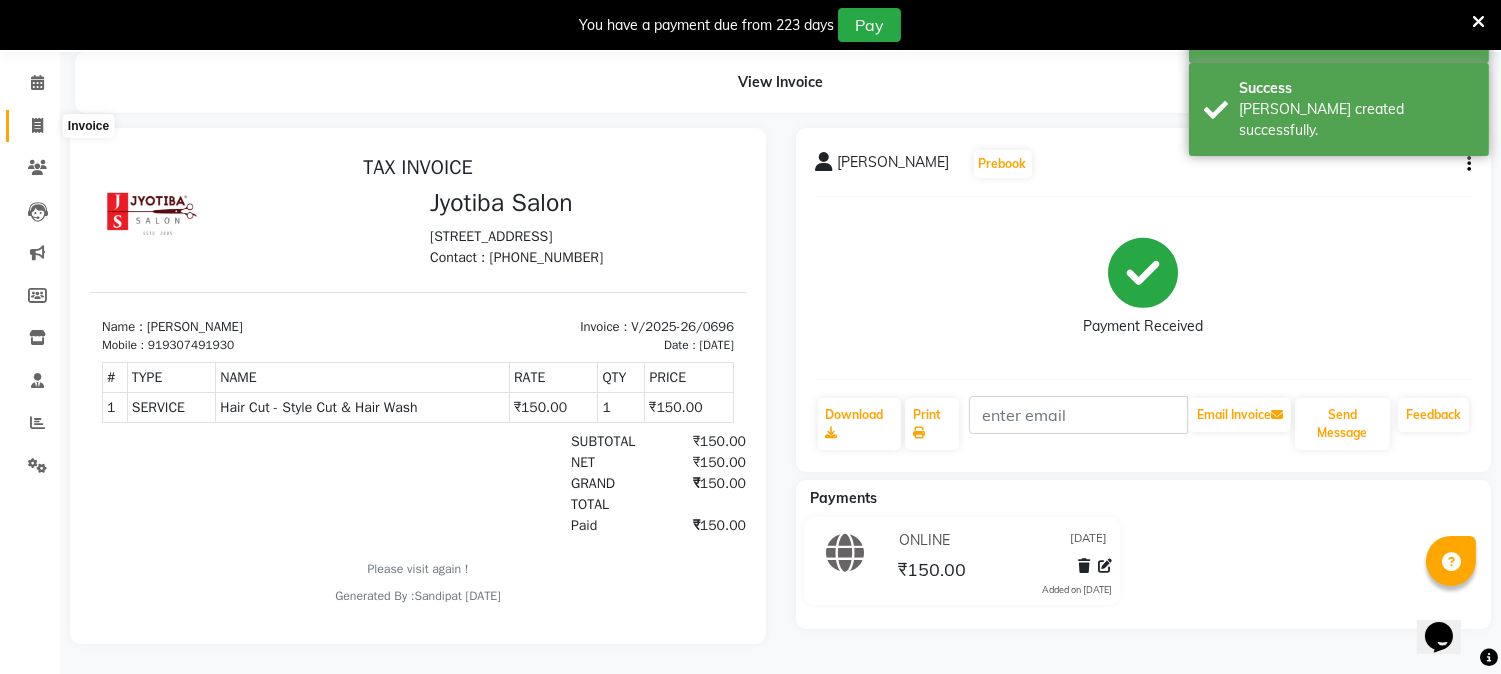 click 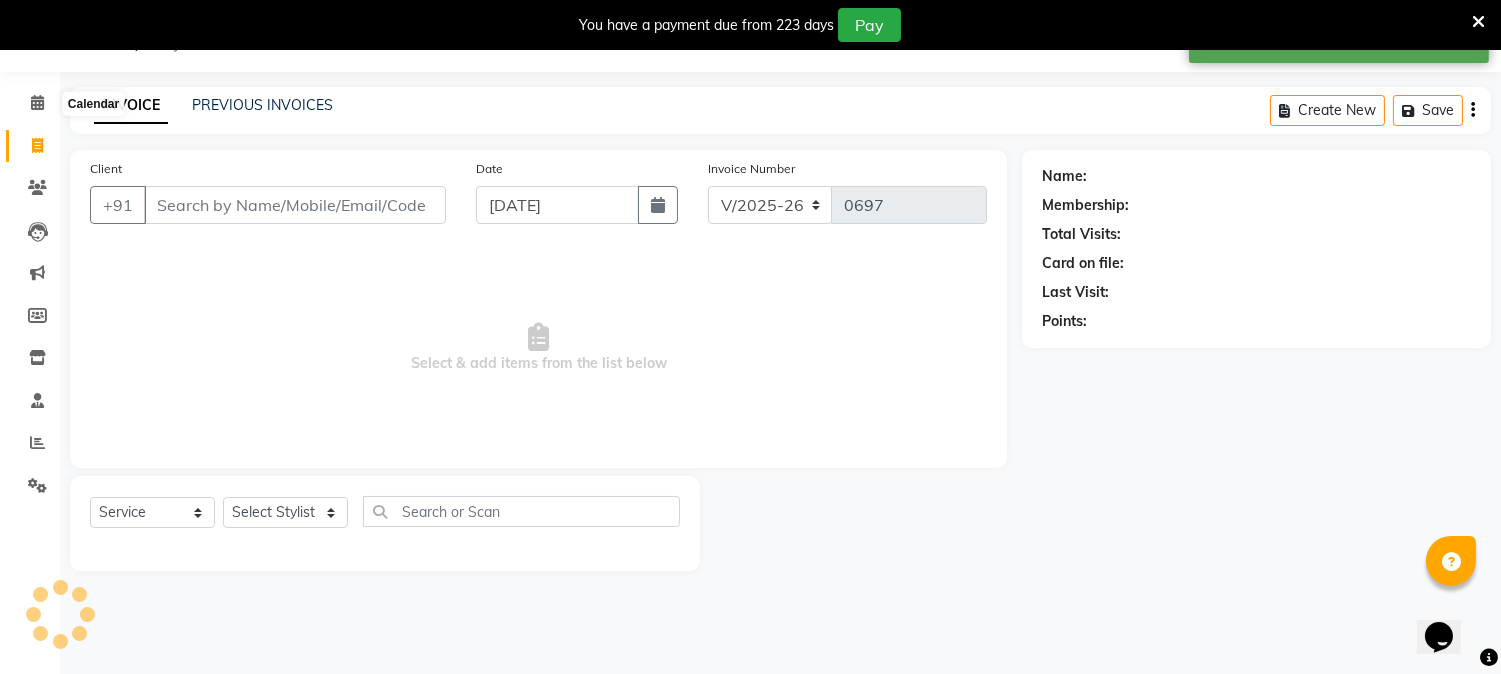 scroll, scrollTop: 50, scrollLeft: 0, axis: vertical 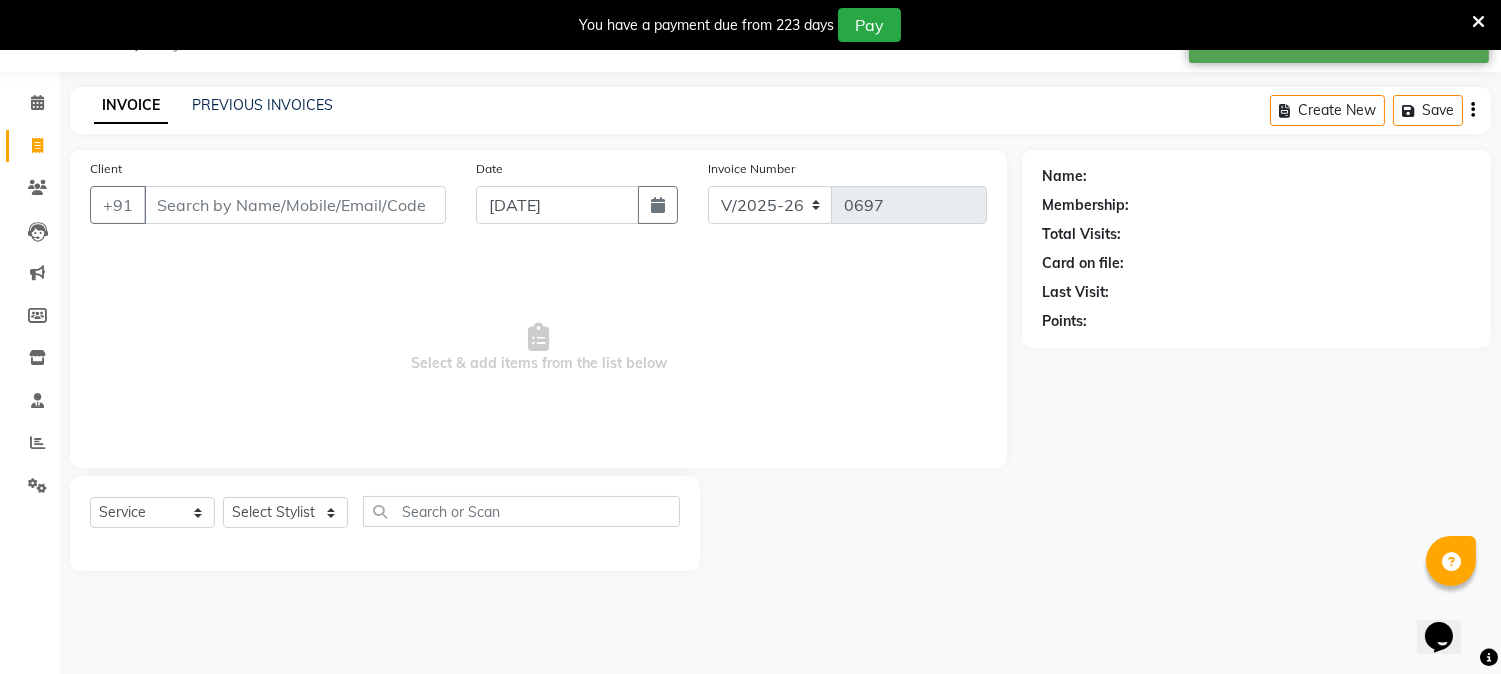 select on "membership" 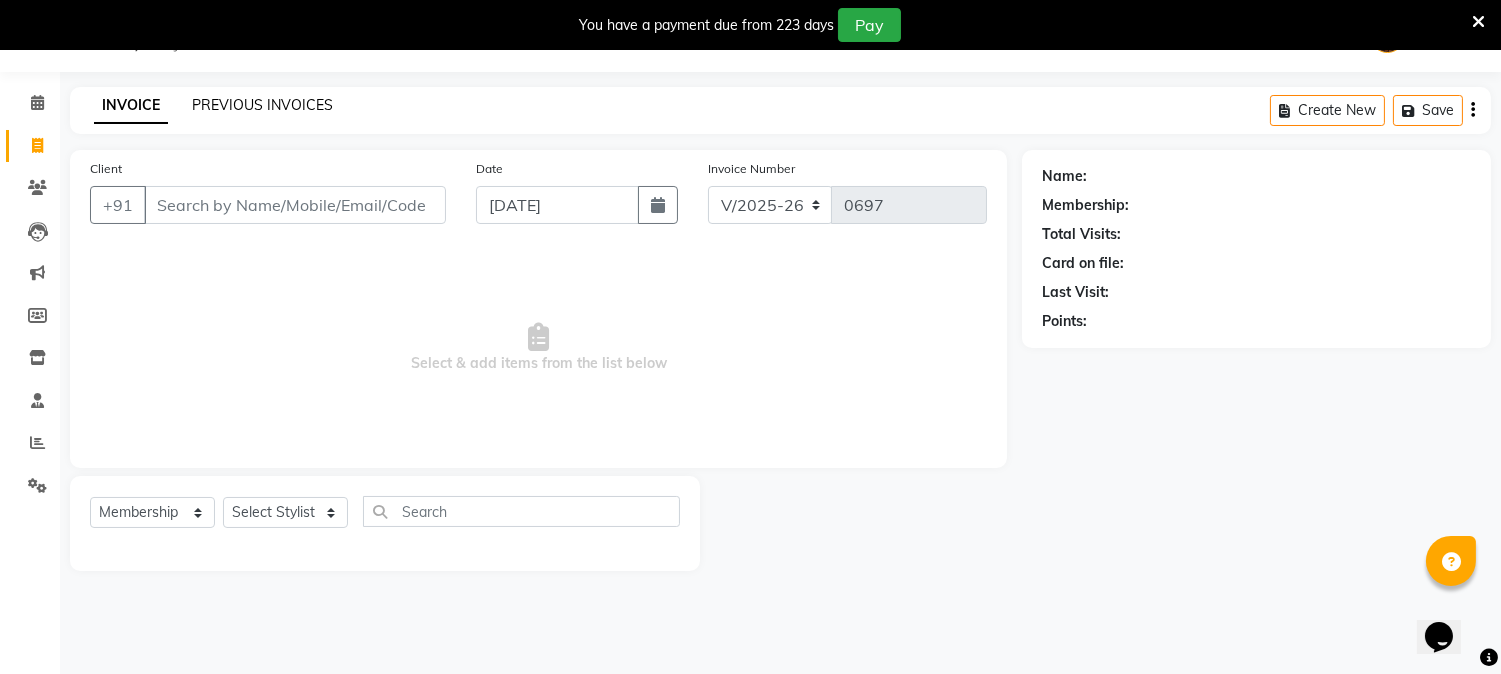 click on "PREVIOUS INVOICES" 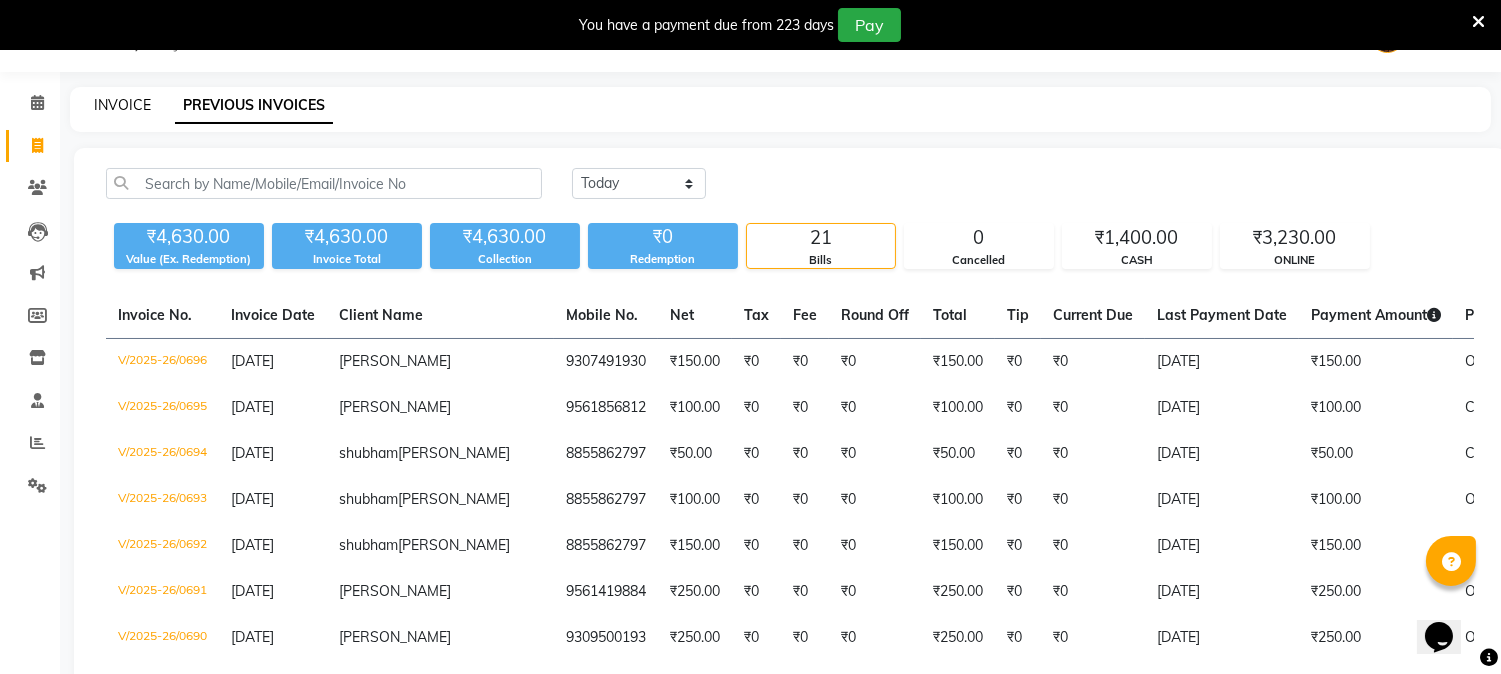 click on "INVOICE" 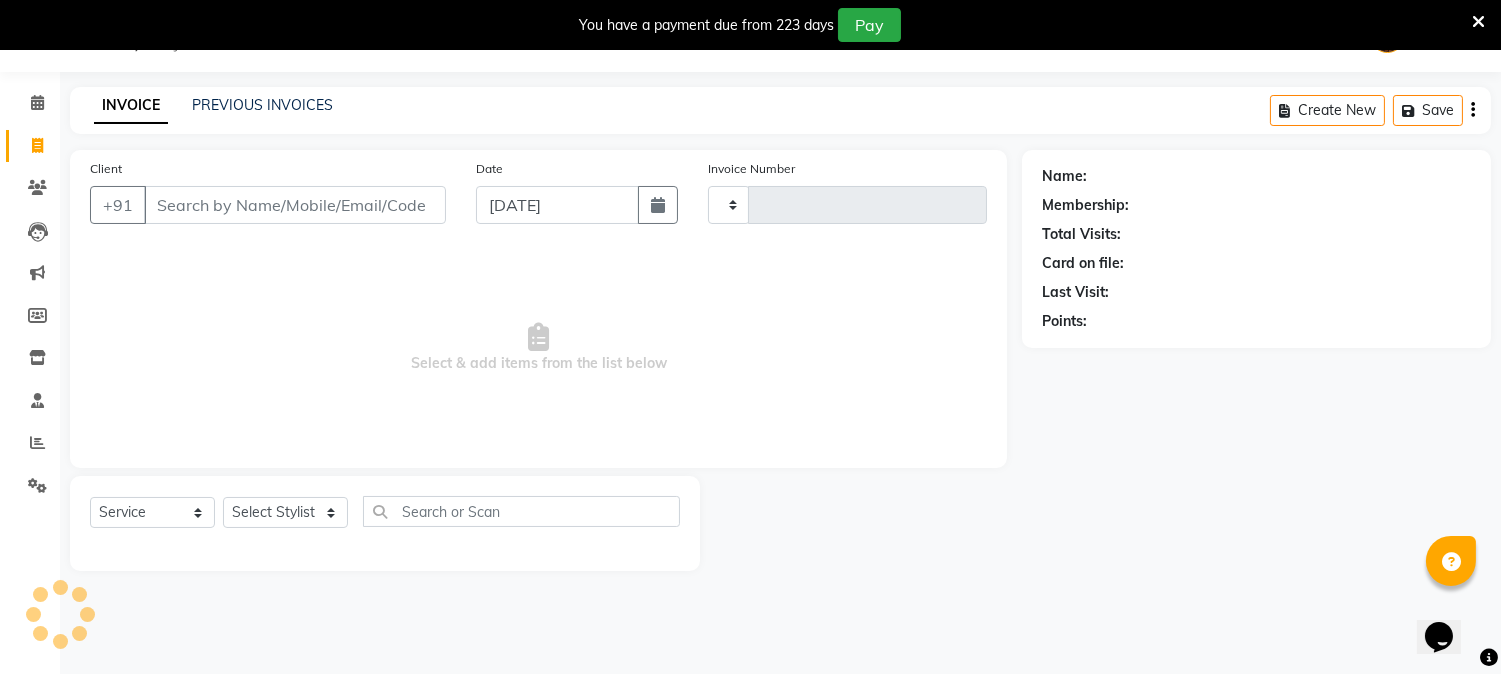 type on "0697" 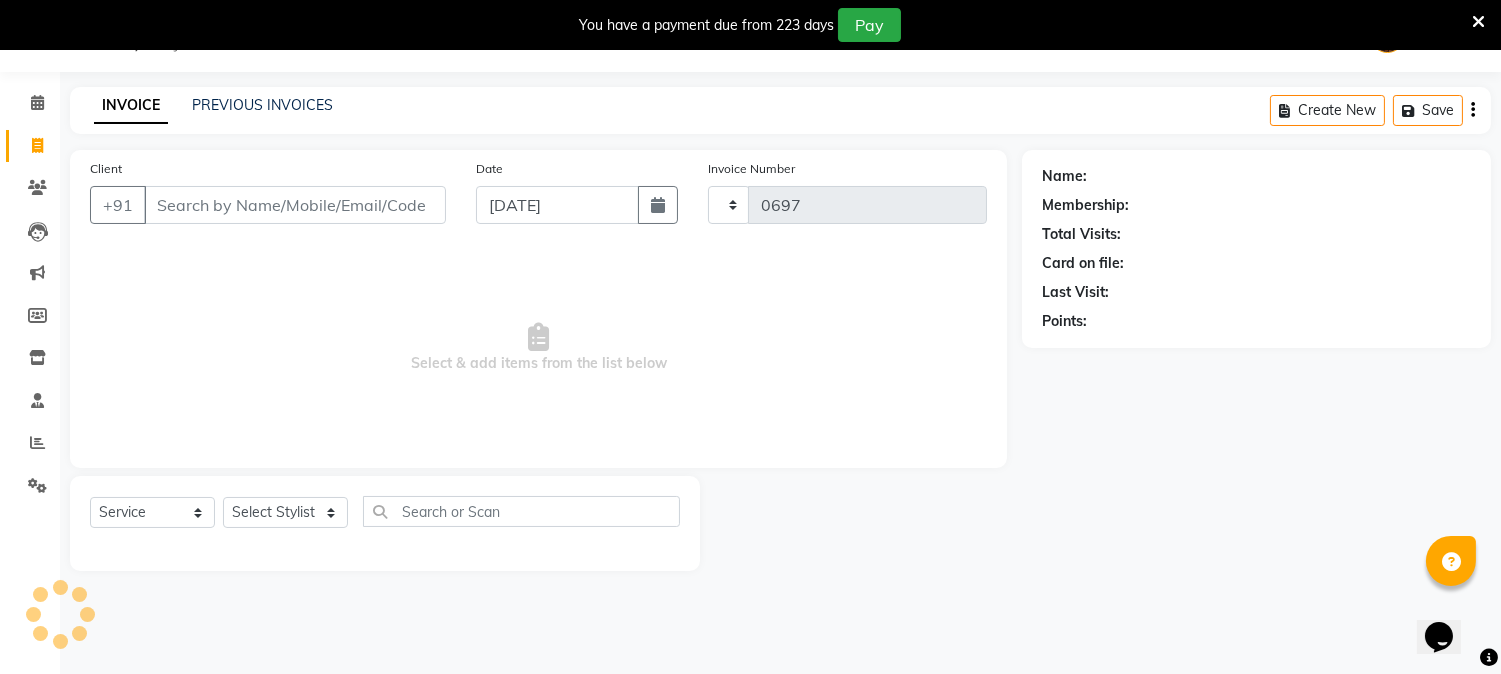 select on "556" 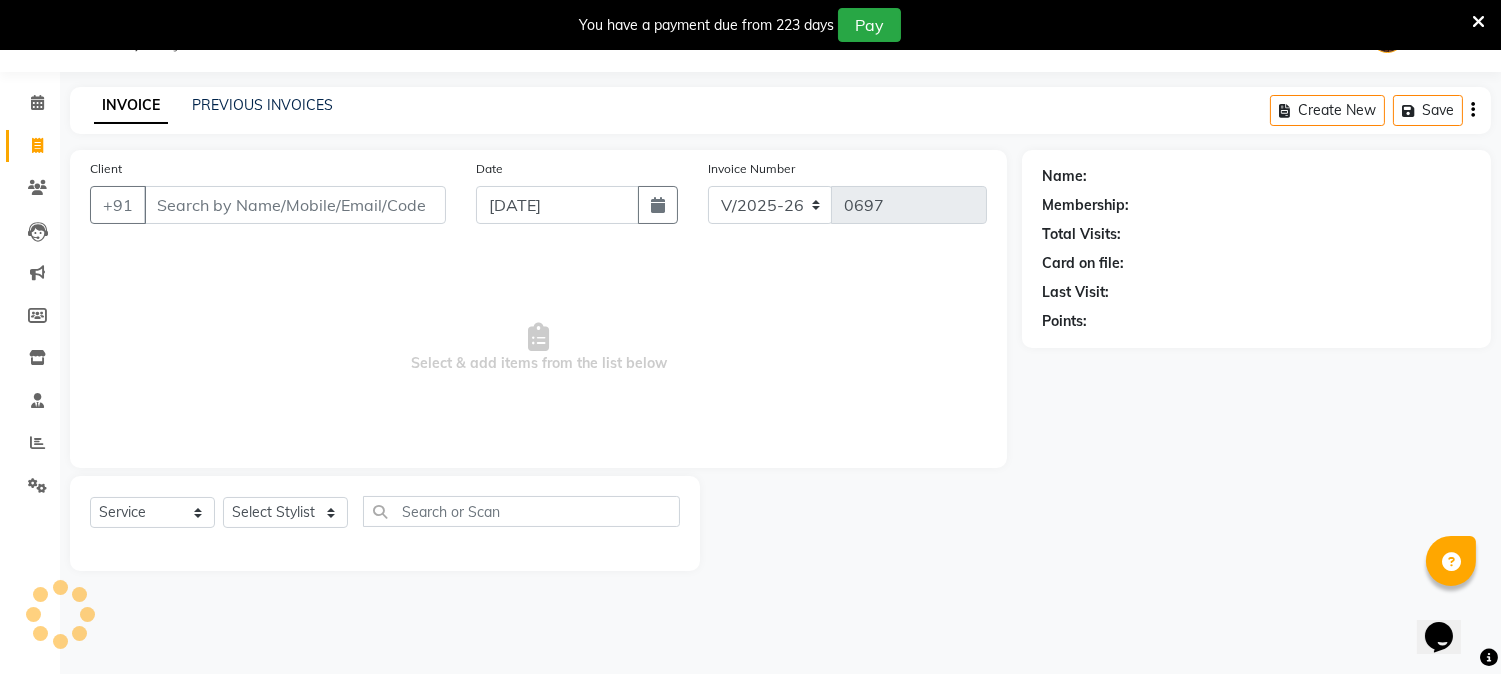 select on "membership" 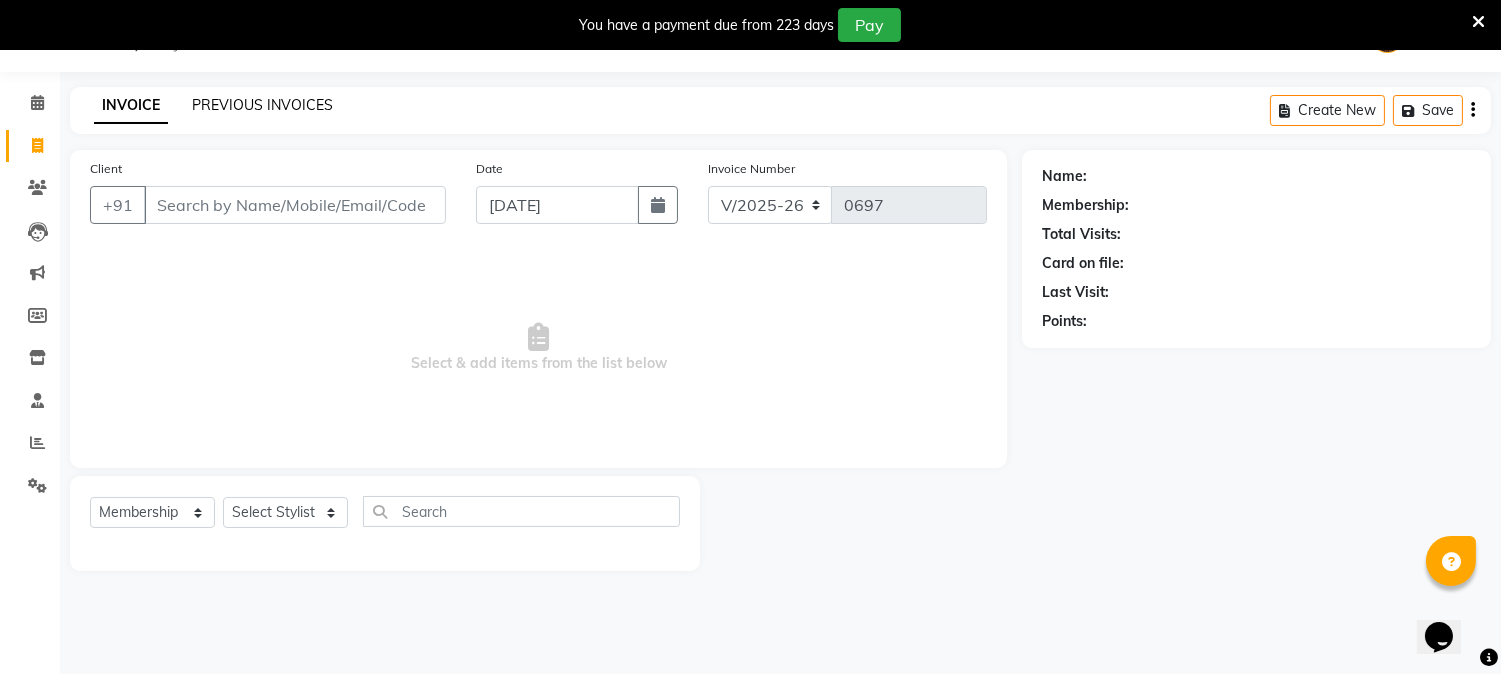 click on "PREVIOUS INVOICES" 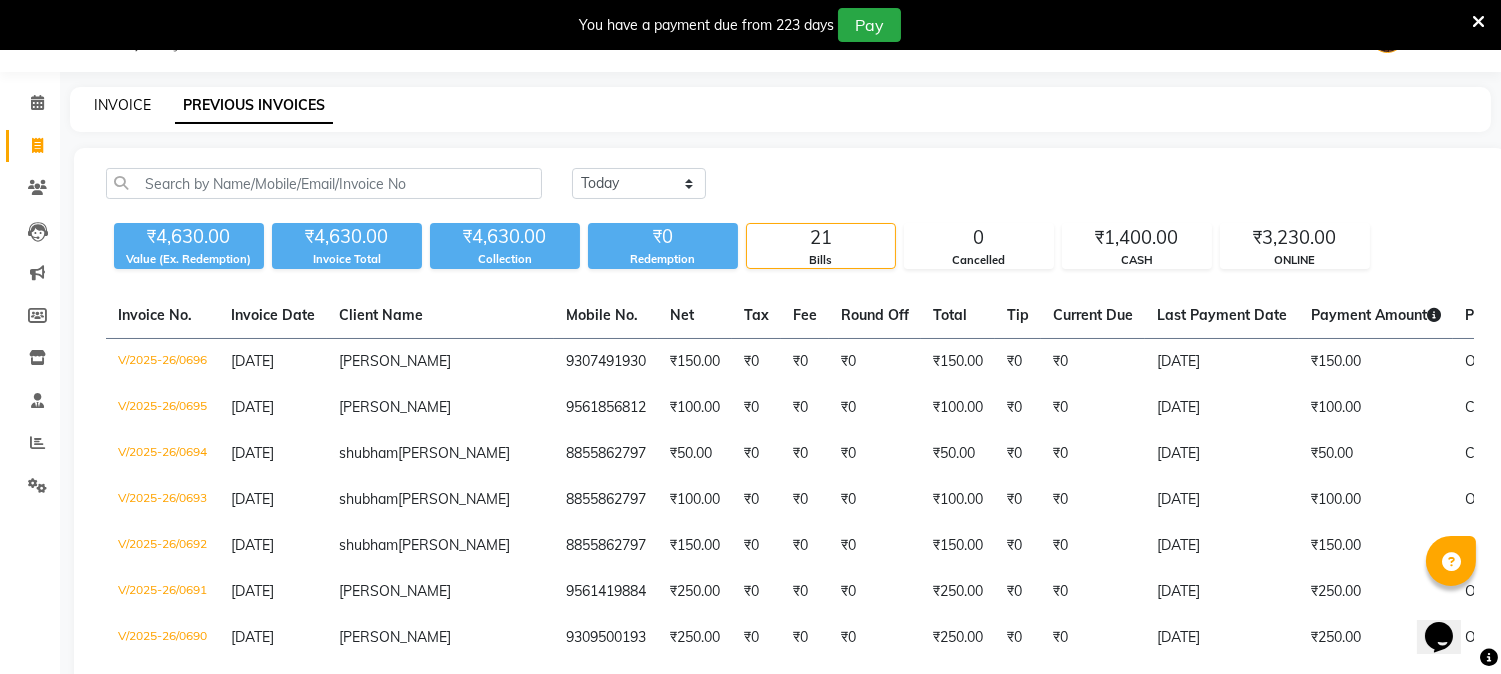 click on "INVOICE" 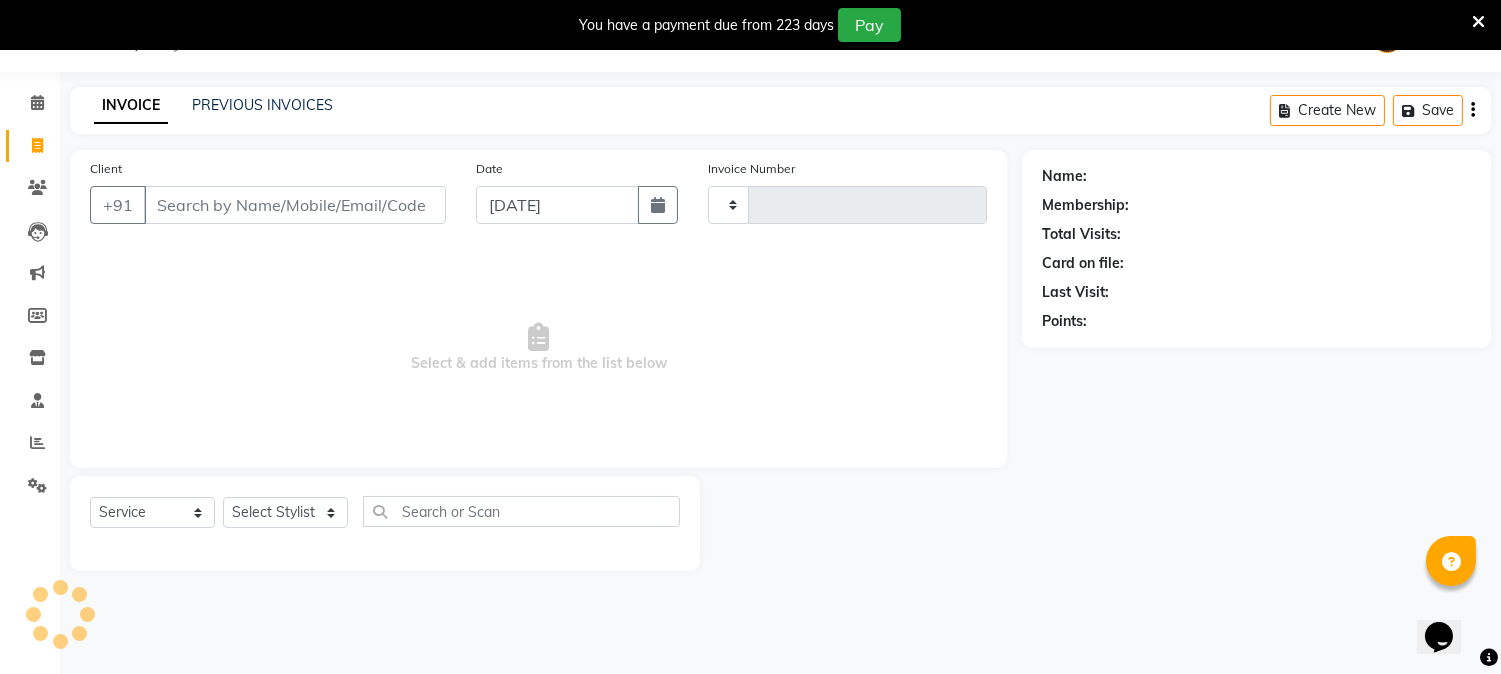 type on "0697" 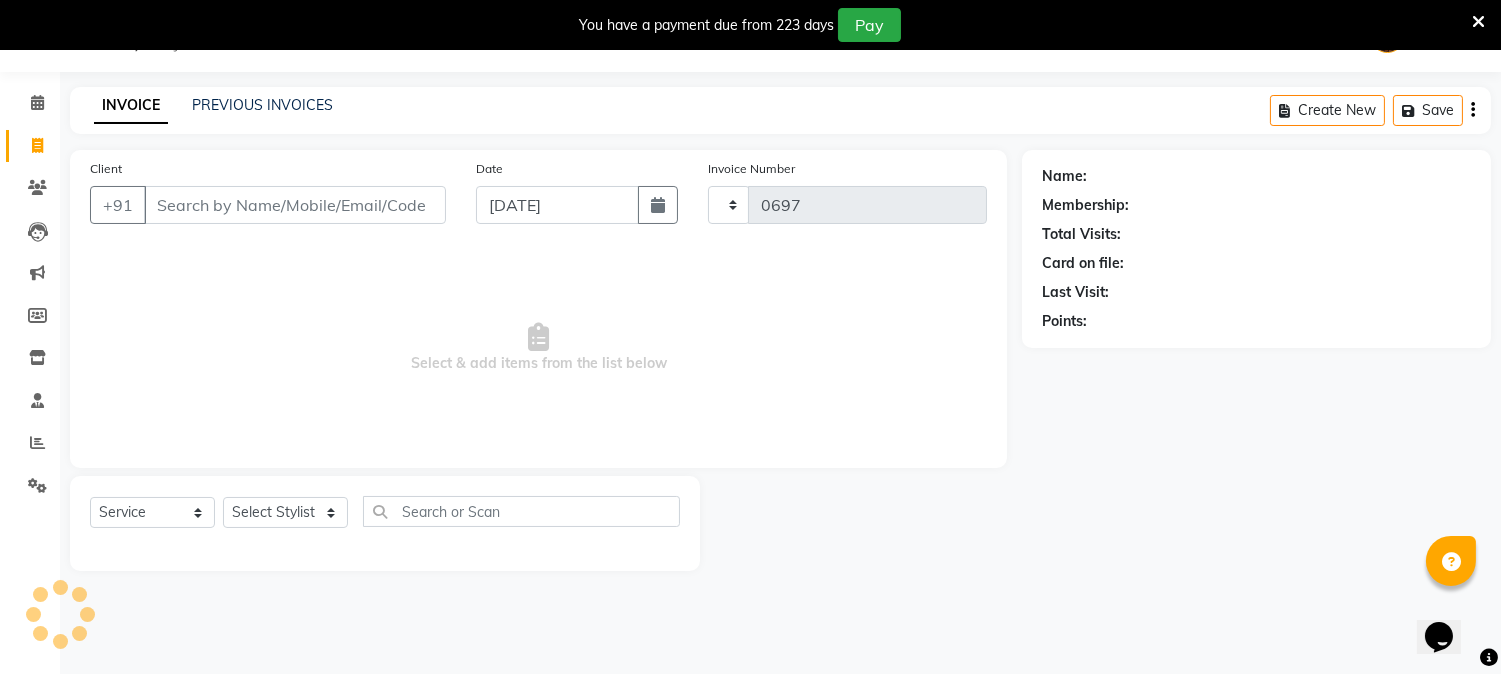 select on "556" 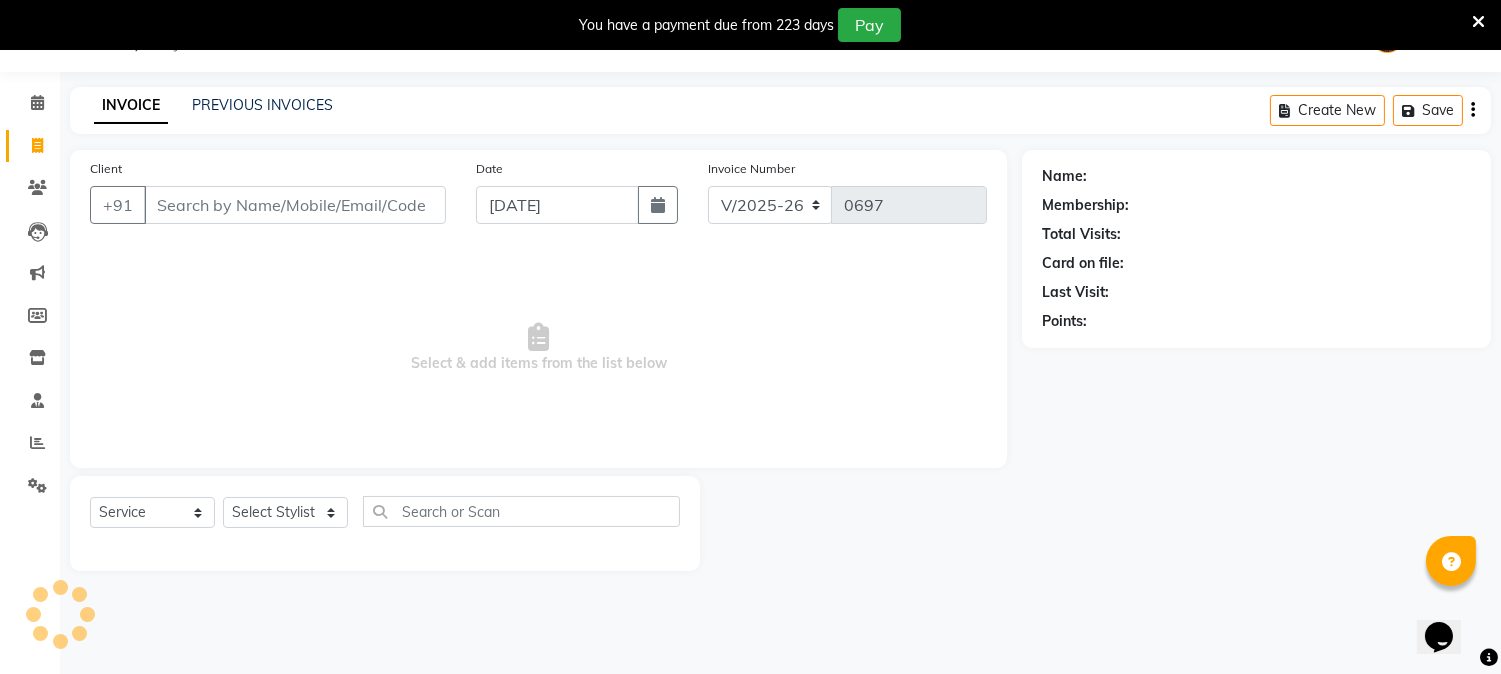 select on "membership" 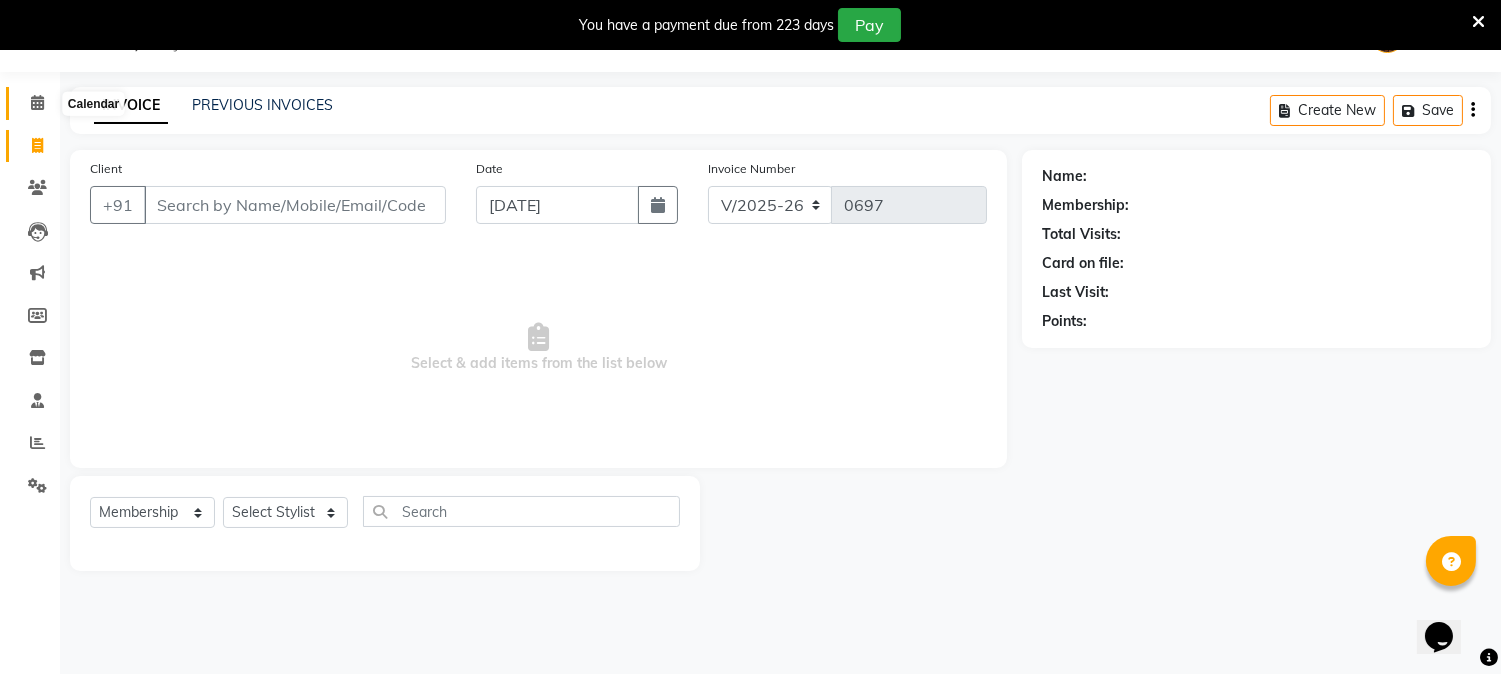 click 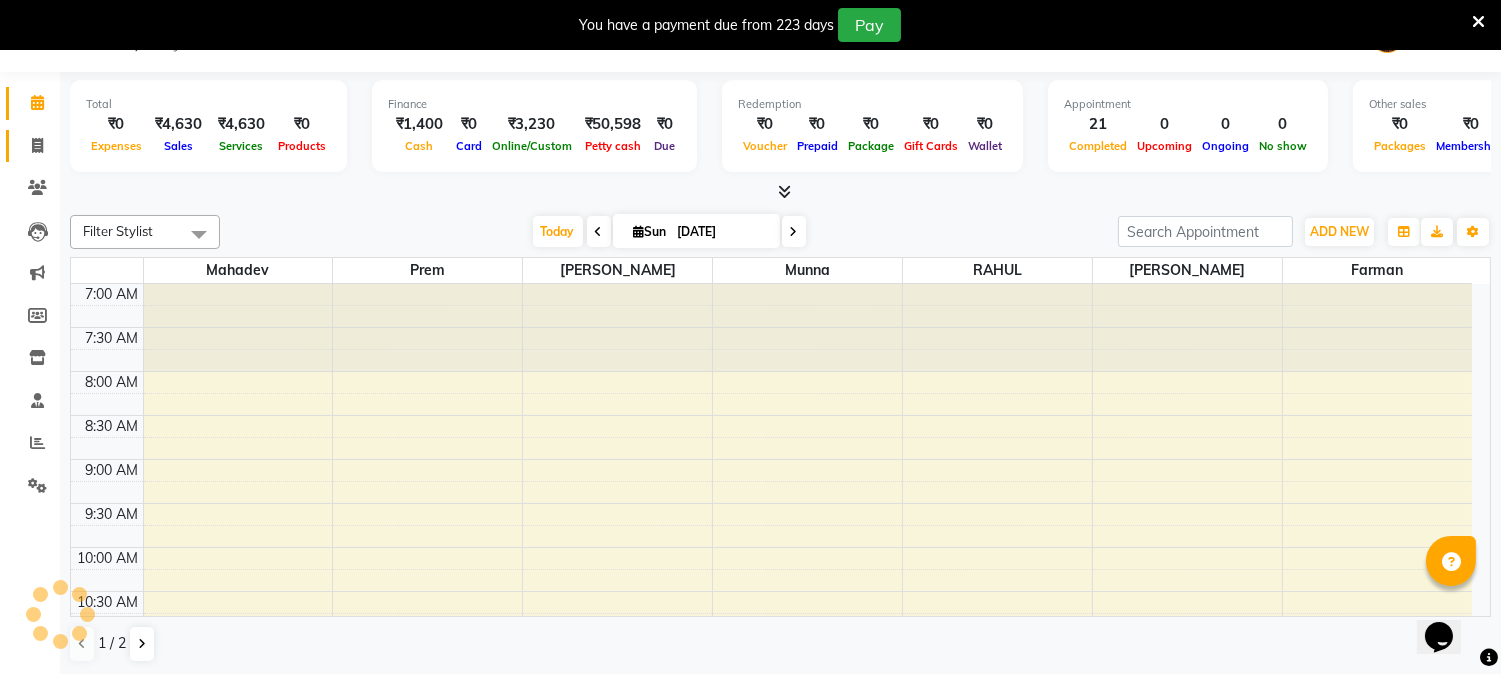 scroll, scrollTop: 0, scrollLeft: 0, axis: both 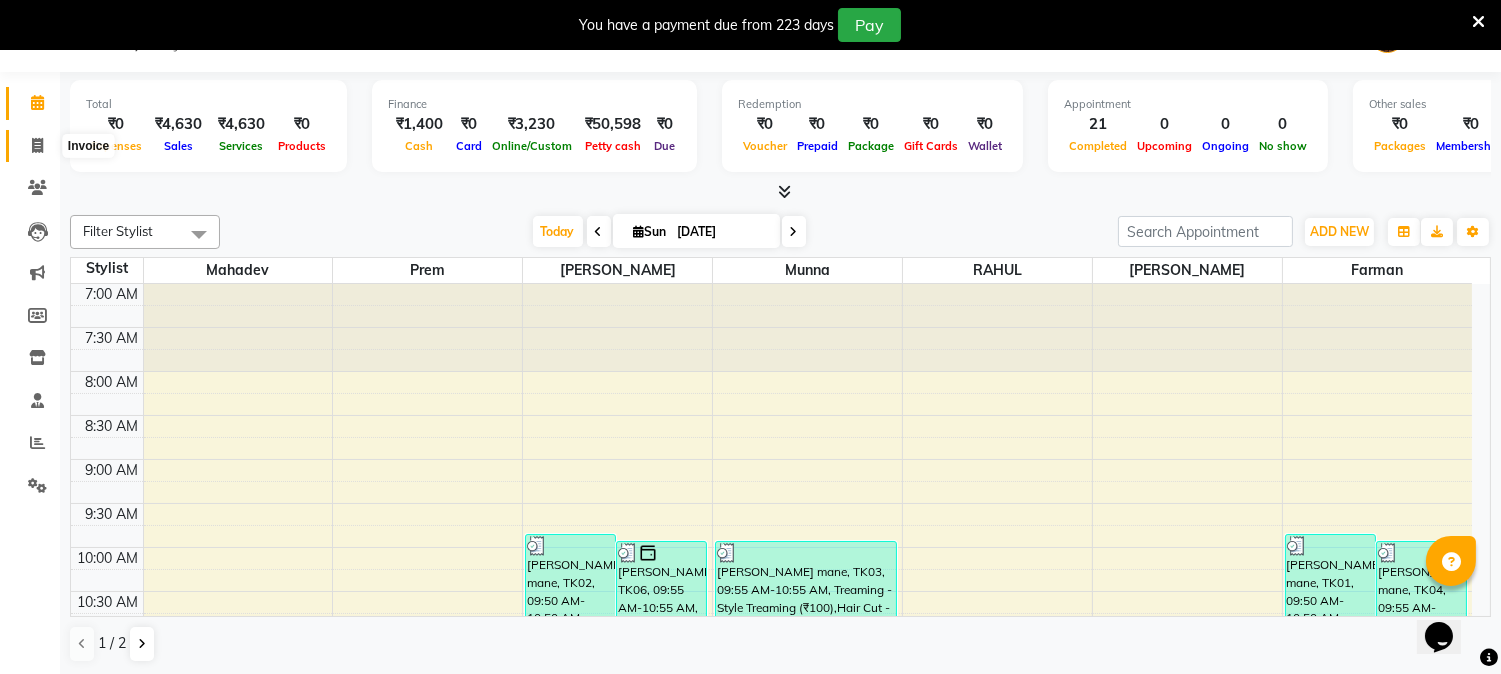 click 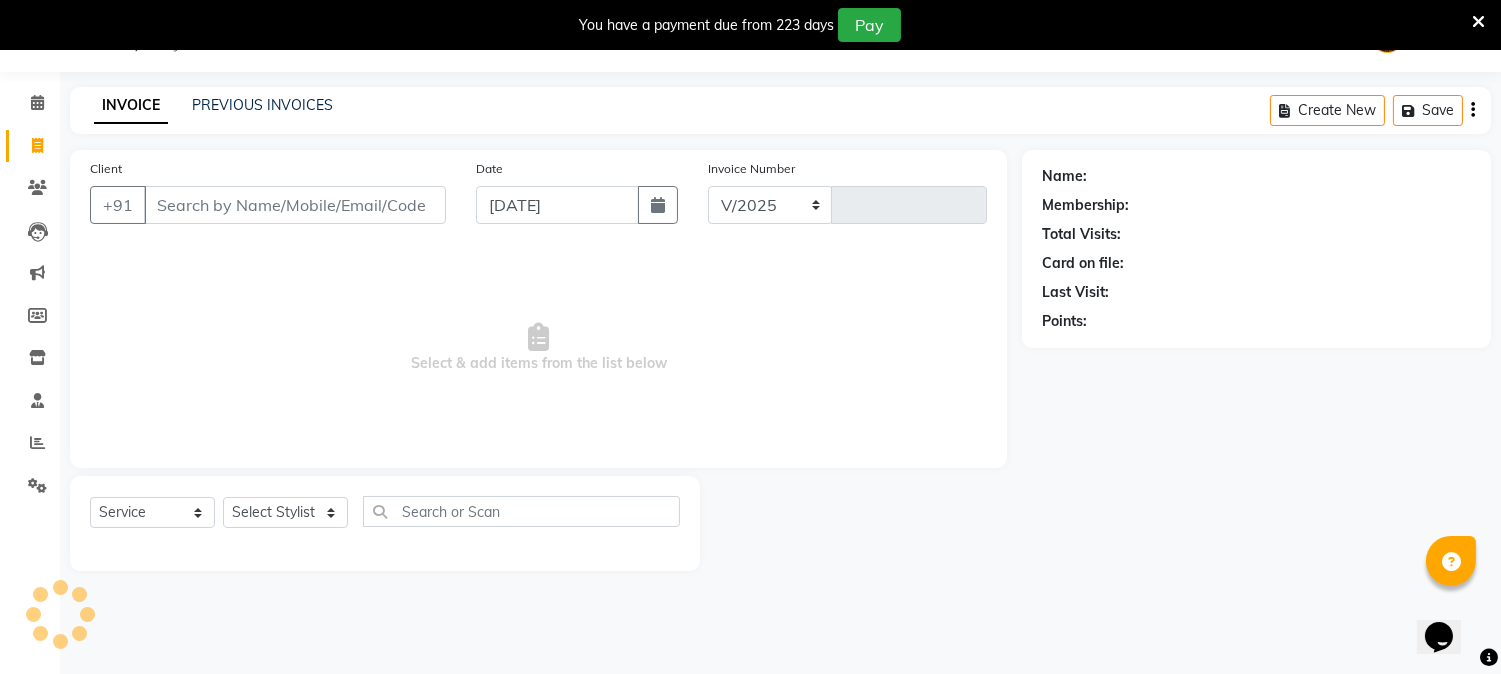 select on "556" 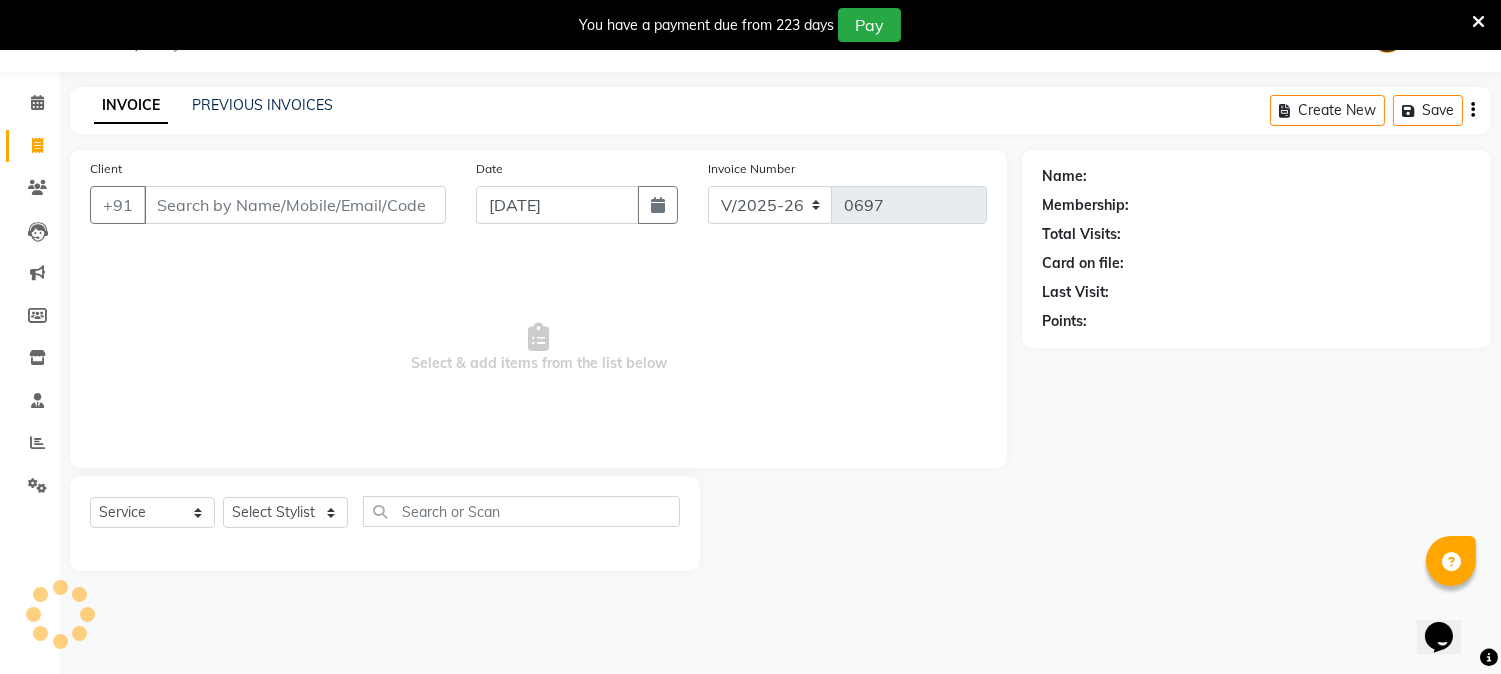 select on "membership" 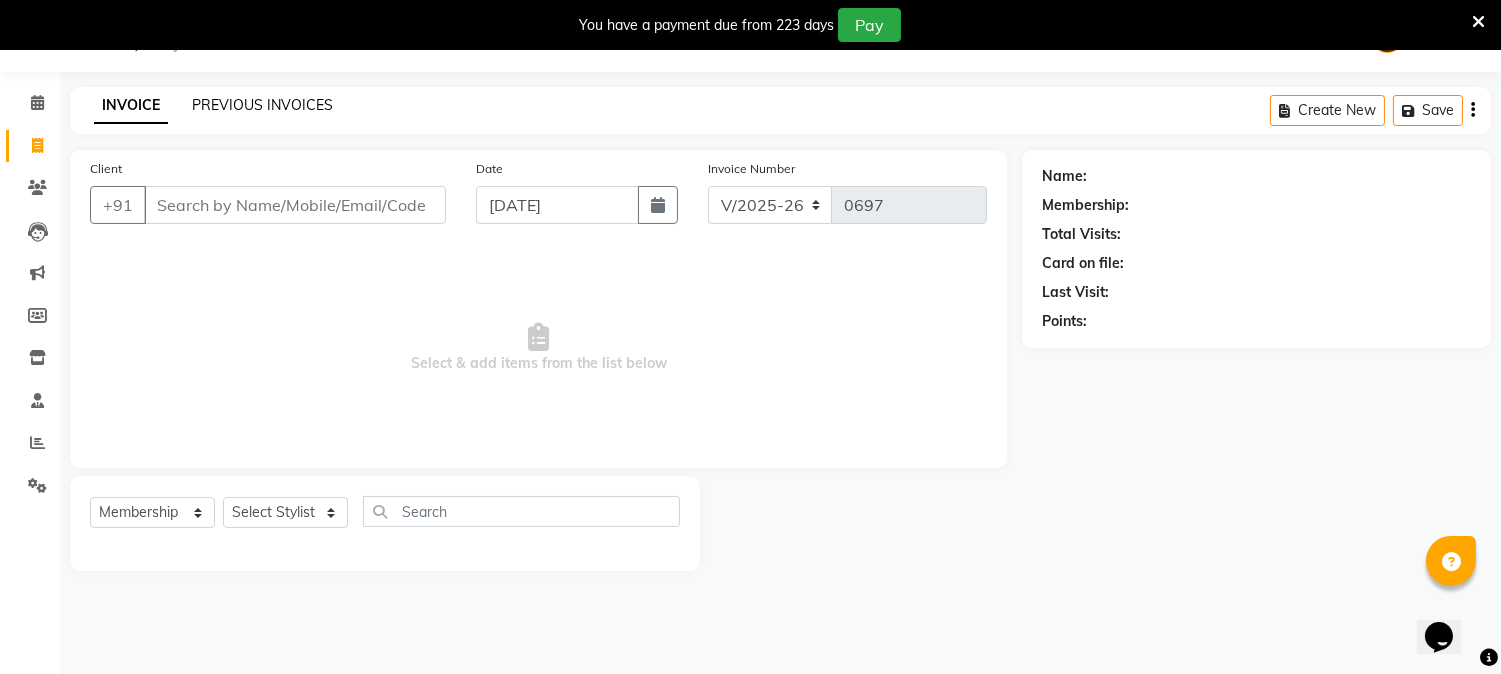 click on "PREVIOUS INVOICES" 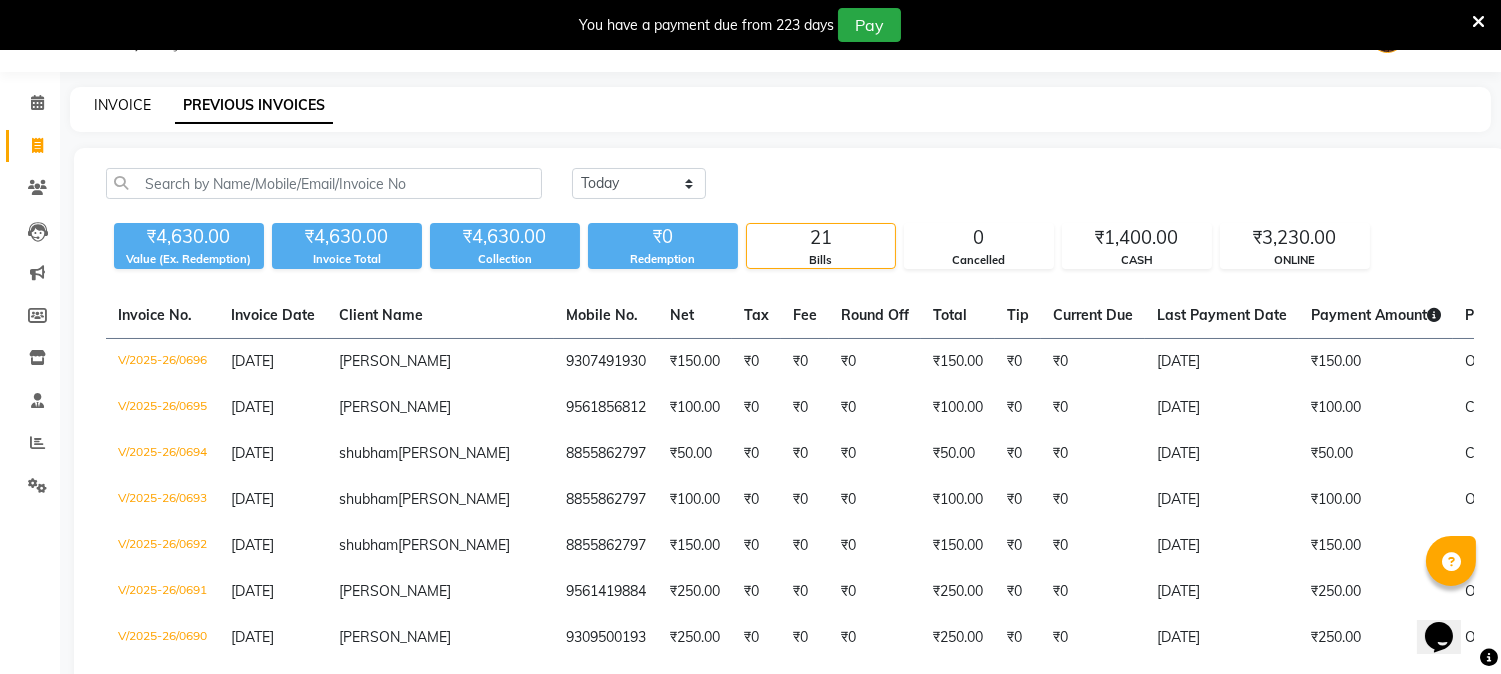 click on "INVOICE" 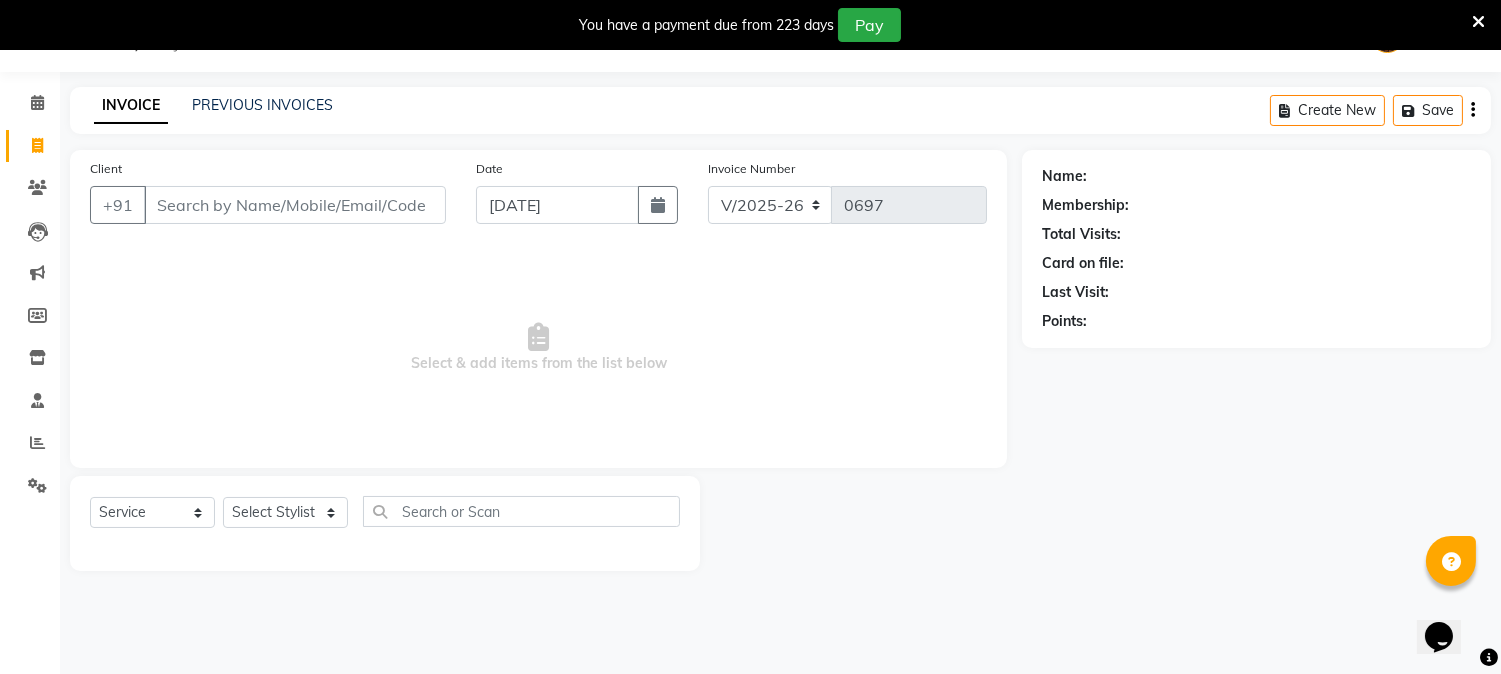 select on "membership" 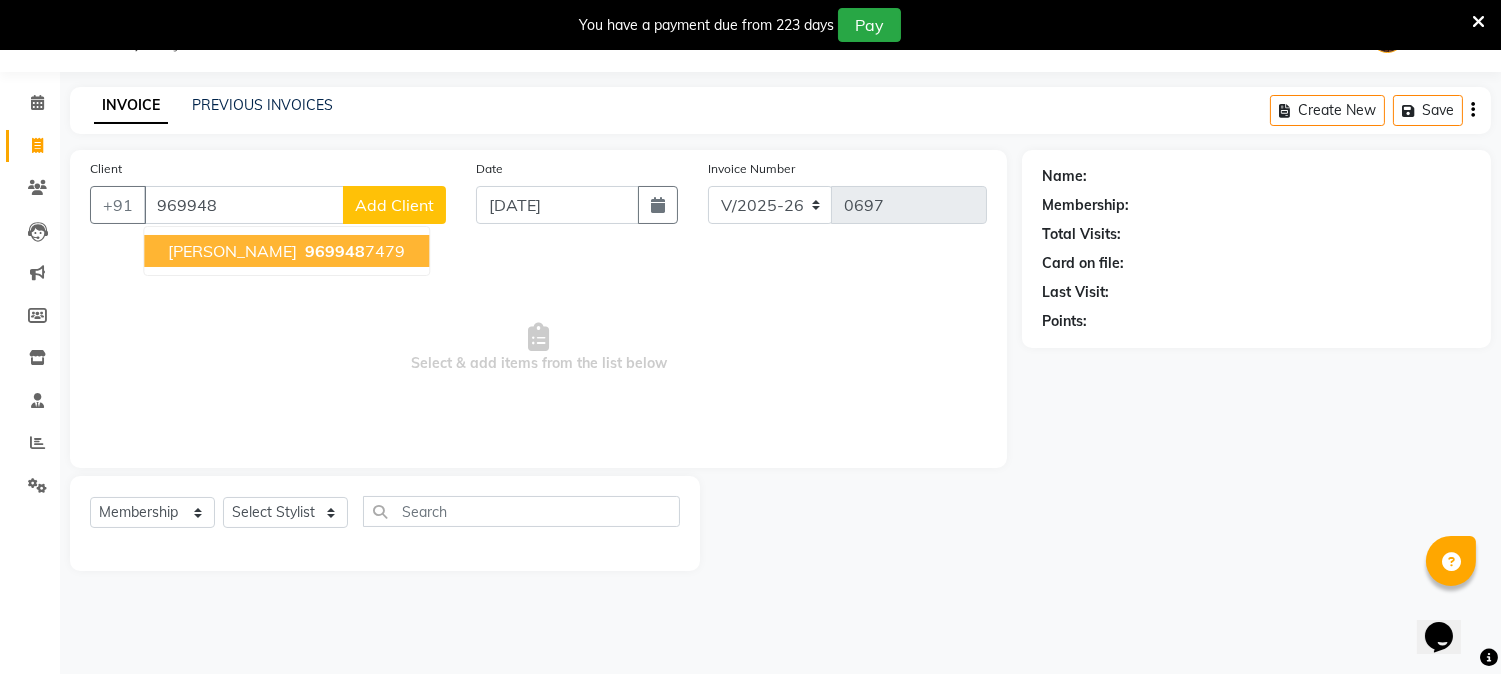 click on "[PERSON_NAME]" at bounding box center (232, 251) 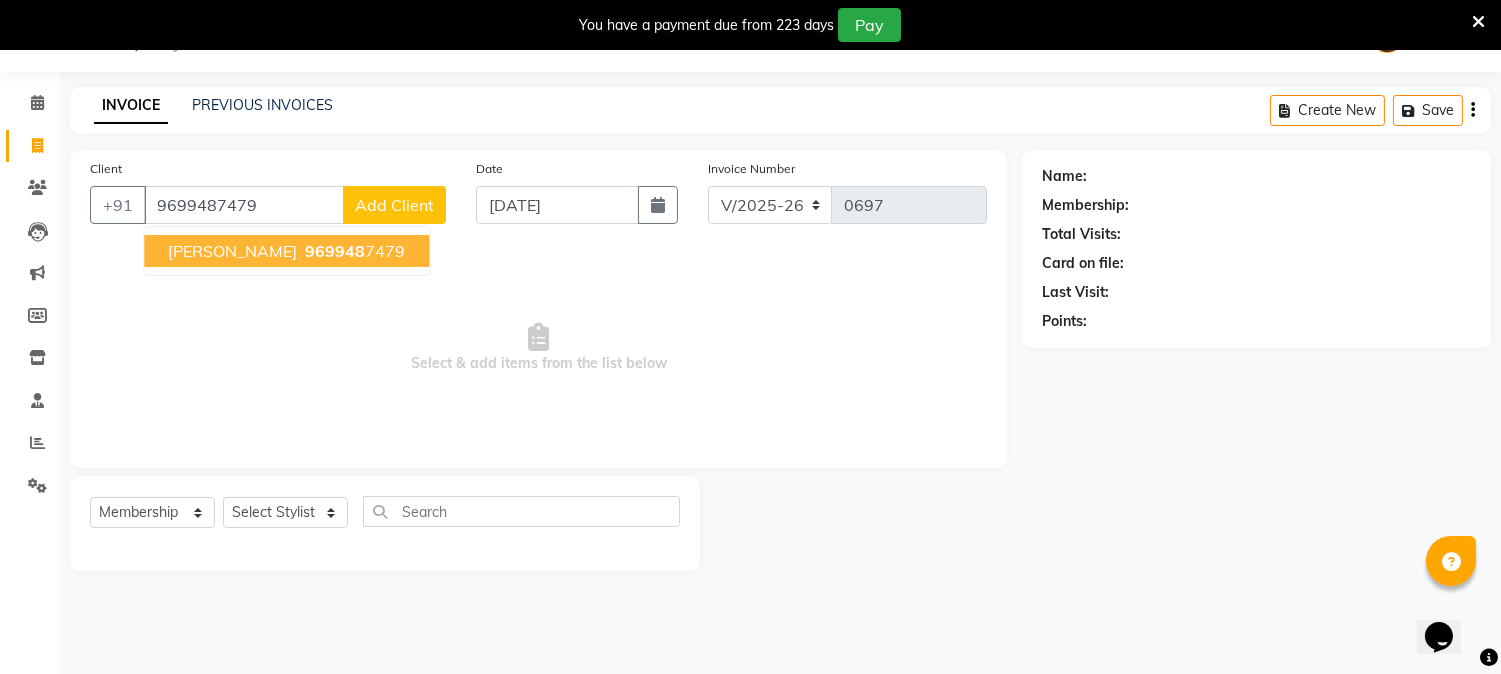type on "9699487479" 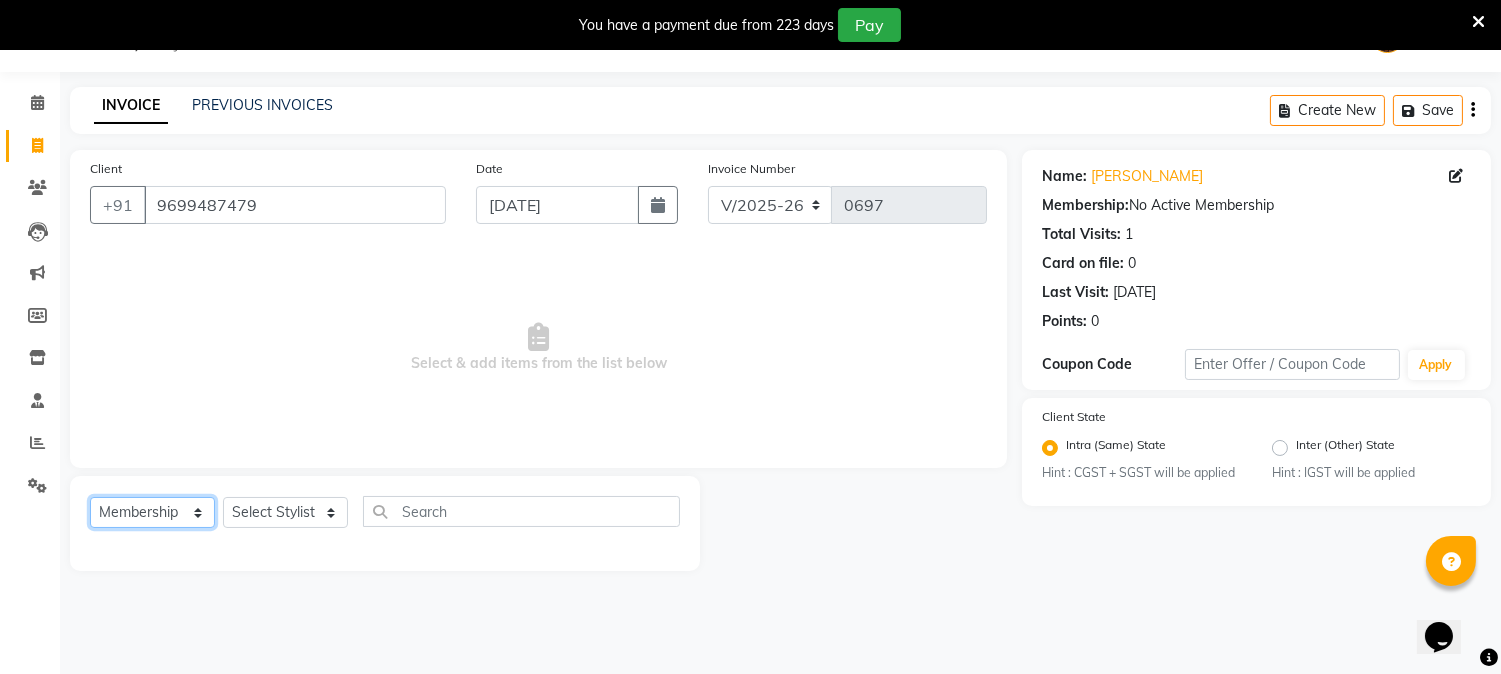 click on "Select  Service  Product  Membership  Package Voucher Prepaid Gift Card" 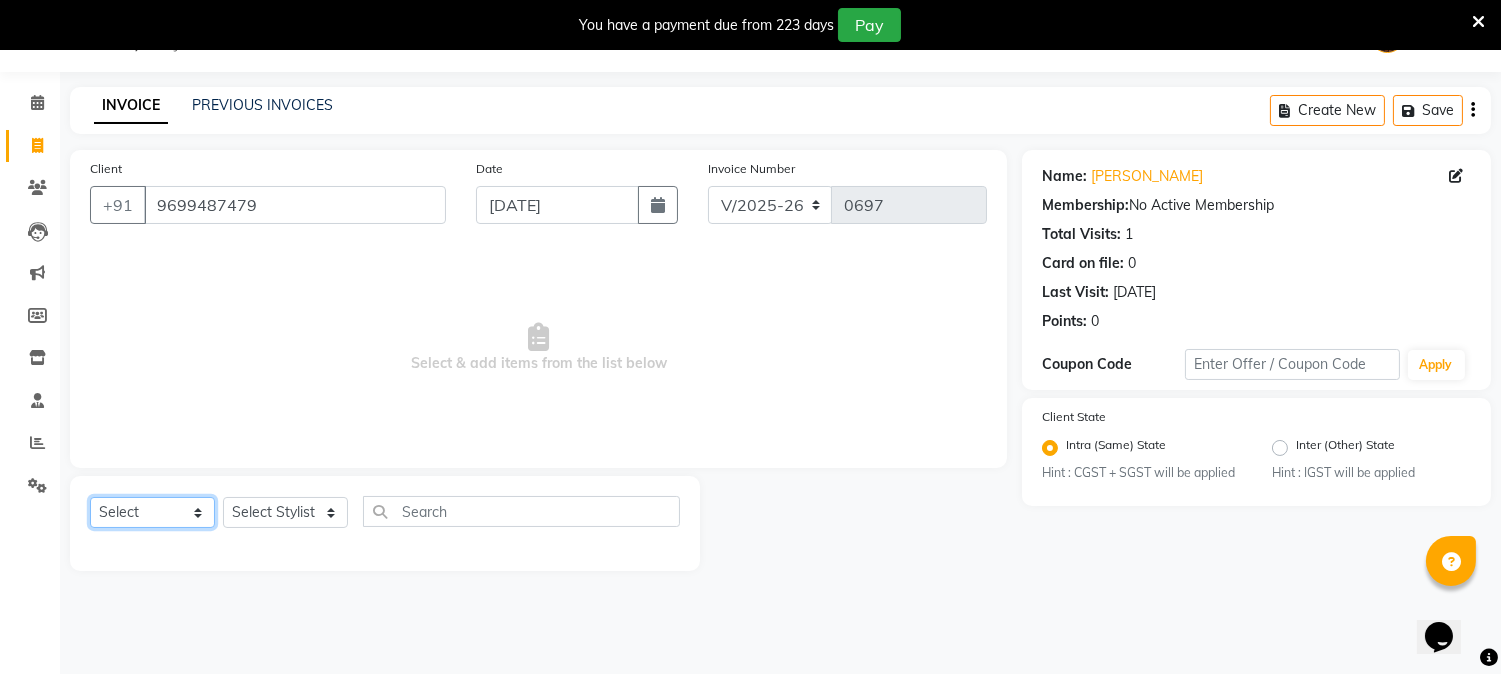 click on "Select  Service  Product  Membership  Package Voucher Prepaid Gift Card" 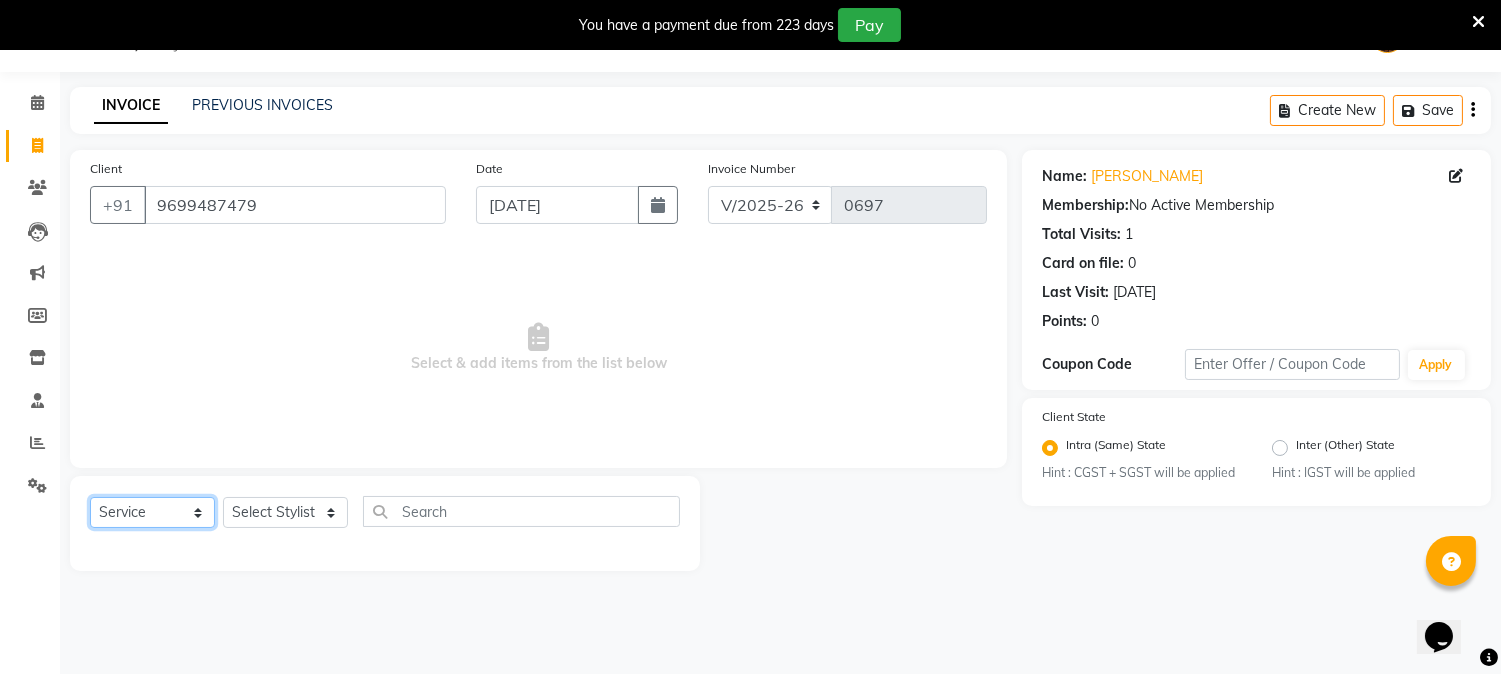 click on "Select  Service  Product  Membership  Package Voucher Prepaid Gift Card" 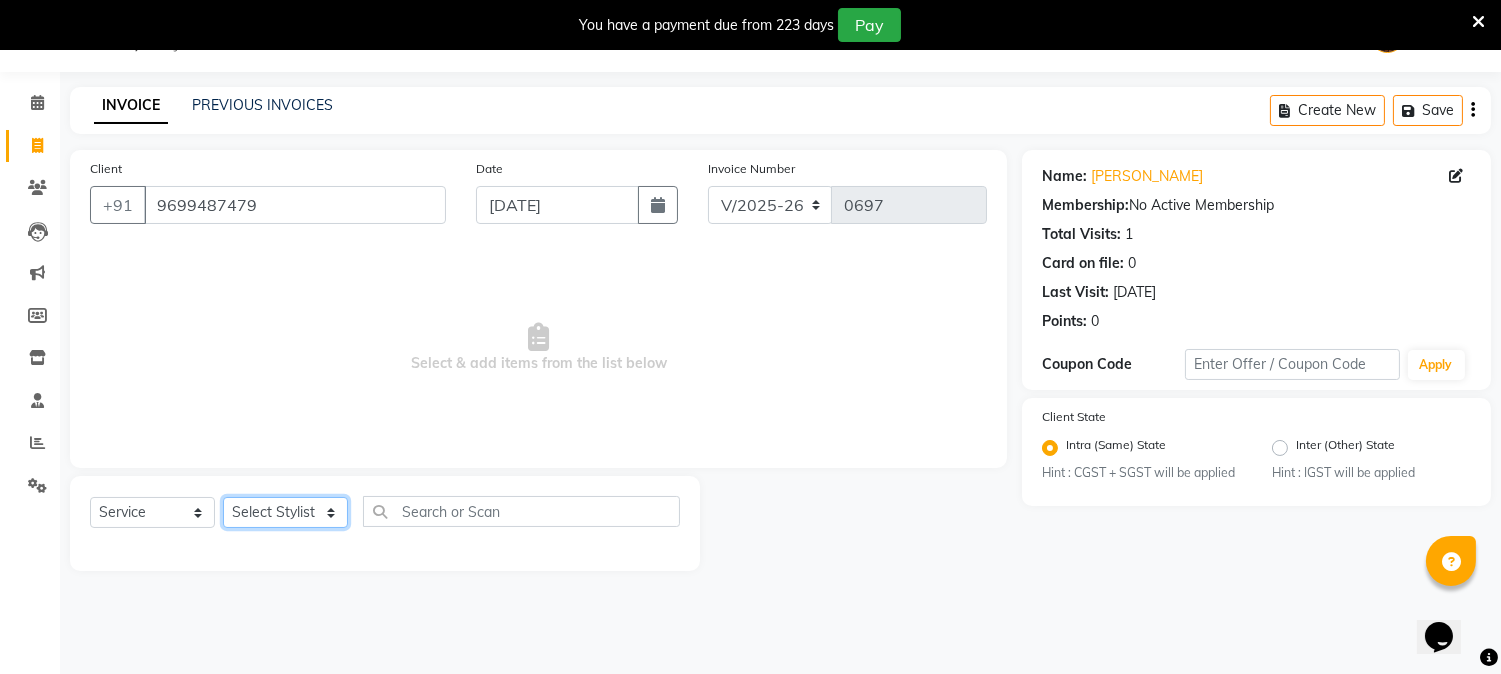 click on "Select Stylist [PERSON_NAME] [PERSON_NAME]  [PERSON_NAME]  prem RAHUL Sandip [PERSON_NAME]" 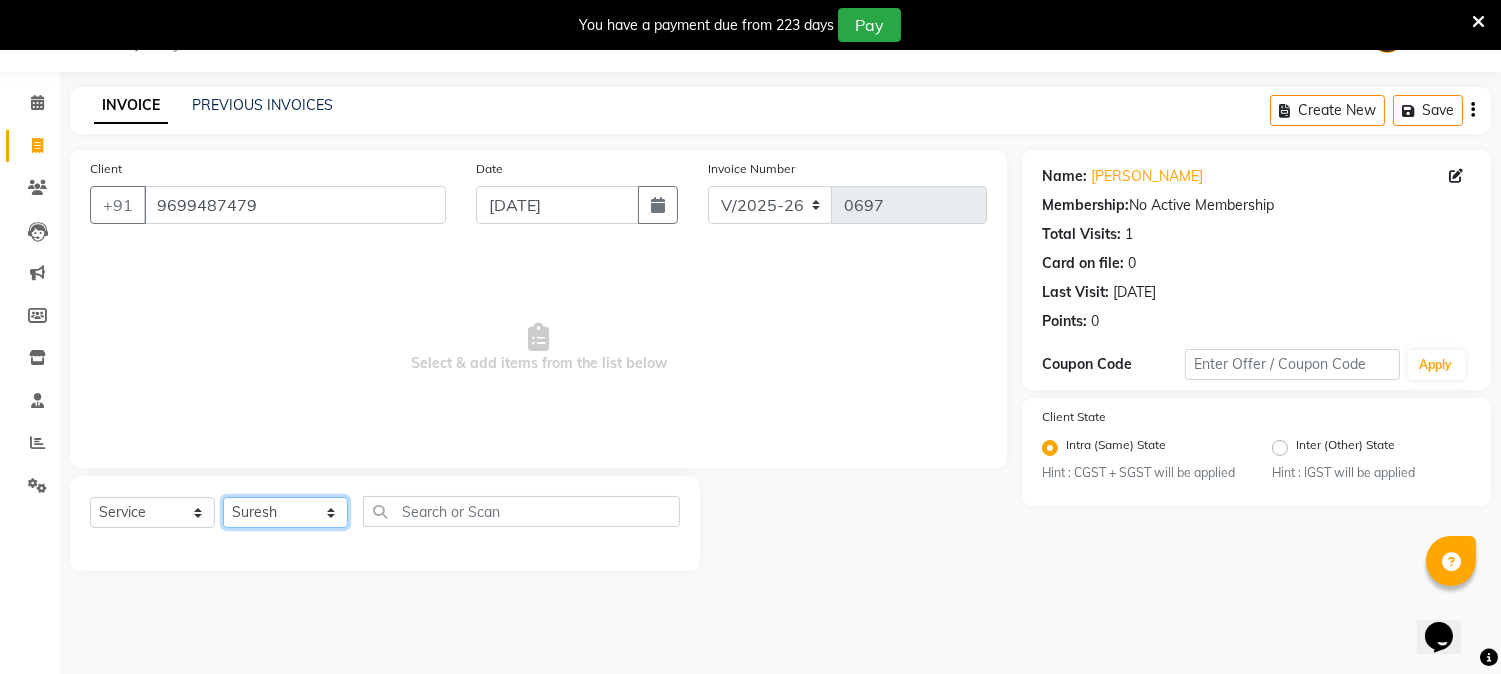 click on "Select Stylist [PERSON_NAME] [PERSON_NAME]  [PERSON_NAME]  prem RAHUL Sandip [PERSON_NAME]" 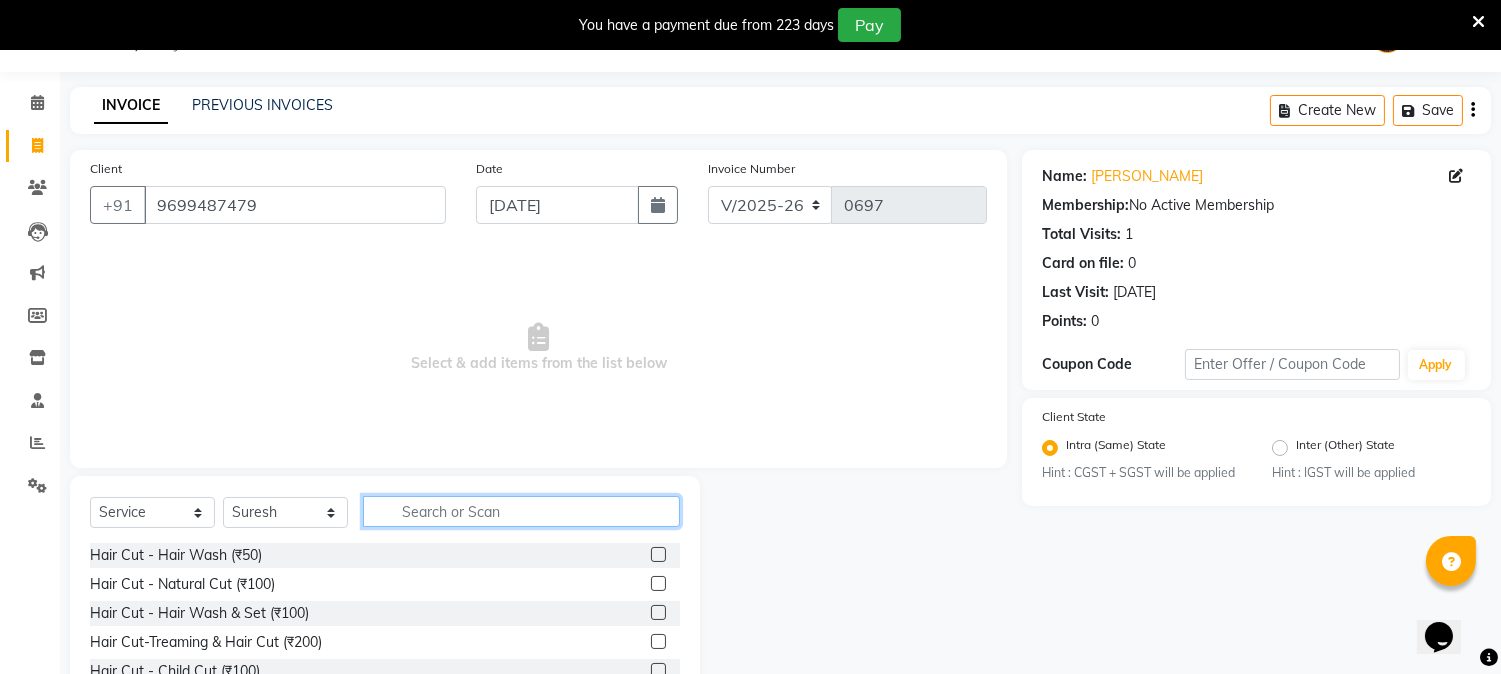 click 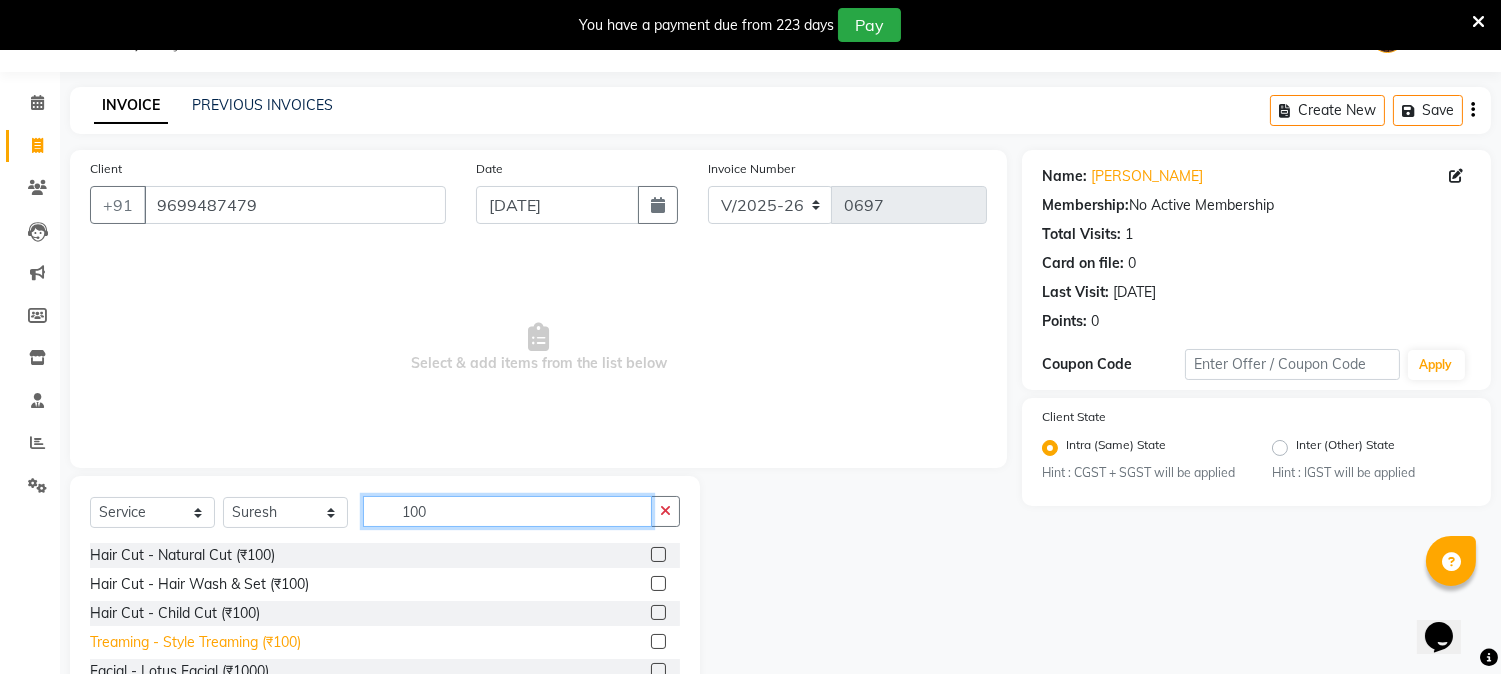 type on "100" 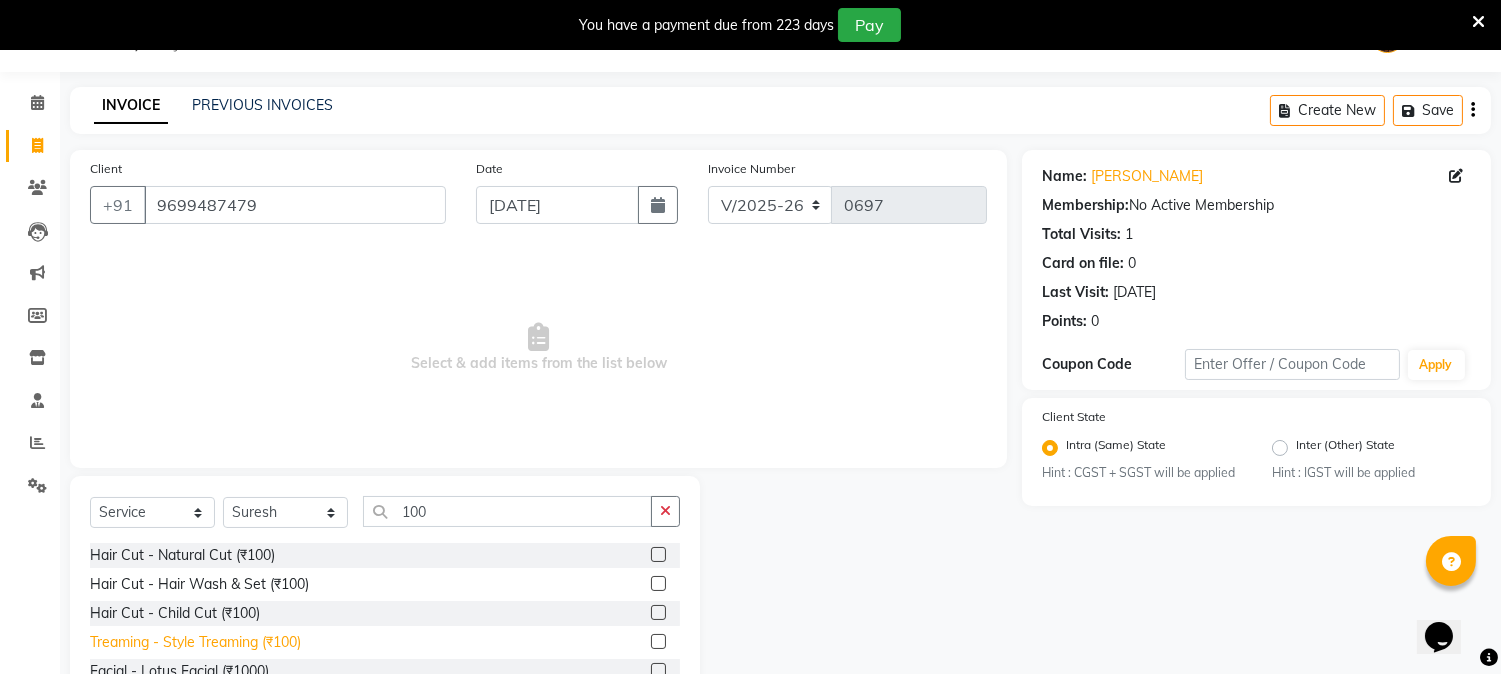 click on "Treaming - Style Treaming (₹100)" 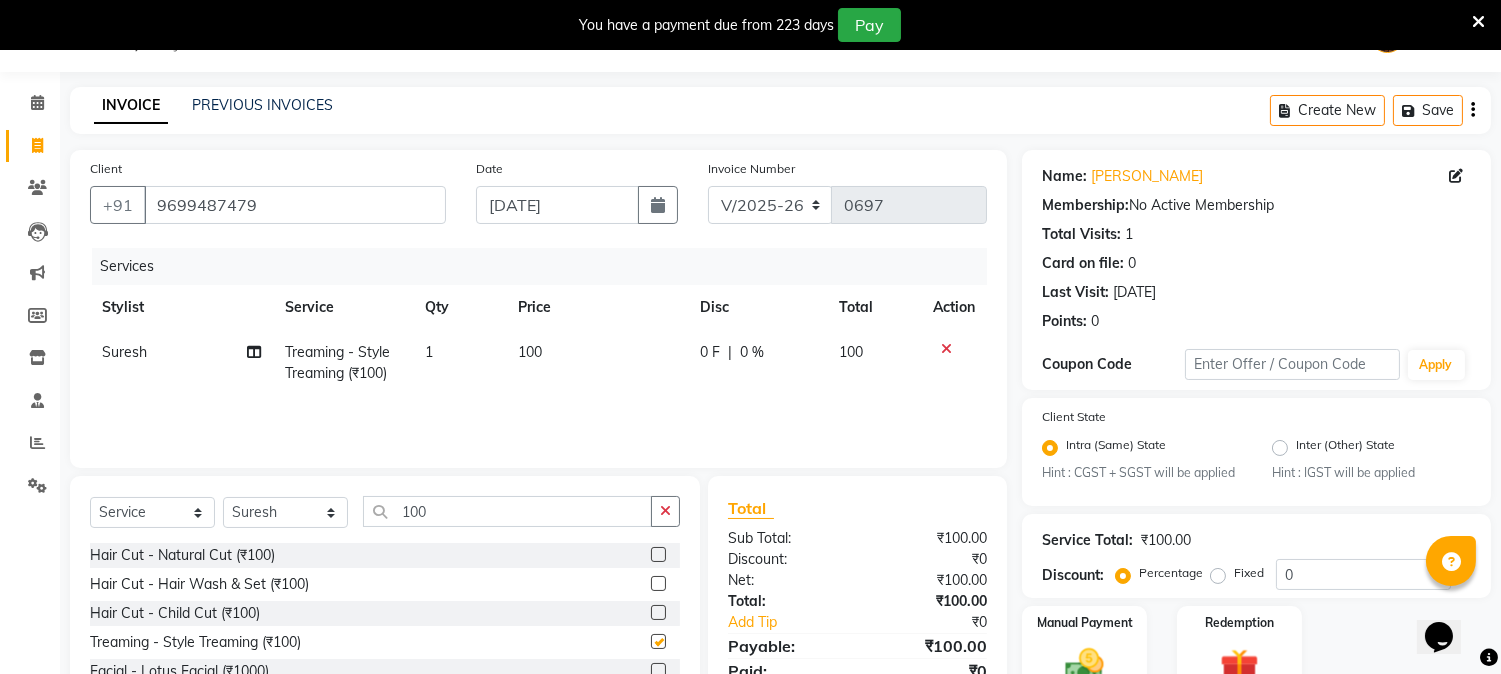 checkbox on "false" 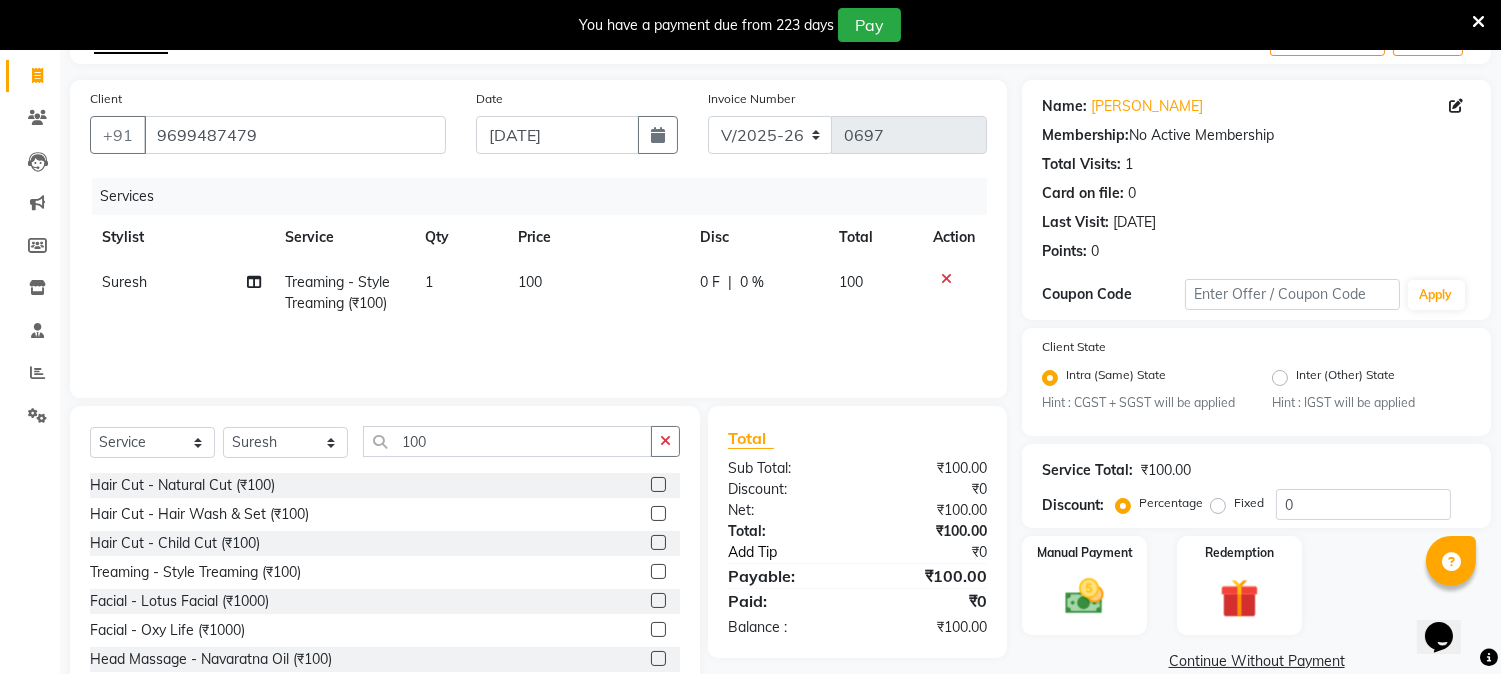 scroll, scrollTop: 176, scrollLeft: 0, axis: vertical 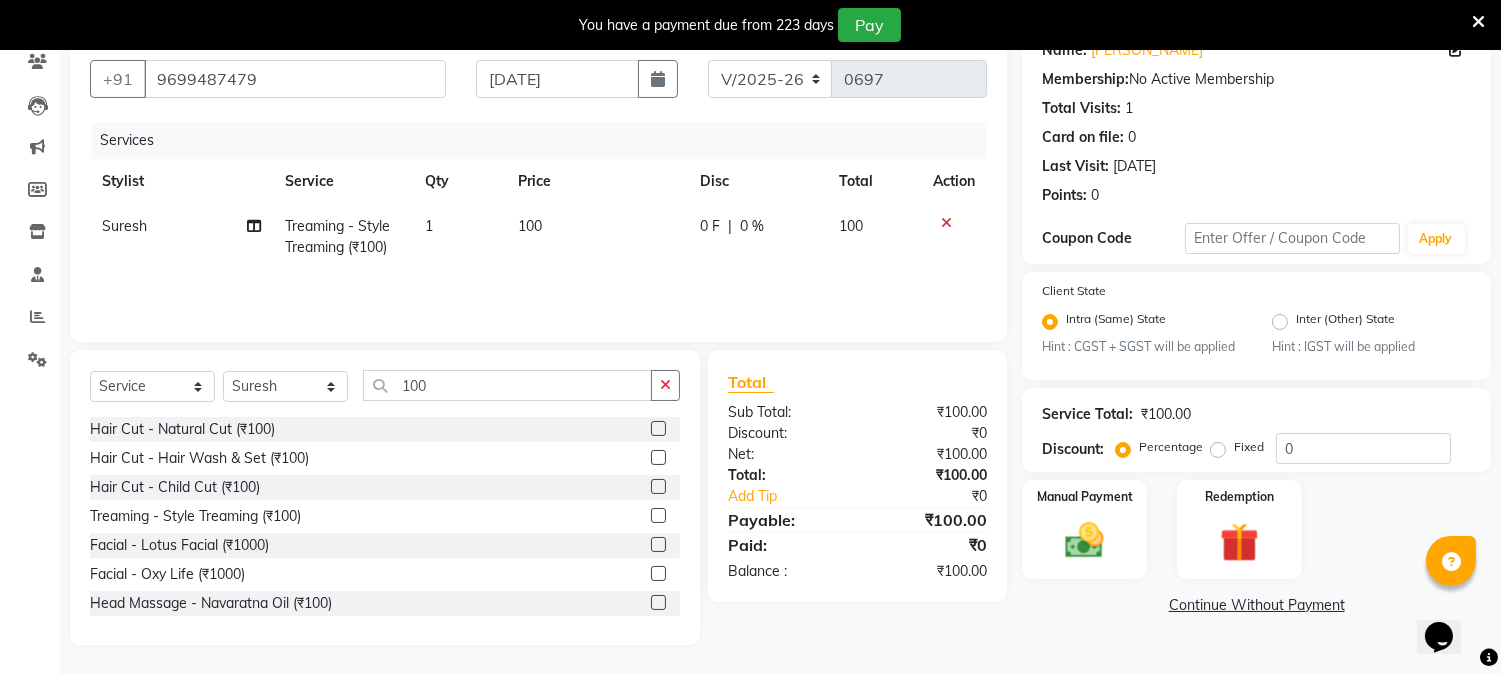 click on "Continue Without Payment" 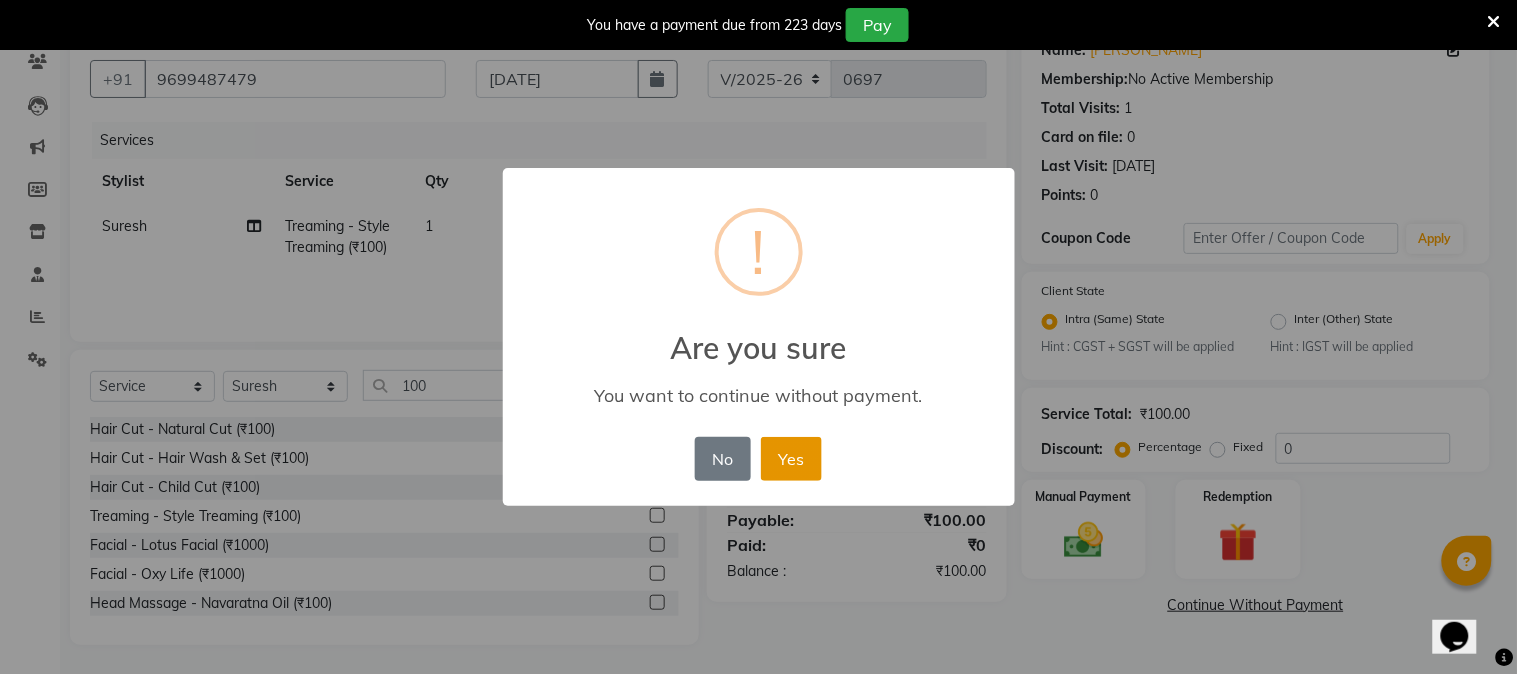 click on "Yes" at bounding box center (791, 459) 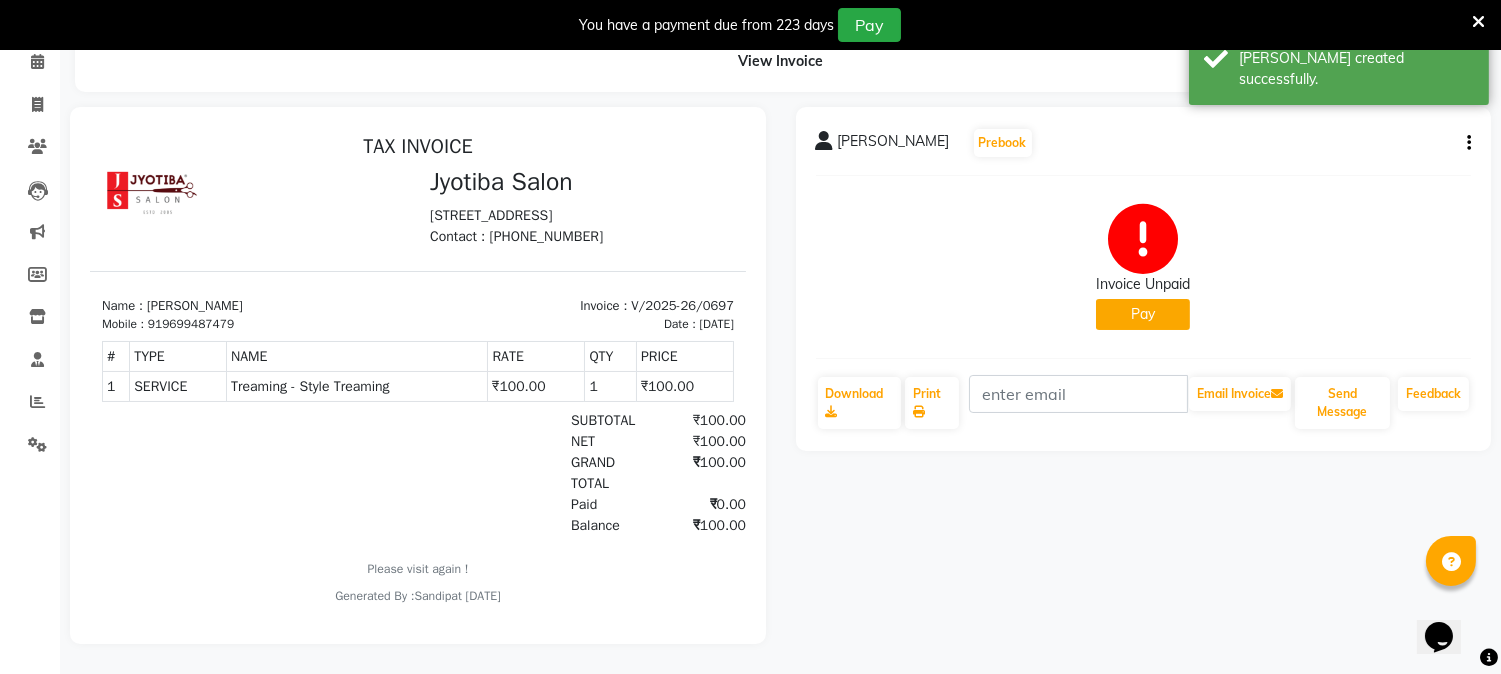 scroll, scrollTop: 0, scrollLeft: 0, axis: both 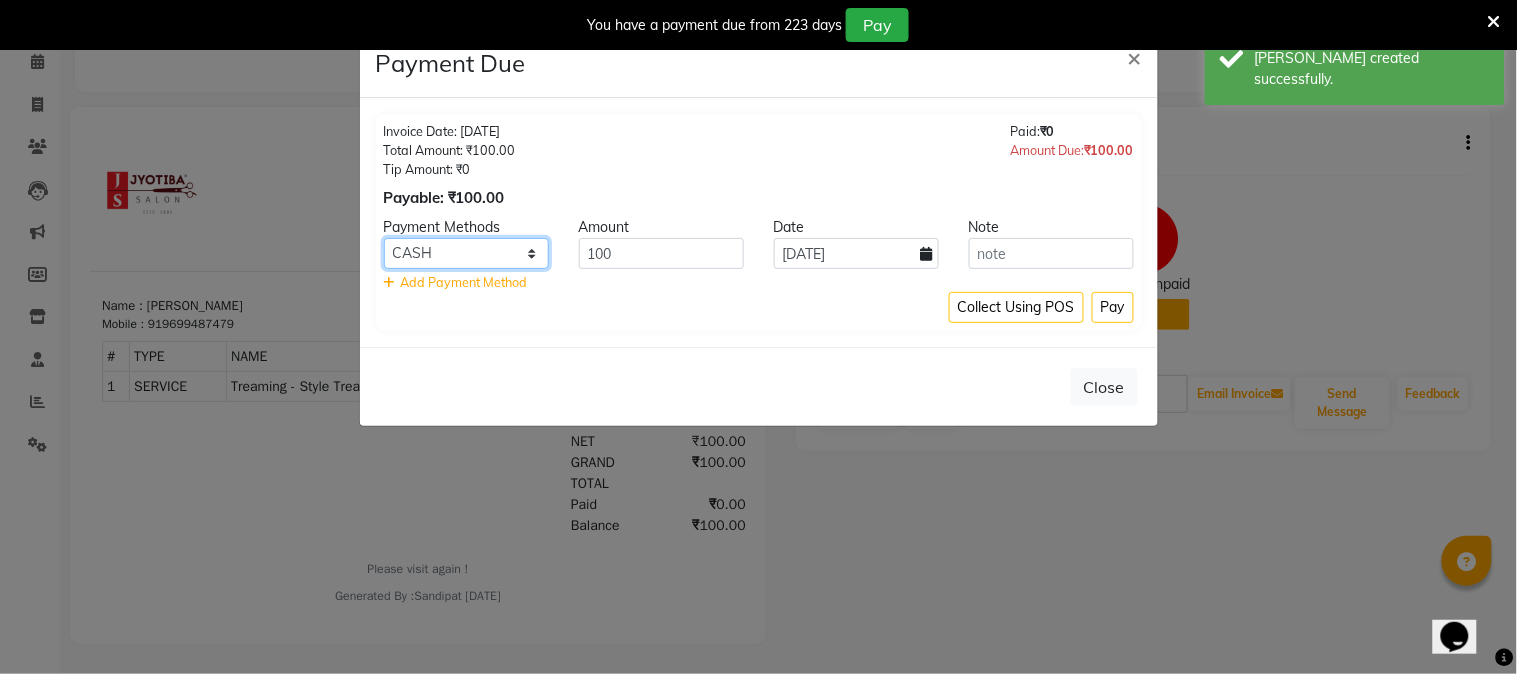 click on "CASH ONLINE CARD" 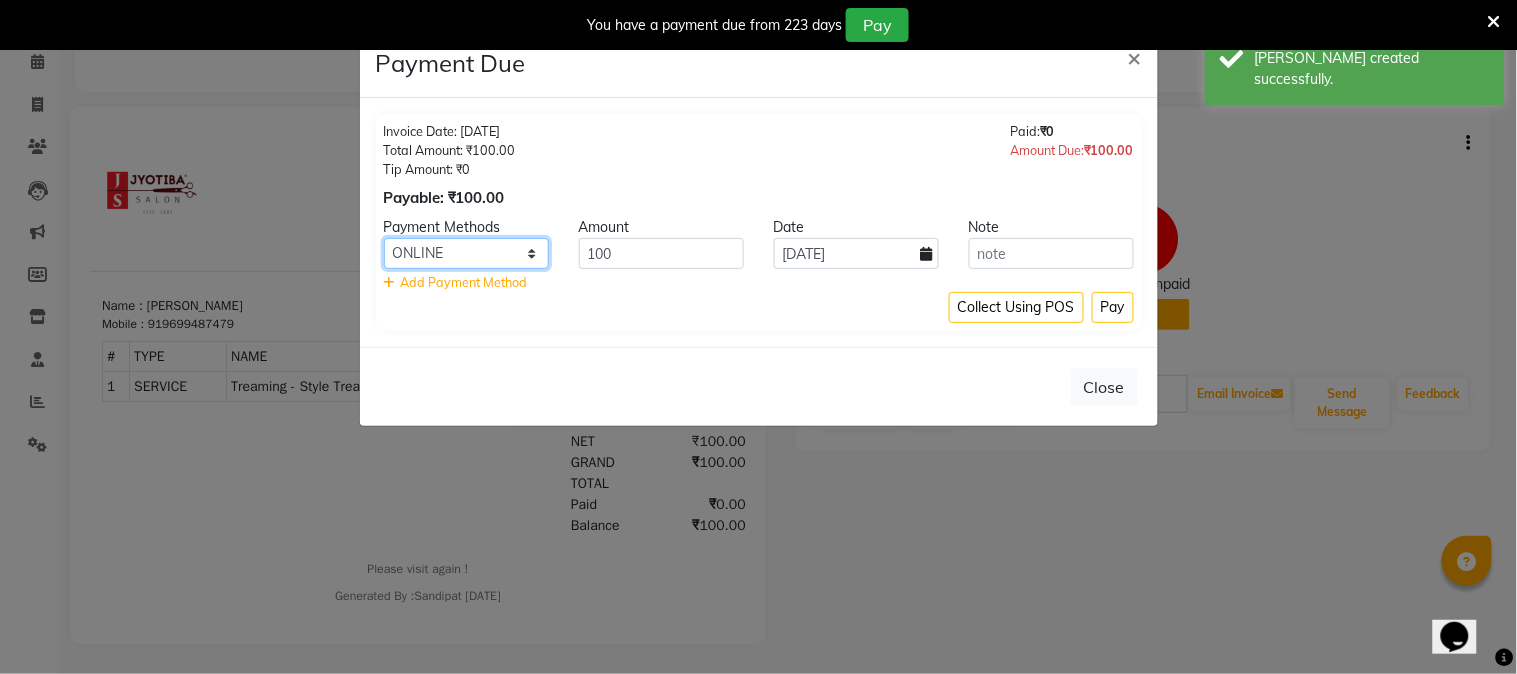 click on "CASH ONLINE CARD" 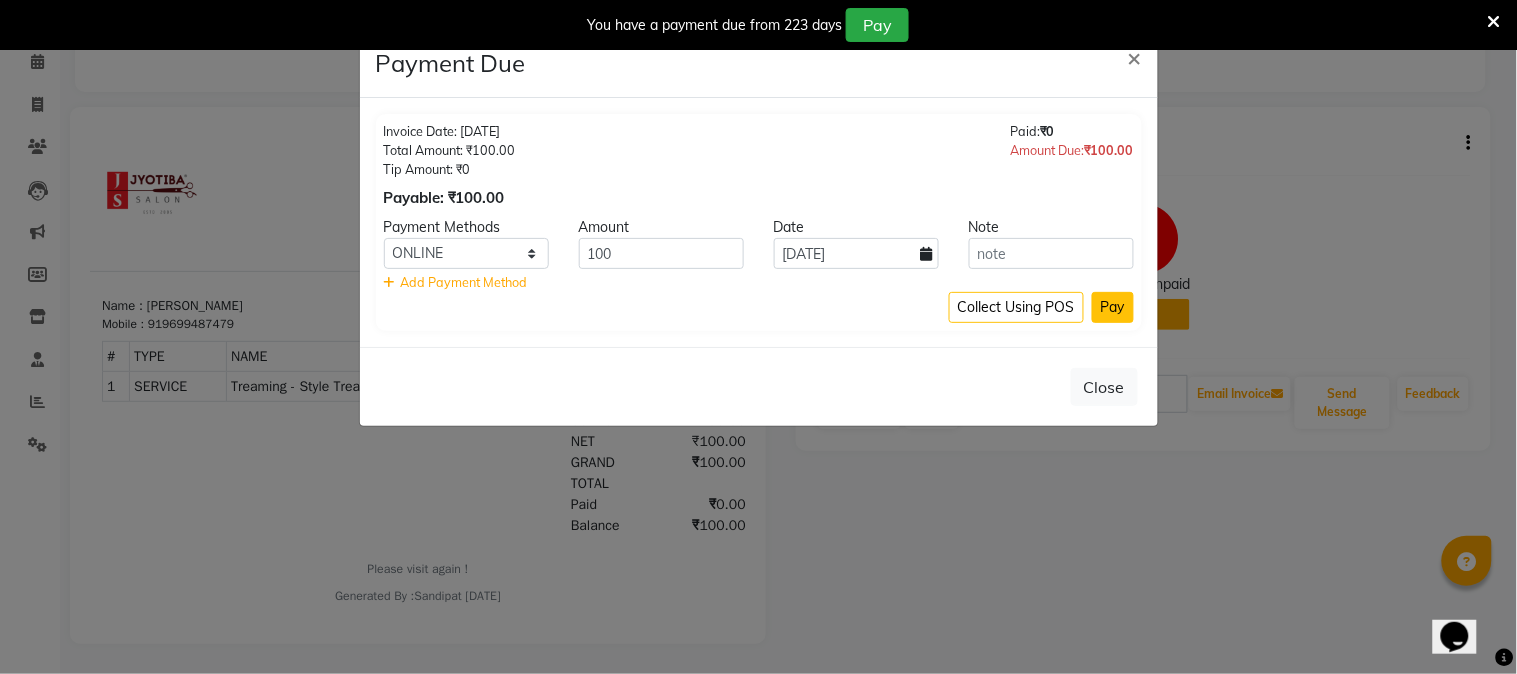 click on "Pay" 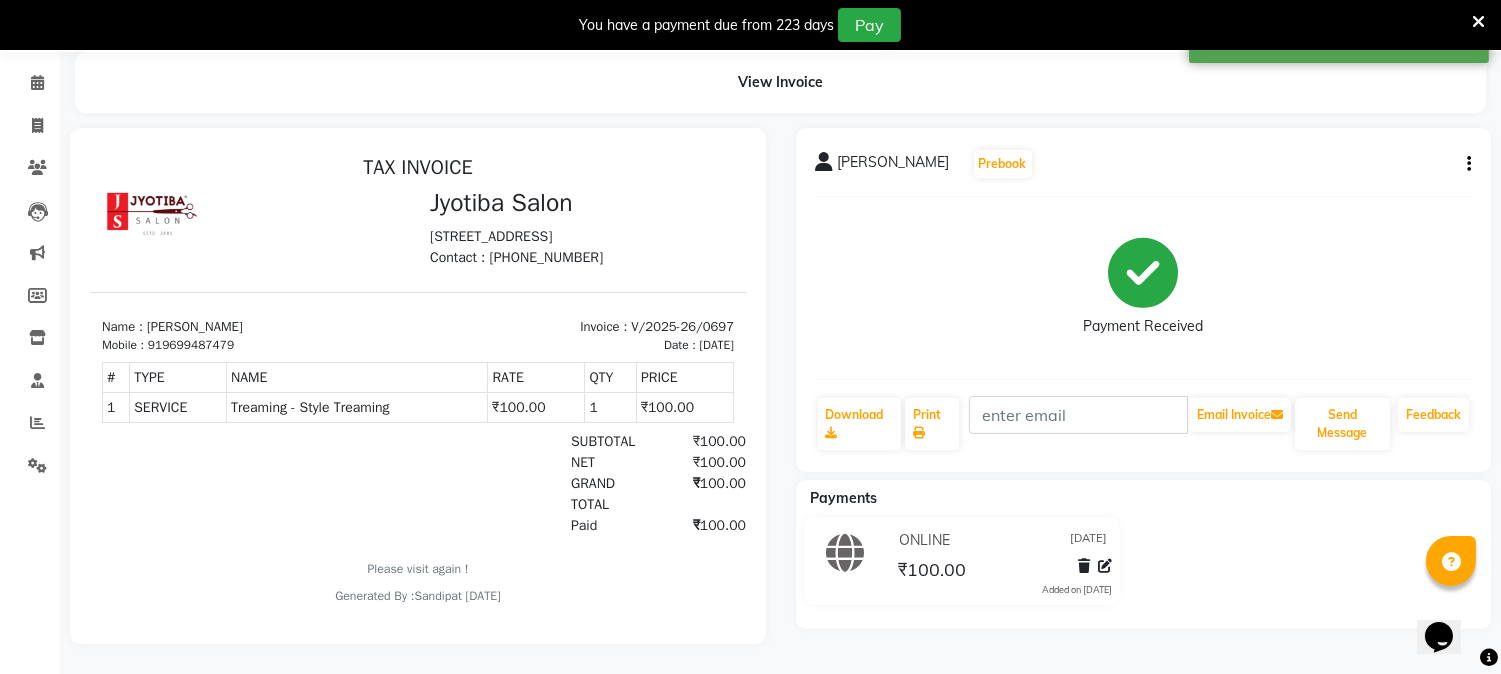 scroll, scrollTop: 85, scrollLeft: 0, axis: vertical 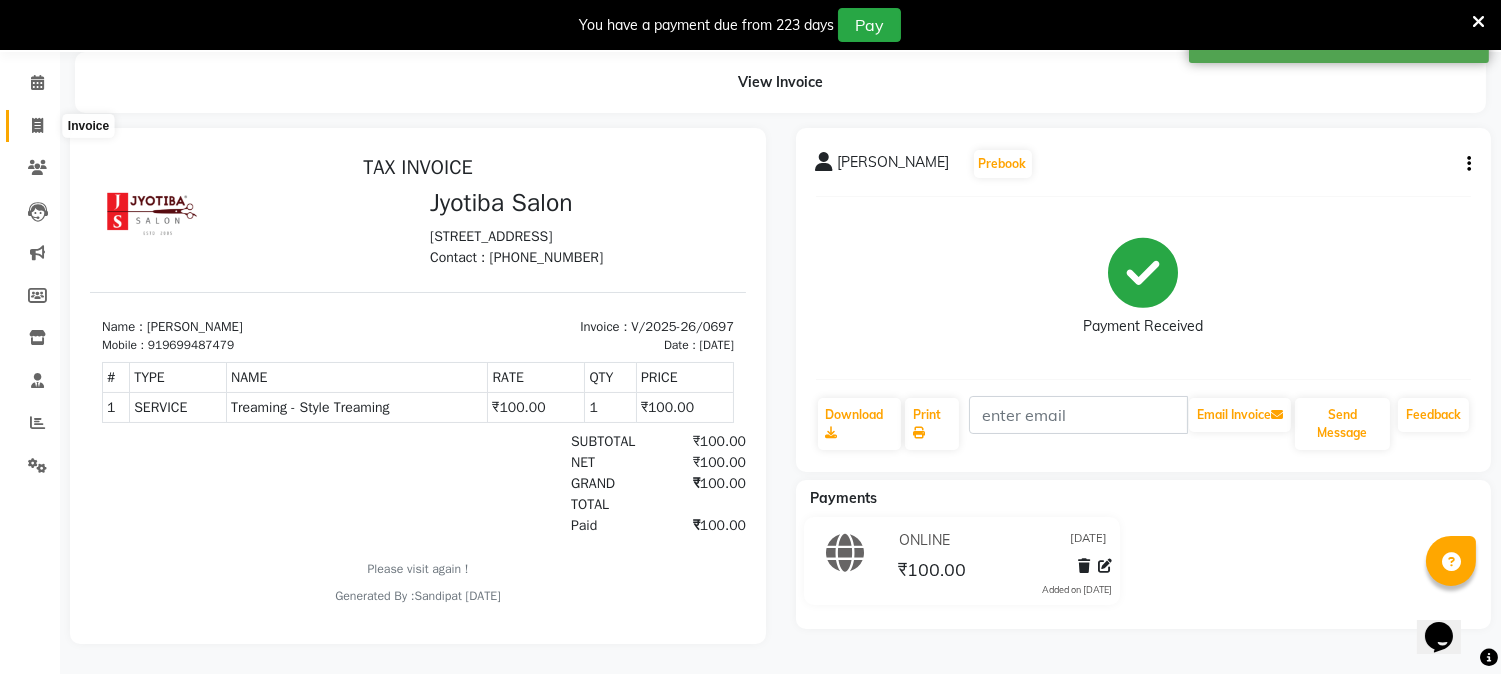 click 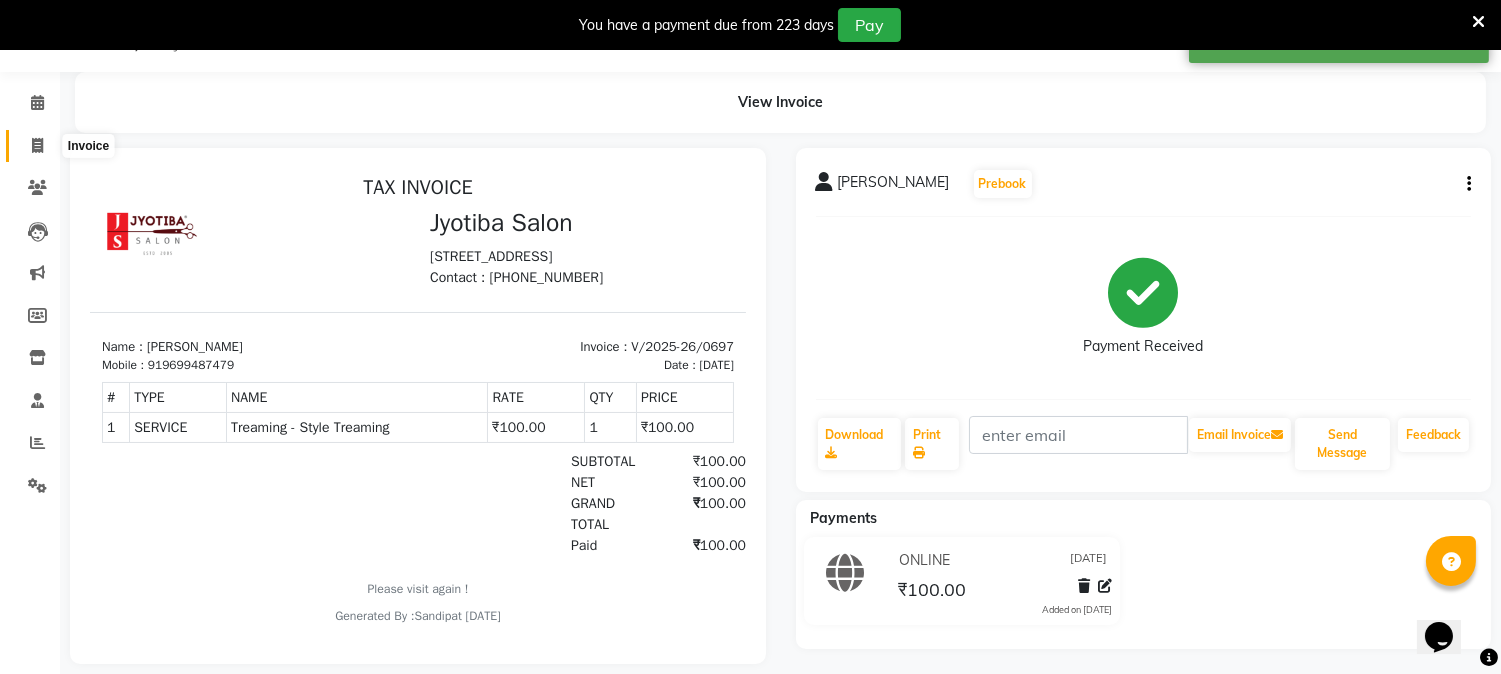 select on "service" 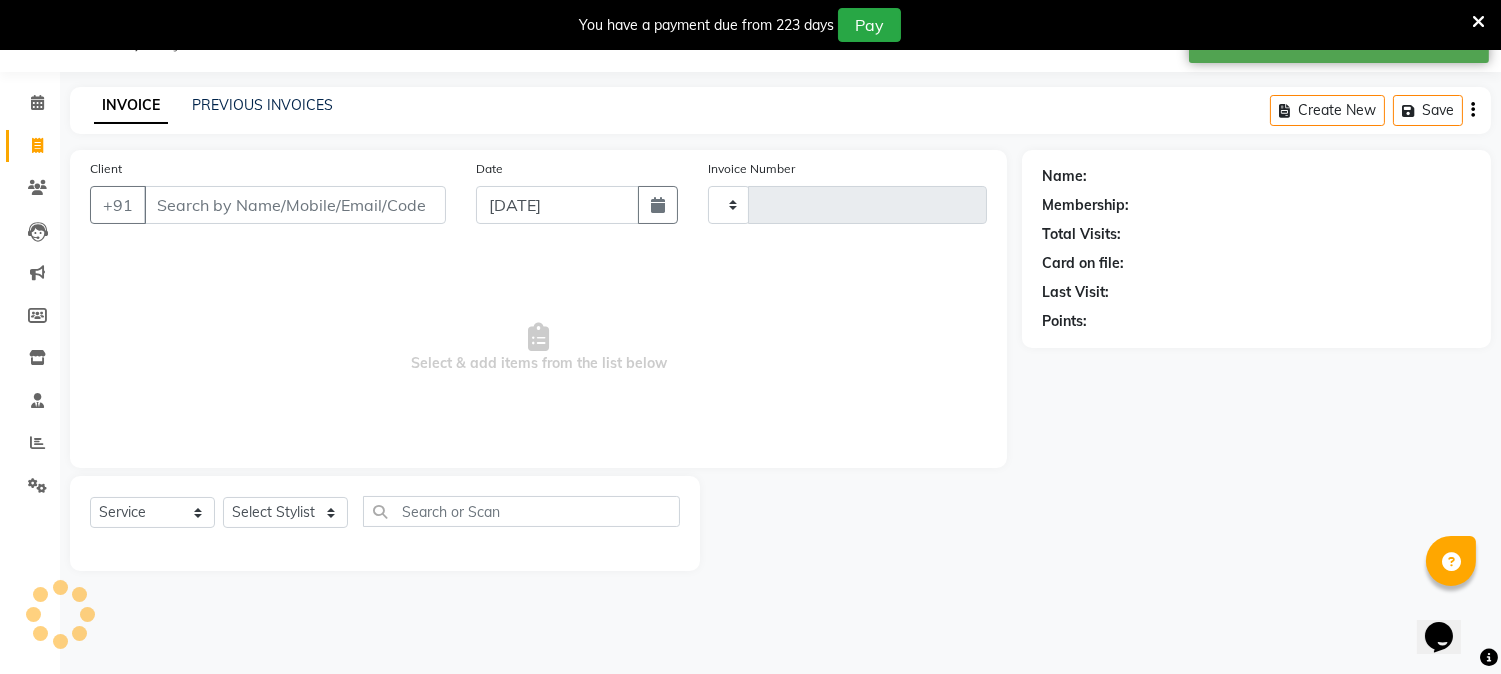 type on "0698" 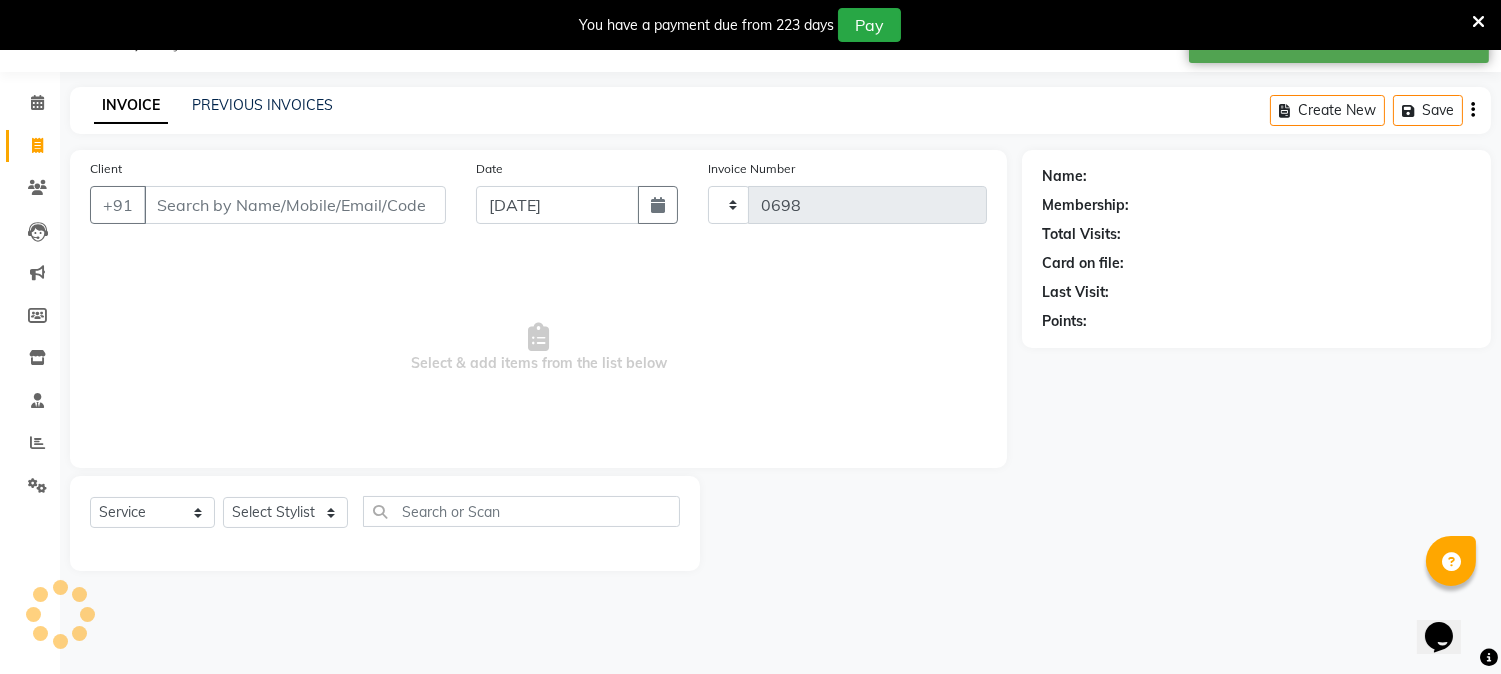 select on "556" 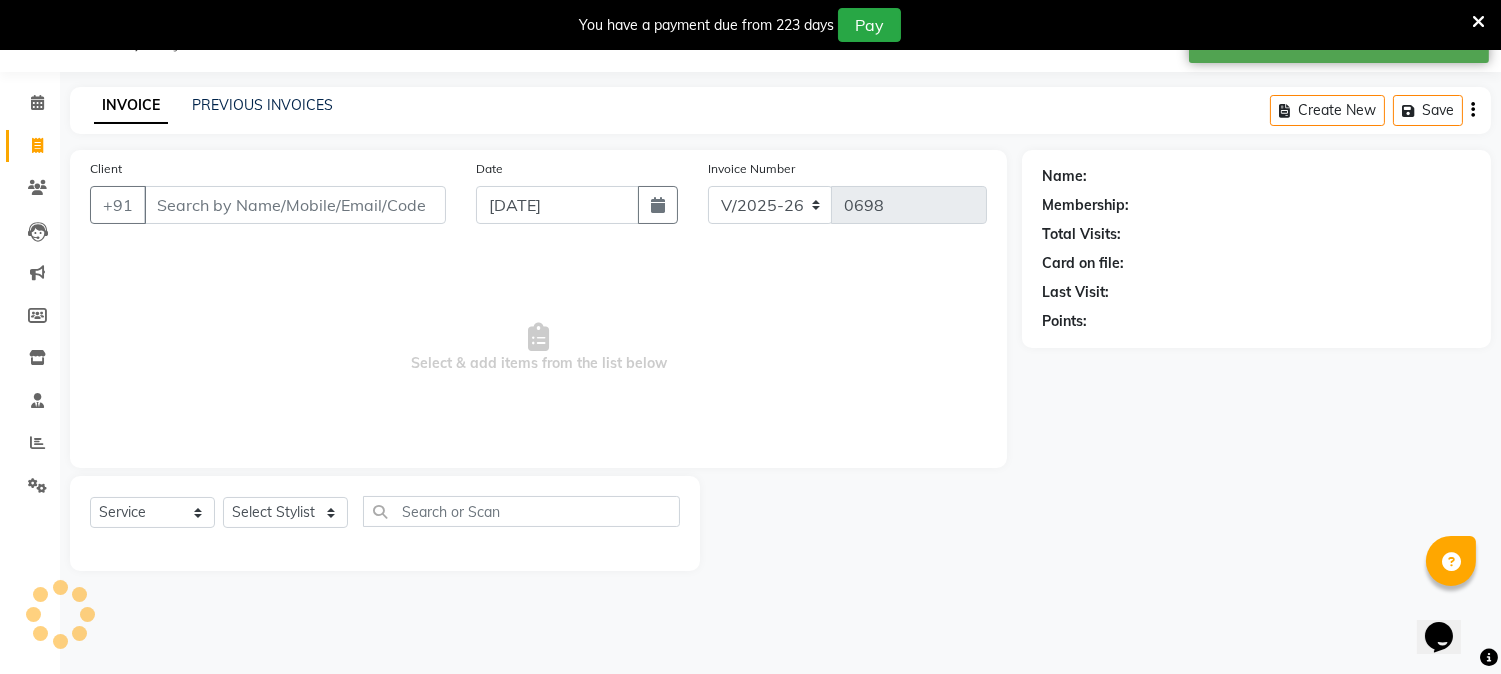 select on "membership" 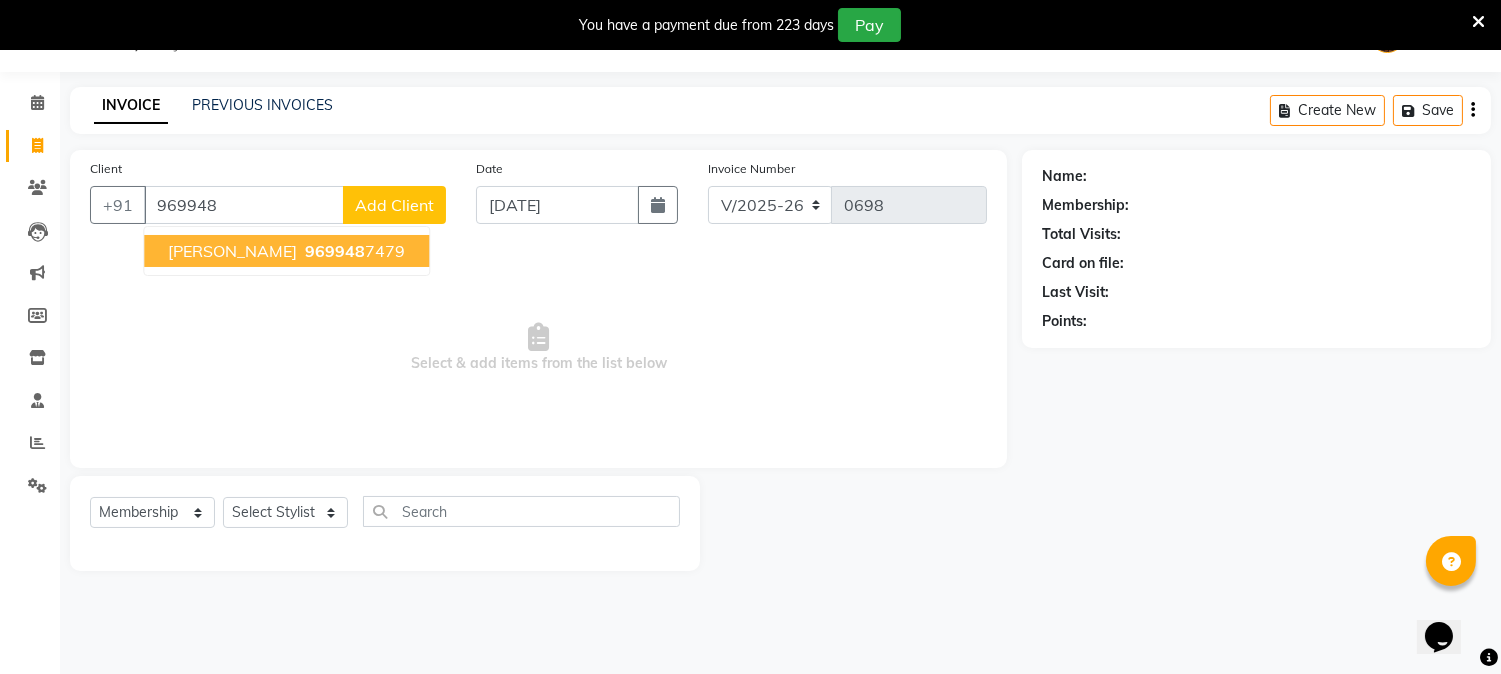 click on "[PERSON_NAME]" at bounding box center [232, 251] 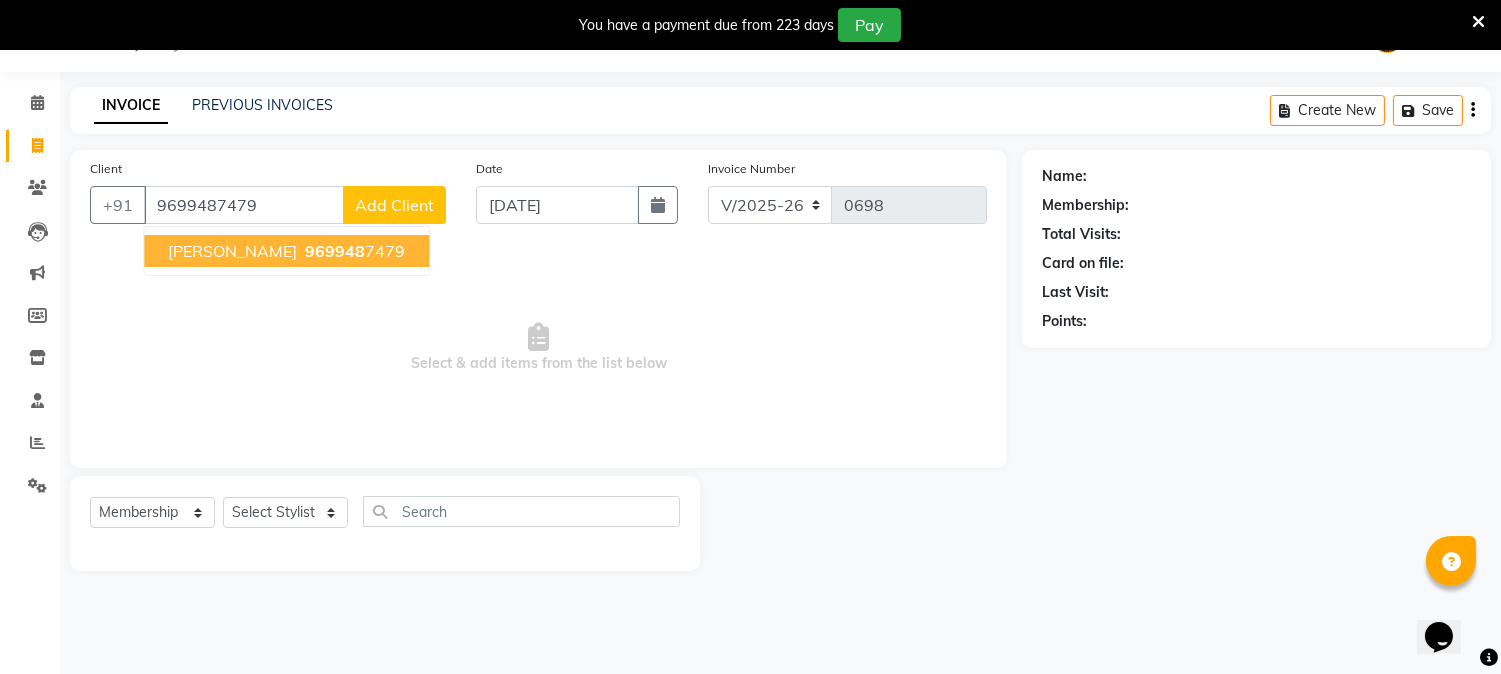 type on "9699487479" 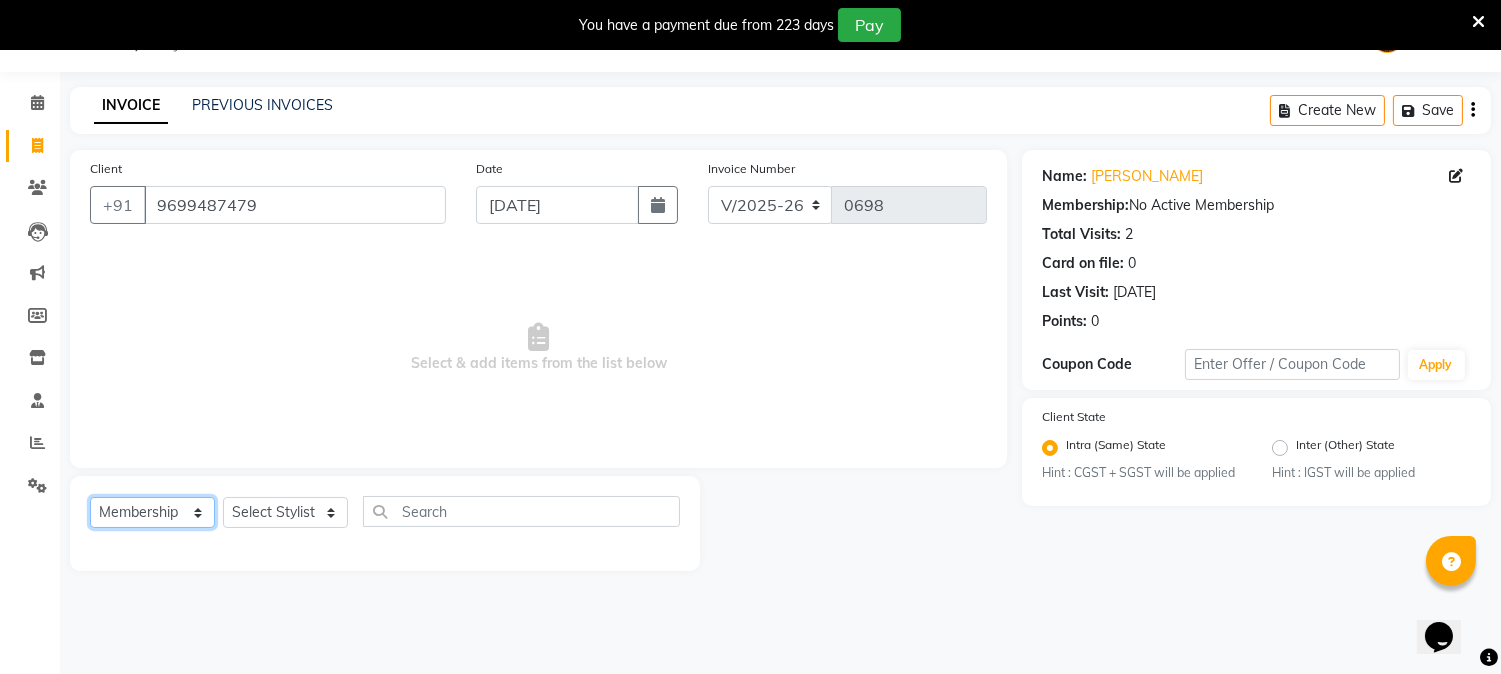 click on "Select  Service  Product  Membership  Package Voucher Prepaid Gift Card" 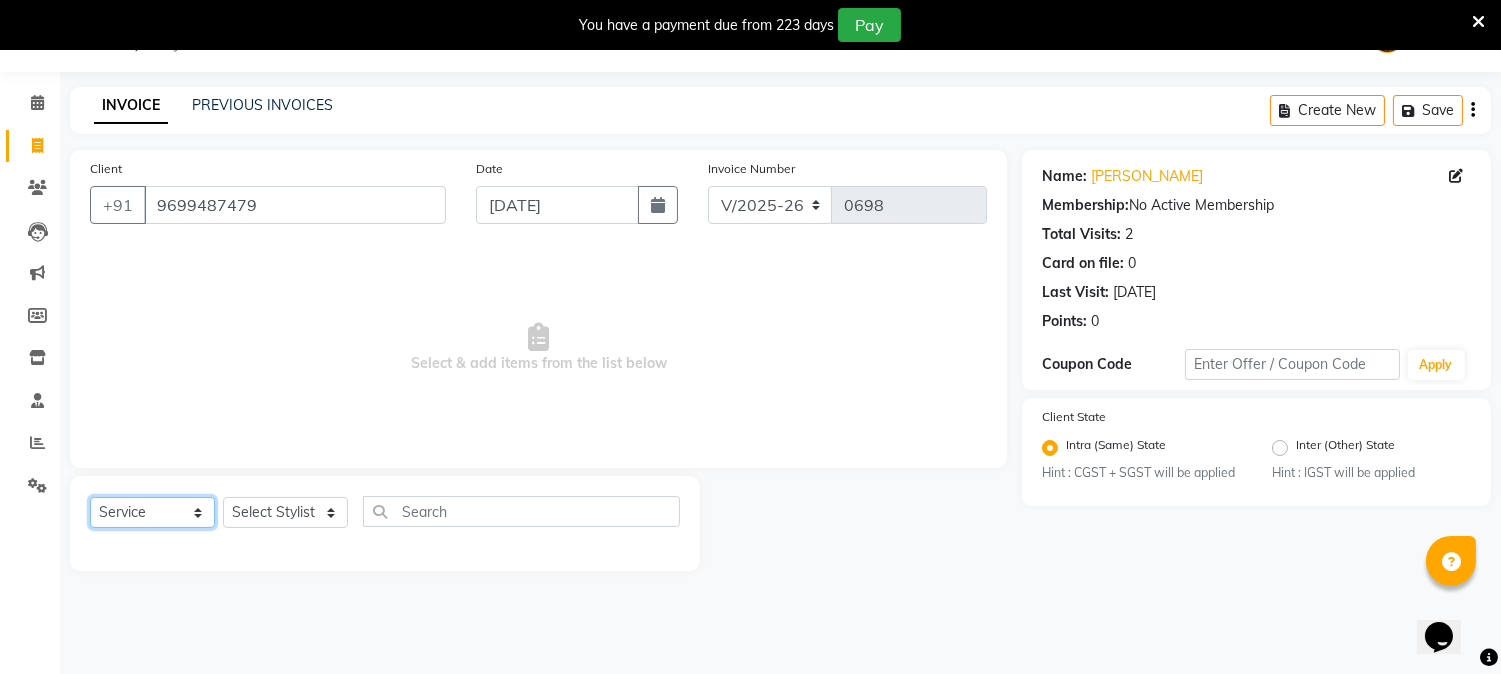 click on "Select  Service  Product  Membership  Package Voucher Prepaid Gift Card" 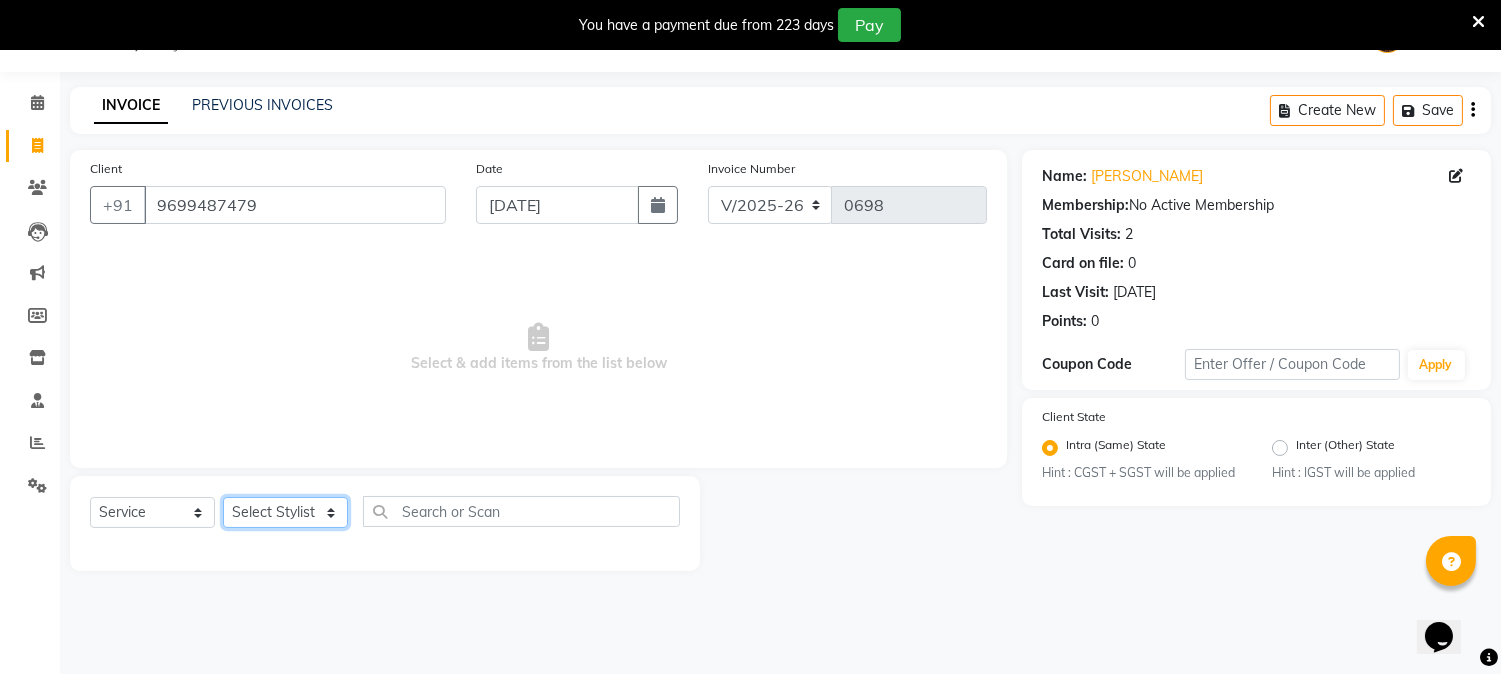 click on "Select Stylist [PERSON_NAME] [PERSON_NAME]  [PERSON_NAME]  prem RAHUL Sandip [PERSON_NAME]" 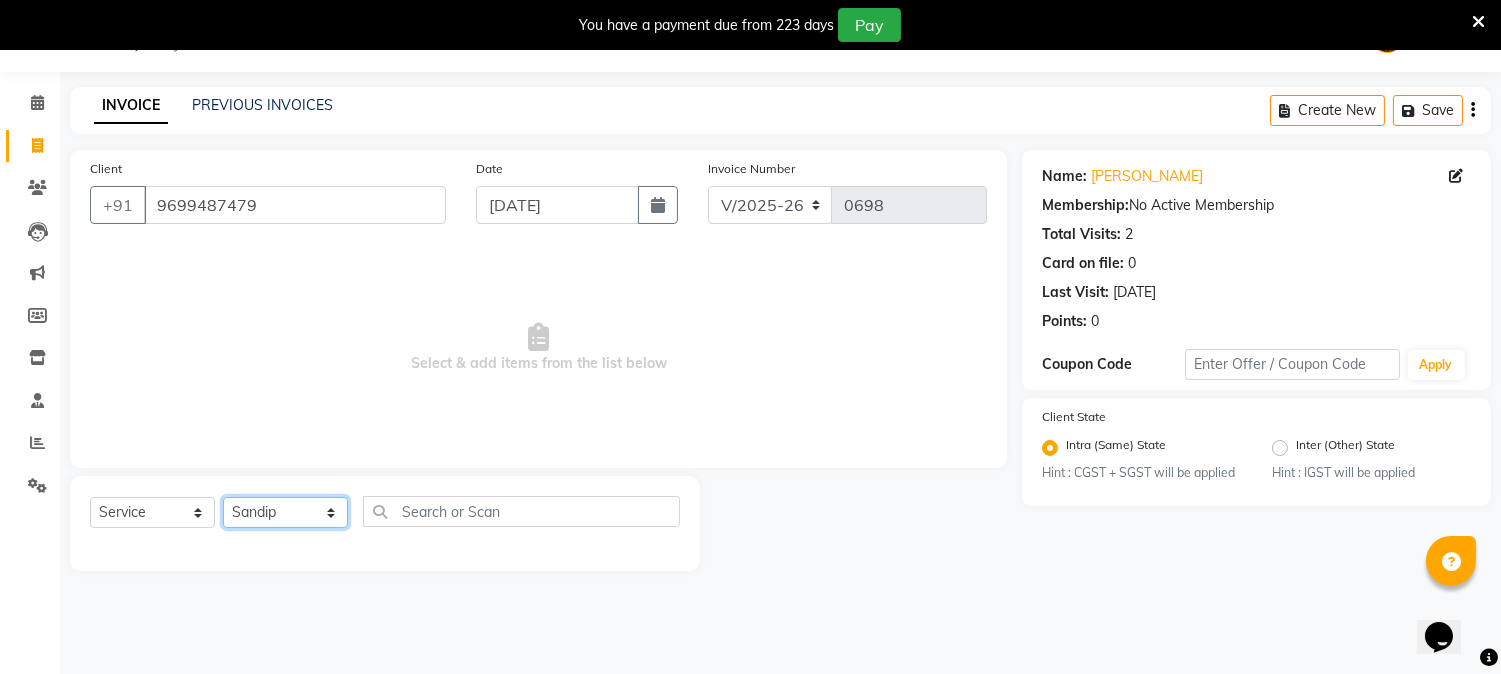 click on "Select Stylist [PERSON_NAME] [PERSON_NAME]  [PERSON_NAME]  prem RAHUL Sandip [PERSON_NAME]" 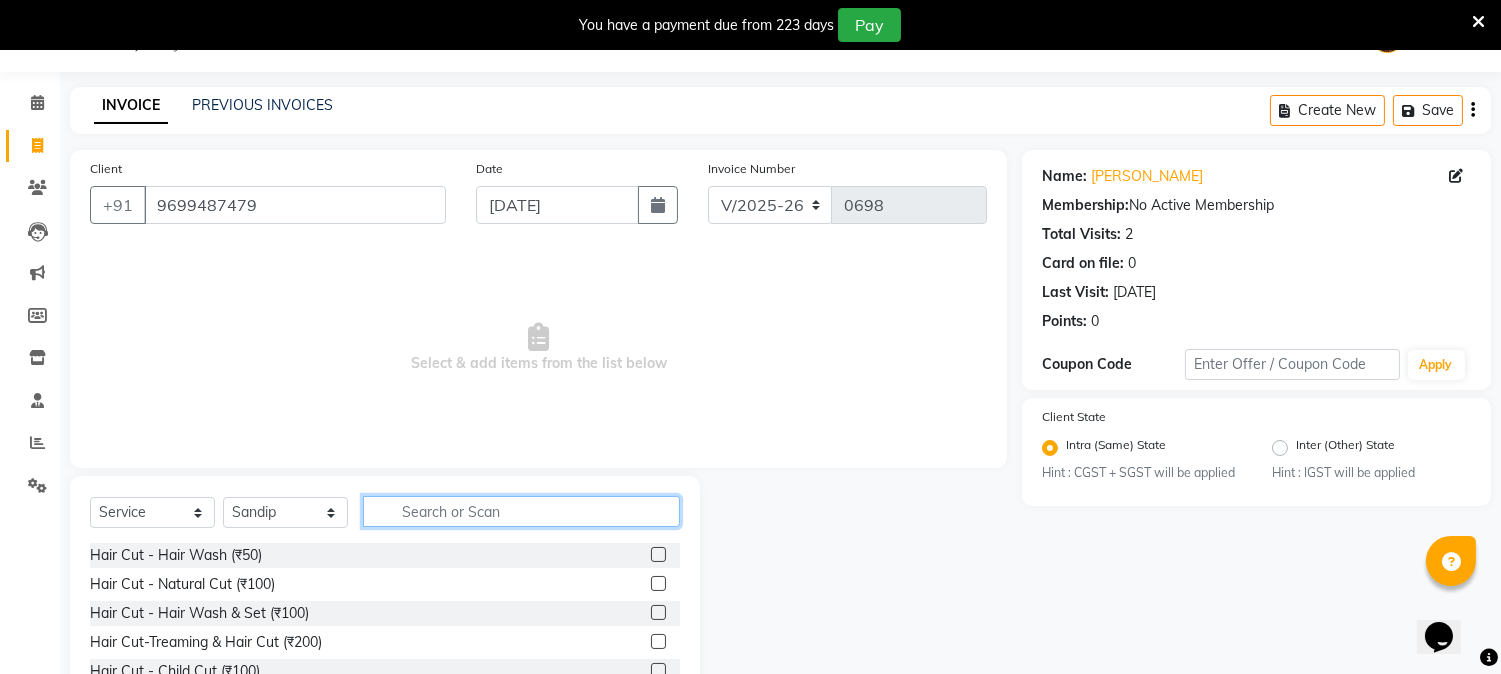 click 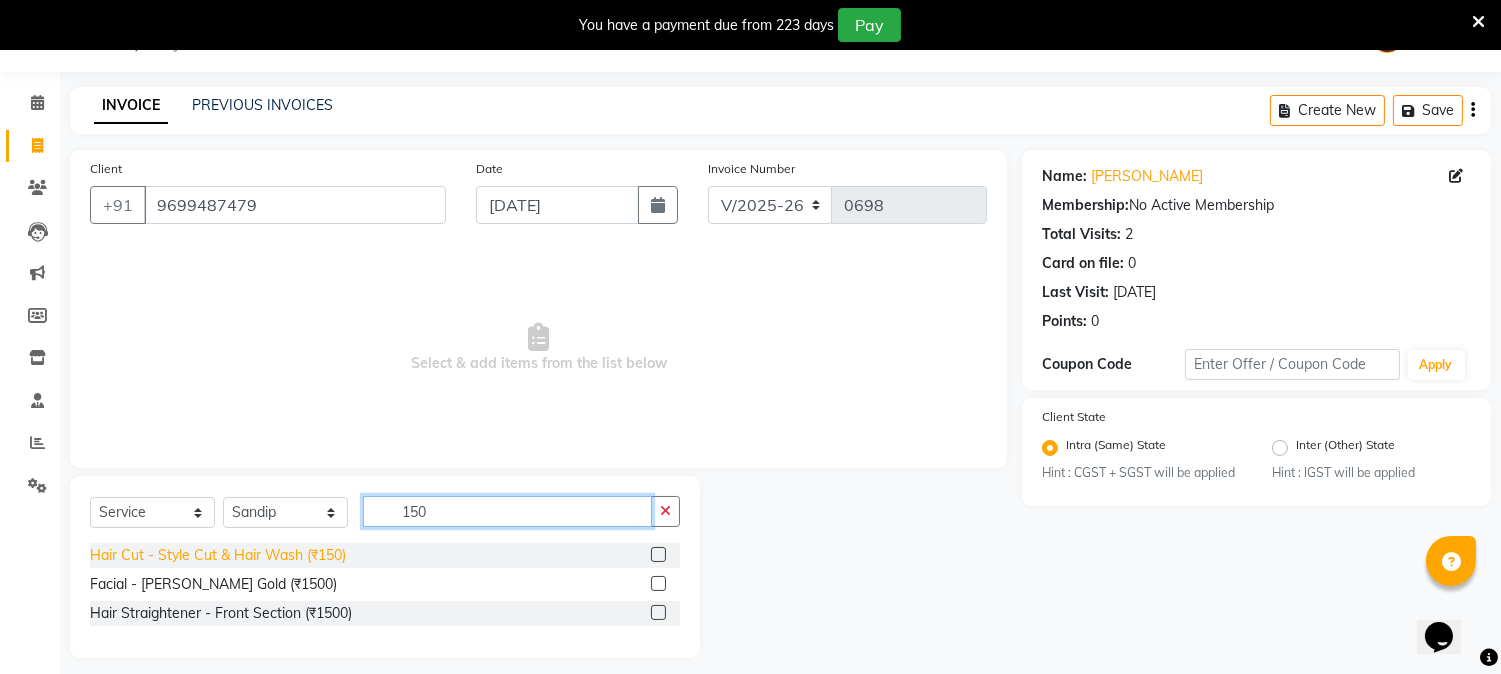 type on "150" 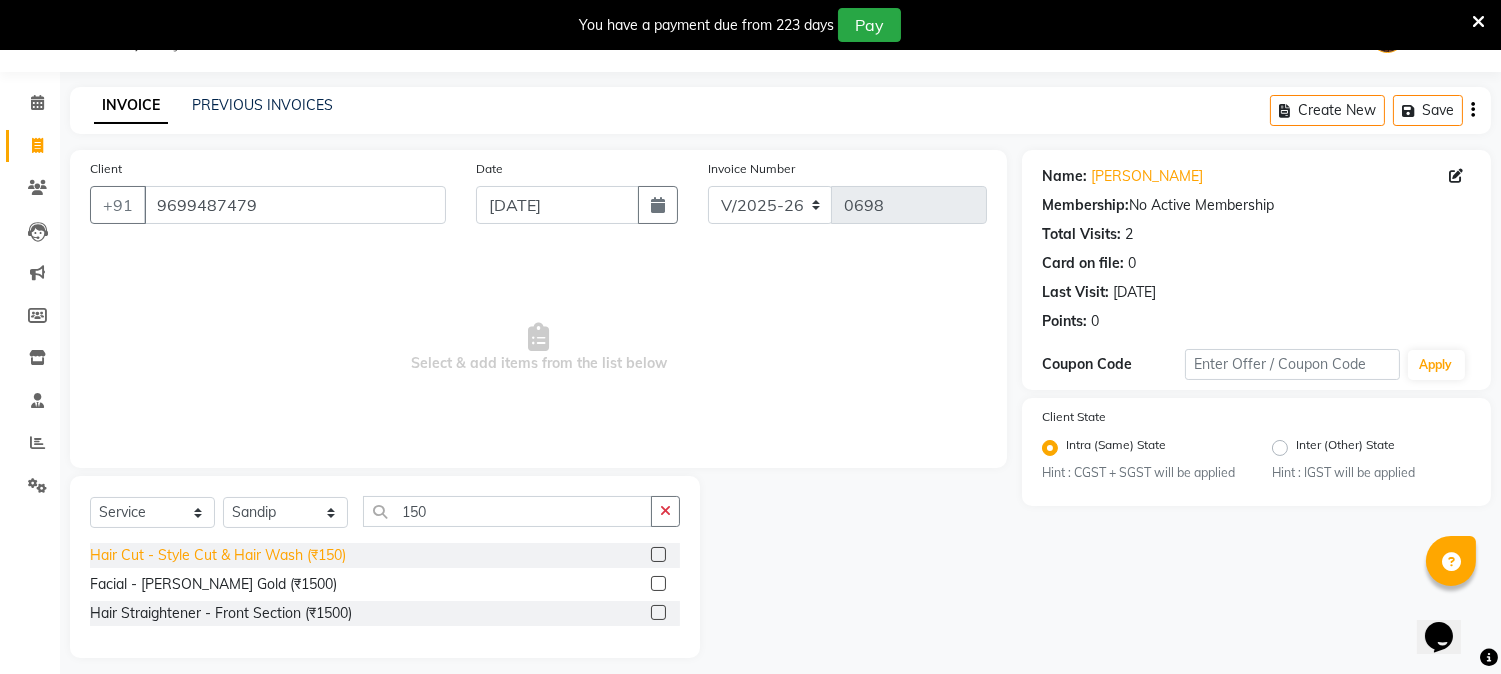 click on "Hair Cut - Style Cut & Hair Wash (₹150)" 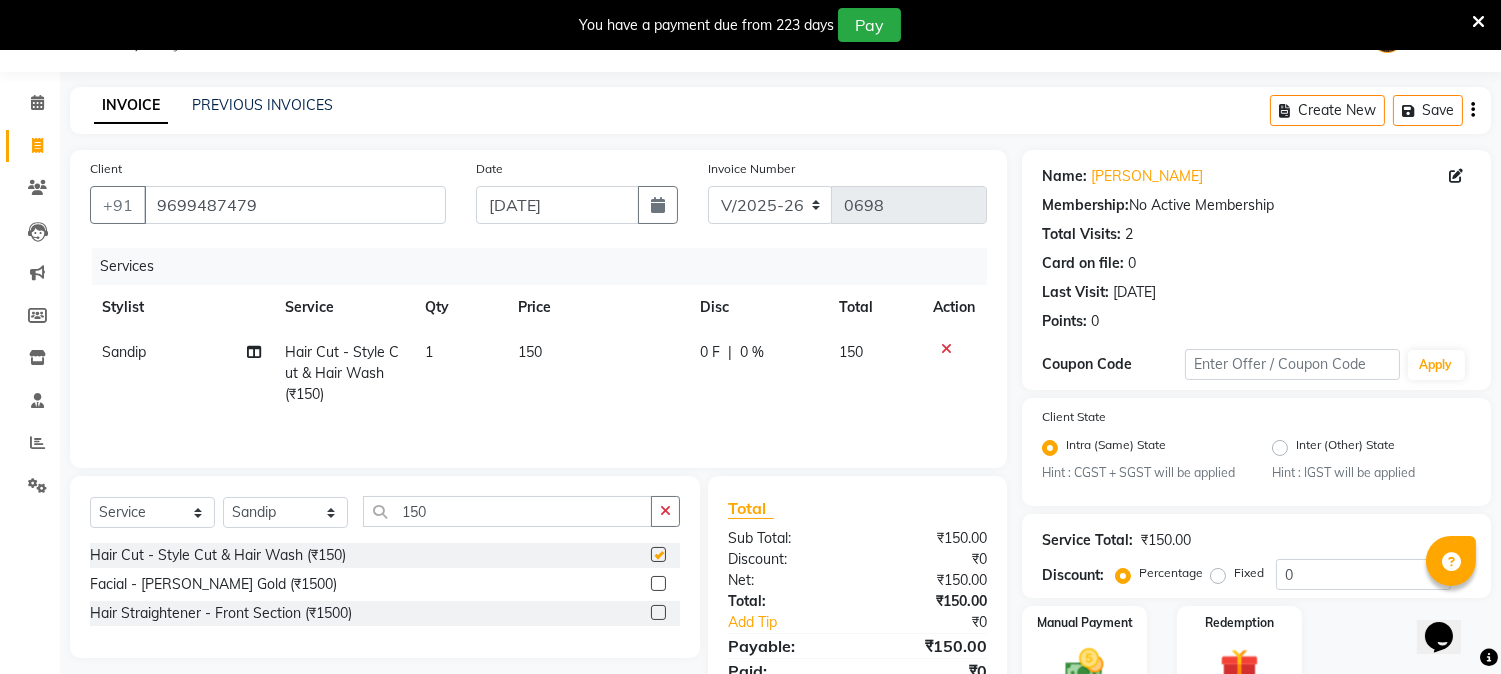 checkbox on "false" 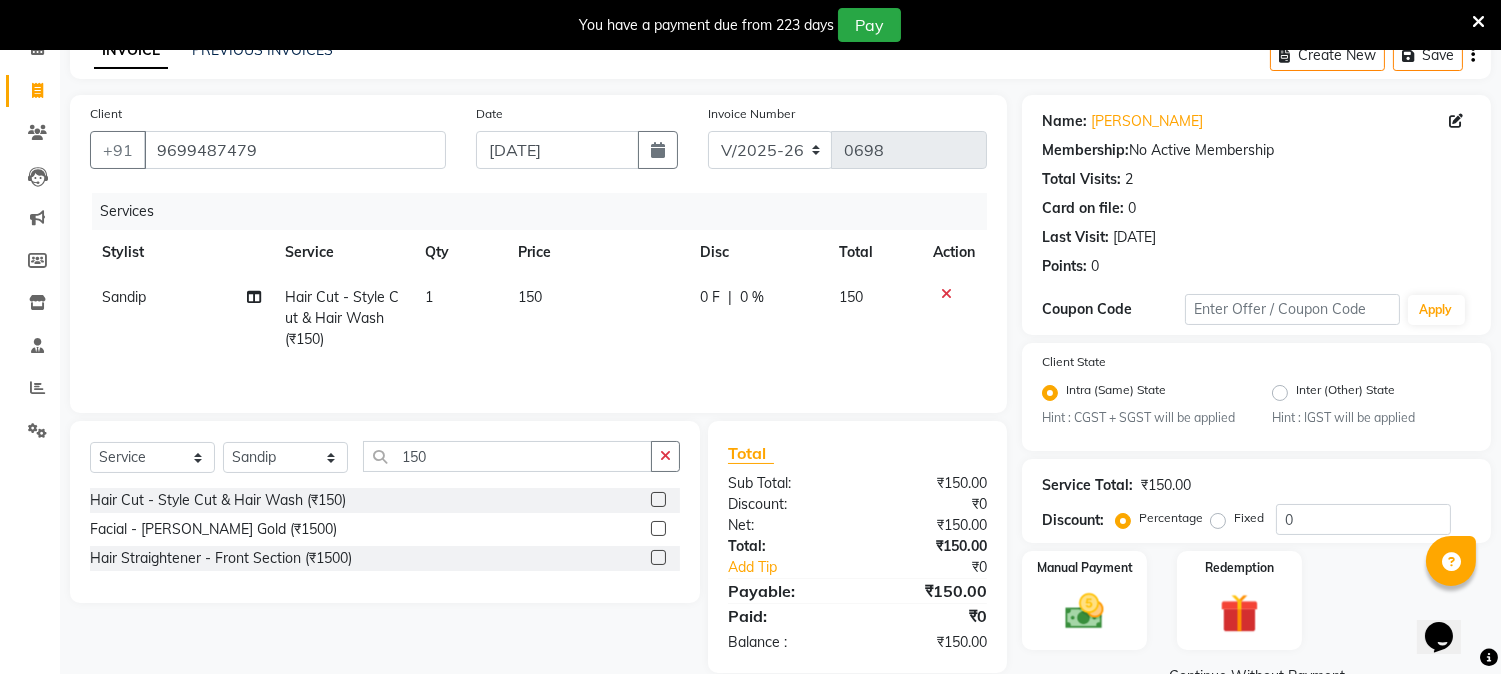 scroll, scrollTop: 151, scrollLeft: 0, axis: vertical 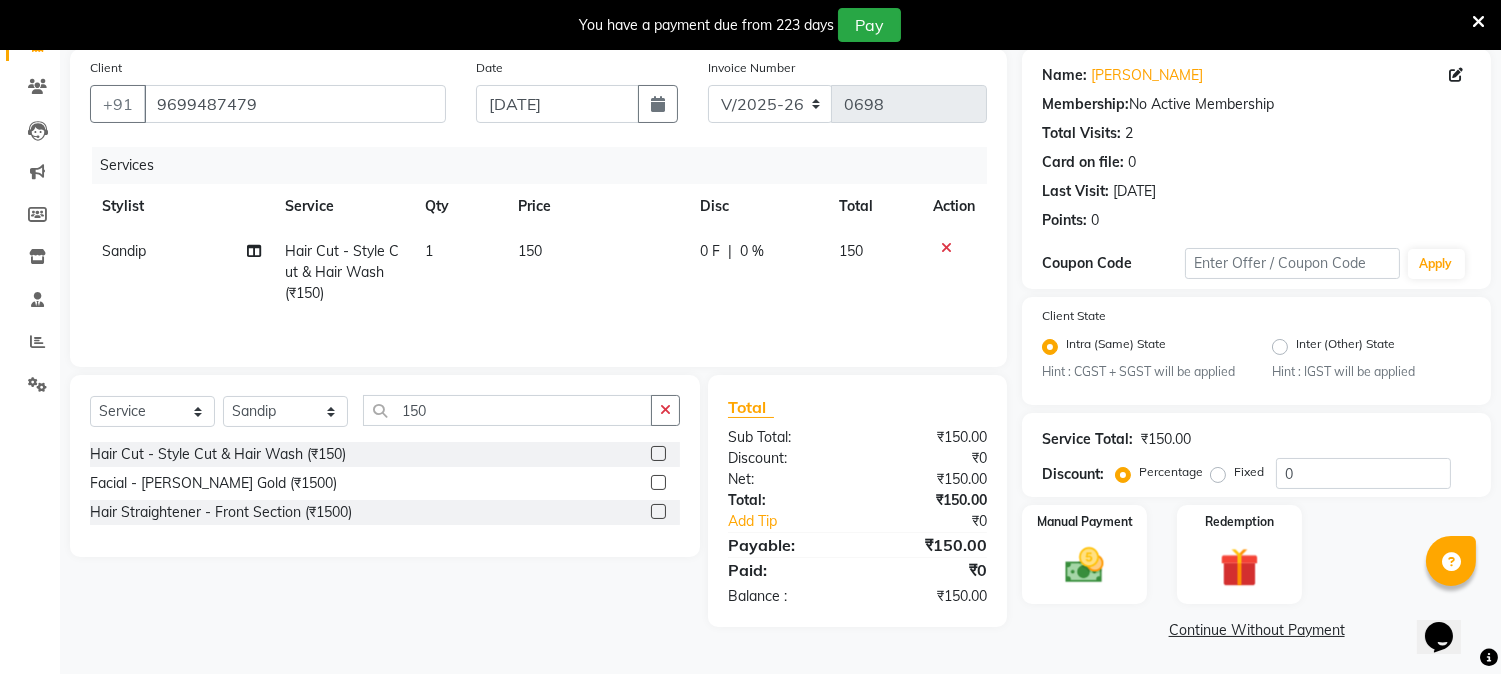 click on "Continue Without Payment" 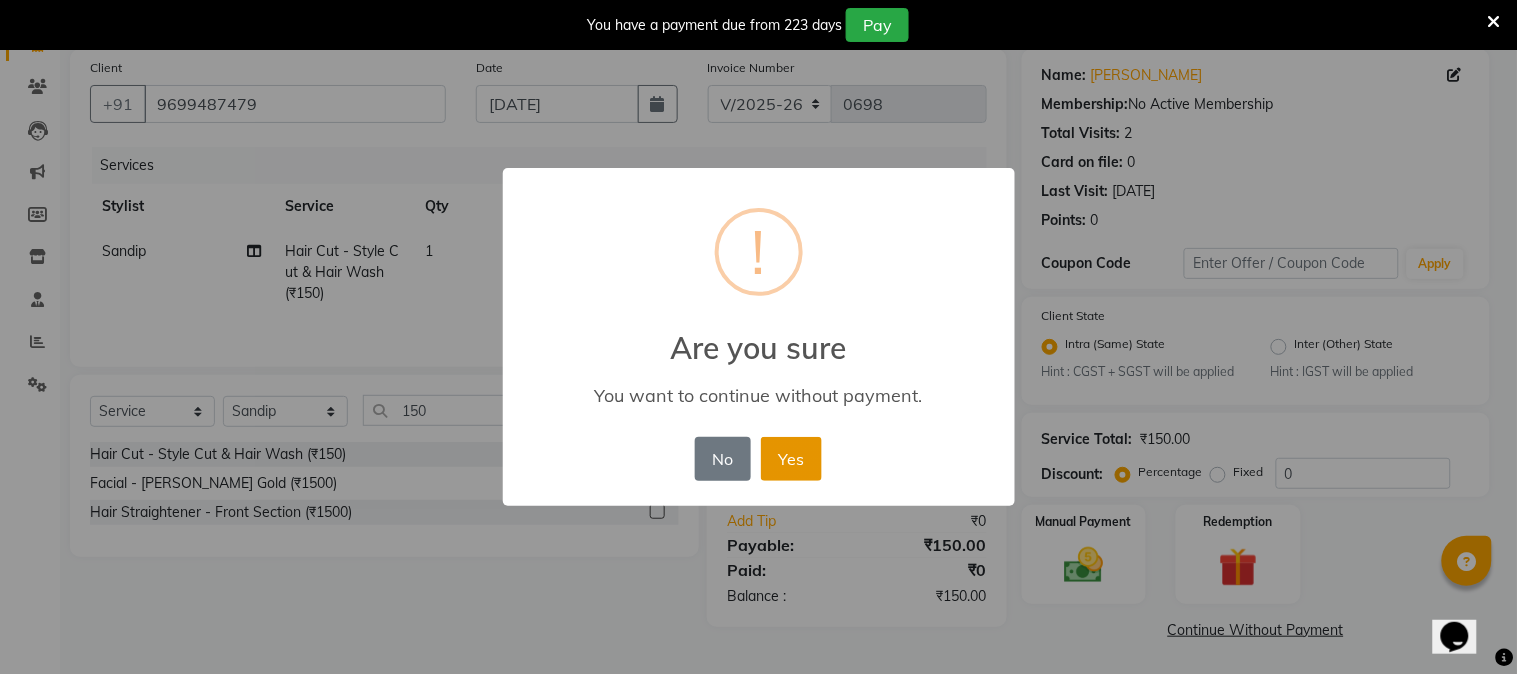 click on "Yes" at bounding box center [791, 459] 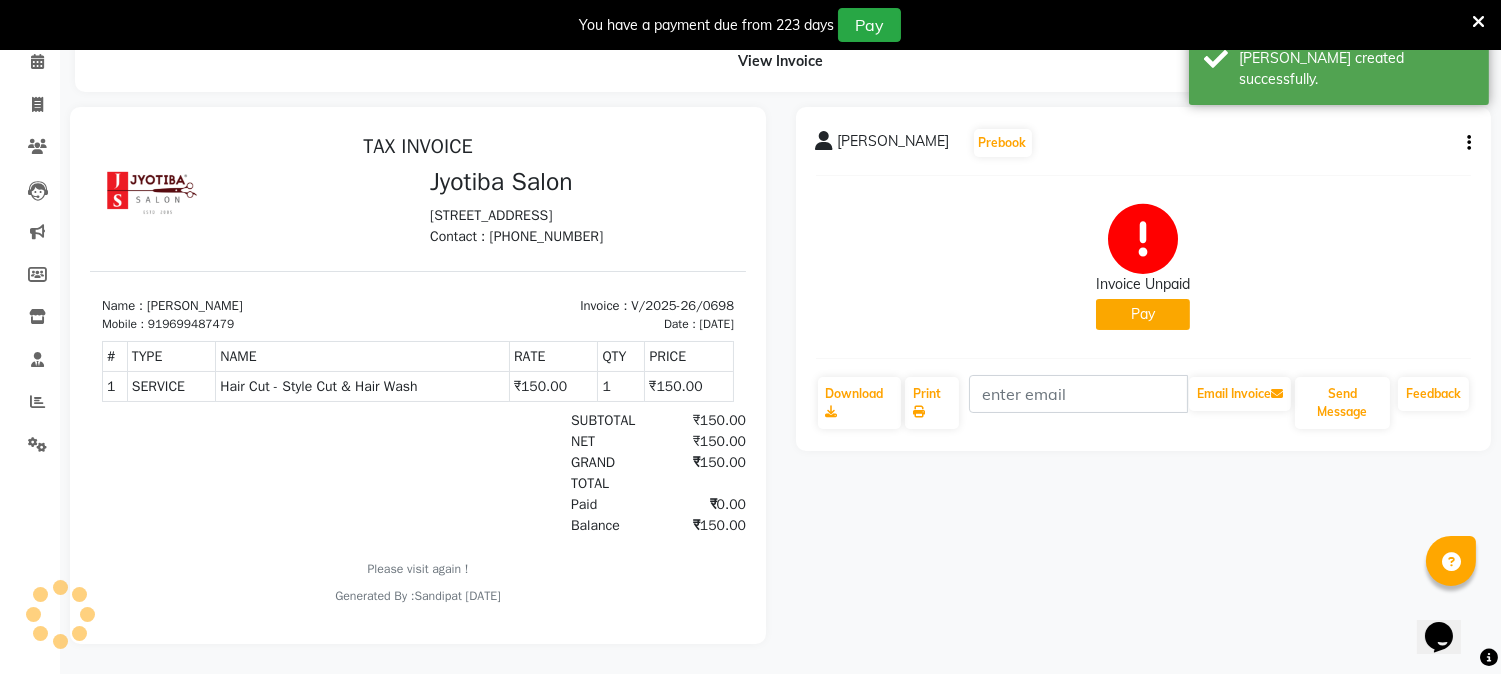 scroll, scrollTop: 0, scrollLeft: 0, axis: both 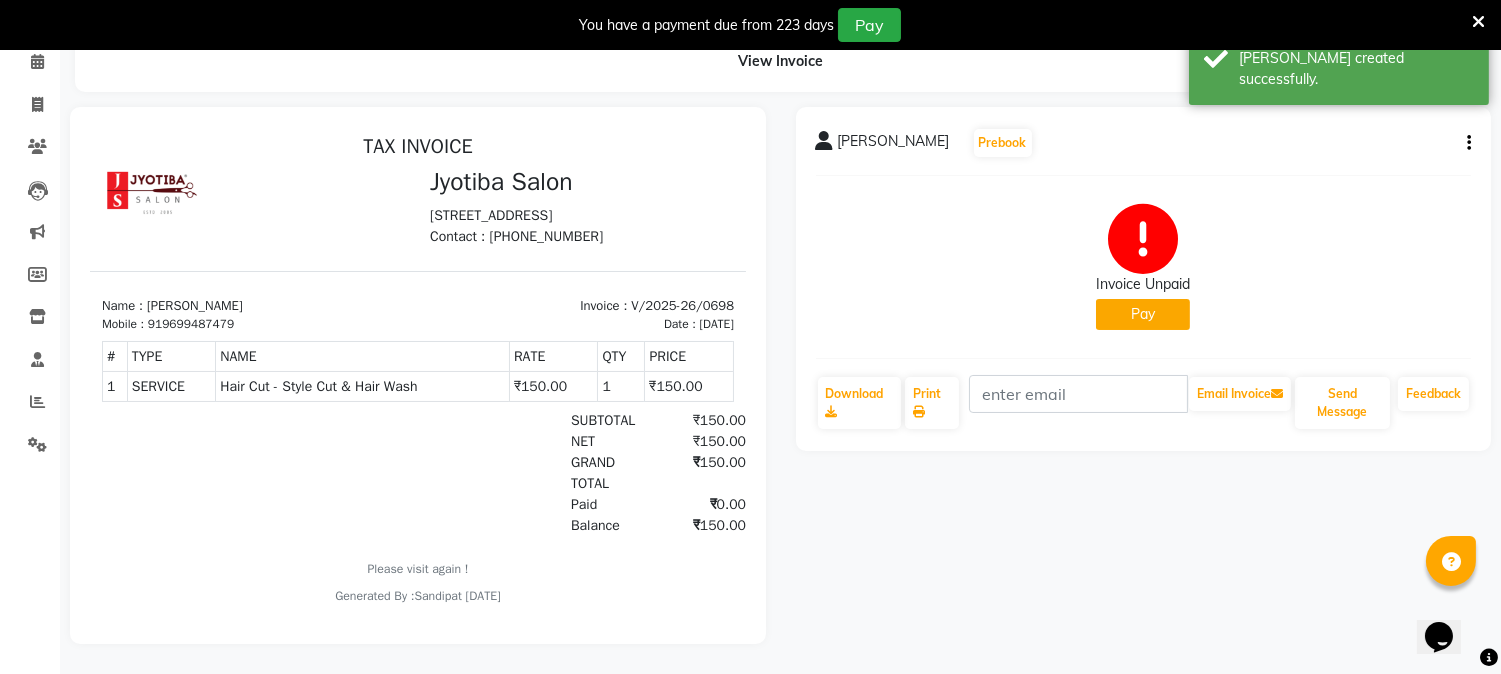 click on "Pay" 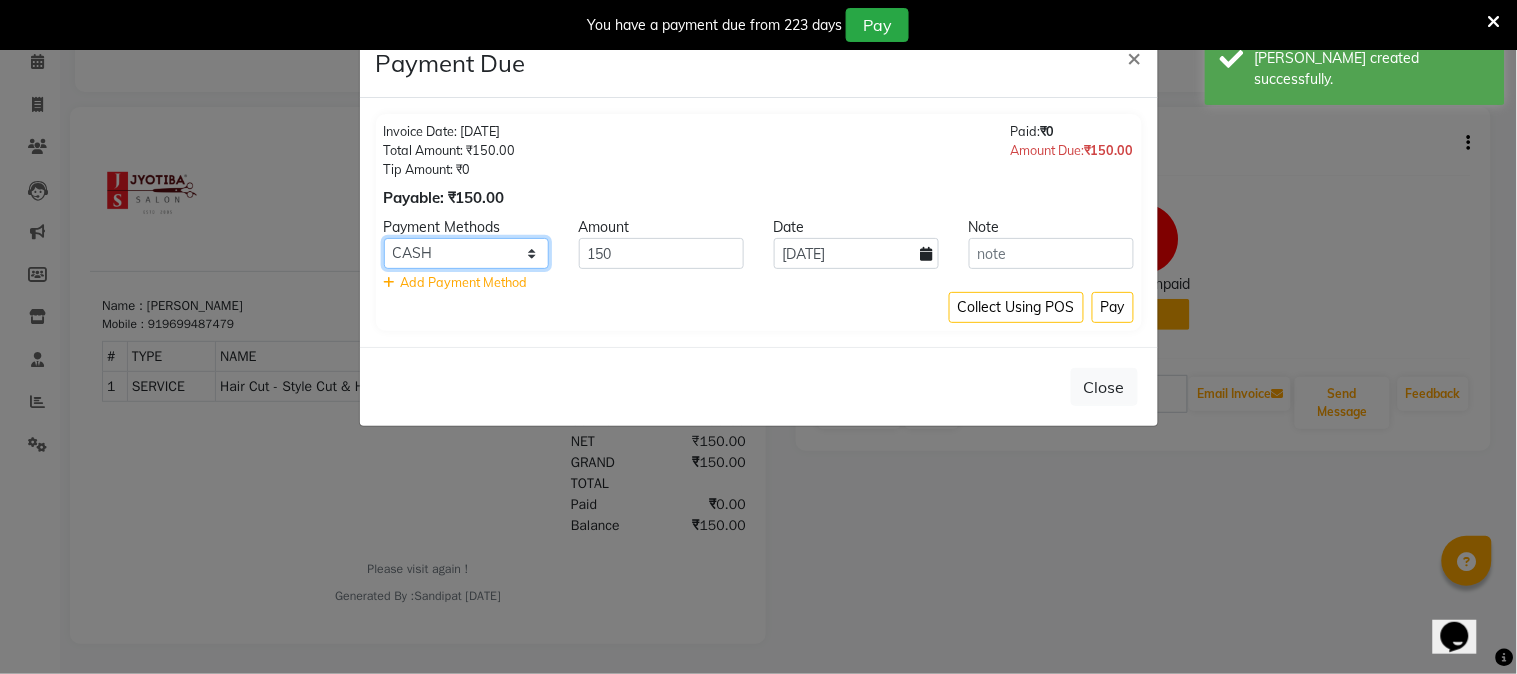 click on "CASH ONLINE CARD" 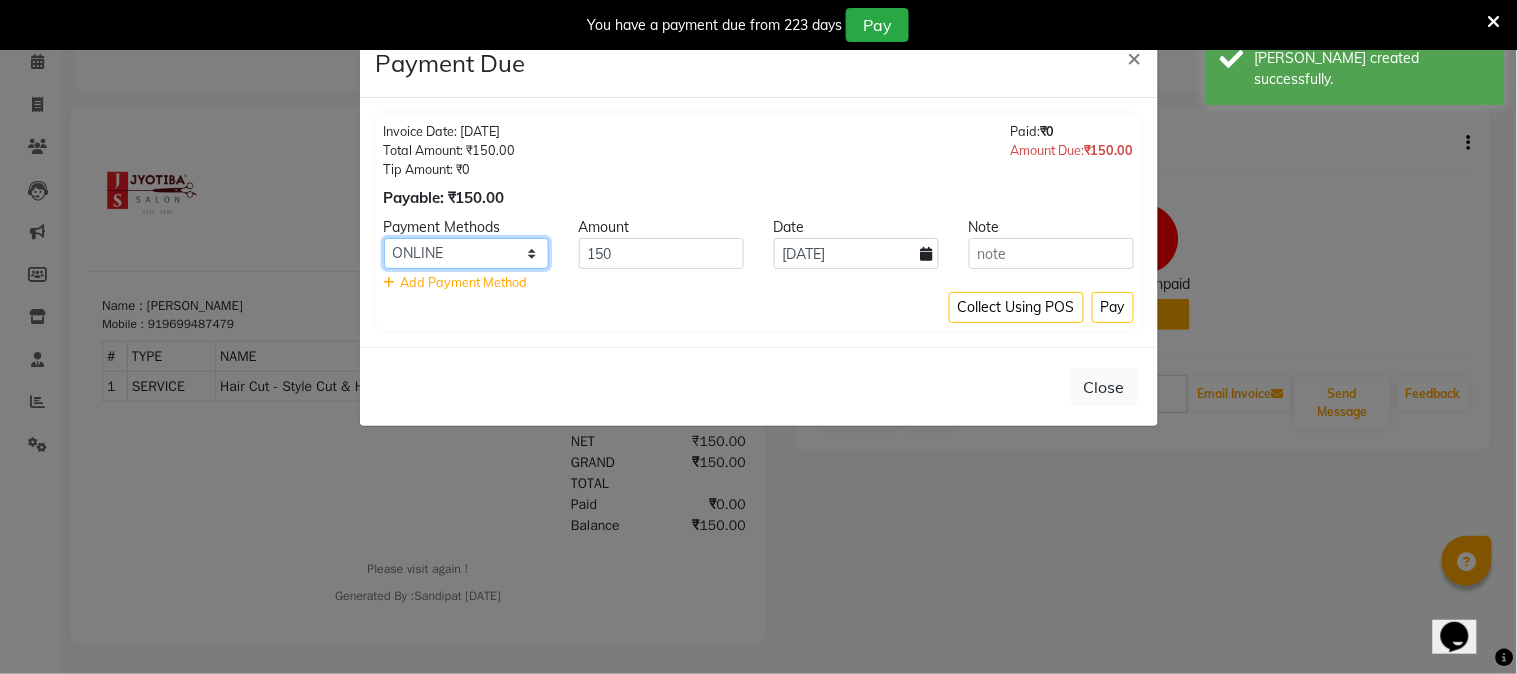 click on "CASH ONLINE CARD" 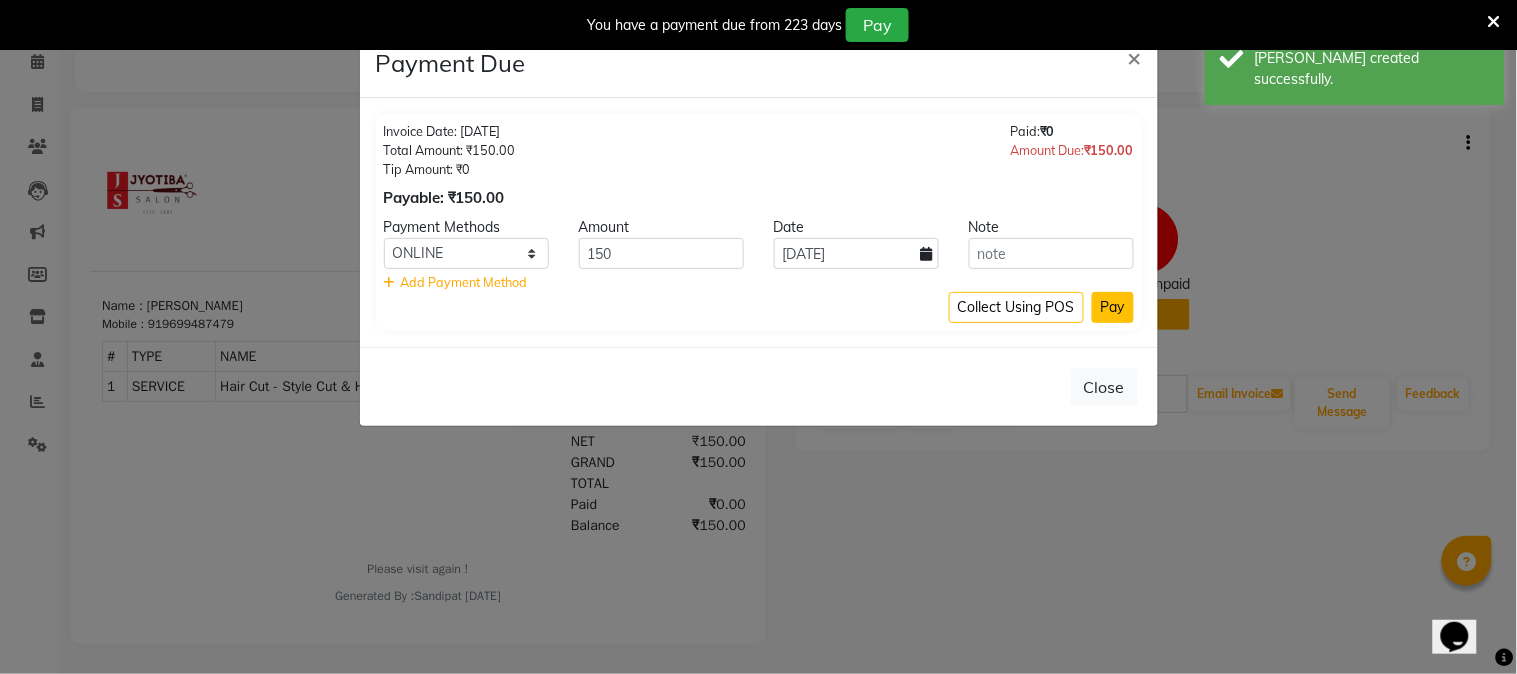 click on "Pay" 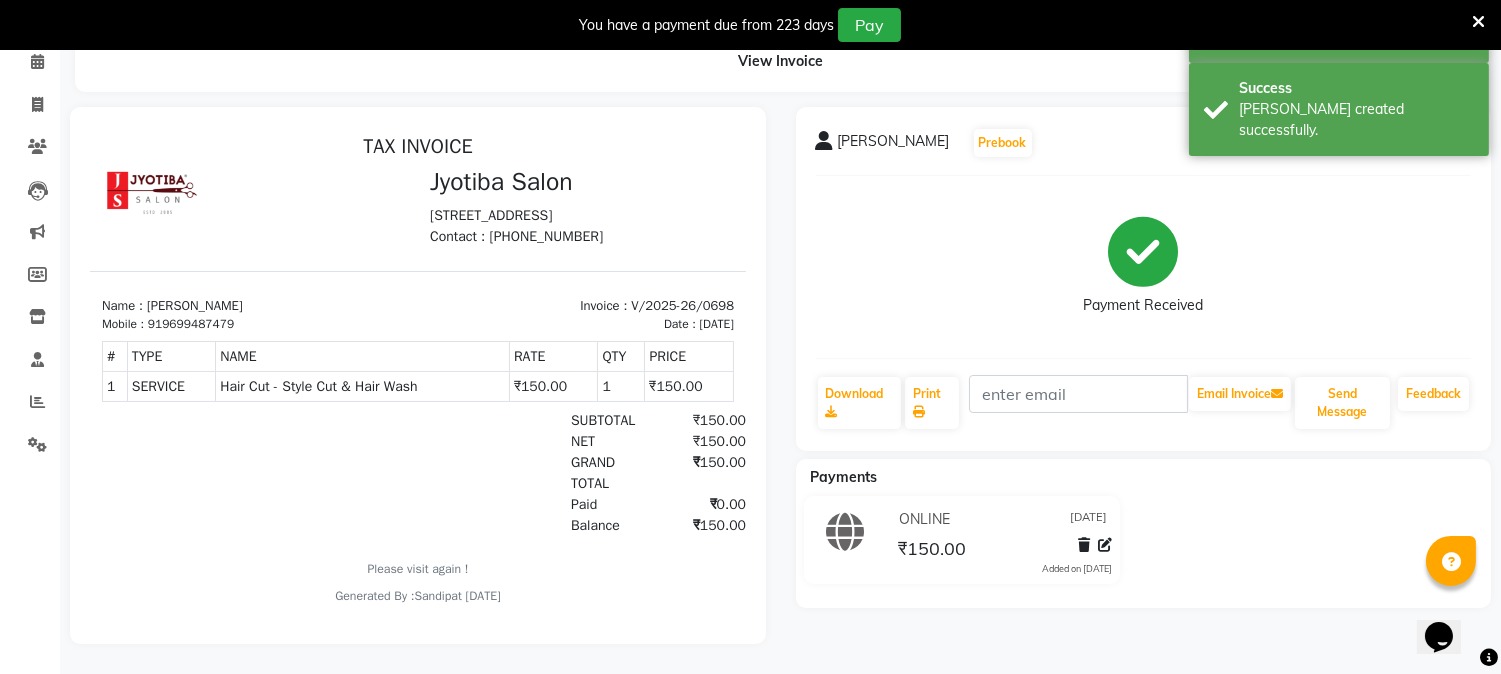 scroll, scrollTop: 85, scrollLeft: 0, axis: vertical 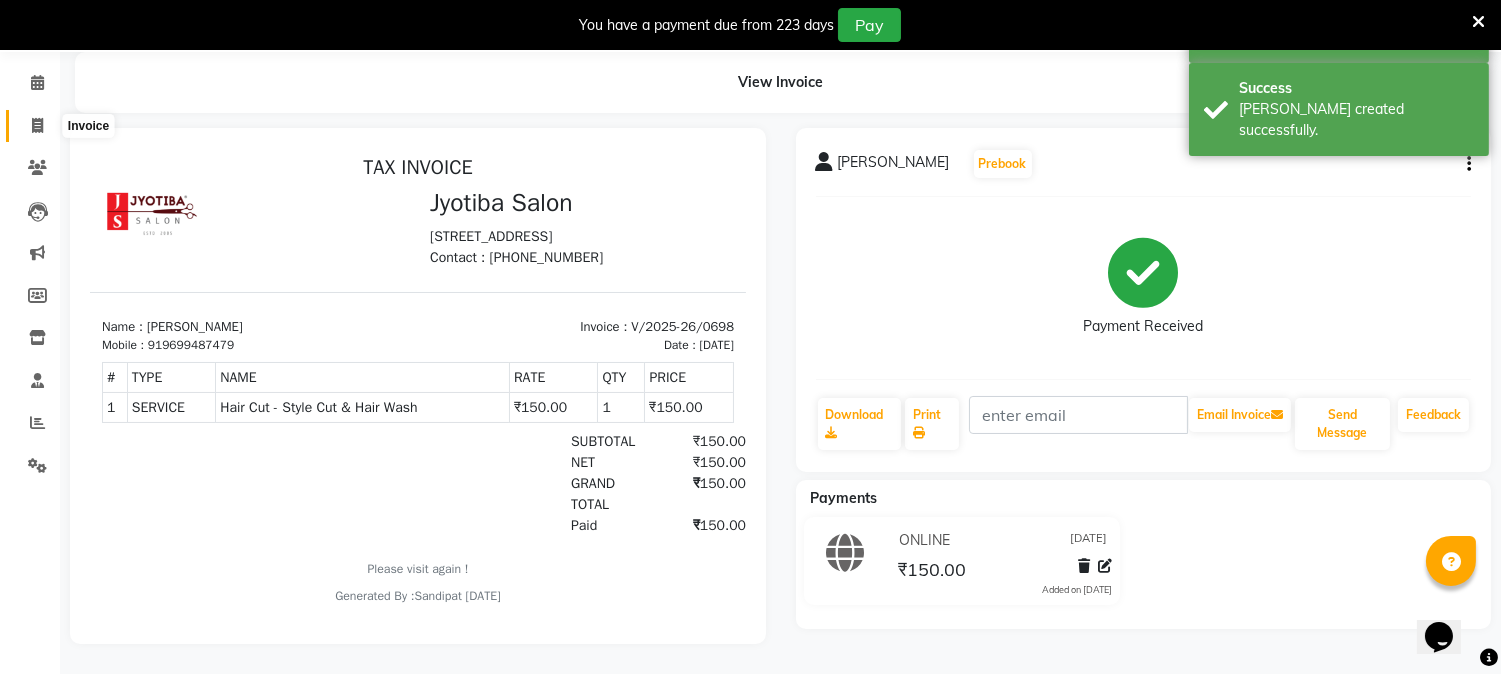 click 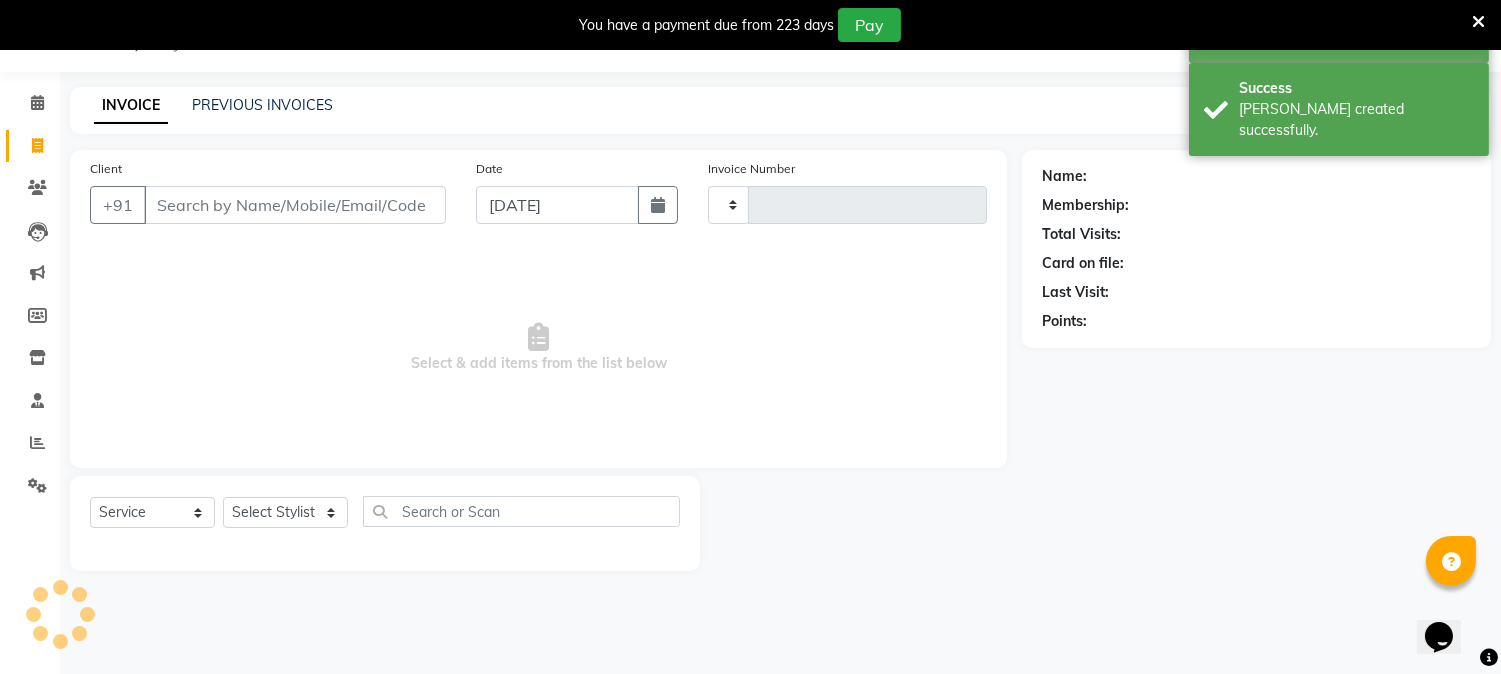 scroll, scrollTop: 50, scrollLeft: 0, axis: vertical 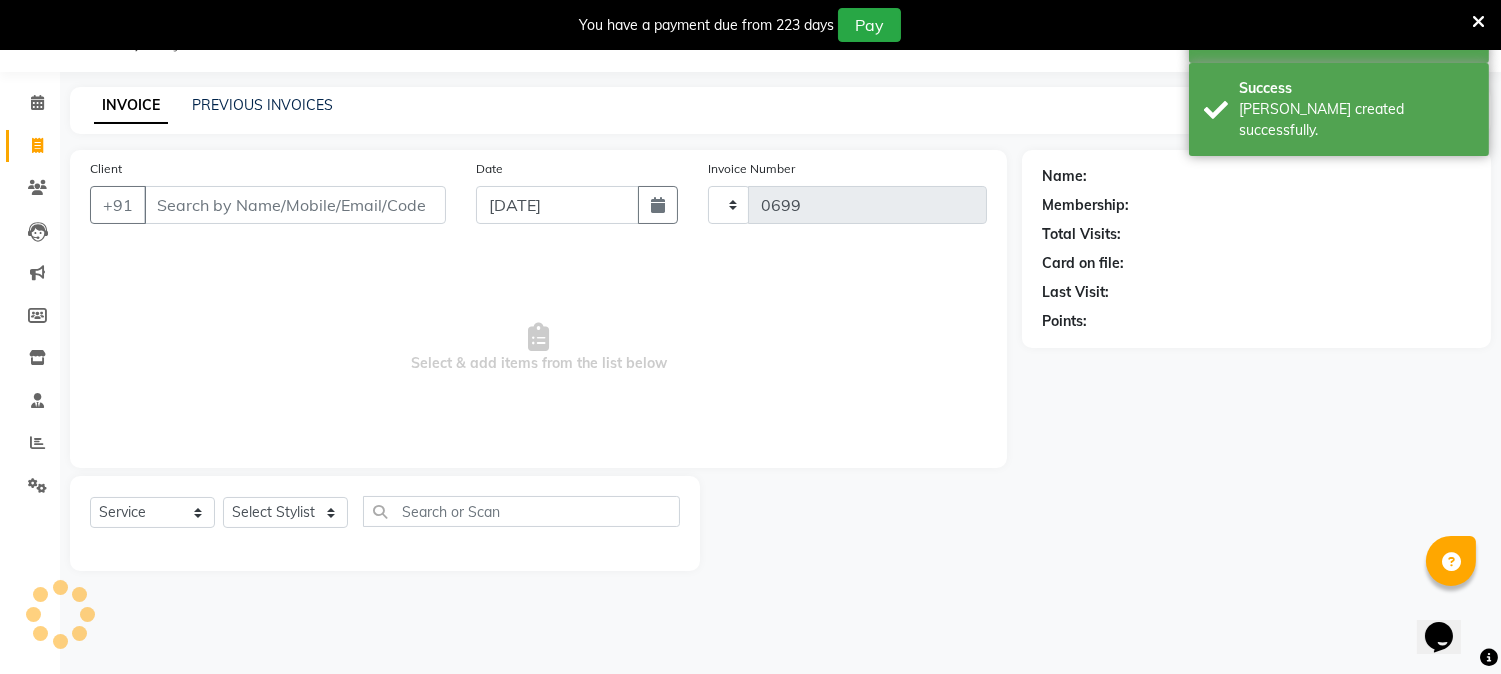 select on "556" 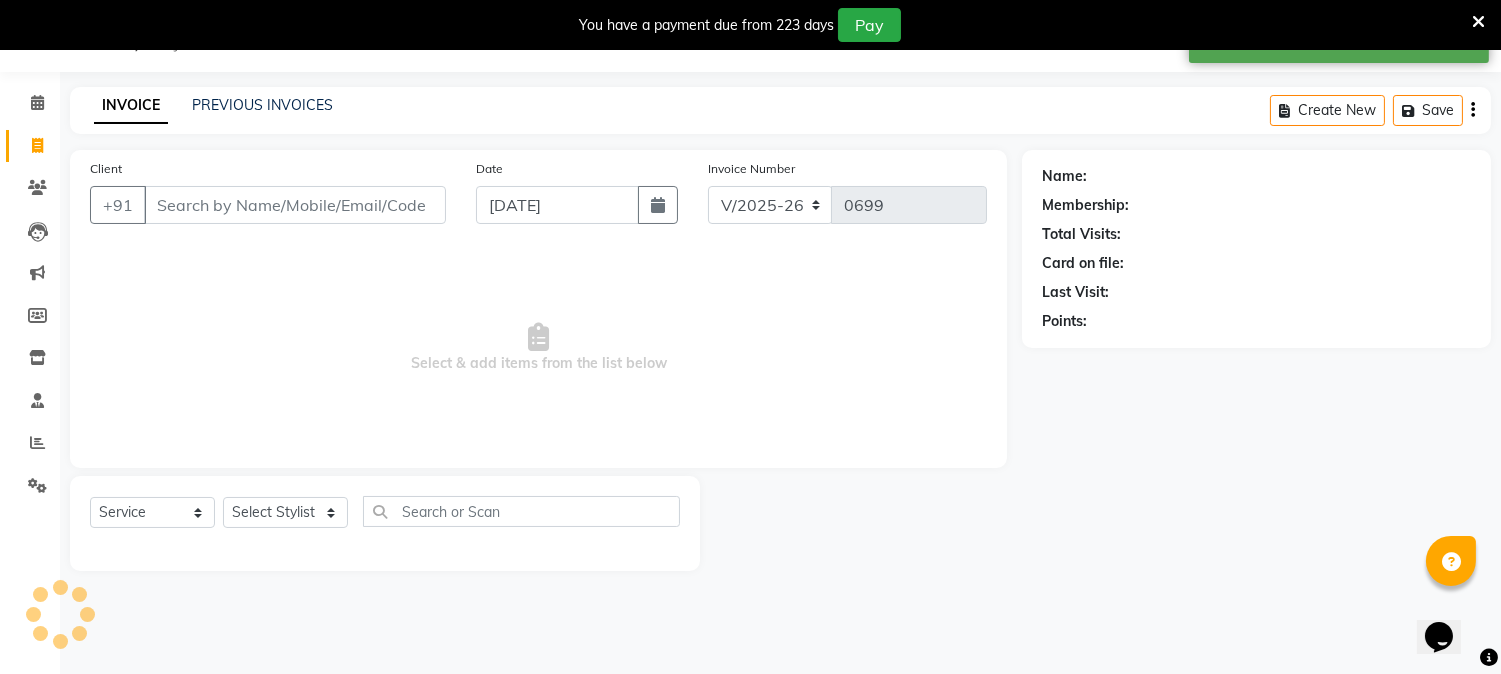 select on "membership" 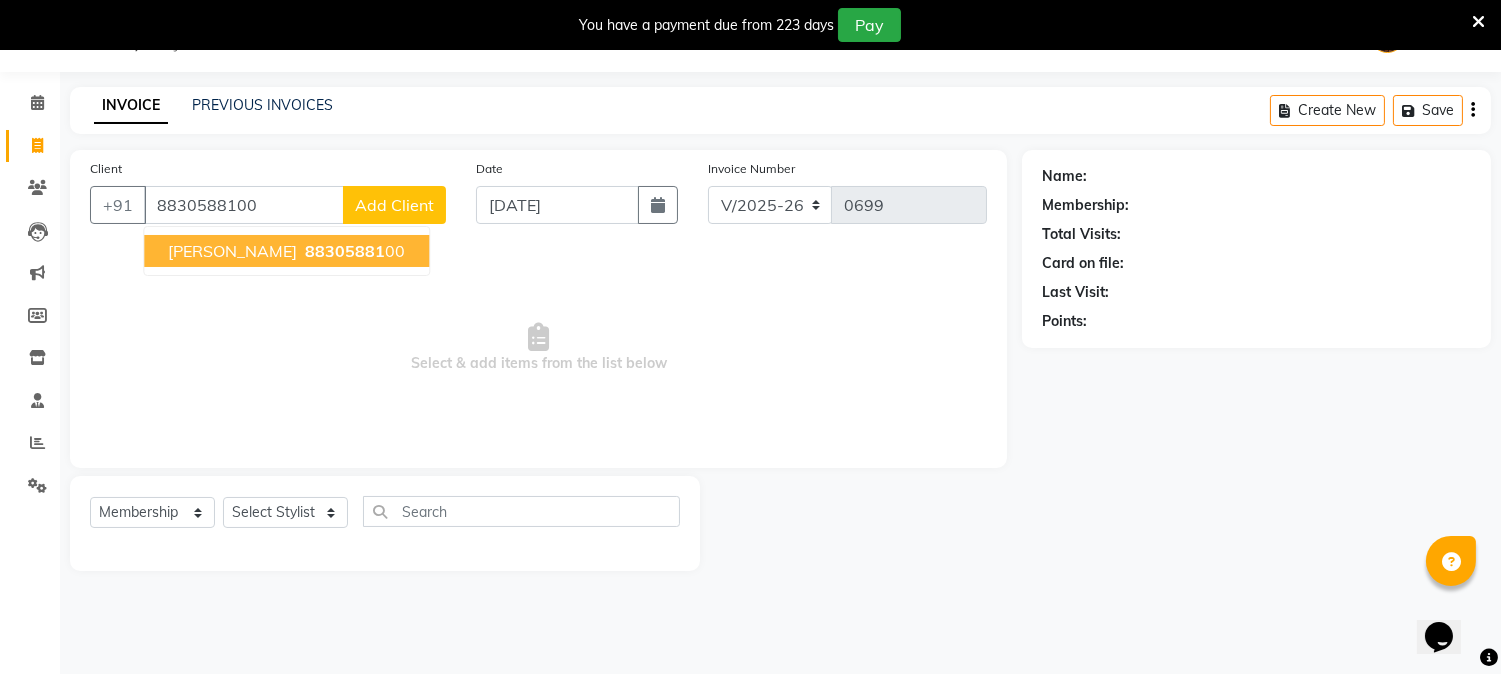 type on "8830588100" 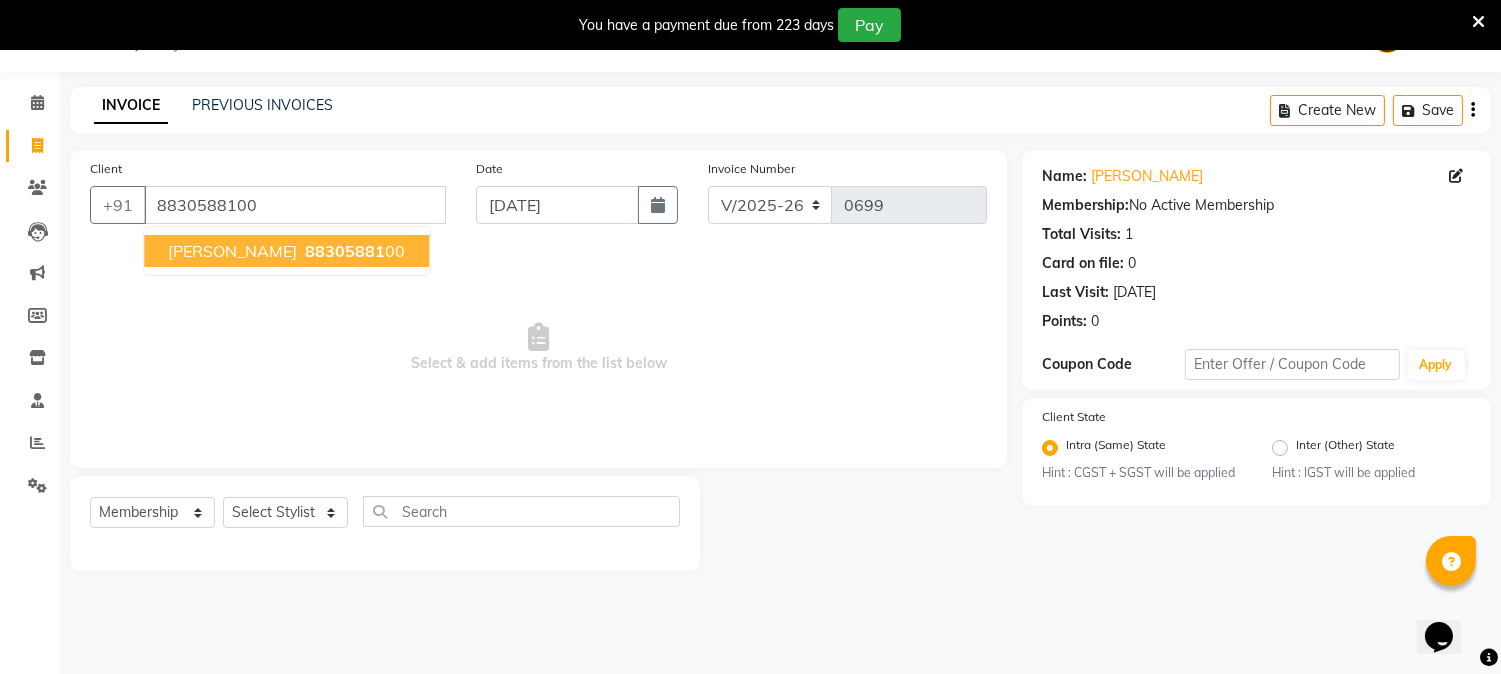 click on "Chandrashekhar Kamble" at bounding box center [232, 251] 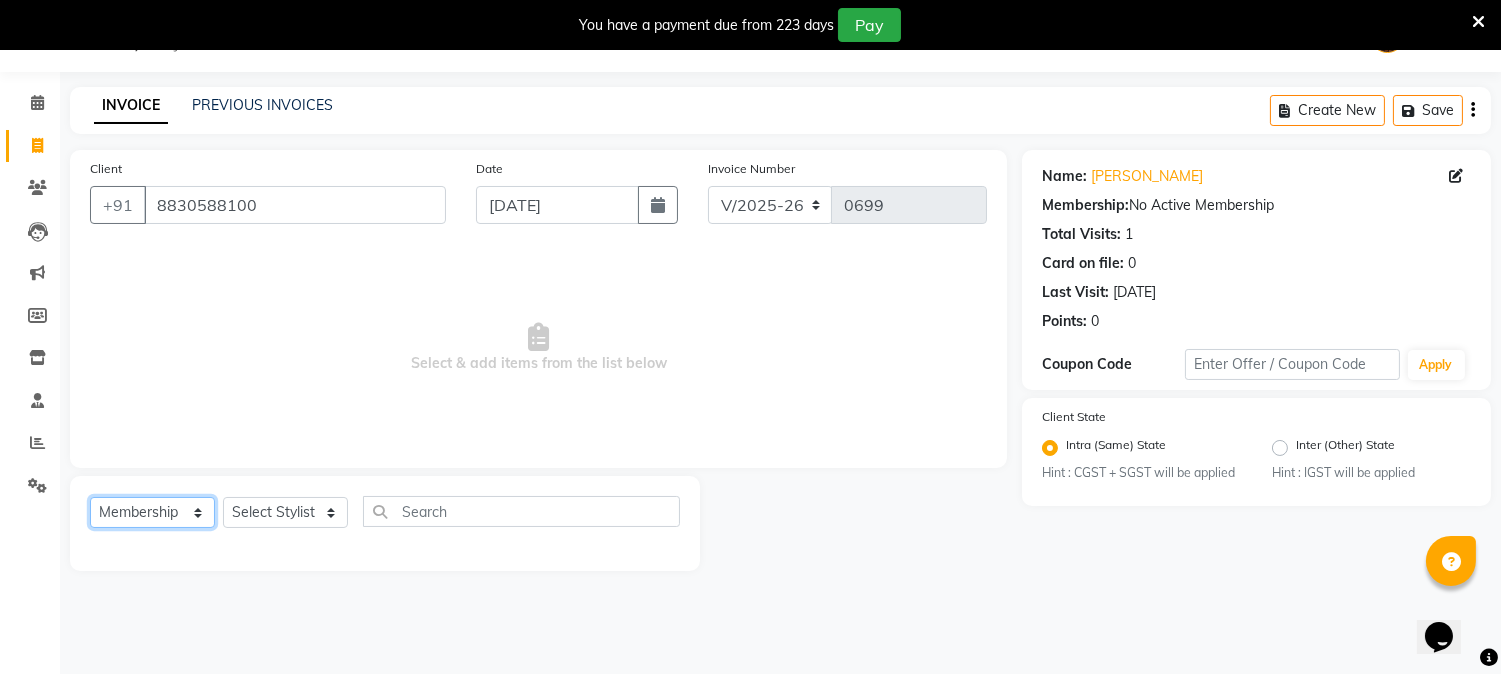 click on "Select  Service  Product  Membership  Package Voucher Prepaid Gift Card" 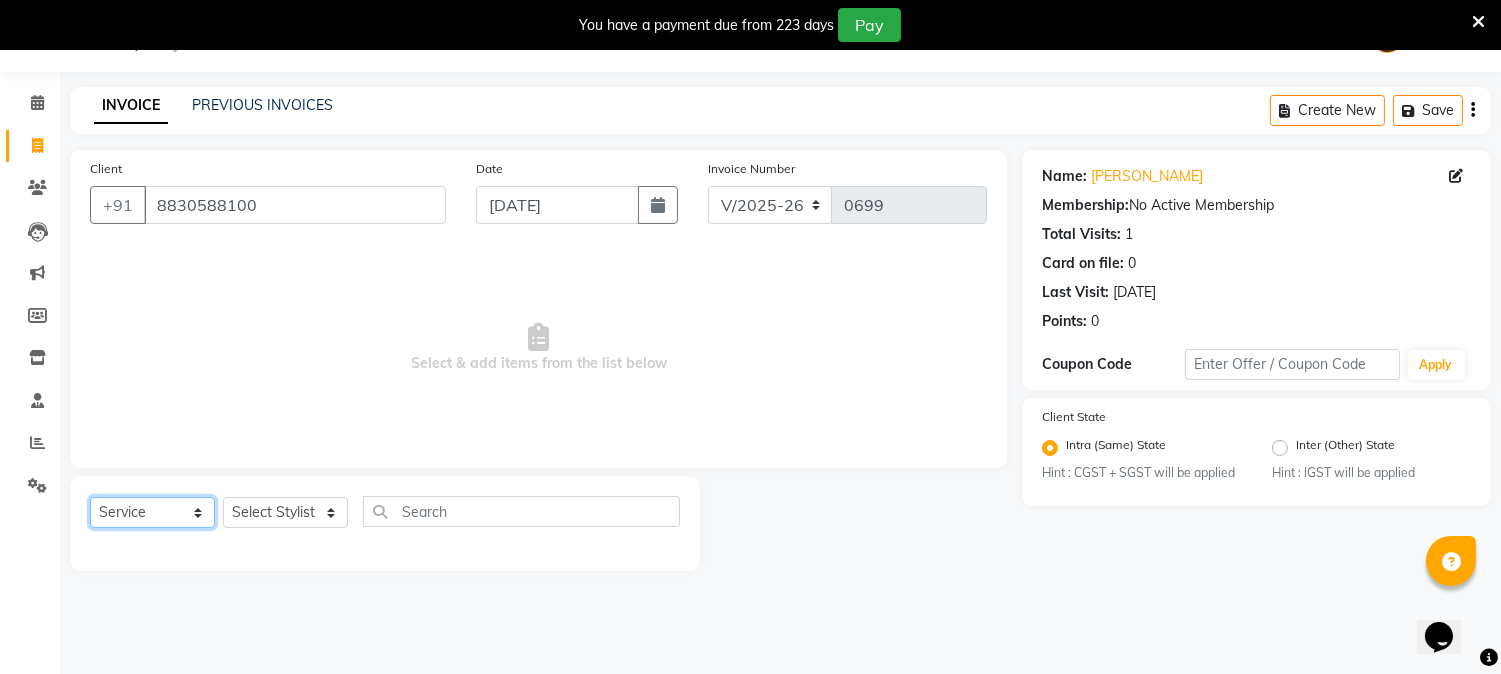 click on "Select  Service  Product  Membership  Package Voucher Prepaid Gift Card" 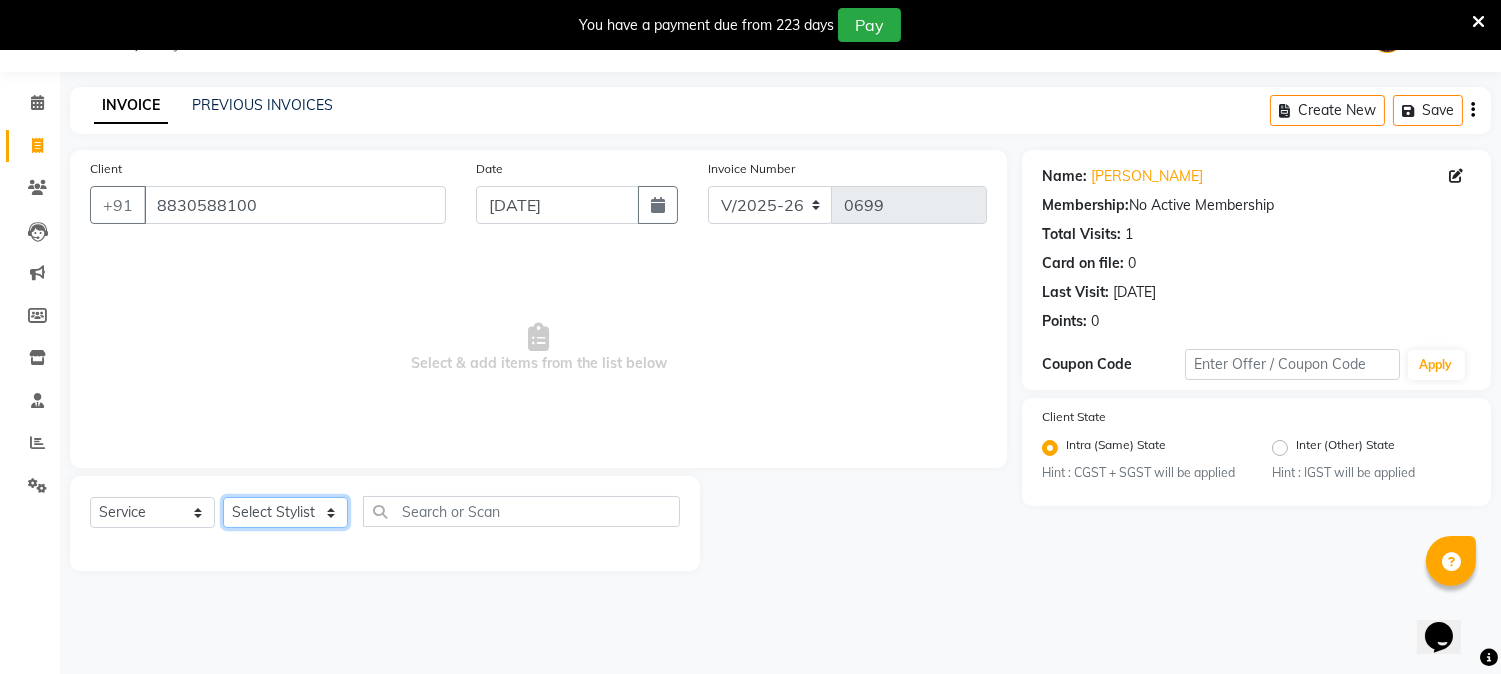 click on "Select Stylist [PERSON_NAME] [PERSON_NAME]  [PERSON_NAME]  prem RAHUL Sandip [PERSON_NAME]" 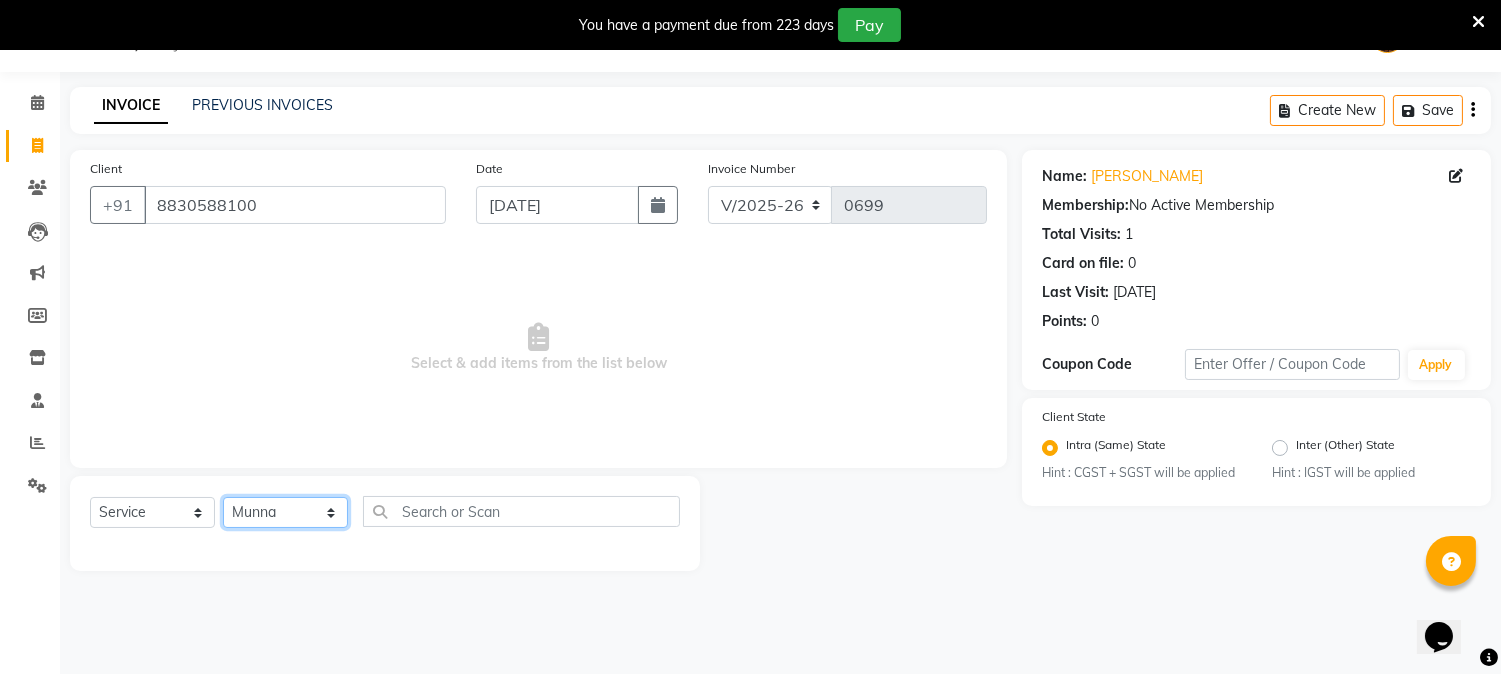 click on "Select Stylist [PERSON_NAME] [PERSON_NAME]  [PERSON_NAME]  prem RAHUL Sandip [PERSON_NAME]" 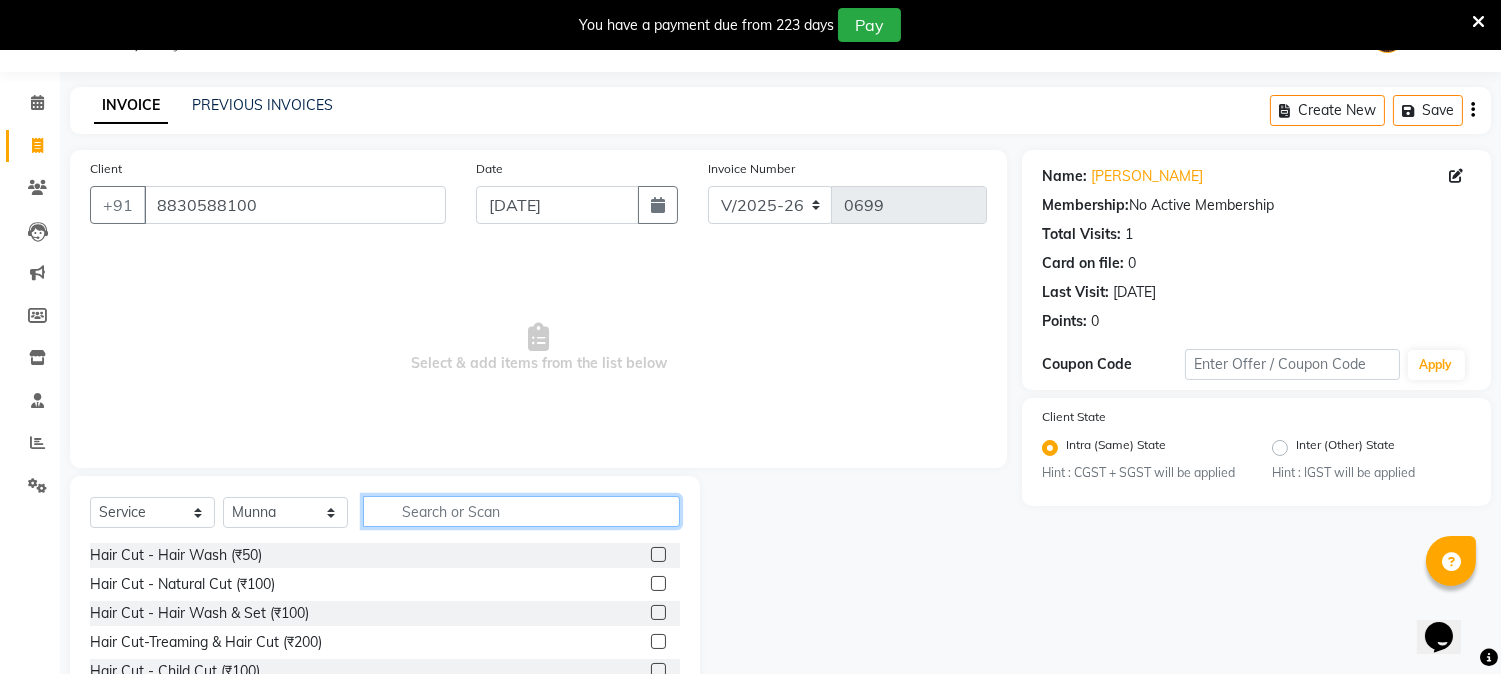 click 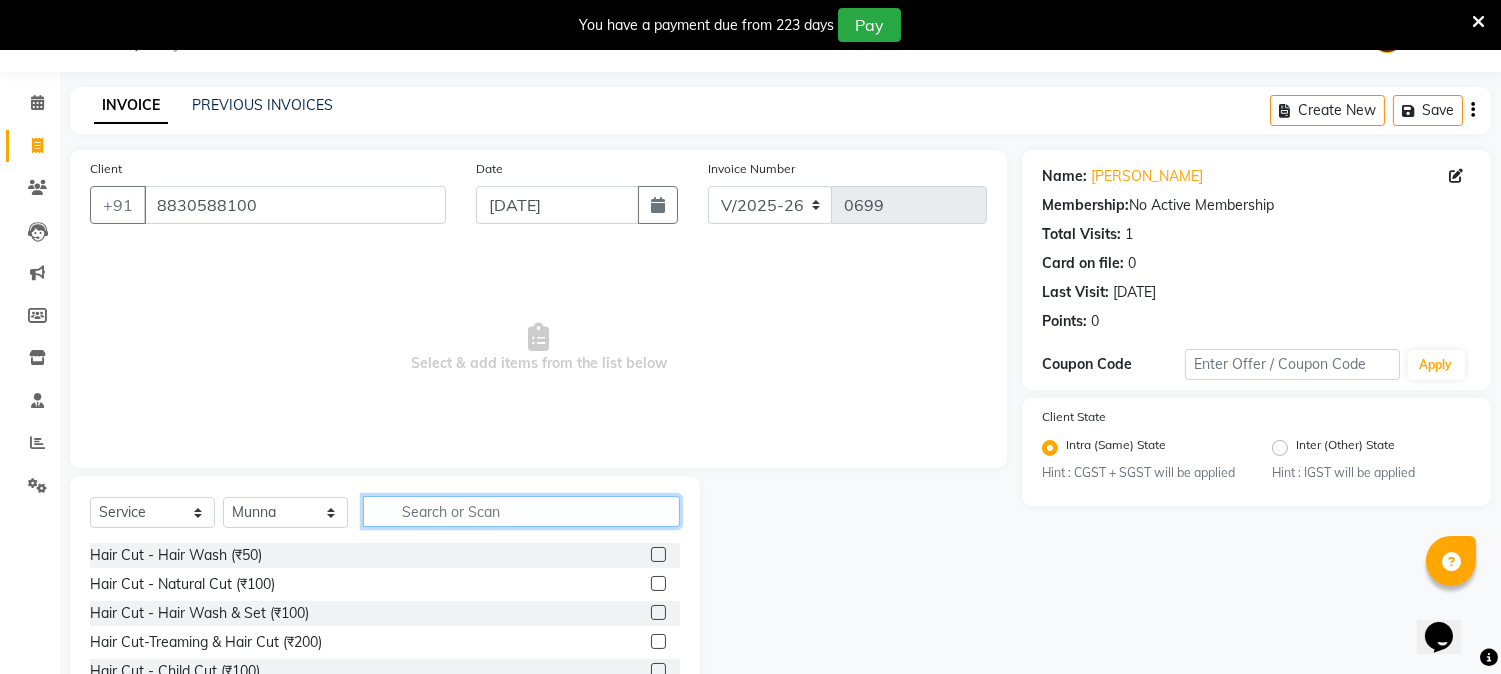 click 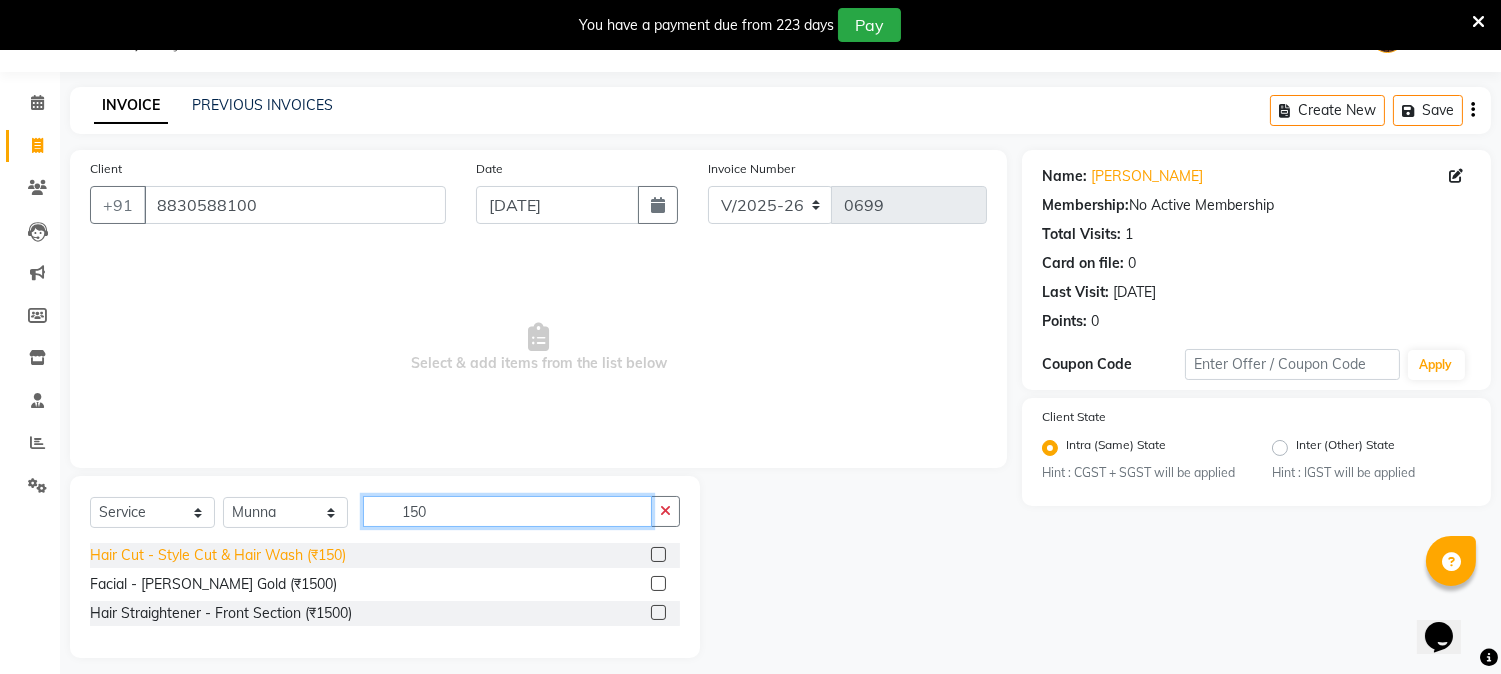 type on "150" 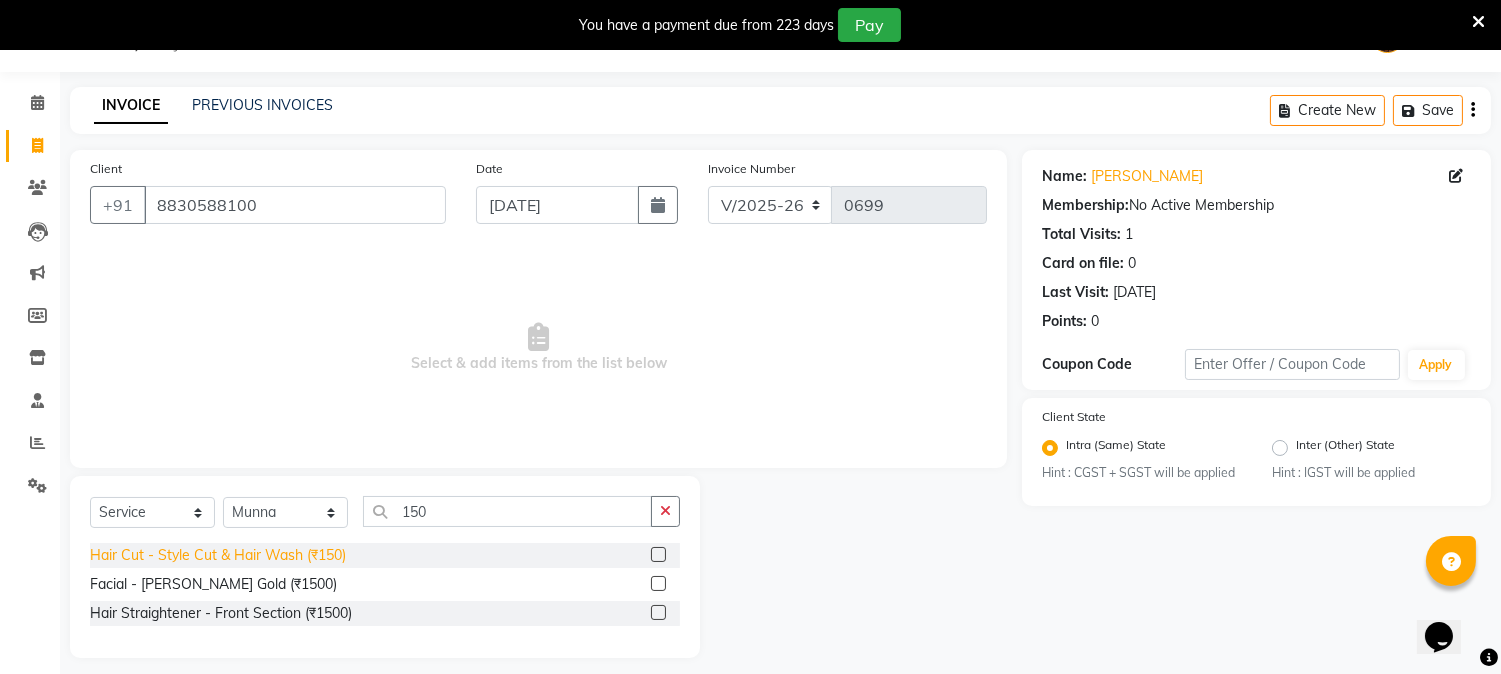 click on "Hair Cut - Style Cut & Hair Wash (₹150)" 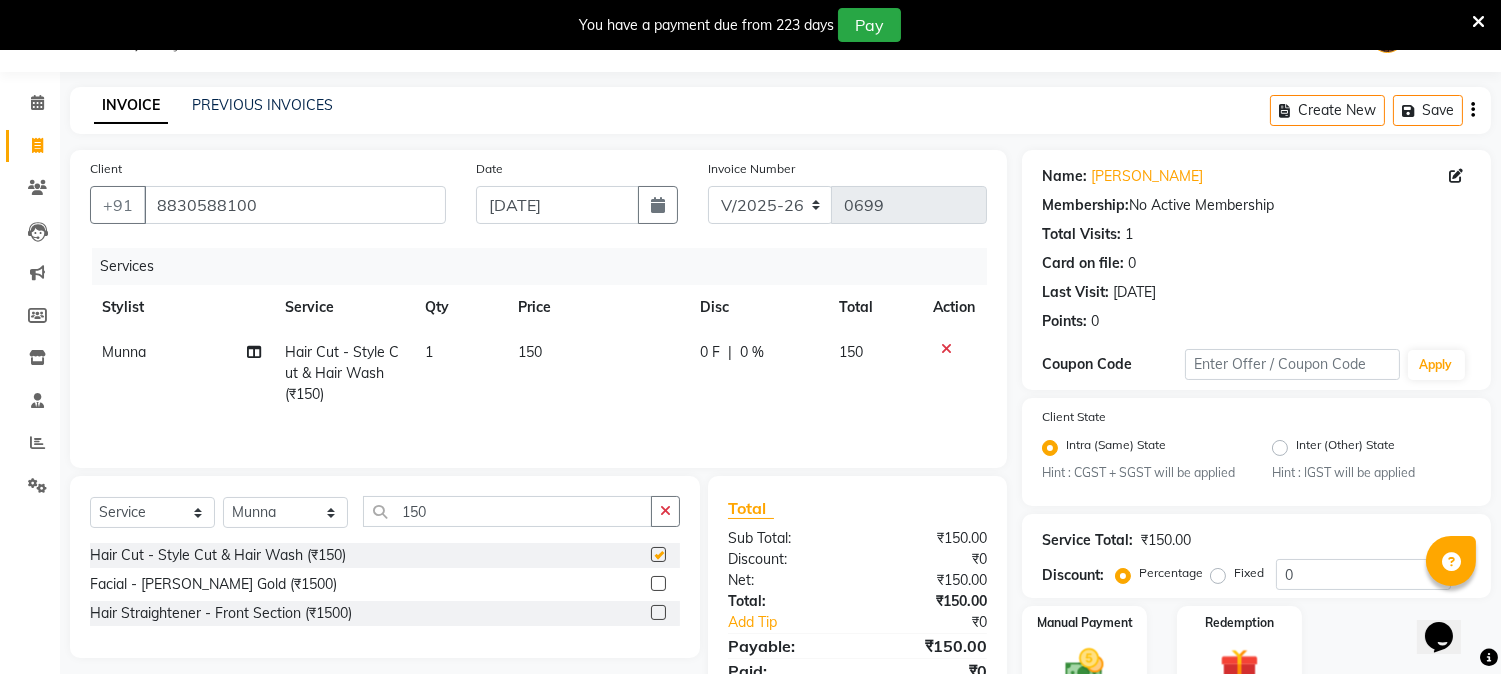 checkbox on "false" 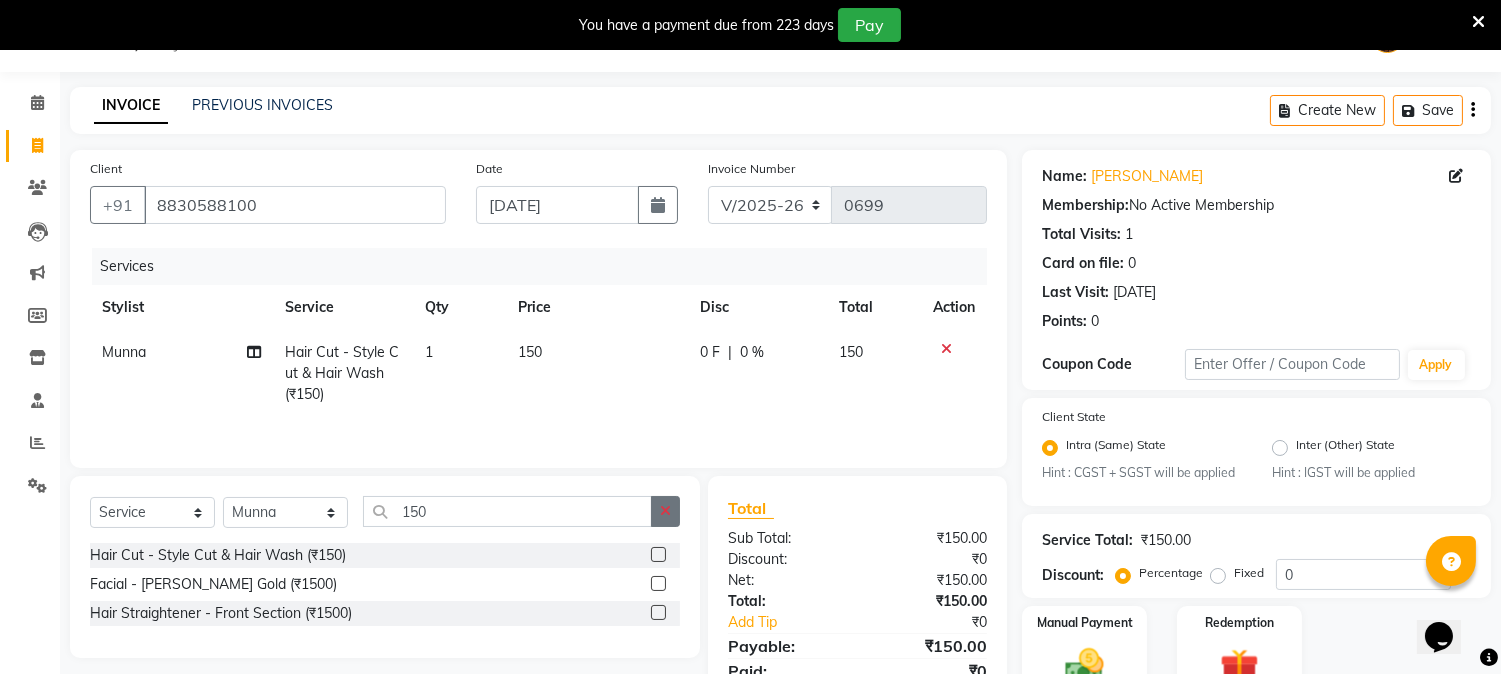 click 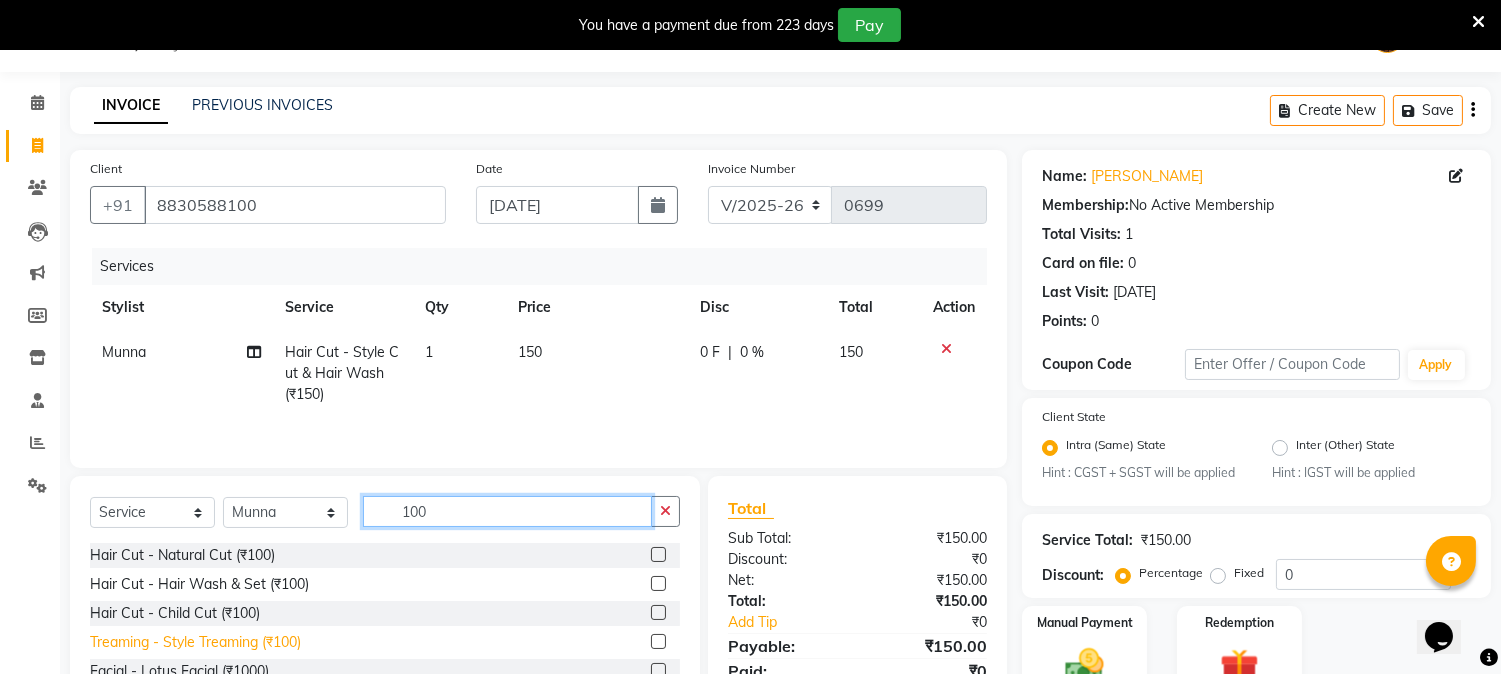 type on "100" 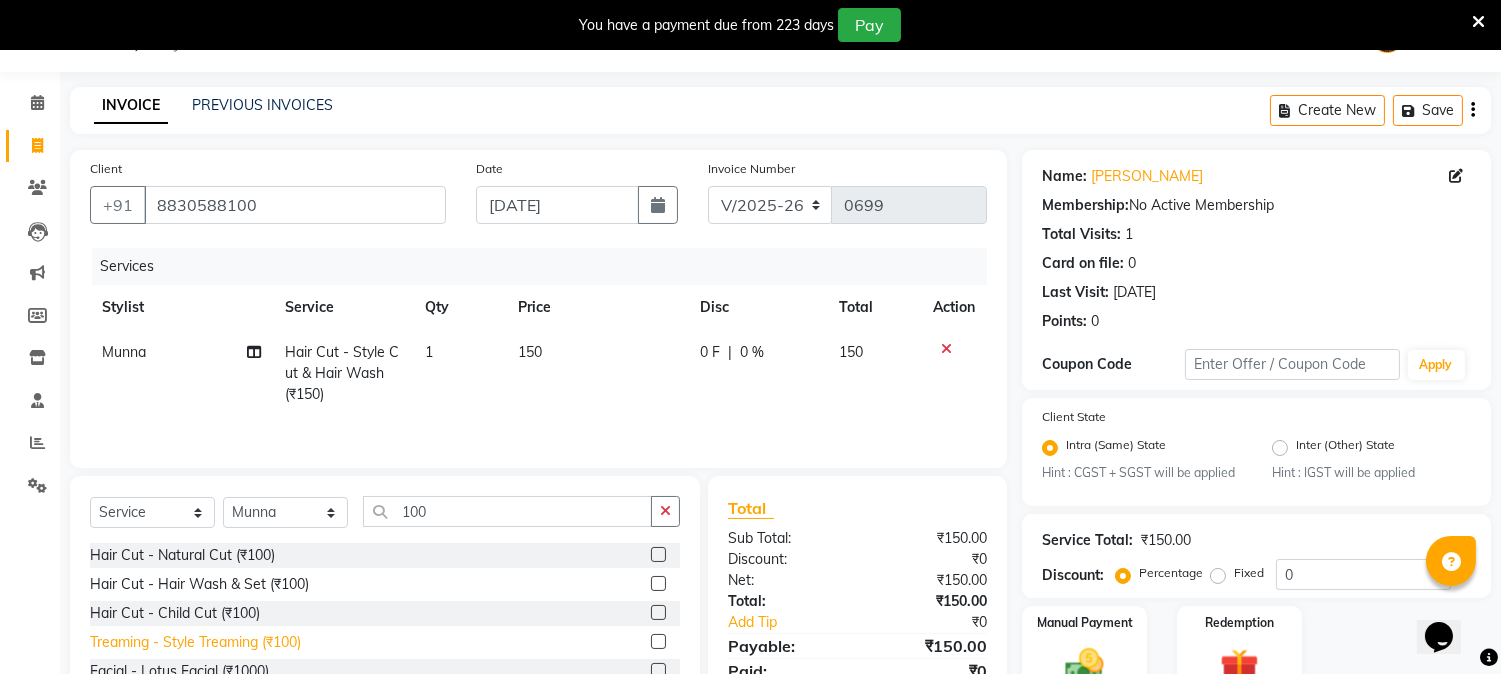 click on "Treaming - Style Treaming (₹100)" 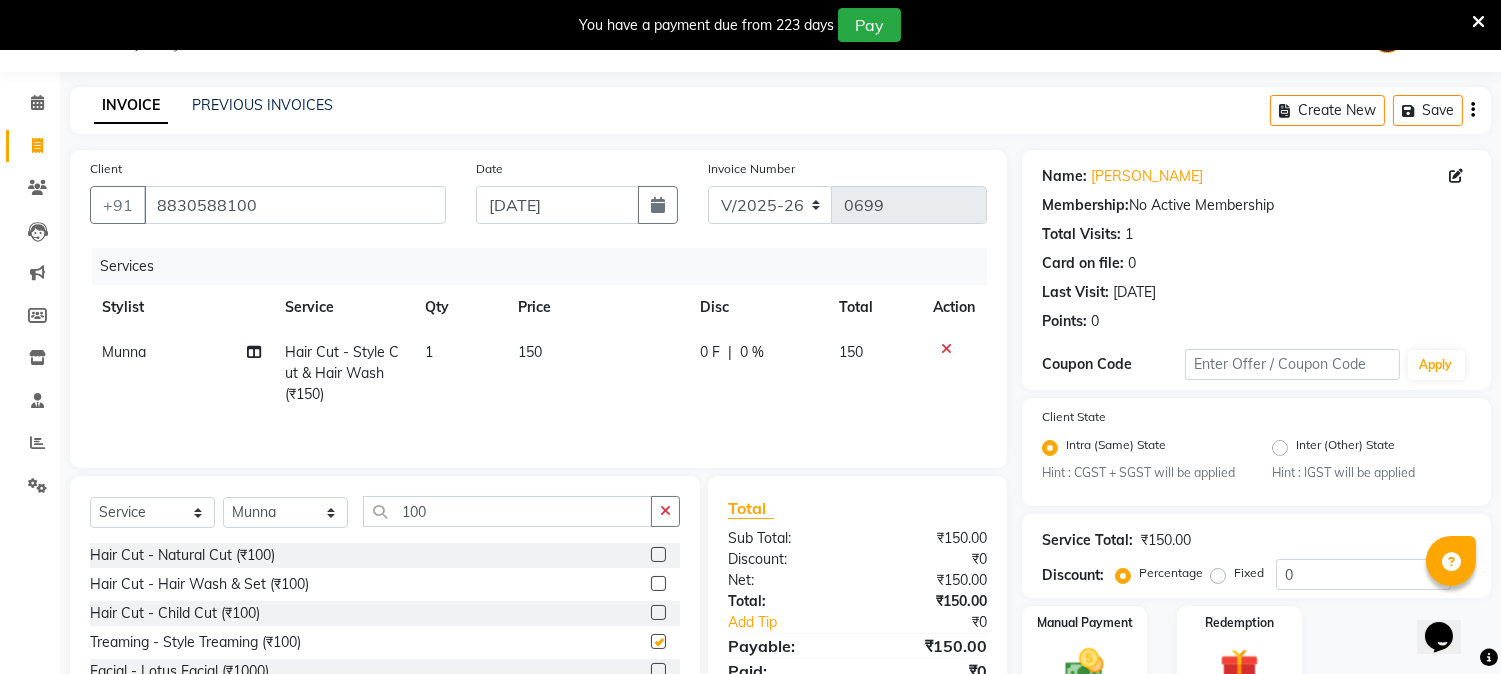 checkbox on "false" 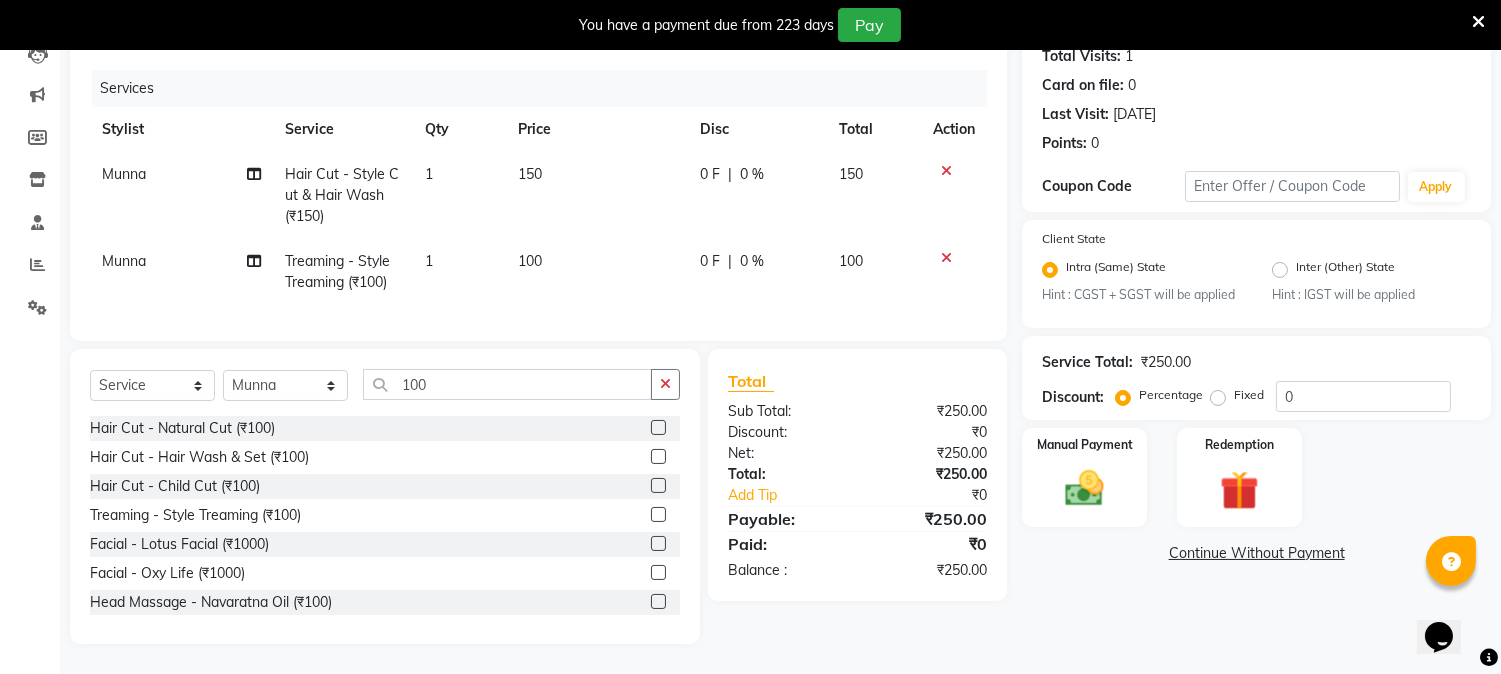 scroll, scrollTop: 244, scrollLeft: 0, axis: vertical 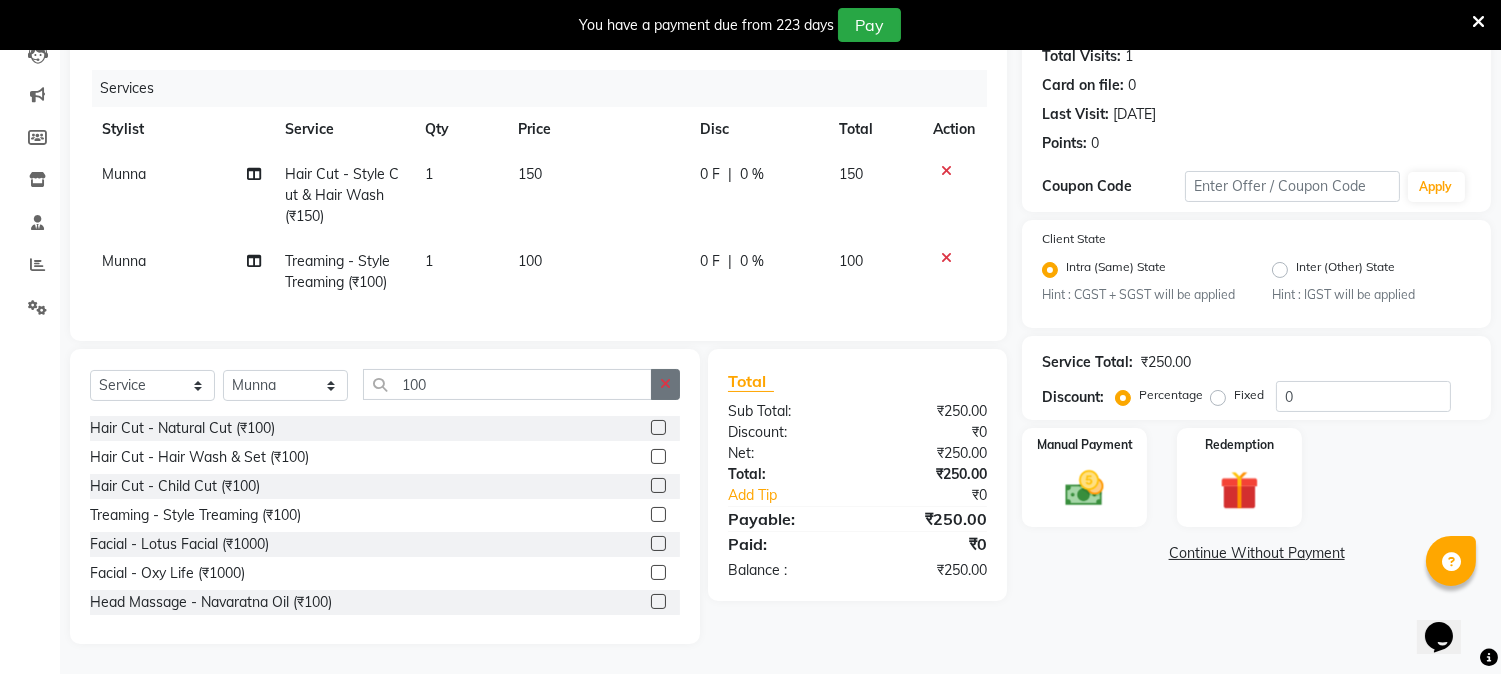 click 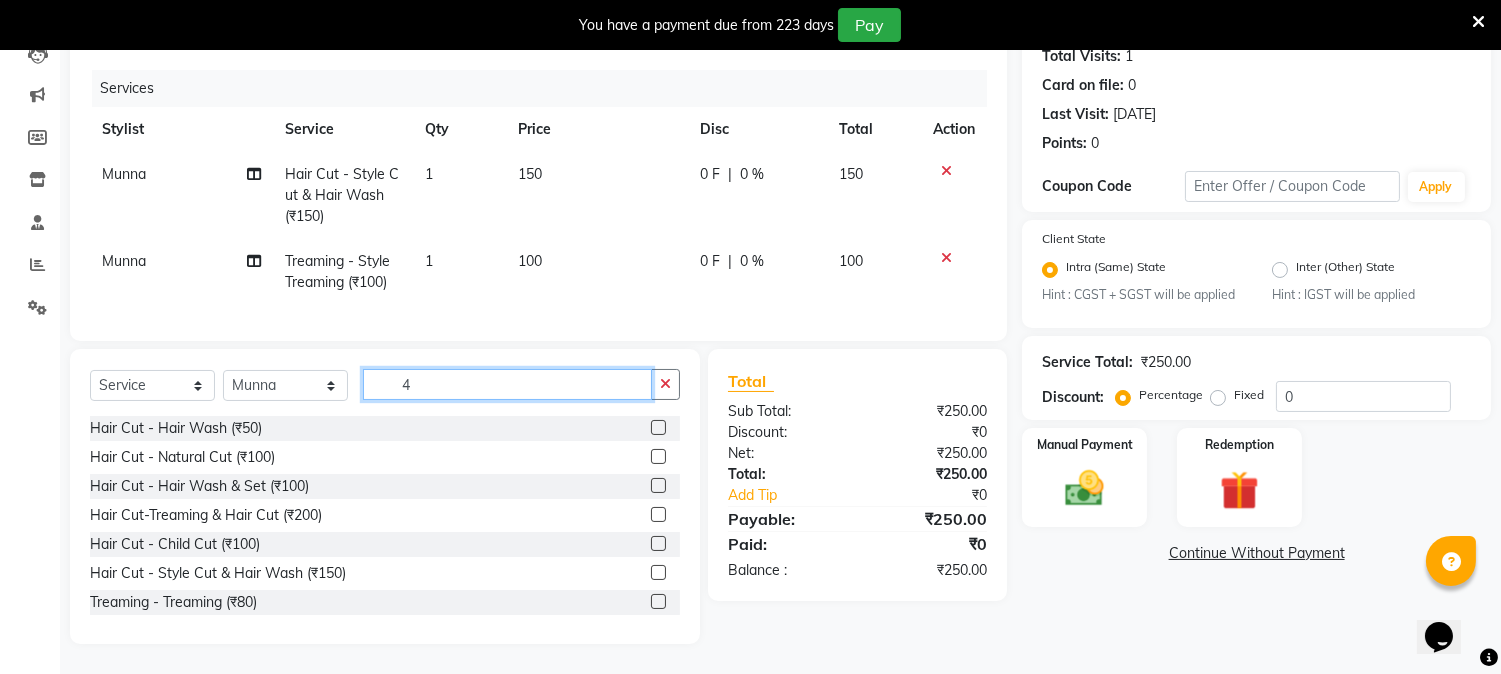 scroll, scrollTop: 201, scrollLeft: 0, axis: vertical 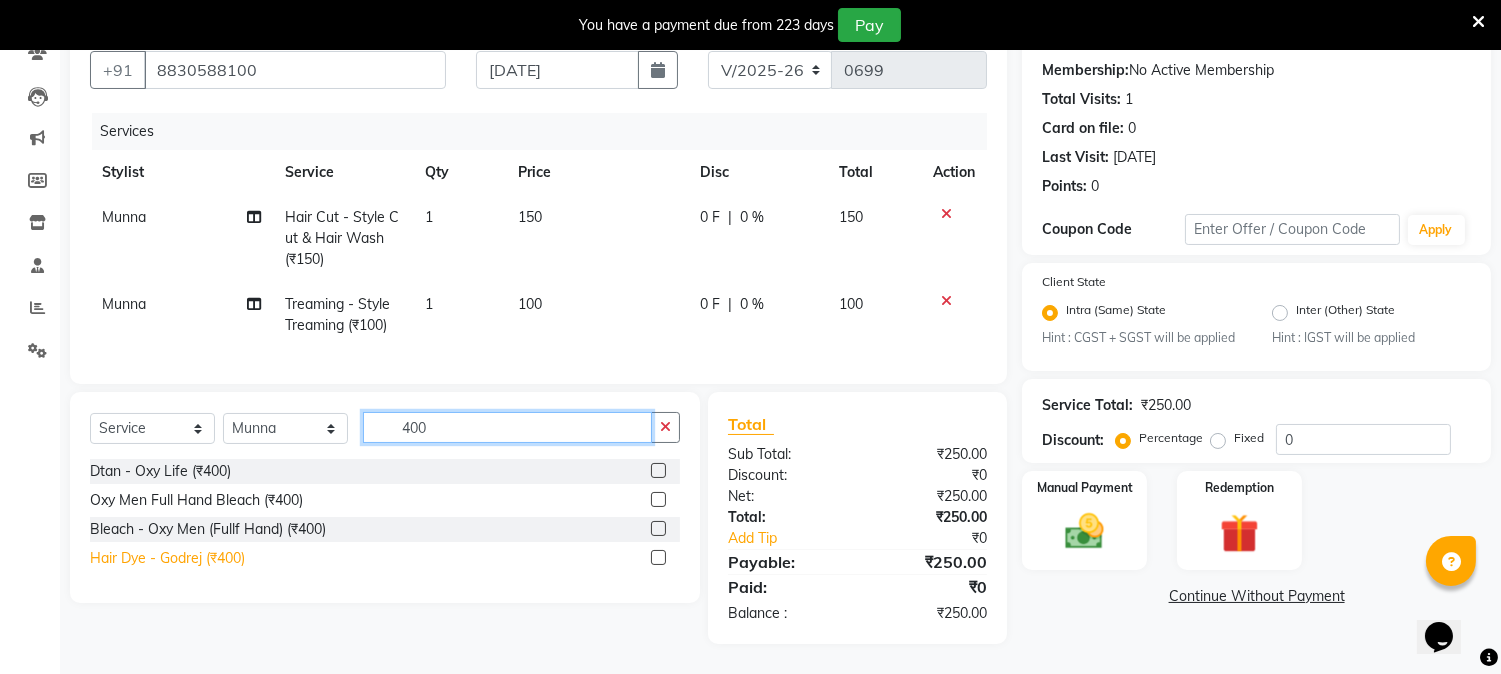 type on "400" 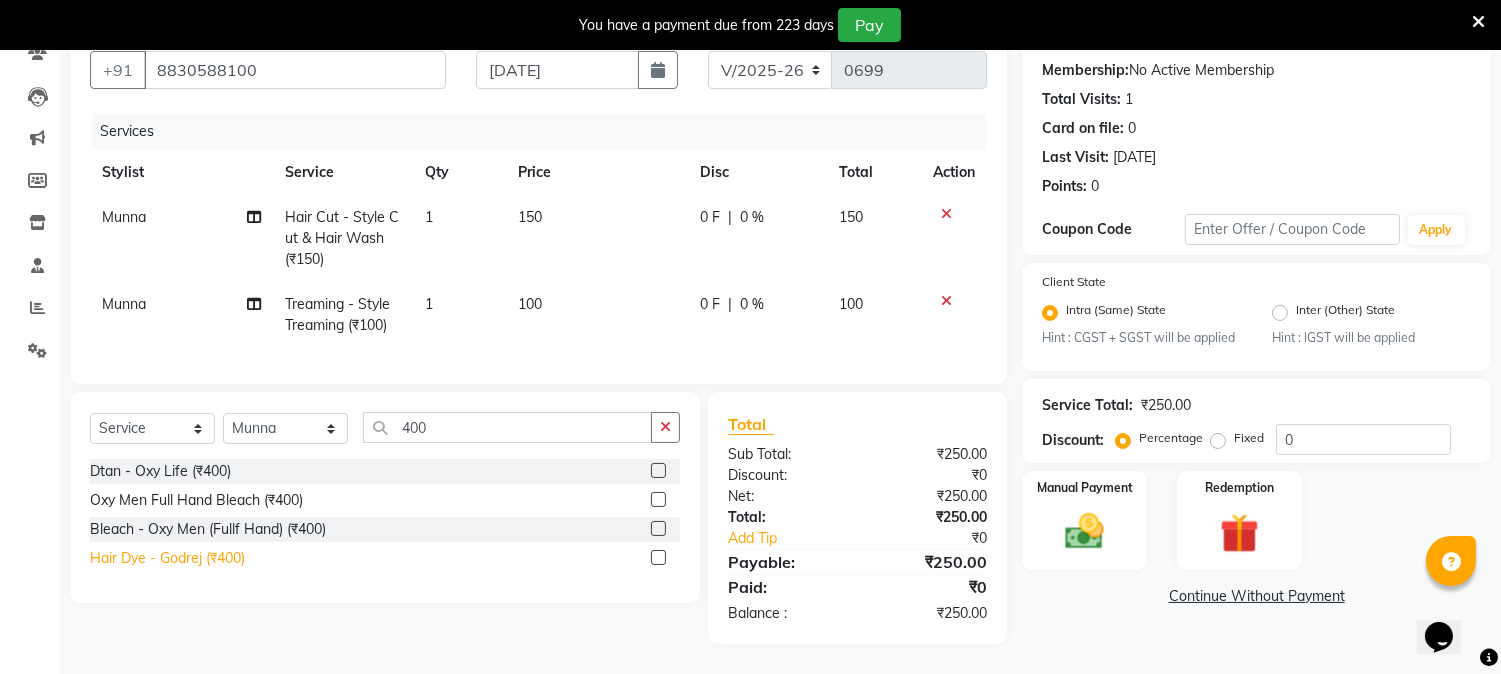 click on "Hair Dye - Godrej (₹400)" 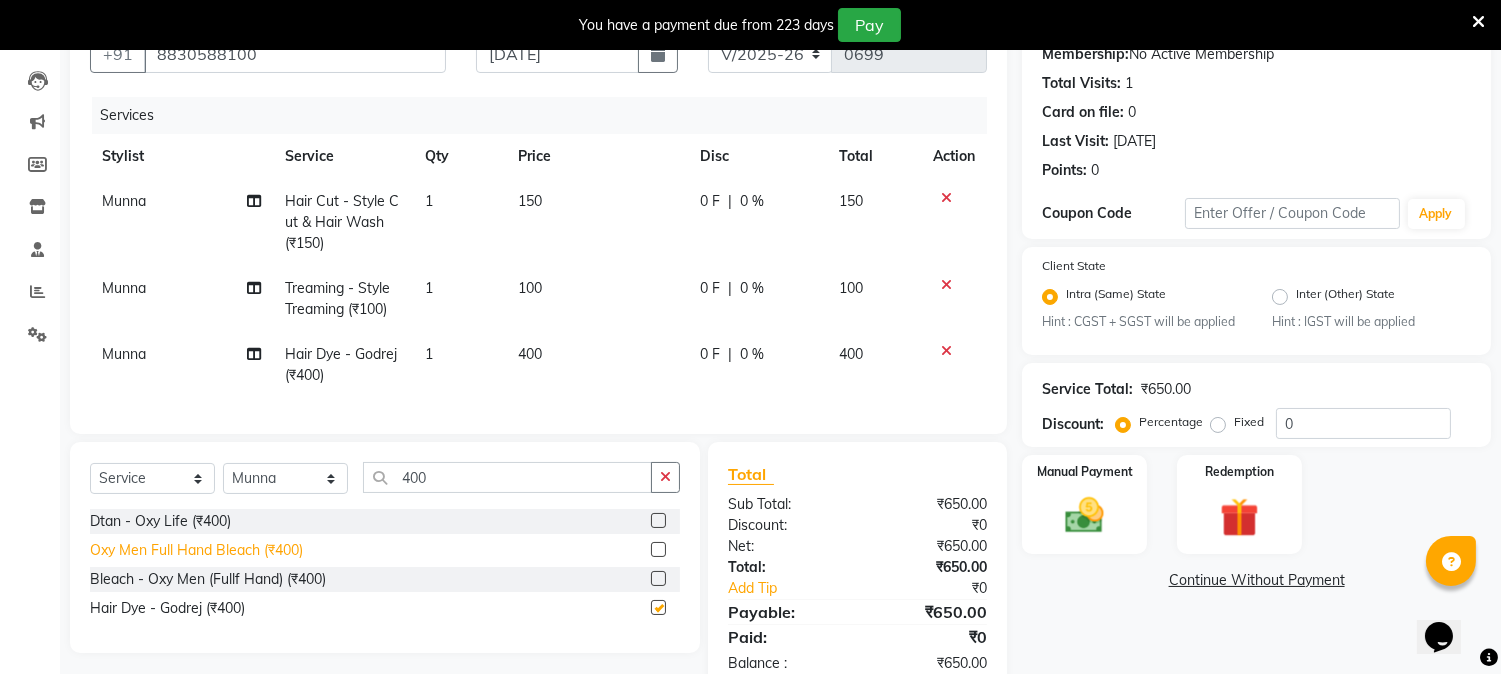 checkbox on "false" 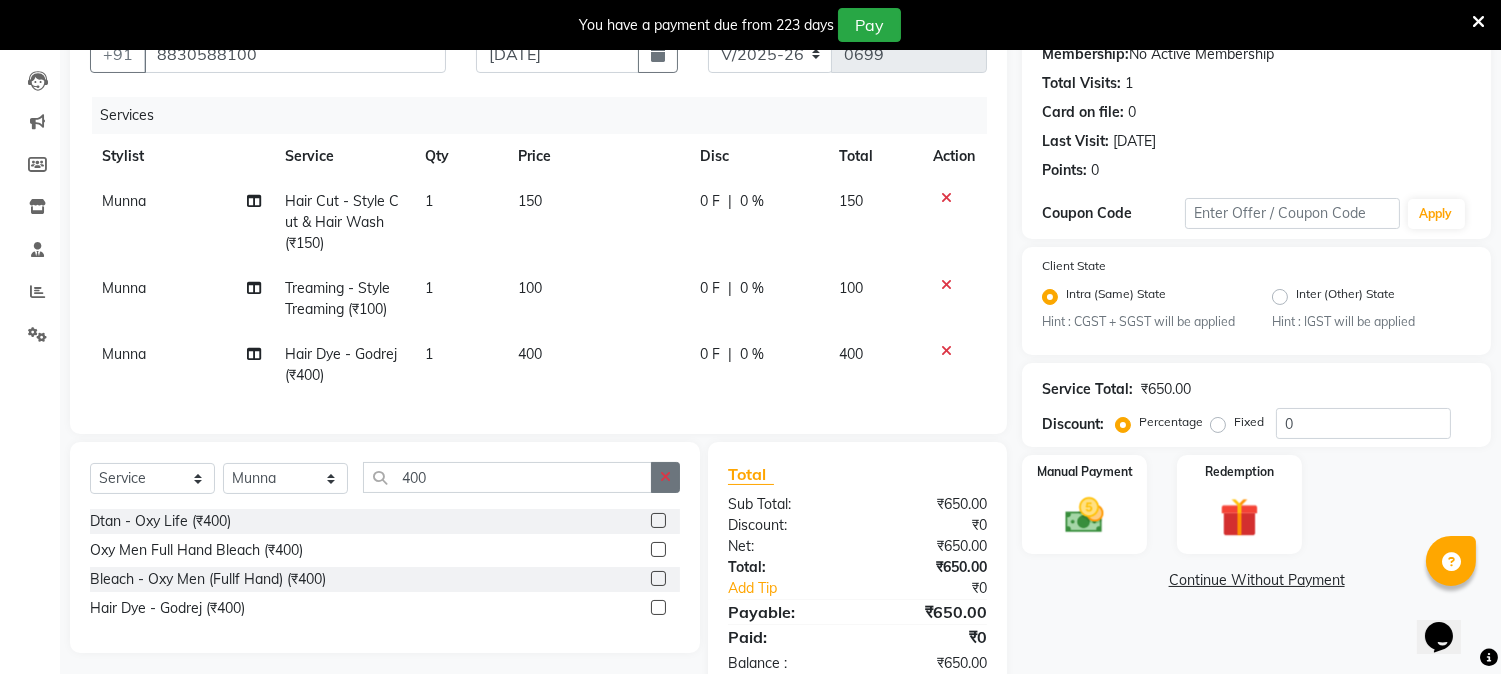 click 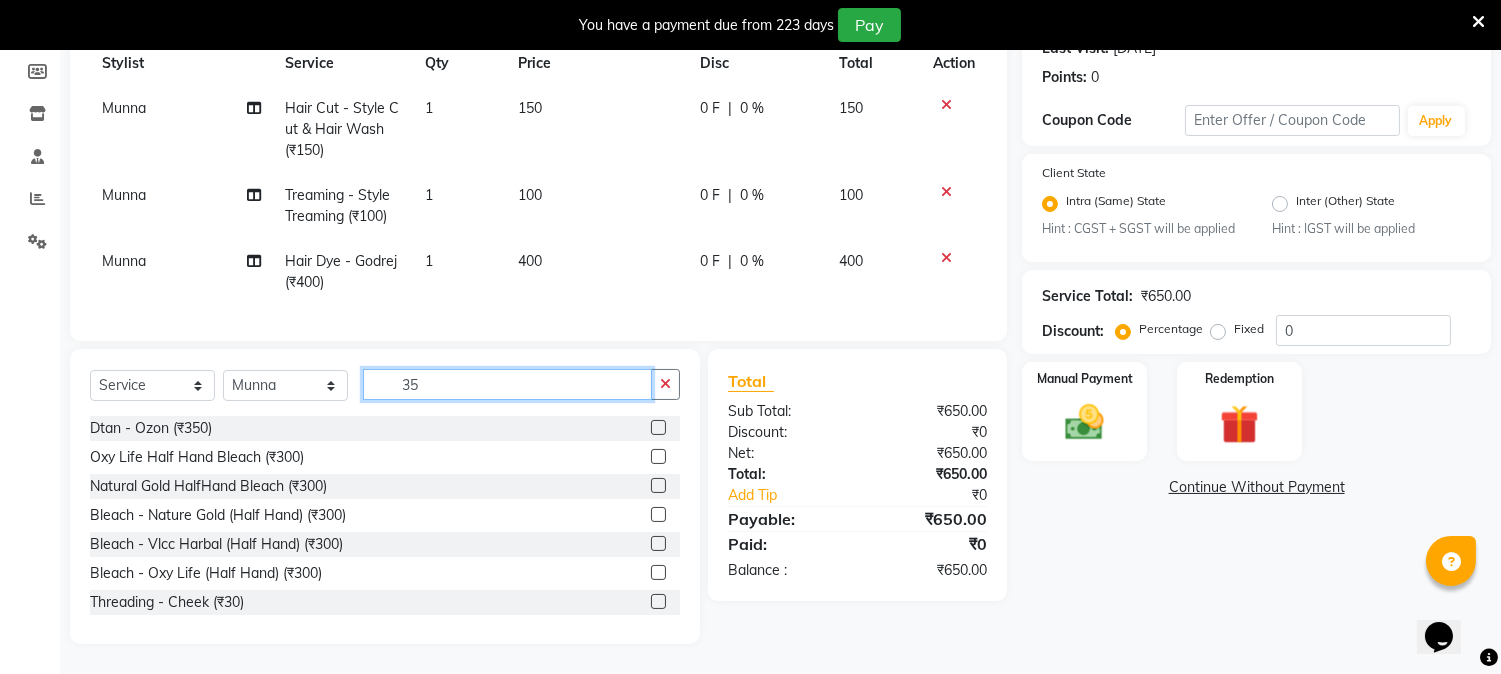 scroll, scrollTop: 267, scrollLeft: 0, axis: vertical 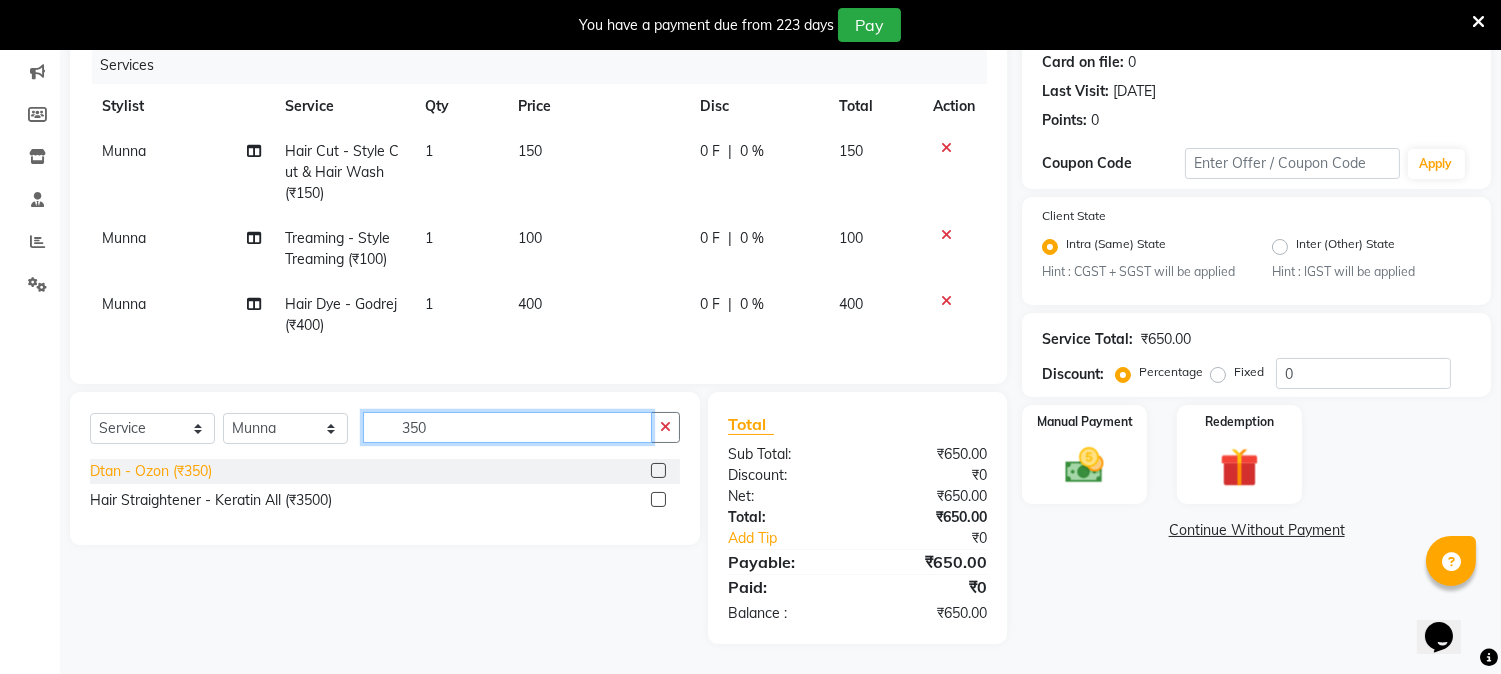 type on "350" 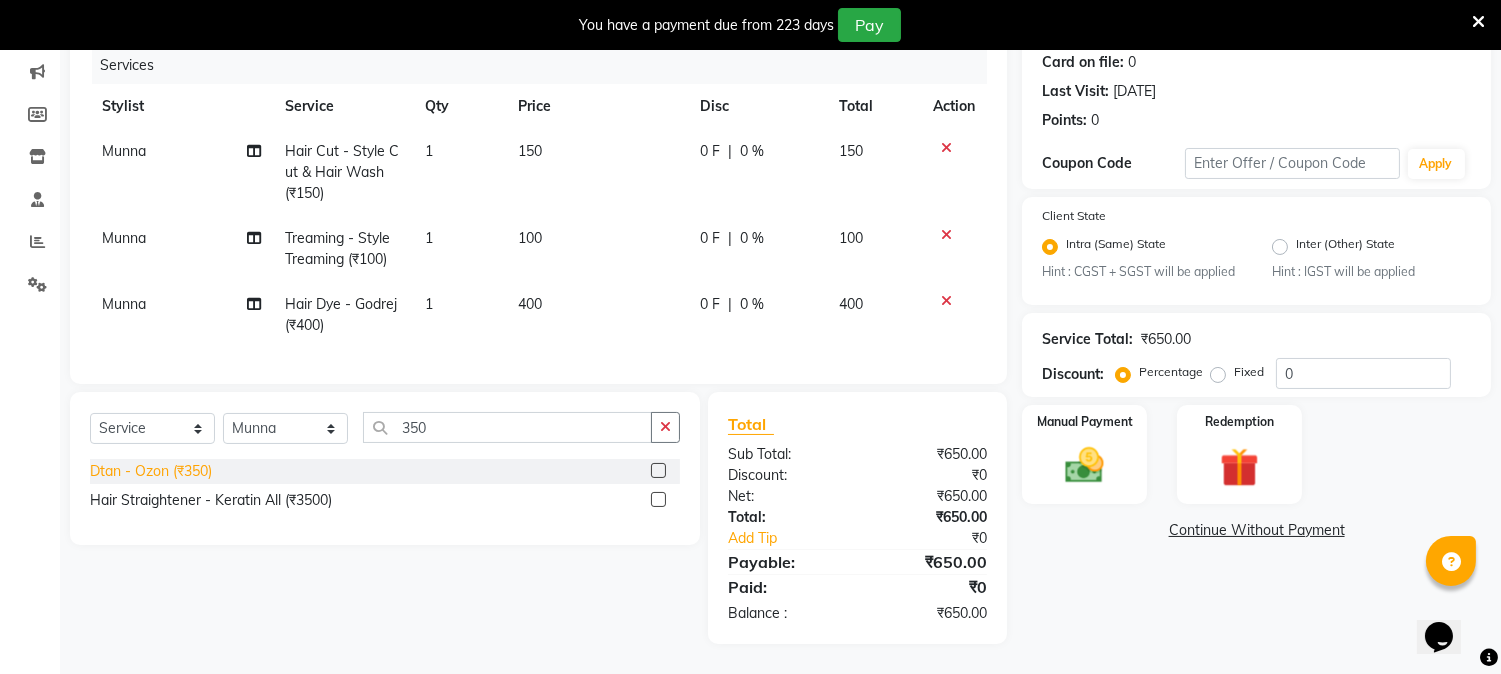 click on "Dtan - Ozon (₹350)" 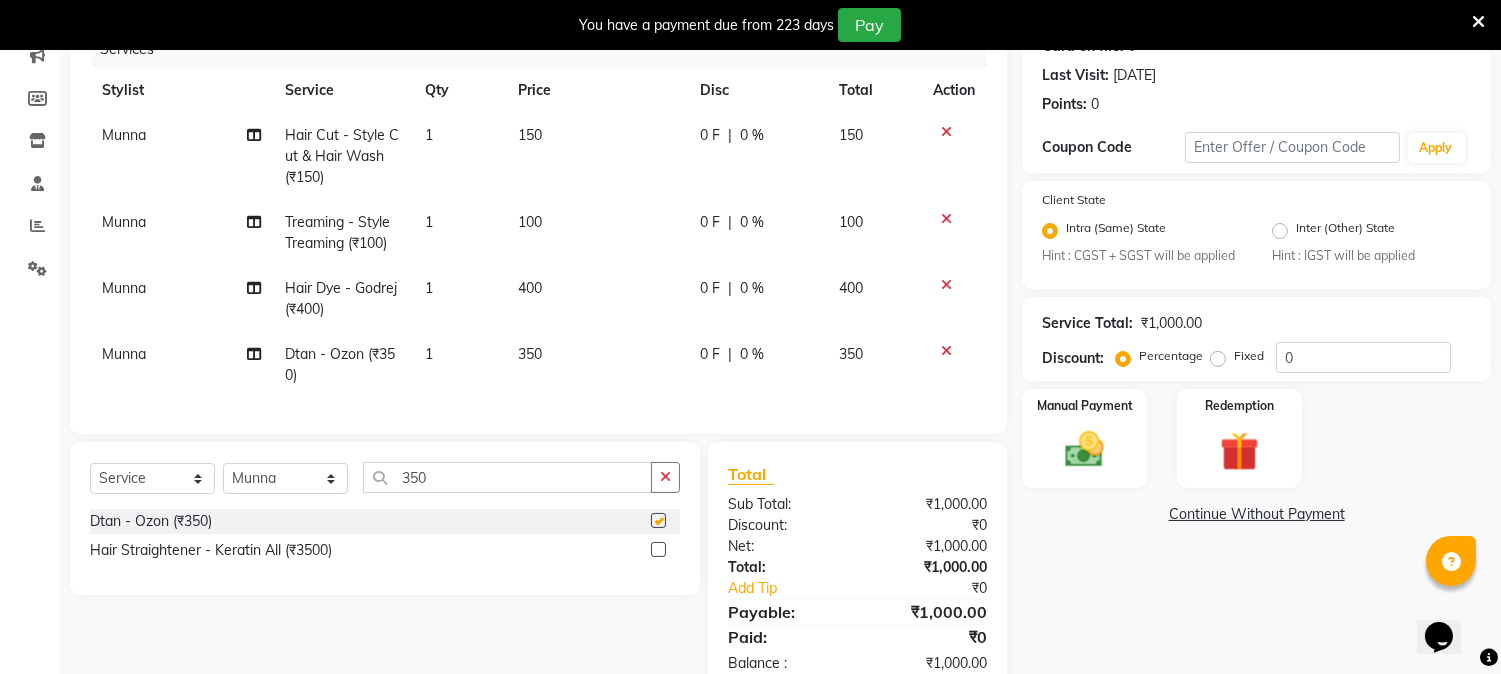 checkbox on "false" 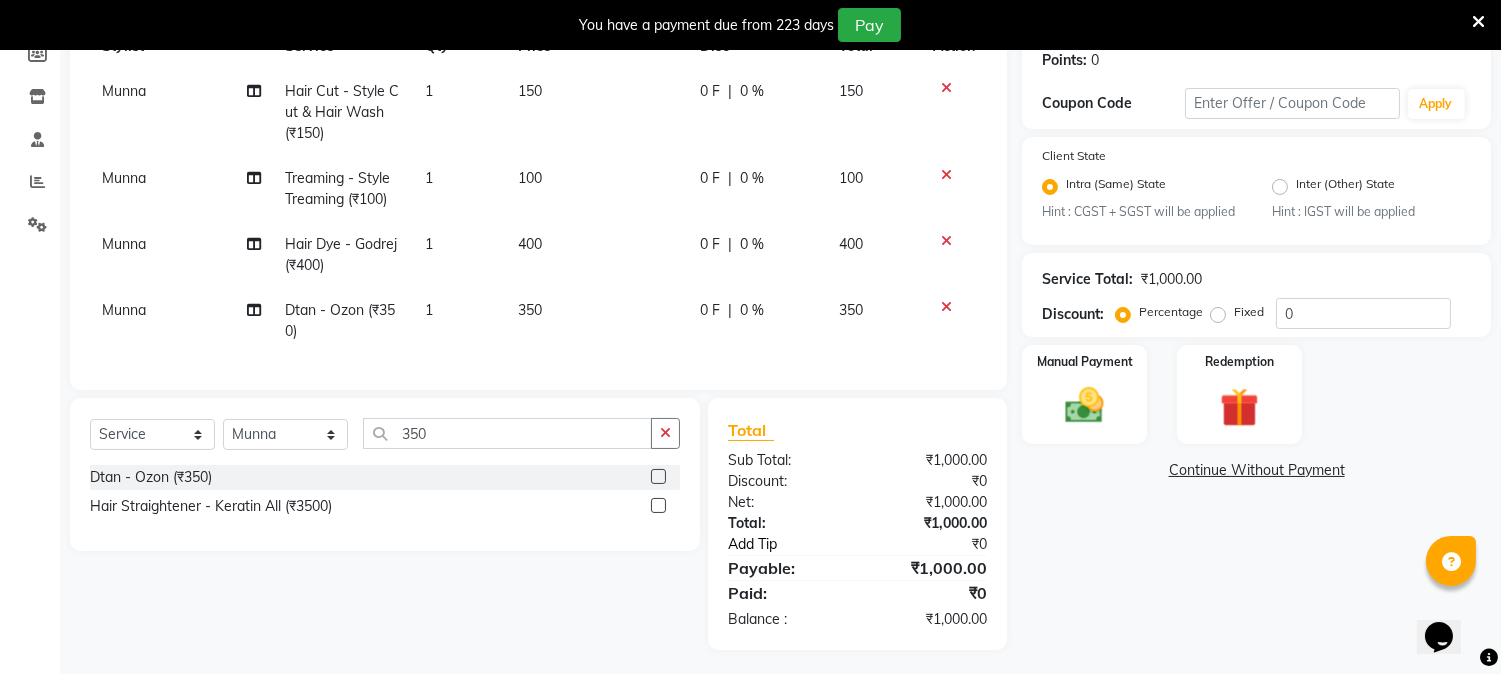 scroll, scrollTop: 333, scrollLeft: 0, axis: vertical 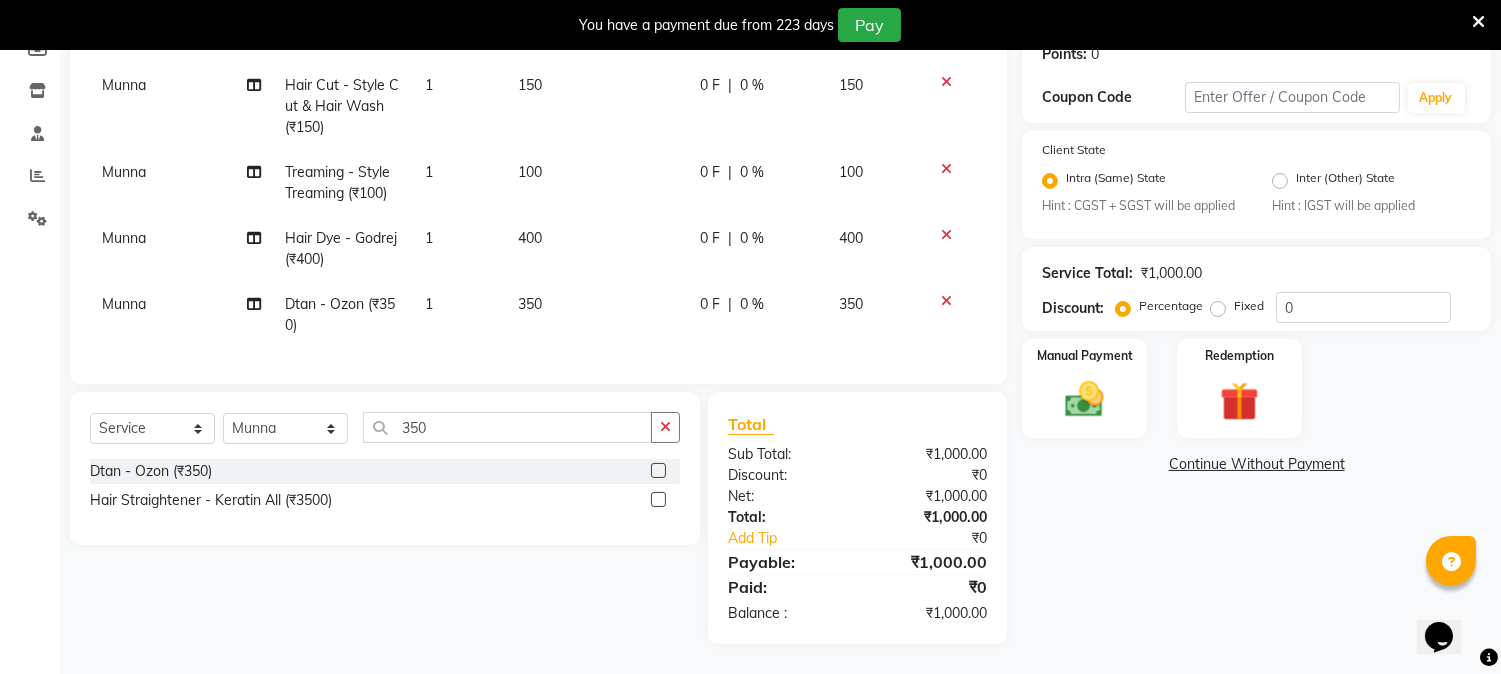 click on "Continue Without Payment" 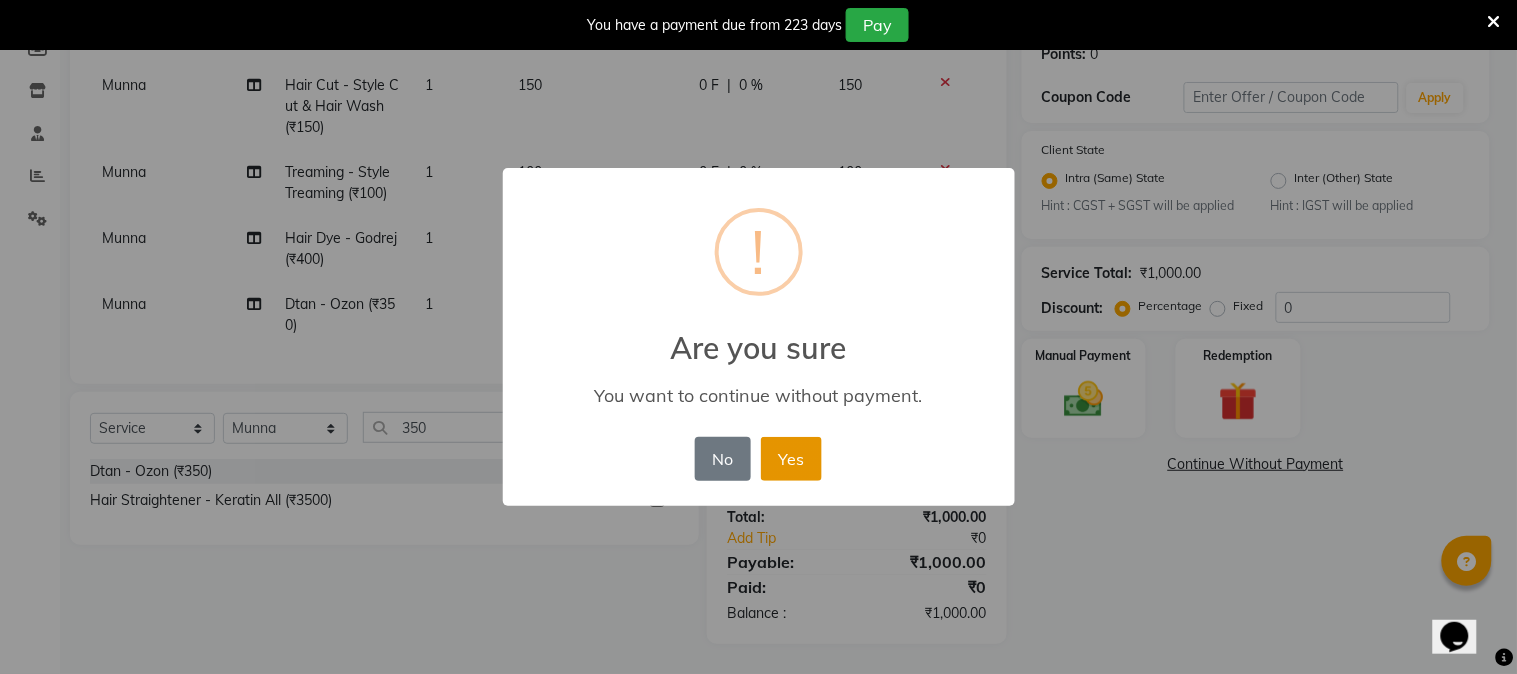 click on "Yes" at bounding box center (791, 459) 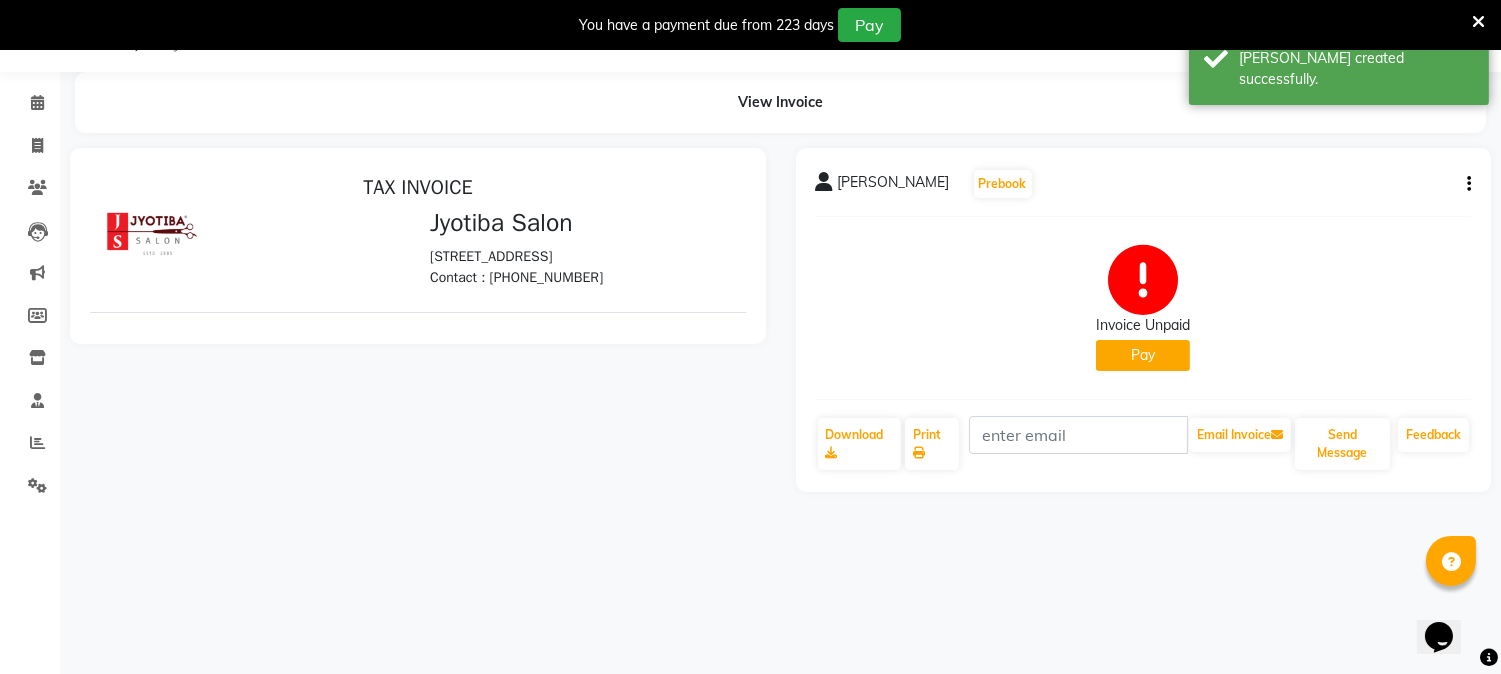 scroll, scrollTop: 0, scrollLeft: 0, axis: both 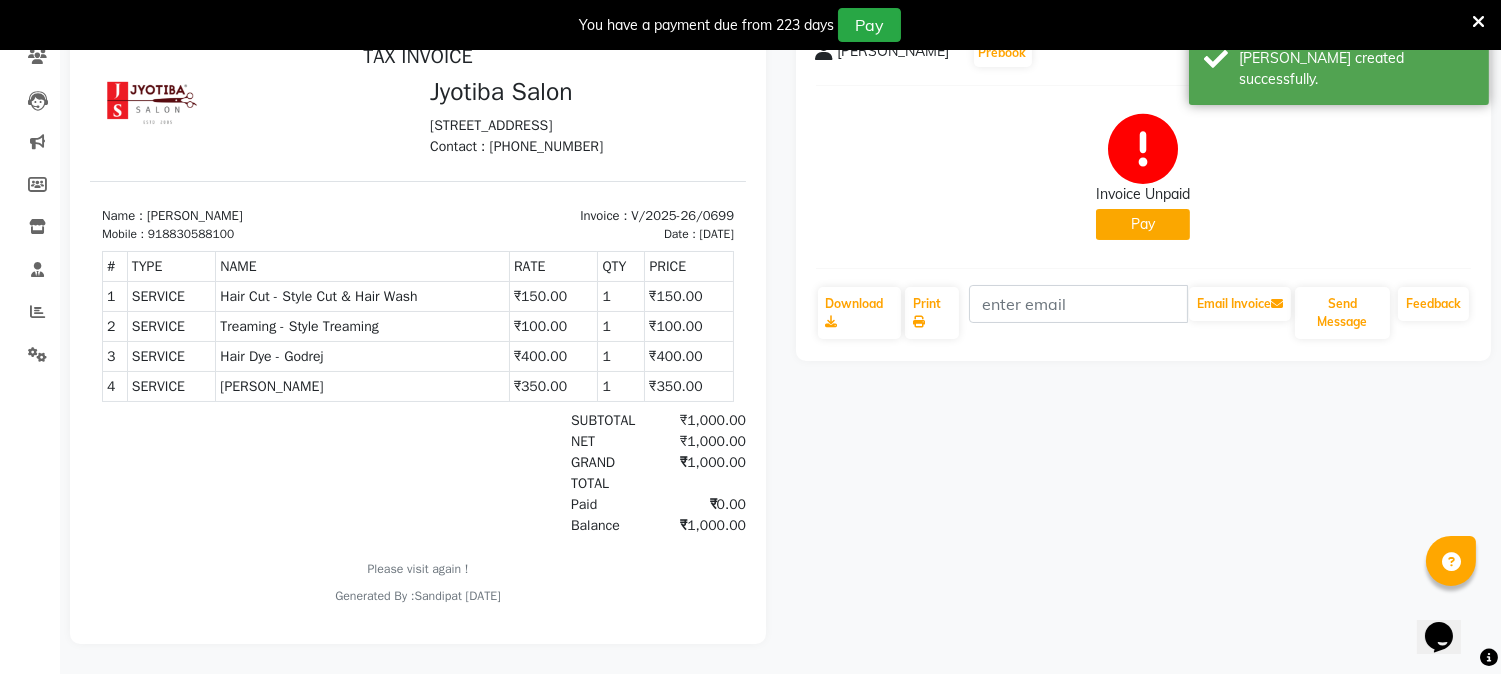 click on "Pay" 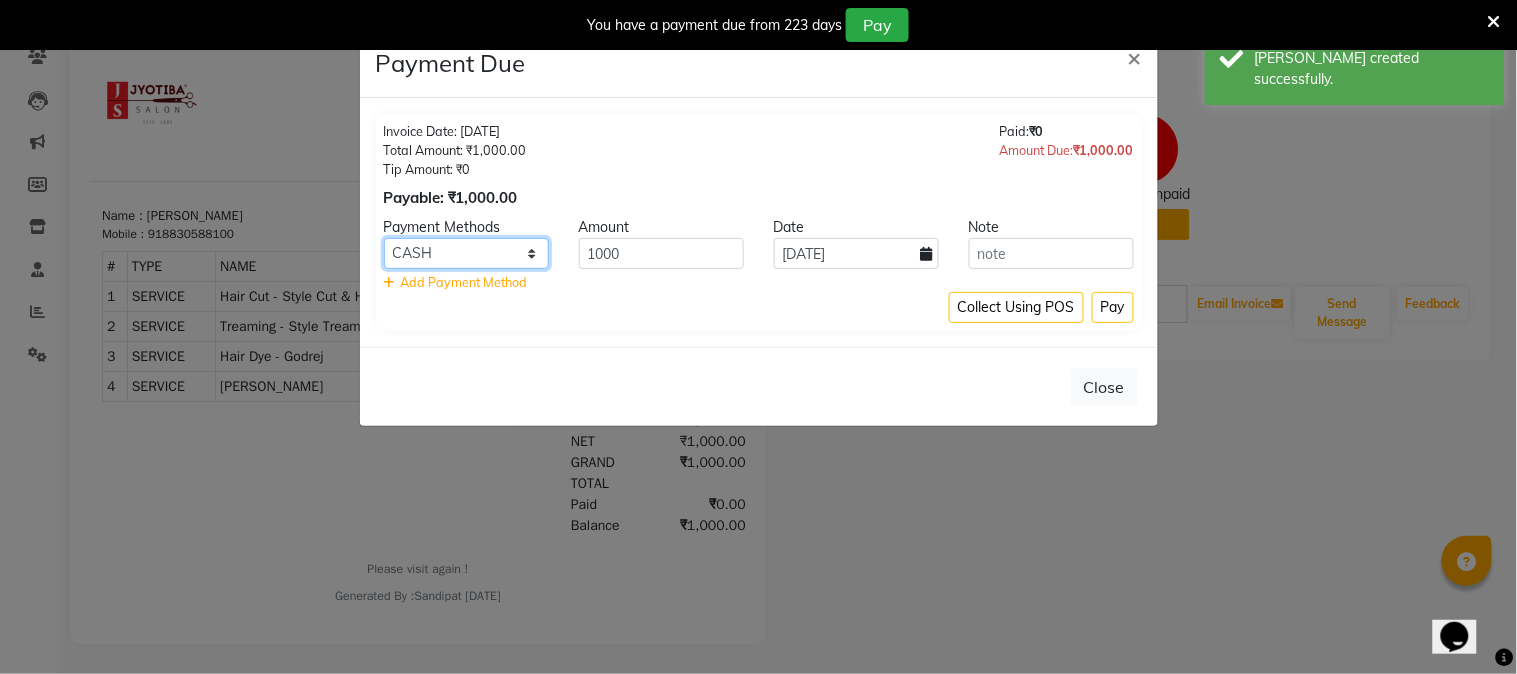 click on "CASH ONLINE CARD" 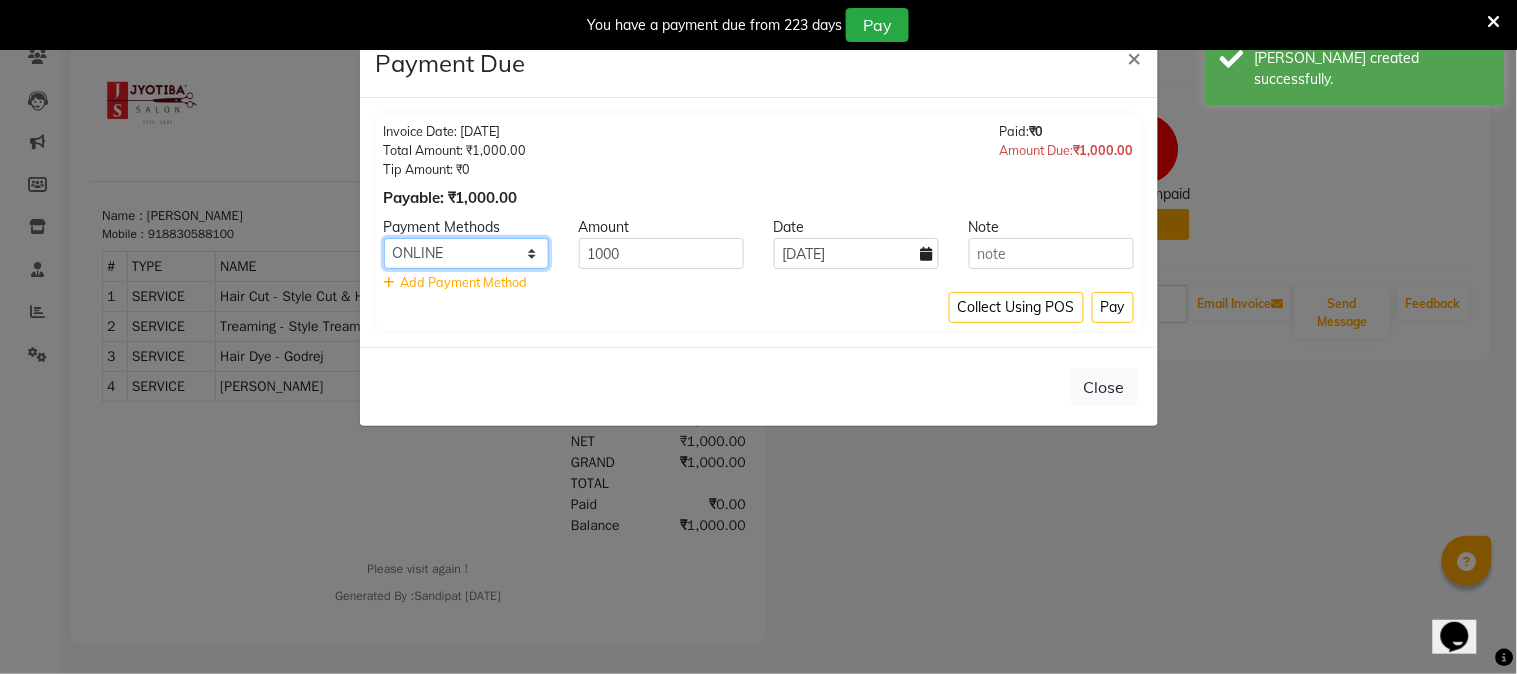 click on "CASH ONLINE CARD" 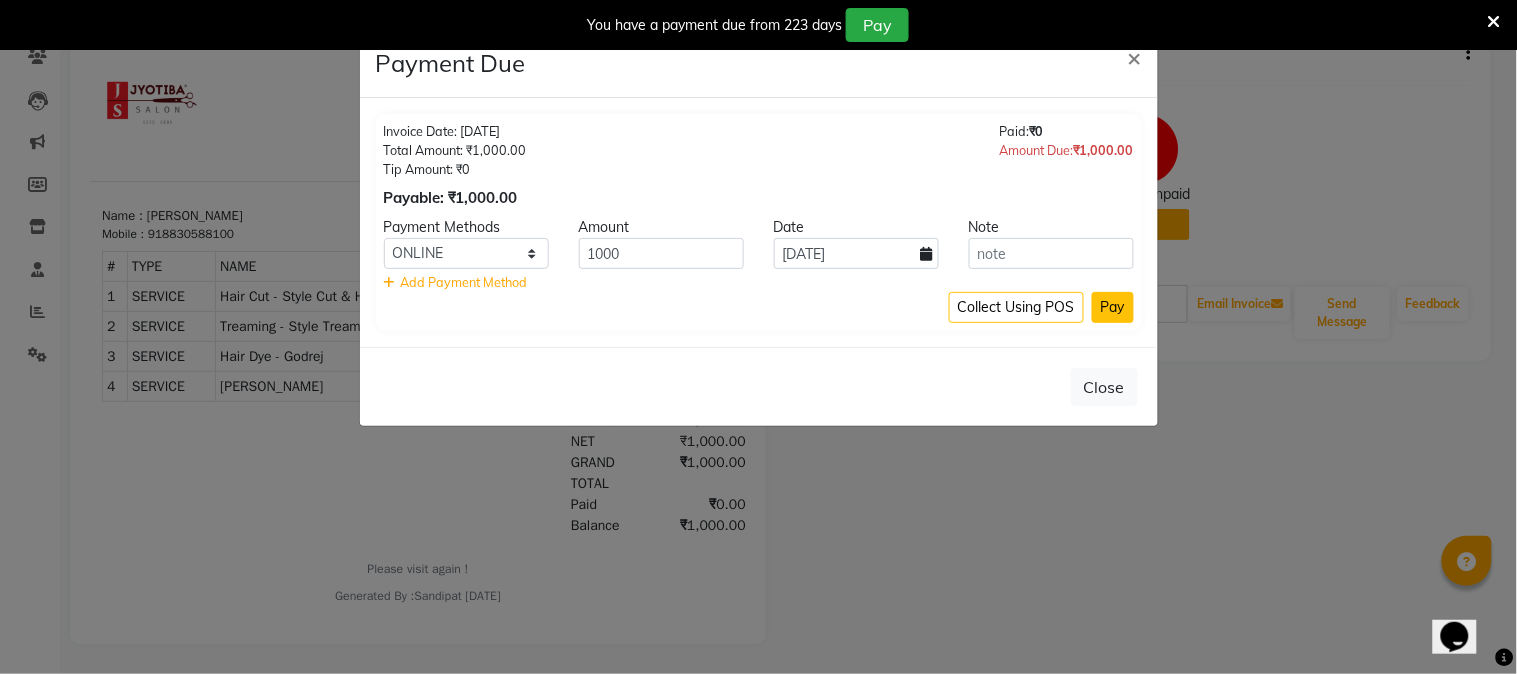 click on "Pay" 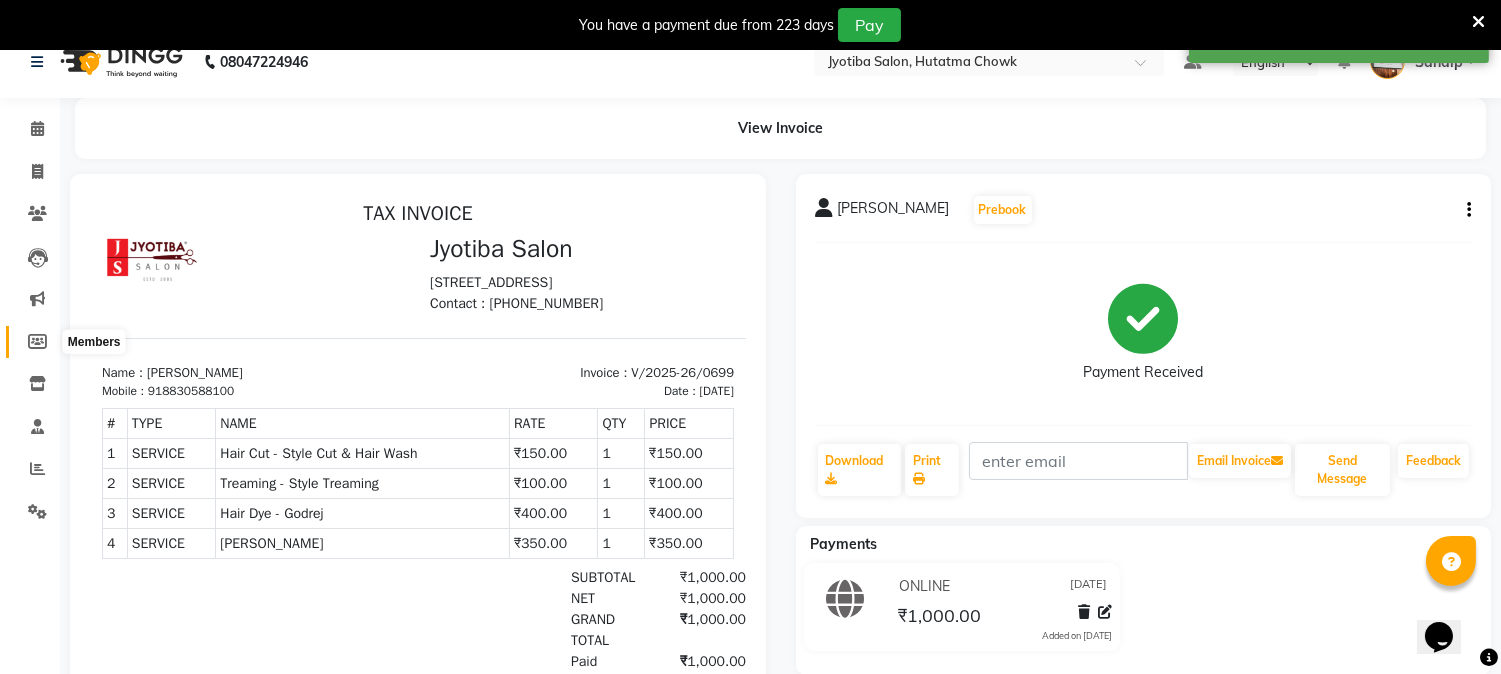 scroll, scrollTop: 0, scrollLeft: 0, axis: both 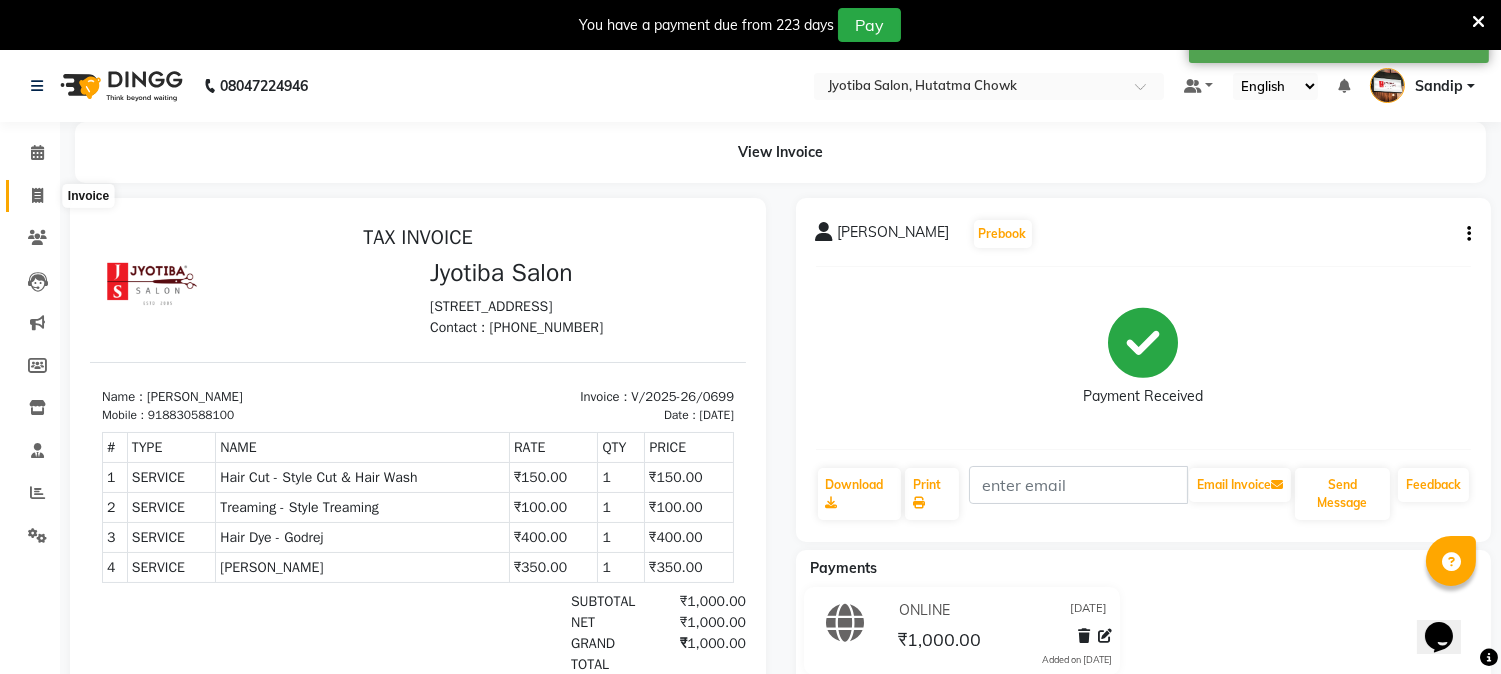 click 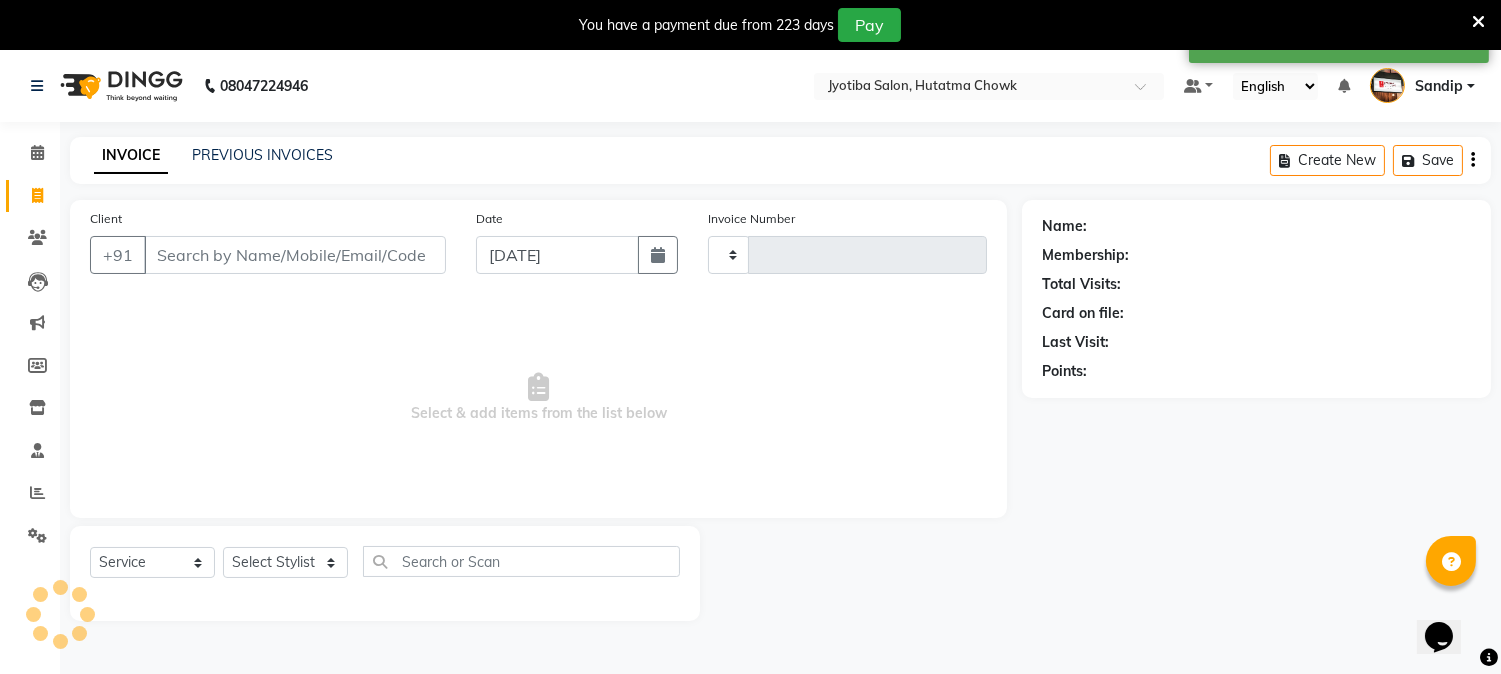 scroll, scrollTop: 50, scrollLeft: 0, axis: vertical 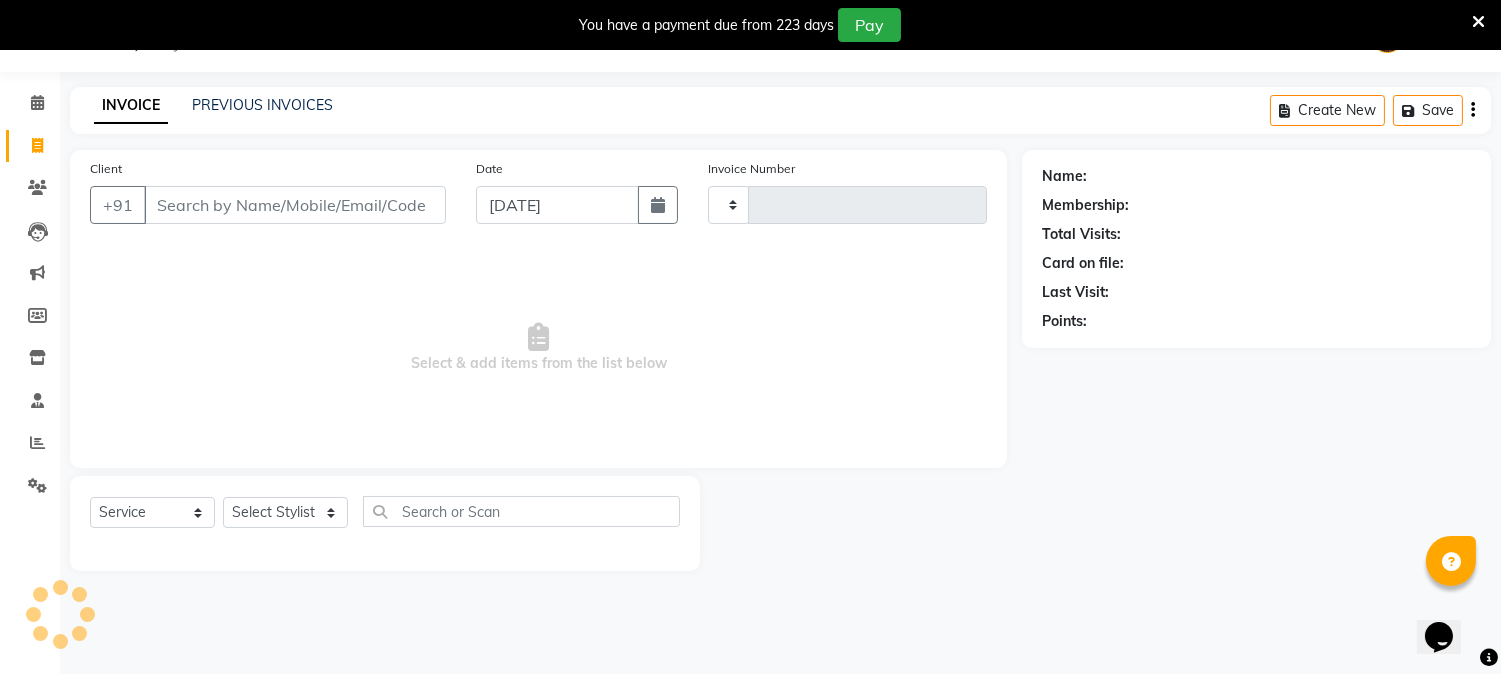 type on "0700" 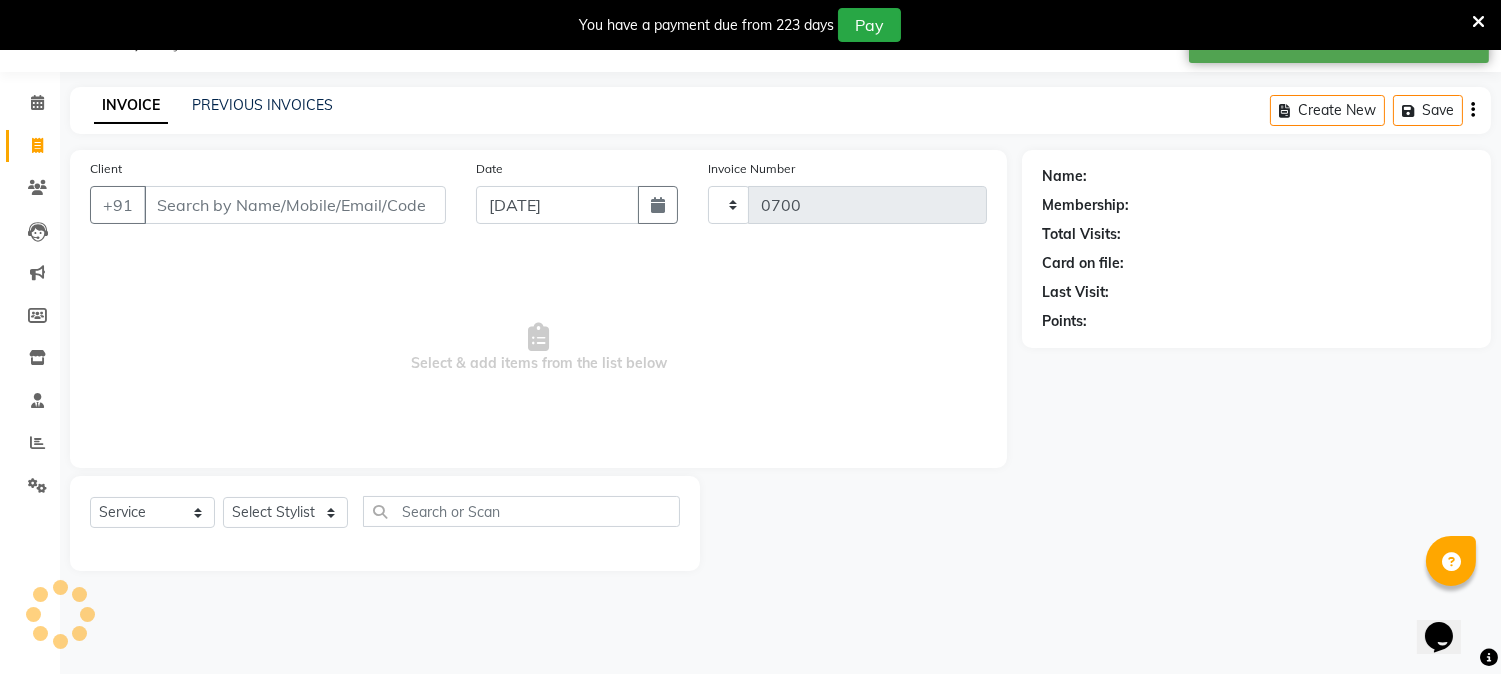 select on "556" 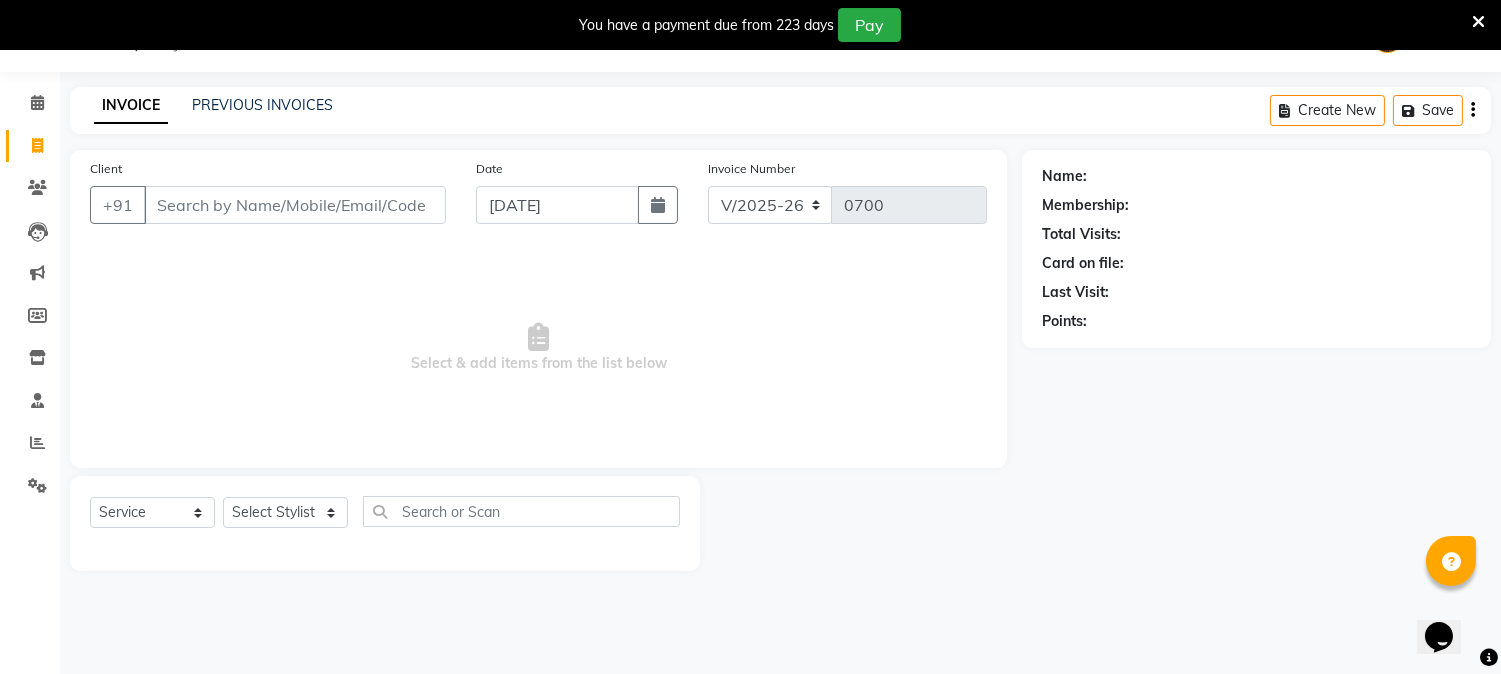 select on "membership" 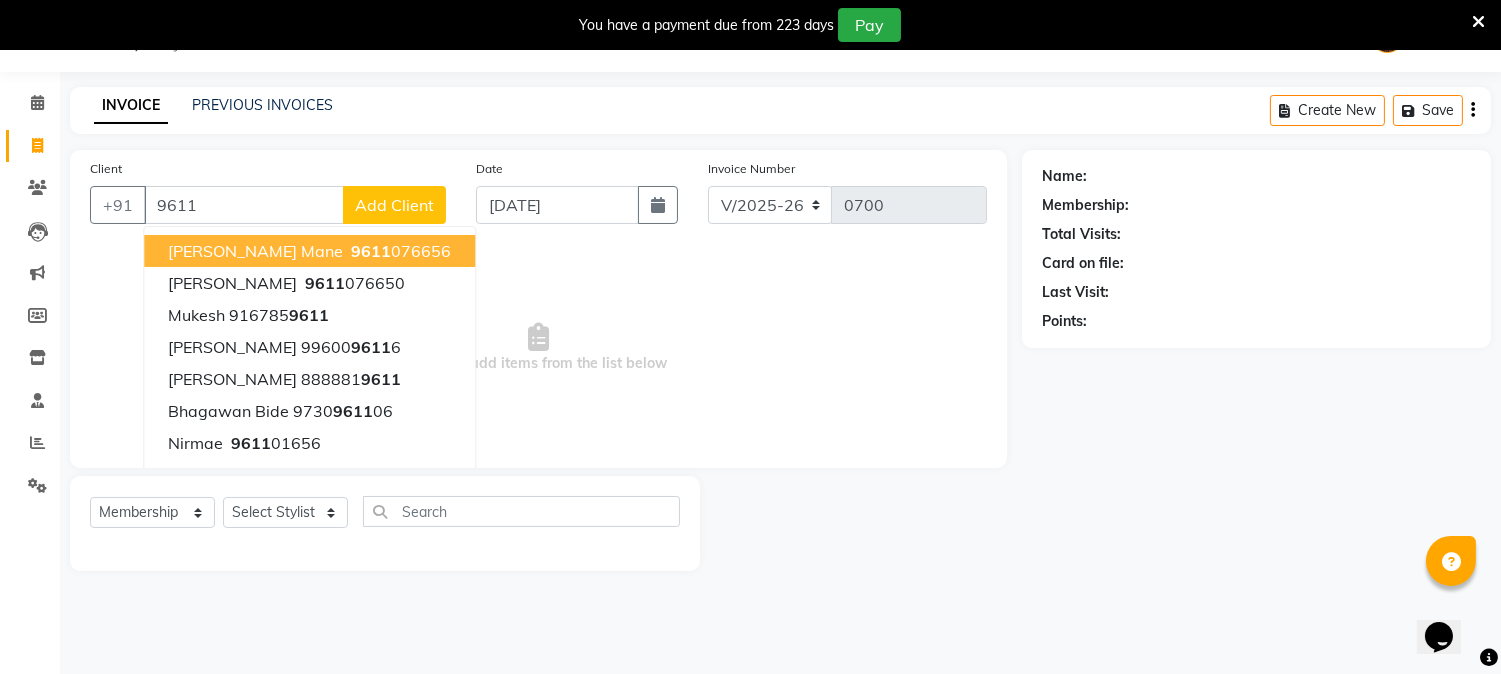 click on "SANDEP mane" at bounding box center [255, 251] 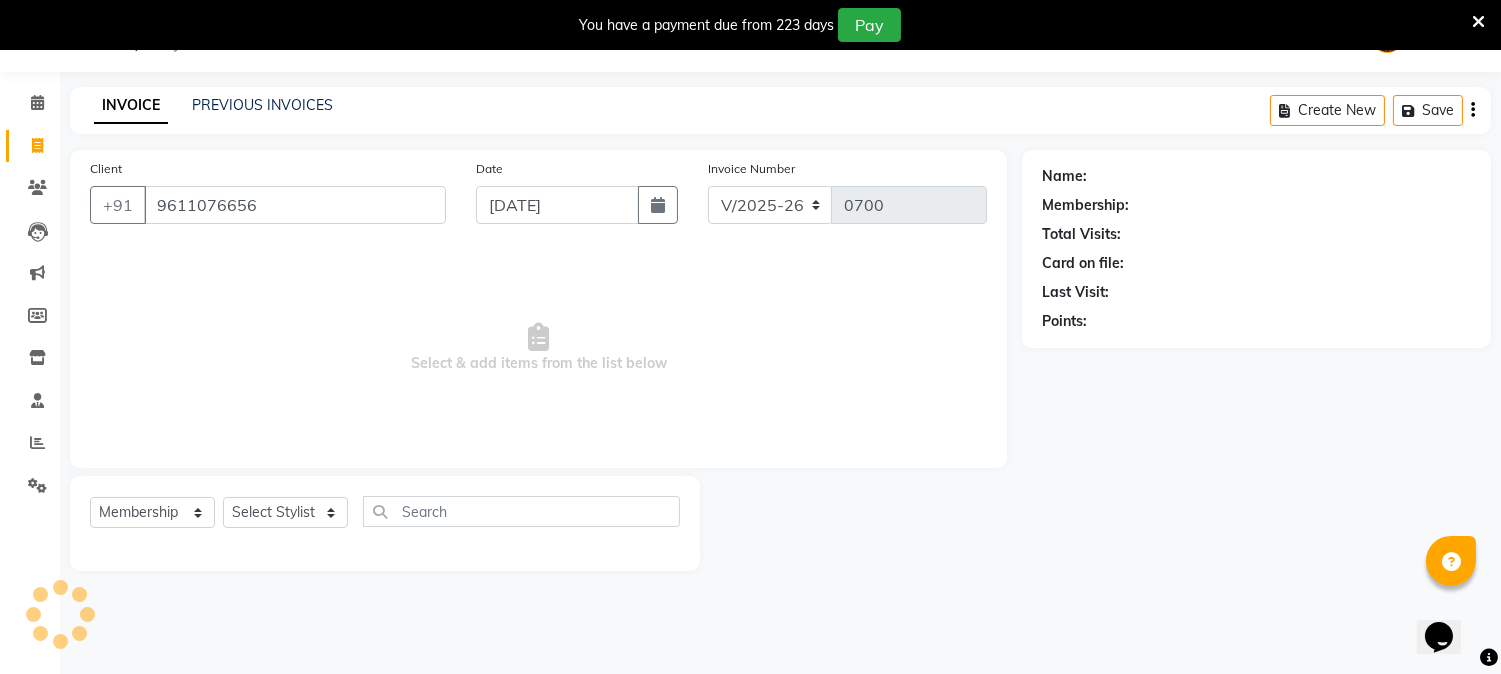 type on "9611076656" 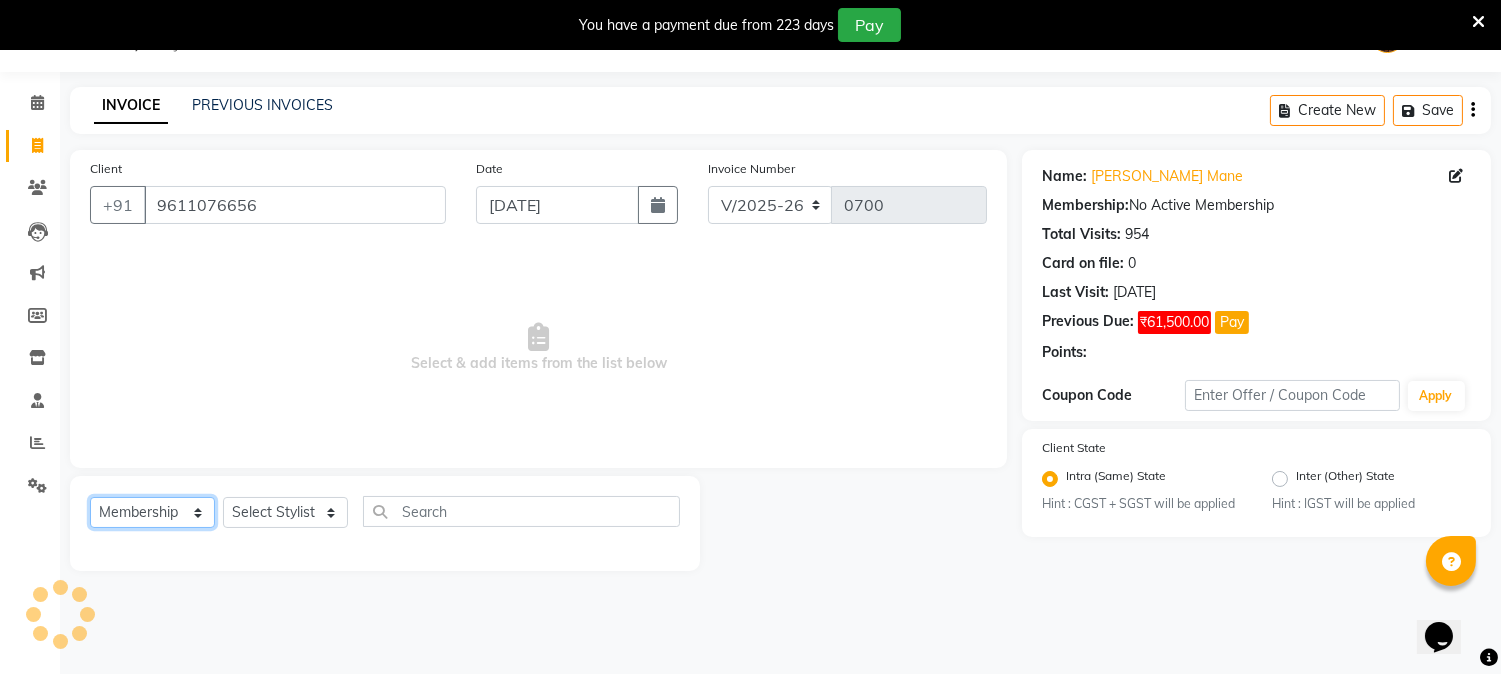 drag, startPoint x: 131, startPoint y: 510, endPoint x: 145, endPoint y: 497, distance: 19.104973 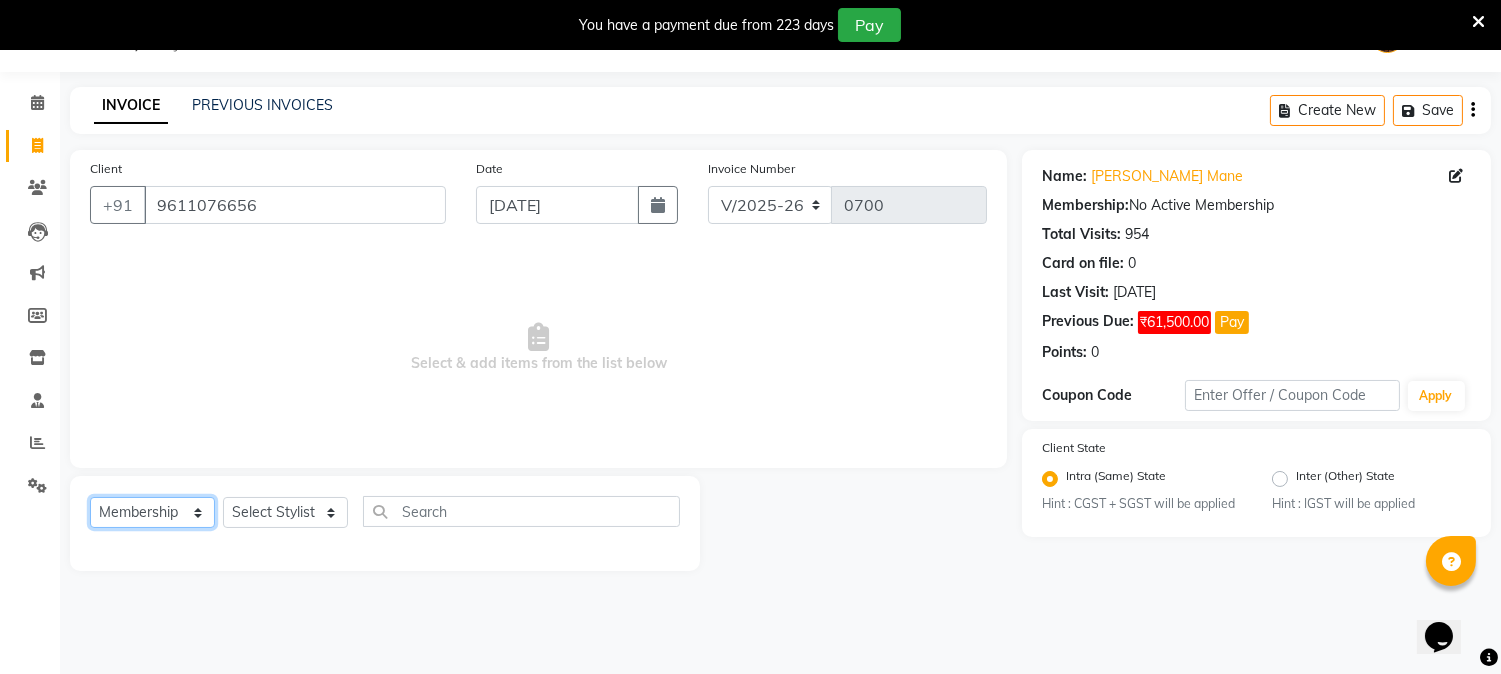 select on "service" 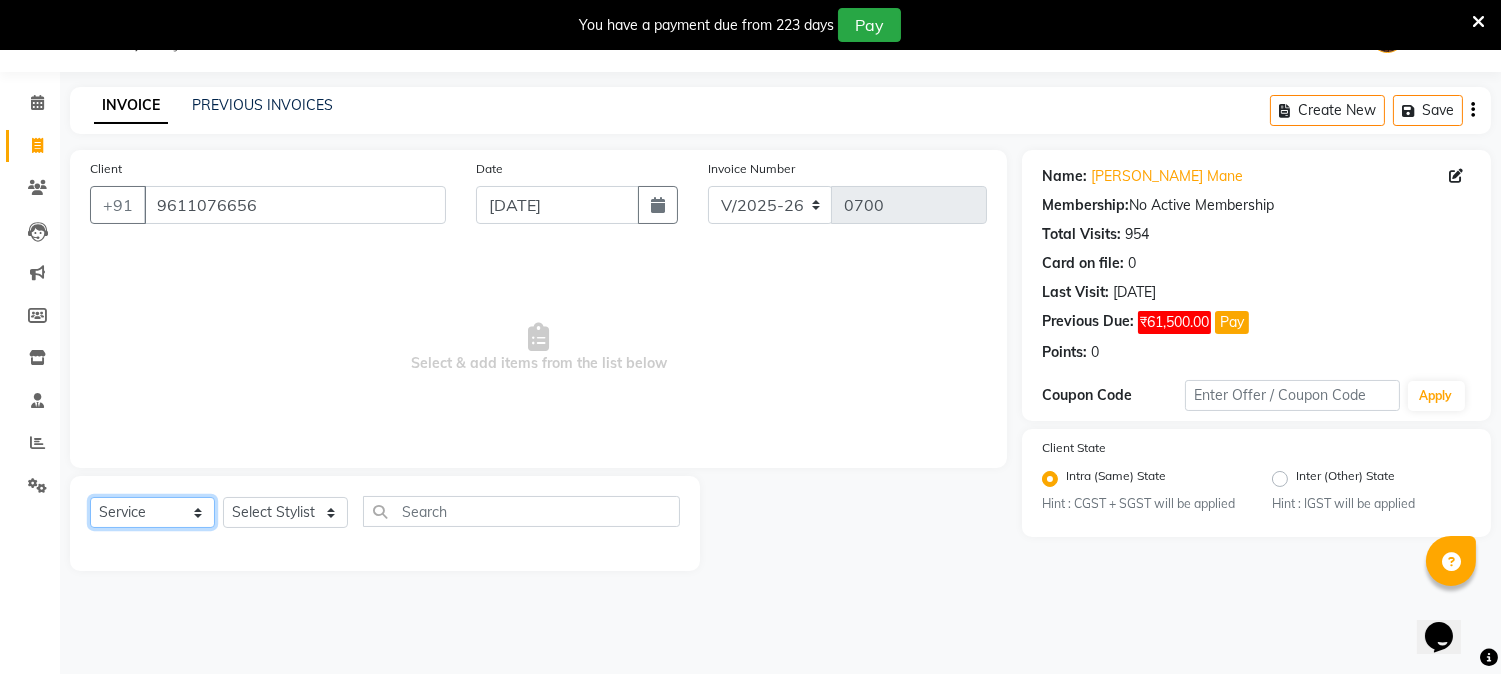 click on "Select  Service  Product  Membership  Package Voucher Prepaid Gift Card" 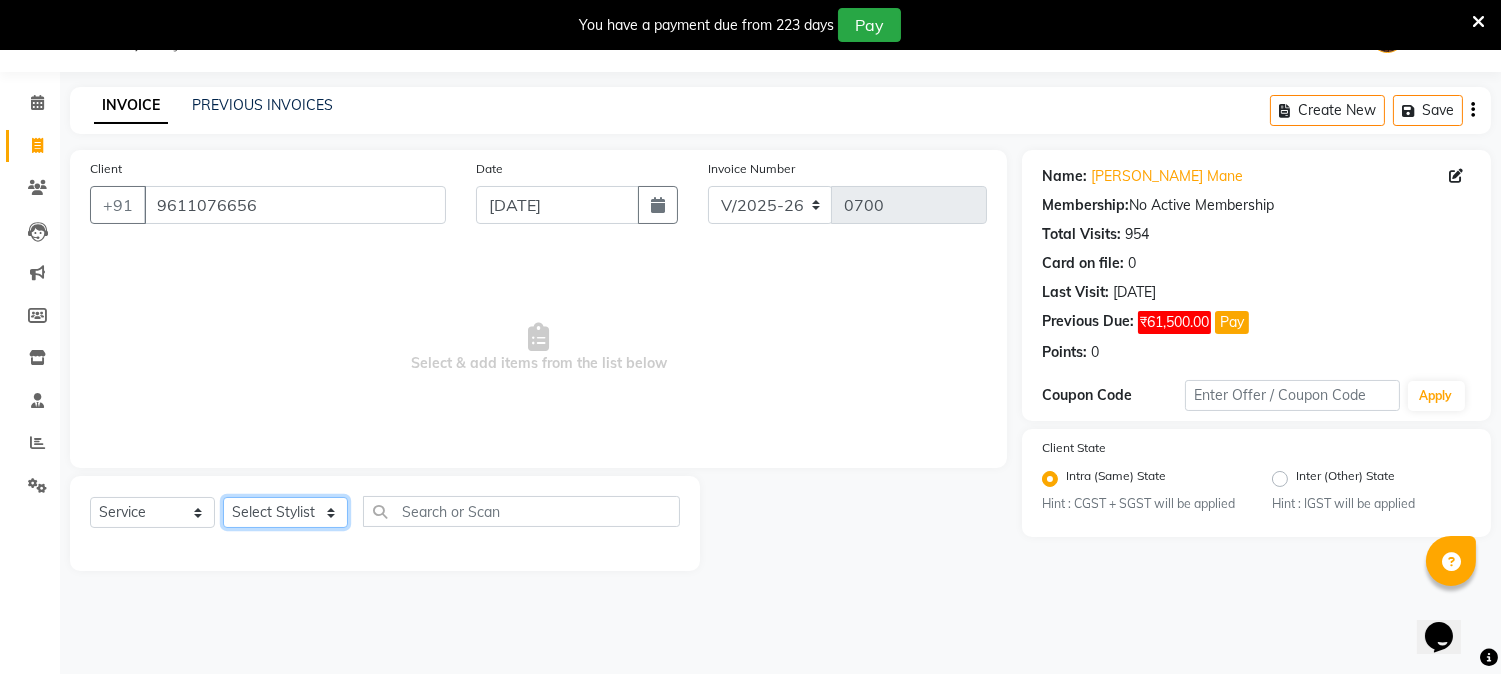 click on "Select Stylist [PERSON_NAME] [PERSON_NAME]  [PERSON_NAME]  prem RAHUL Sandip [PERSON_NAME]" 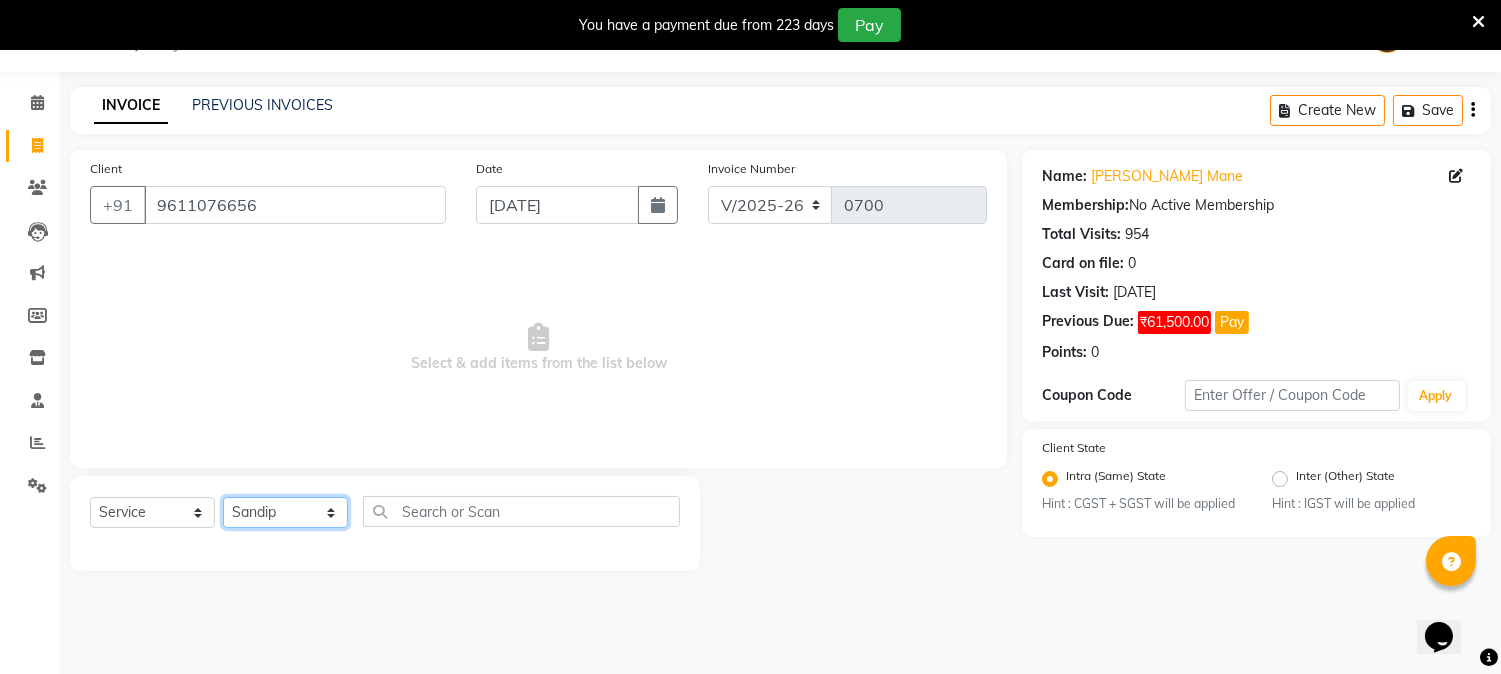 click on "Select Stylist [PERSON_NAME] [PERSON_NAME]  [PERSON_NAME]  prem RAHUL Sandip [PERSON_NAME]" 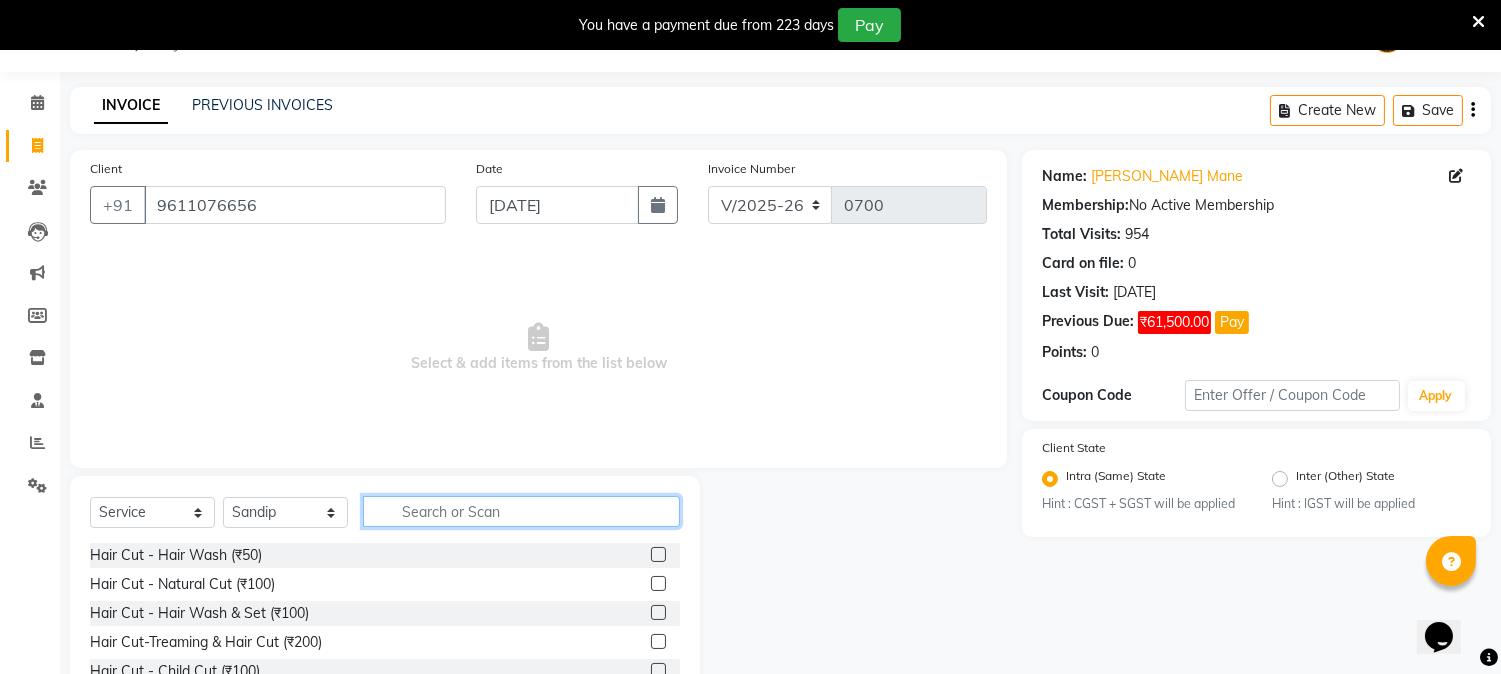 click 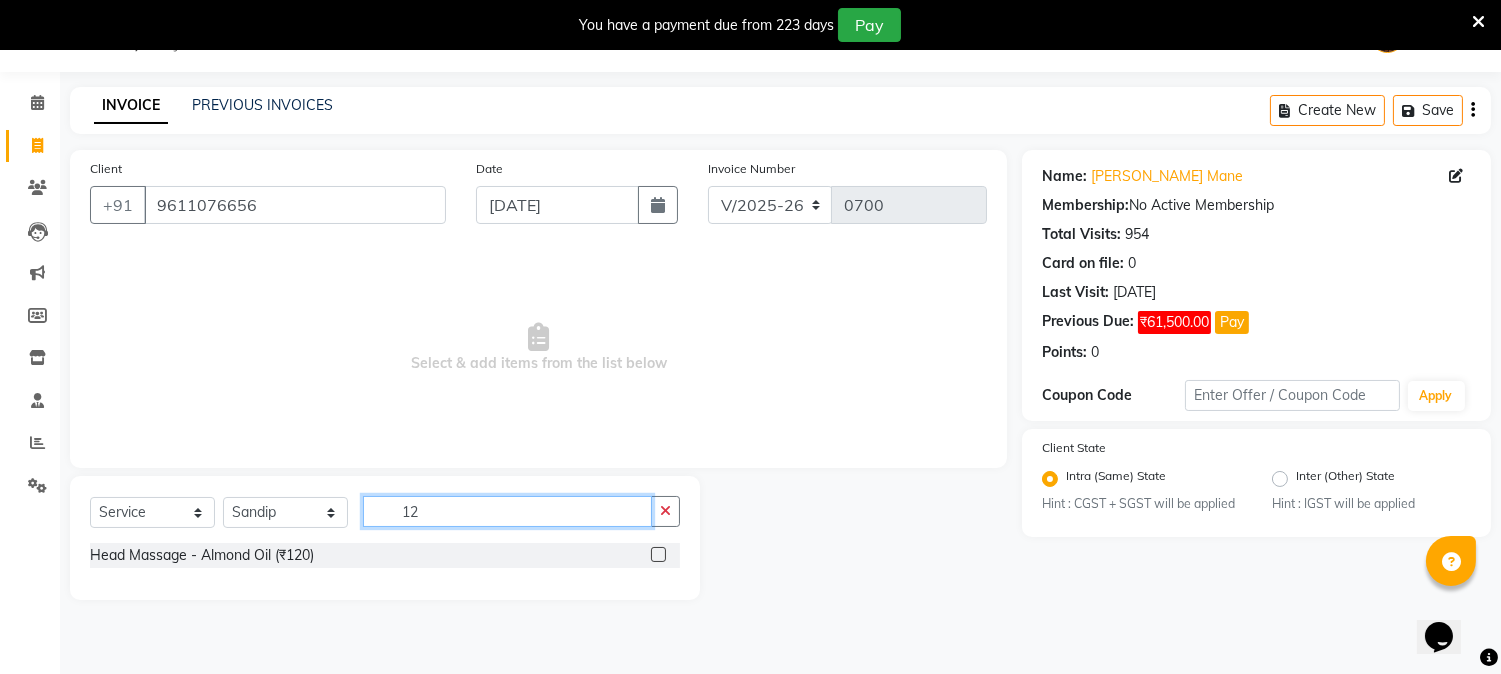 type on "1" 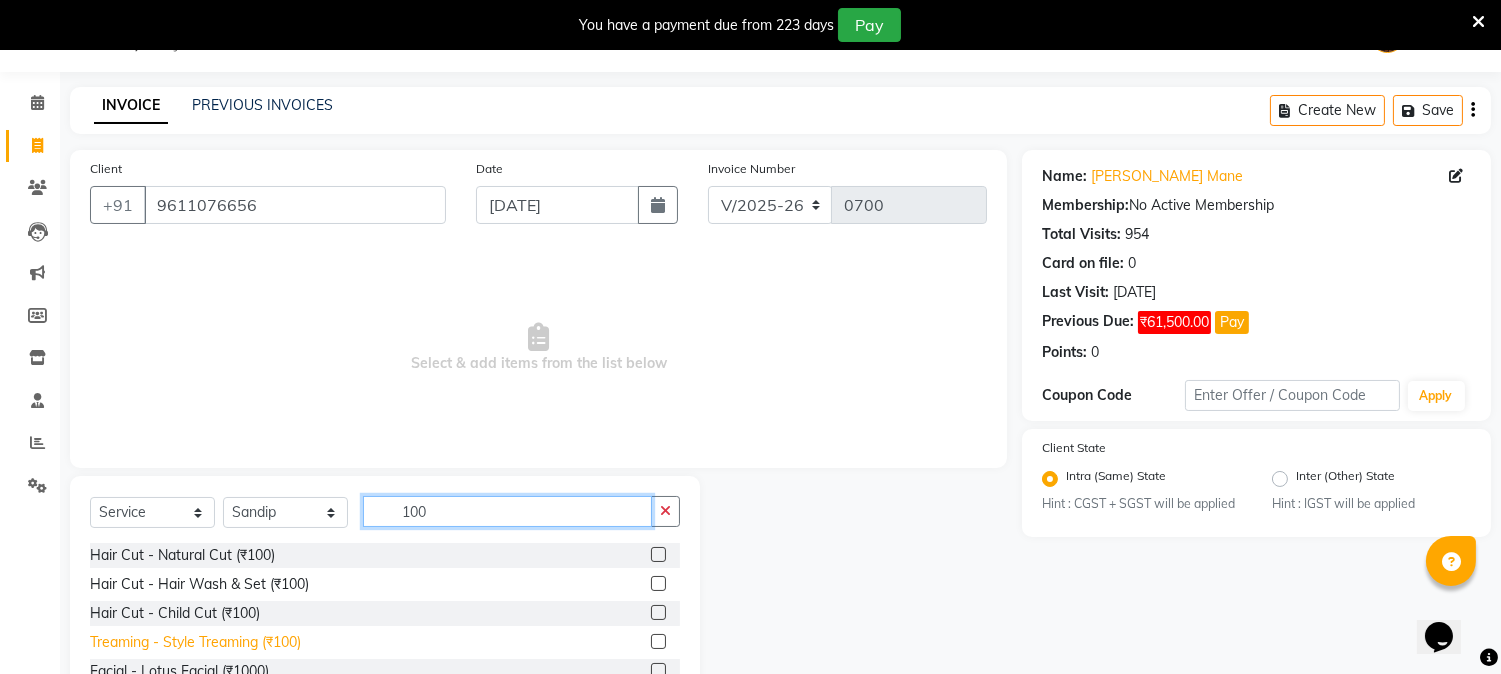 type on "100" 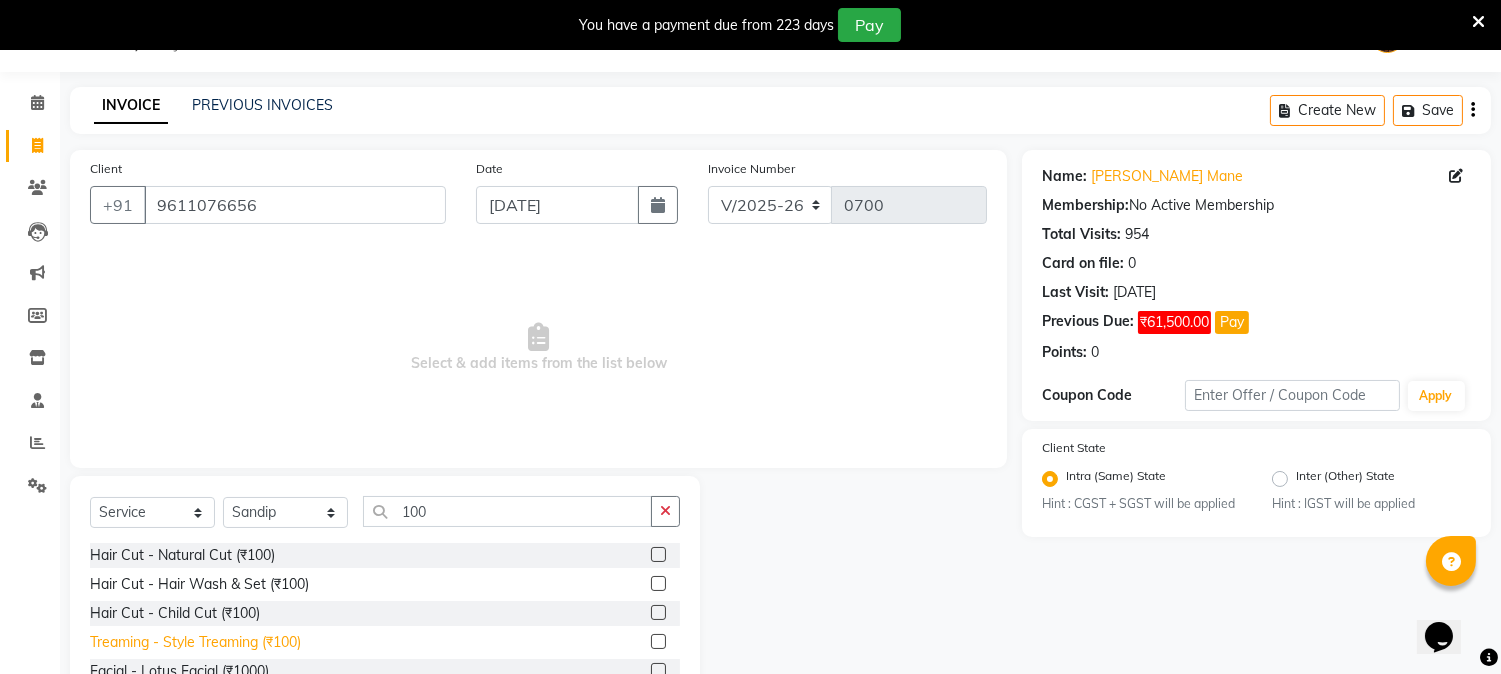 click on "Treaming - Style Treaming (₹100)" 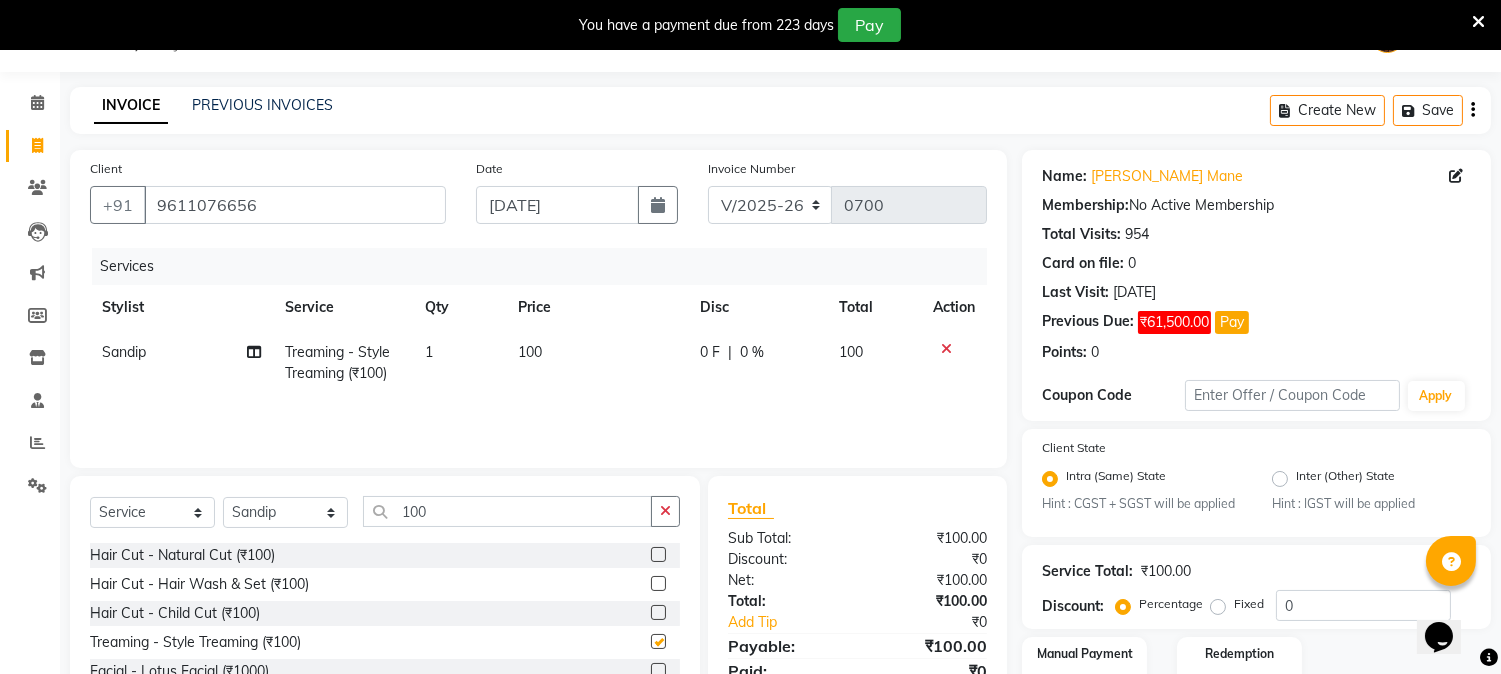 checkbox on "false" 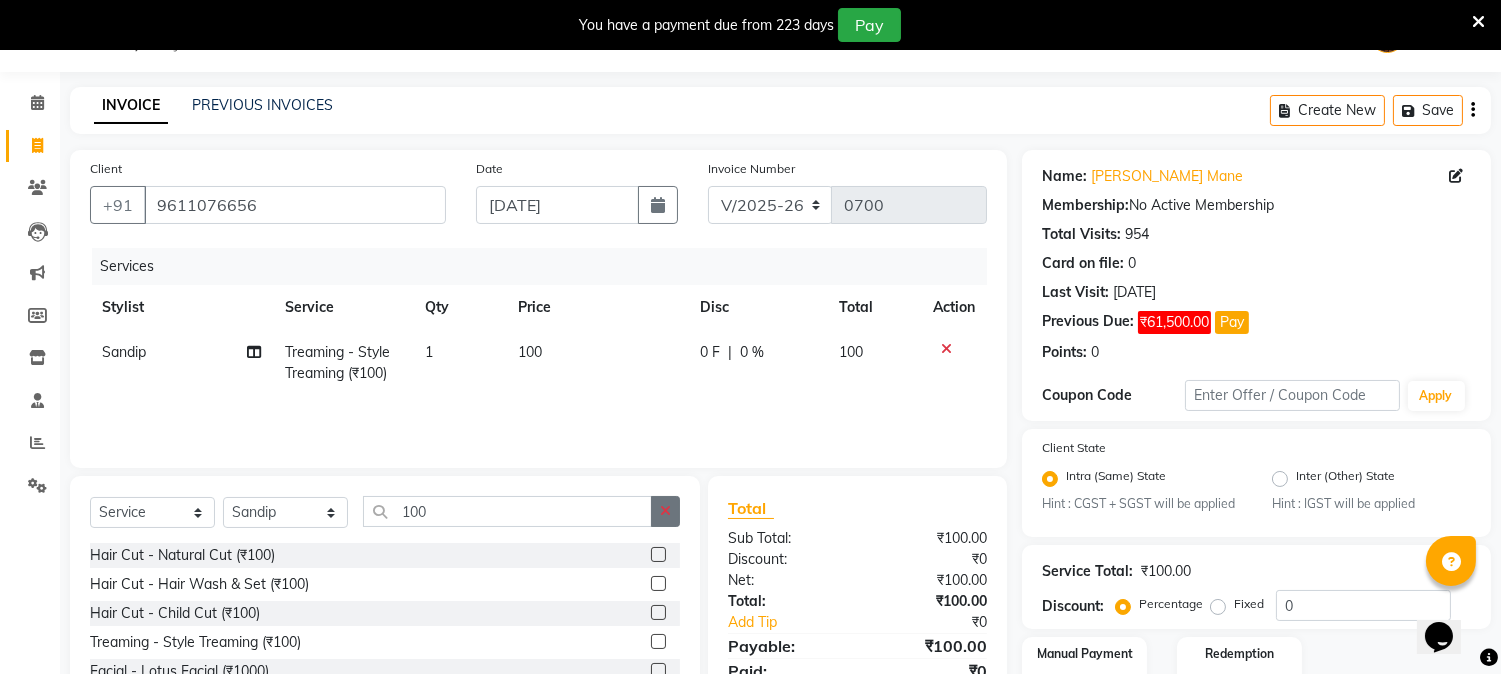 click 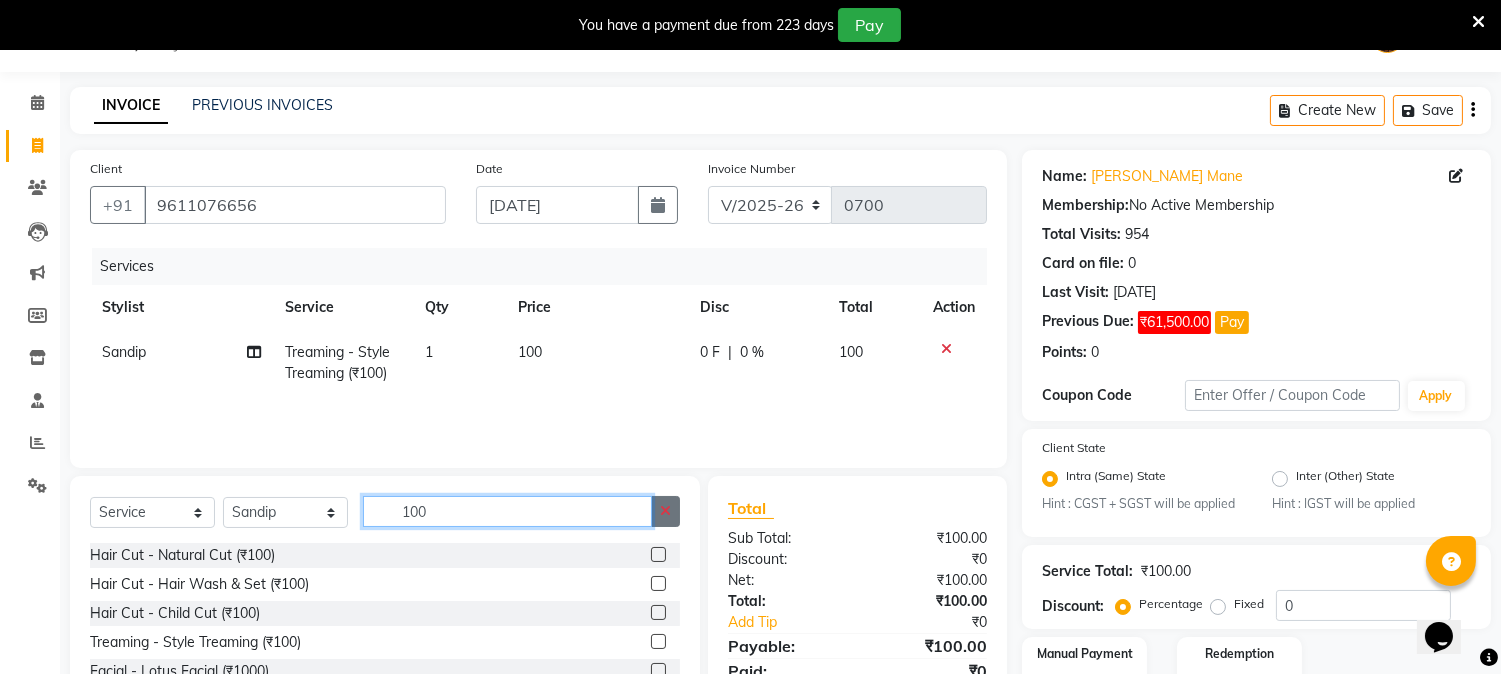 type 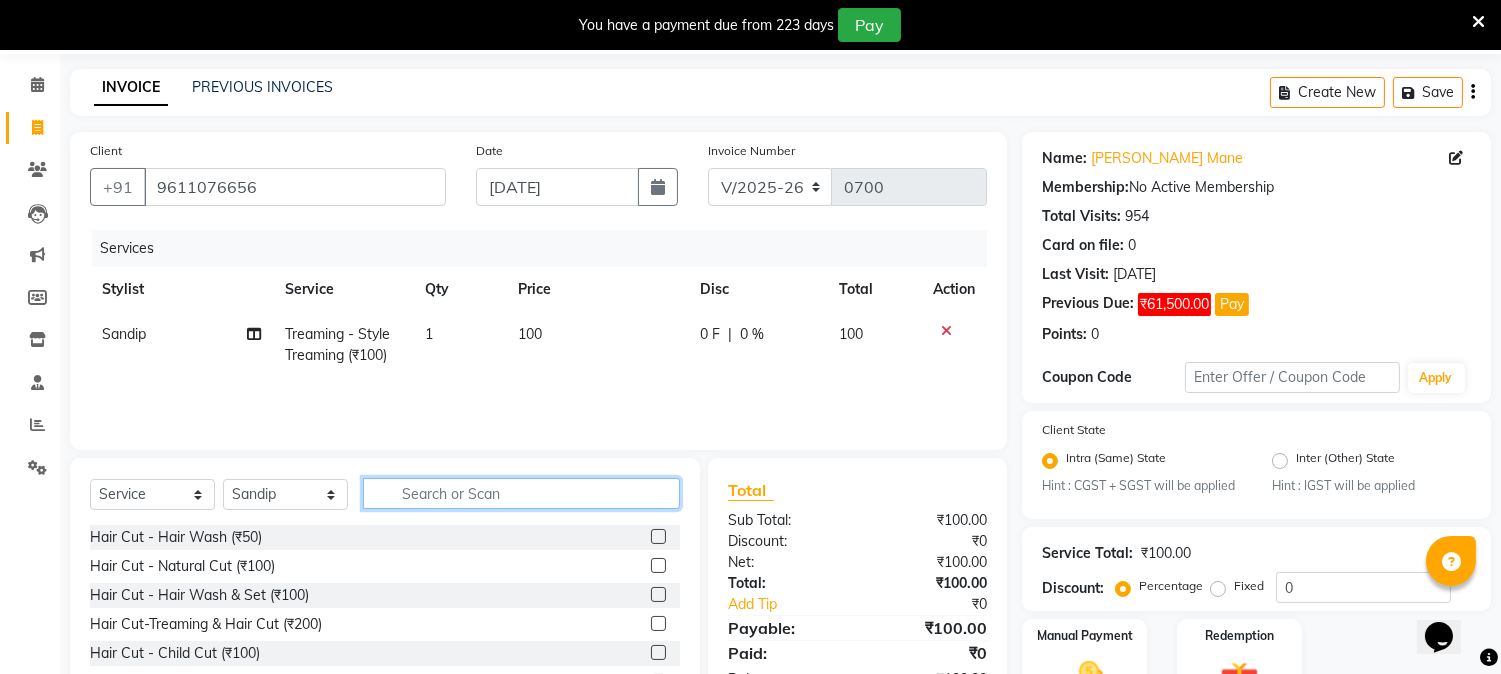 scroll, scrollTop: 0, scrollLeft: 0, axis: both 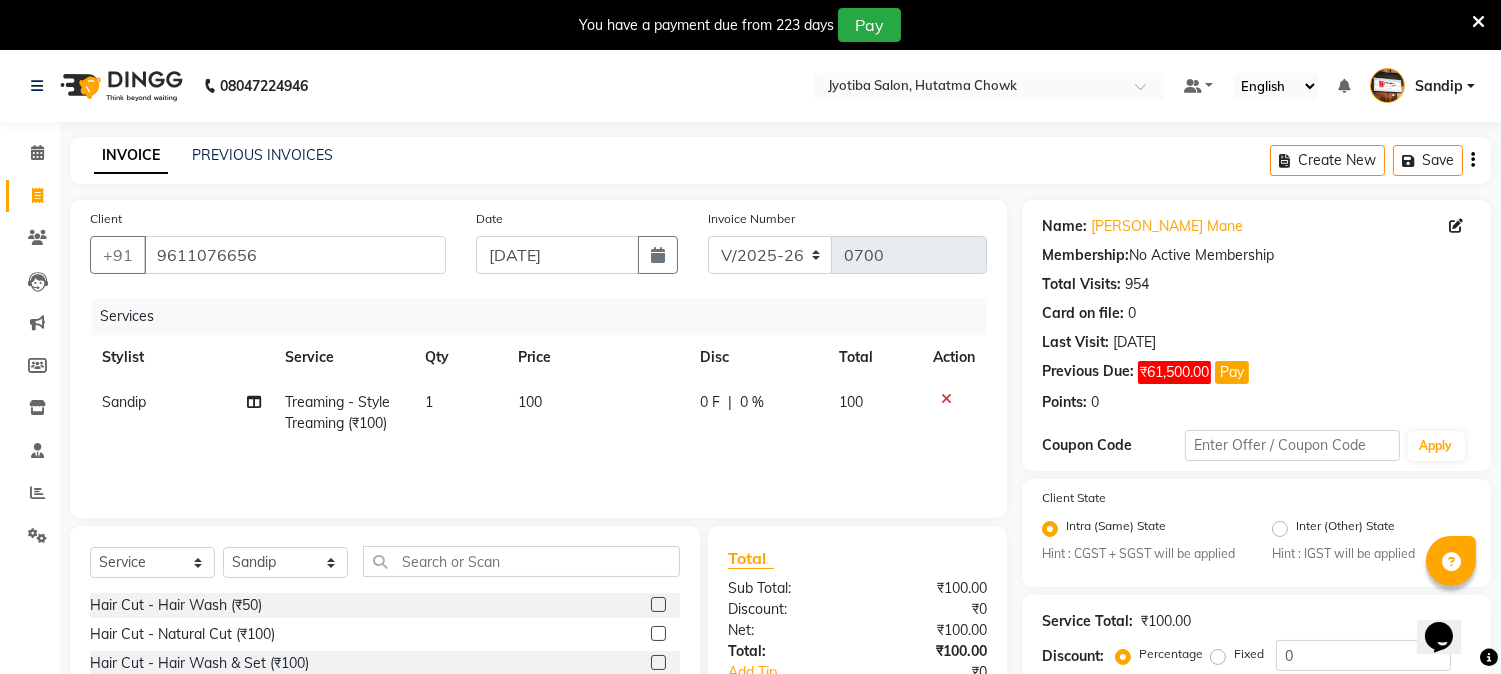 click on "100" 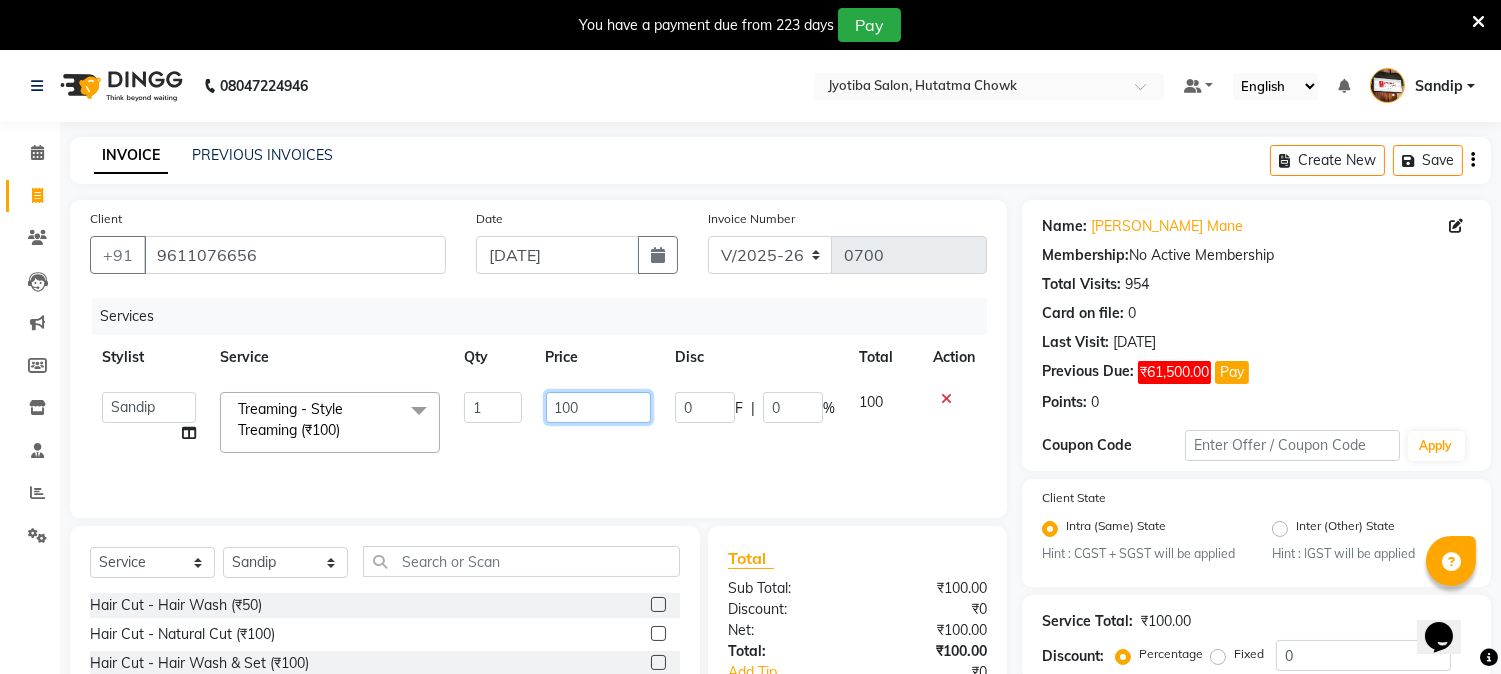click on "100" 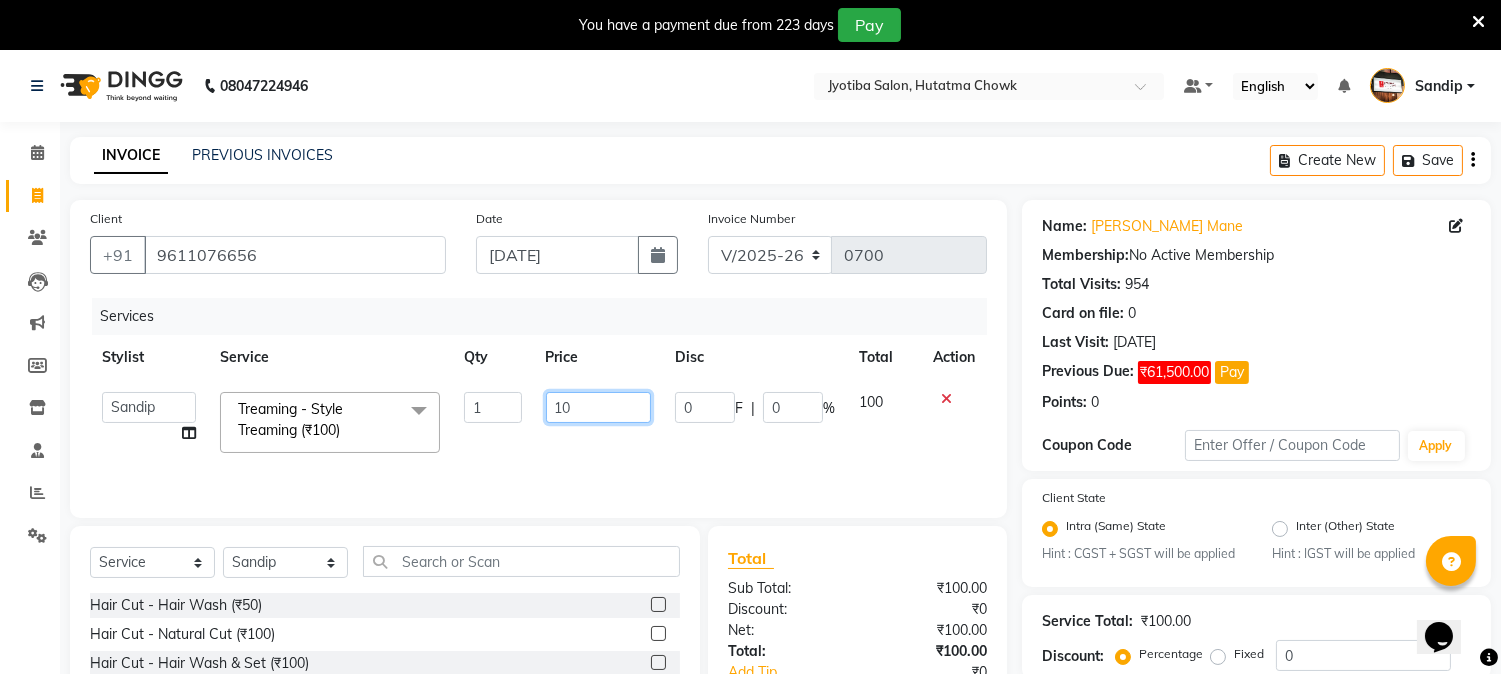 type on "1" 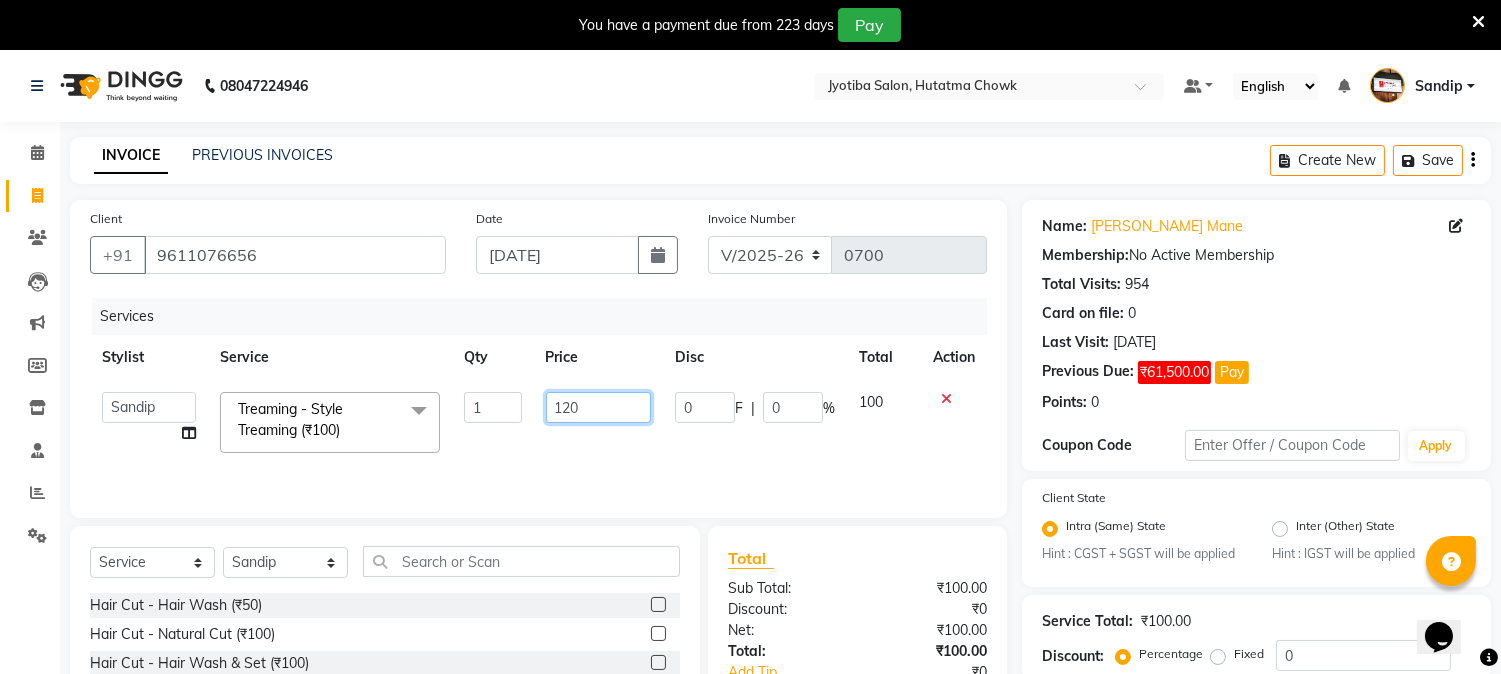type on "1200" 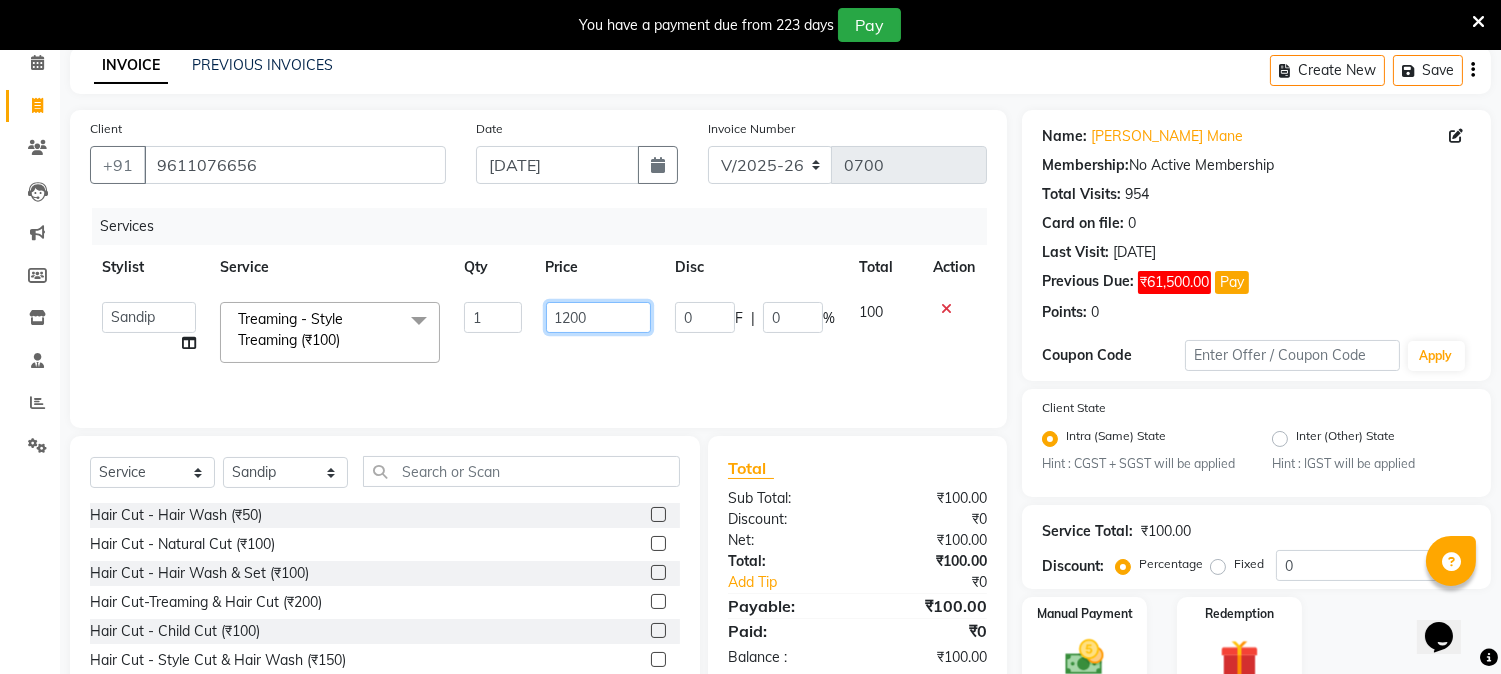 scroll, scrollTop: 182, scrollLeft: 0, axis: vertical 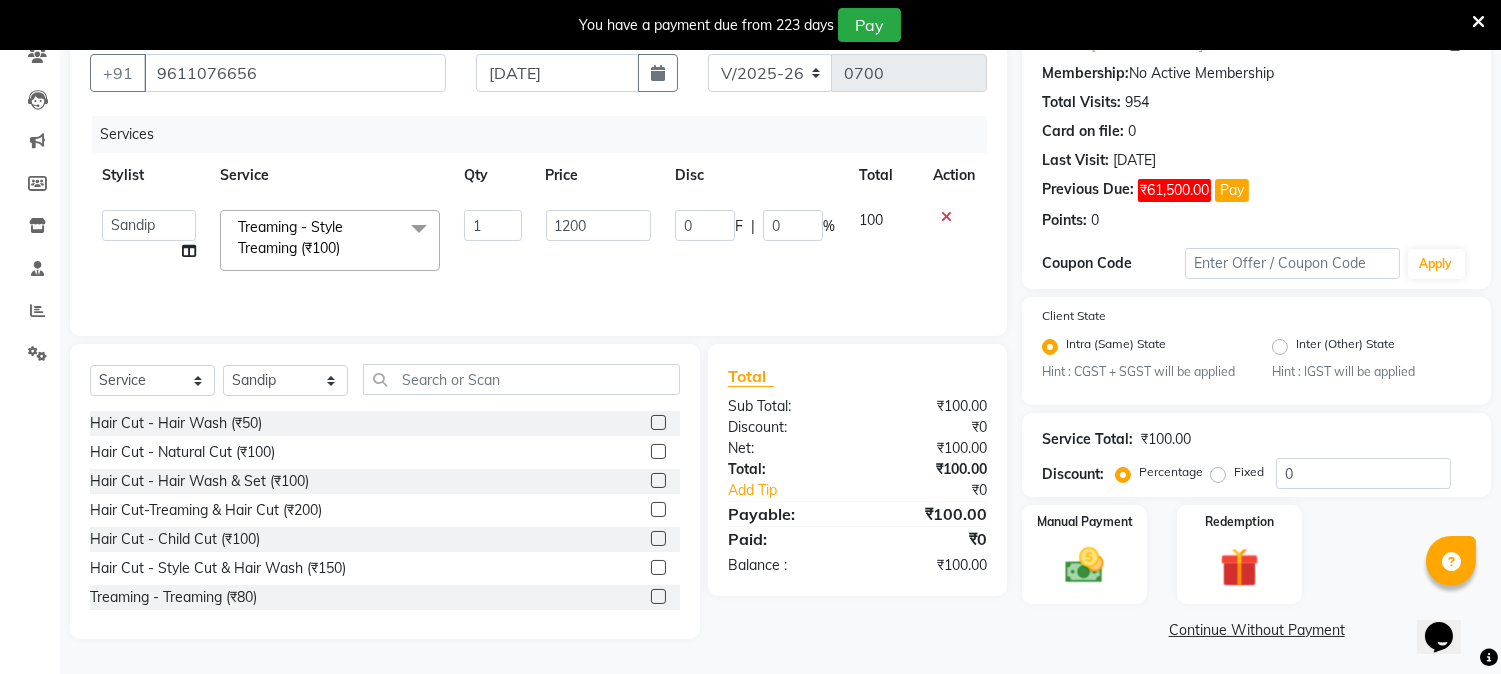 click on "Continue Without Payment" 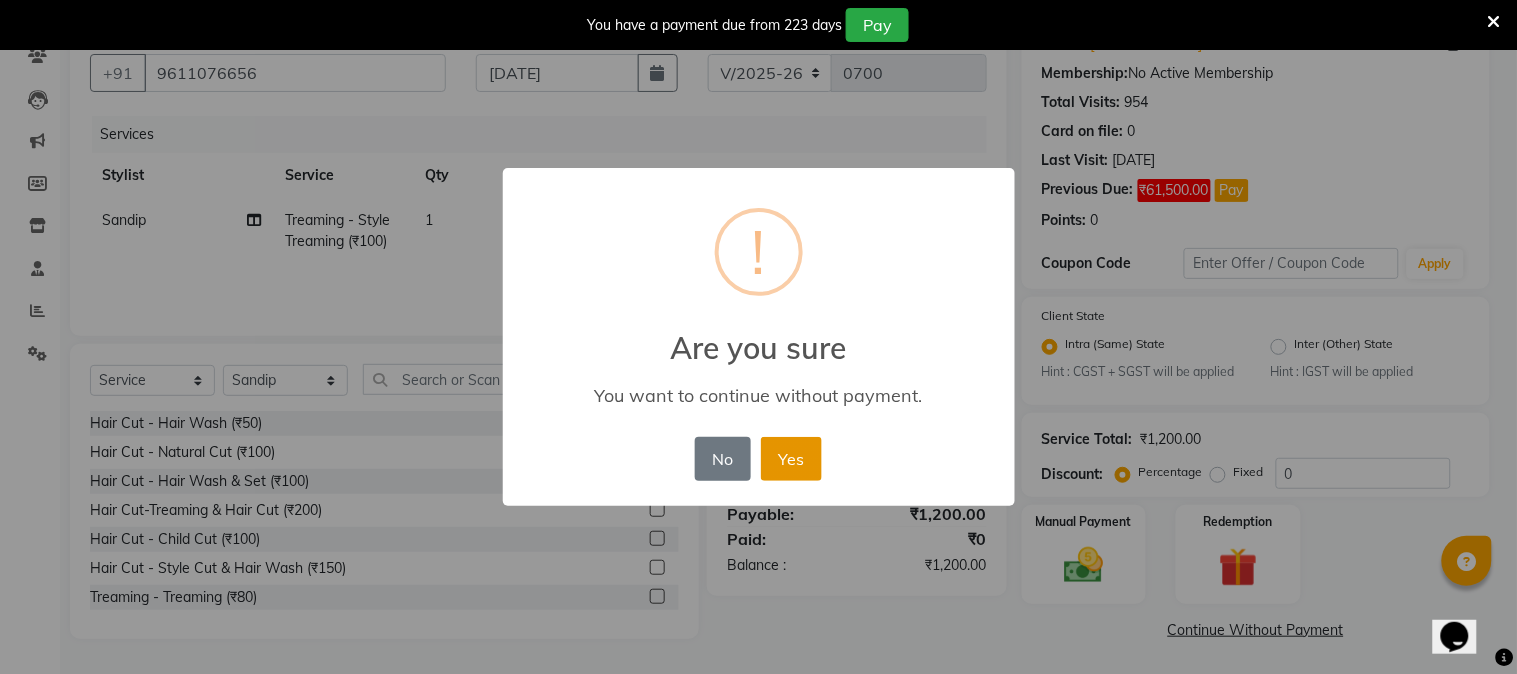 click on "Yes" at bounding box center (791, 459) 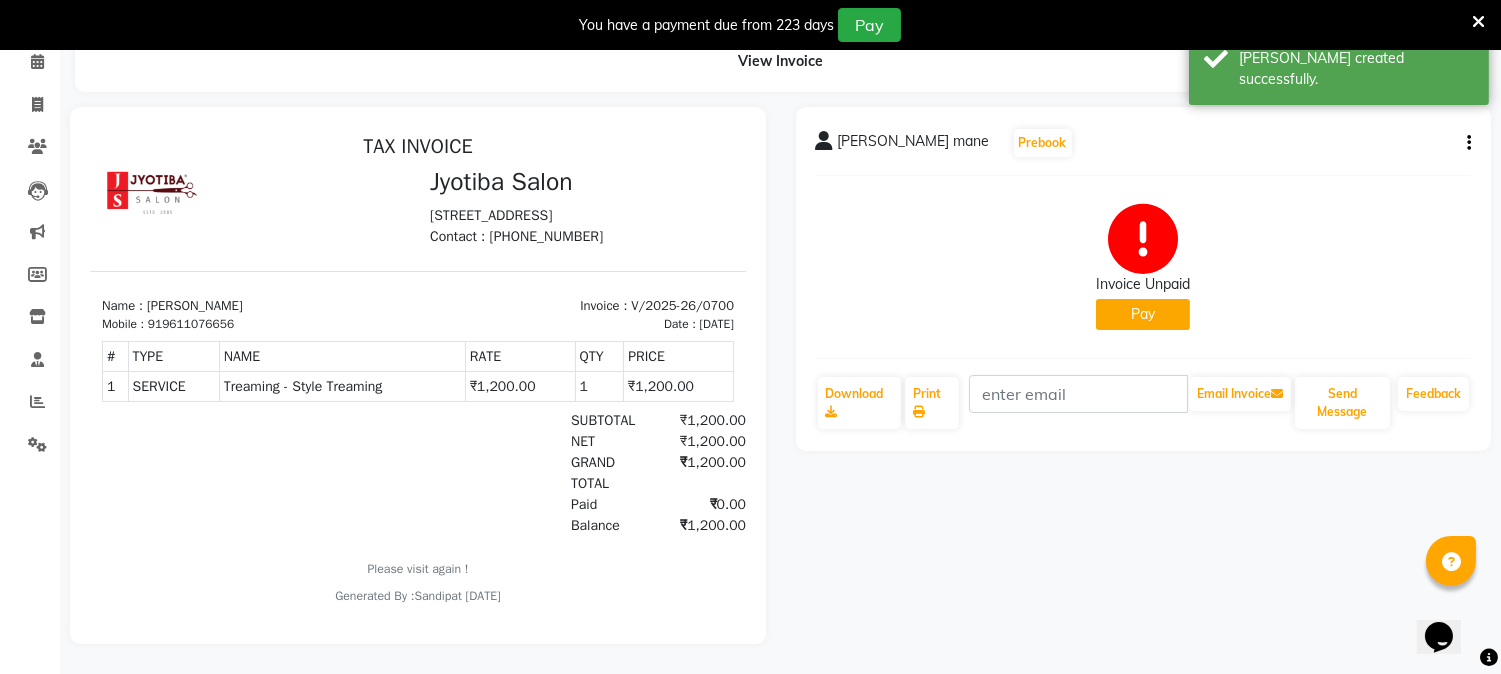 scroll, scrollTop: 0, scrollLeft: 0, axis: both 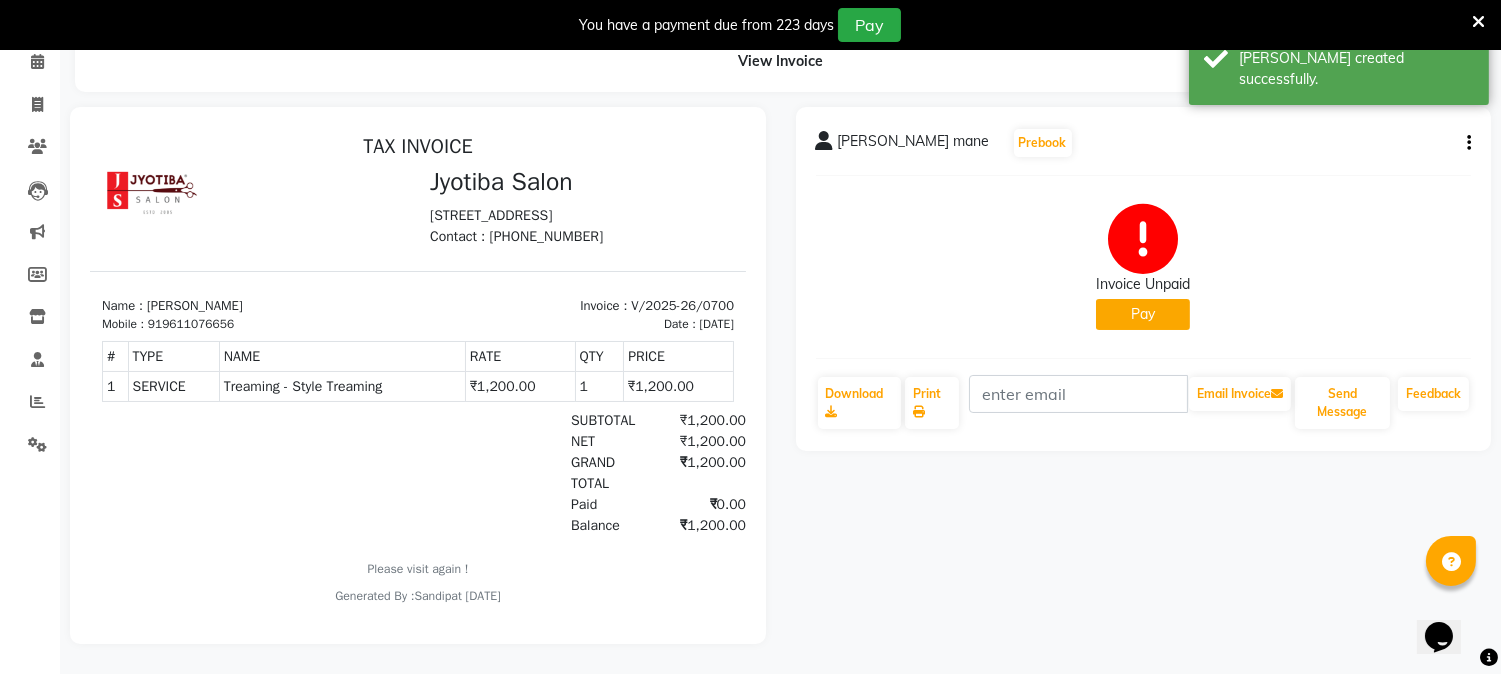 click on "Pay" 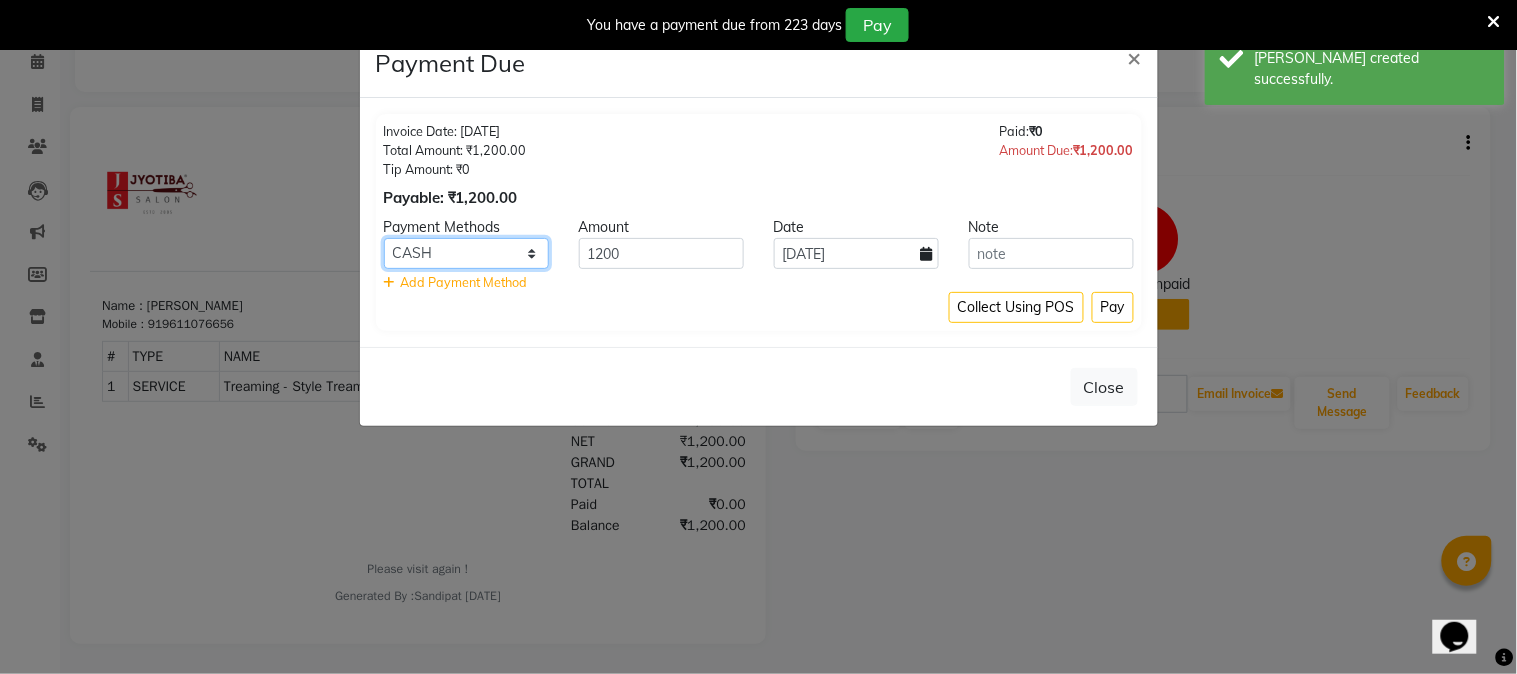 click on "CASH ONLINE CARD" 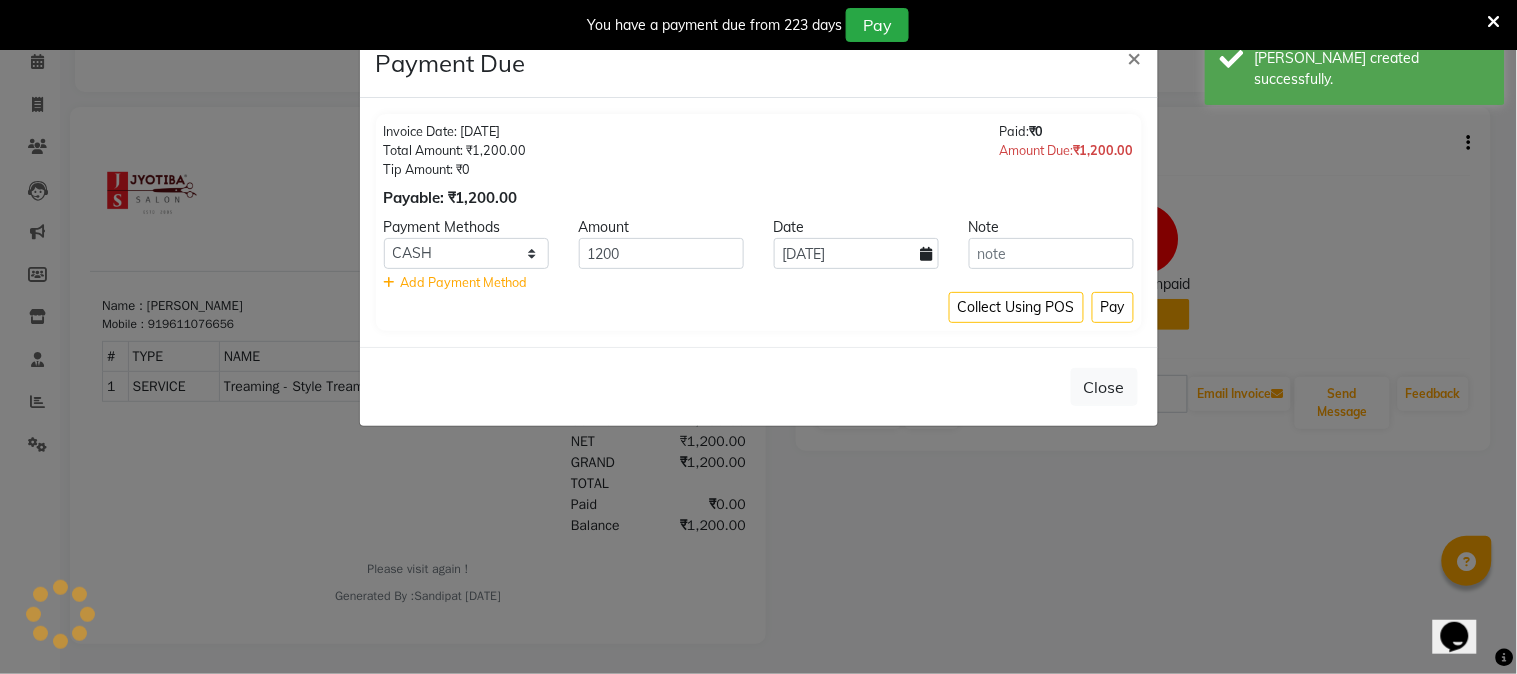 click on "Invoice Date: 13-07-2025 Total Amount: ₹1,200.00 Tip Amount: ₹0 Payable: ₹1,200.00 Paid:  ₹0 Amount Due:  ₹1,200.00 Payment Methods Amount Date Note CASH ONLINE CARD 1200 13-07-2025    Add Payment Method Collect Using POS Pay" 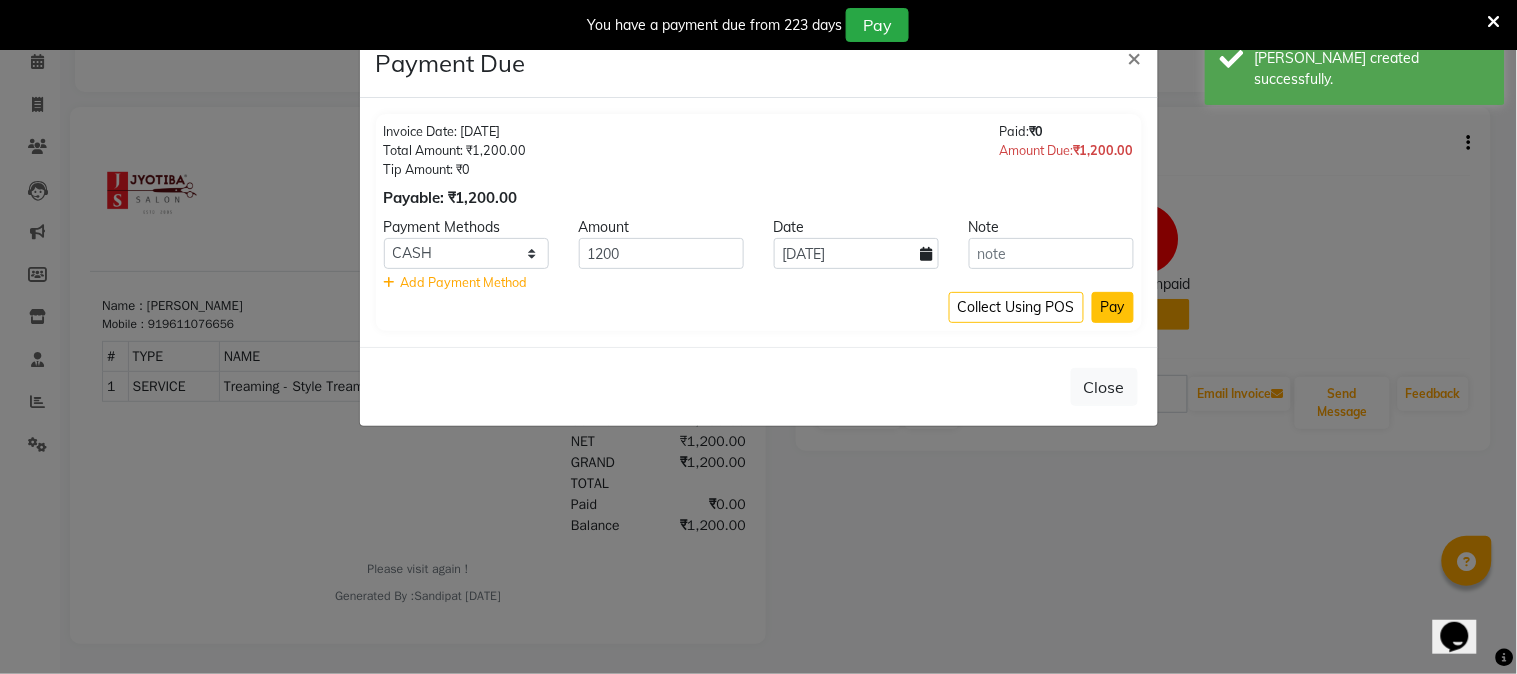 click on "Pay" 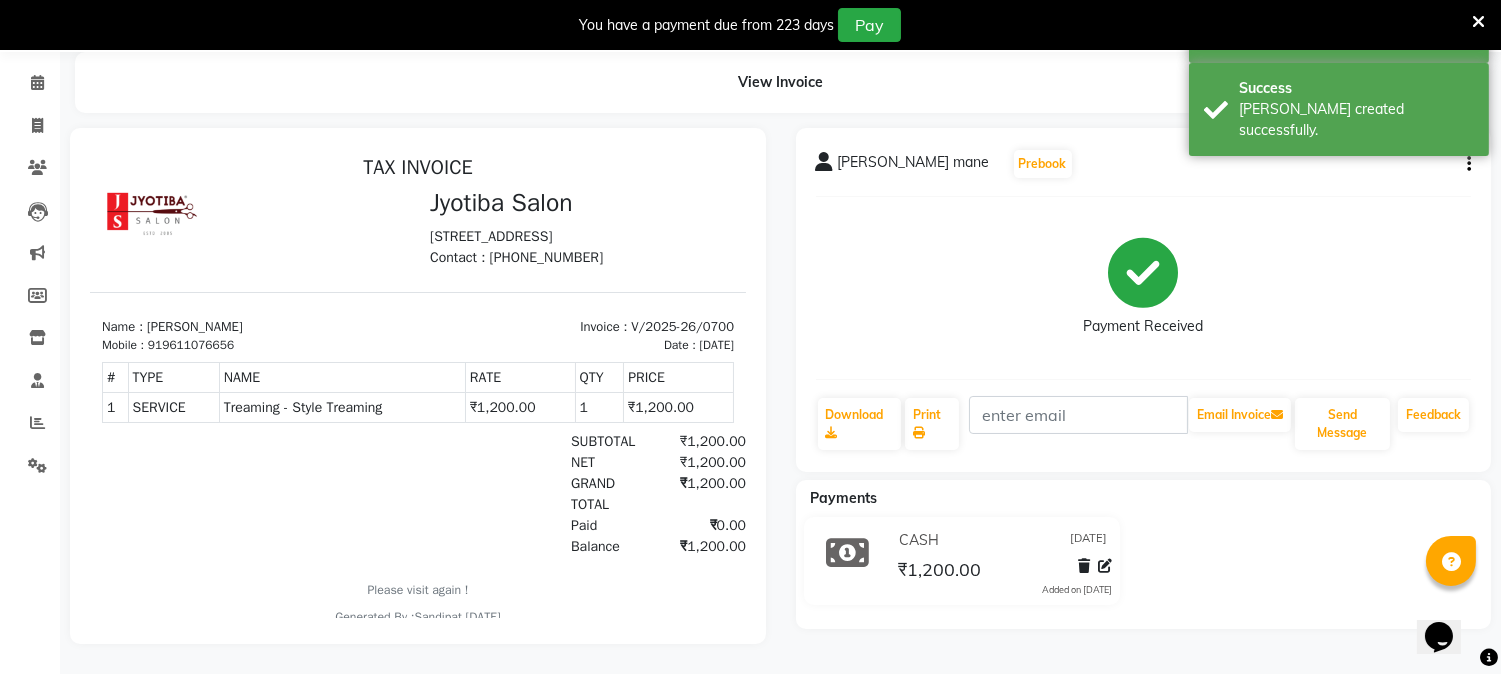 scroll, scrollTop: 85, scrollLeft: 0, axis: vertical 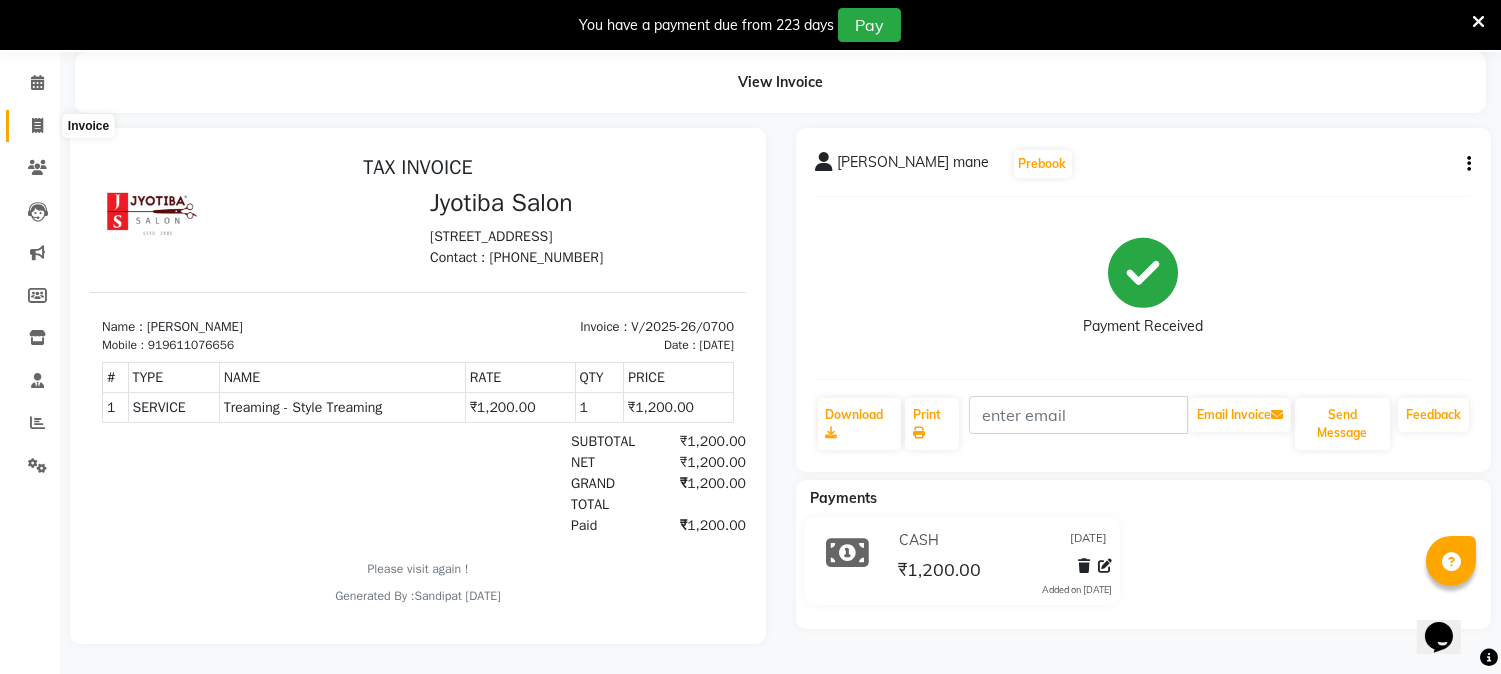 click 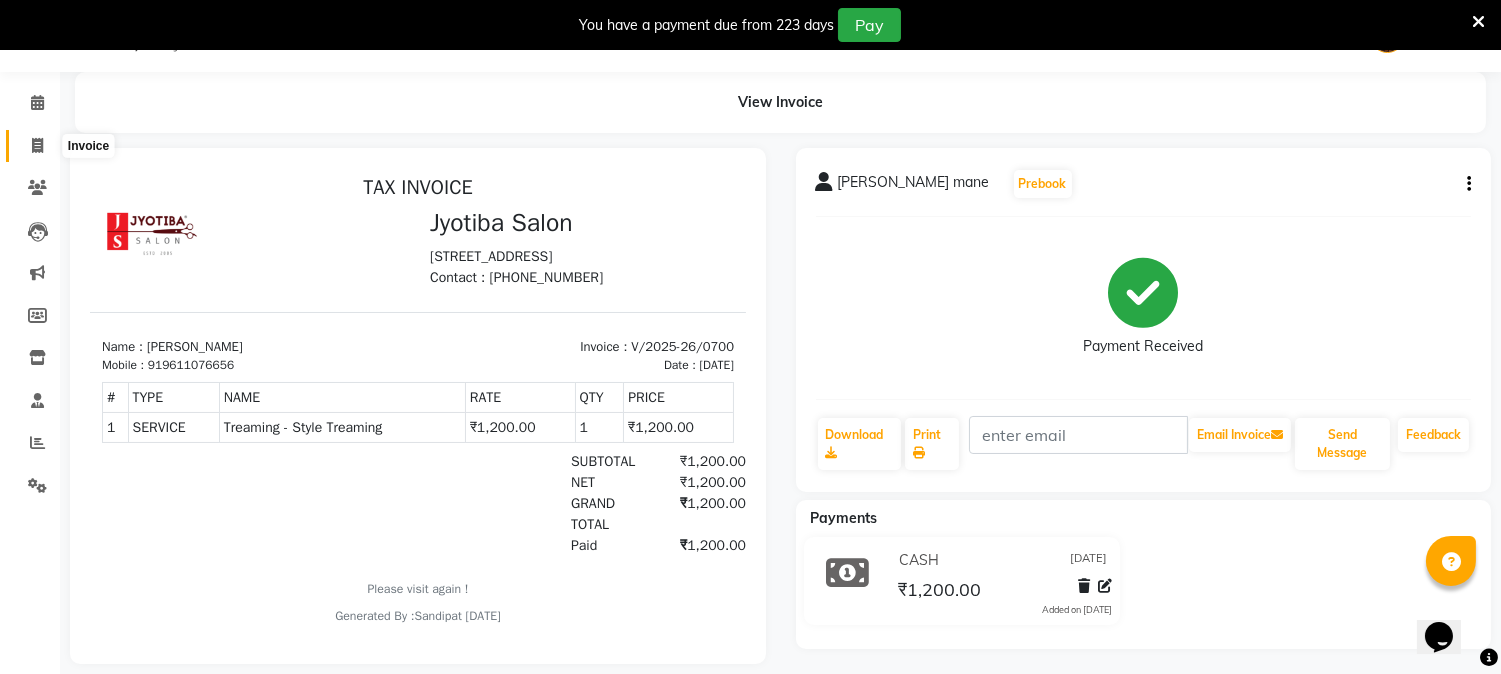 select on "service" 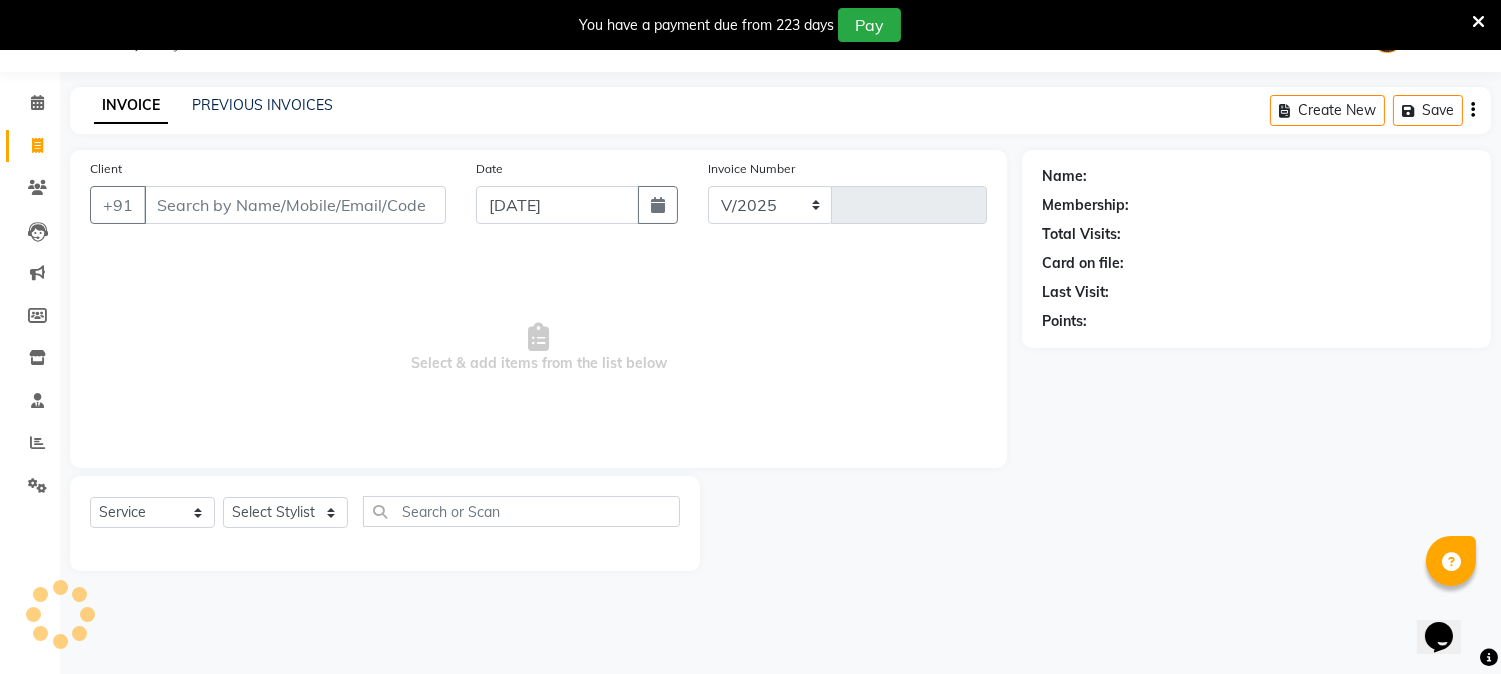 select on "556" 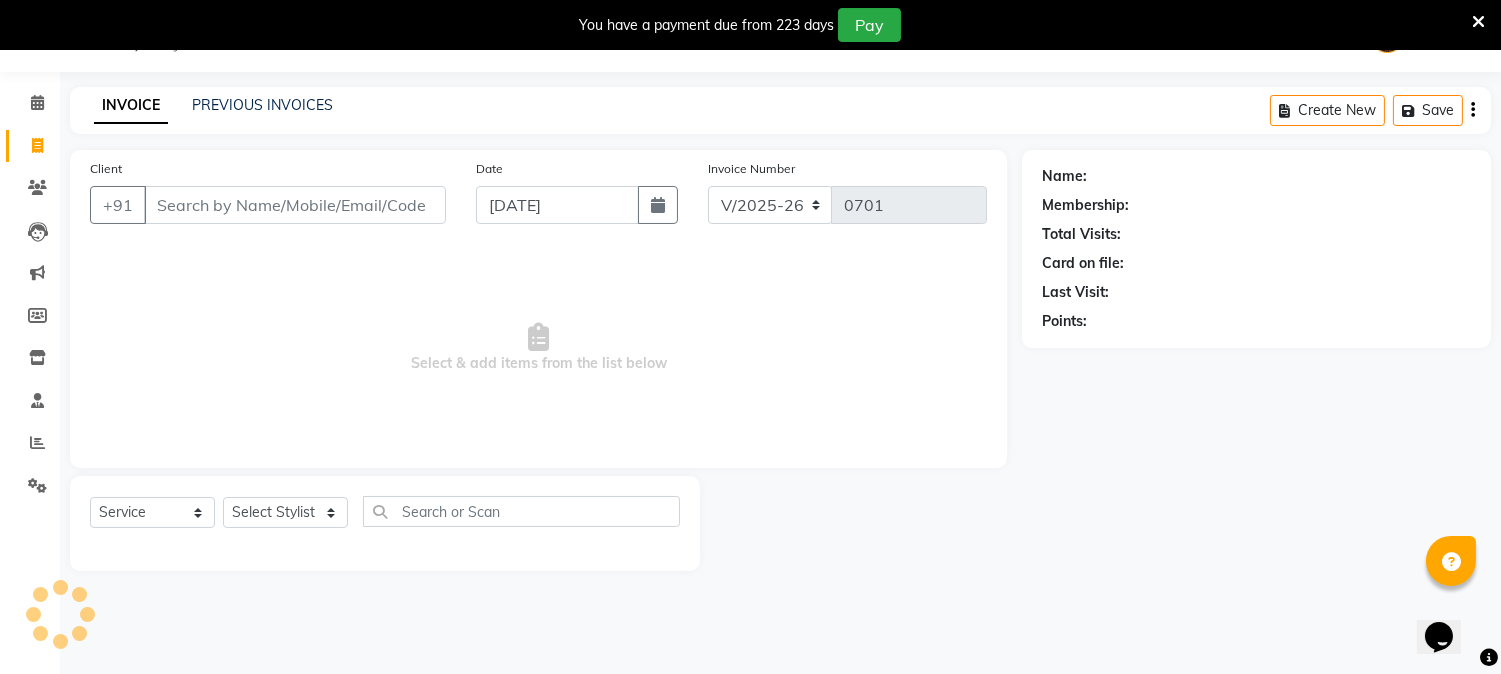 select on "membership" 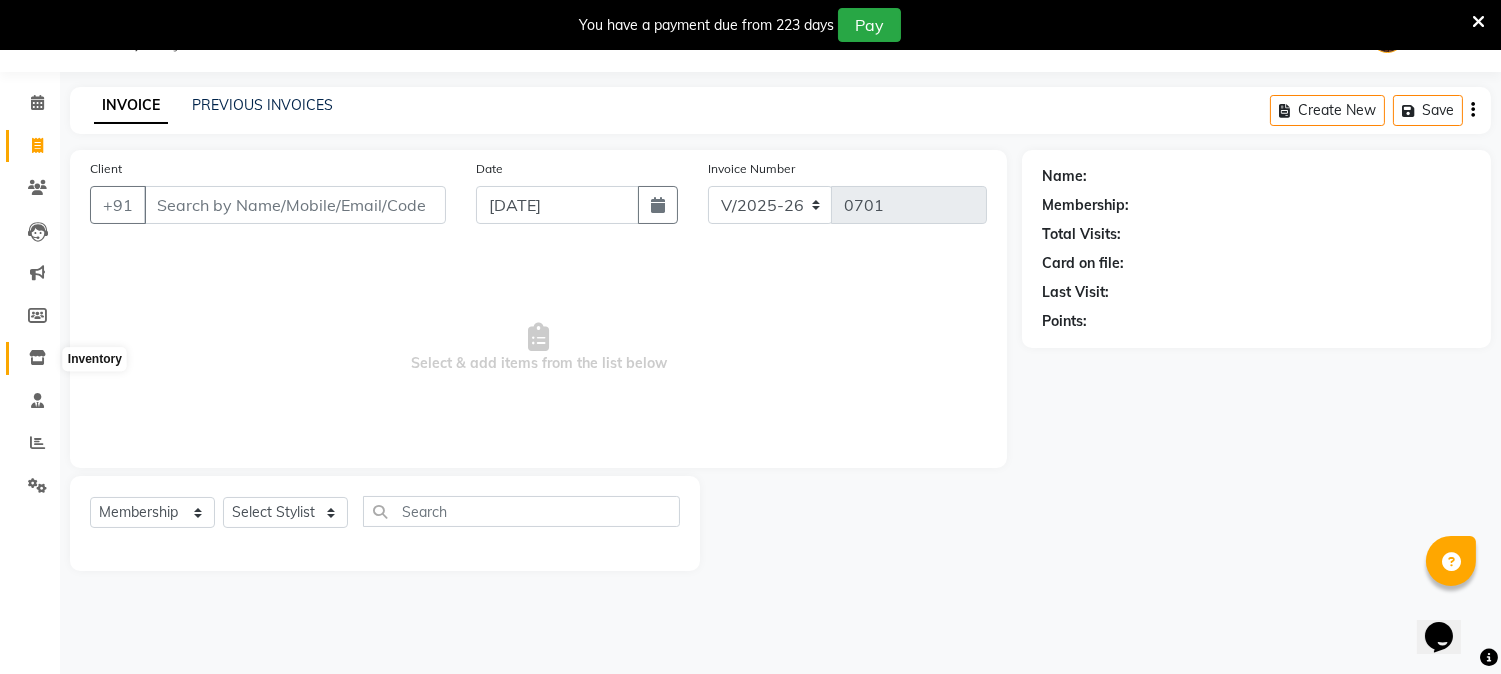 click 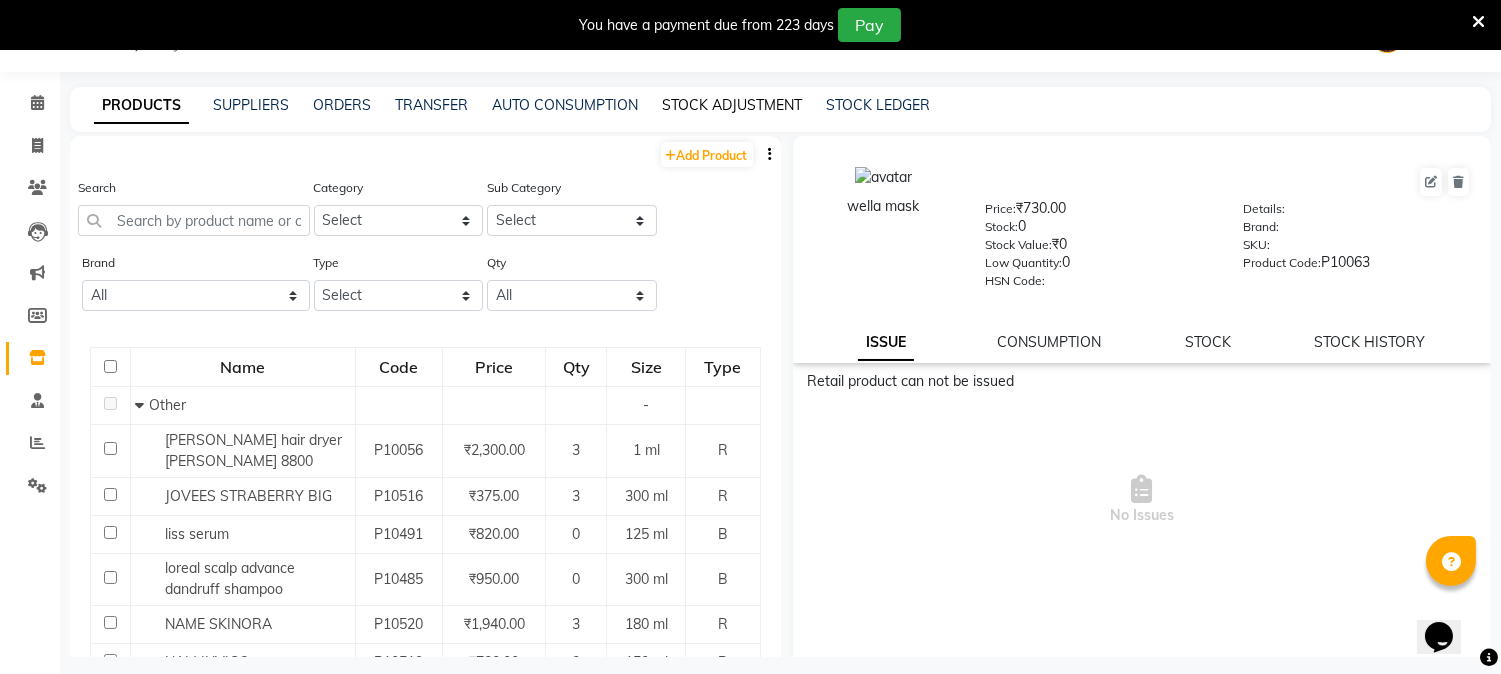 click on "STOCK ADJUSTMENT" 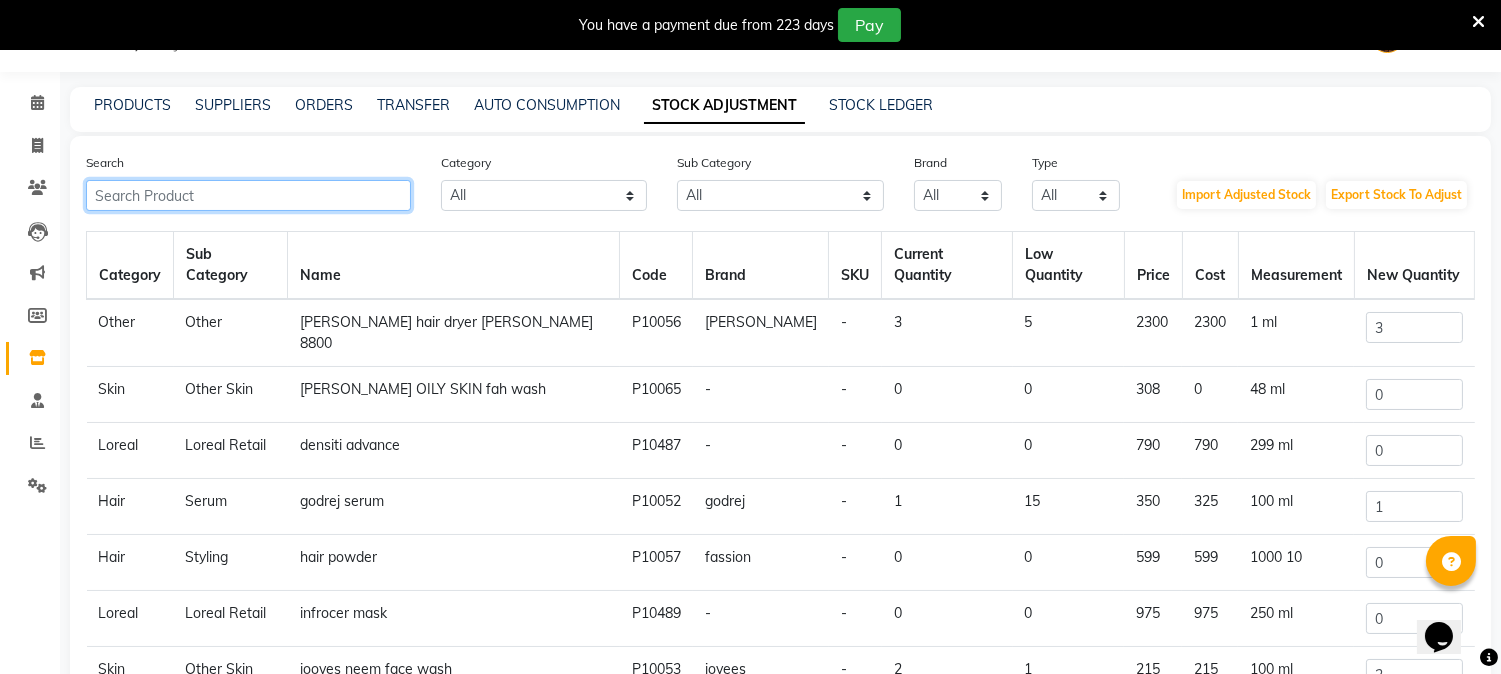 click 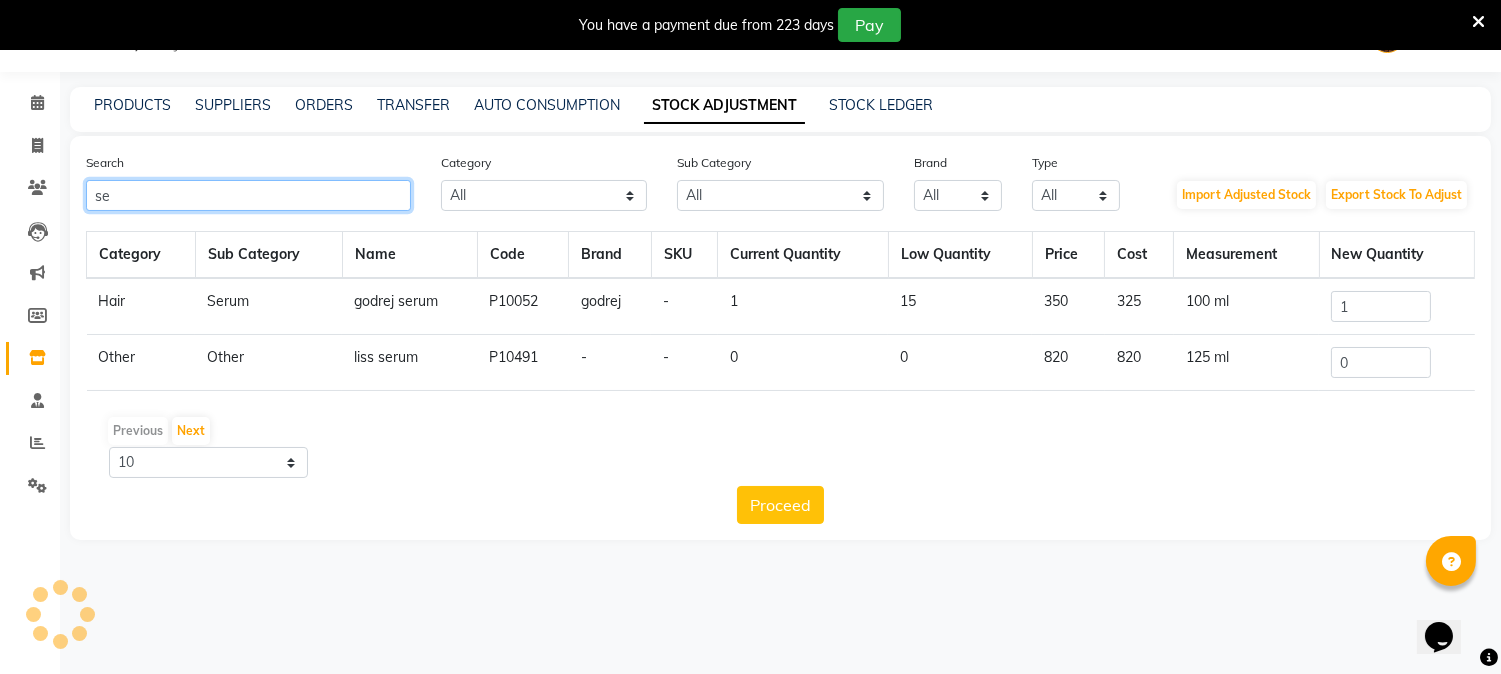 type on "s" 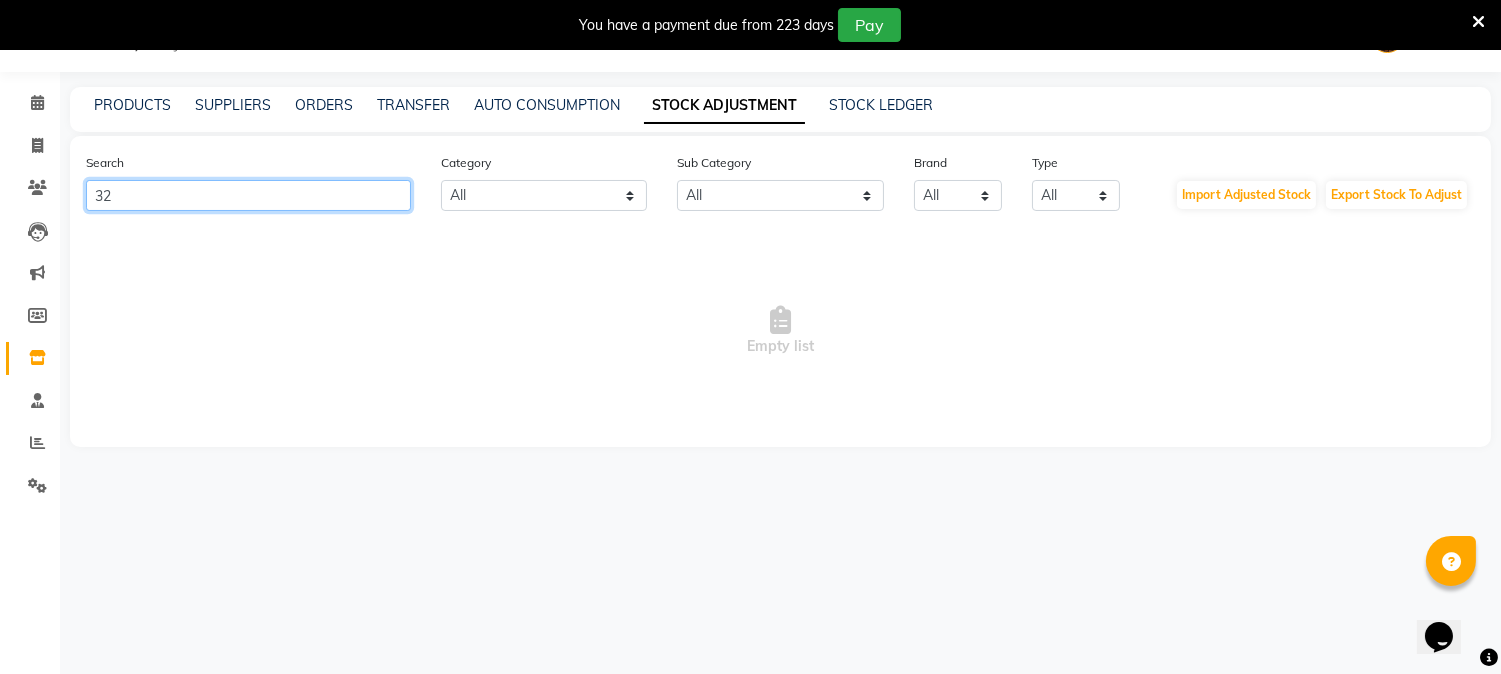 type on "3" 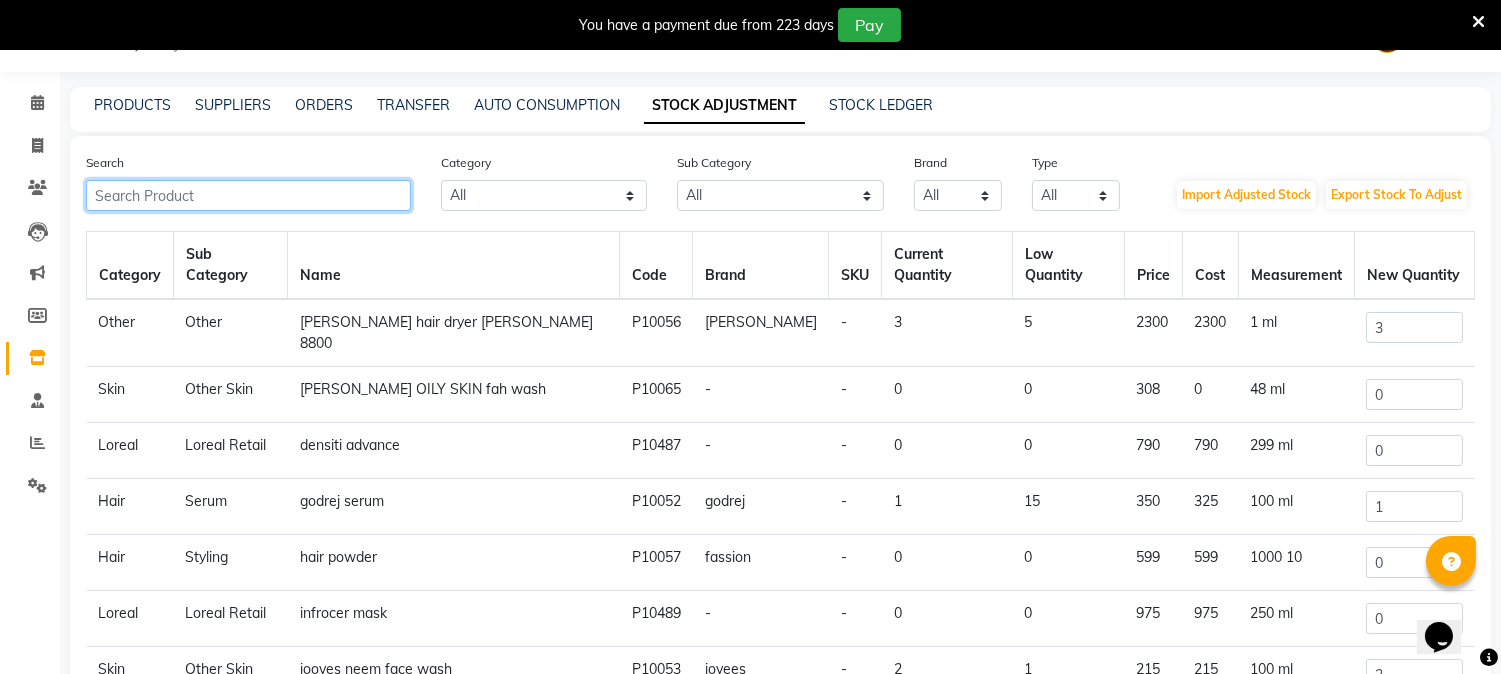 click 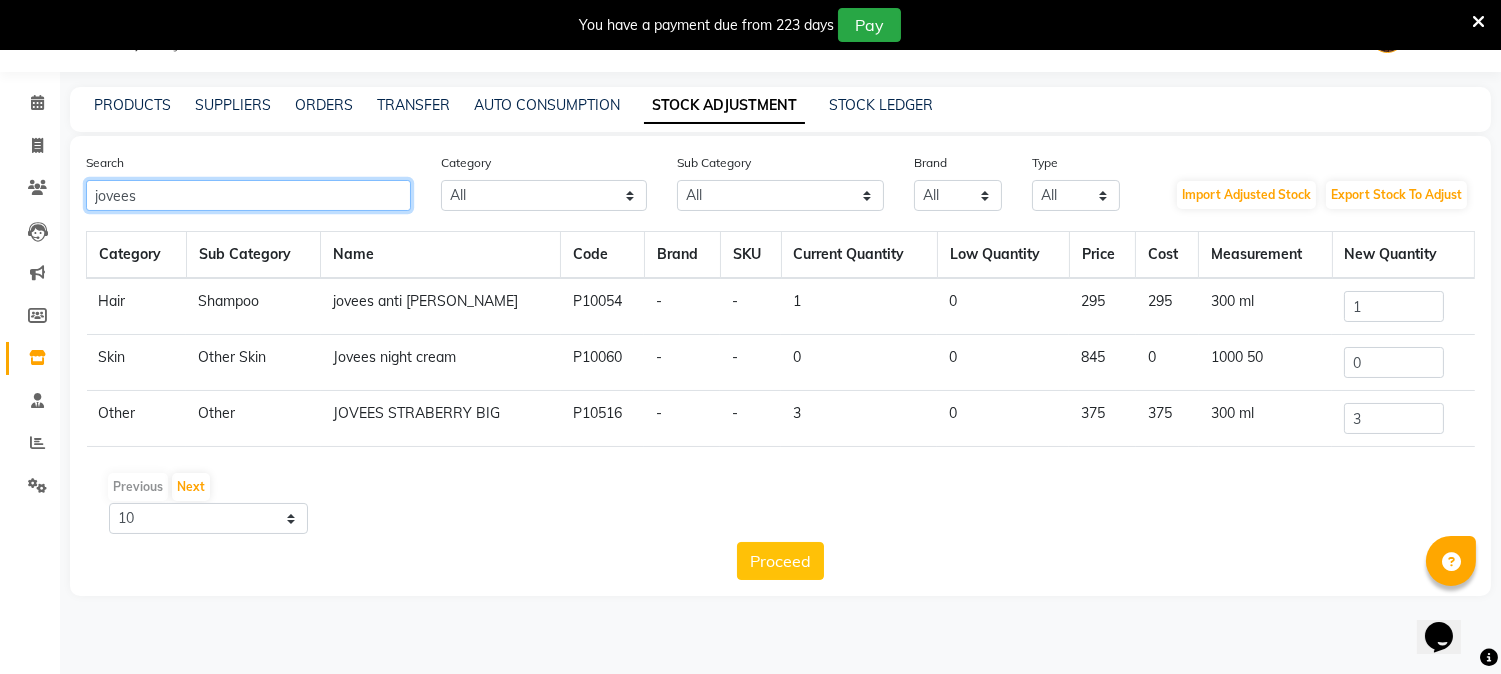 type on "jovees" 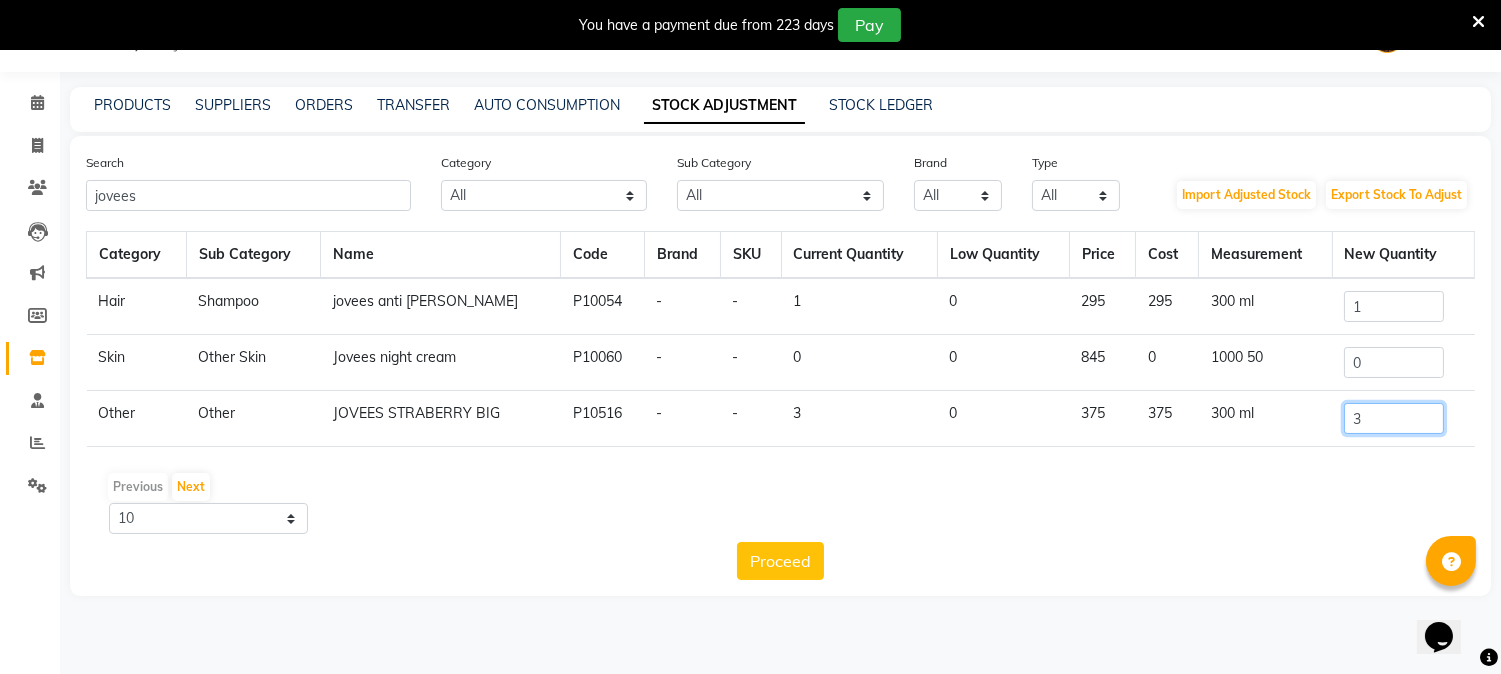 click on "3" 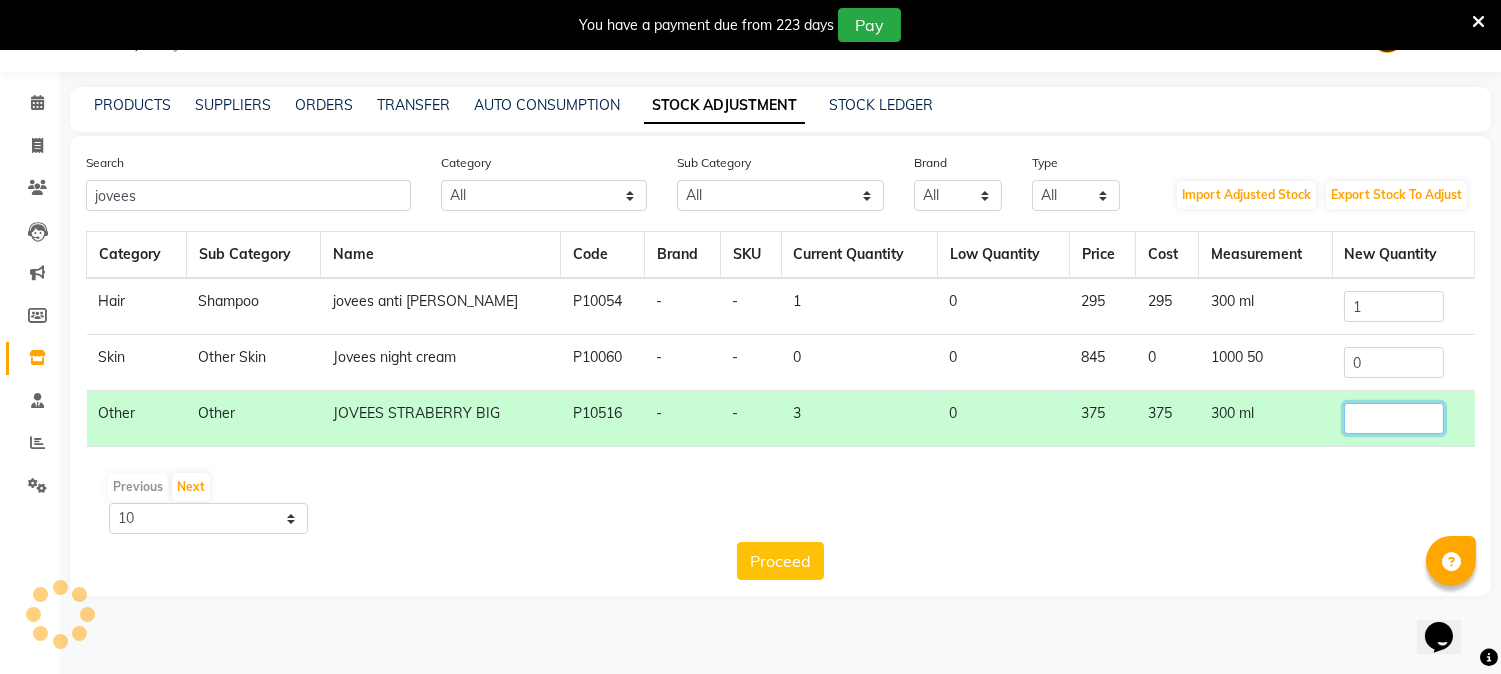 click 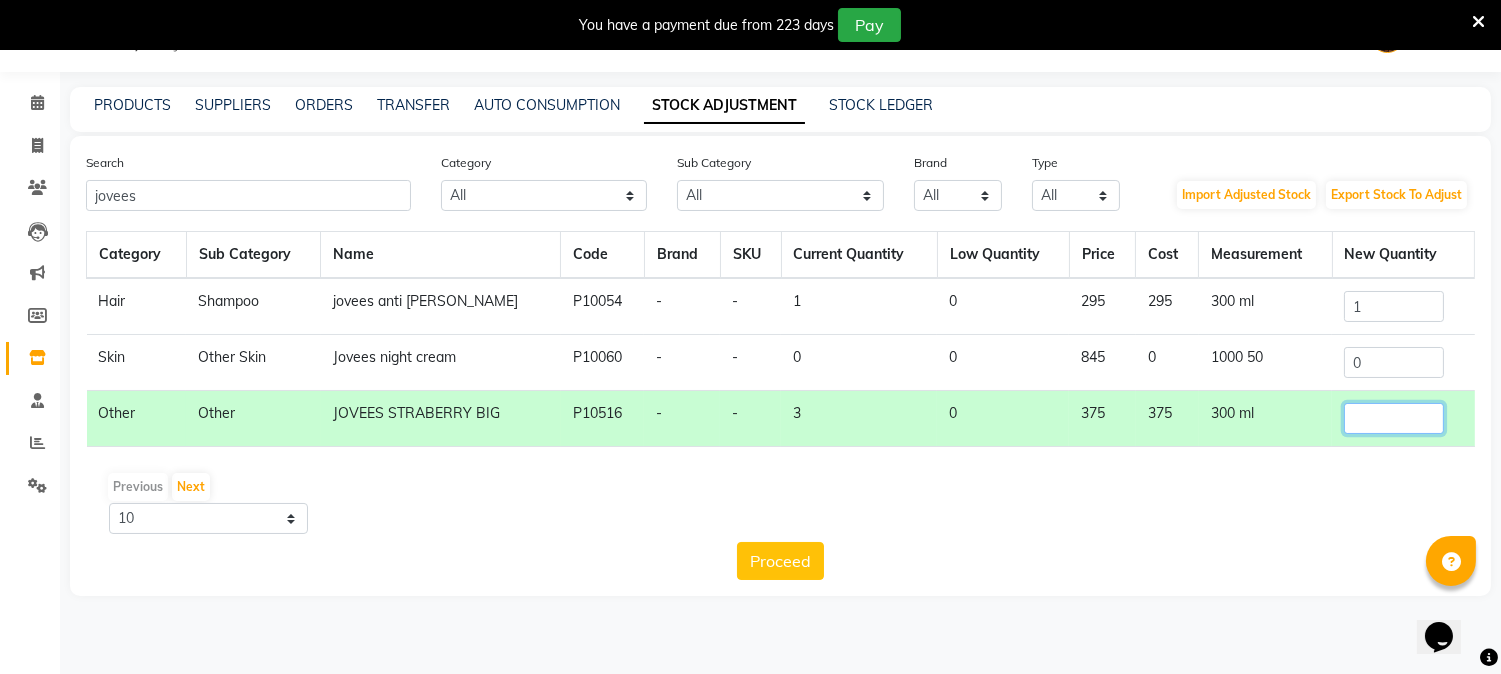 click 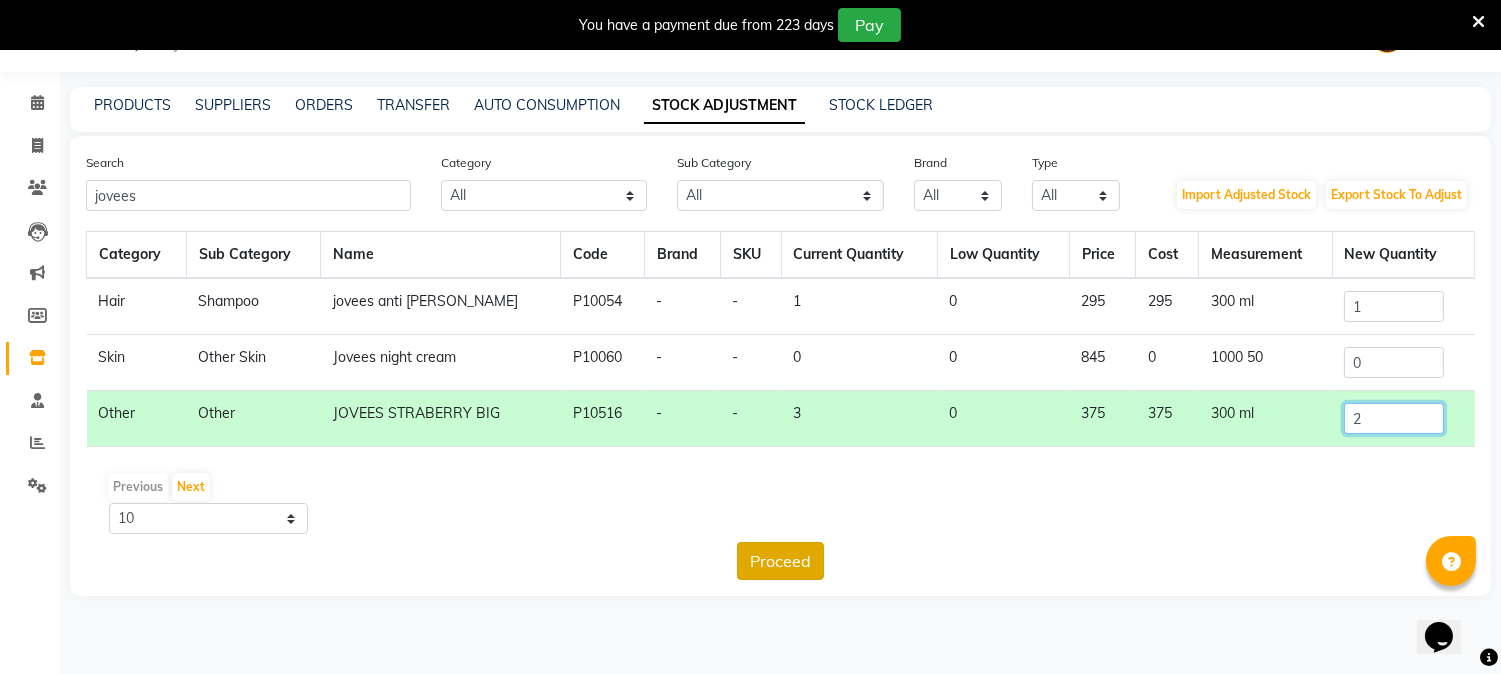 type on "2" 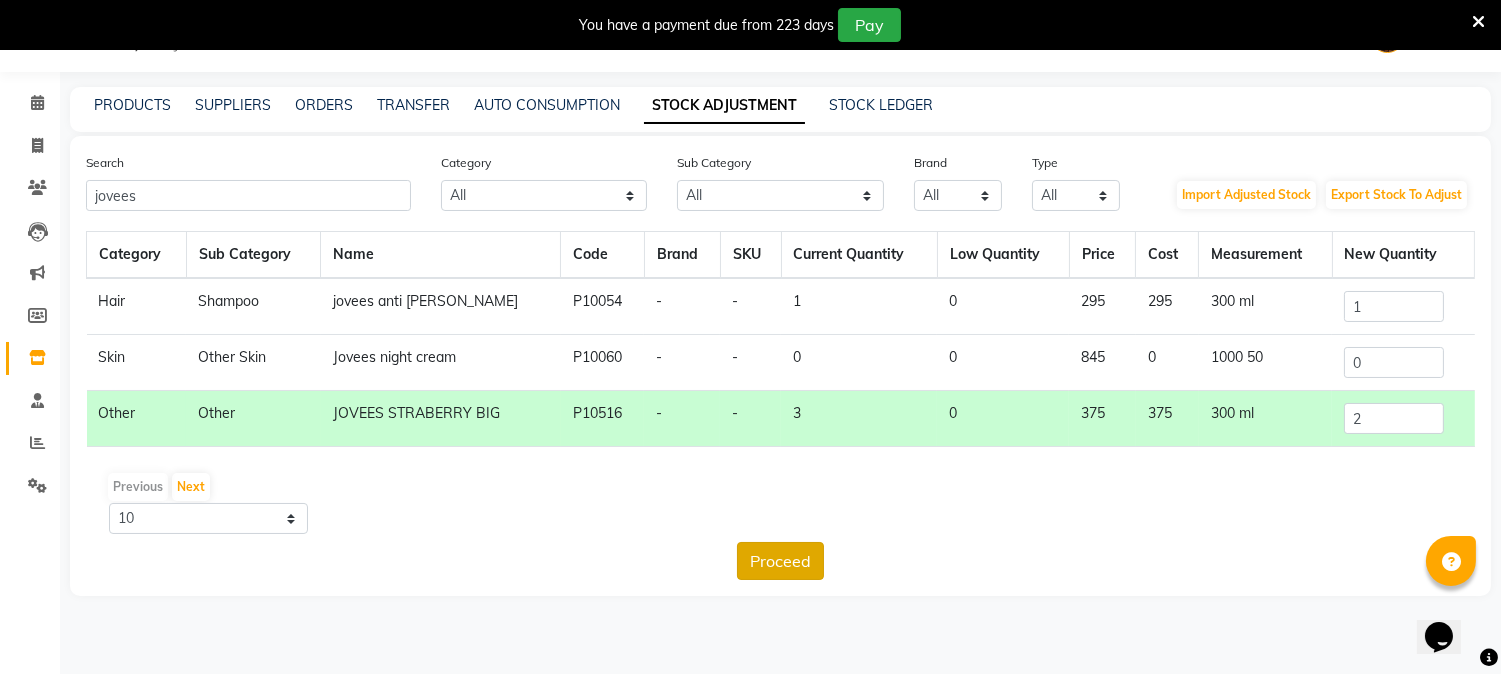 click on "Proceed" 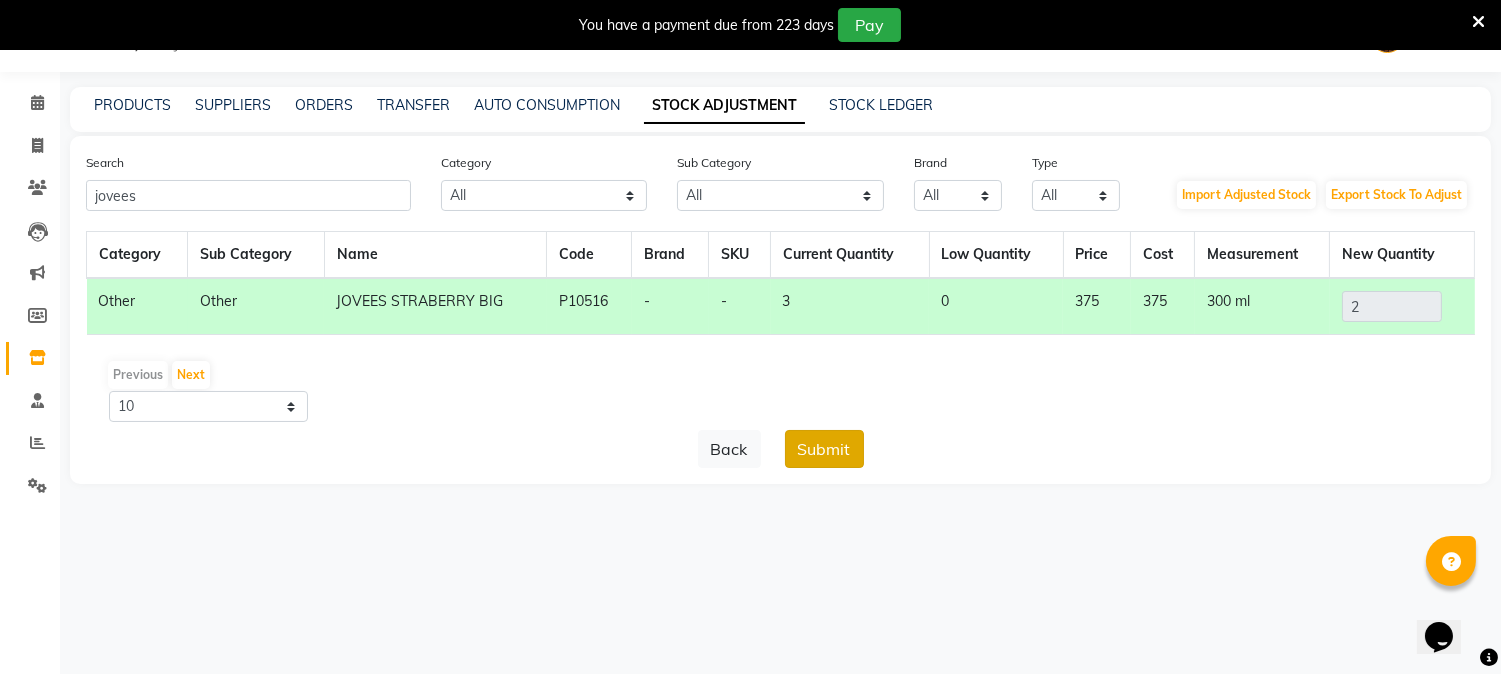 click on "Submit" 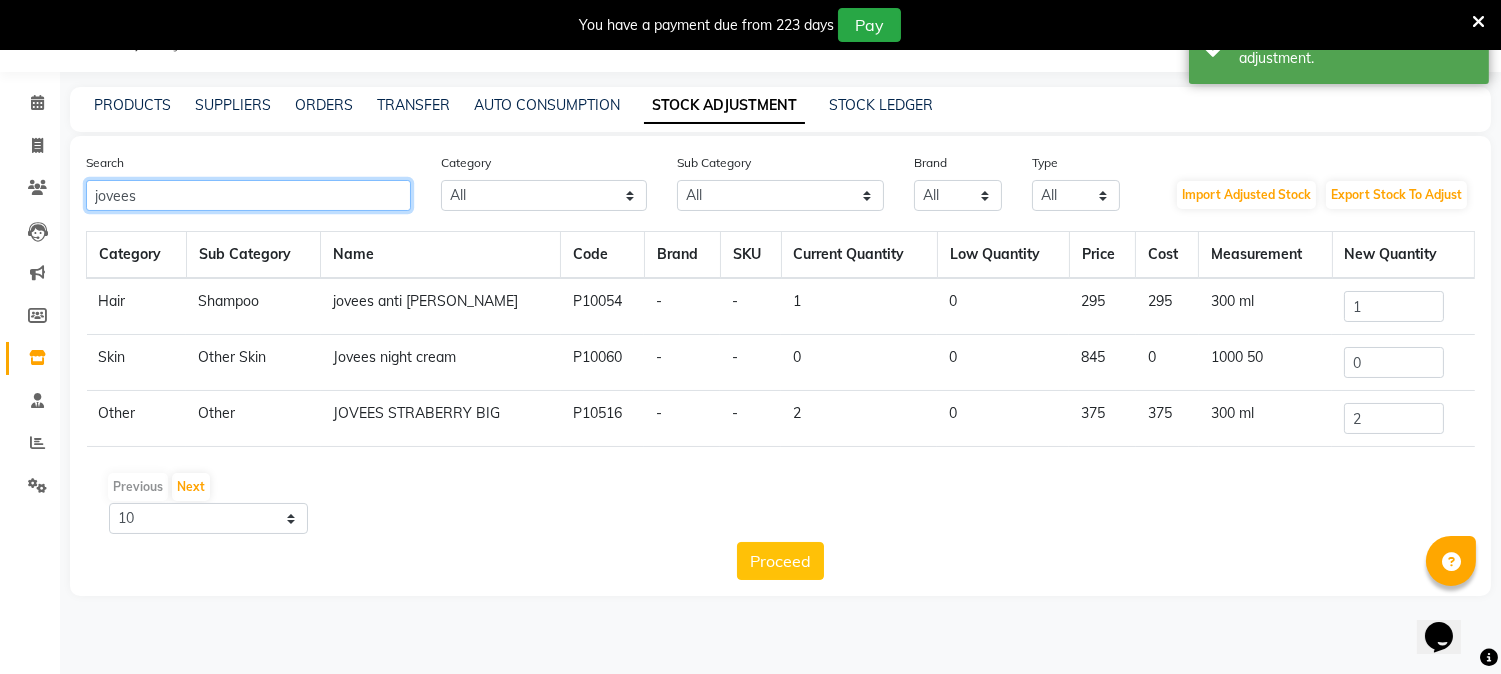 click on "jovees" 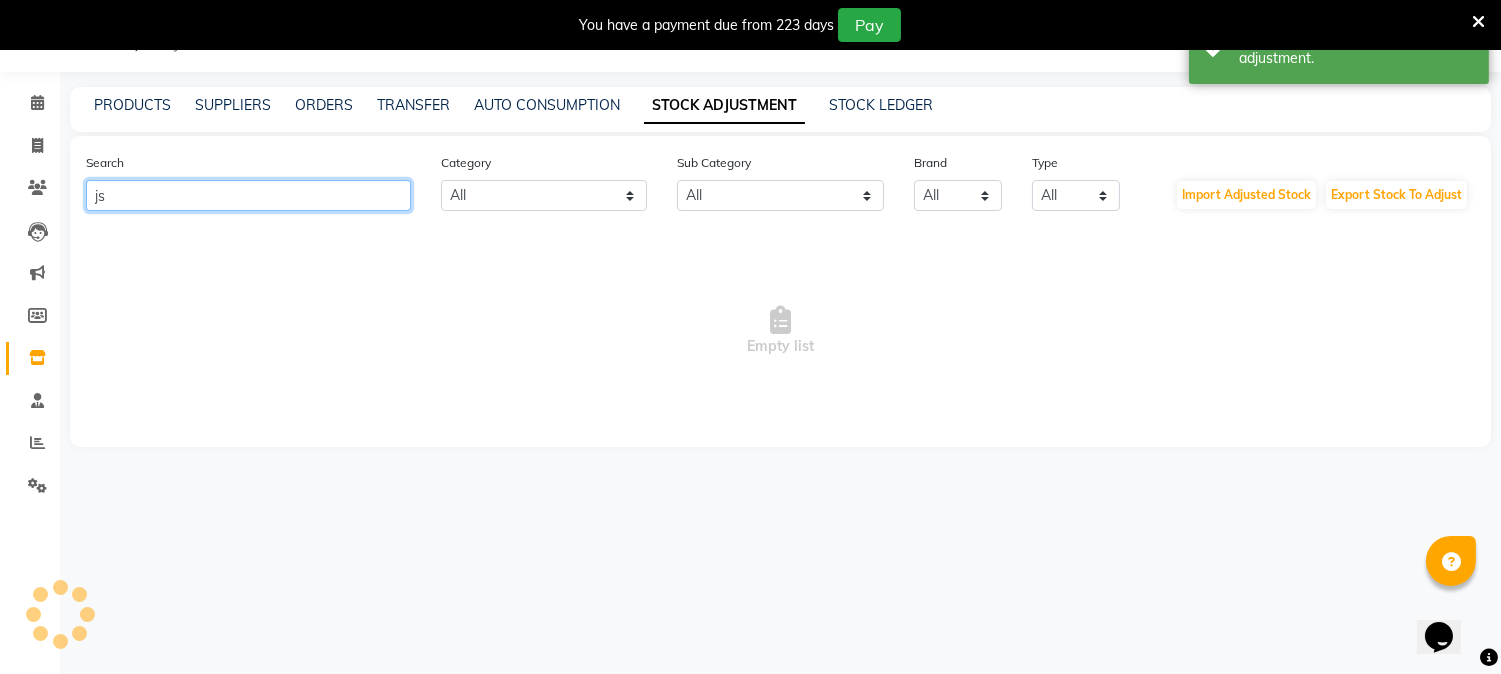 type on "j" 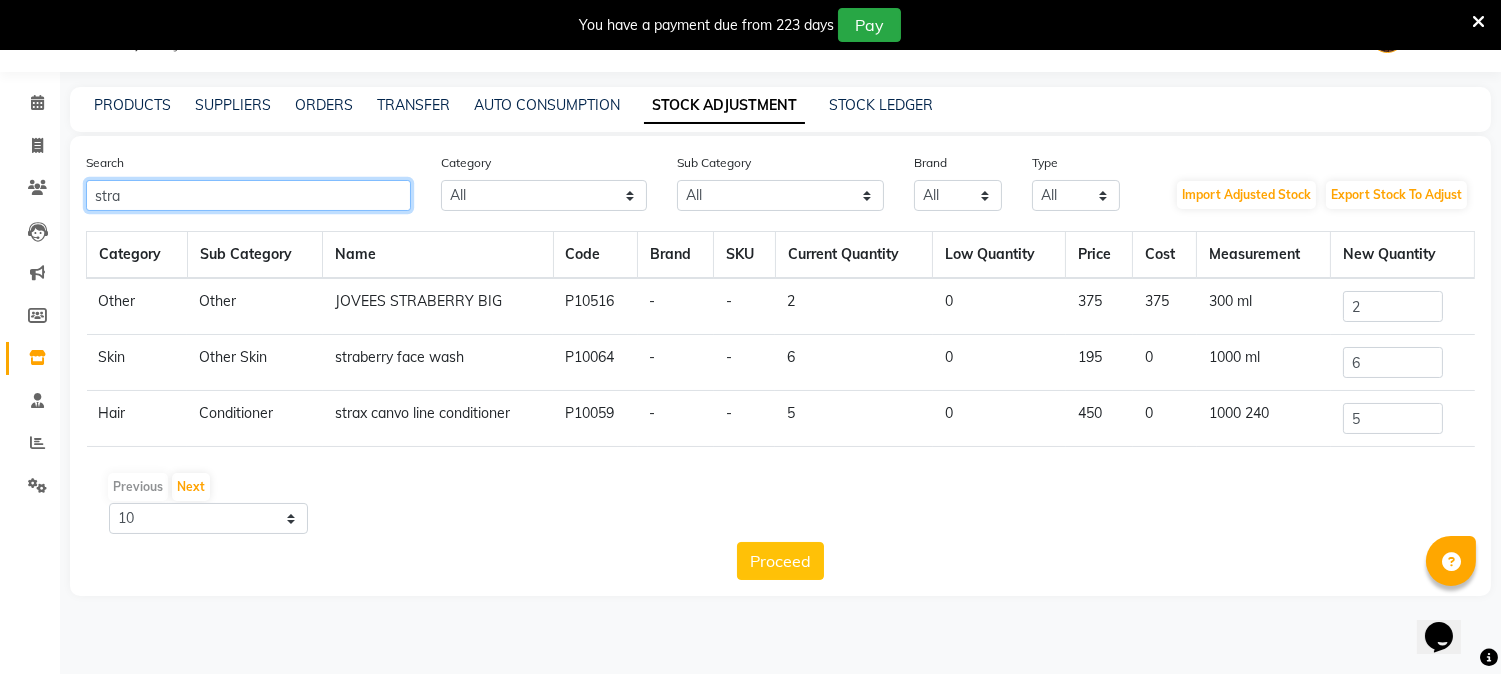 type on "stra" 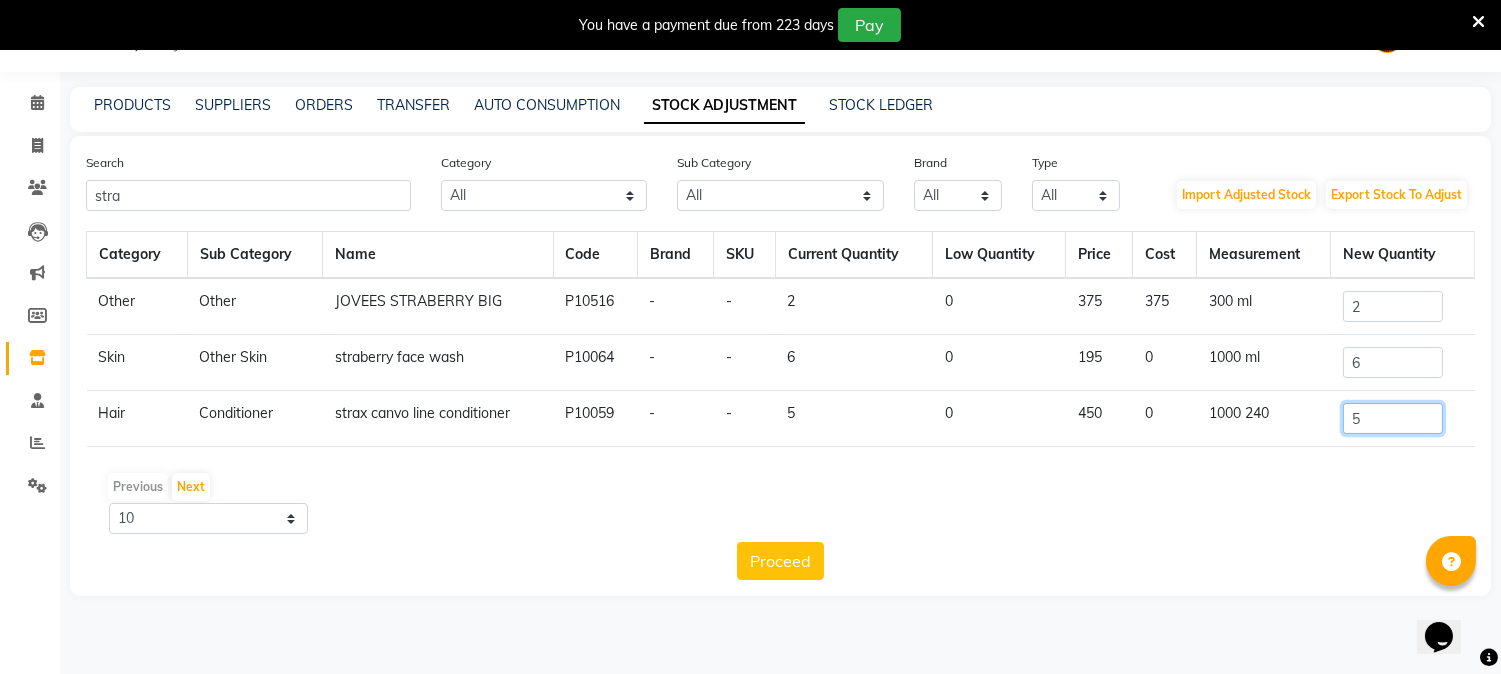 click on "5" 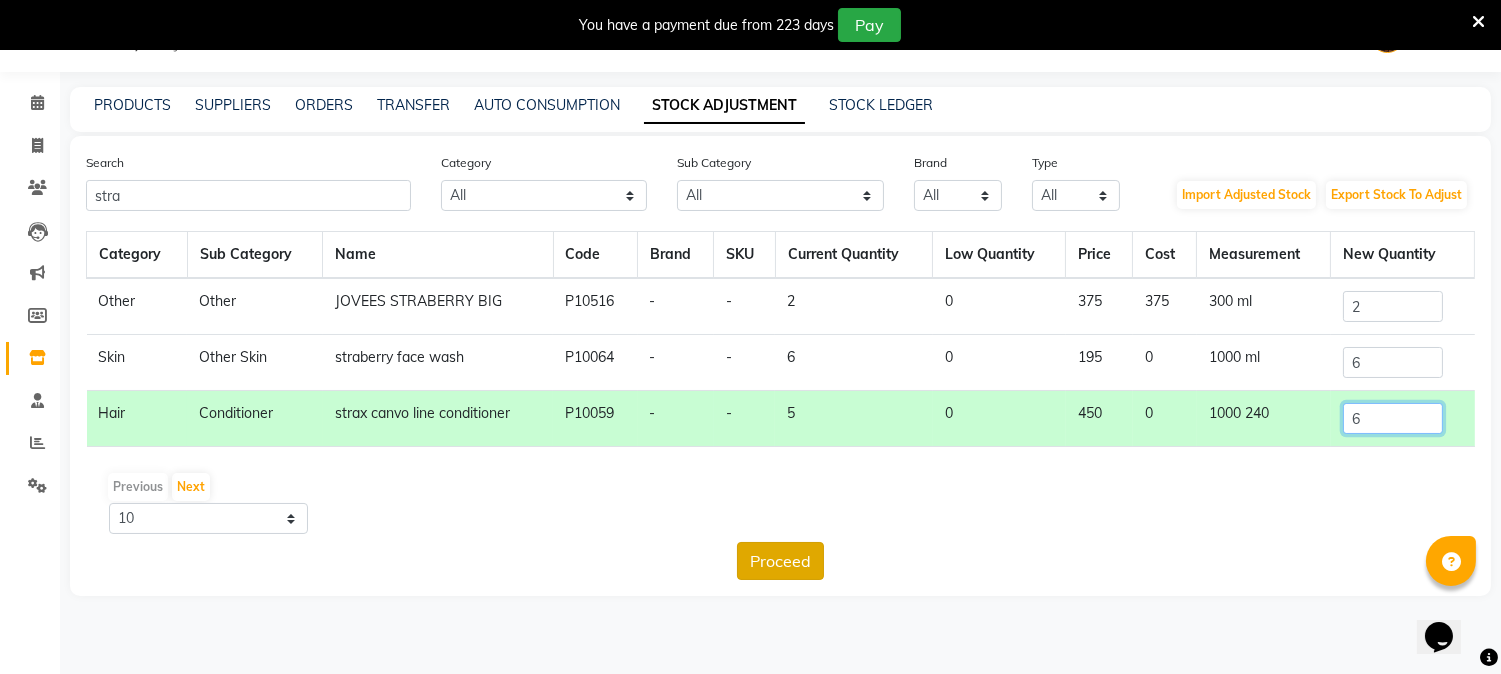 type on "6" 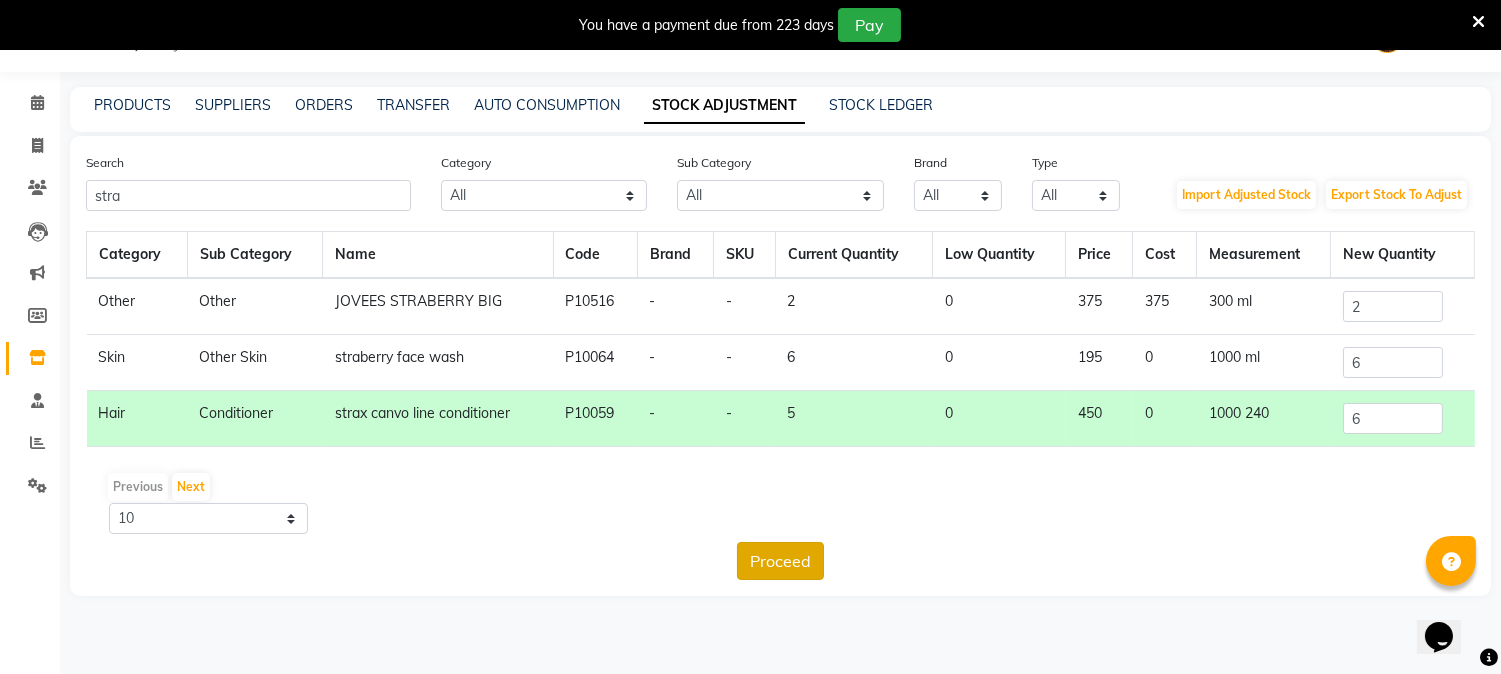 click on "Proceed" 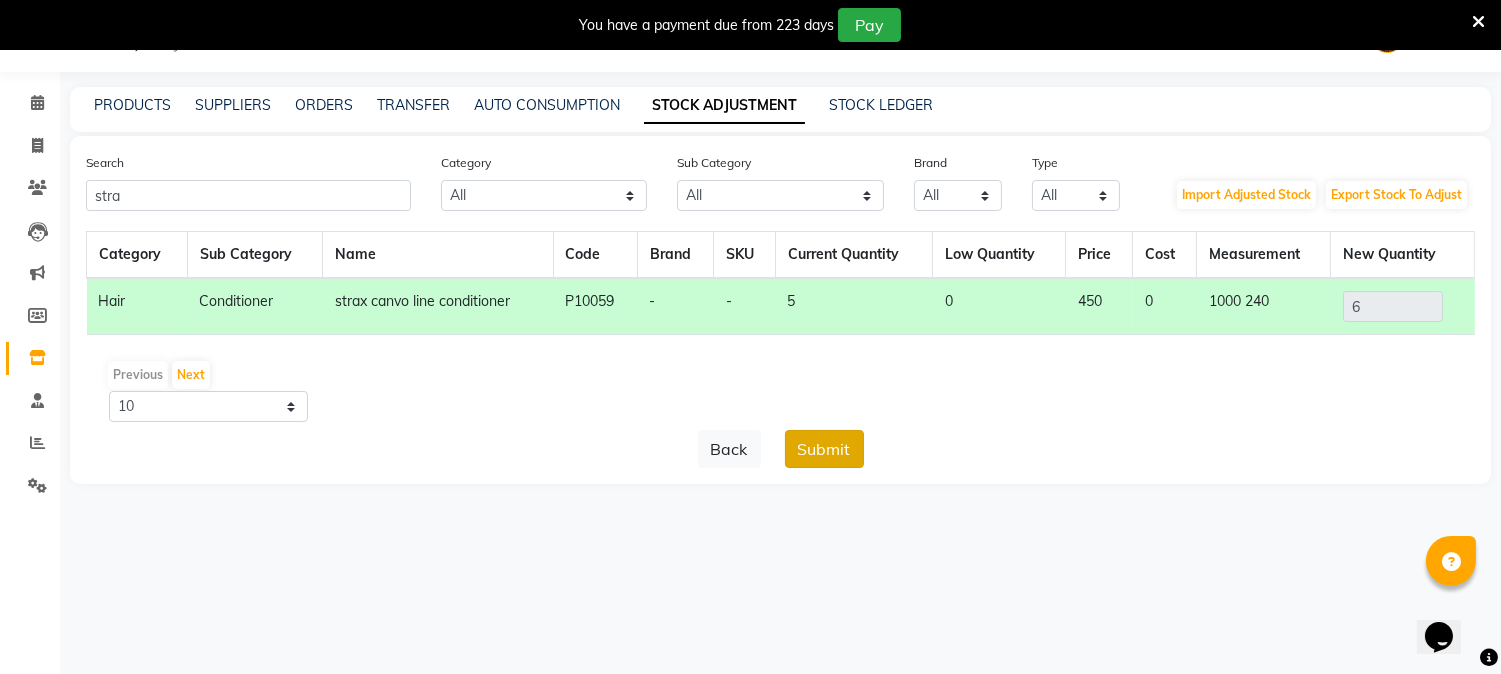 click on "Submit" 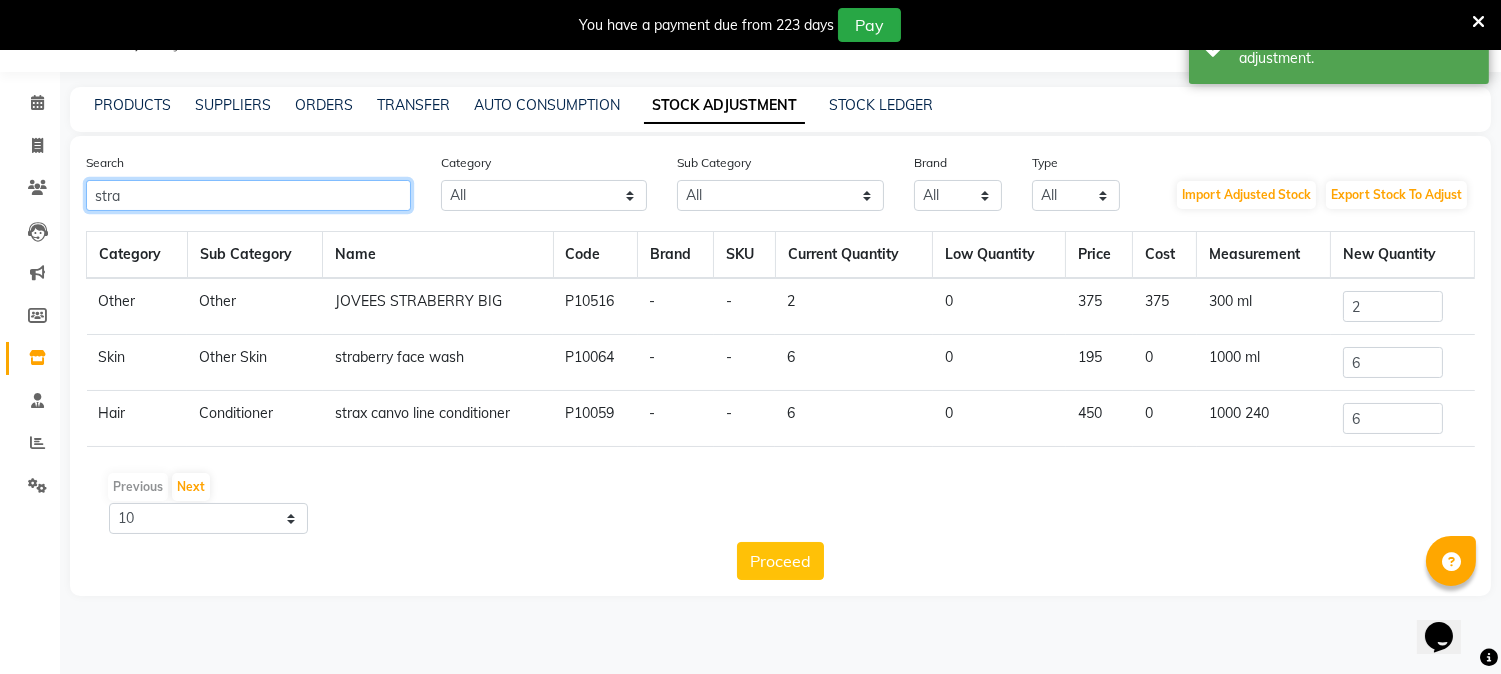 click on "stra" 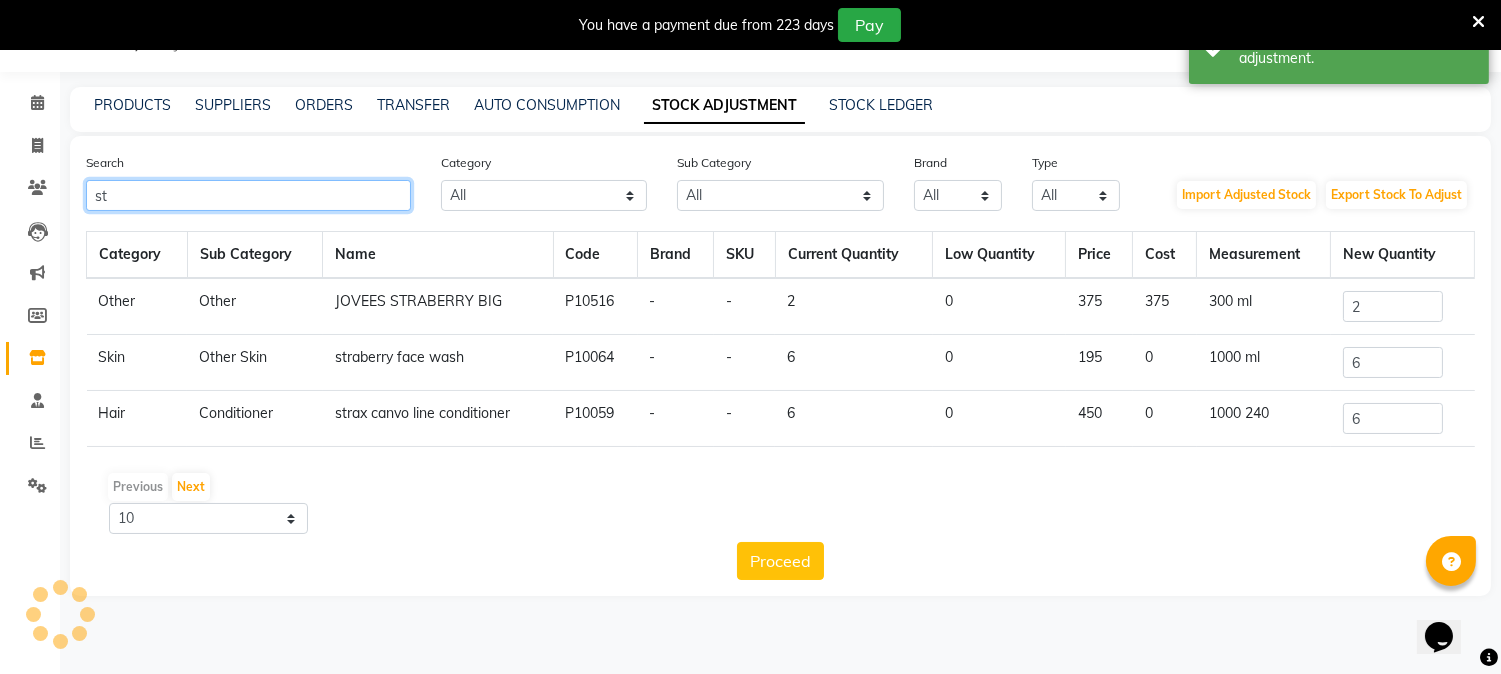 type on "s" 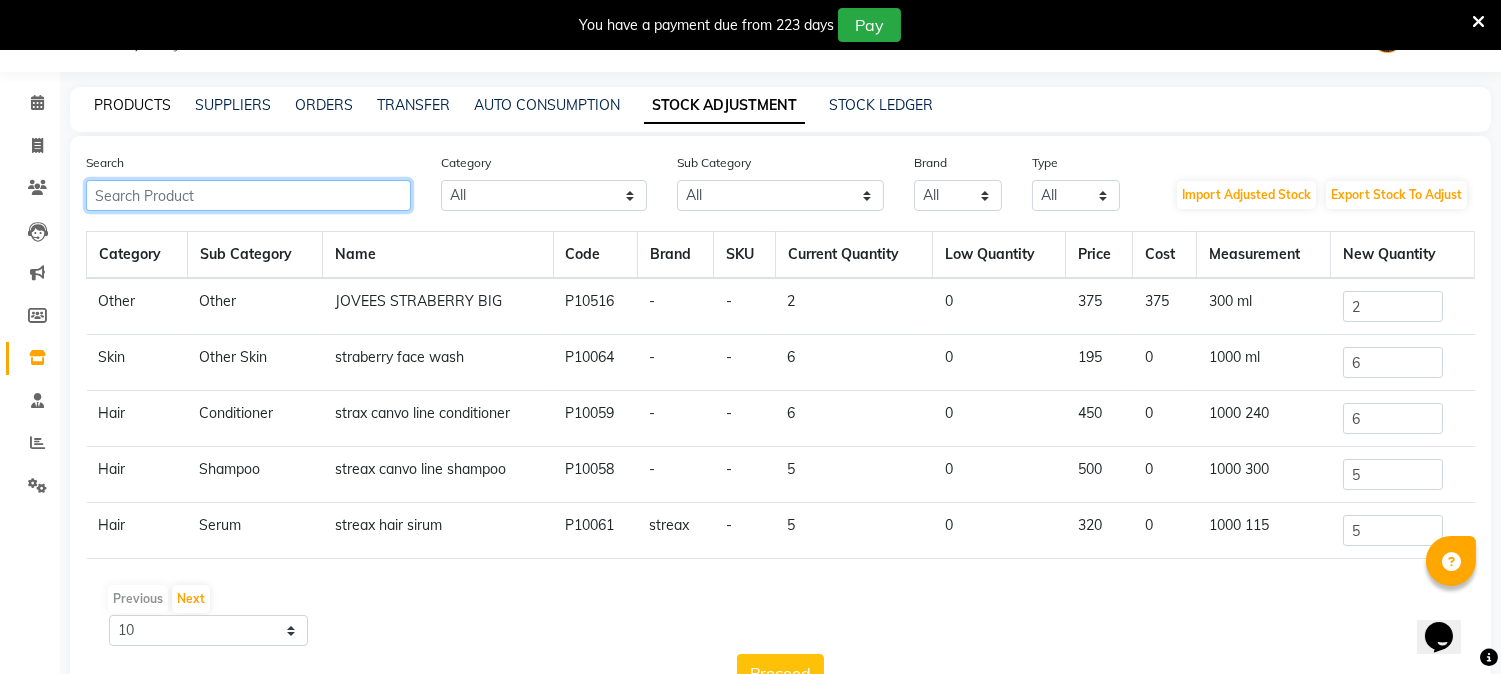 type 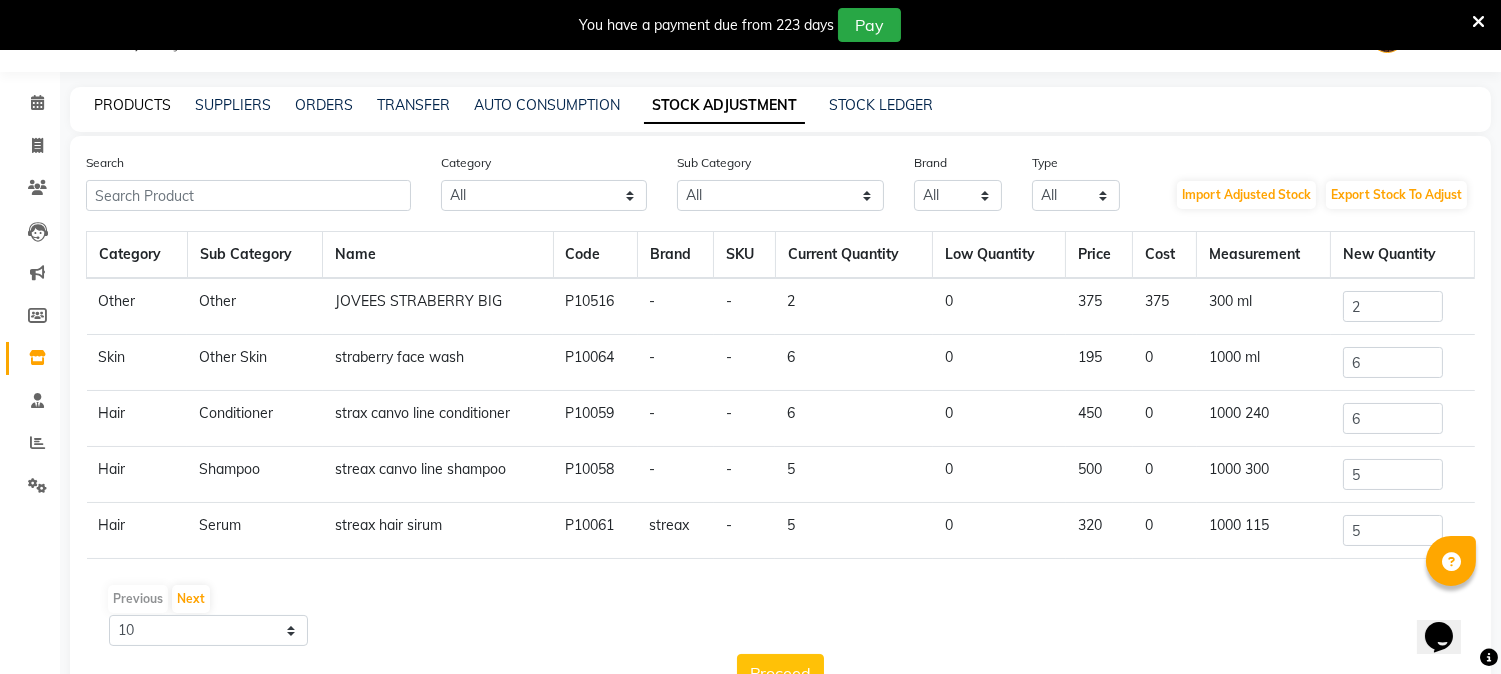 click on "PRODUCTS" 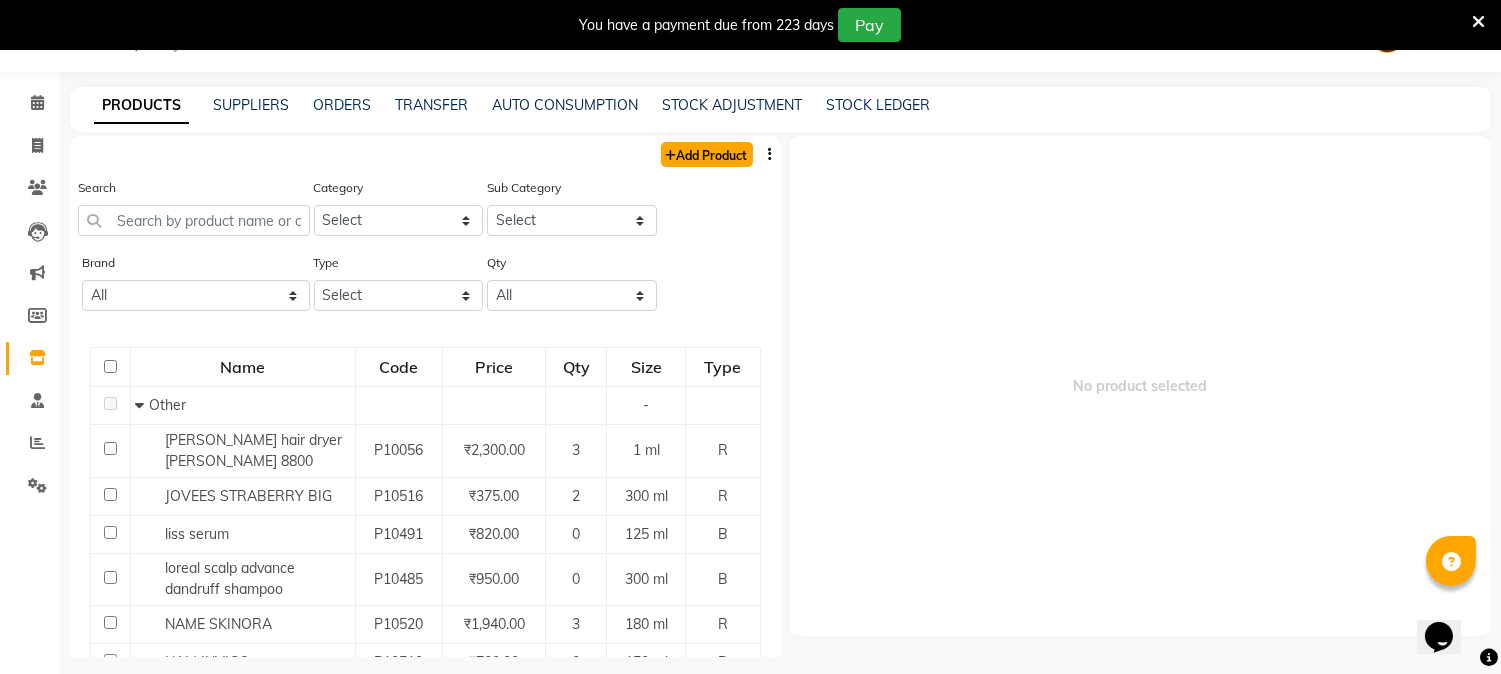 click on "Add Product" 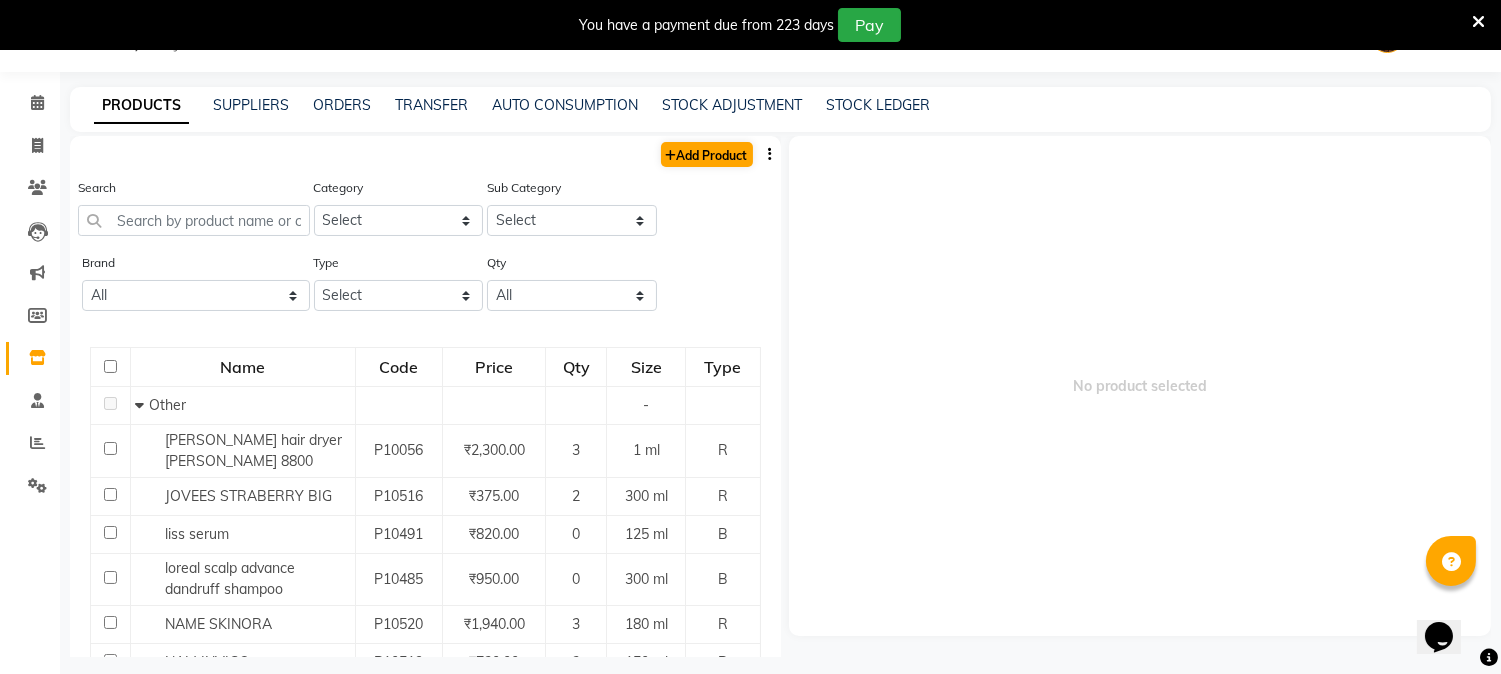 select on "true" 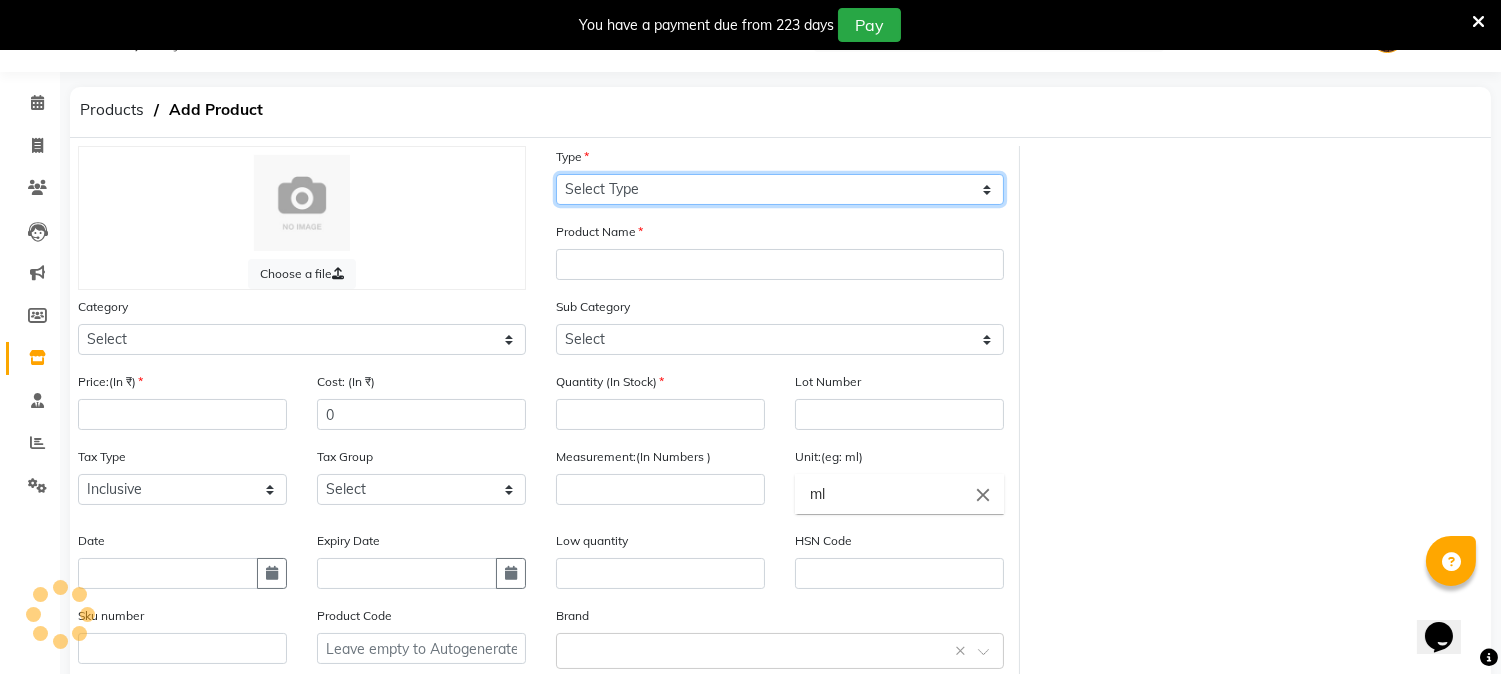 click on "Select Type Both Retail Consumable" 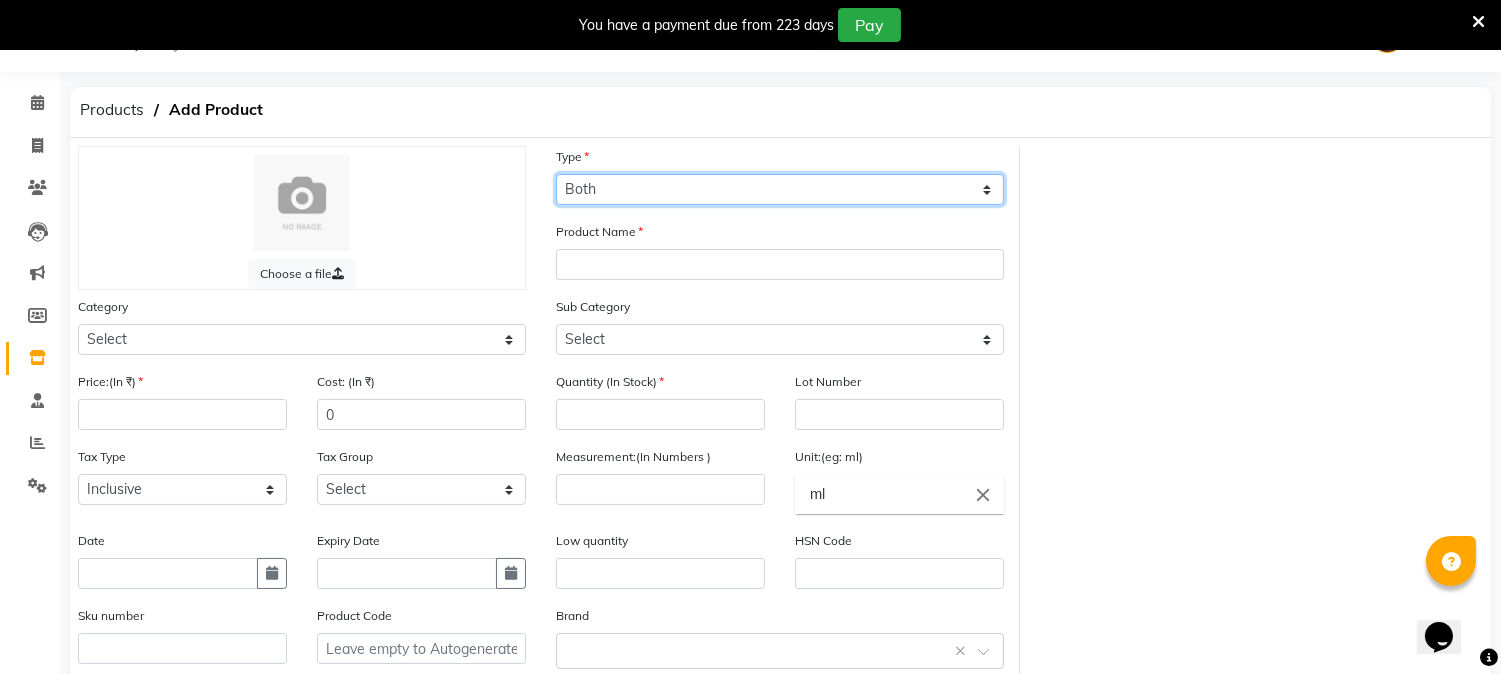 click on "Select Type Both Retail Consumable" 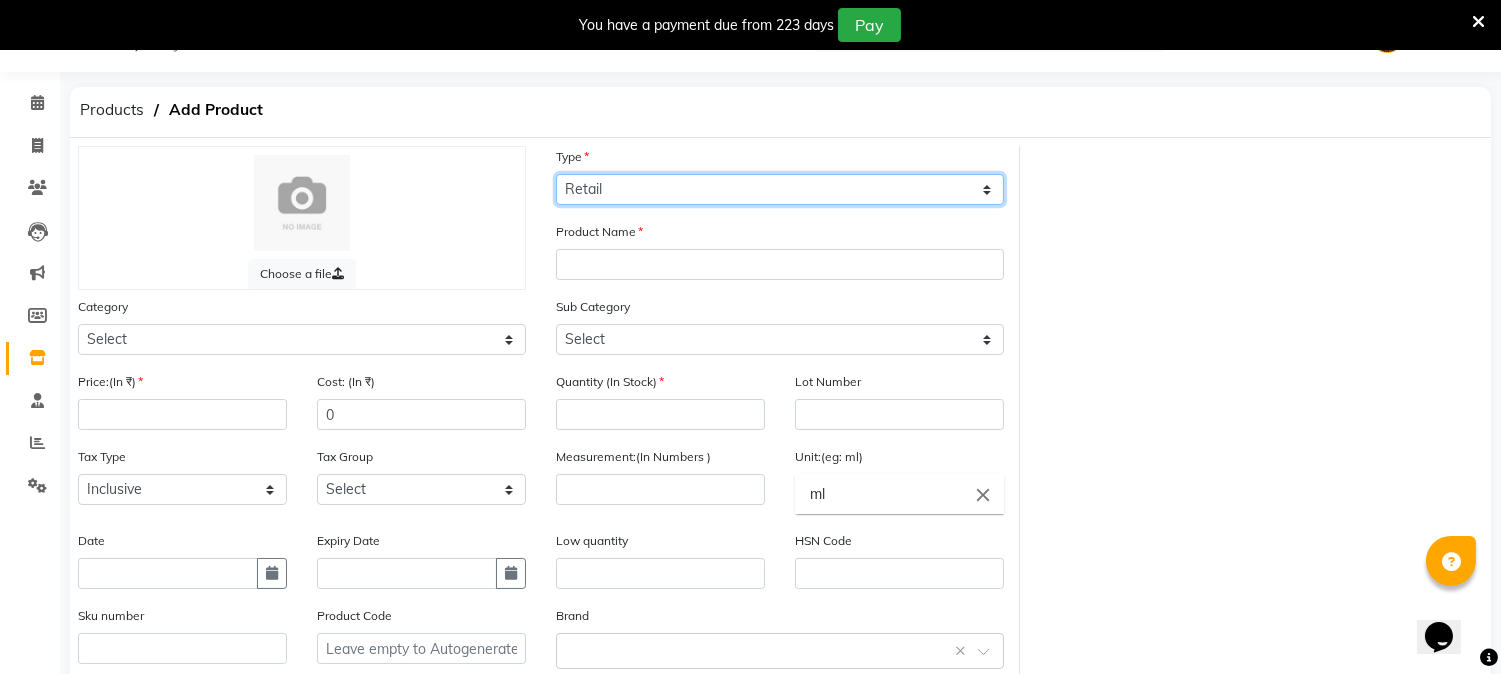 click on "Select Type Both Retail Consumable" 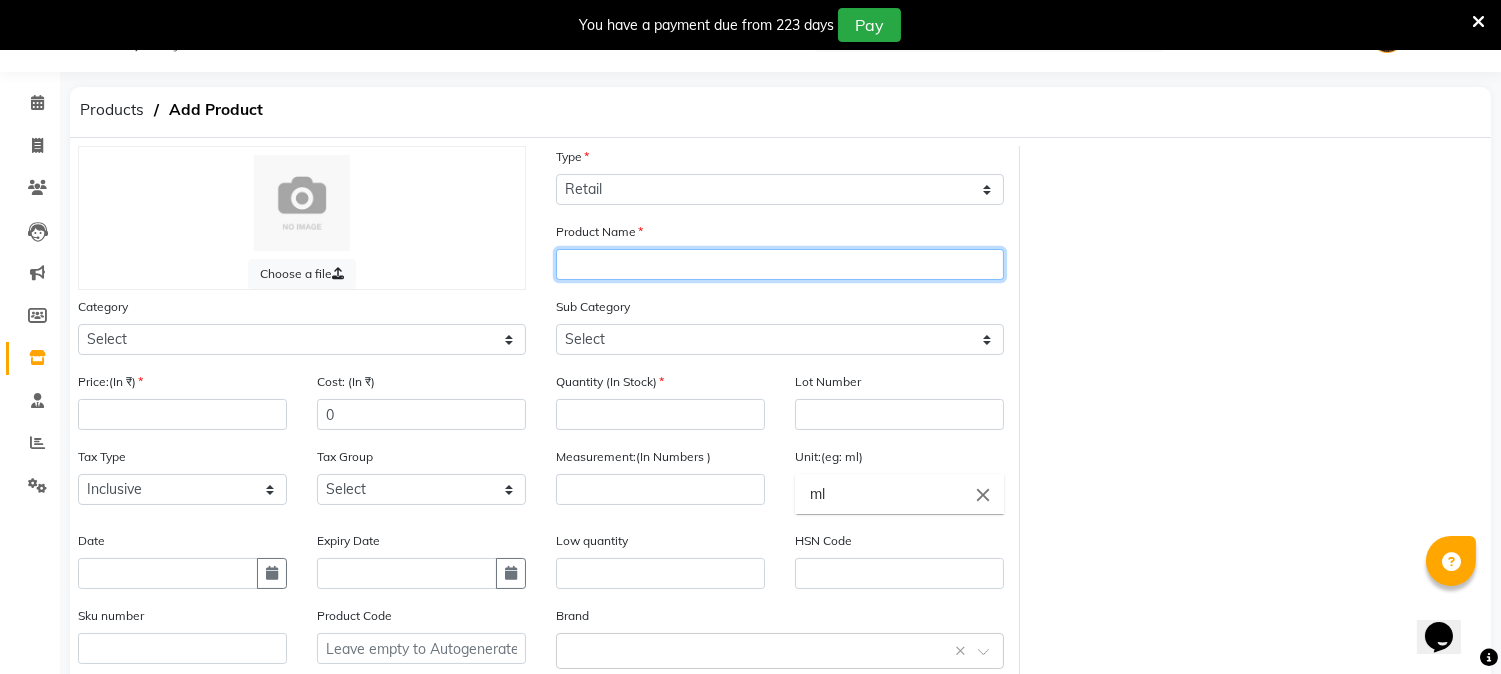click 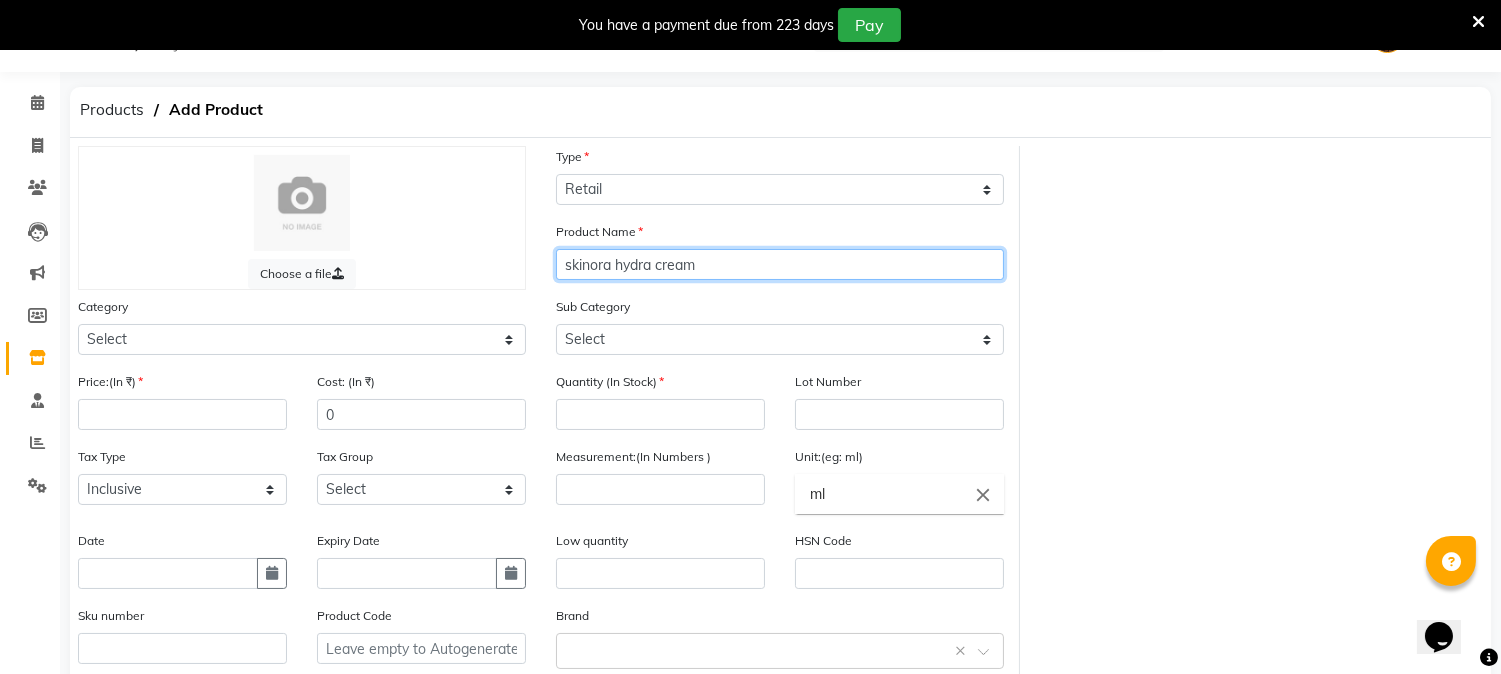 type on "skinora hydra cream" 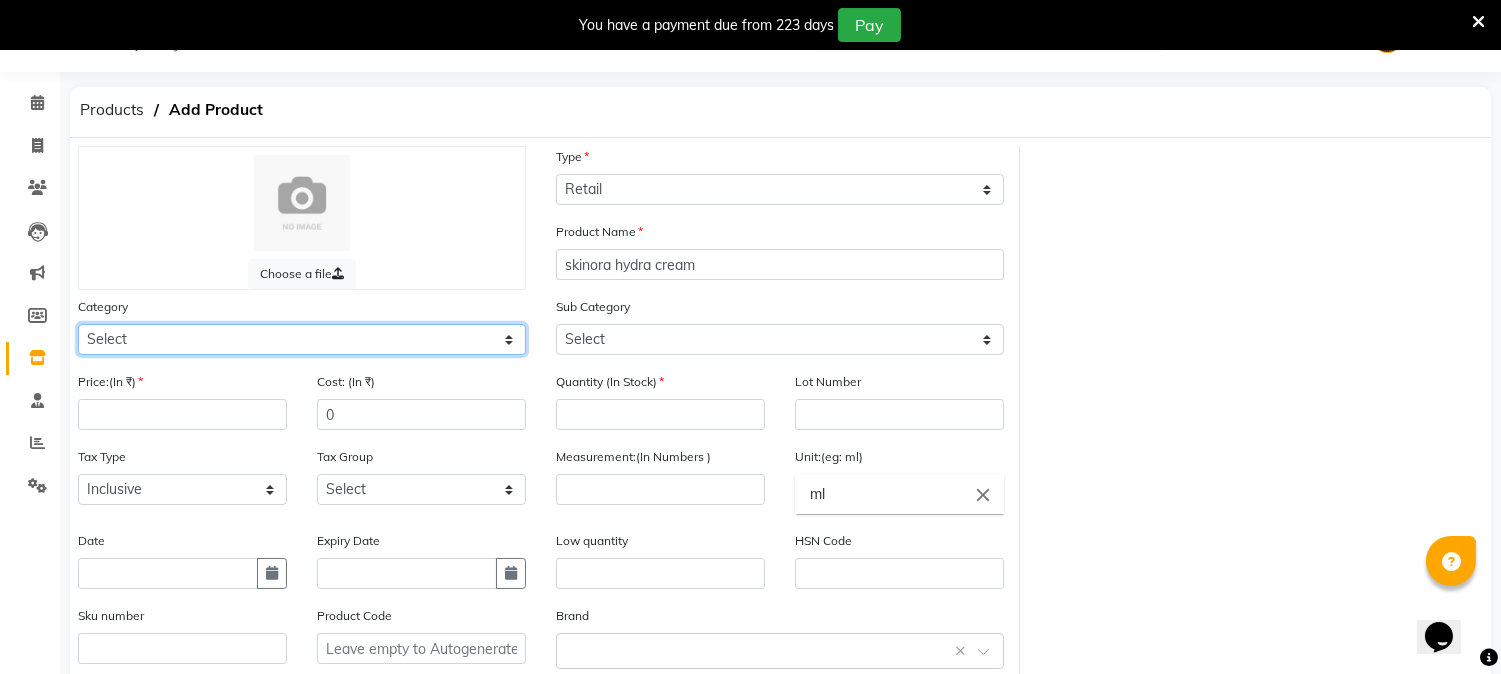 click on "Select Hair Skin Makeup Personal Care Appliances Beard Waxing Disposable Threading Hands and Feet Beauty Planet Botox Cadiveu Casmara Cheryls Loreal Olaplex Other" 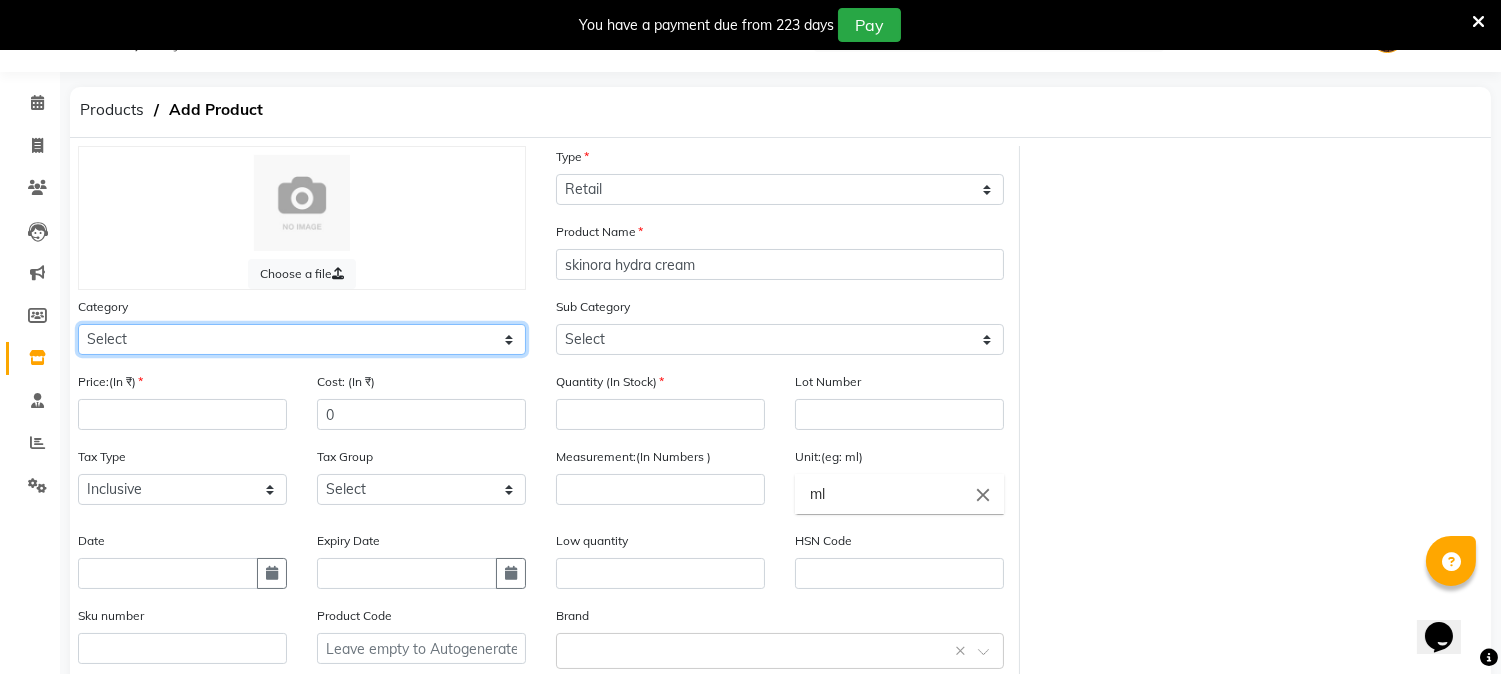 select on "215201150" 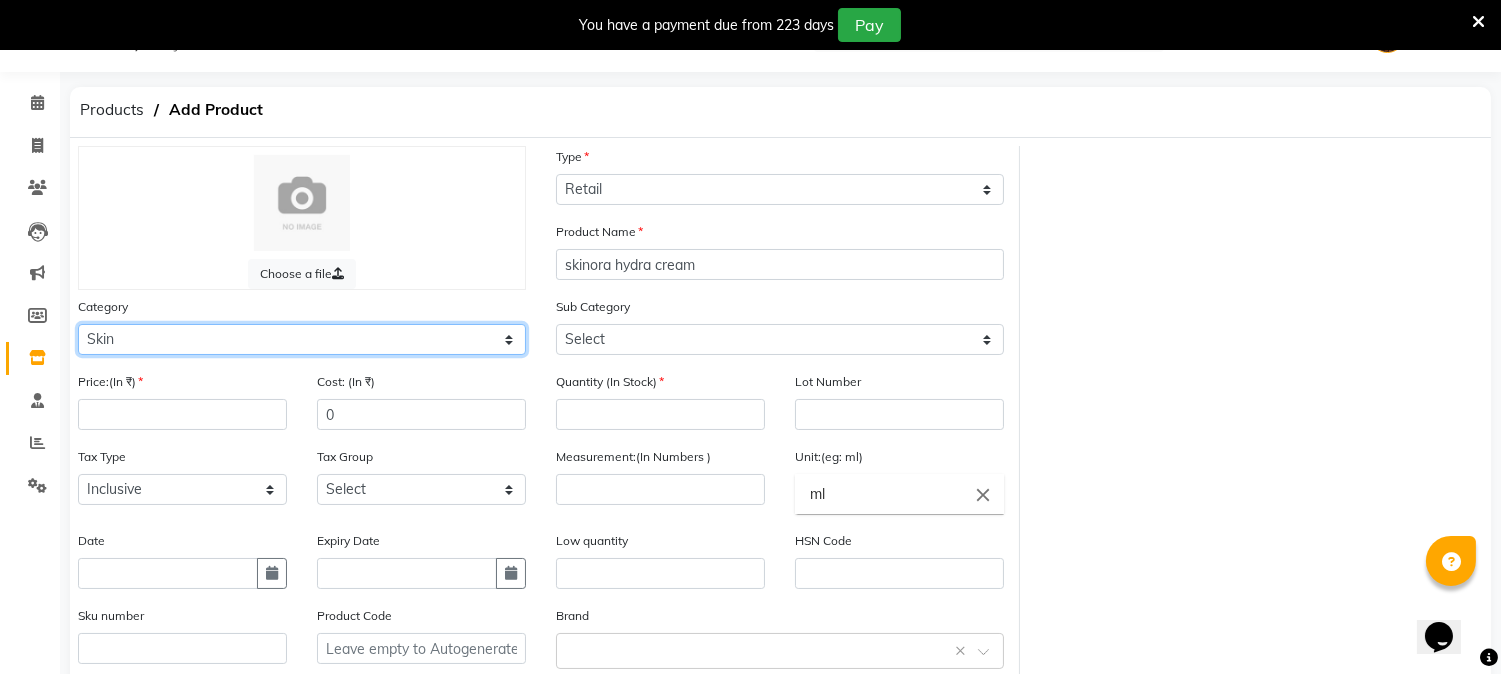 click on "Select Hair Skin Makeup Personal Care Appliances Beard Waxing Disposable Threading Hands and Feet Beauty Planet Botox Cadiveu Casmara Cheryls Loreal Olaplex Other" 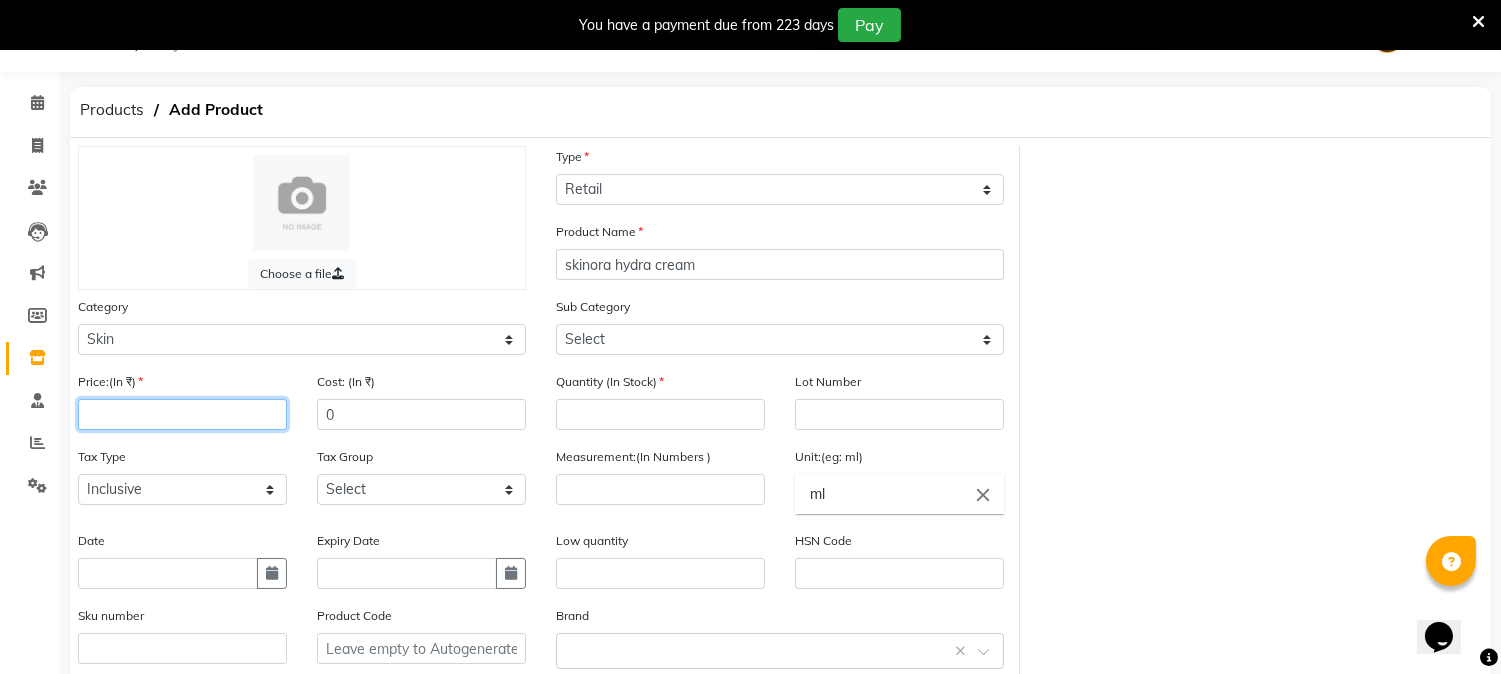 click 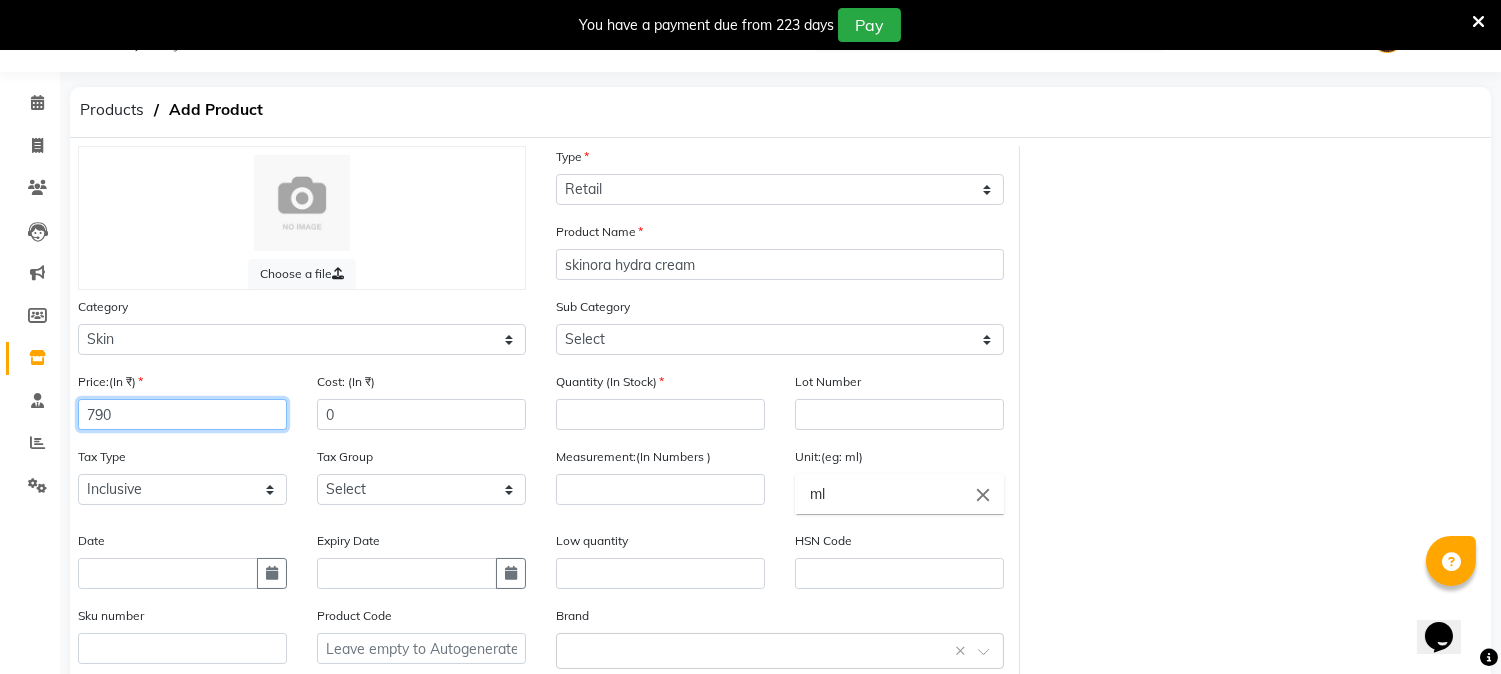 type on "790" 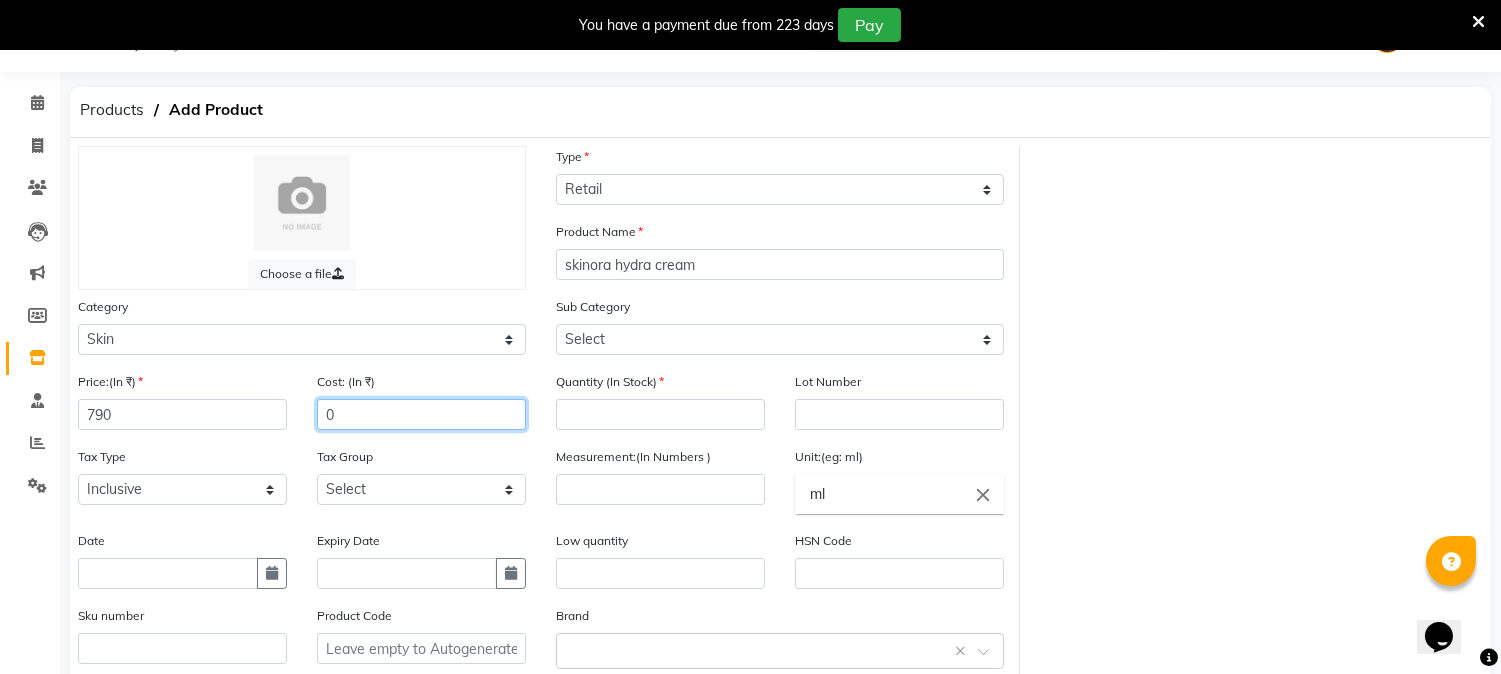 click on "0" 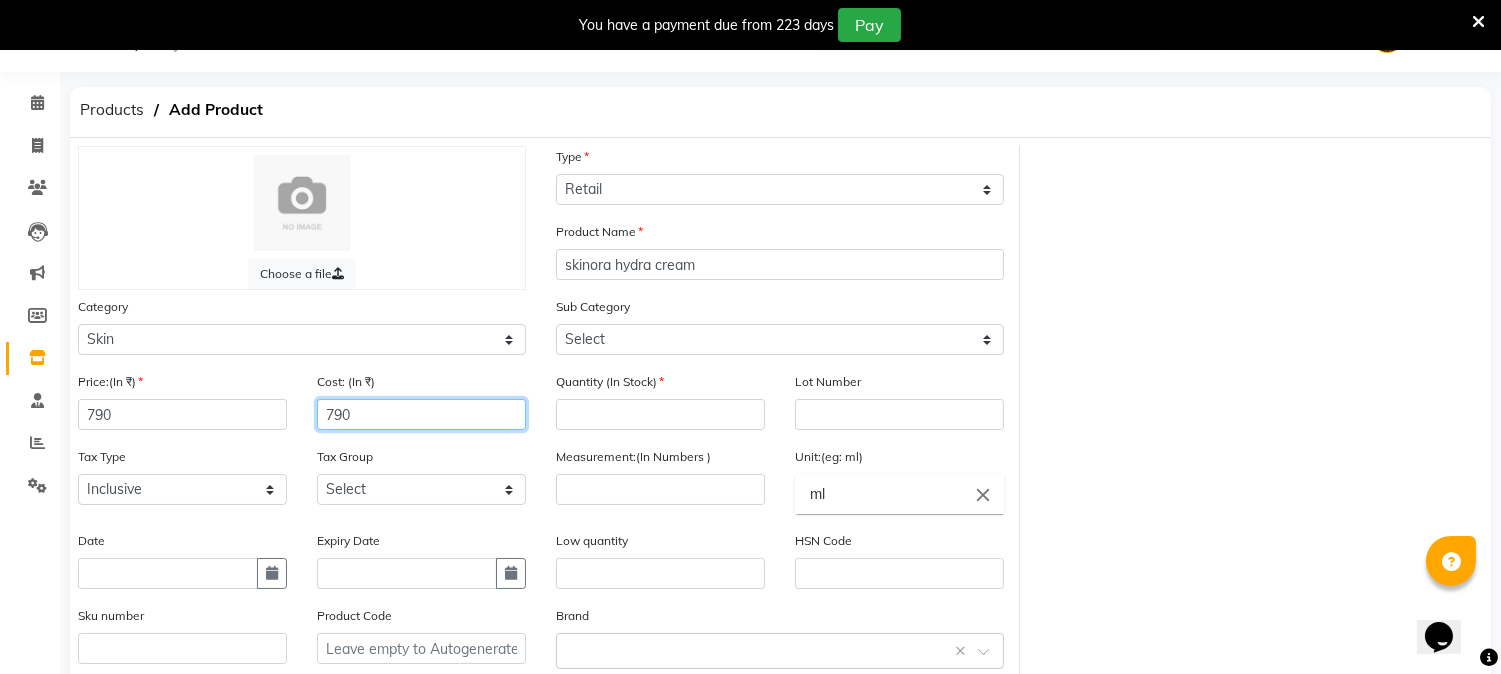 type on "790" 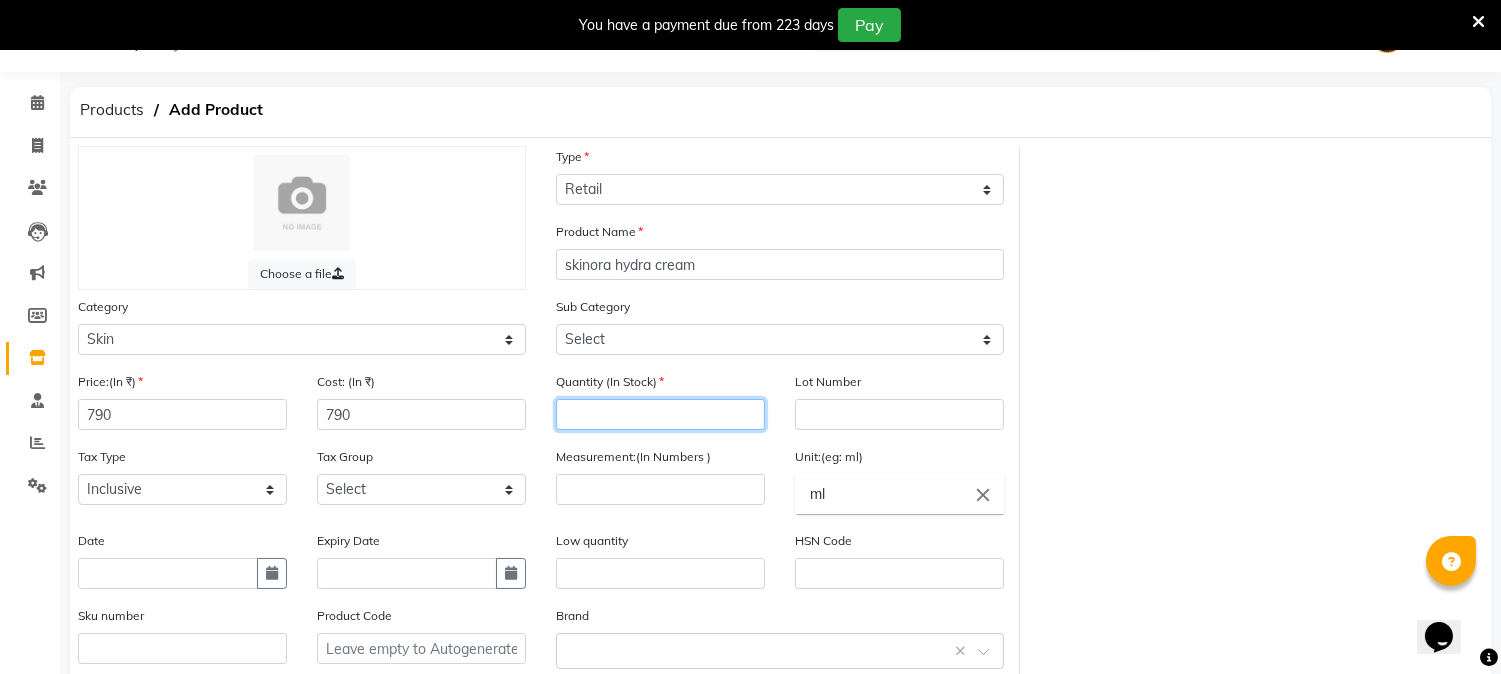 click 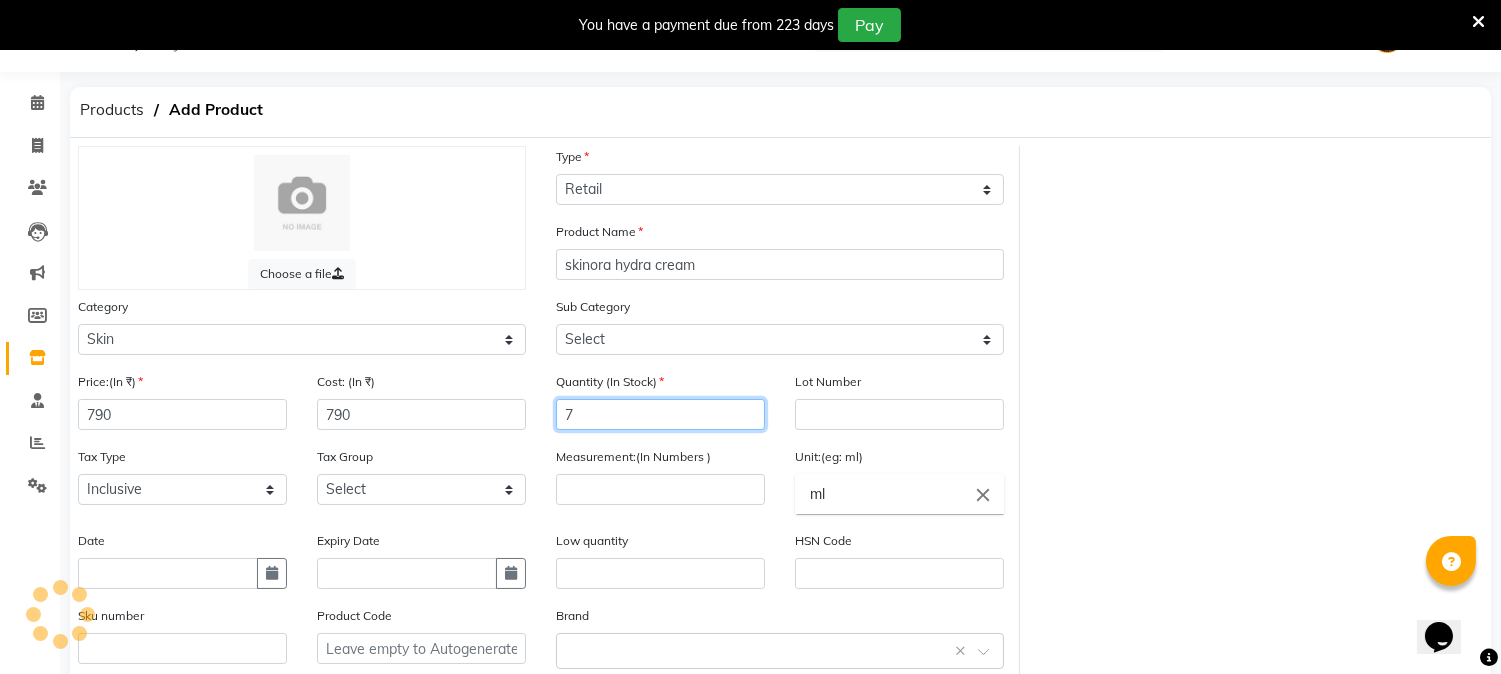 type on "7" 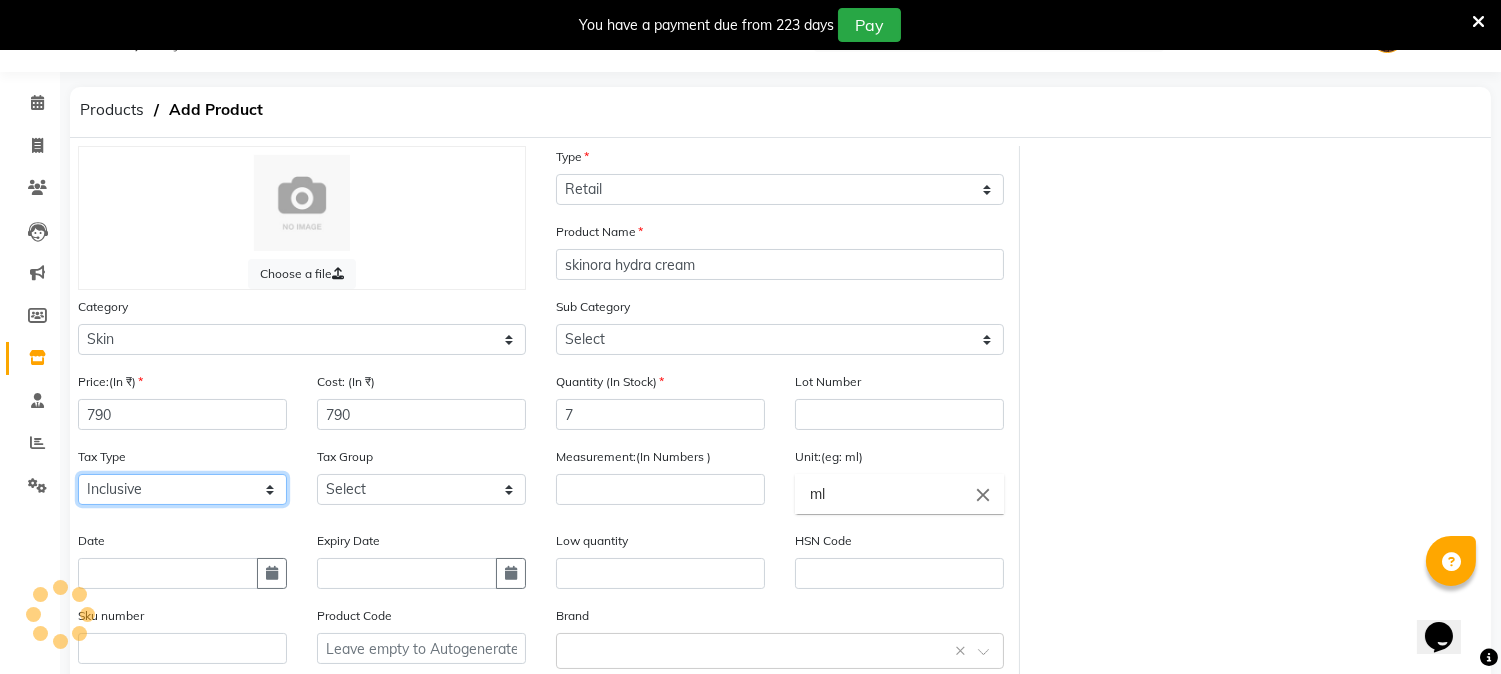 click on "Select Inclusive Exclusive" 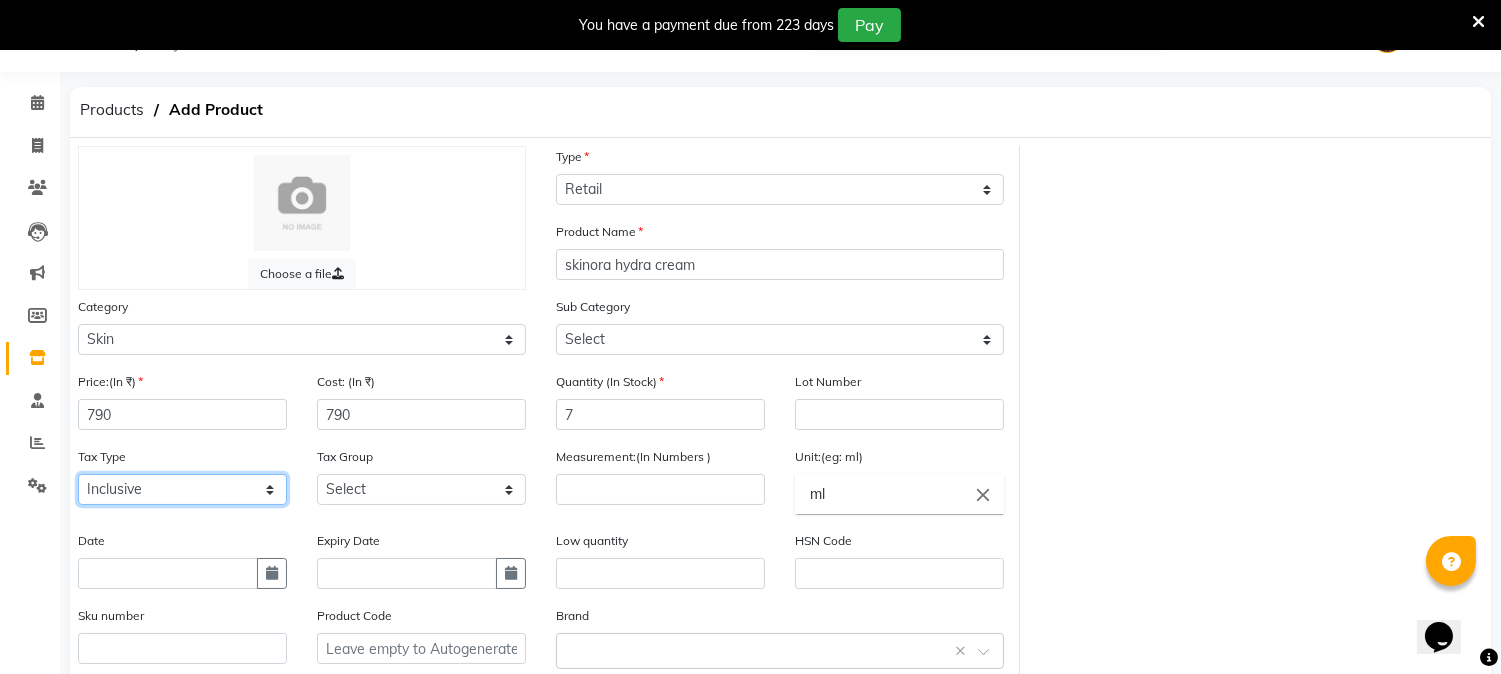click on "Select Inclusive Exclusive" 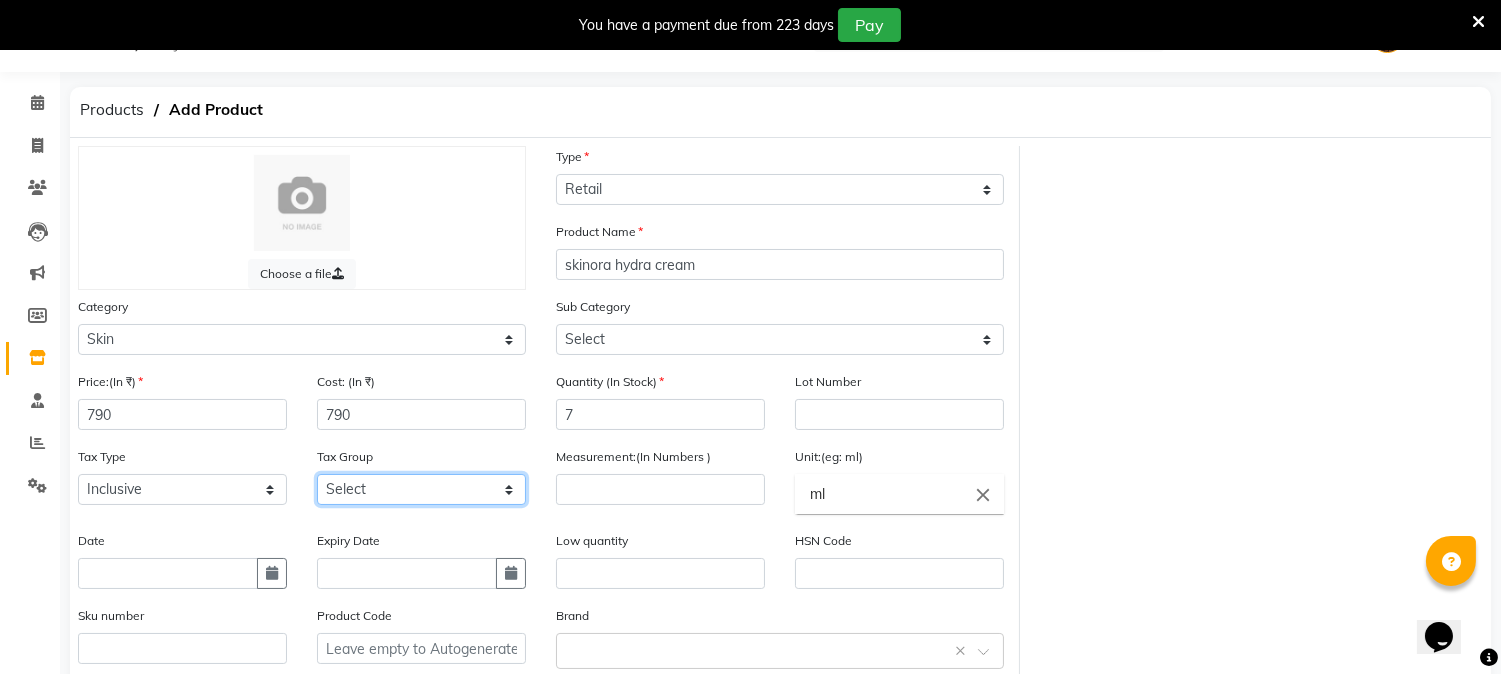 click on "Select" 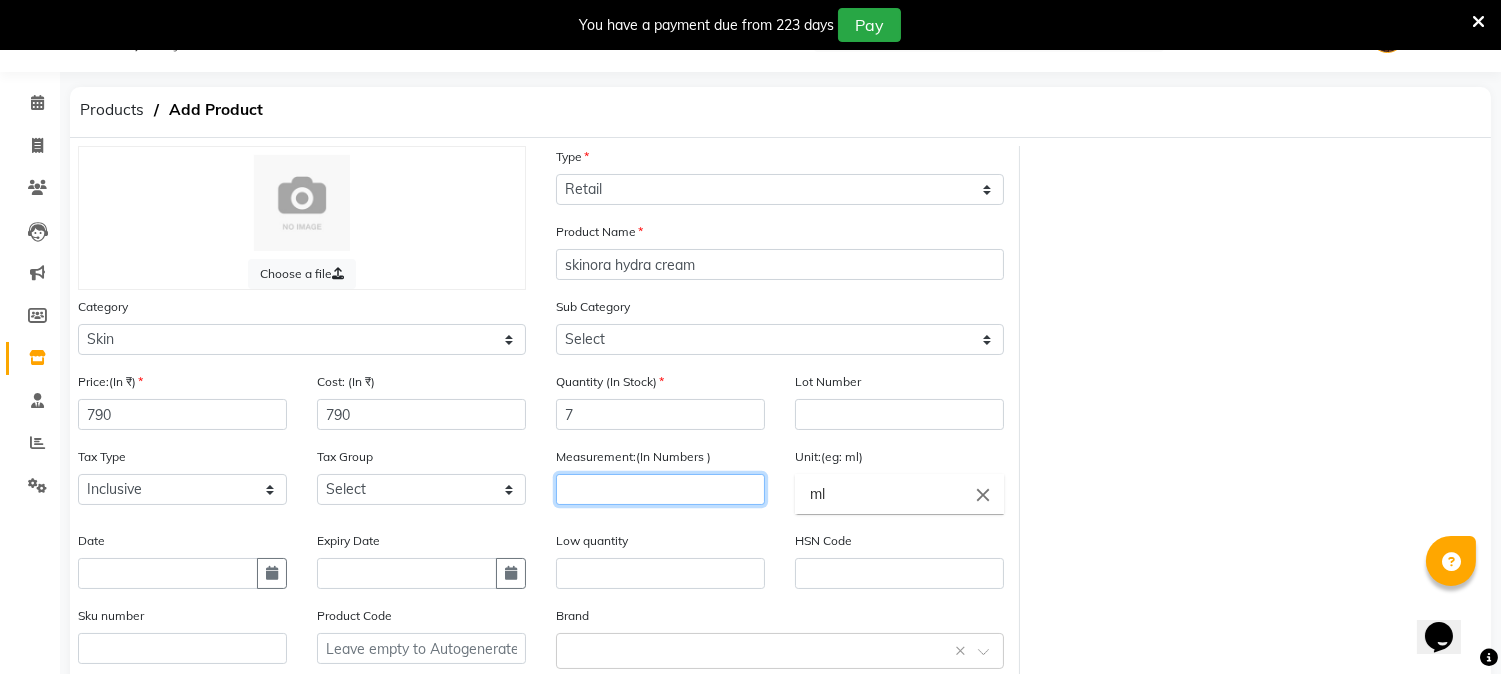 click 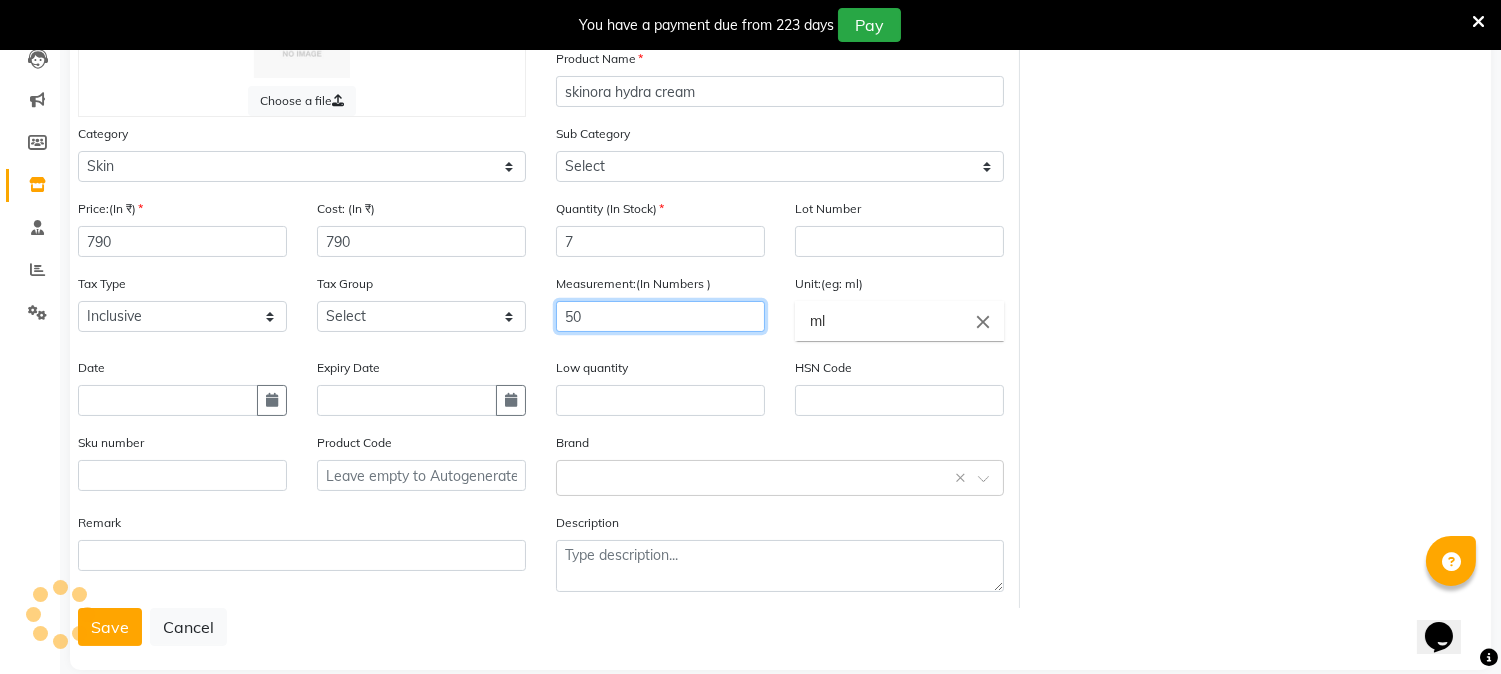 scroll, scrollTop: 254, scrollLeft: 0, axis: vertical 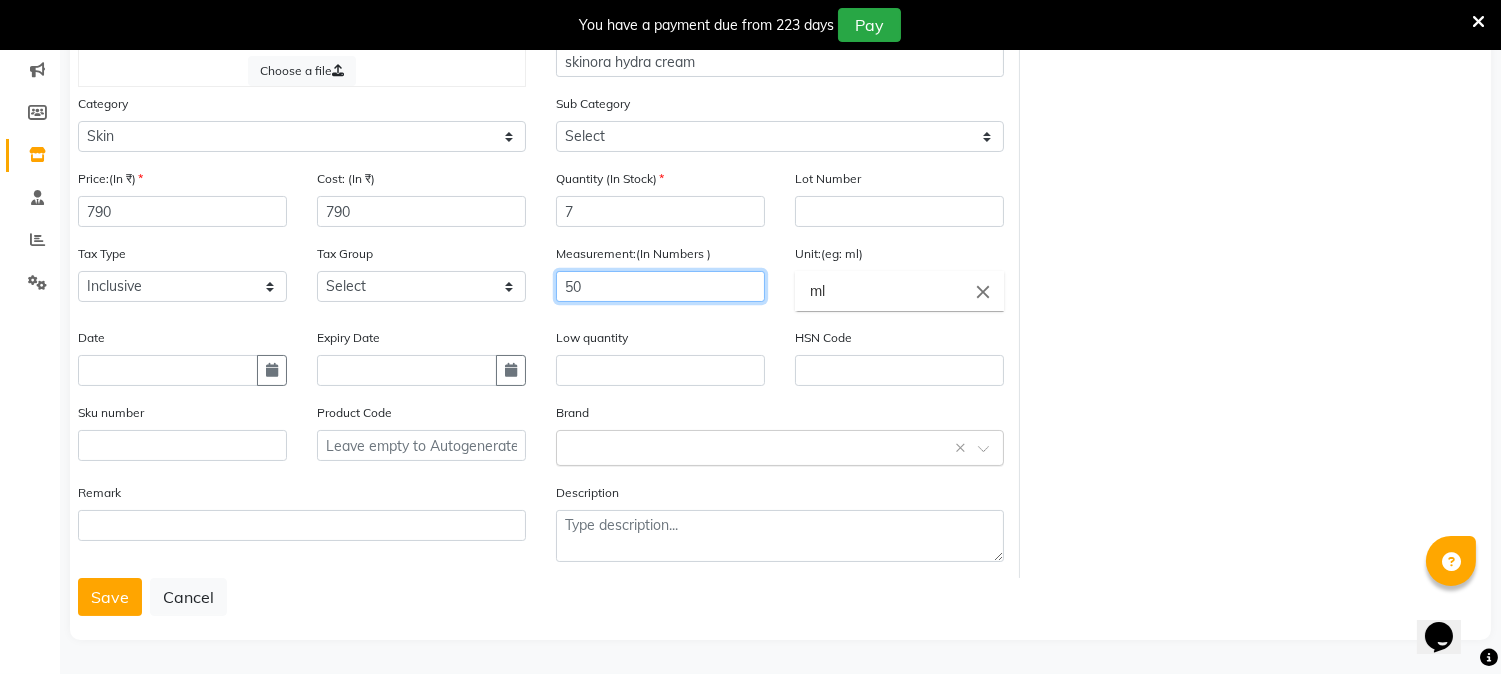 type on "50" 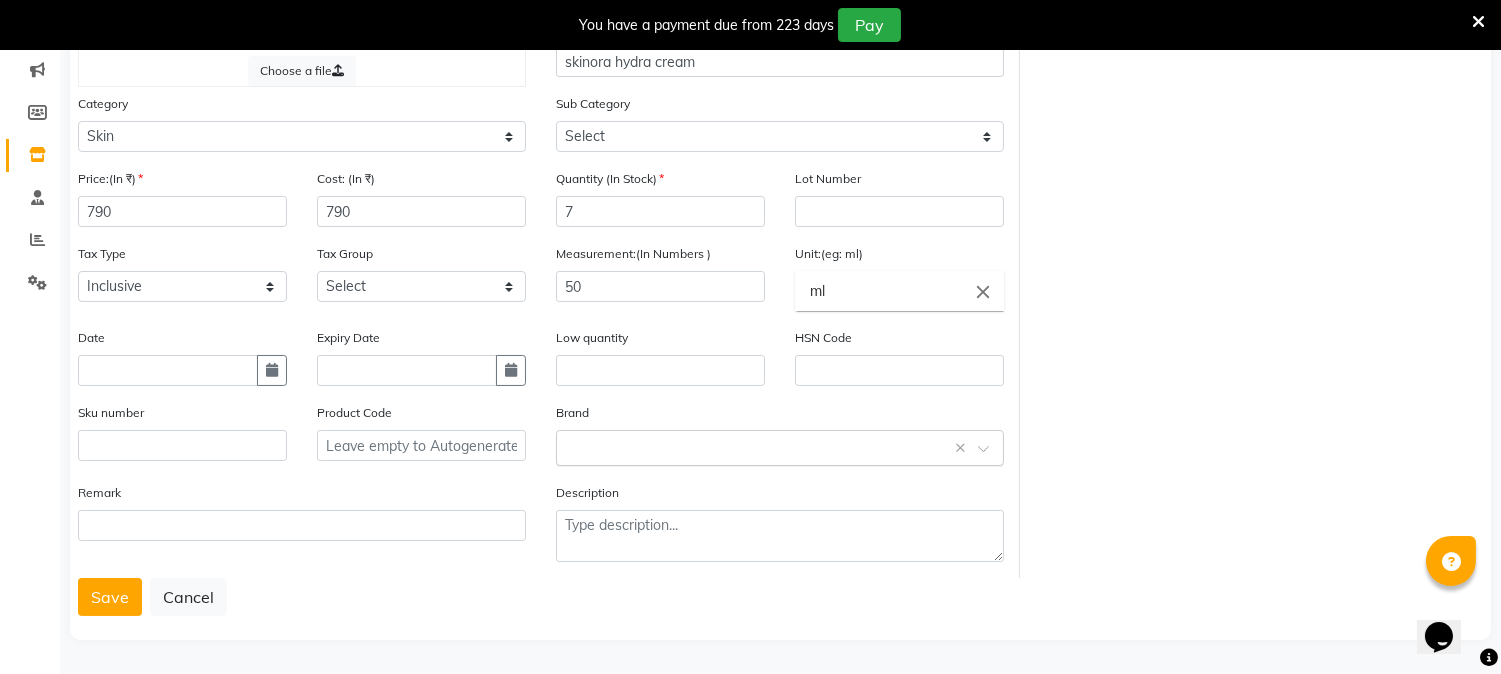 click 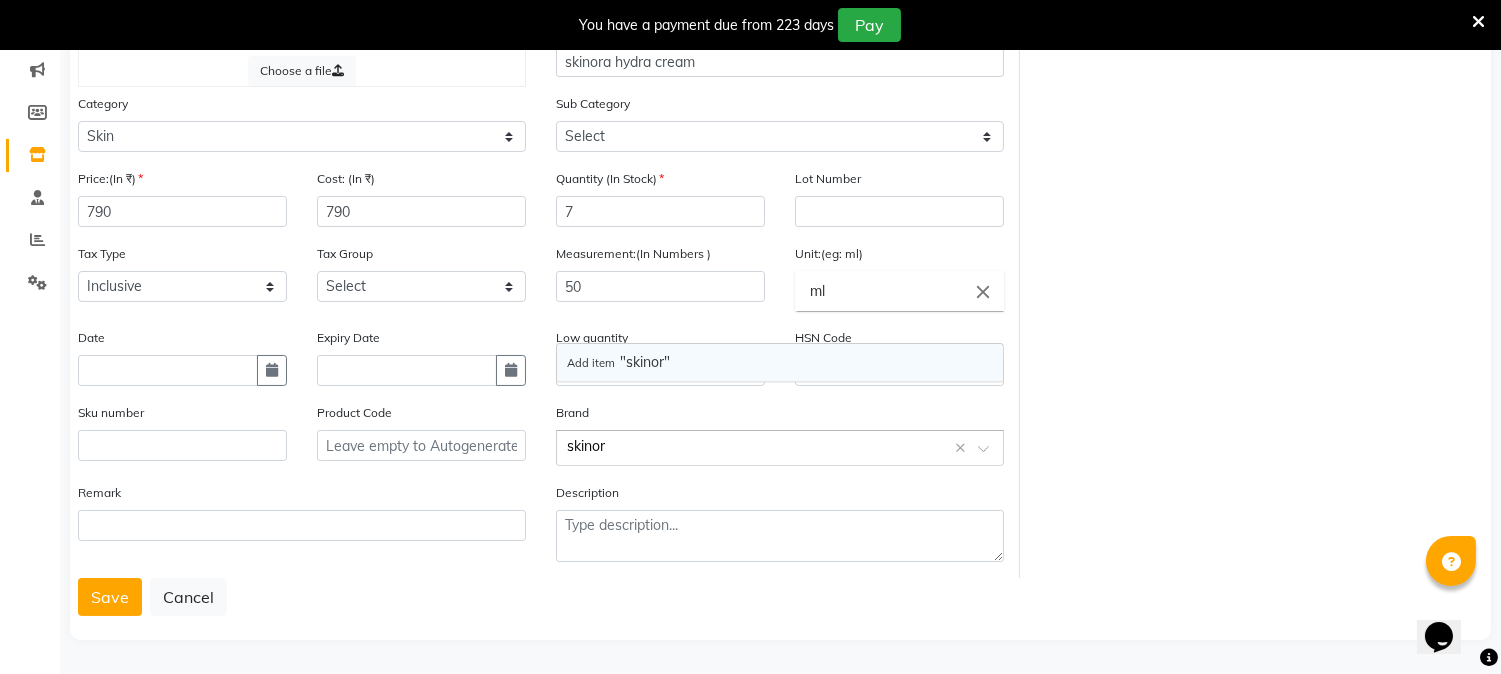 type on "skinora" 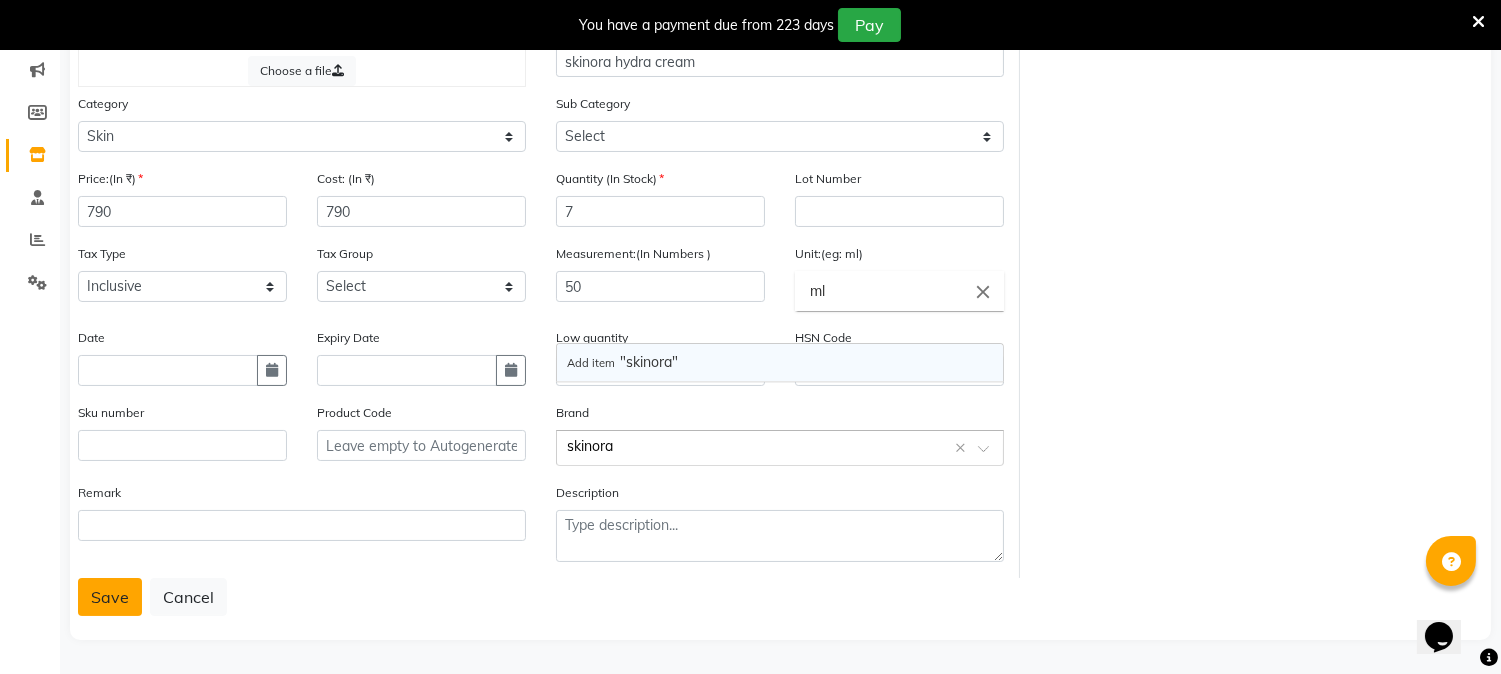 type 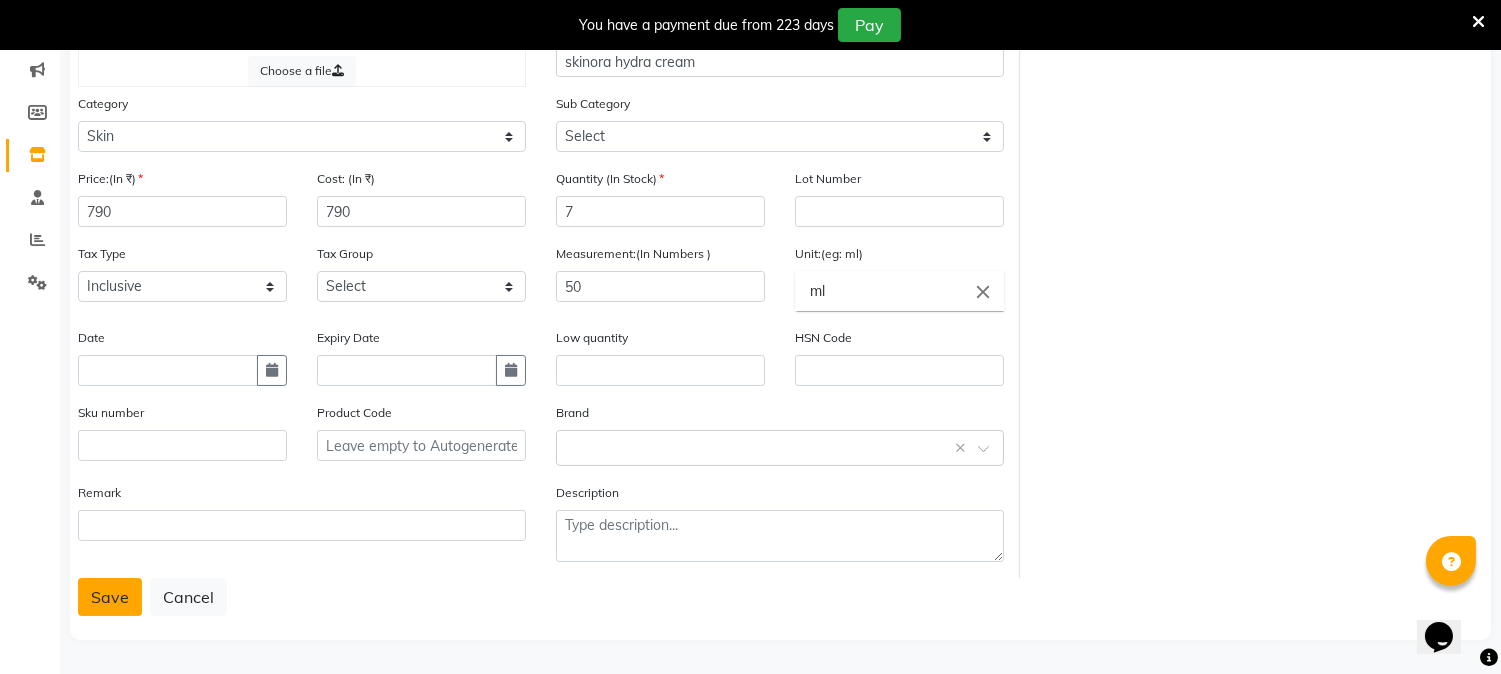 click on "Save" 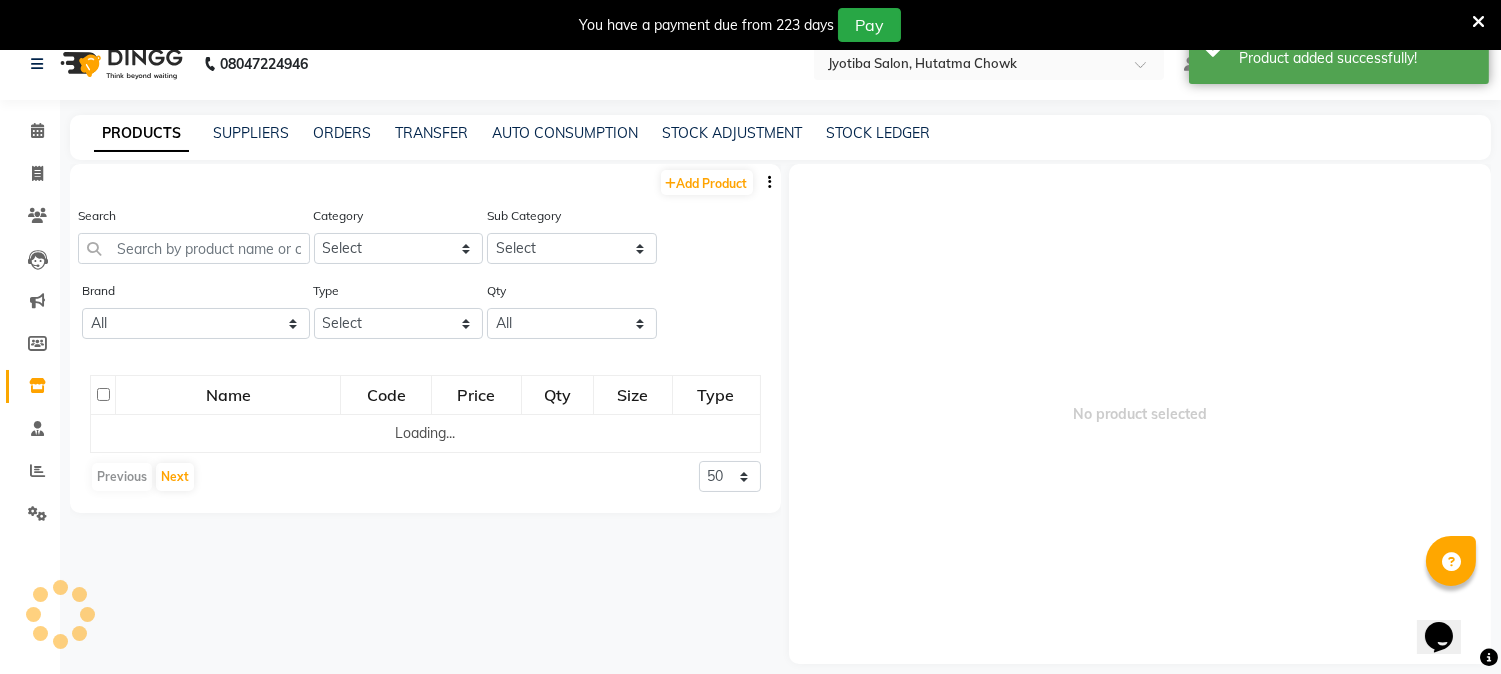 scroll, scrollTop: 0, scrollLeft: 0, axis: both 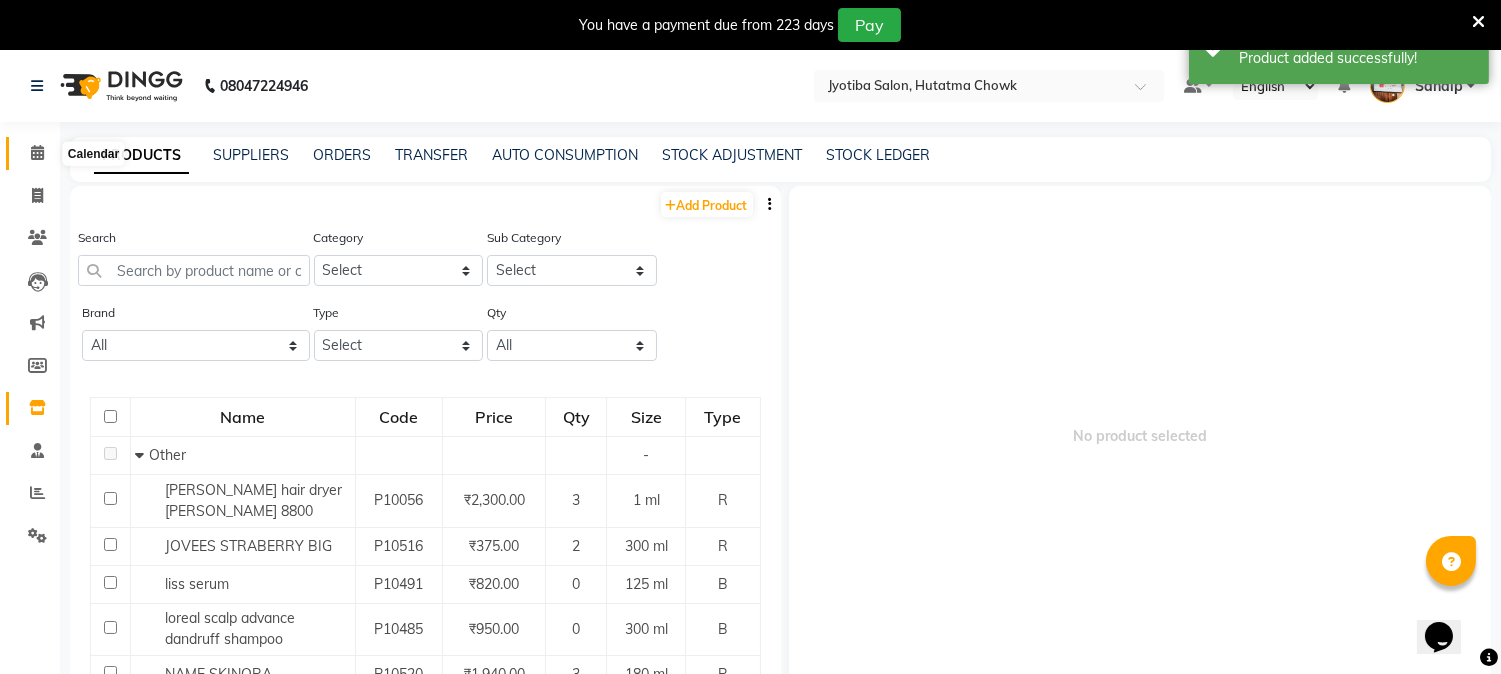 click 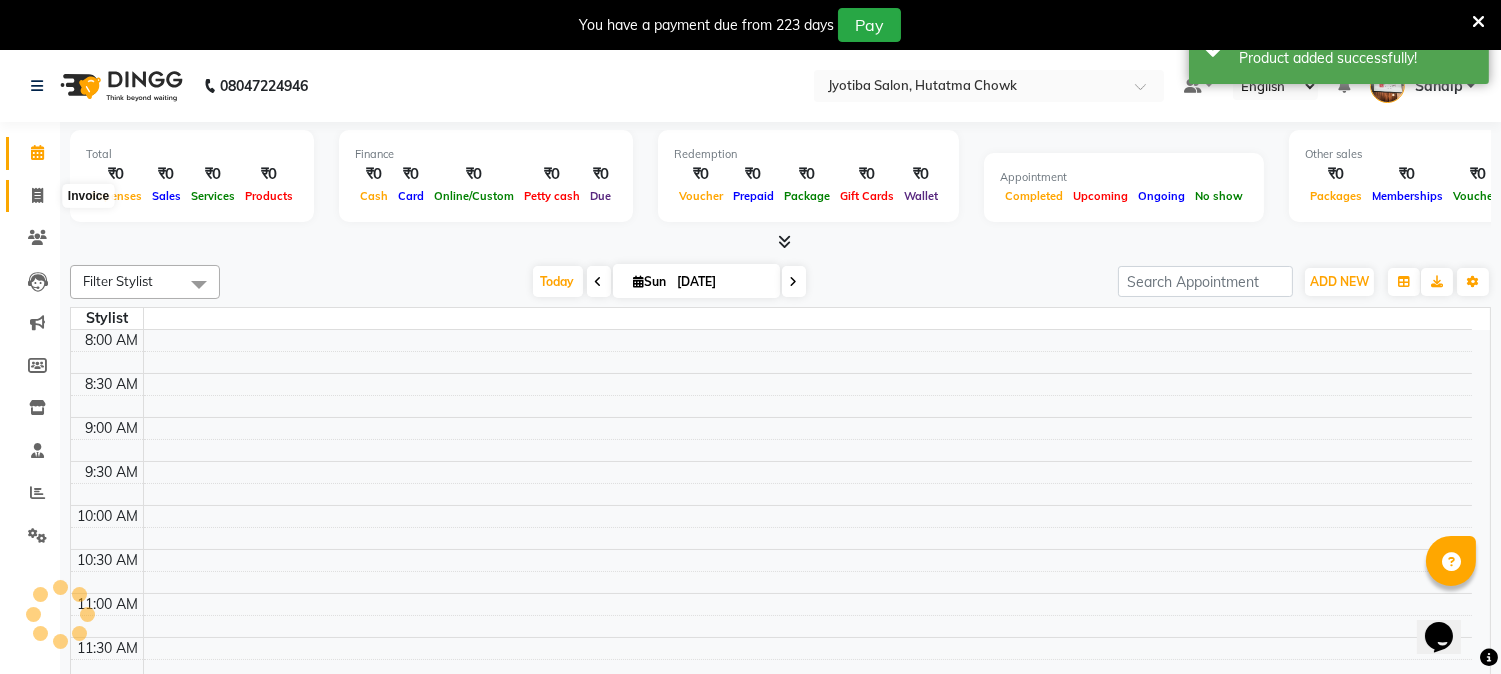 click 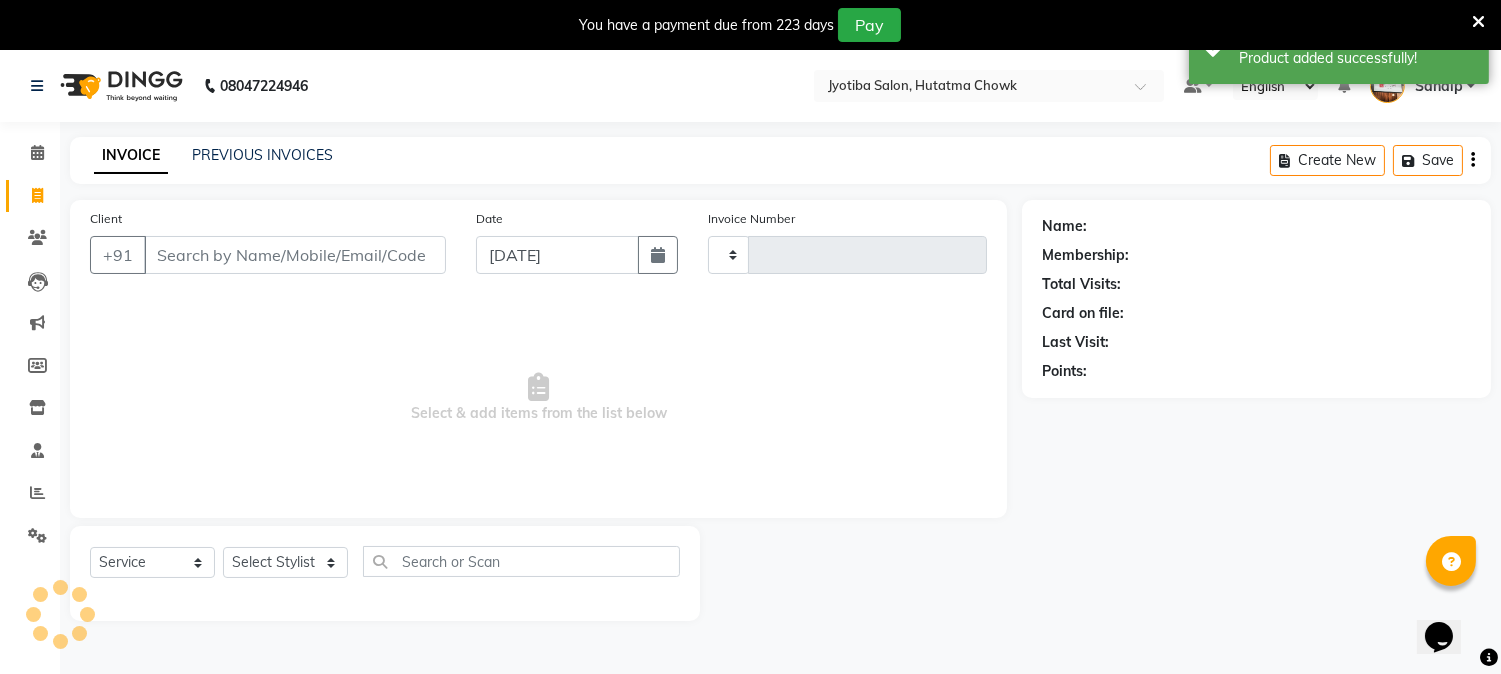 type on "0701" 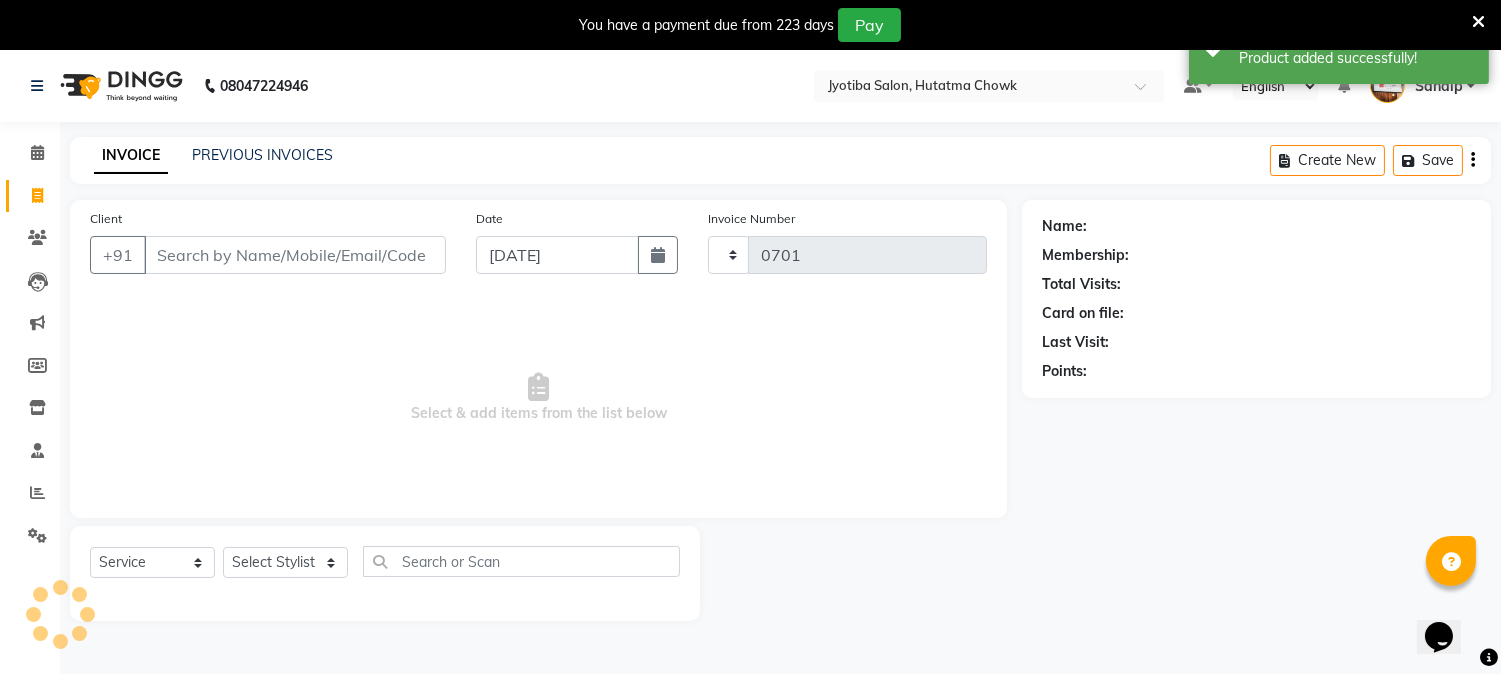 select on "556" 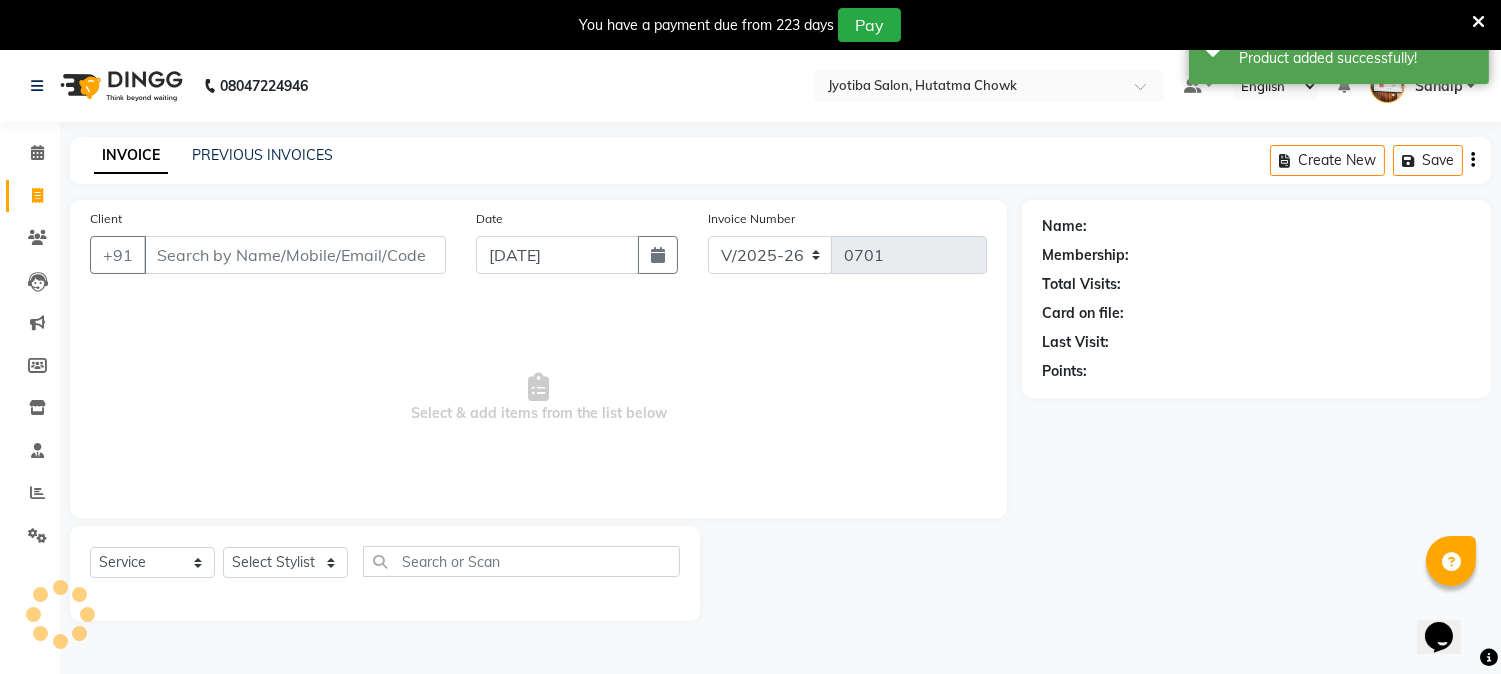 select on "membership" 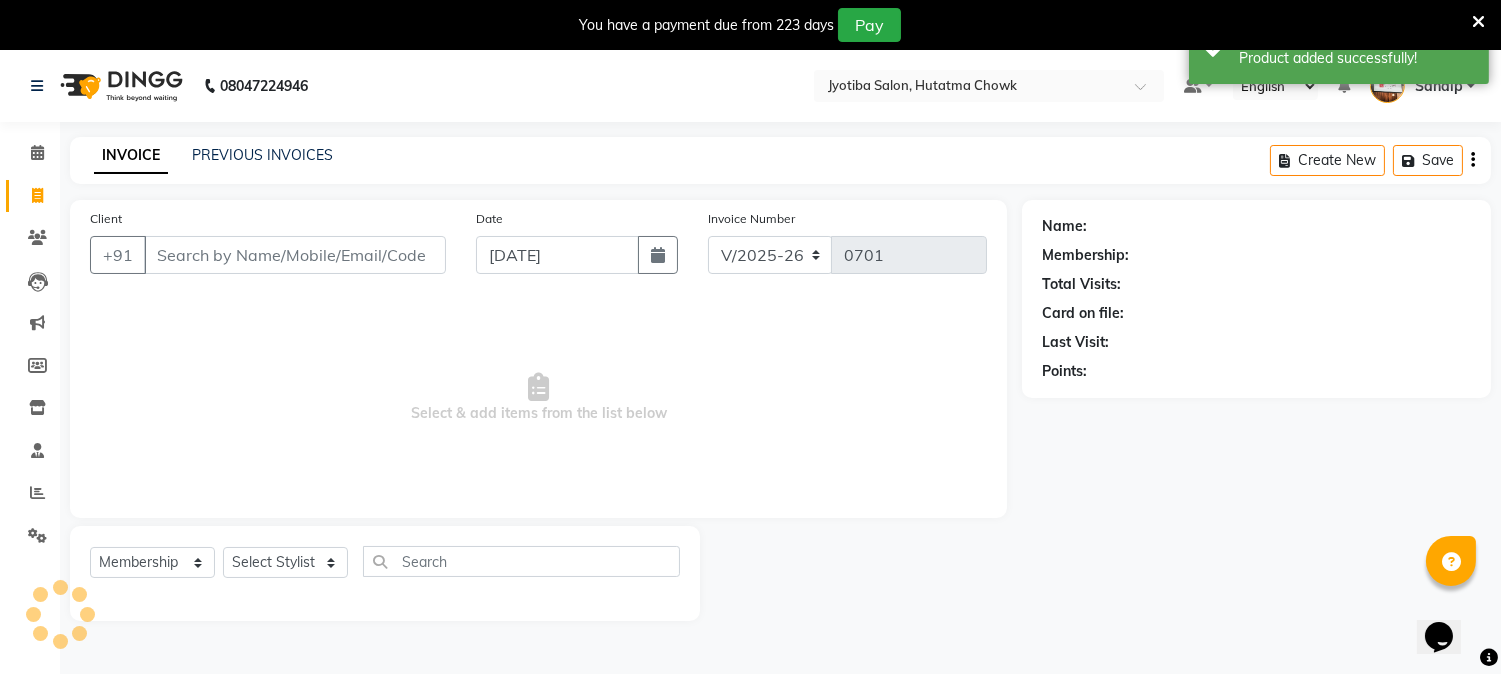 click on "Client" at bounding box center [295, 255] 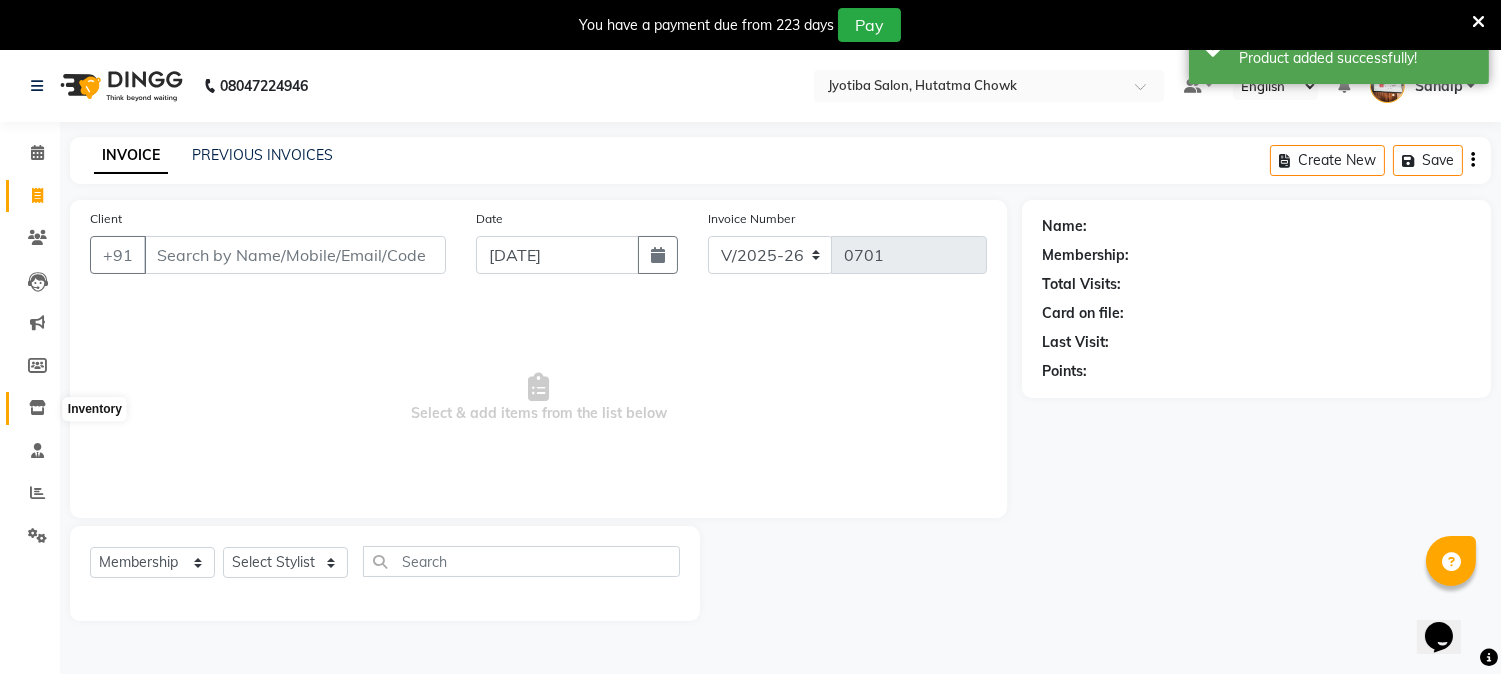 click 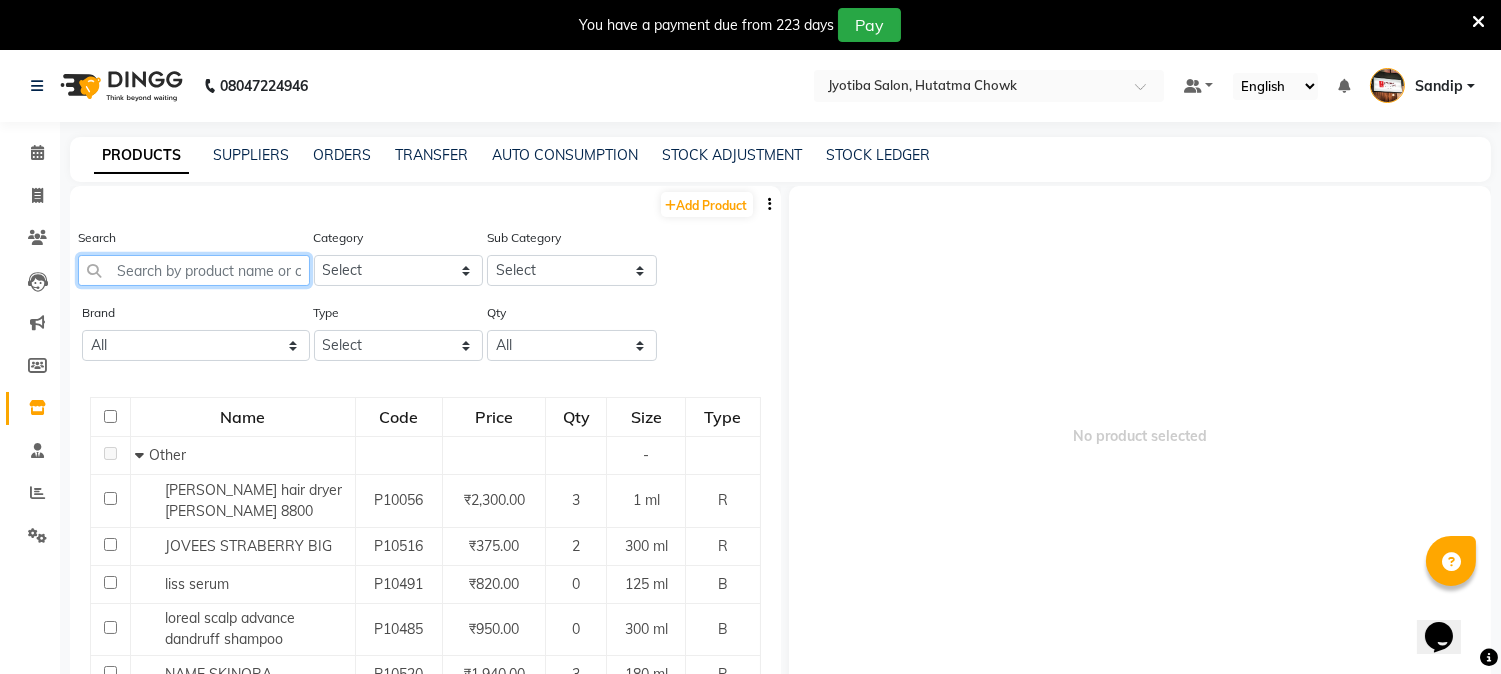 click 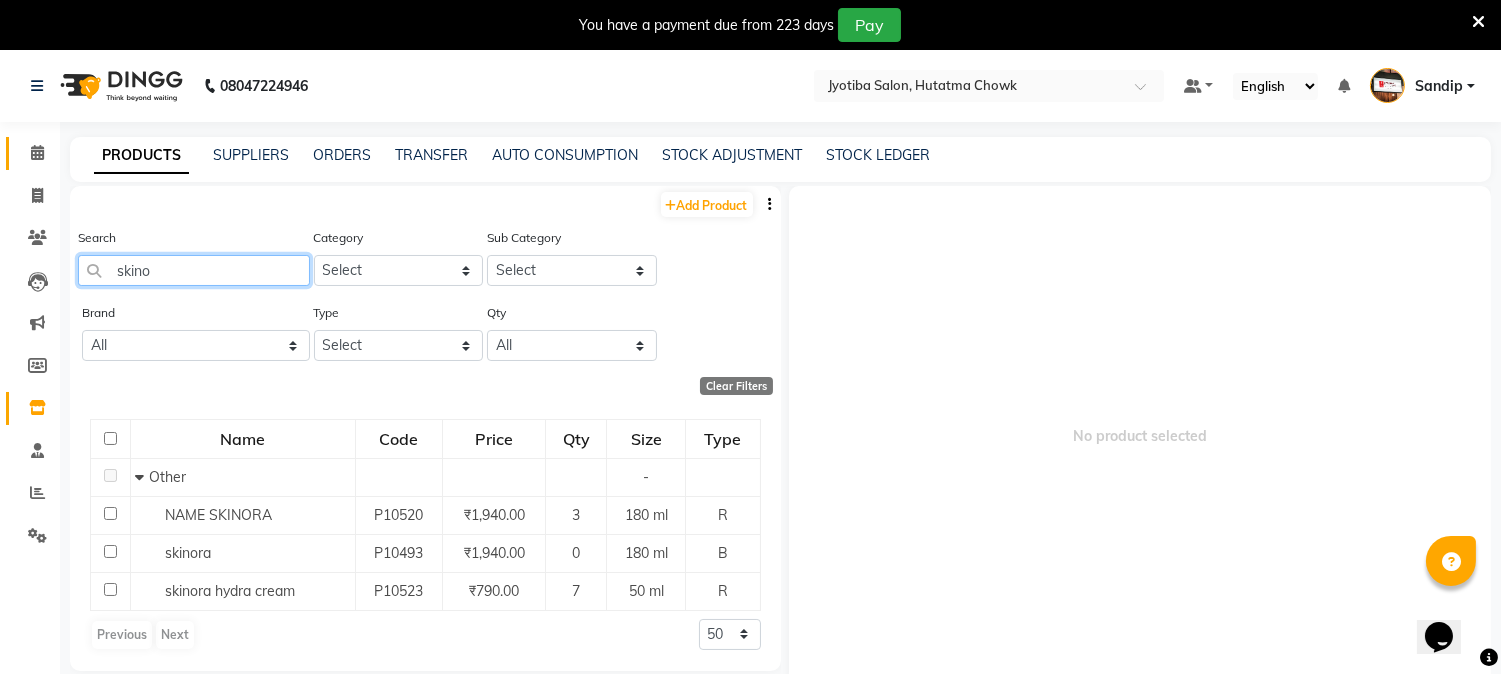 type on "skino" 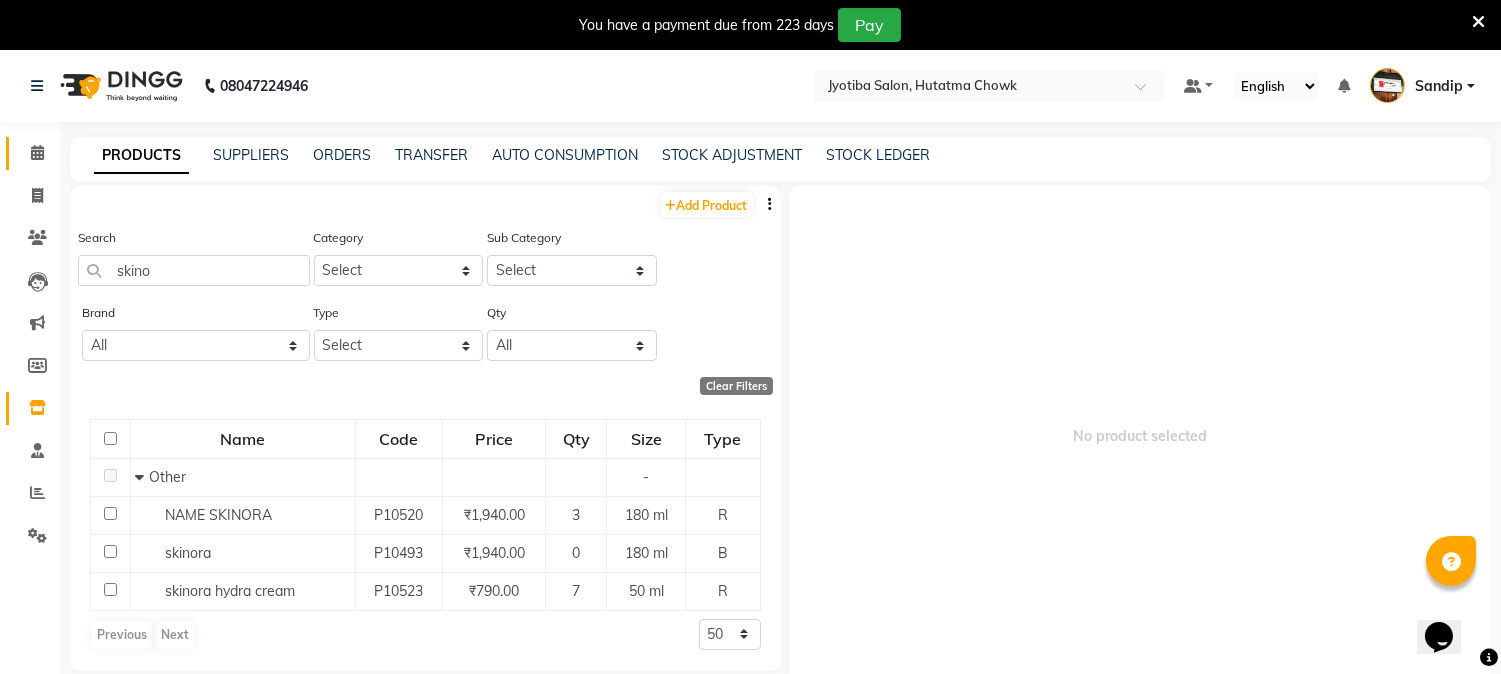 click 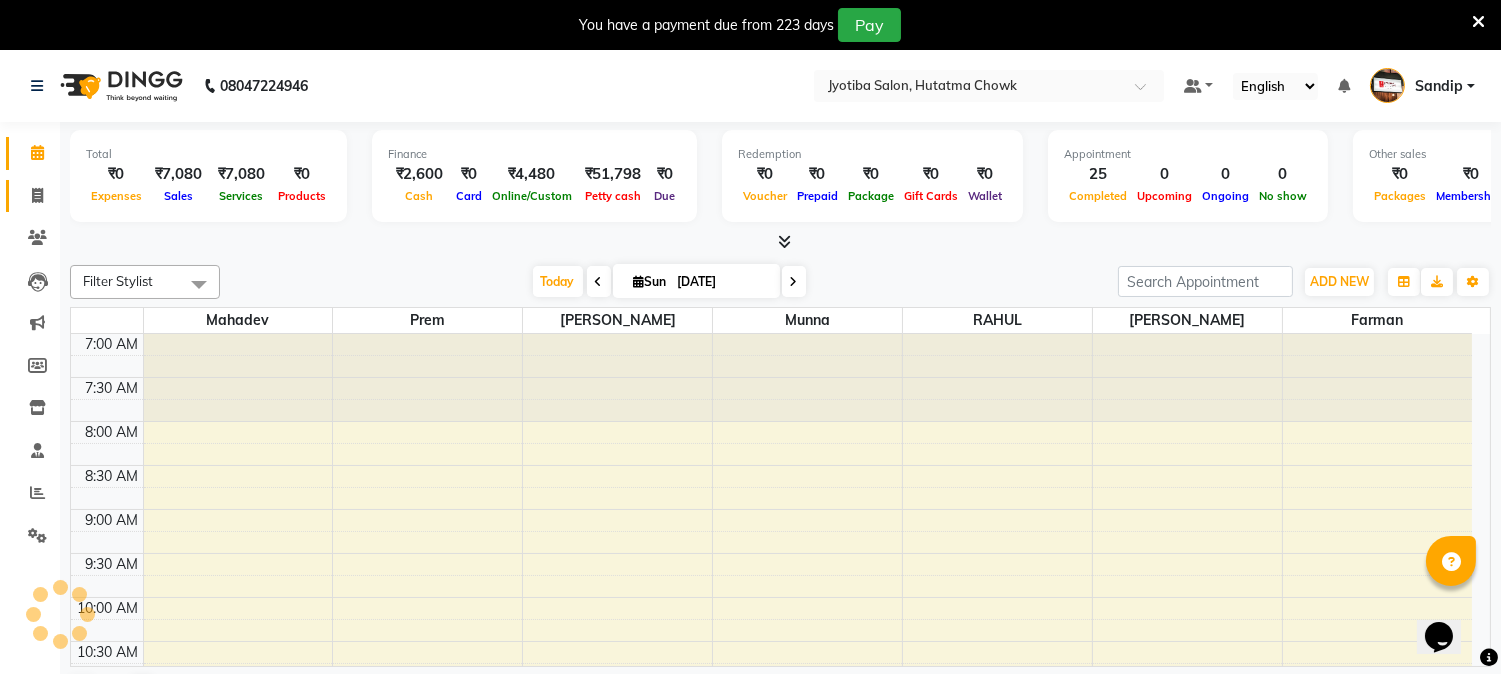 click 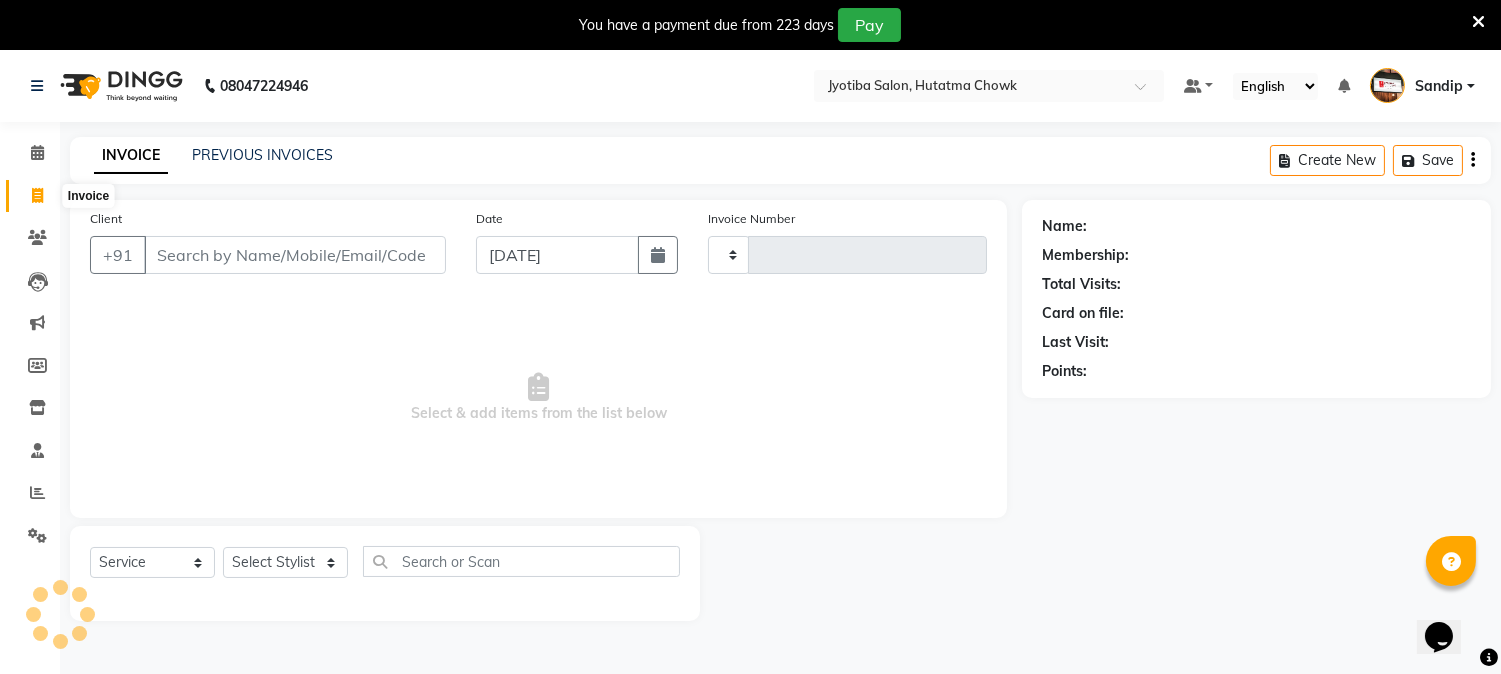 type on "0701" 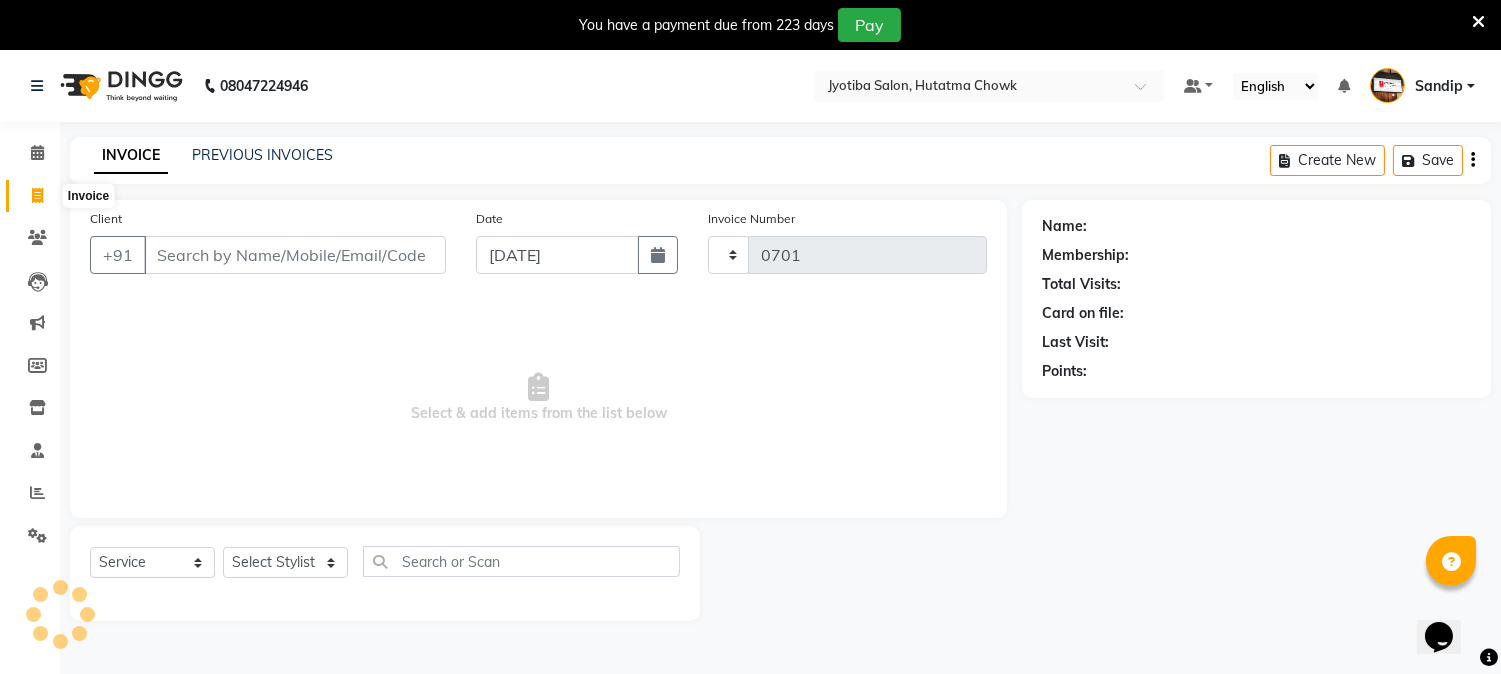 select on "556" 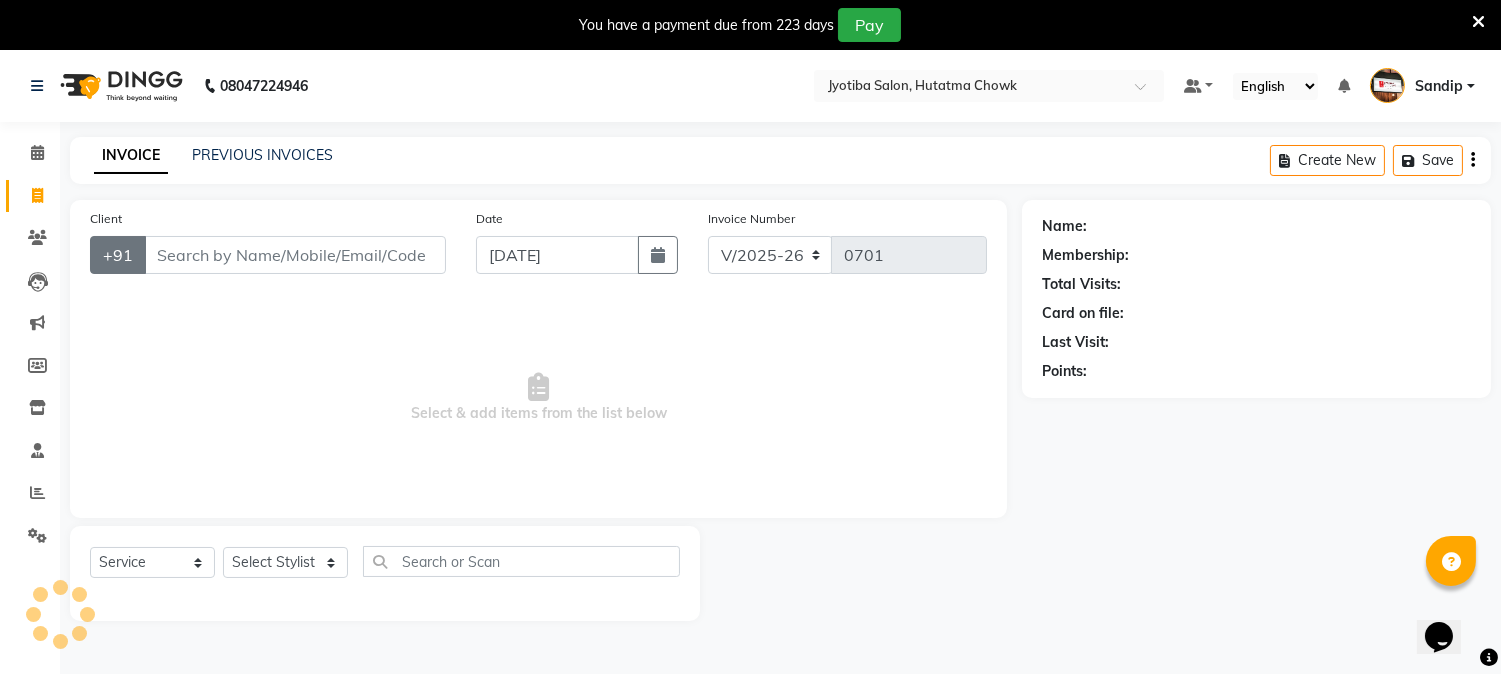 select on "membership" 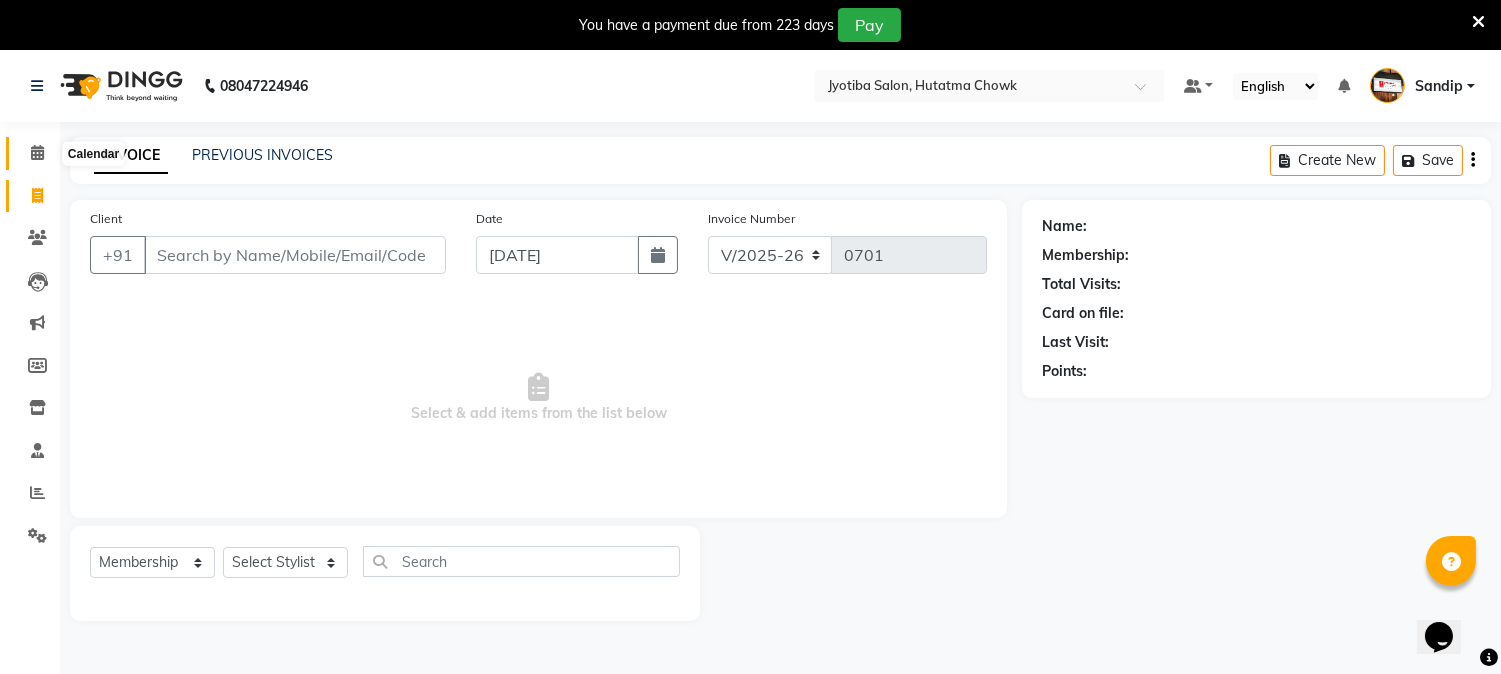 click 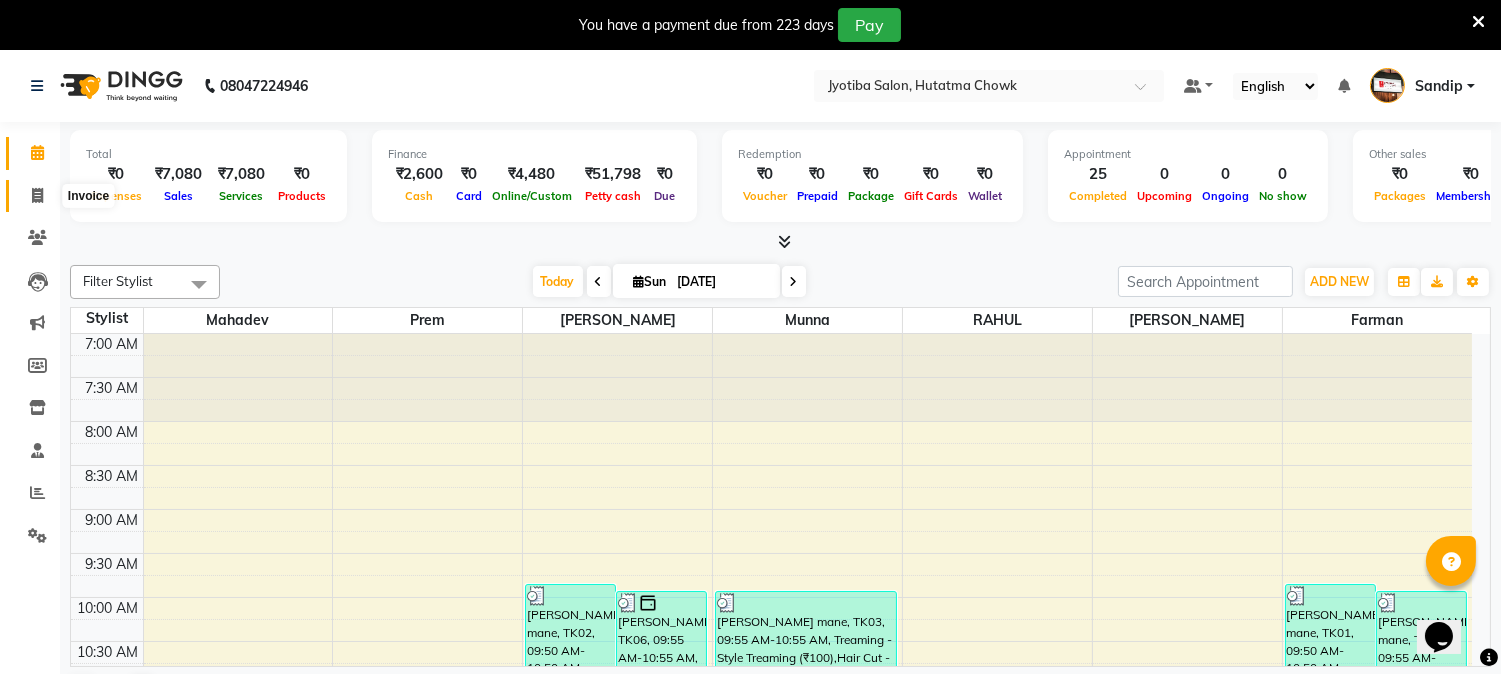 click 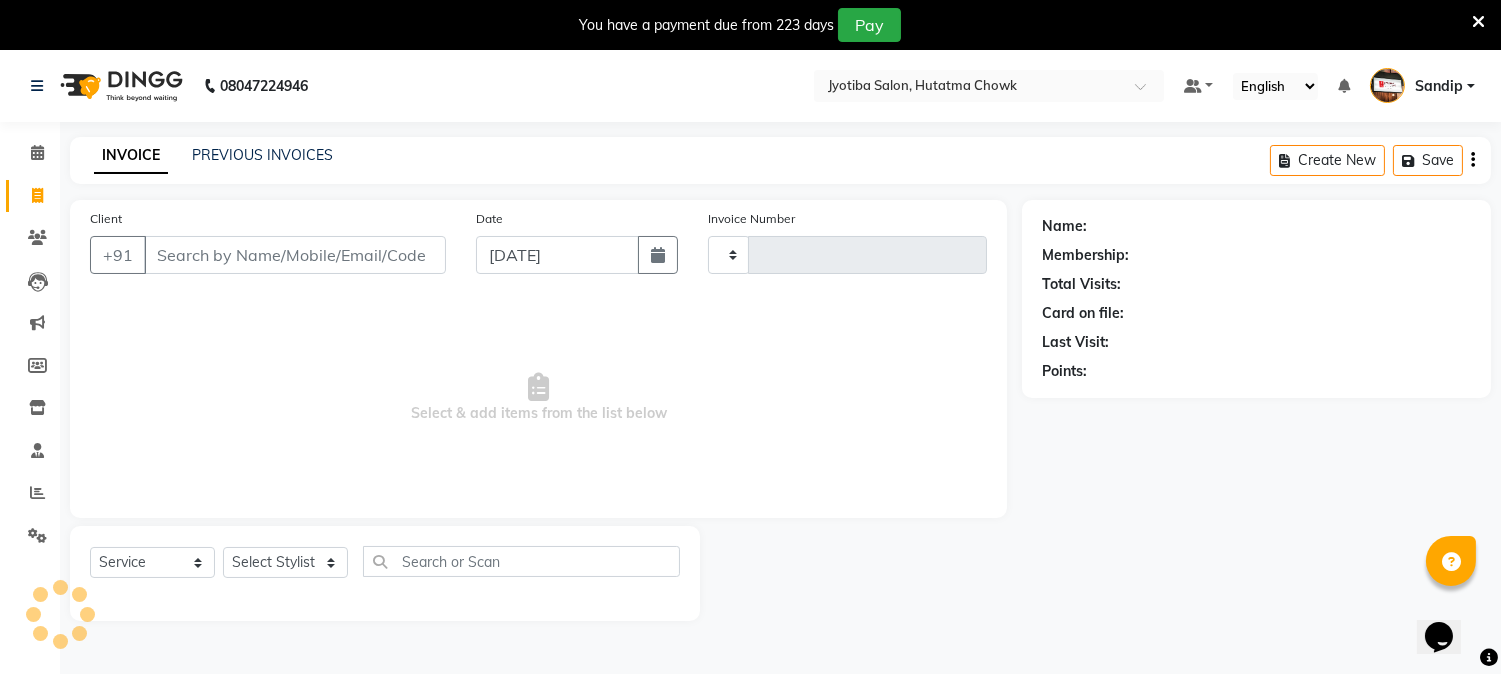 type on "0701" 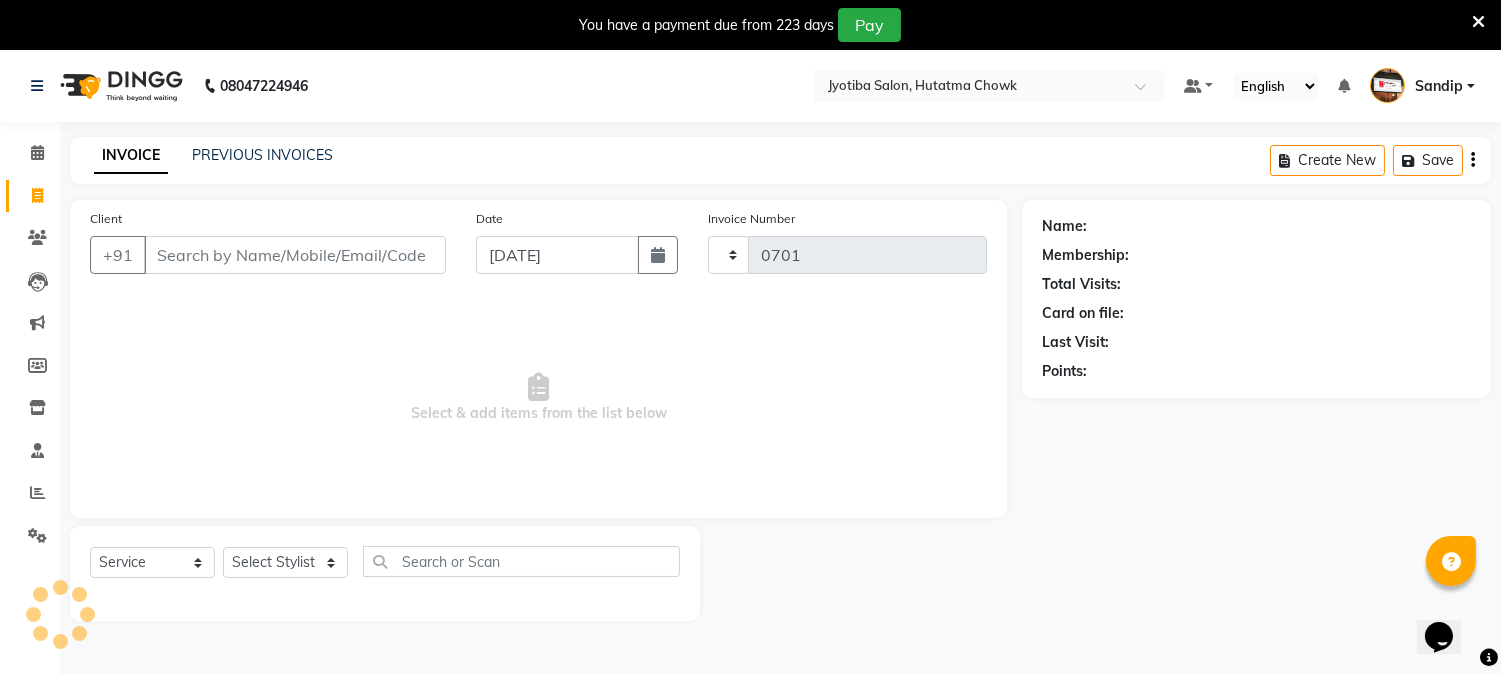 select on "556" 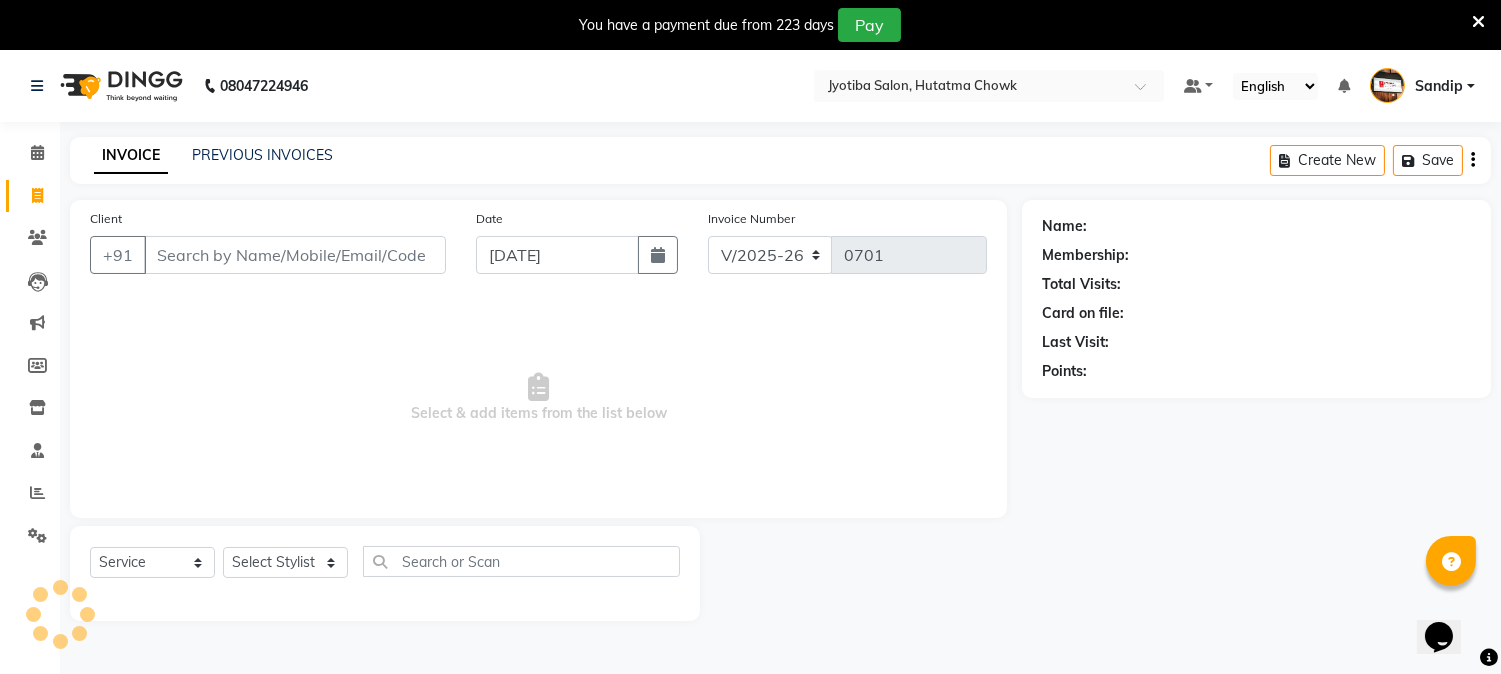 click on "Client" at bounding box center (295, 255) 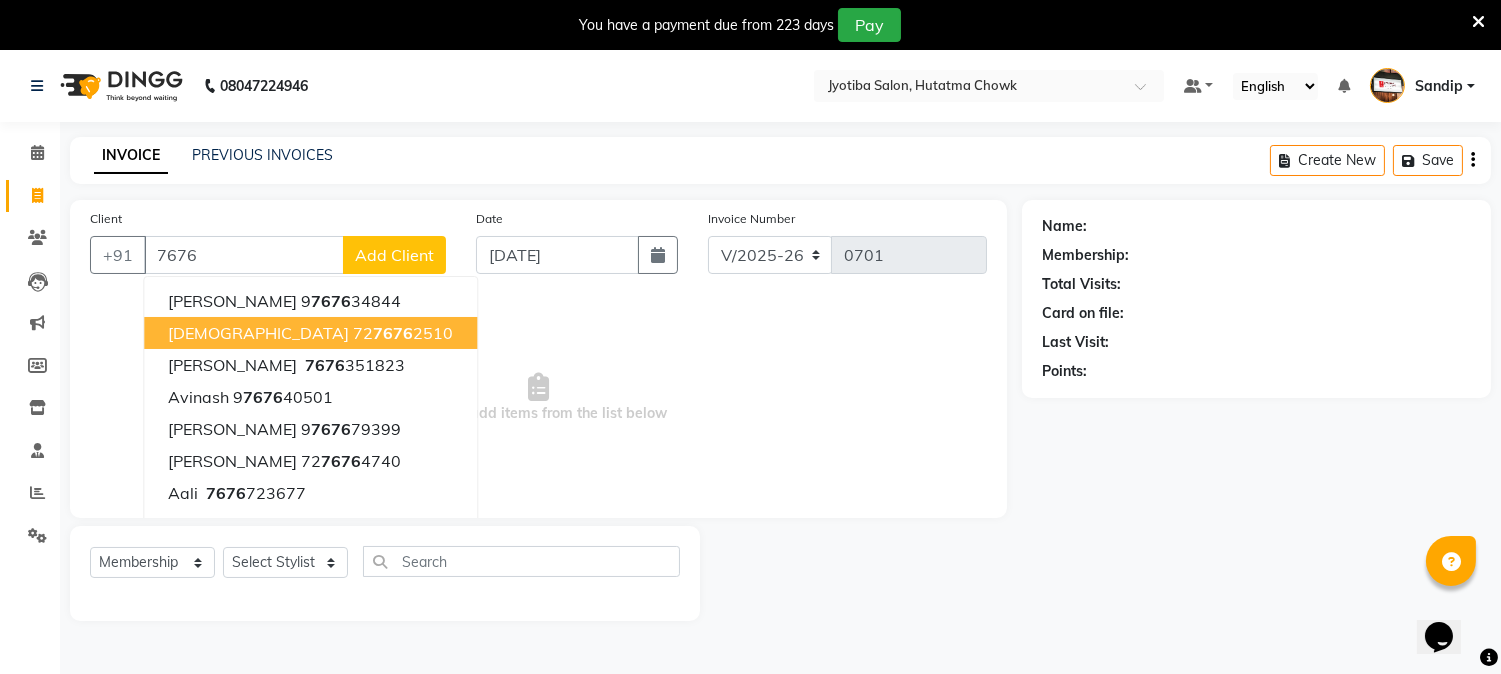 click on "72 7676 2510" at bounding box center (403, 333) 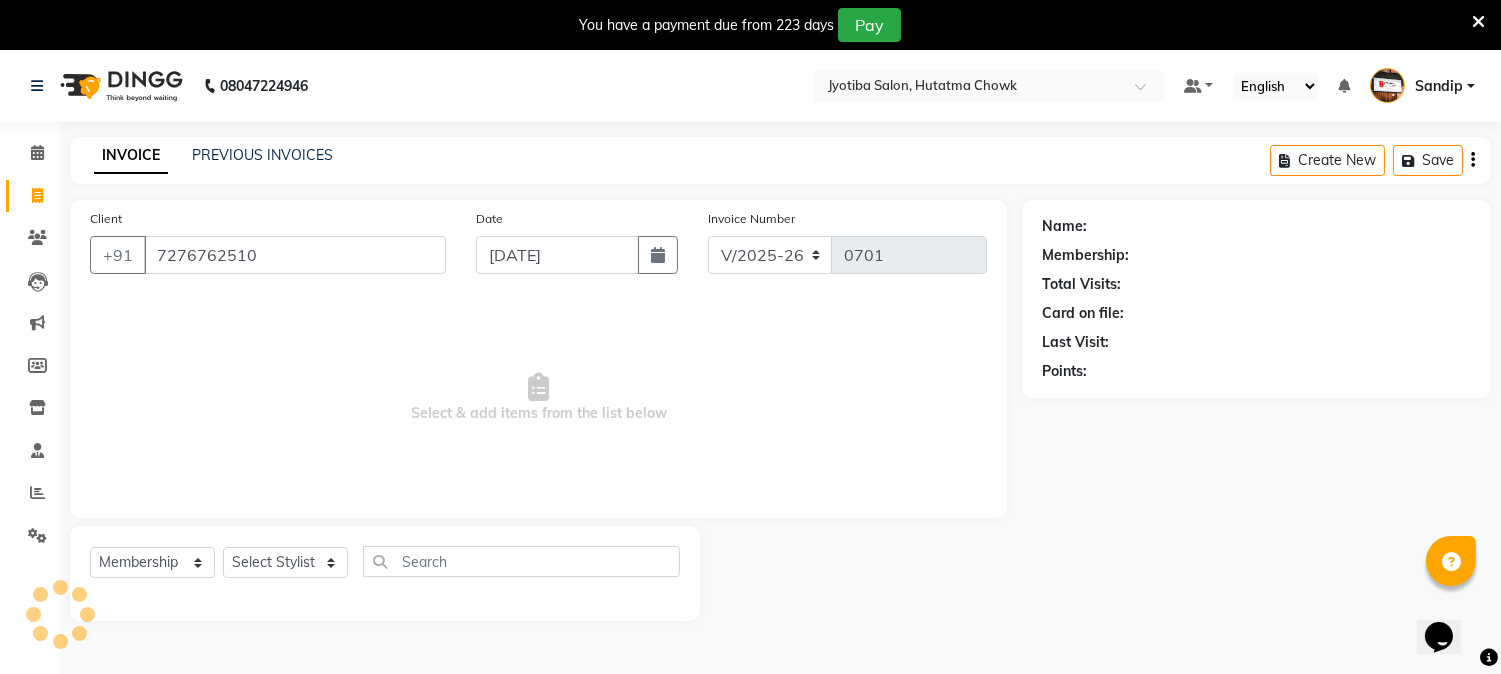 type on "7276762510" 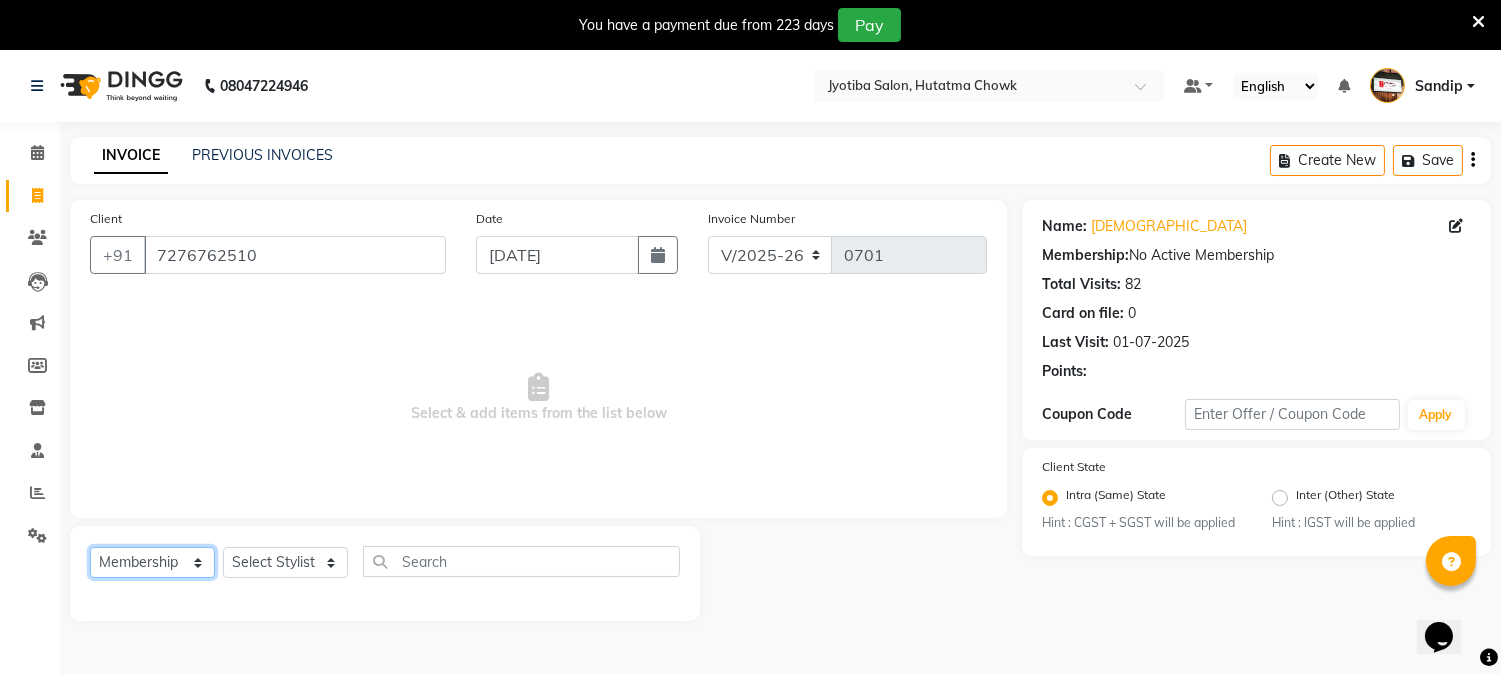 click on "Select  Service  Product  Membership  Package Voucher Prepaid Gift Card" 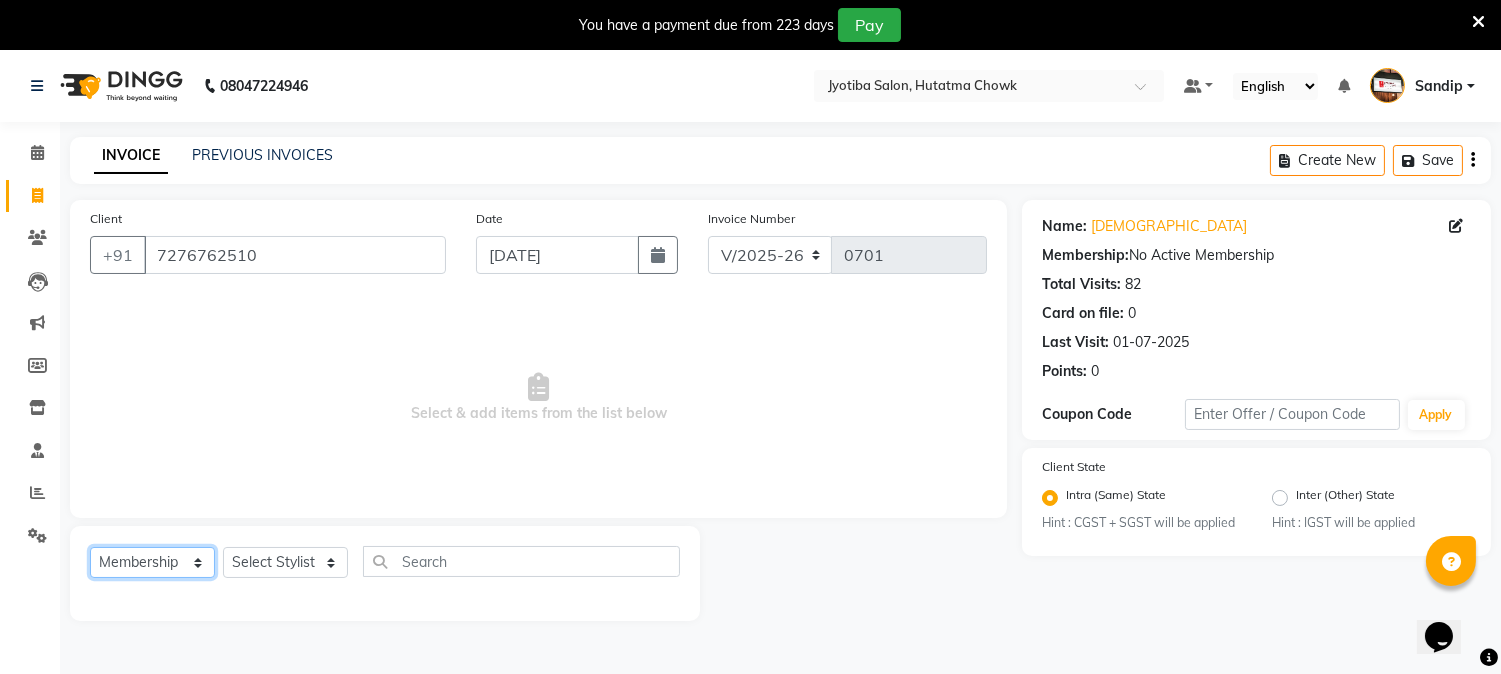 select on "product" 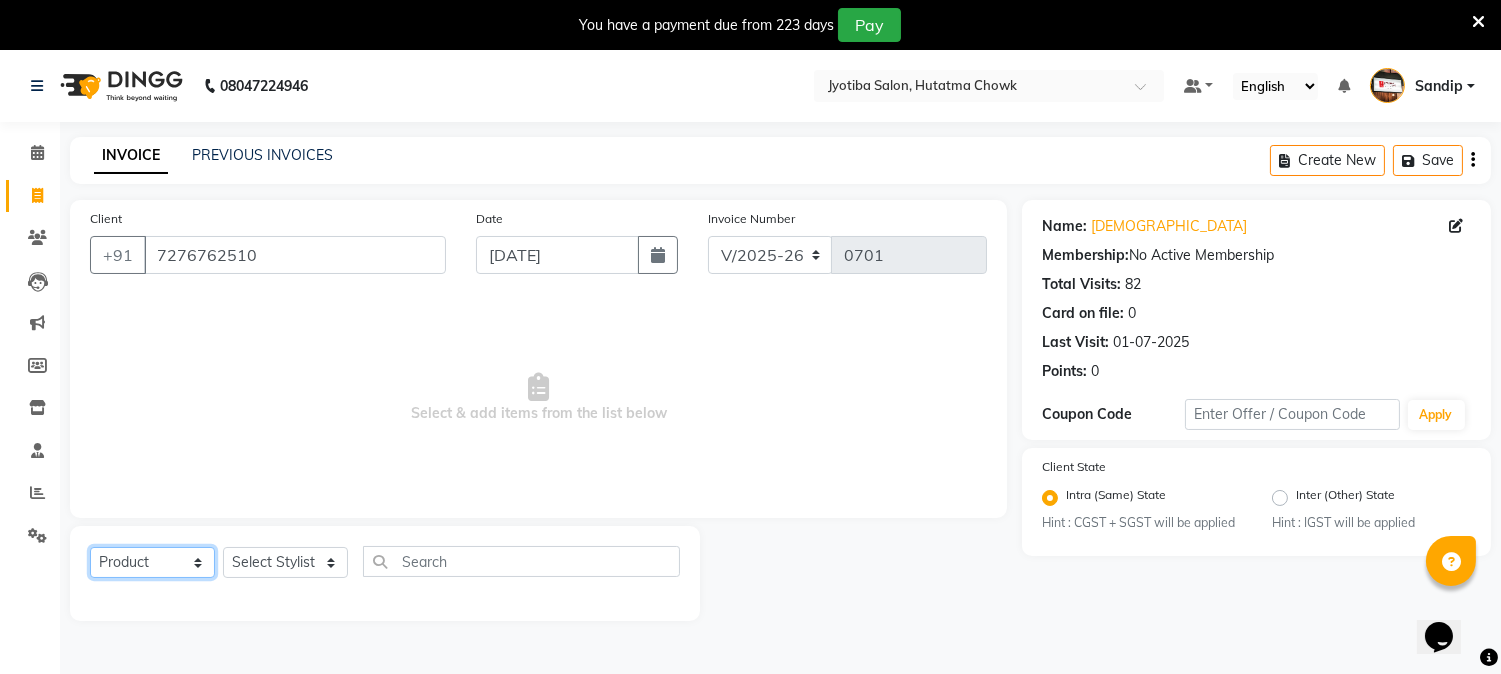 click on "Select  Service  Product  Membership  Package Voucher Prepaid Gift Card" 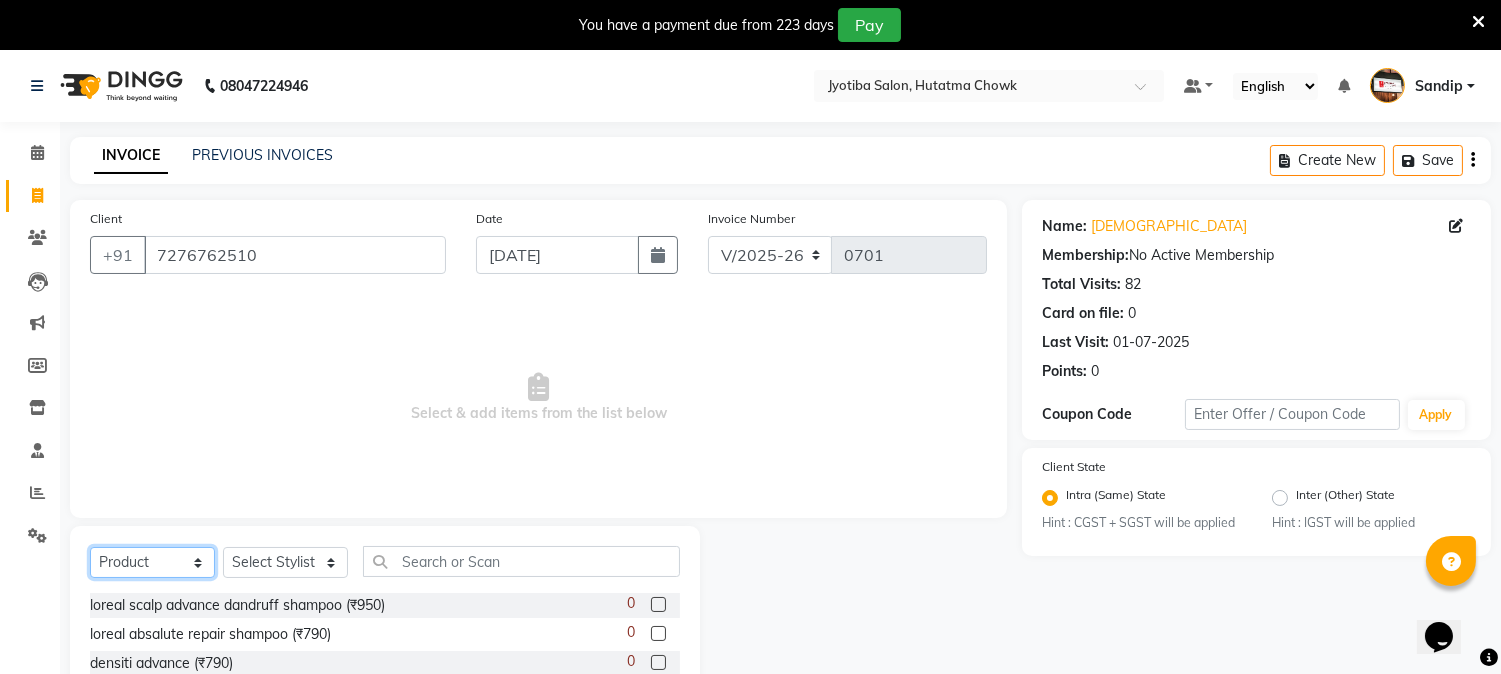 click on "Select  Service  Product  Membership  Package Voucher Prepaid Gift Card" 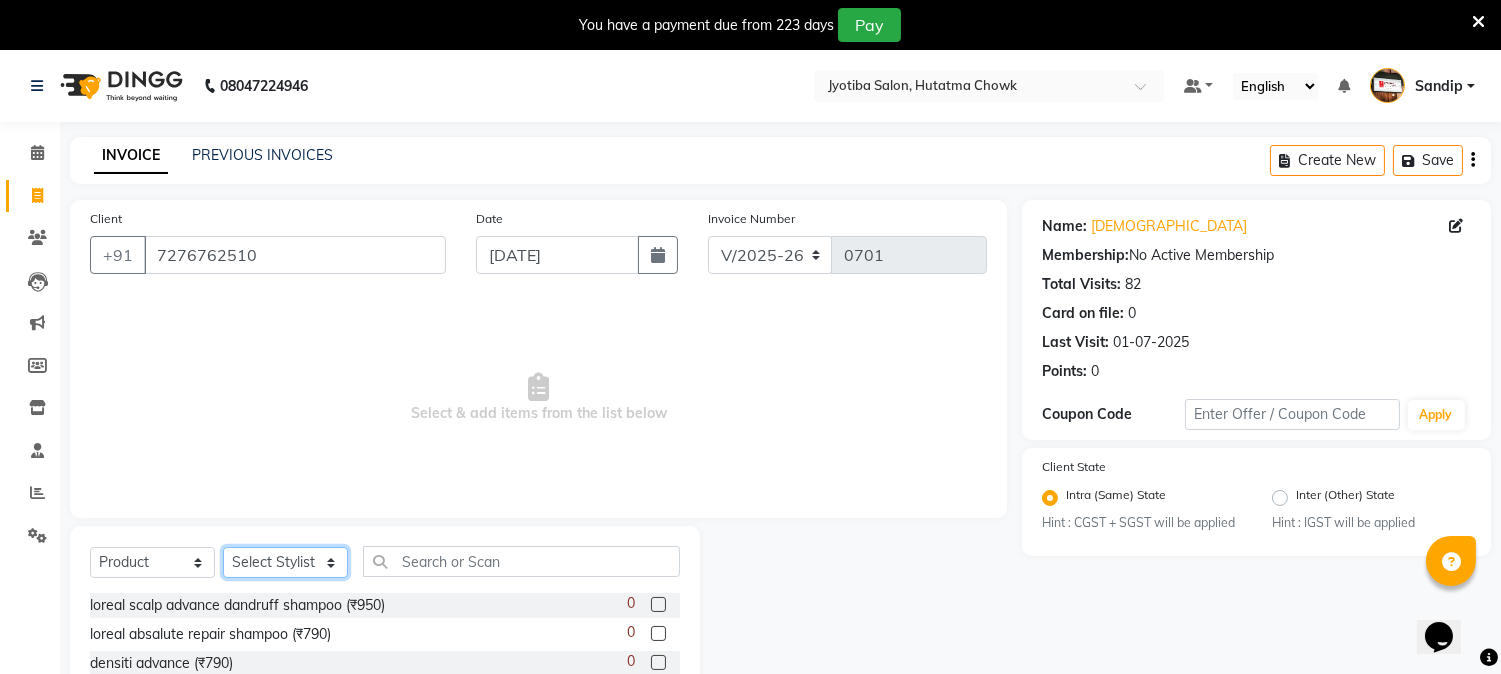 click on "Select Stylist [PERSON_NAME] [PERSON_NAME]  [PERSON_NAME]  prem RAHUL Sandip [PERSON_NAME]" 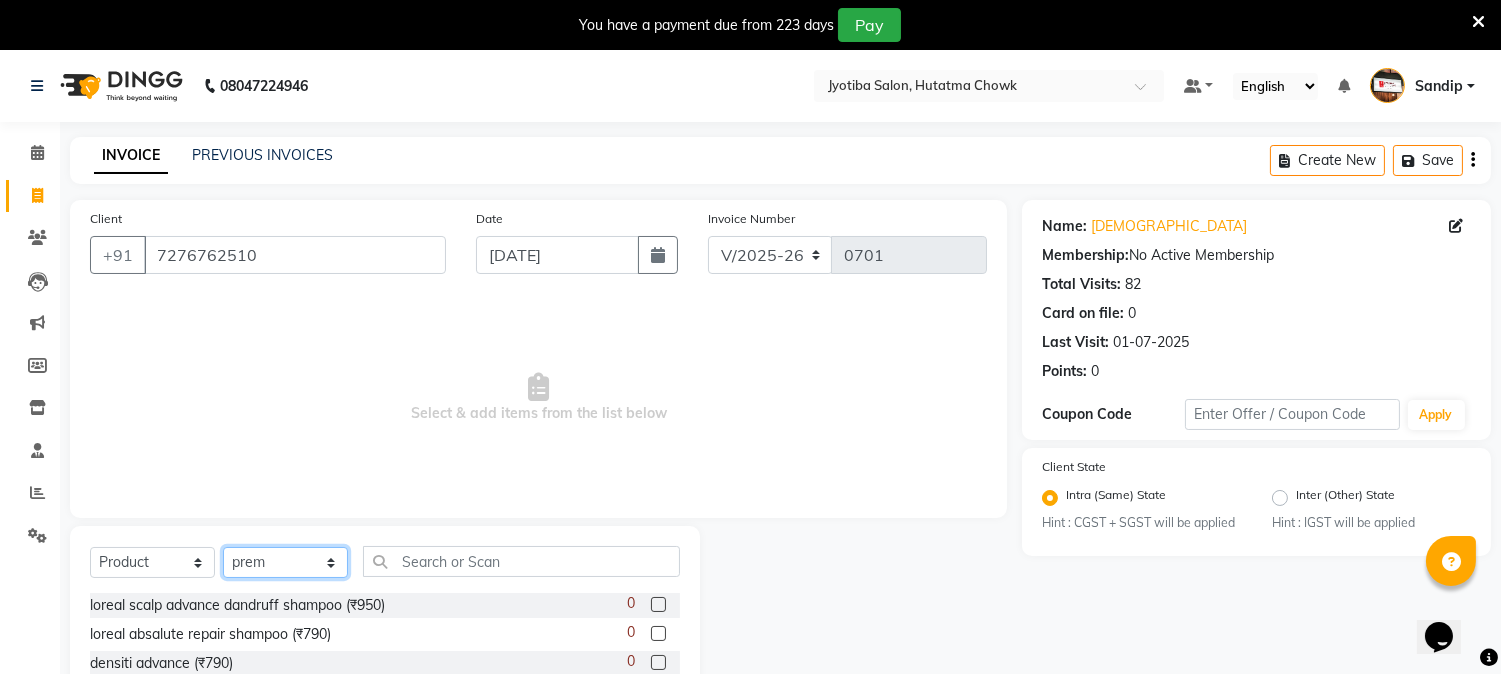 click on "Select Stylist [PERSON_NAME] [PERSON_NAME]  [PERSON_NAME]  prem RAHUL Sandip [PERSON_NAME]" 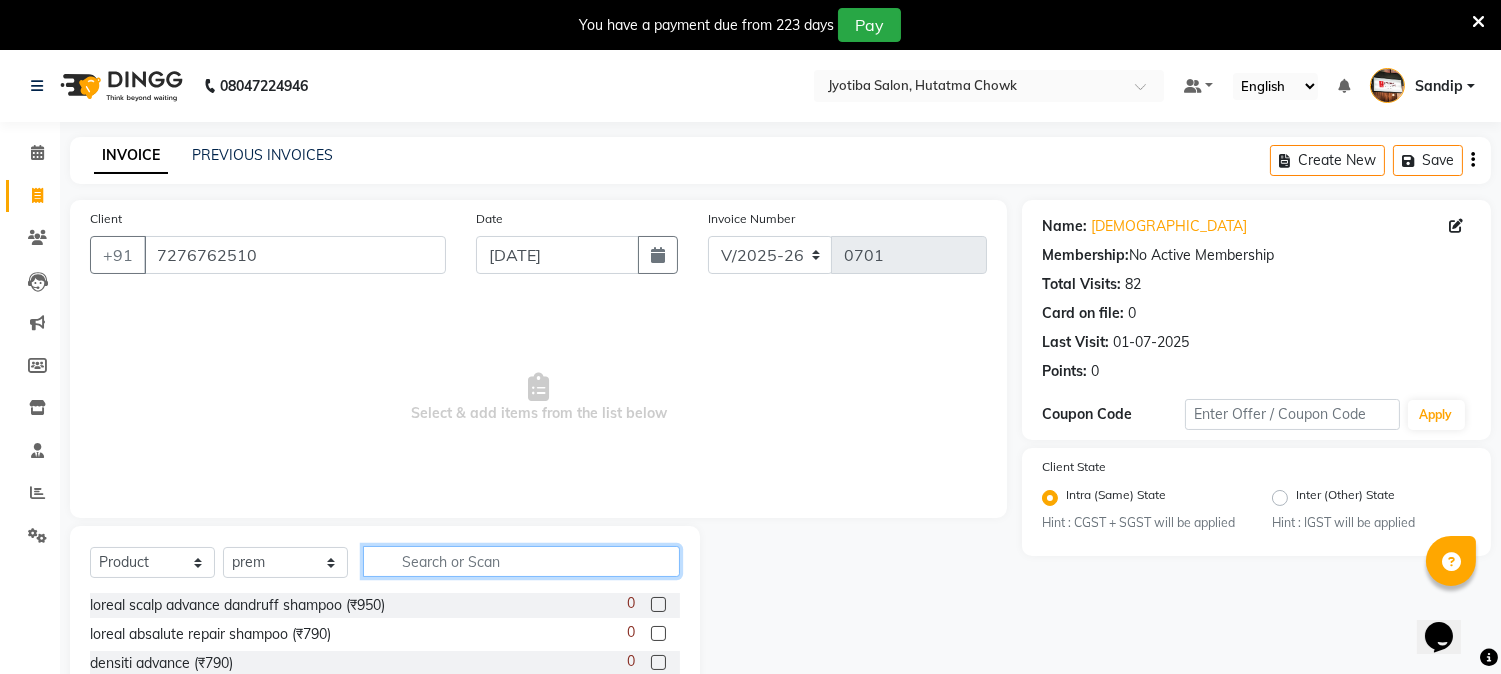 click 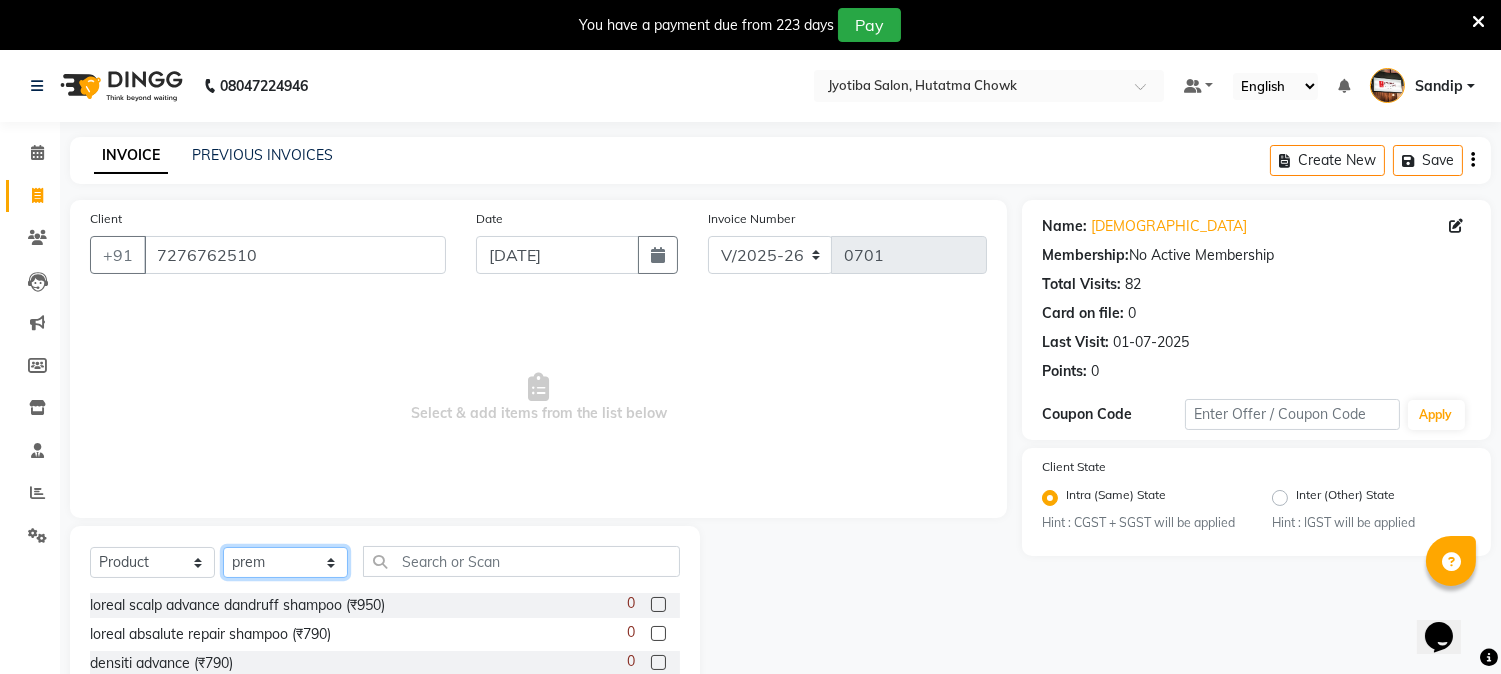drag, startPoint x: 287, startPoint y: 557, endPoint x: 280, endPoint y: 548, distance: 11.401754 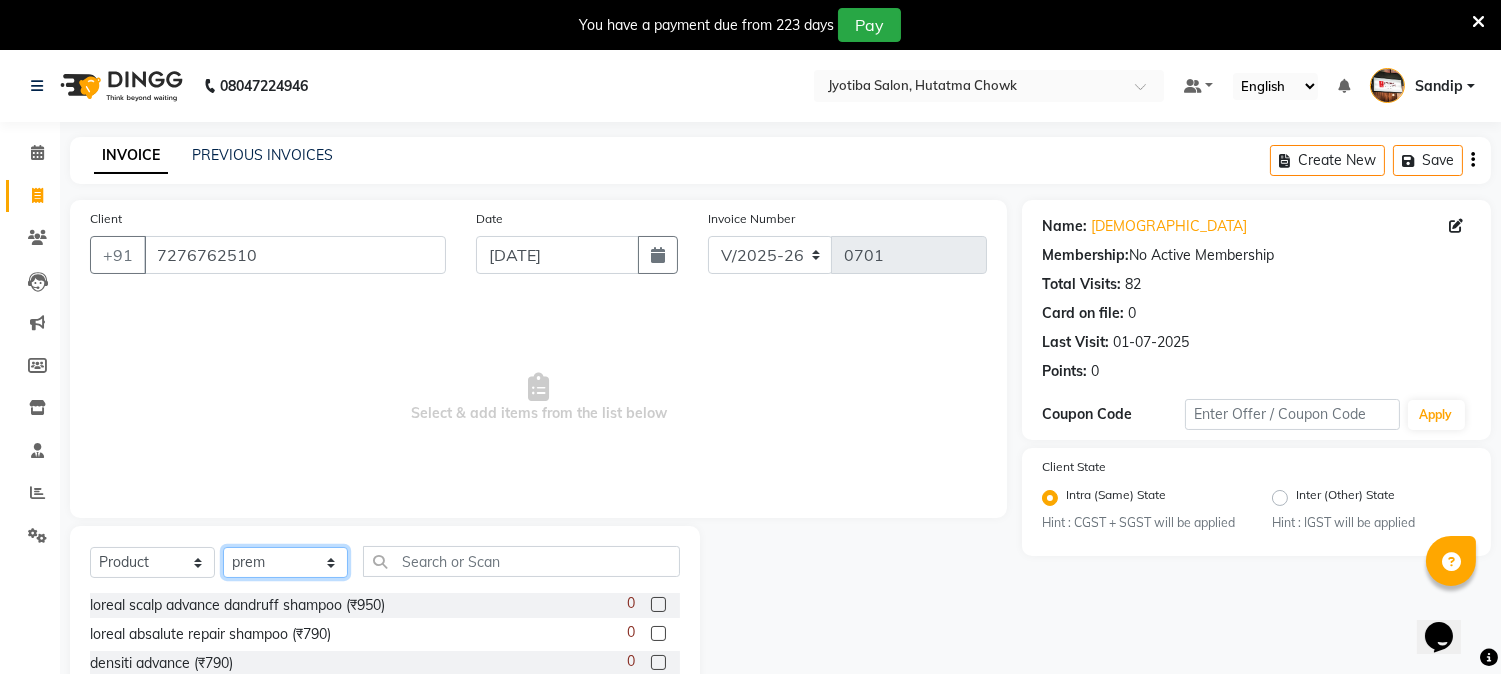 select on "7207" 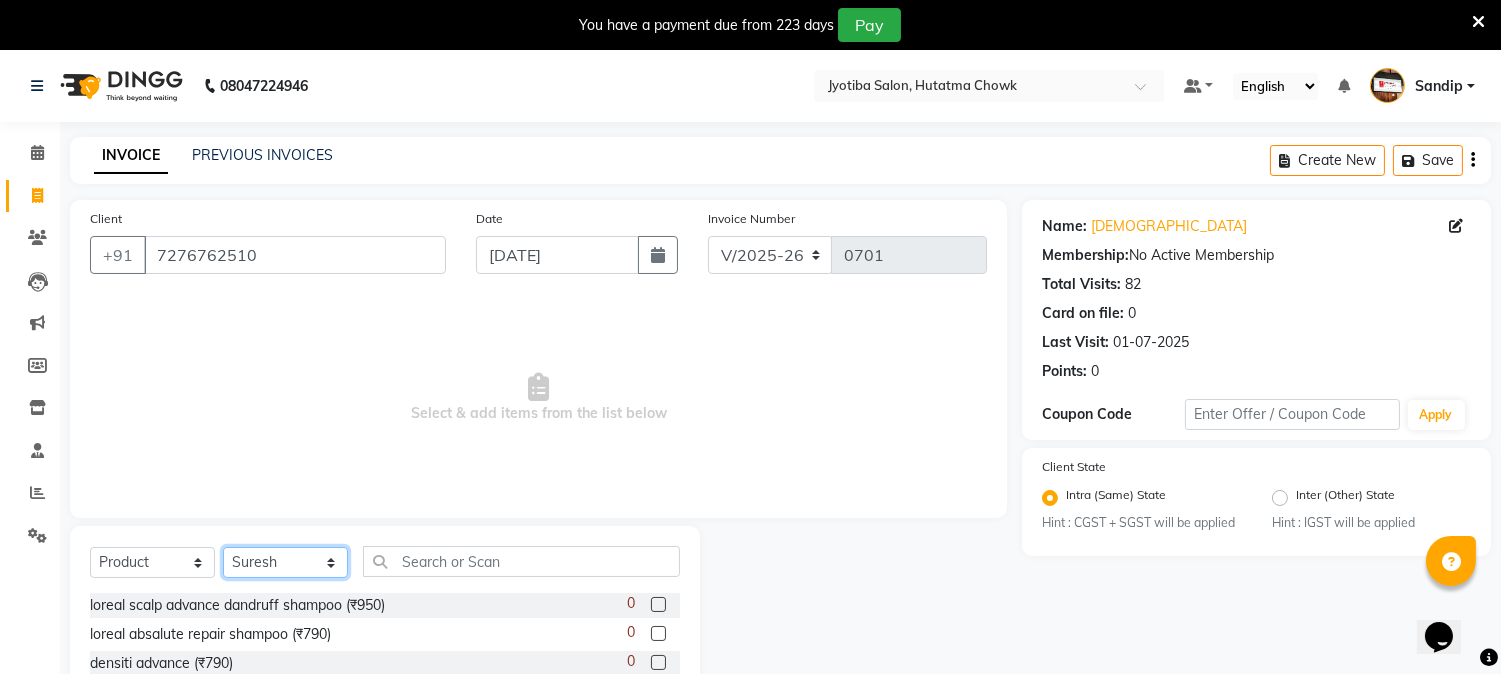 click on "Select Stylist [PERSON_NAME] [PERSON_NAME]  [PERSON_NAME]  prem RAHUL Sandip [PERSON_NAME]" 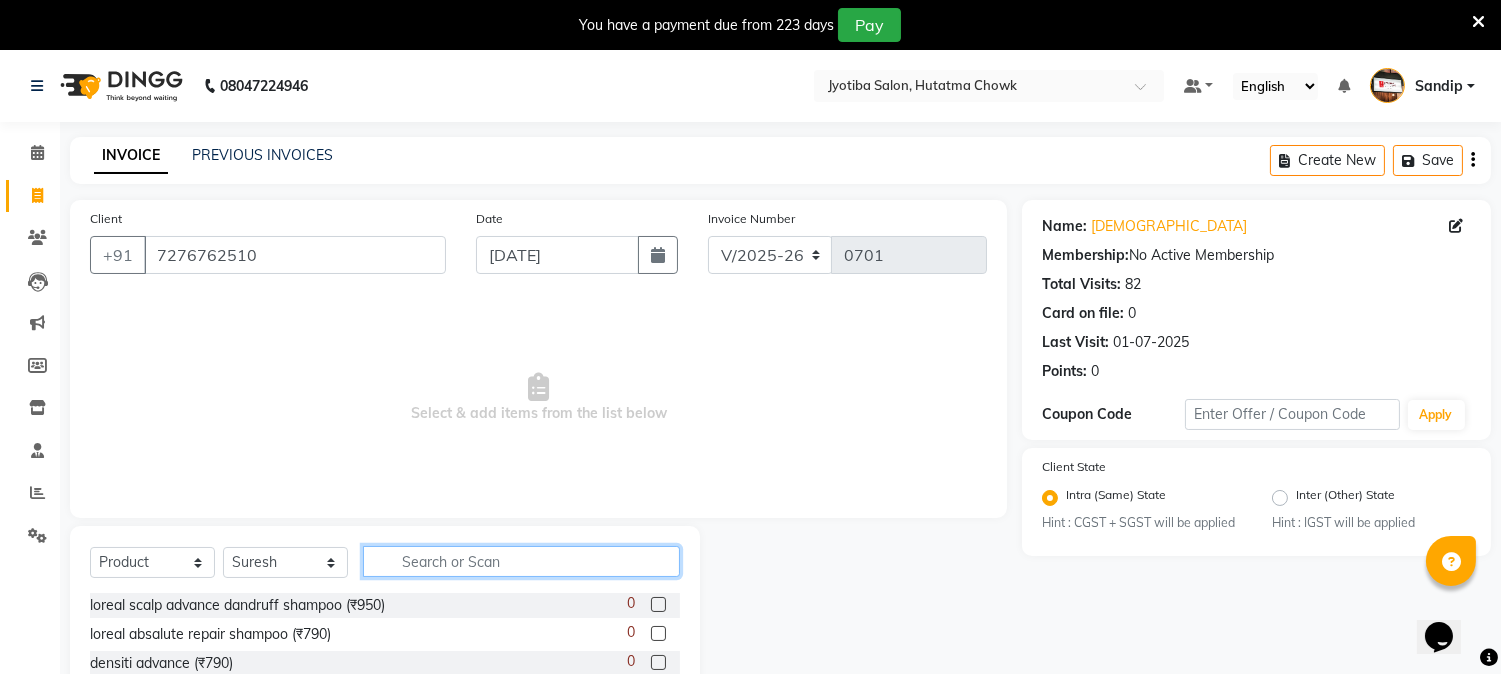 click 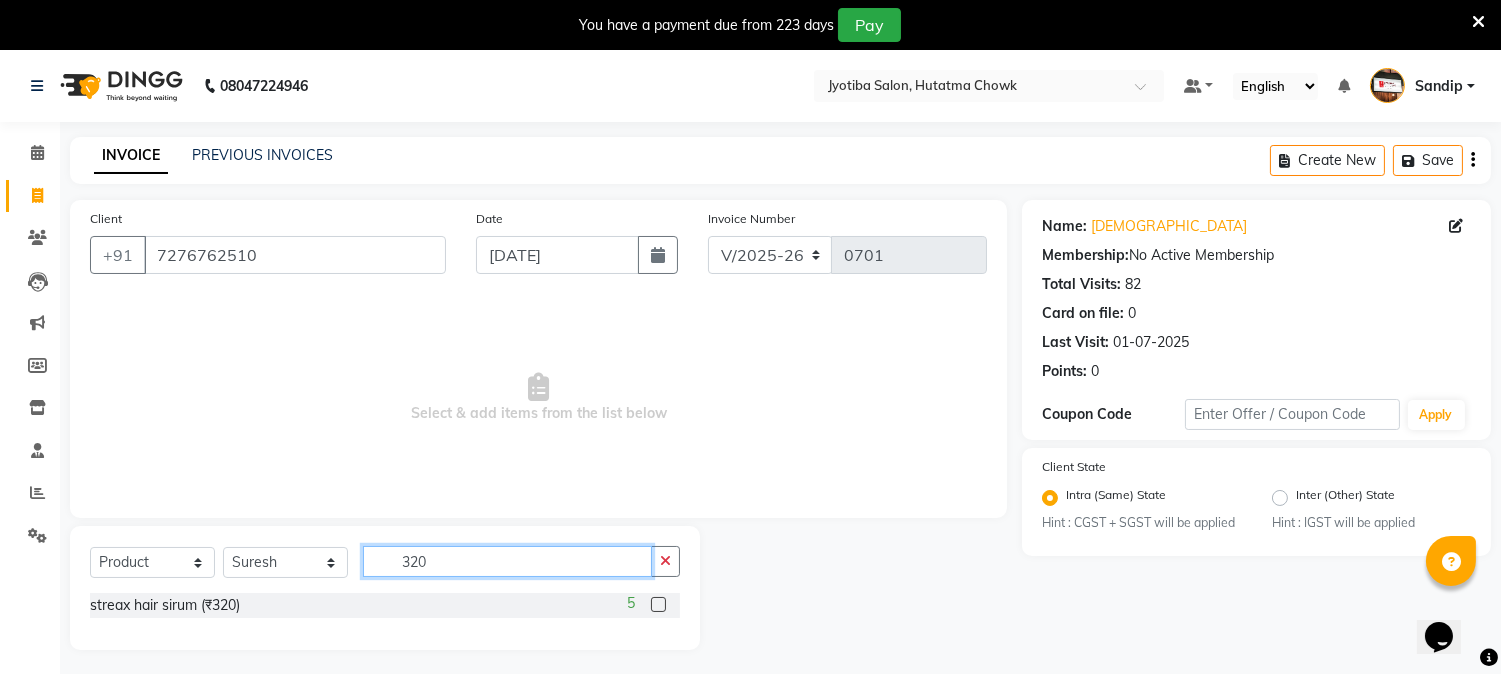 type on "320" 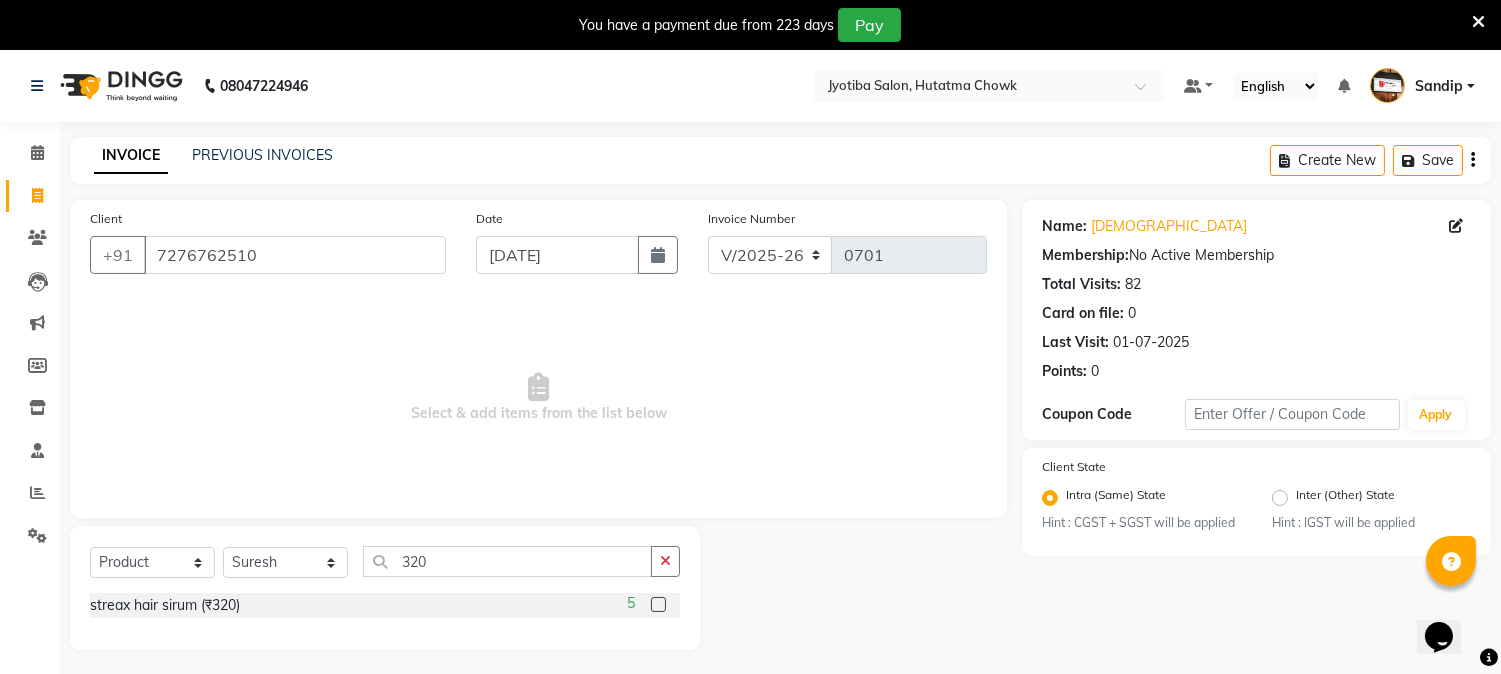 click 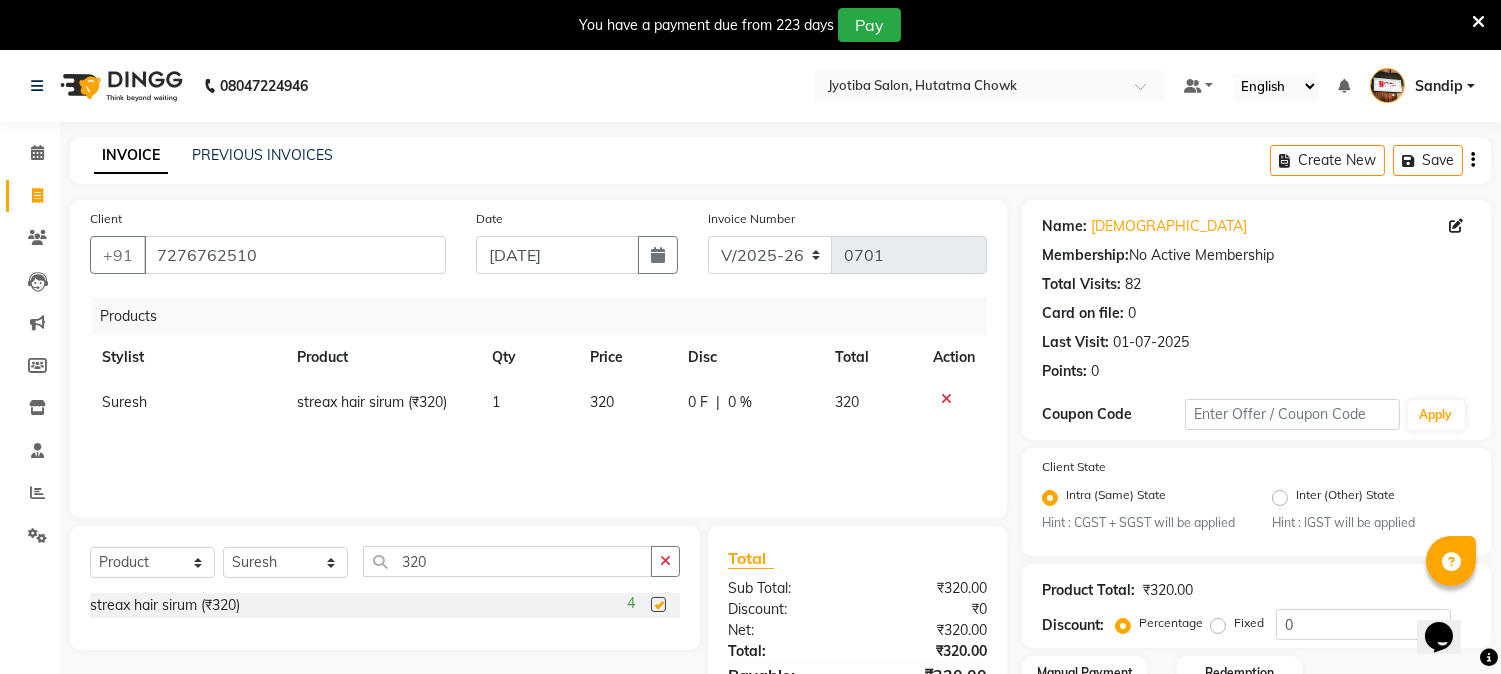checkbox on "false" 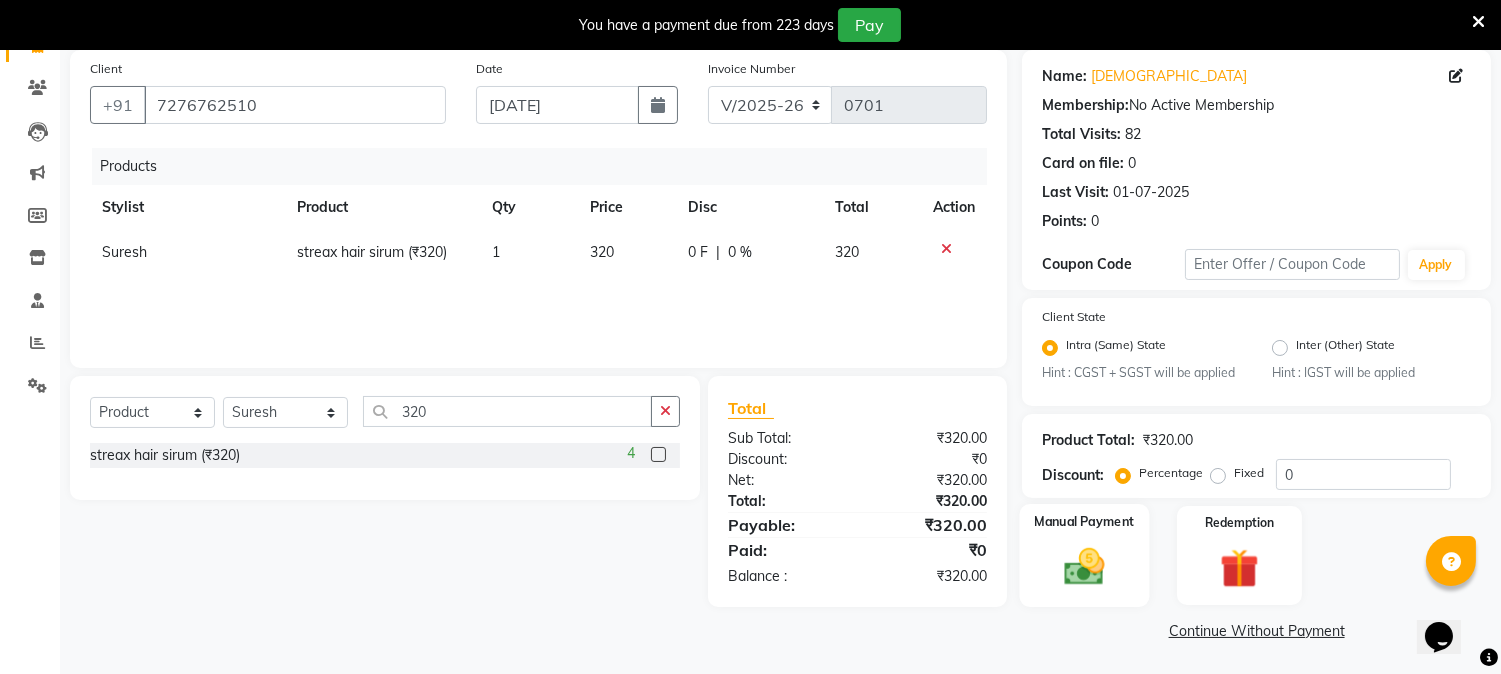 scroll, scrollTop: 151, scrollLeft: 0, axis: vertical 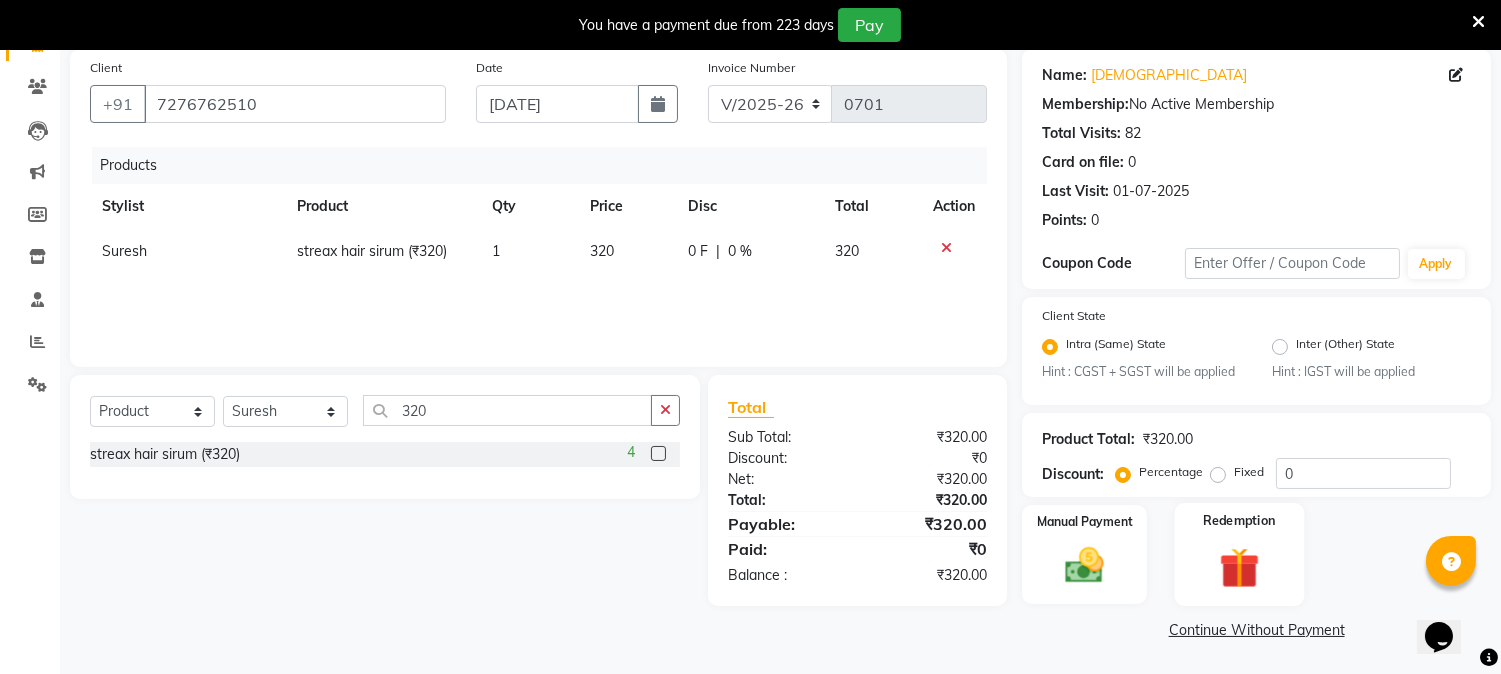 drag, startPoint x: 1078, startPoint y: 576, endPoint x: 1264, endPoint y: 603, distance: 187.94946 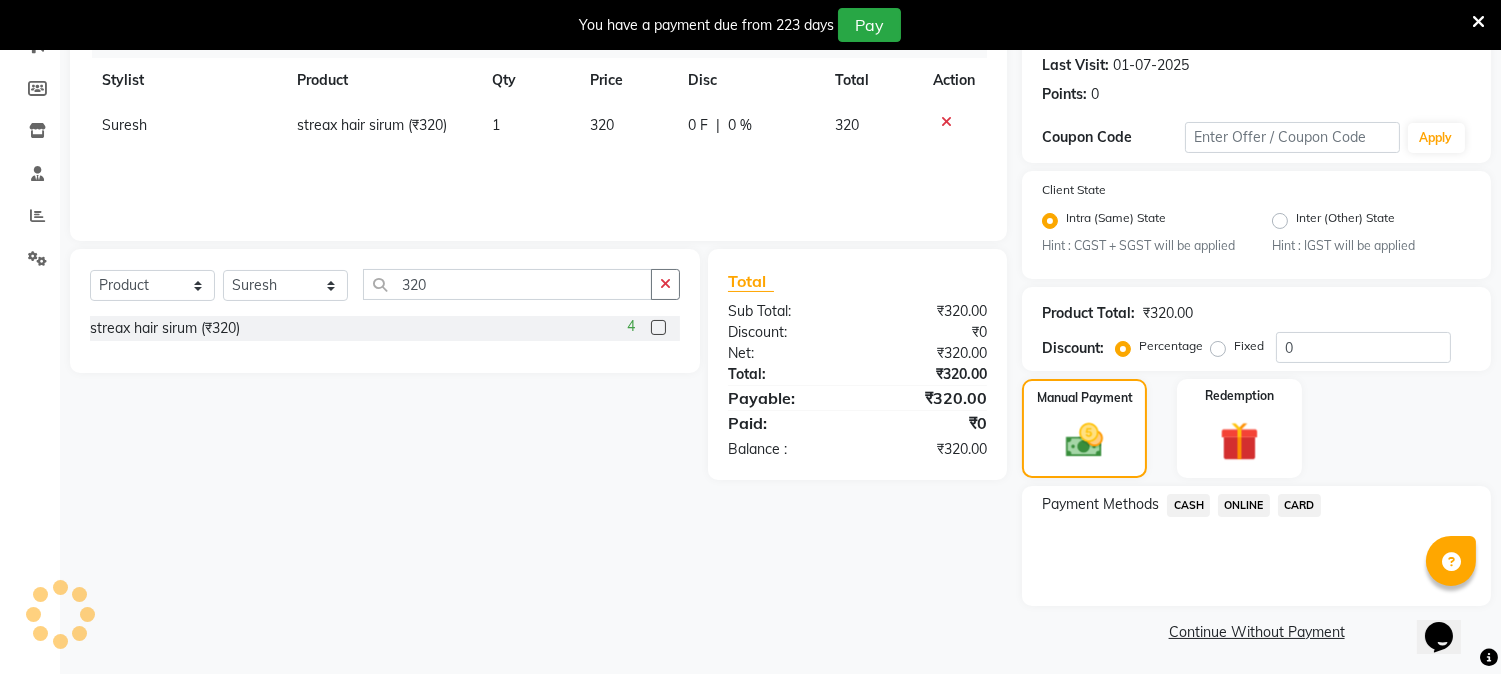 scroll, scrollTop: 280, scrollLeft: 0, axis: vertical 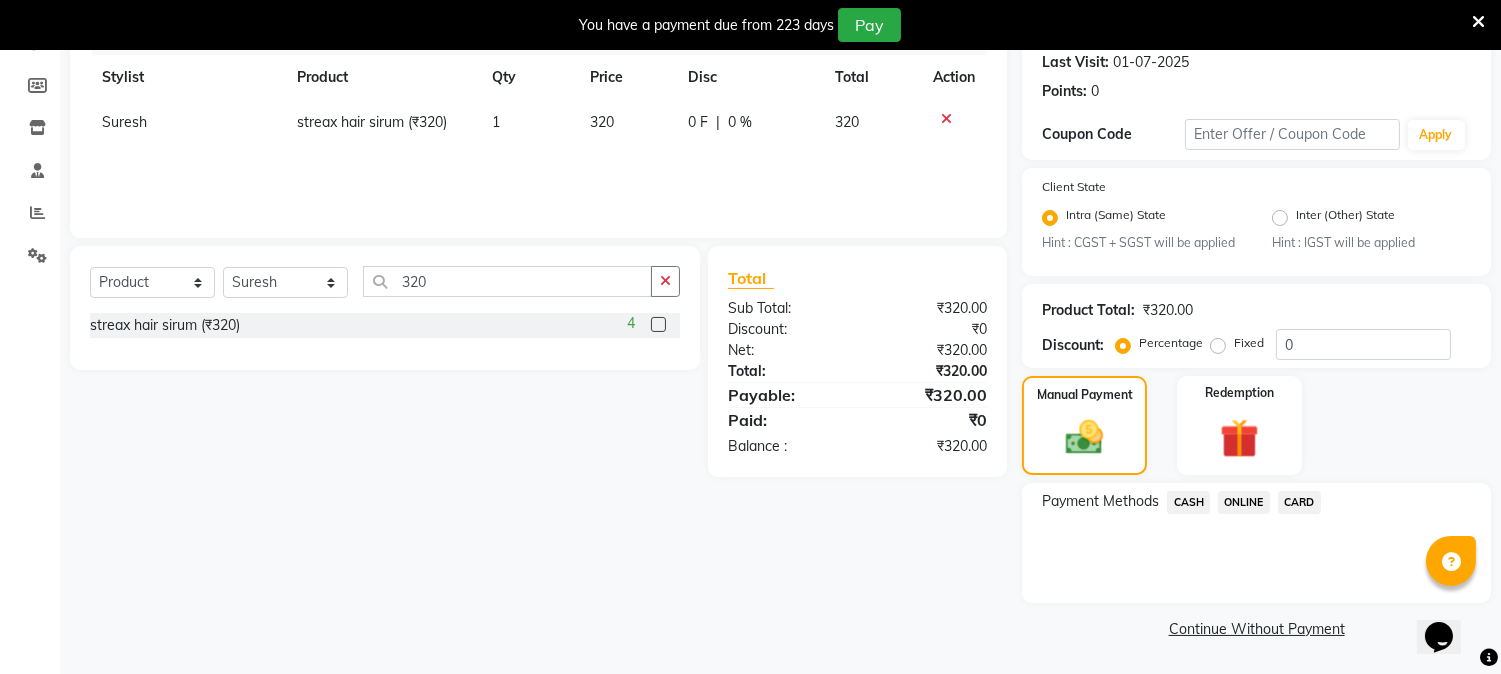 click on "ONLINE" 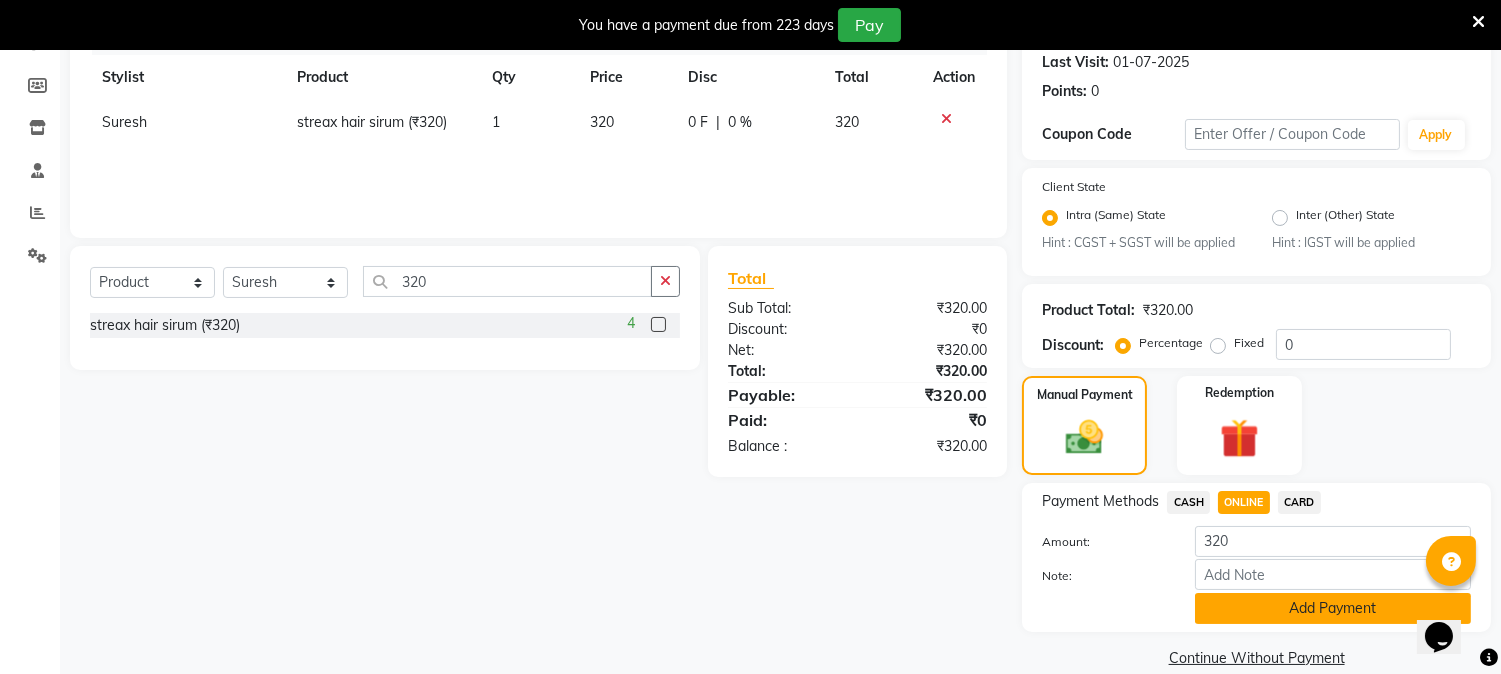 click on "Add Payment" 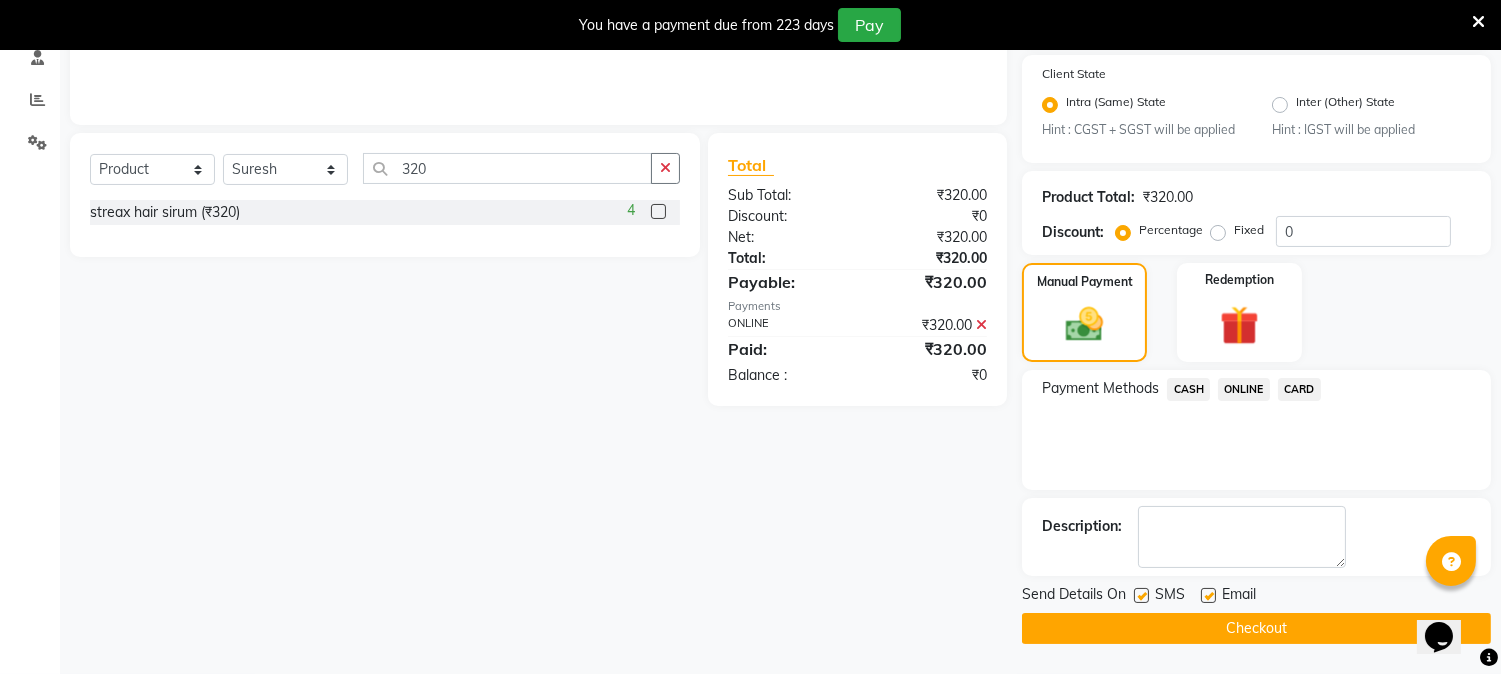 scroll, scrollTop: 0, scrollLeft: 0, axis: both 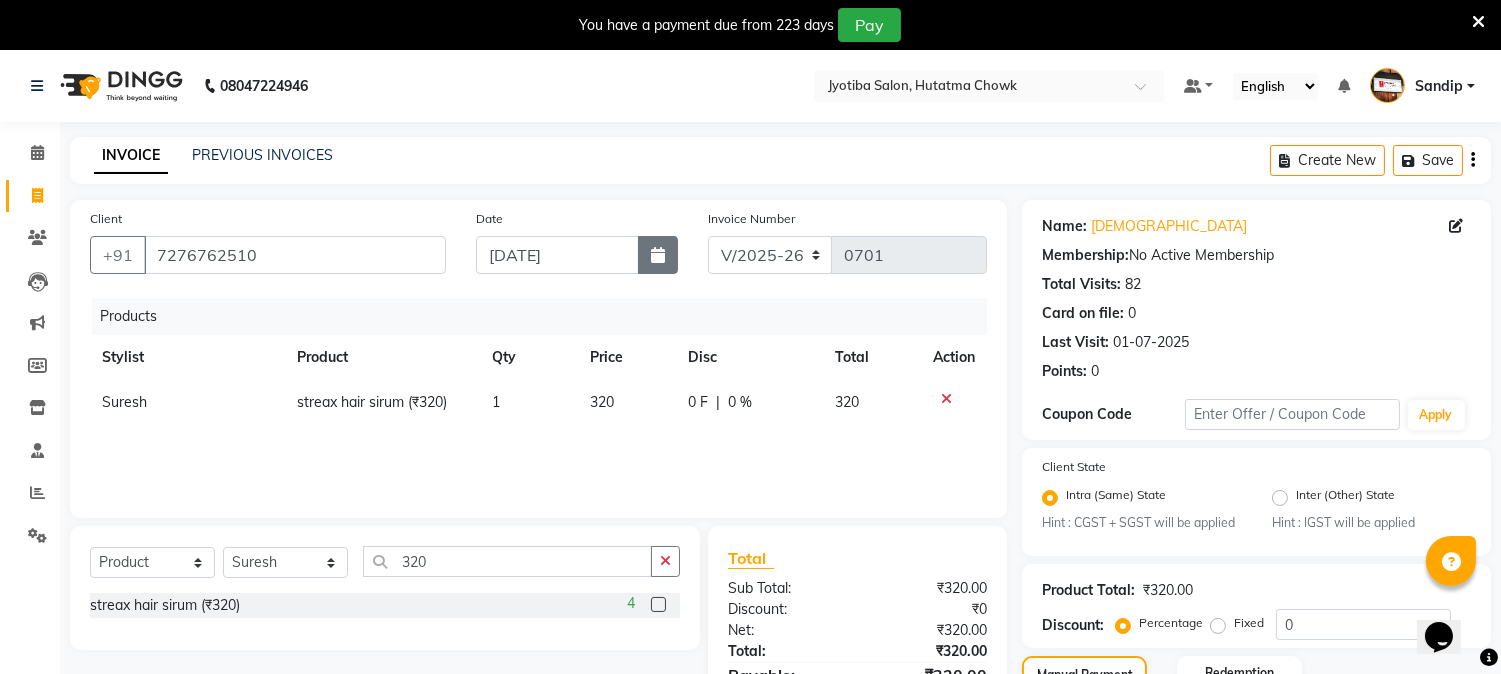 click 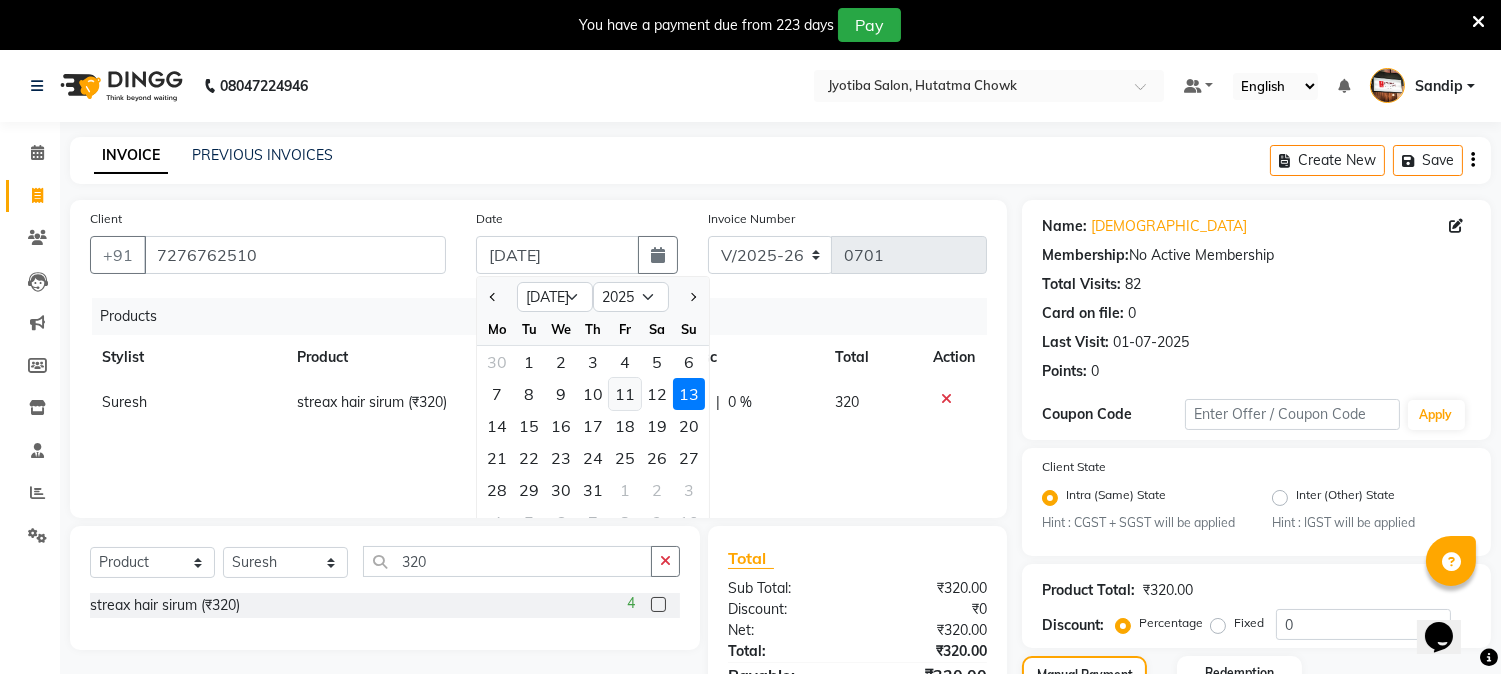 click on "11" 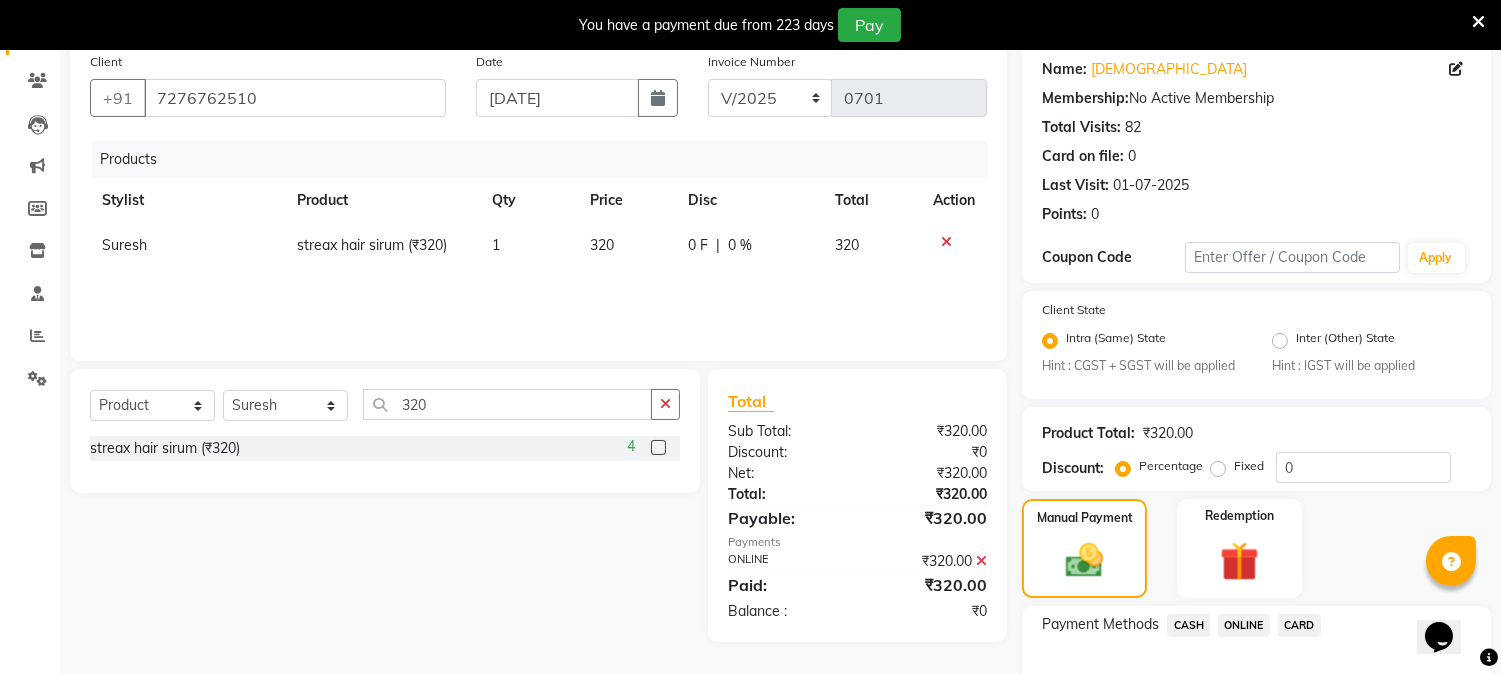 scroll, scrollTop: 393, scrollLeft: 0, axis: vertical 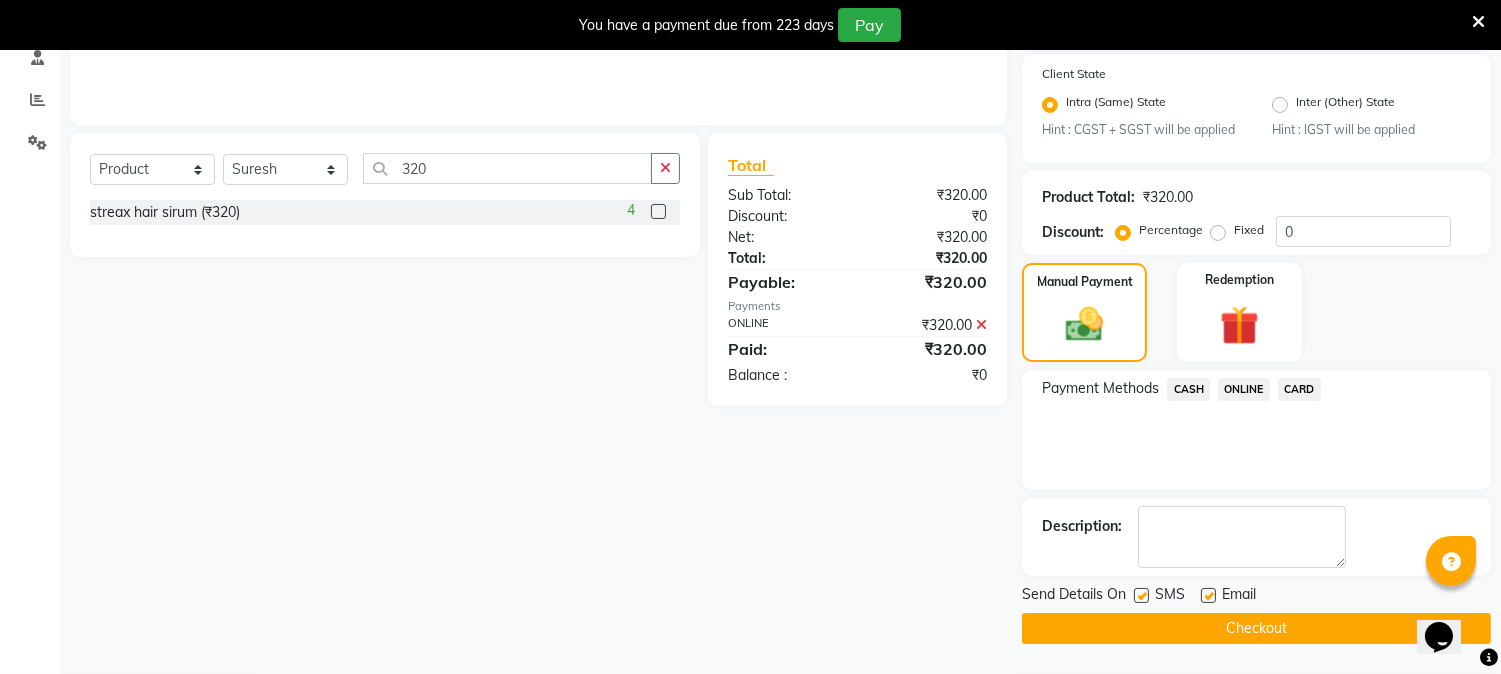 click on "Checkout" 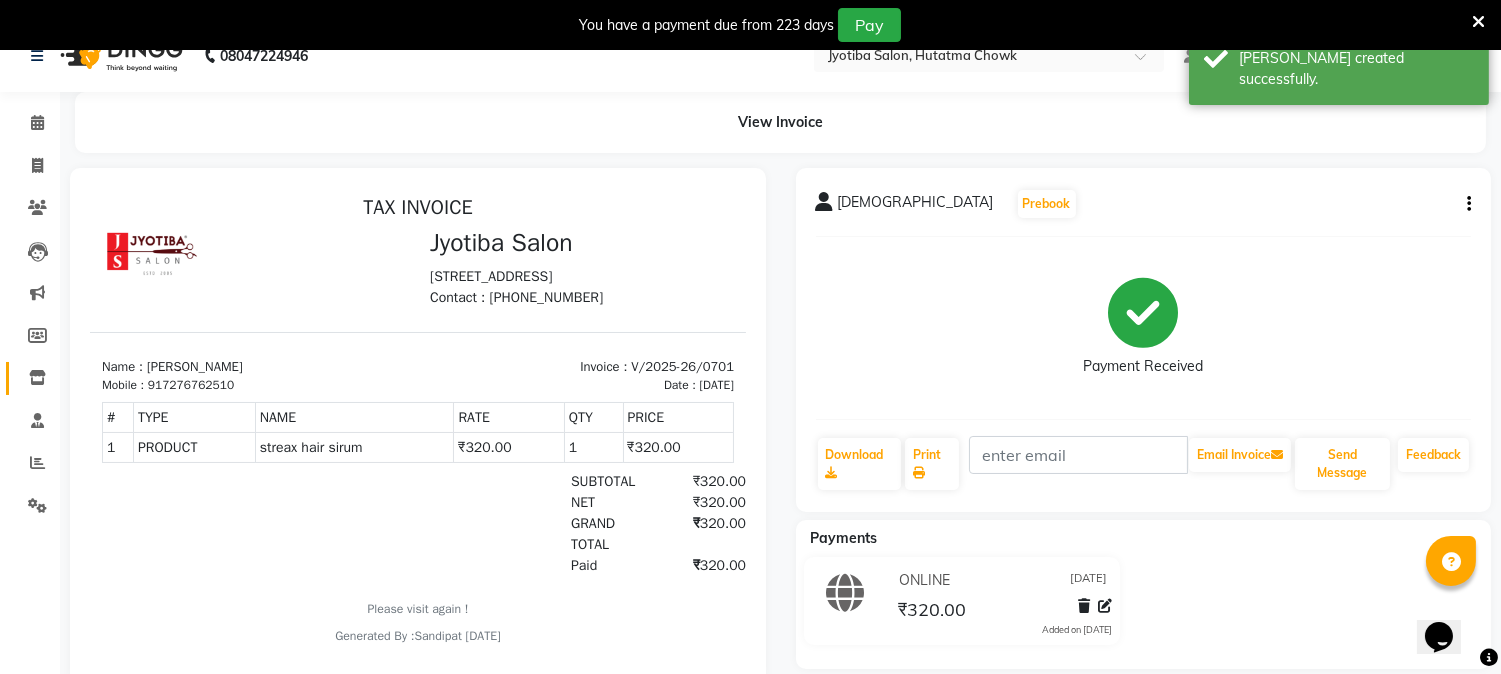 scroll, scrollTop: 0, scrollLeft: 0, axis: both 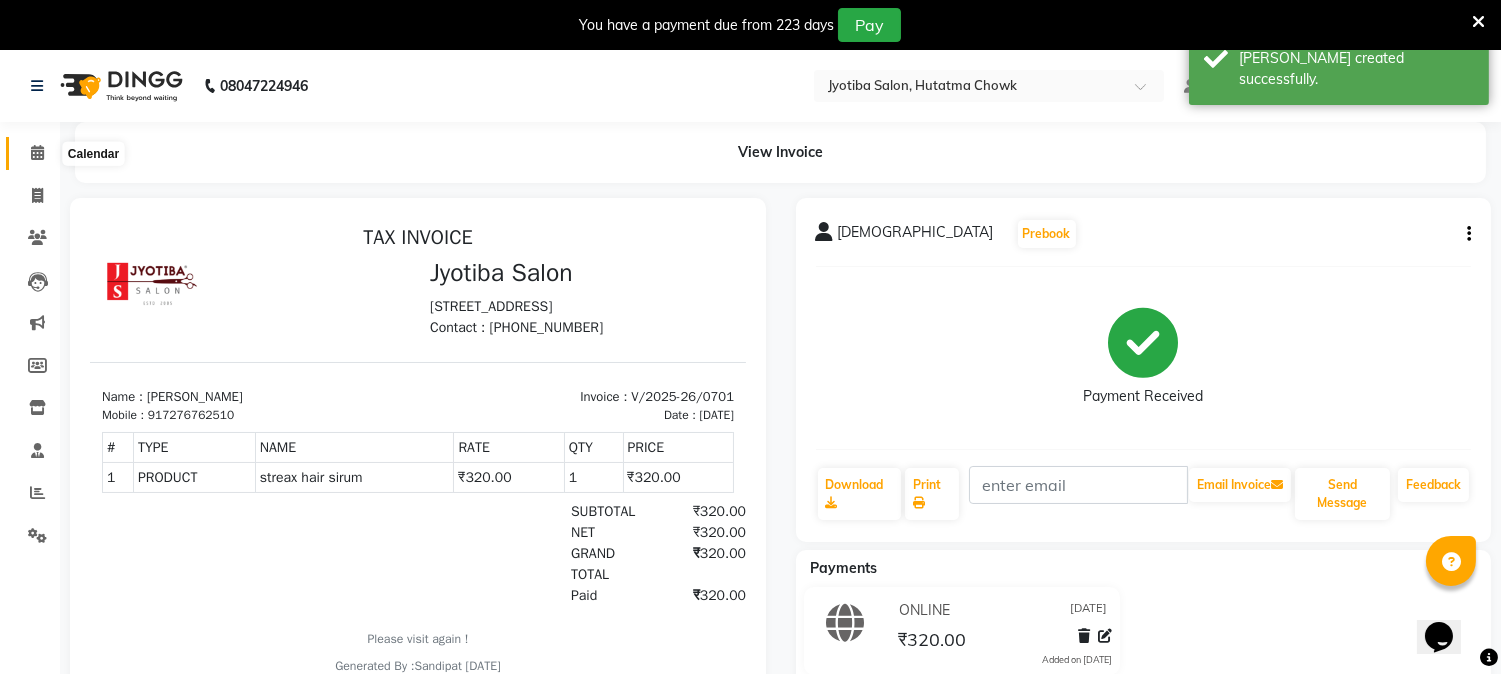 click 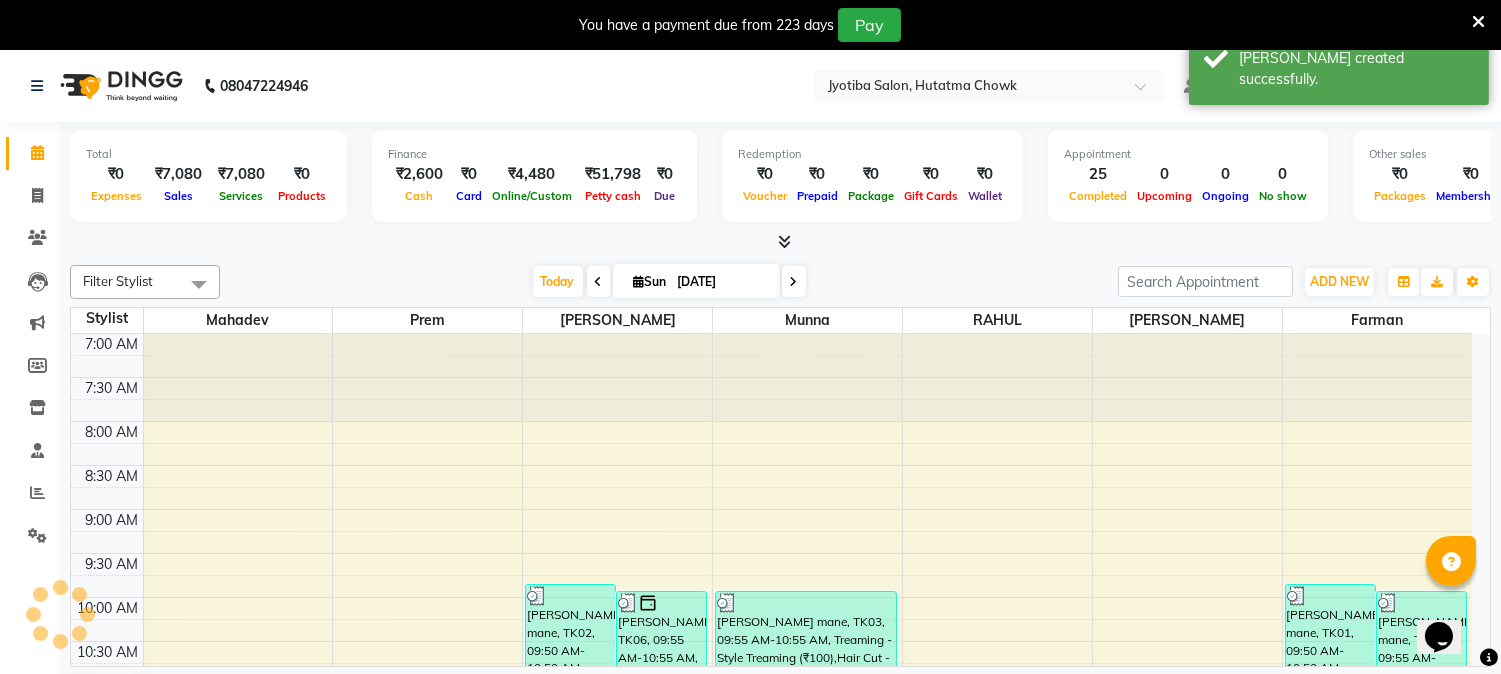 scroll, scrollTop: 531, scrollLeft: 0, axis: vertical 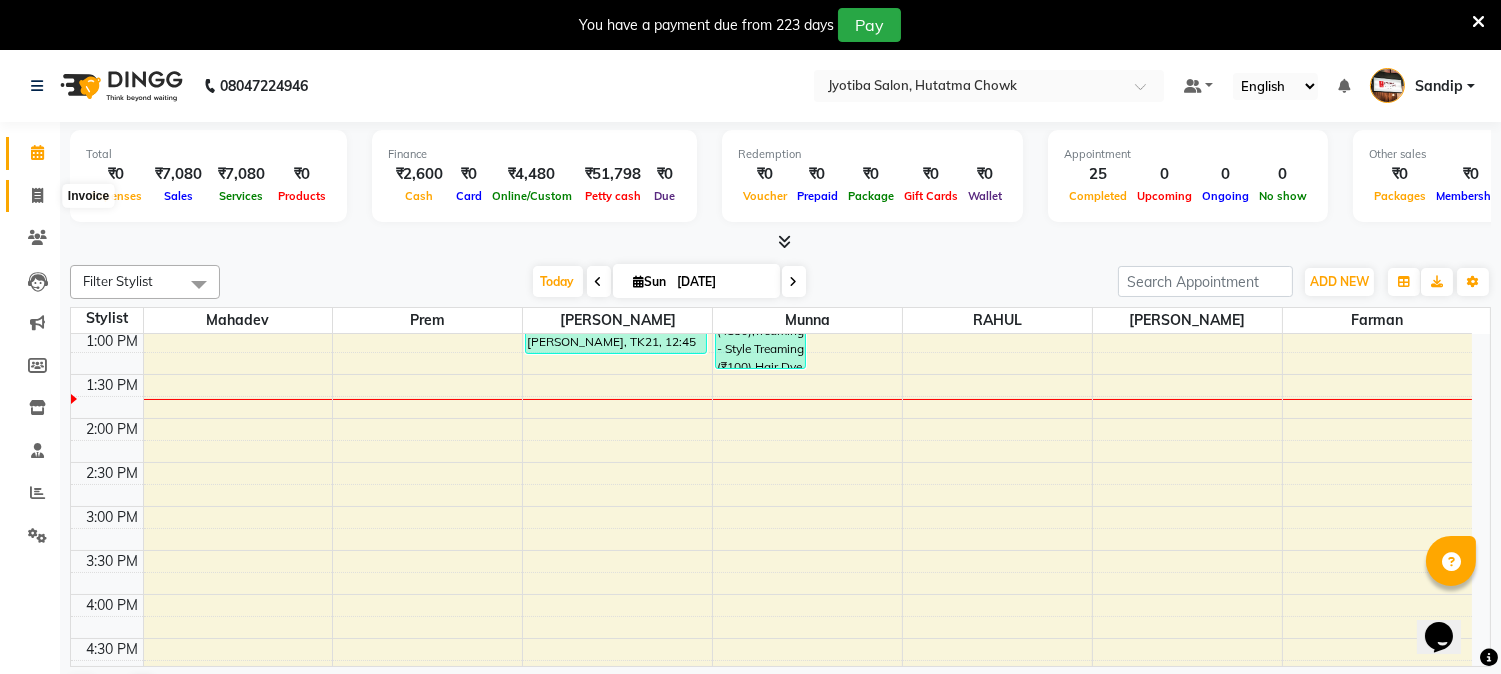 click 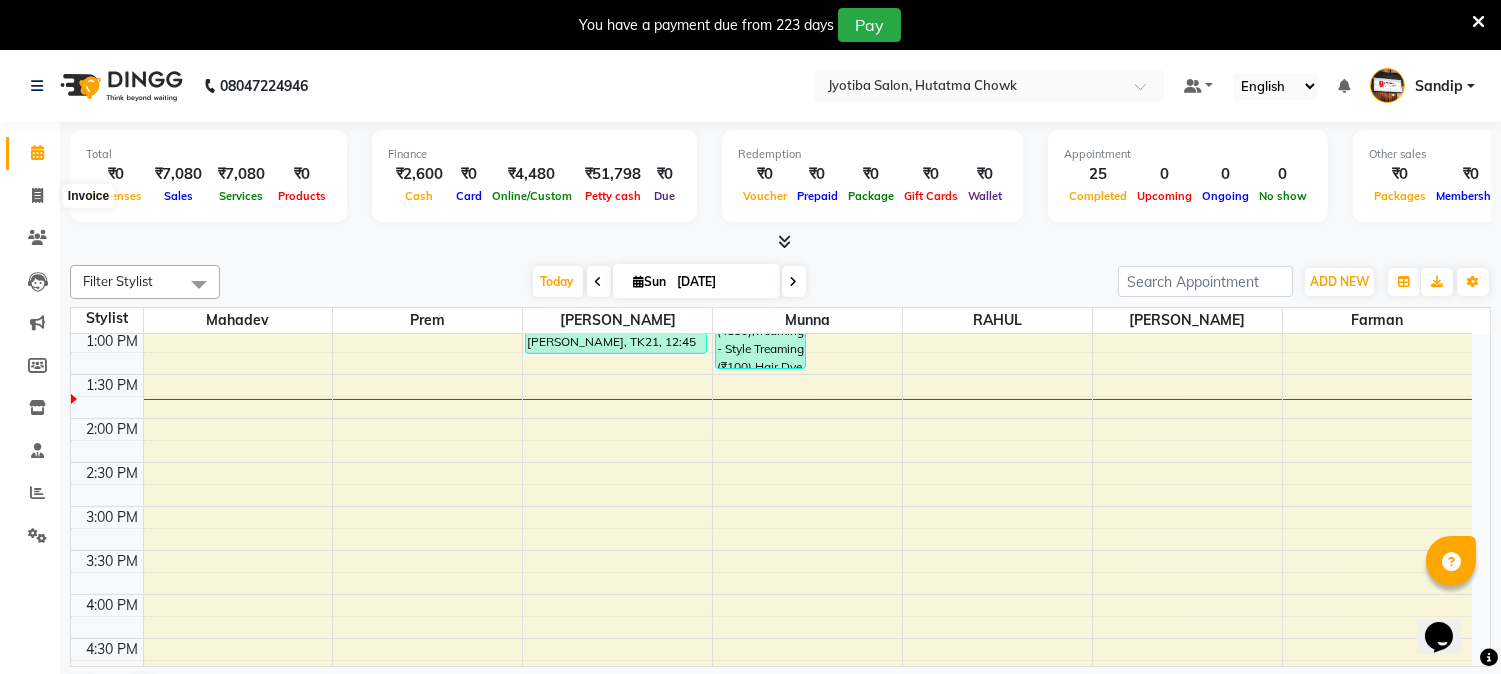 select on "service" 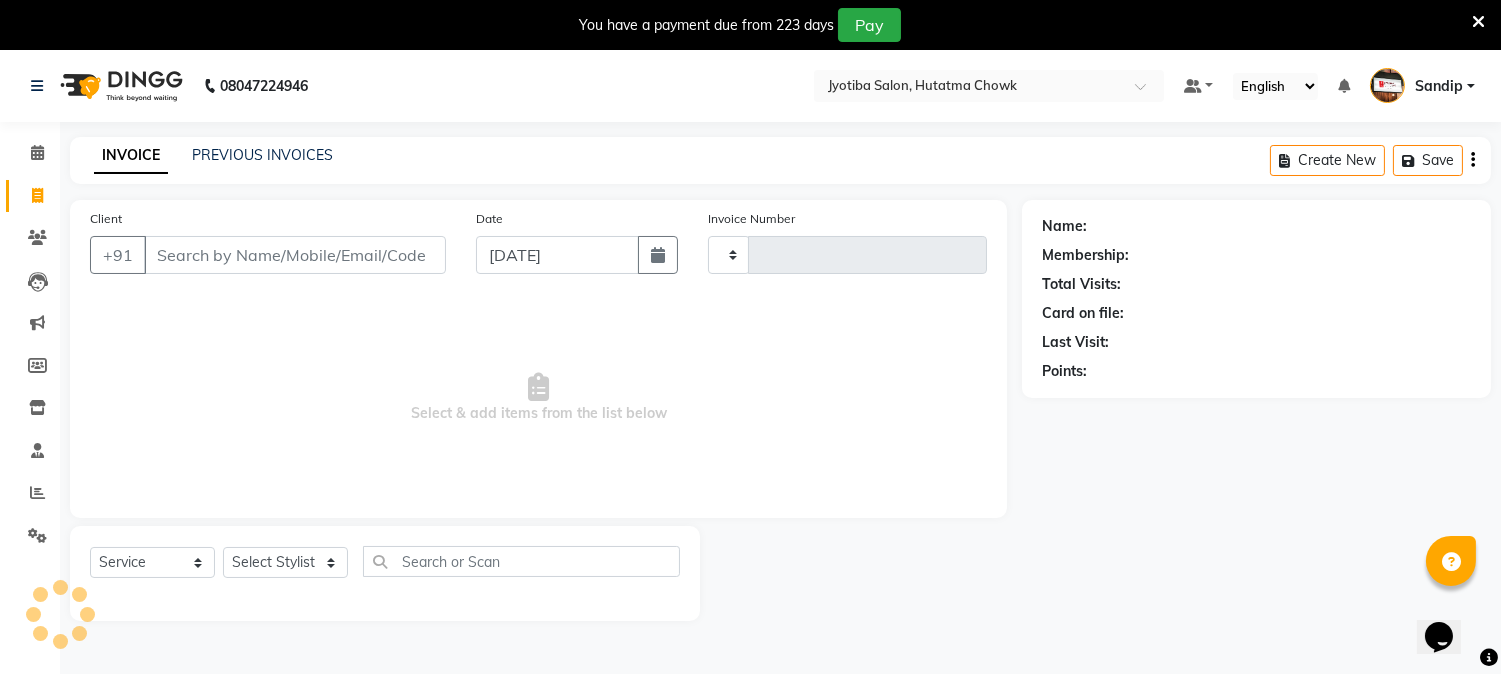 type on "0702" 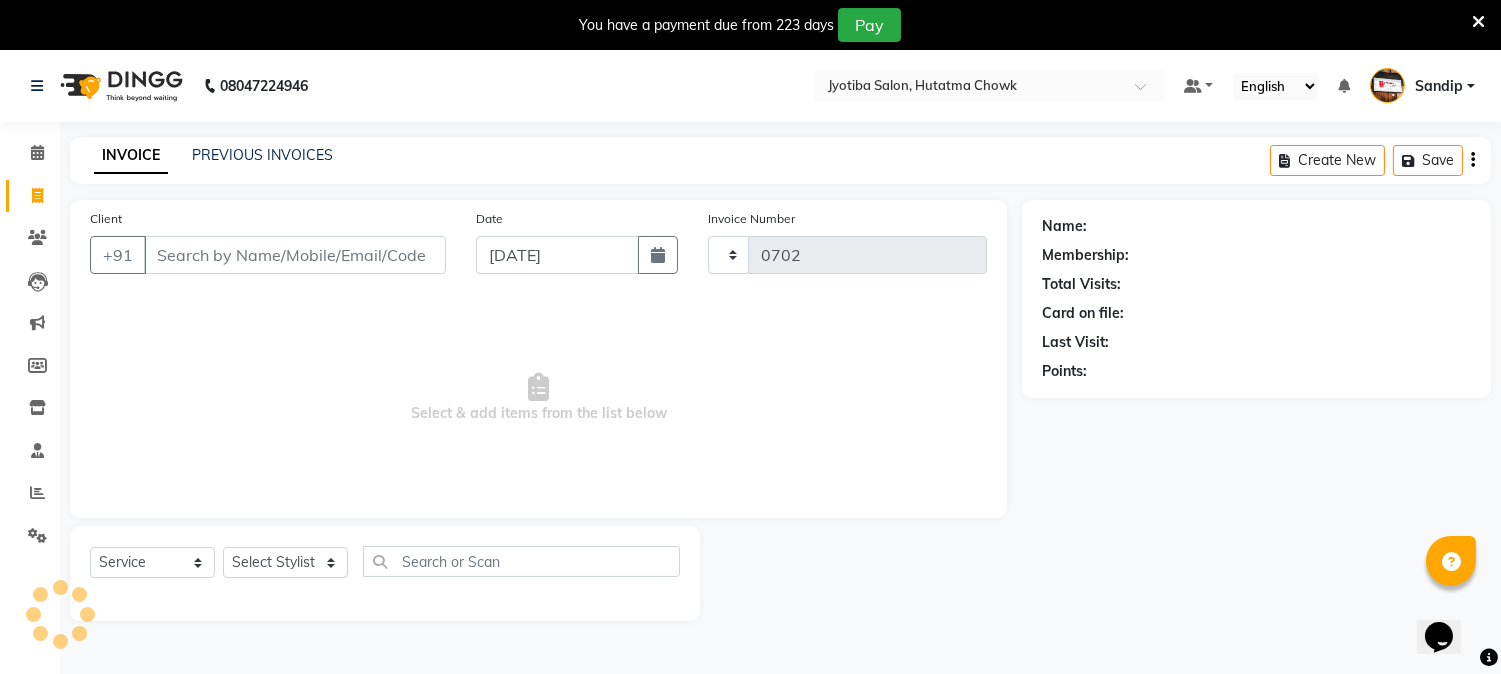 select on "556" 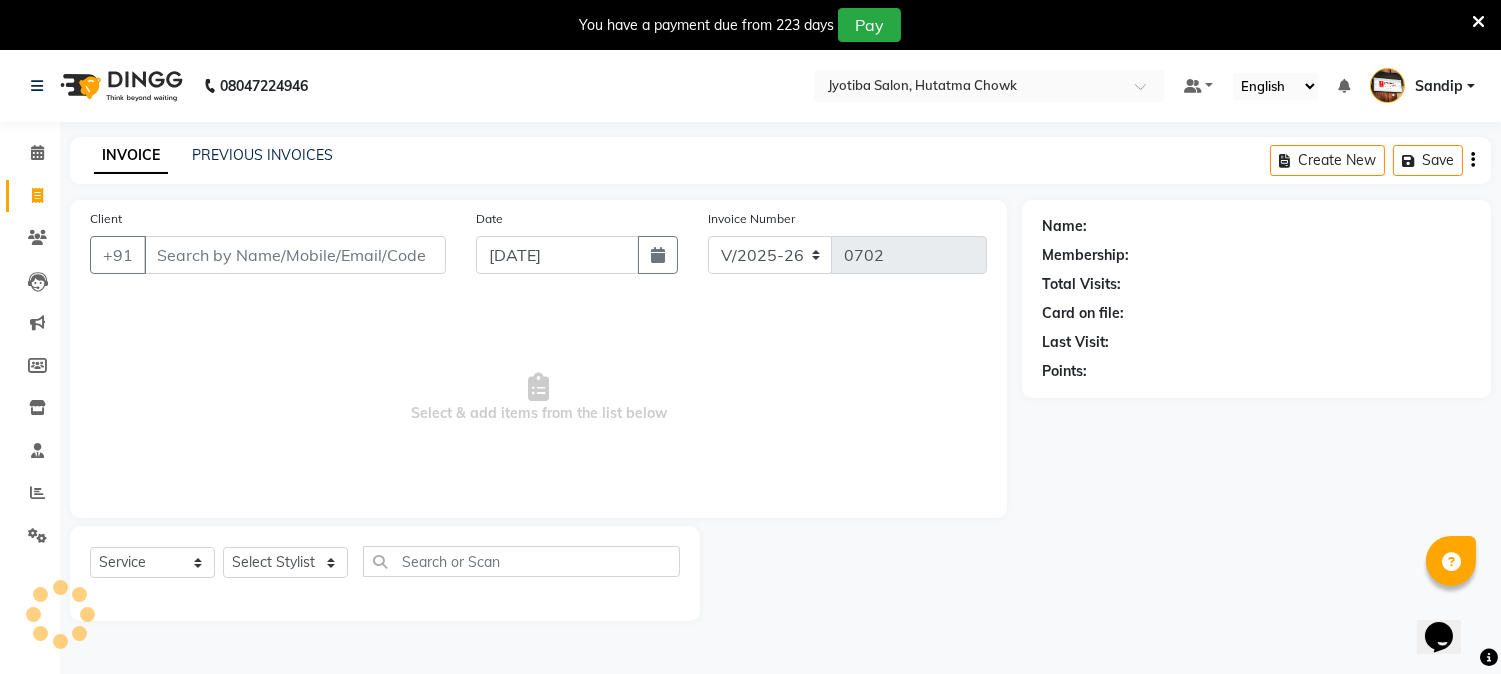 click on "Client" at bounding box center (295, 255) 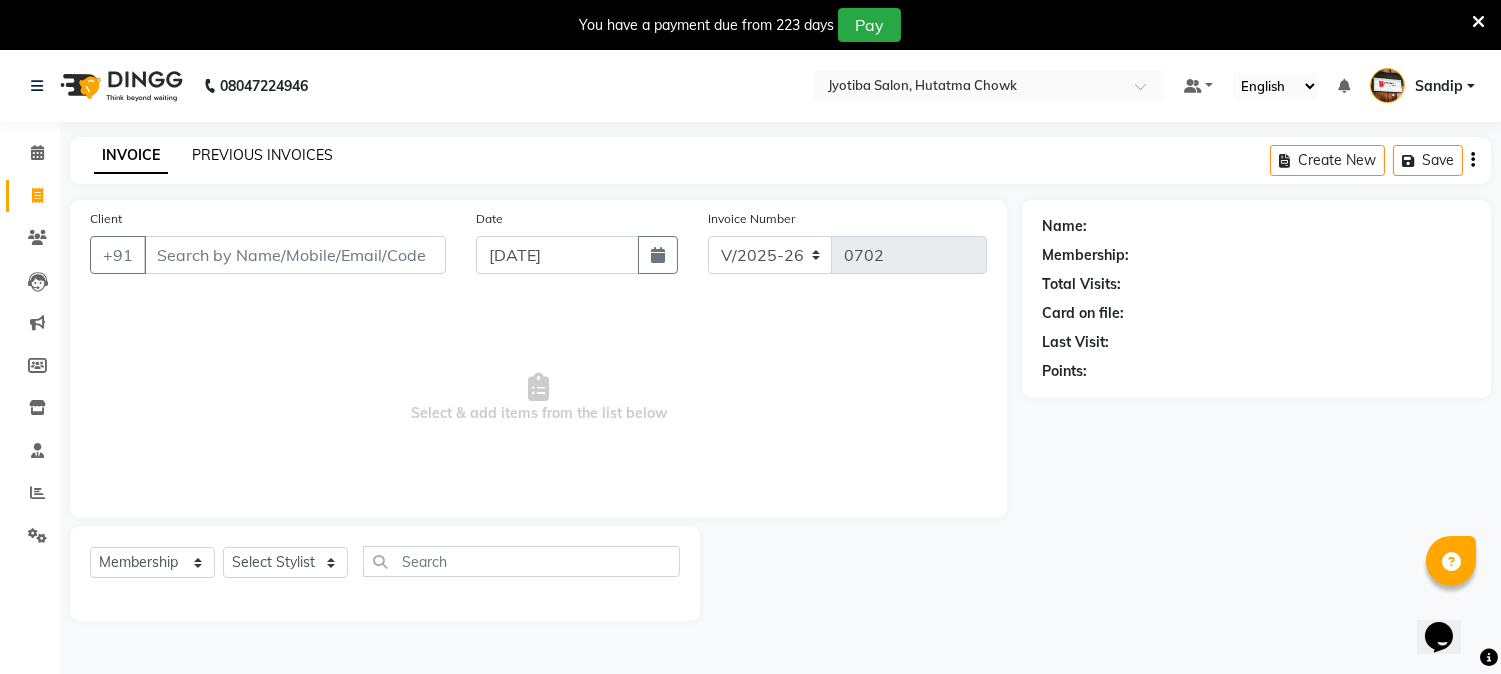 click on "PREVIOUS INVOICES" 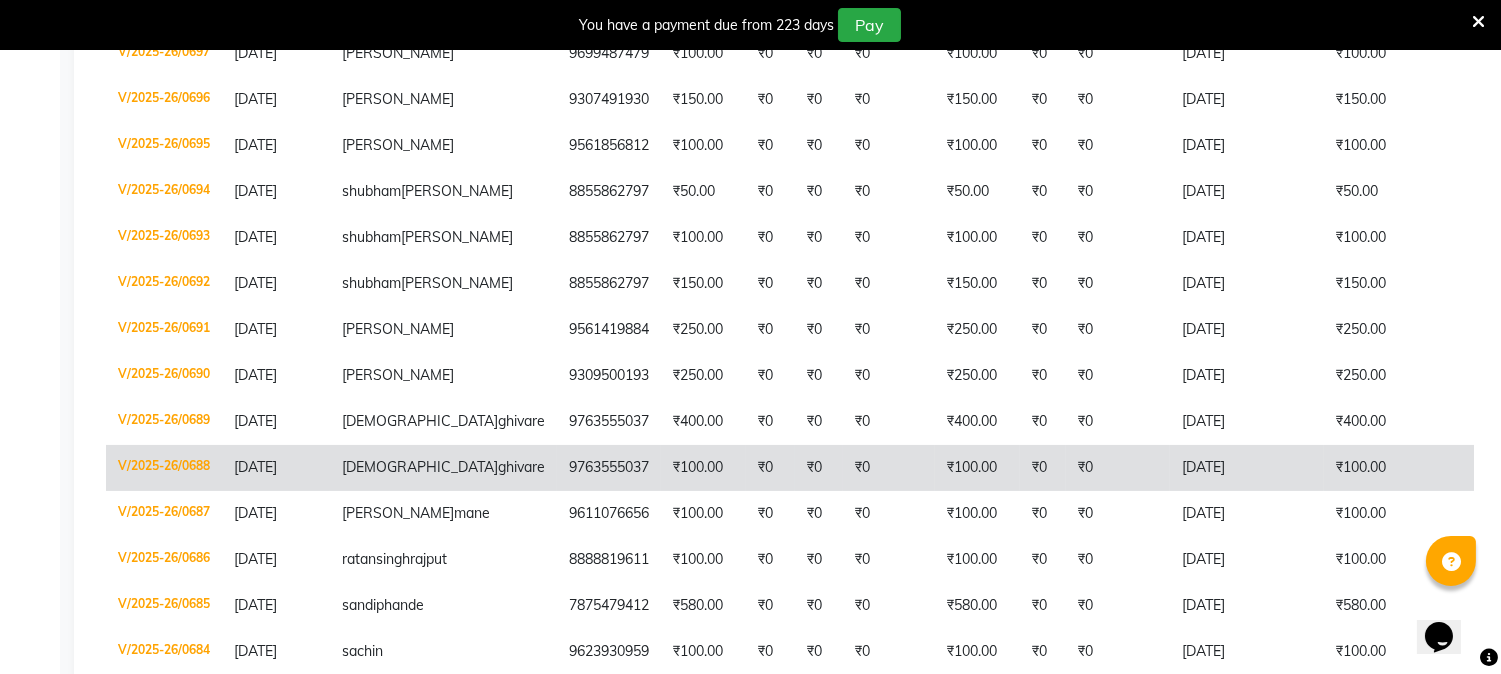 scroll, scrollTop: 555, scrollLeft: 0, axis: vertical 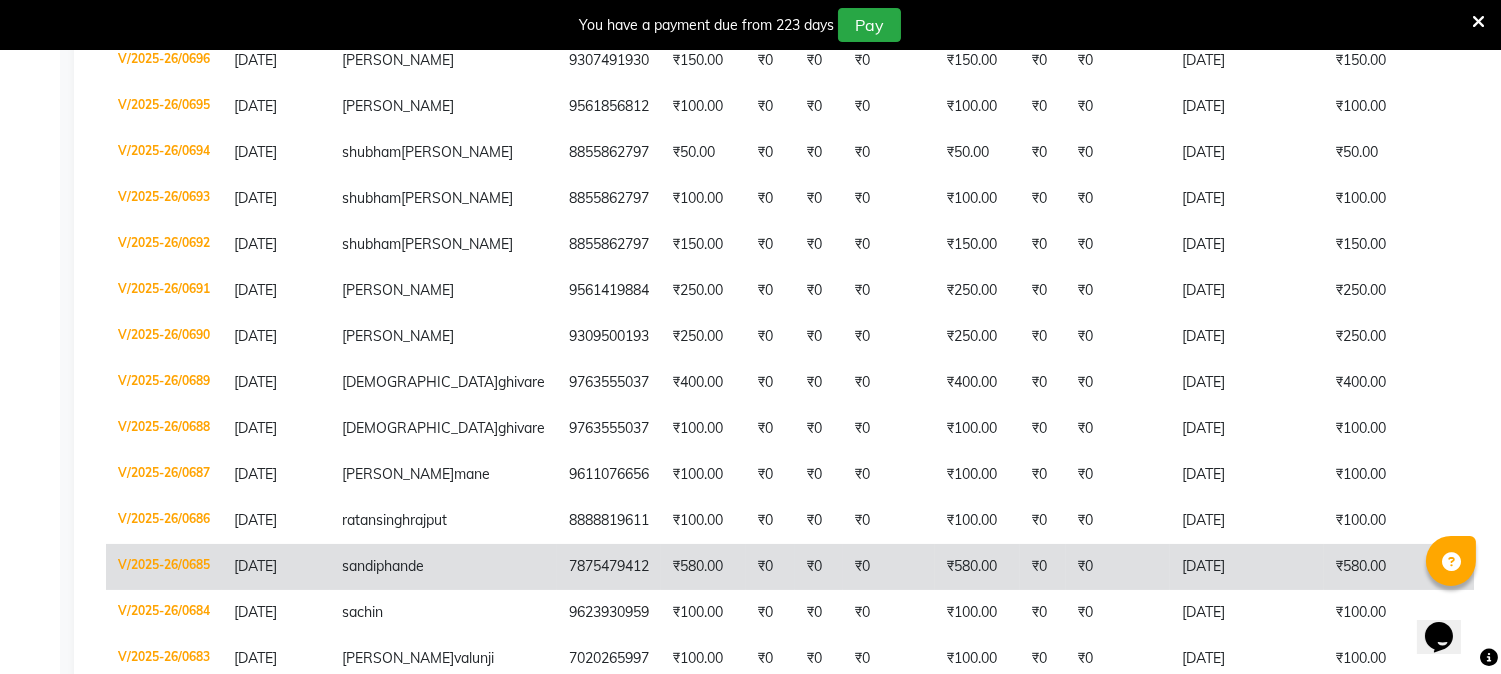 click on "hande" 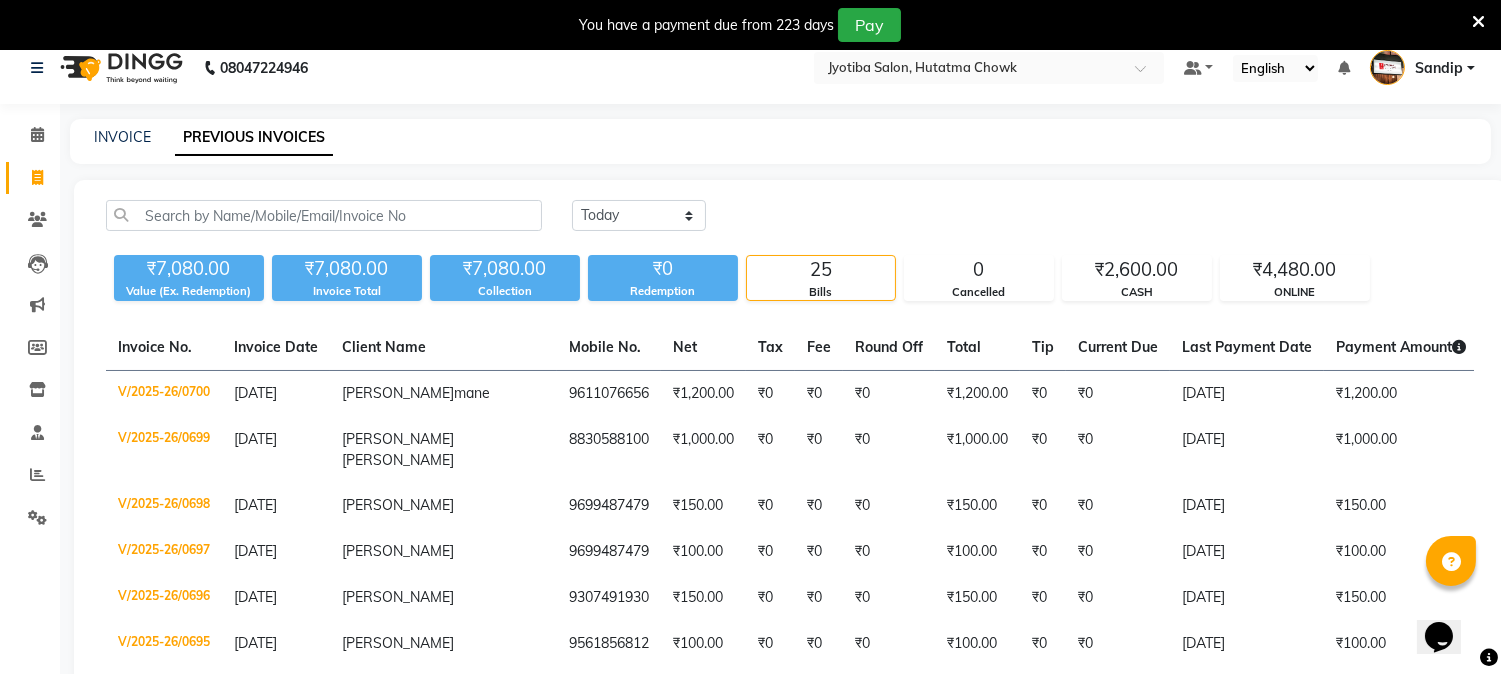 scroll, scrollTop: 0, scrollLeft: 0, axis: both 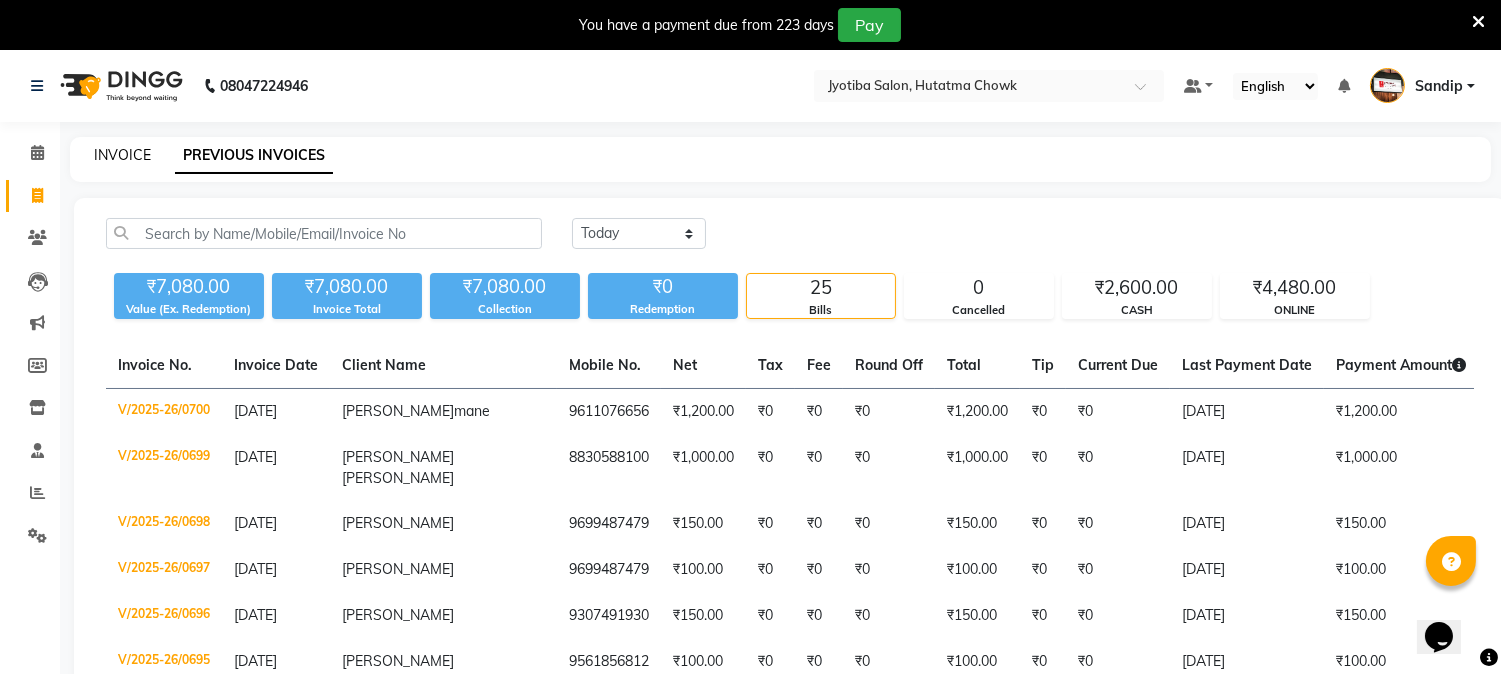 click on "INVOICE" 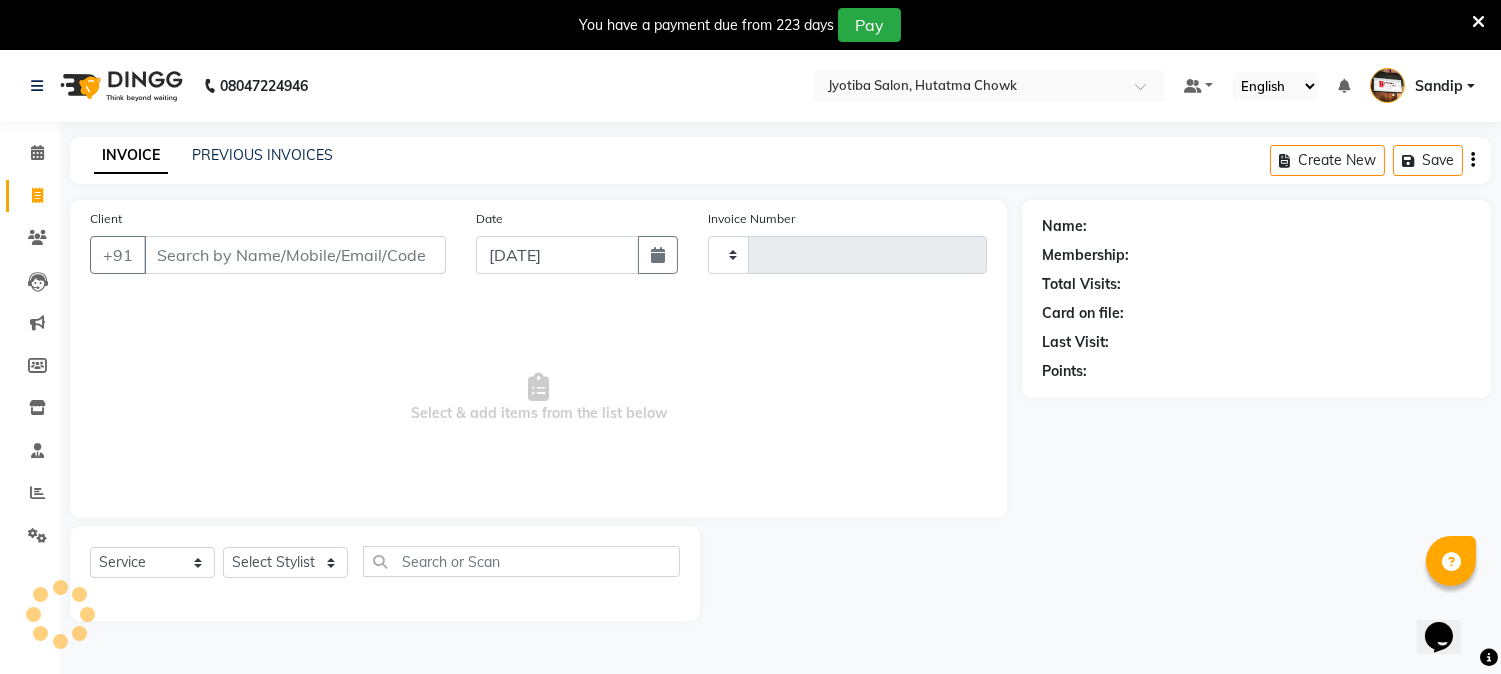 scroll, scrollTop: 50, scrollLeft: 0, axis: vertical 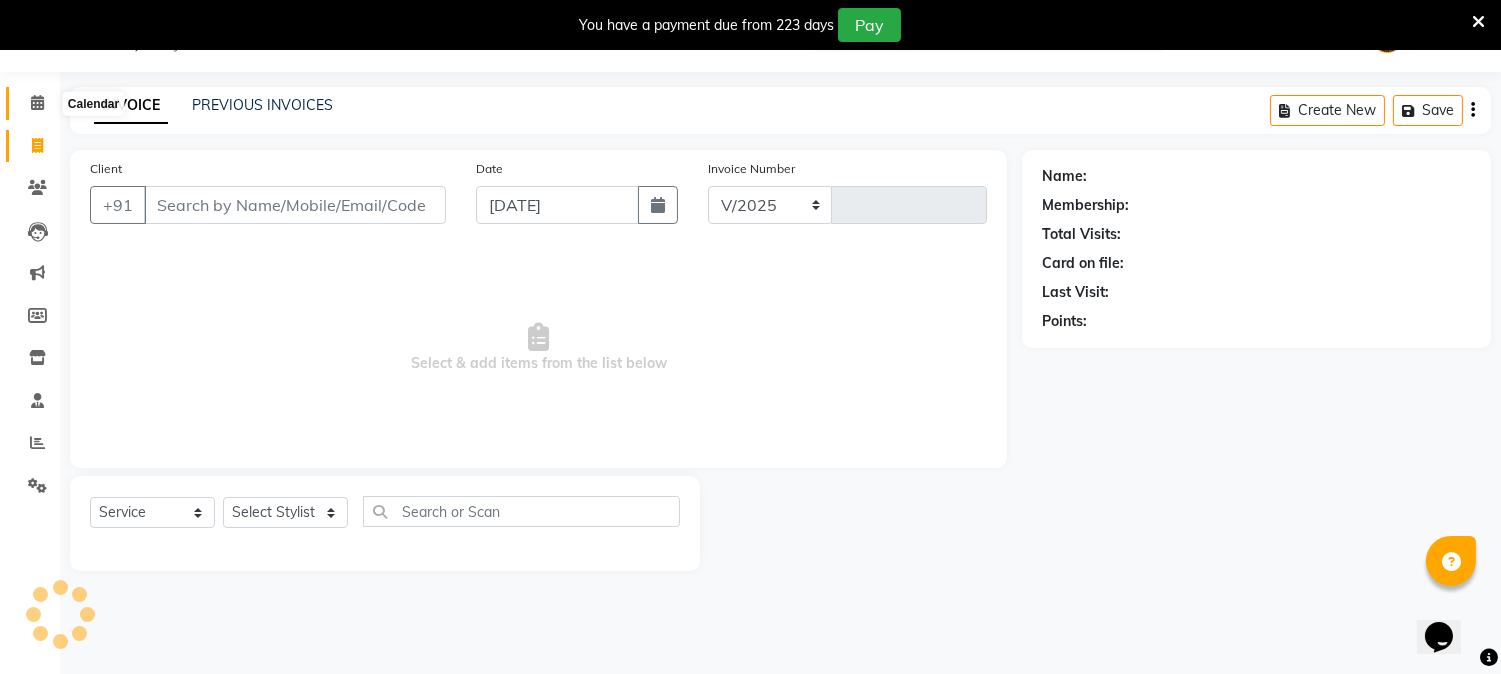 select on "556" 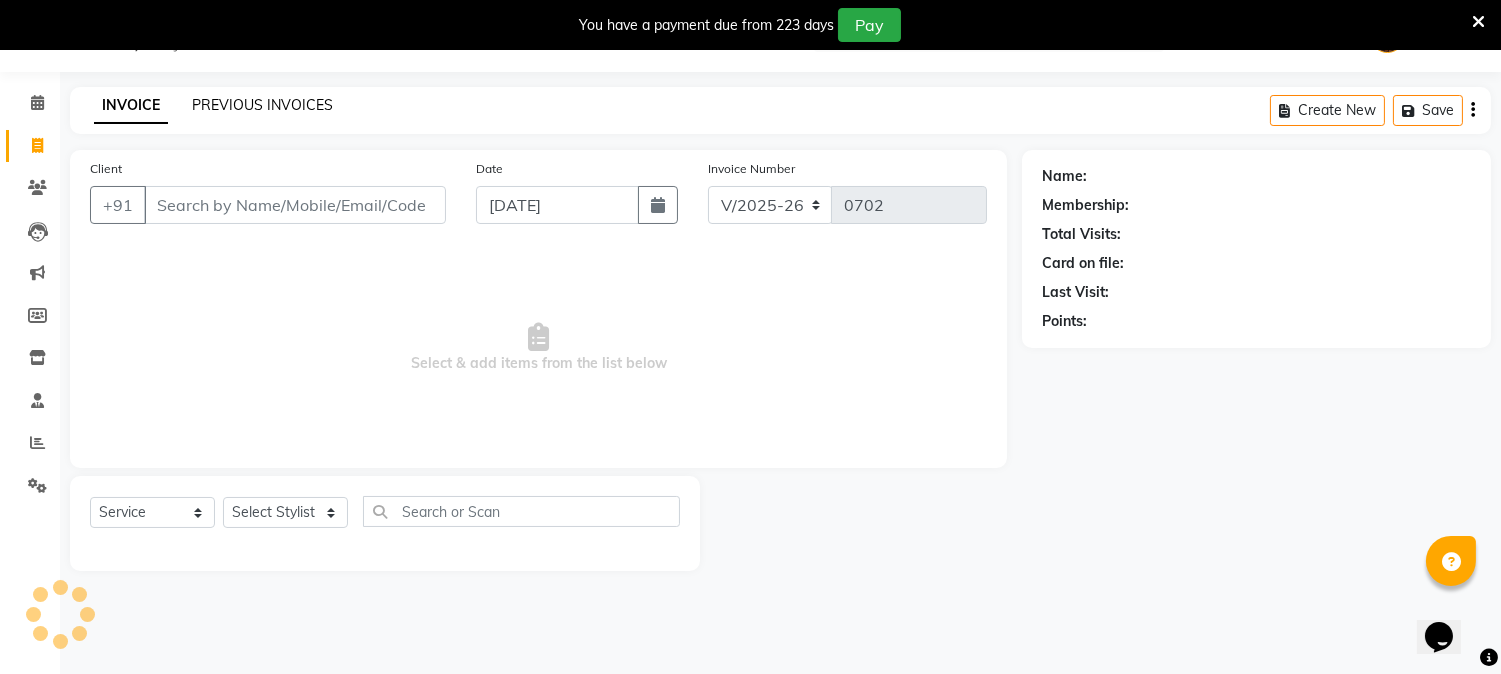 select on "membership" 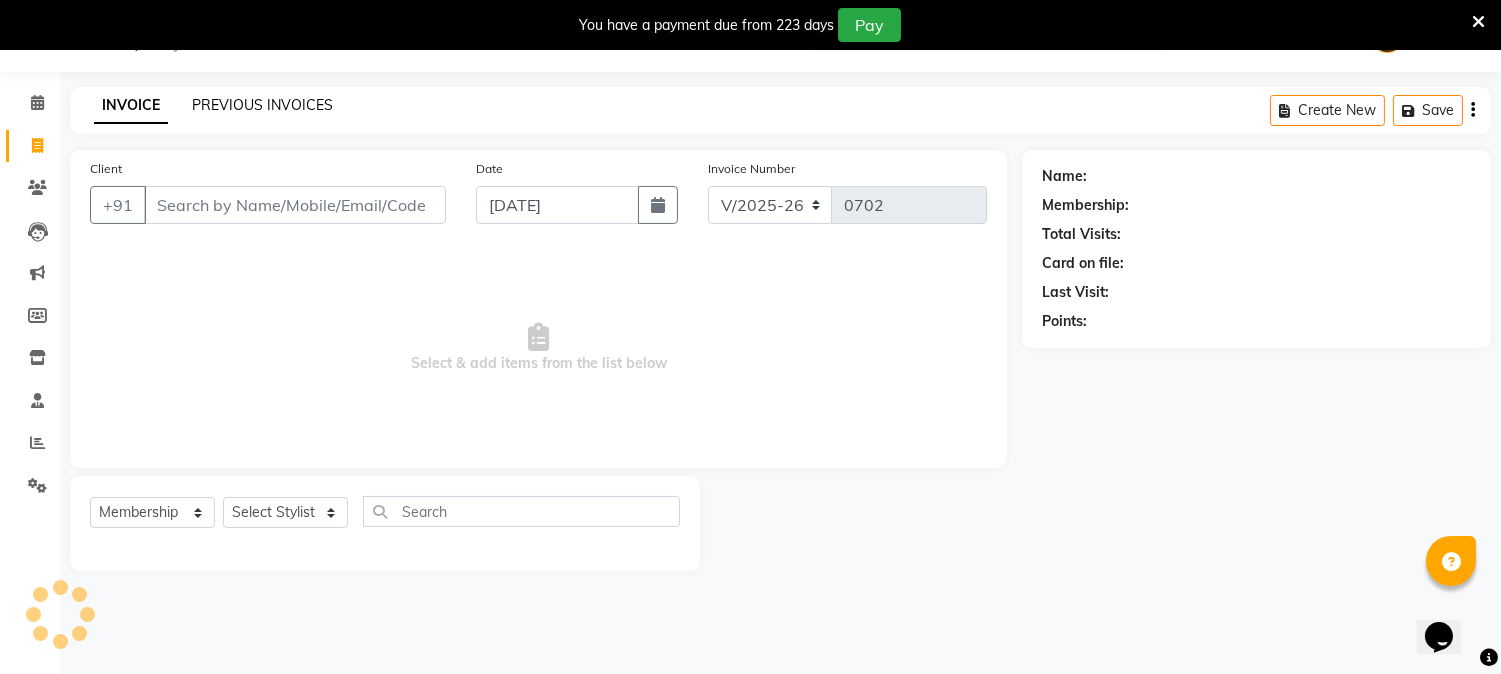click on "PREVIOUS INVOICES" 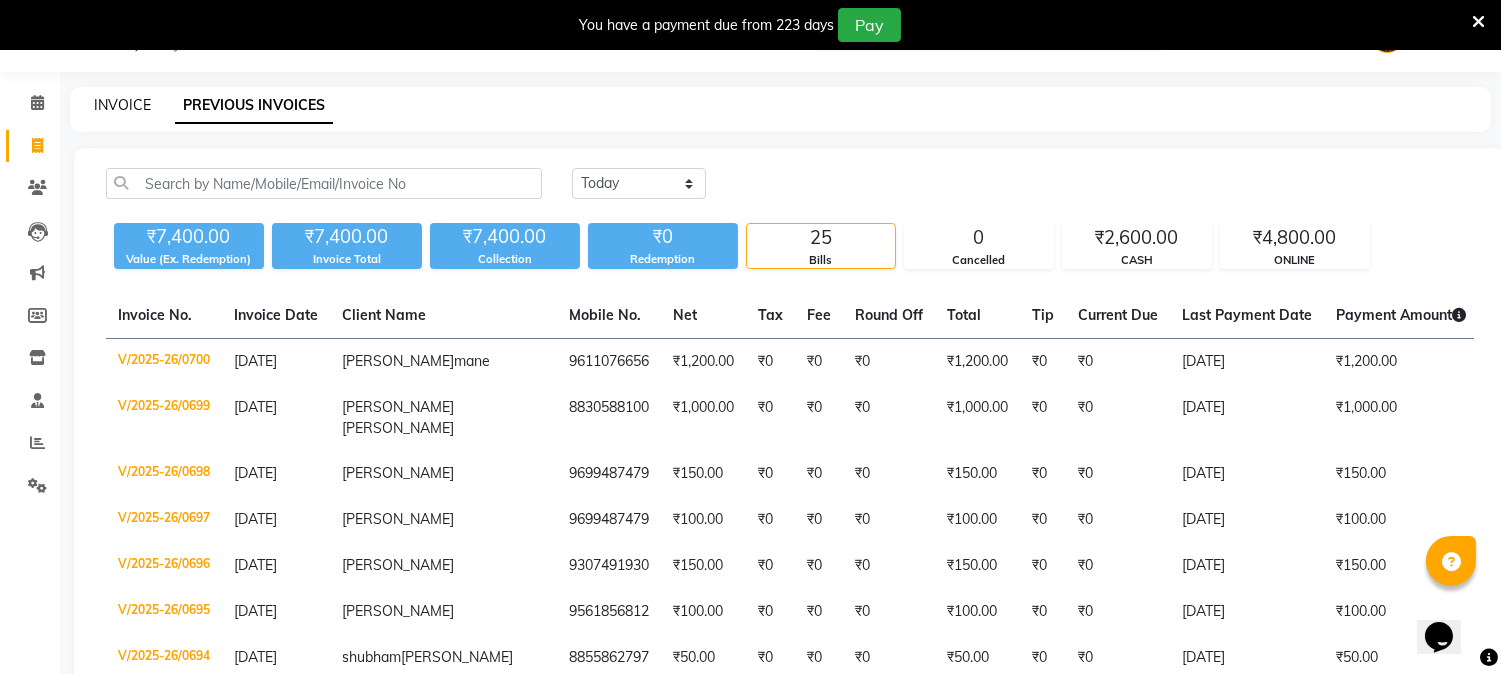 click on "INVOICE" 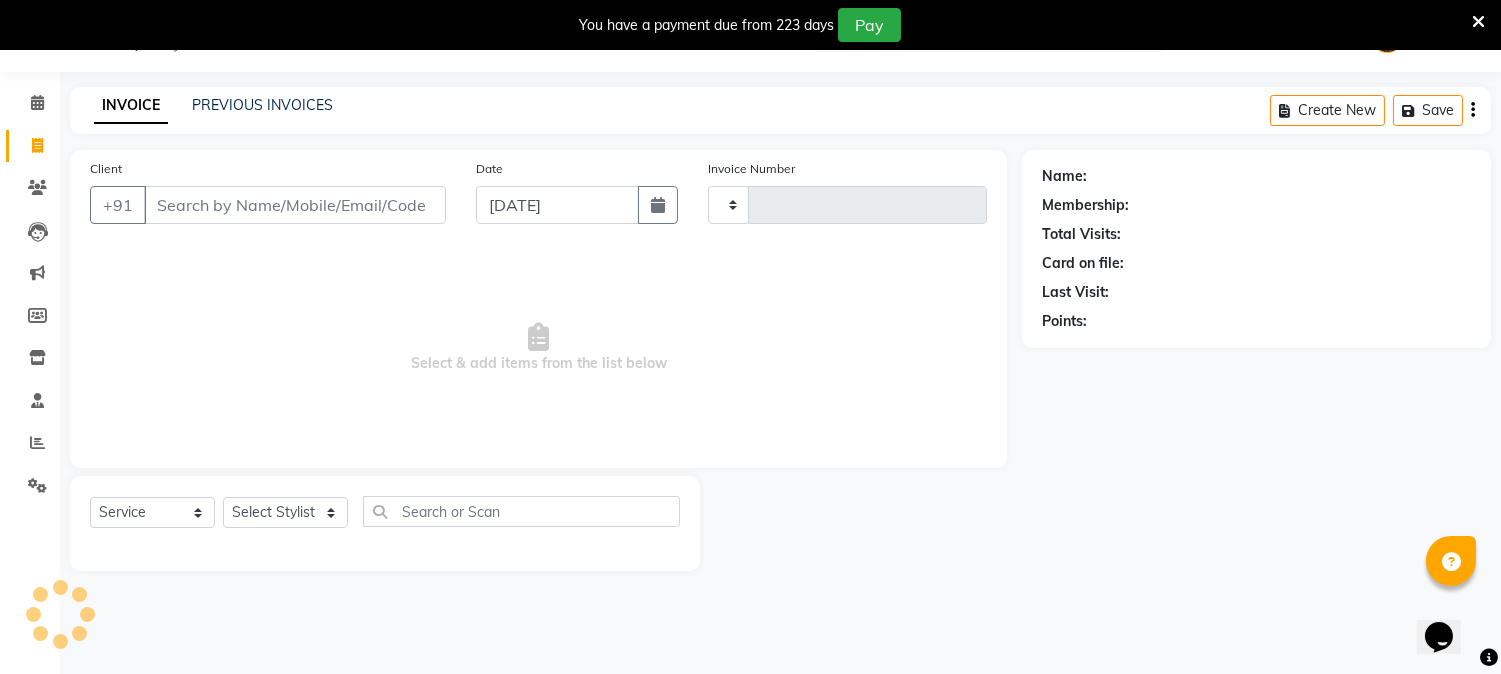 type on "0702" 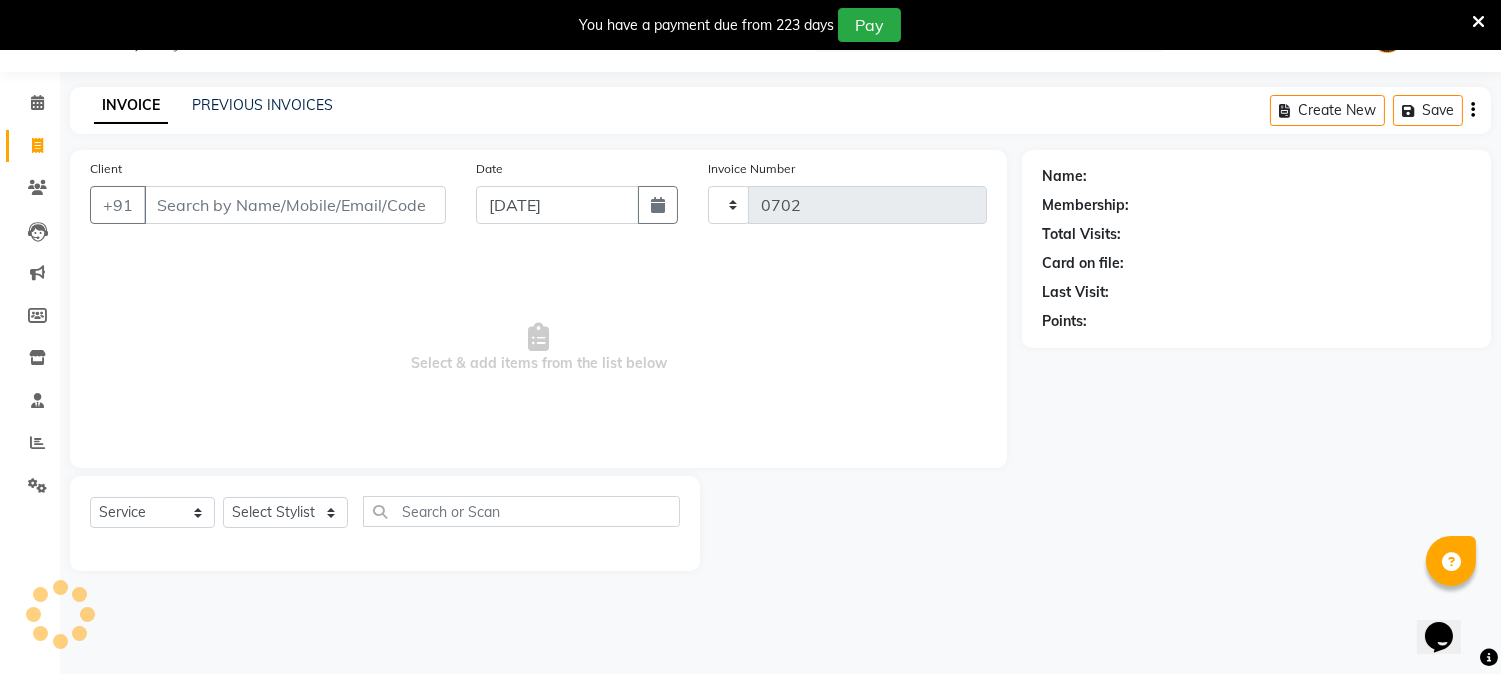 select on "556" 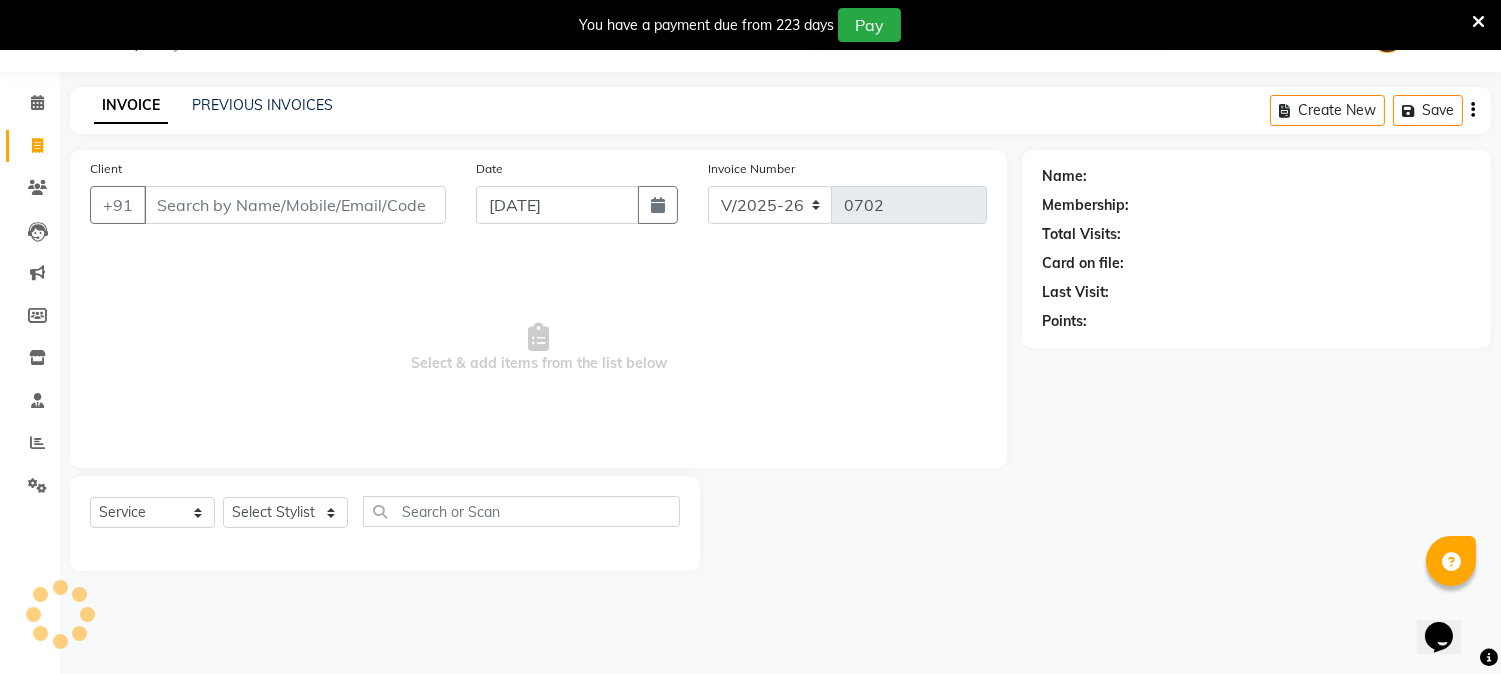select on "membership" 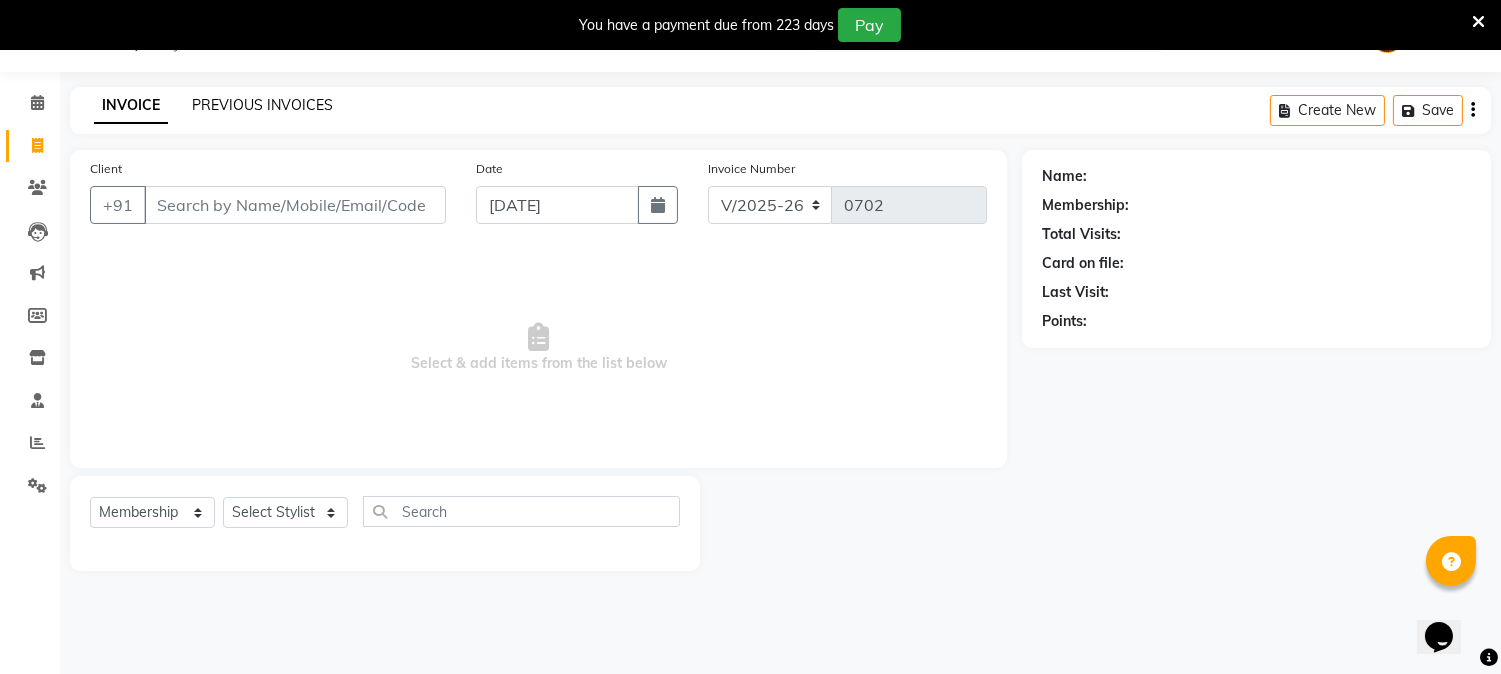 click on "PREVIOUS INVOICES" 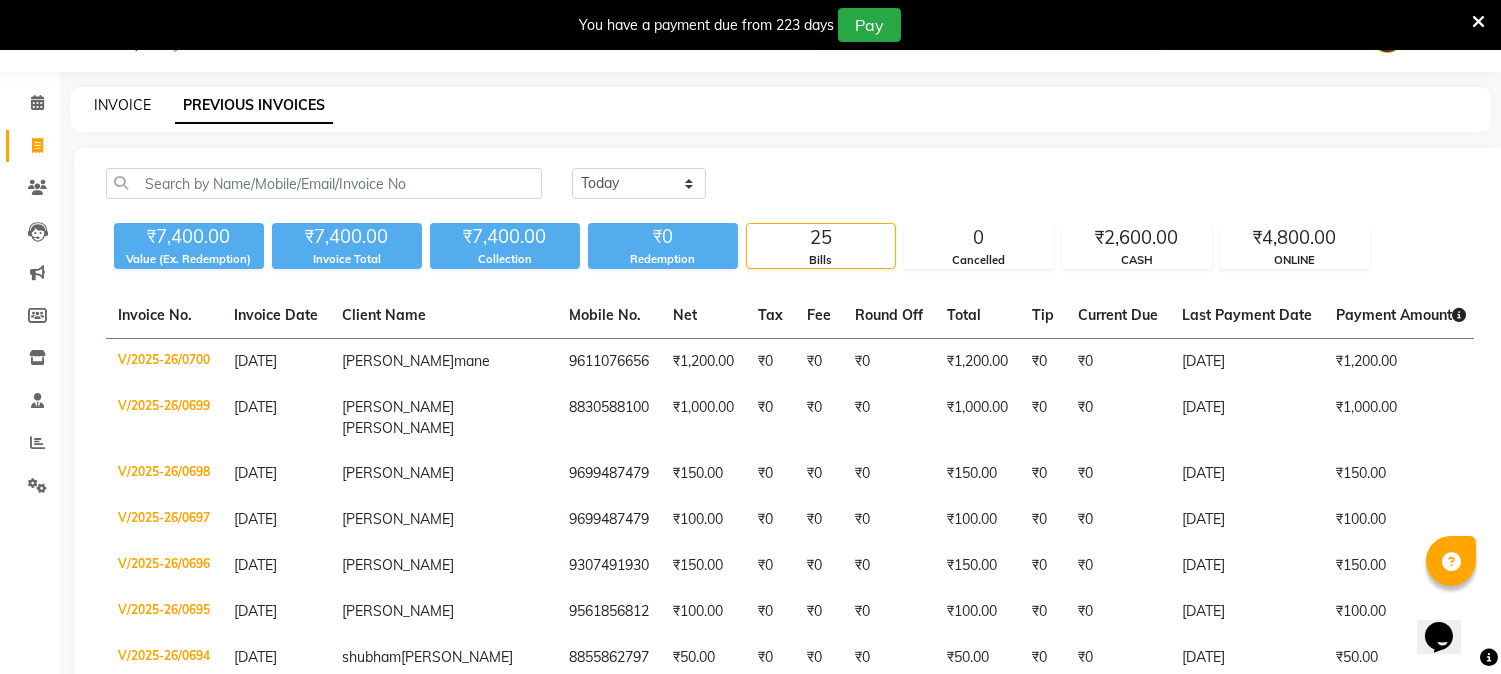 click on "INVOICE" 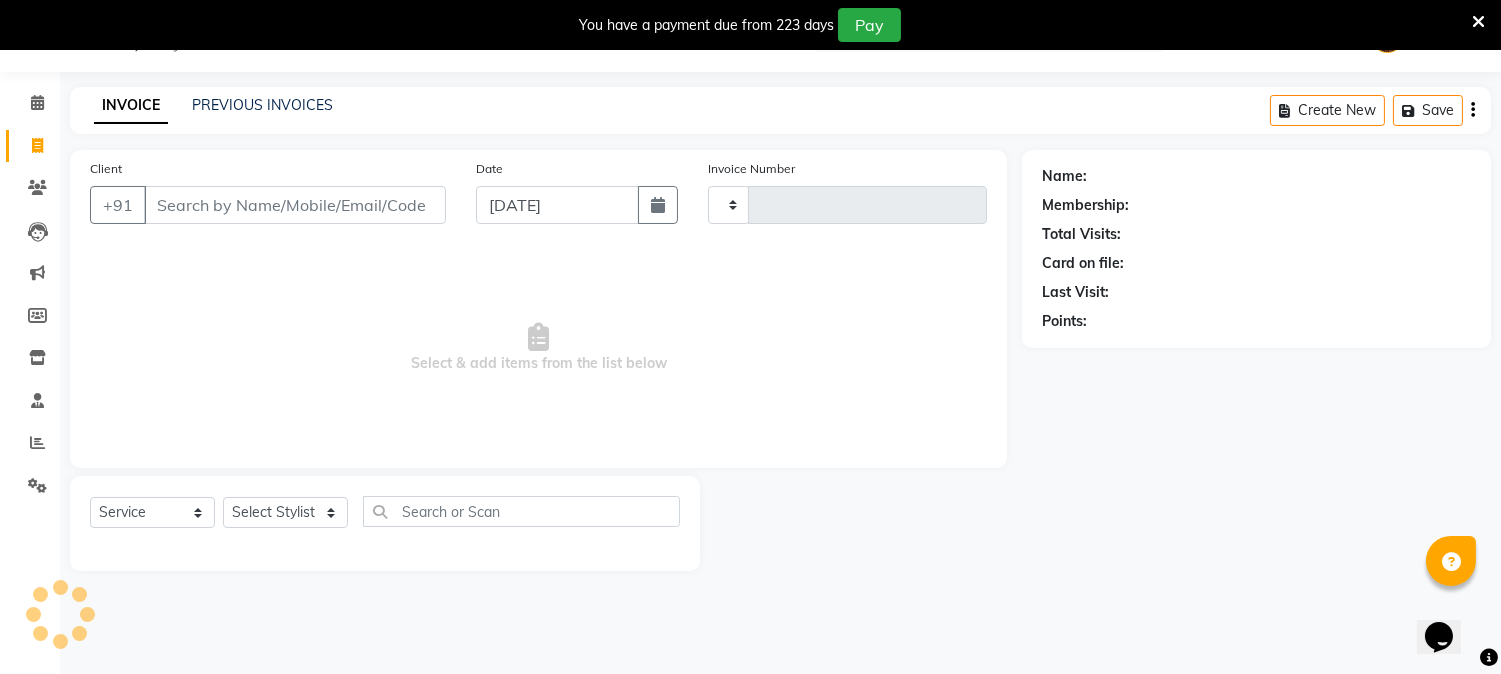 type on "0702" 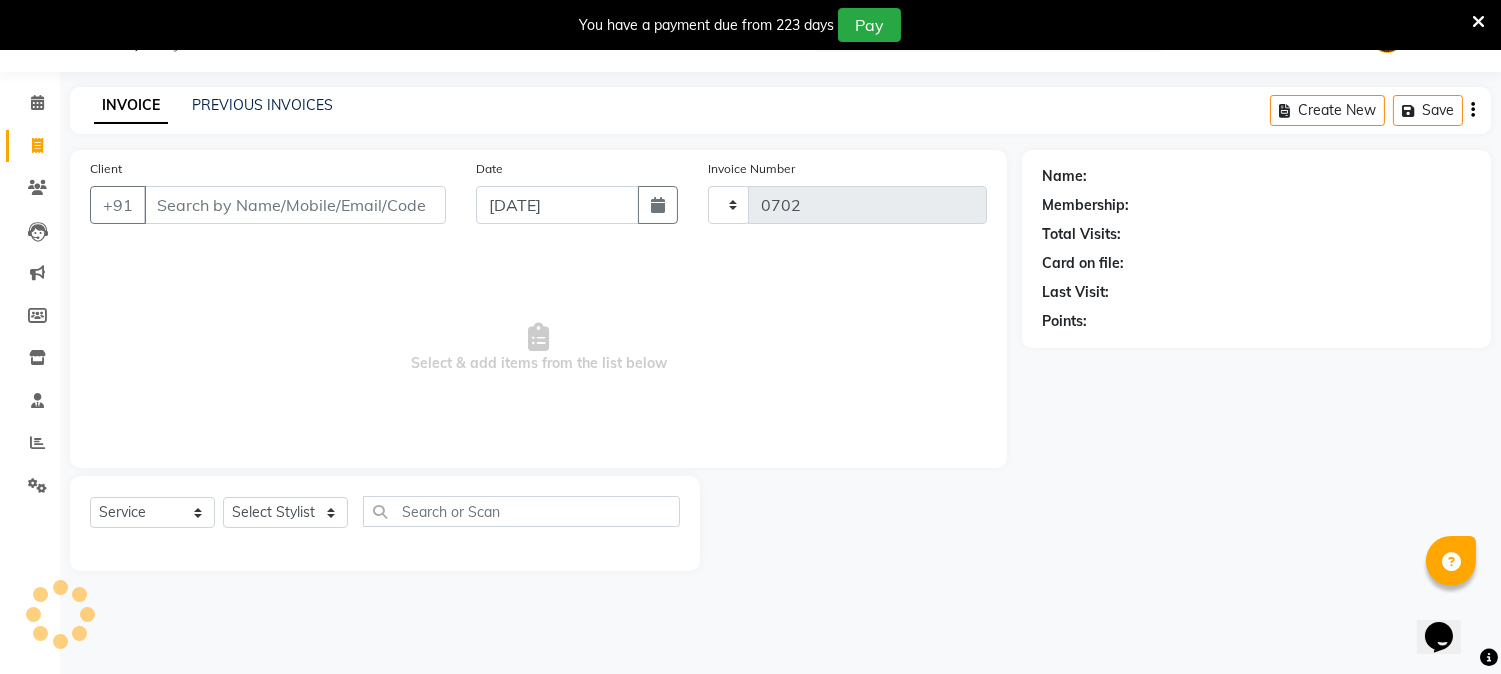 select on "556" 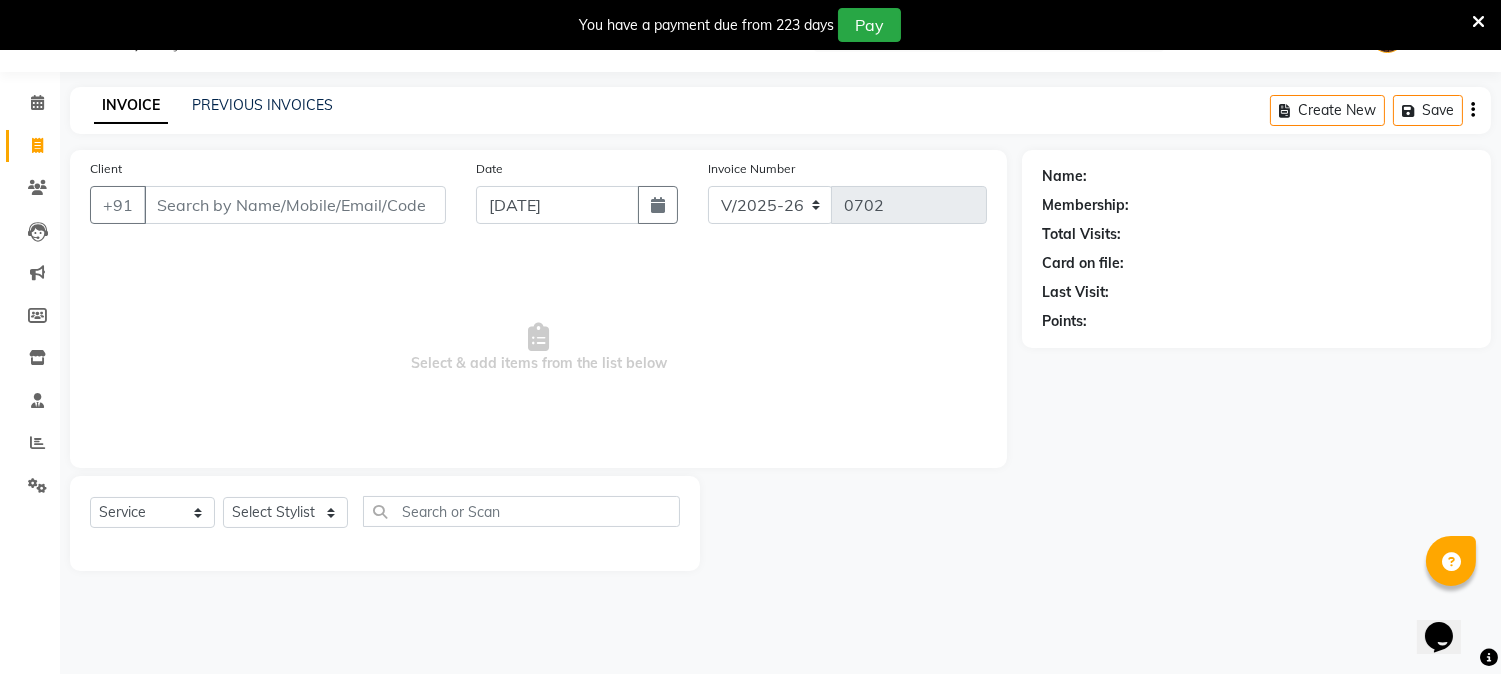select on "membership" 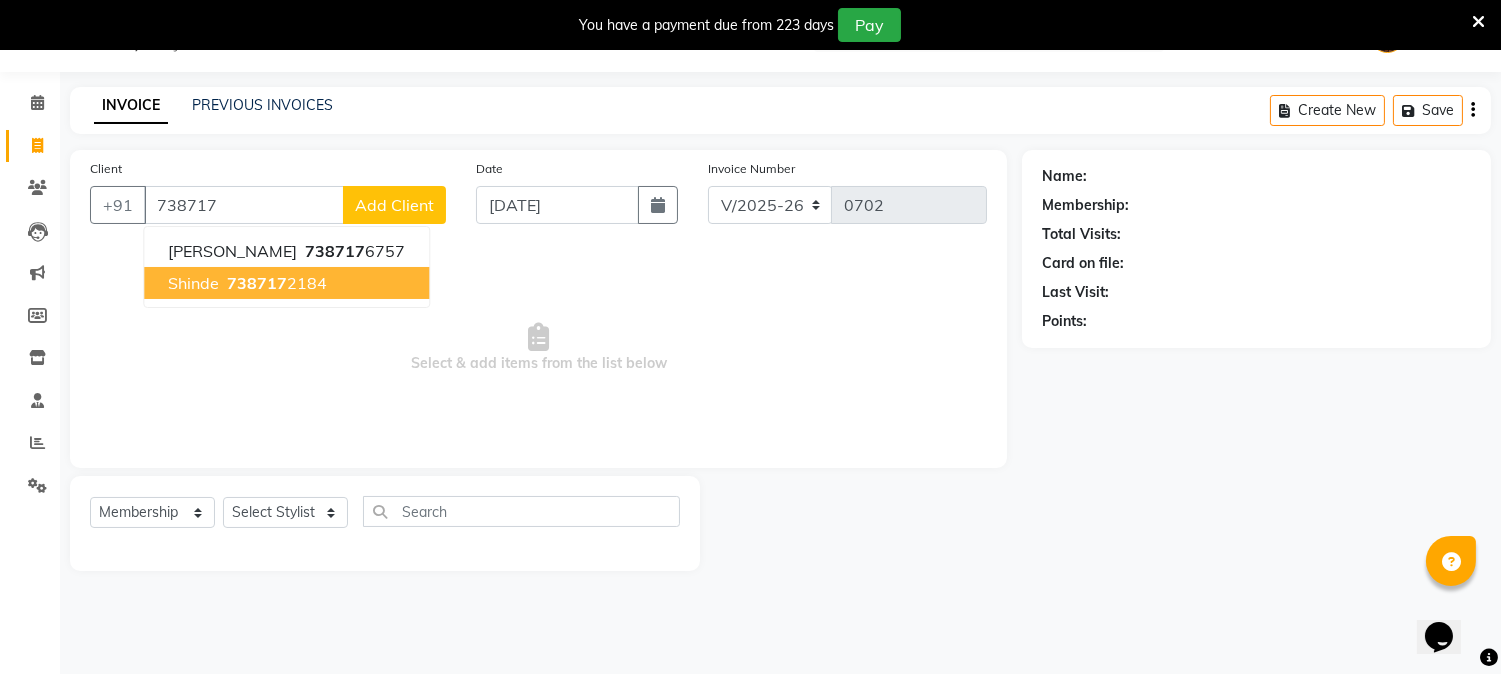 click on "738717 2184" at bounding box center (275, 283) 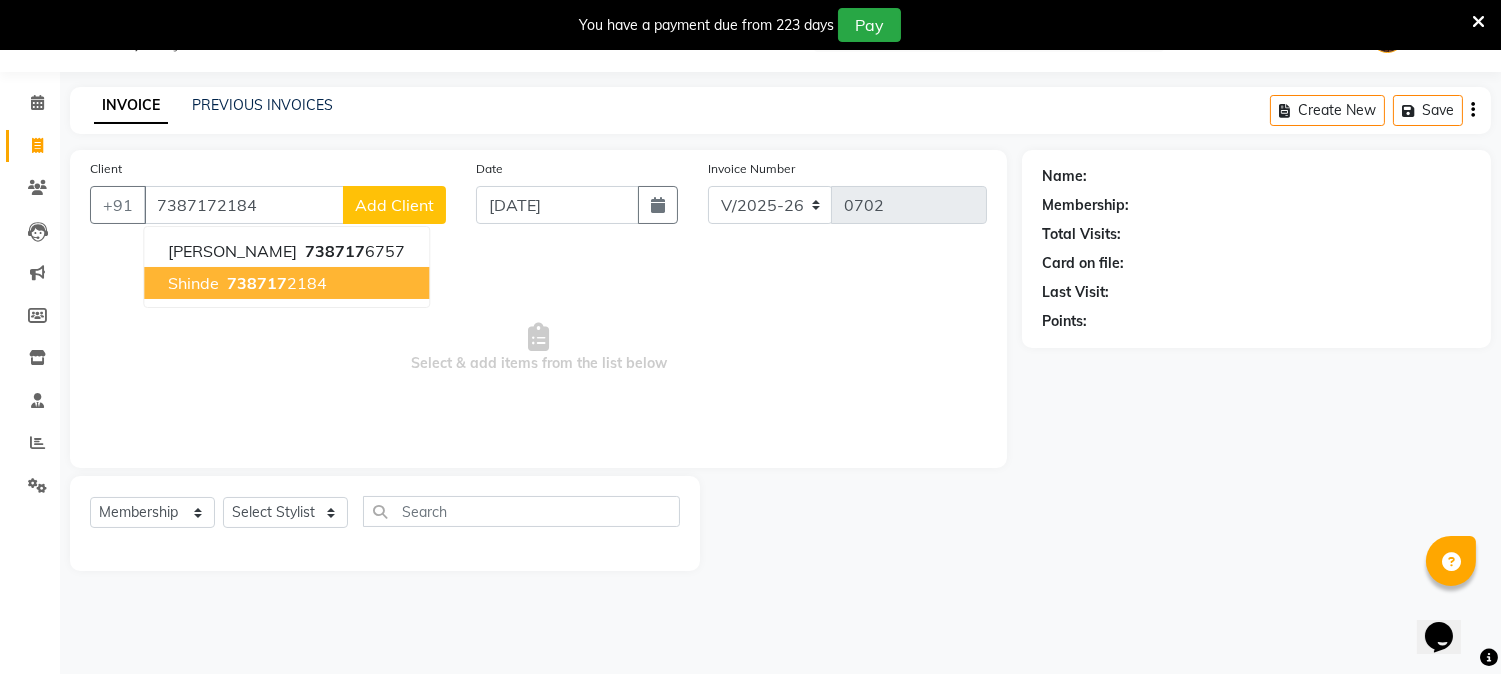 type on "7387172184" 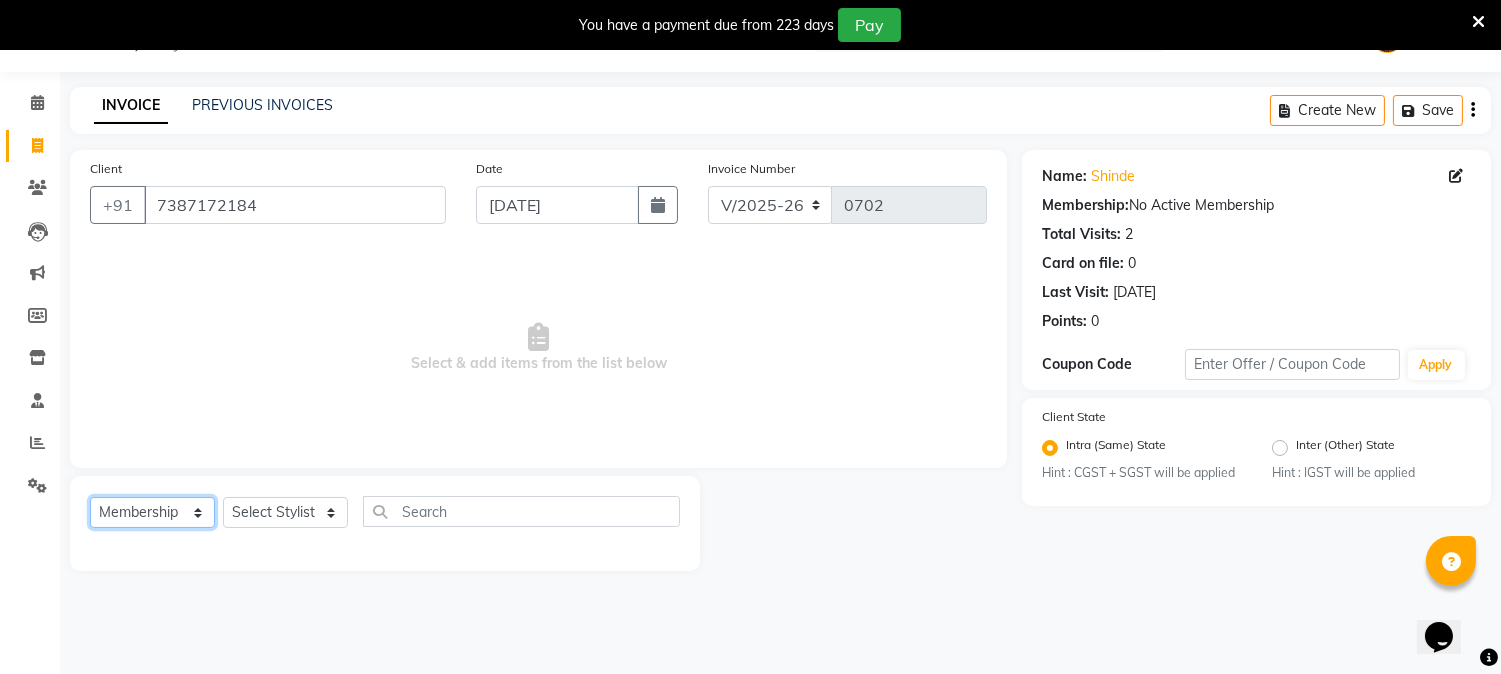 click on "Select  Service  Product  Membership  Package Voucher Prepaid Gift Card" 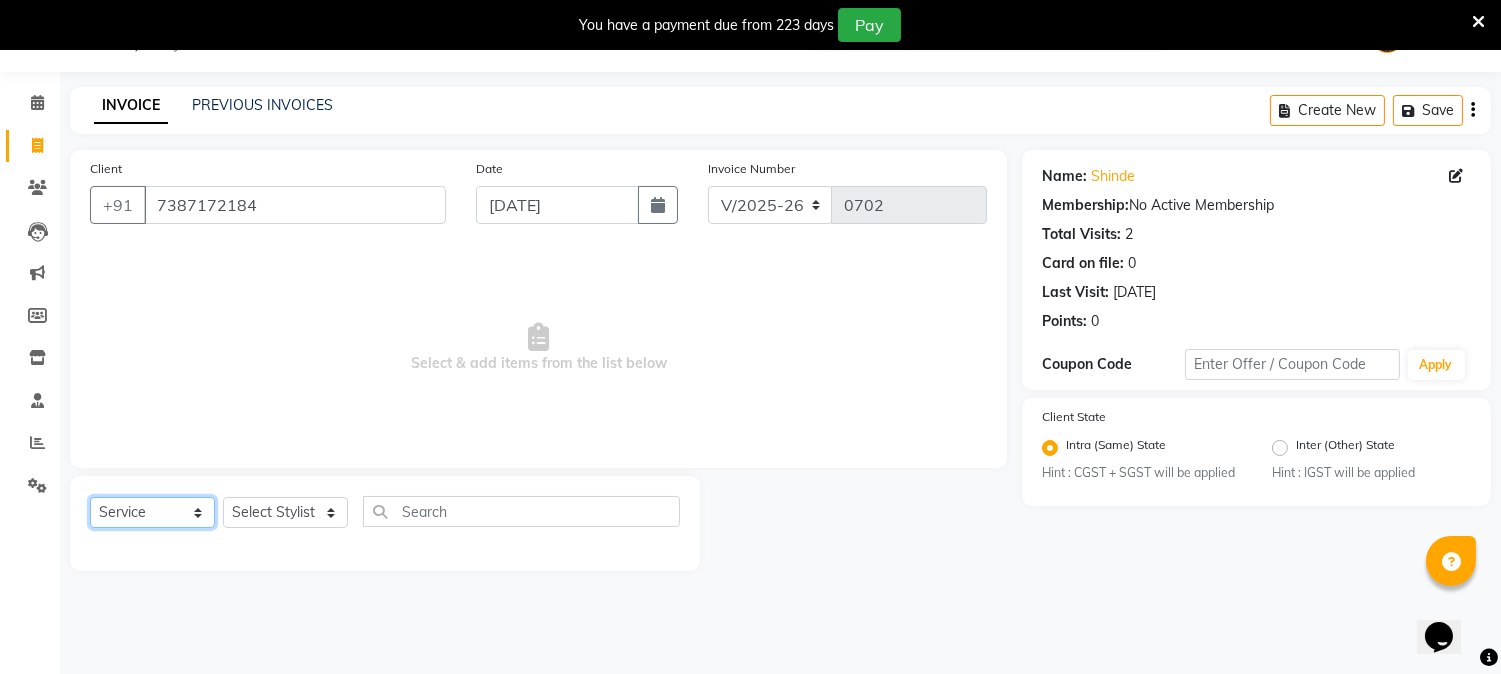 click on "Select  Service  Product  Membership  Package Voucher Prepaid Gift Card" 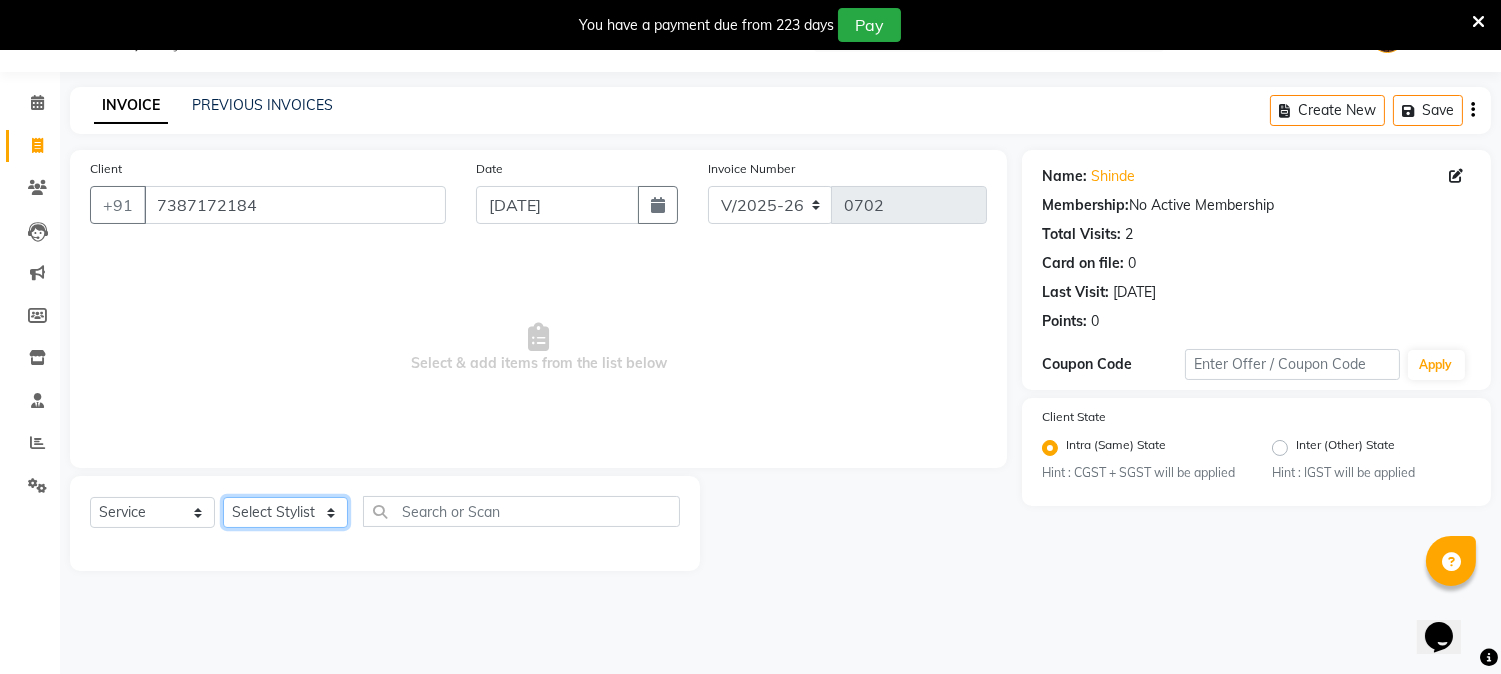 click on "Select Stylist [PERSON_NAME] [PERSON_NAME]  [PERSON_NAME]  prem RAHUL Sandip [PERSON_NAME]" 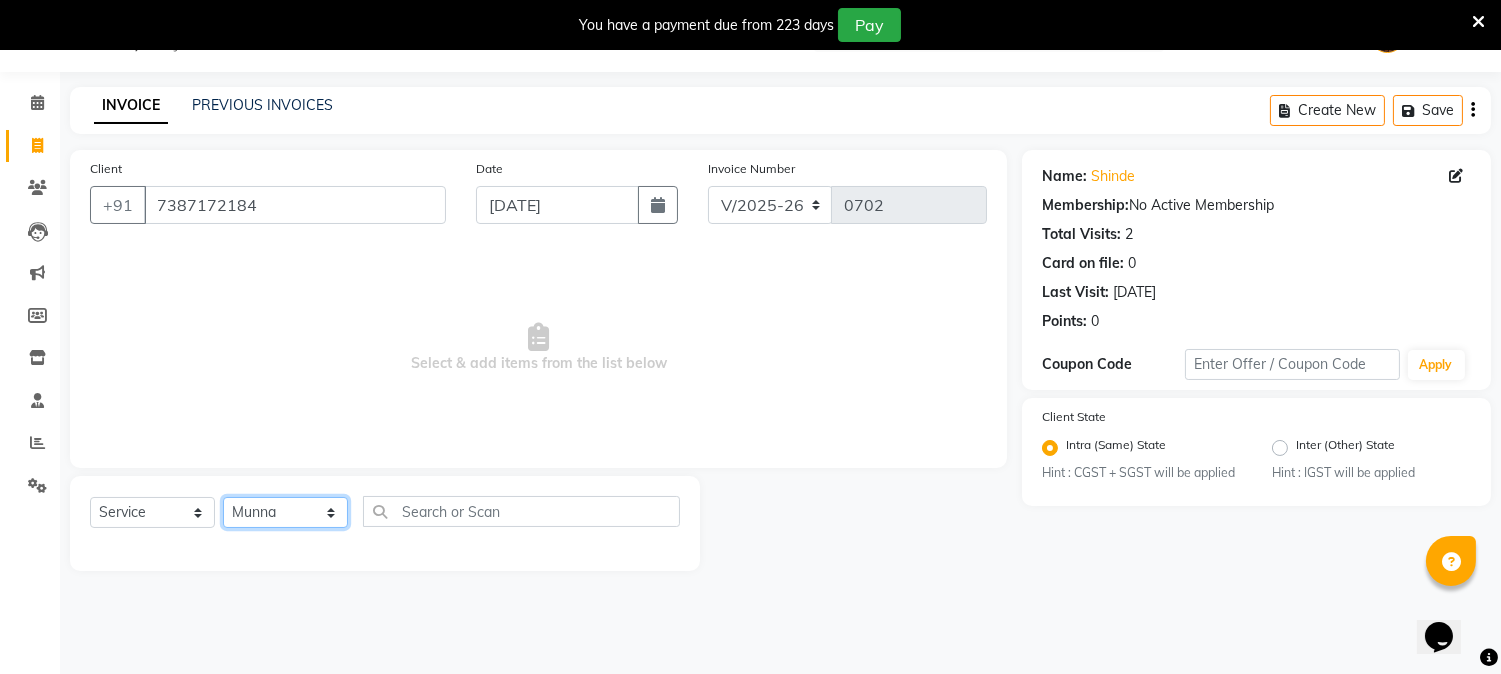 click on "Select Stylist [PERSON_NAME] [PERSON_NAME]  [PERSON_NAME]  prem RAHUL Sandip [PERSON_NAME]" 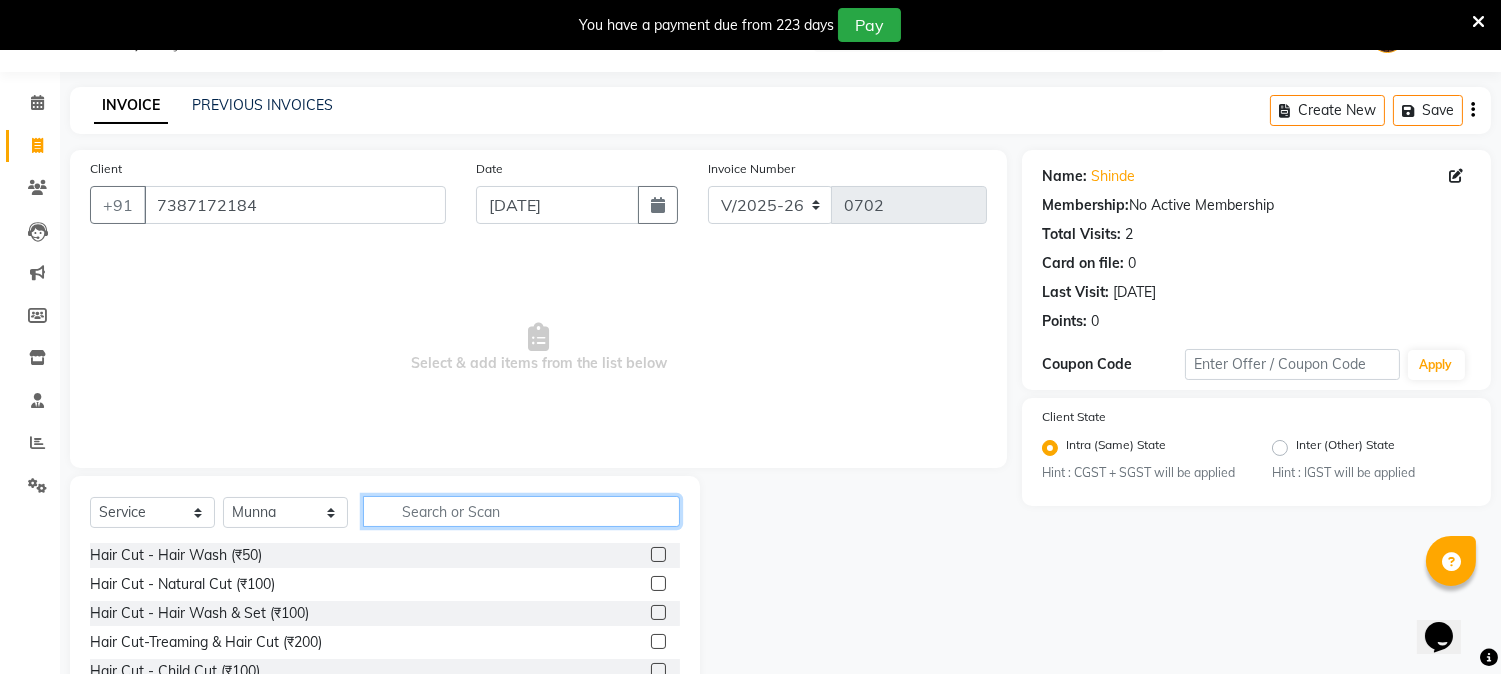 click 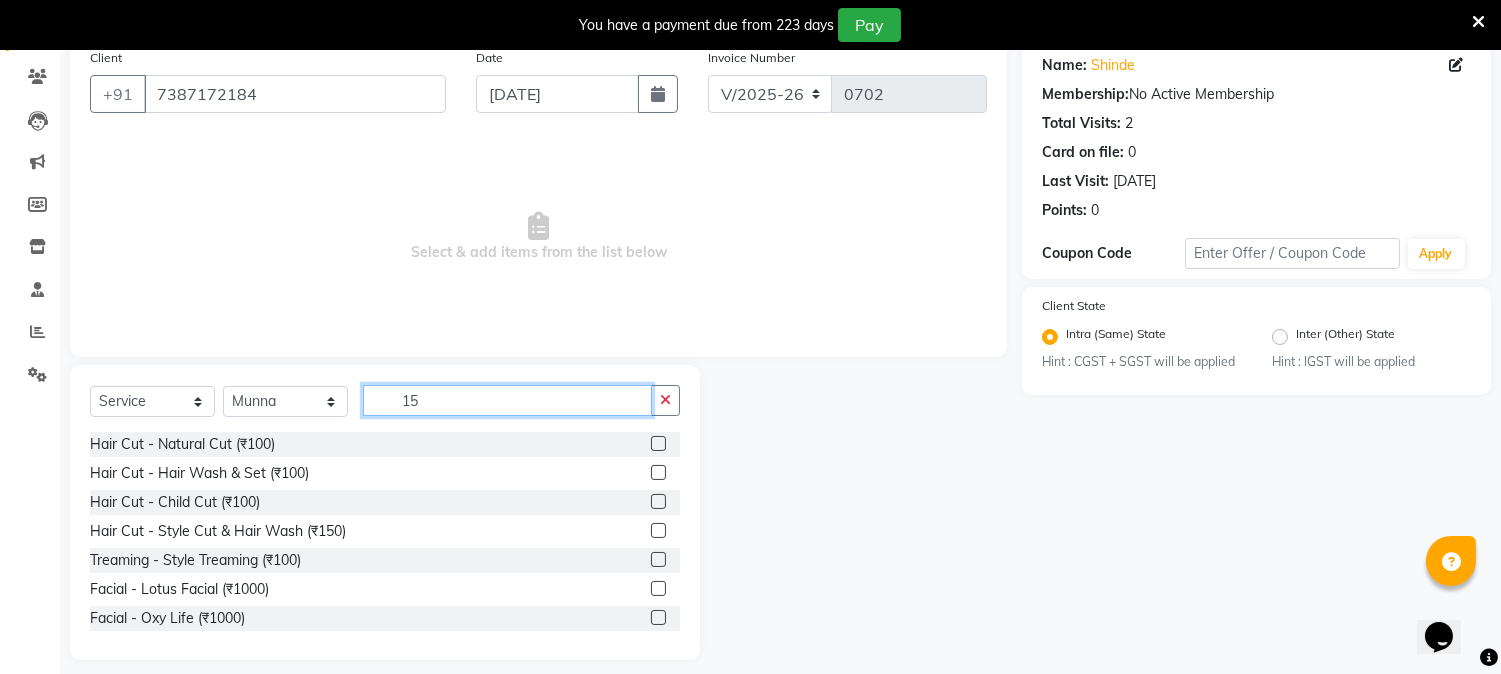 scroll, scrollTop: 64, scrollLeft: 0, axis: vertical 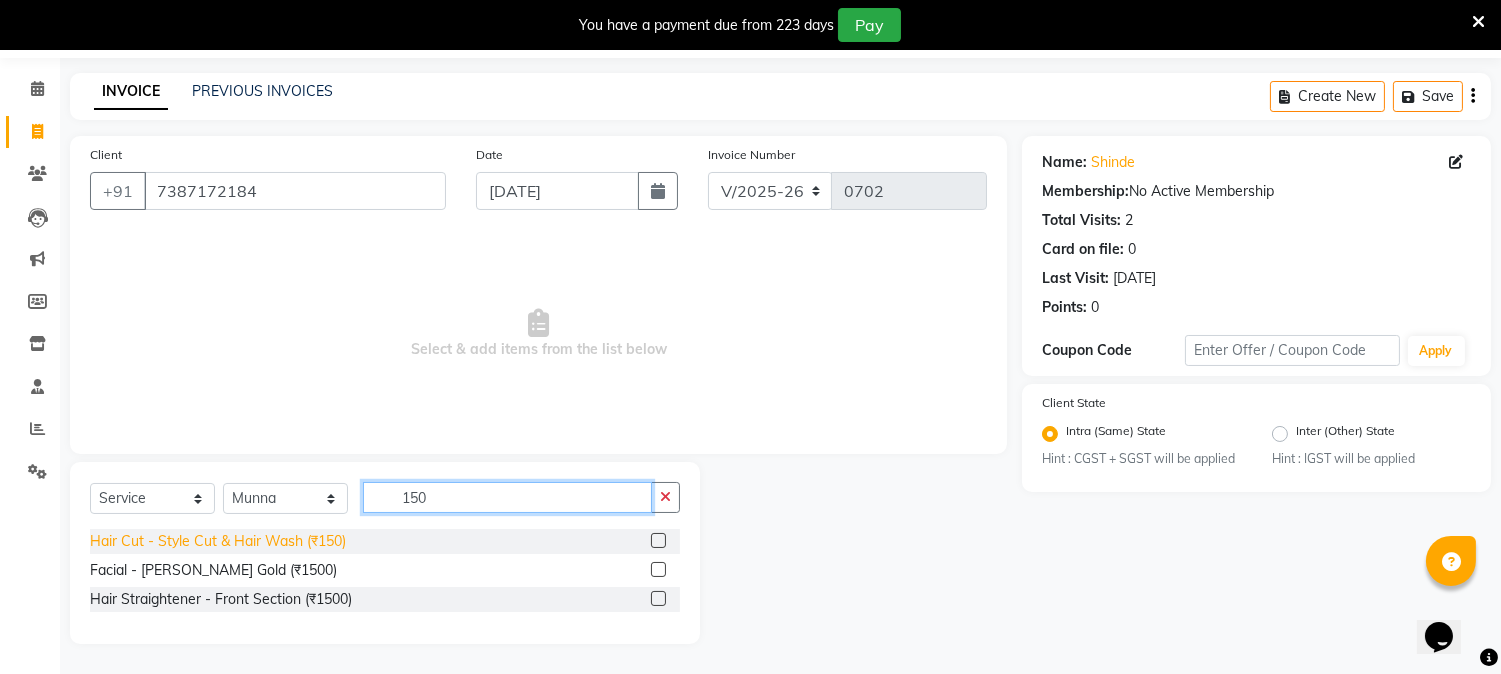 type on "150" 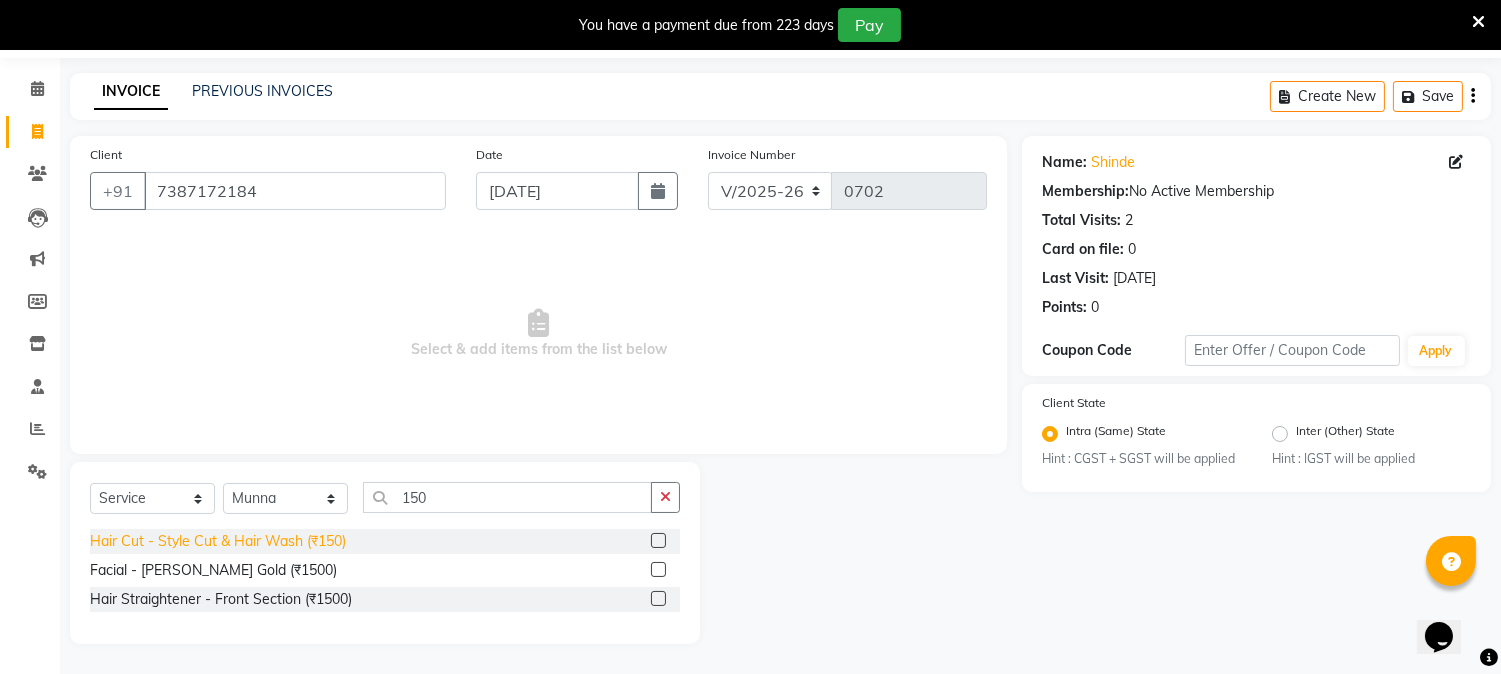 click on "Hair Cut - Style Cut & Hair Wash (₹150)" 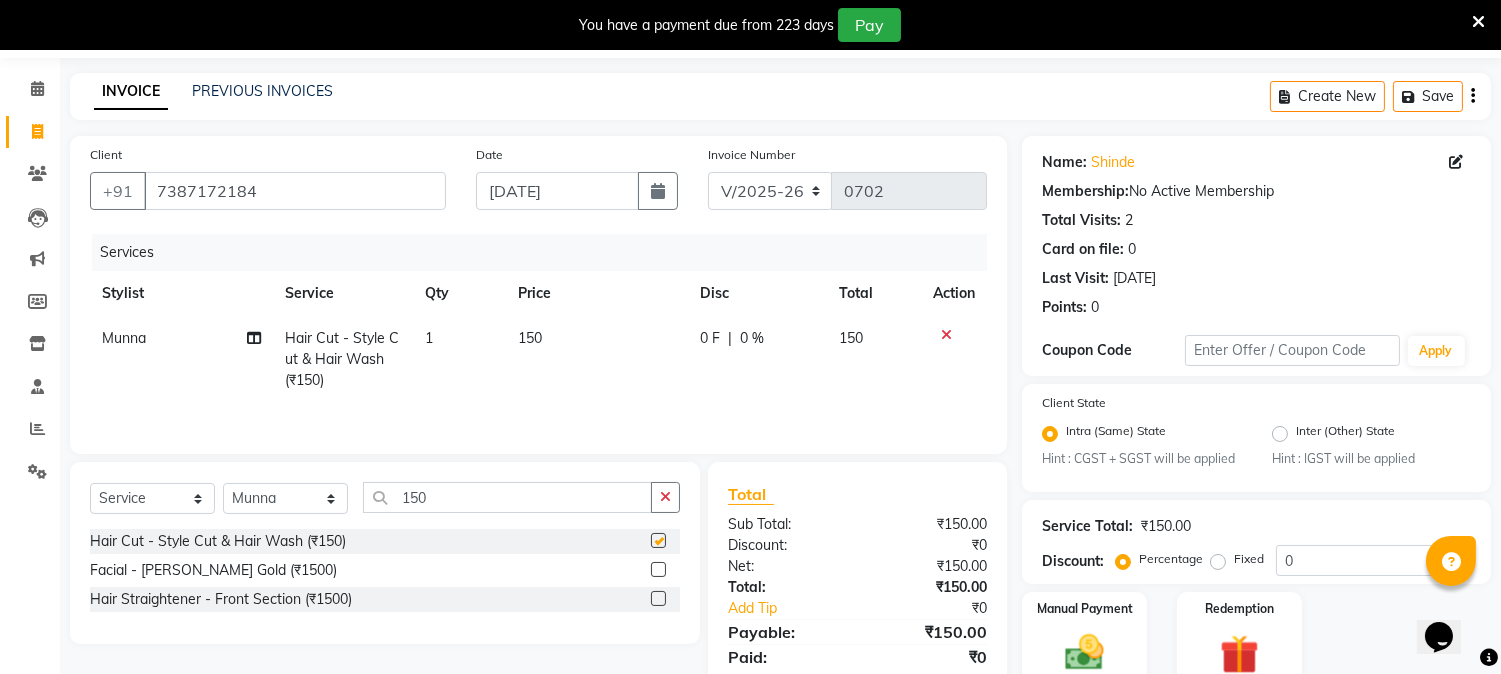 checkbox on "false" 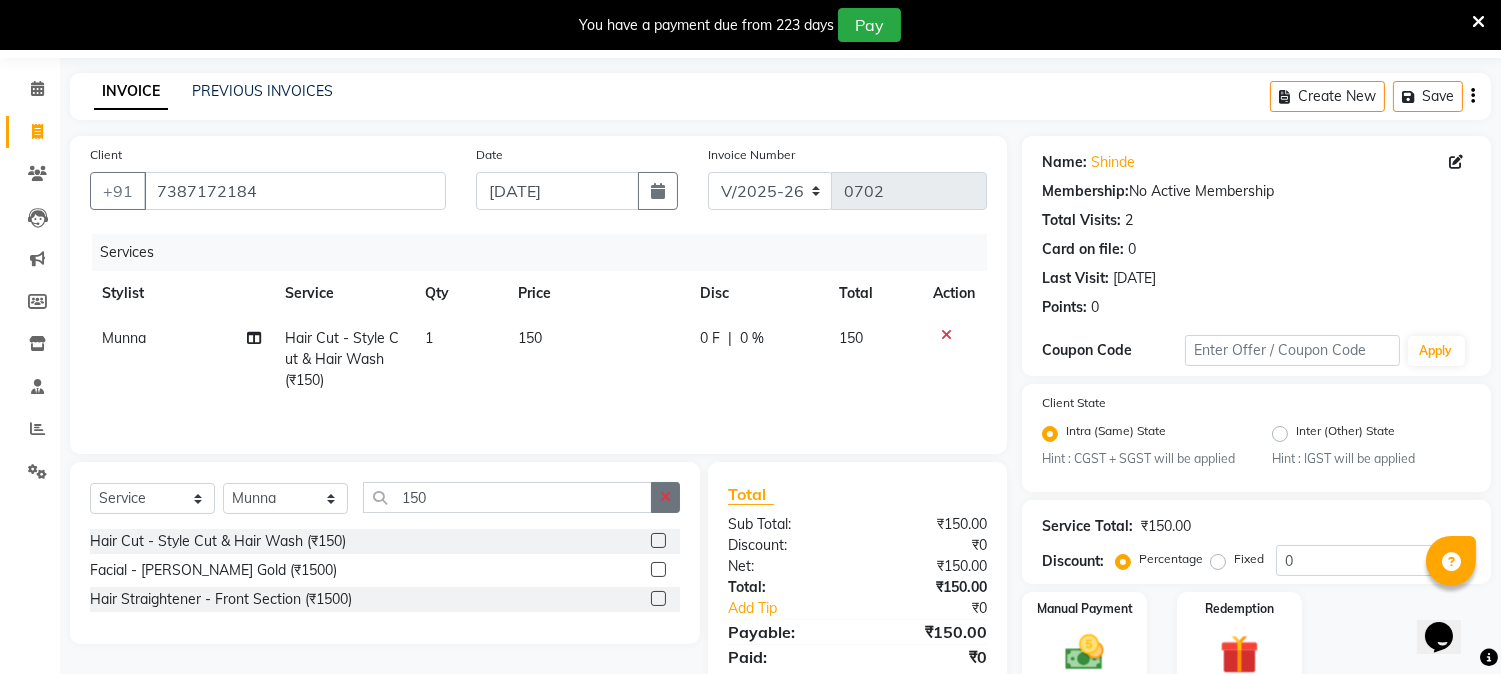 click 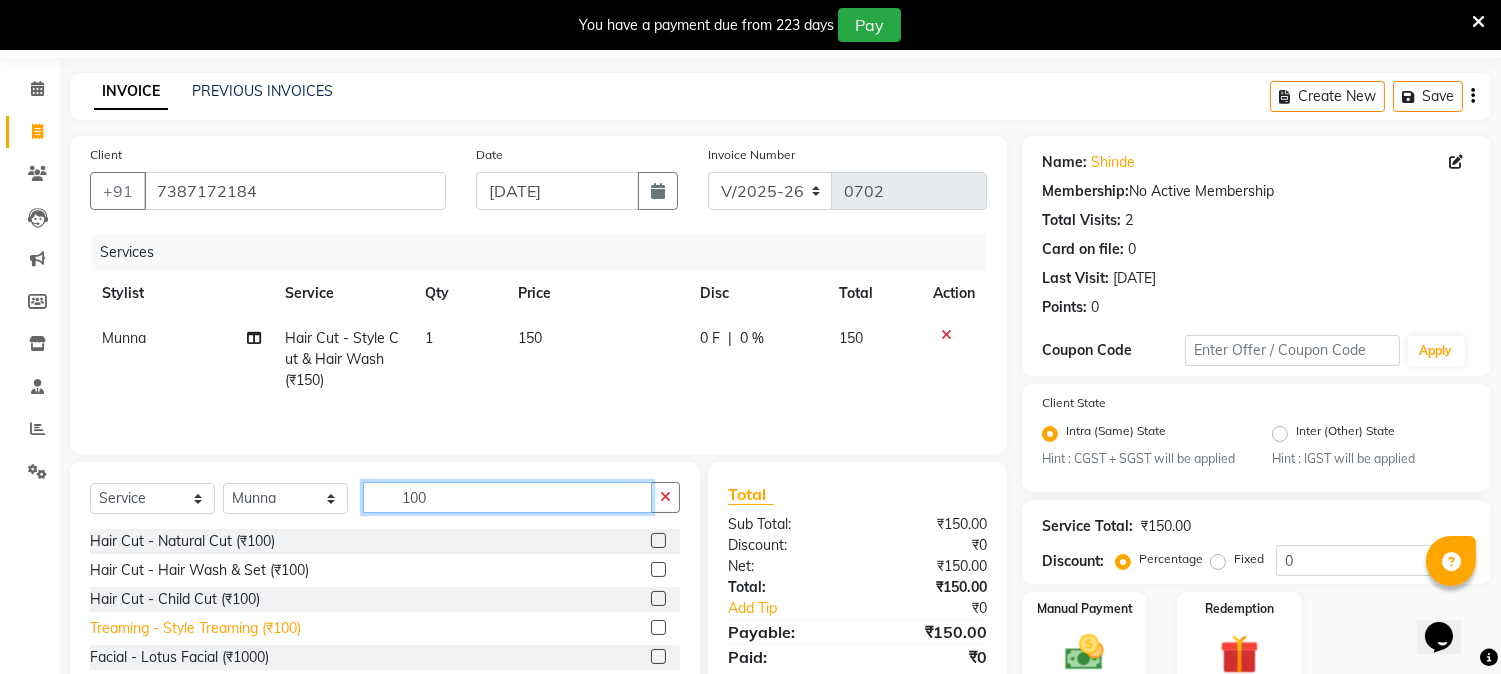 type on "100" 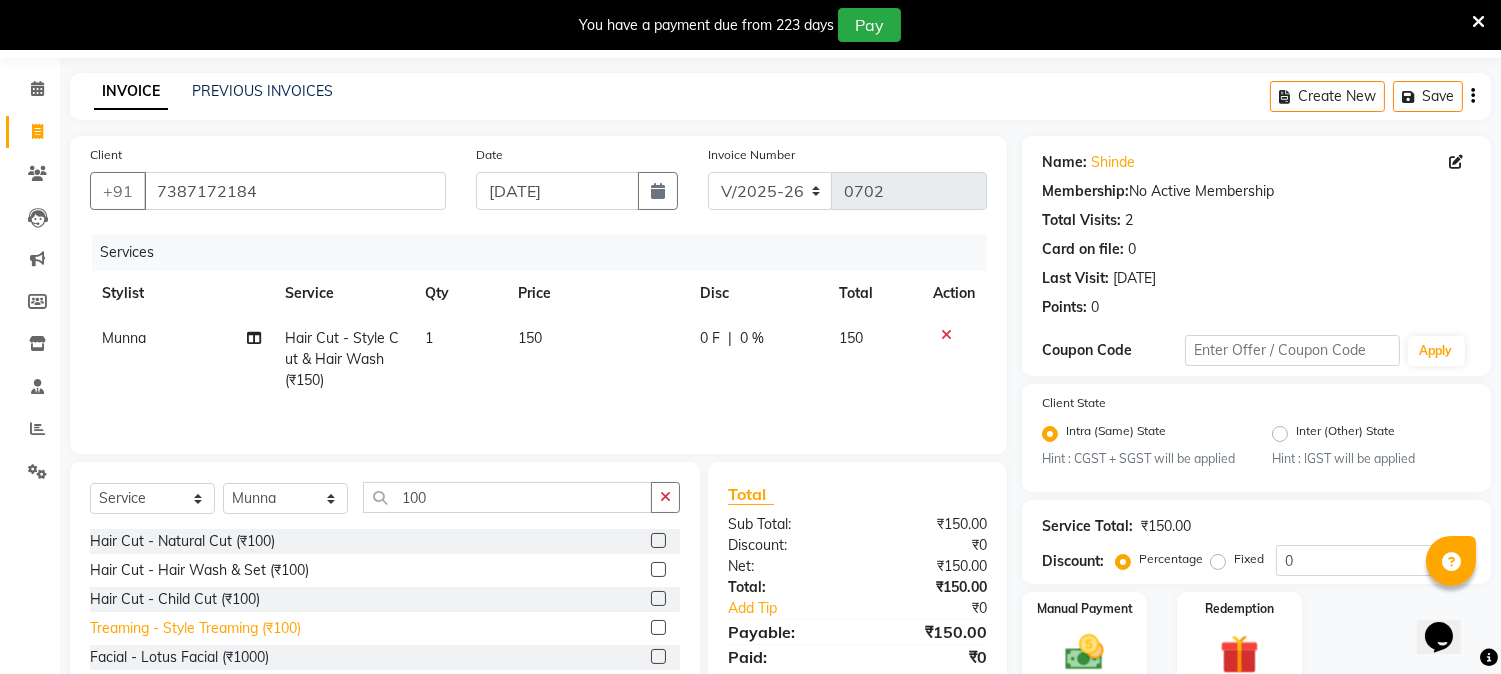 click on "Treaming - Style Treaming (₹100)" 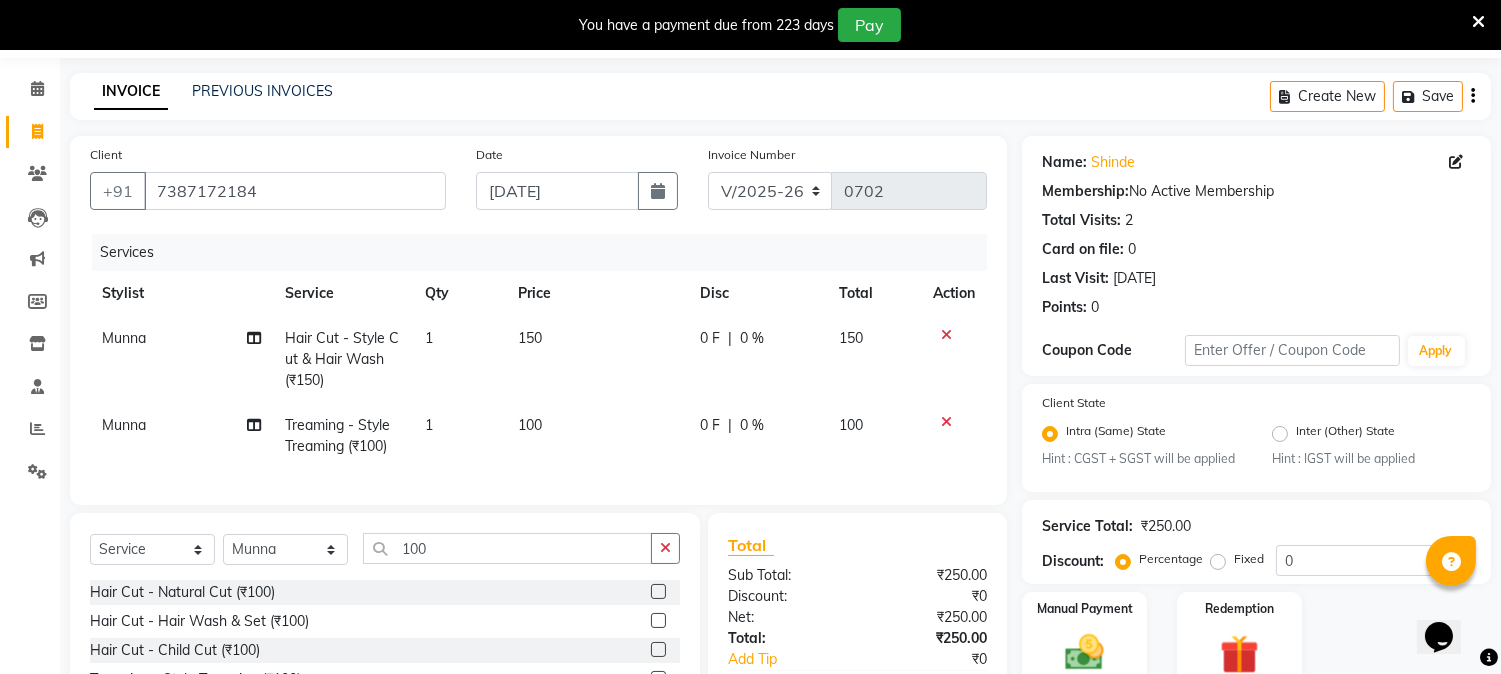 checkbox on "false" 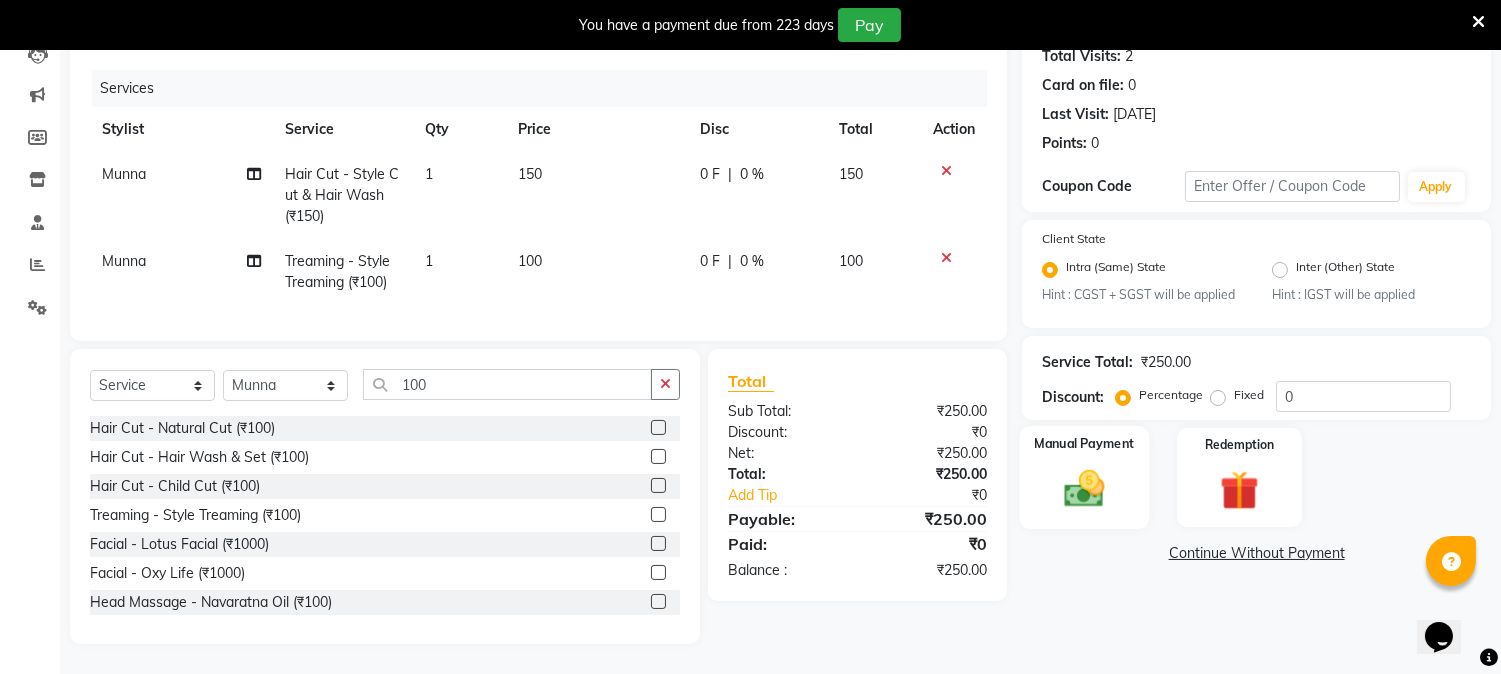 click 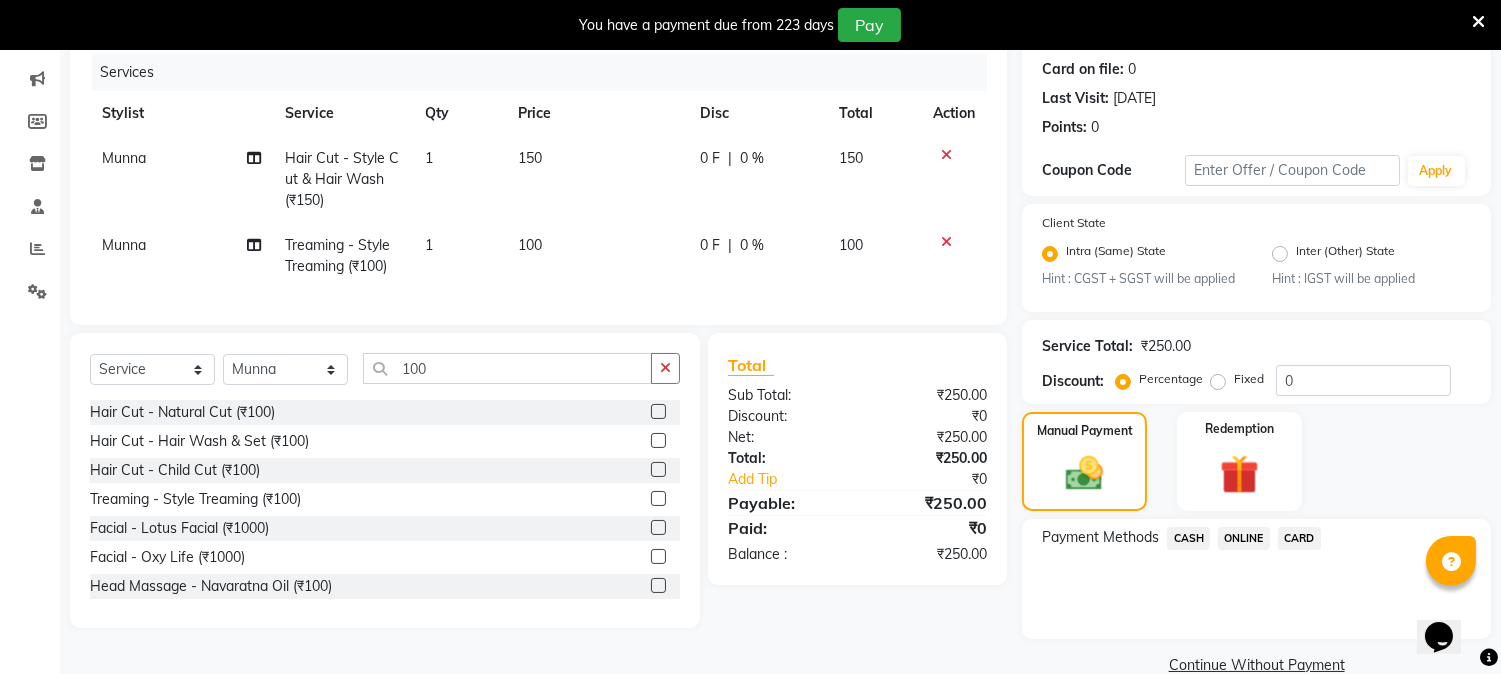 click on "CASH" 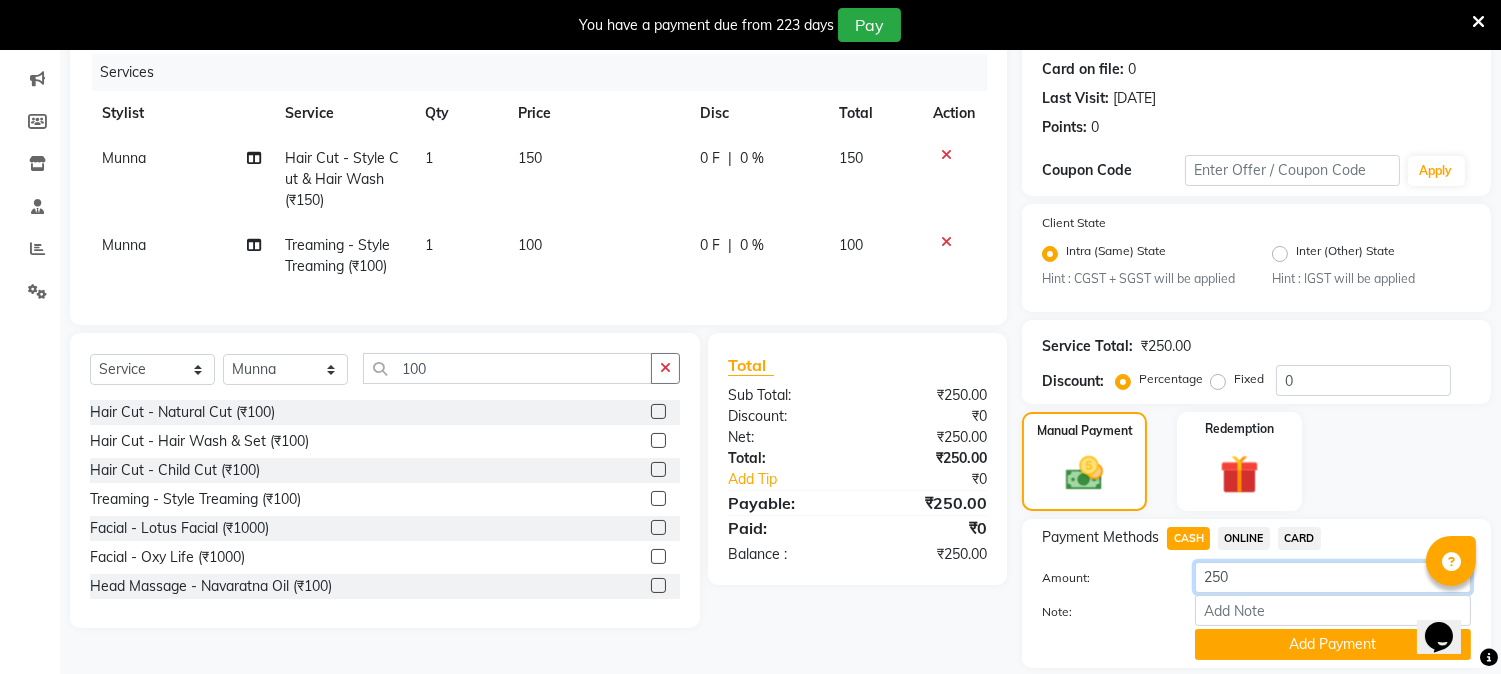 click on "250" 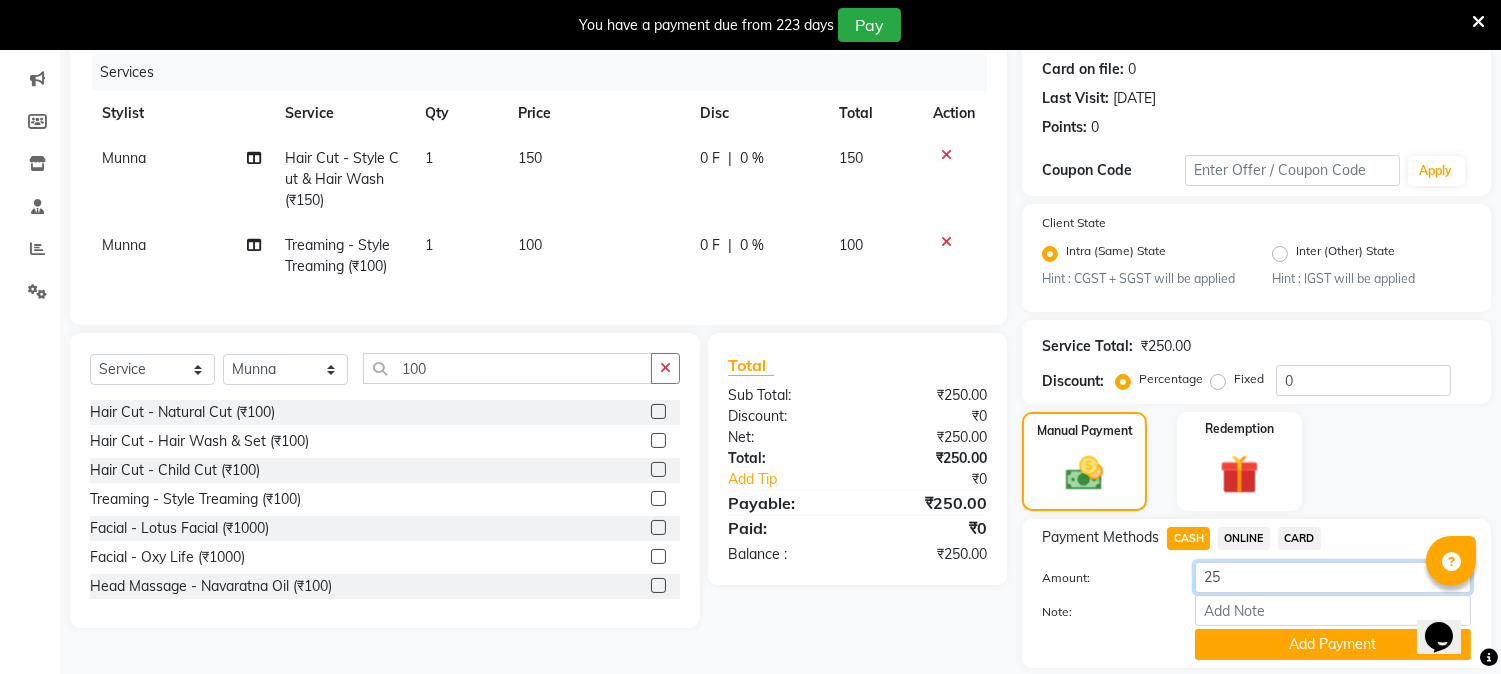 type on "2" 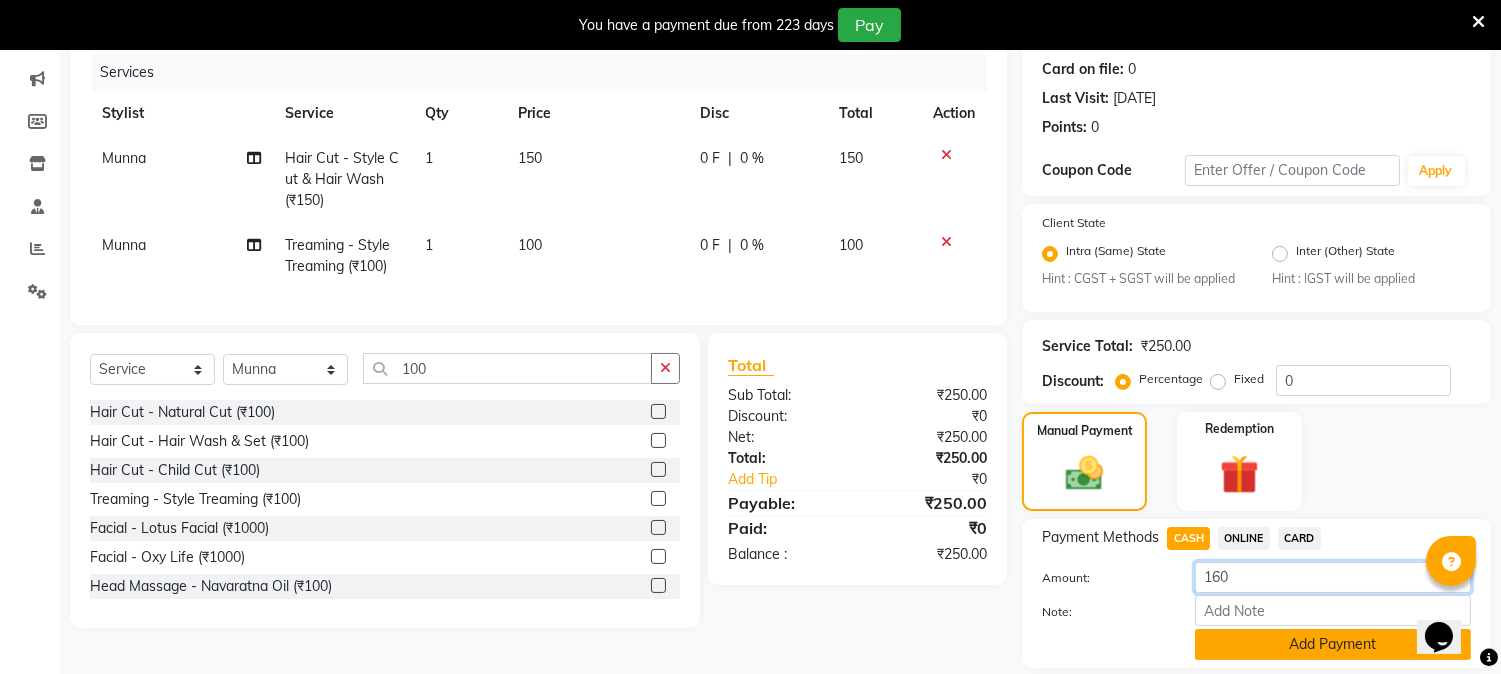 type on "160" 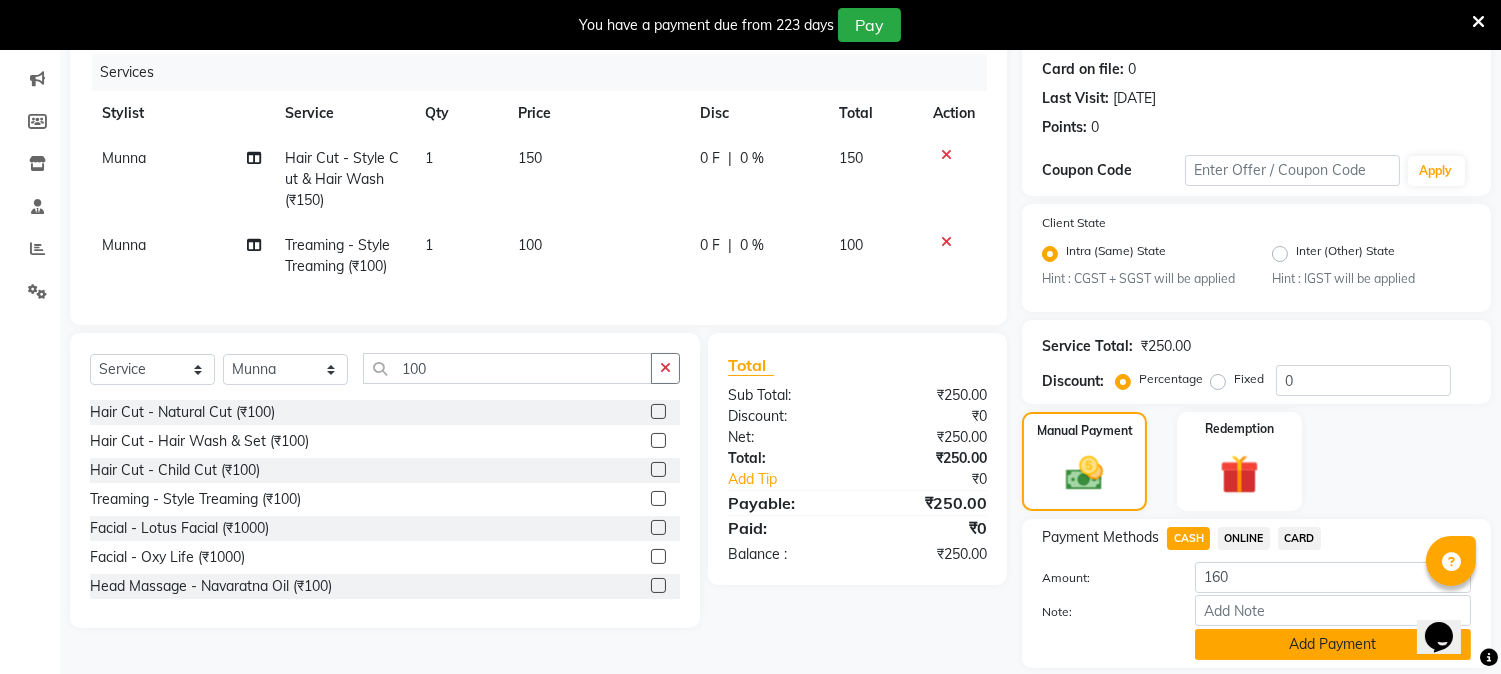 click on "Add Payment" 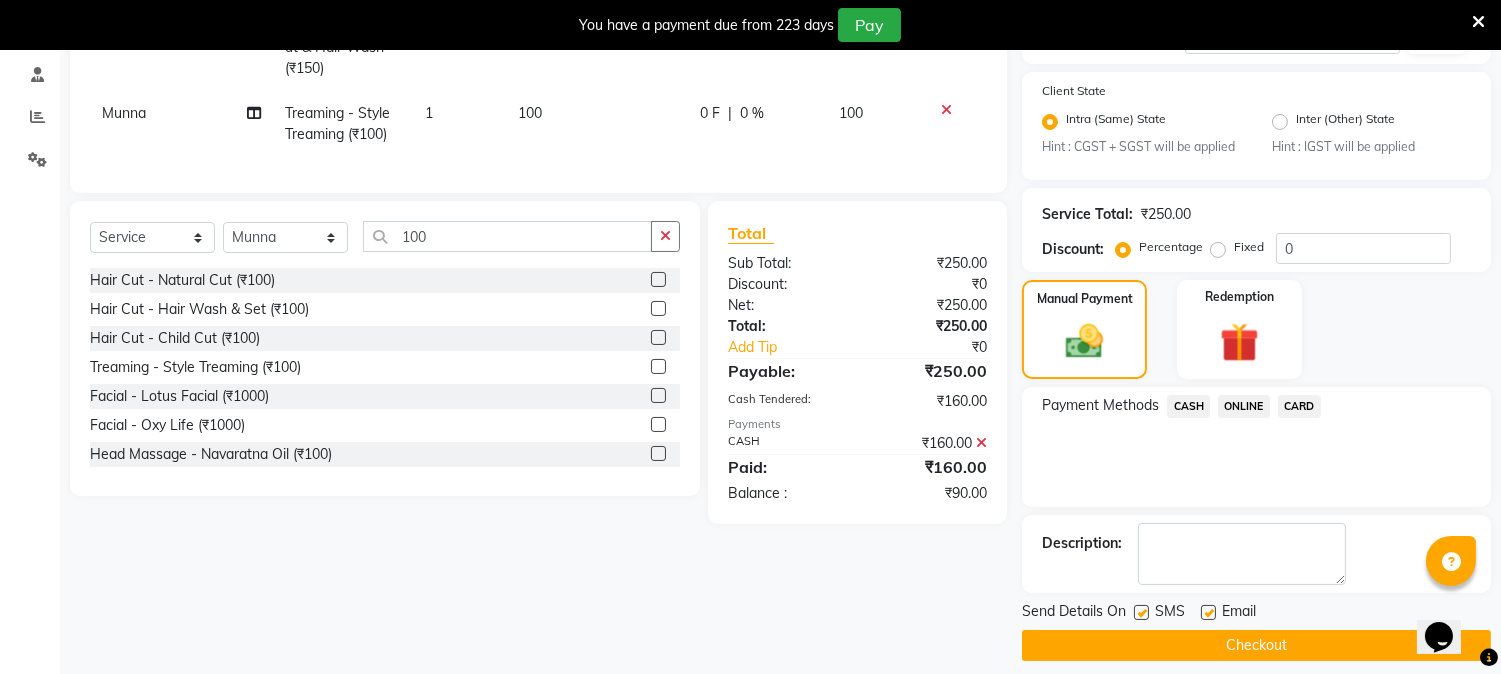scroll, scrollTop: 393, scrollLeft: 0, axis: vertical 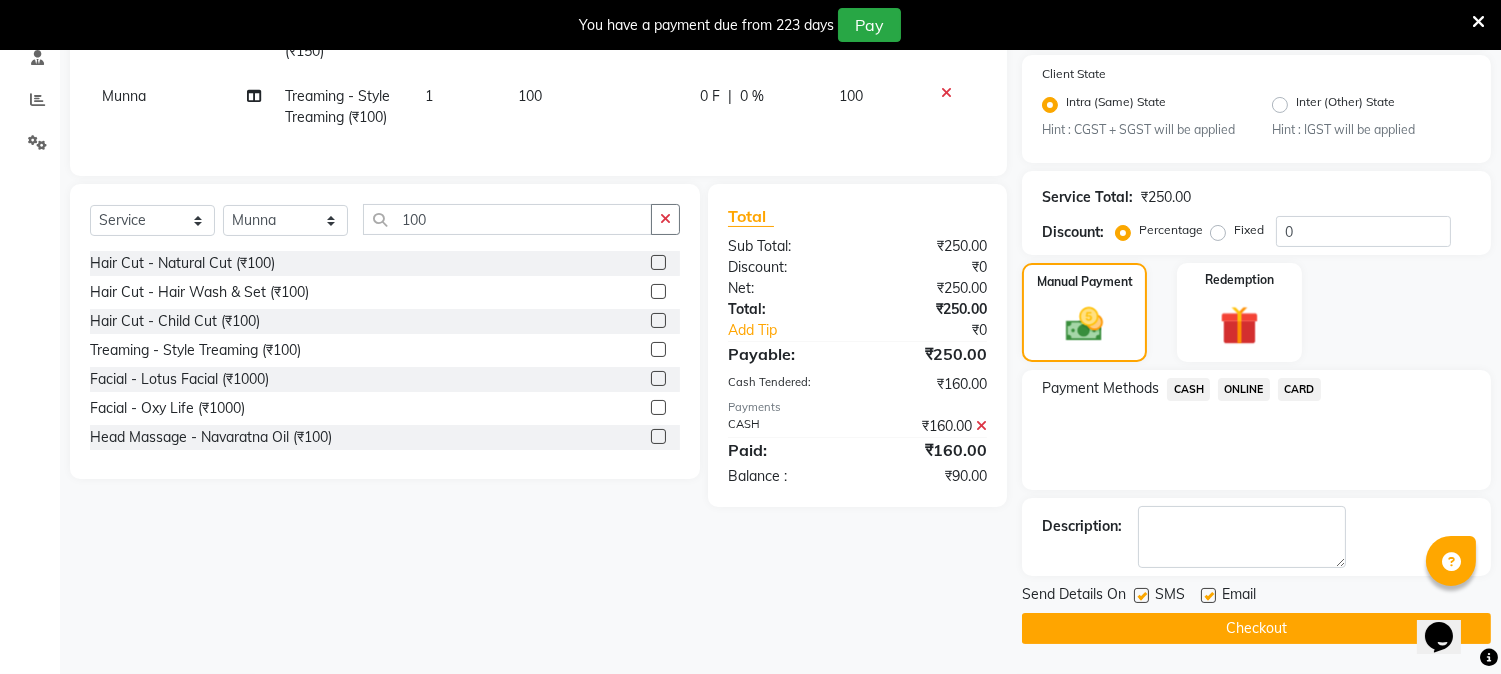 click on "ONLINE" 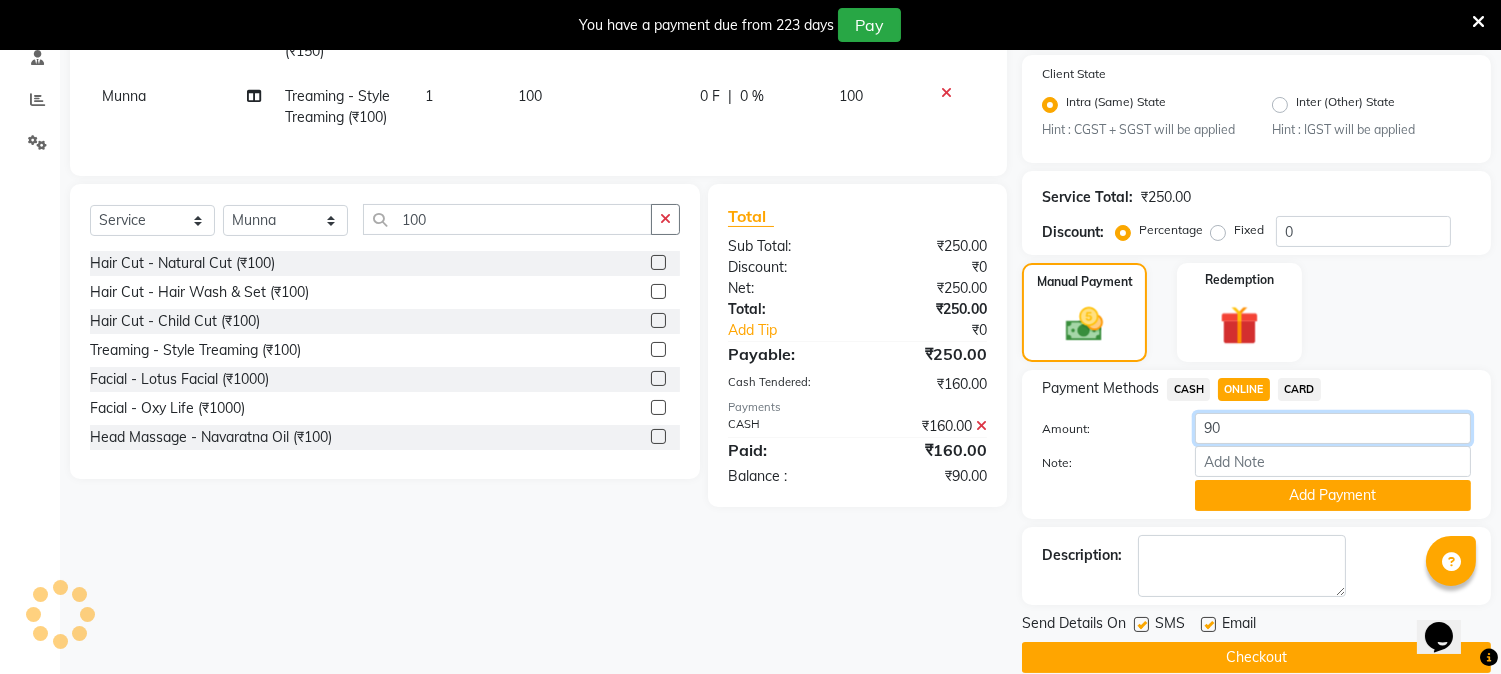 click on "90" 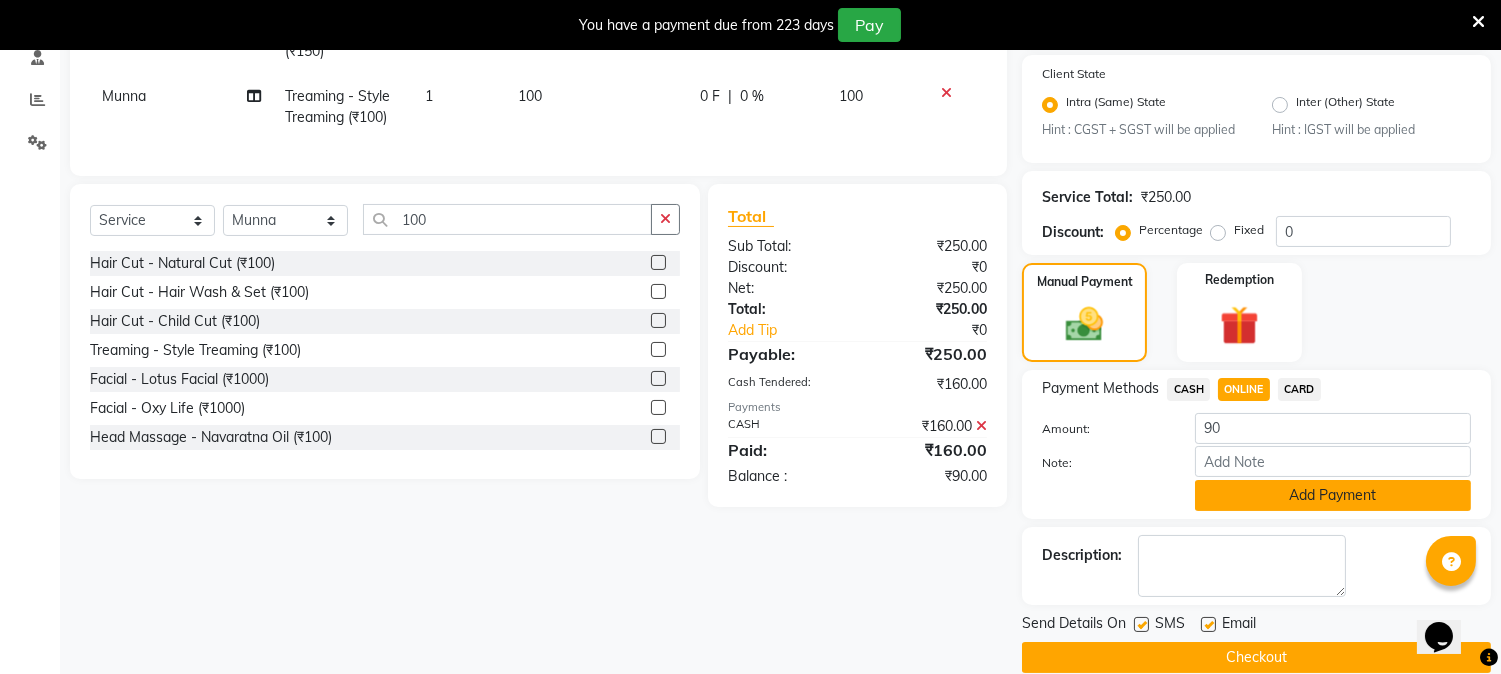 click on "Add Payment" 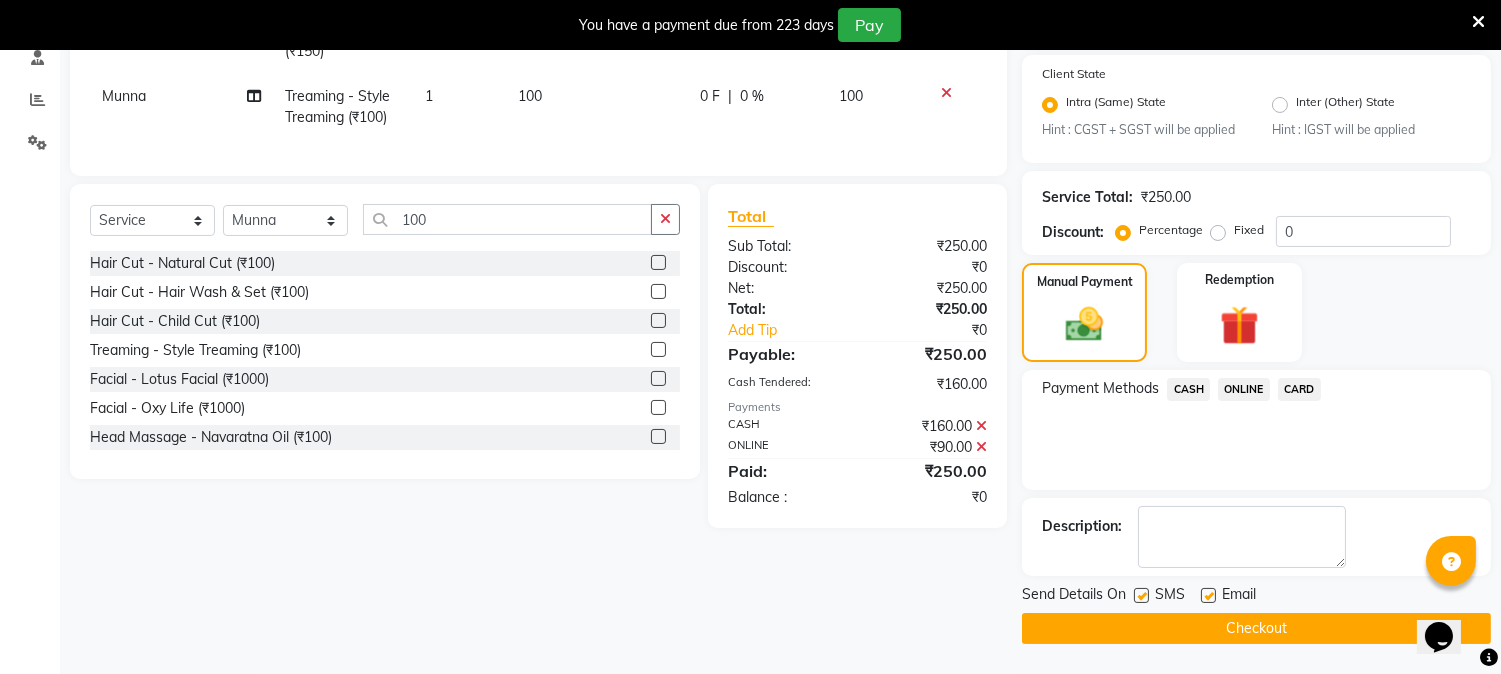 click on "Checkout" 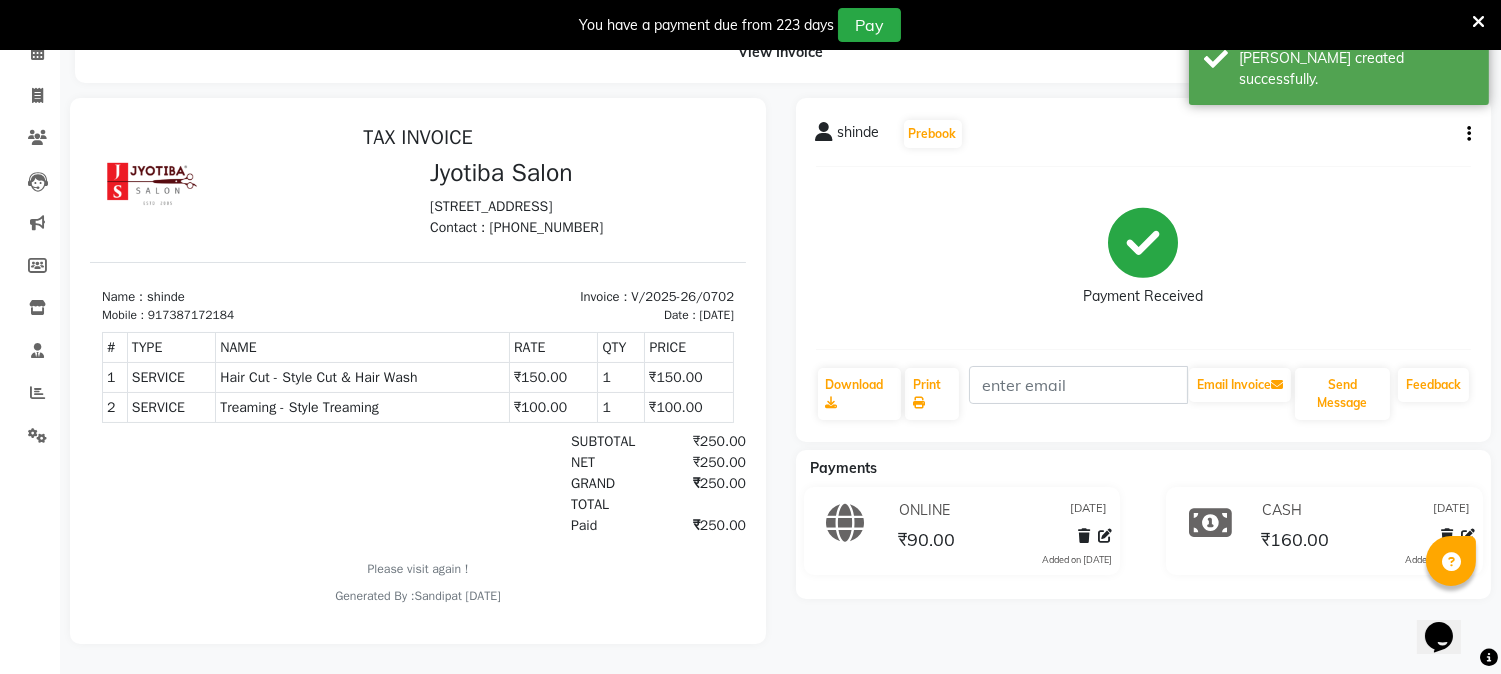scroll, scrollTop: 0, scrollLeft: 0, axis: both 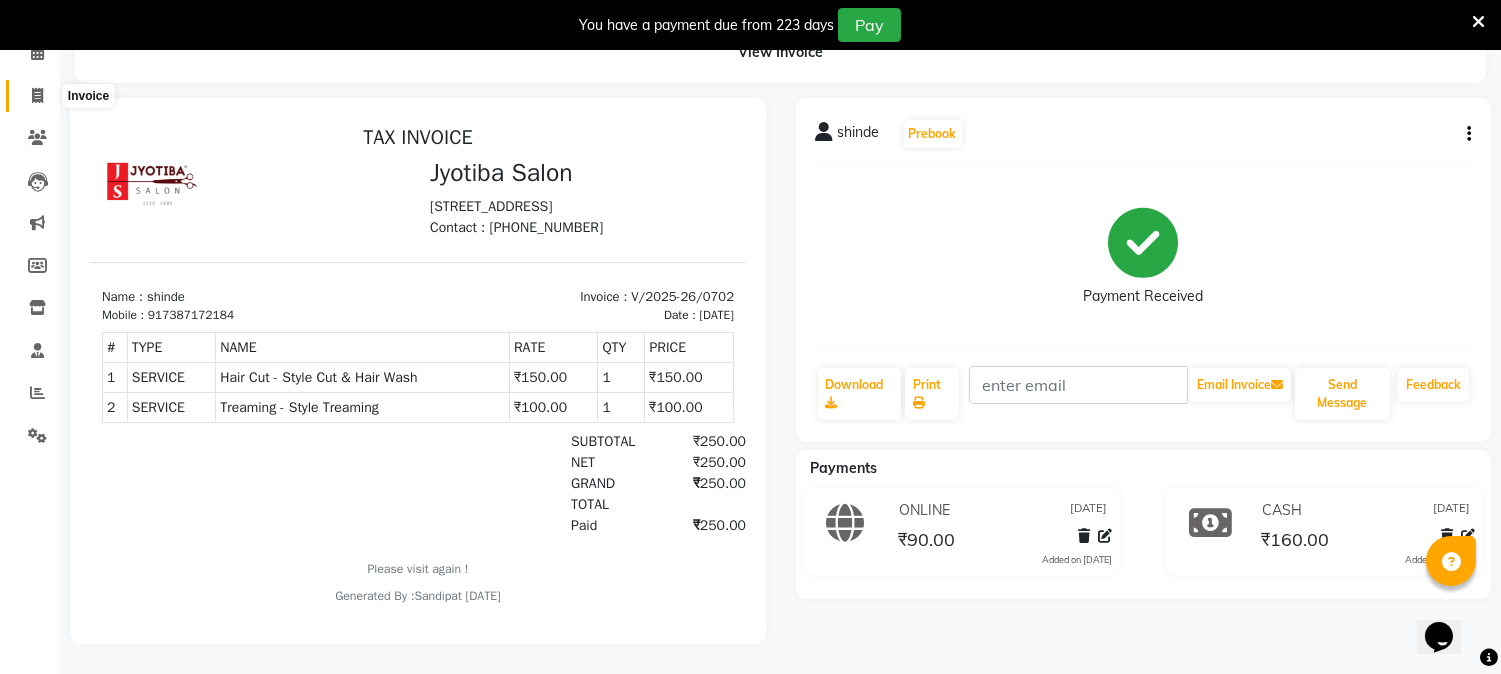 click 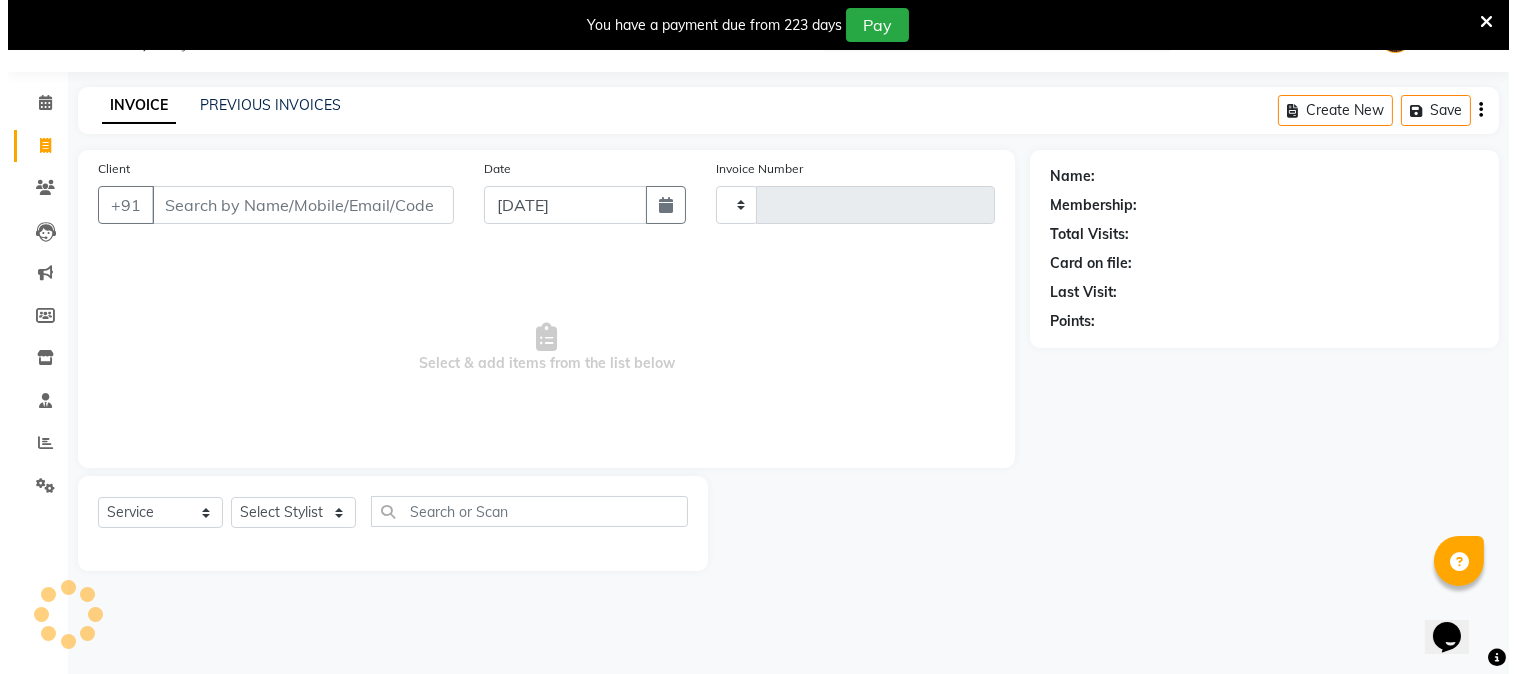 scroll, scrollTop: 50, scrollLeft: 0, axis: vertical 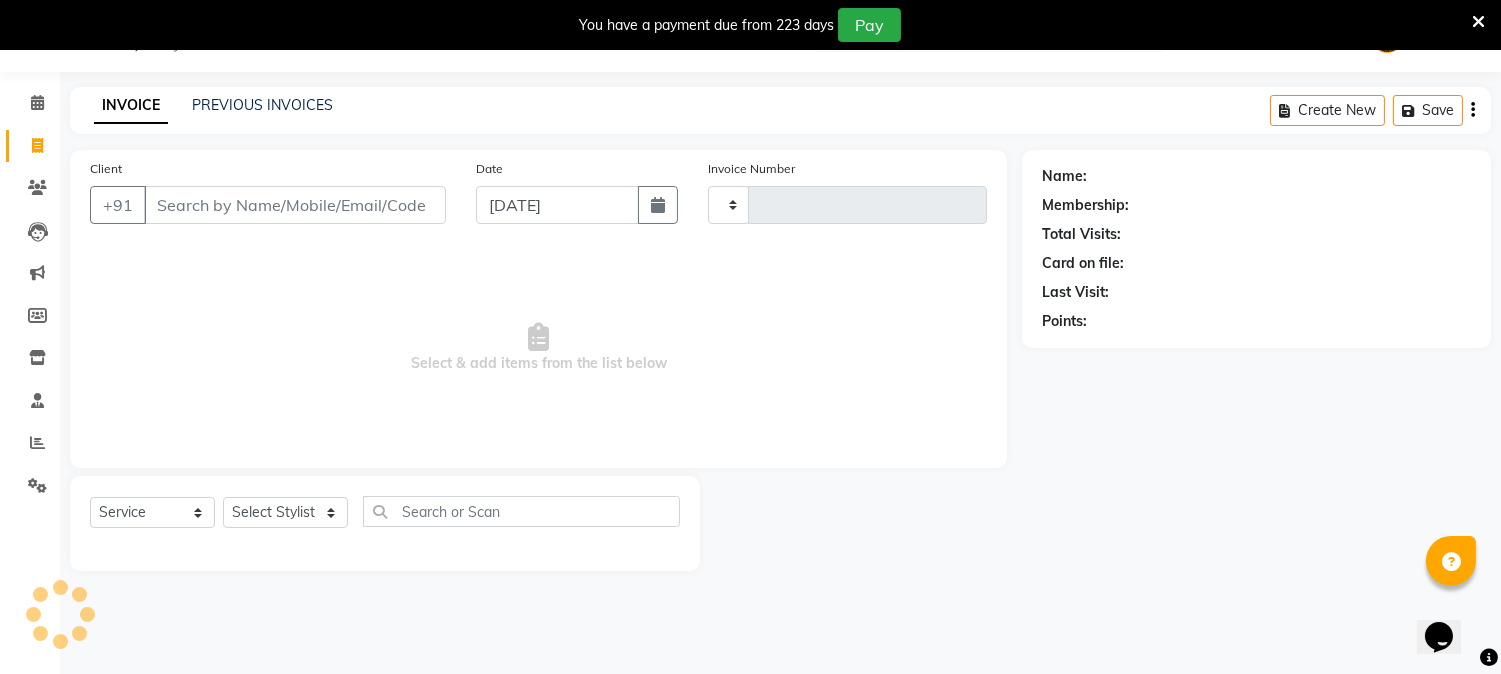 type on "0703" 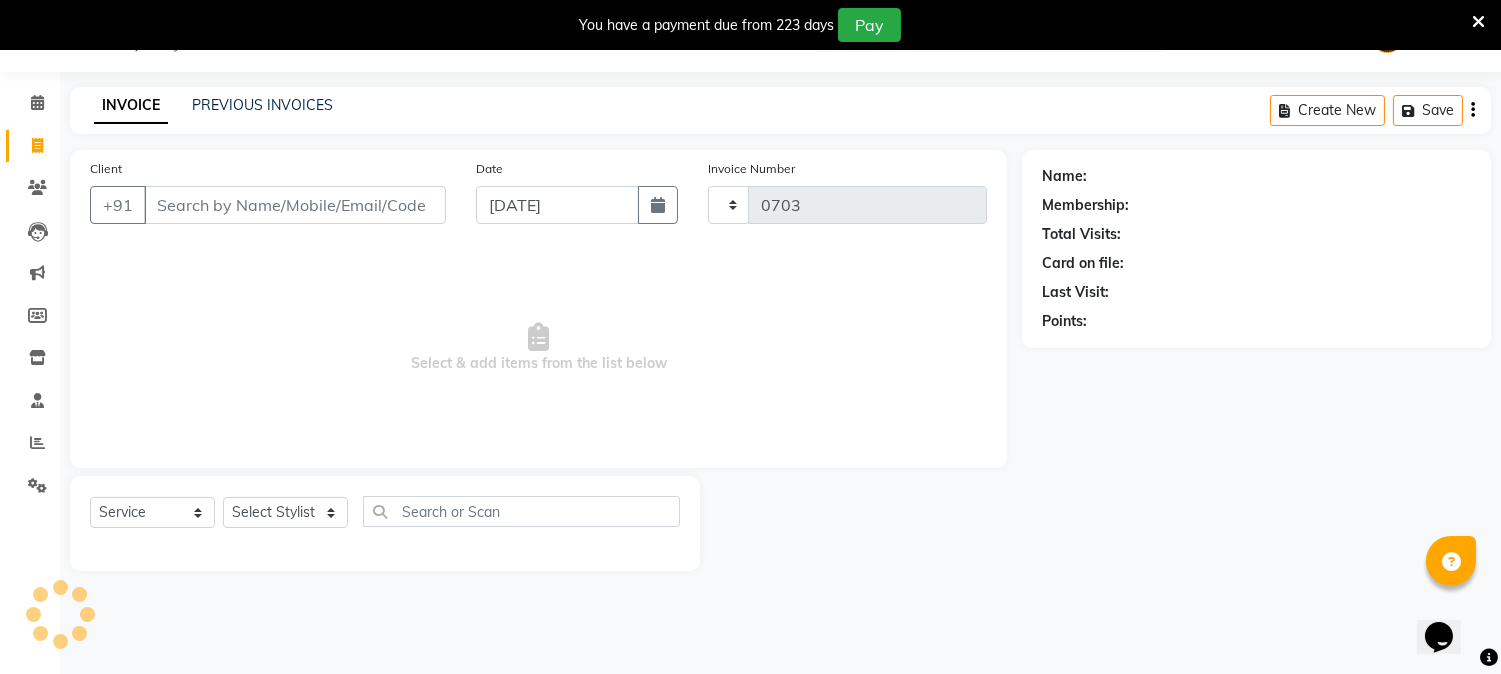select on "556" 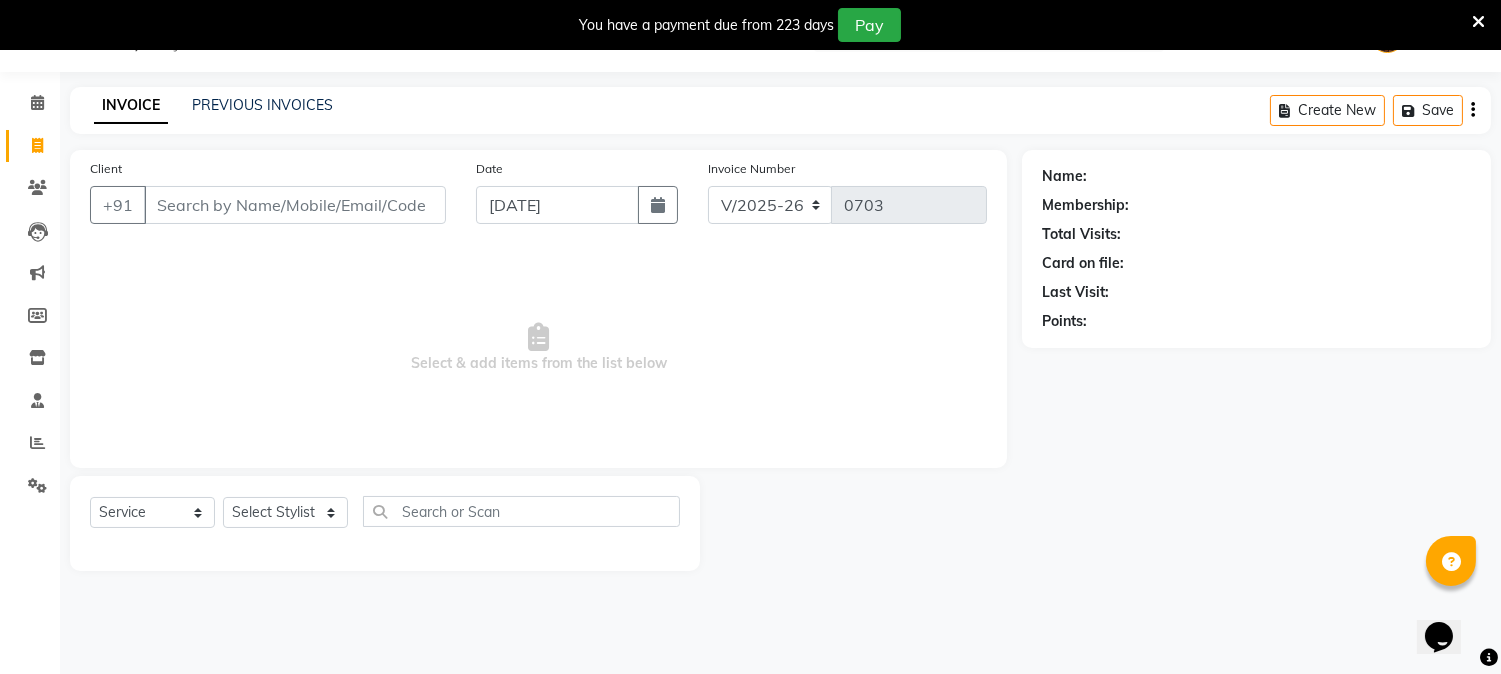 select on "membership" 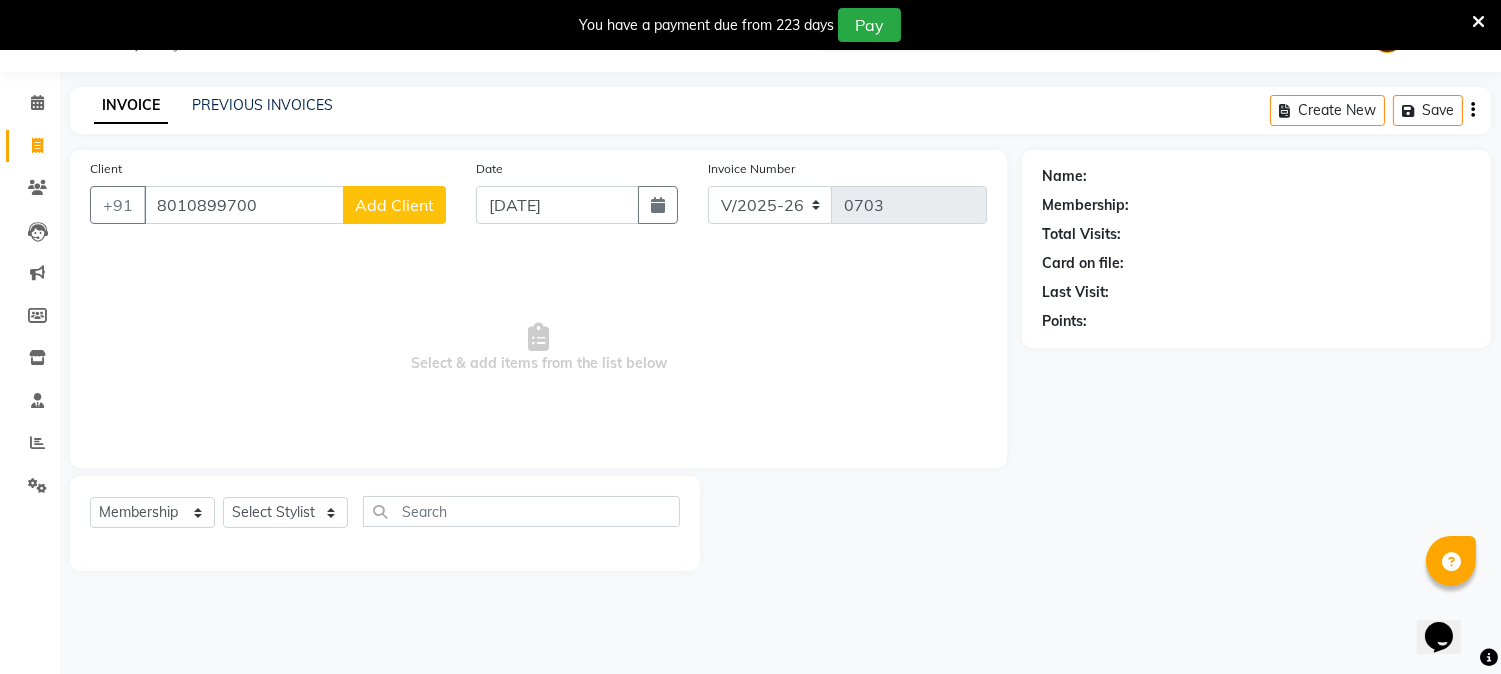 type on "8010899700" 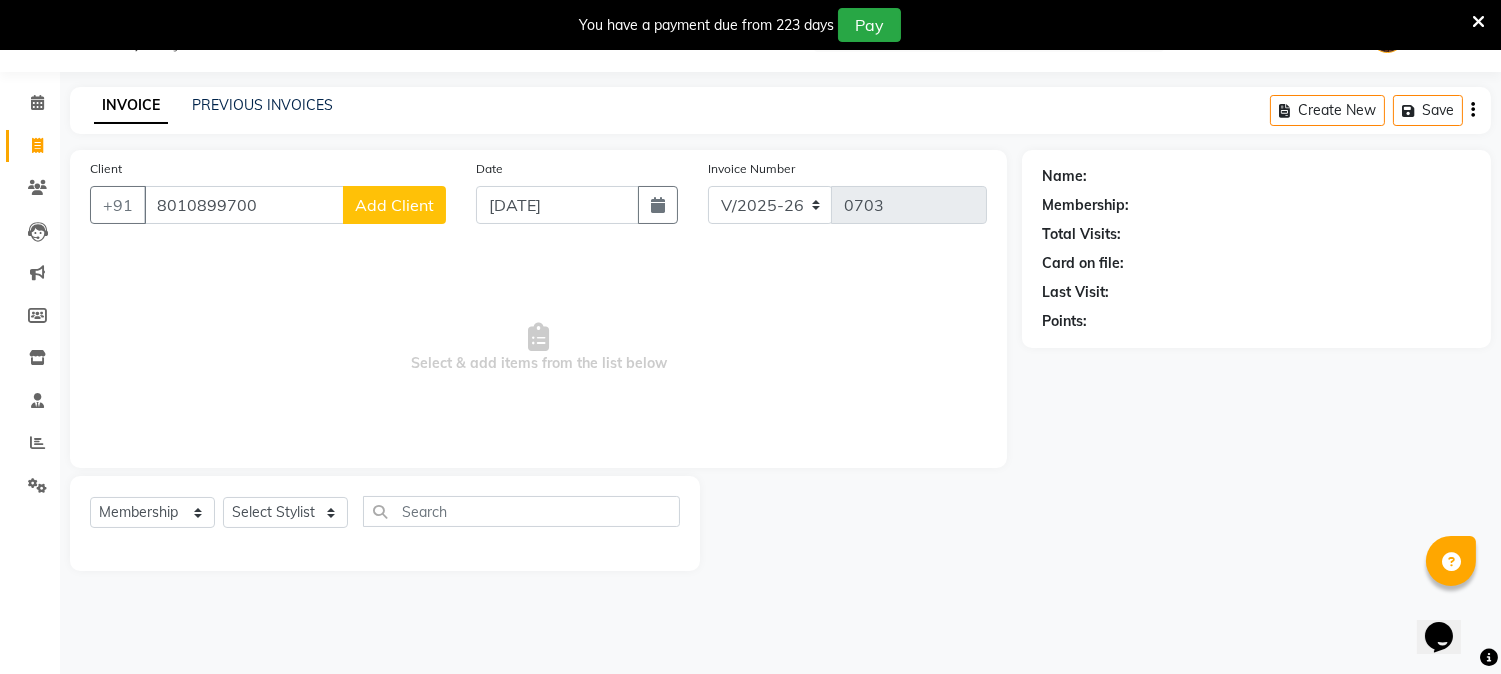 click on "Add Client" 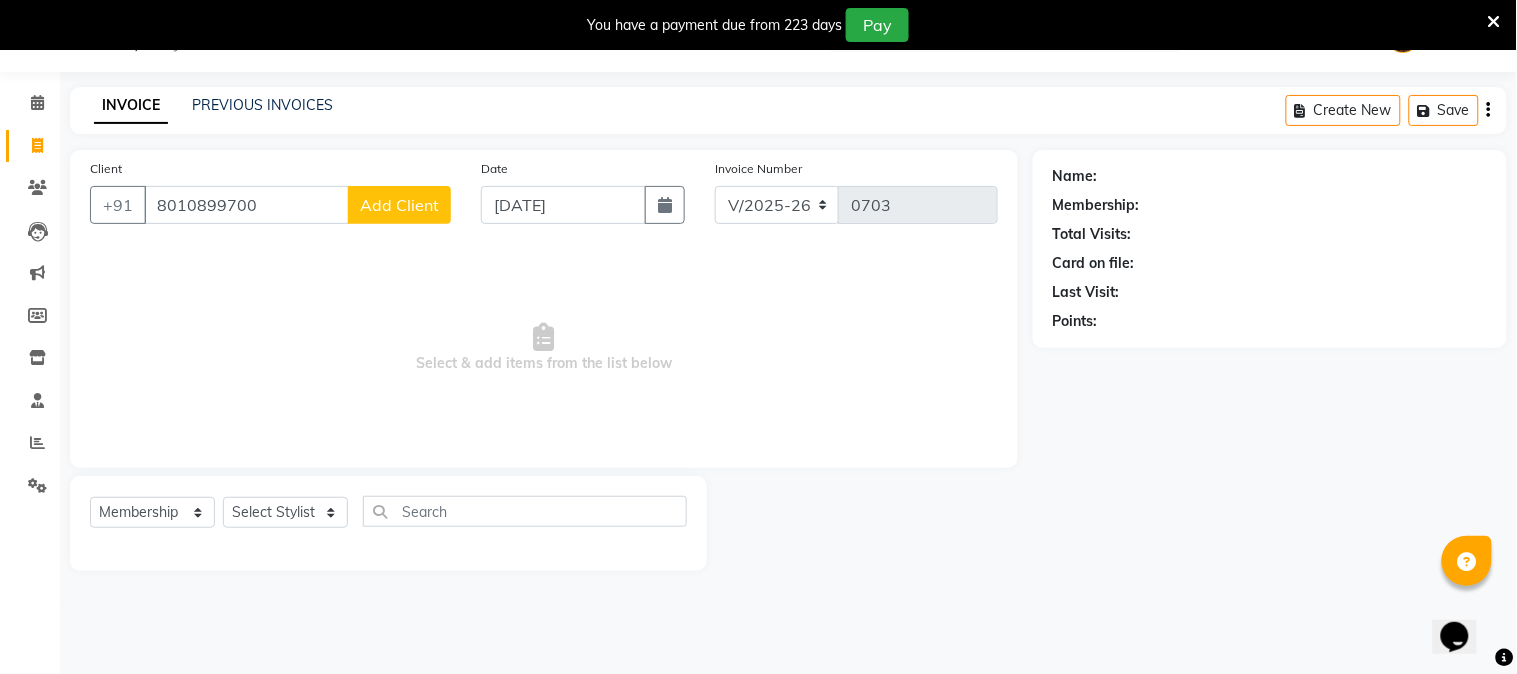 select on "22" 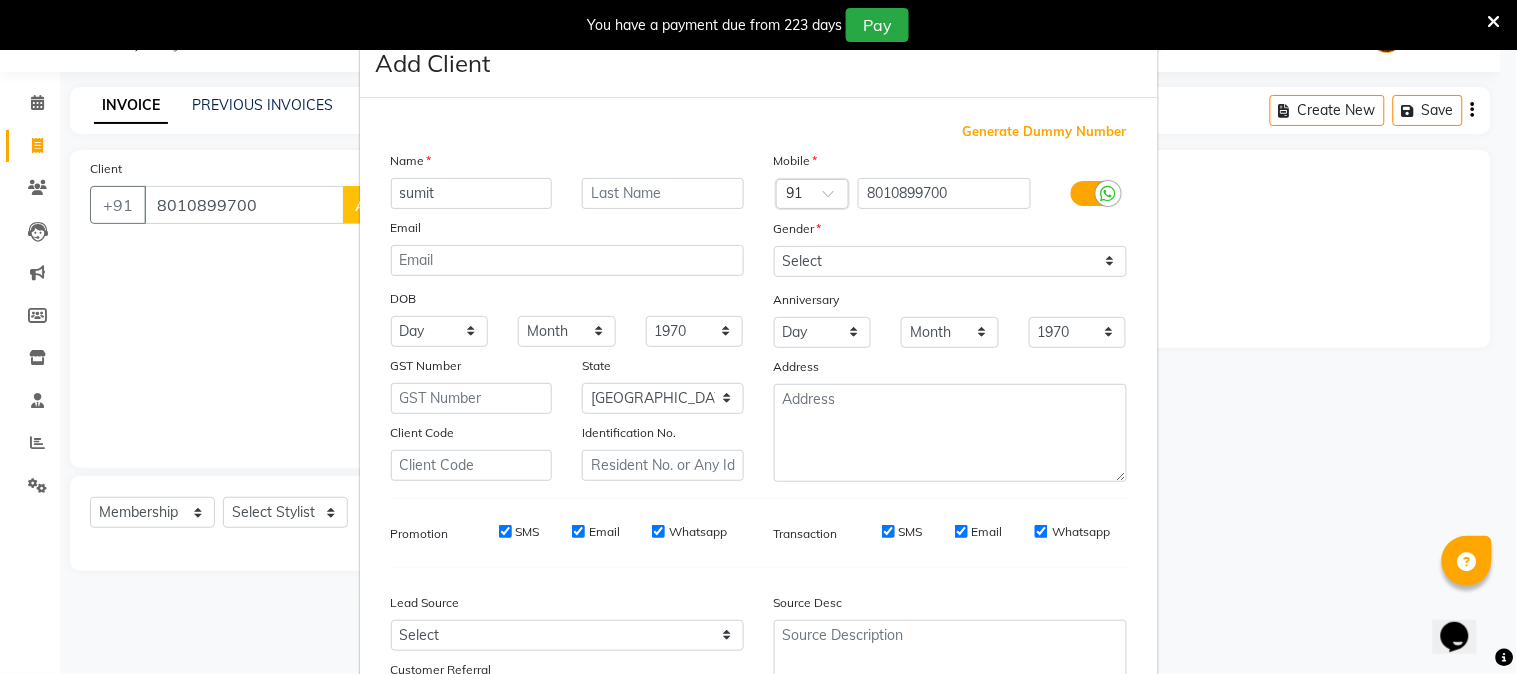 type on "sumit" 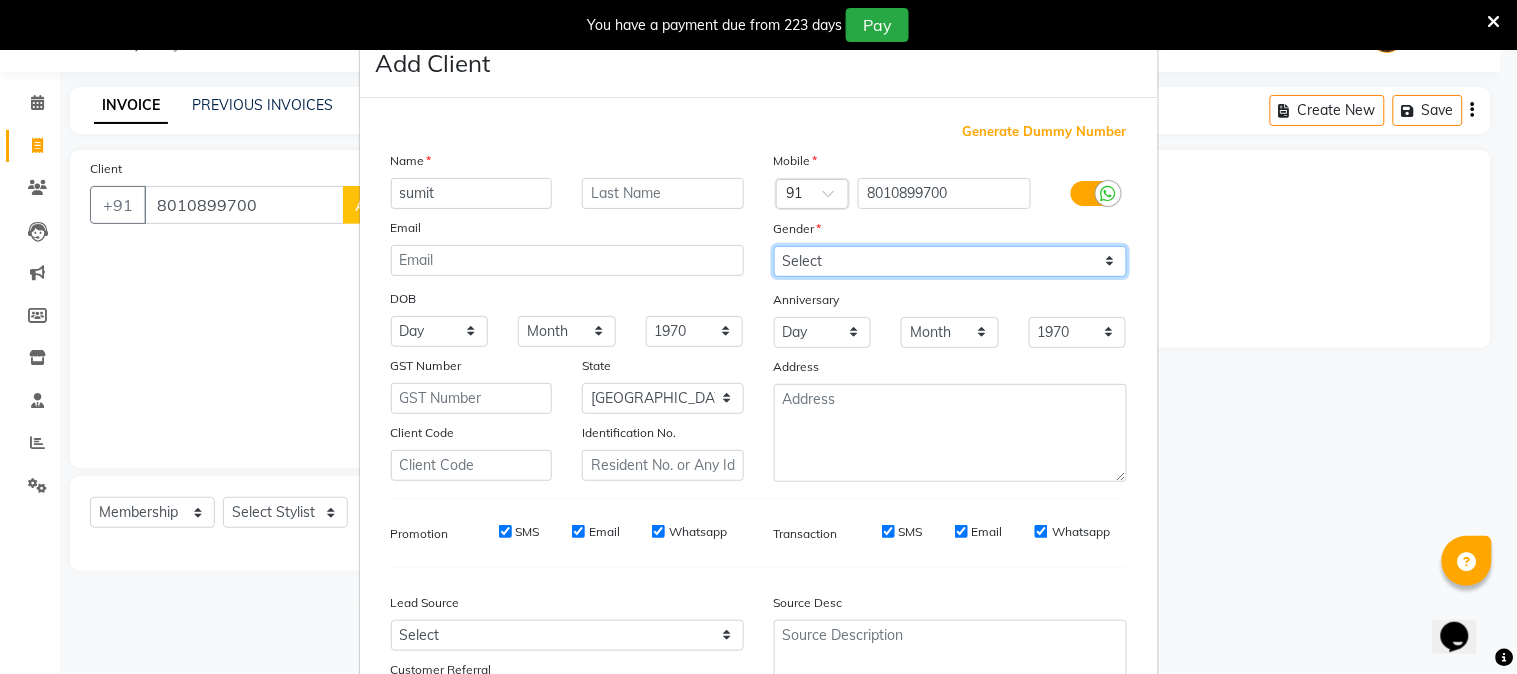 click on "Select Male Female Other Prefer Not To Say" at bounding box center (950, 261) 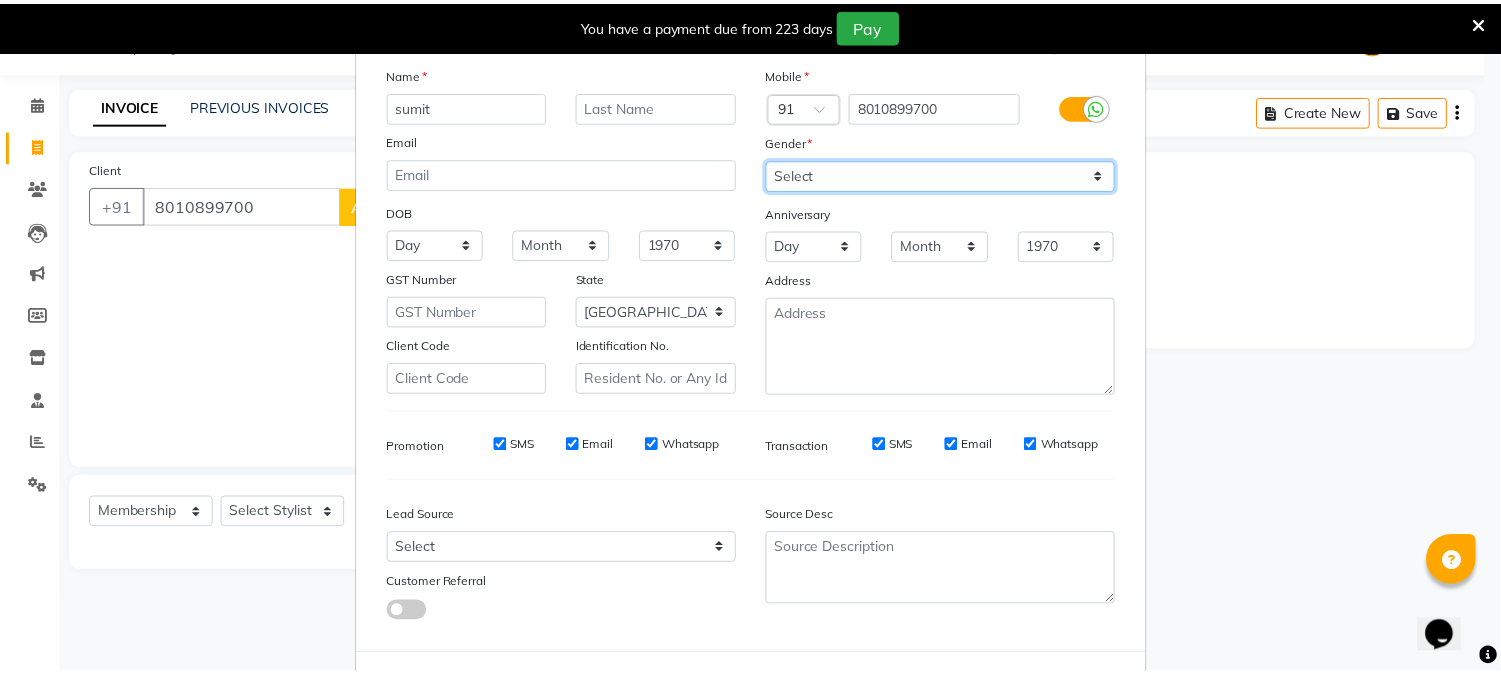 scroll, scrollTop: 176, scrollLeft: 0, axis: vertical 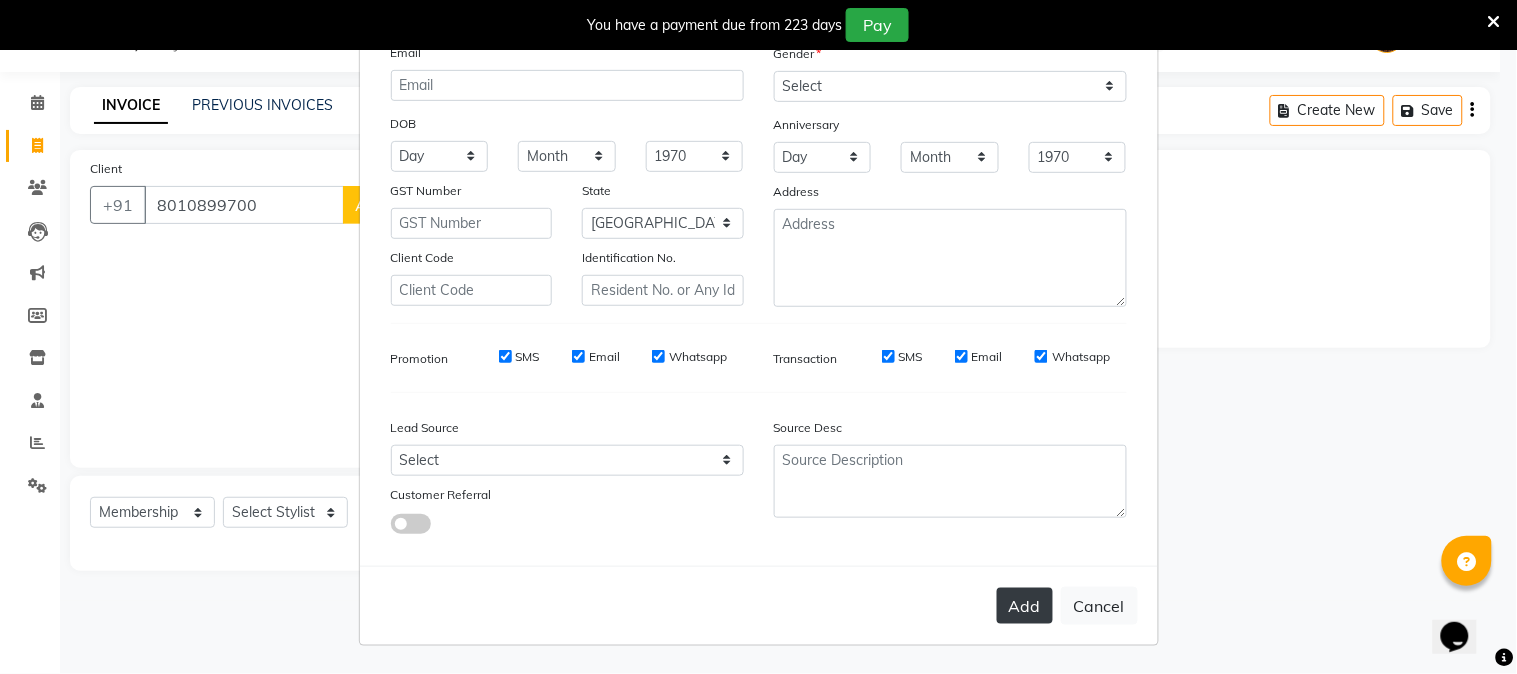 click on "Add" at bounding box center [1025, 606] 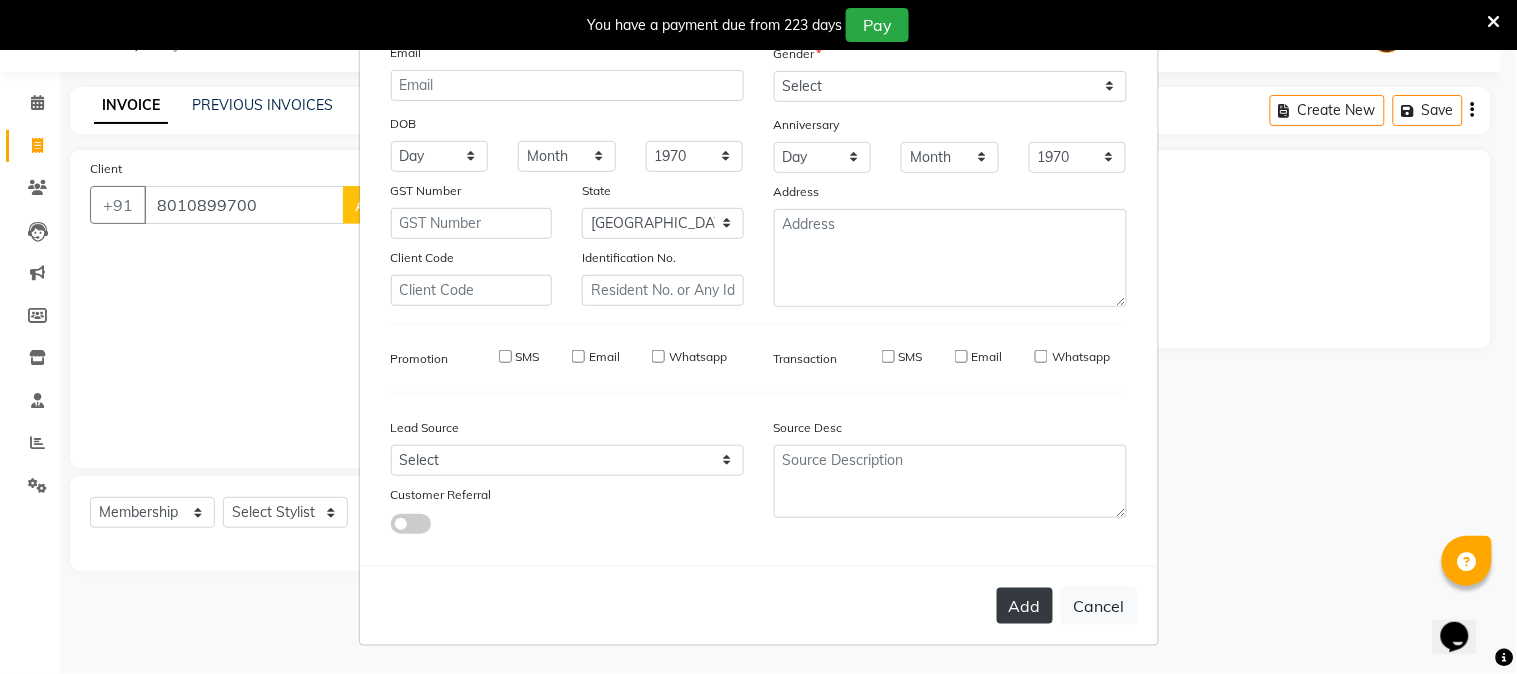 type 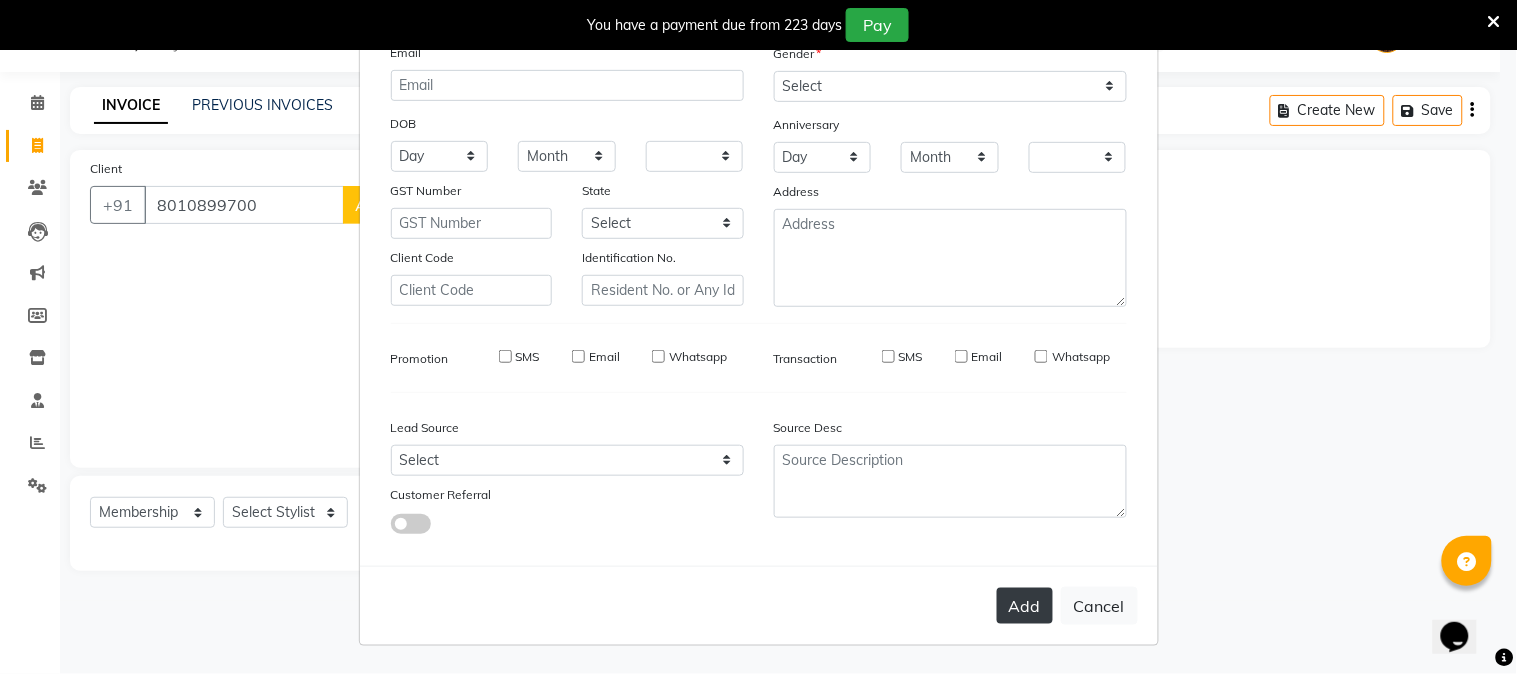 checkbox on "false" 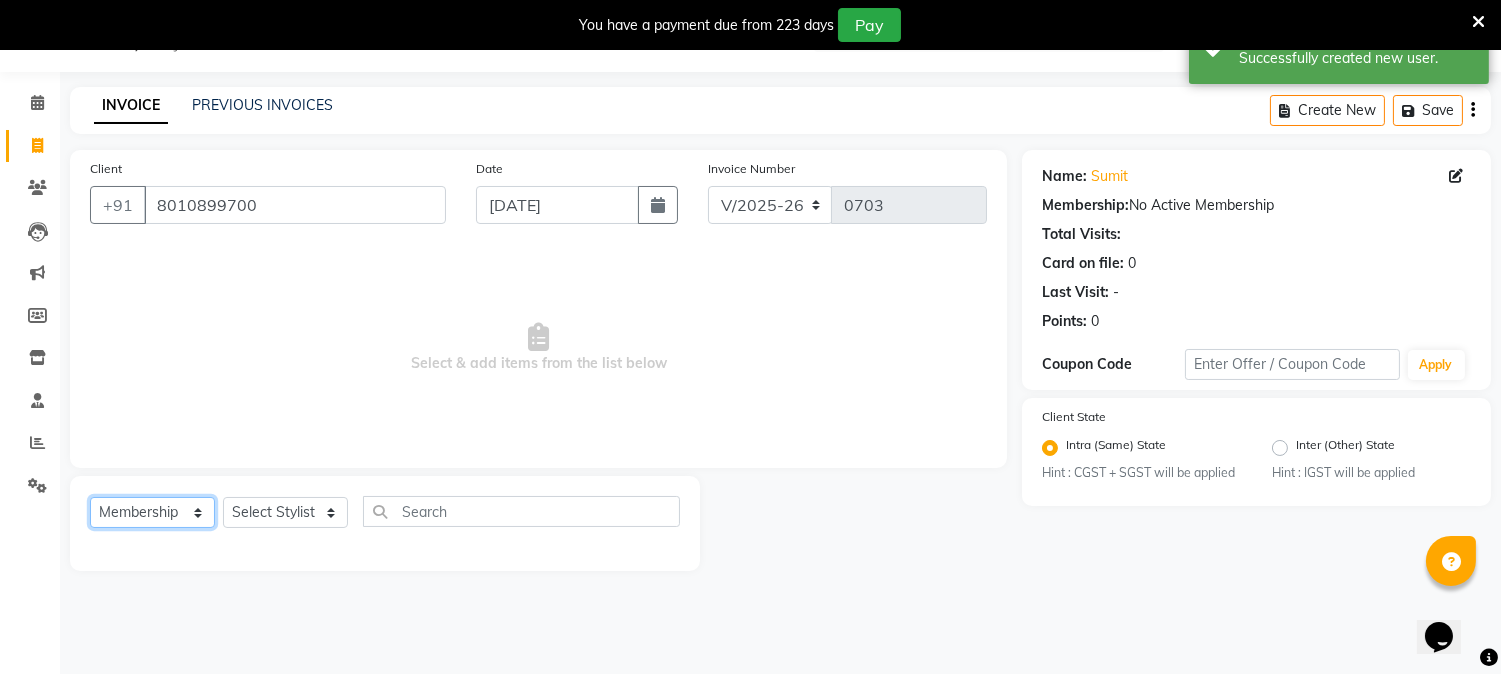 click on "Select  Service  Product  Membership  Package Voucher Prepaid Gift Card" 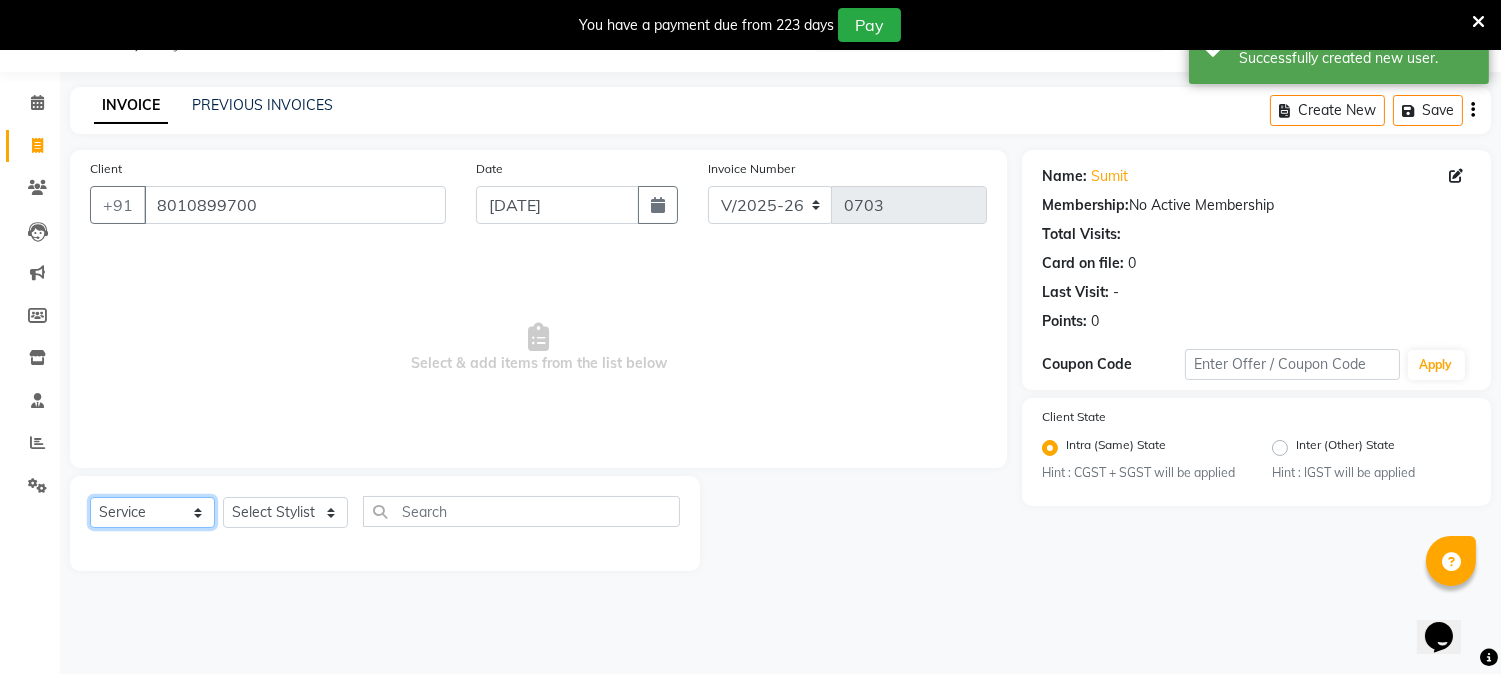 click on "Select  Service  Product  Membership  Package Voucher Prepaid Gift Card" 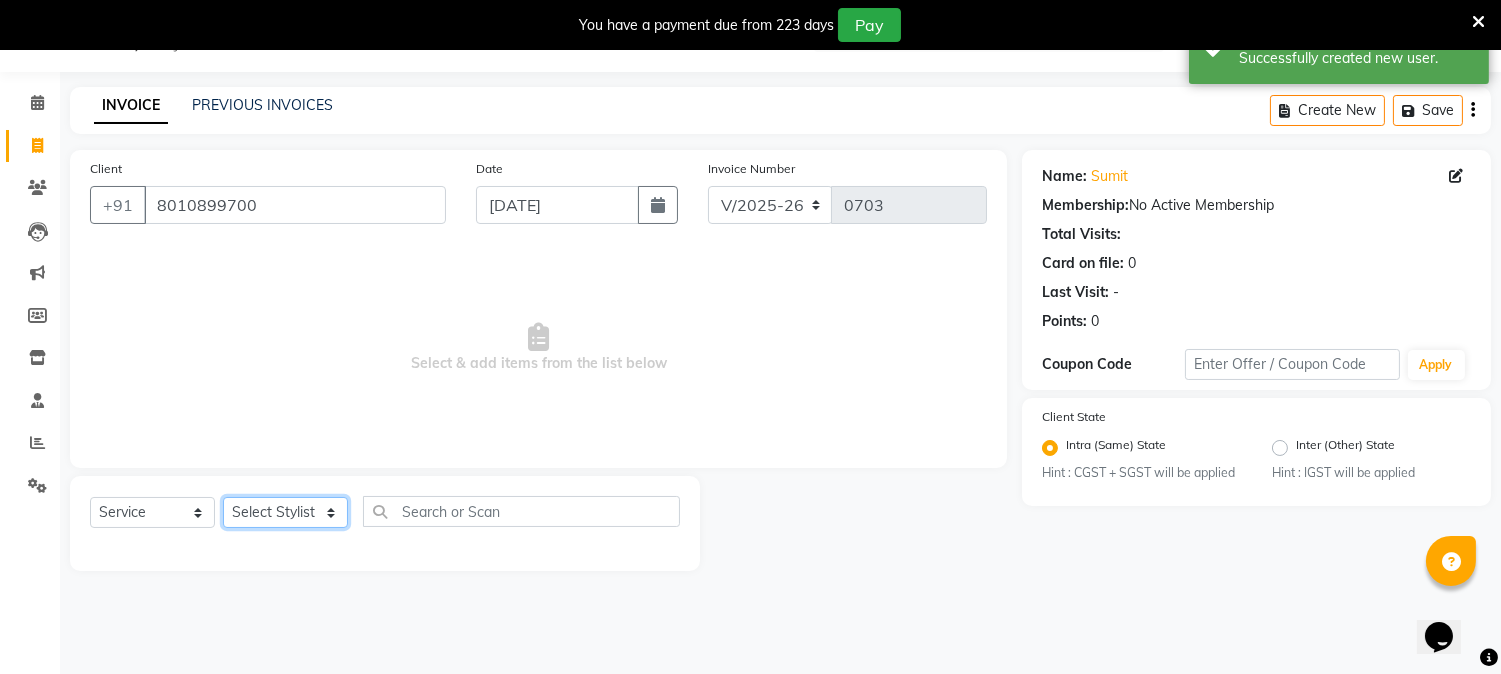 click on "Select Stylist [PERSON_NAME] [PERSON_NAME]  [PERSON_NAME]  prem RAHUL Sandip [PERSON_NAME]" 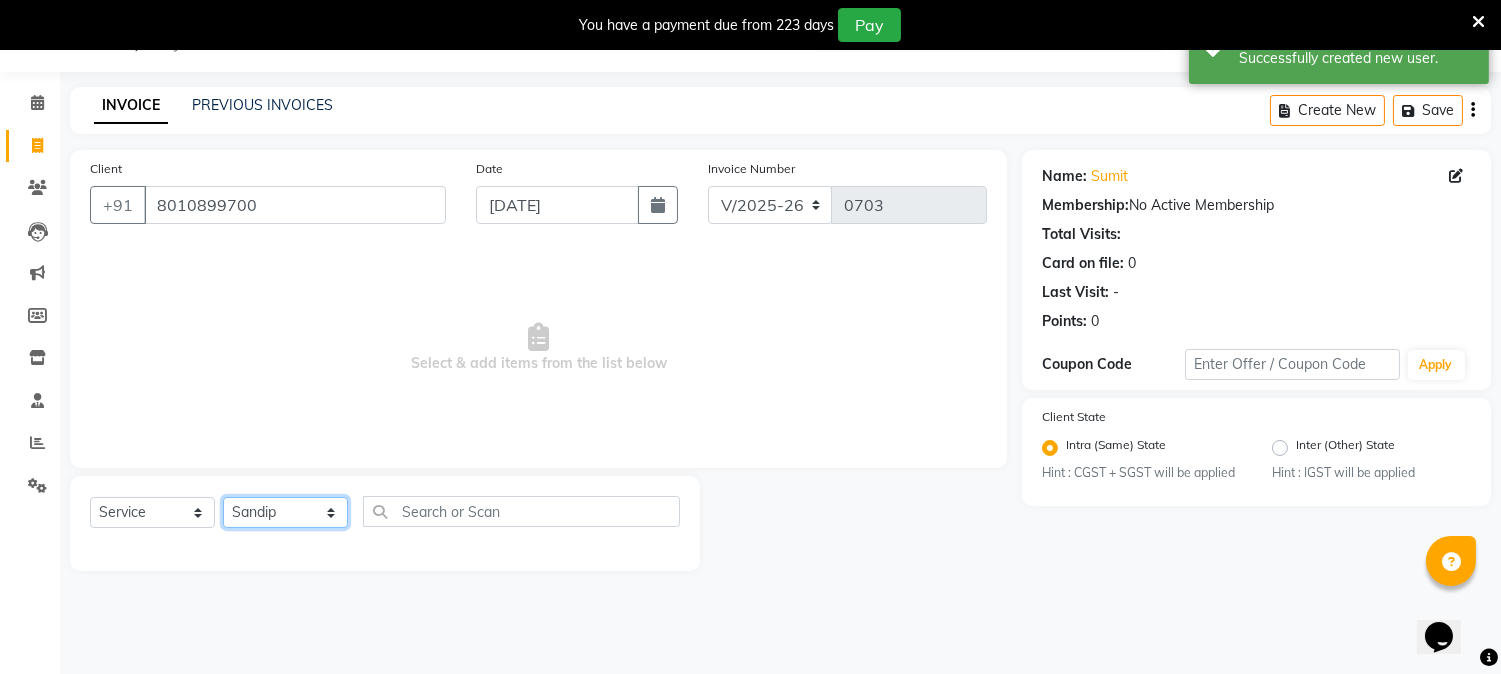 click on "Select Stylist [PERSON_NAME] [PERSON_NAME]  [PERSON_NAME]  prem RAHUL Sandip [PERSON_NAME]" 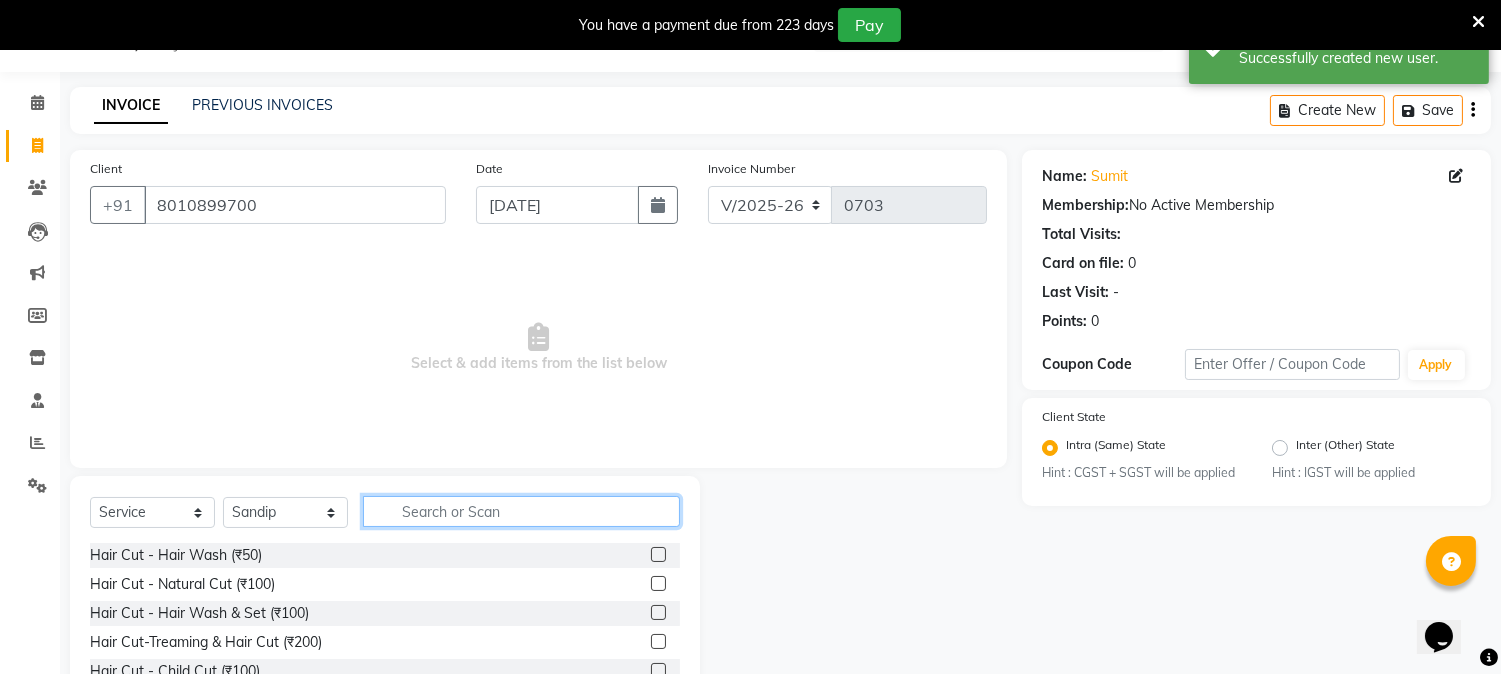 click 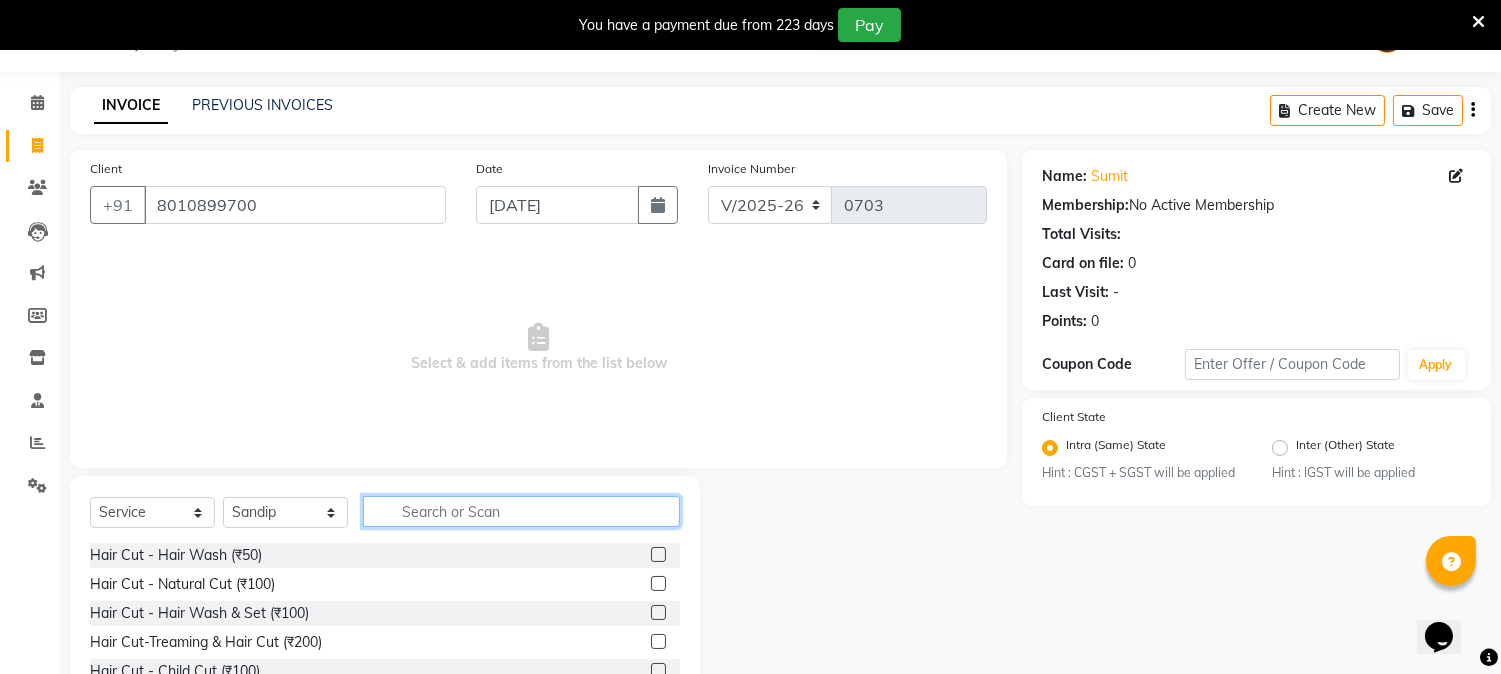 click 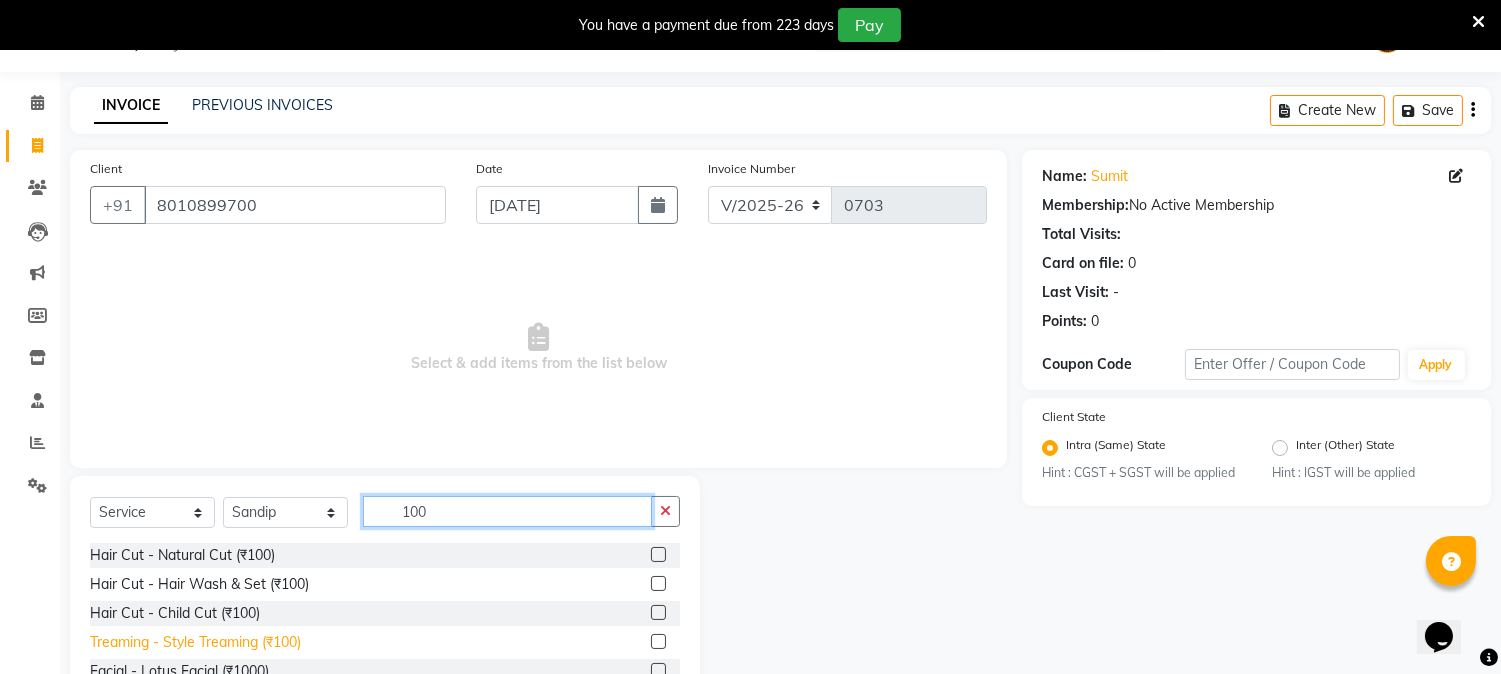 type on "100" 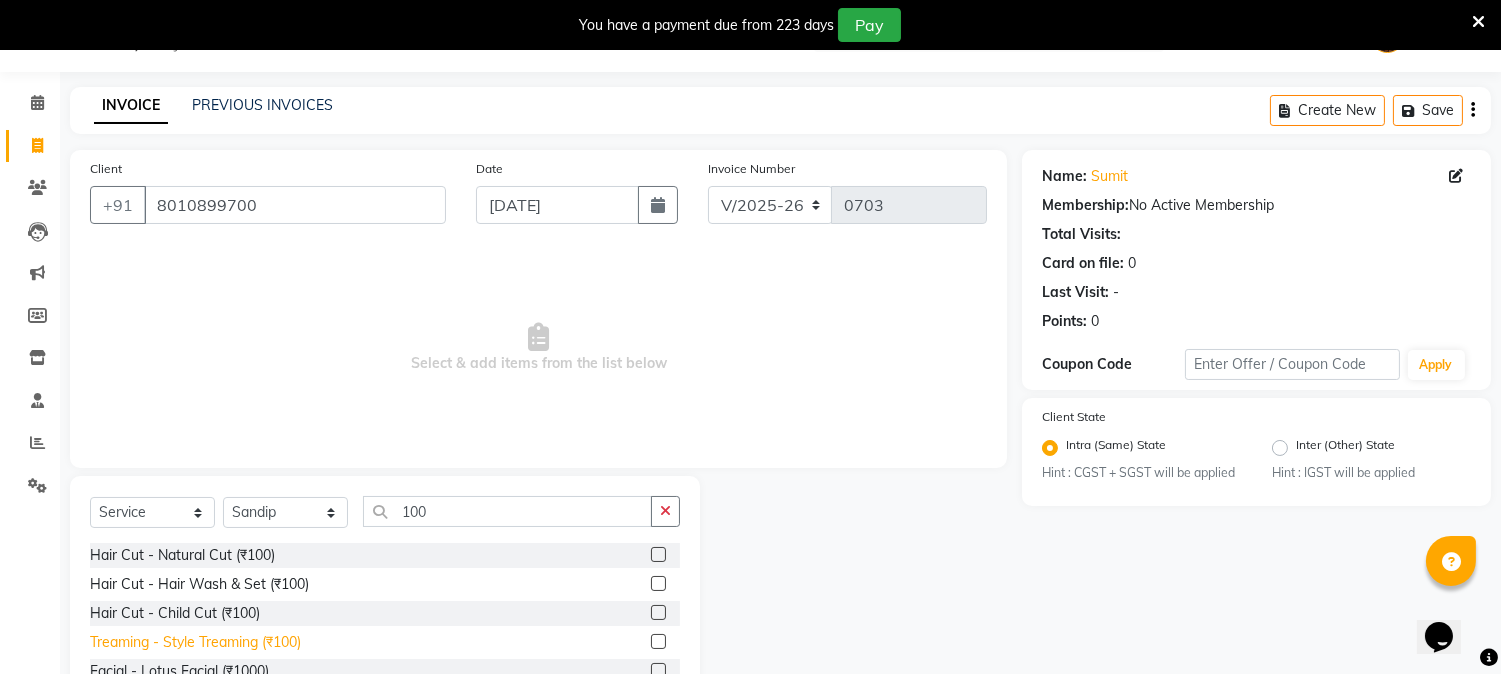 click on "Treaming - Style Treaming (₹100)" 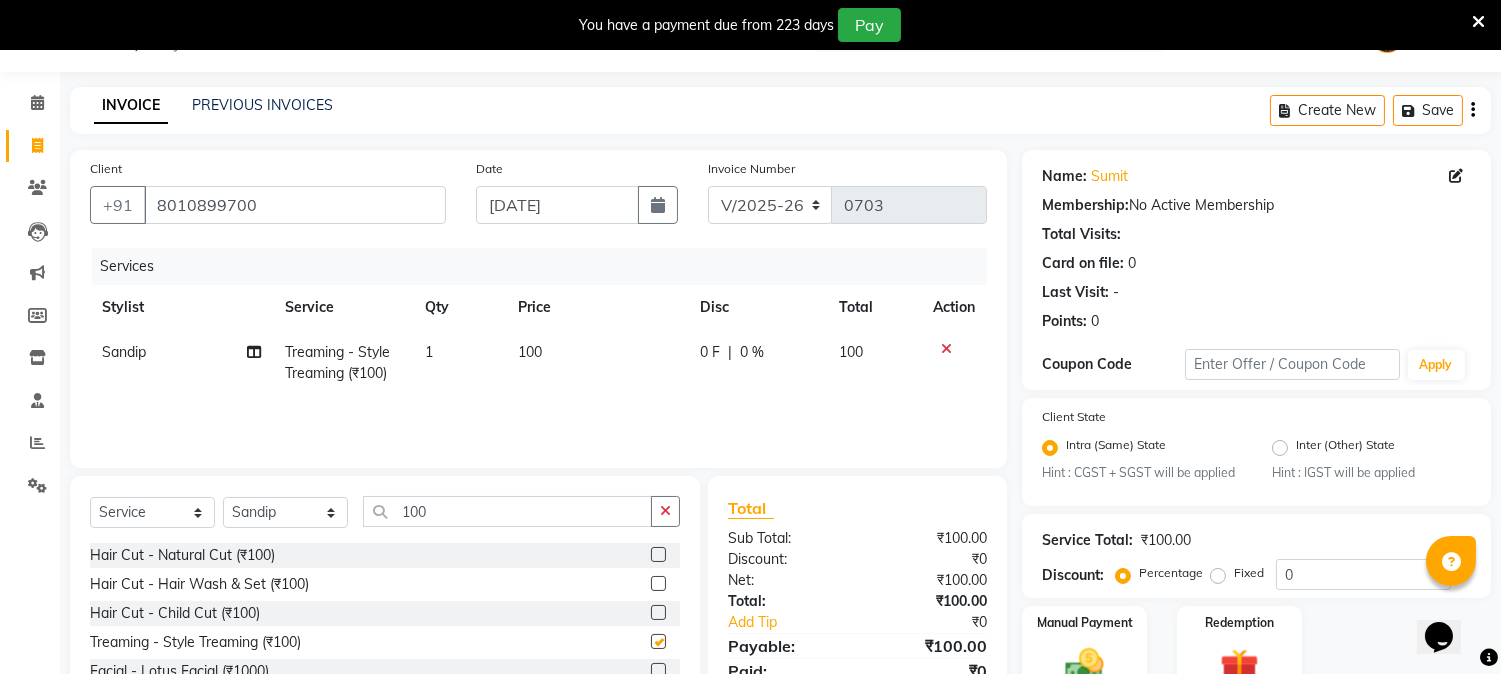 checkbox on "false" 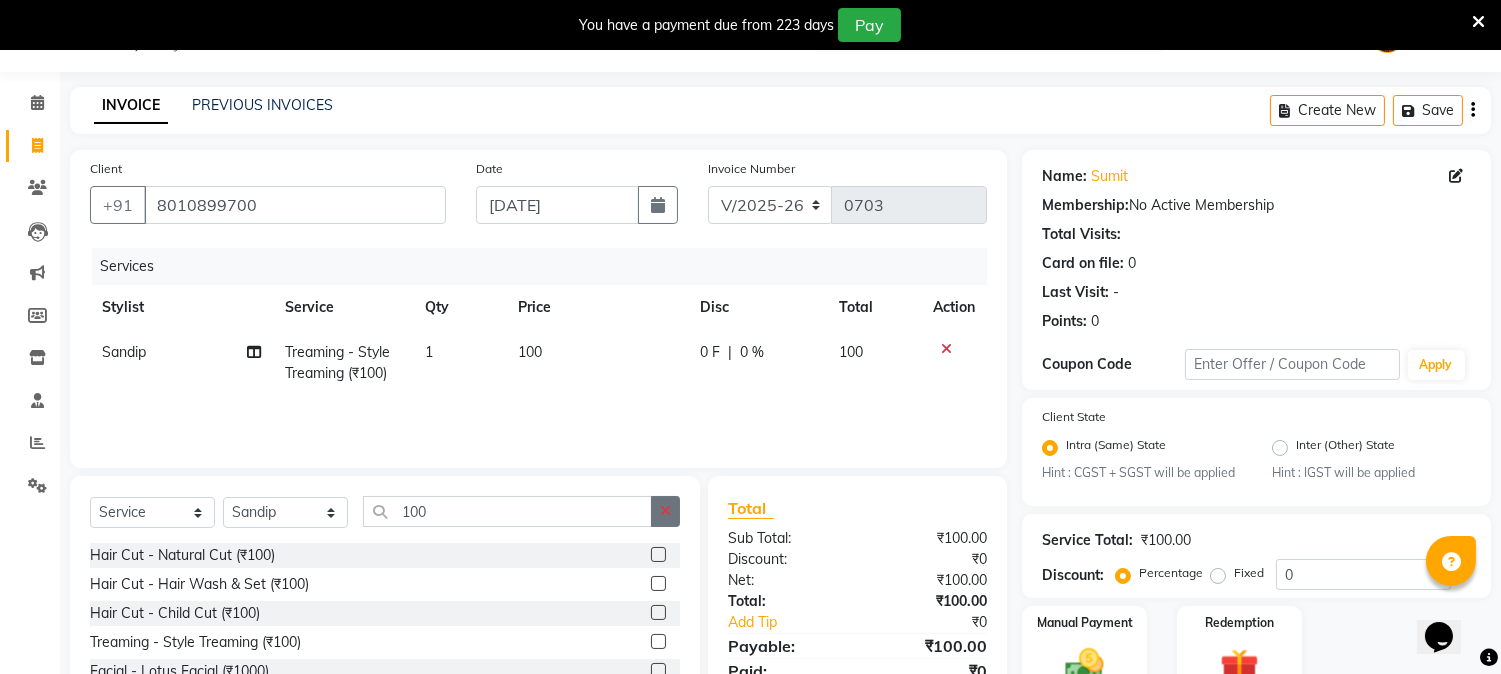 click 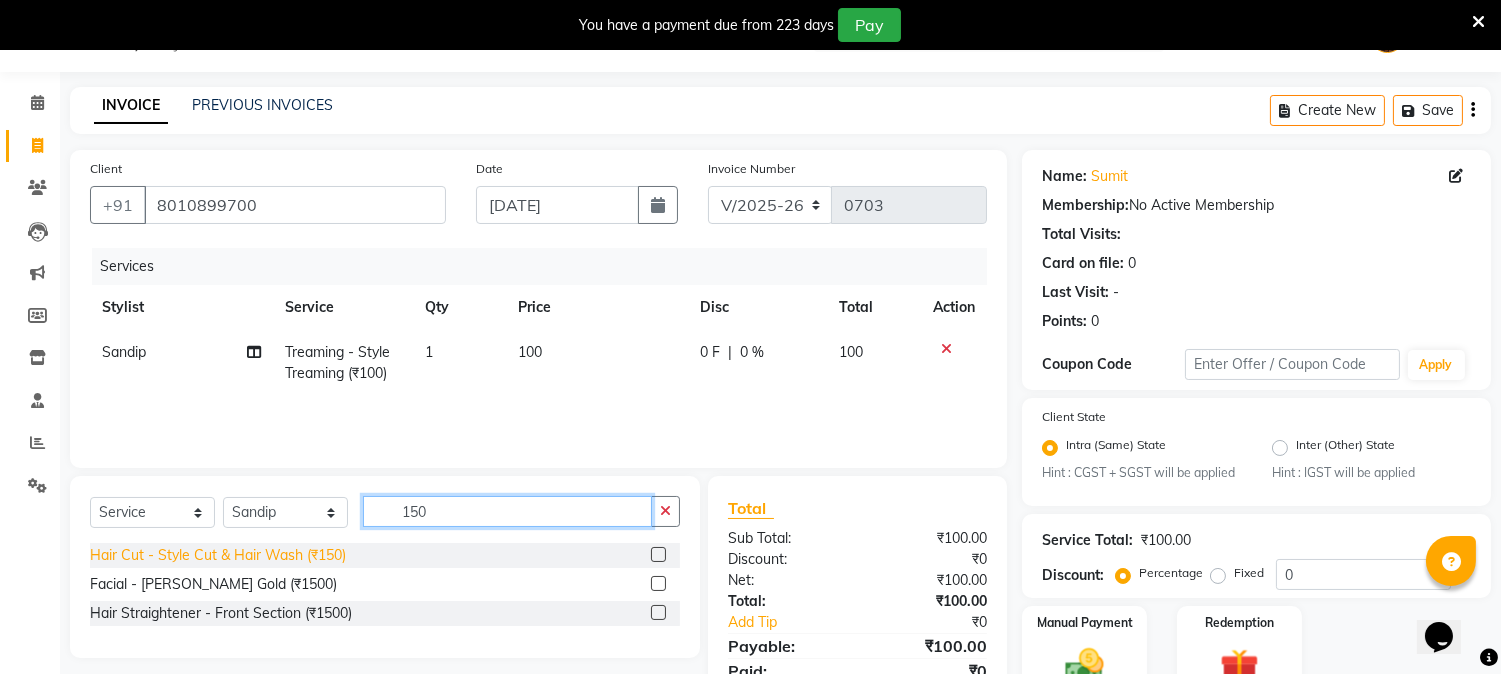 type on "150" 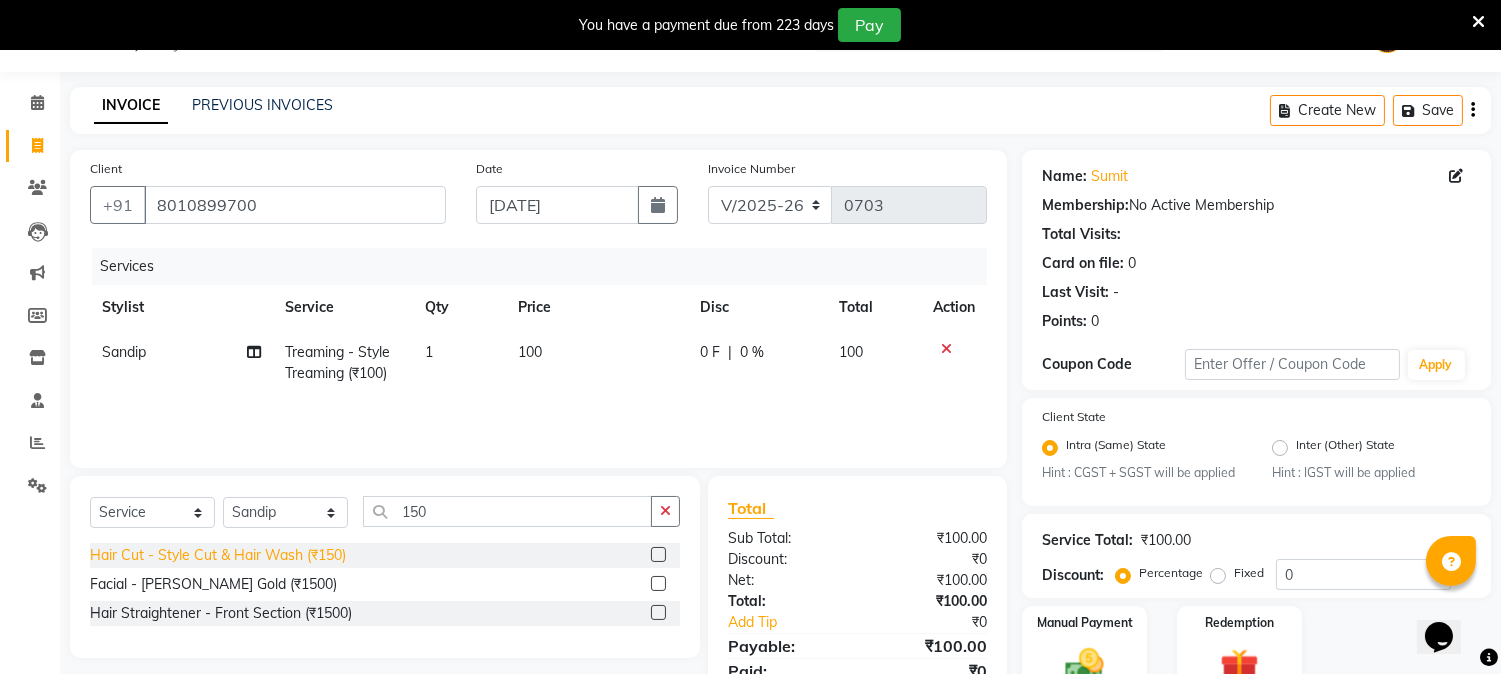 click on "Hair Cut - Style Cut & Hair Wash (₹150)" 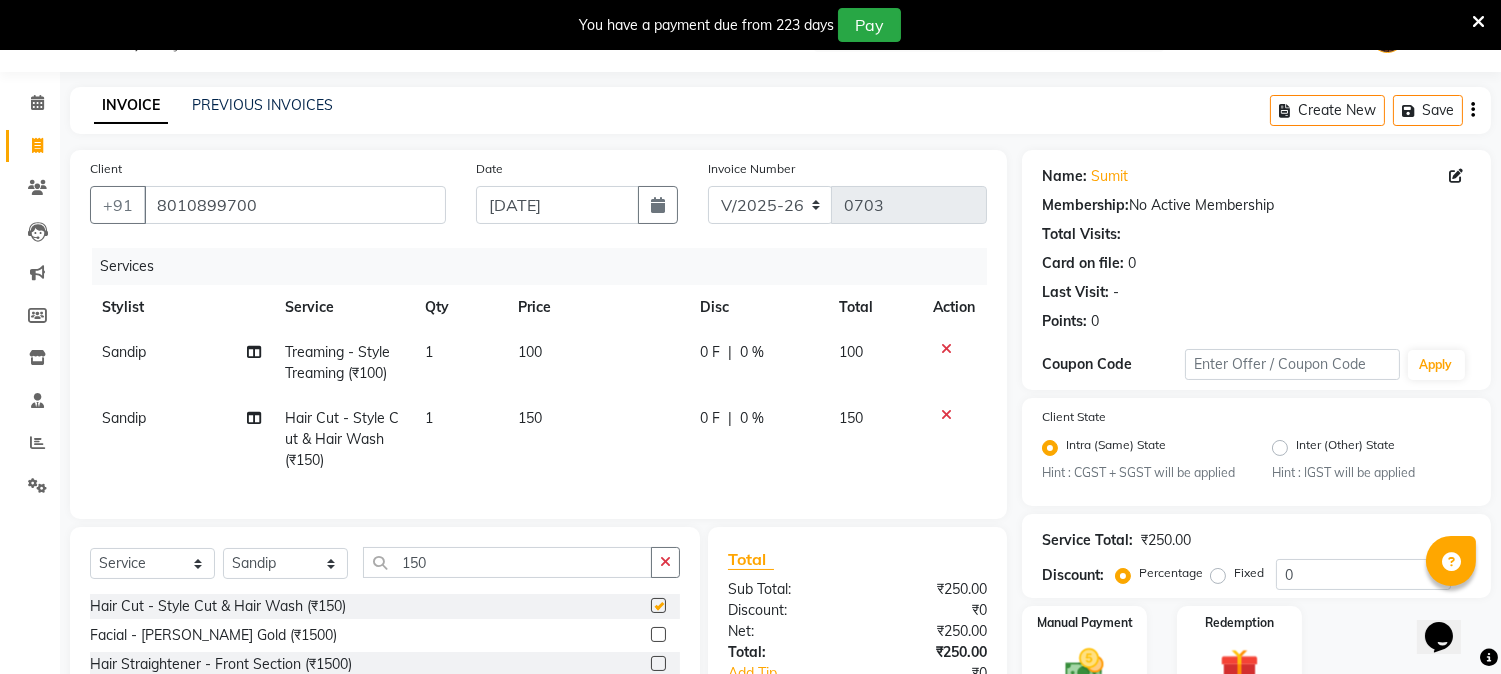 type 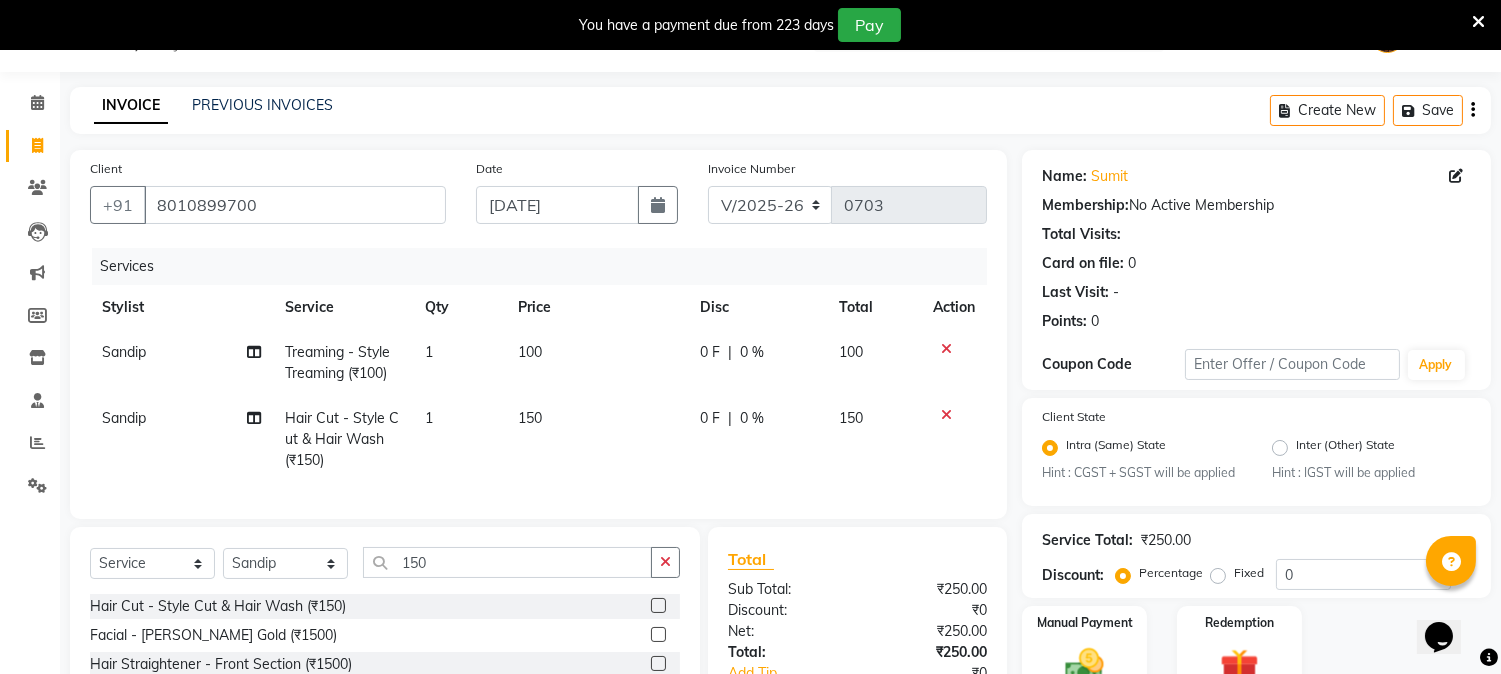 scroll, scrollTop: 201, scrollLeft: 0, axis: vertical 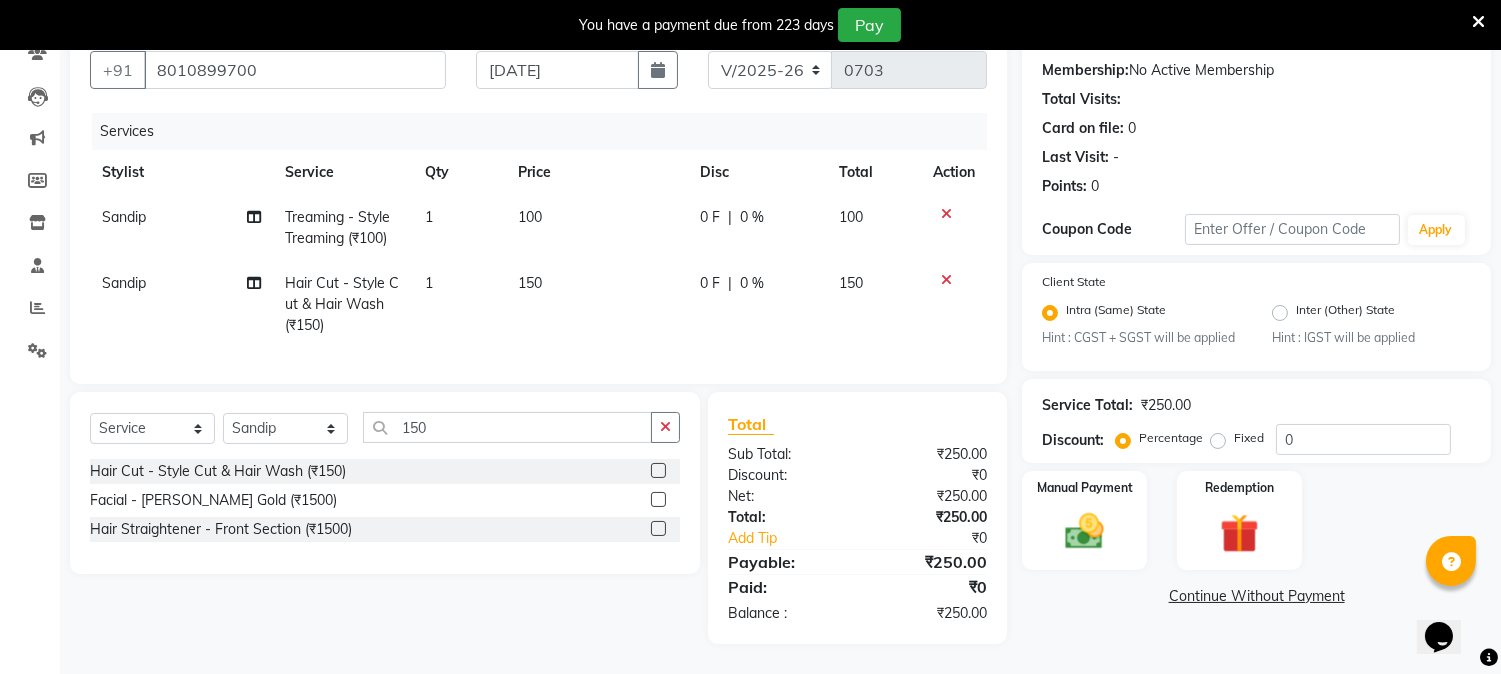 click on "Continue Without Payment" 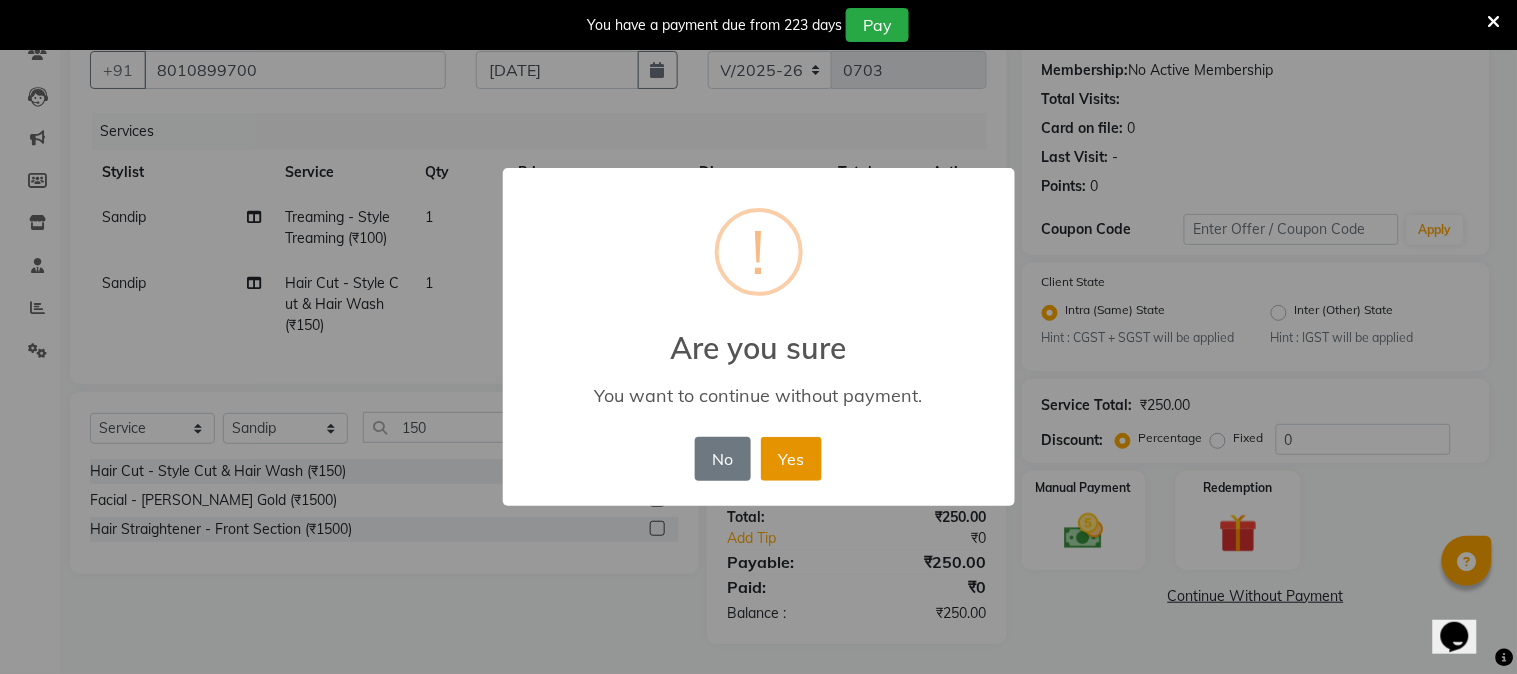 click on "Yes" at bounding box center [791, 459] 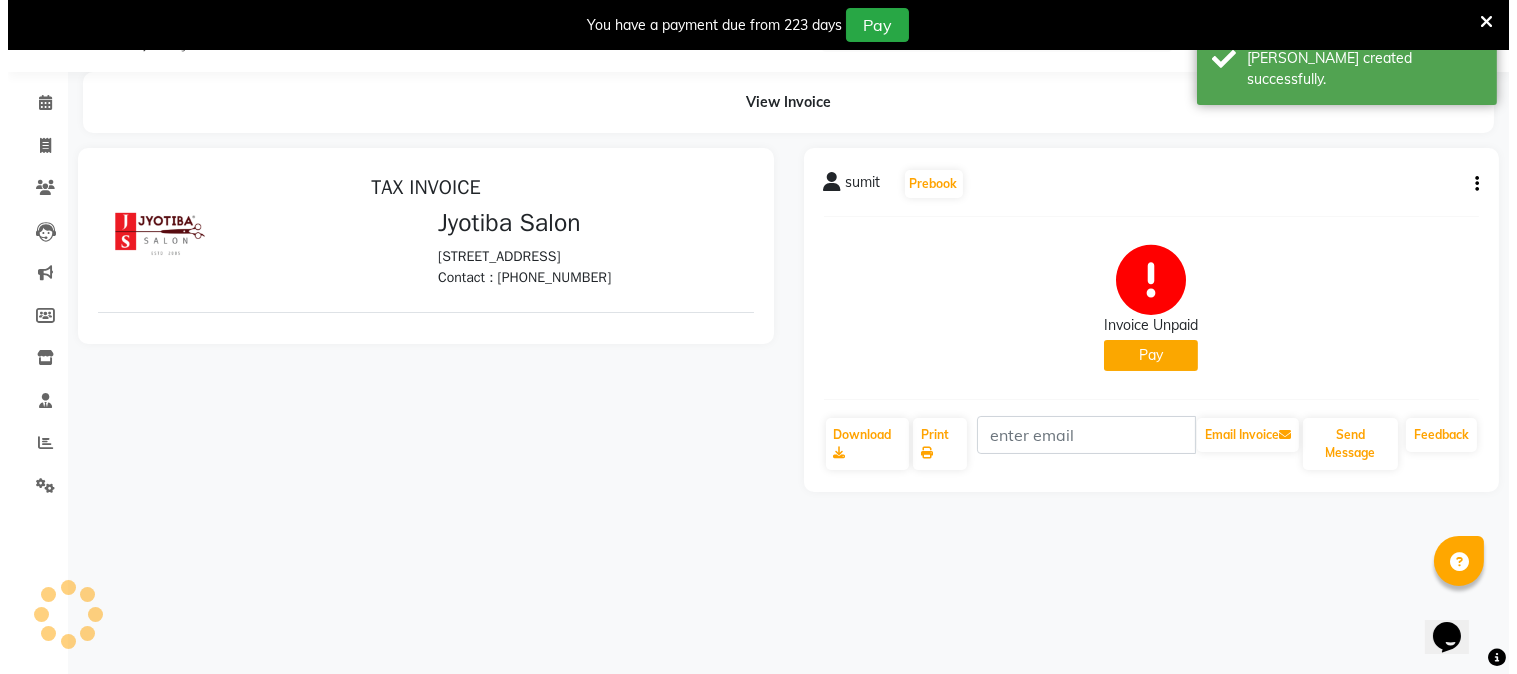 scroll, scrollTop: 0, scrollLeft: 0, axis: both 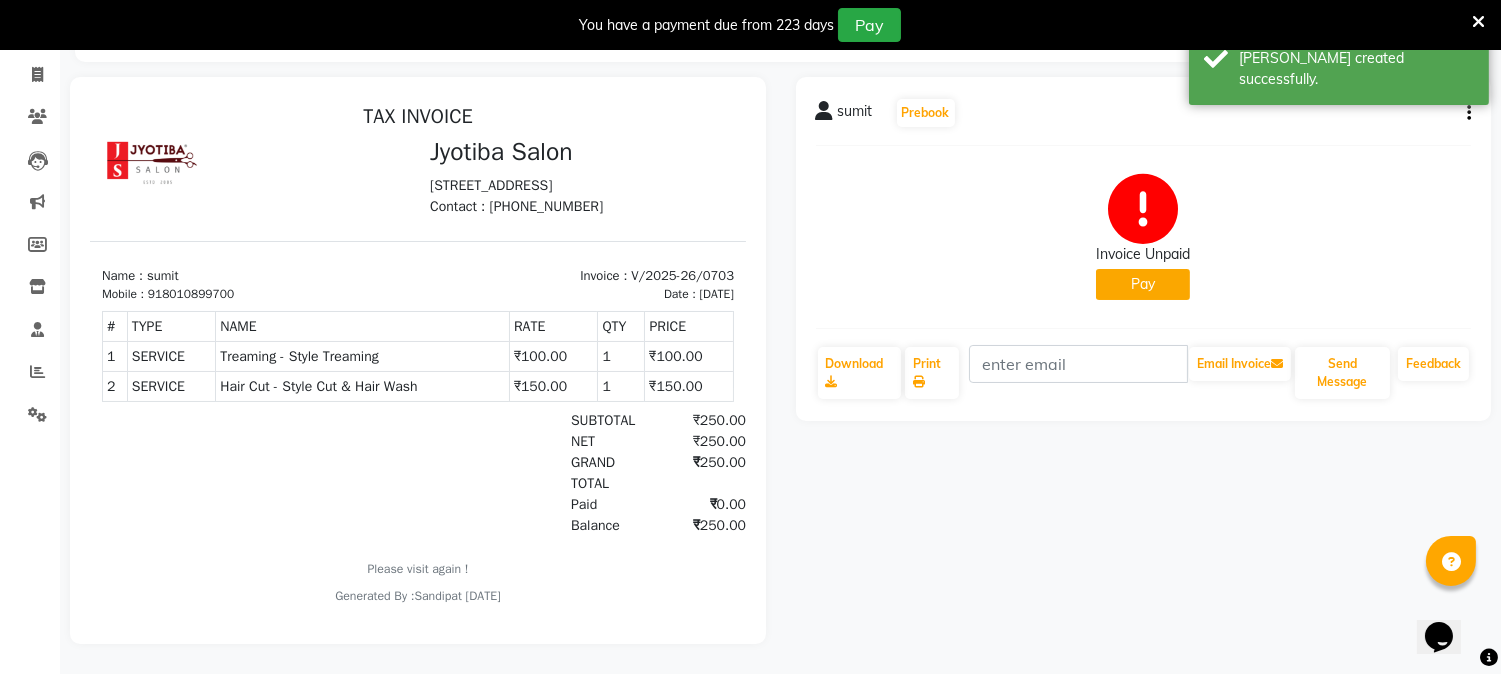 click on "Pay" 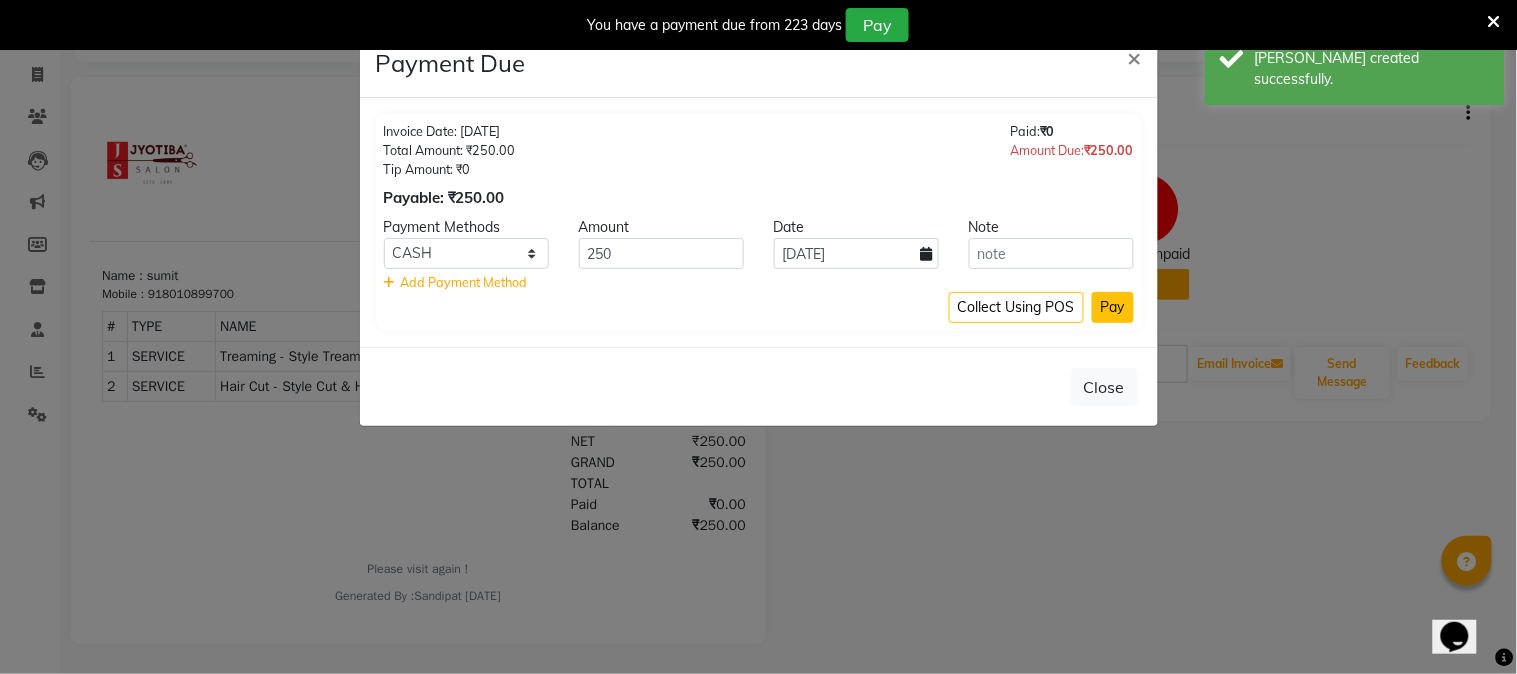 click on "Pay" 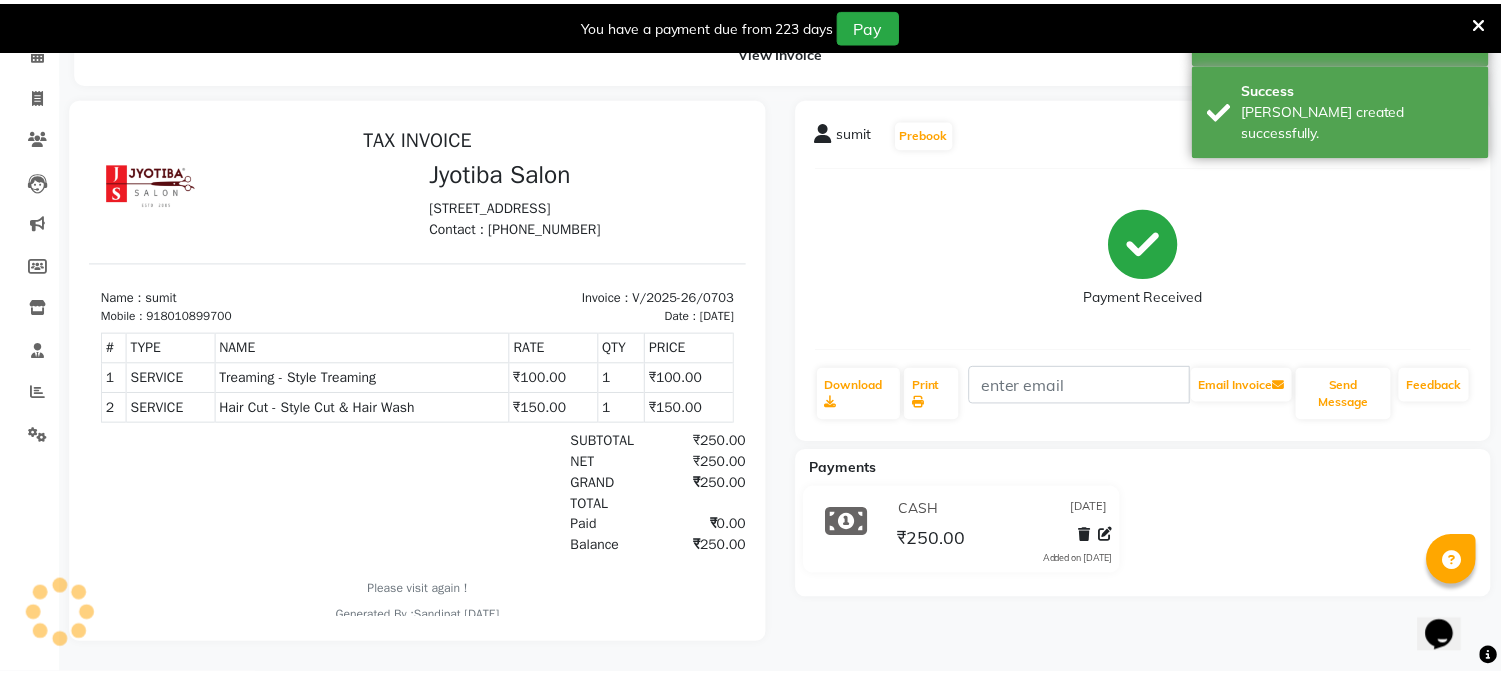scroll, scrollTop: 115, scrollLeft: 0, axis: vertical 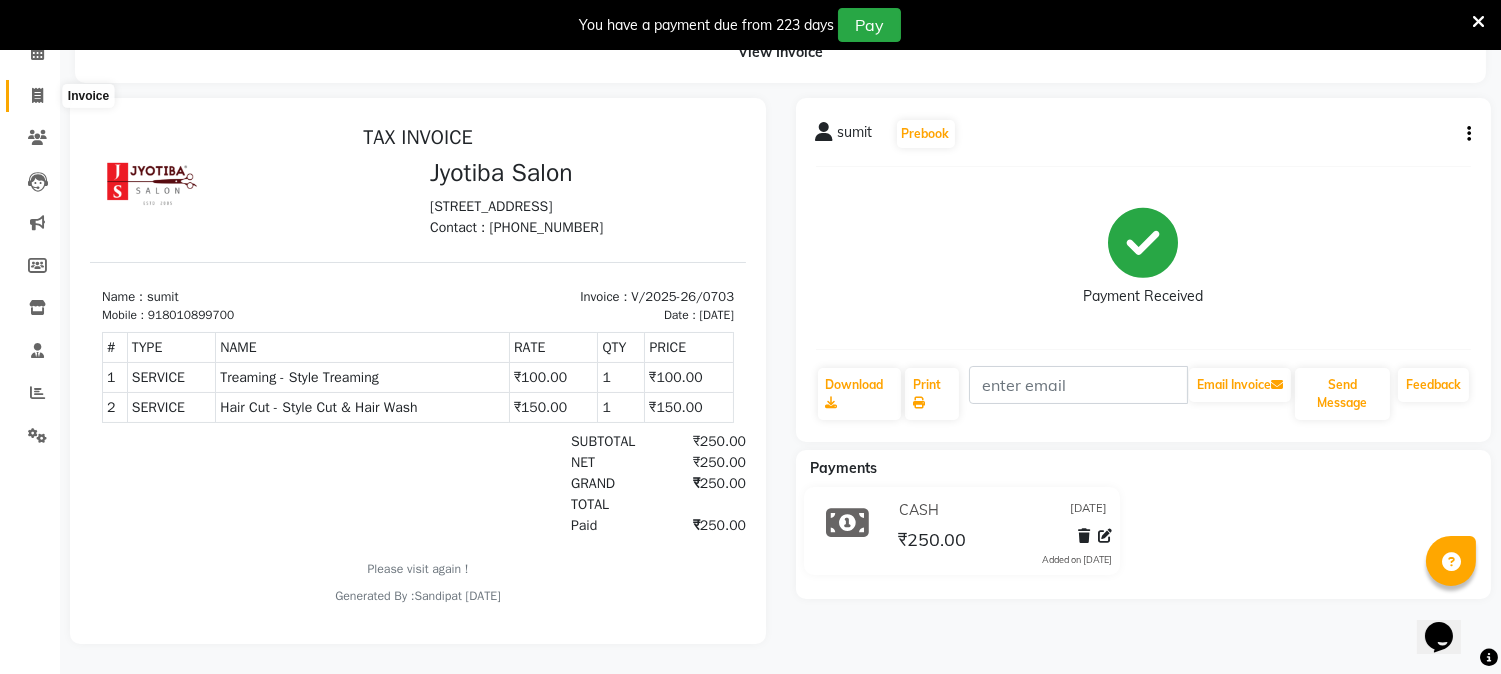 click 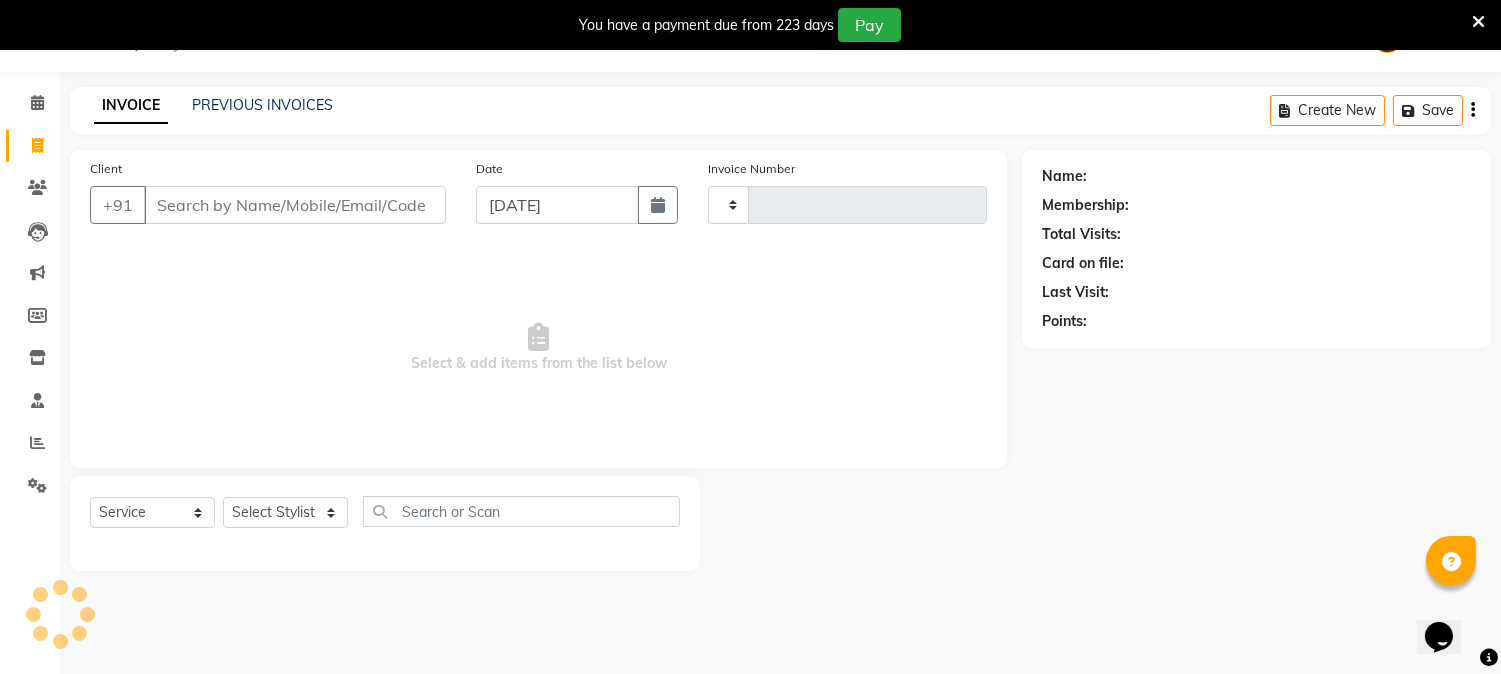 scroll, scrollTop: 50, scrollLeft: 0, axis: vertical 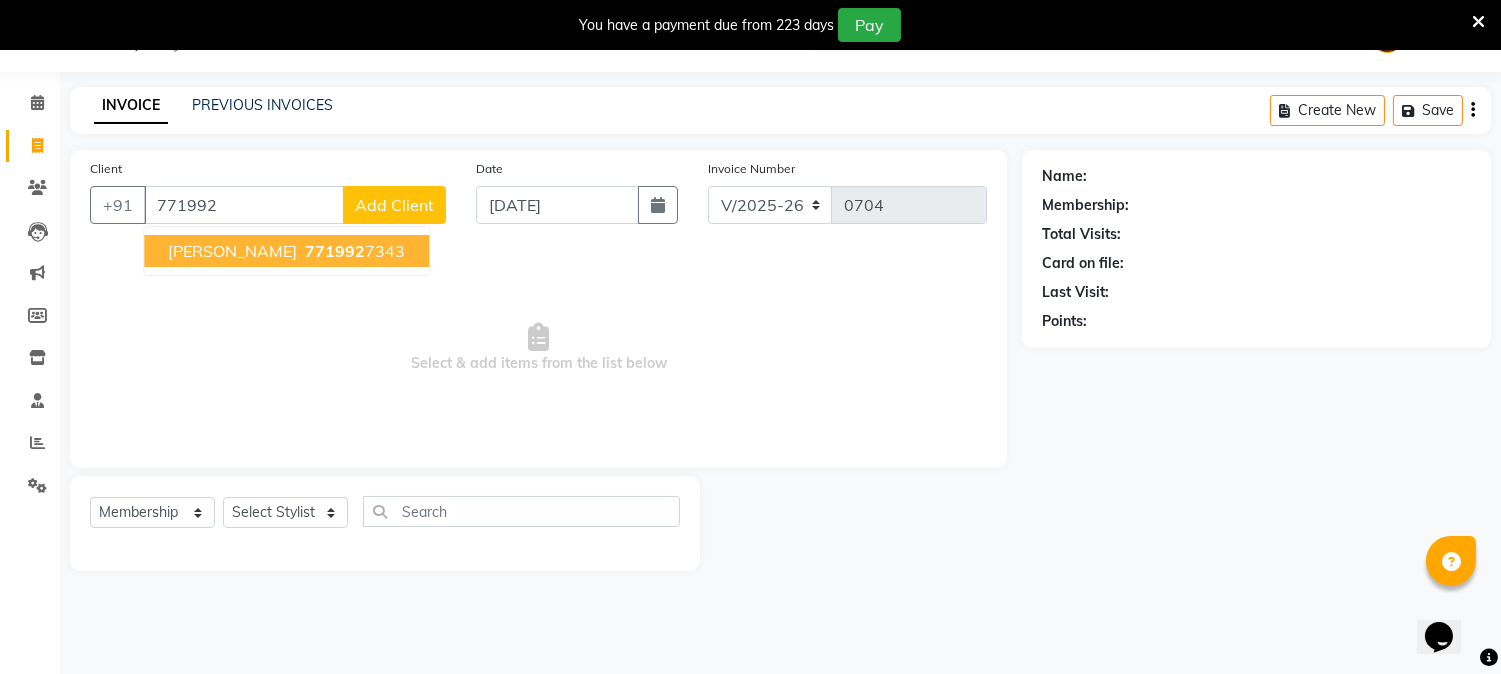 click on "771992" at bounding box center [335, 251] 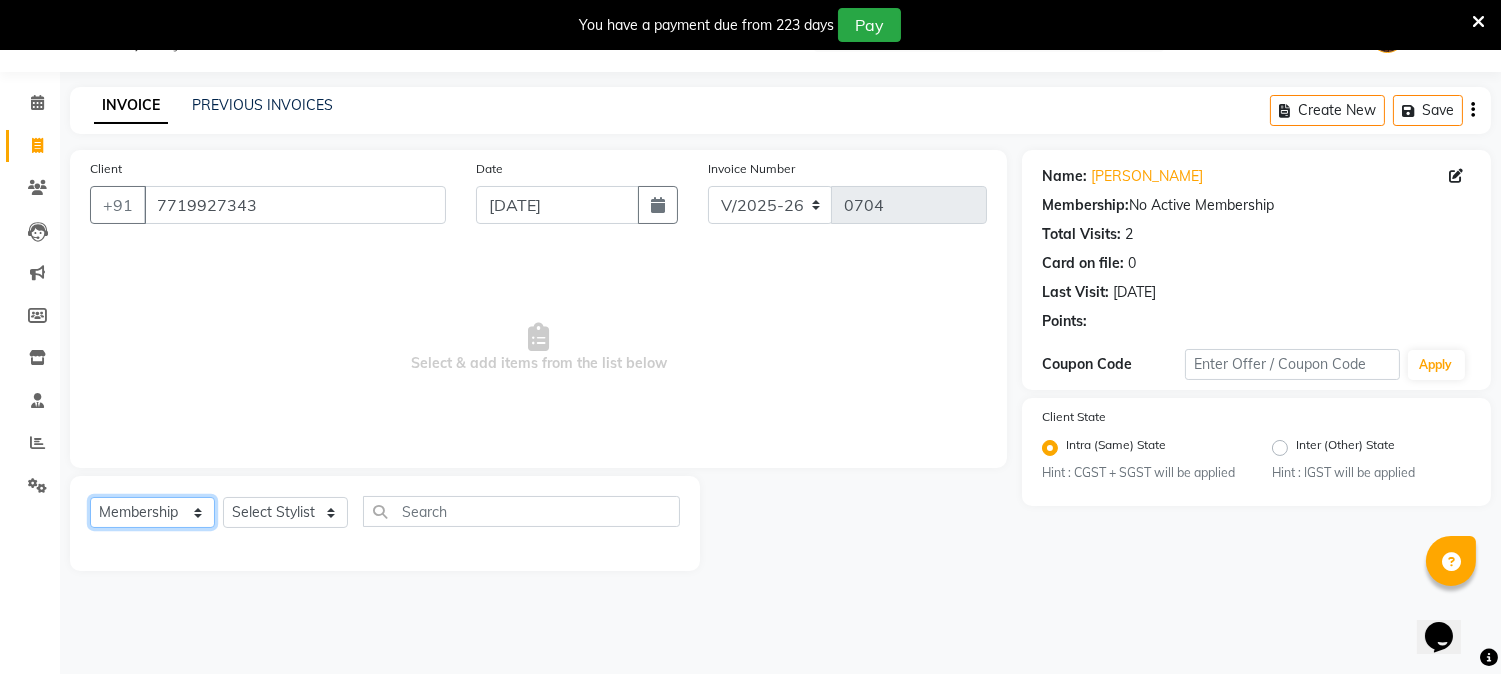 click on "Select  Service  Product  Membership  Package Voucher Prepaid Gift Card" 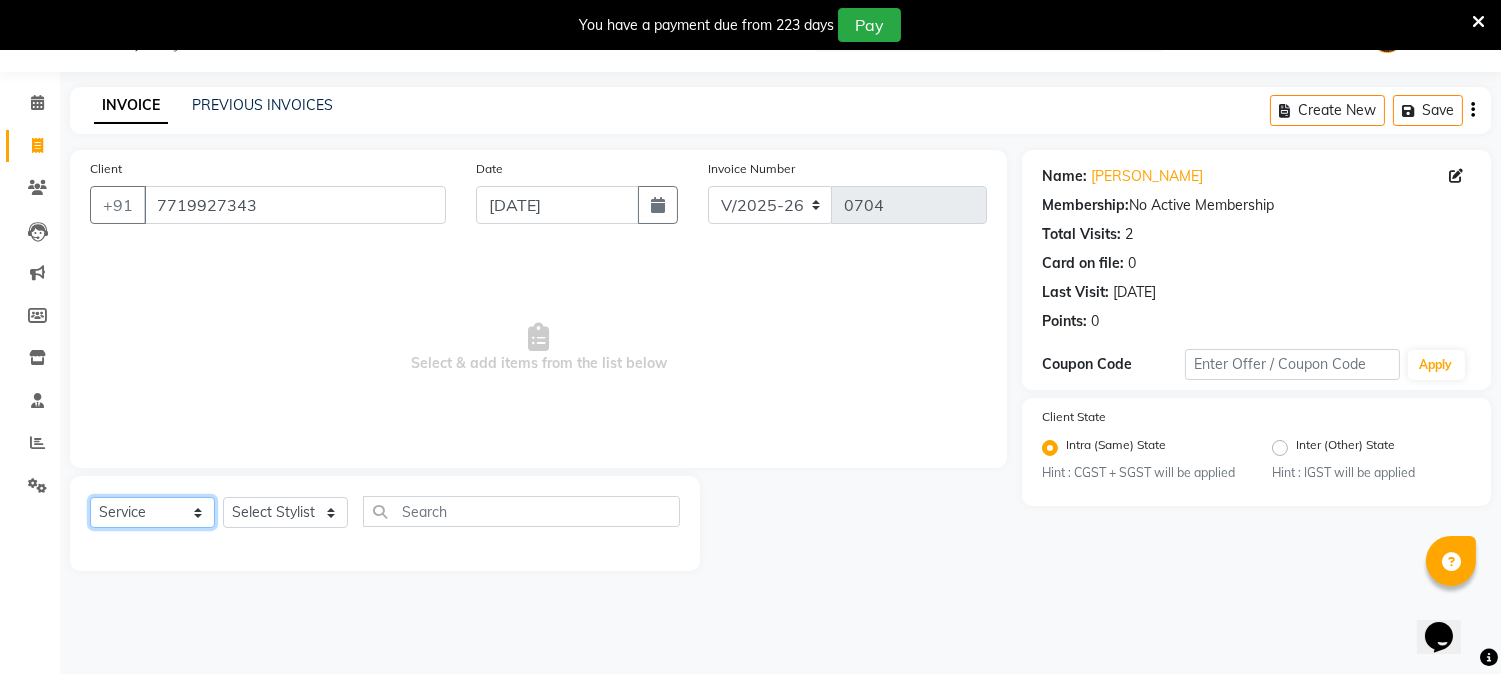 click on "Select  Service  Product  Membership  Package Voucher Prepaid Gift Card" 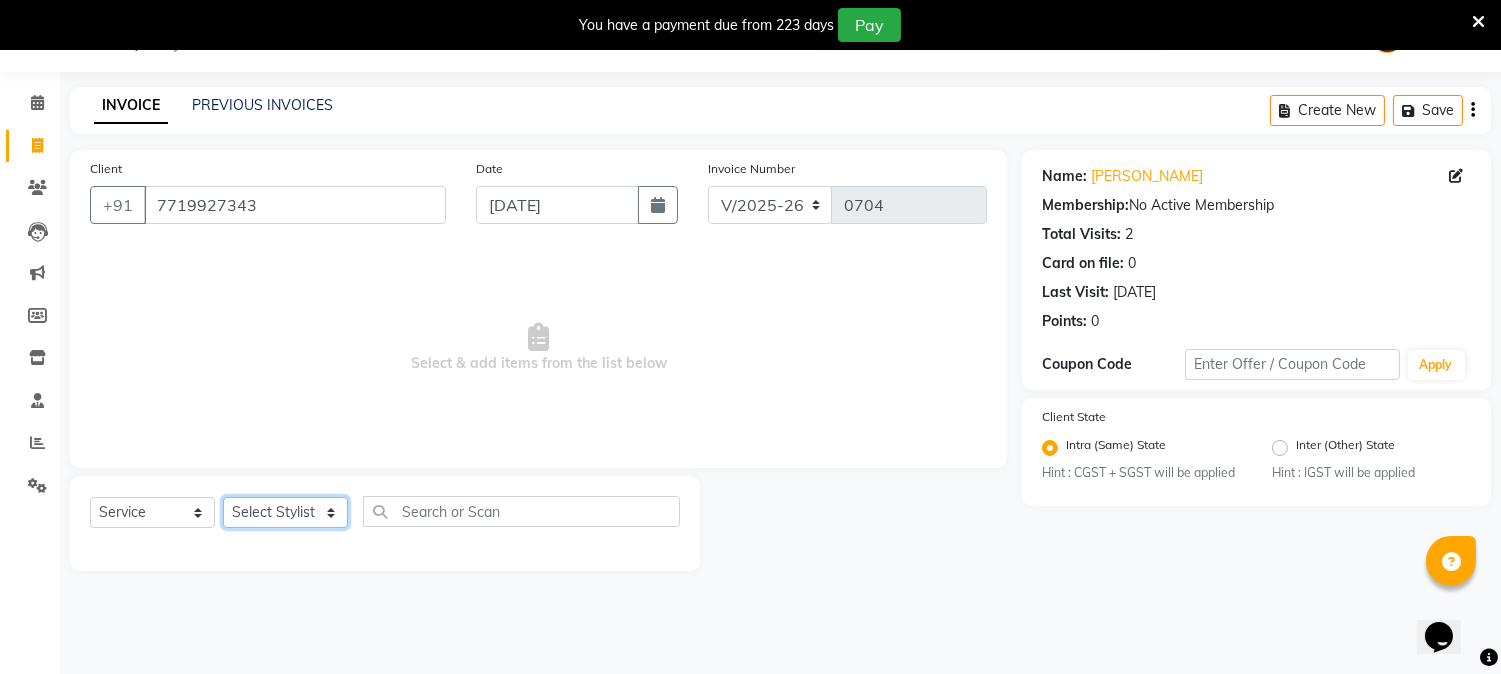 click on "Select Stylist [PERSON_NAME] [PERSON_NAME]  [PERSON_NAME]  prem RAHUL Sandip [PERSON_NAME]" 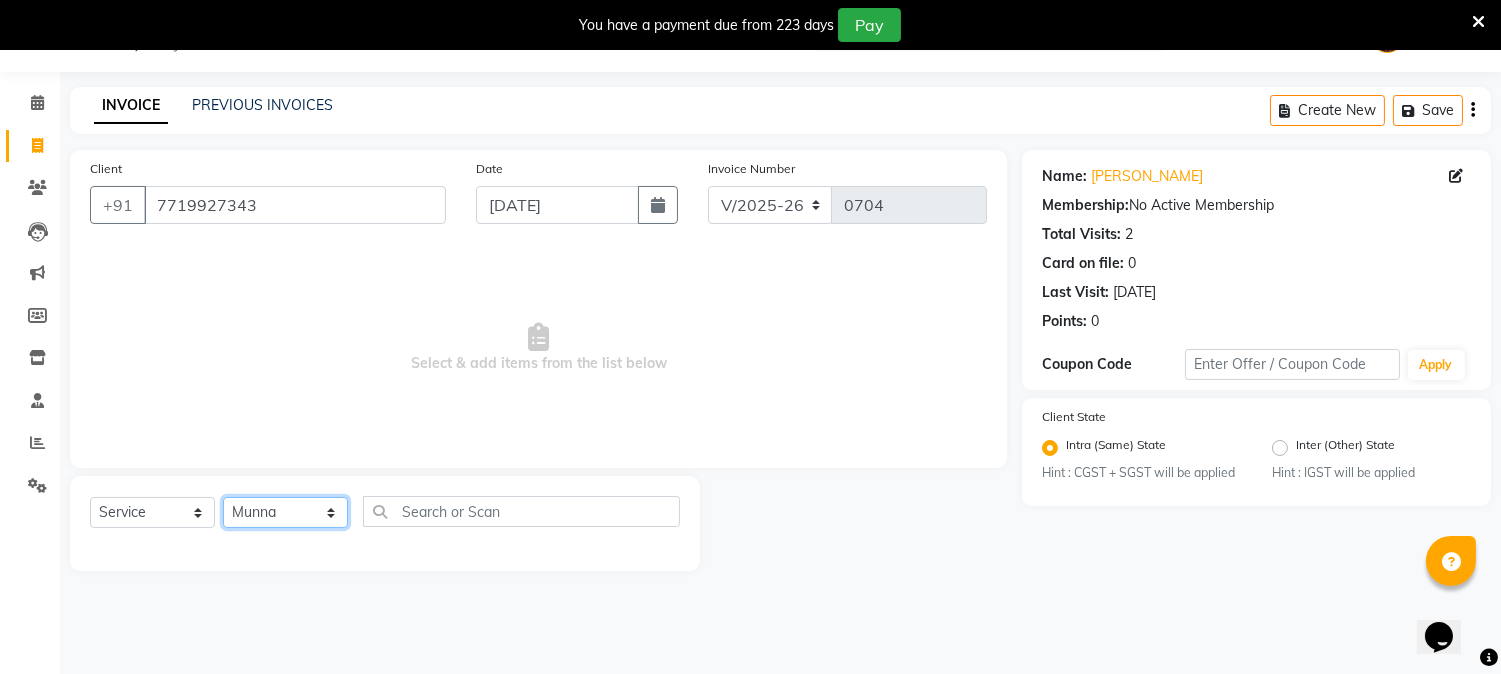 click on "Select Stylist [PERSON_NAME] [PERSON_NAME]  [PERSON_NAME]  prem RAHUL Sandip [PERSON_NAME]" 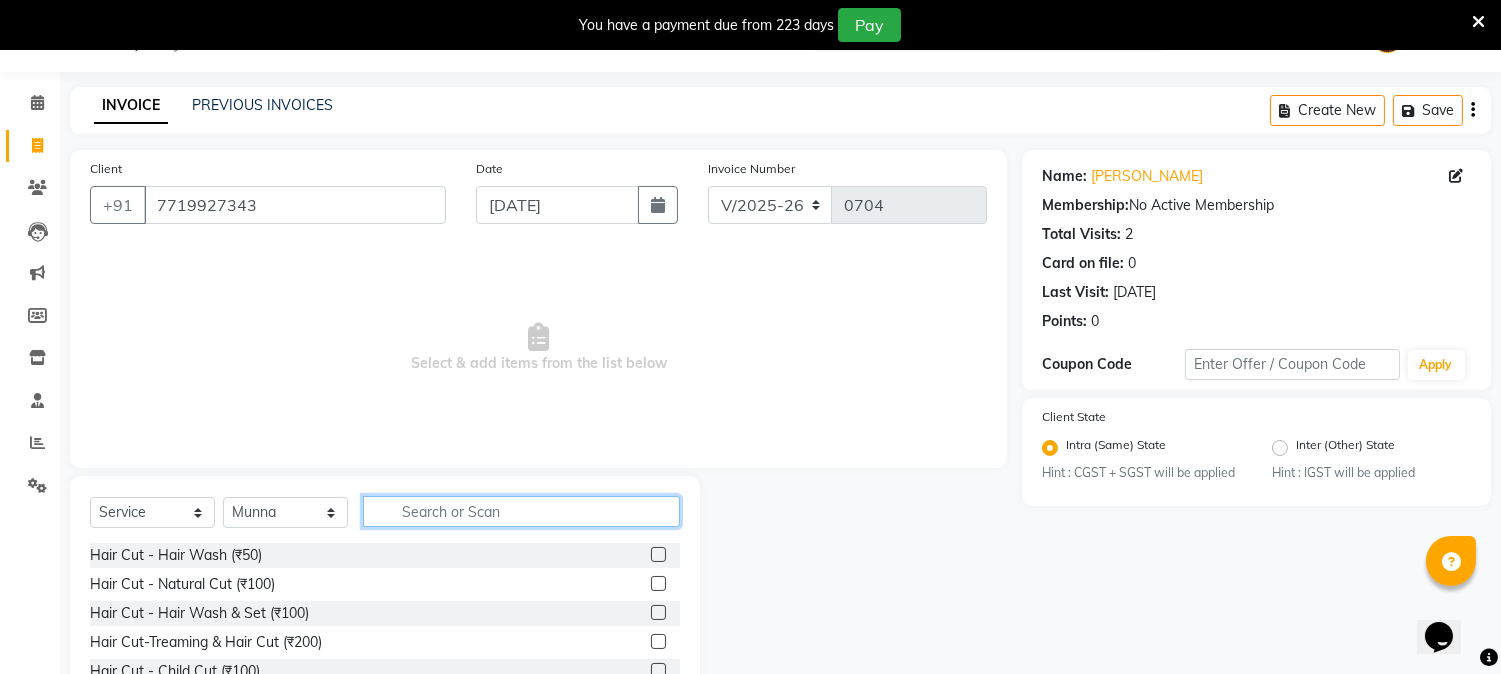click 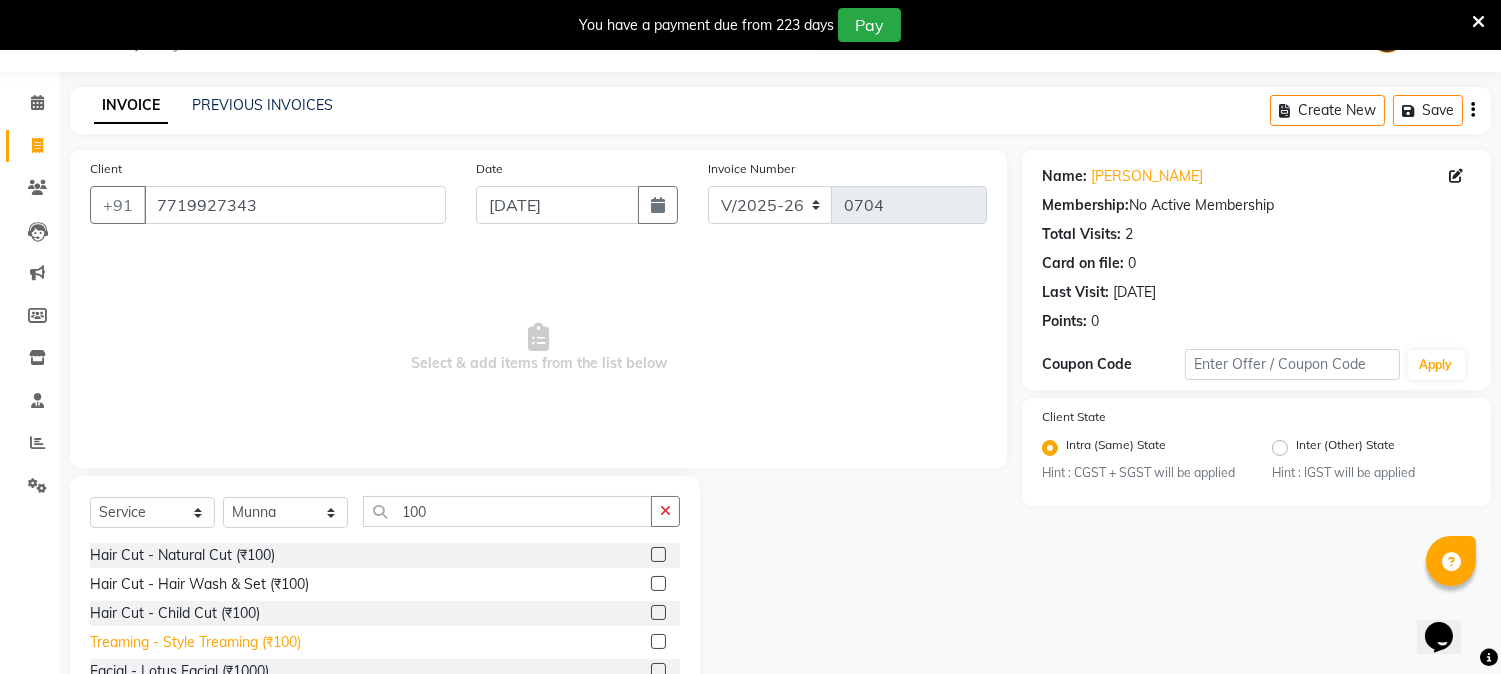 click on "Treaming - Style Treaming (₹100)" 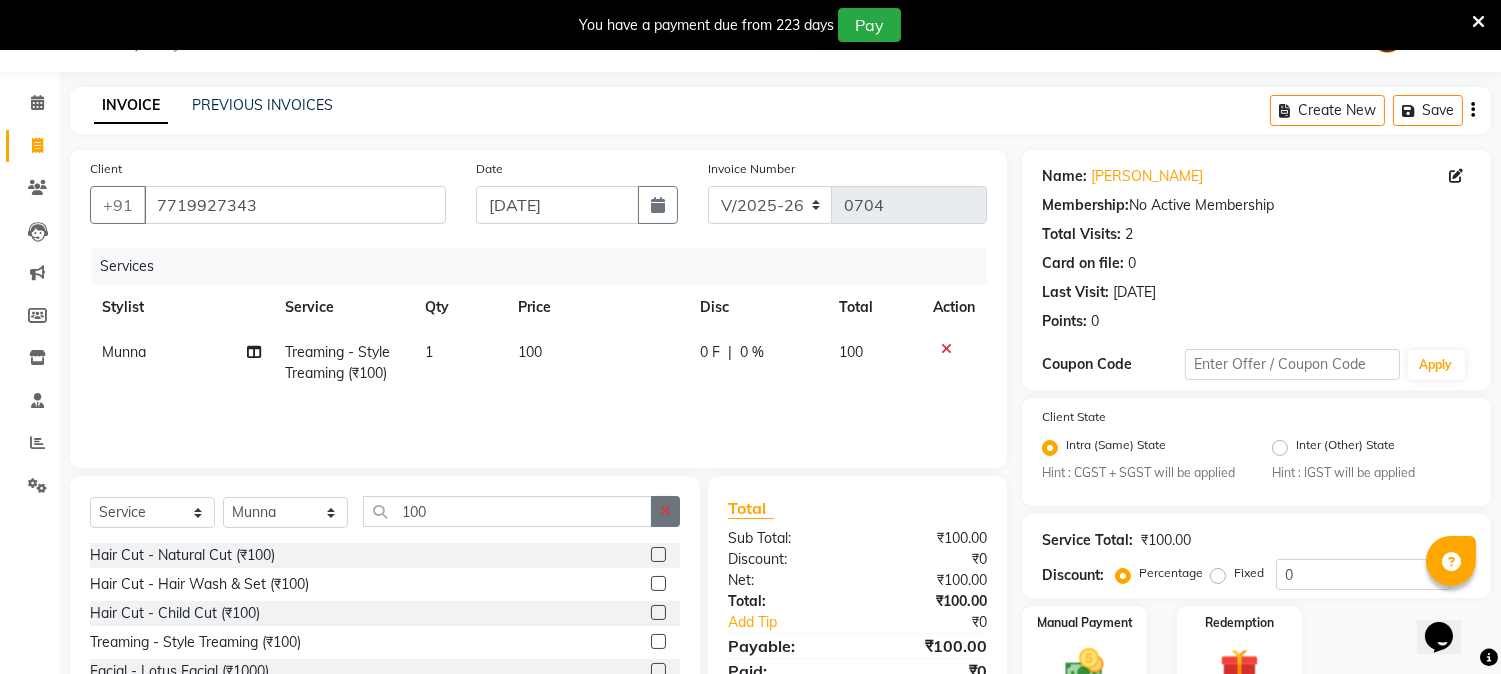 click 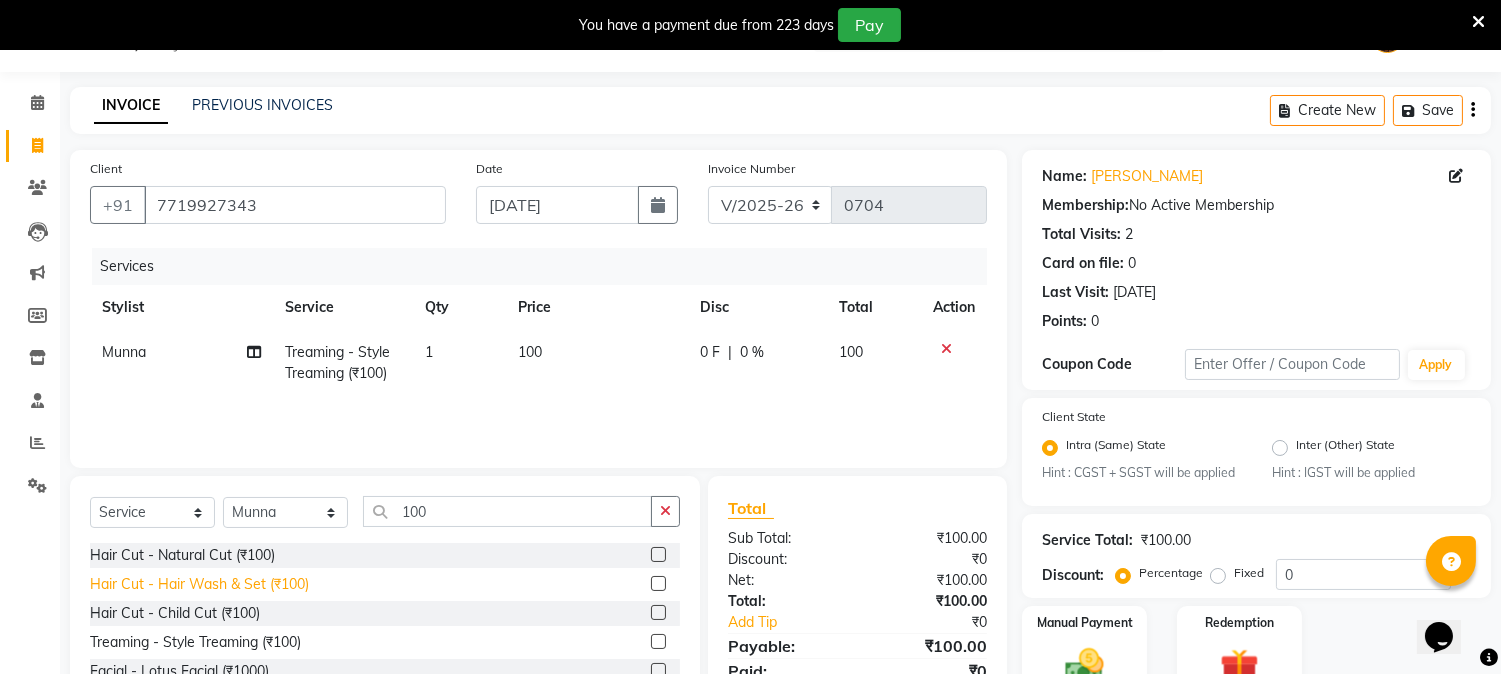 click on "Hair Cut - Hair Wash & Set (₹100)" 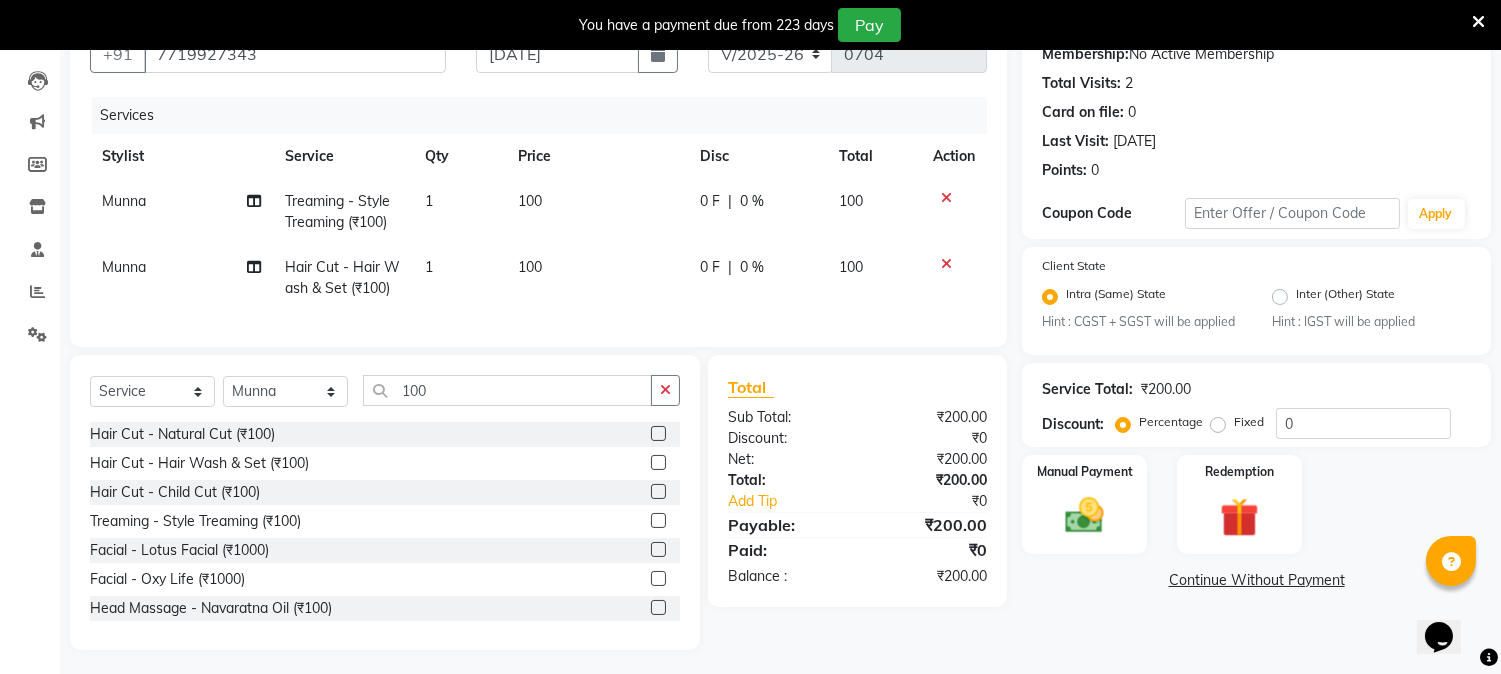 scroll, scrollTop: 223, scrollLeft: 0, axis: vertical 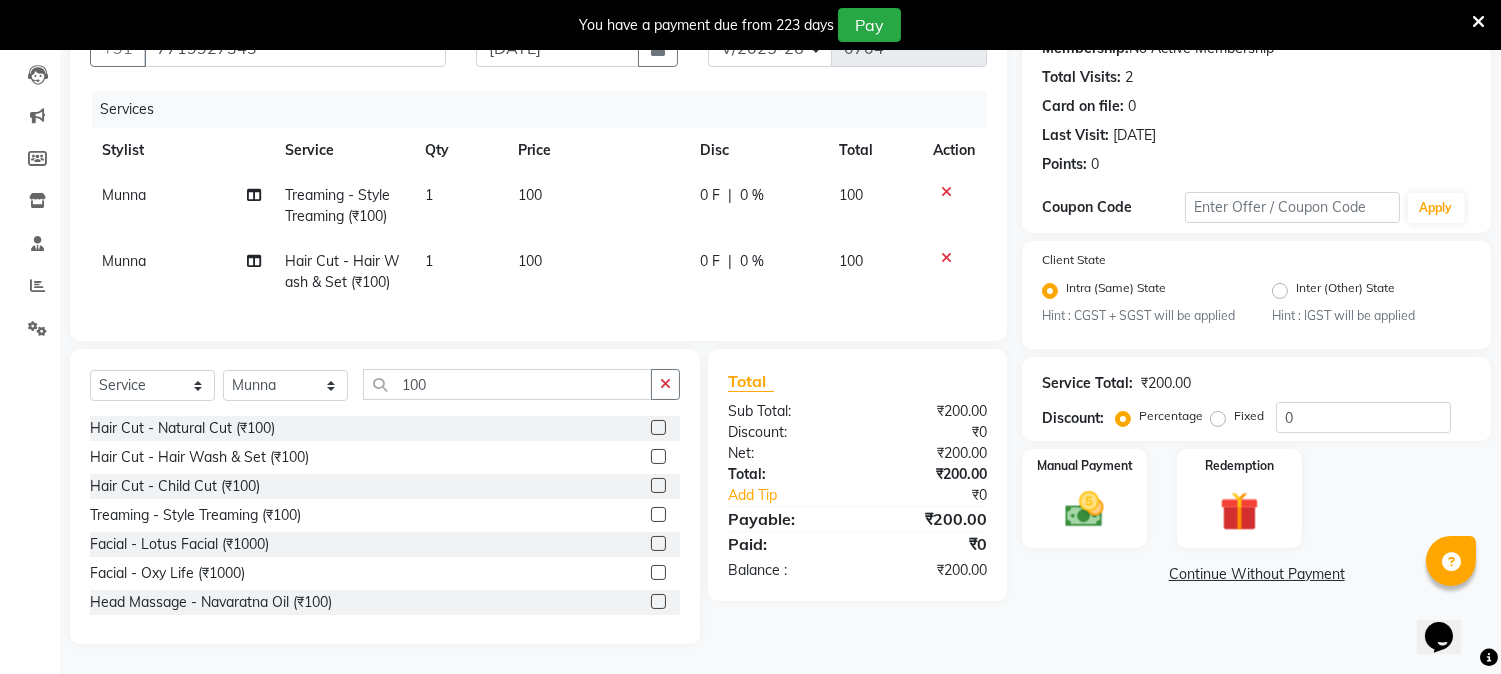 click on "Continue Without Payment" 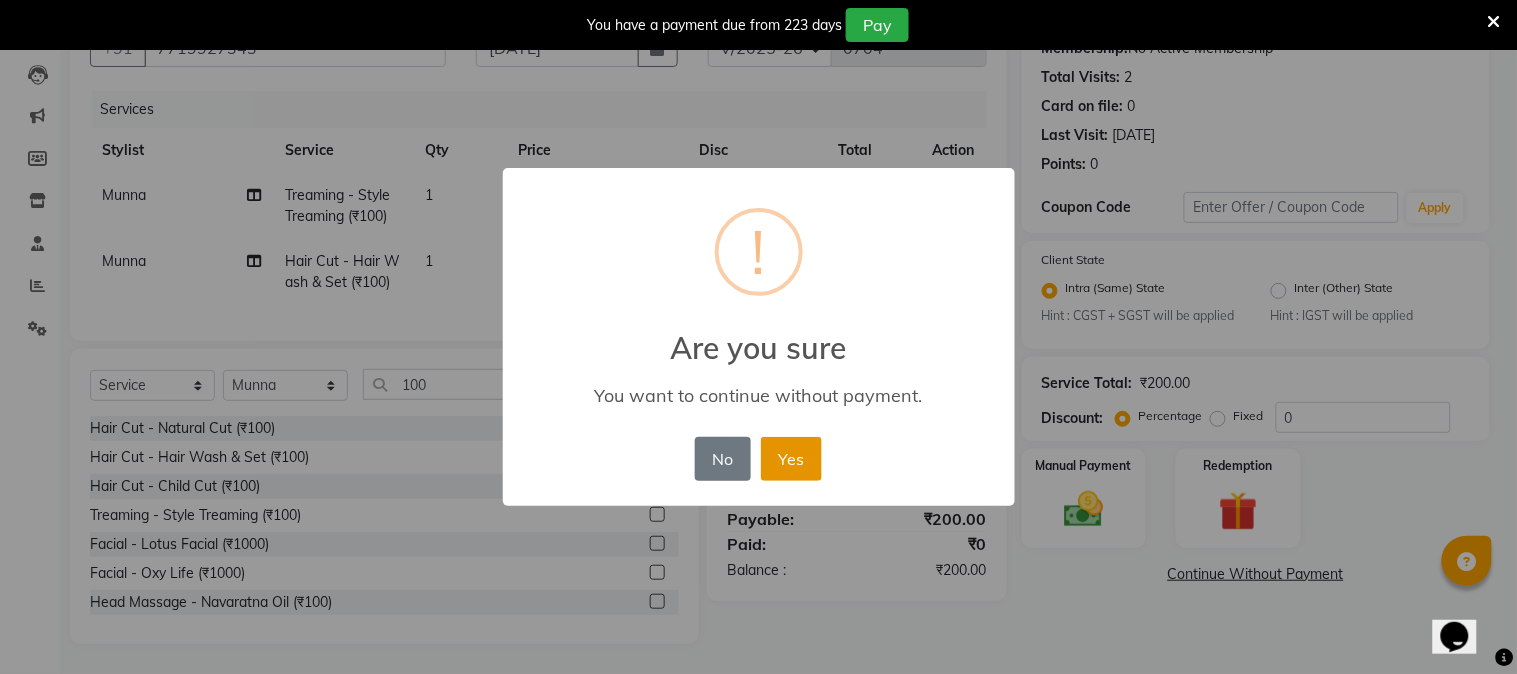click on "Yes" at bounding box center (791, 459) 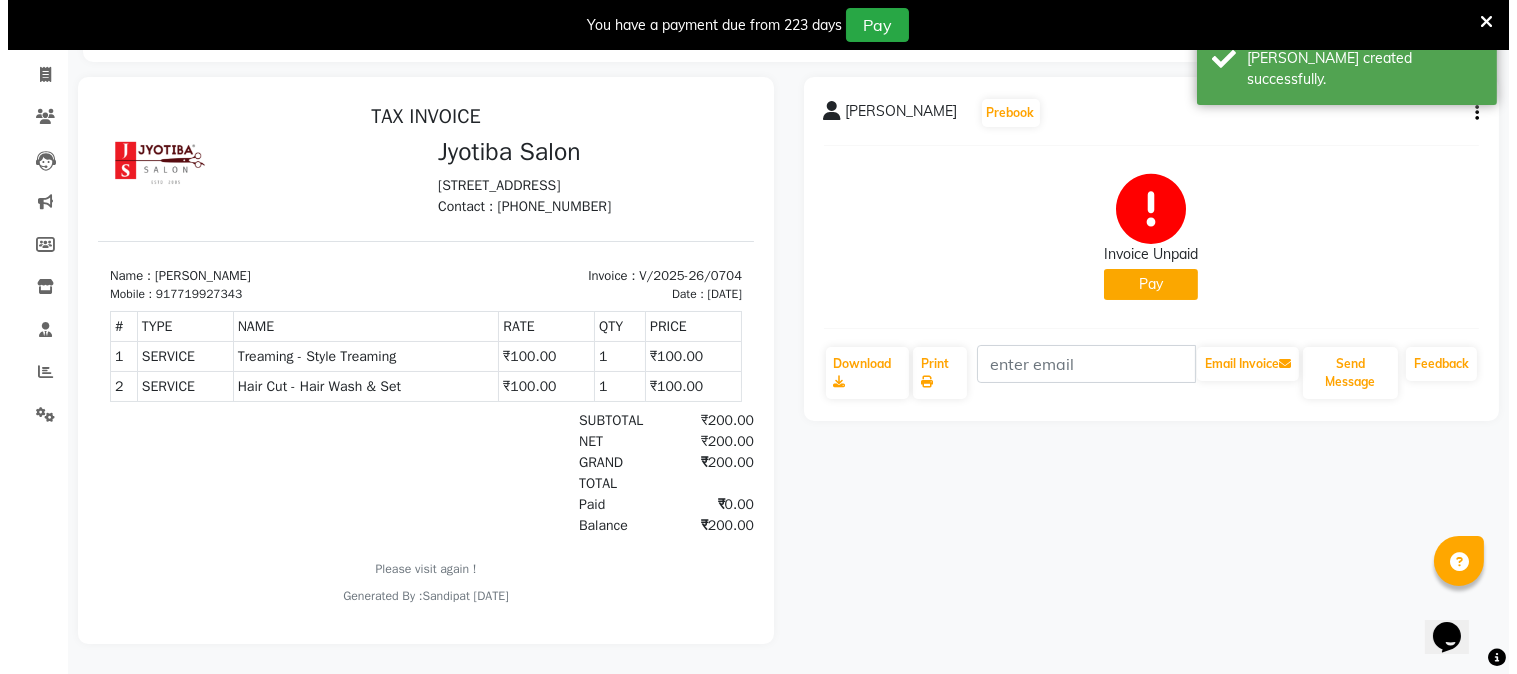 scroll, scrollTop: 0, scrollLeft: 0, axis: both 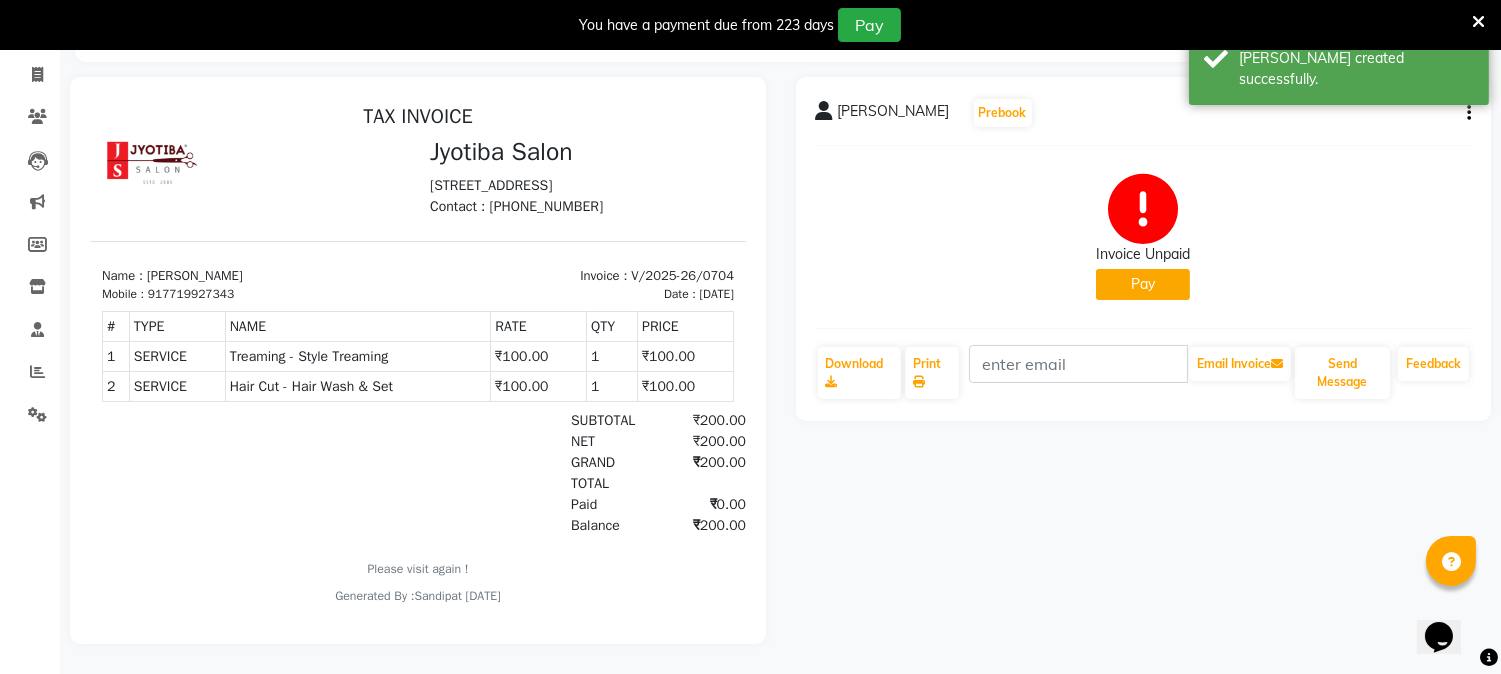 click on "Pay" 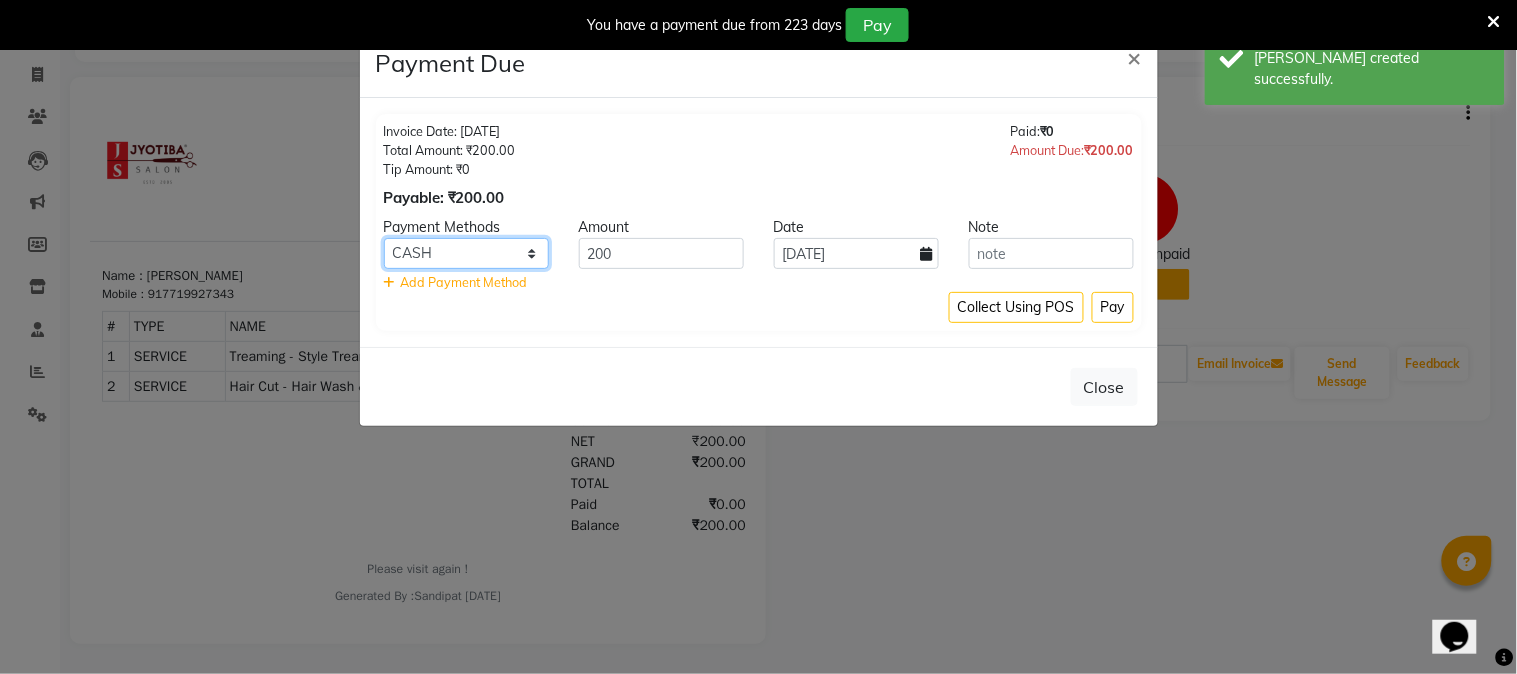 click on "CASH ONLINE CARD" 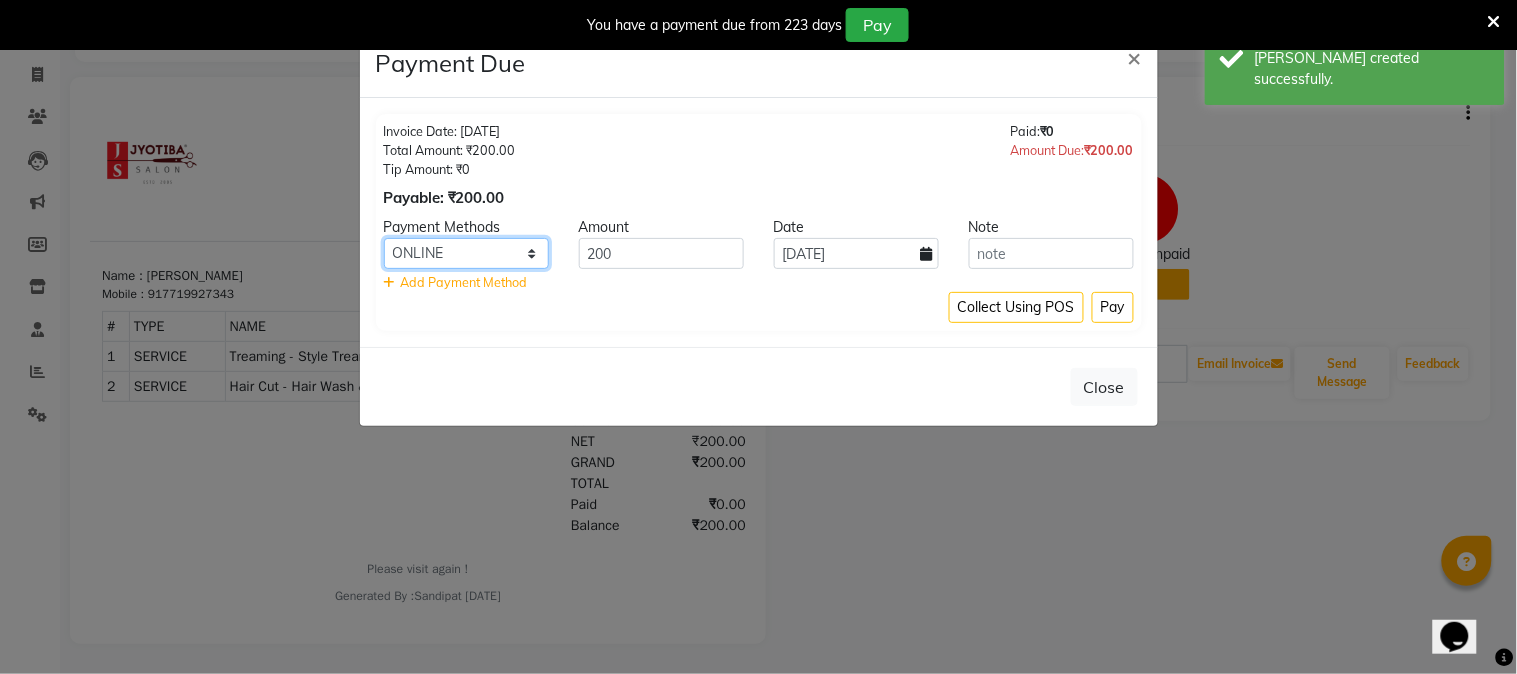 click on "CASH ONLINE CARD" 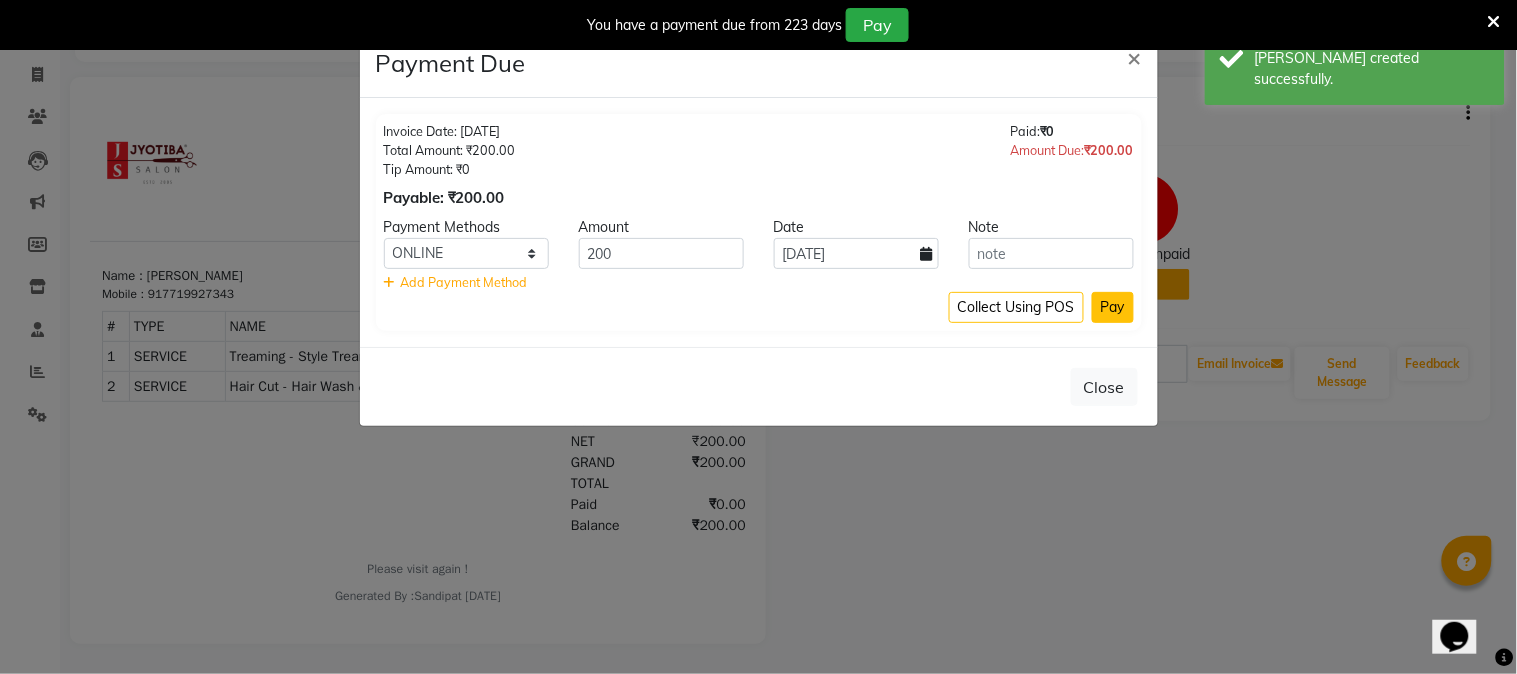click on "Pay" 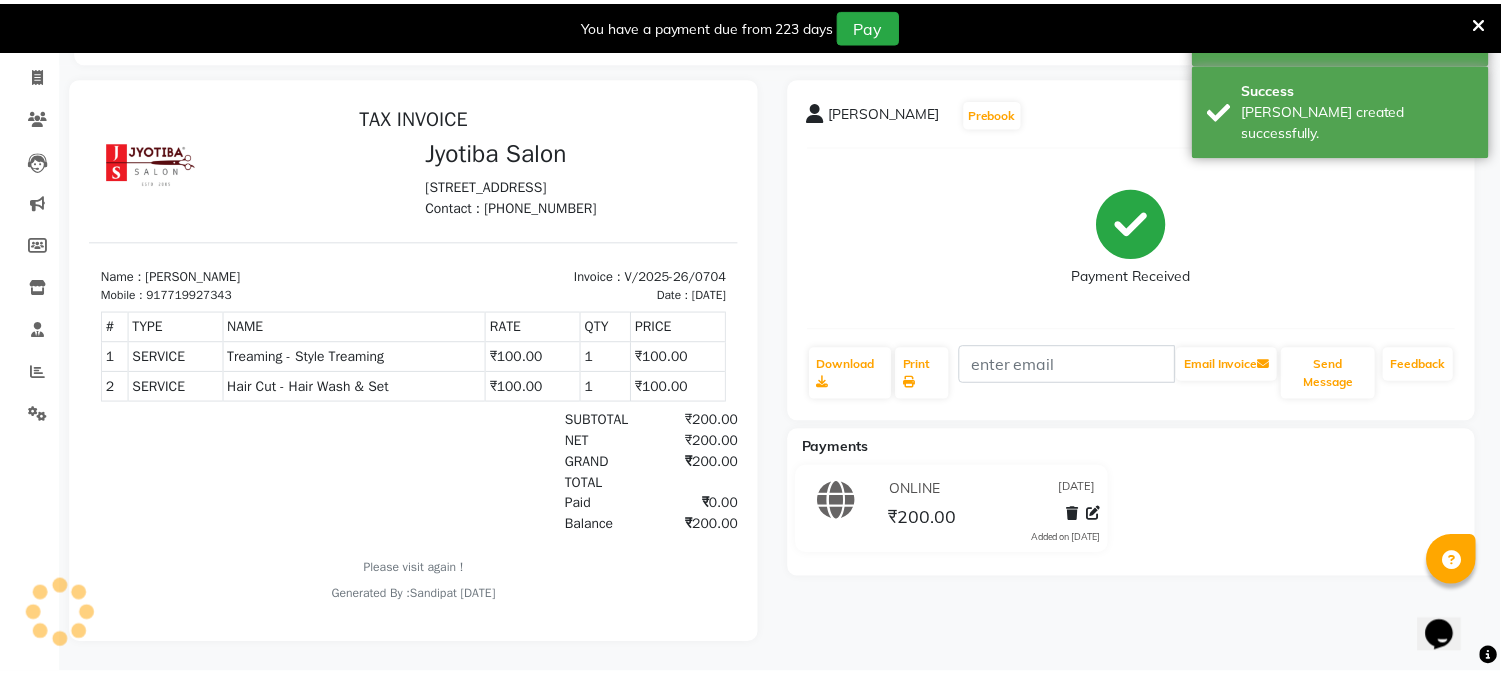 scroll, scrollTop: 115, scrollLeft: 0, axis: vertical 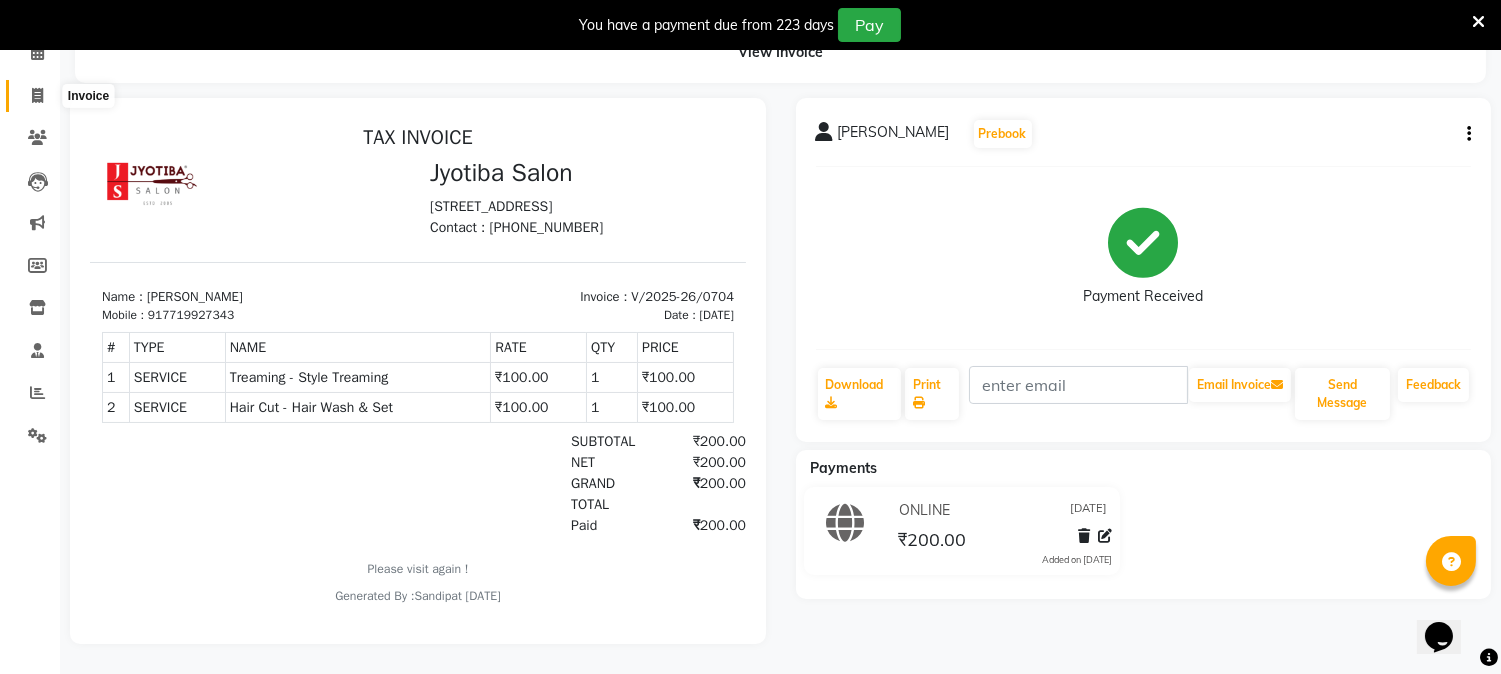 click 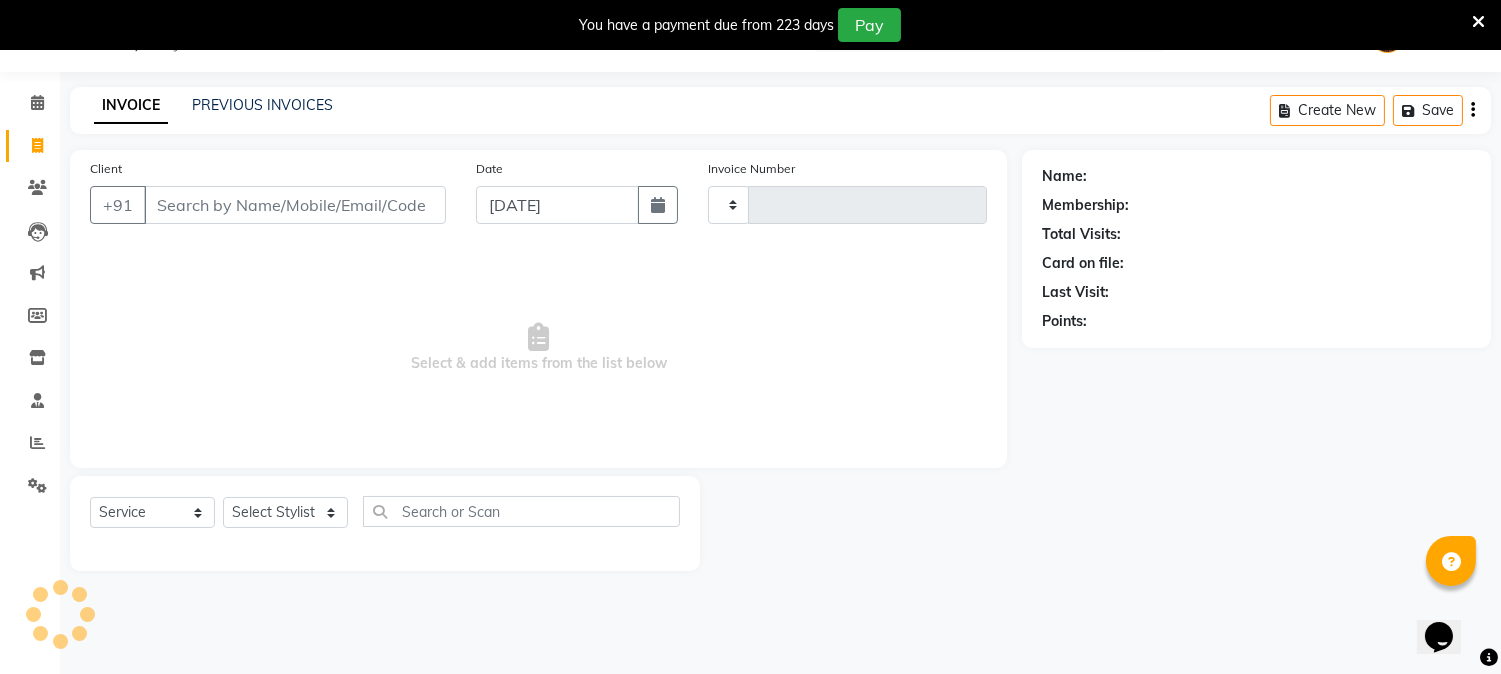 scroll, scrollTop: 50, scrollLeft: 0, axis: vertical 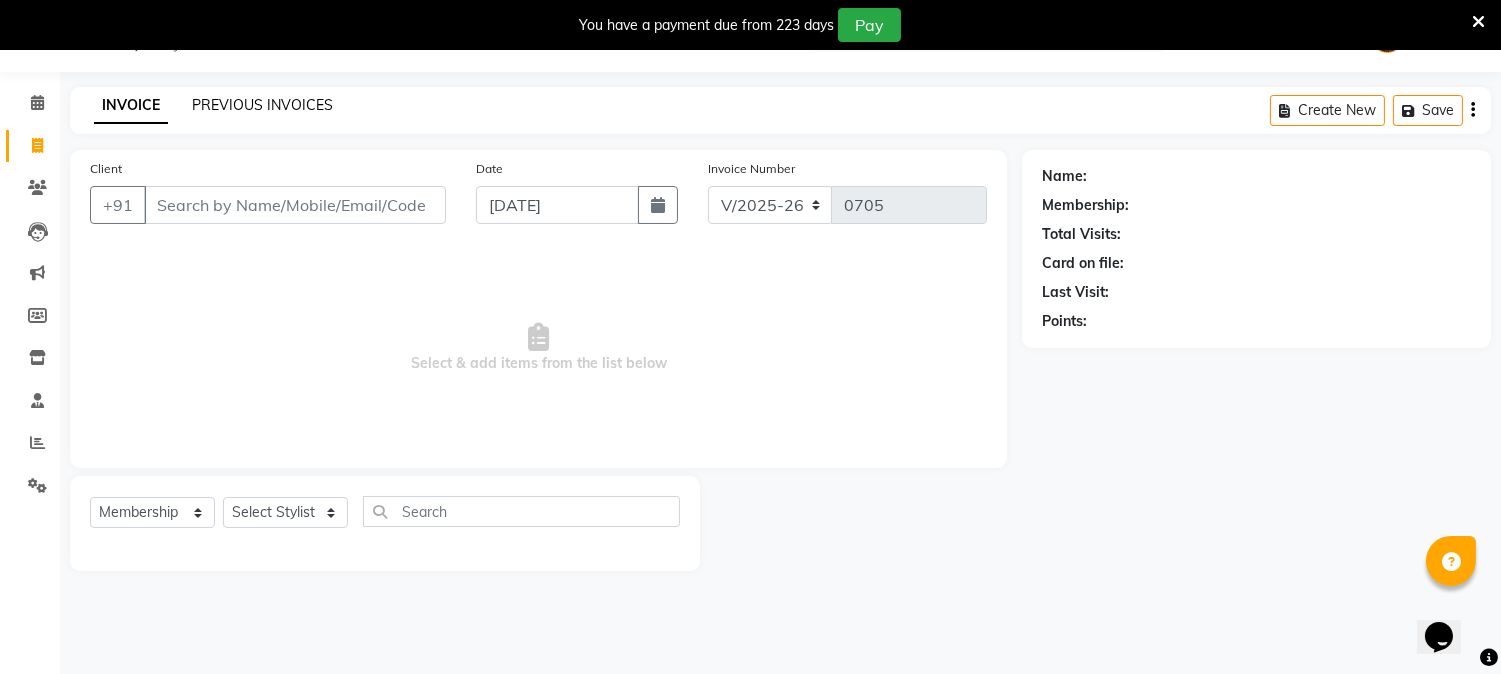 click on "PREVIOUS INVOICES" 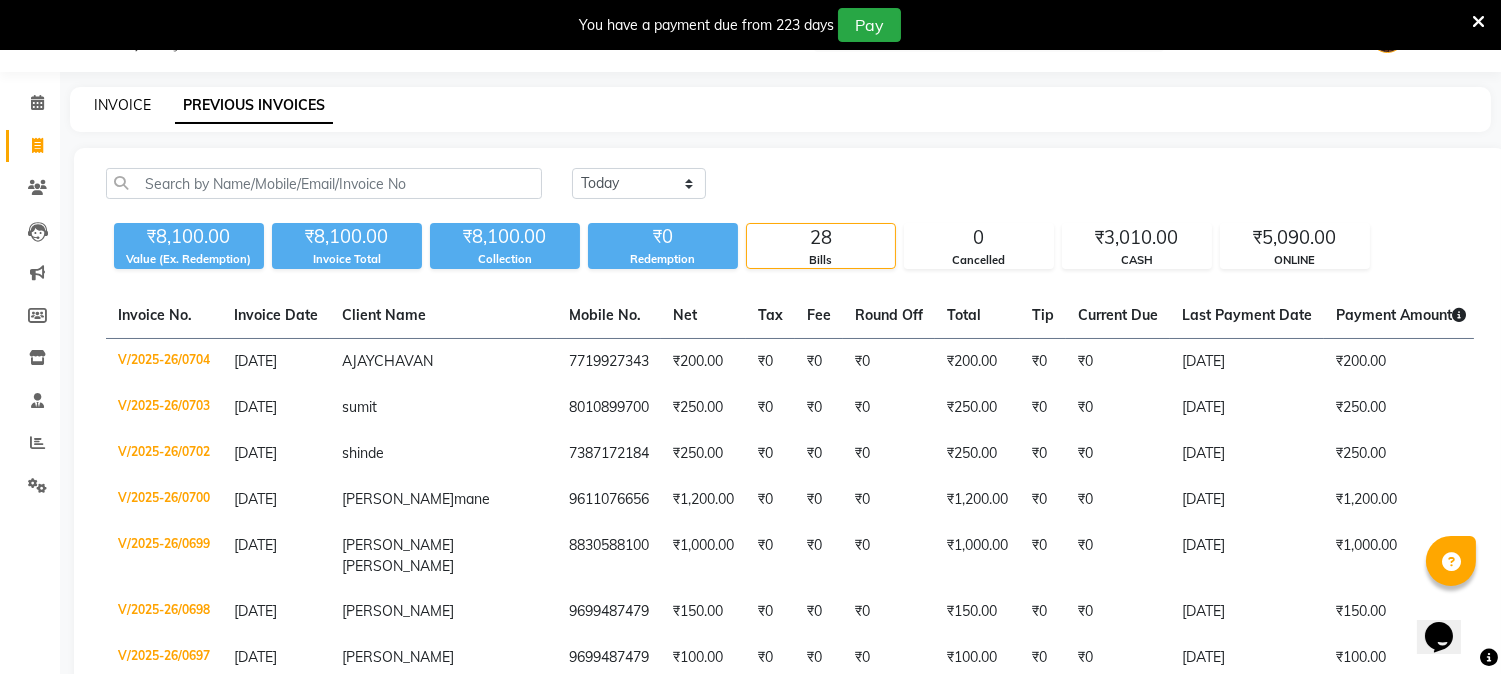 click on "INVOICE" 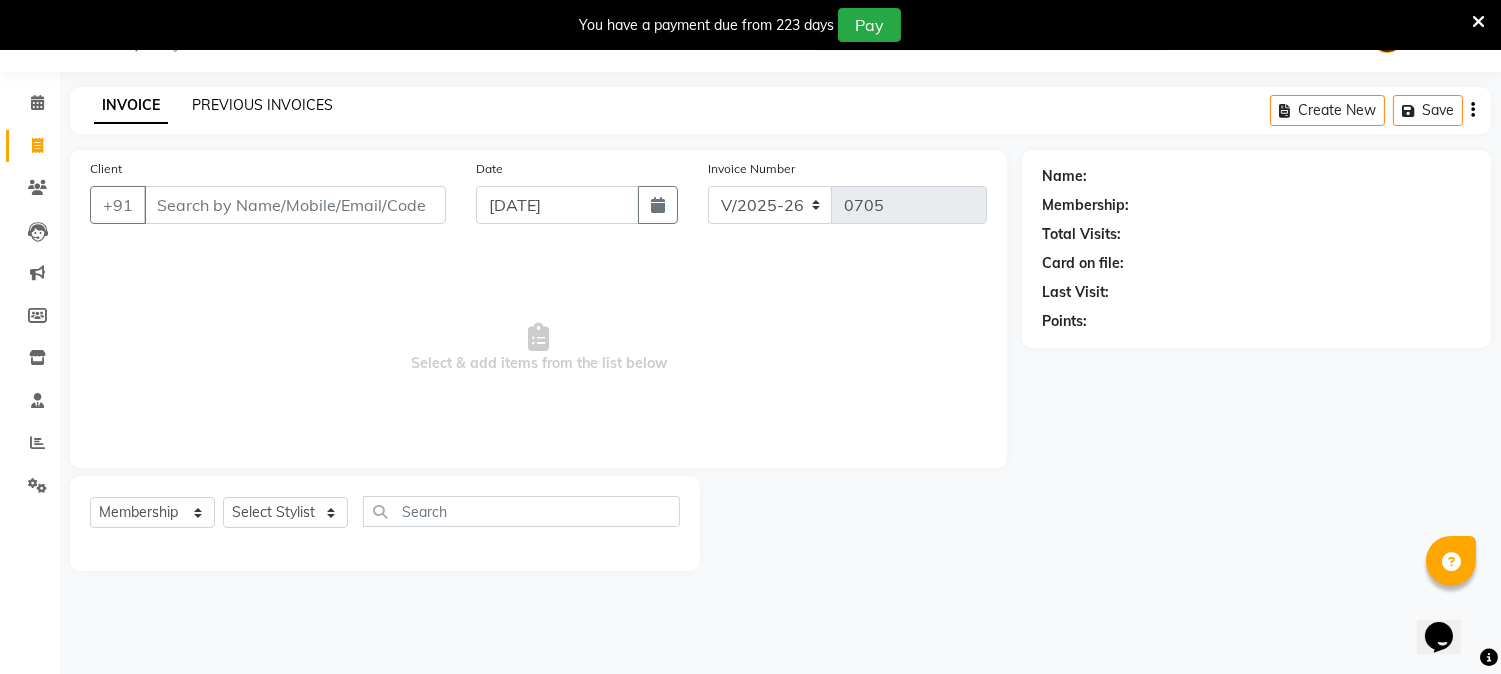 click on "PREVIOUS INVOICES" 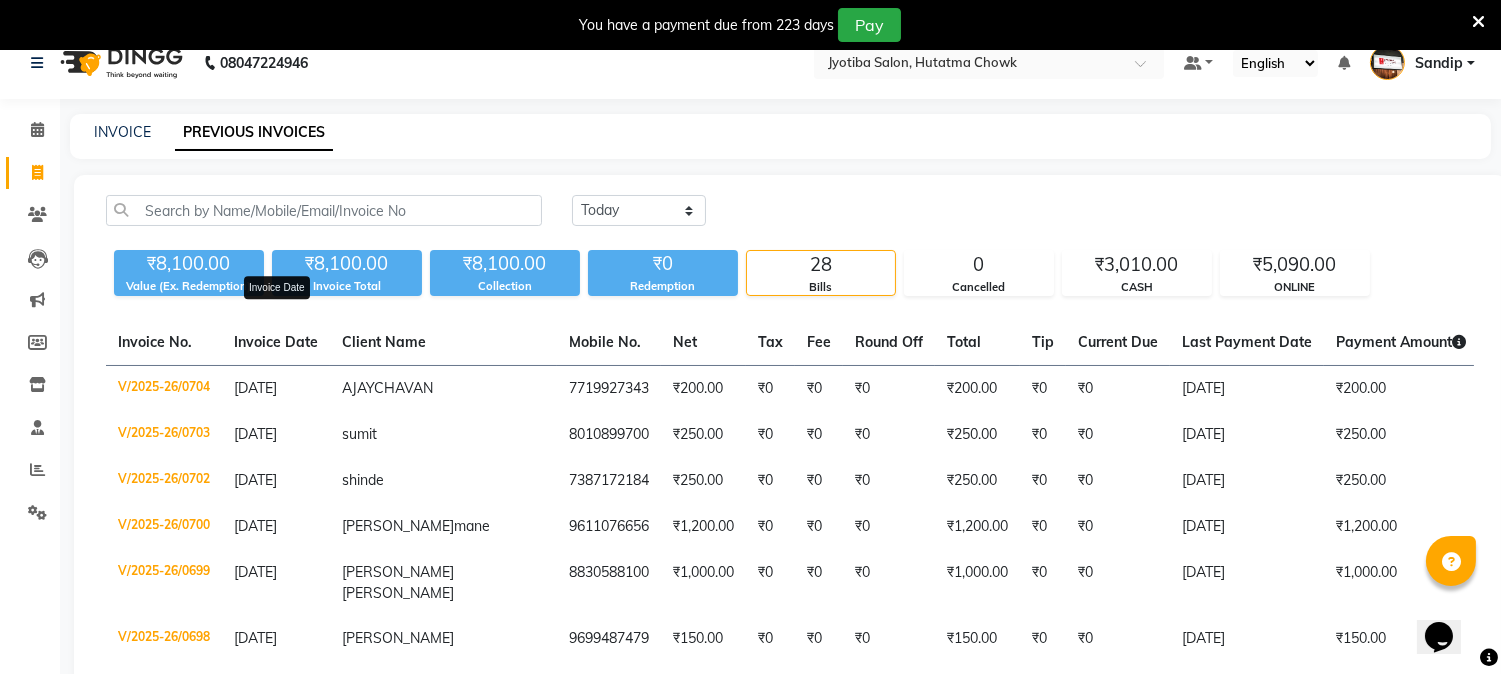 scroll, scrollTop: 0, scrollLeft: 0, axis: both 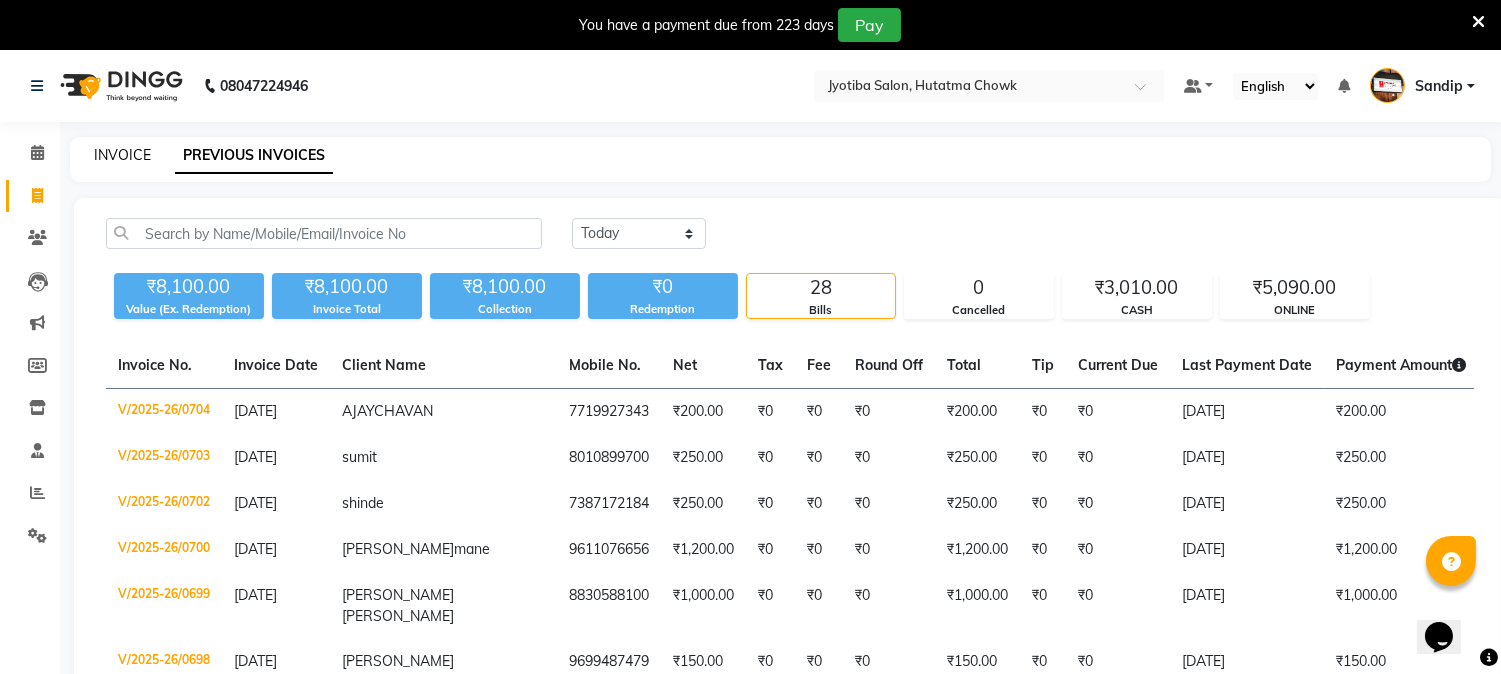 click on "INVOICE" 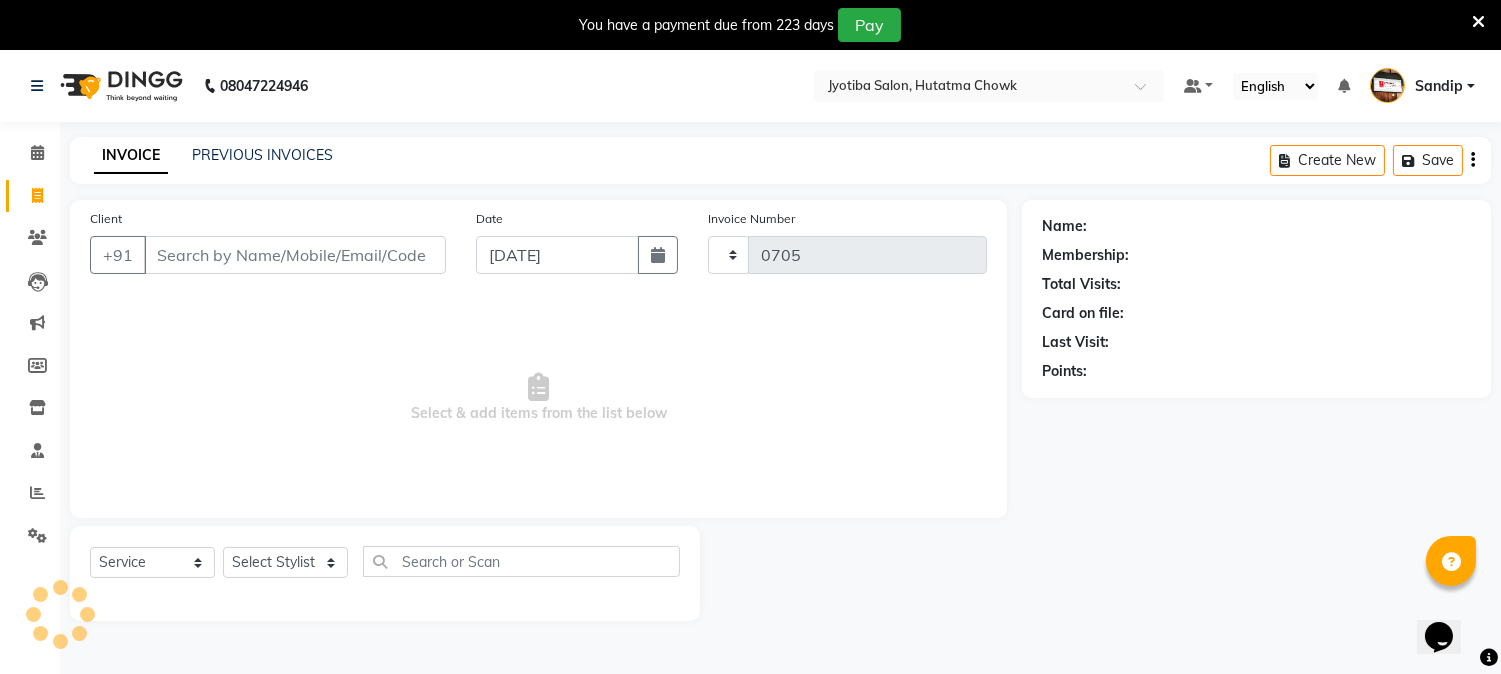 scroll, scrollTop: 50, scrollLeft: 0, axis: vertical 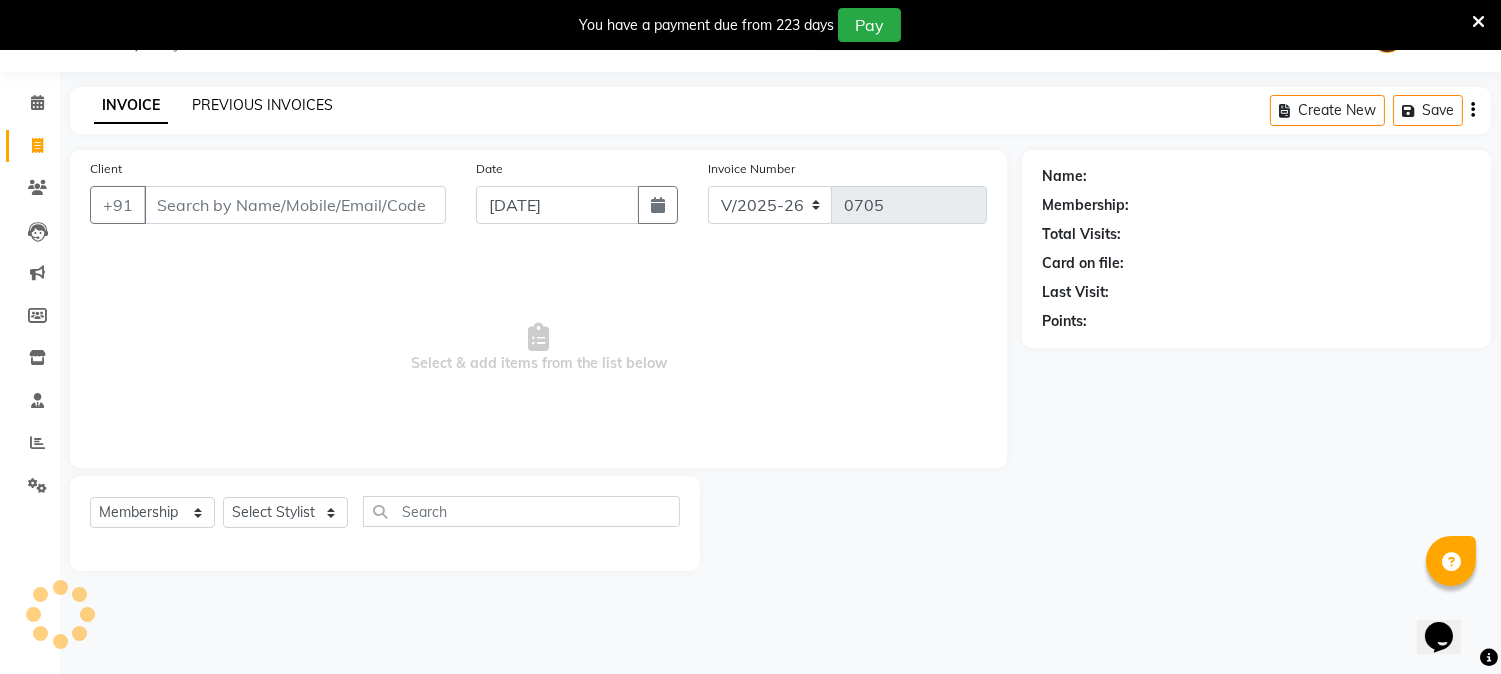 click on "PREVIOUS INVOICES" 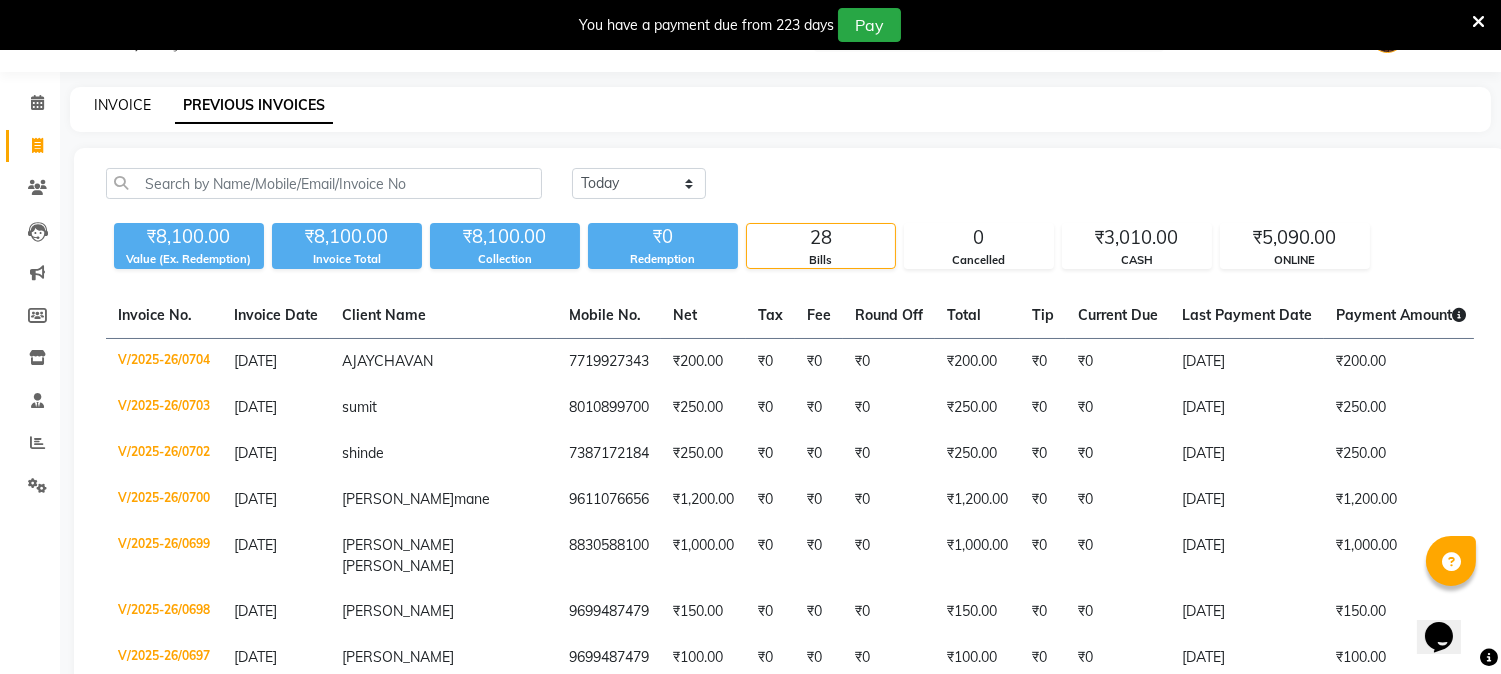 click on "INVOICE" 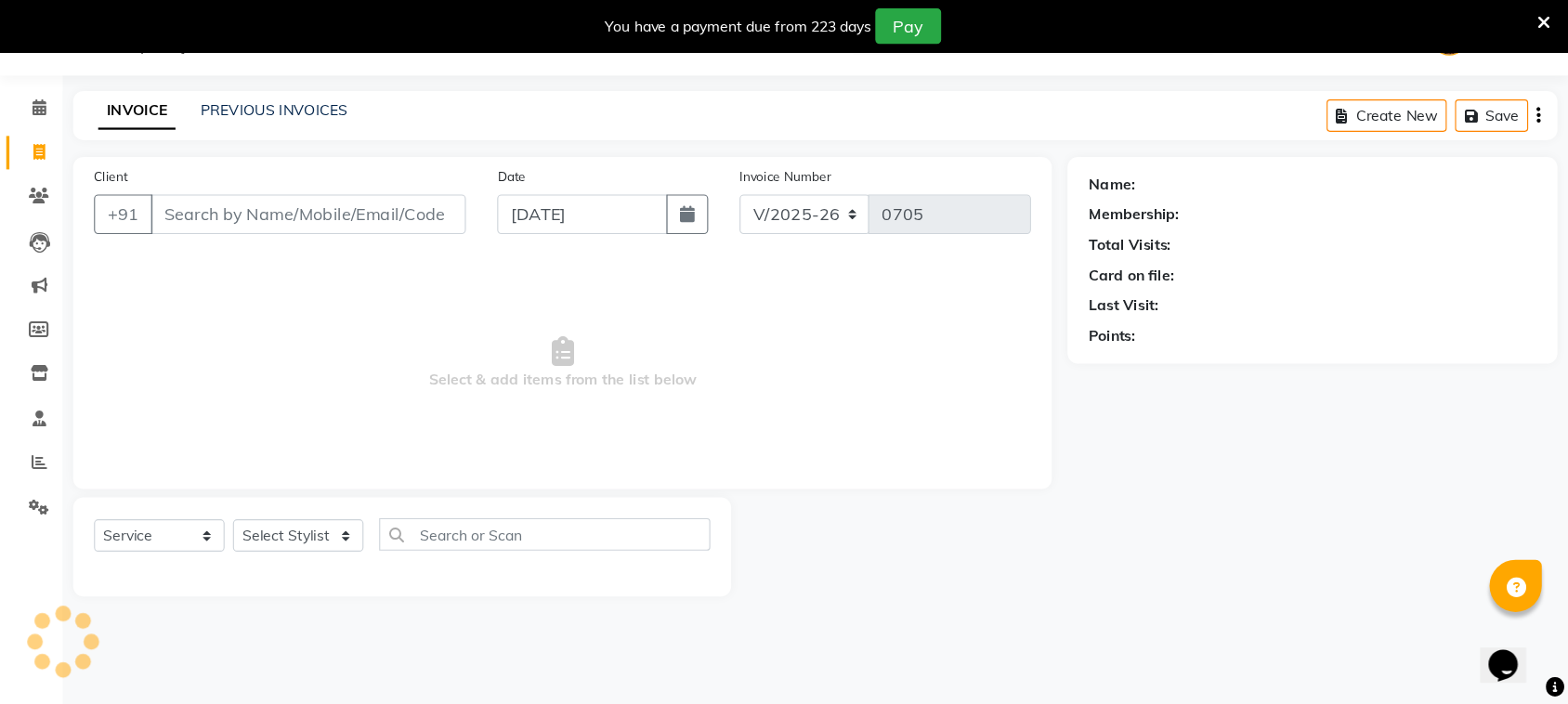 scroll, scrollTop: 0, scrollLeft: 0, axis: both 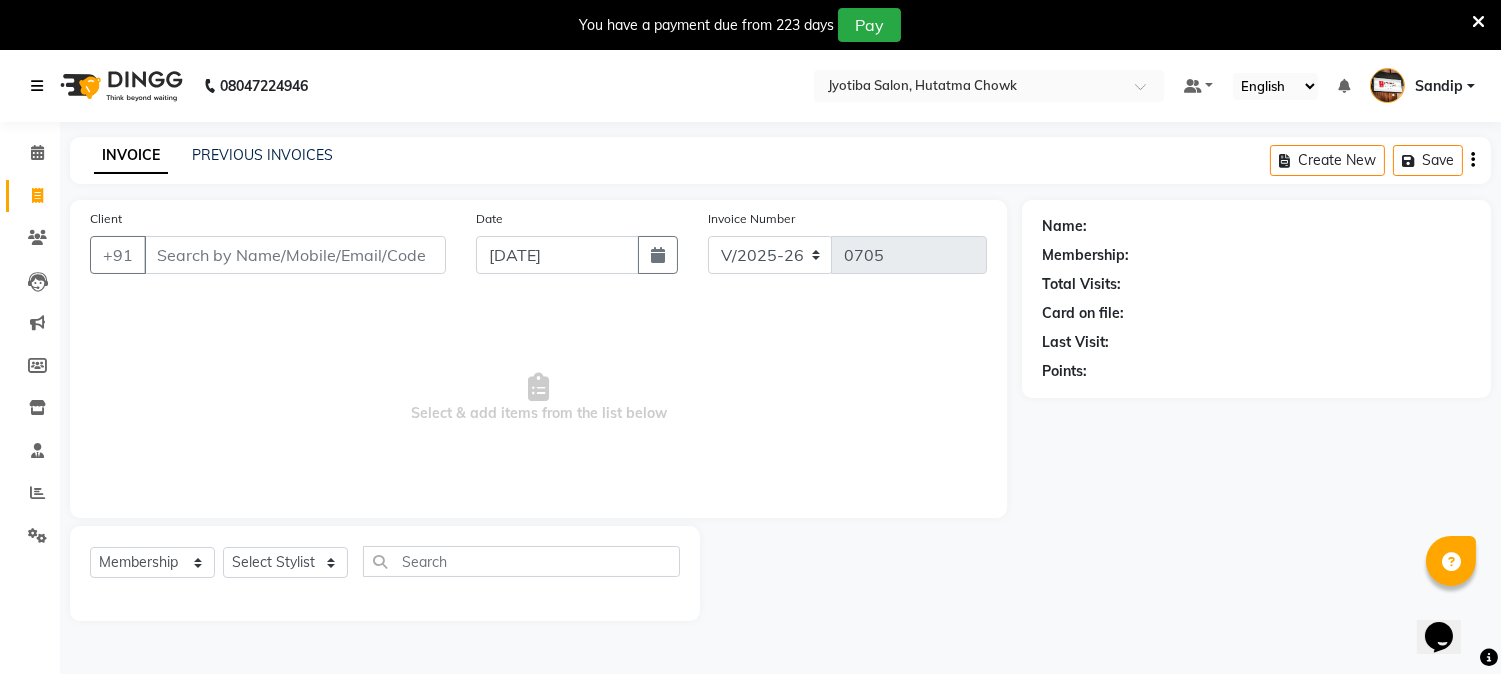 click at bounding box center (37, 86) 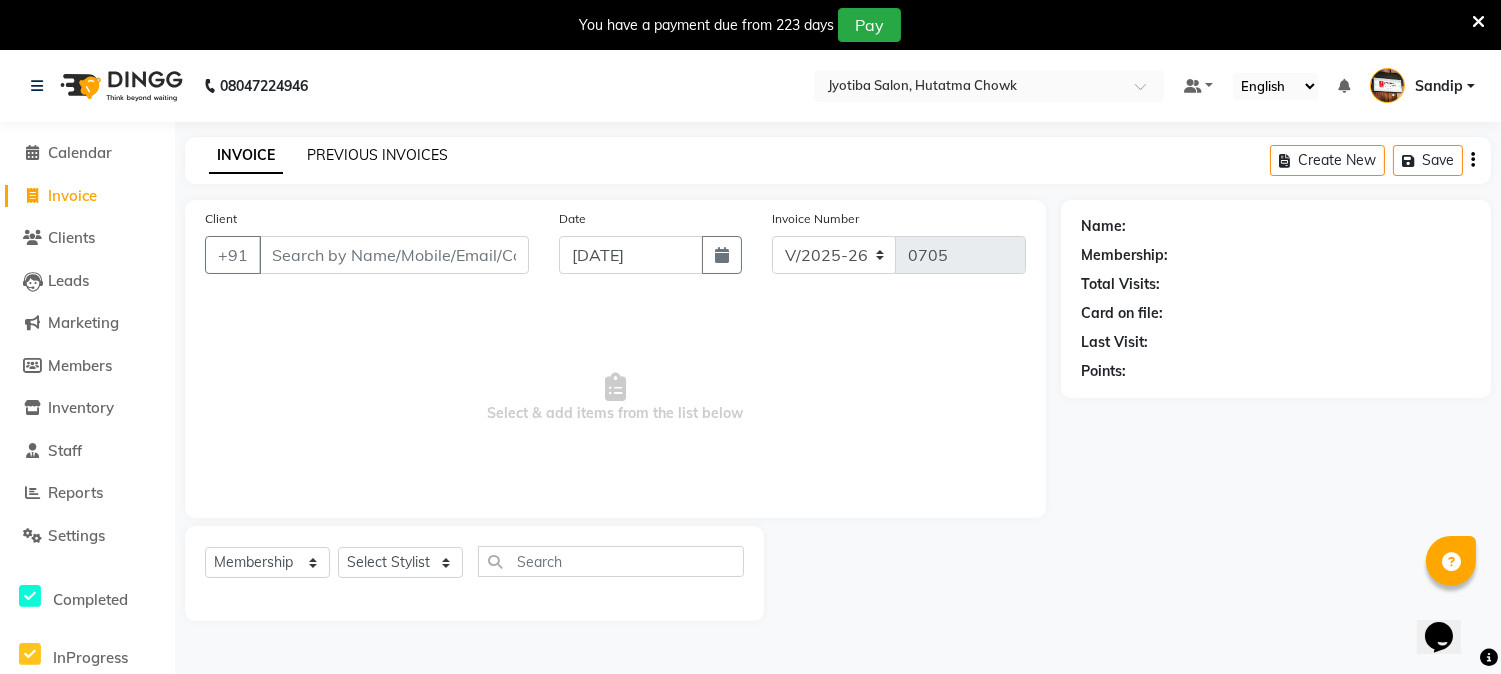 click on "PREVIOUS INVOICES" 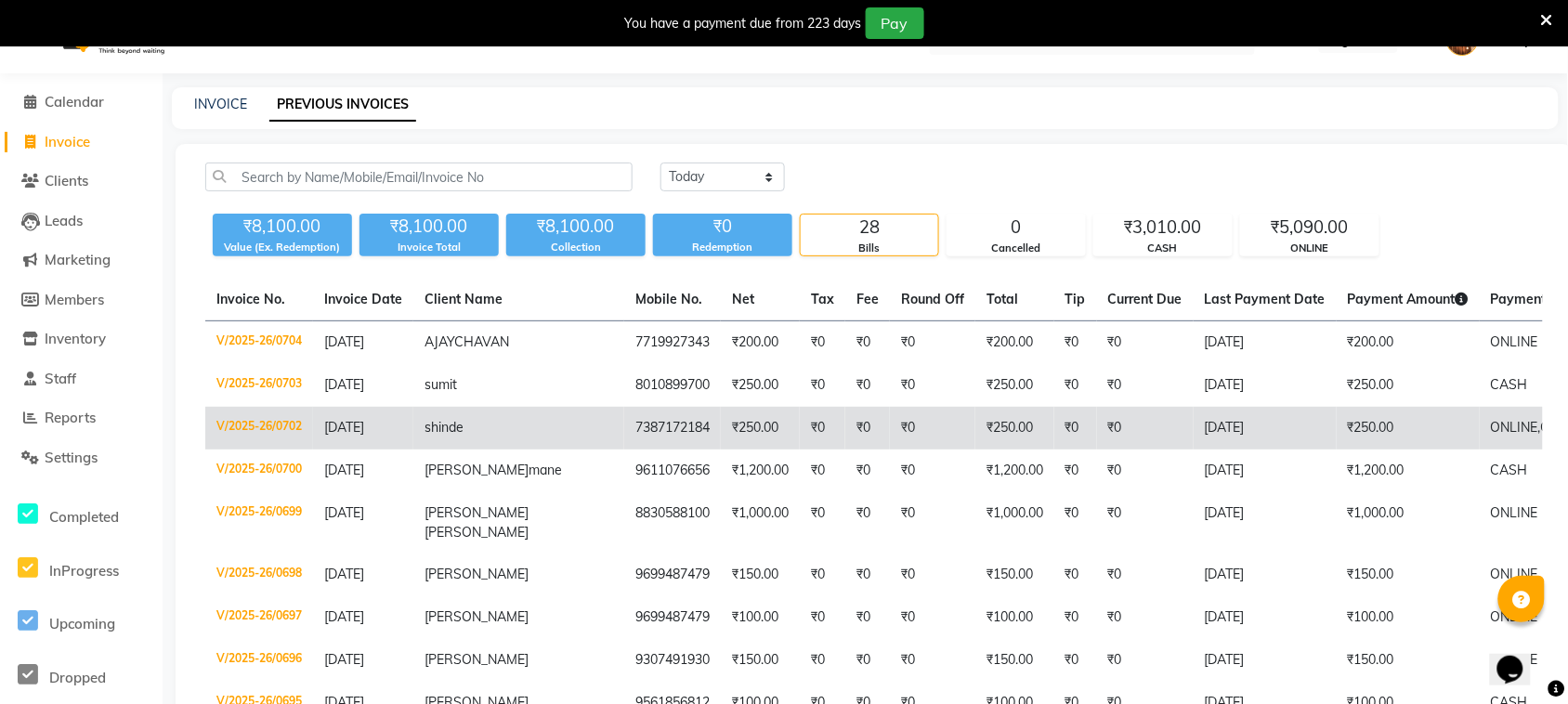 scroll, scrollTop: 0, scrollLeft: 0, axis: both 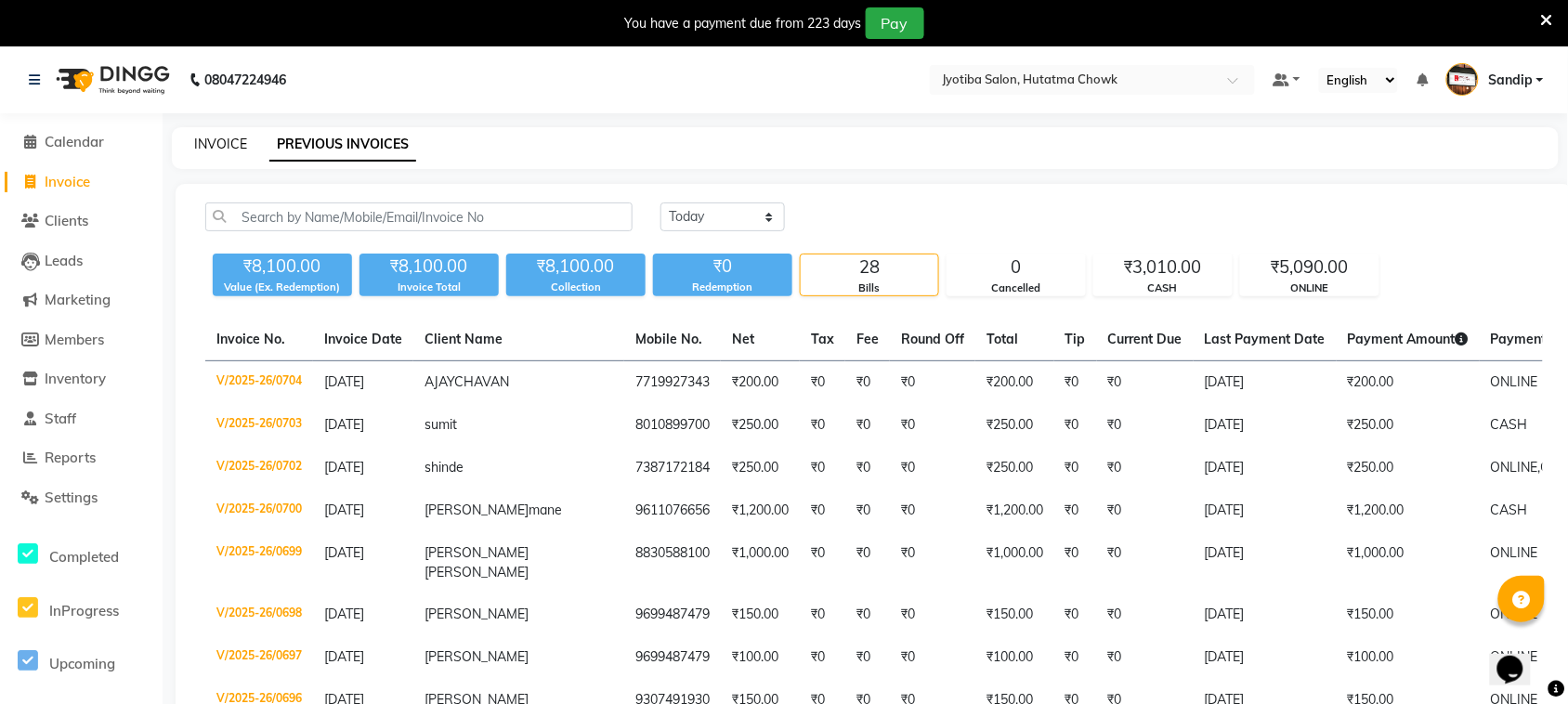 click on "INVOICE" 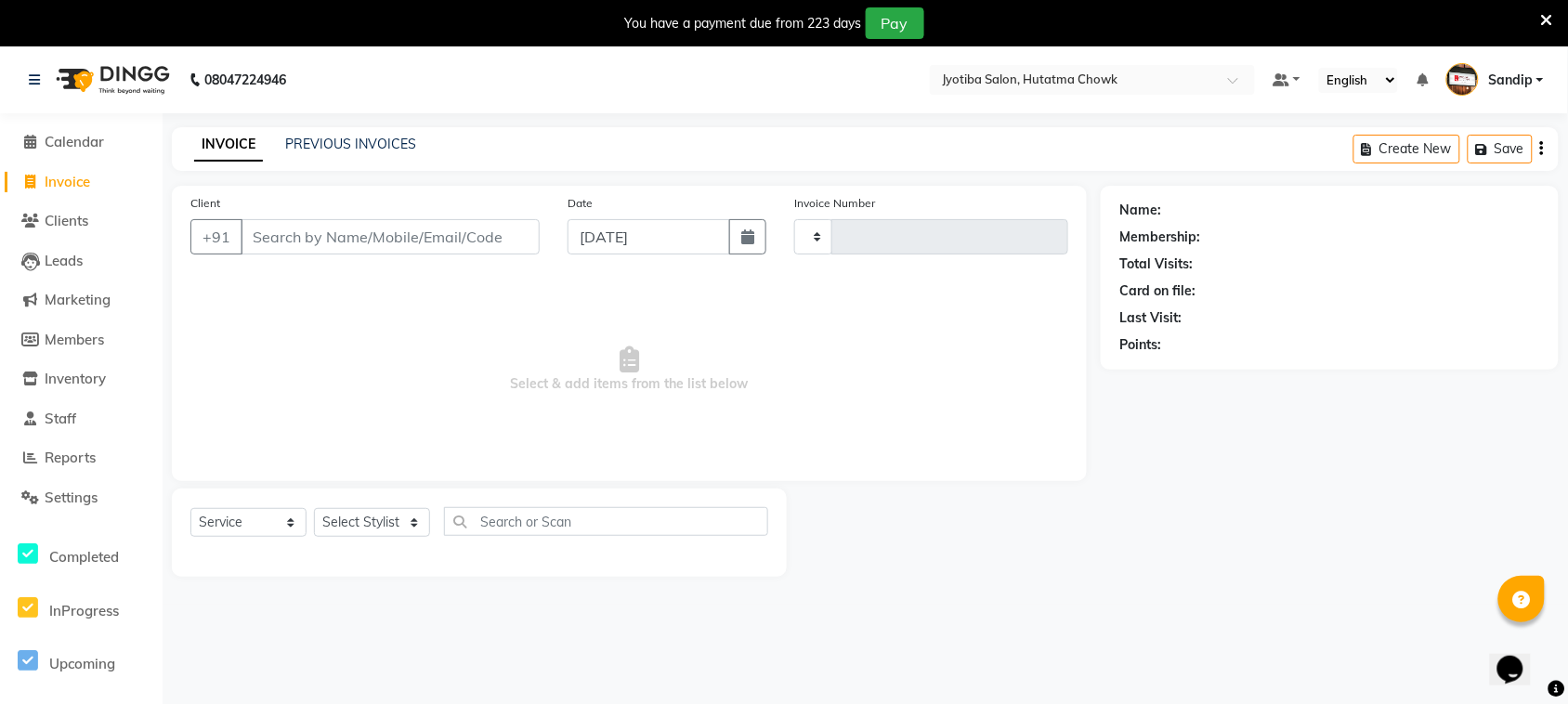 scroll, scrollTop: 46, scrollLeft: 0, axis: vertical 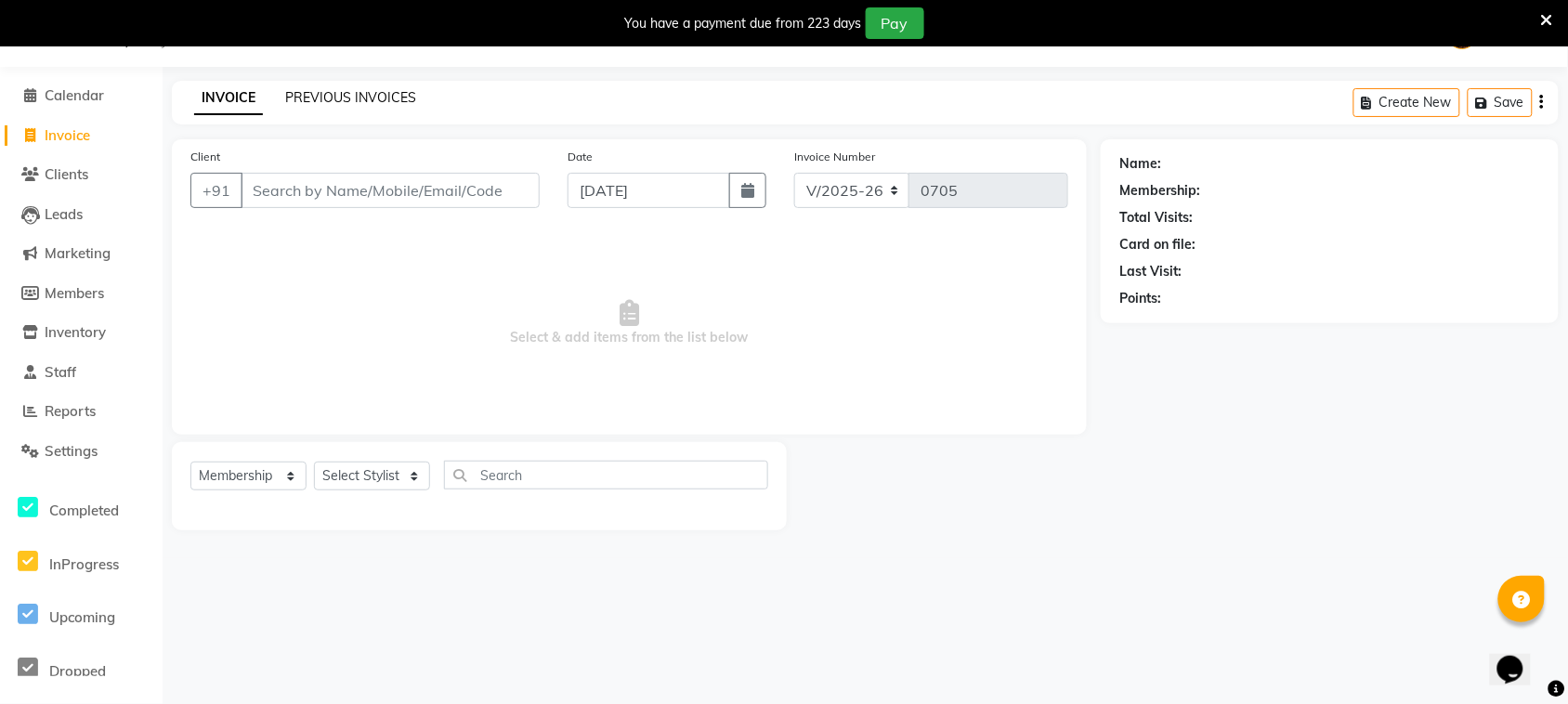 click on "PREVIOUS INVOICES" 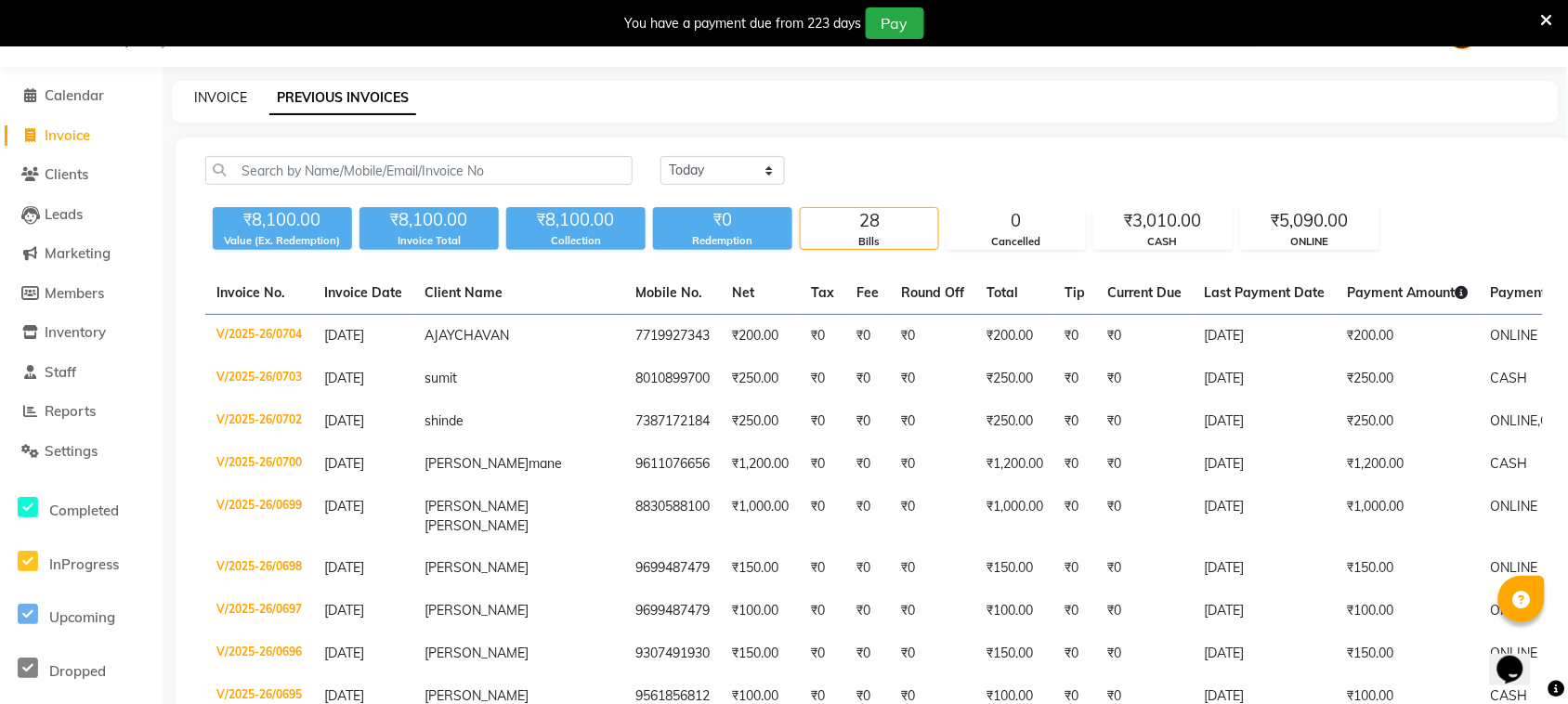 click on "INVOICE" 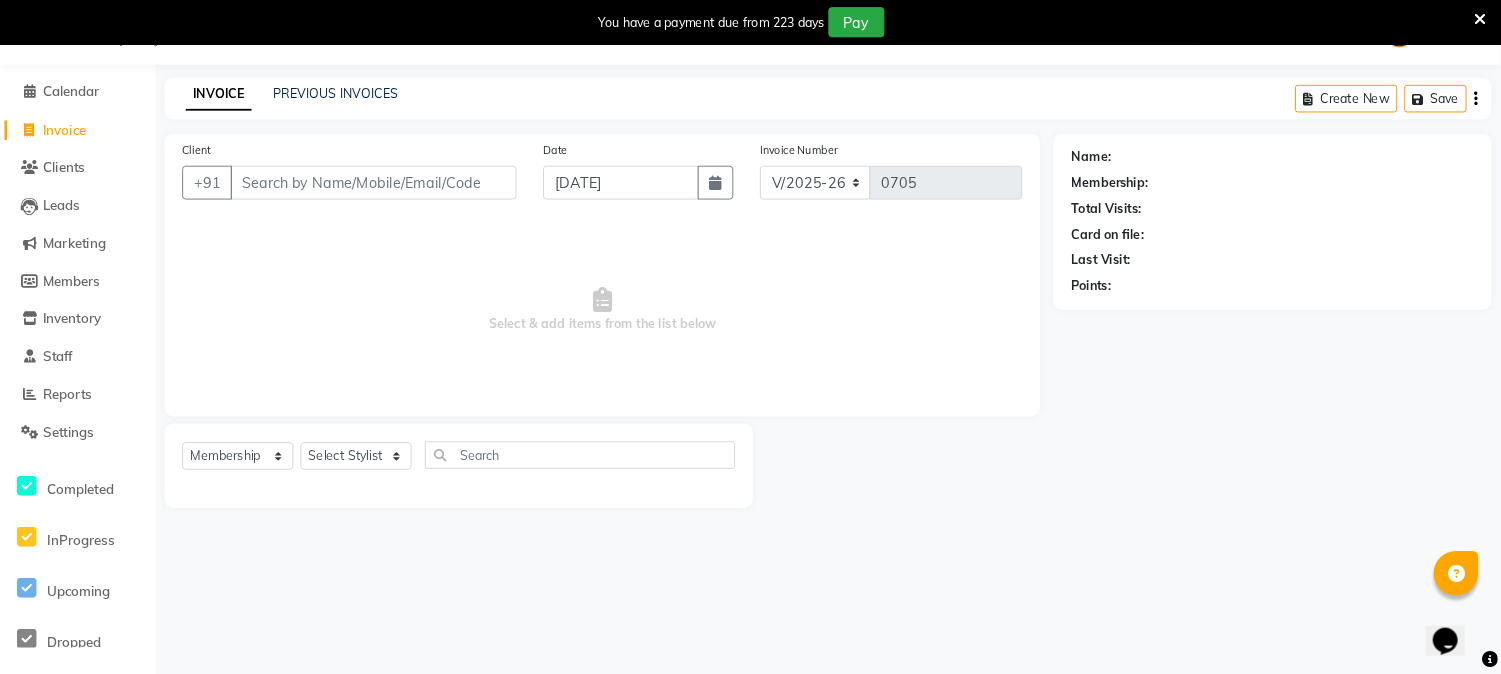 scroll, scrollTop: 0, scrollLeft: 0, axis: both 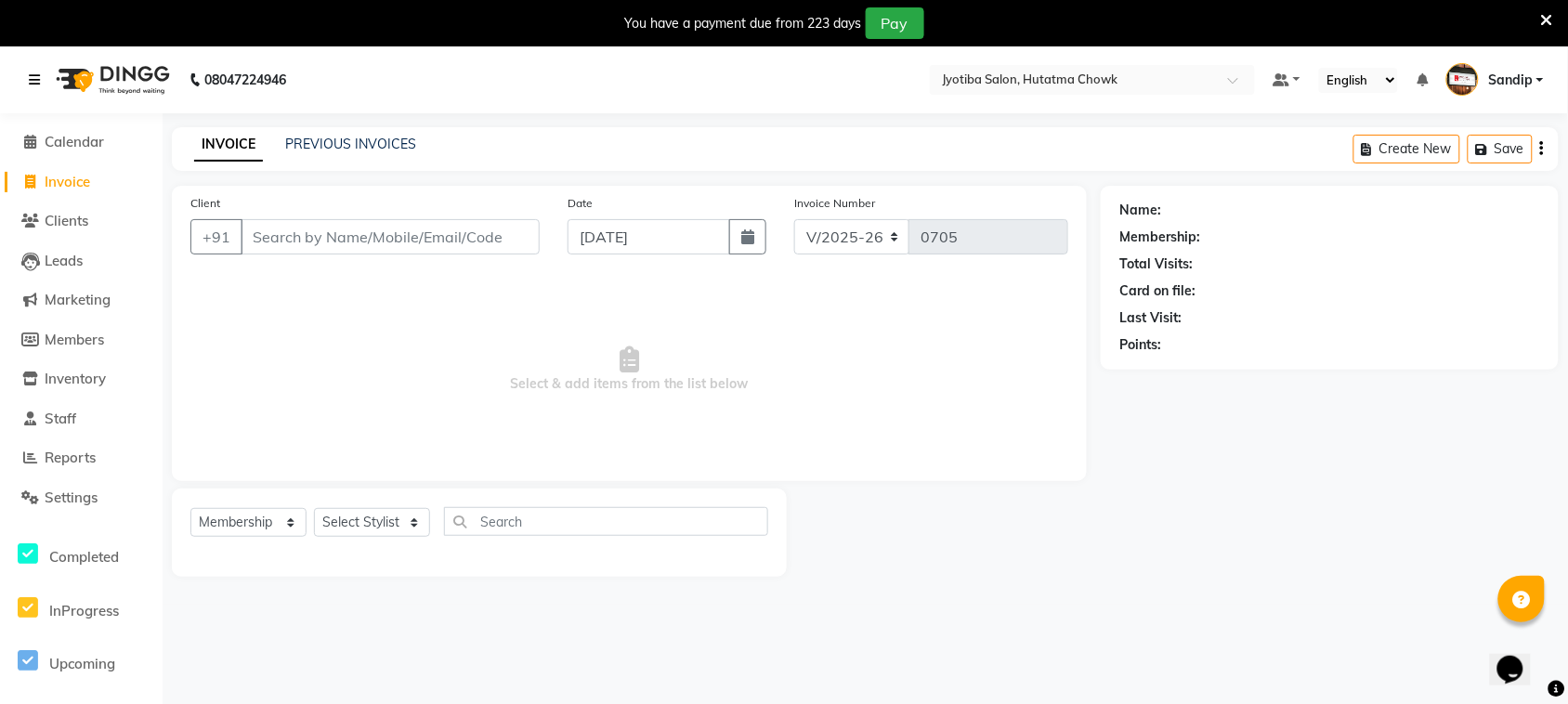 click at bounding box center [34, 80] 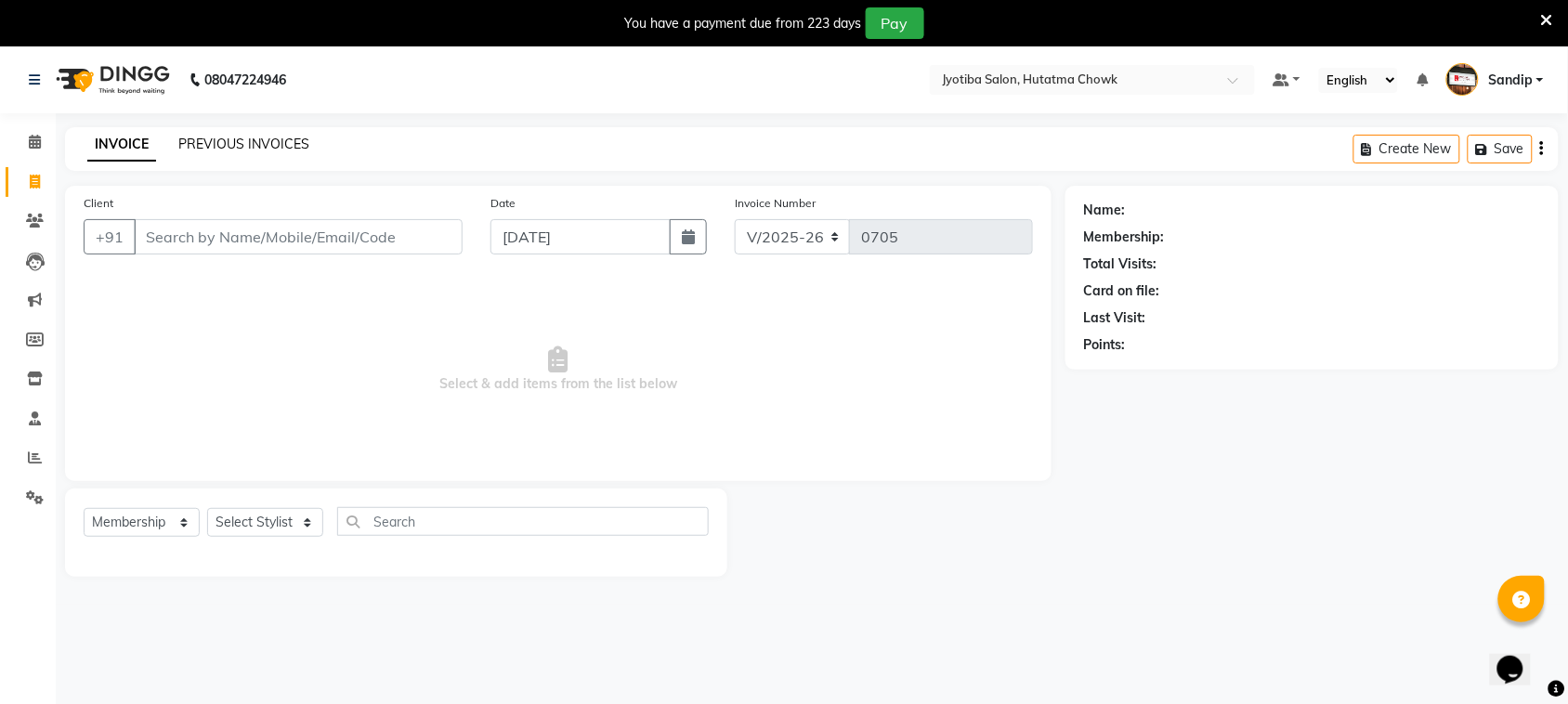 click on "PREVIOUS INVOICES" 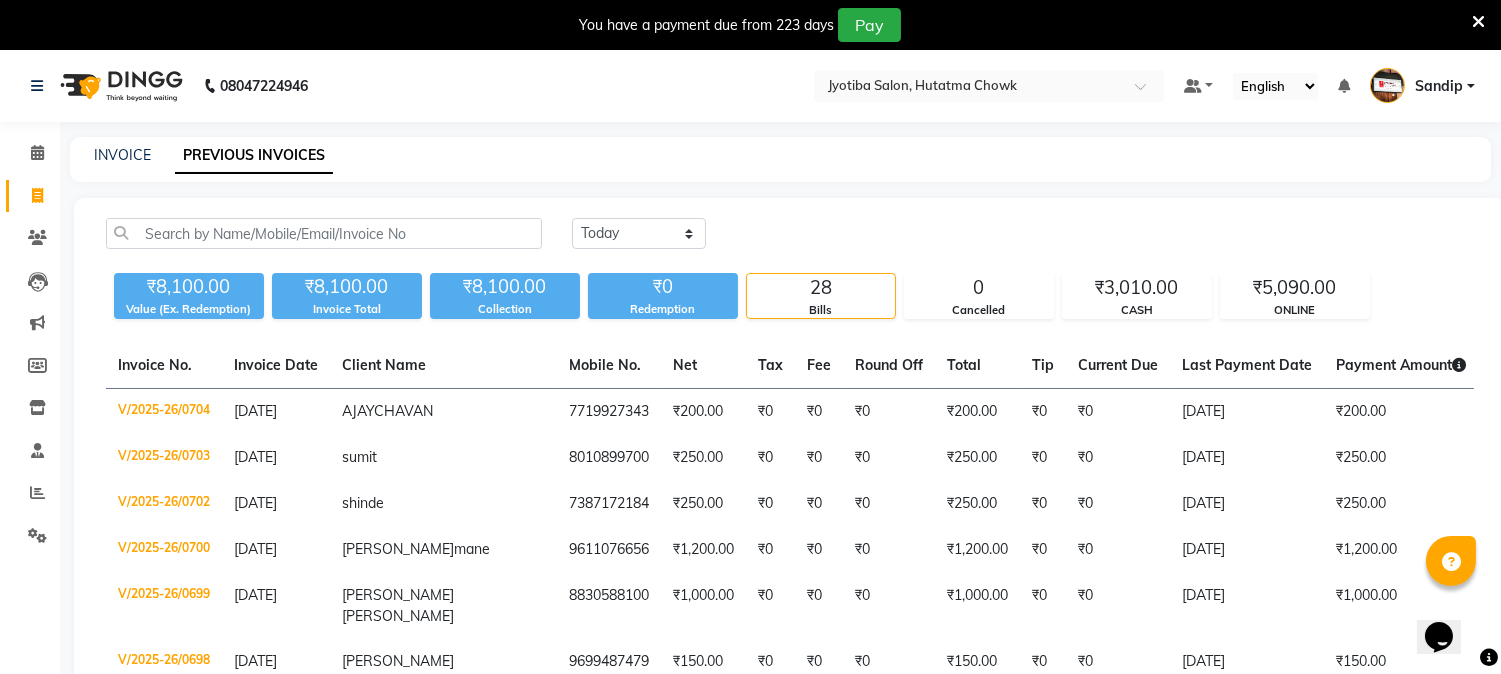 drag, startPoint x: 1698, startPoint y: 0, endPoint x: 951, endPoint y: 217, distance: 777.88043 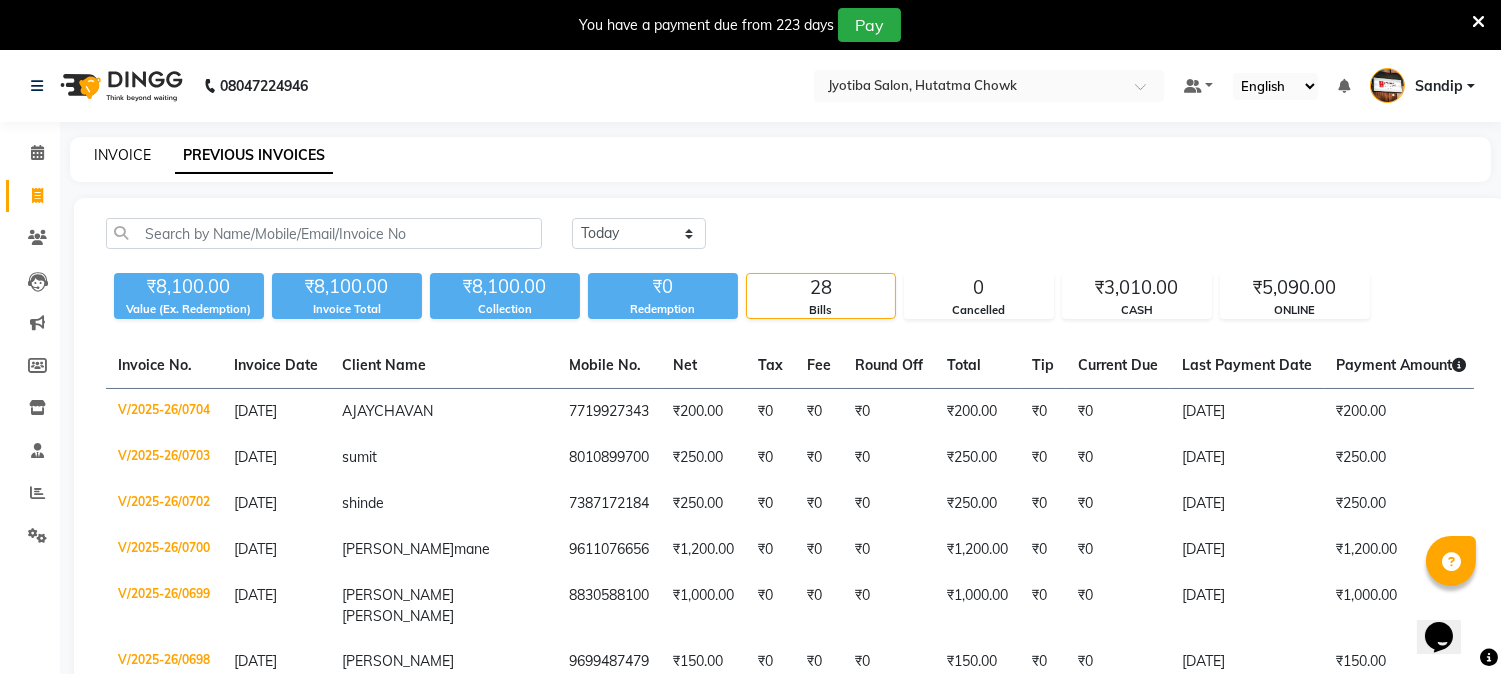 click on "INVOICE" 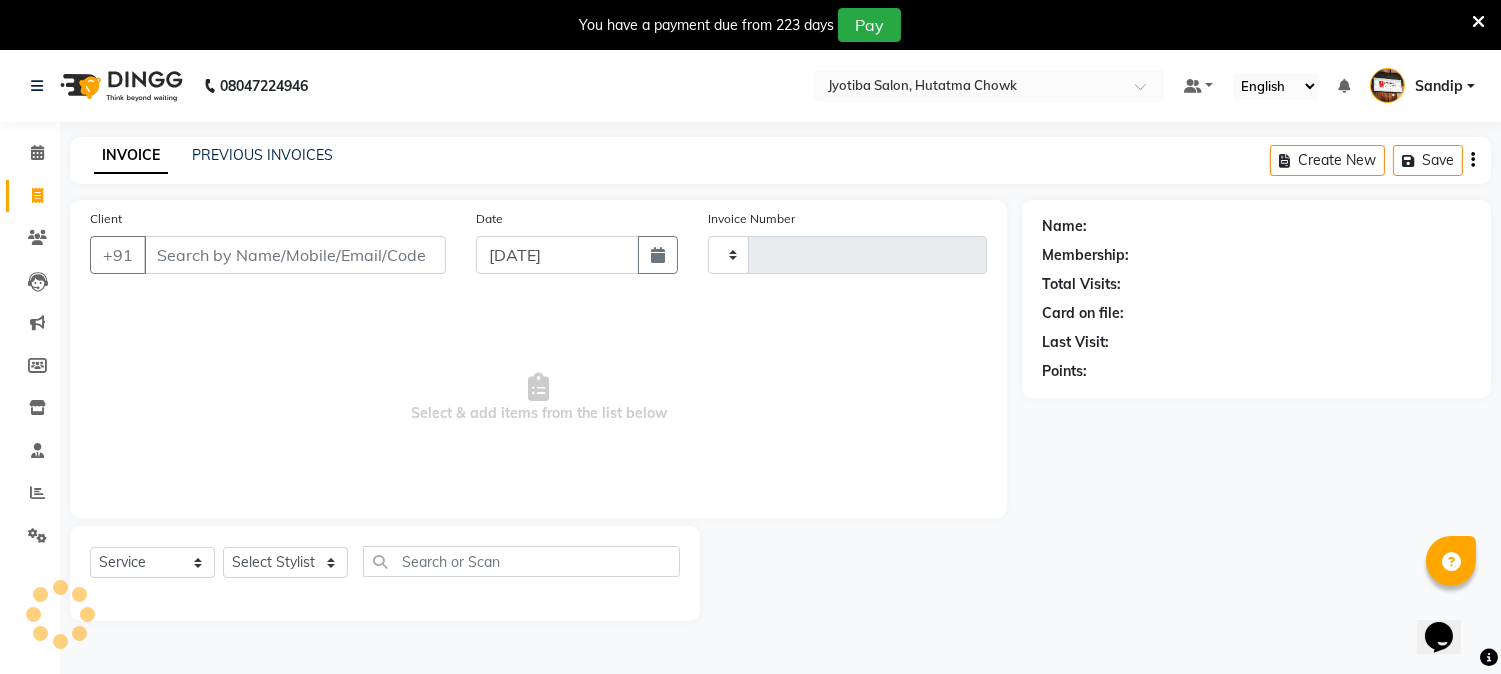 scroll, scrollTop: 50, scrollLeft: 0, axis: vertical 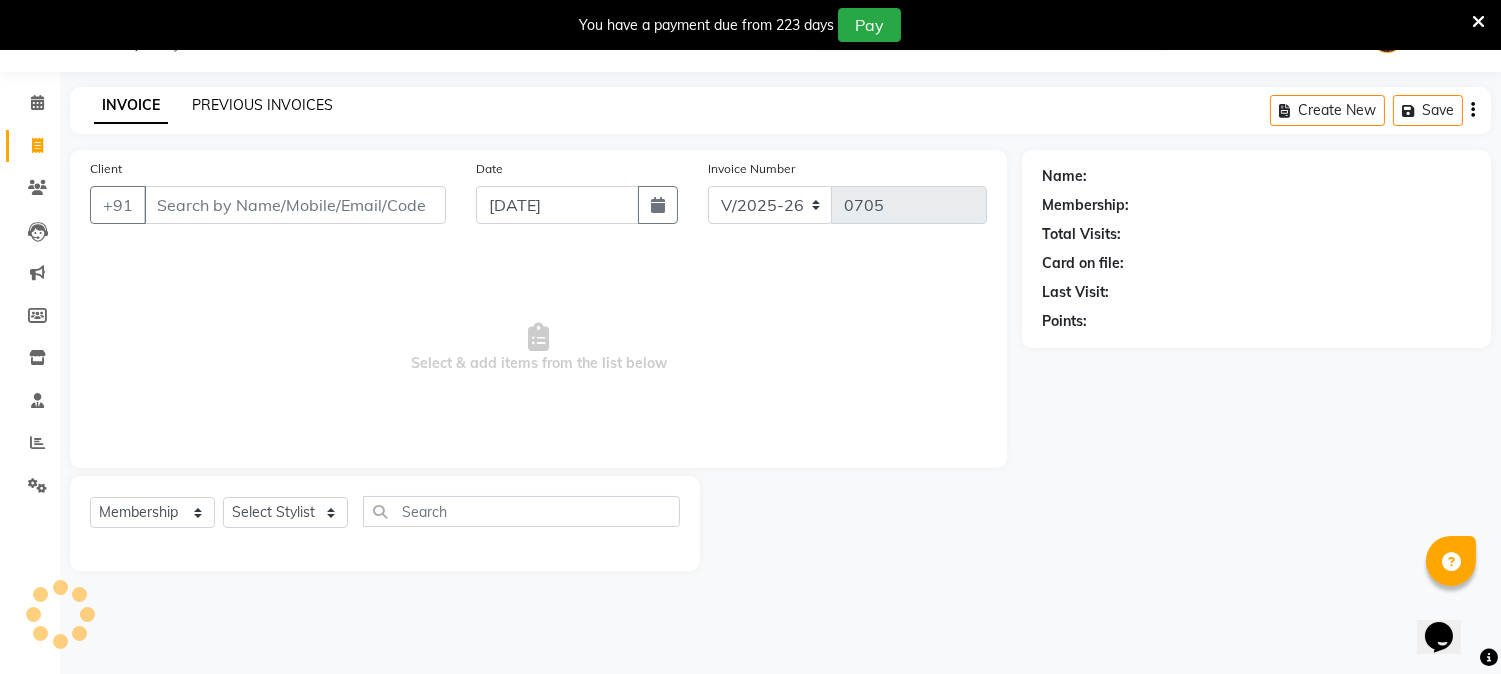 click on "PREVIOUS INVOICES" 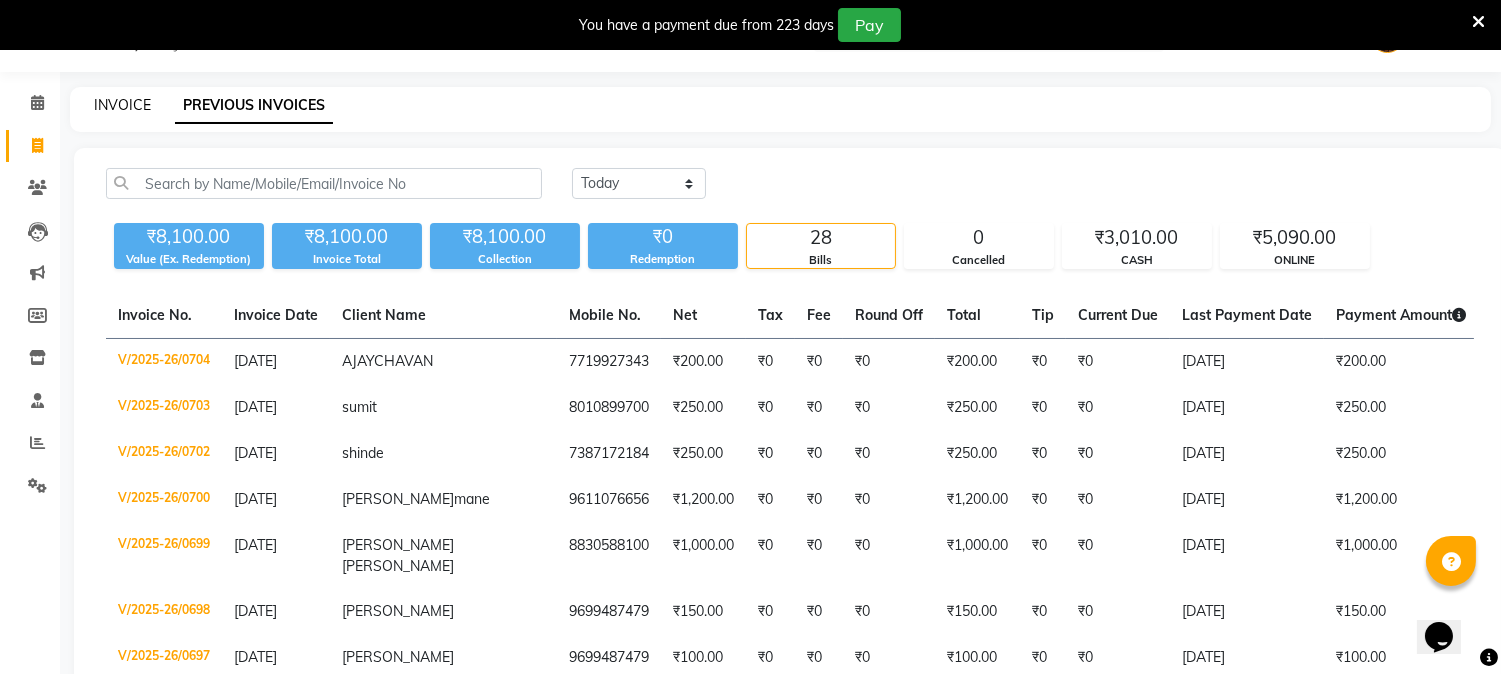 click on "INVOICE" 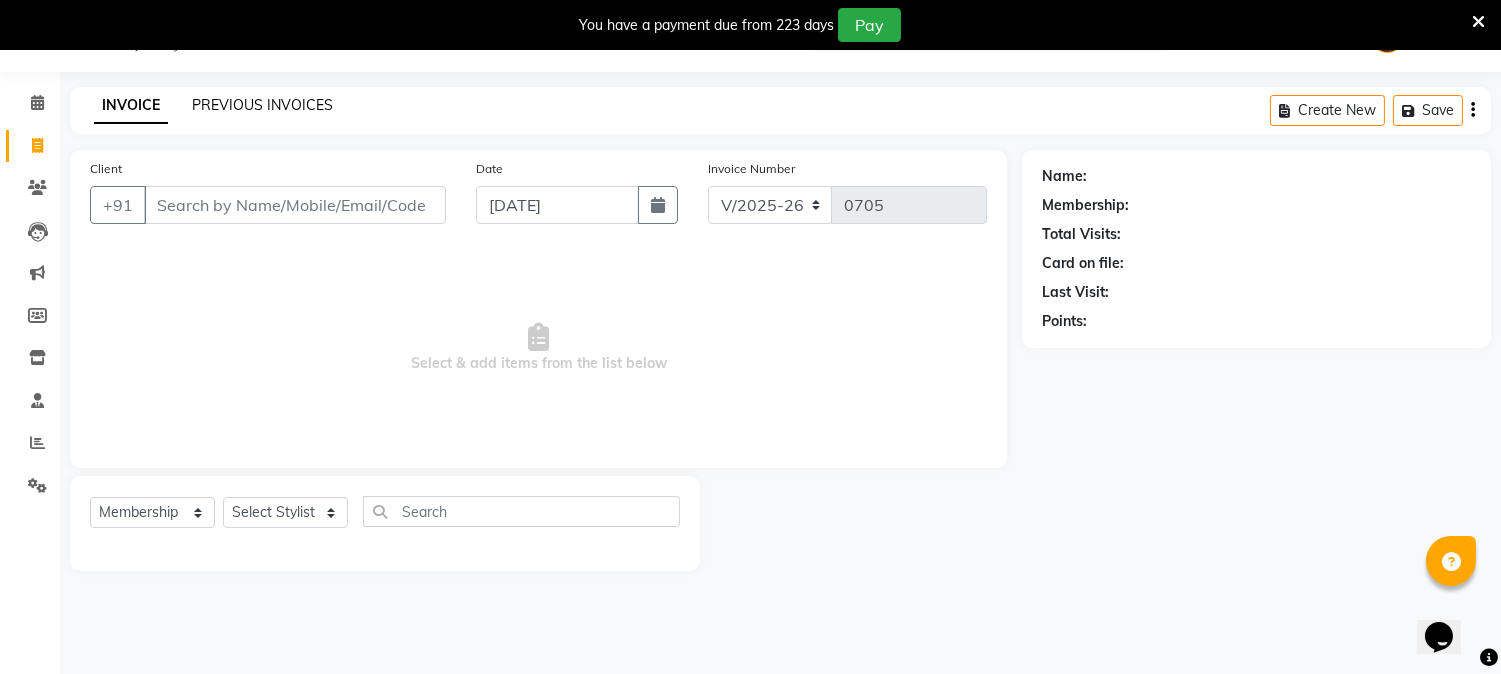 click on "PREVIOUS INVOICES" 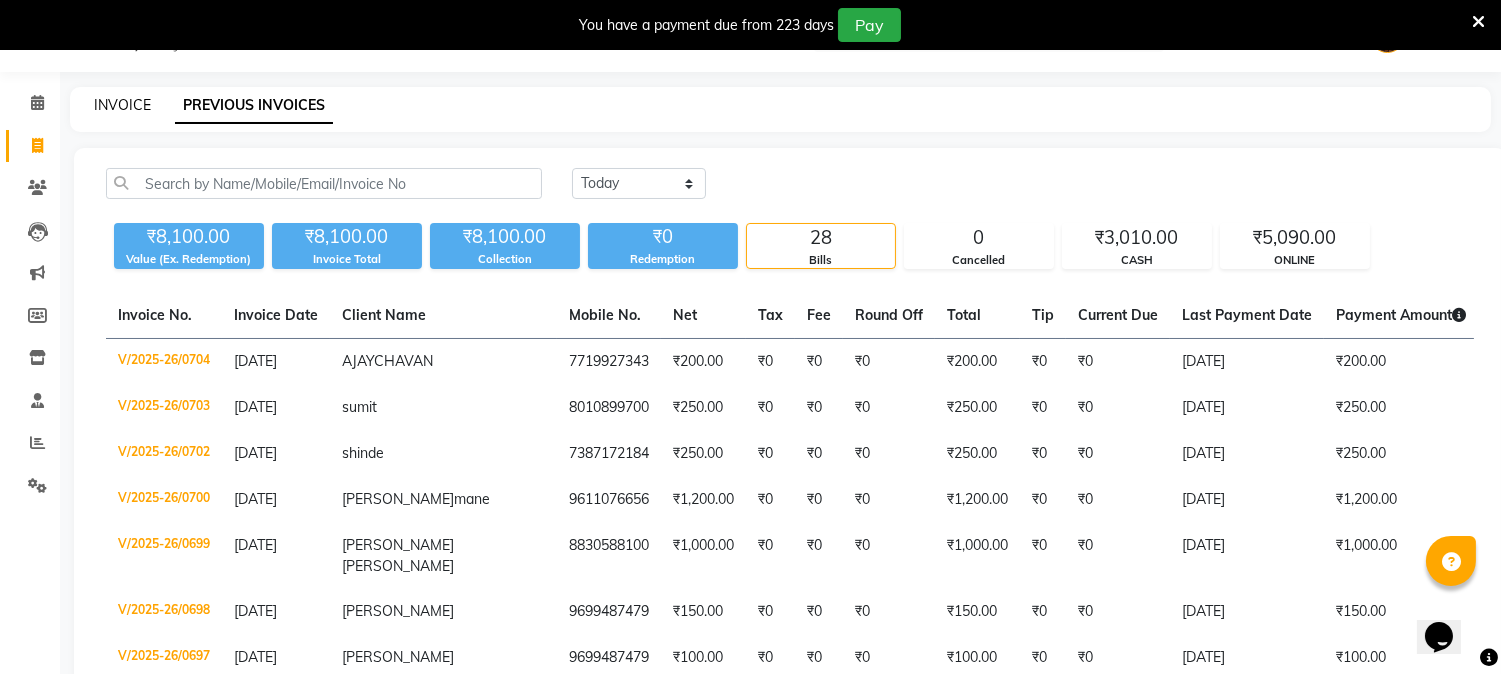 click on "INVOICE" 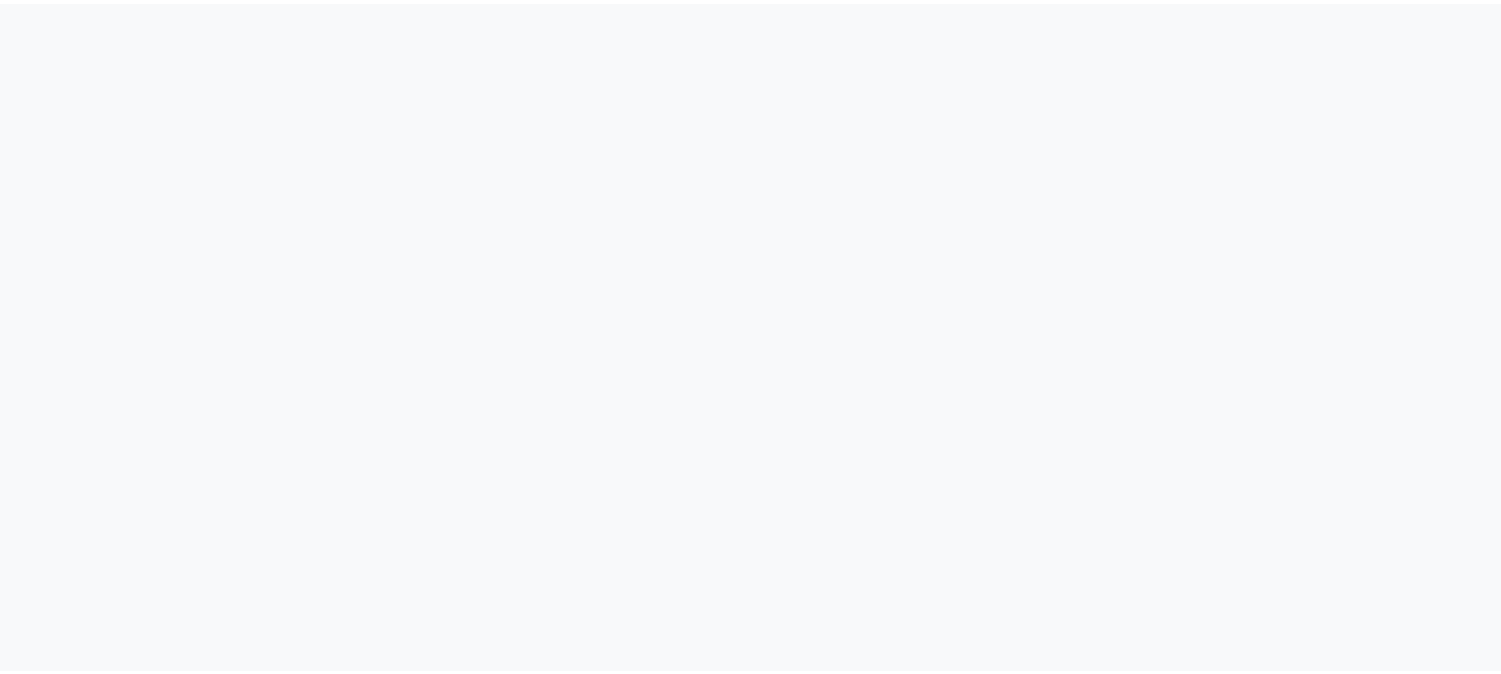 scroll, scrollTop: 0, scrollLeft: 0, axis: both 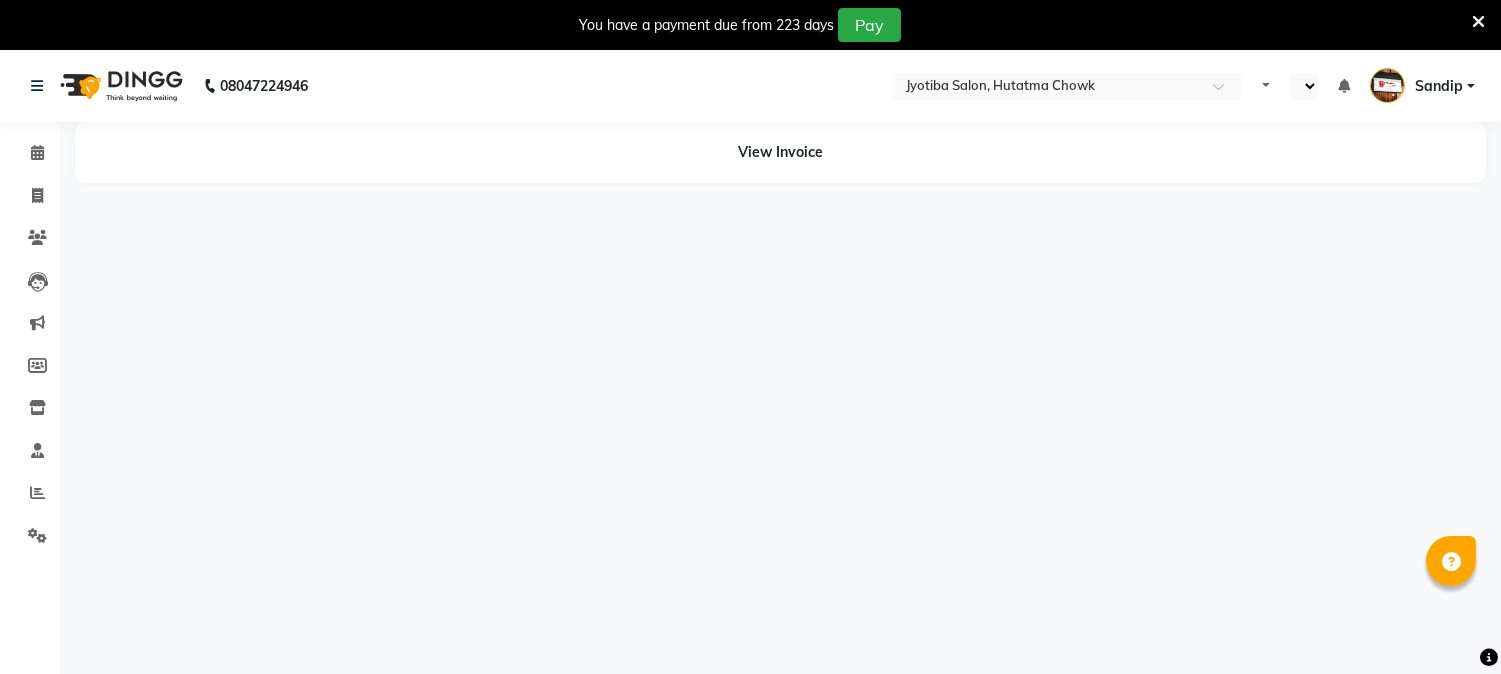 select on "en" 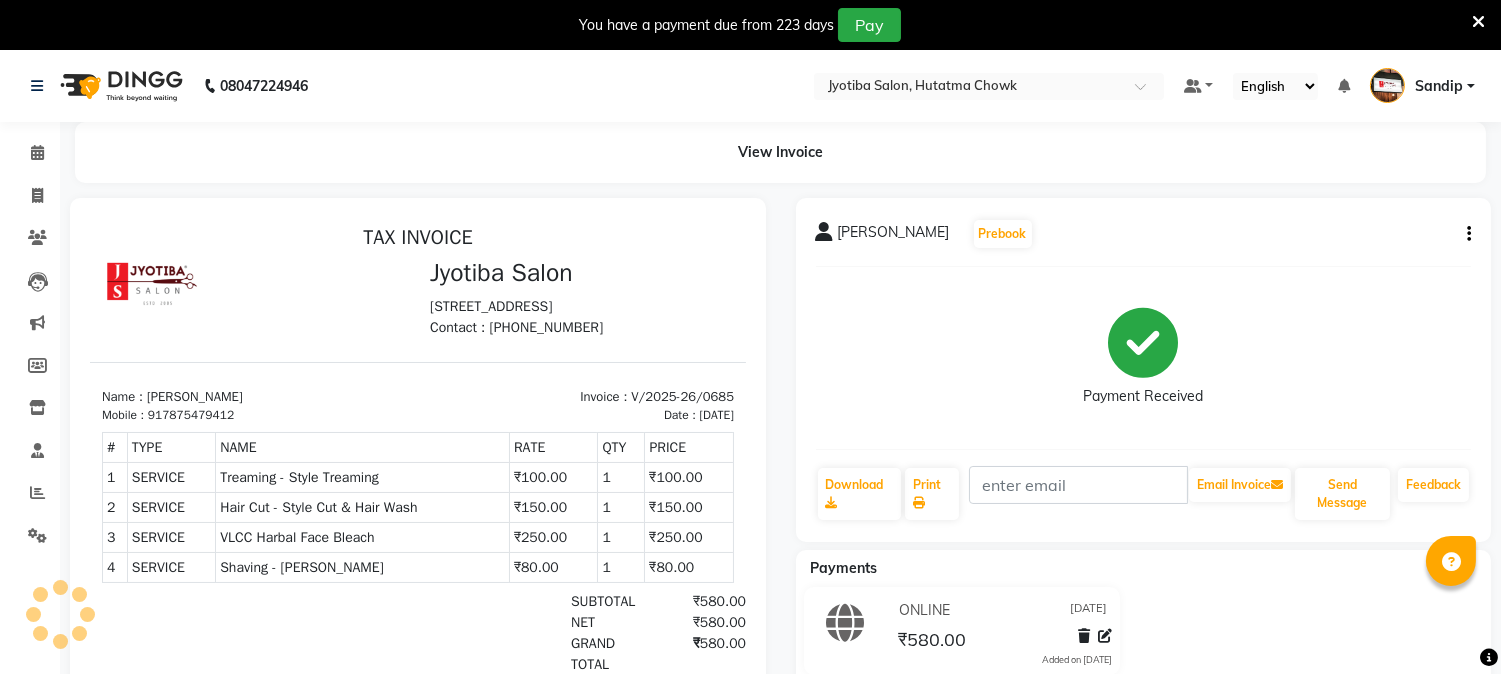 scroll, scrollTop: 0, scrollLeft: 0, axis: both 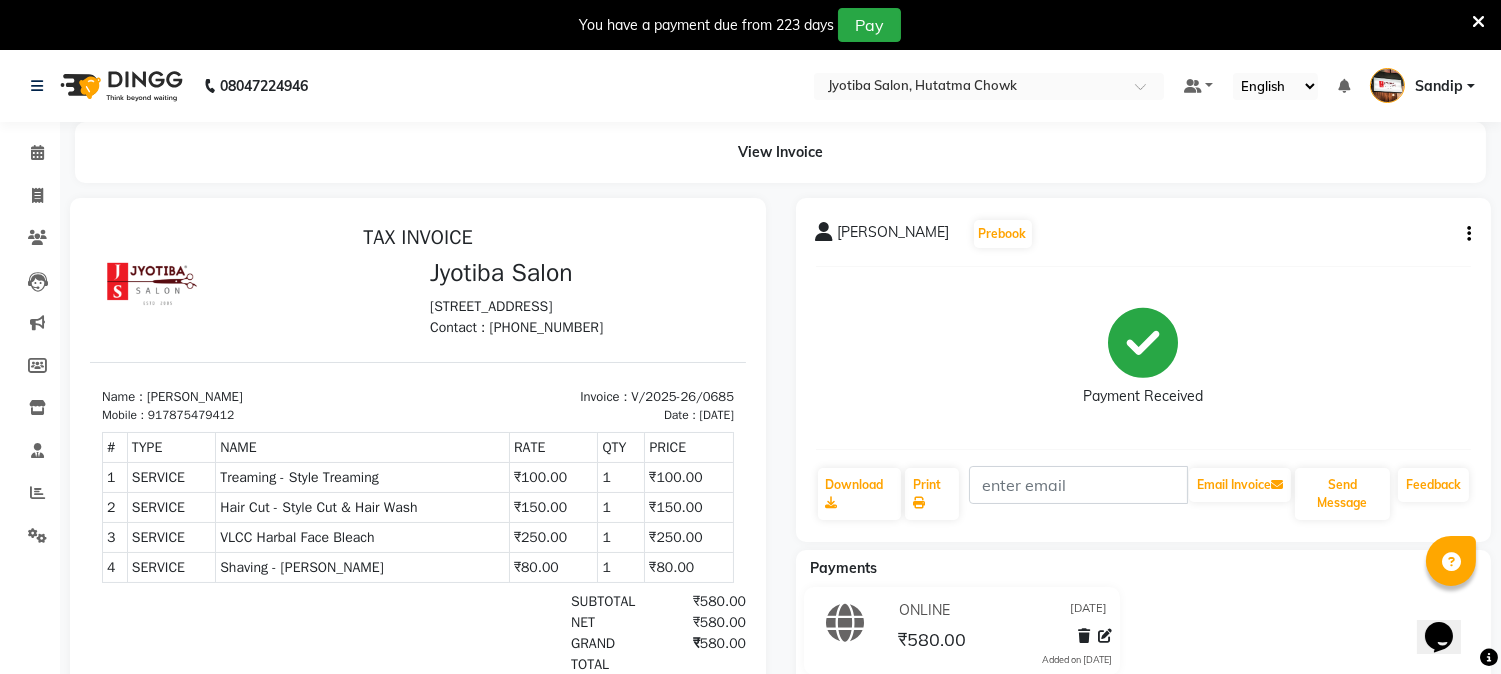 click 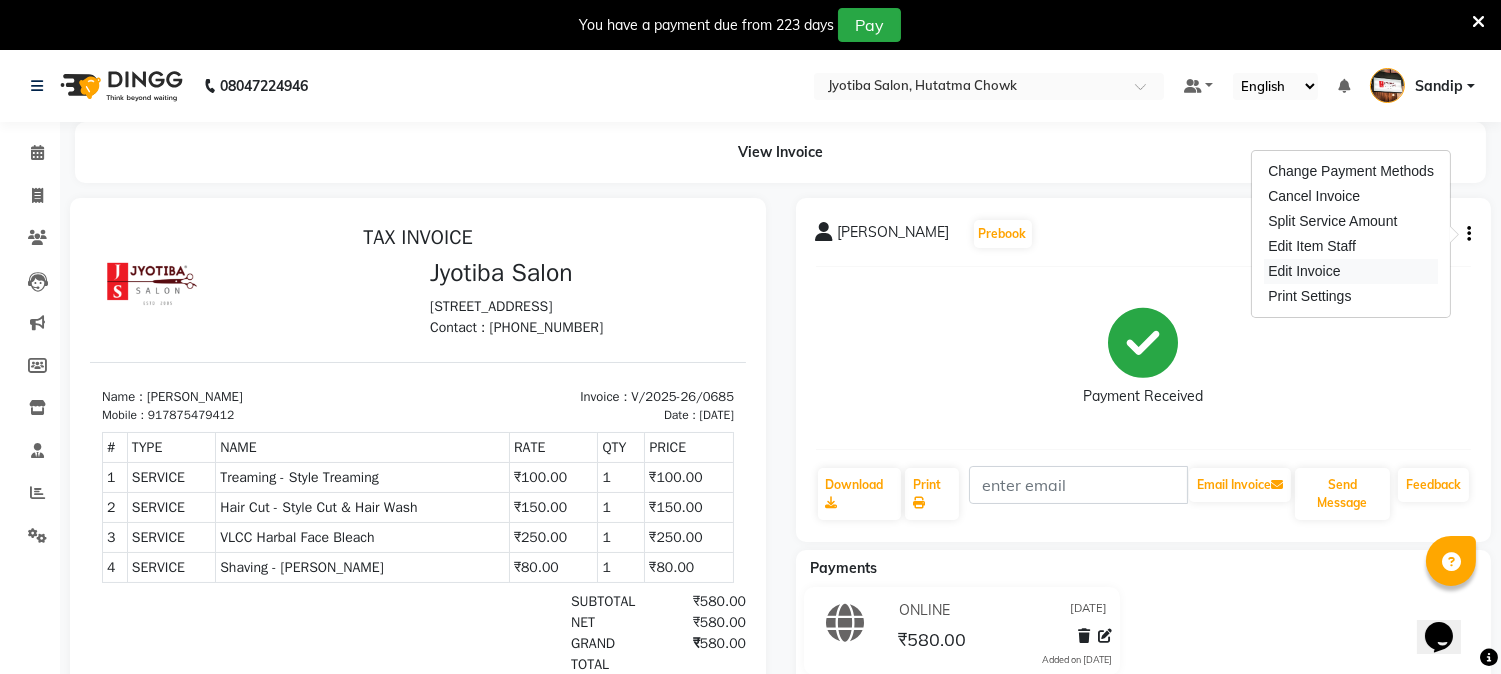 click on "Edit Invoice" at bounding box center [1351, 271] 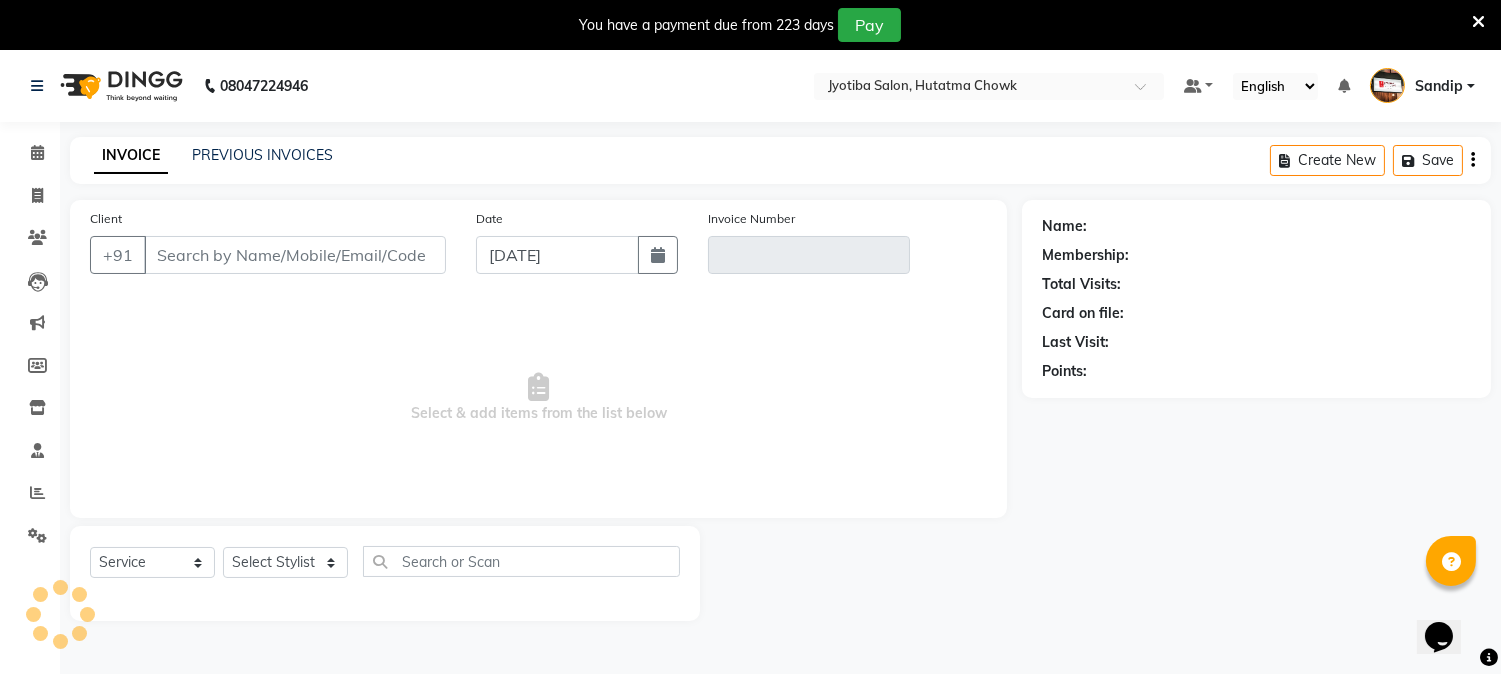 scroll, scrollTop: 50, scrollLeft: 0, axis: vertical 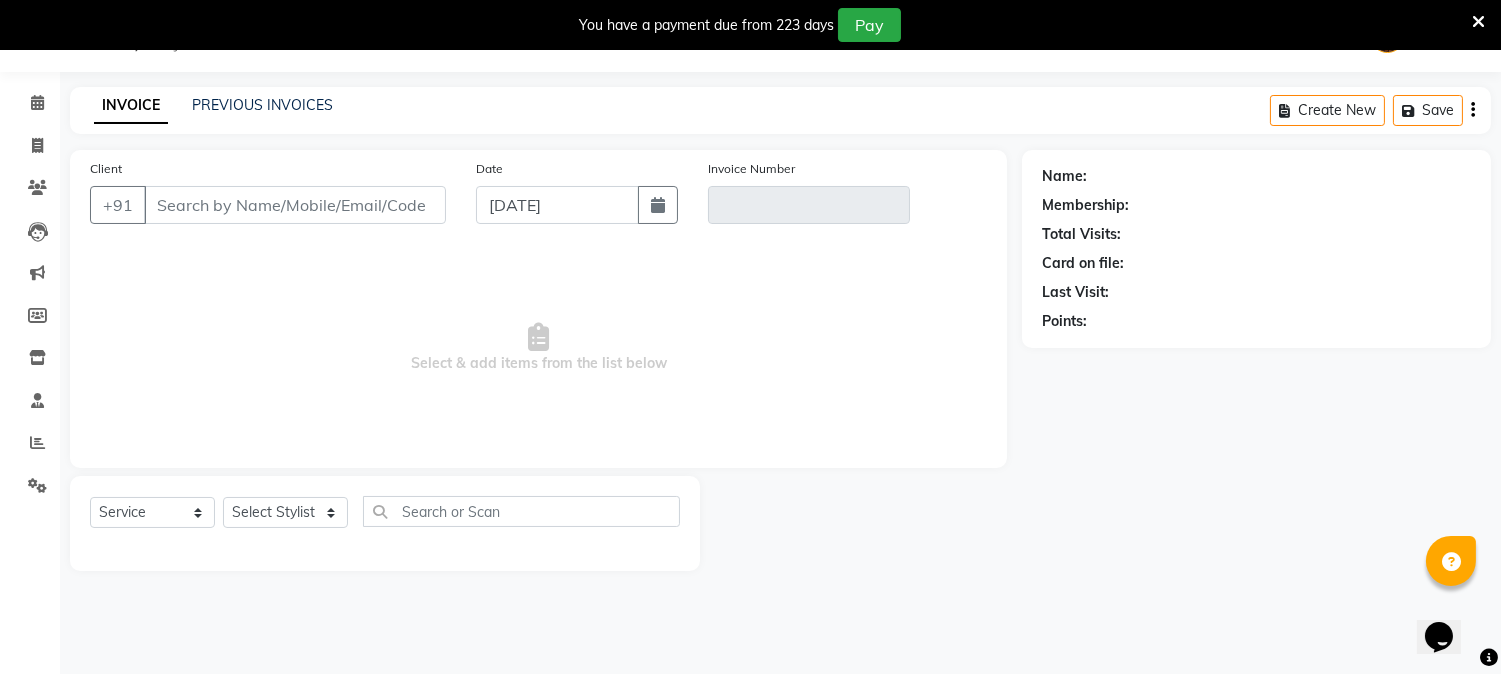 select on "membership" 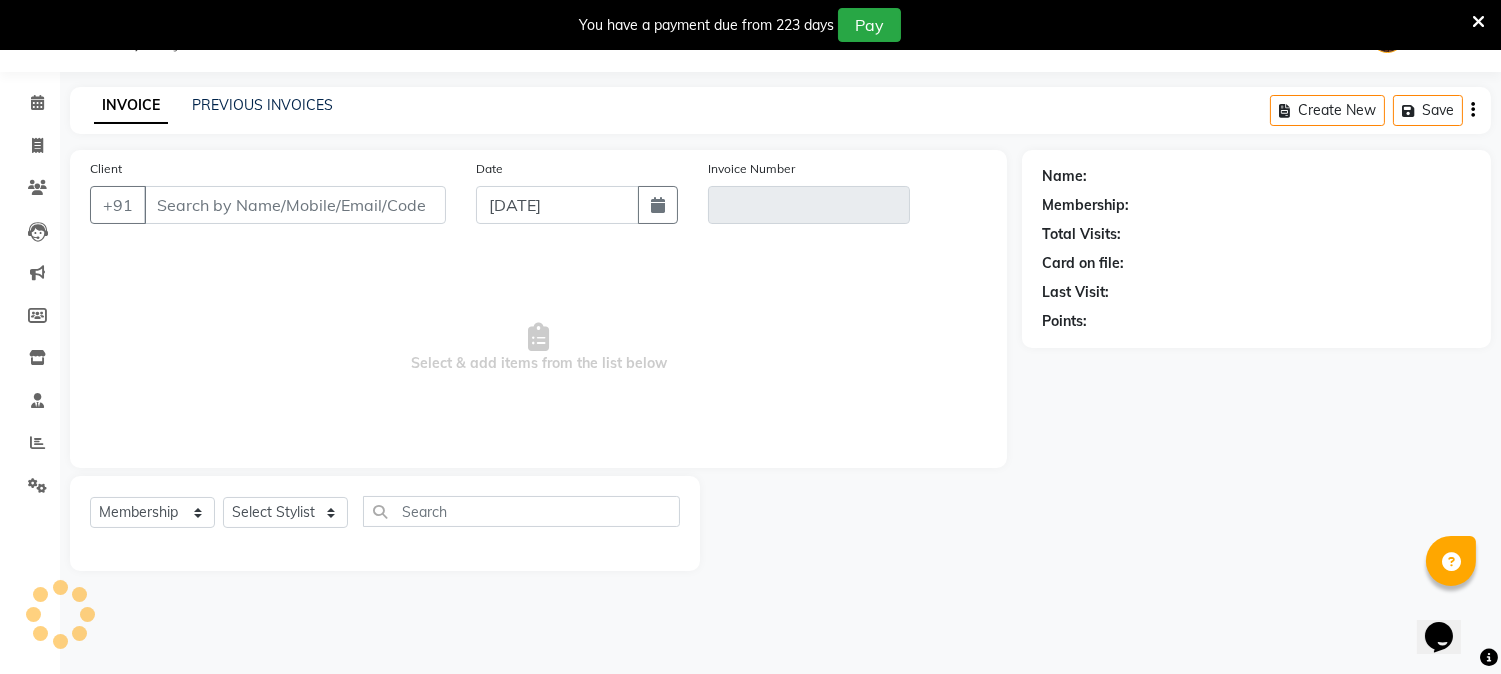 type on "7875479412" 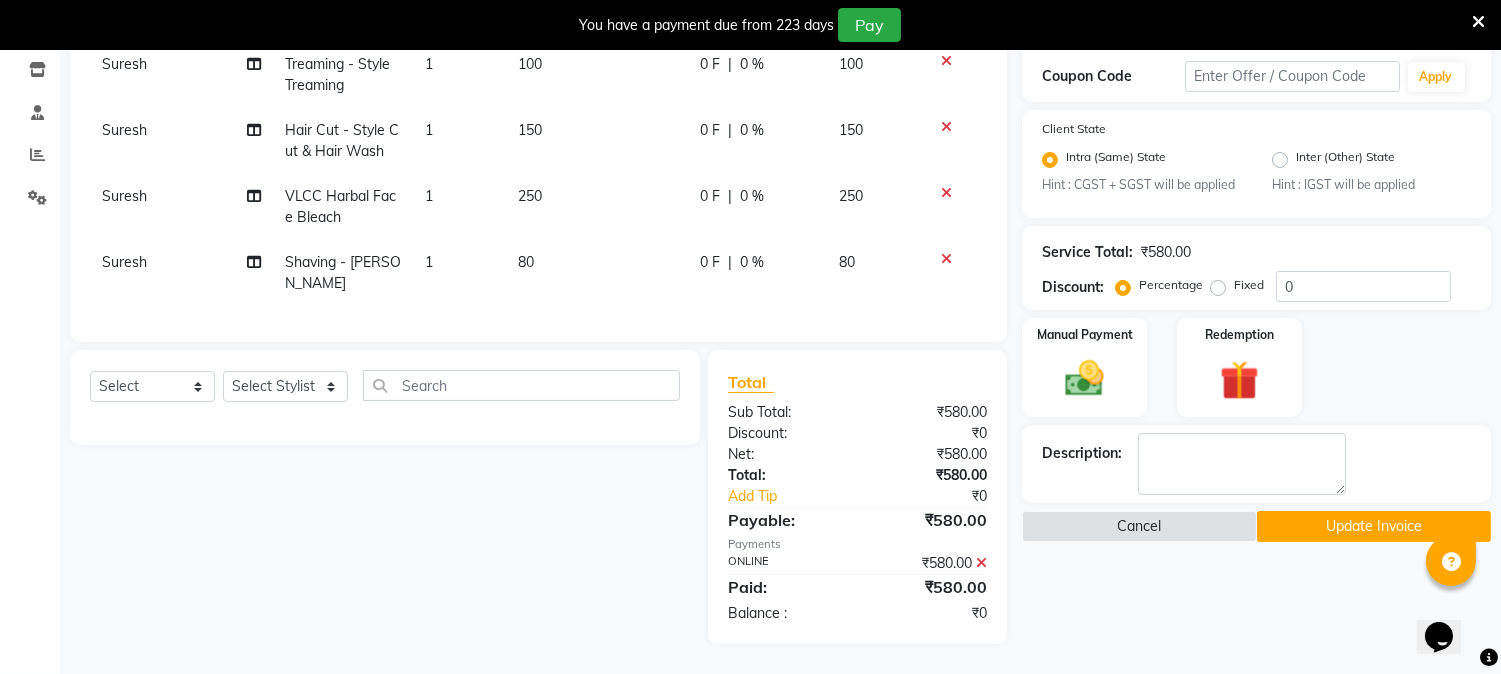 scroll, scrollTop: 354, scrollLeft: 0, axis: vertical 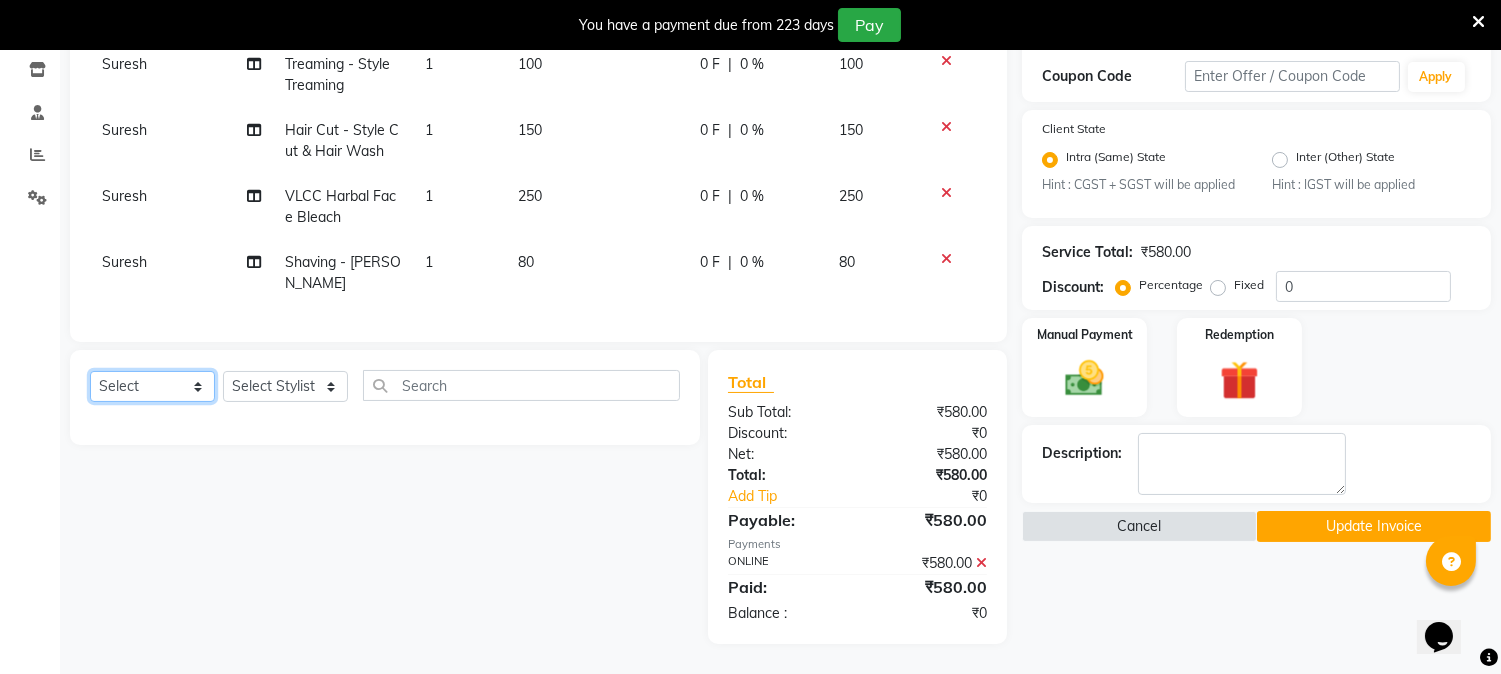click on "Select  Service  Product  Membership  Package Voucher Prepaid Gift Card" 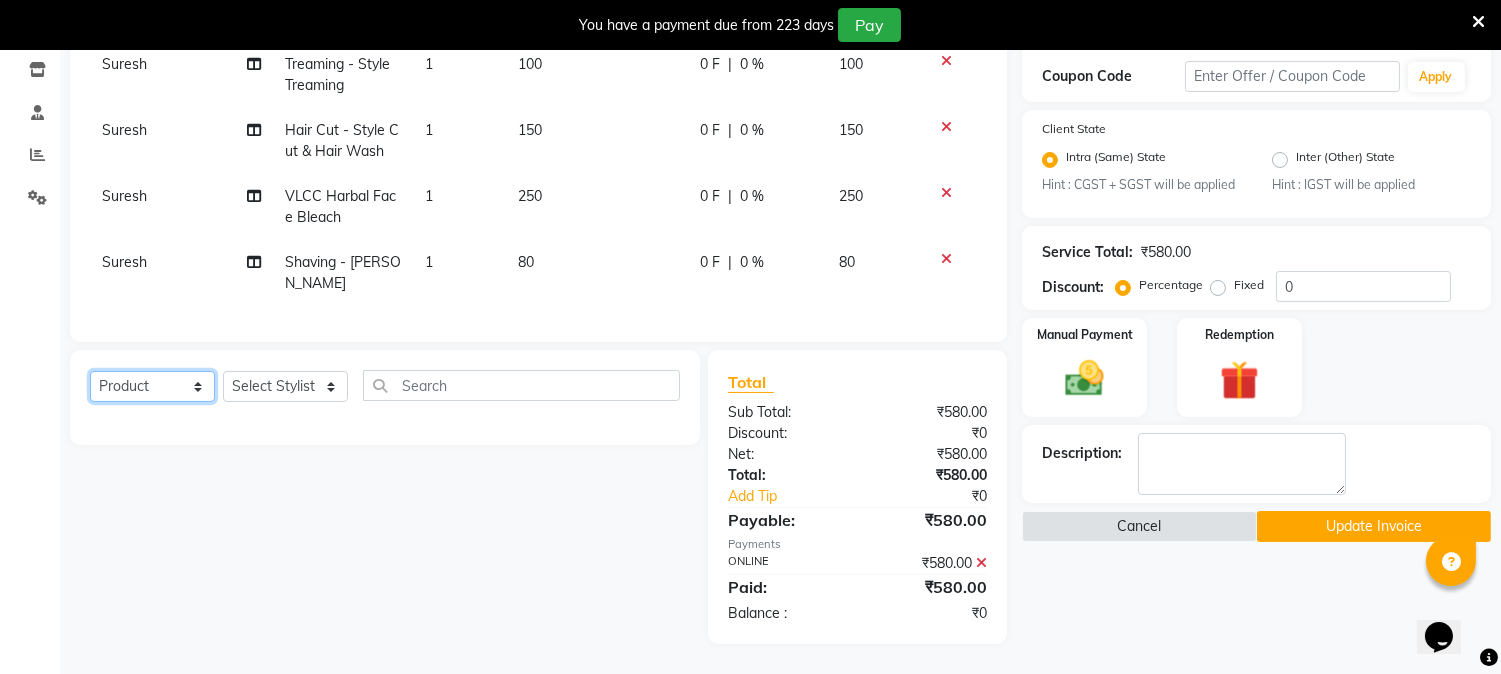 click on "Select  Service  Product  Membership  Package Voucher Prepaid Gift Card" 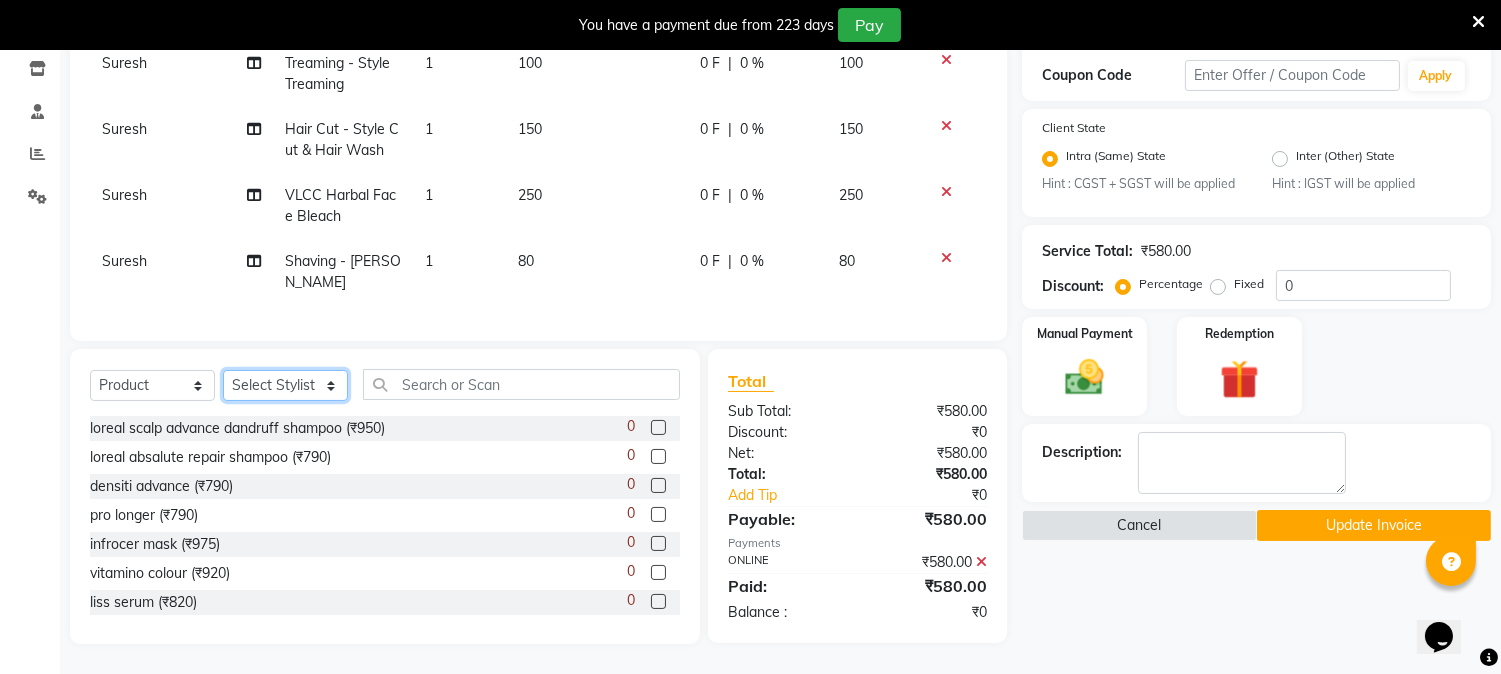 click on "Select Stylist [PERSON_NAME] [PERSON_NAME]  [PERSON_NAME]  prem RAHUL Sandip [PERSON_NAME]" 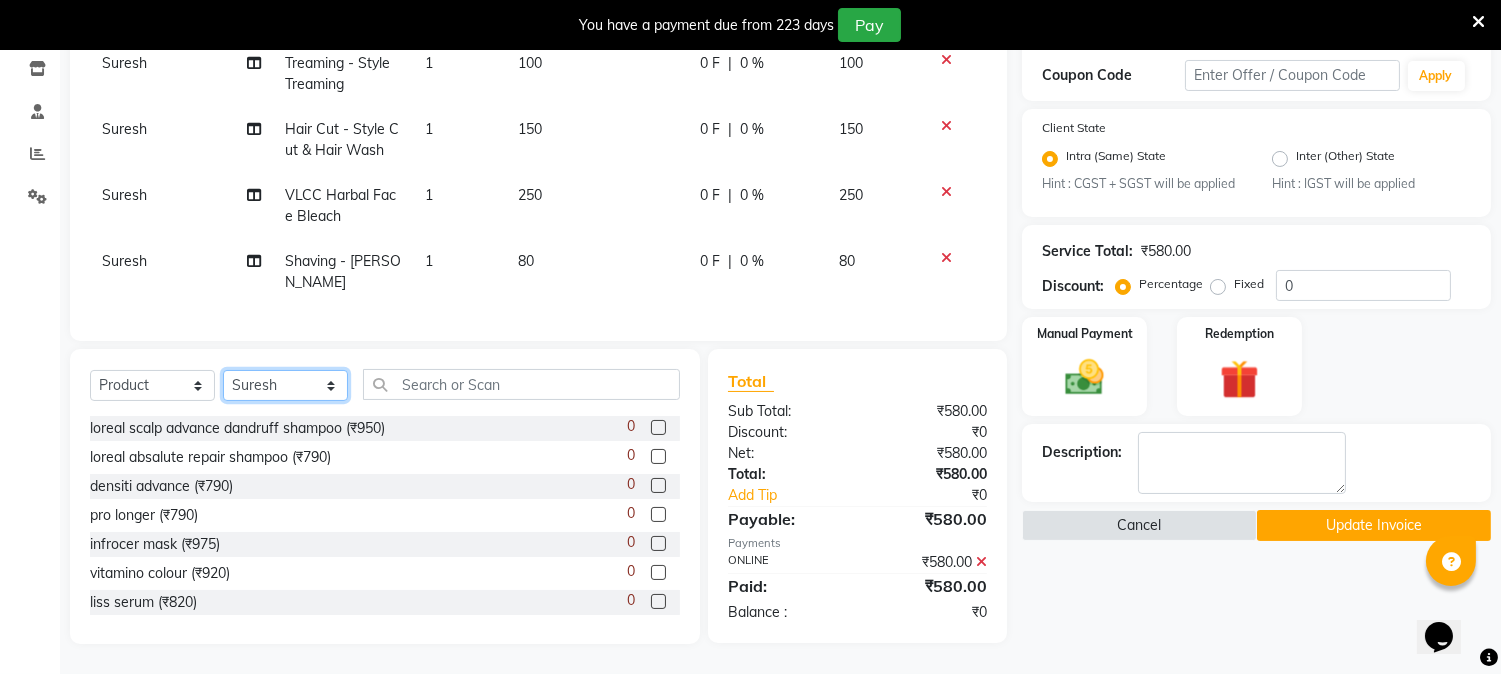 click on "Select Stylist [PERSON_NAME] [PERSON_NAME]  [PERSON_NAME]  prem RAHUL Sandip [PERSON_NAME]" 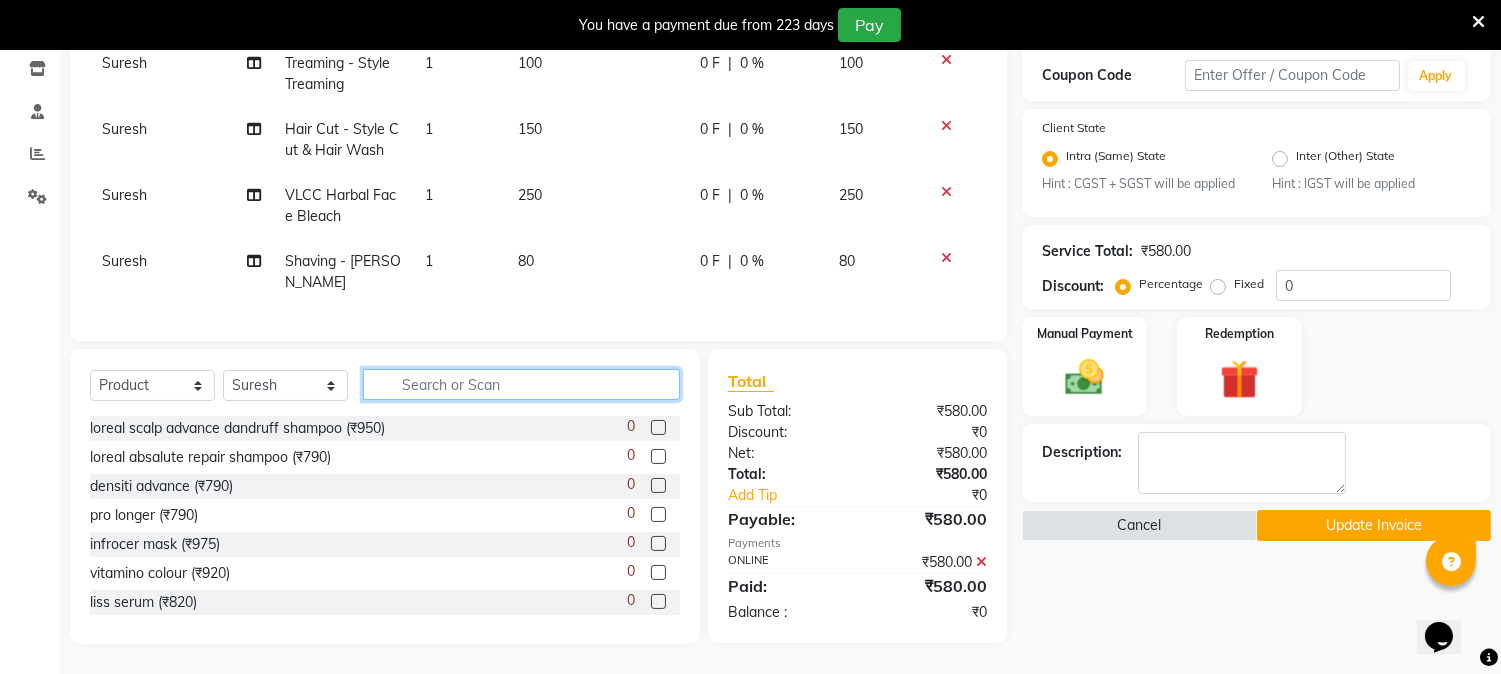 click 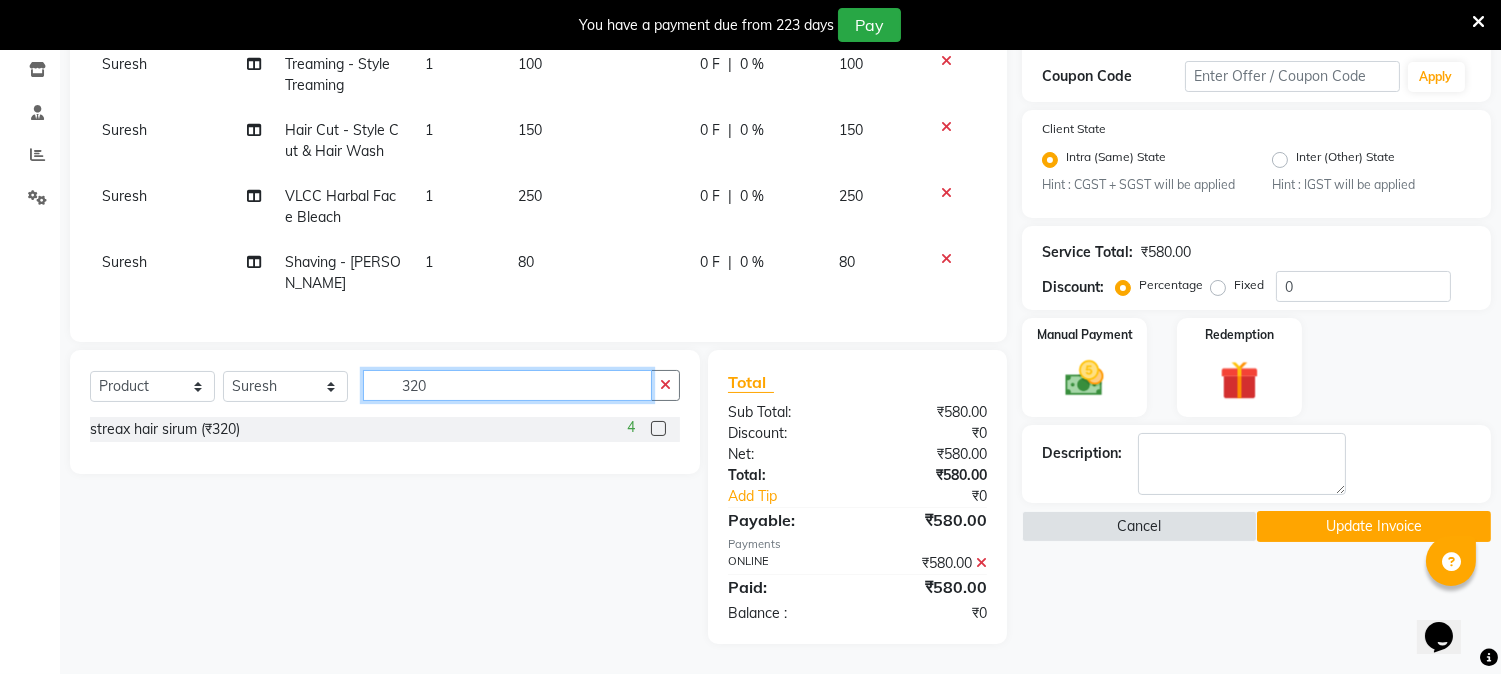 type on "320" 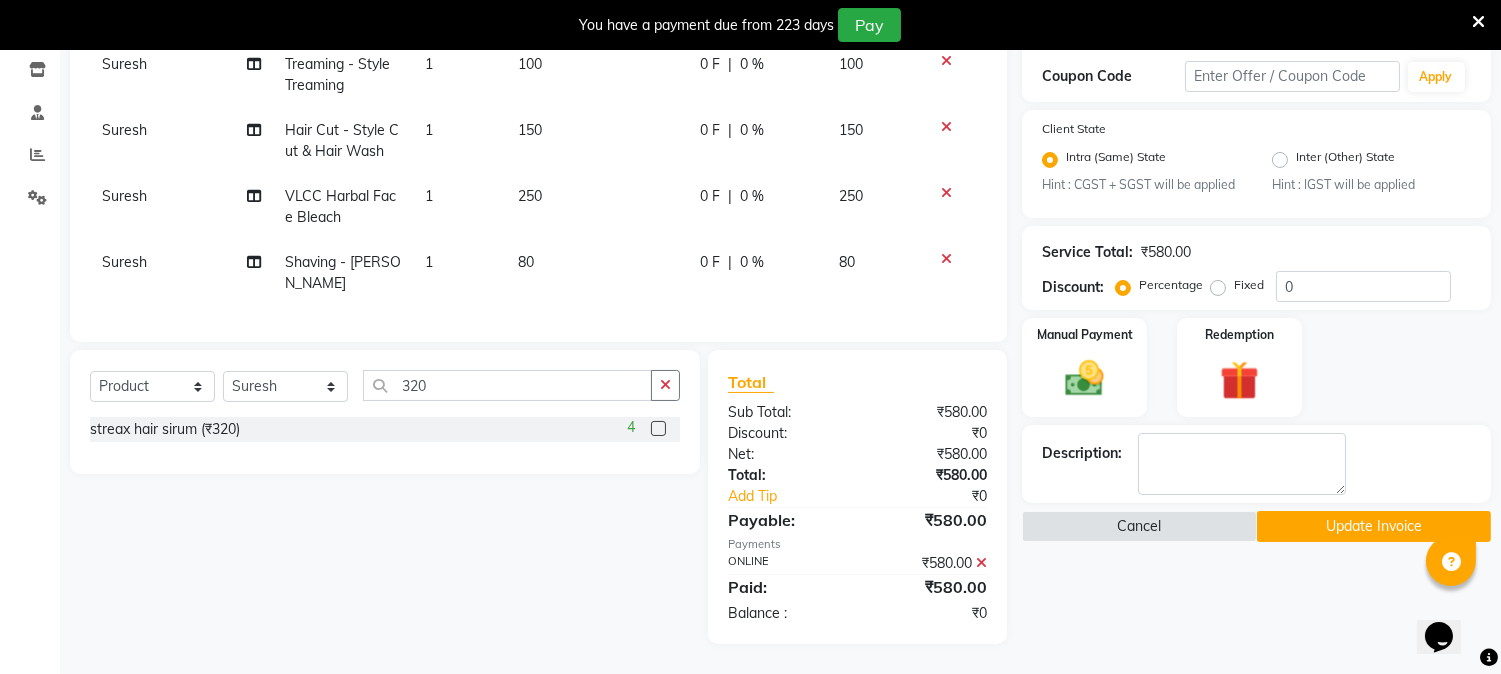 click 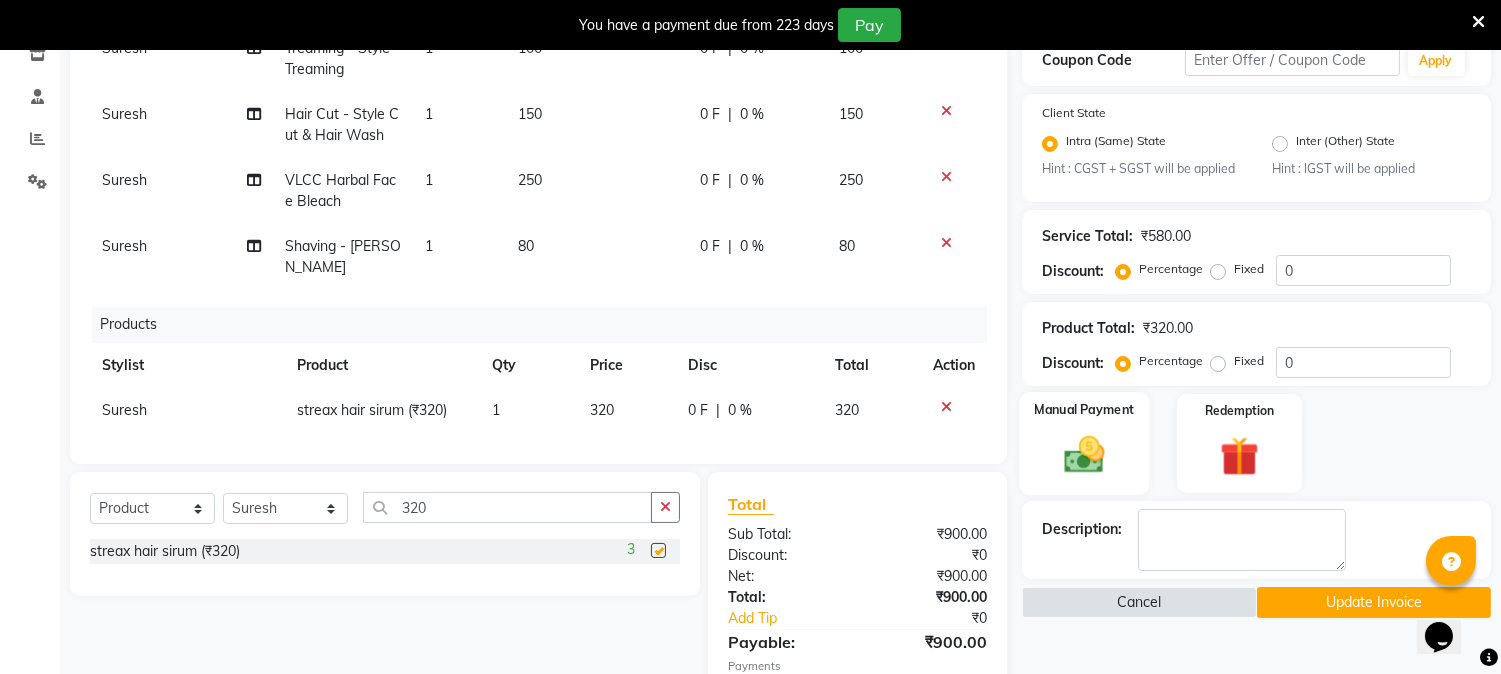 checkbox on "false" 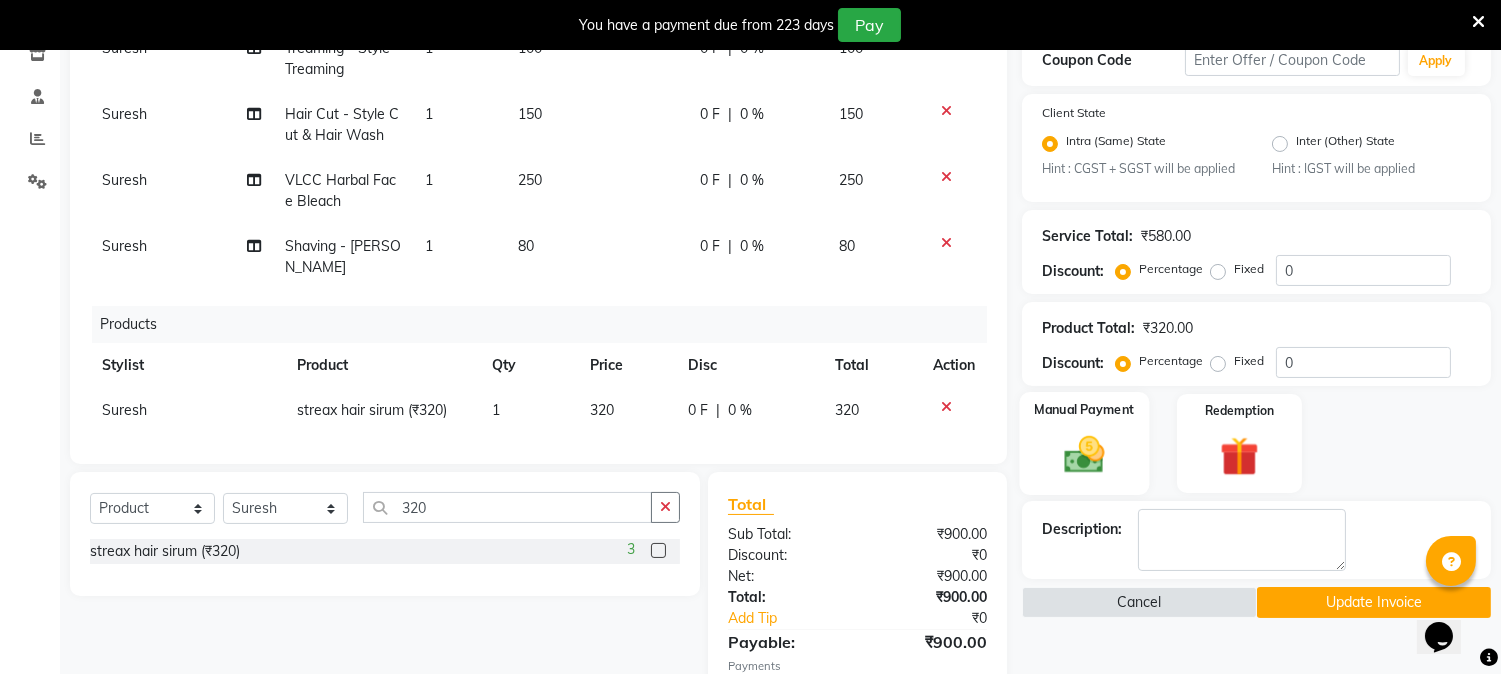 click 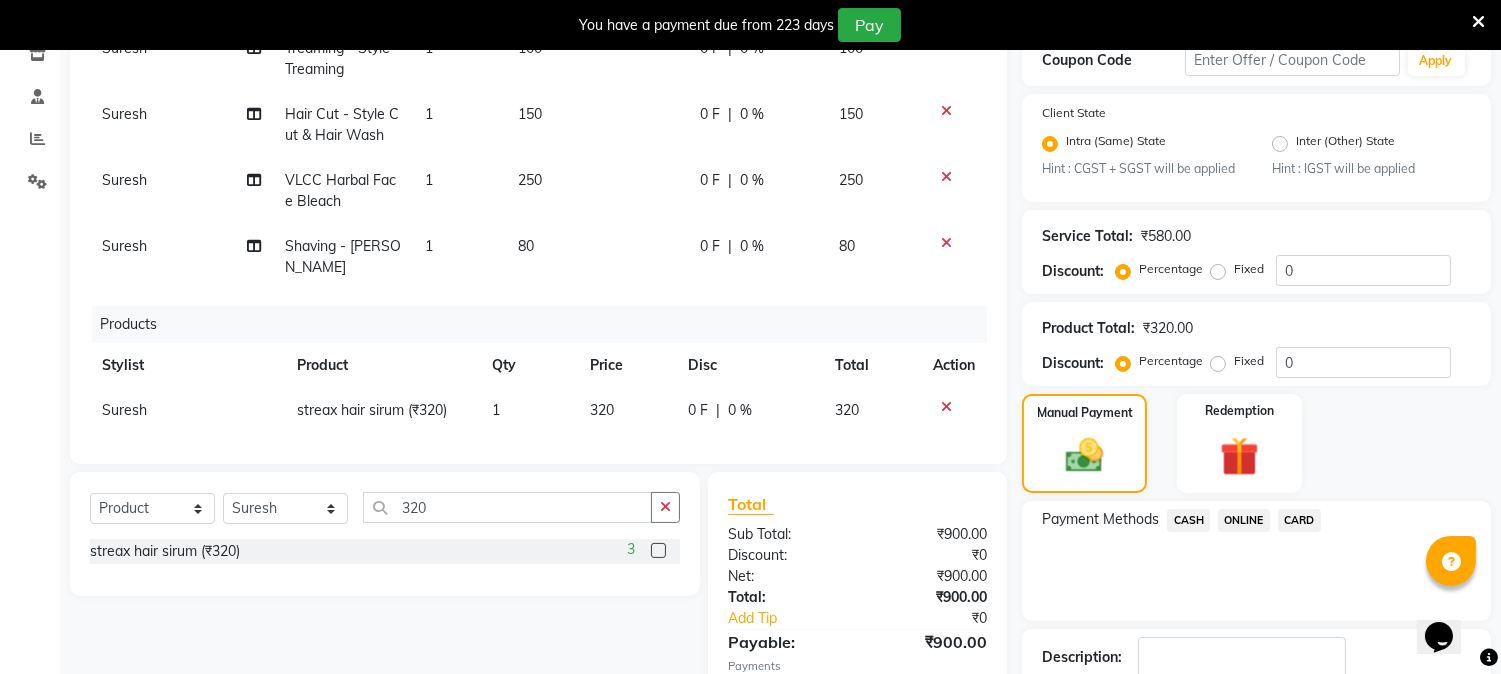 click on "ONLINE" 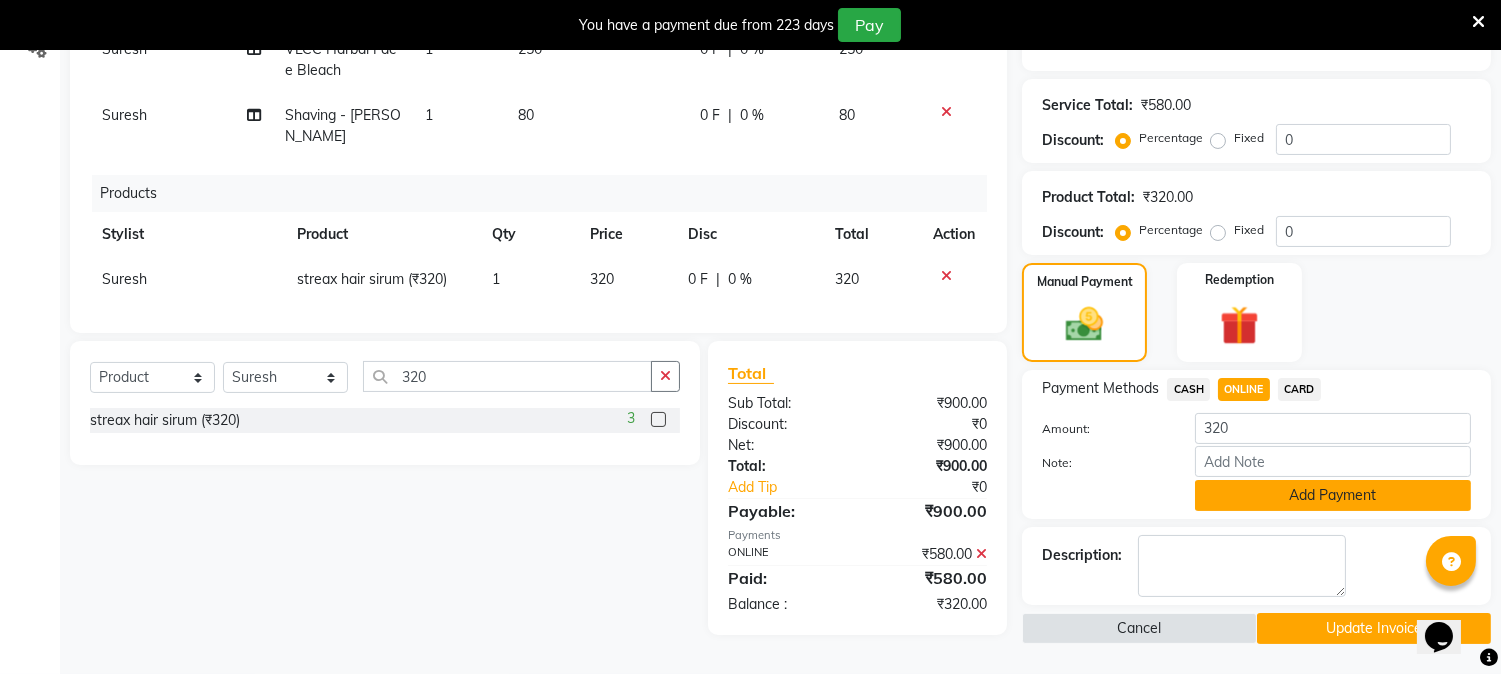 click on "Add Payment" 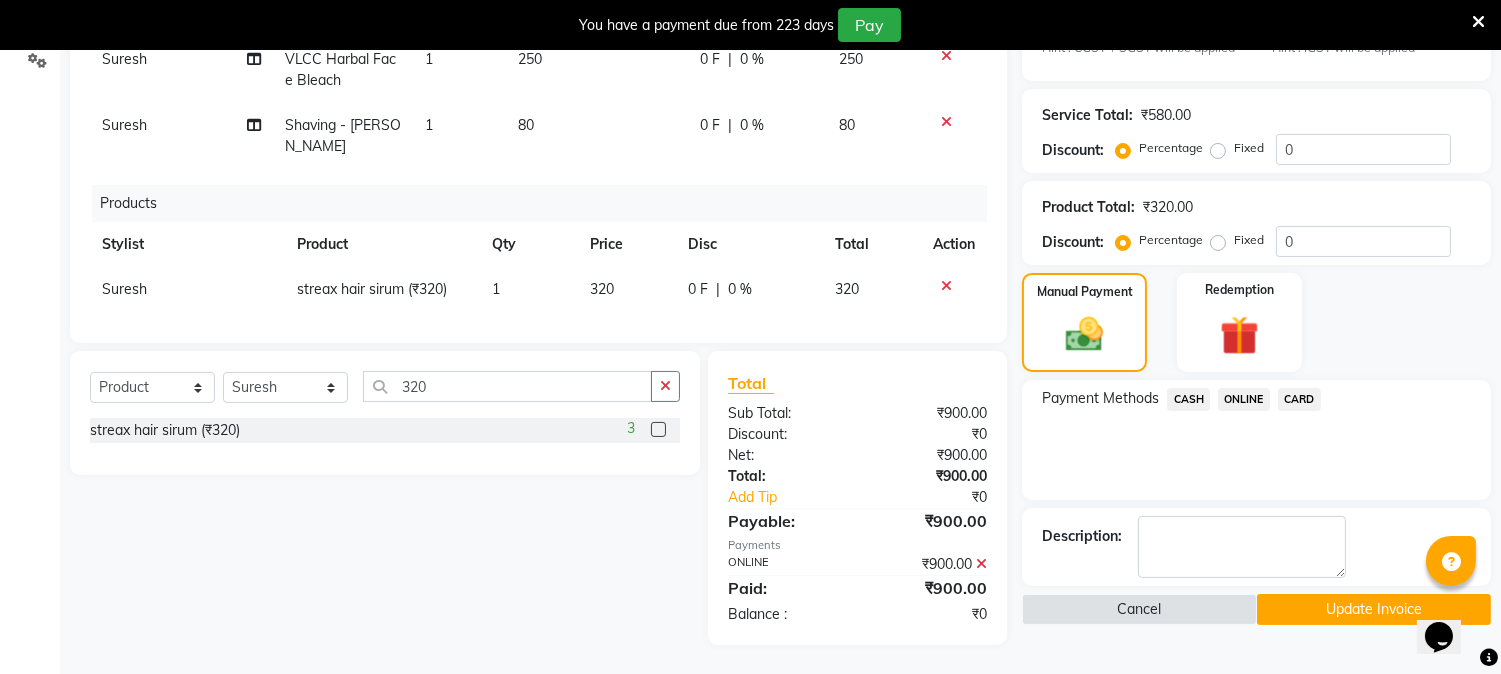 click on "Update Invoice" 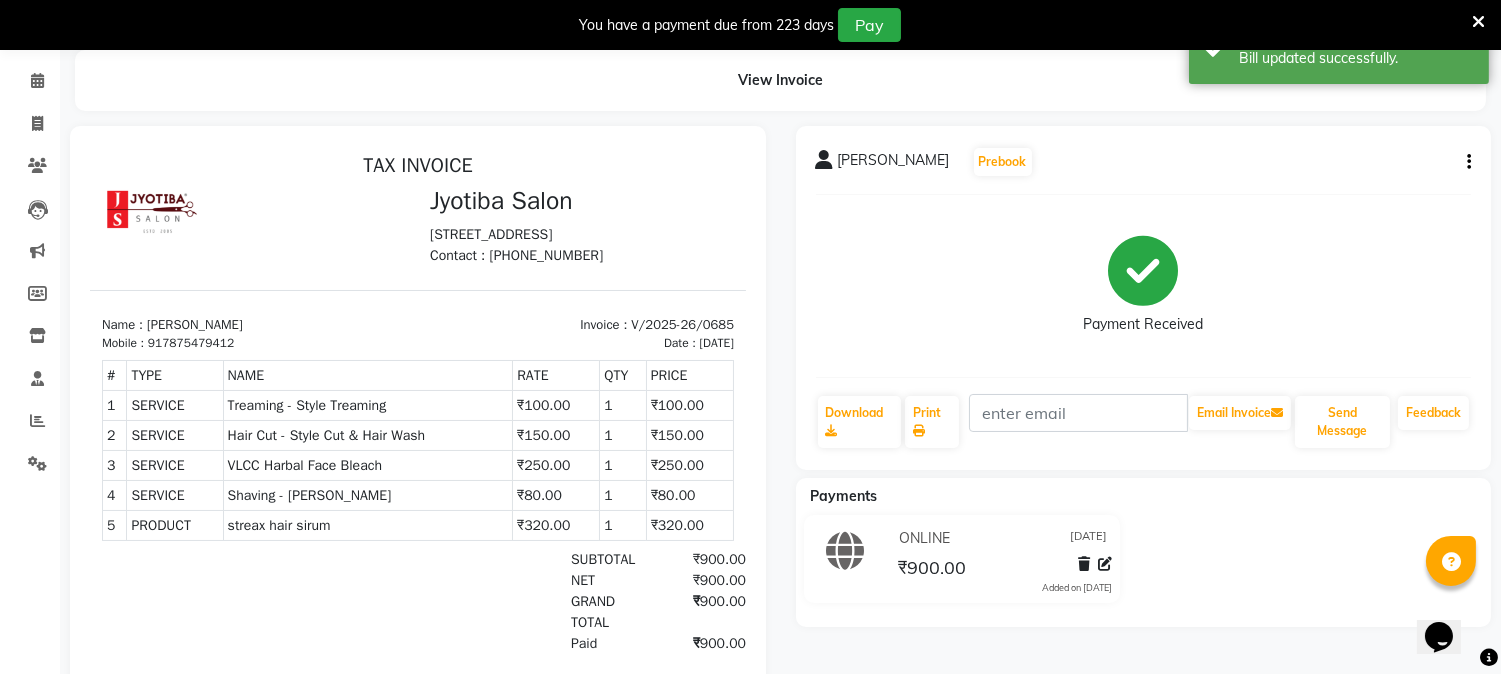 scroll, scrollTop: 0, scrollLeft: 0, axis: both 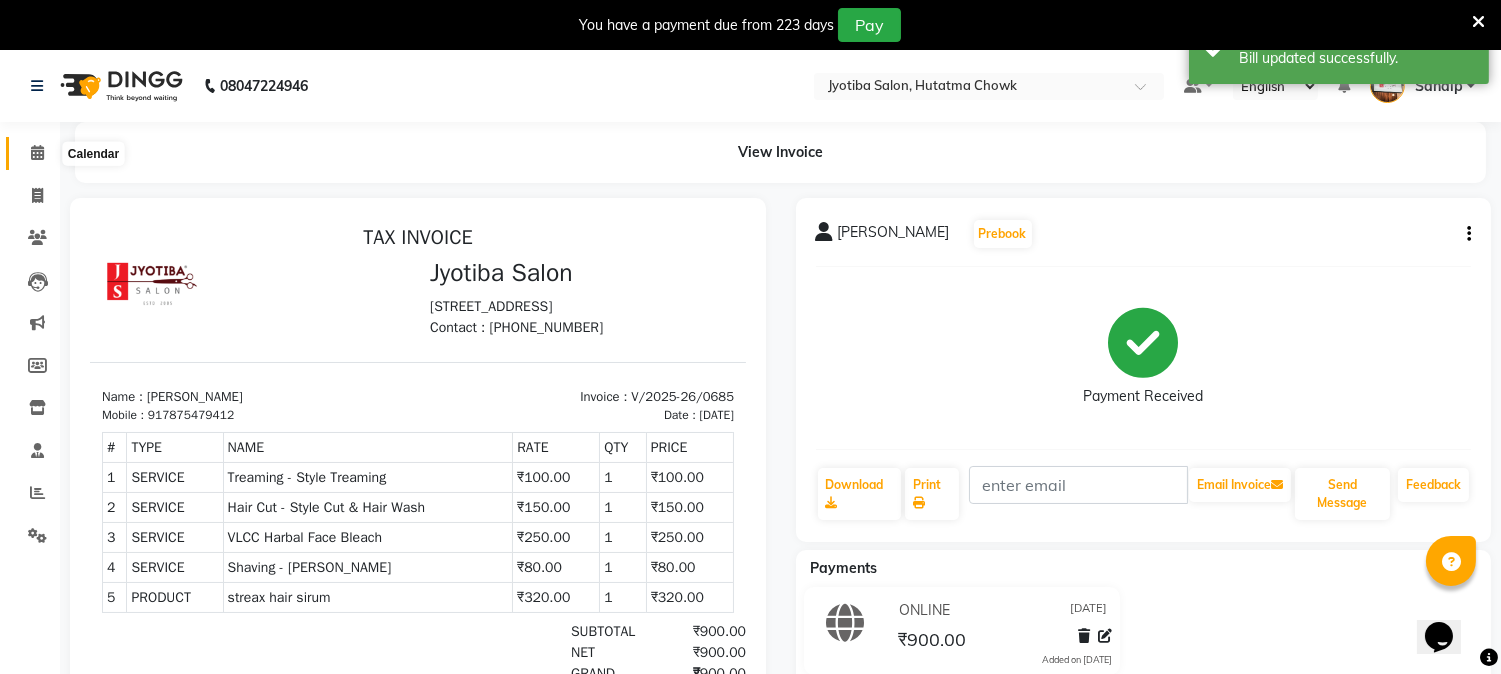 click 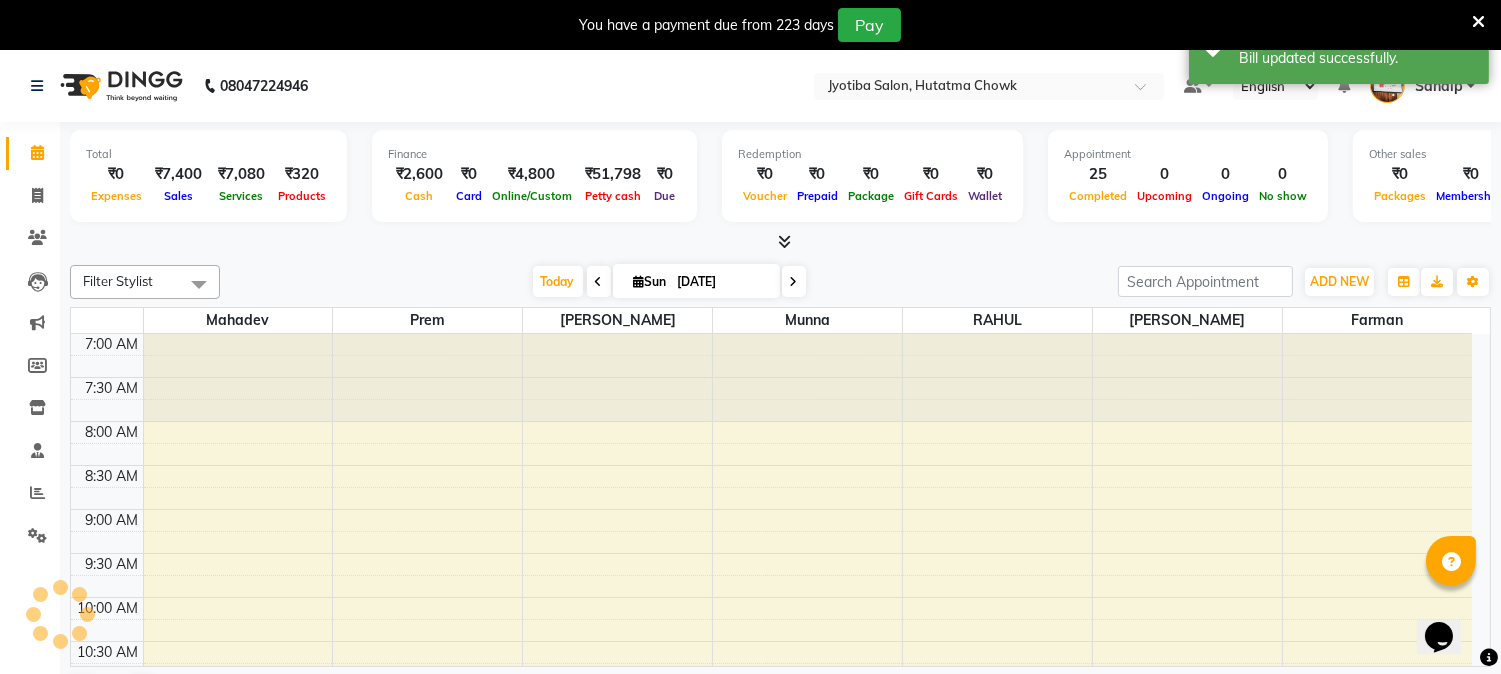 scroll, scrollTop: 0, scrollLeft: 0, axis: both 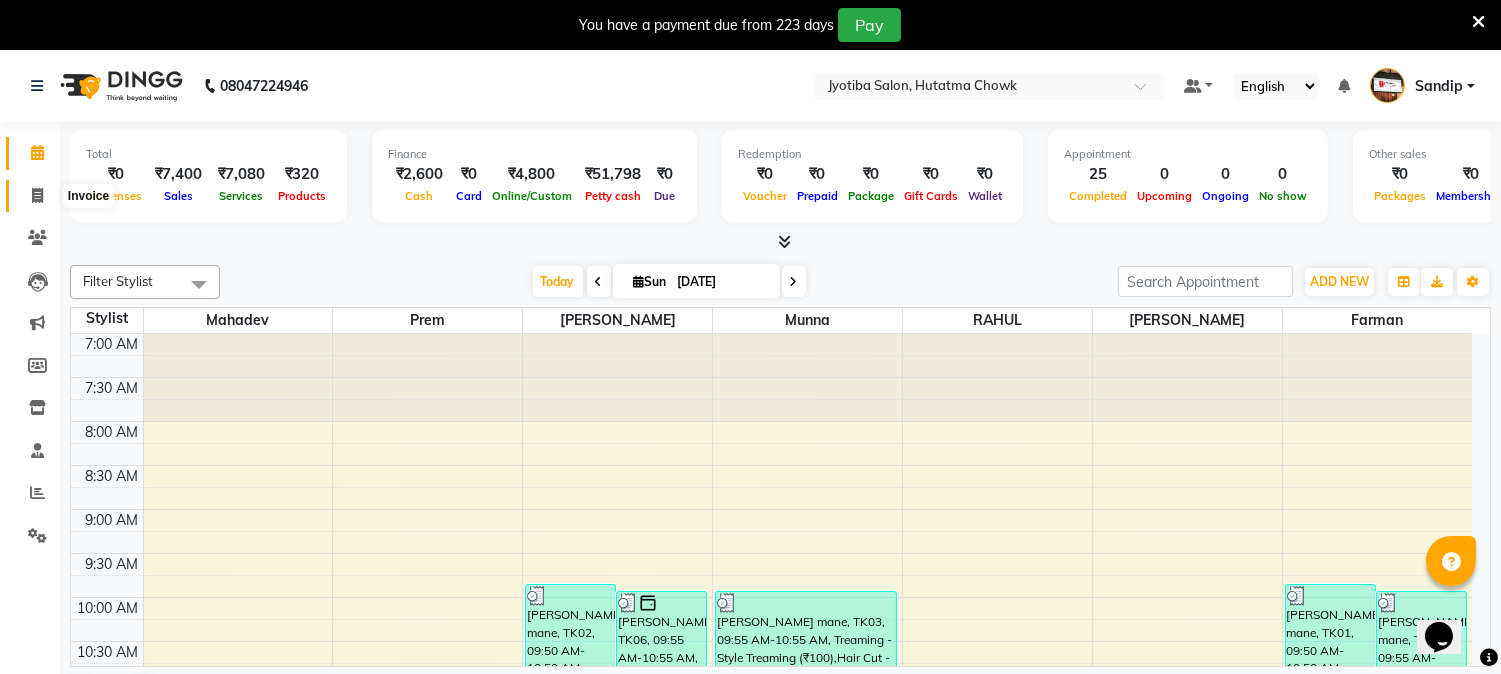 click 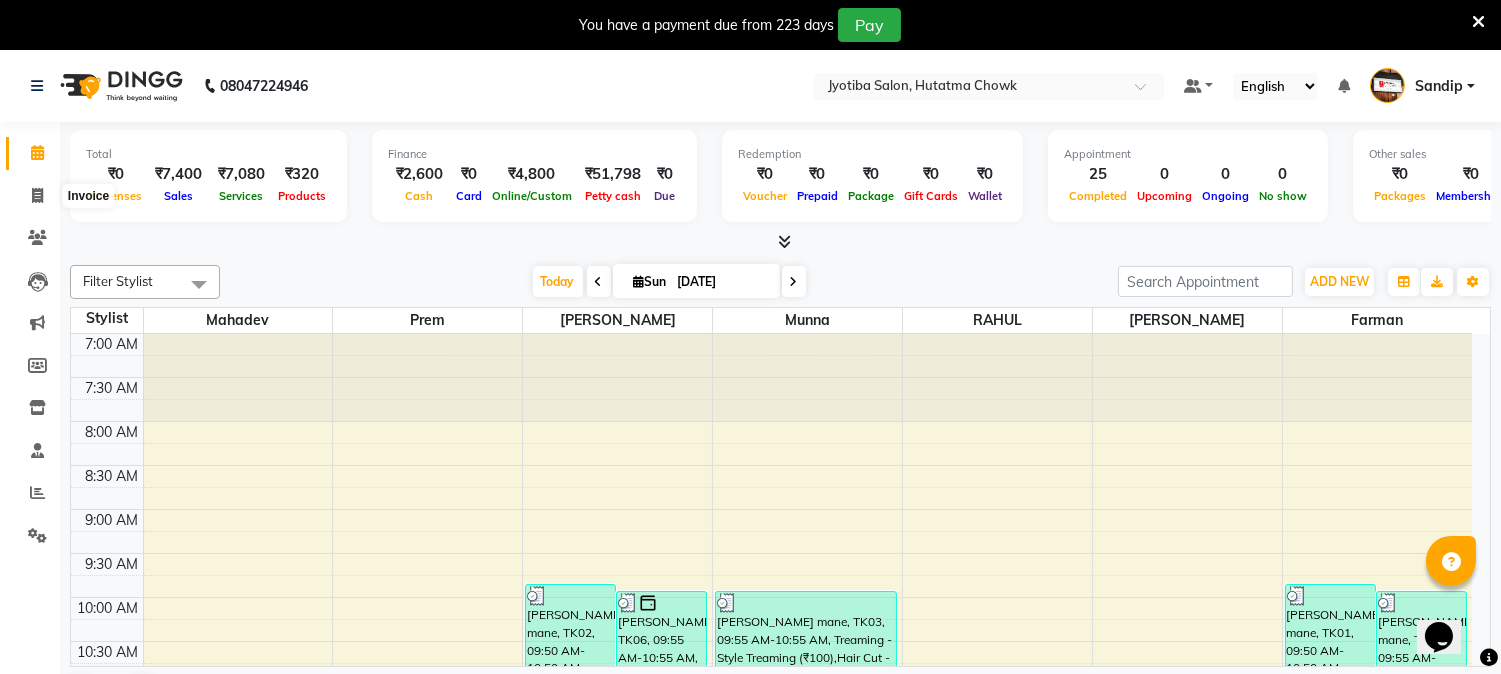 select on "service" 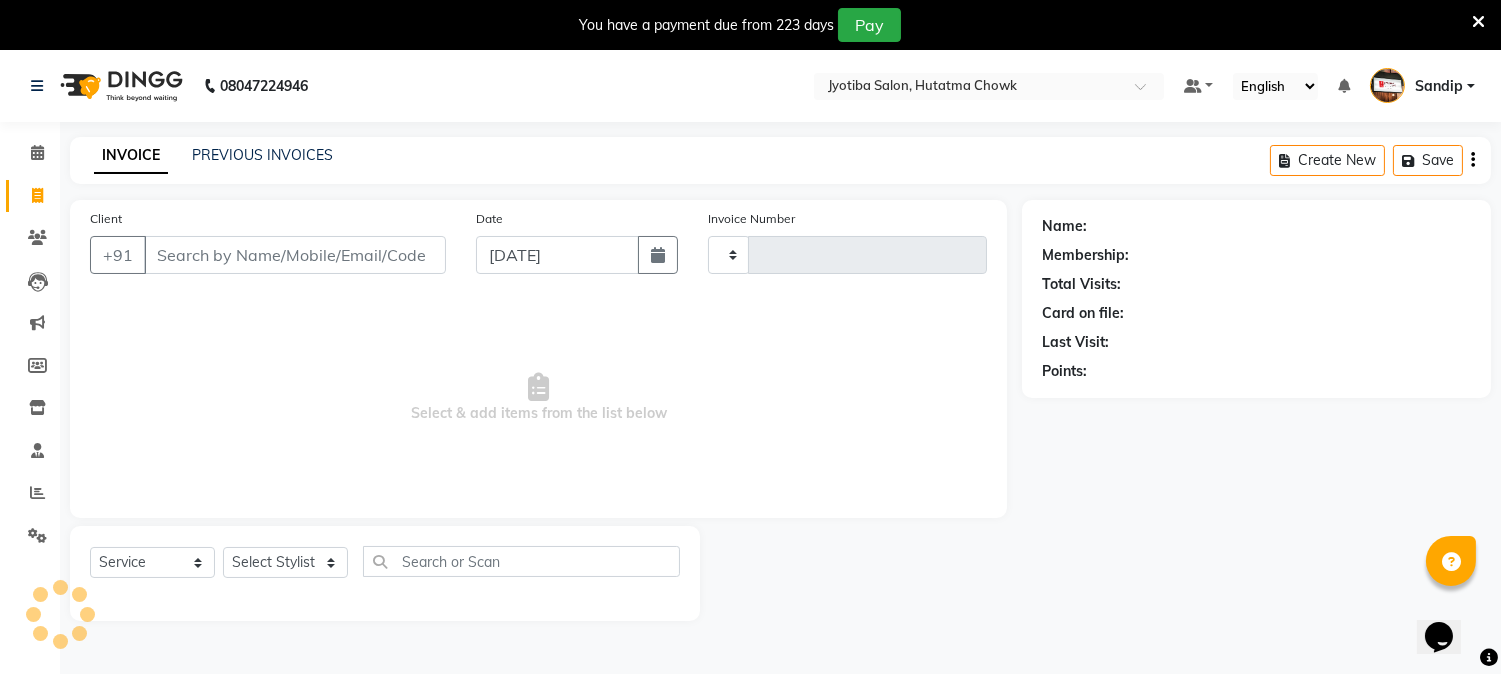 type on "0702" 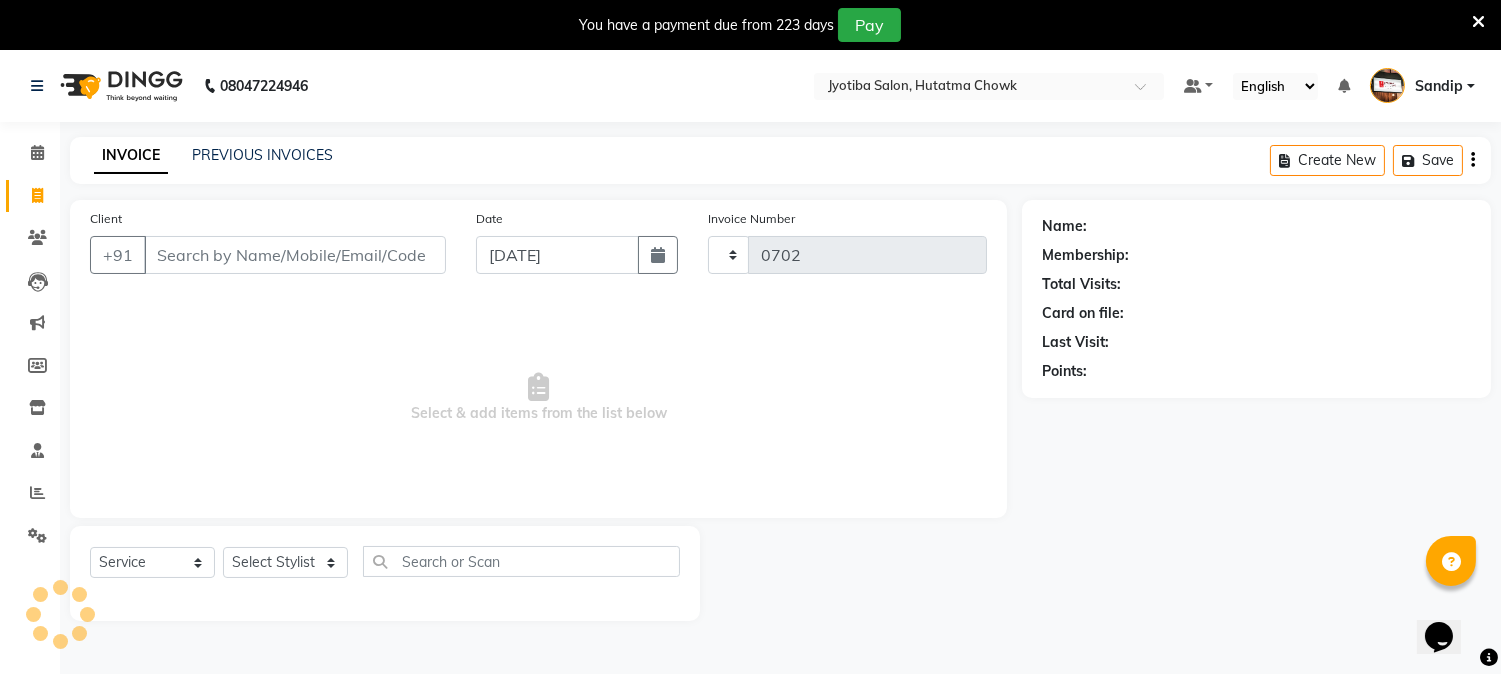 select on "556" 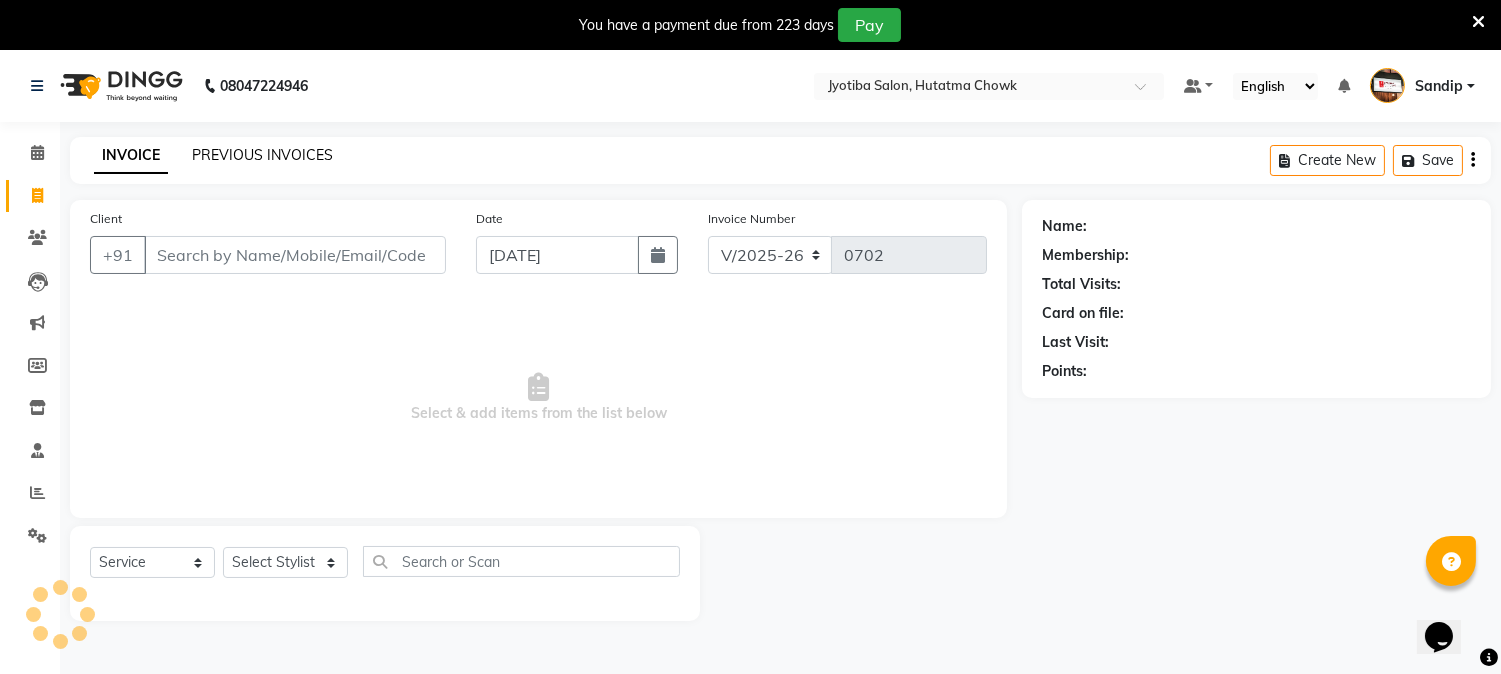 select on "membership" 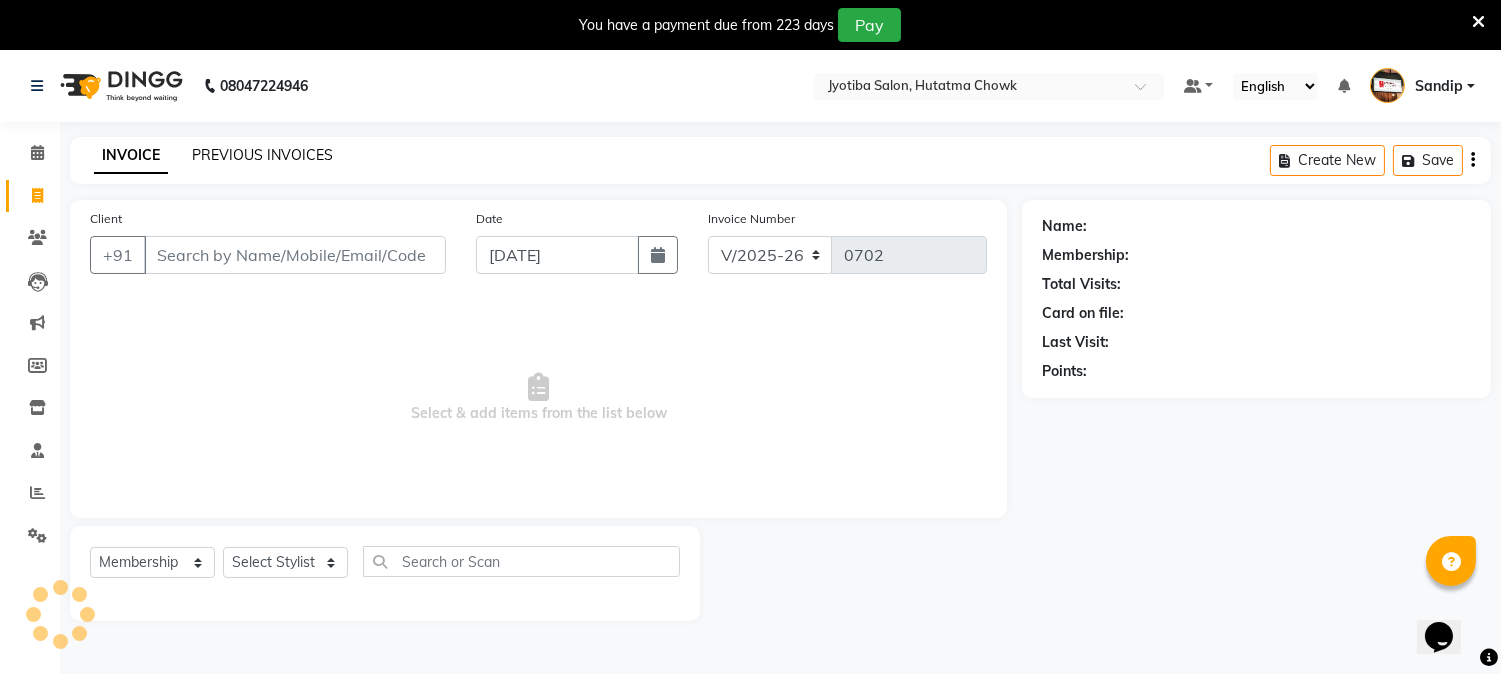 click on "PREVIOUS INVOICES" 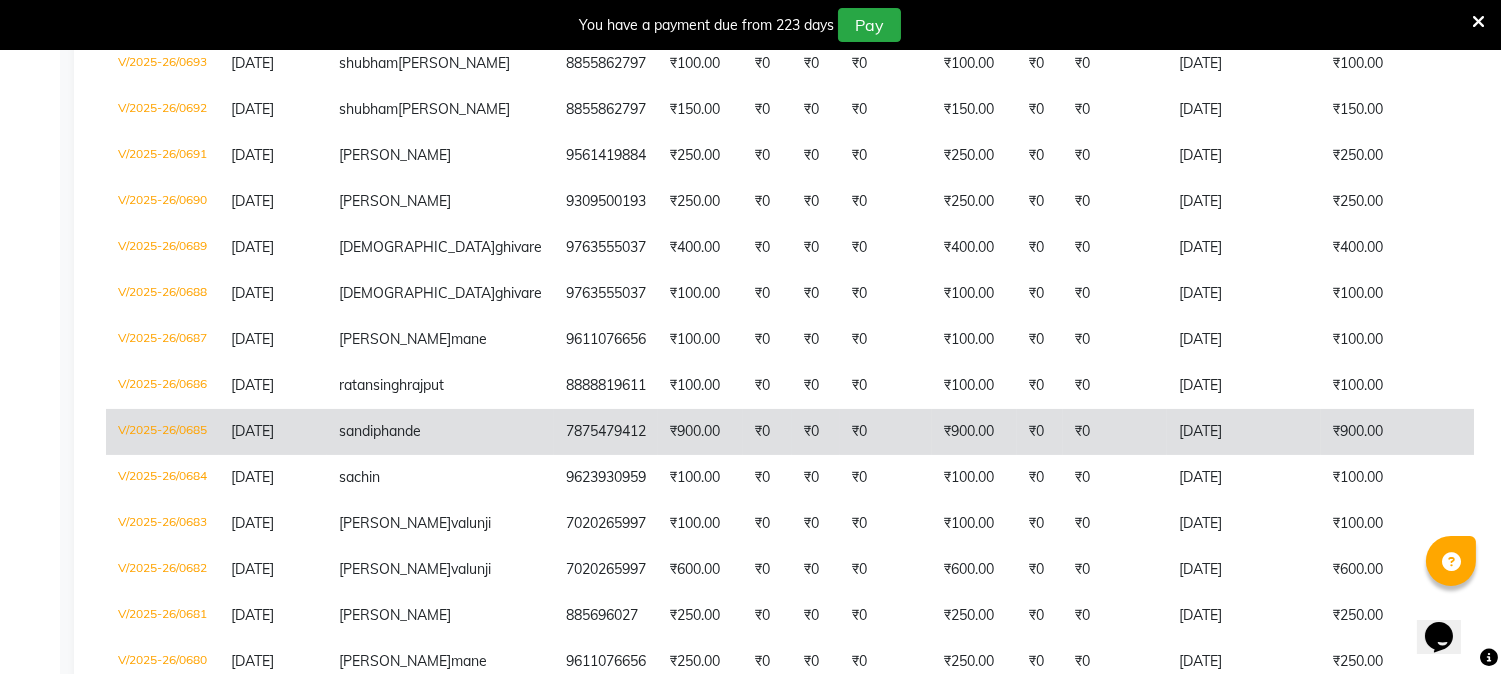 scroll, scrollTop: 578, scrollLeft: 0, axis: vertical 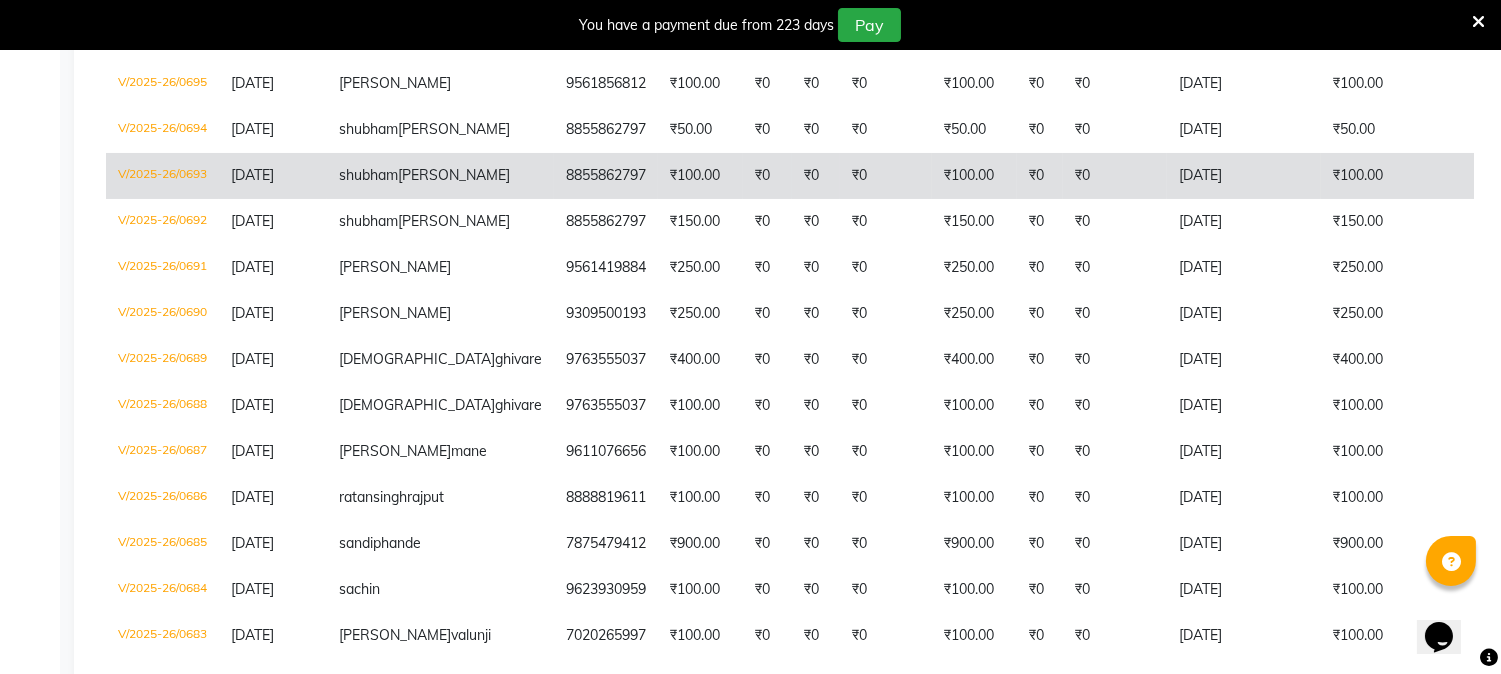 click on "₹0" 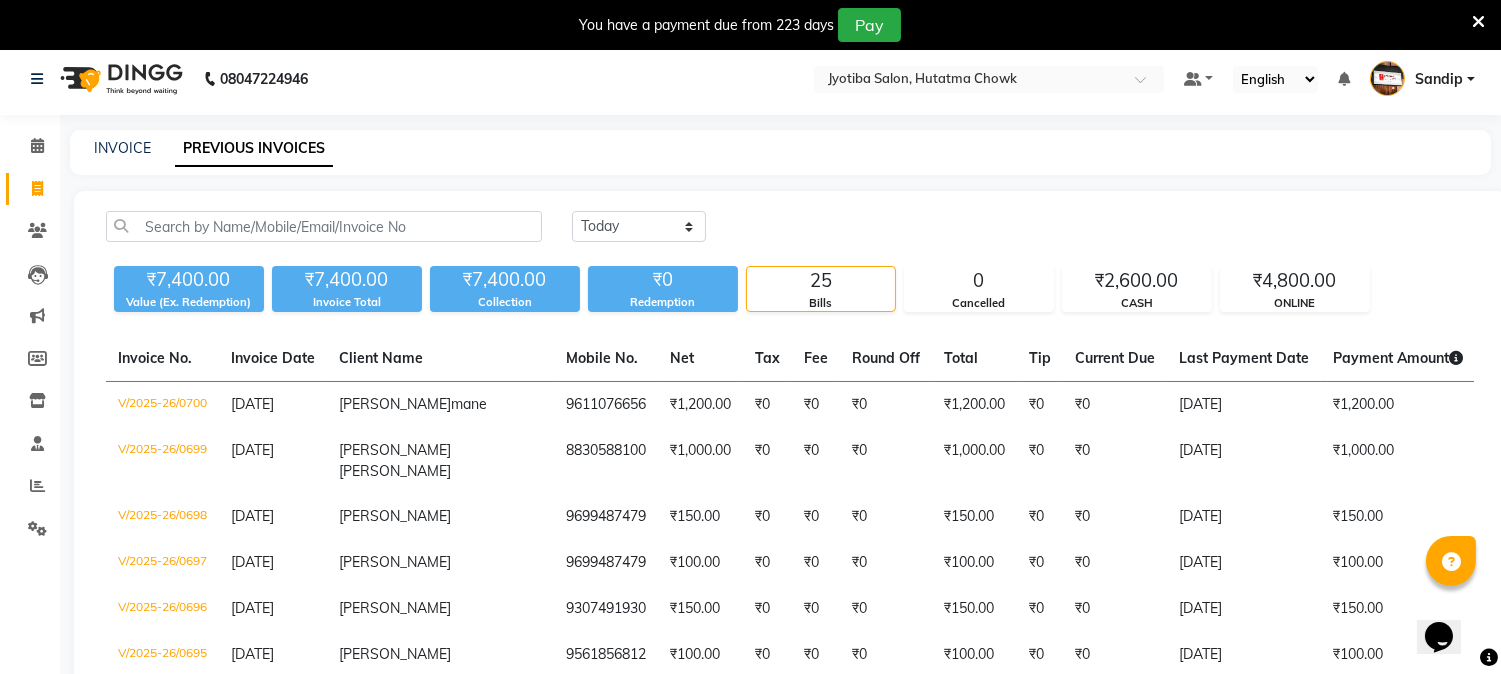 scroll, scrollTop: 0, scrollLeft: 0, axis: both 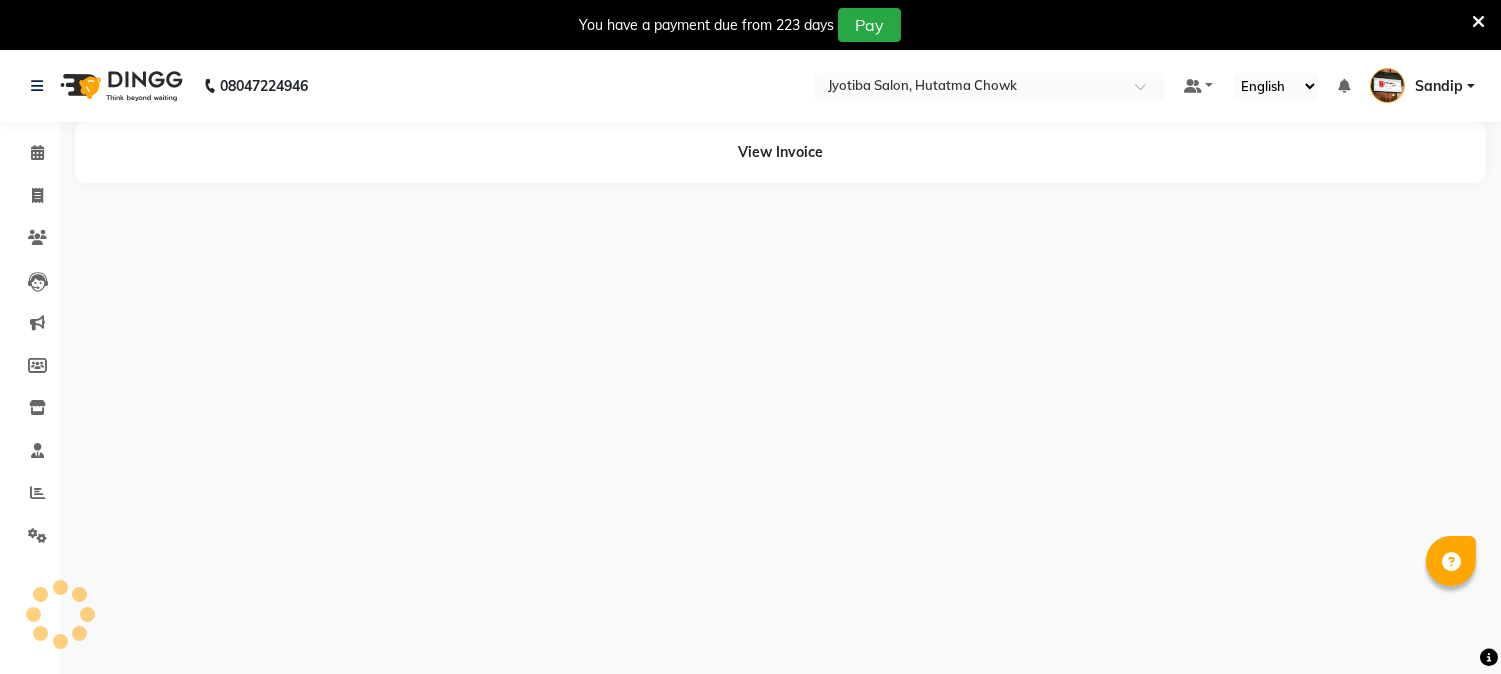 select on "en" 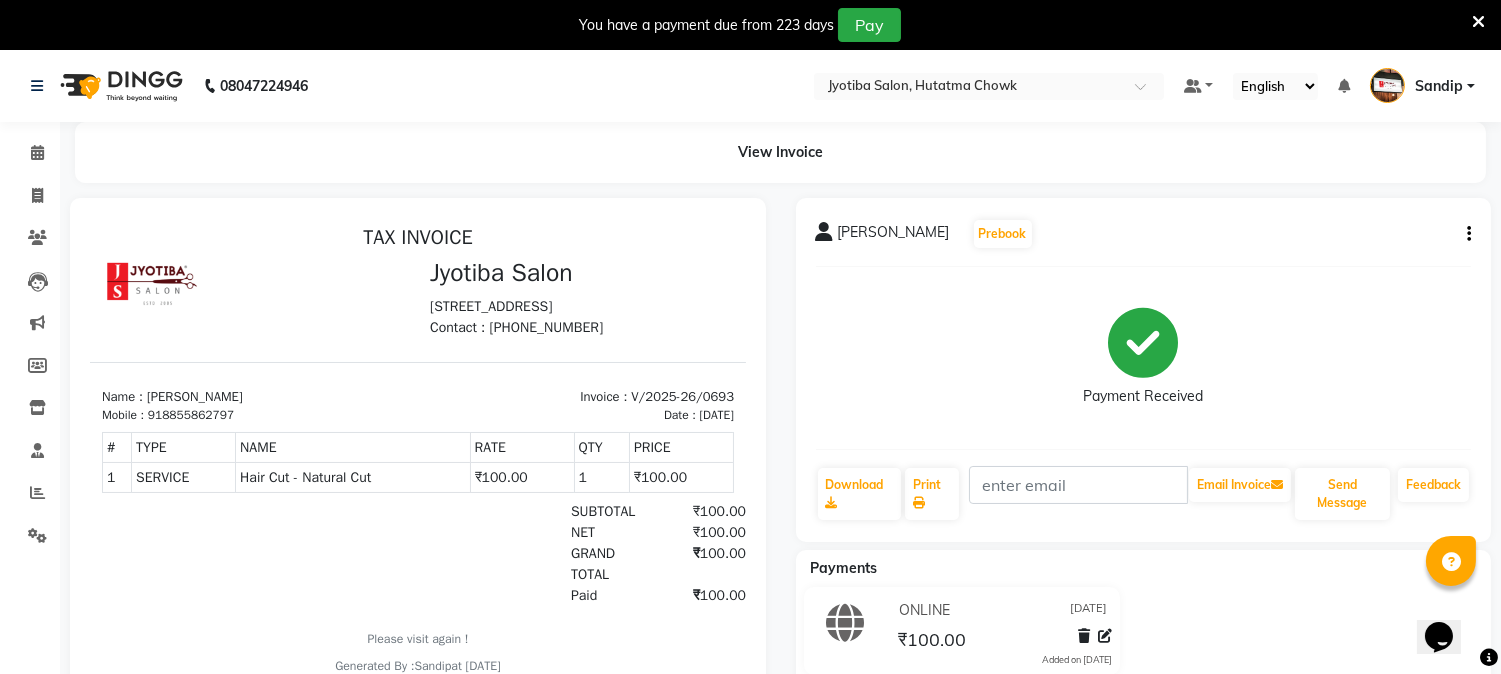 scroll, scrollTop: 0, scrollLeft: 0, axis: both 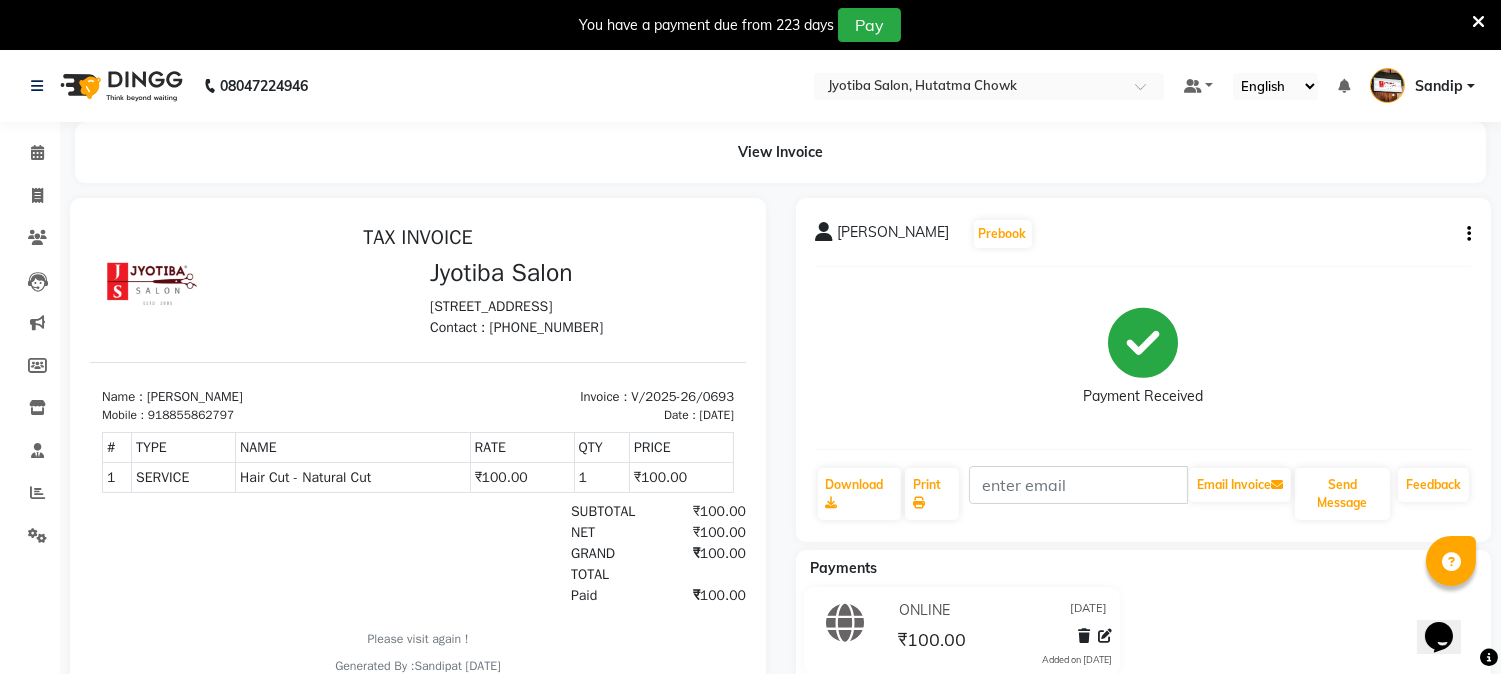 click 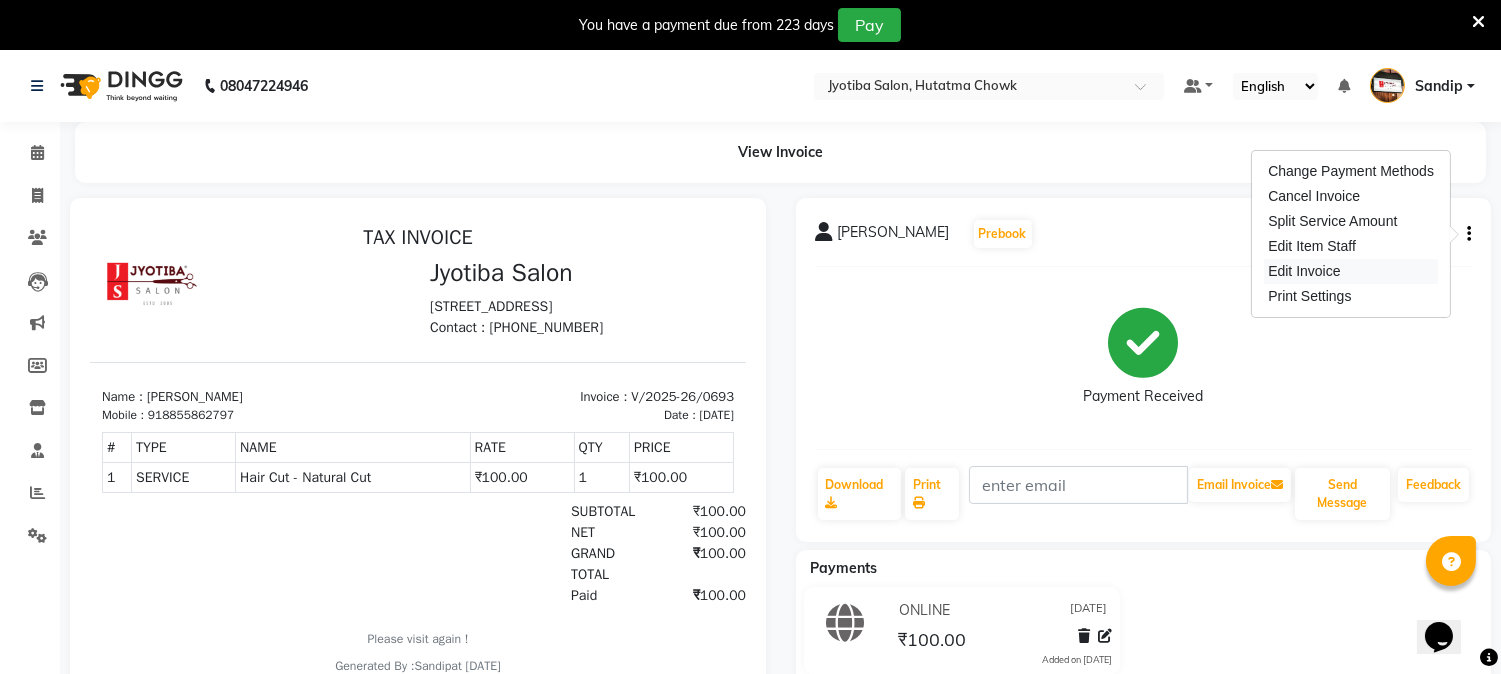 click on "Edit Invoice" at bounding box center [1351, 271] 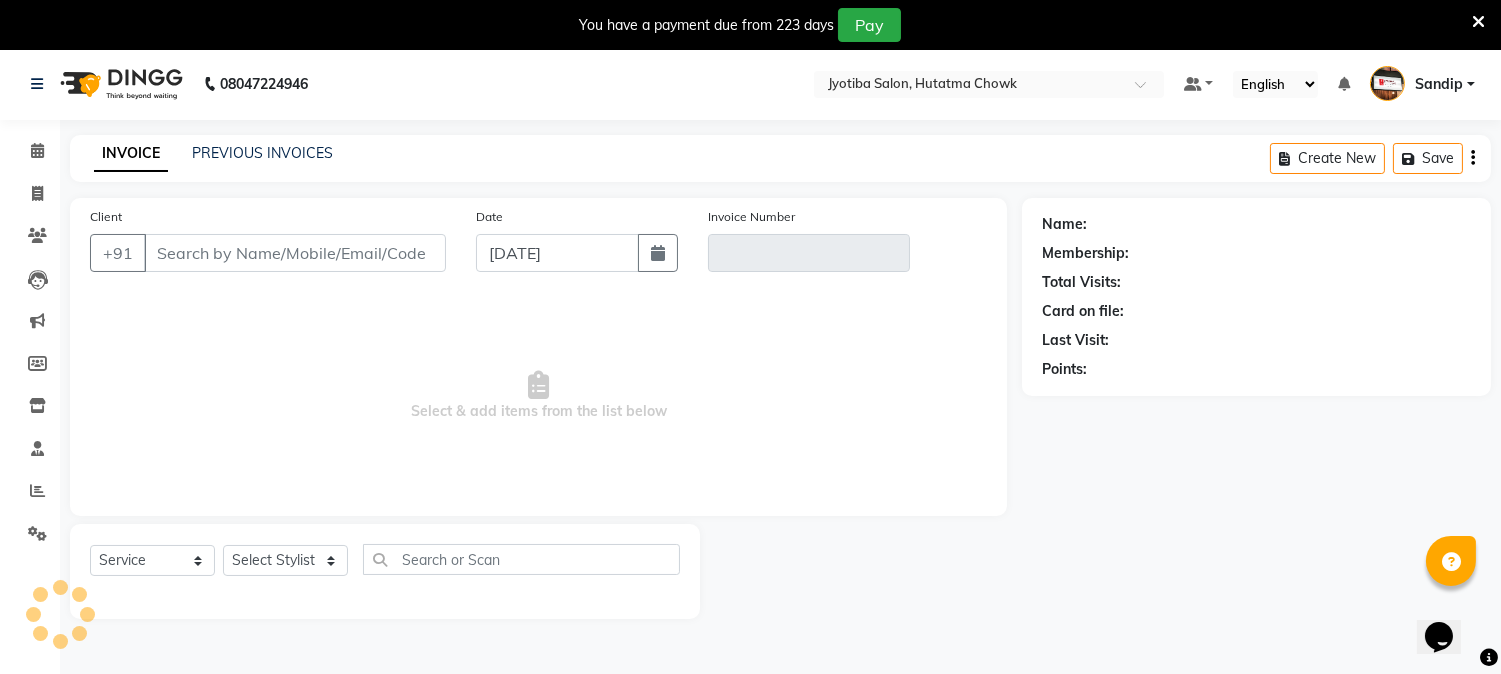 scroll, scrollTop: 50, scrollLeft: 0, axis: vertical 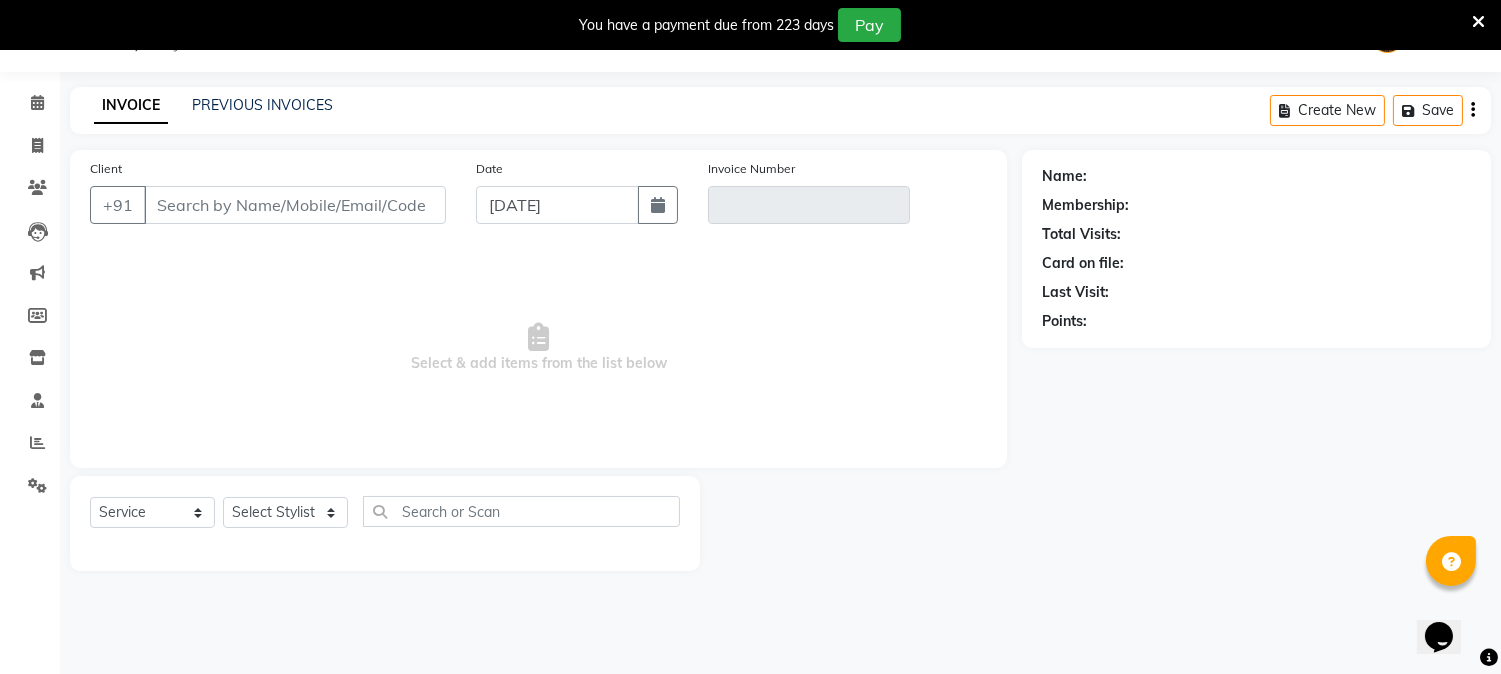 select on "membership" 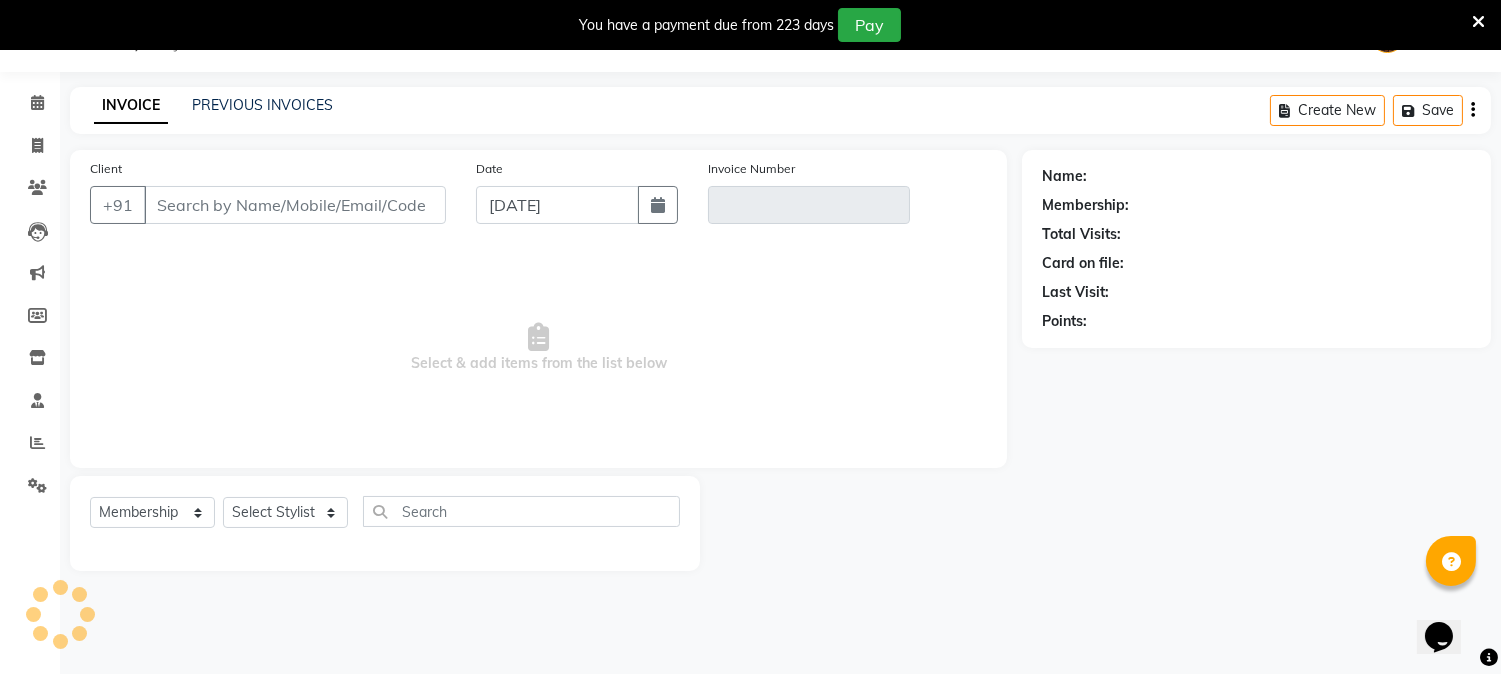 type on "8855862797" 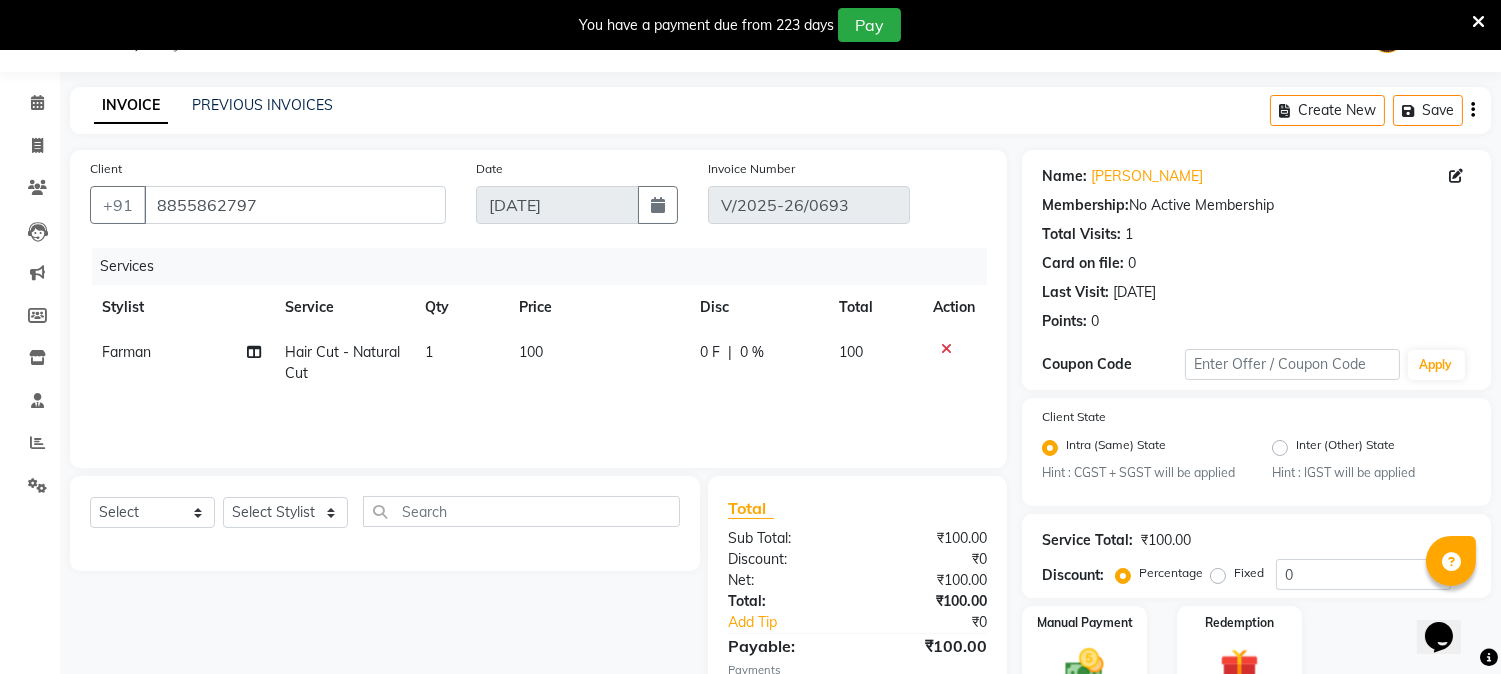 click 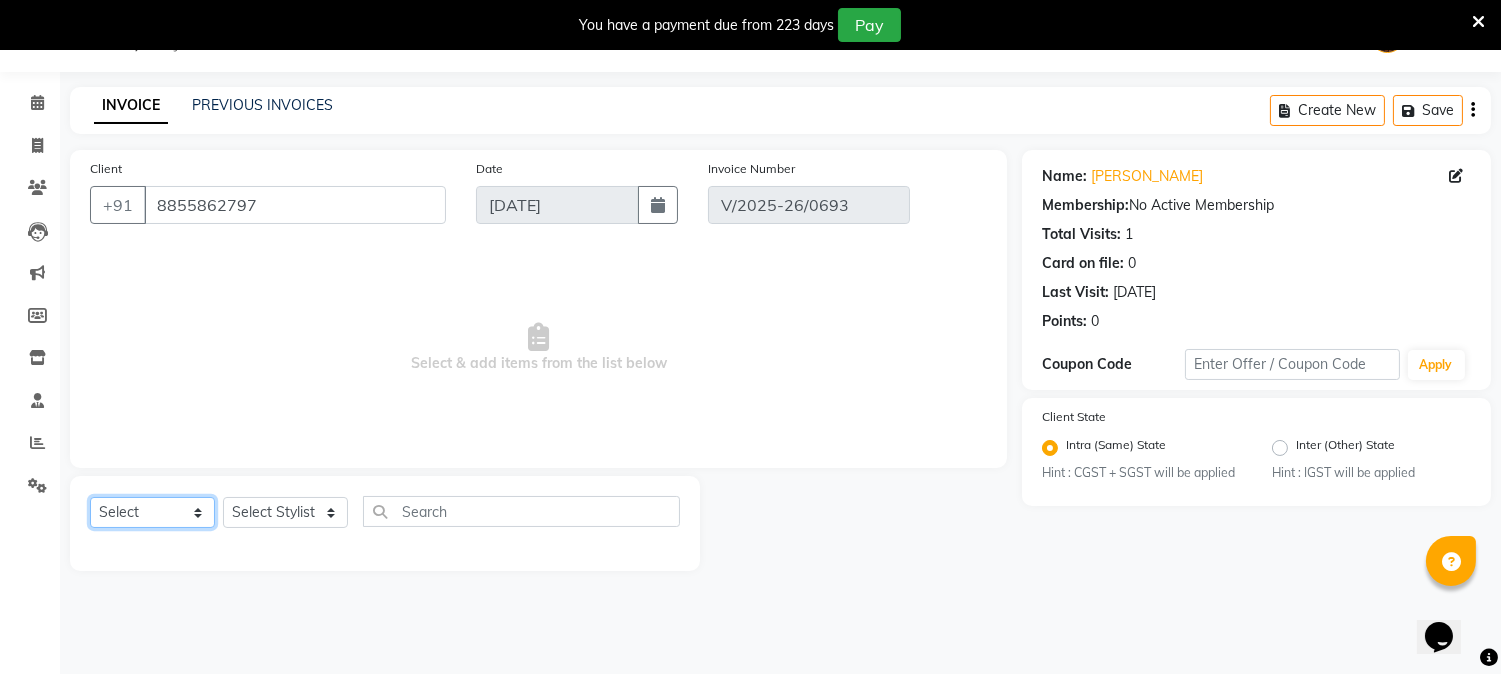 click on "Select  Service  Product  Membership  Package Voucher Prepaid Gift Card" 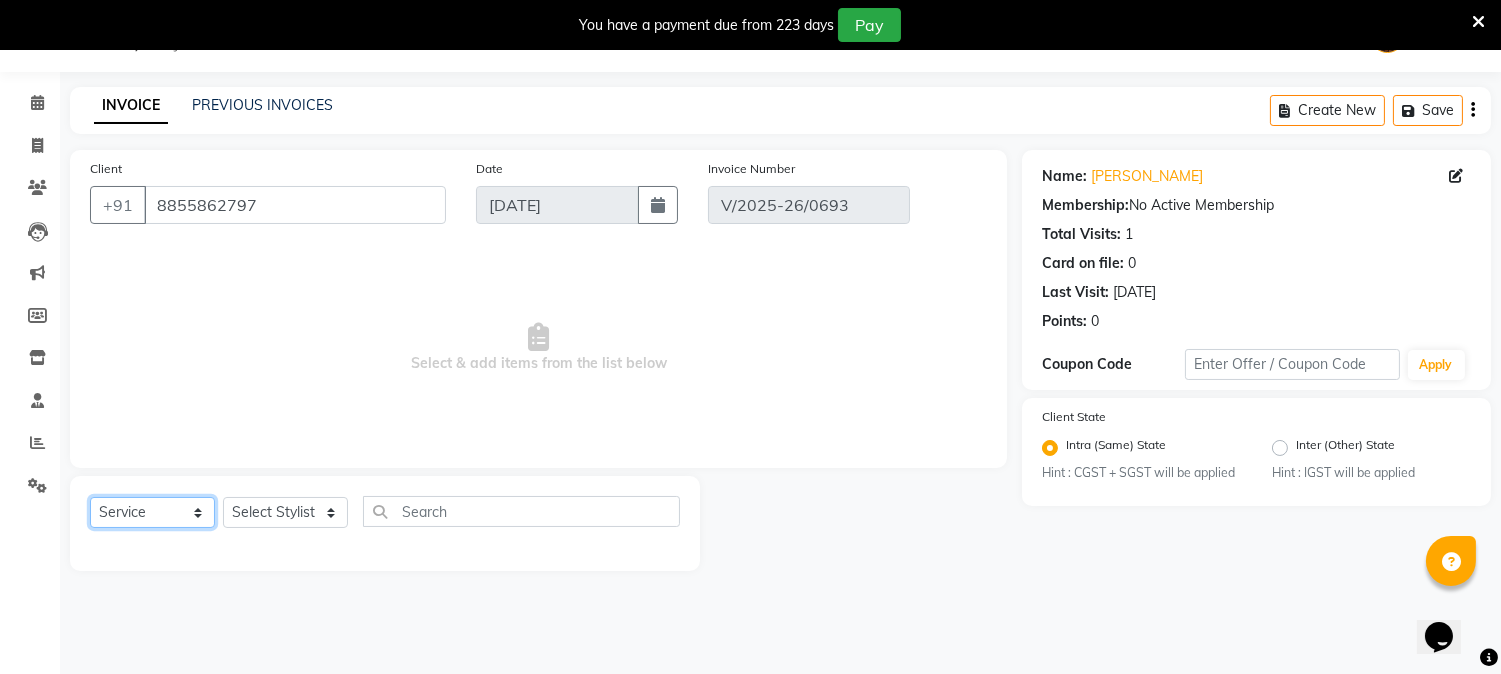 click on "Select  Service  Product  Membership  Package Voucher Prepaid Gift Card" 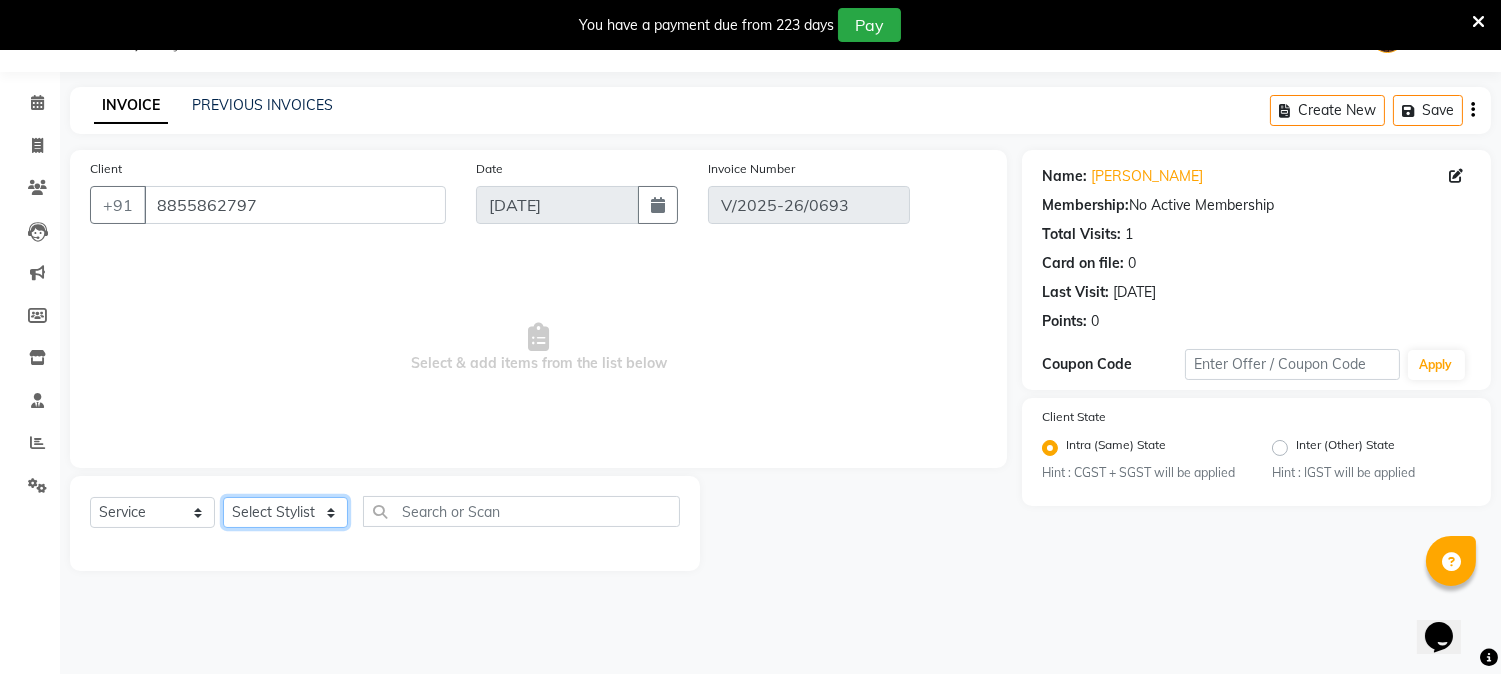 click on "Select Stylist [PERSON_NAME] [PERSON_NAME]  [PERSON_NAME]  prem RAHUL Sandip [PERSON_NAME]" 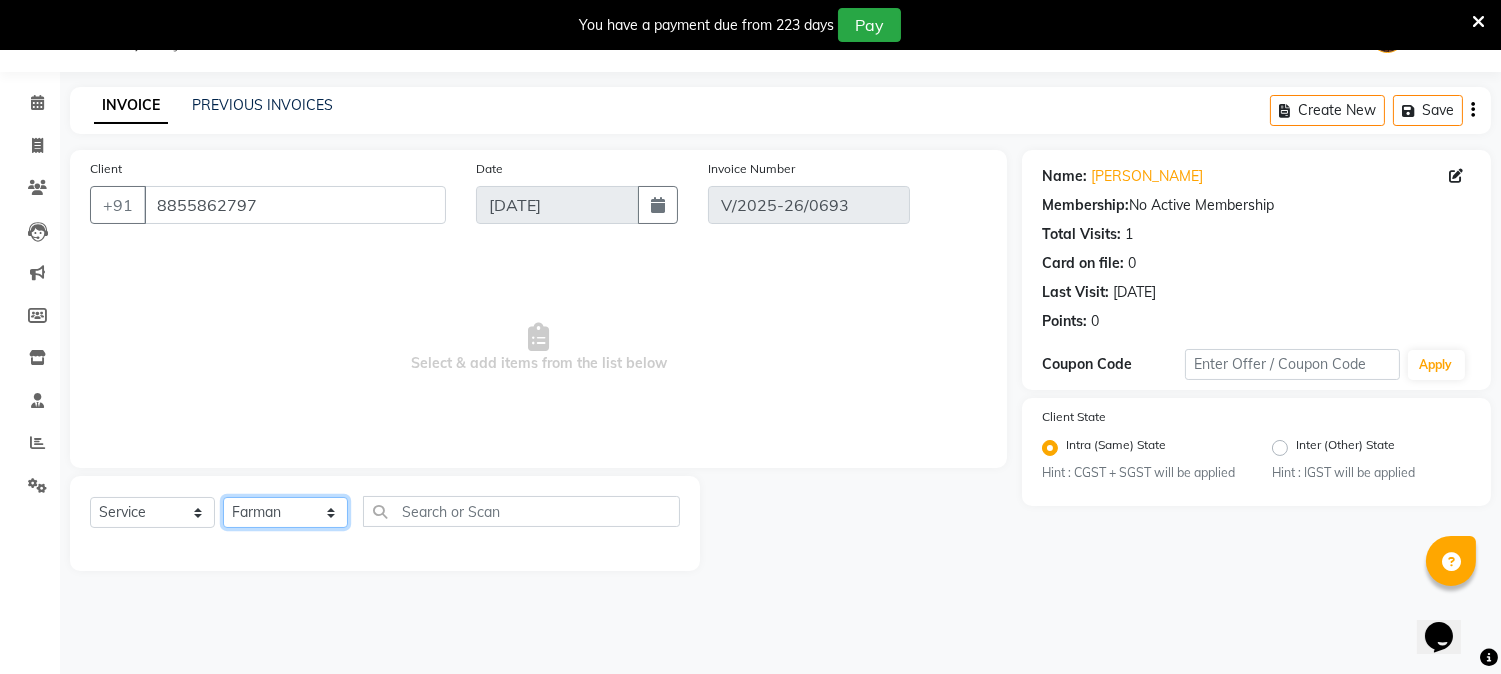 click on "Select Stylist [PERSON_NAME] [PERSON_NAME]  [PERSON_NAME]  prem RAHUL Sandip [PERSON_NAME]" 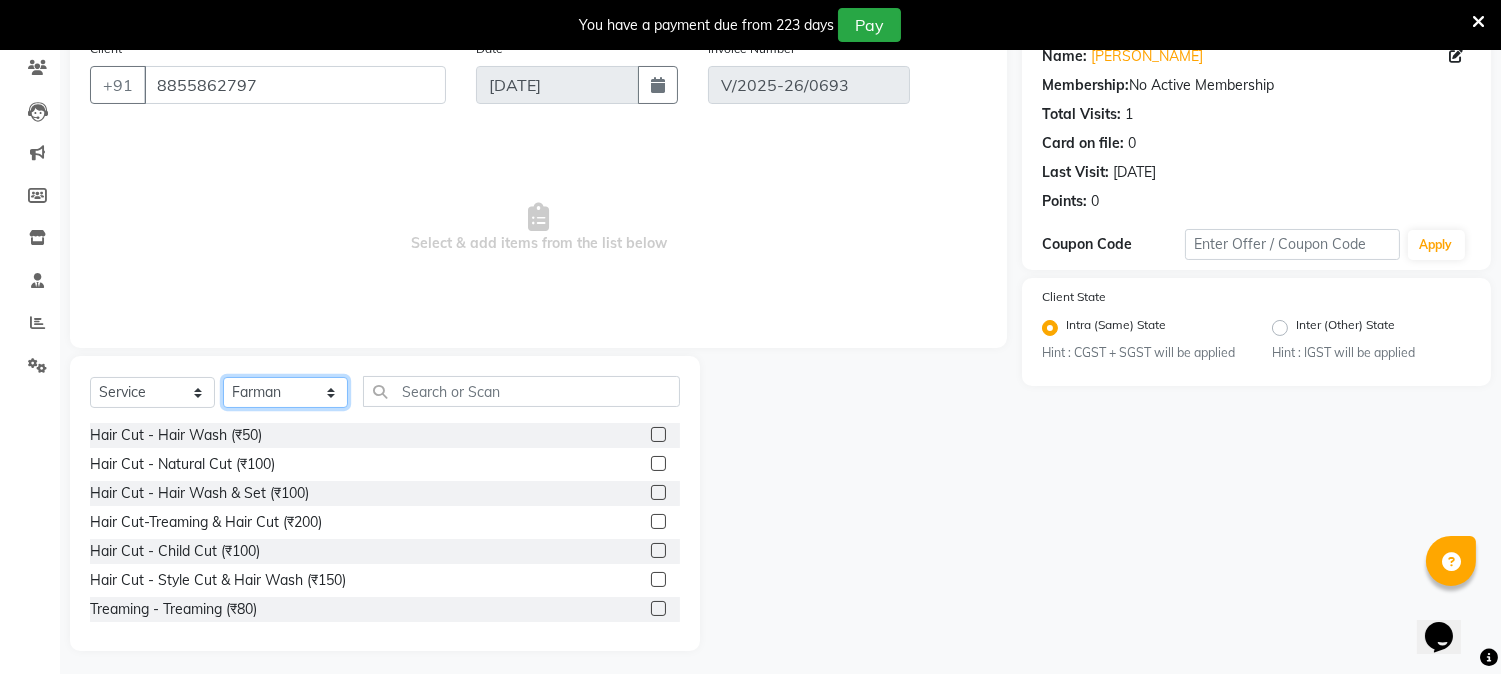 scroll, scrollTop: 176, scrollLeft: 0, axis: vertical 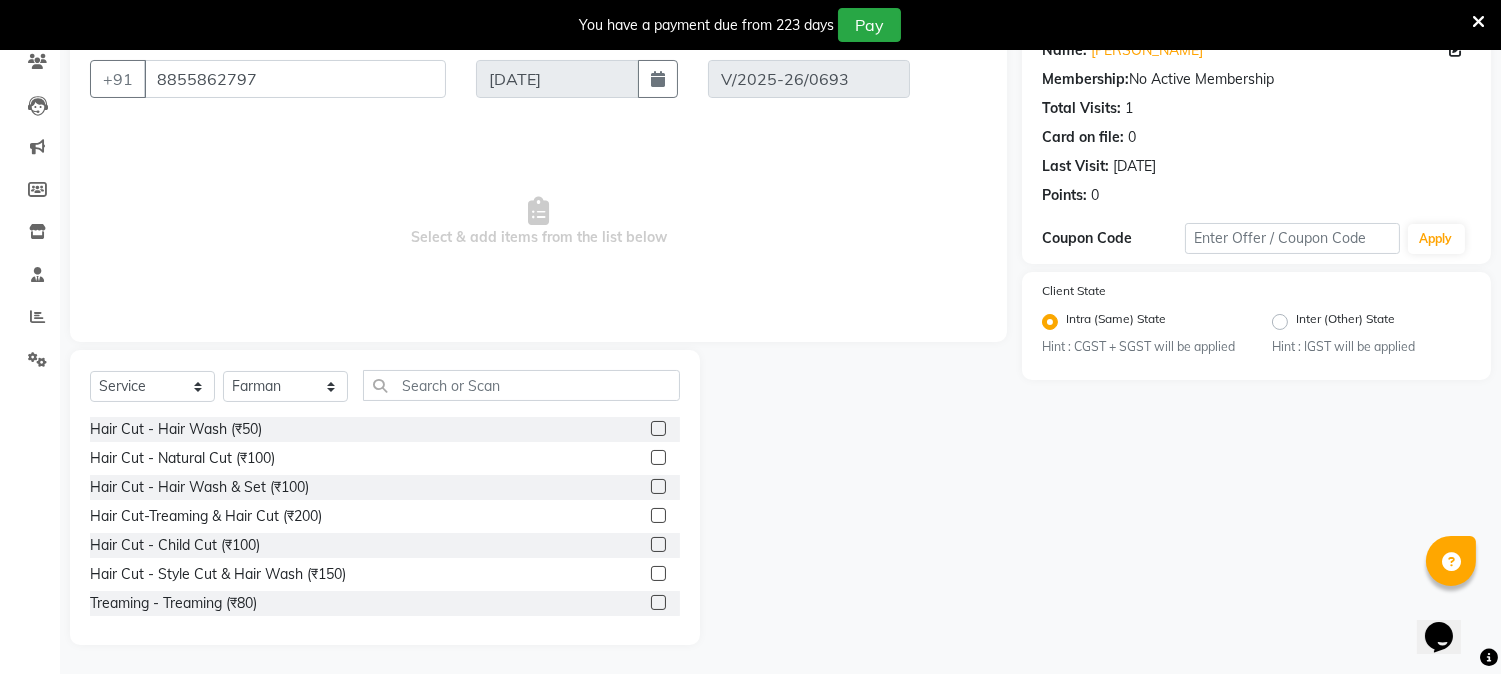 click 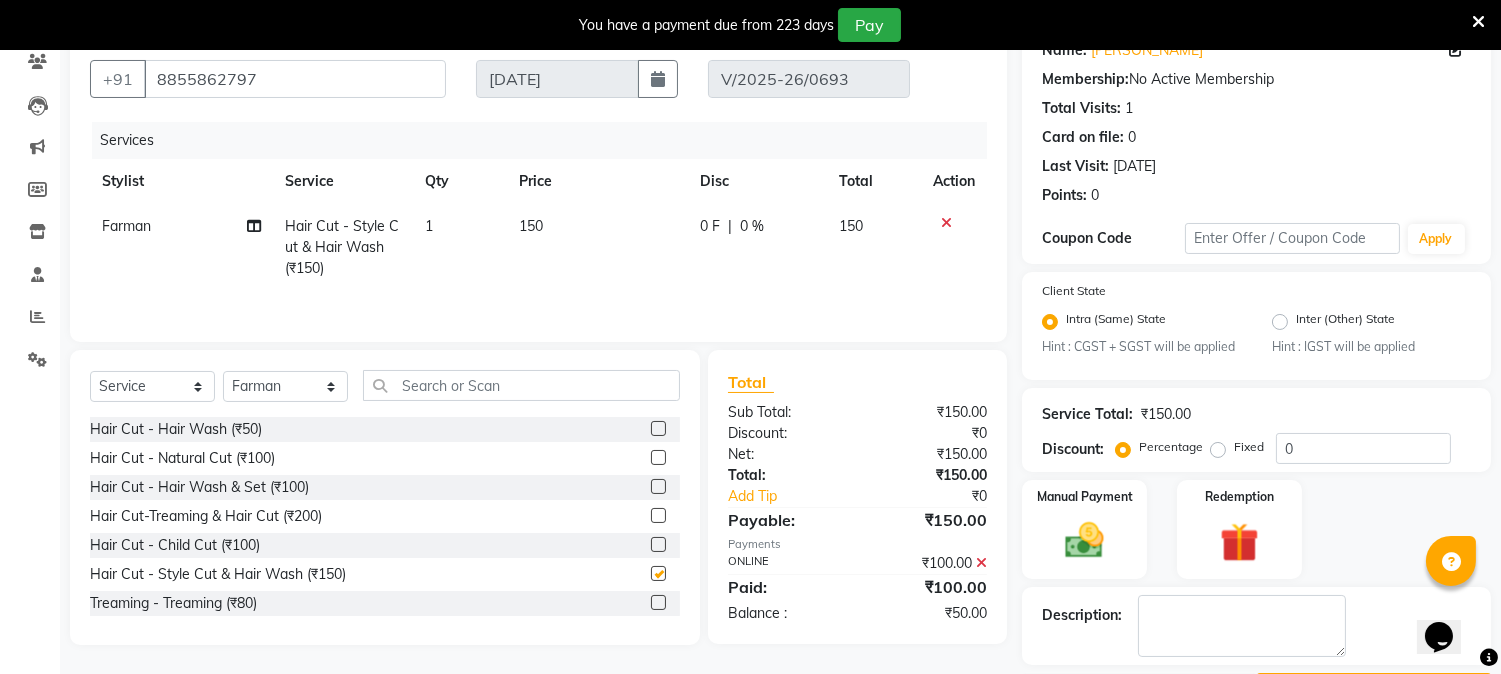 checkbox on "false" 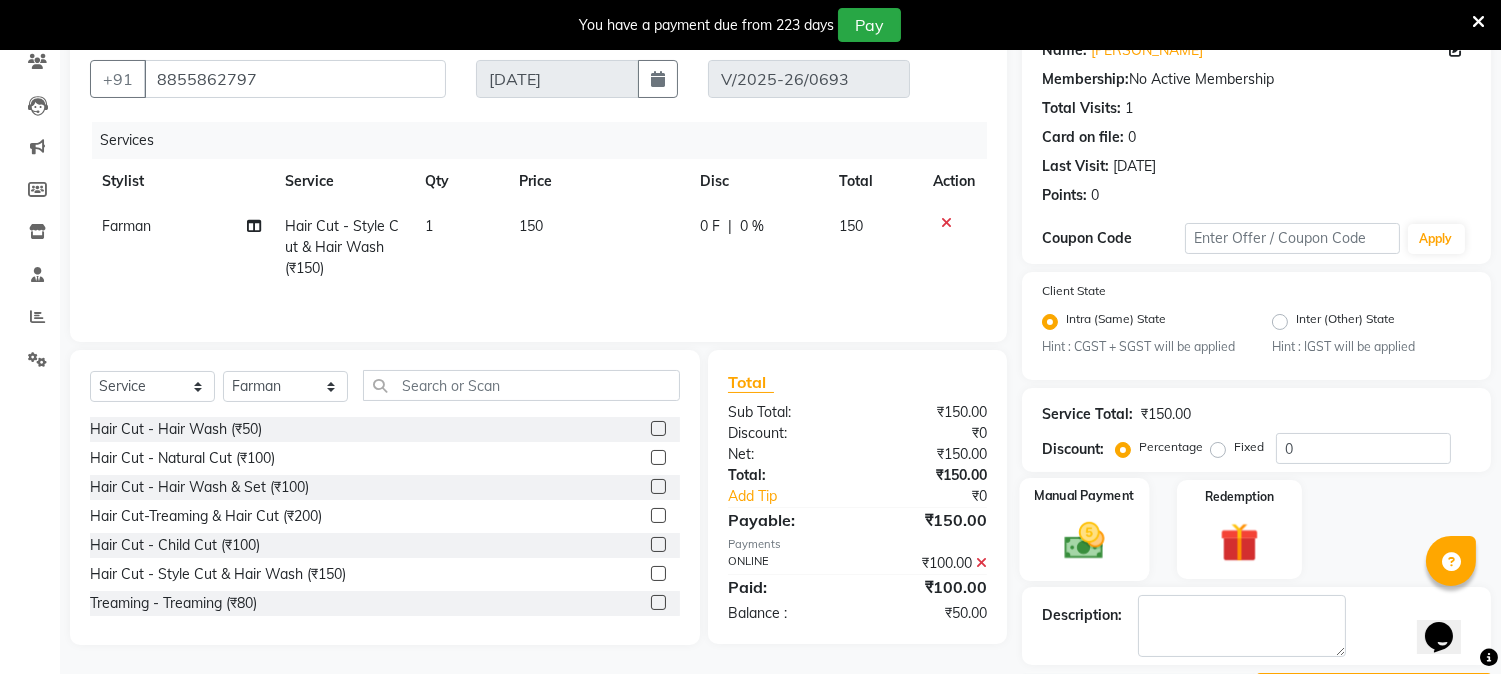 click 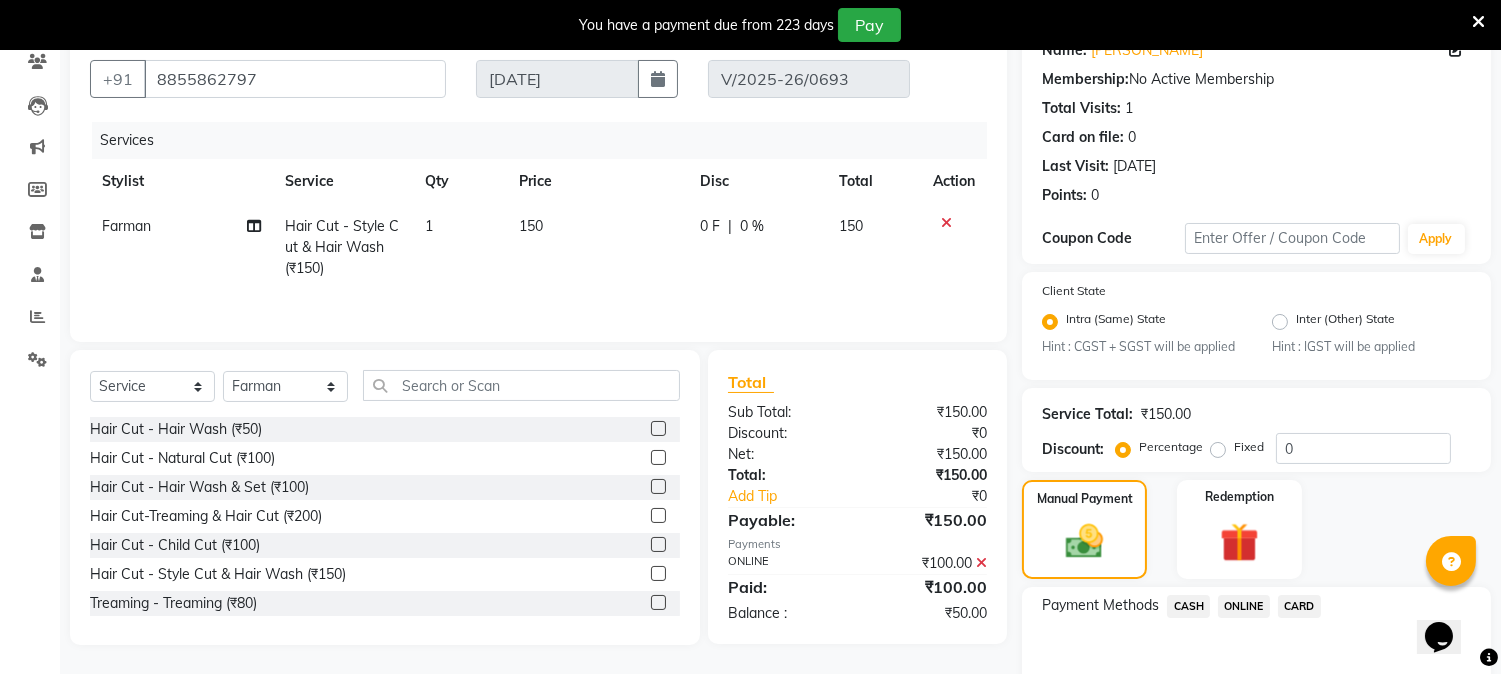 click on "CASH" 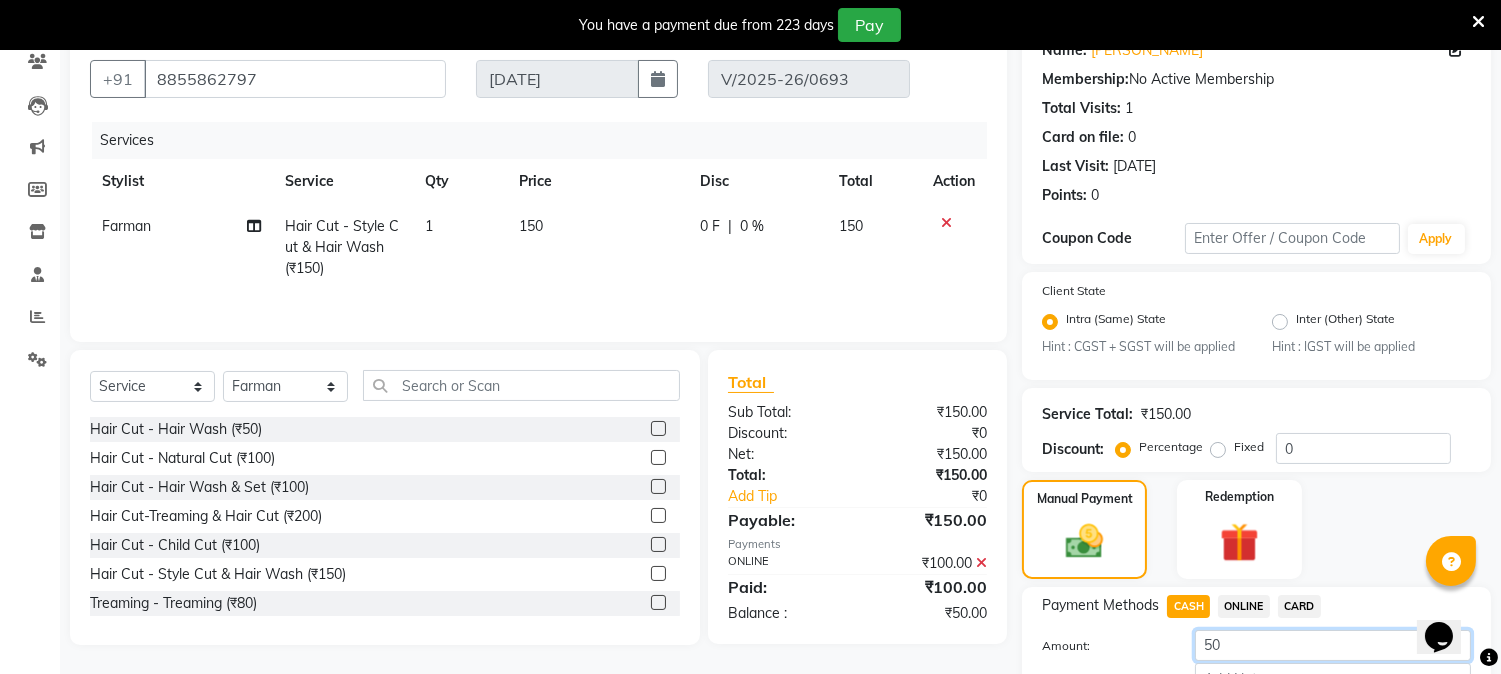 click on "50" 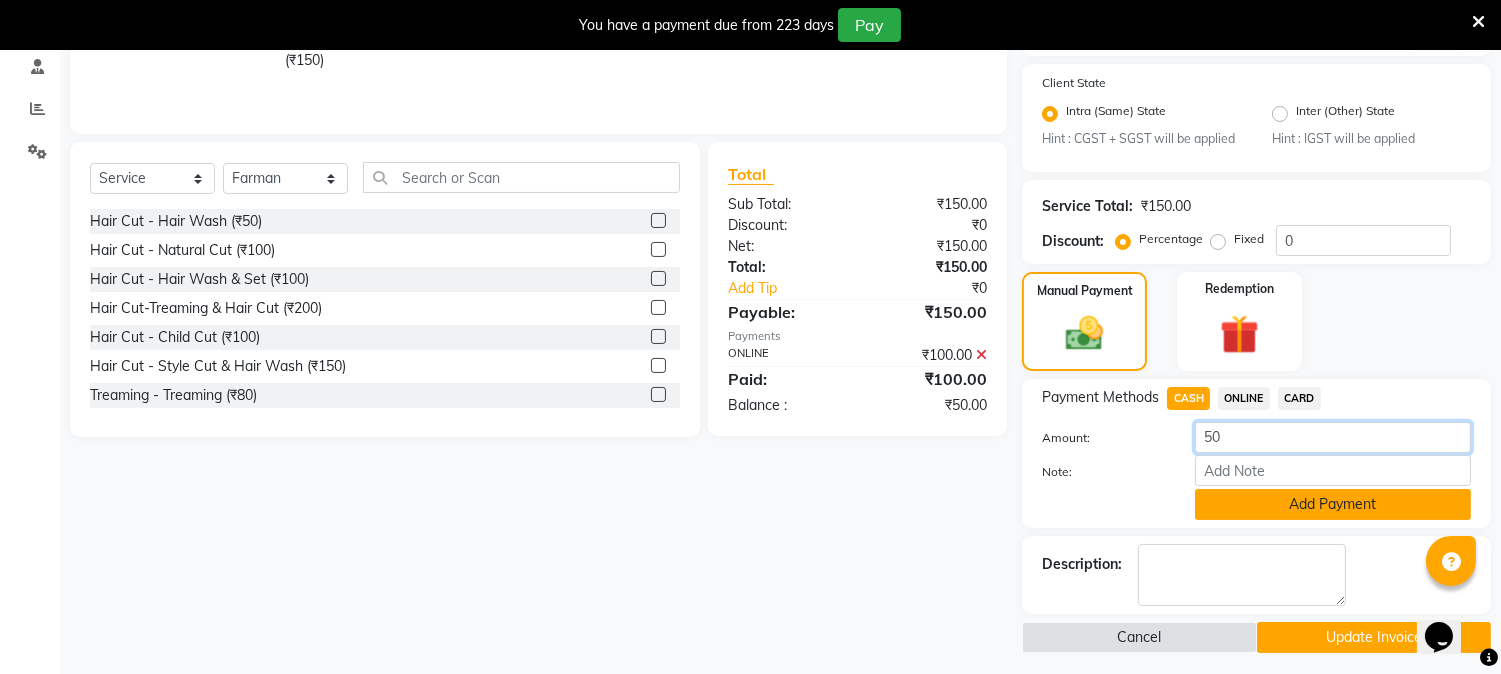 scroll, scrollTop: 393, scrollLeft: 0, axis: vertical 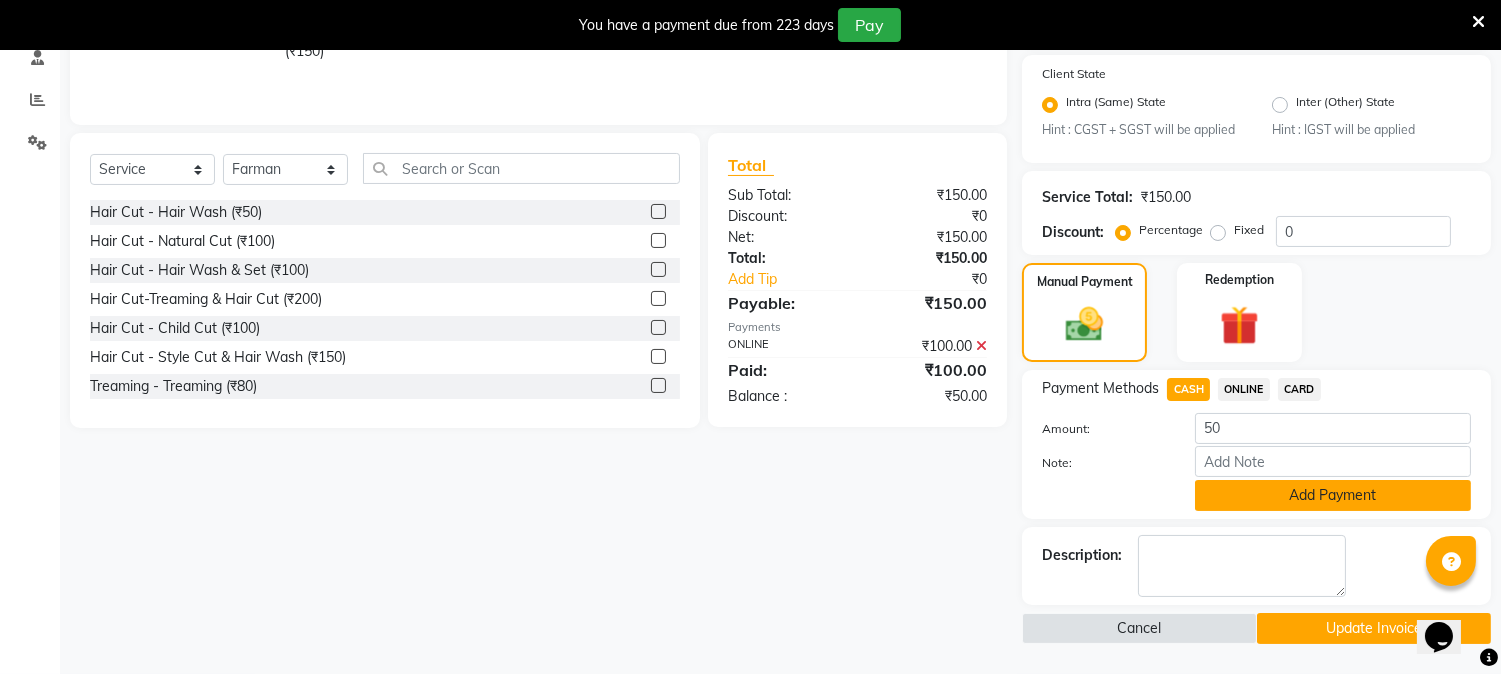 click on "Add Payment" 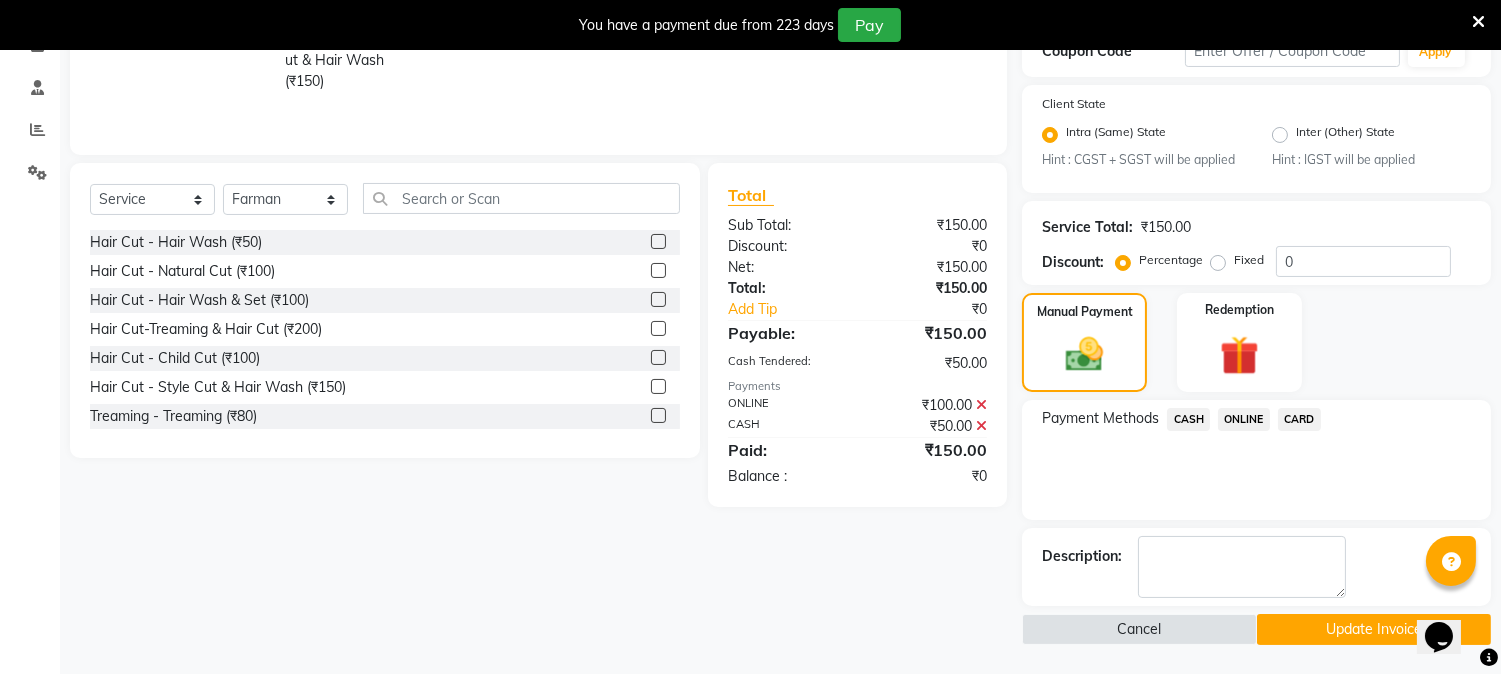 click on "ONLINE" 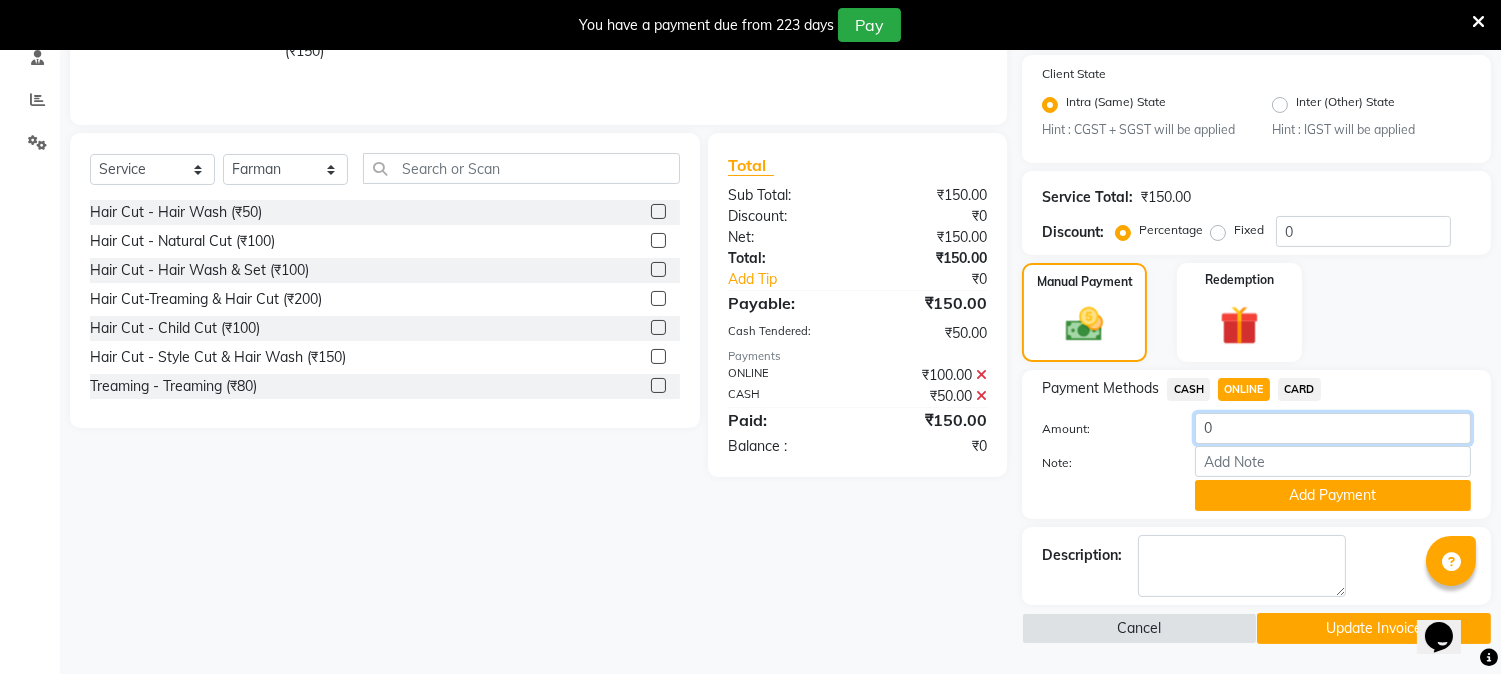 click on "0" 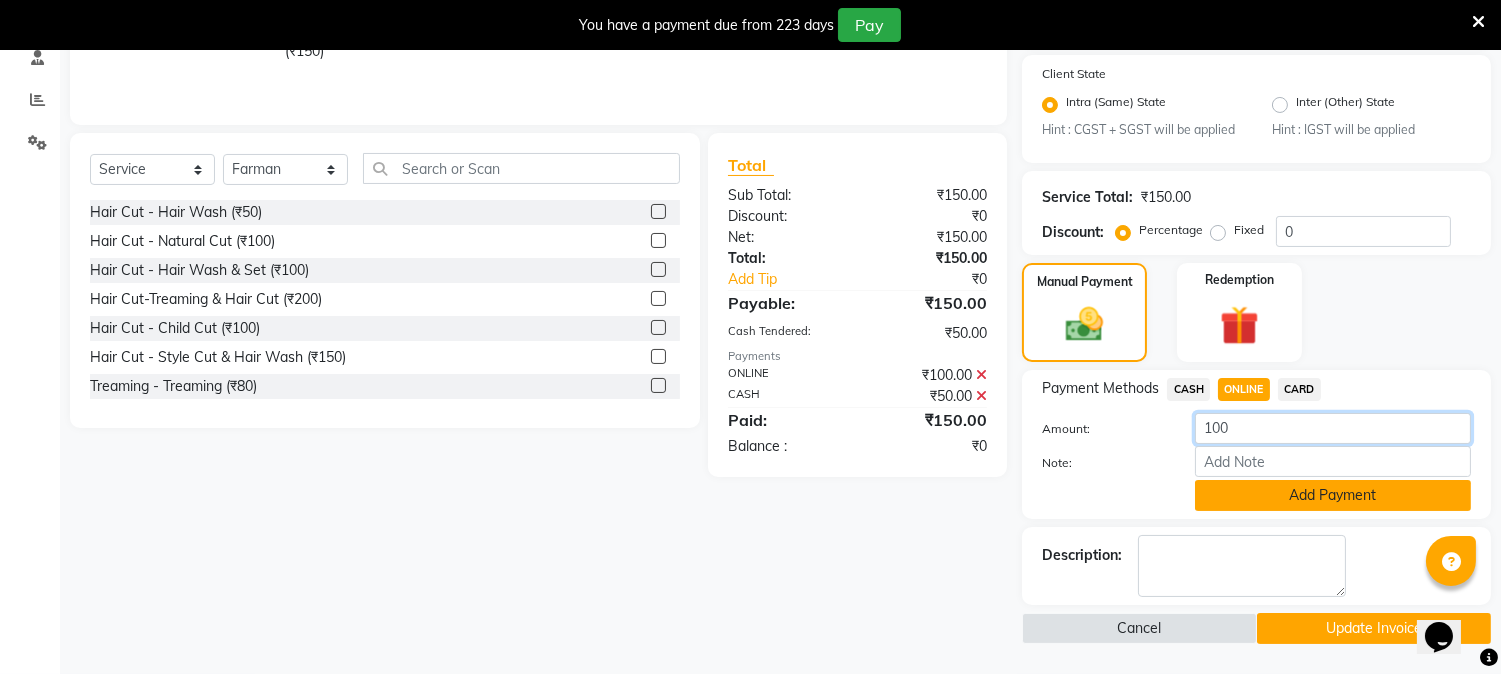 type on "100" 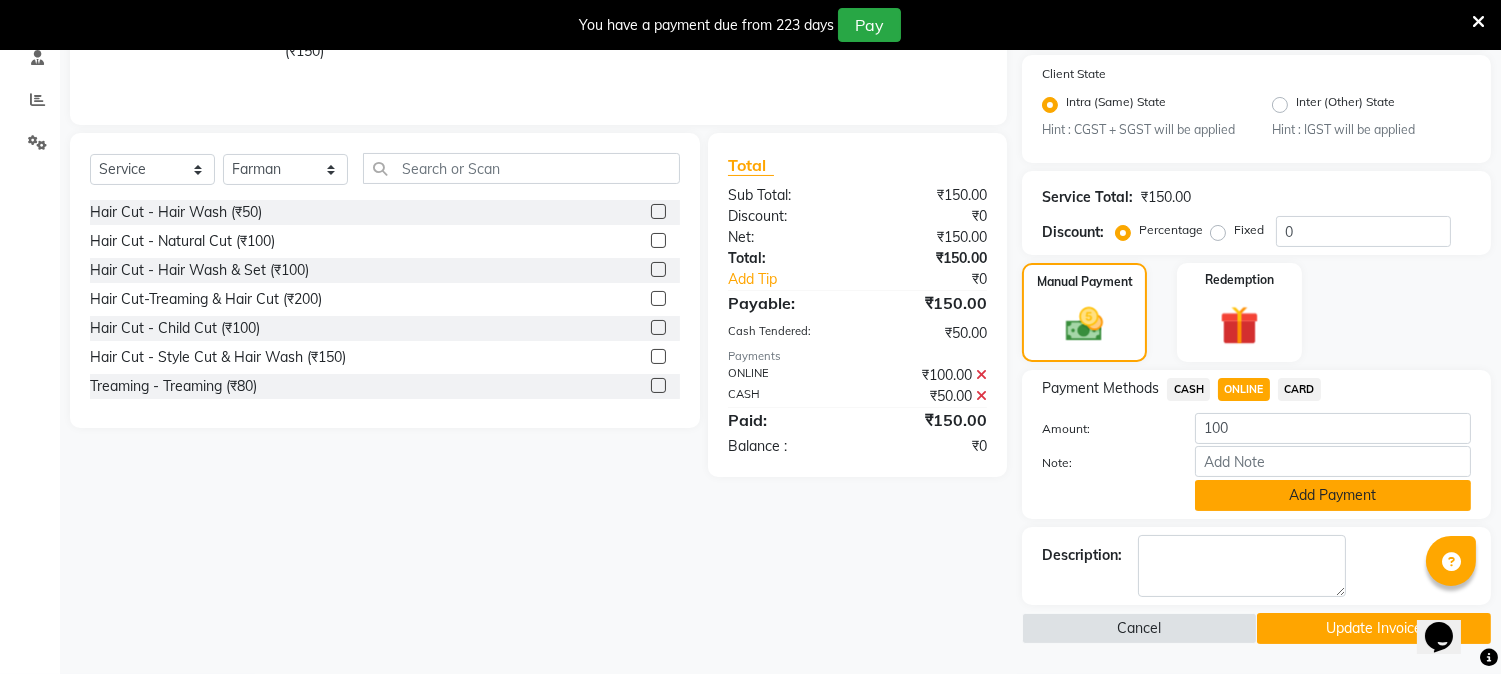 click on "Add Payment" 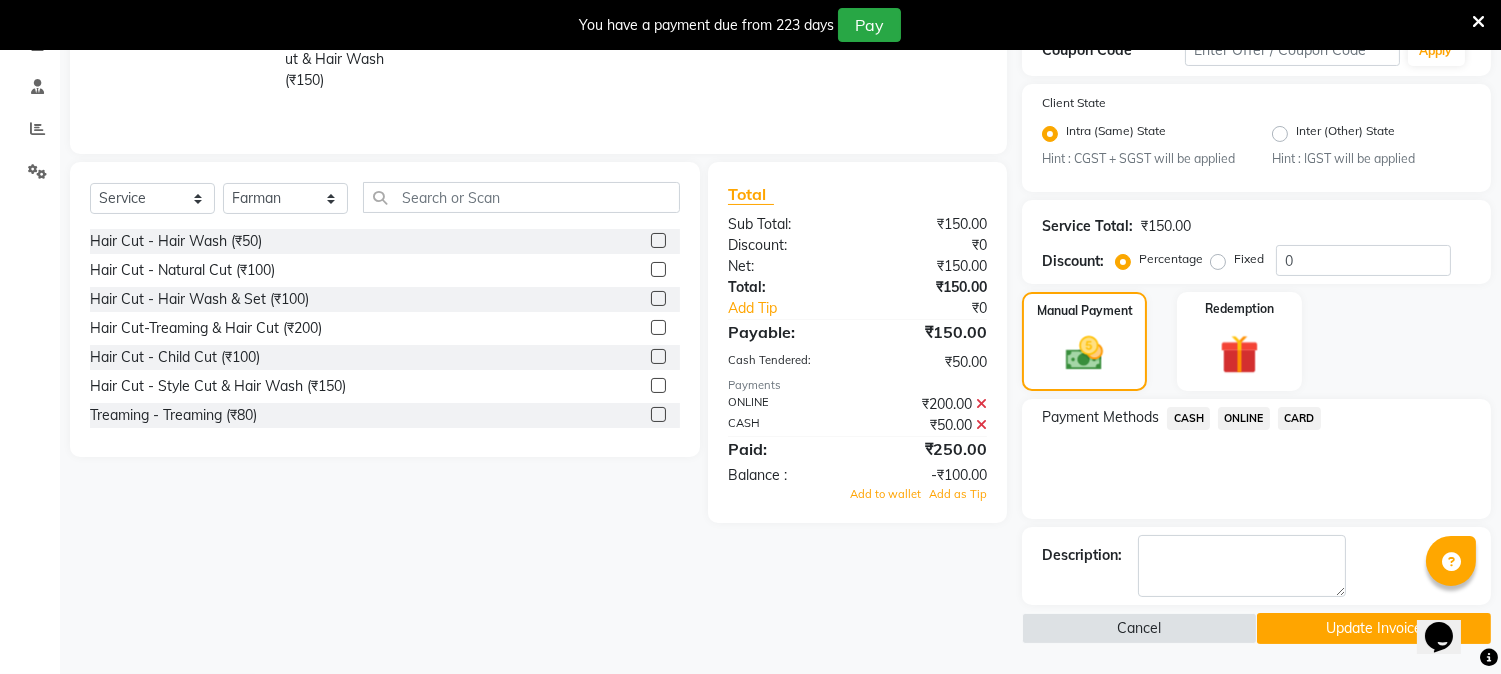 scroll, scrollTop: 363, scrollLeft: 0, axis: vertical 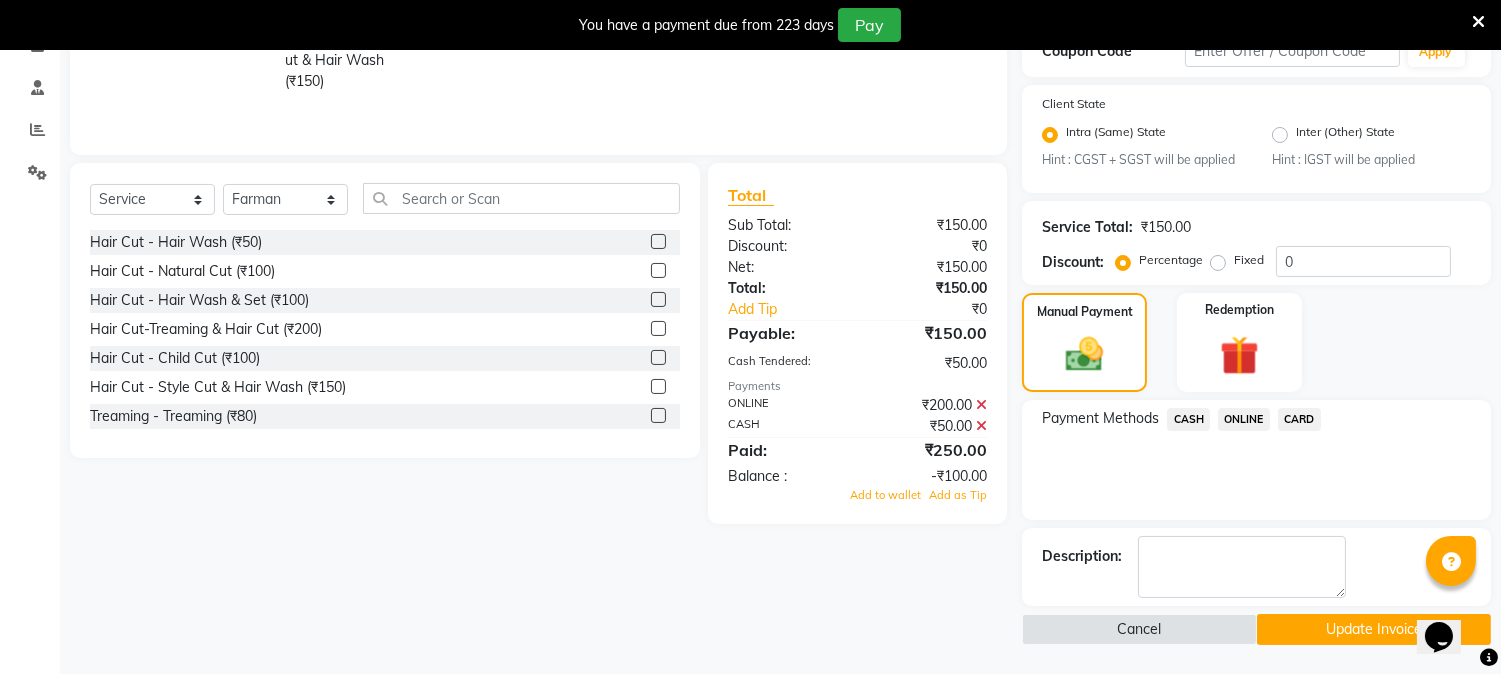 click on "Update Invoice" 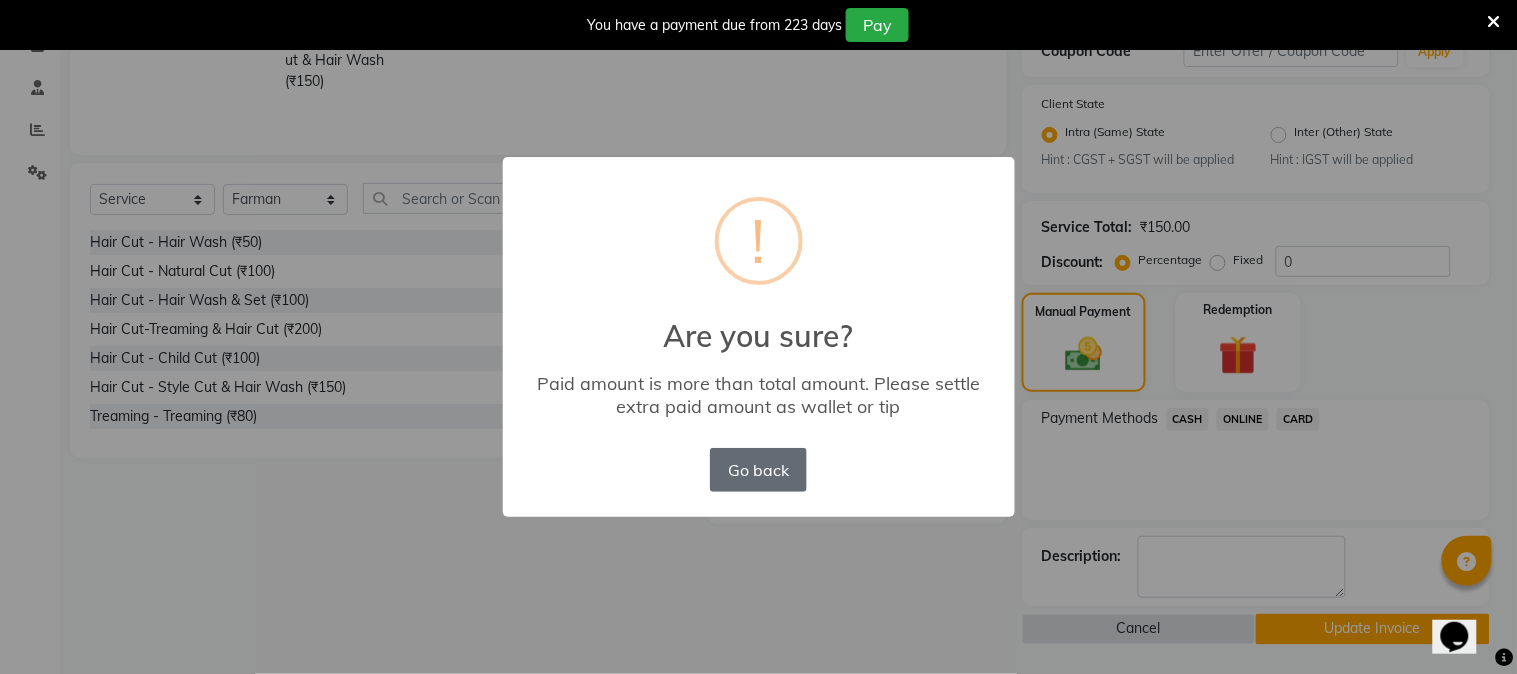 click on "Go back" at bounding box center (758, 470) 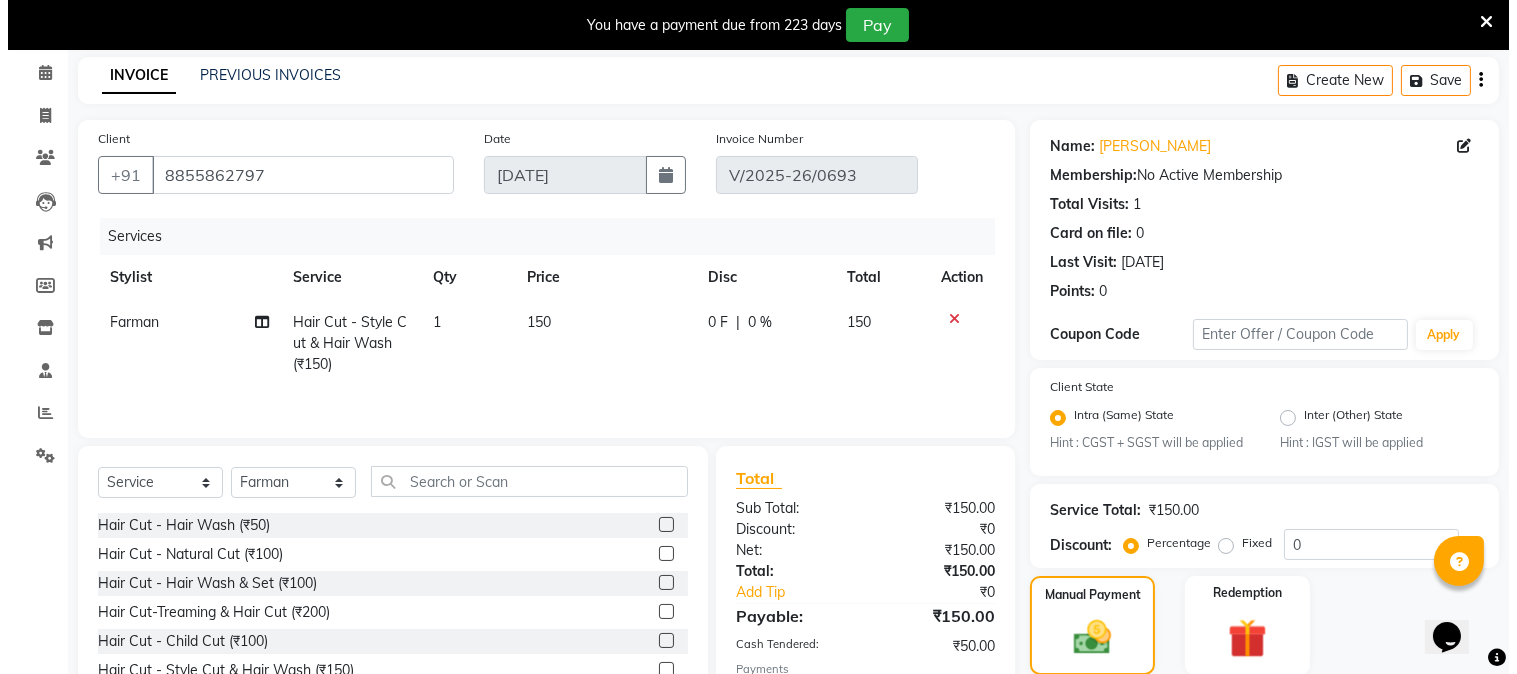 scroll, scrollTop: 30, scrollLeft: 0, axis: vertical 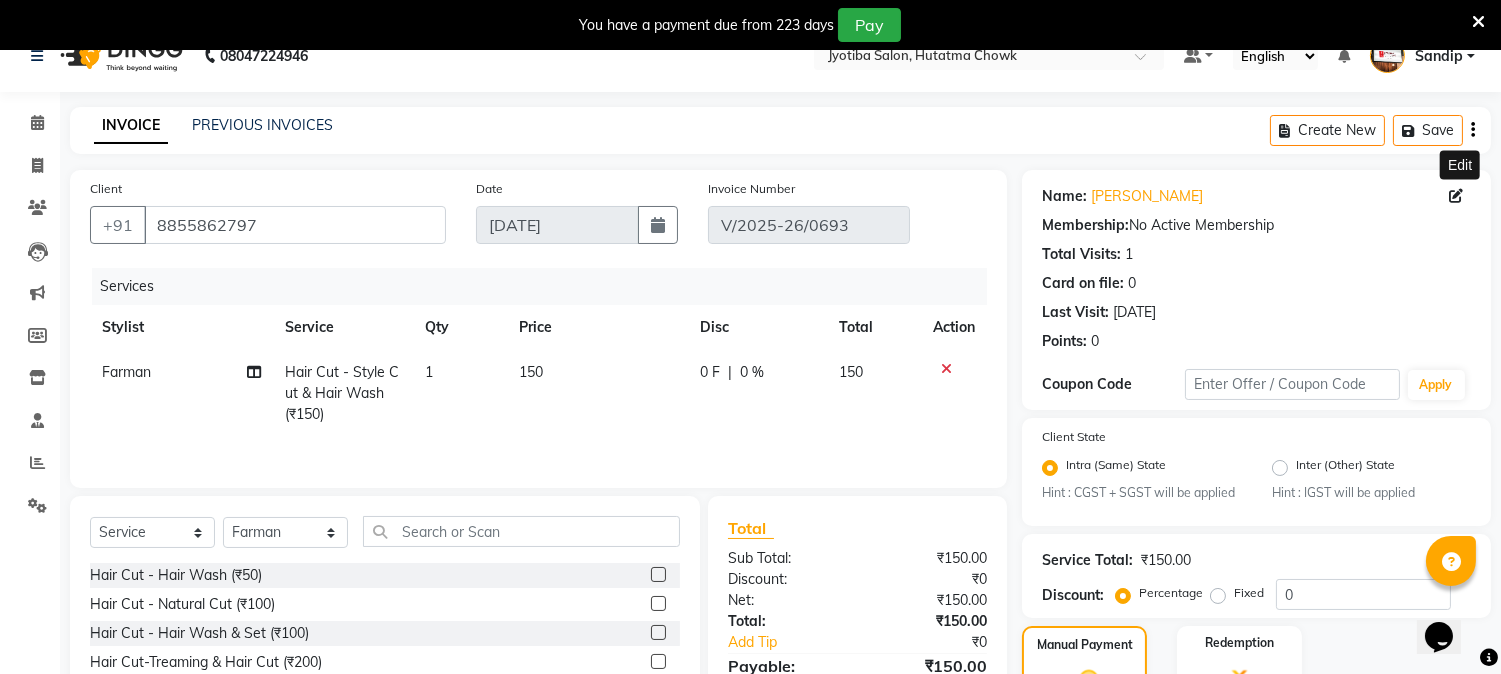 click 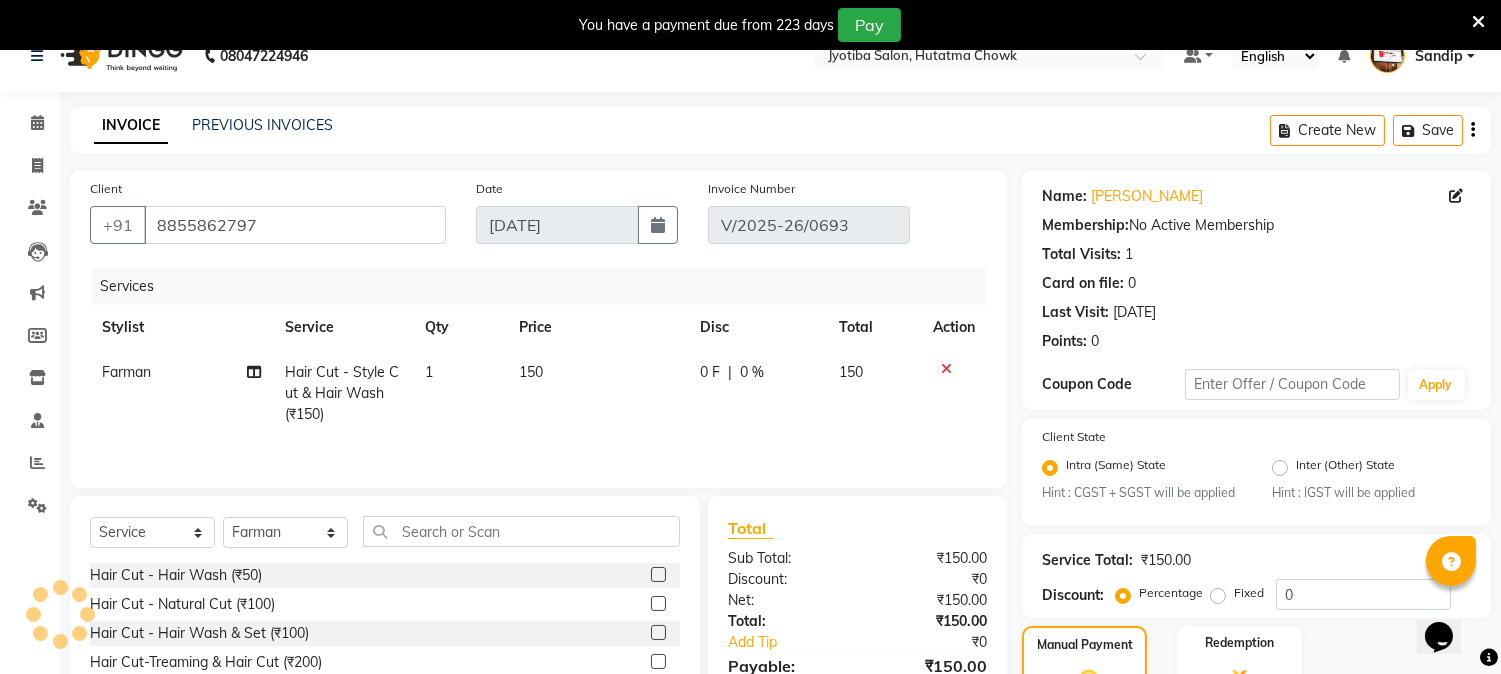 select on "22" 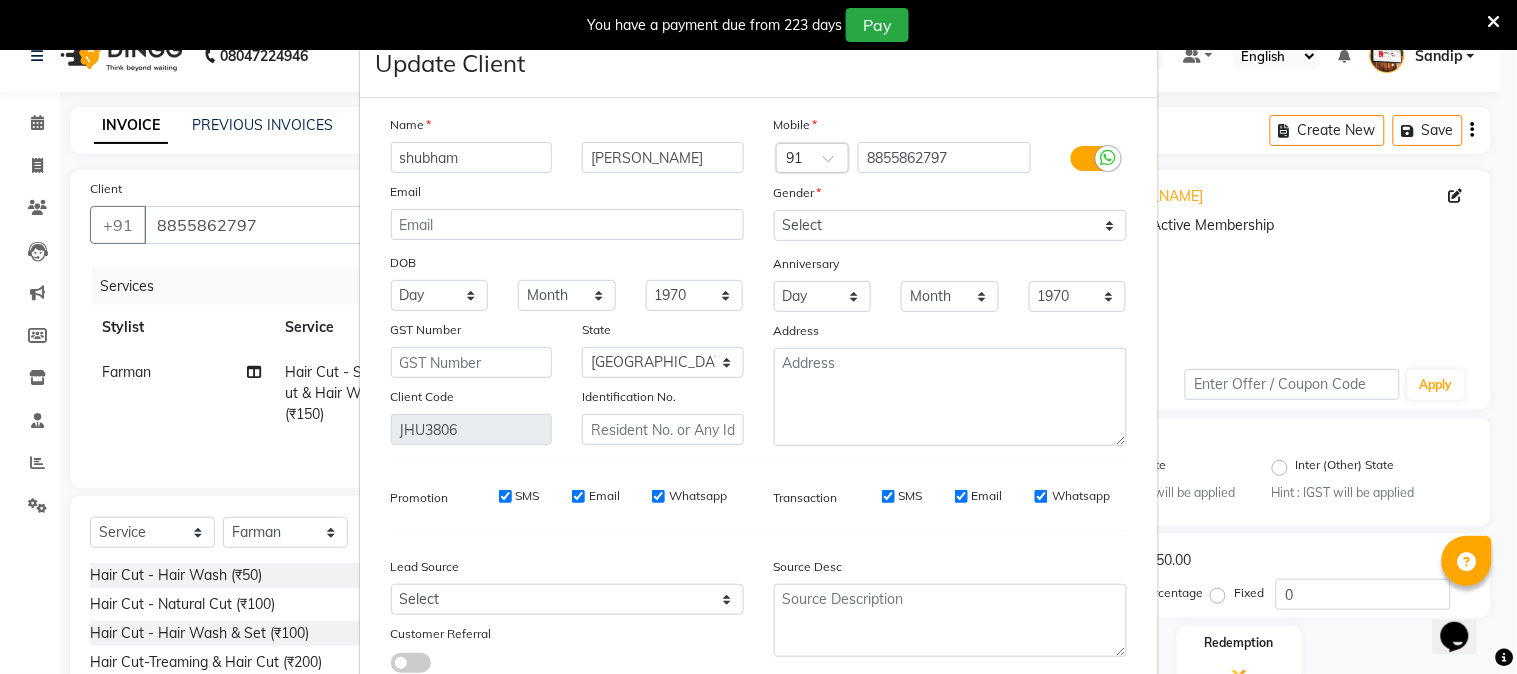 click on "Update Client Name [PERSON_NAME] Email DOB Day 01 02 03 04 05 06 07 08 09 10 11 12 13 14 15 16 17 18 19 20 21 22 23 24 25 26 27 28 29 30 31 Month January February March April May June July August September October November [DATE] 1941 1942 1943 1944 1945 1946 1947 1948 1949 1950 1951 1952 1953 1954 1955 1956 1957 1958 1959 1960 1961 1962 1963 1964 1965 1966 1967 1968 1969 1970 1971 1972 1973 1974 1975 1976 1977 1978 1979 1980 1981 1982 1983 1984 1985 1986 1987 1988 1989 1990 1991 1992 1993 1994 1995 1996 1997 1998 1999 2000 2001 2002 2003 2004 2005 2006 2007 2008 2009 2010 2011 2012 2013 2014 2015 2016 2017 2018 2019 2020 2021 2022 2023 2024 GST Number State Select [GEOGRAPHIC_DATA] and [GEOGRAPHIC_DATA] [GEOGRAPHIC_DATA] [GEOGRAPHIC_DATA] [GEOGRAPHIC_DATA] [GEOGRAPHIC_DATA] [GEOGRAPHIC_DATA] [GEOGRAPHIC_DATA] [GEOGRAPHIC_DATA] [GEOGRAPHIC_DATA] [GEOGRAPHIC_DATA] [GEOGRAPHIC_DATA] [GEOGRAPHIC_DATA] [GEOGRAPHIC_DATA] [GEOGRAPHIC_DATA] [GEOGRAPHIC_DATA] [GEOGRAPHIC_DATA] [GEOGRAPHIC_DATA] [GEOGRAPHIC_DATA] [GEOGRAPHIC_DATA] [GEOGRAPHIC_DATA] [GEOGRAPHIC_DATA] [GEOGRAPHIC_DATA] [GEOGRAPHIC_DATA] [GEOGRAPHIC_DATA] [GEOGRAPHIC_DATA] [GEOGRAPHIC_DATA] [GEOGRAPHIC_DATA] [GEOGRAPHIC_DATA] [GEOGRAPHIC_DATA] [GEOGRAPHIC_DATA] ×" at bounding box center [758, 337] 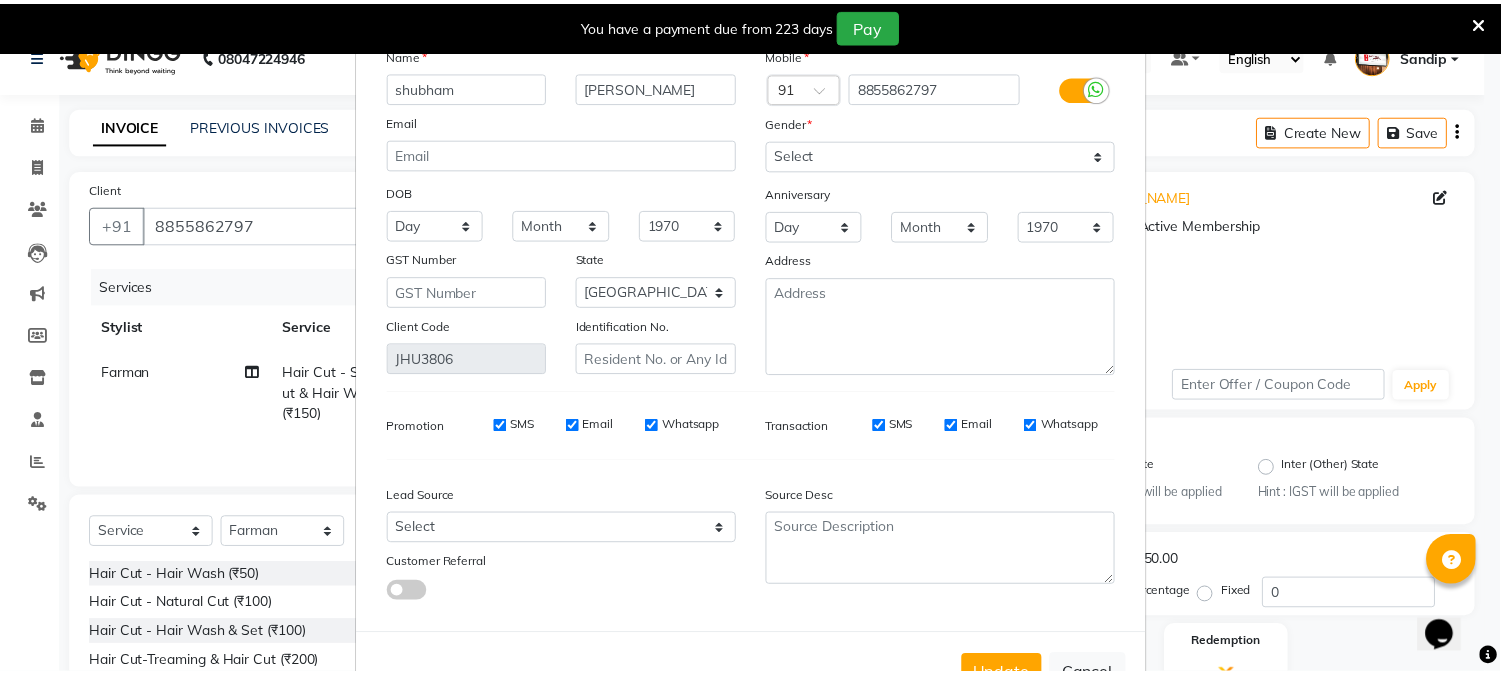 scroll, scrollTop: 141, scrollLeft: 0, axis: vertical 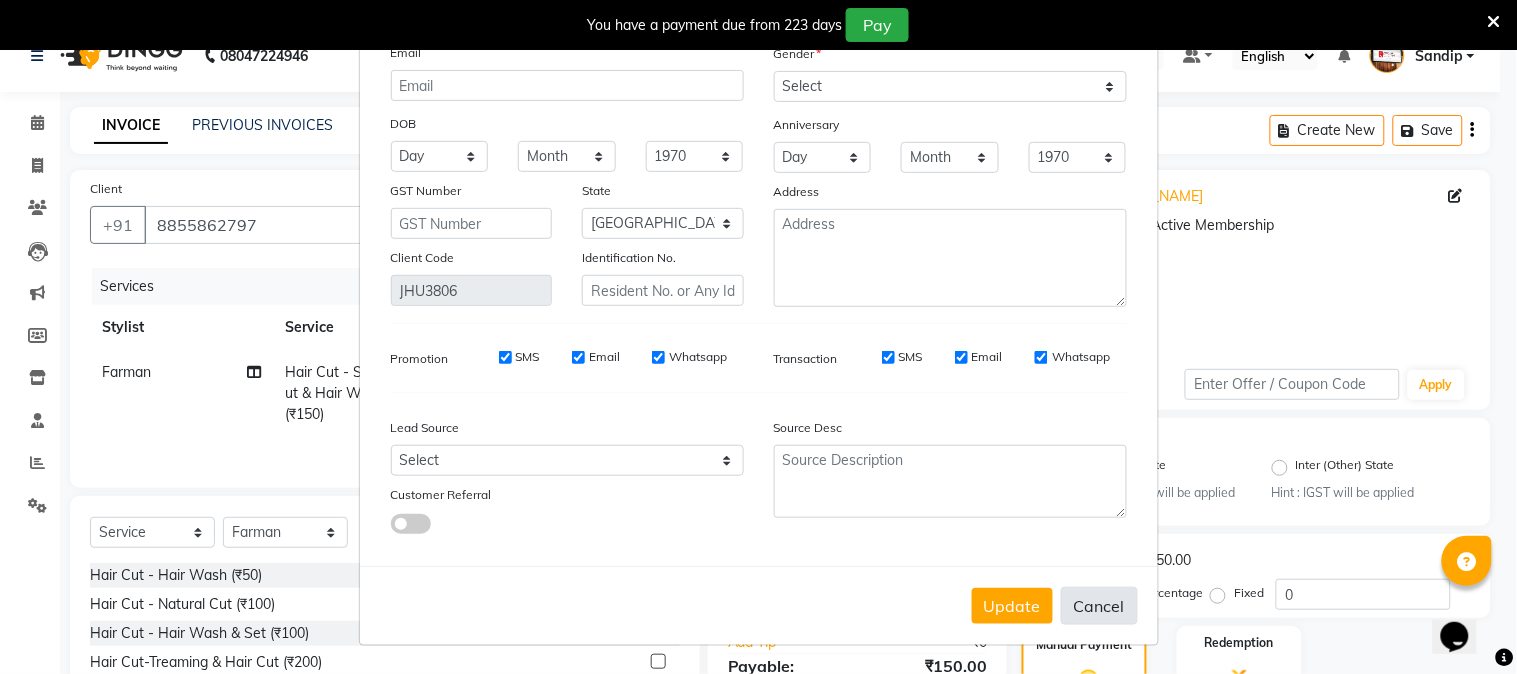 click on "Cancel" at bounding box center [1099, 606] 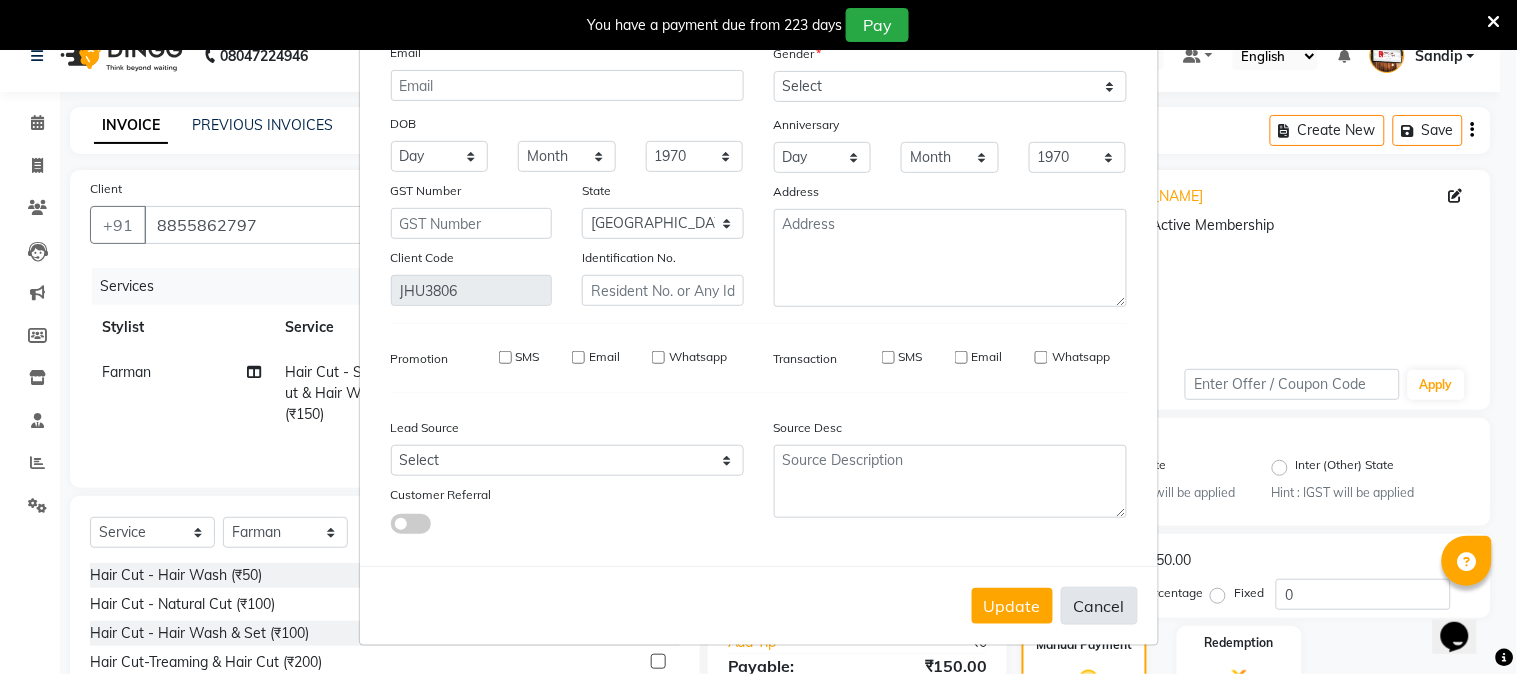 type 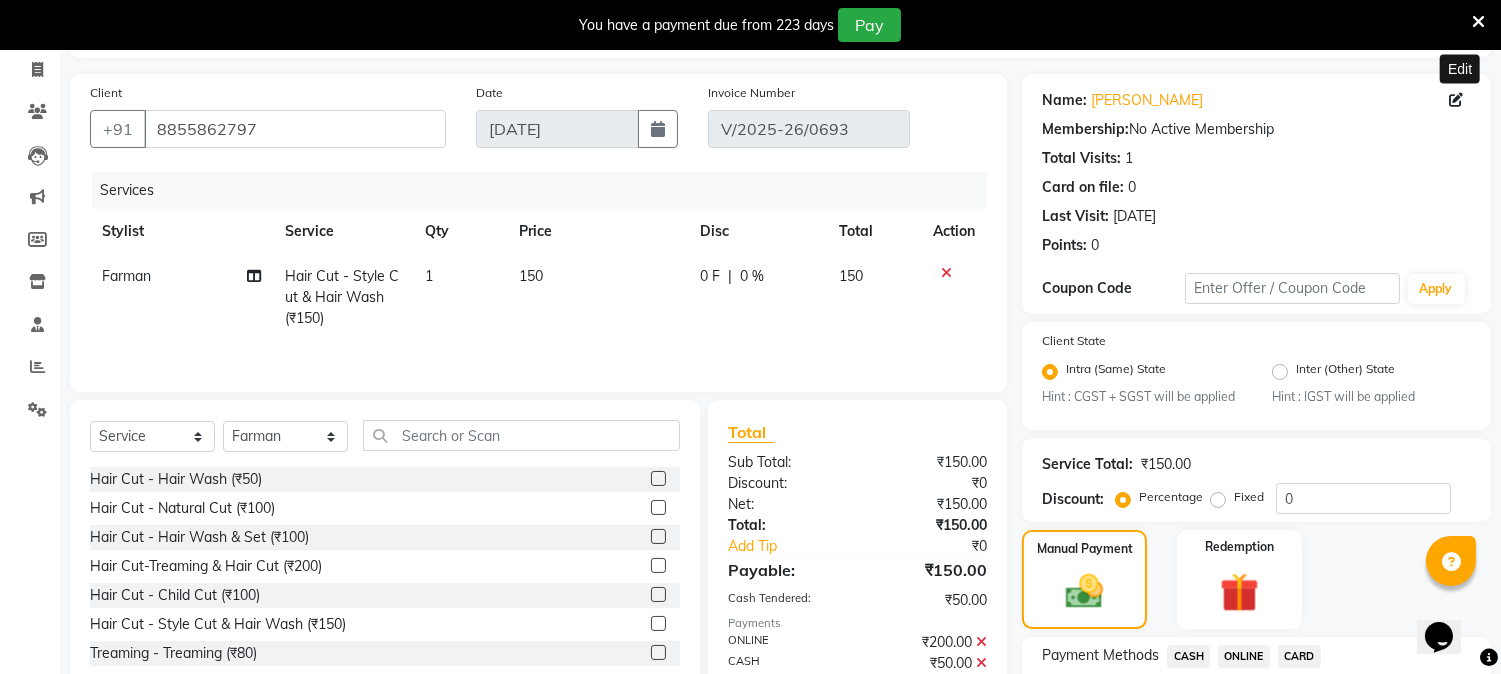 scroll, scrollTop: 363, scrollLeft: 0, axis: vertical 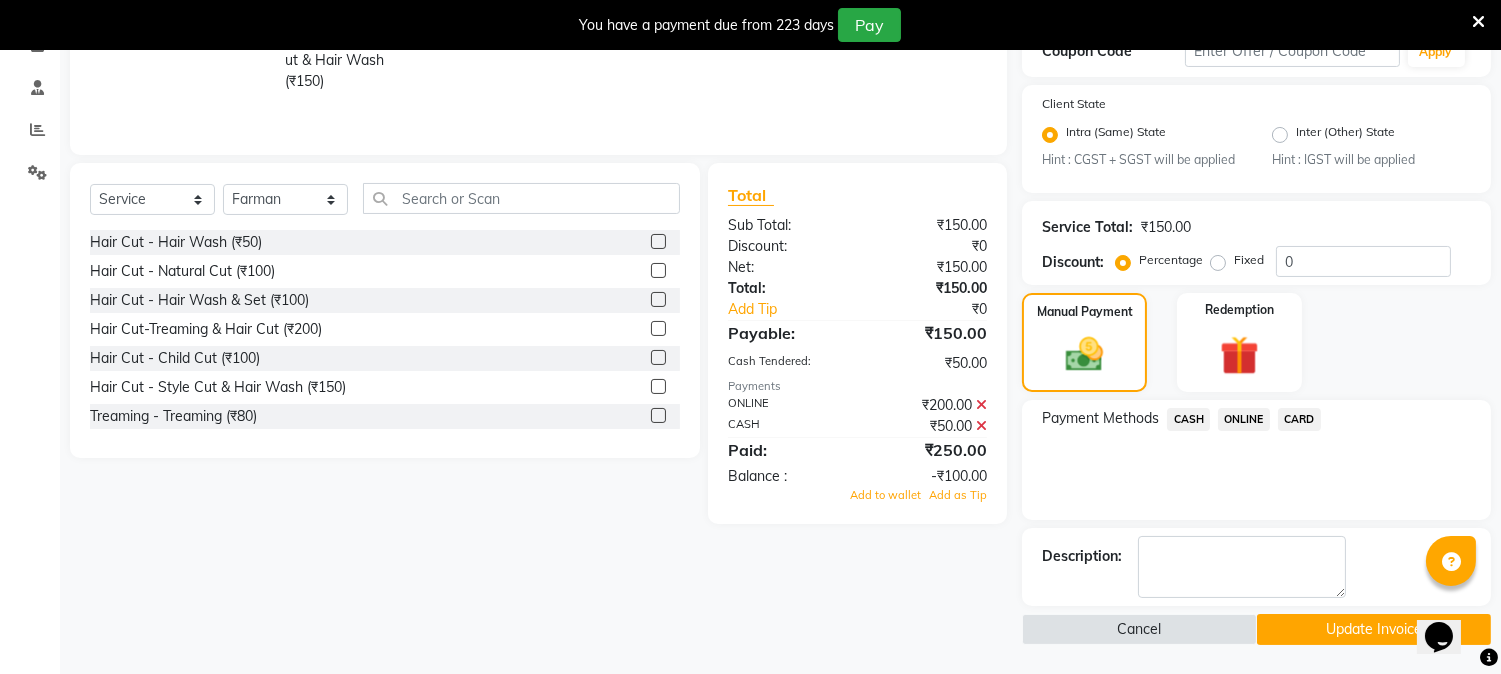 click 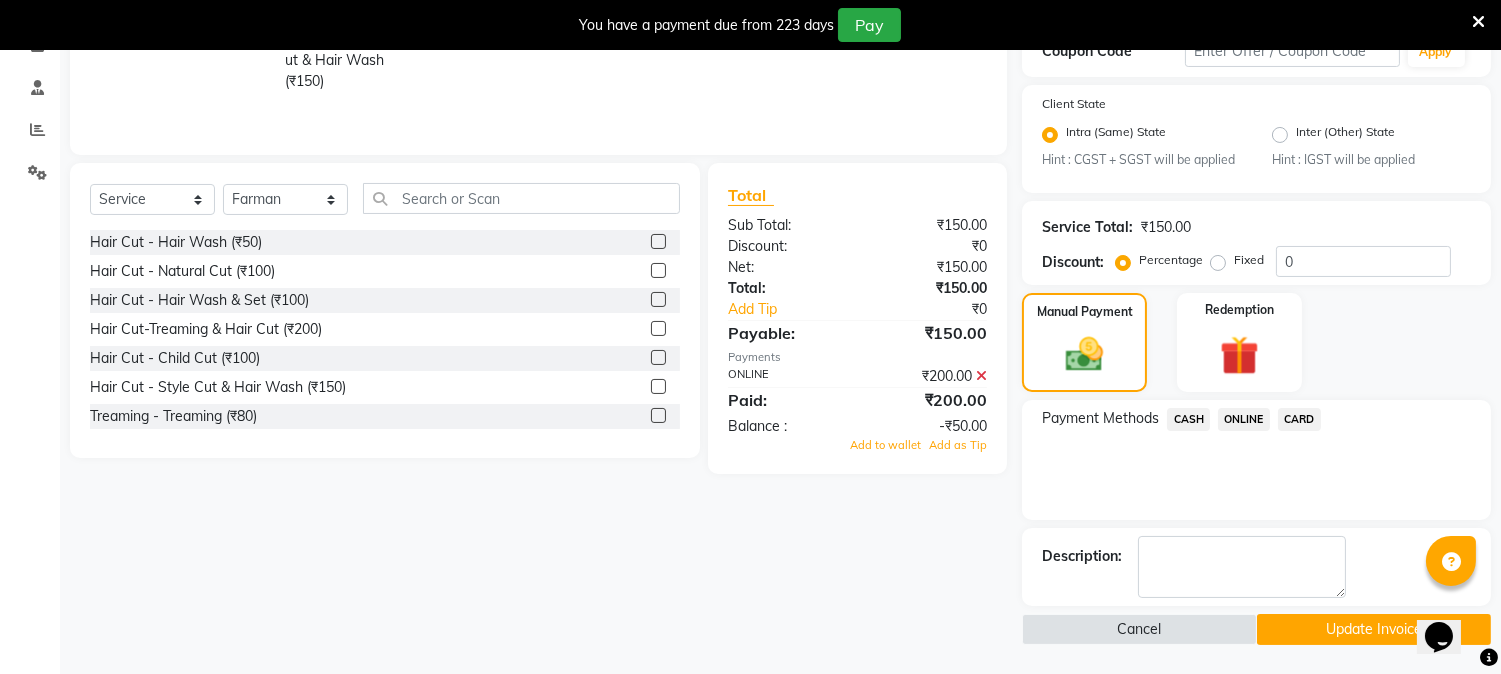 click 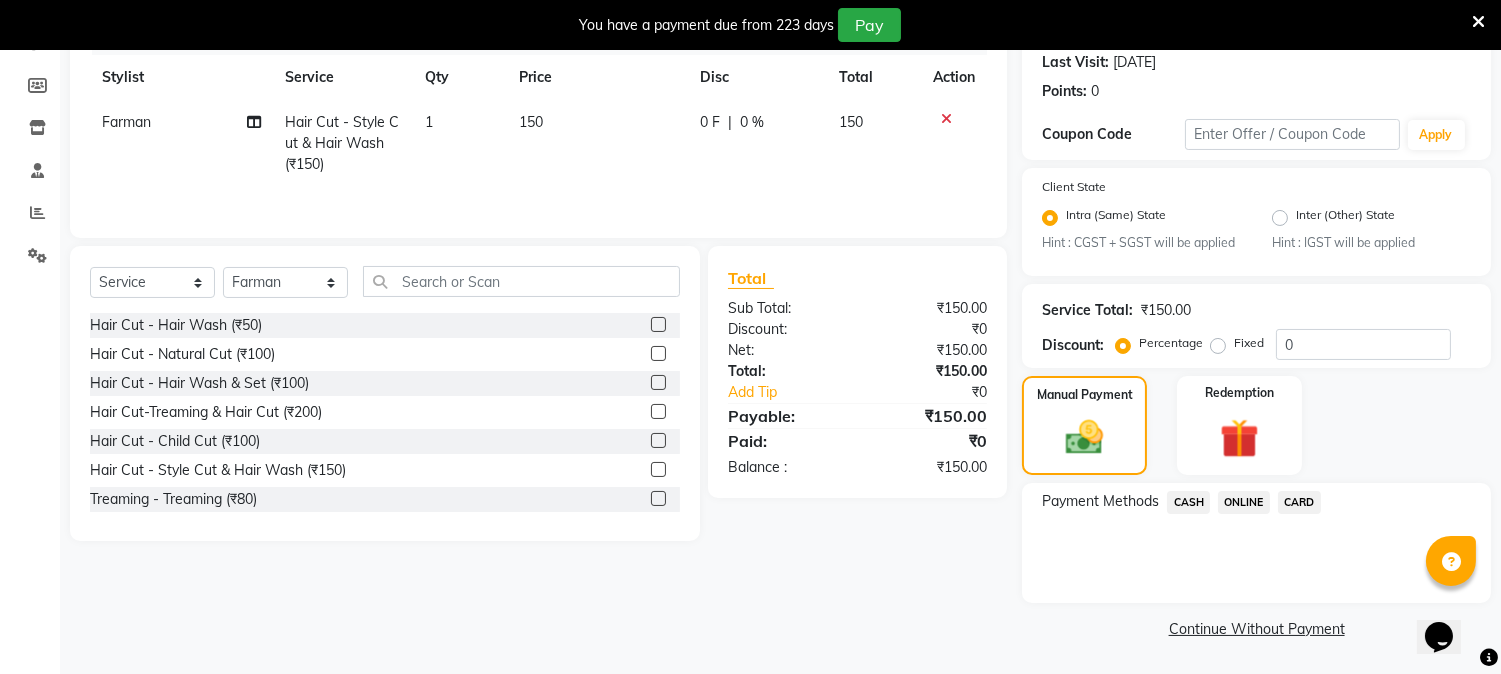 scroll, scrollTop: 0, scrollLeft: 0, axis: both 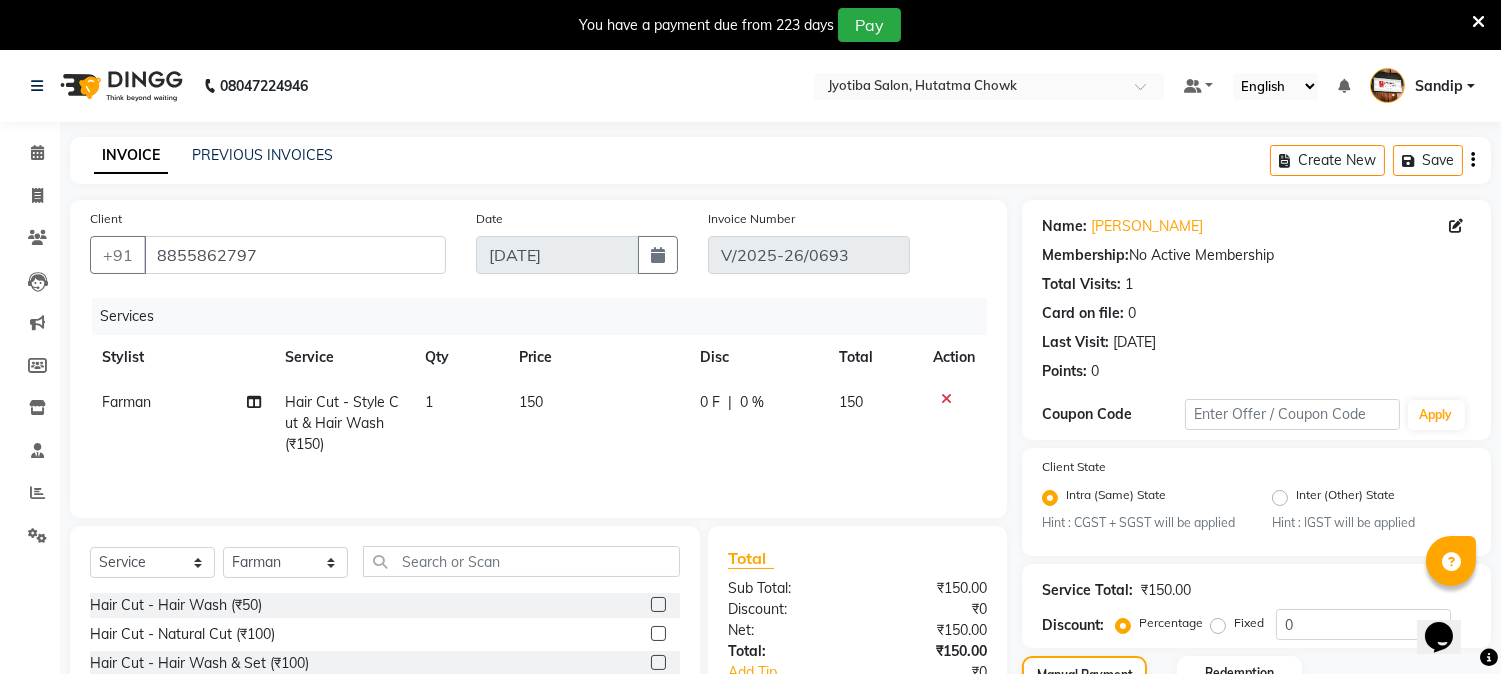 click 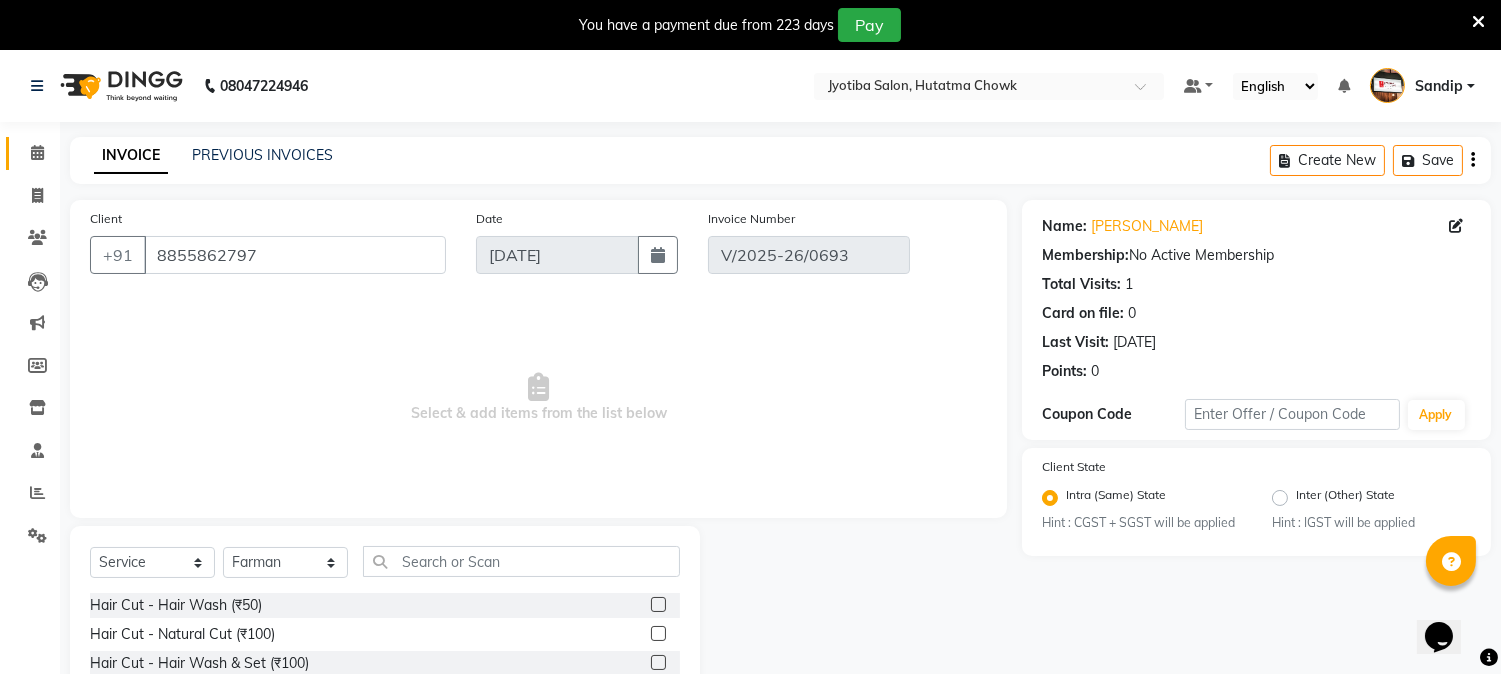click on "Calendar" 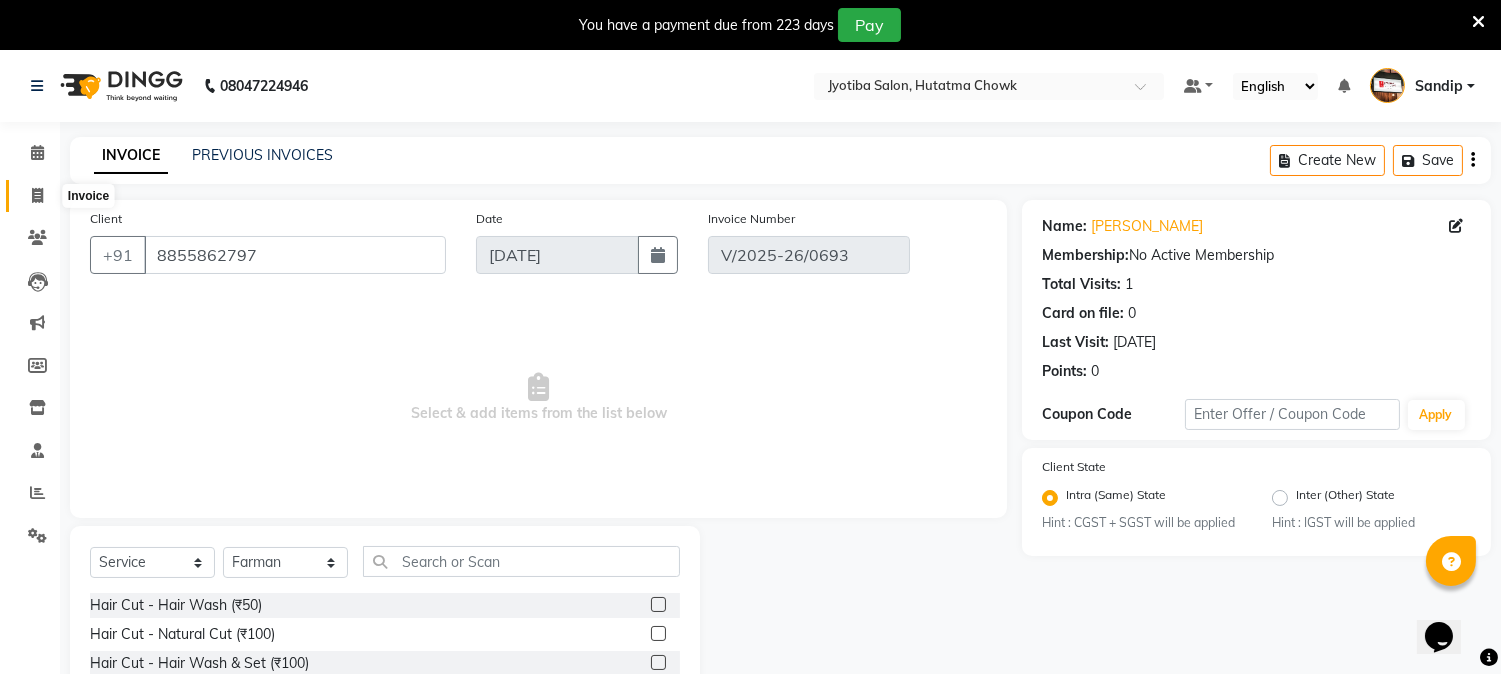 click 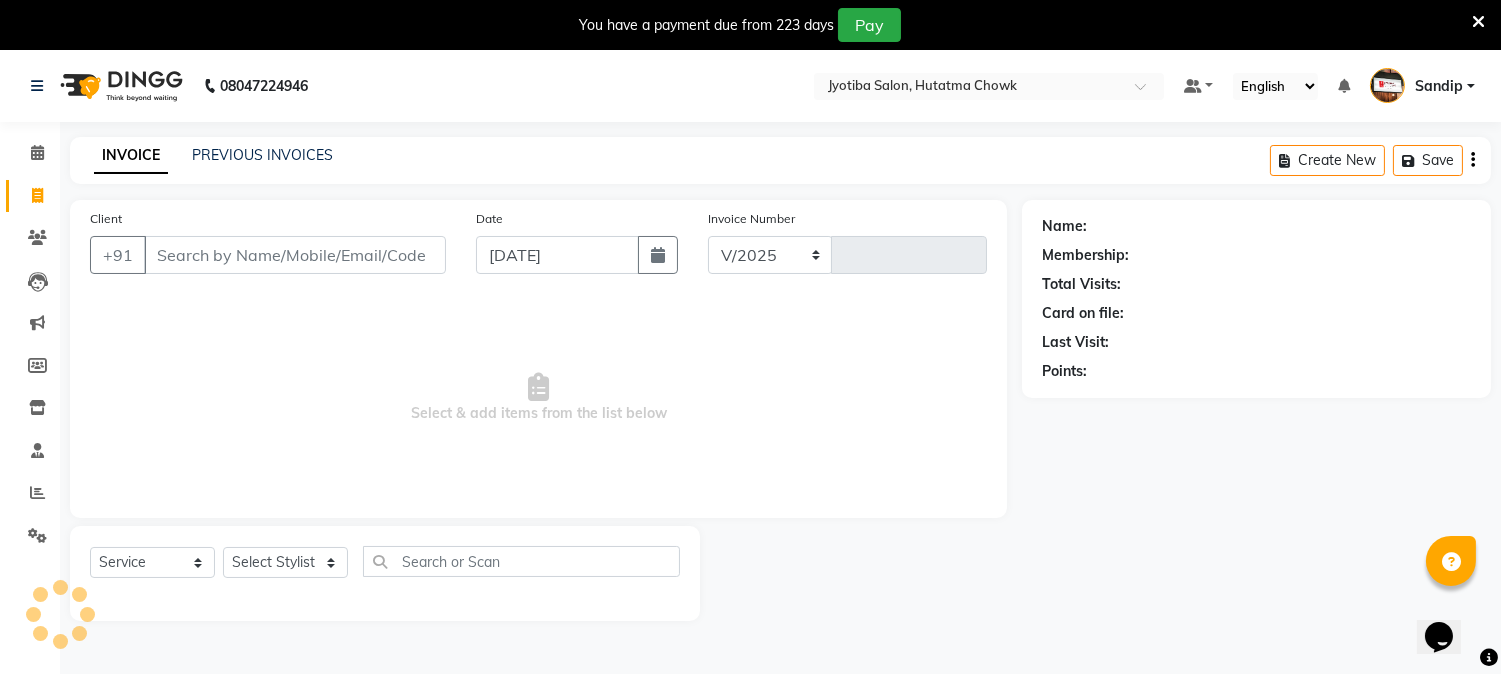 select on "556" 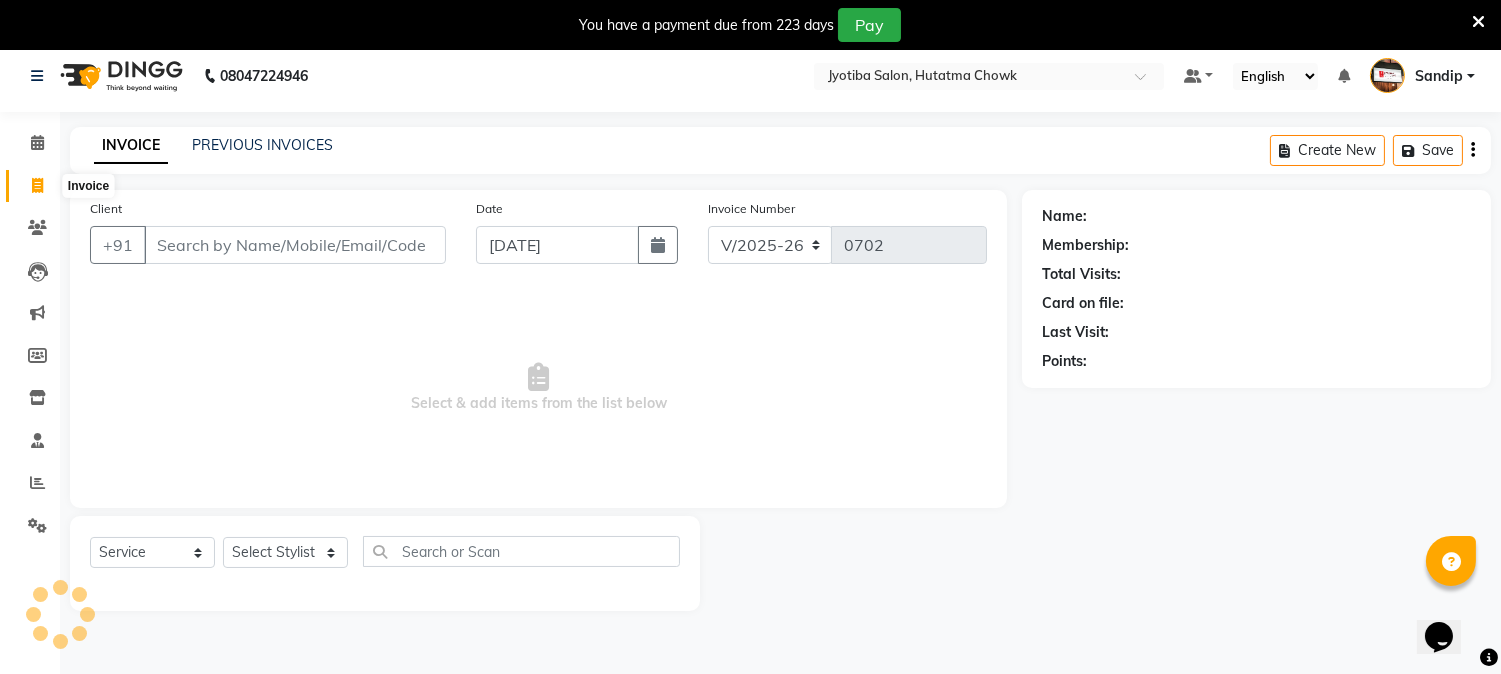 scroll, scrollTop: 0, scrollLeft: 0, axis: both 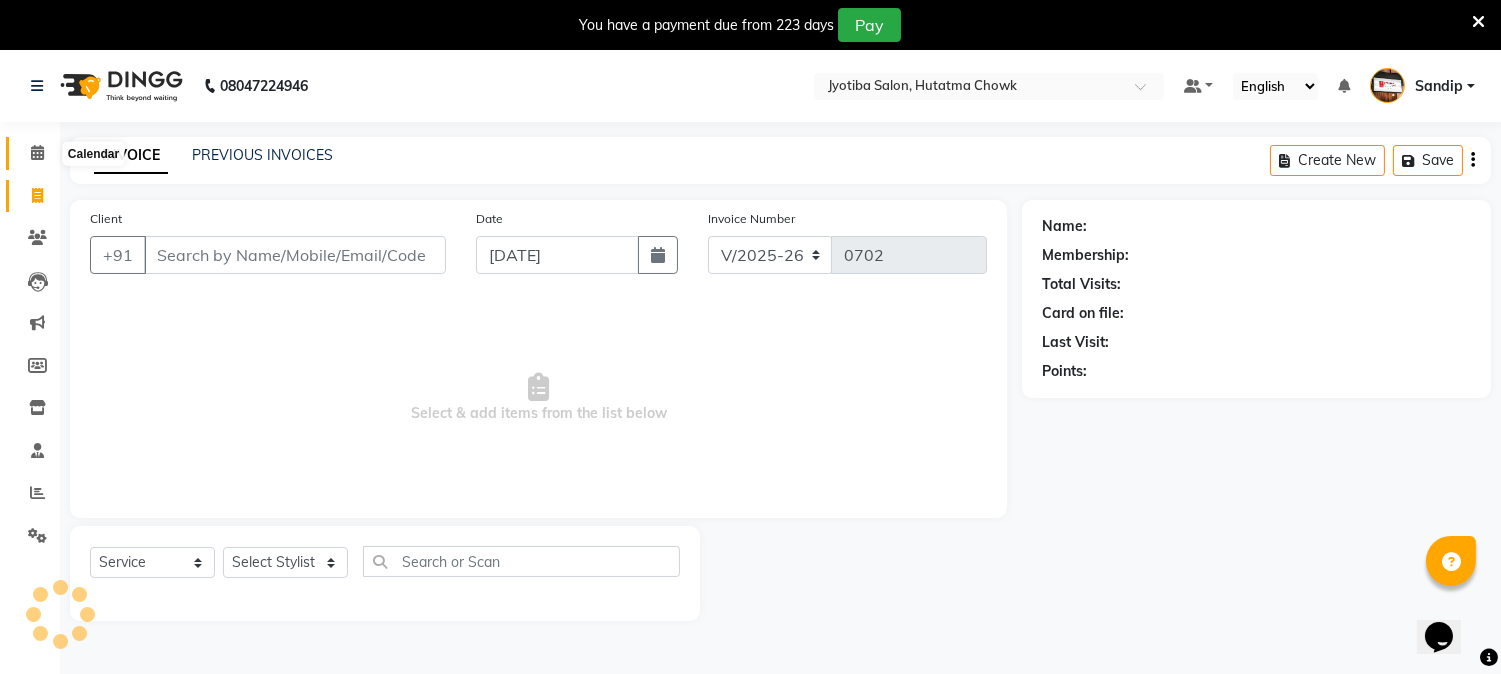 click 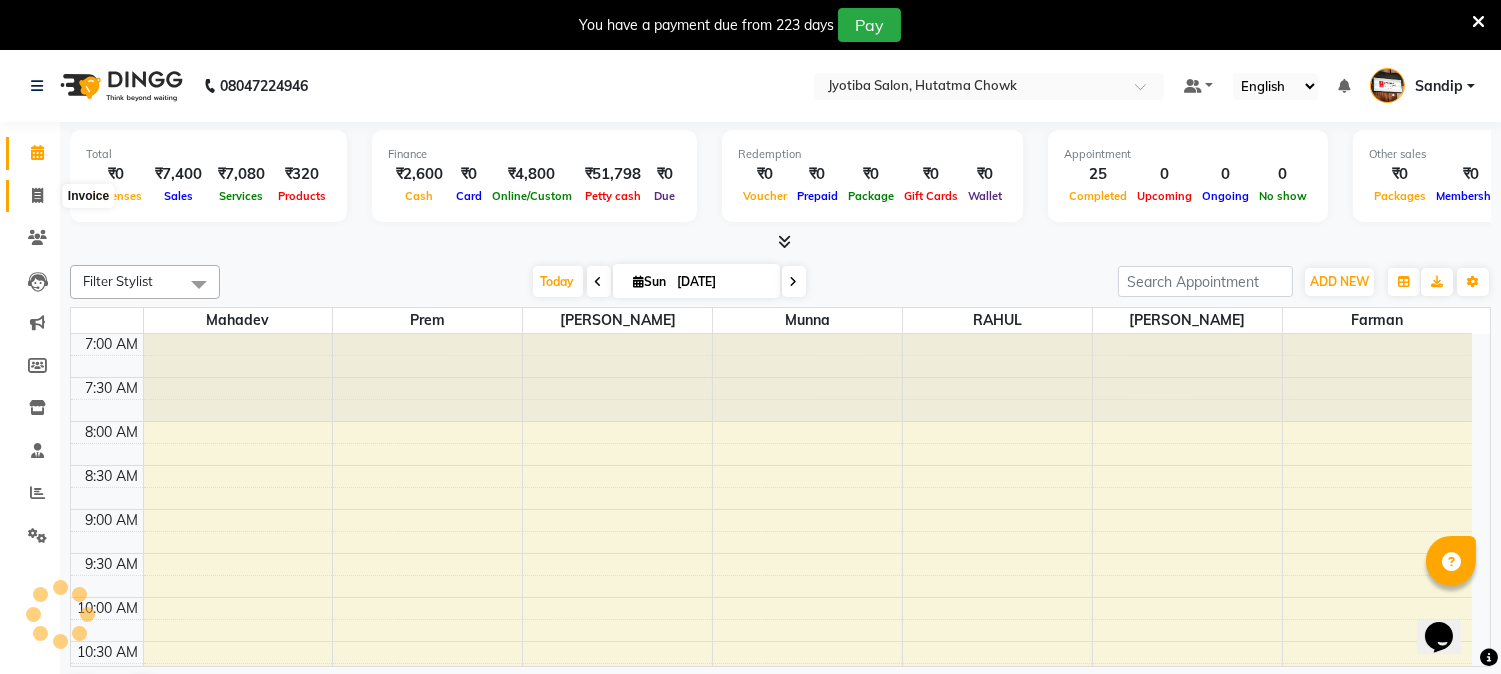 click 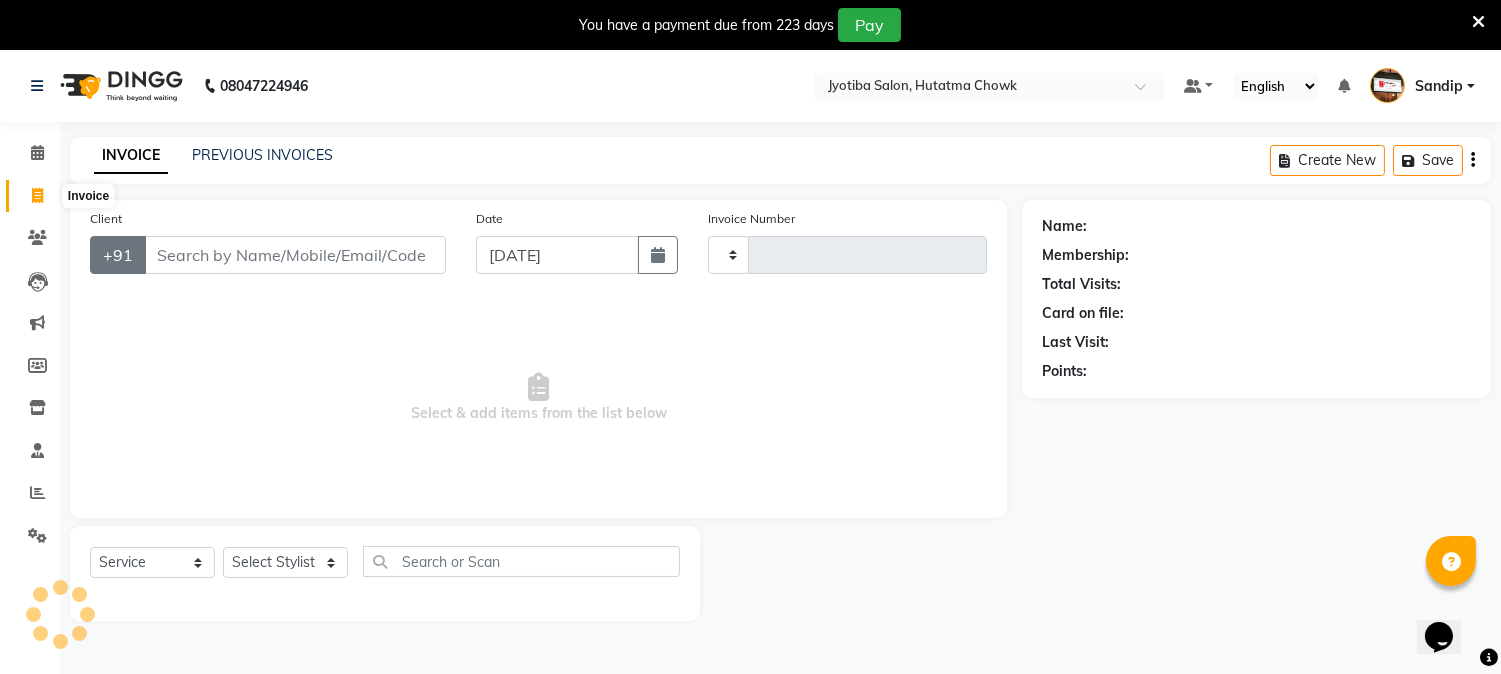 type on "0702" 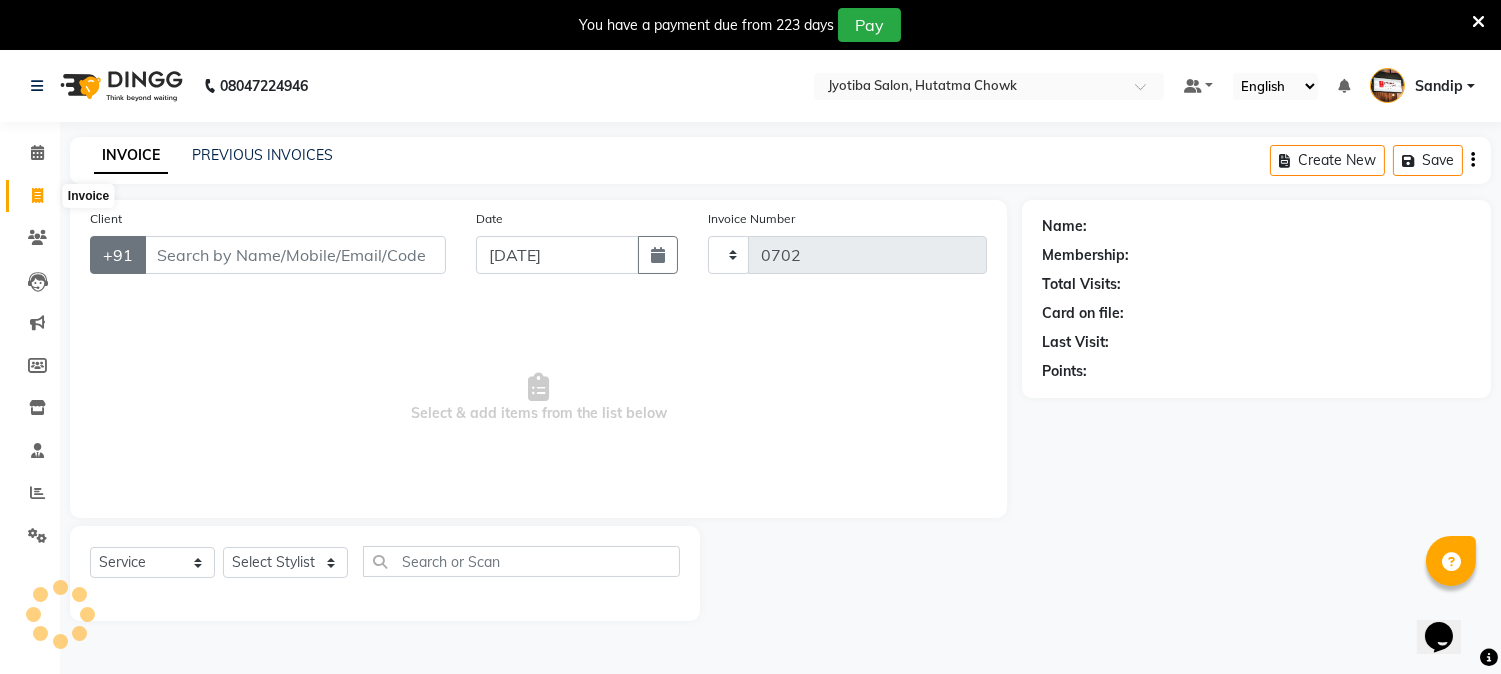 select on "556" 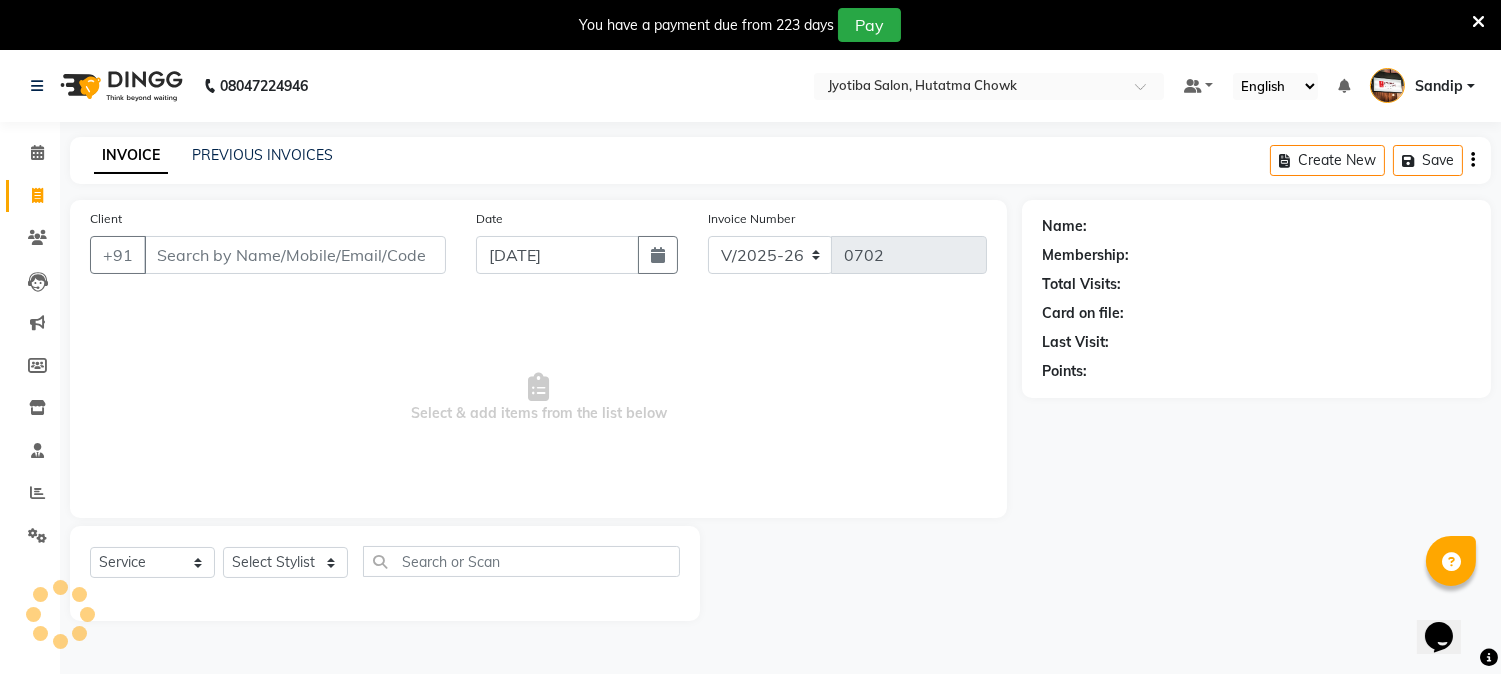 click on "Client" at bounding box center (295, 255) 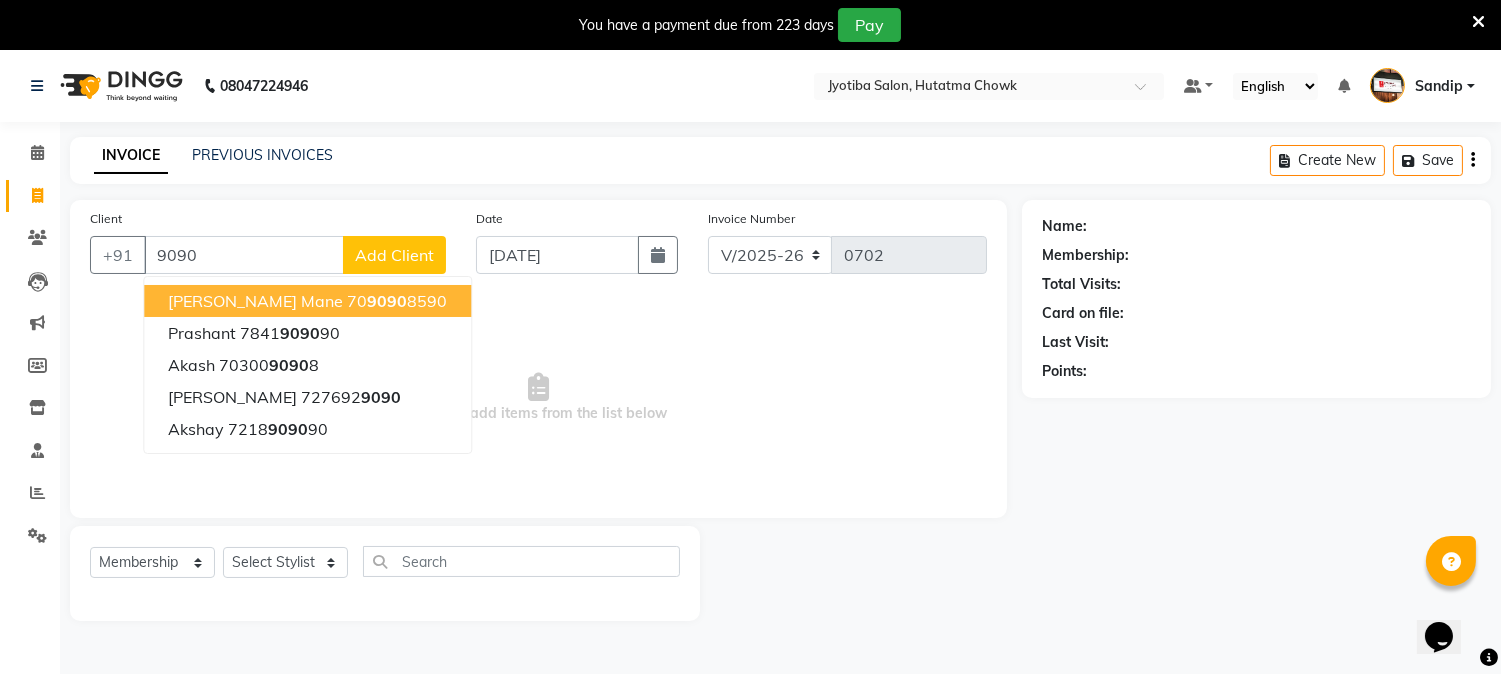 click on "[PERSON_NAME] mane" at bounding box center [255, 301] 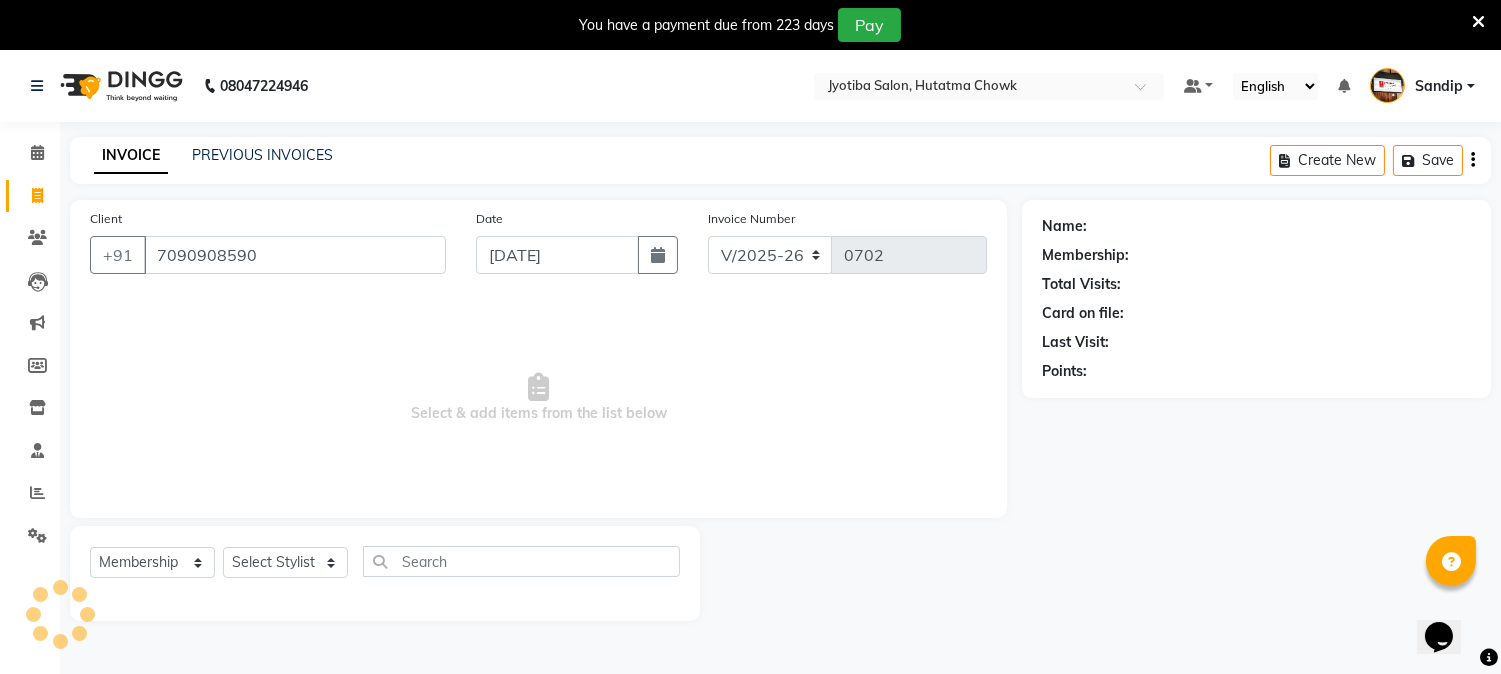 type on "7090908590" 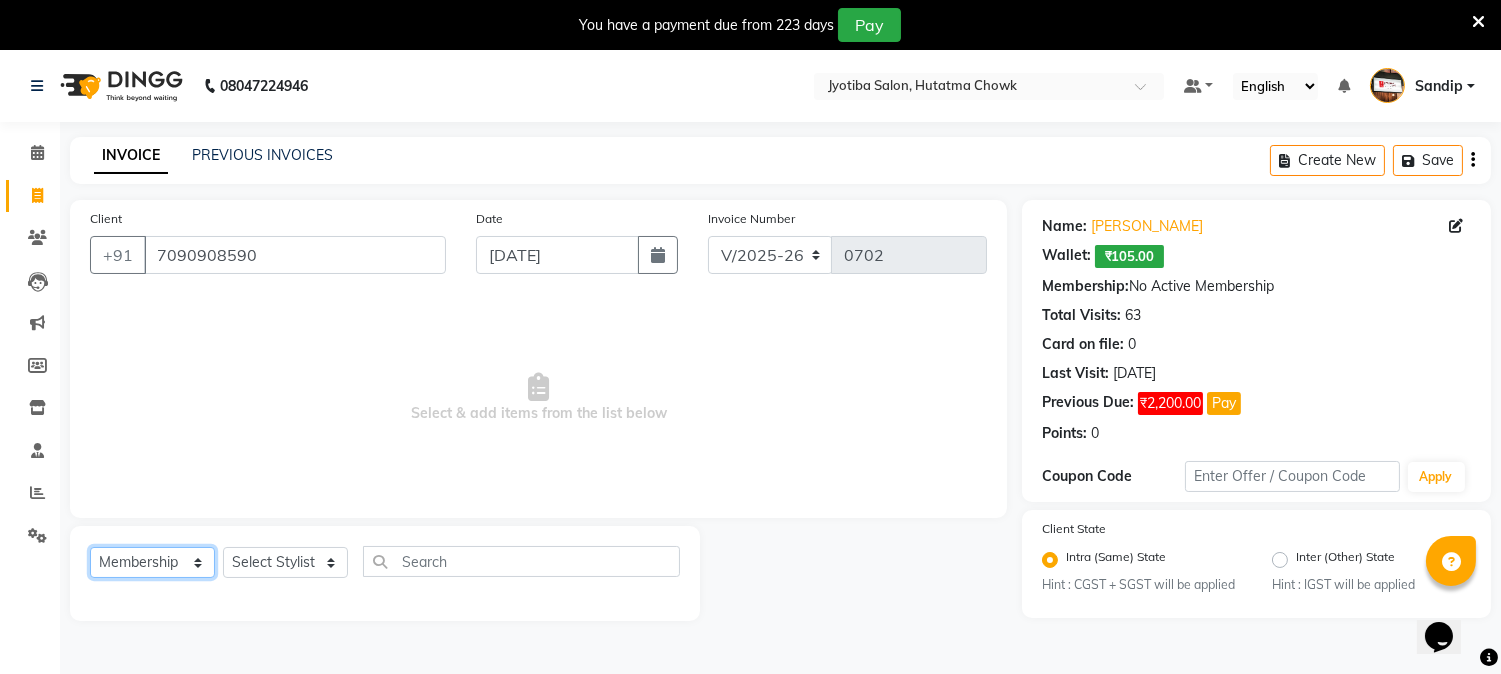 click on "Select  Service  Product  Membership  Package Voucher Prepaid Gift Card" 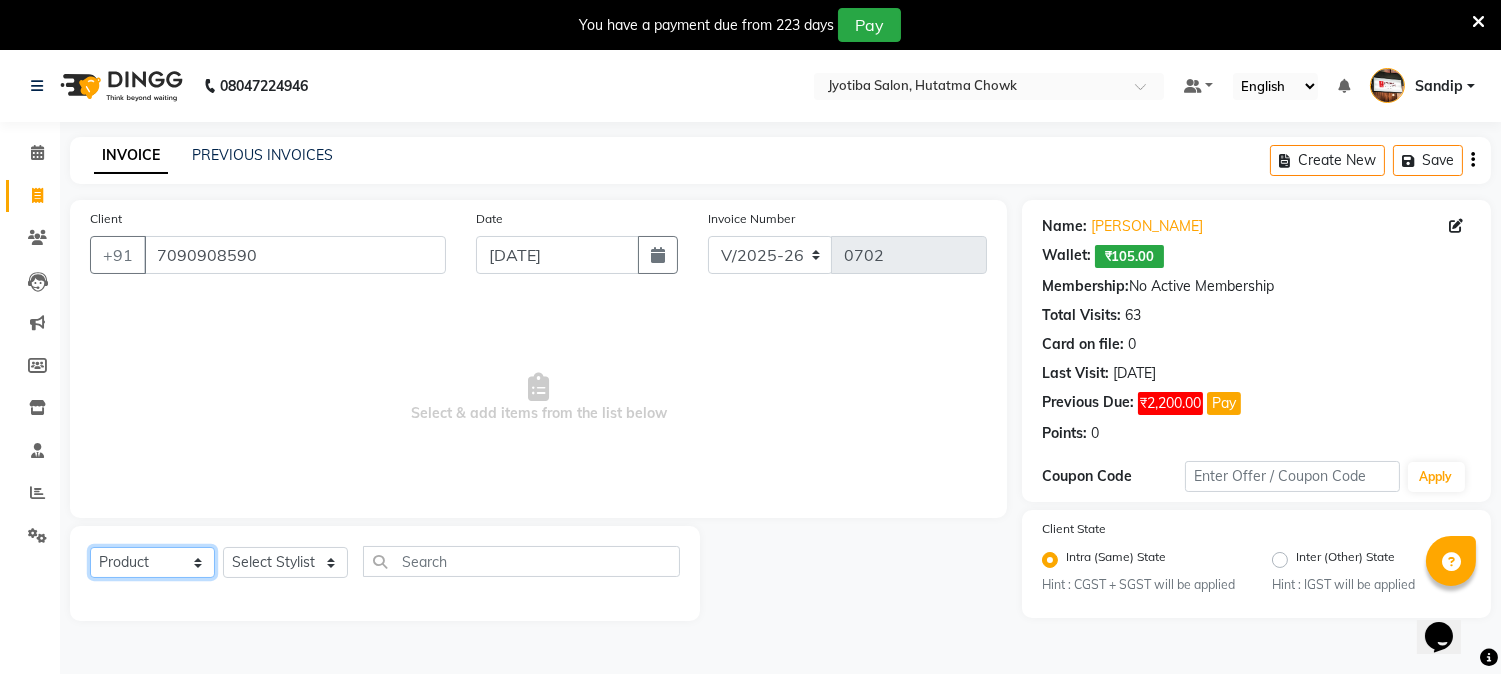 click on "Select  Service  Product  Membership  Package Voucher Prepaid Gift Card" 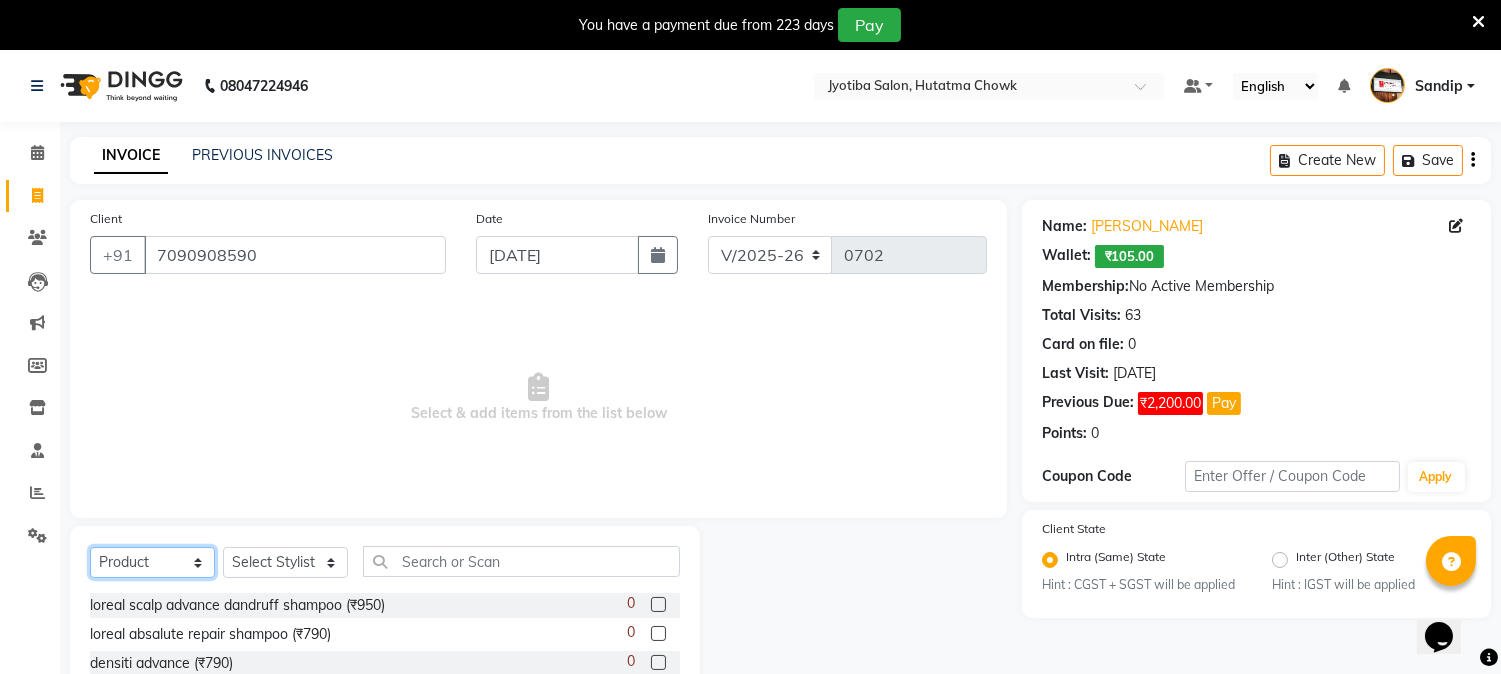 drag, startPoint x: 155, startPoint y: 560, endPoint x: 152, endPoint y: 547, distance: 13.341664 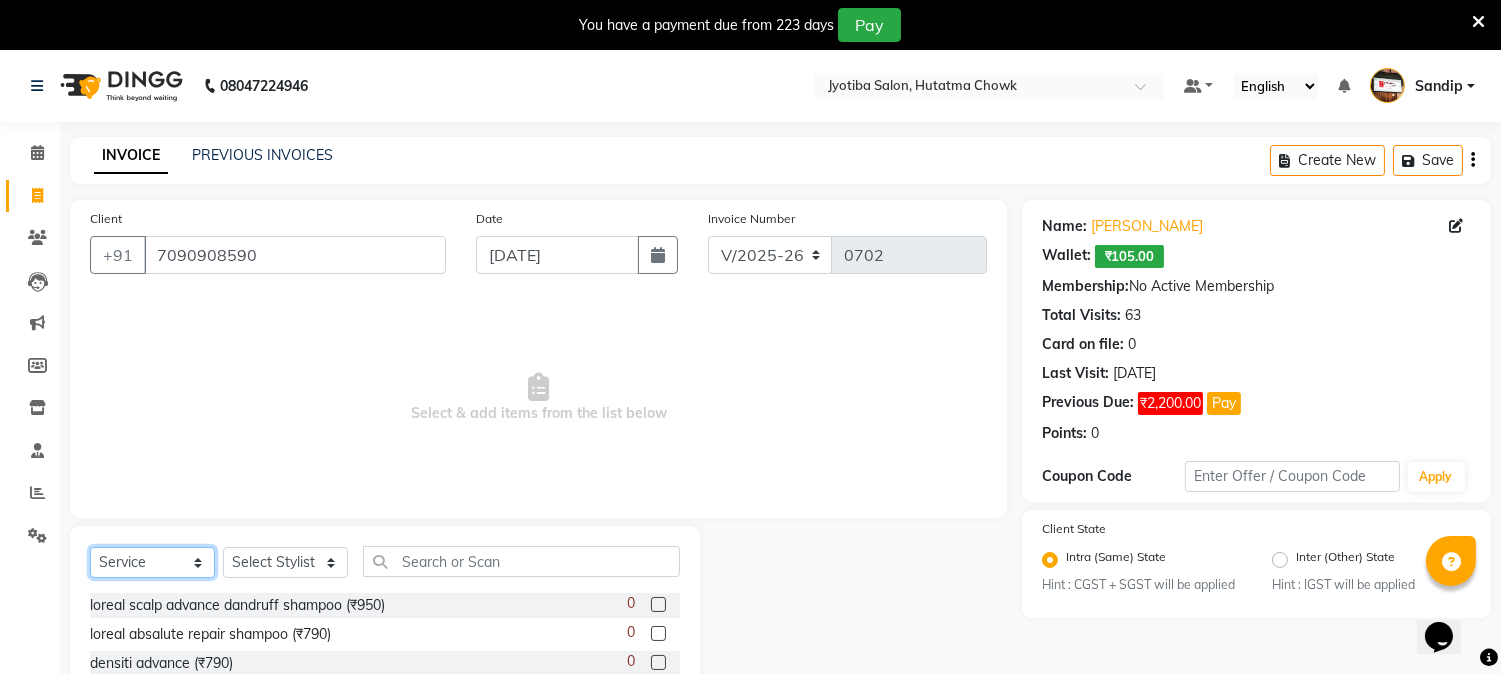 click on "Select  Service  Product  Membership  Package Voucher Prepaid Gift Card" 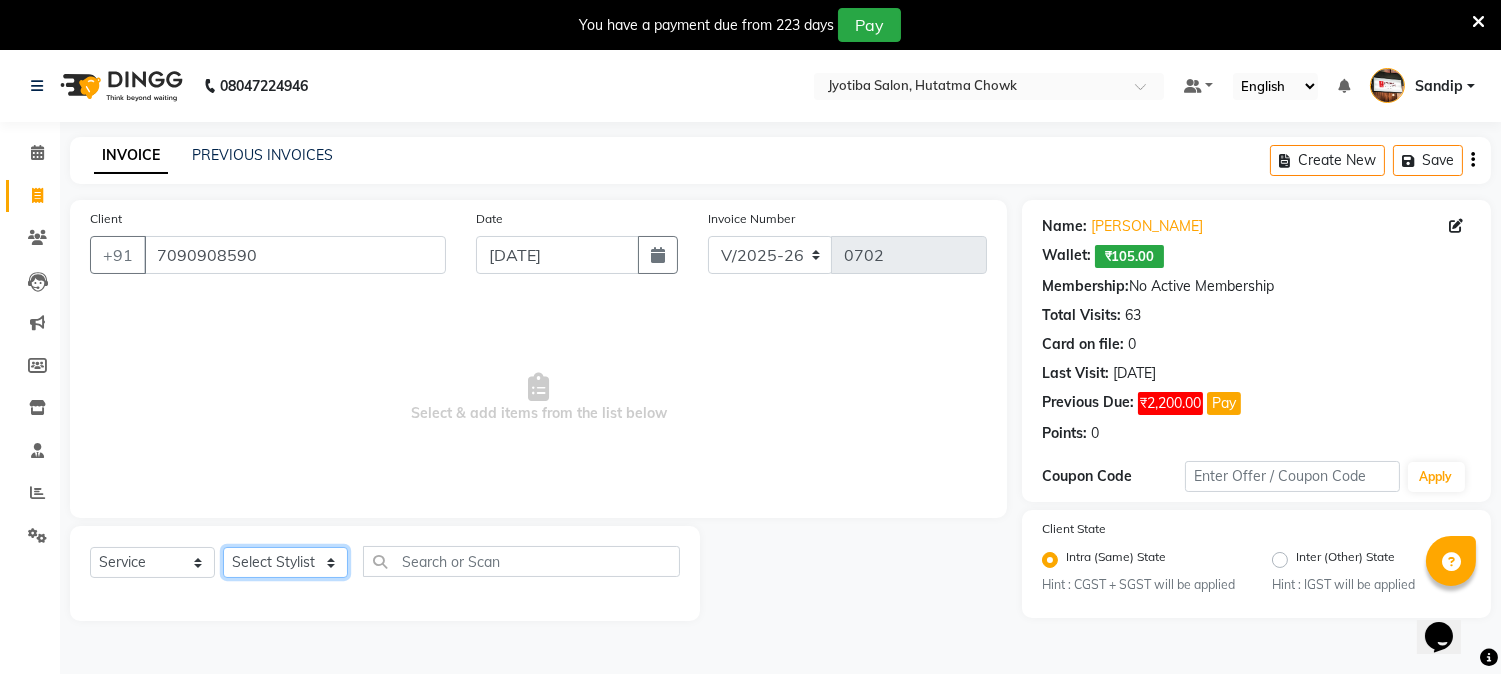 click on "Select Stylist [PERSON_NAME] [PERSON_NAME]  [PERSON_NAME]  prem RAHUL Sandip [PERSON_NAME]" 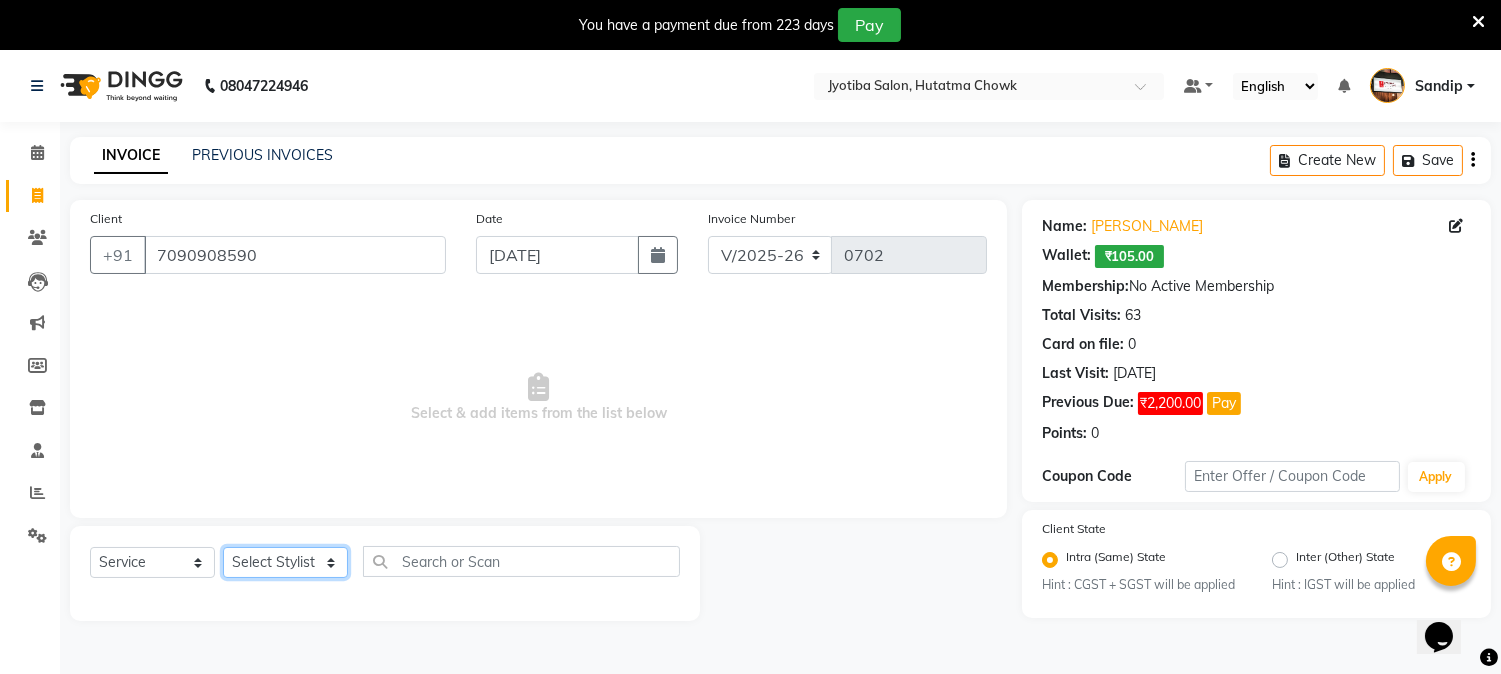 select on "12016" 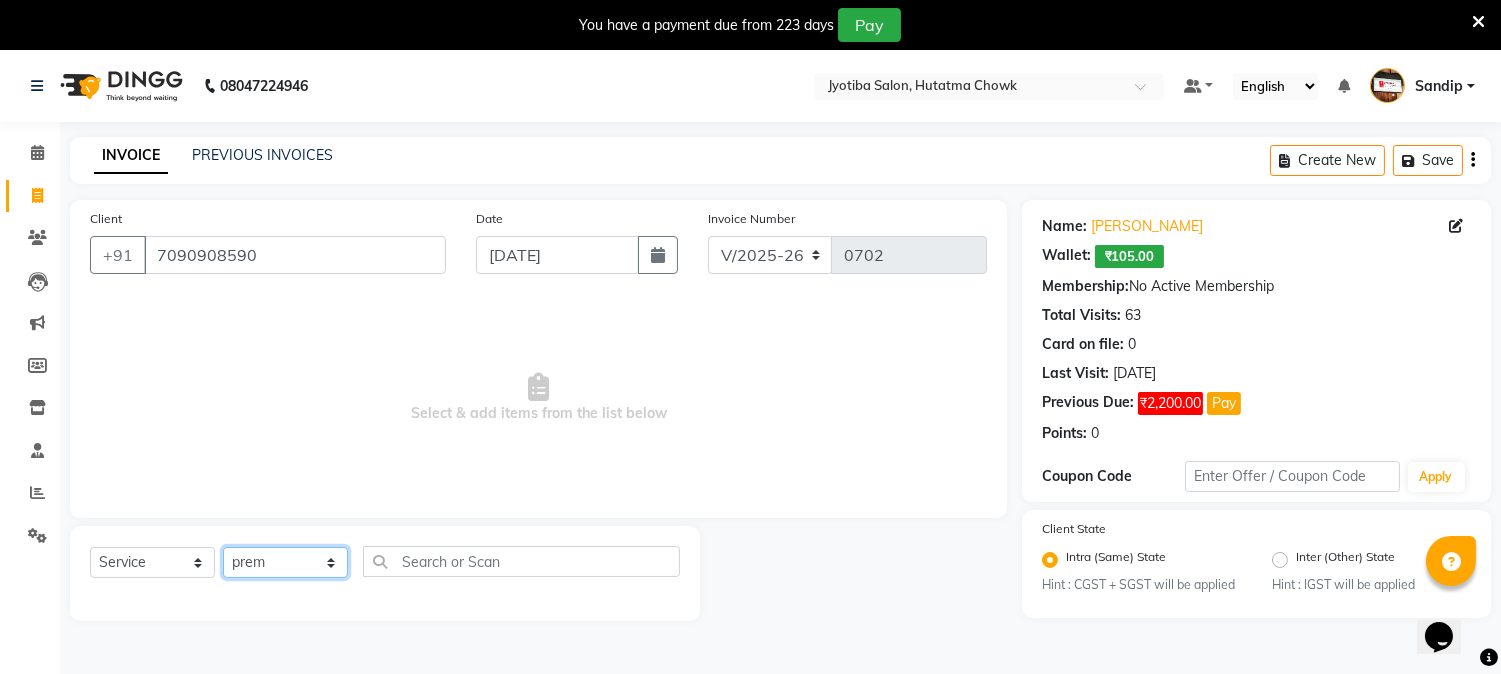 click on "Select Stylist [PERSON_NAME] [PERSON_NAME]  [PERSON_NAME]  prem RAHUL Sandip [PERSON_NAME]" 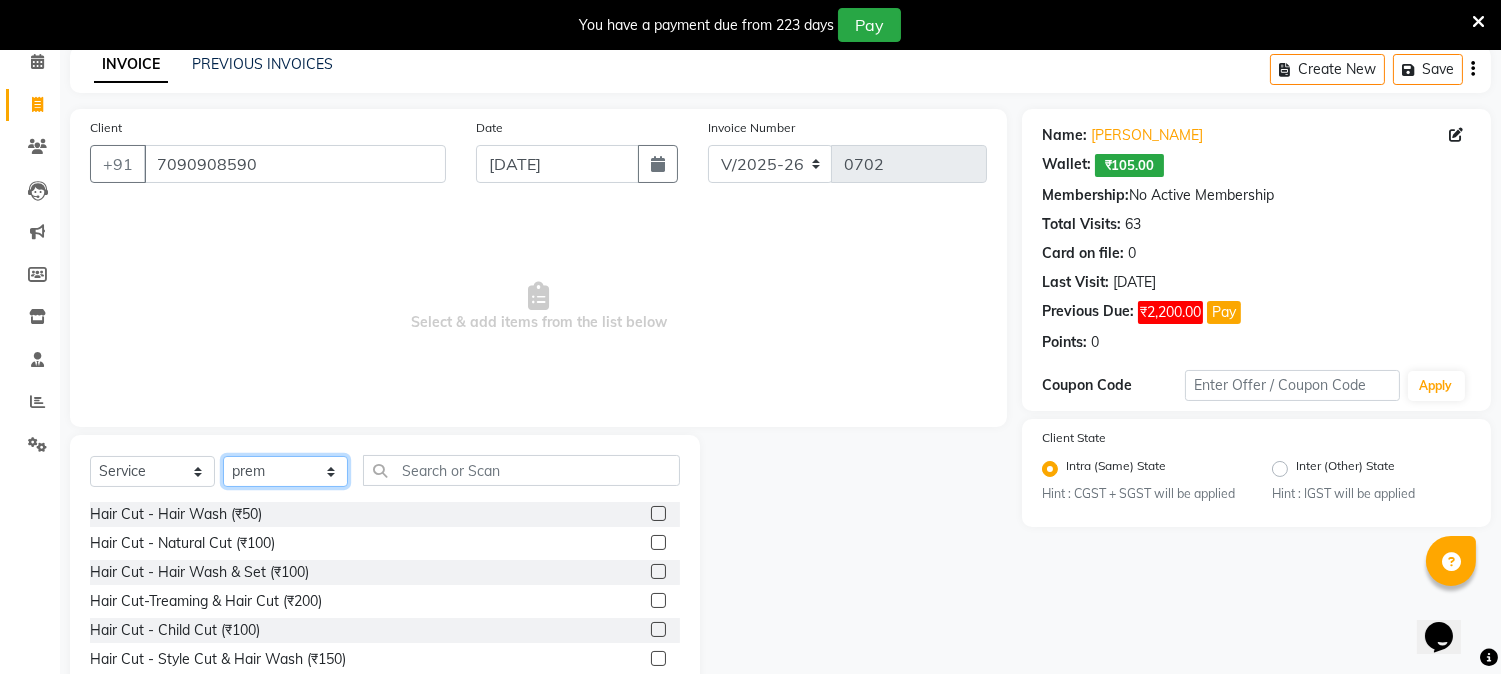 scroll, scrollTop: 176, scrollLeft: 0, axis: vertical 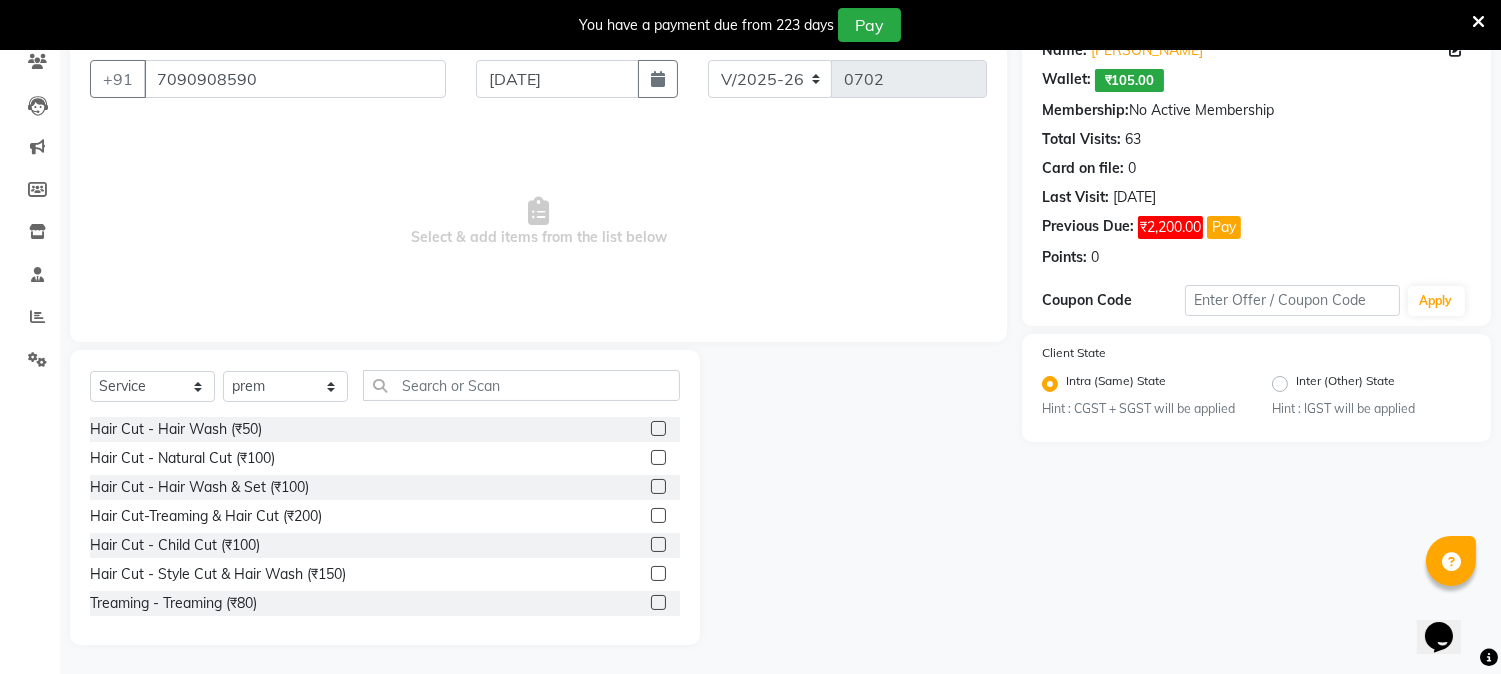 click 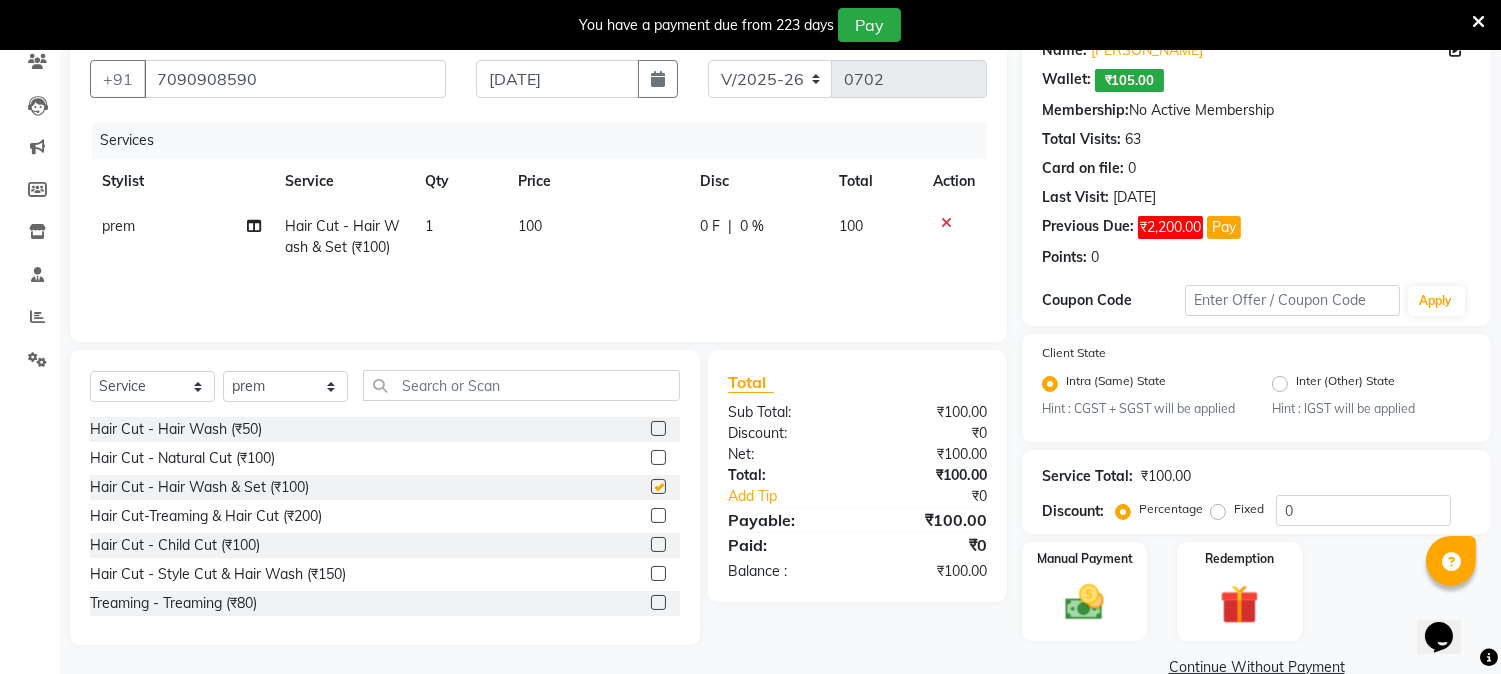 checkbox on "false" 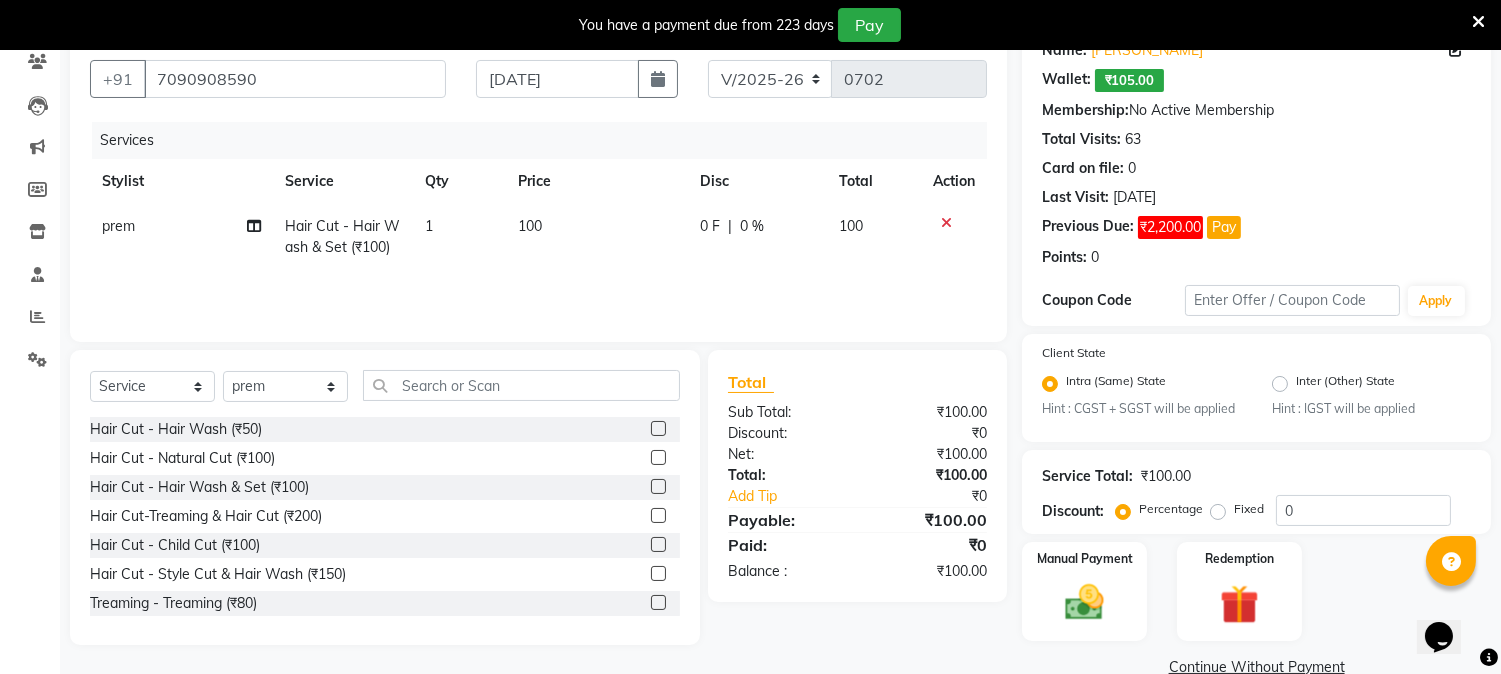click 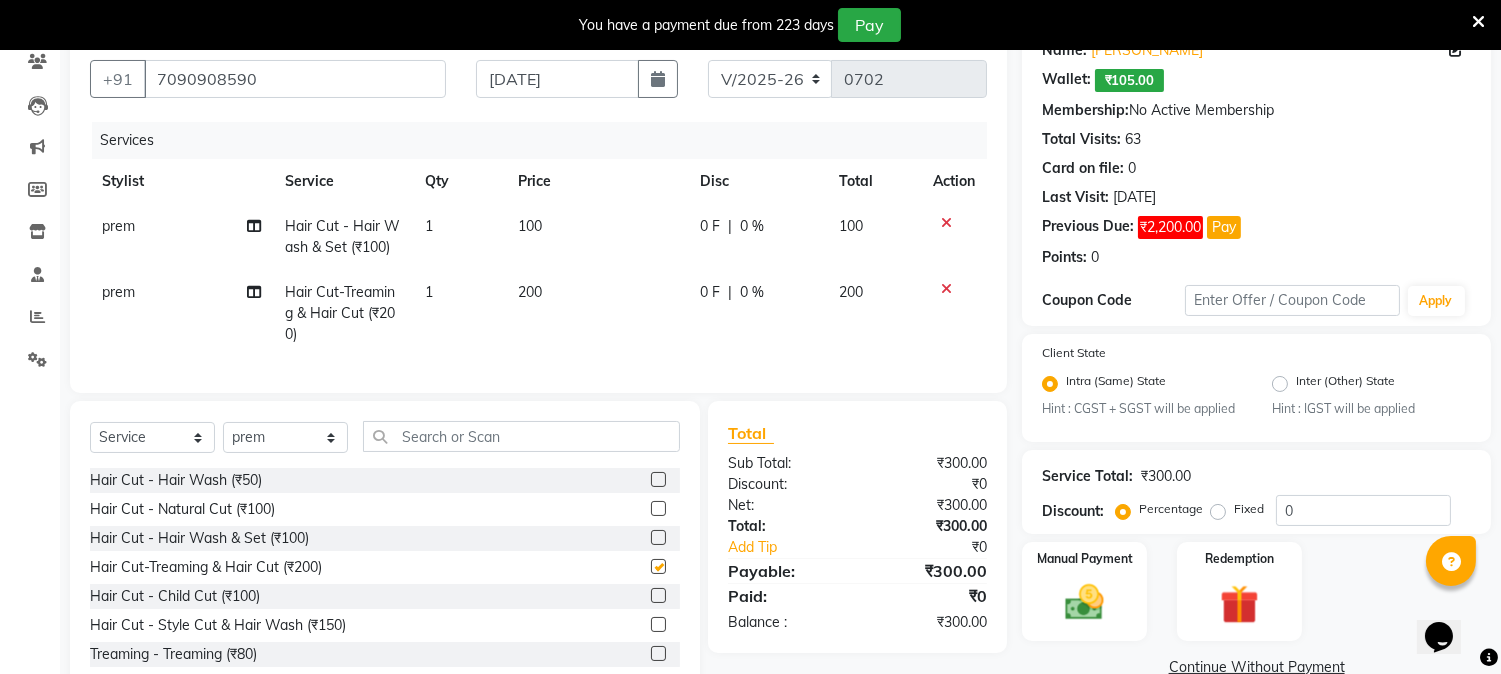 checkbox on "false" 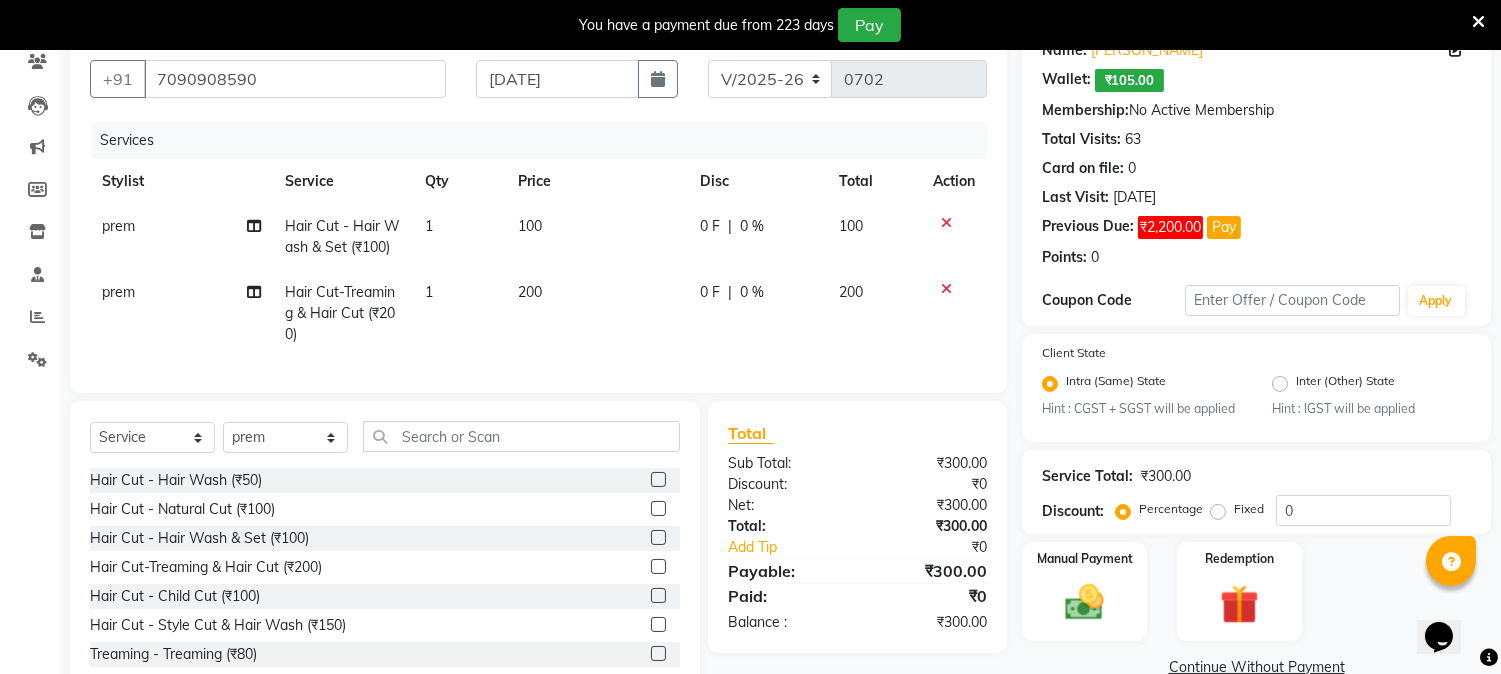 click 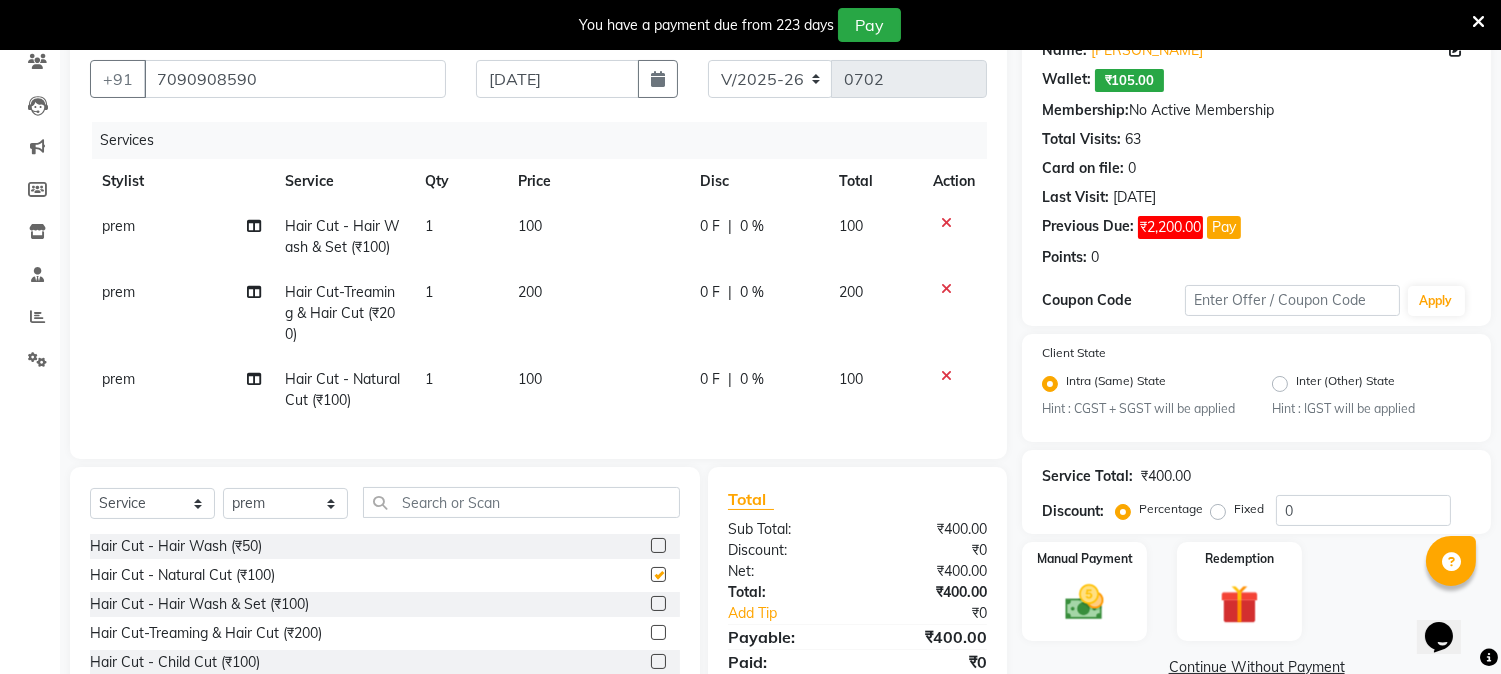 checkbox on "false" 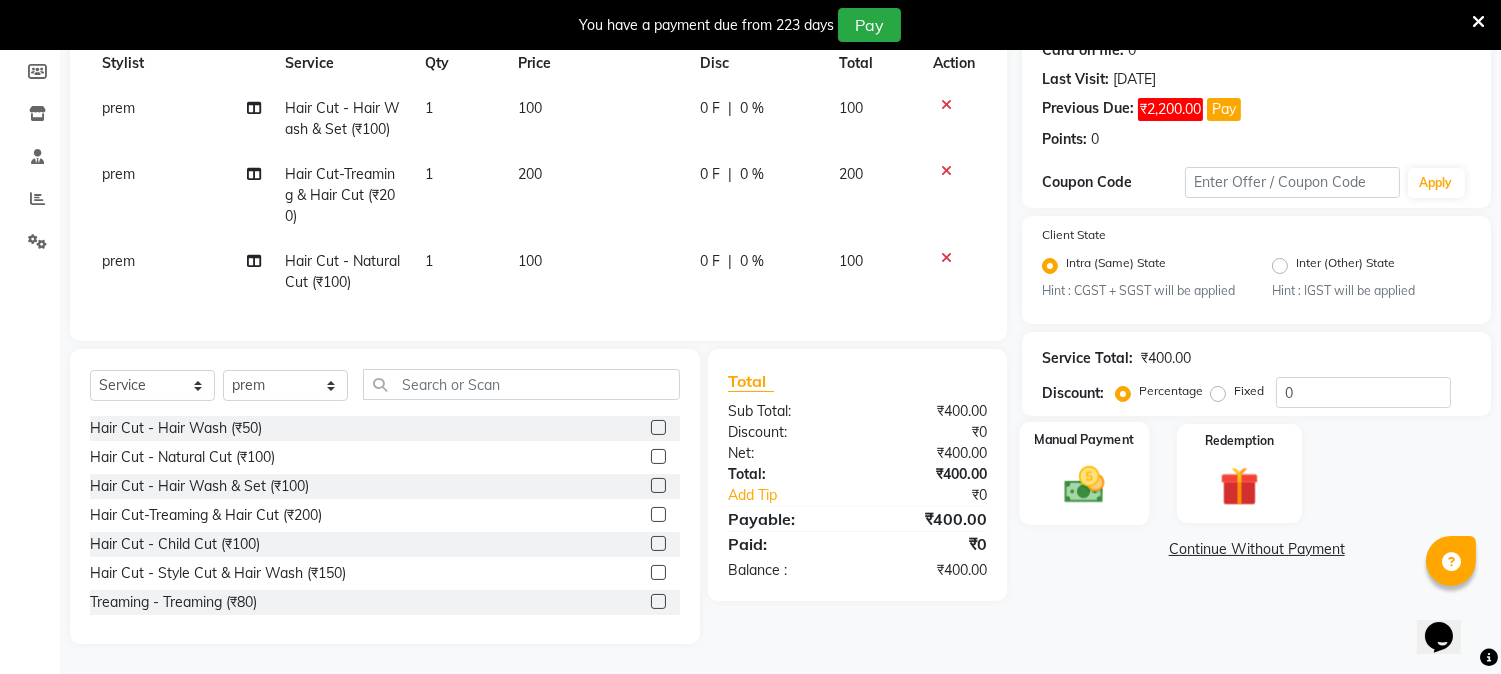 scroll, scrollTop: 310, scrollLeft: 0, axis: vertical 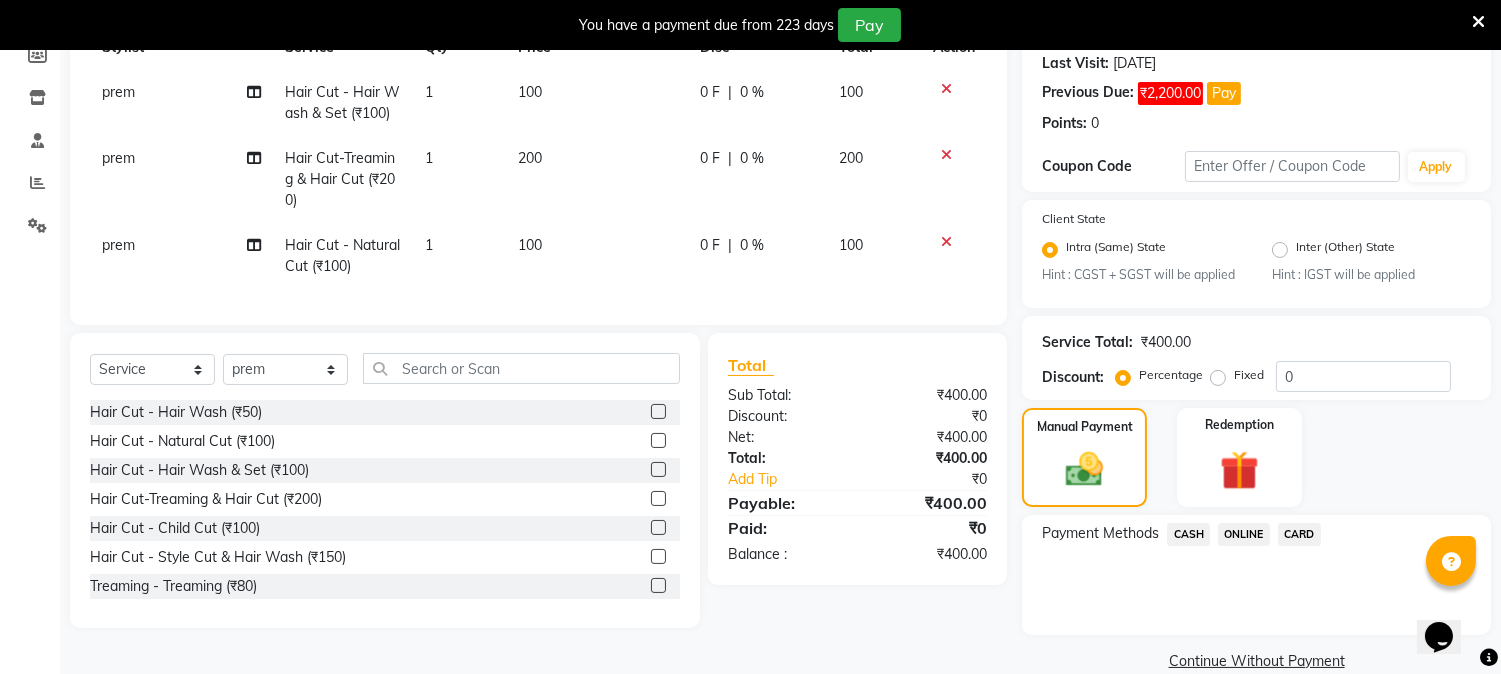 click on "CASH" 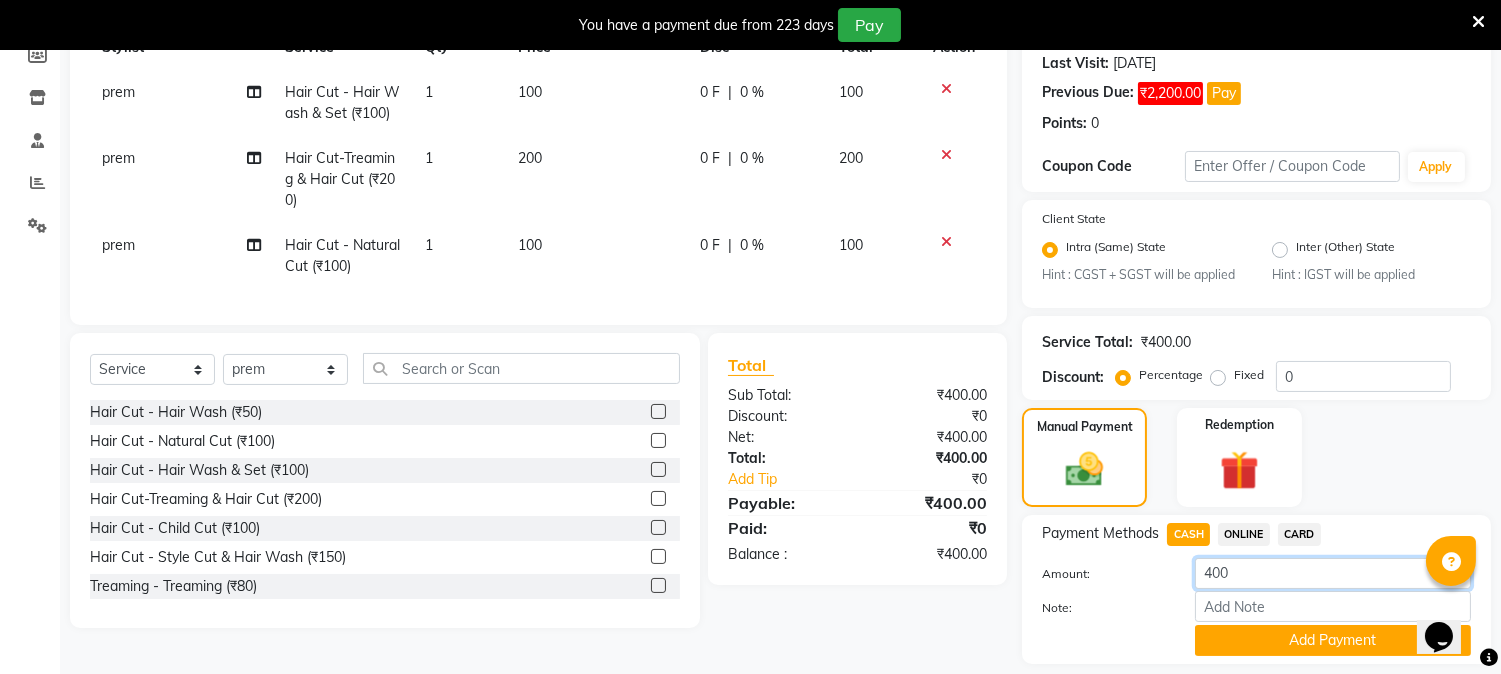 click on "400" 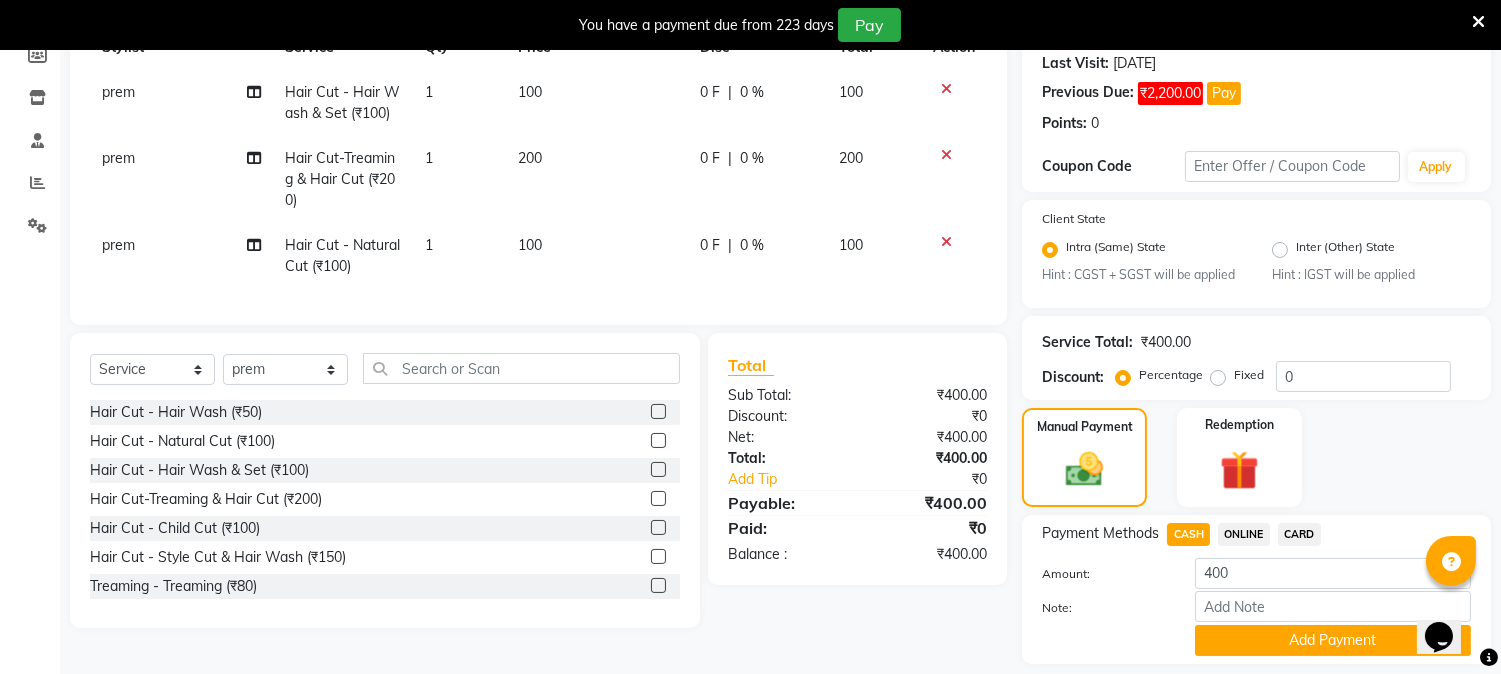 click on "ONLINE" 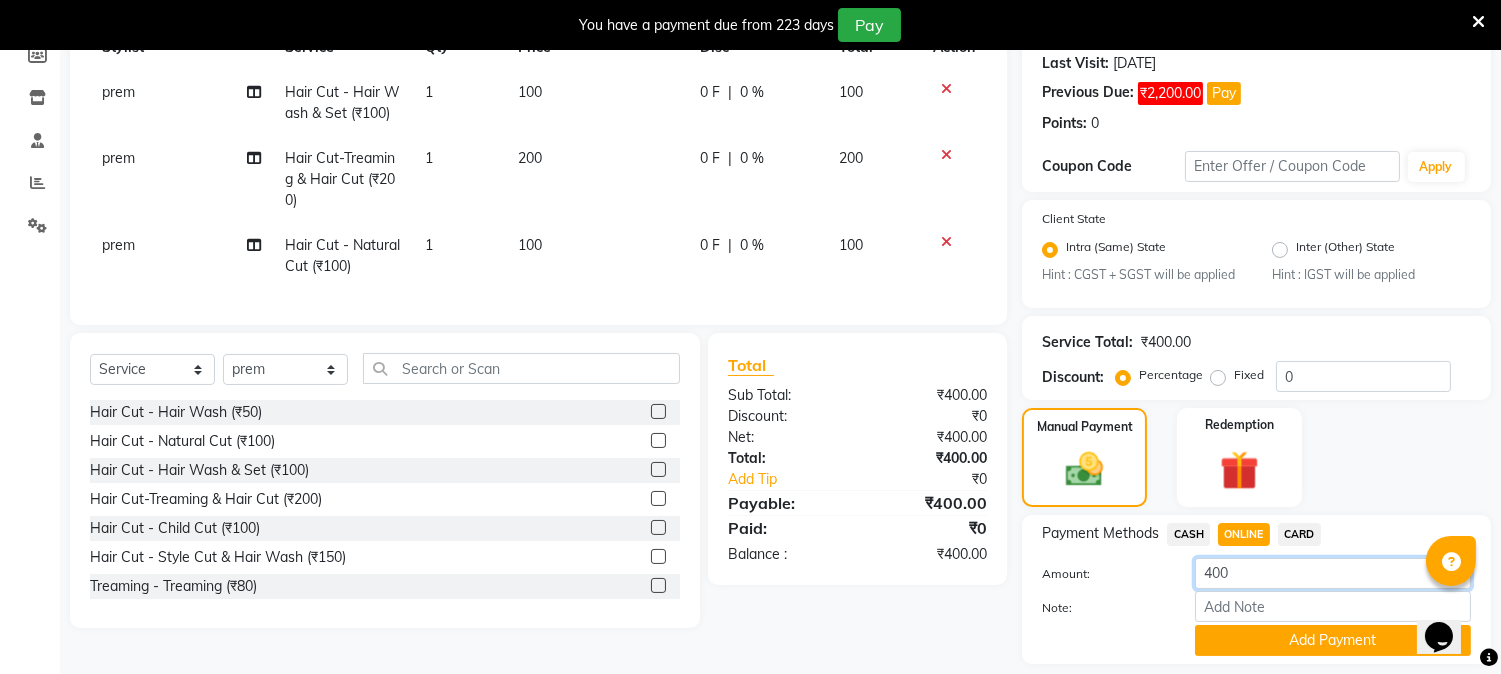 click on "400" 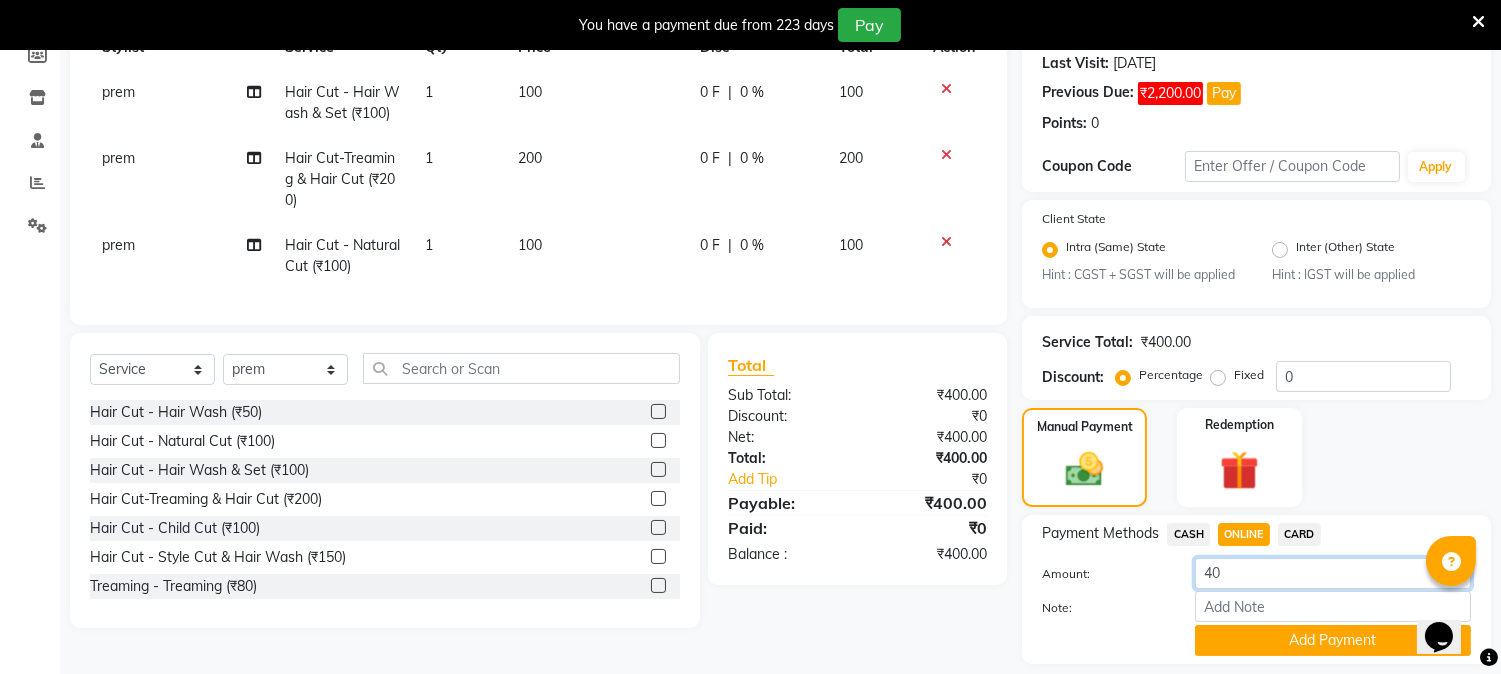type on "4" 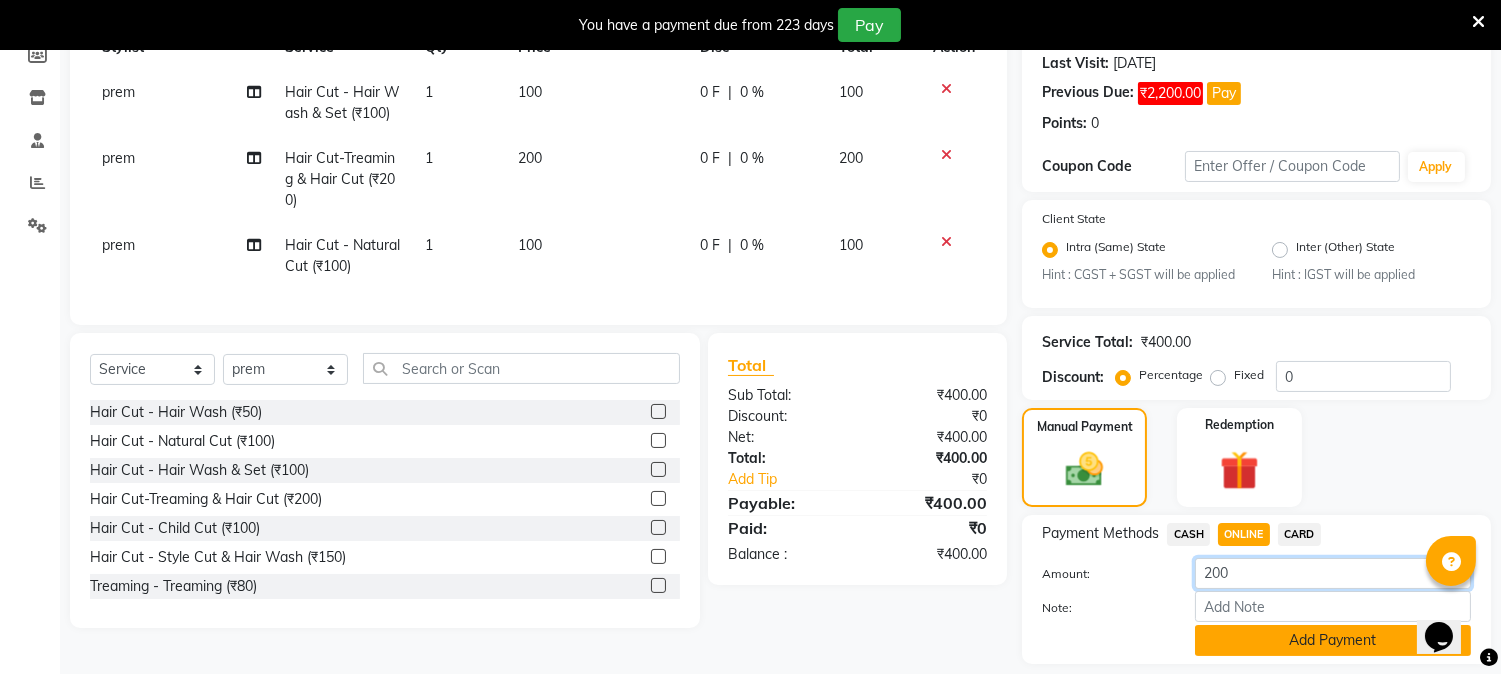 type on "200" 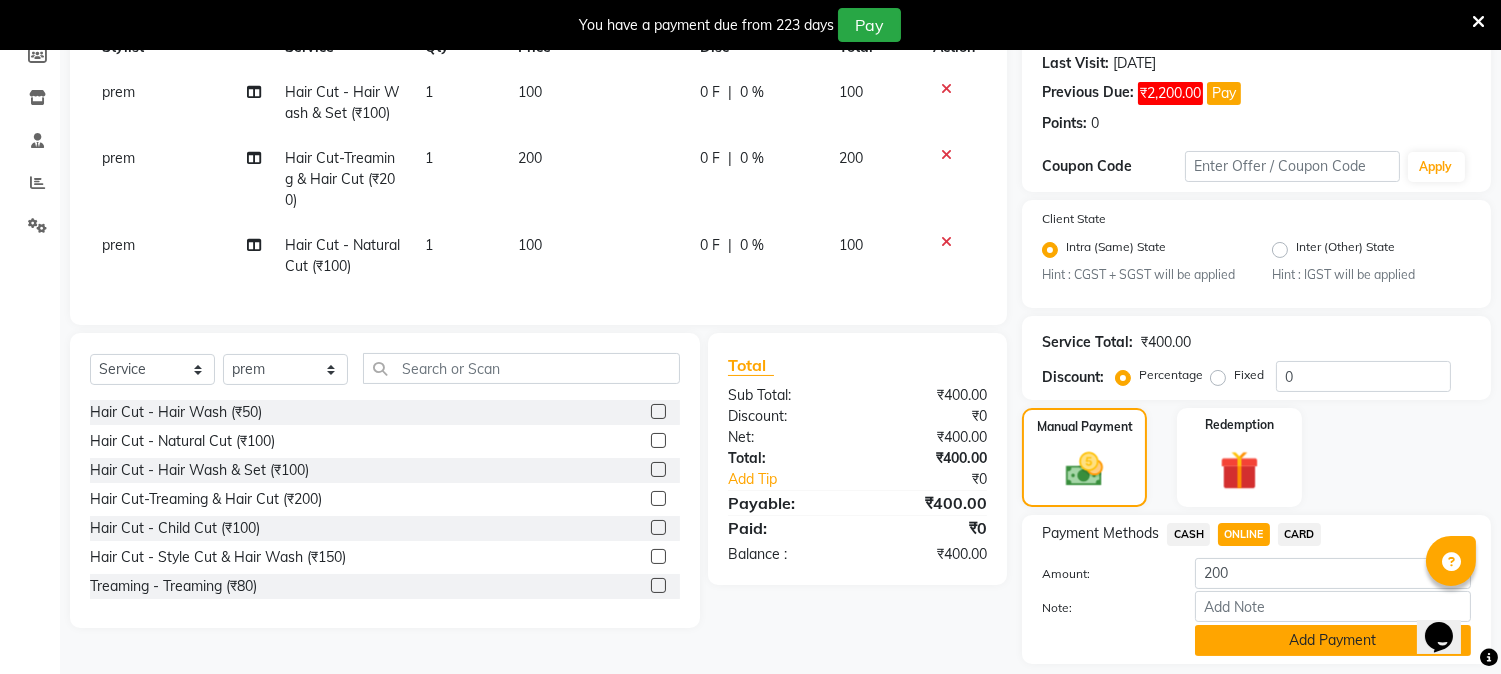 click on "Add Payment" 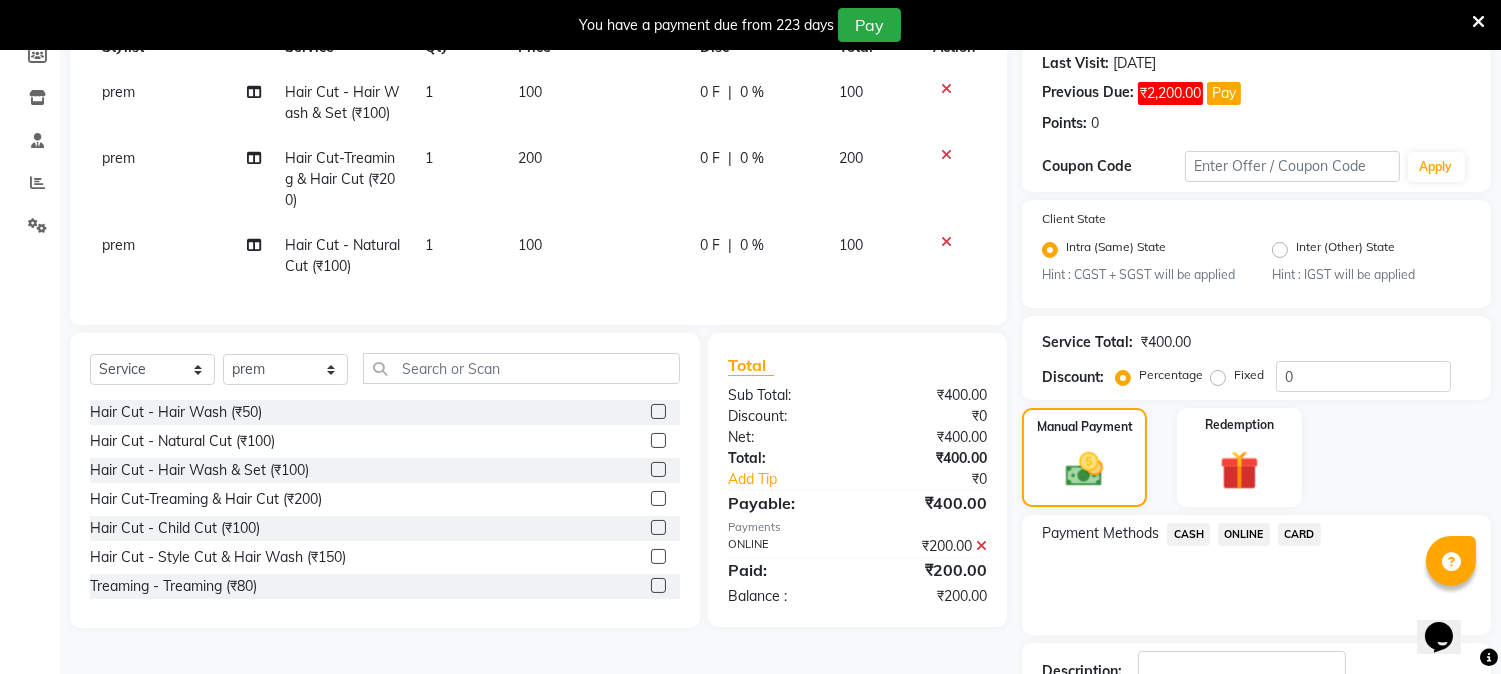 click on "CASH" 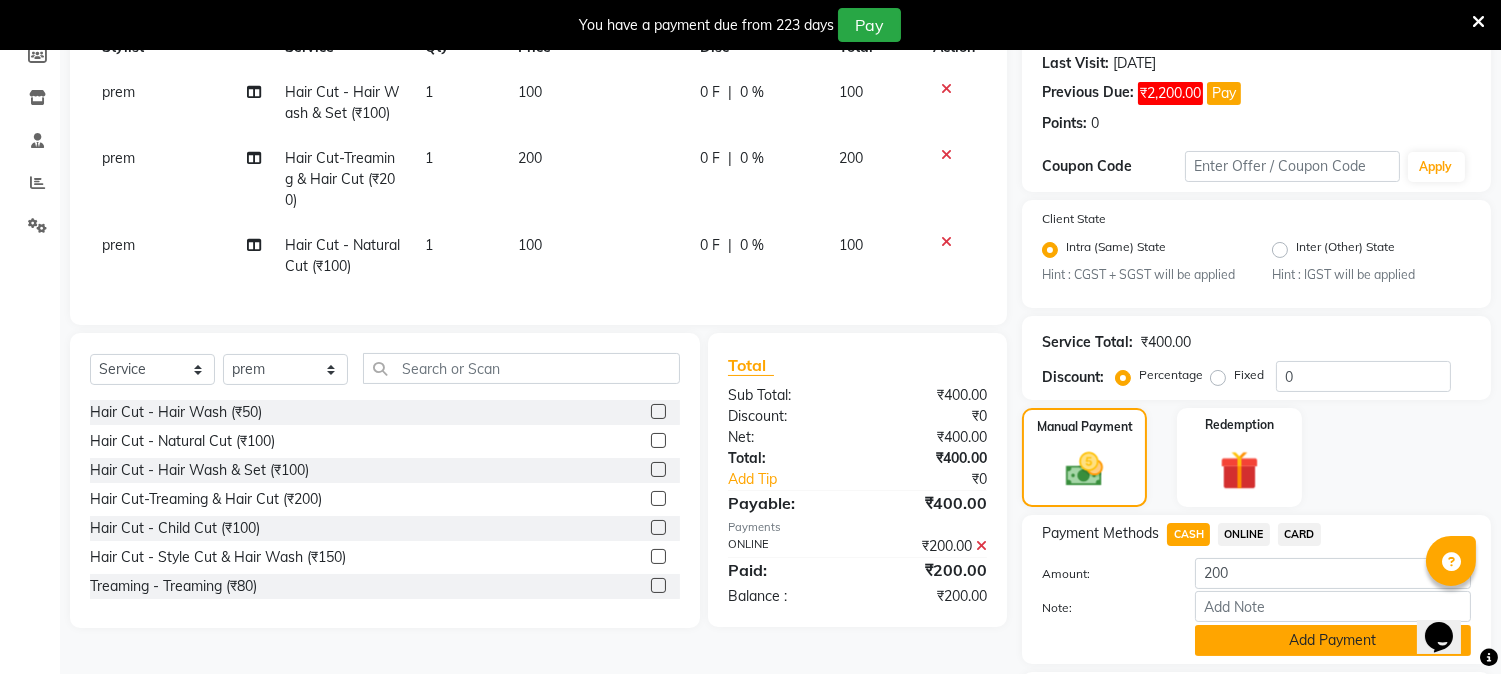 click on "Add Payment" 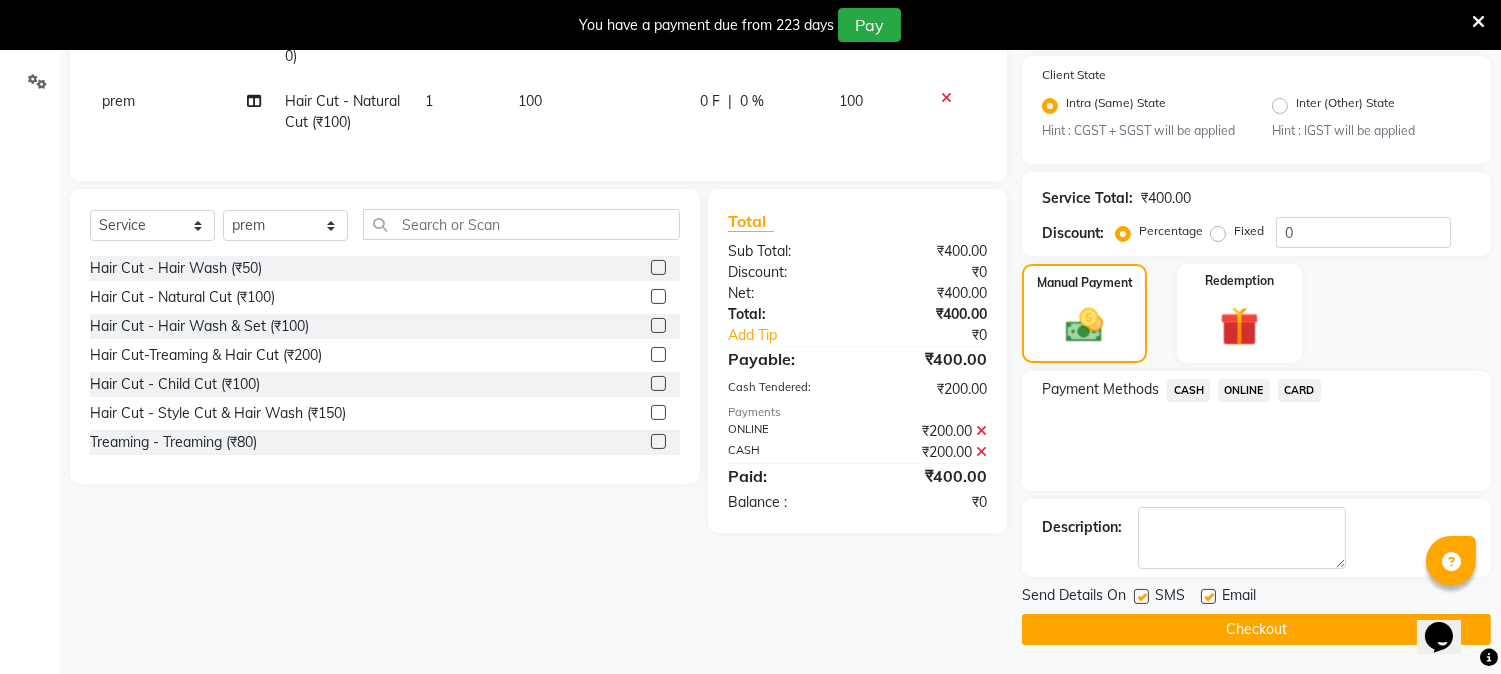 scroll, scrollTop: 0, scrollLeft: 0, axis: both 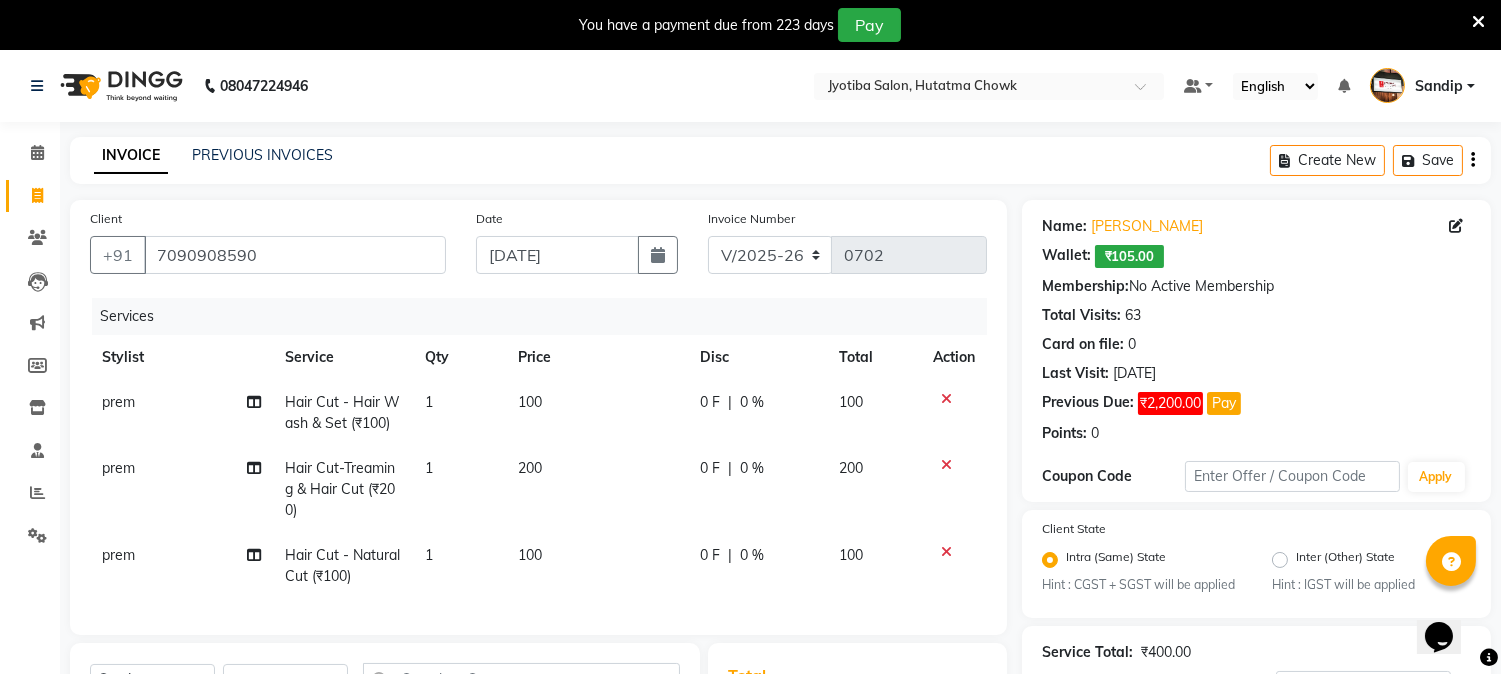 click 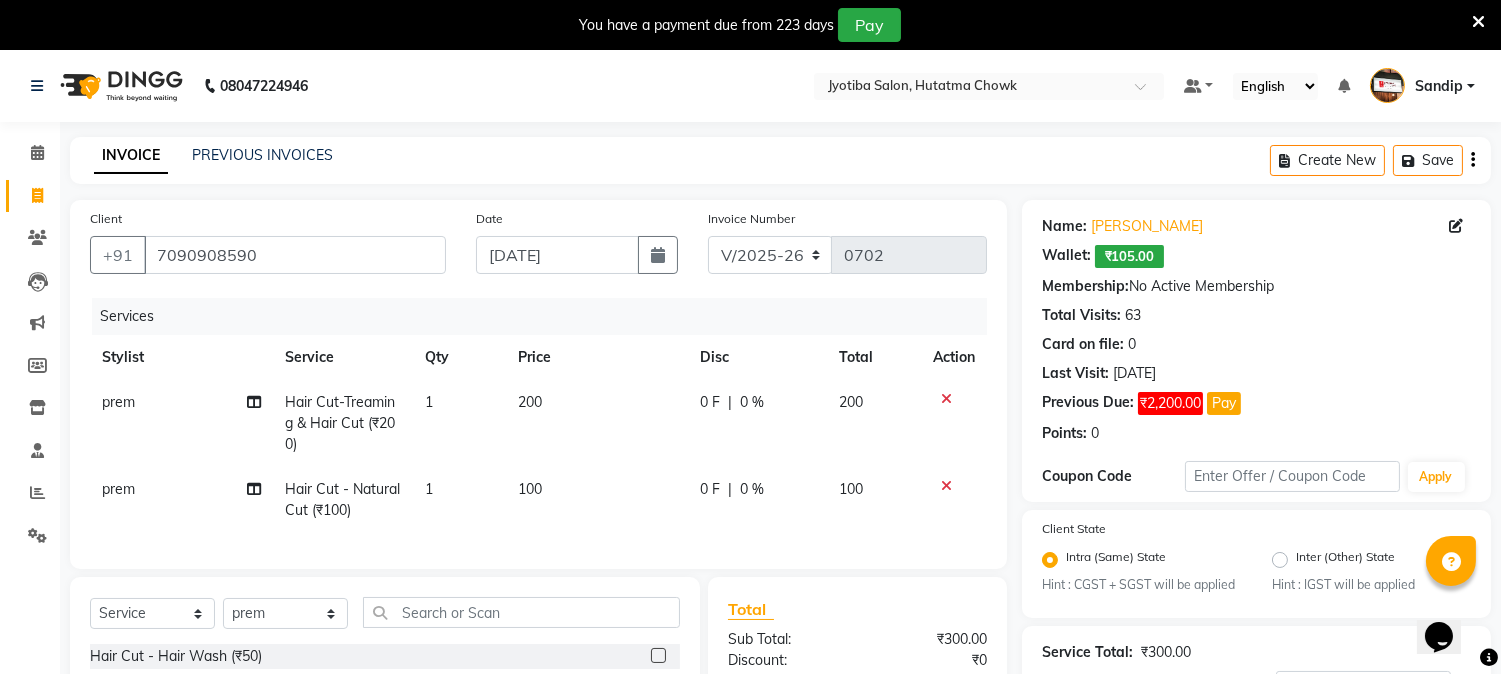 click 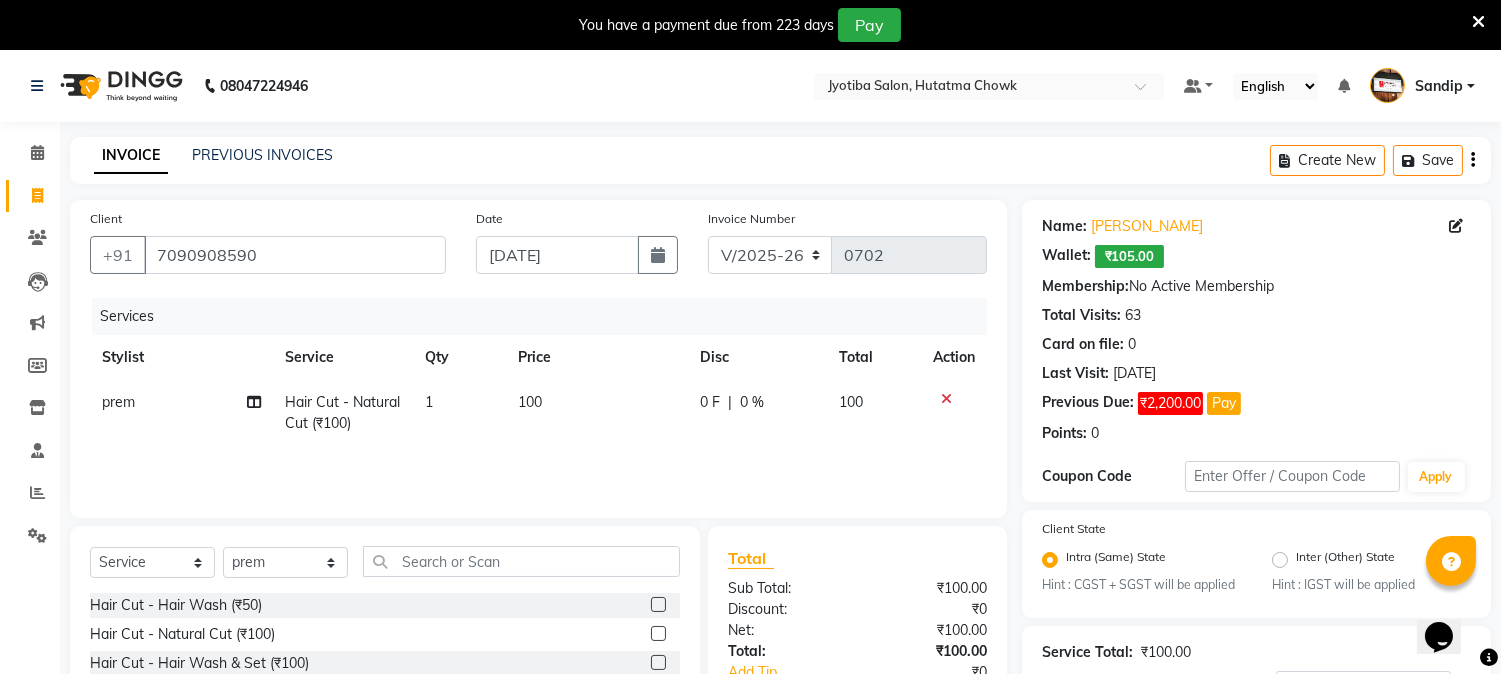 click 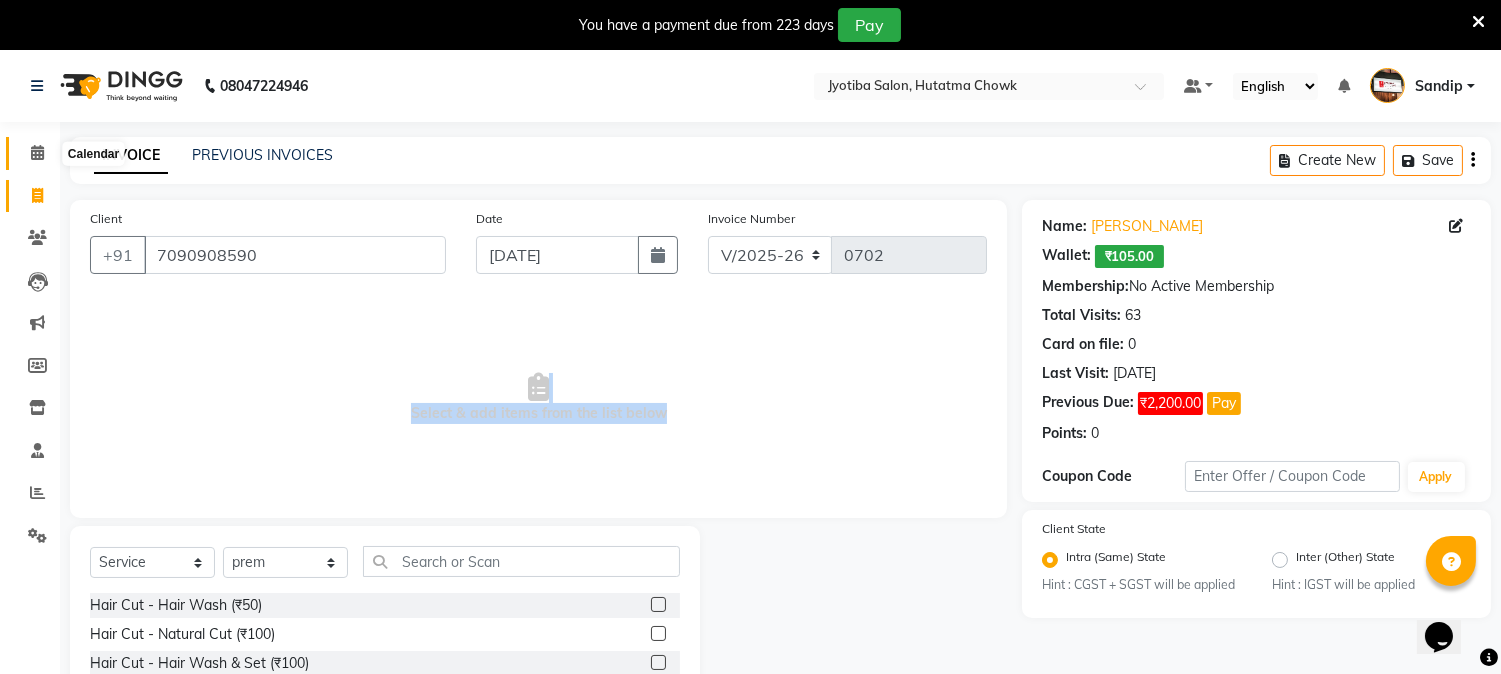 click 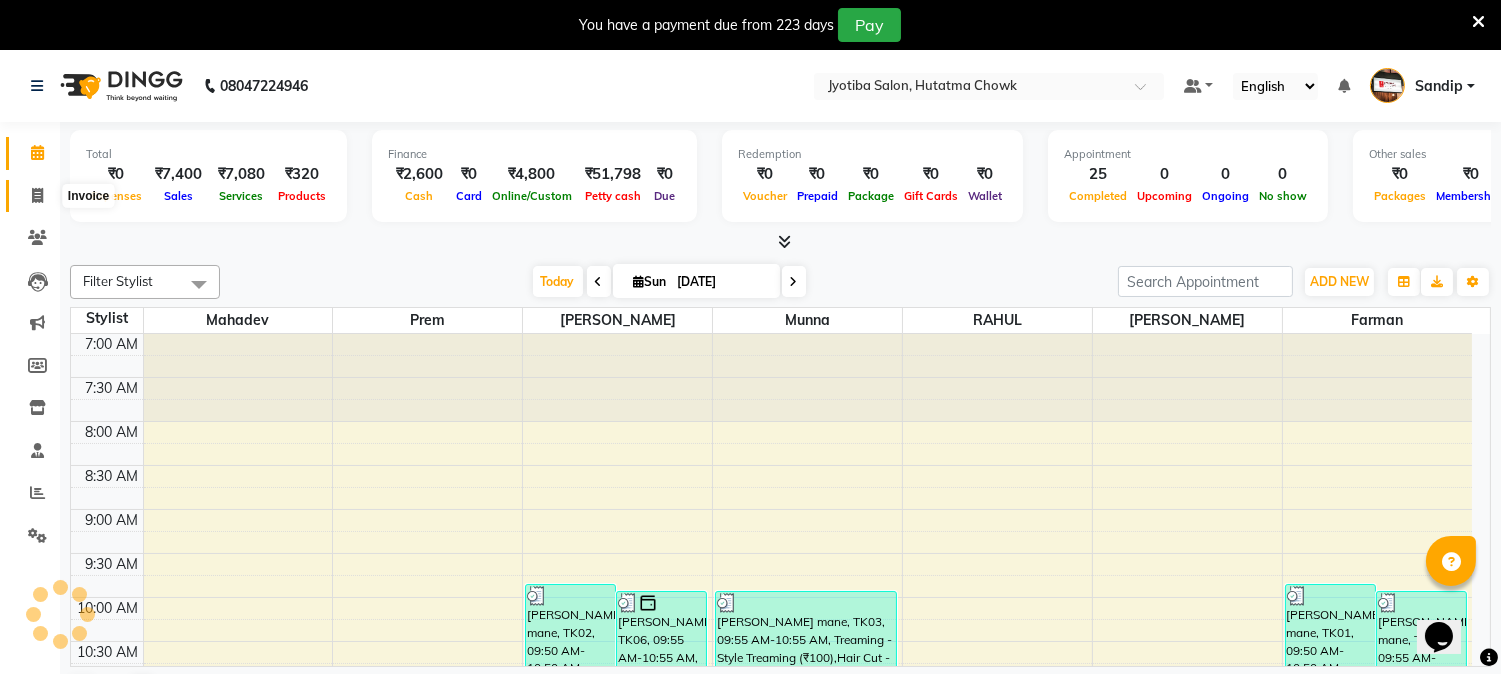 click 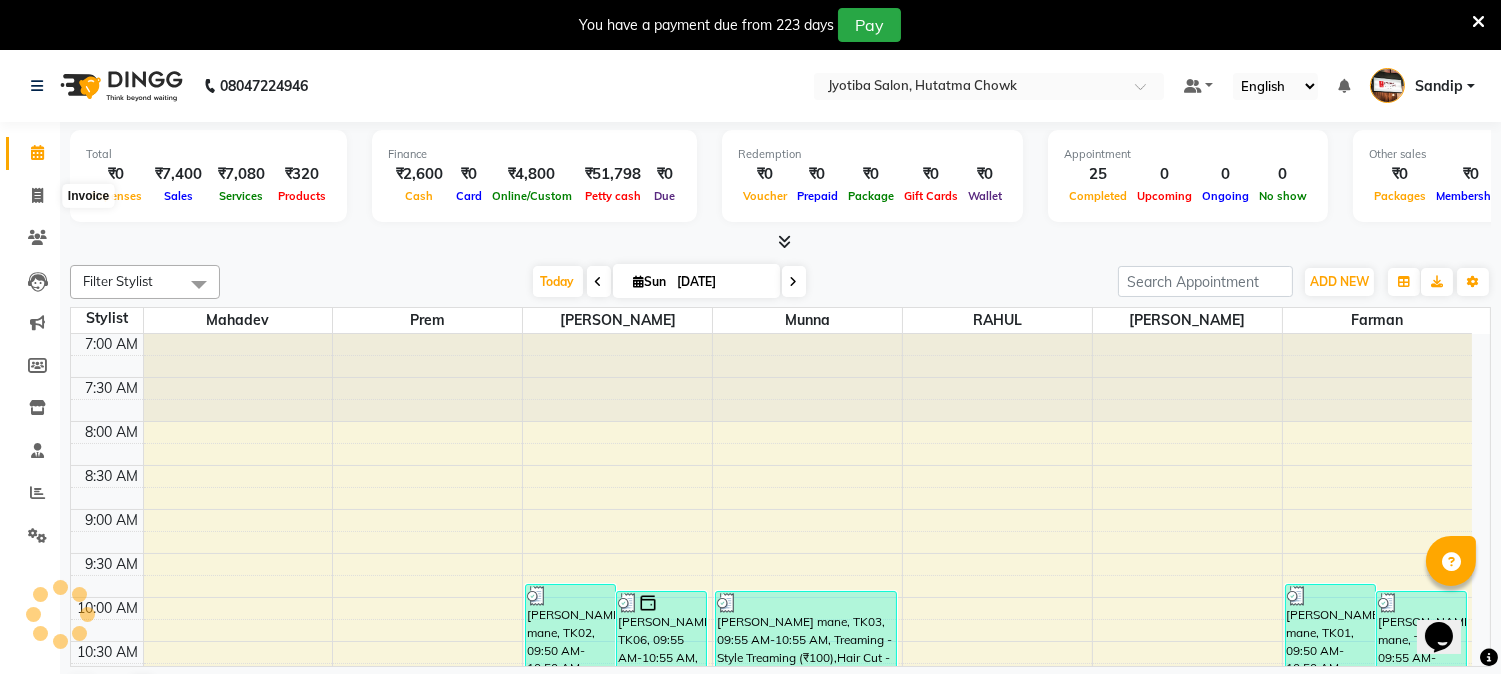select on "service" 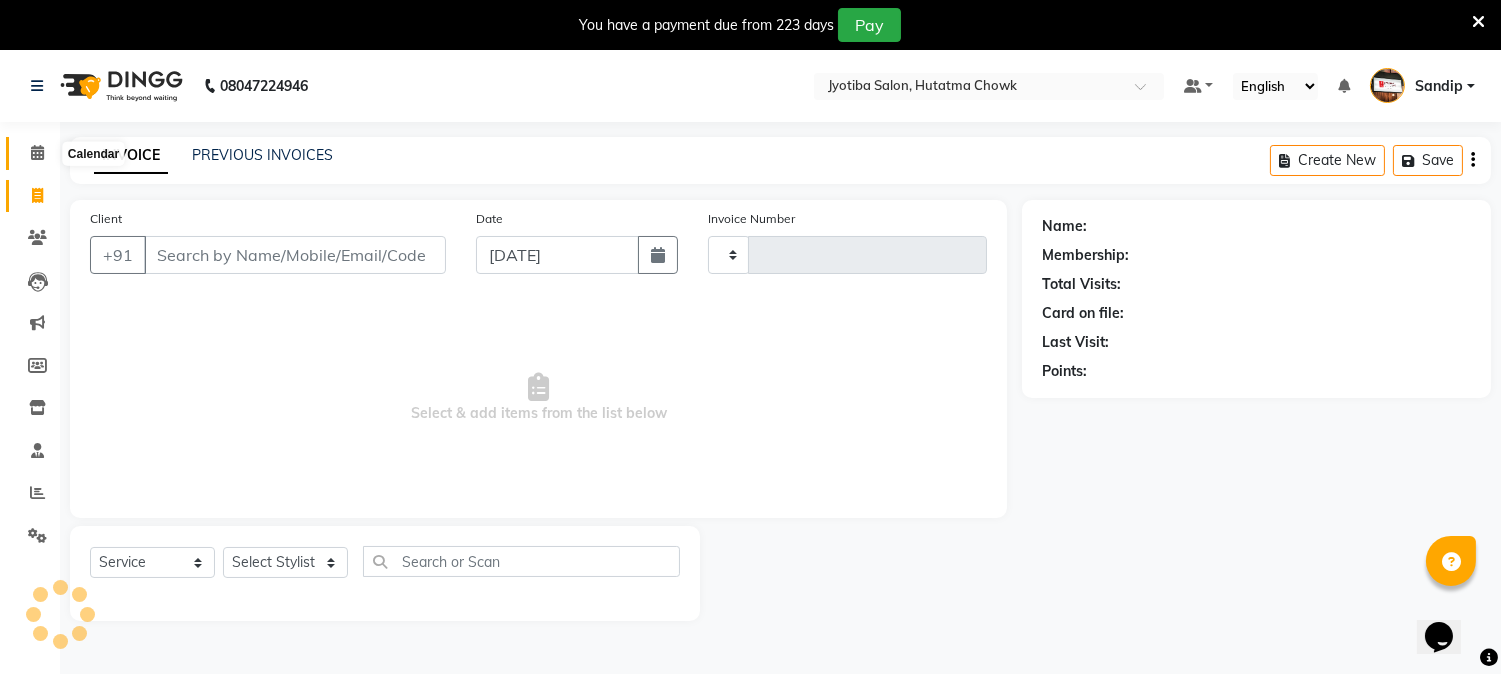 click 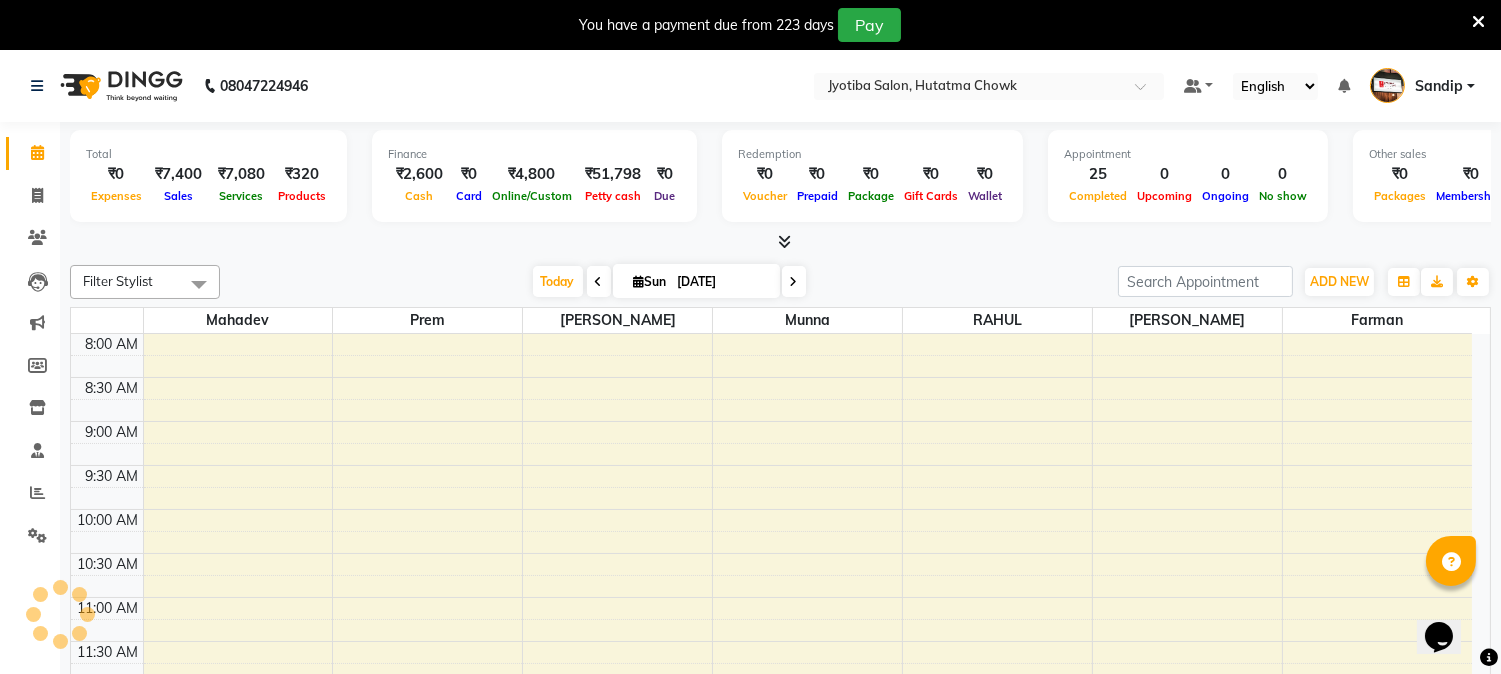 scroll, scrollTop: 0, scrollLeft: 0, axis: both 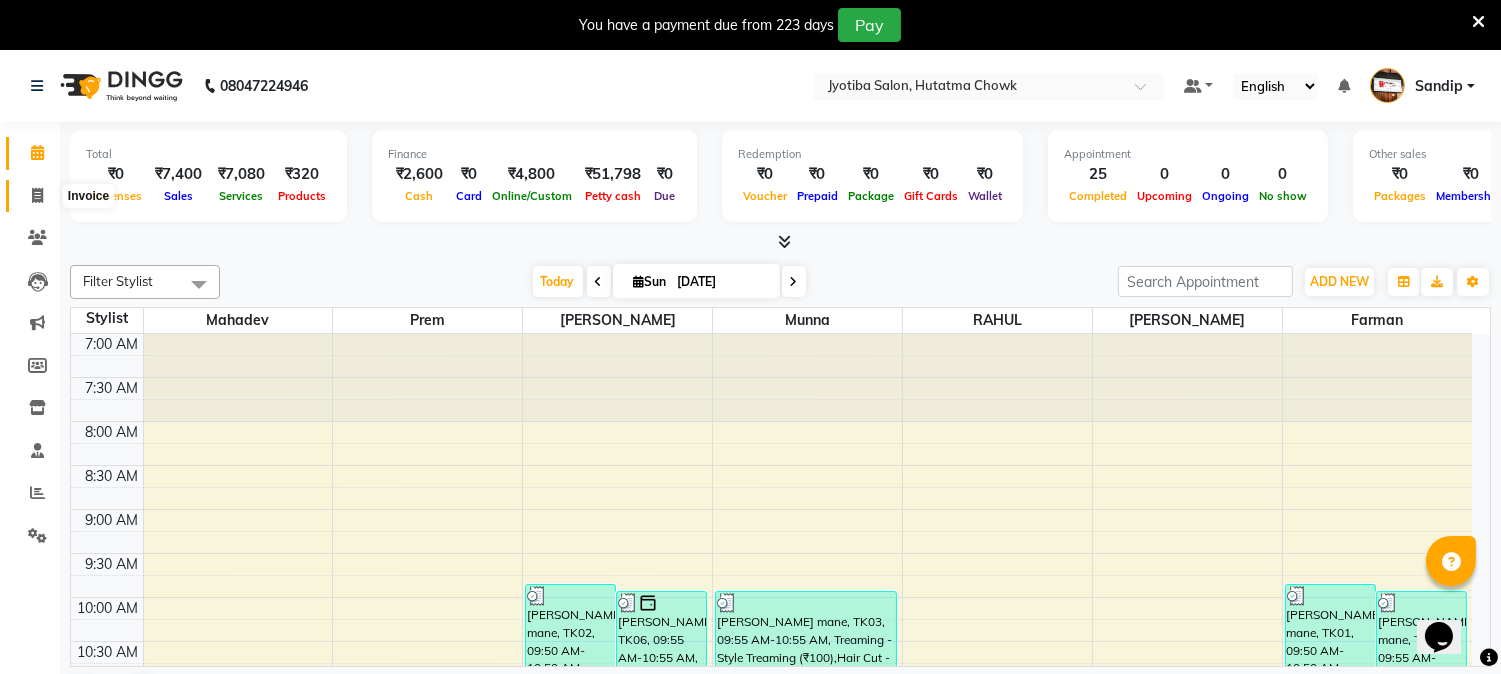 click 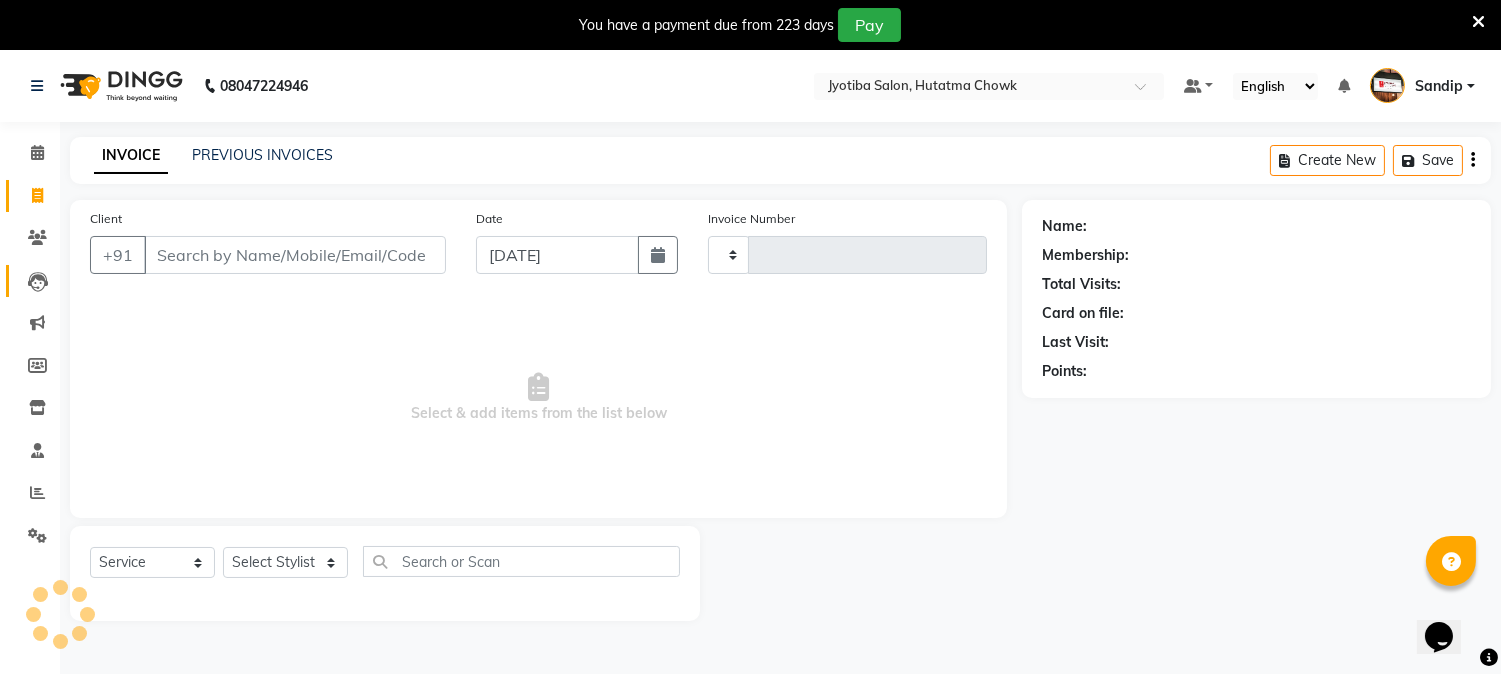 type on "0702" 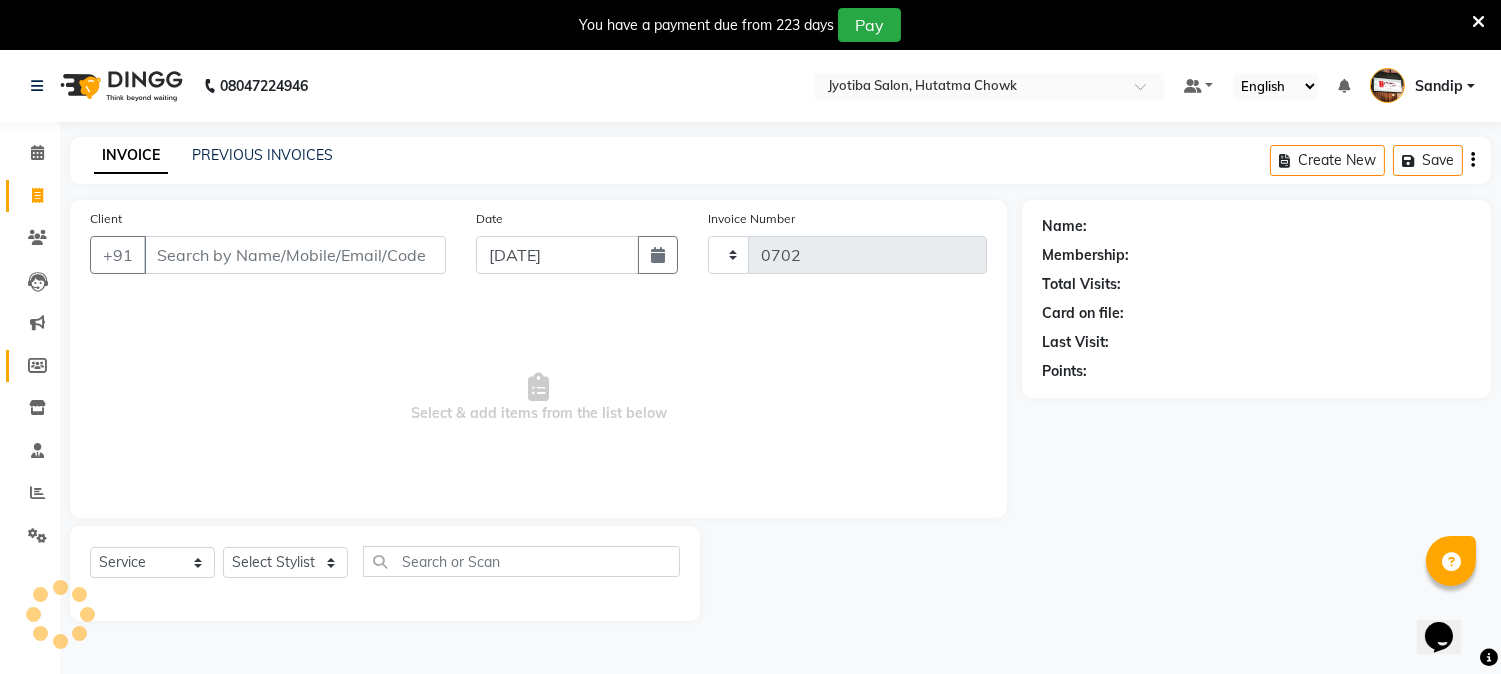 select on "556" 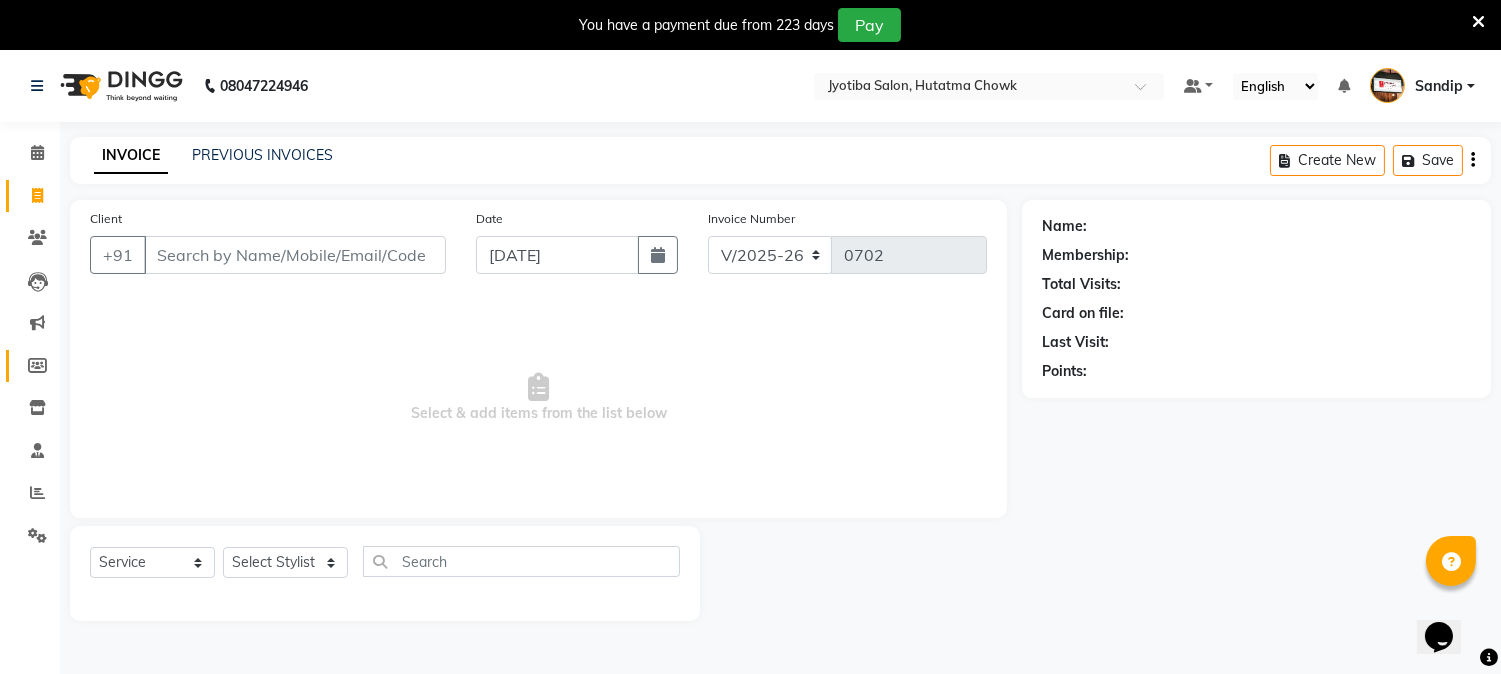 select on "membership" 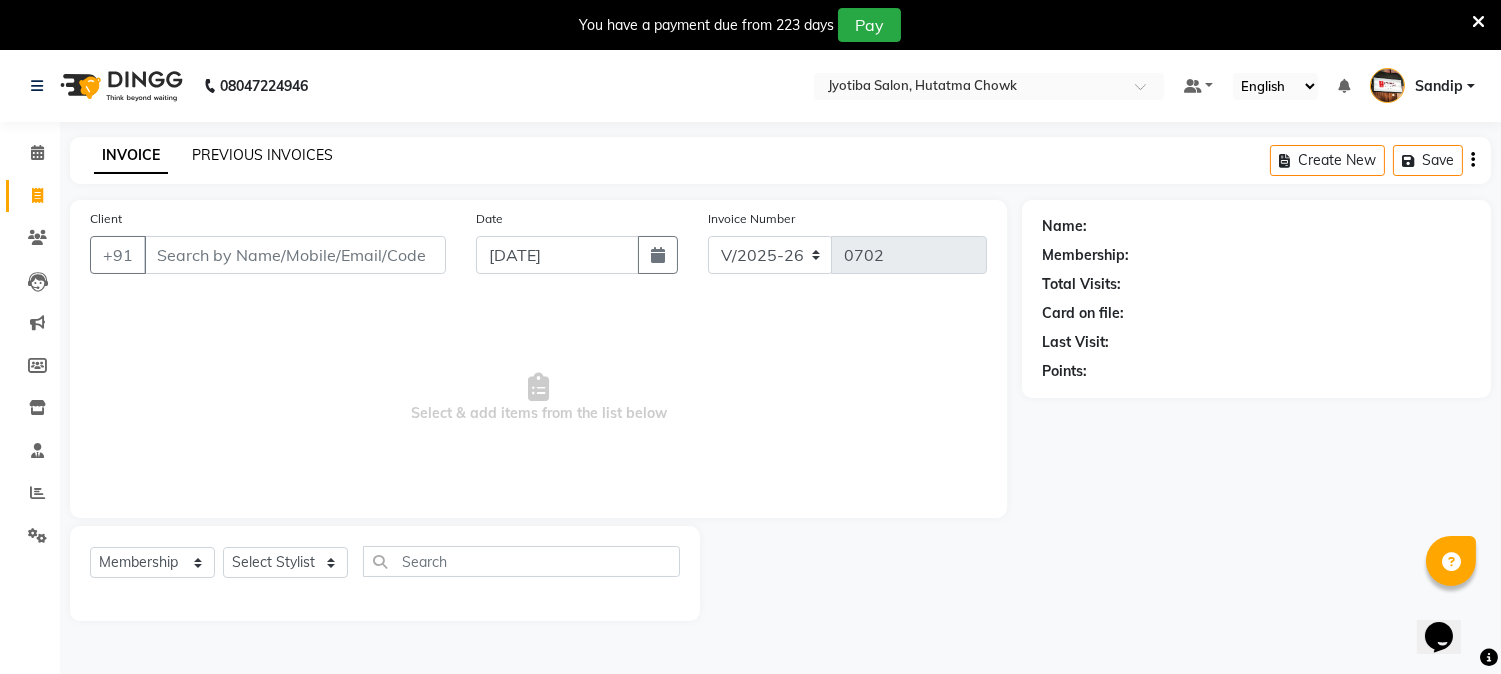 click on "PREVIOUS INVOICES" 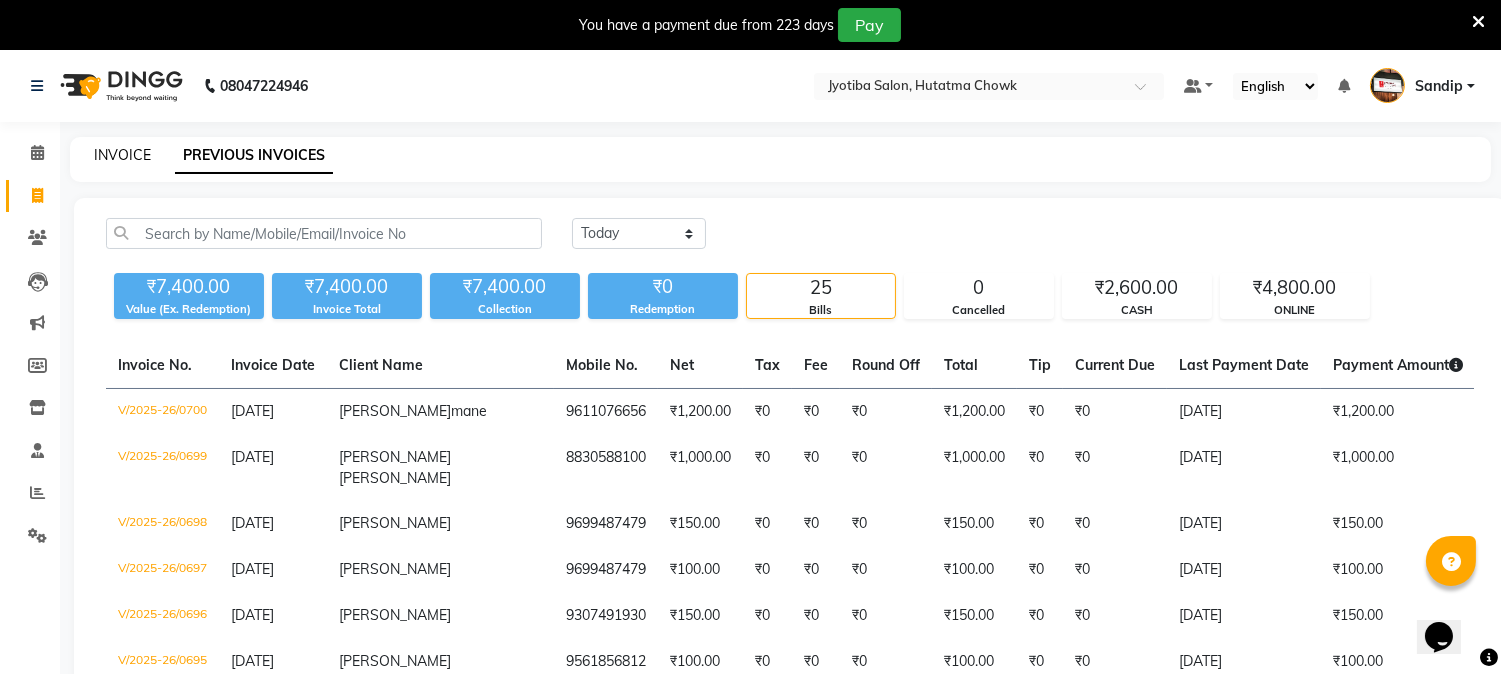 click on "INVOICE" 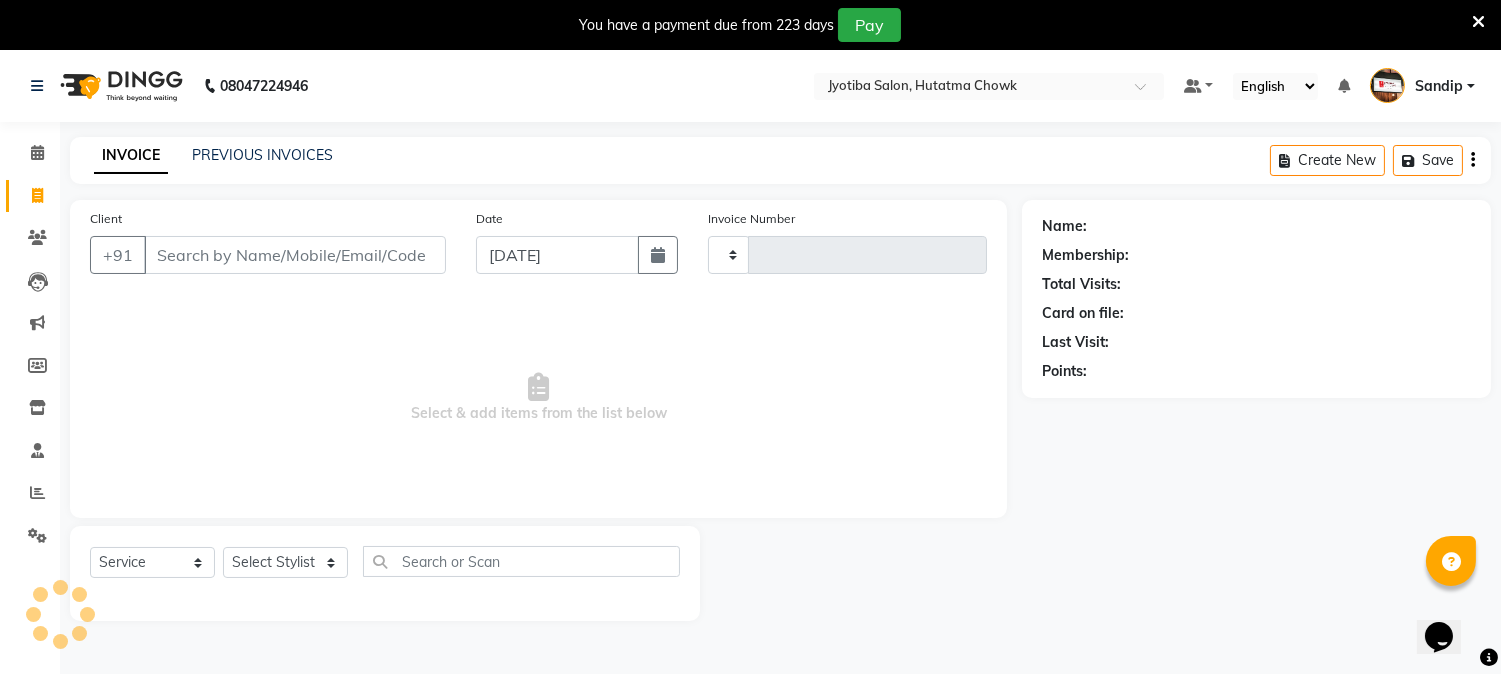 type on "0702" 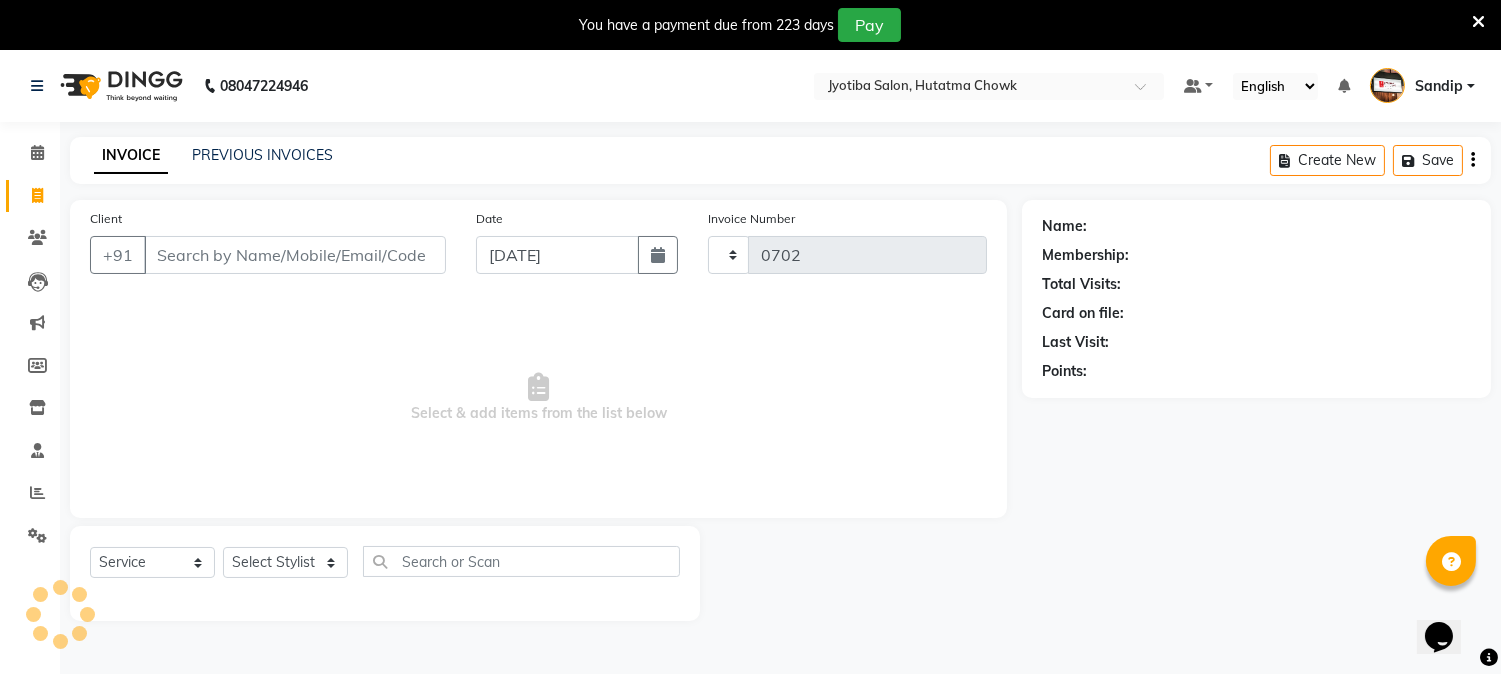 scroll, scrollTop: 50, scrollLeft: 0, axis: vertical 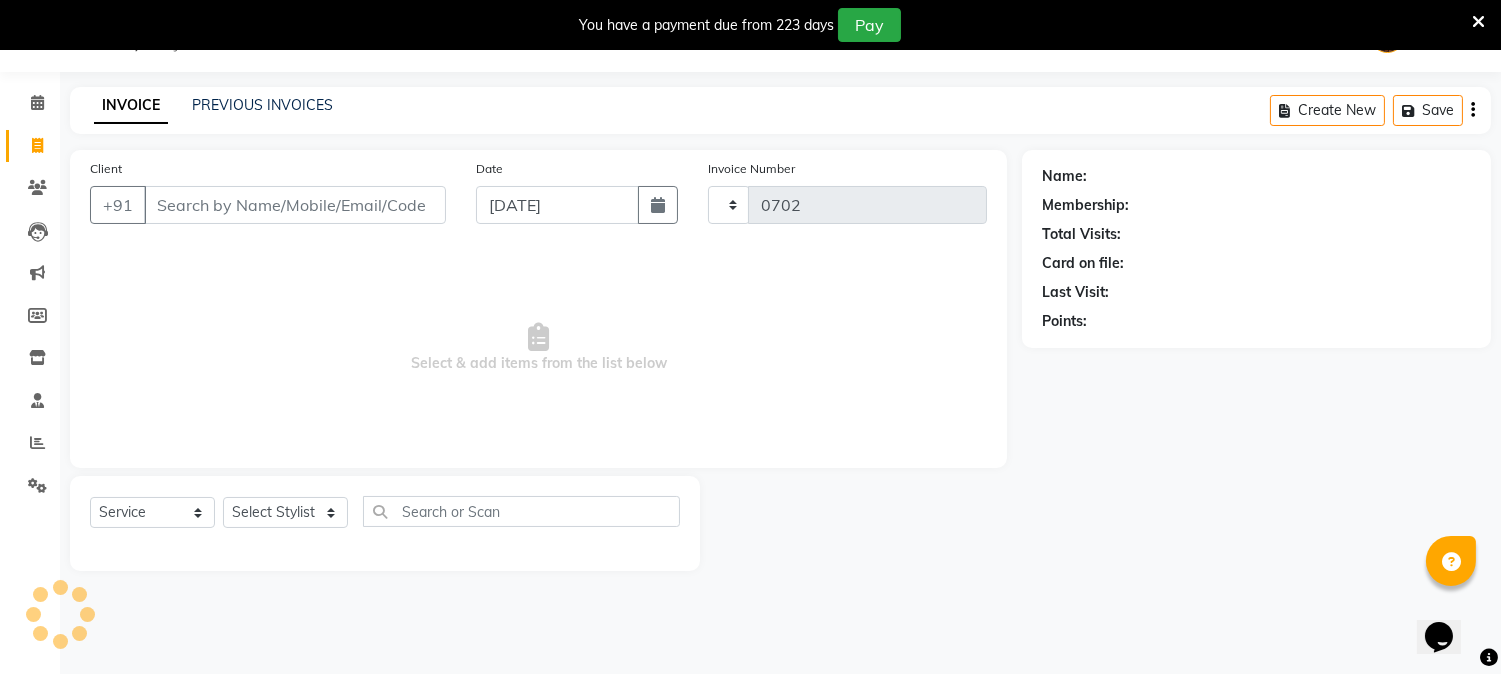 select on "556" 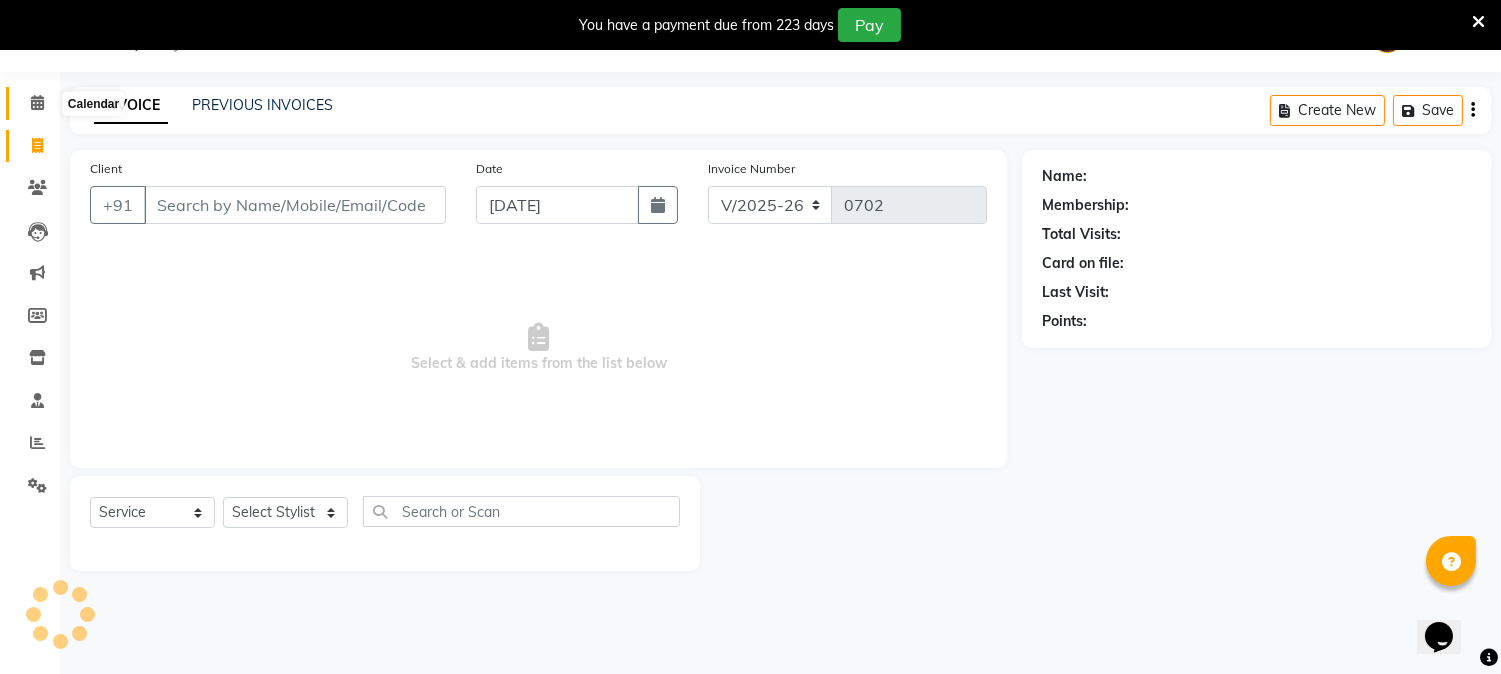 click 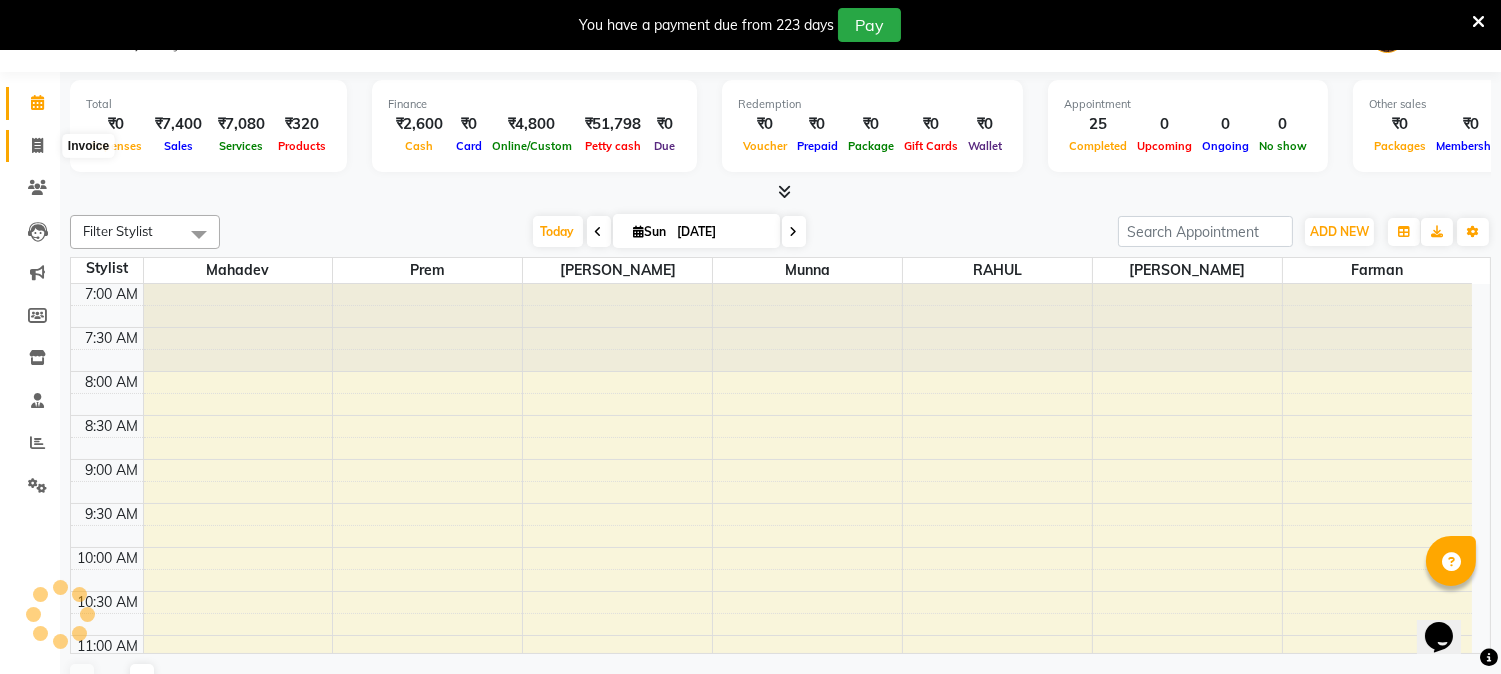 scroll, scrollTop: 531, scrollLeft: 0, axis: vertical 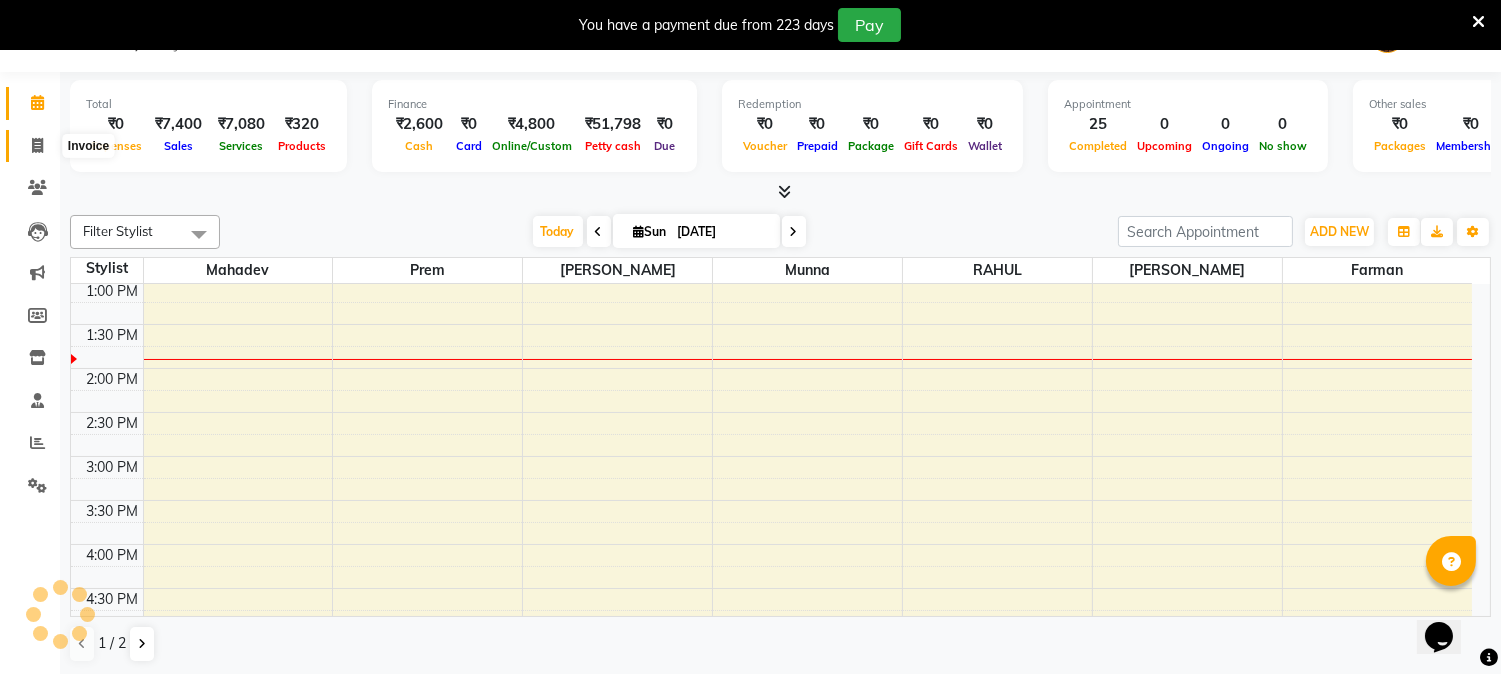 click 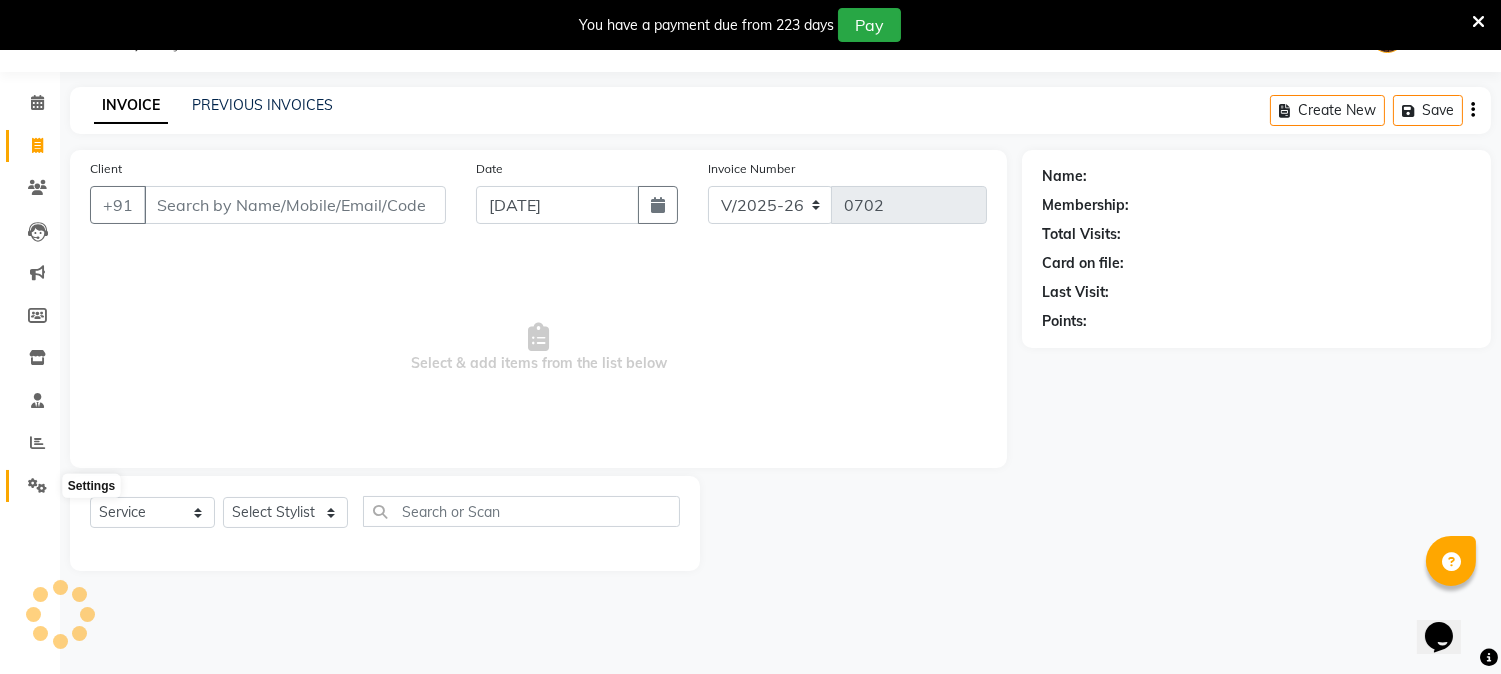 select on "membership" 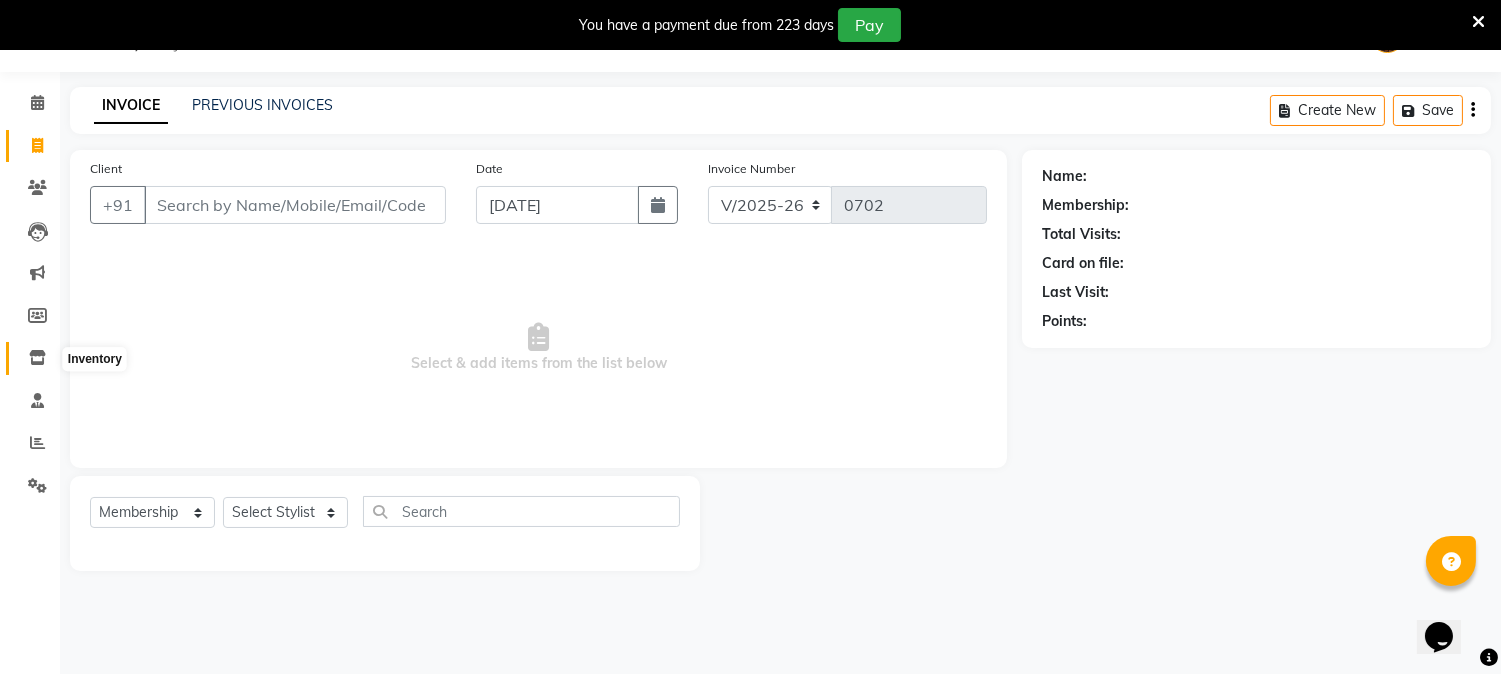 click 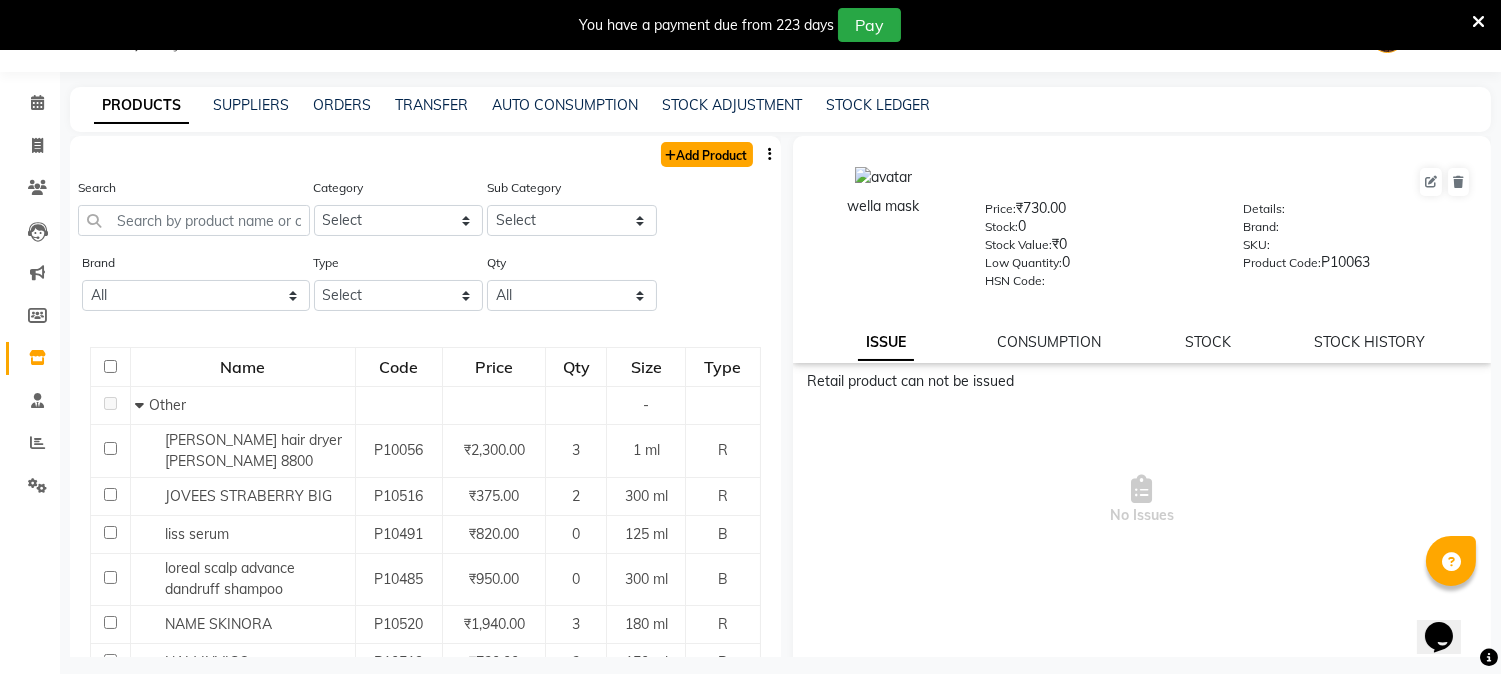 click on "Add Product" 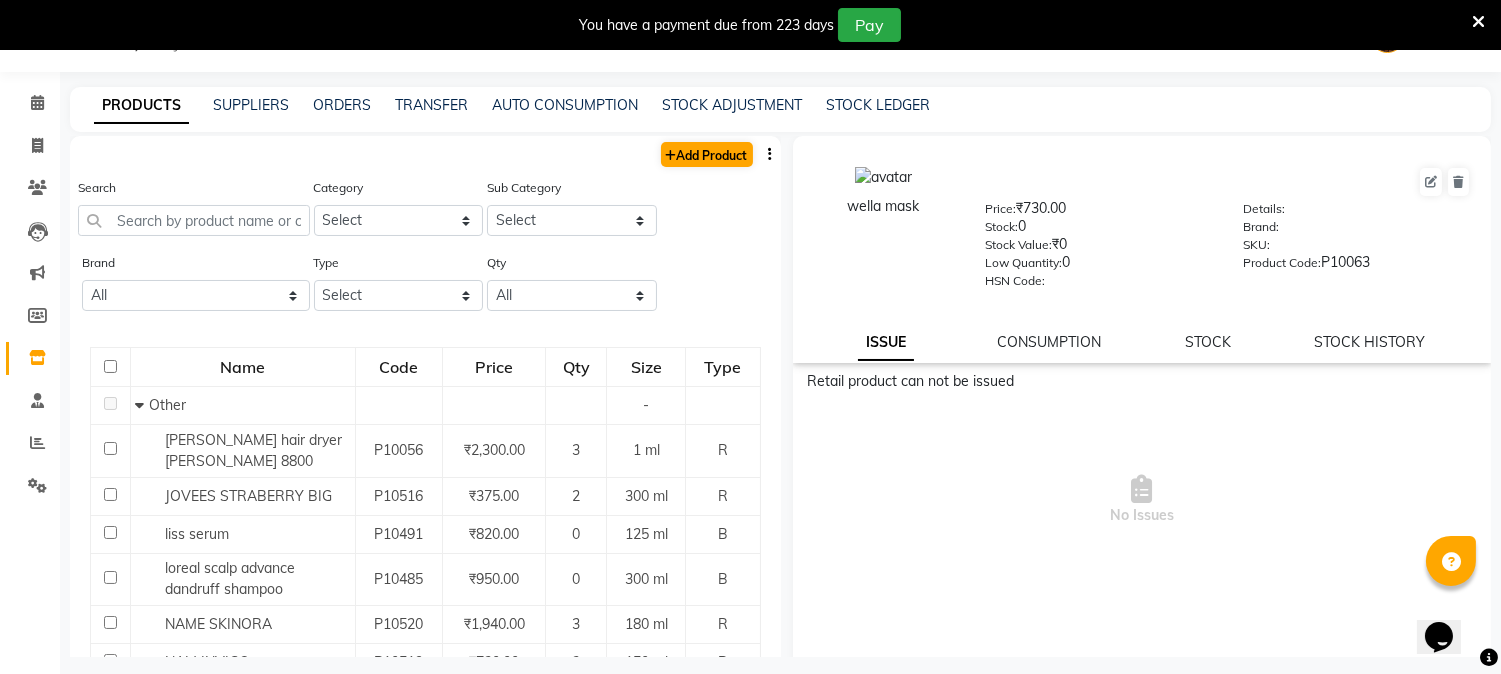 select on "true" 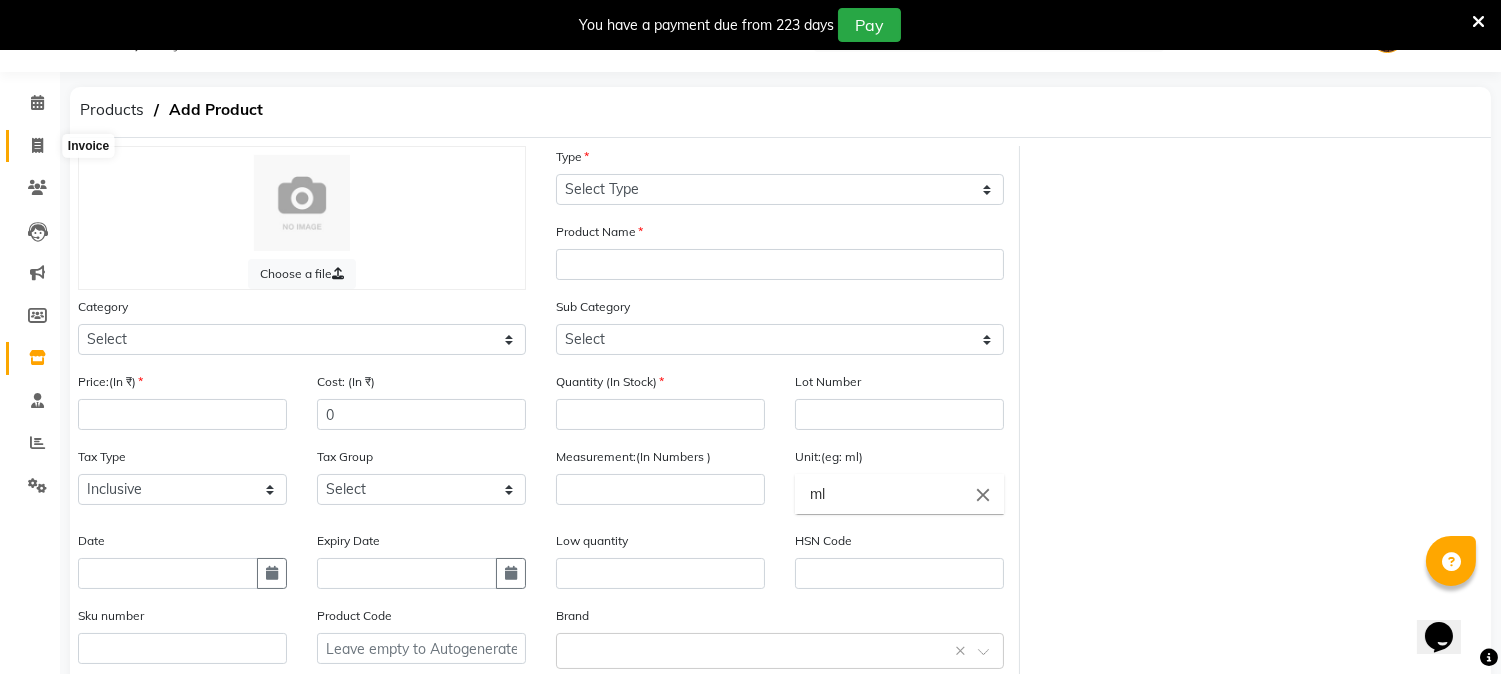 click 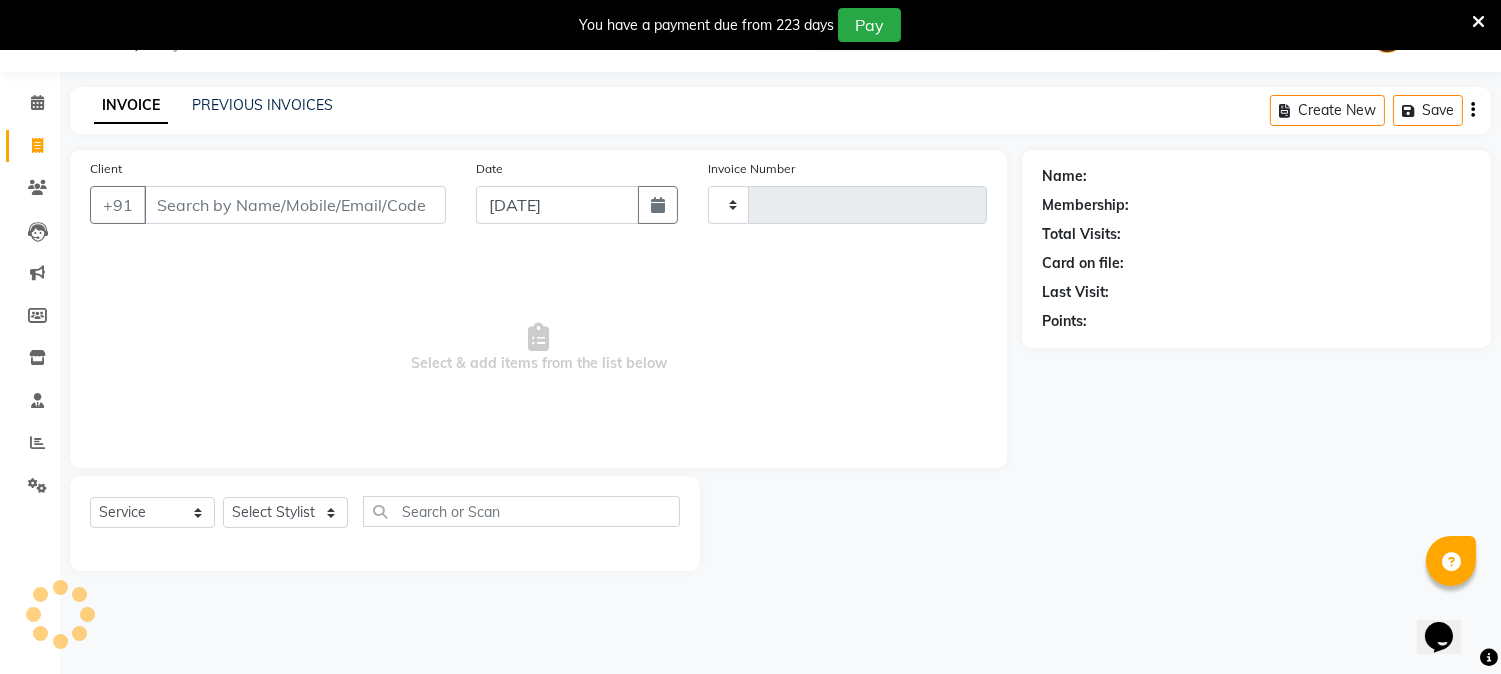 type on "0702" 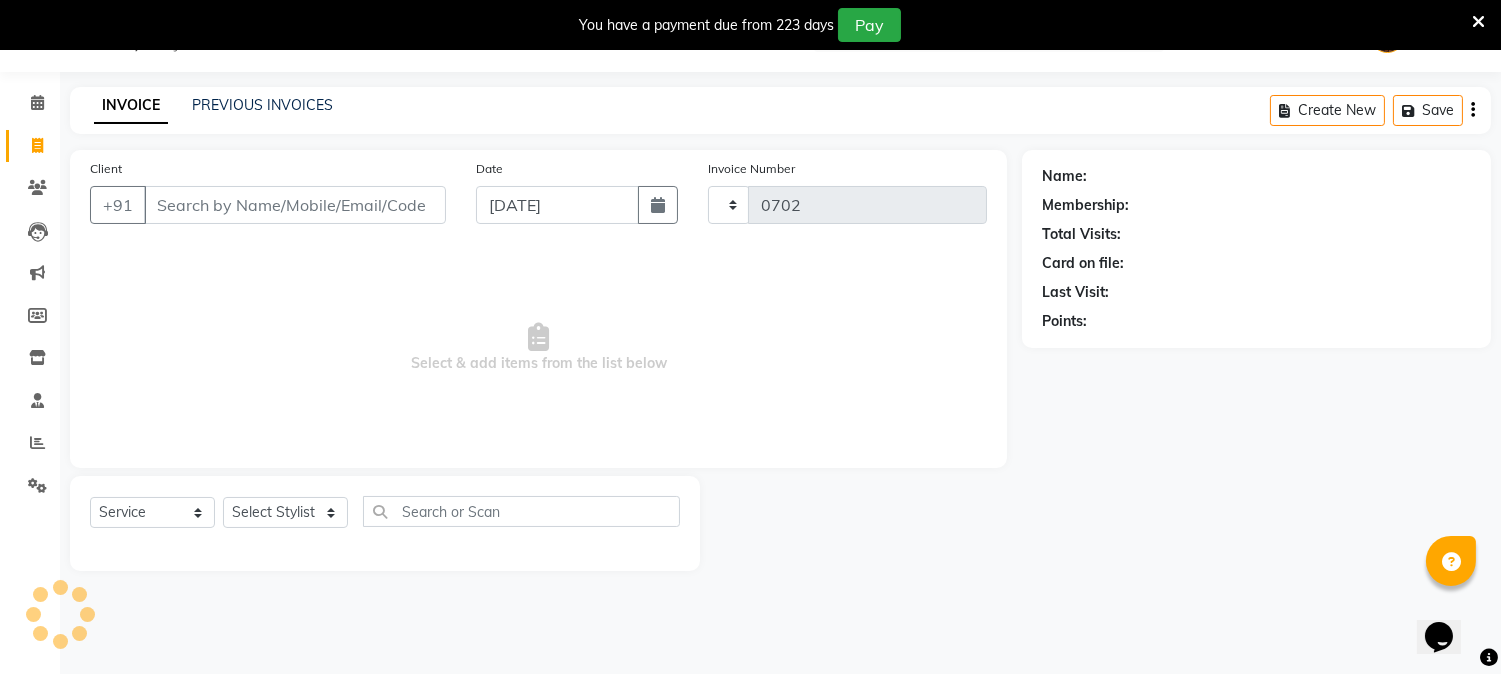 select on "556" 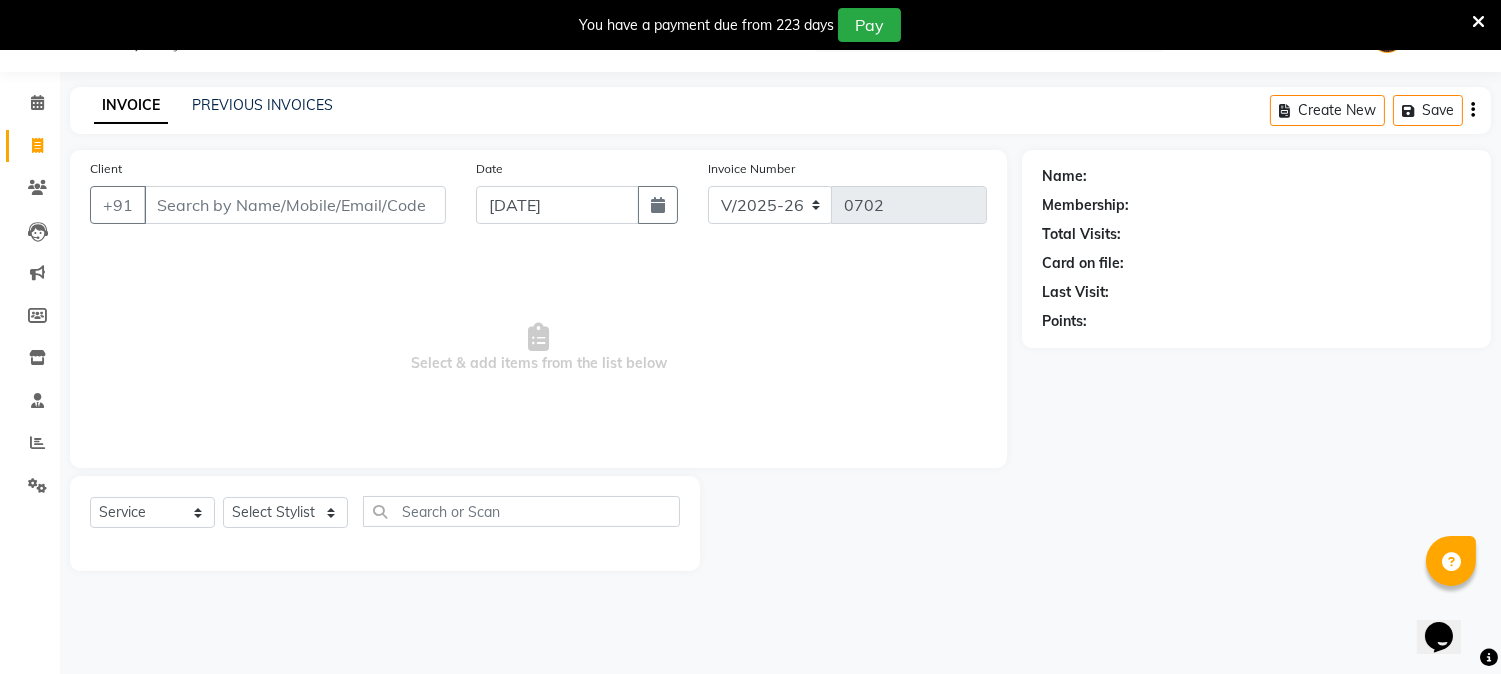 select on "membership" 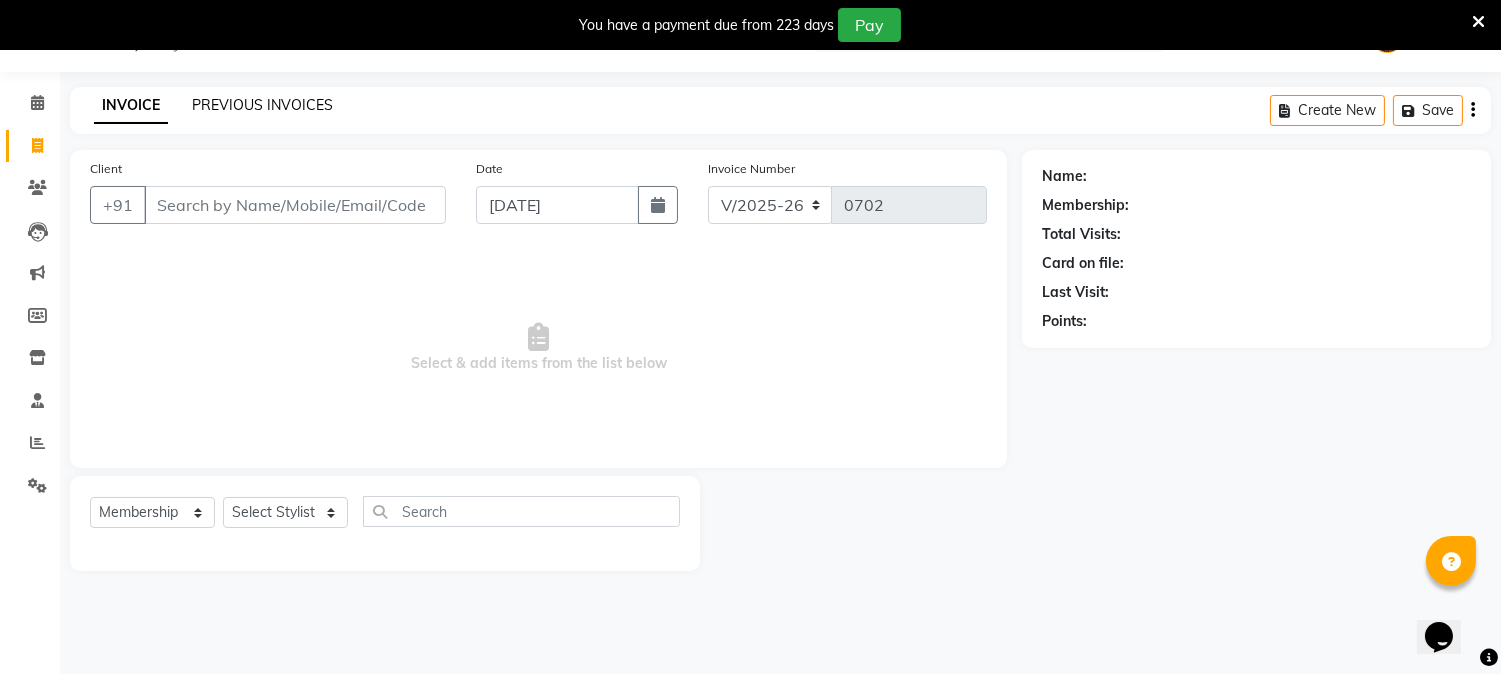 click on "PREVIOUS INVOICES" 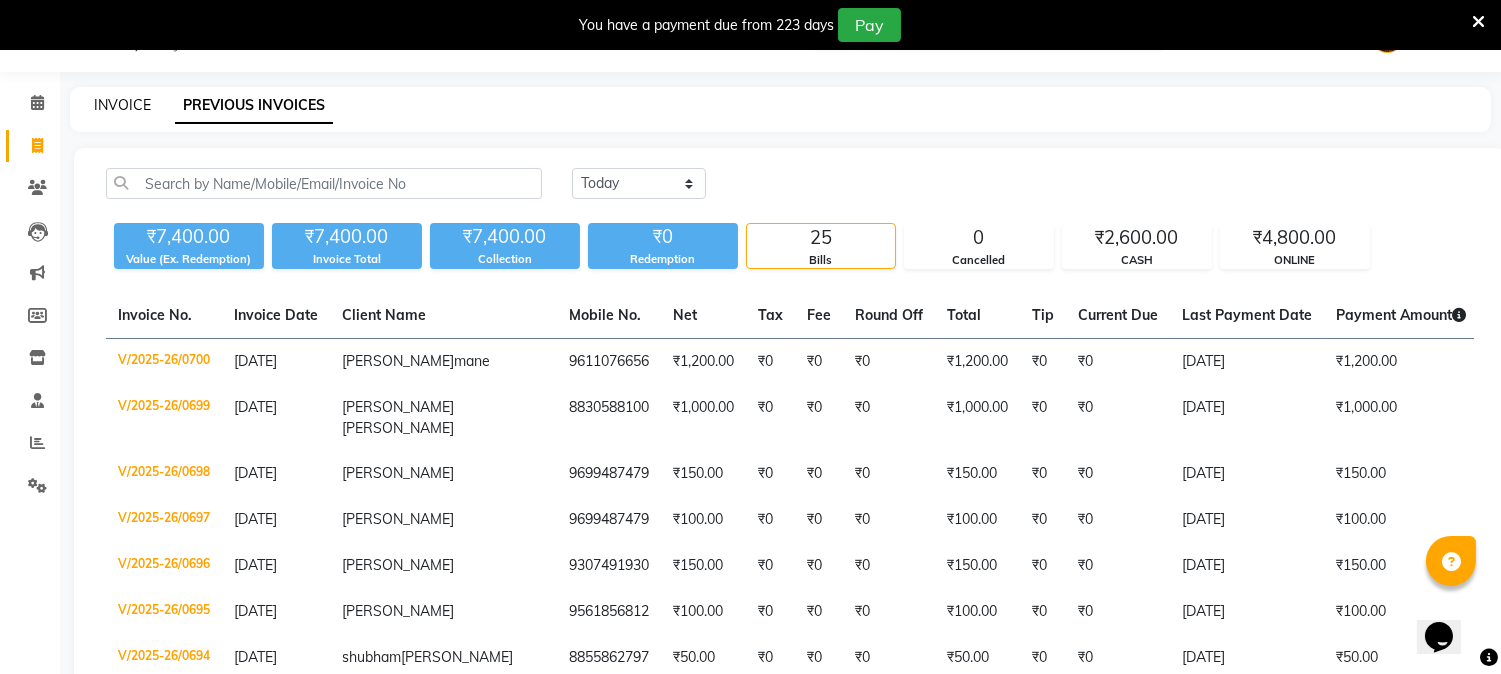 click on "INVOICE" 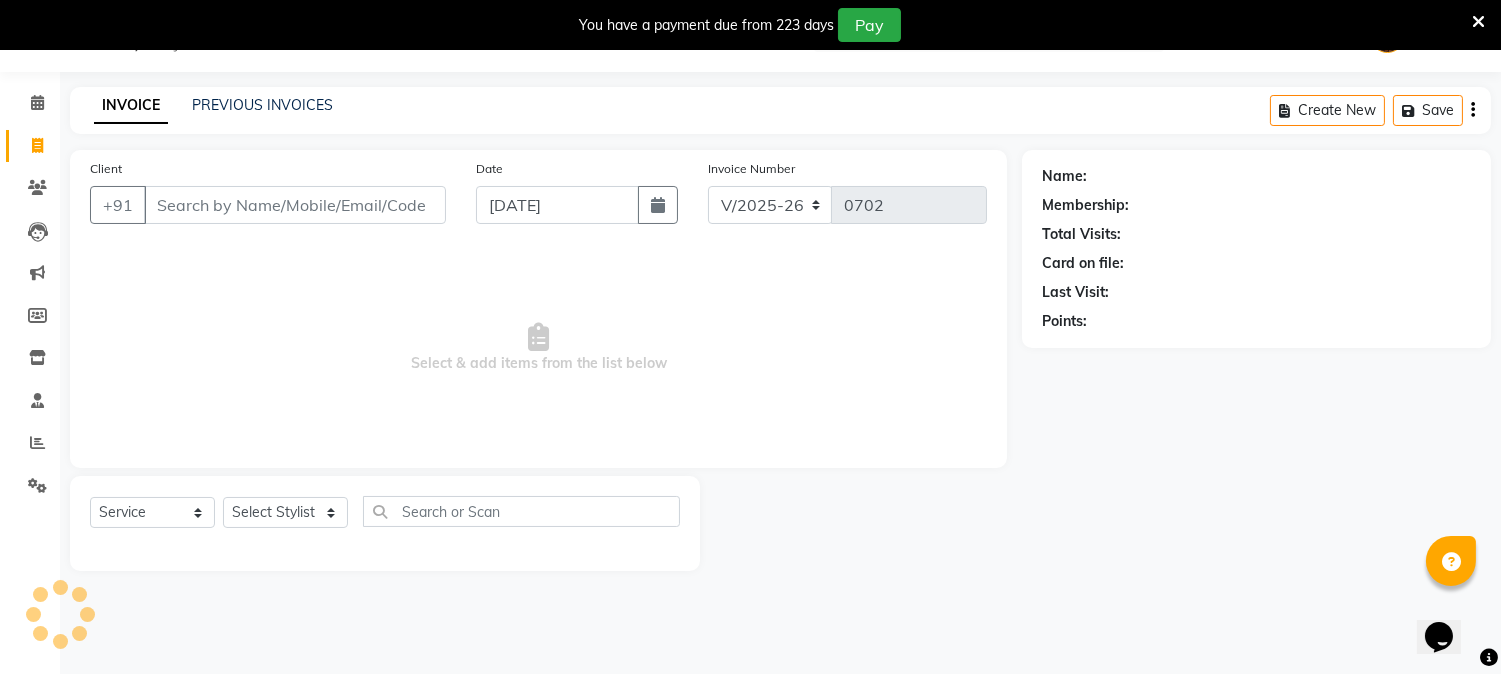 select on "membership" 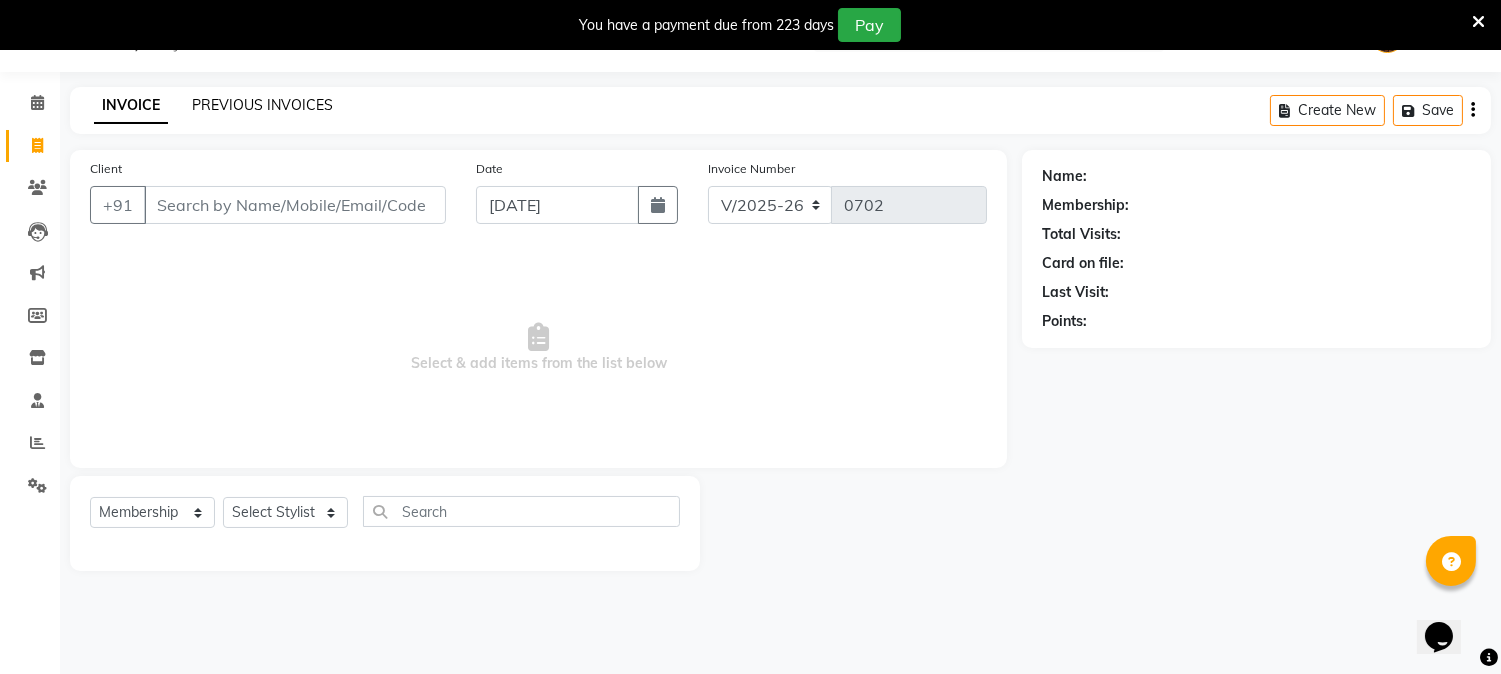 click on "PREVIOUS INVOICES" 